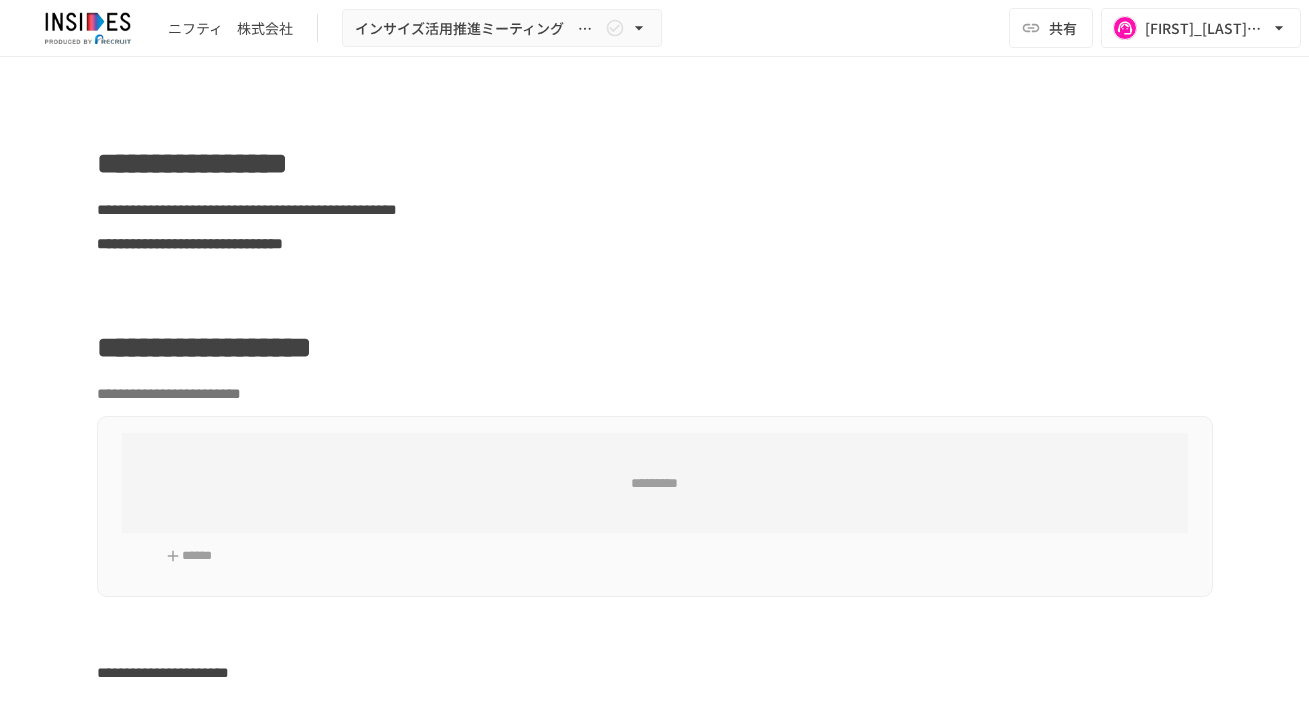 scroll, scrollTop: 0, scrollLeft: 0, axis: both 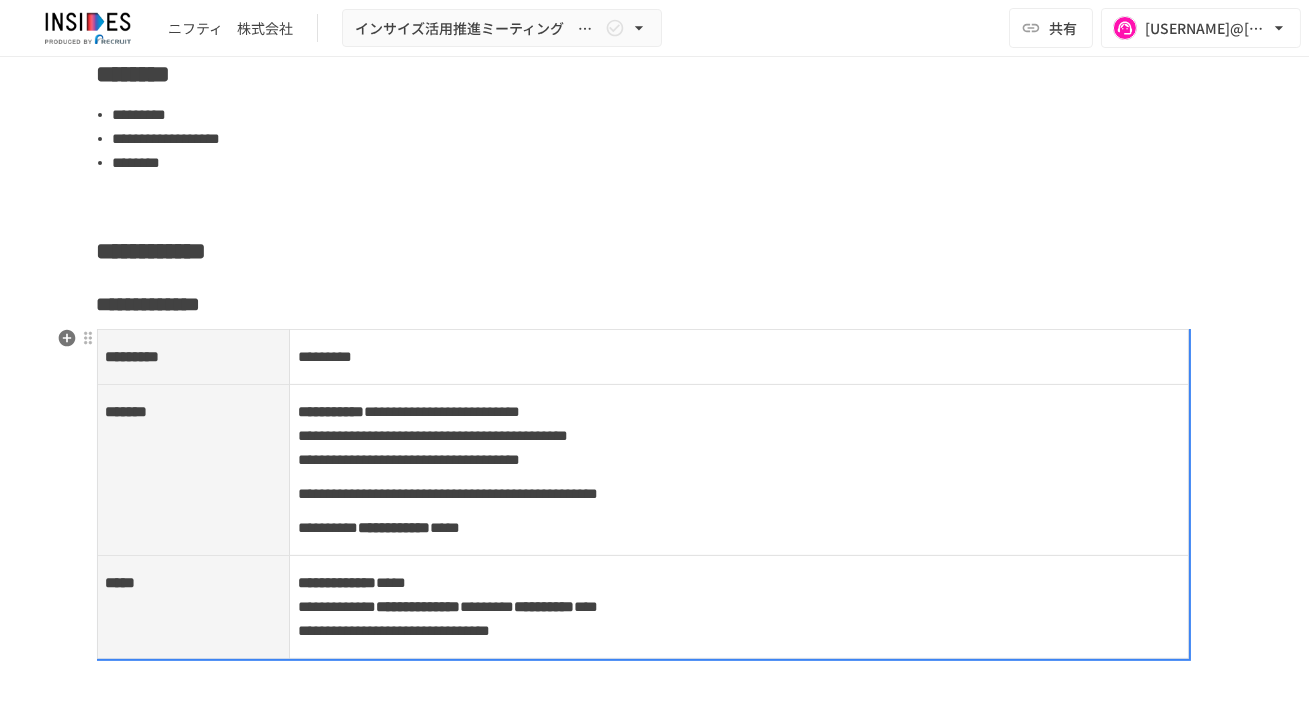 click on "*********" at bounding box center [133, 356] 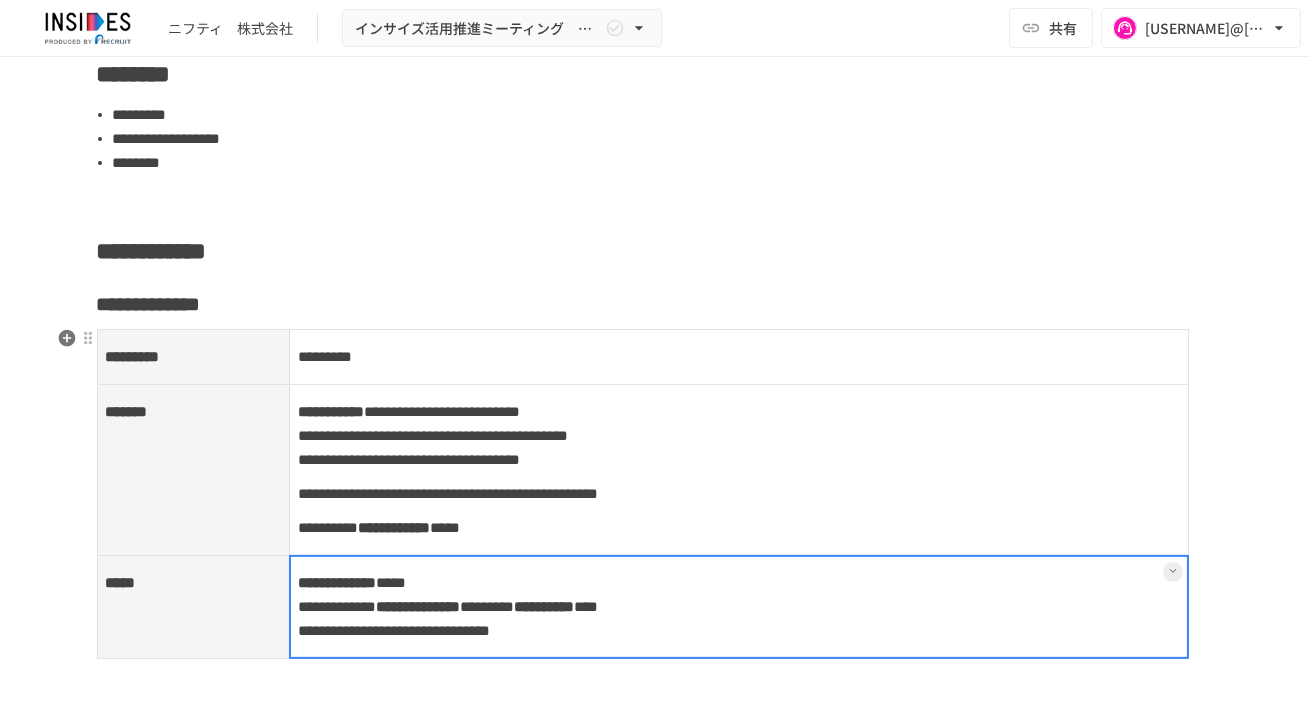 click on "**********" at bounding box center (739, 607) 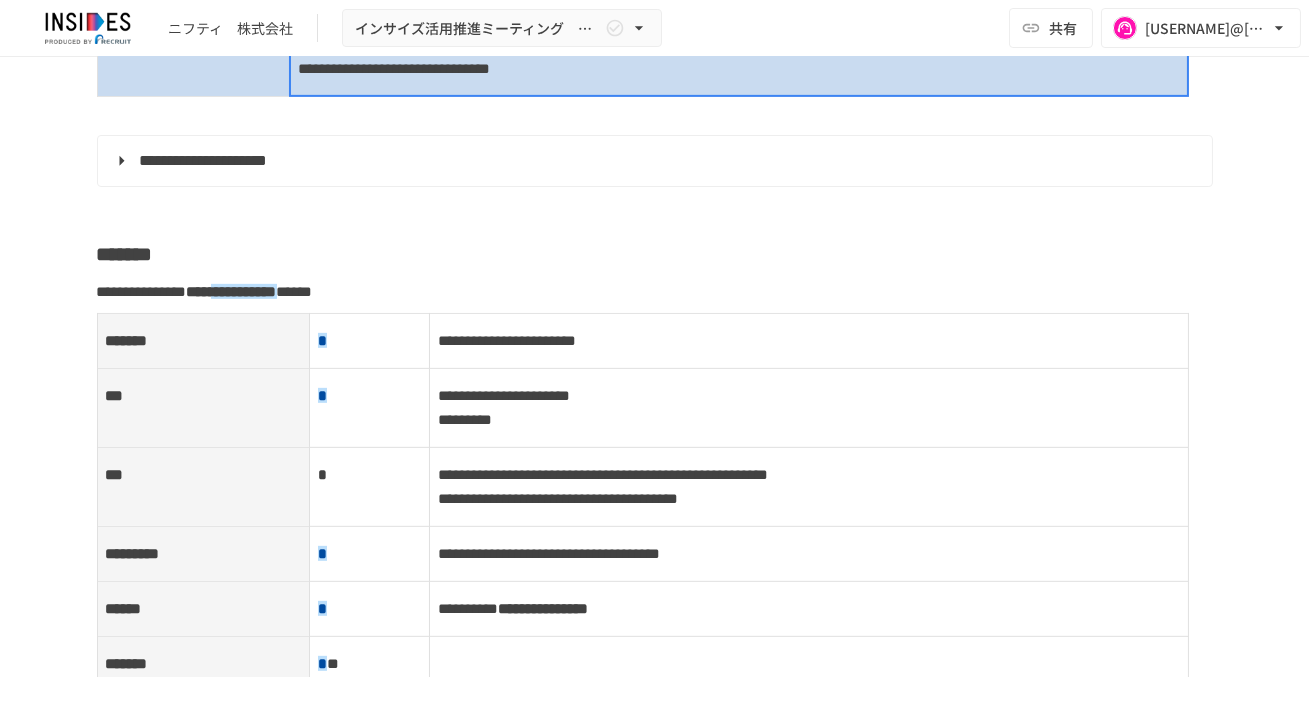 scroll, scrollTop: 1853, scrollLeft: 0, axis: vertical 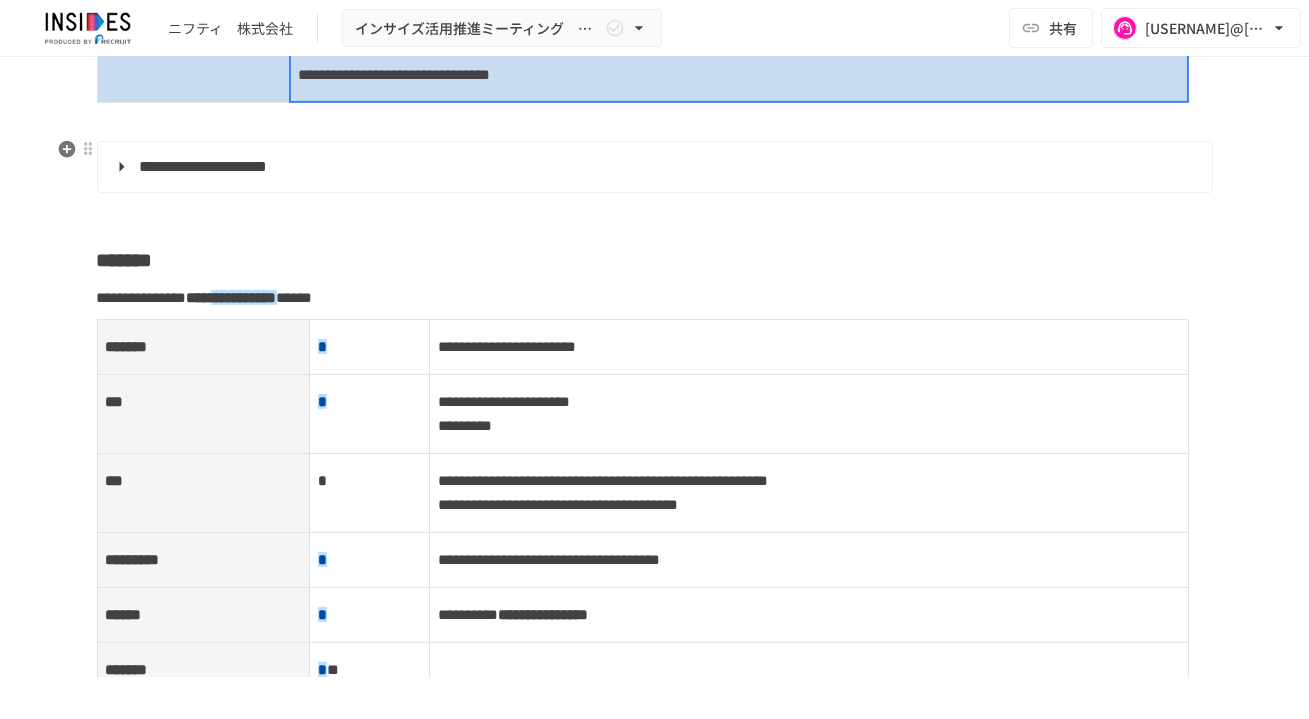 click on "**********" at bounding box center (653, 167) 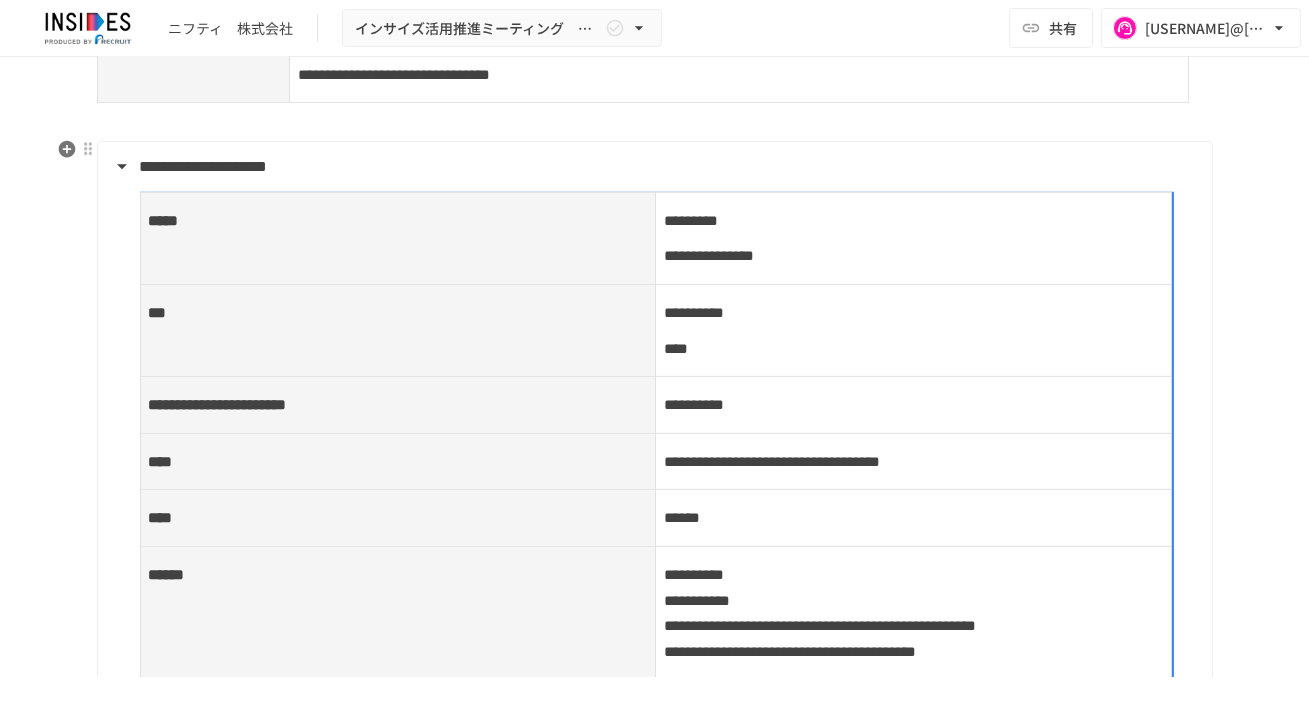 click on "*****" at bounding box center [398, 238] 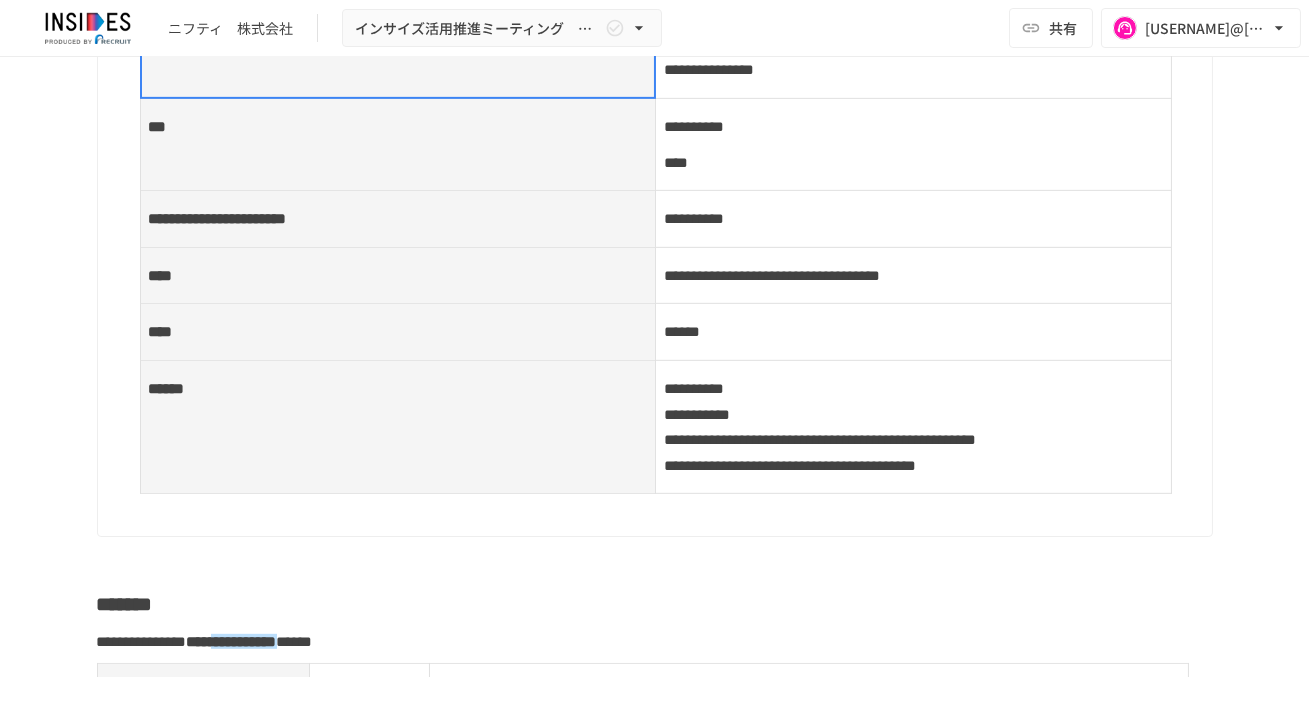 scroll, scrollTop: 2041, scrollLeft: 0, axis: vertical 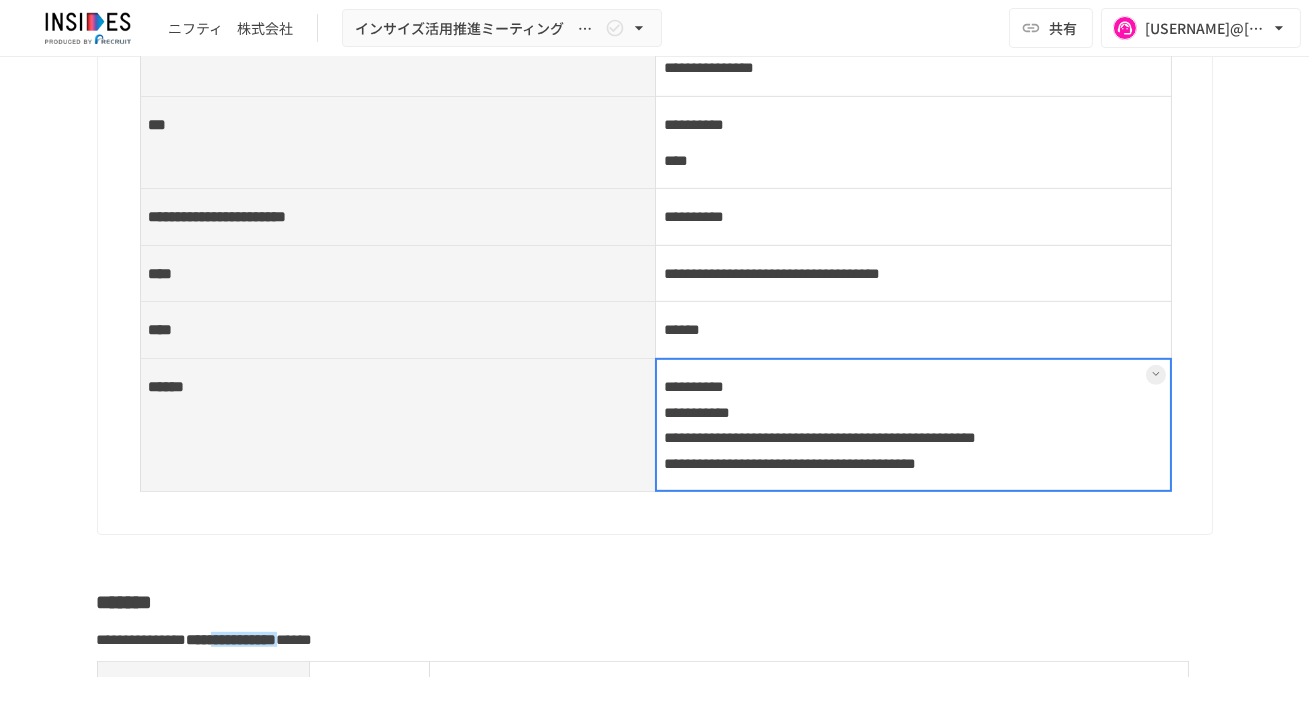 click on "**********" at bounding box center [914, 424] 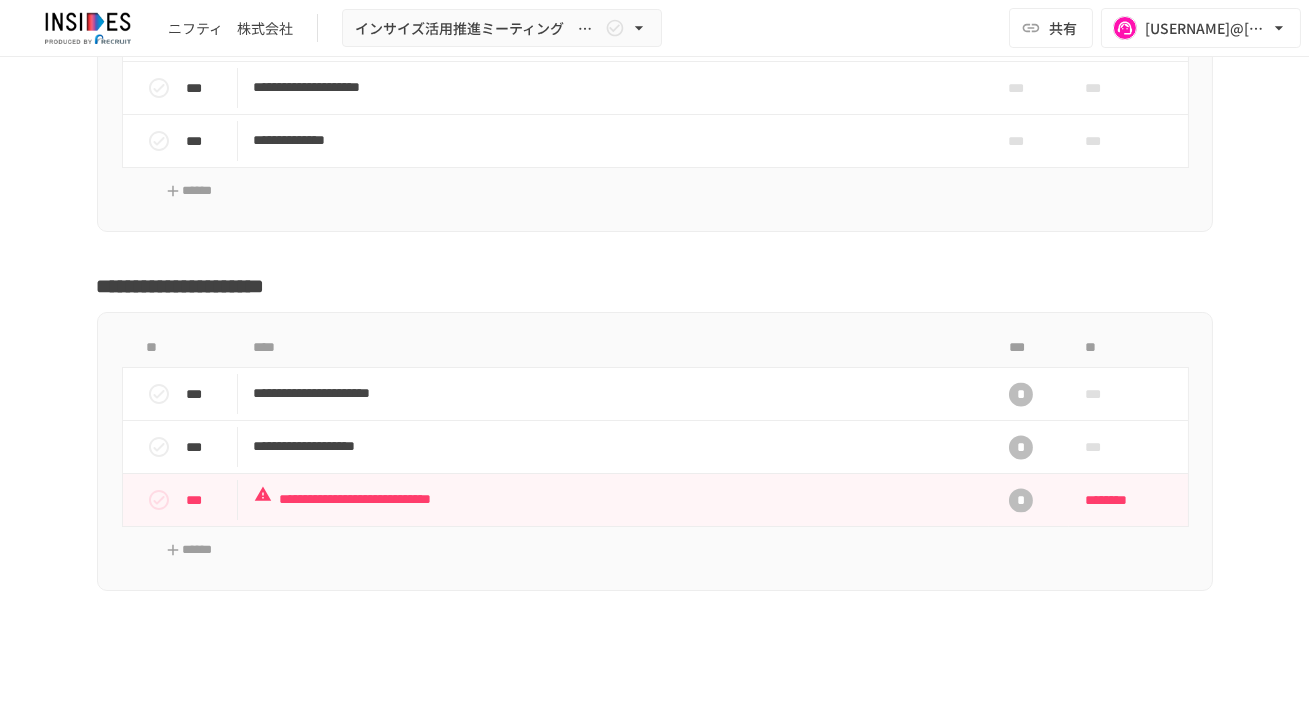 scroll, scrollTop: 7343, scrollLeft: 0, axis: vertical 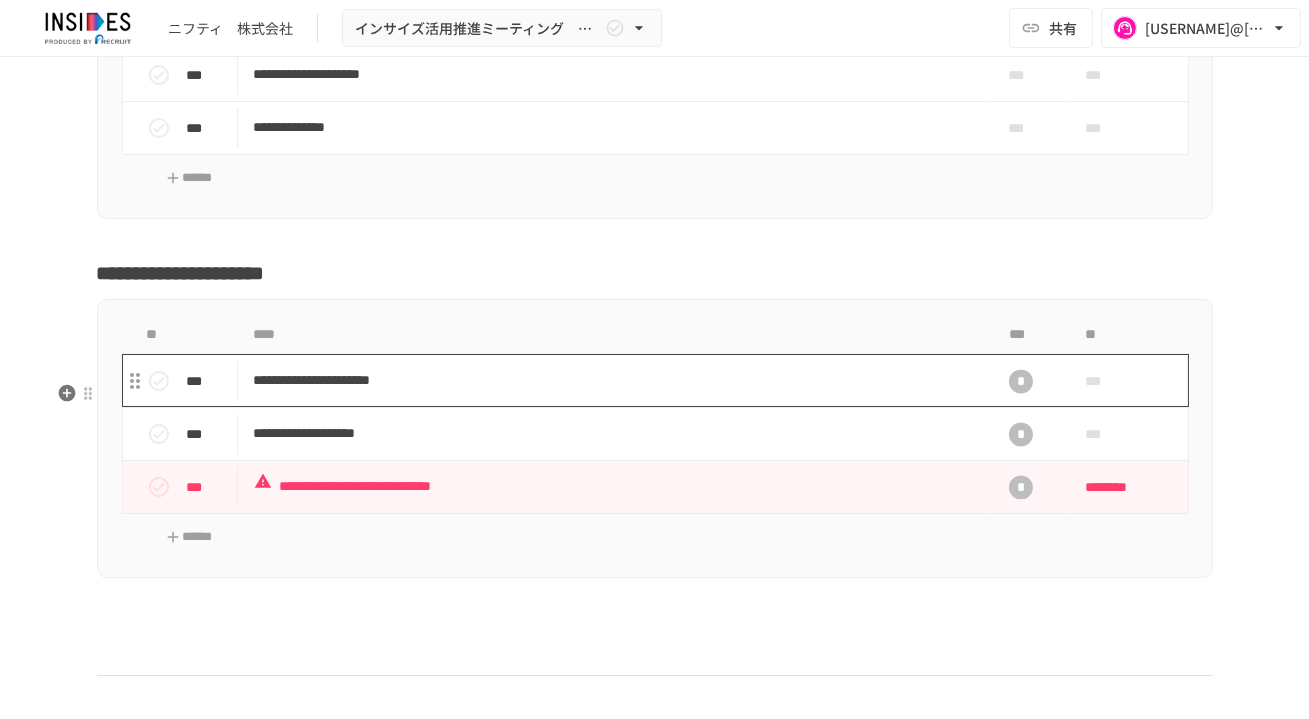 click on "**********" at bounding box center [613, 380] 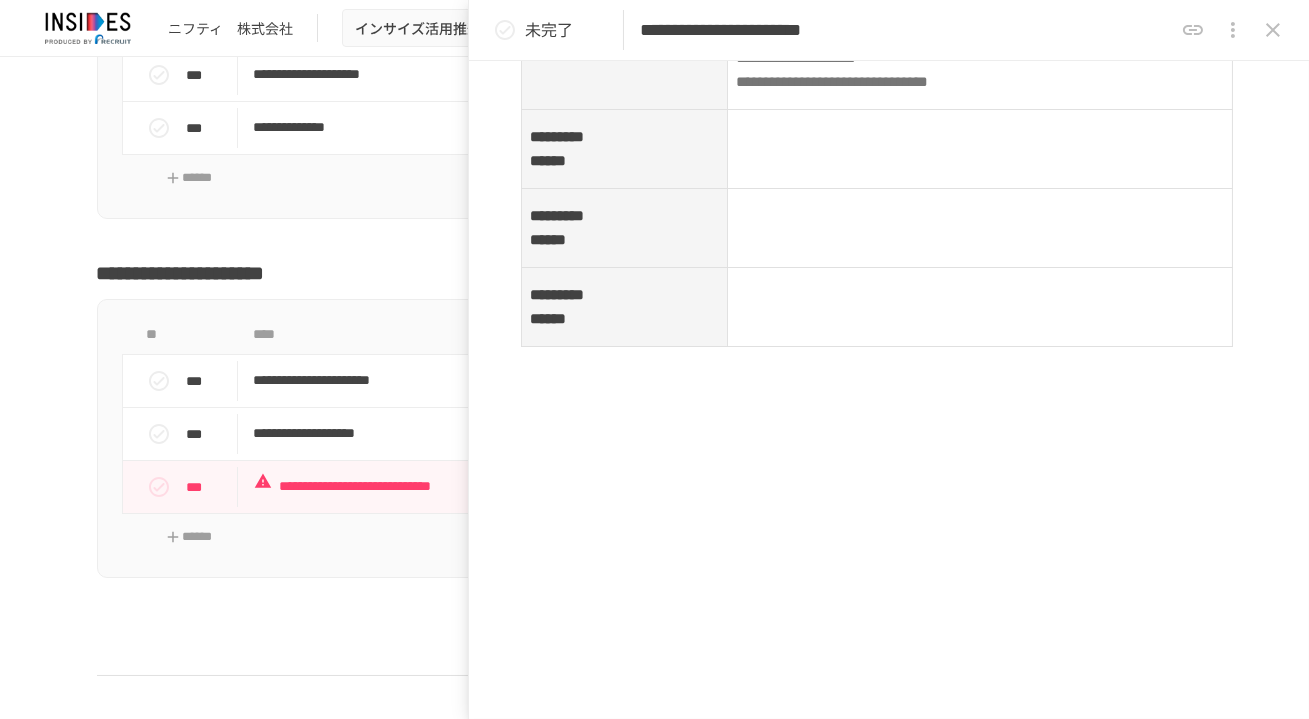 scroll, scrollTop: 1086, scrollLeft: 0, axis: vertical 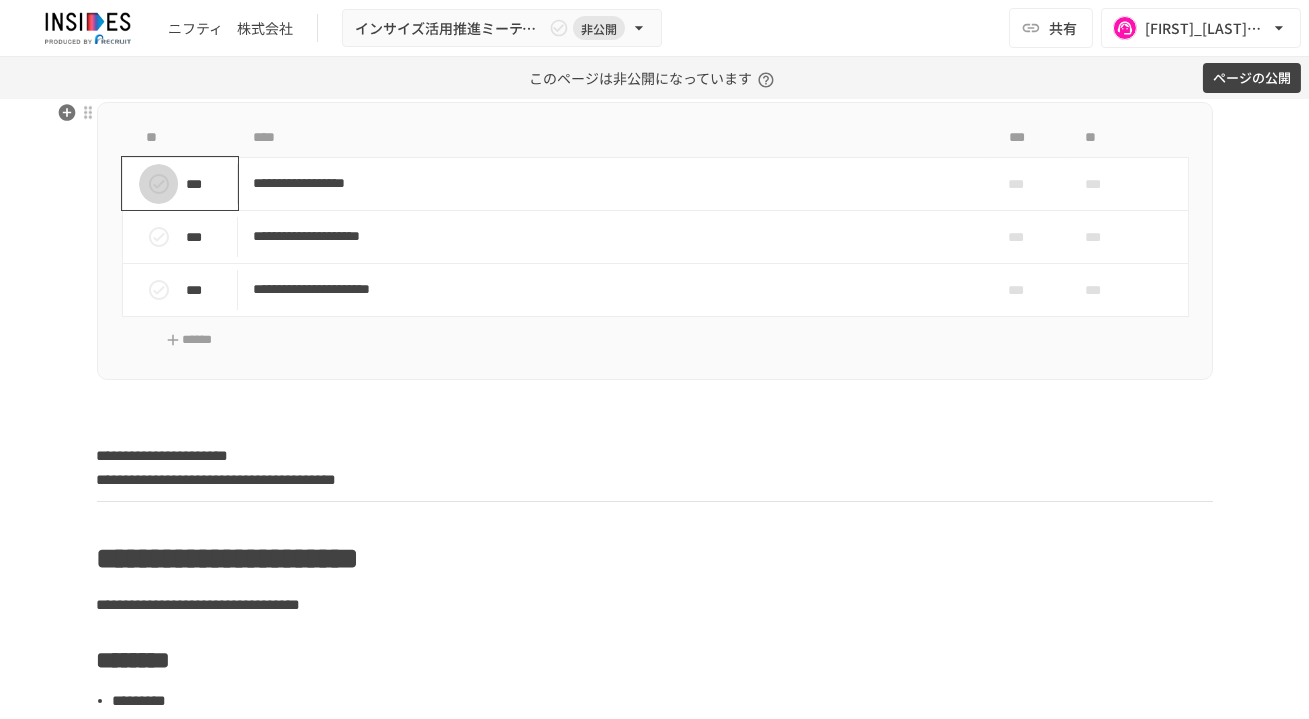 click 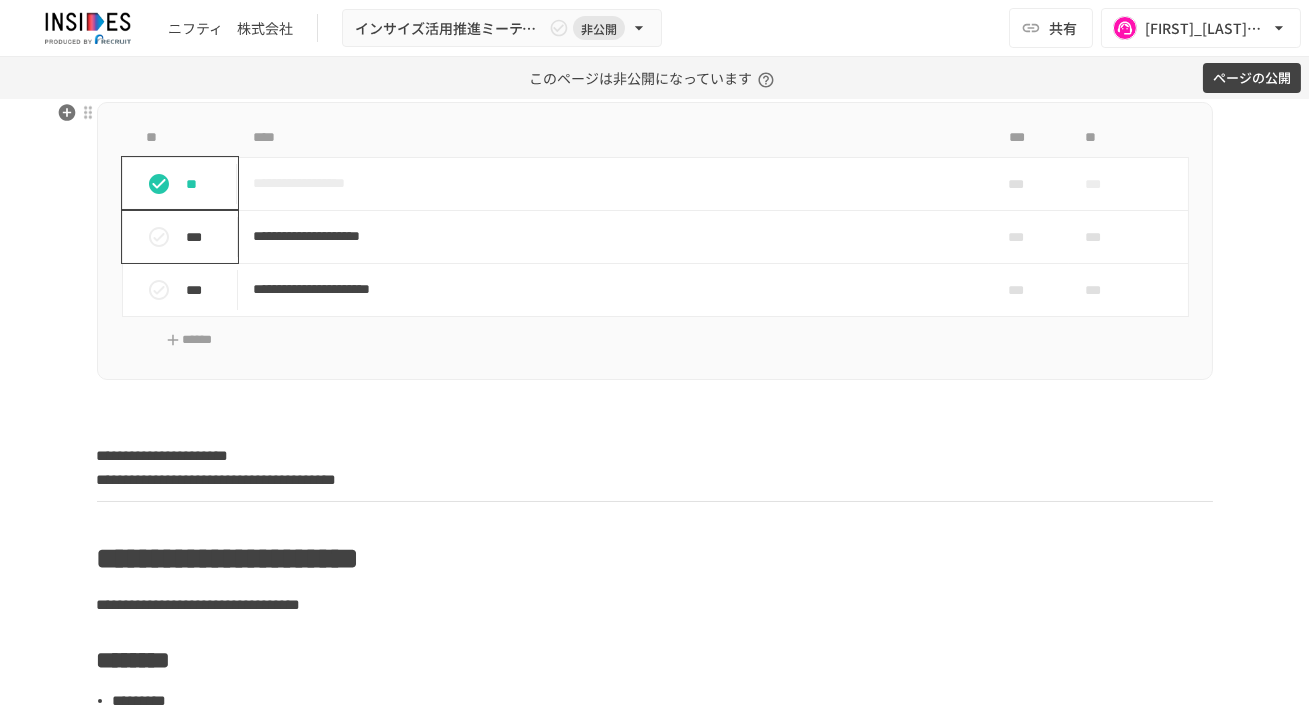 click 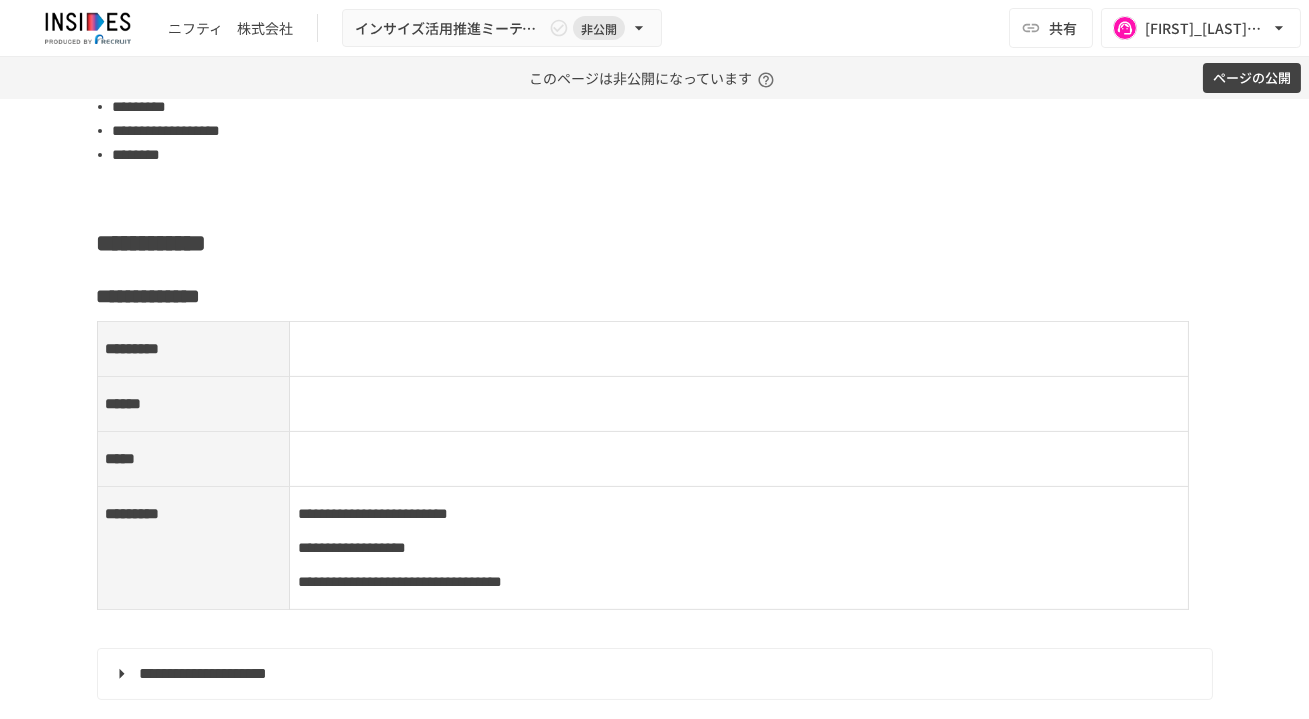 scroll, scrollTop: 1350, scrollLeft: 0, axis: vertical 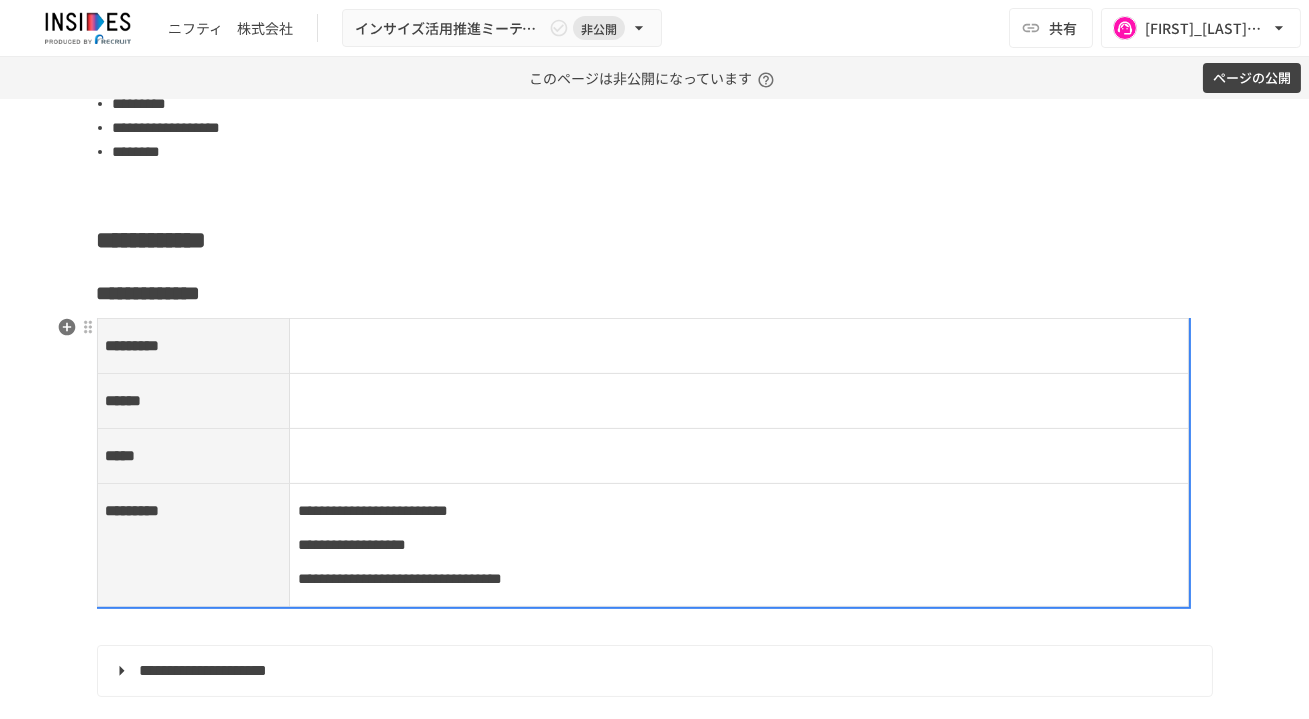 click on "*********" at bounding box center [194, 346] 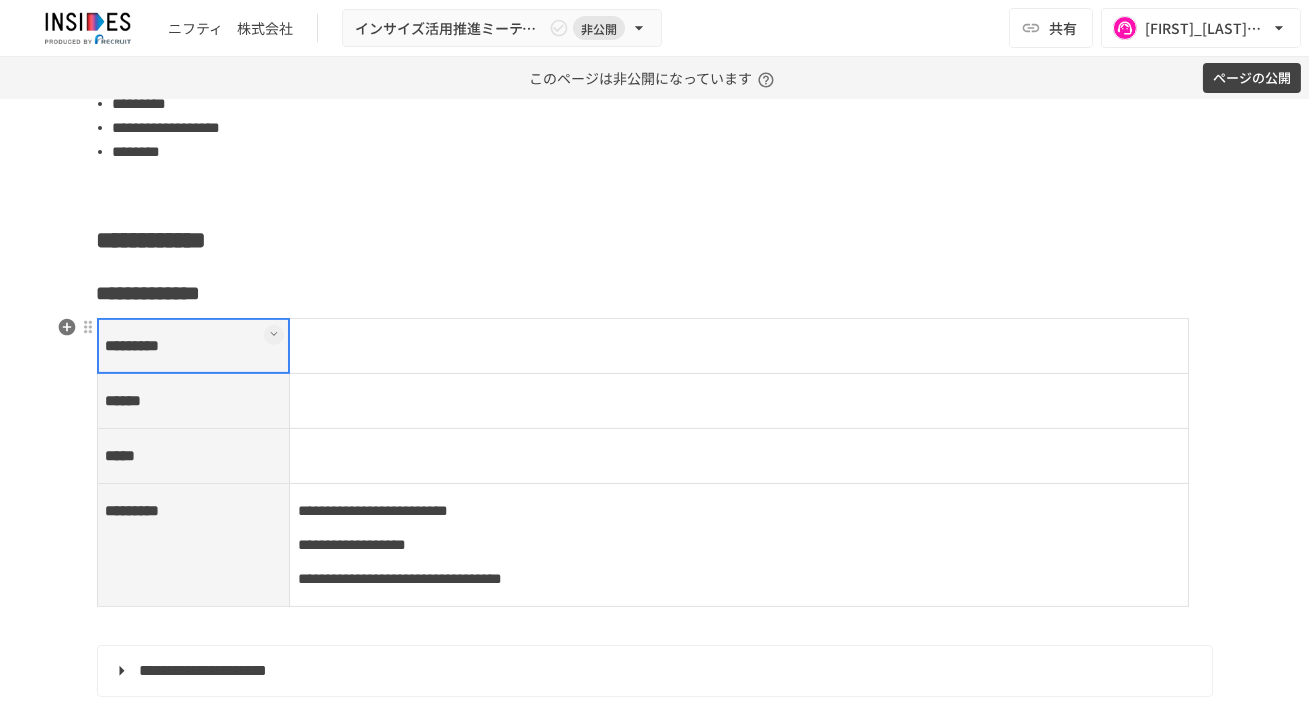 click at bounding box center [194, 346] 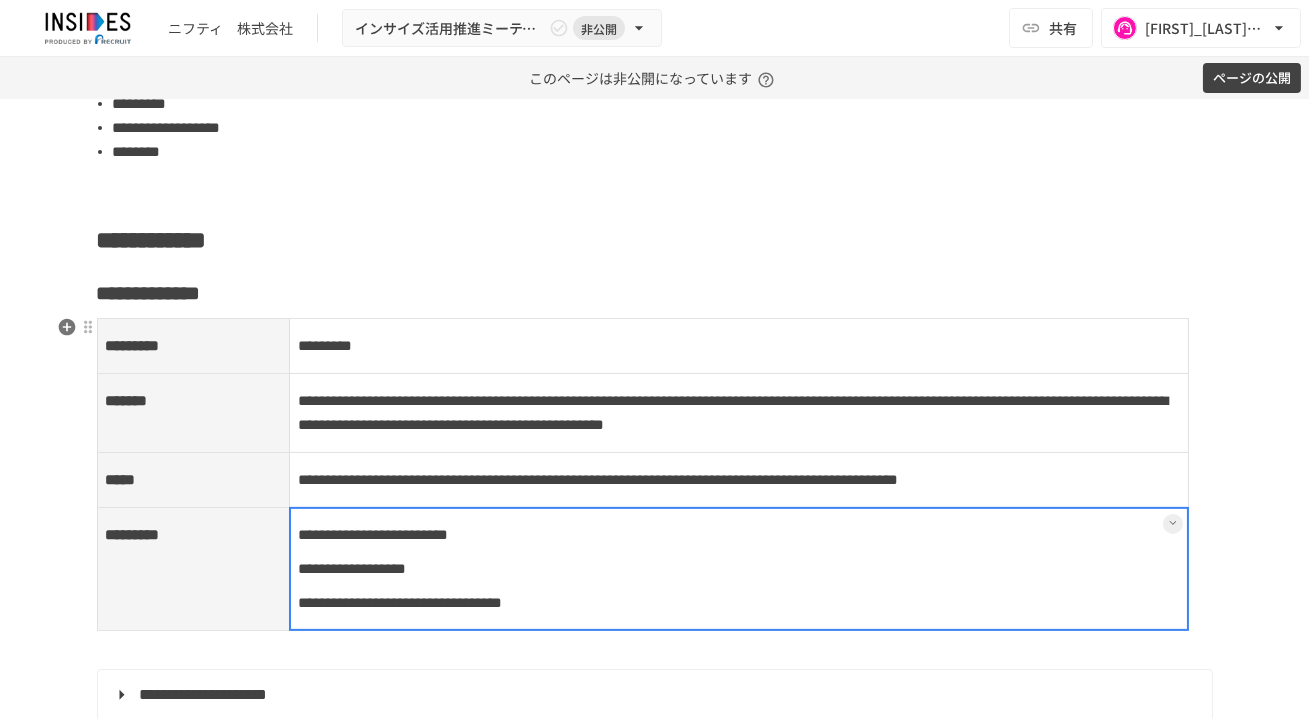 click on "**********" at bounding box center [739, 569] 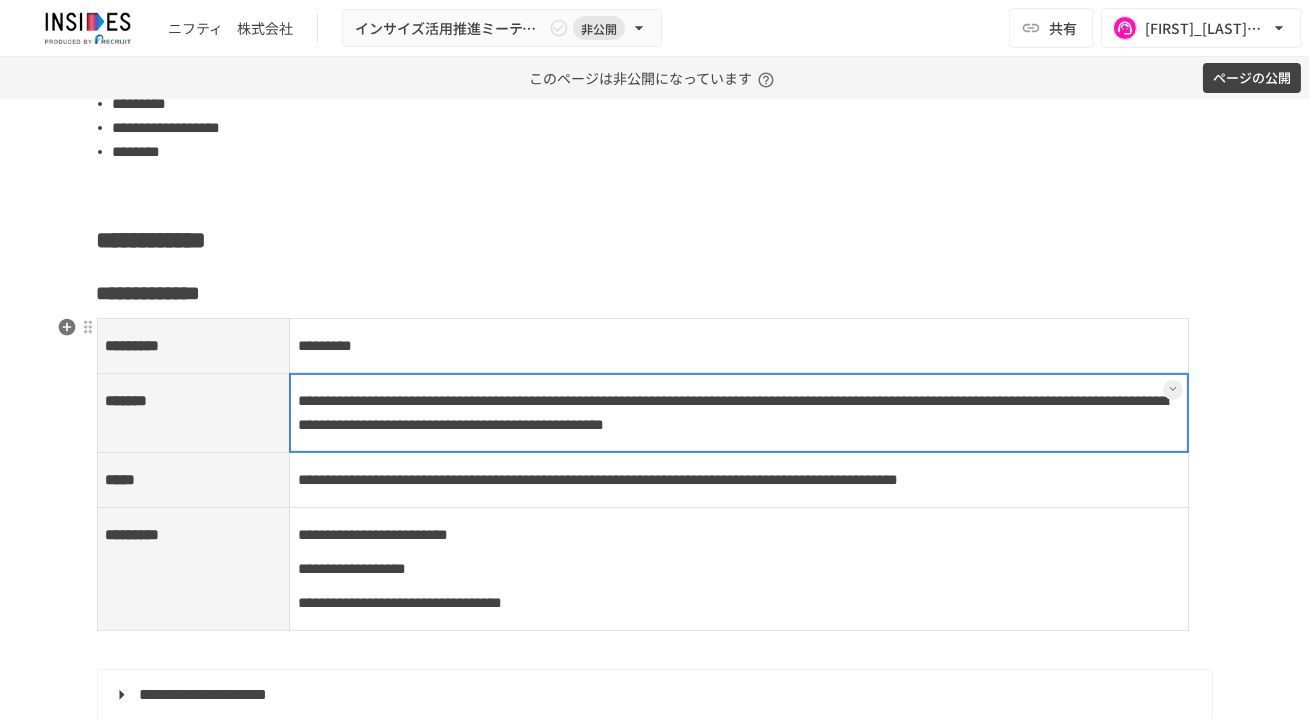 click on "**********" at bounding box center [739, 413] 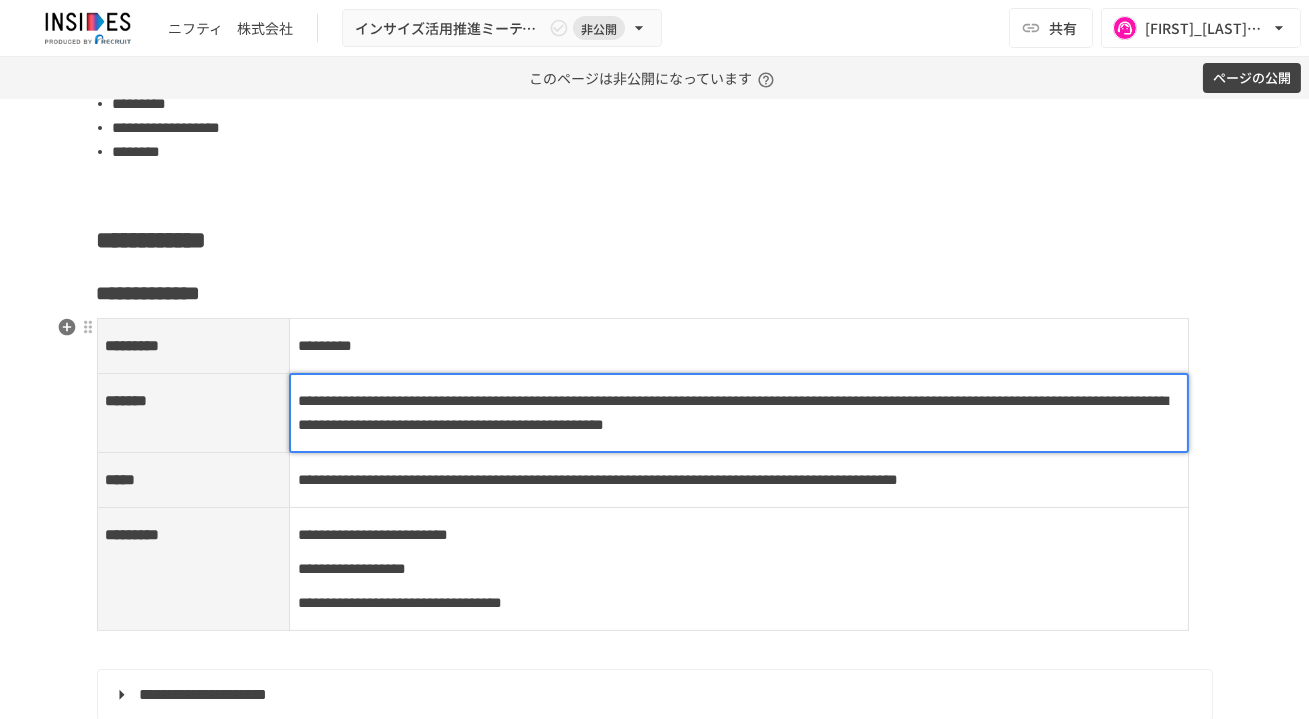 click on "**********" at bounding box center (733, 412) 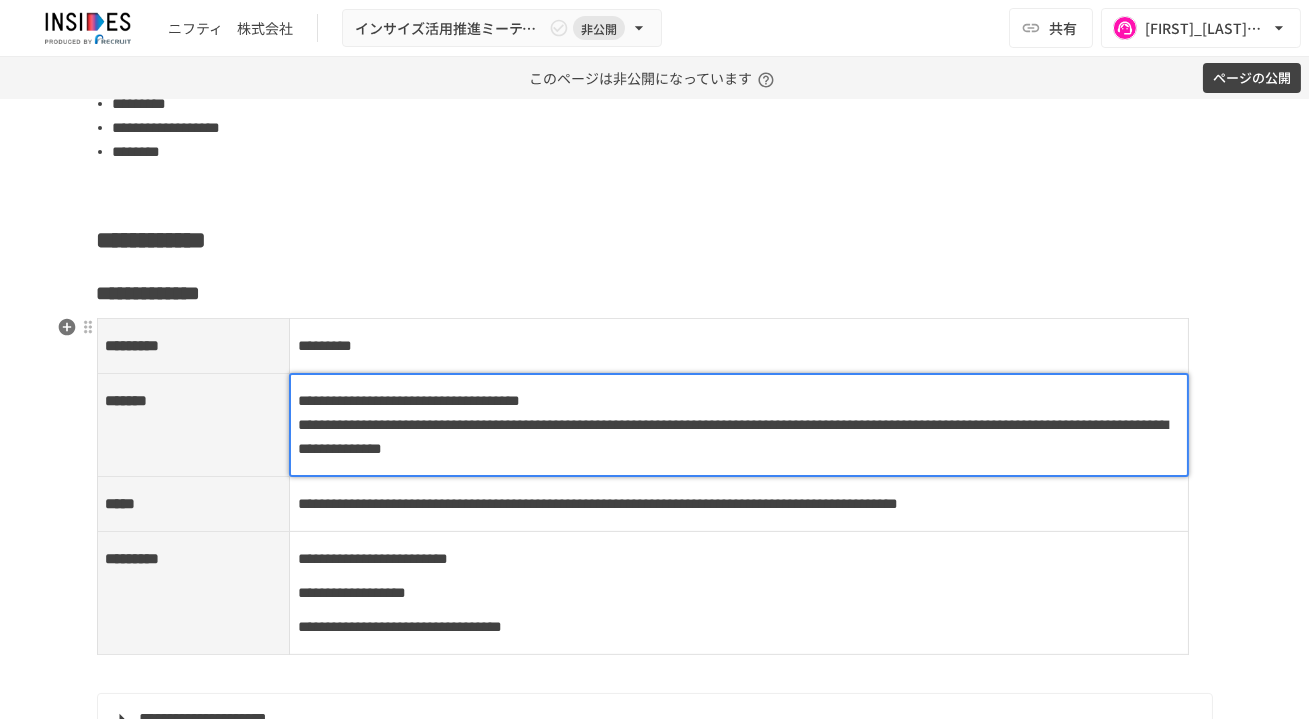click on "**********" at bounding box center [733, 436] 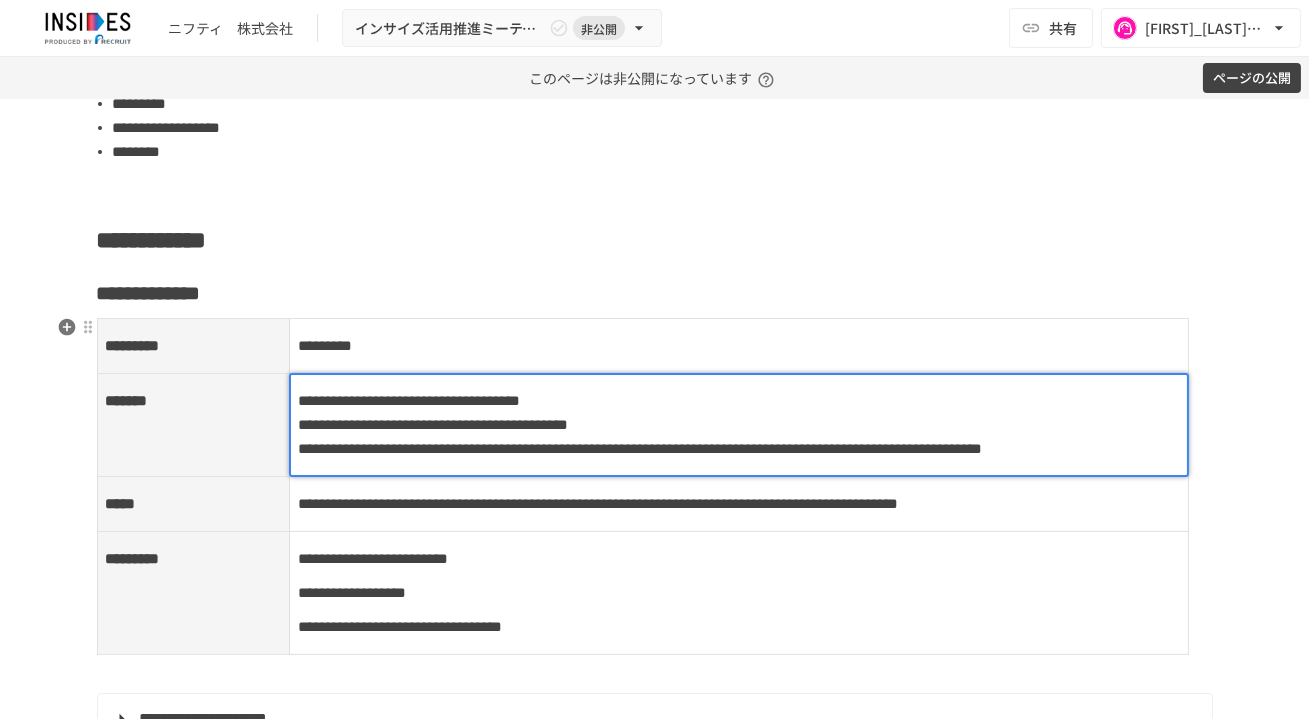 click on "**********" at bounding box center [640, 448] 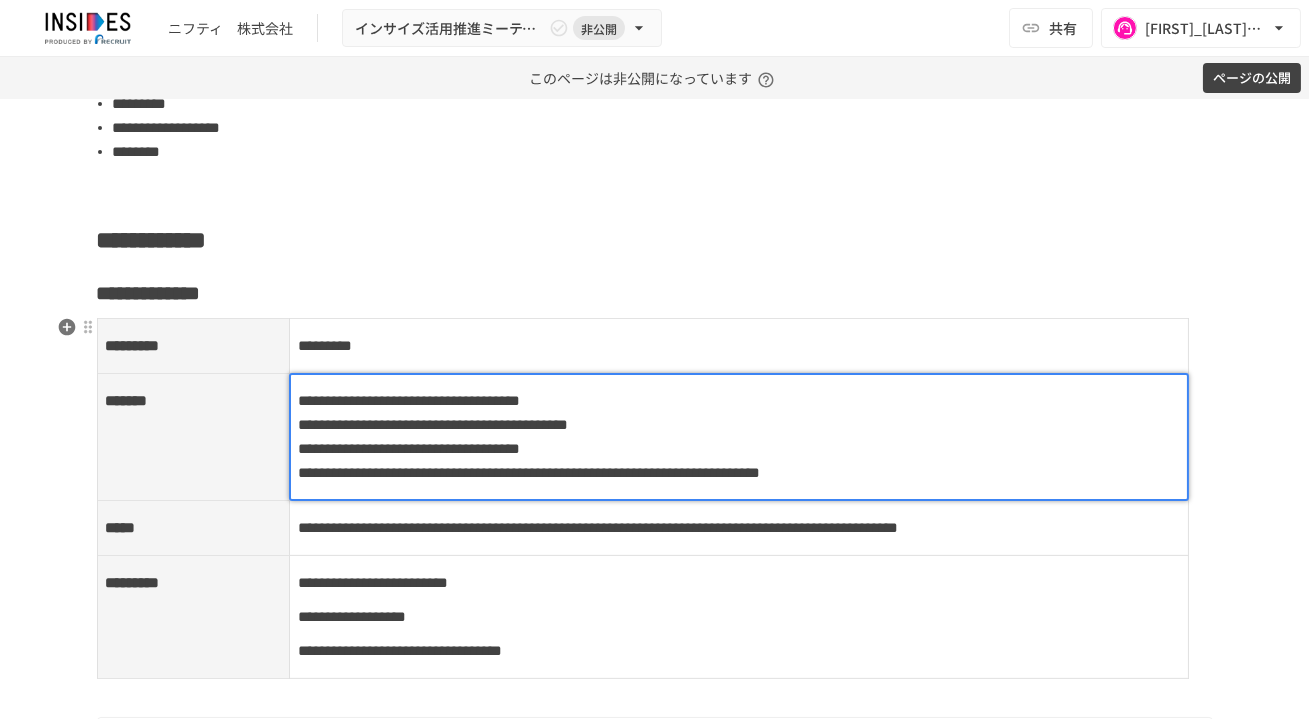click on "**********" at bounding box center (529, 472) 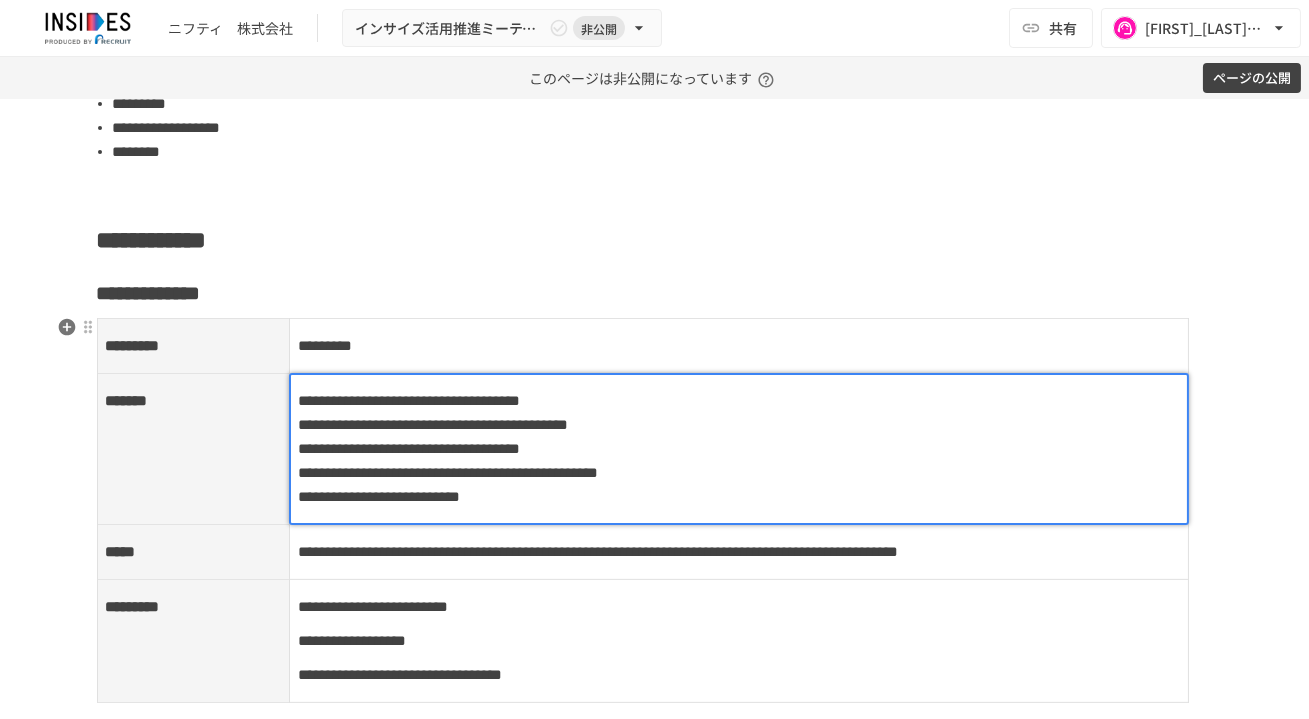 click on "**********" at bounding box center (448, 472) 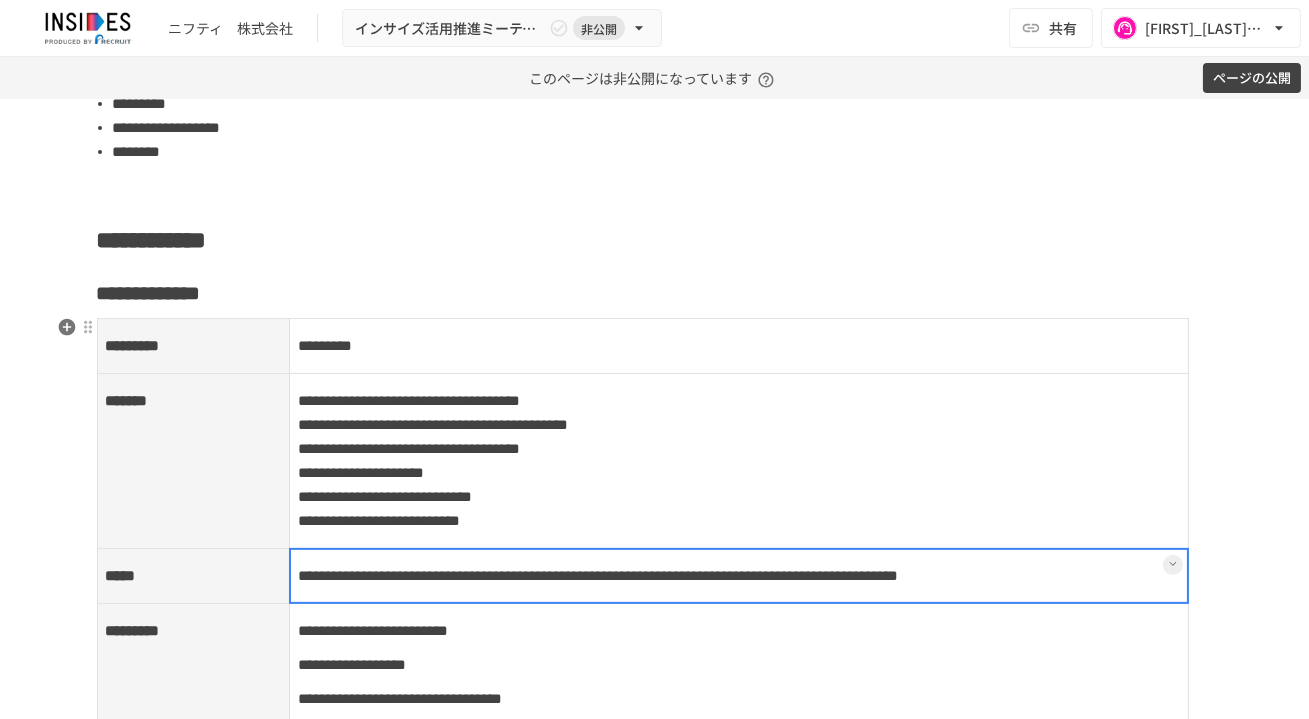 click on "**********" at bounding box center (739, 576) 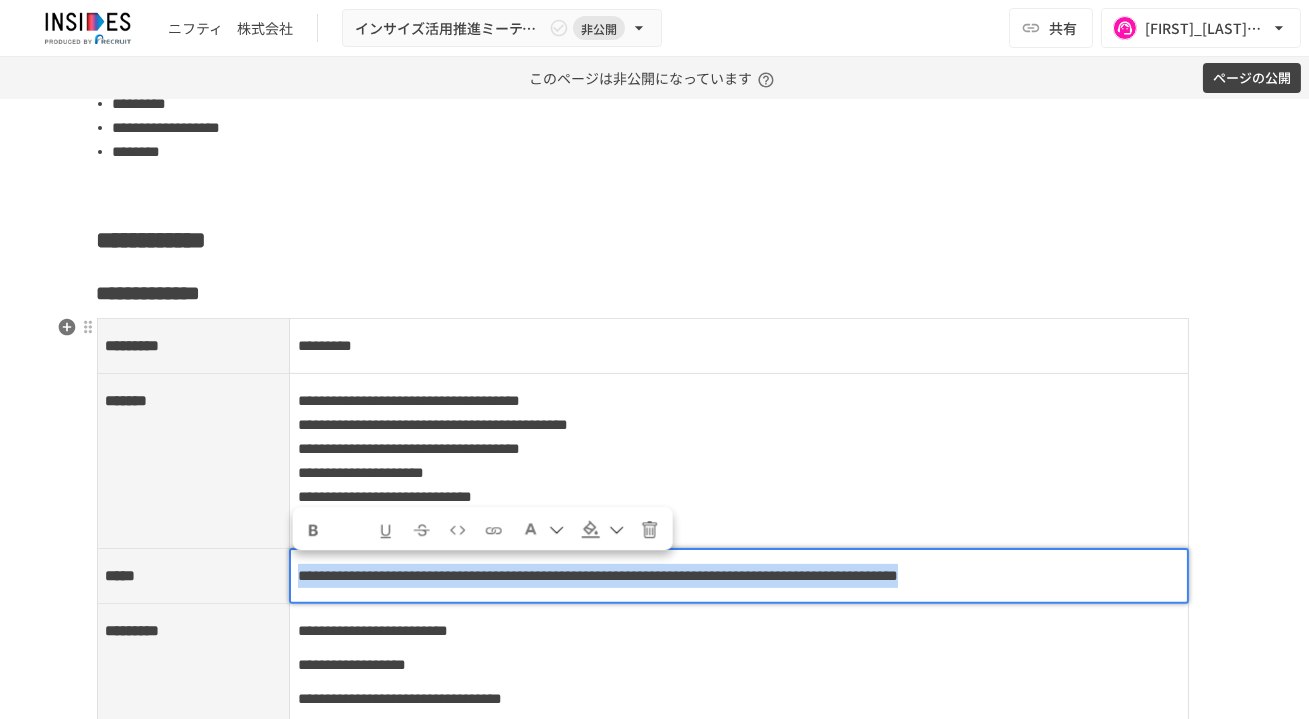 click on "**********" at bounding box center (598, 575) 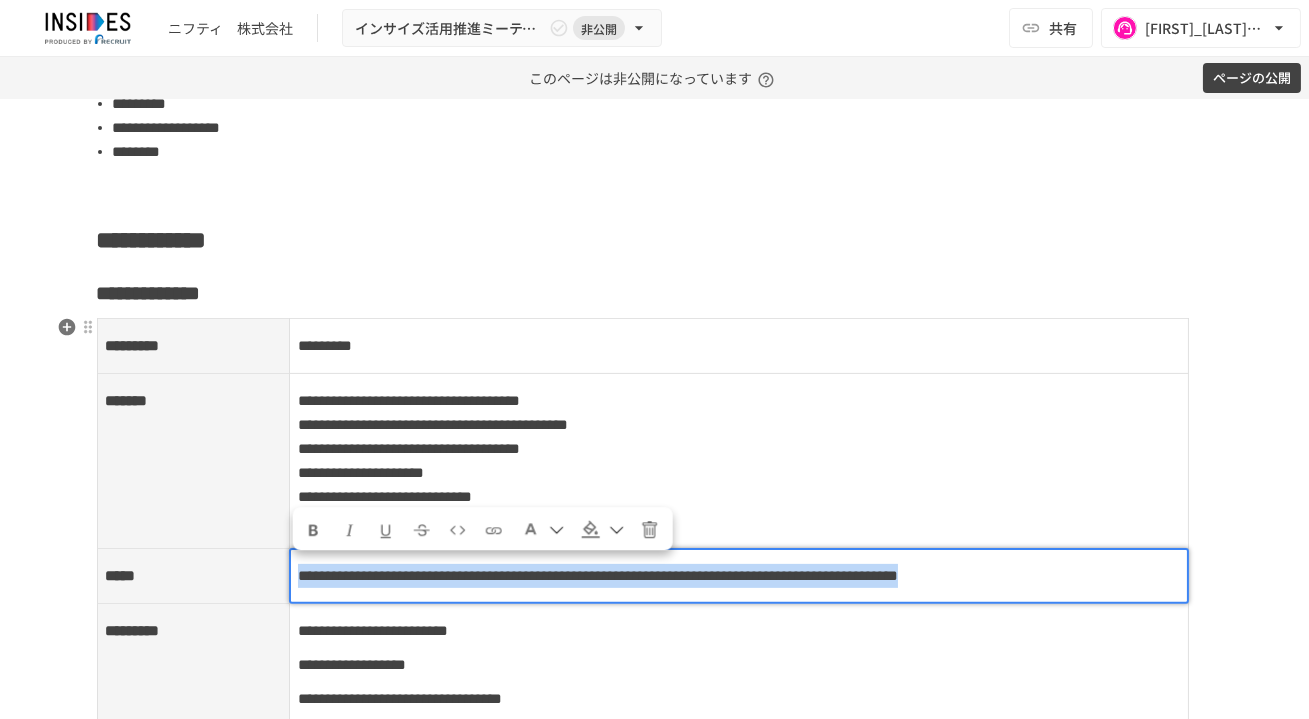 click on "**********" at bounding box center [598, 575] 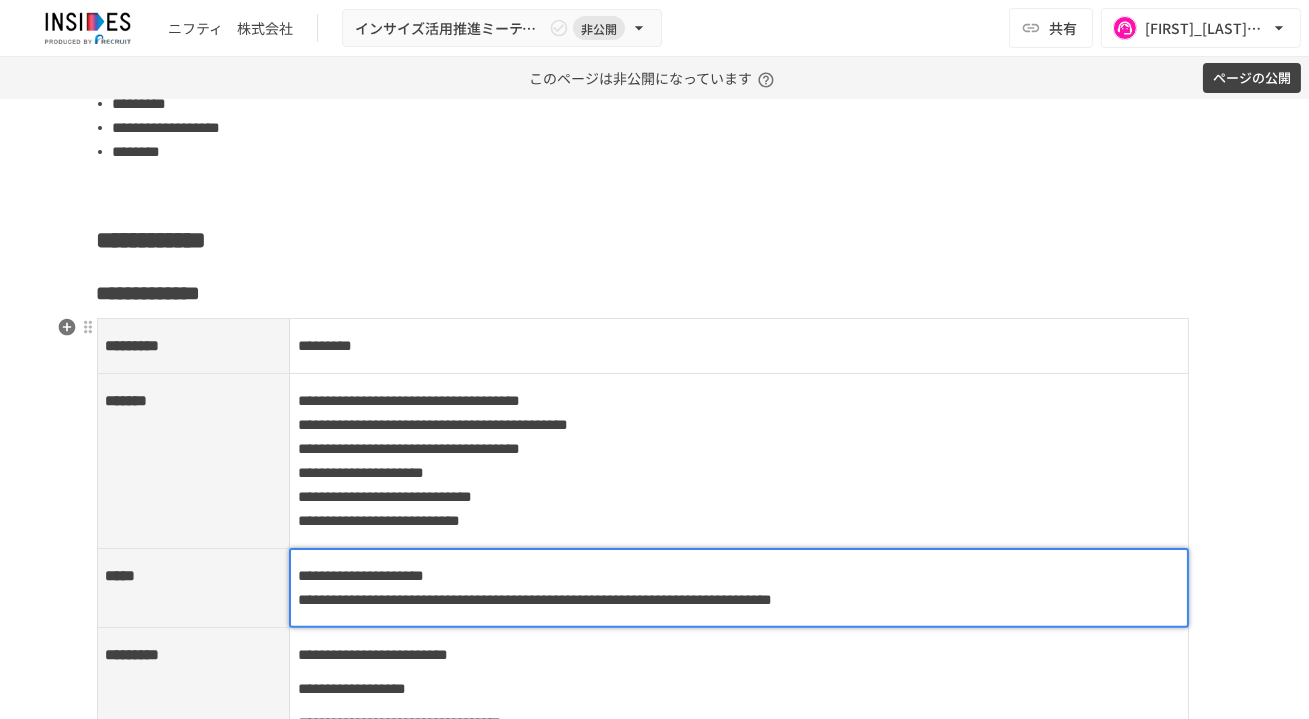 click on "**********" at bounding box center (535, 599) 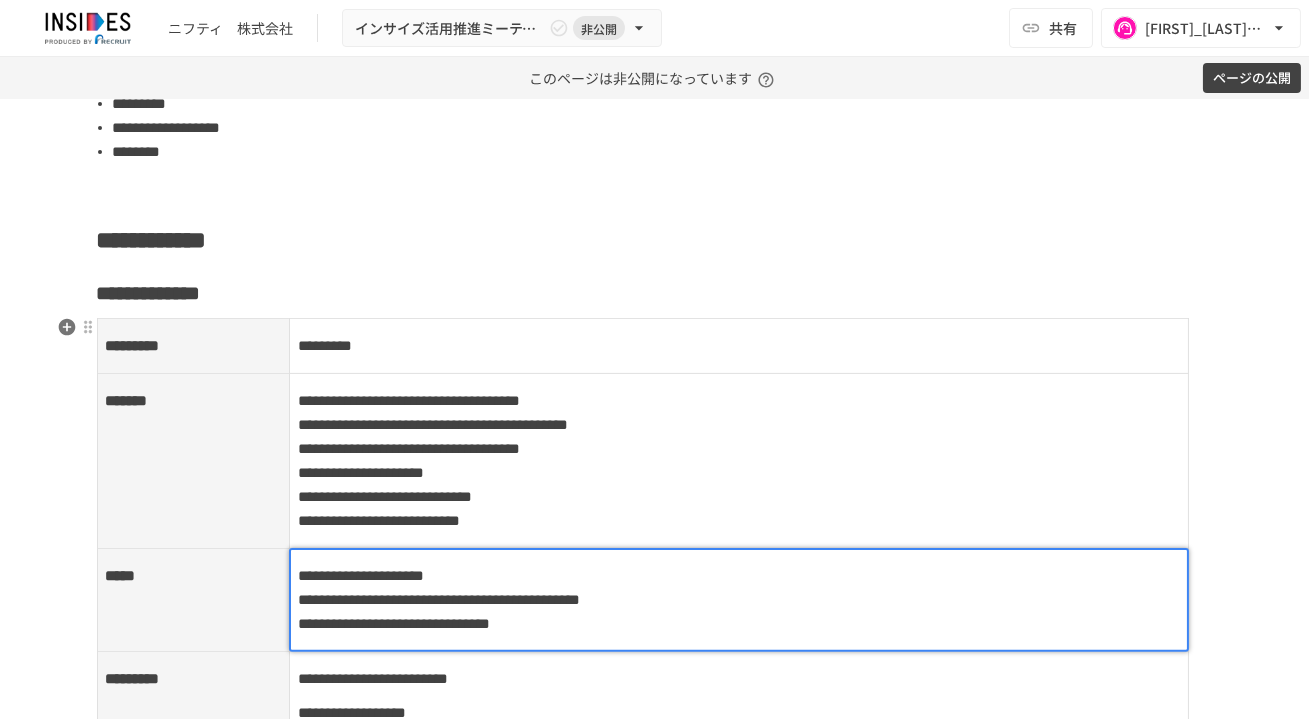 click on "**********" at bounding box center [361, 575] 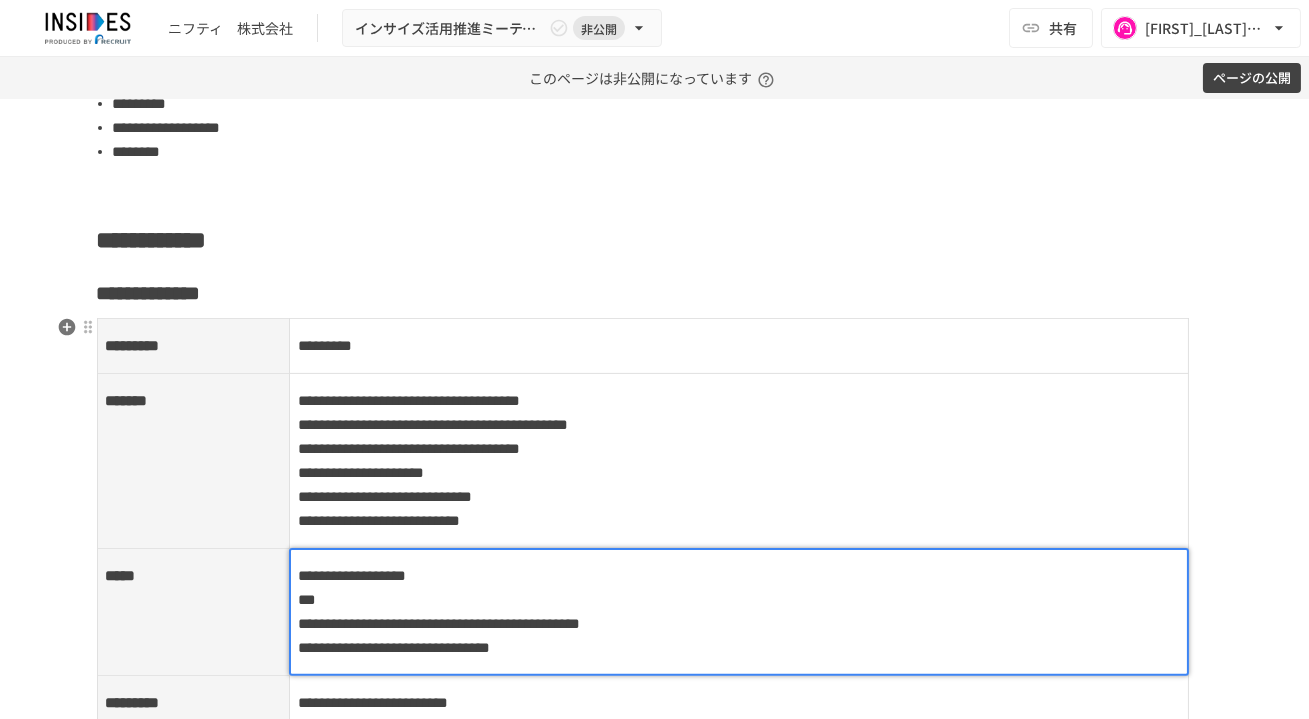click on "**********" at bounding box center [739, 612] 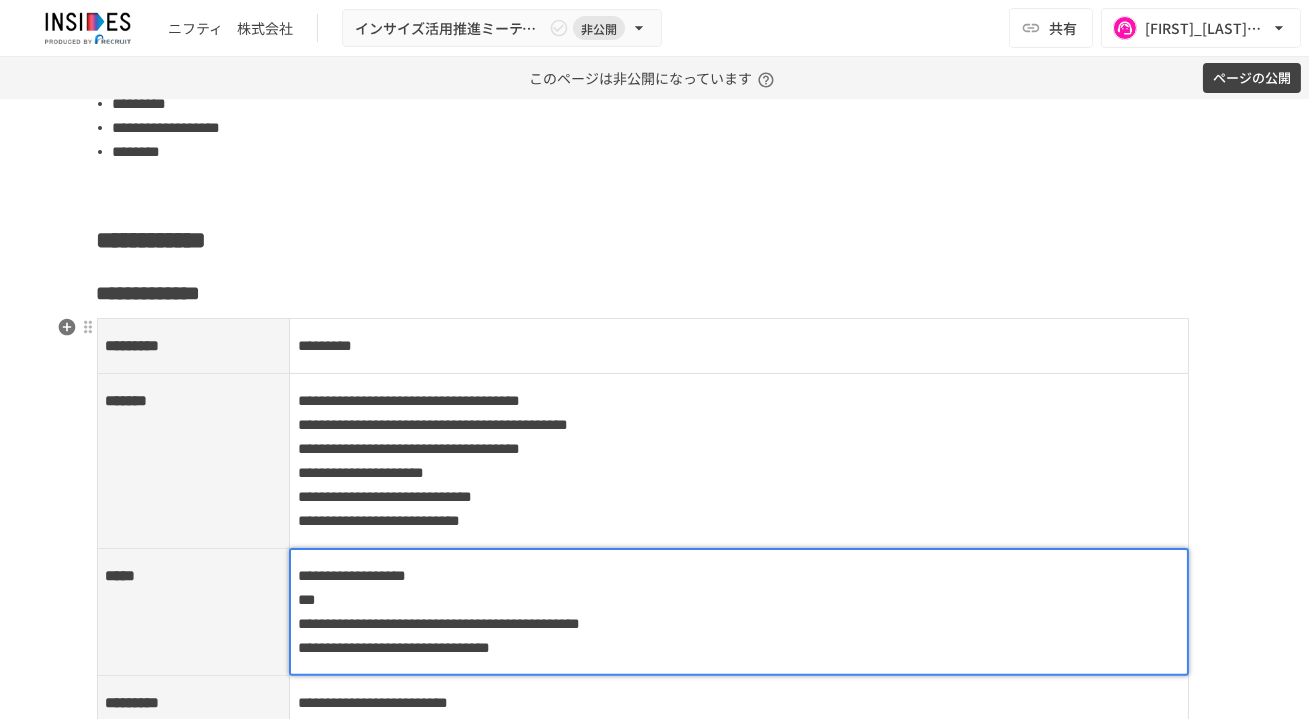 click at bounding box center (739, 612) 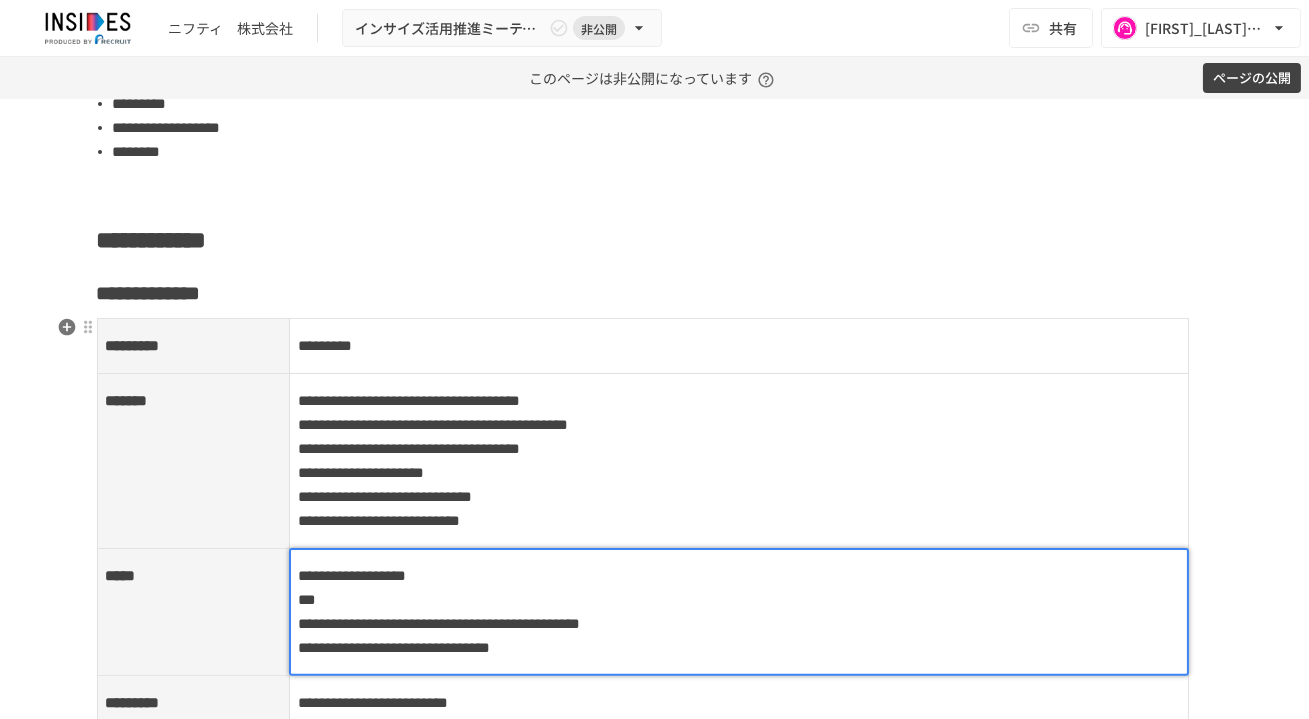click on "**********" at bounding box center (439, 623) 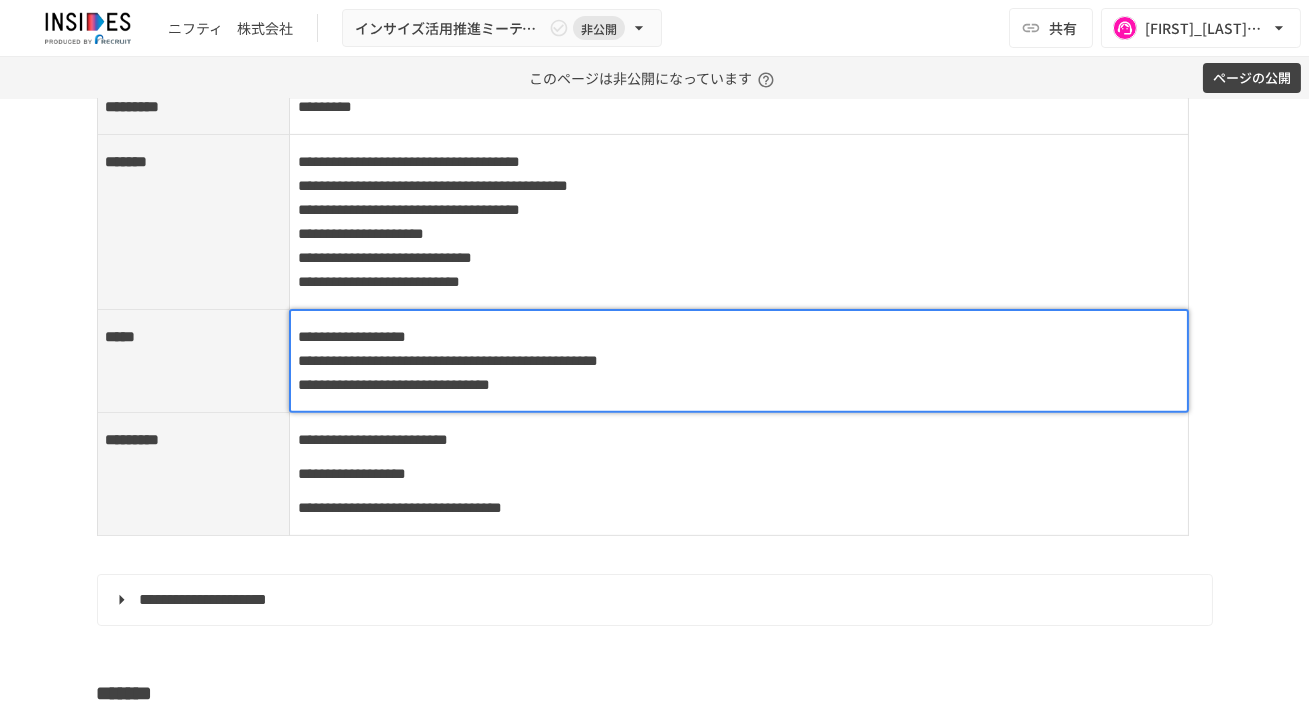 scroll, scrollTop: 1590, scrollLeft: 0, axis: vertical 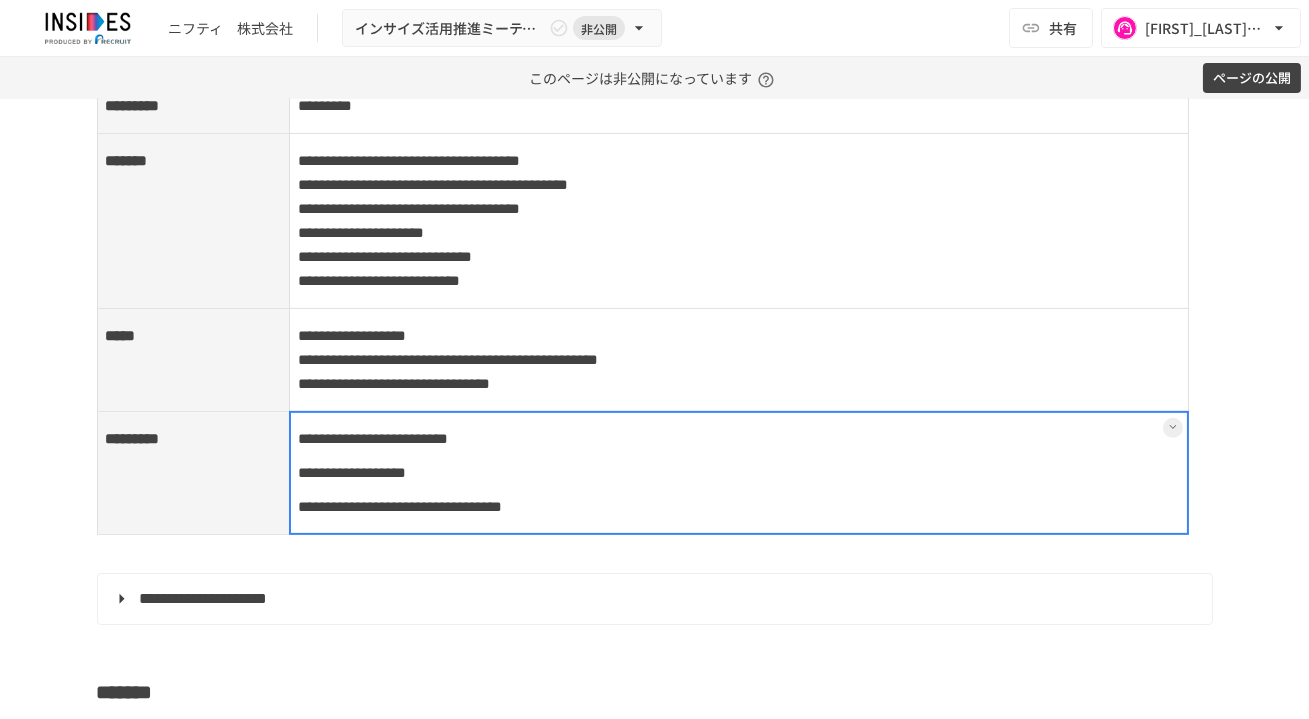 click on "**********" at bounding box center (739, 473) 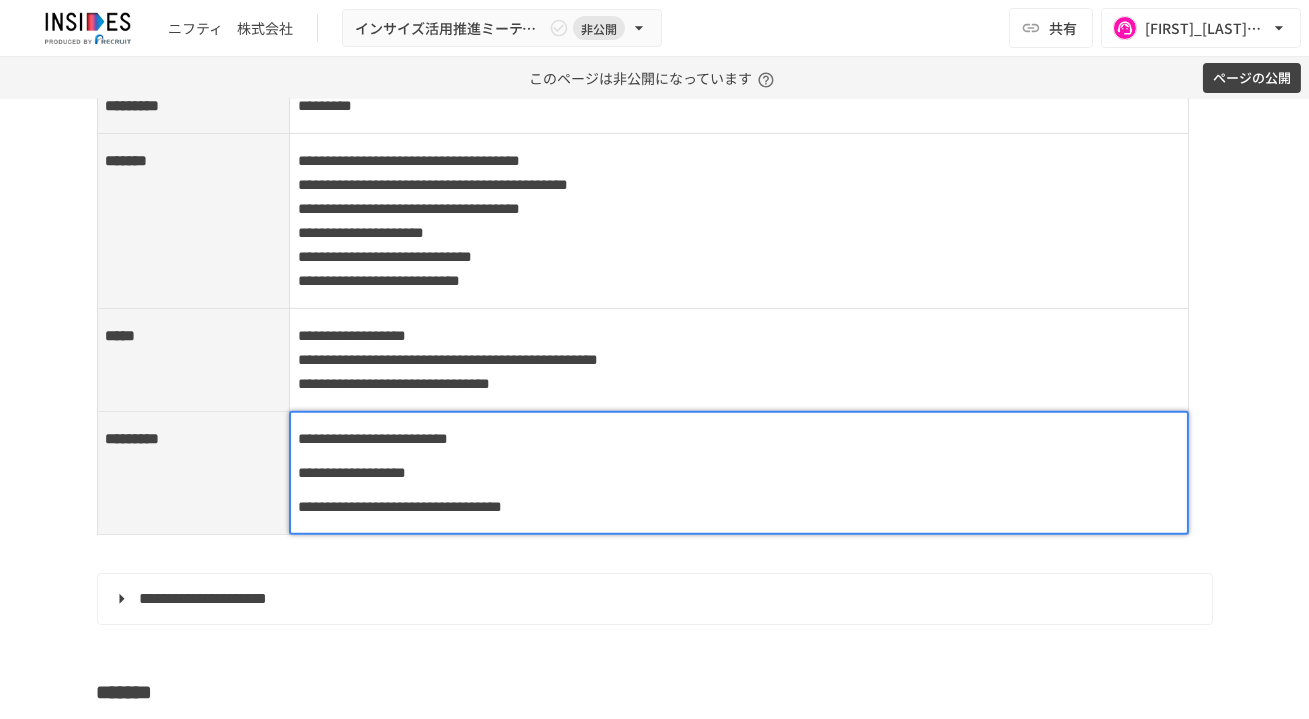 click on "**********" at bounding box center [739, 473] 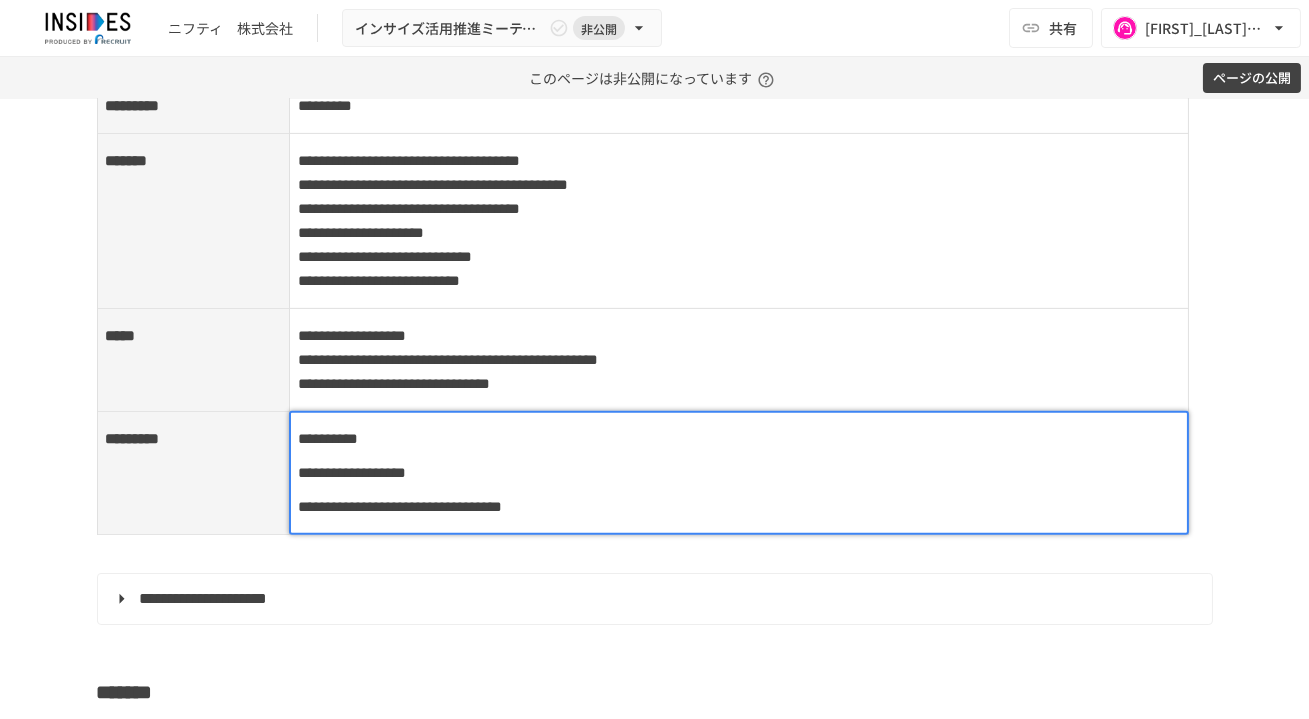 click on "**********" at bounding box center [739, 473] 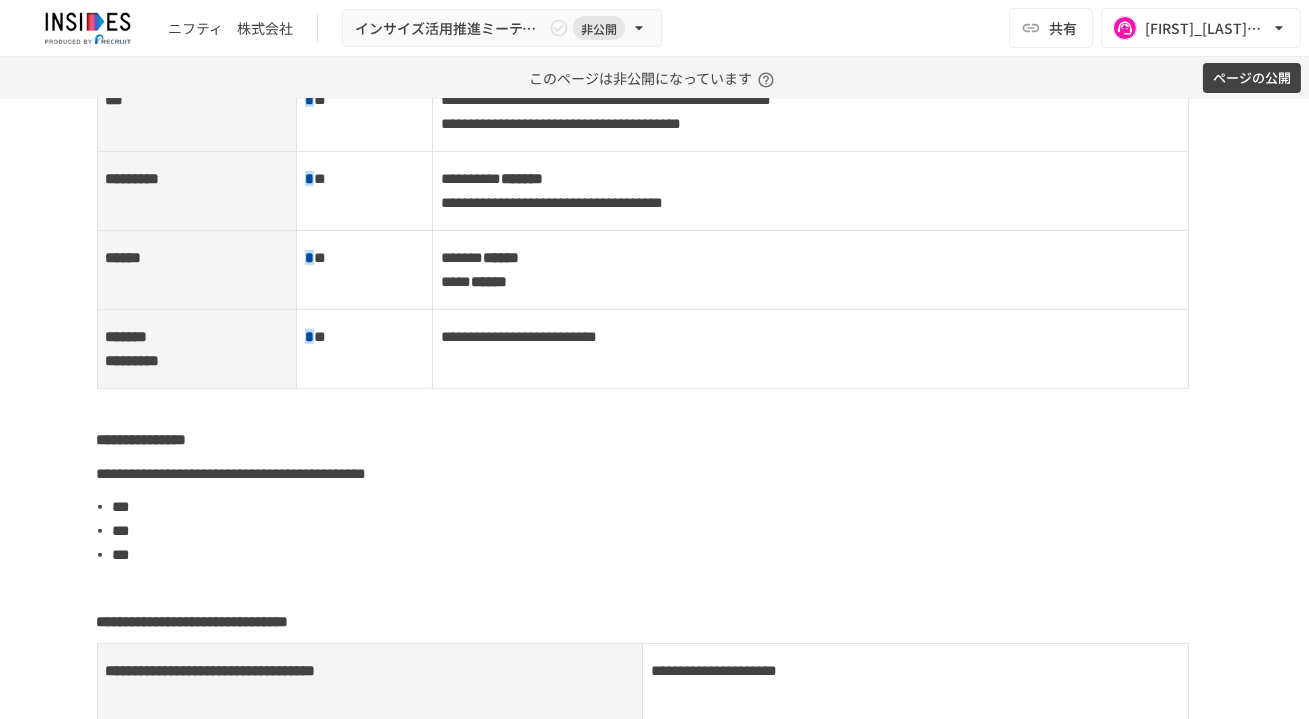 scroll, scrollTop: 2376, scrollLeft: 0, axis: vertical 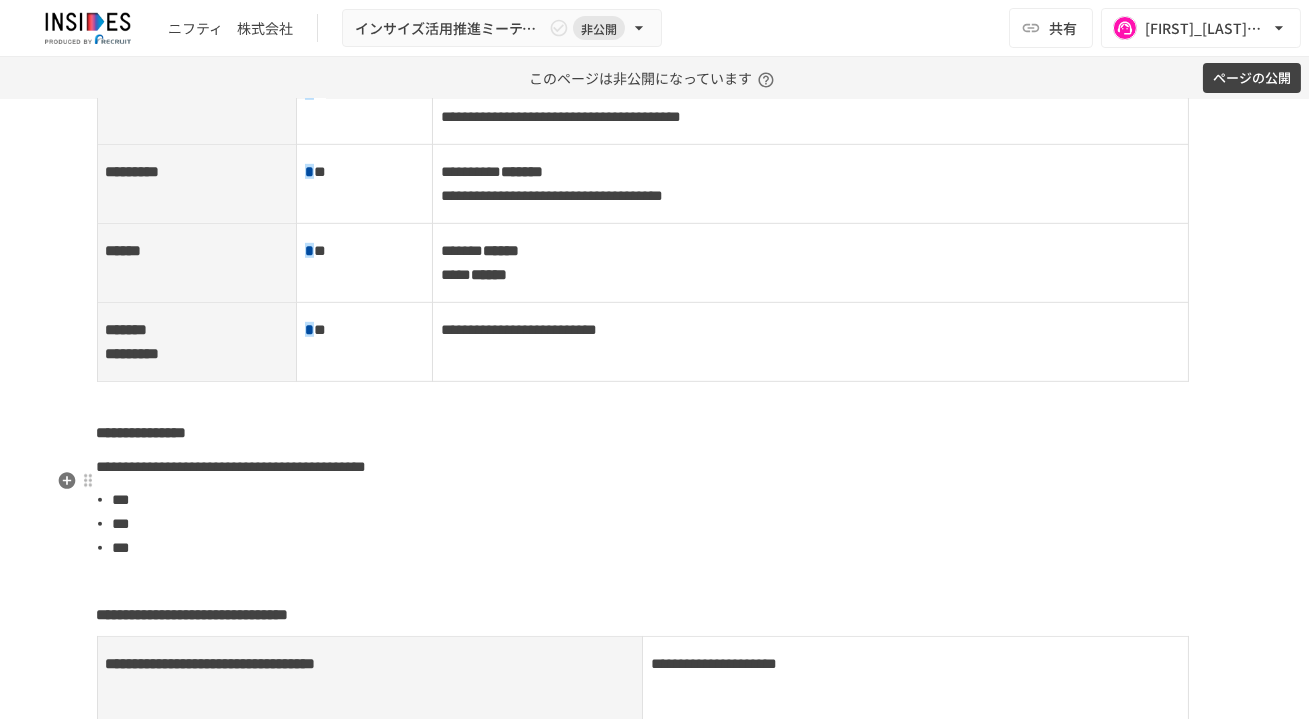 click on "**********" at bounding box center (232, 466) 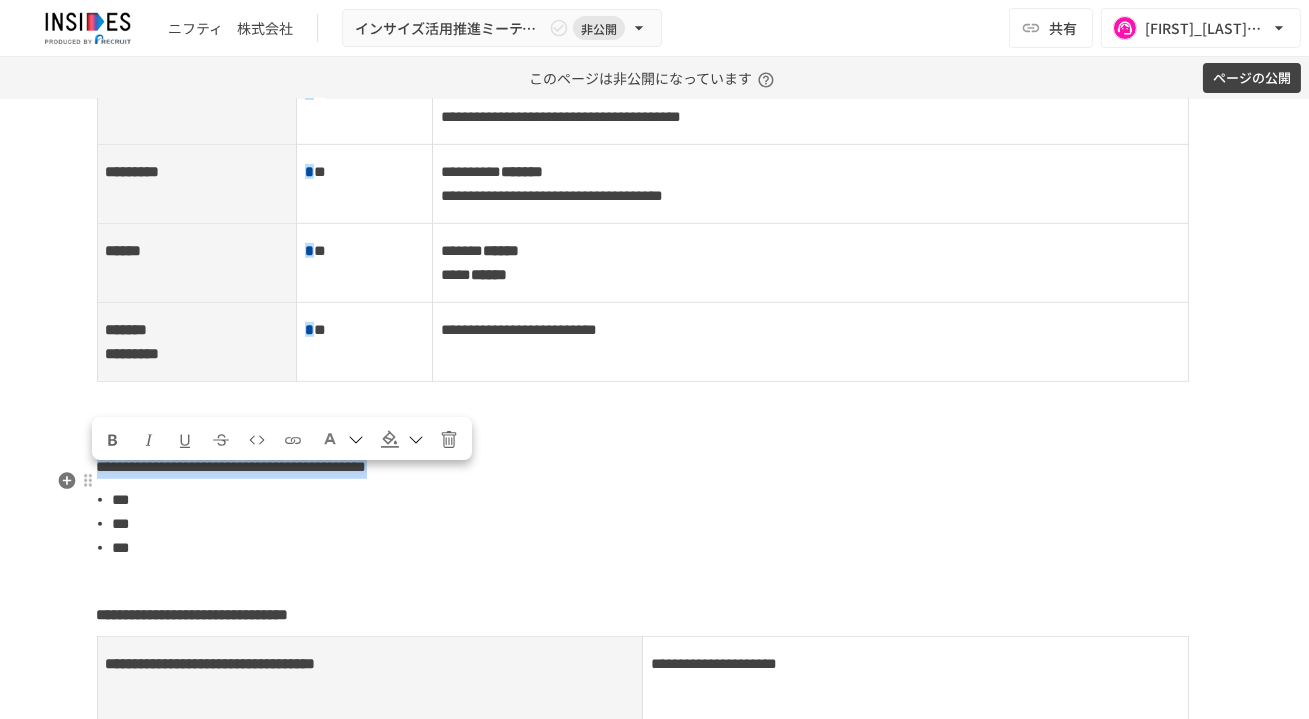 click on "**********" at bounding box center [655, 467] 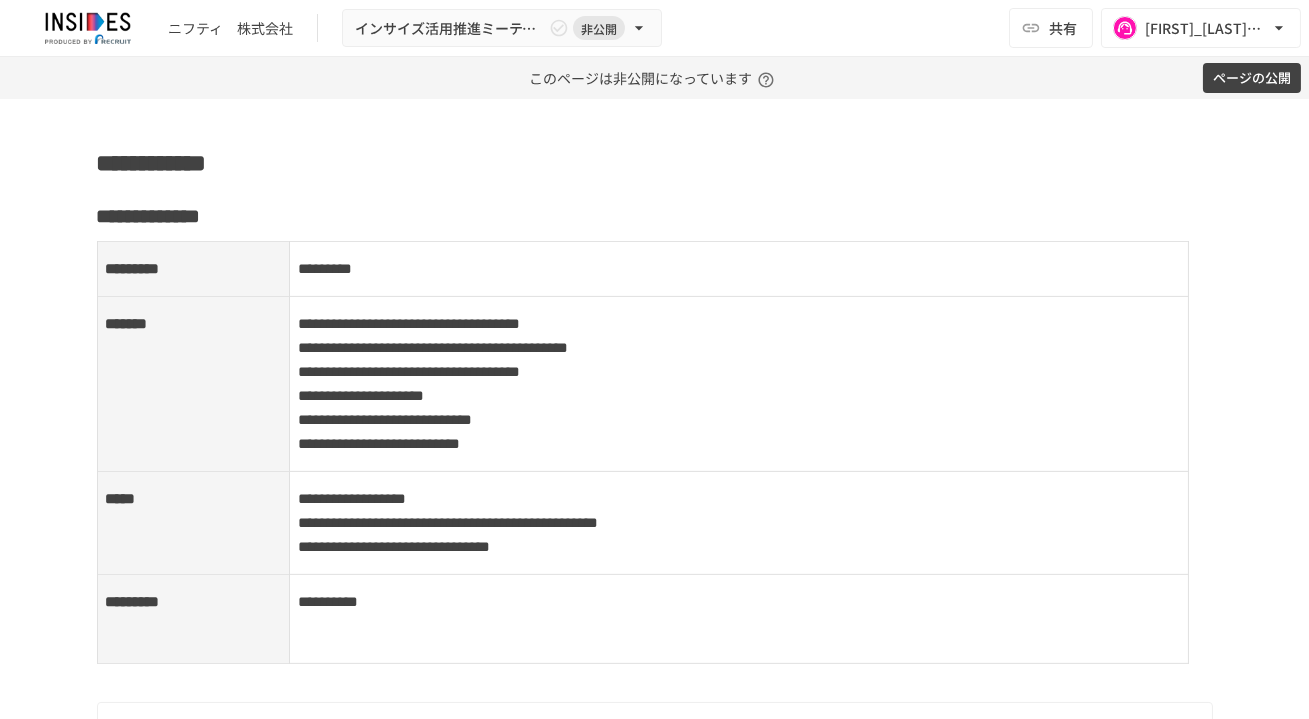 scroll, scrollTop: 1426, scrollLeft: 0, axis: vertical 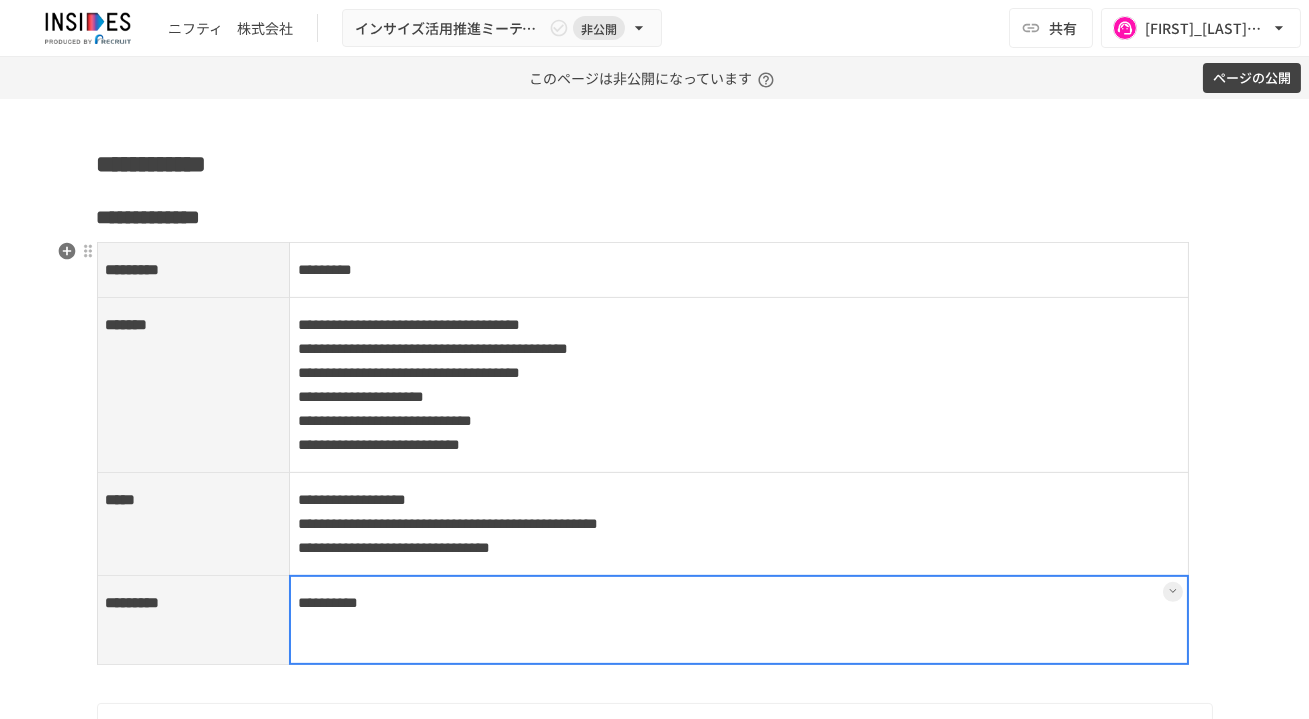click on "**********" at bounding box center [739, 620] 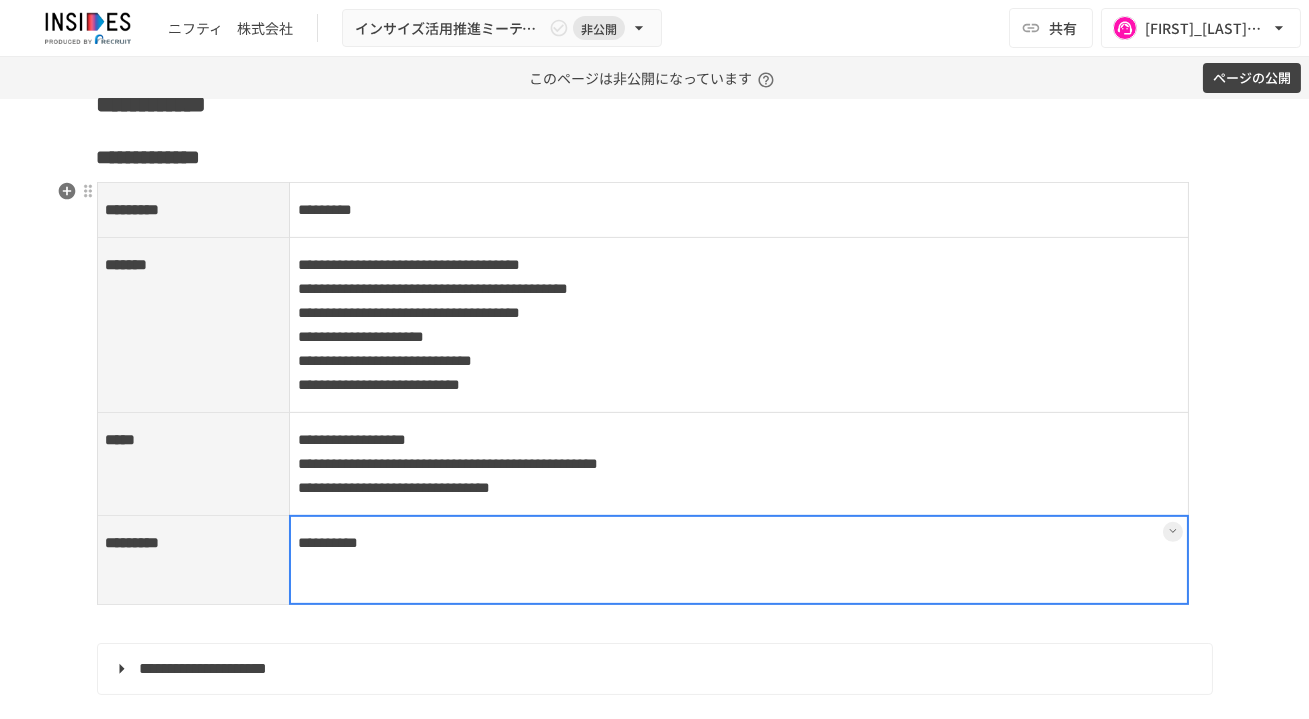 scroll, scrollTop: 1490, scrollLeft: 0, axis: vertical 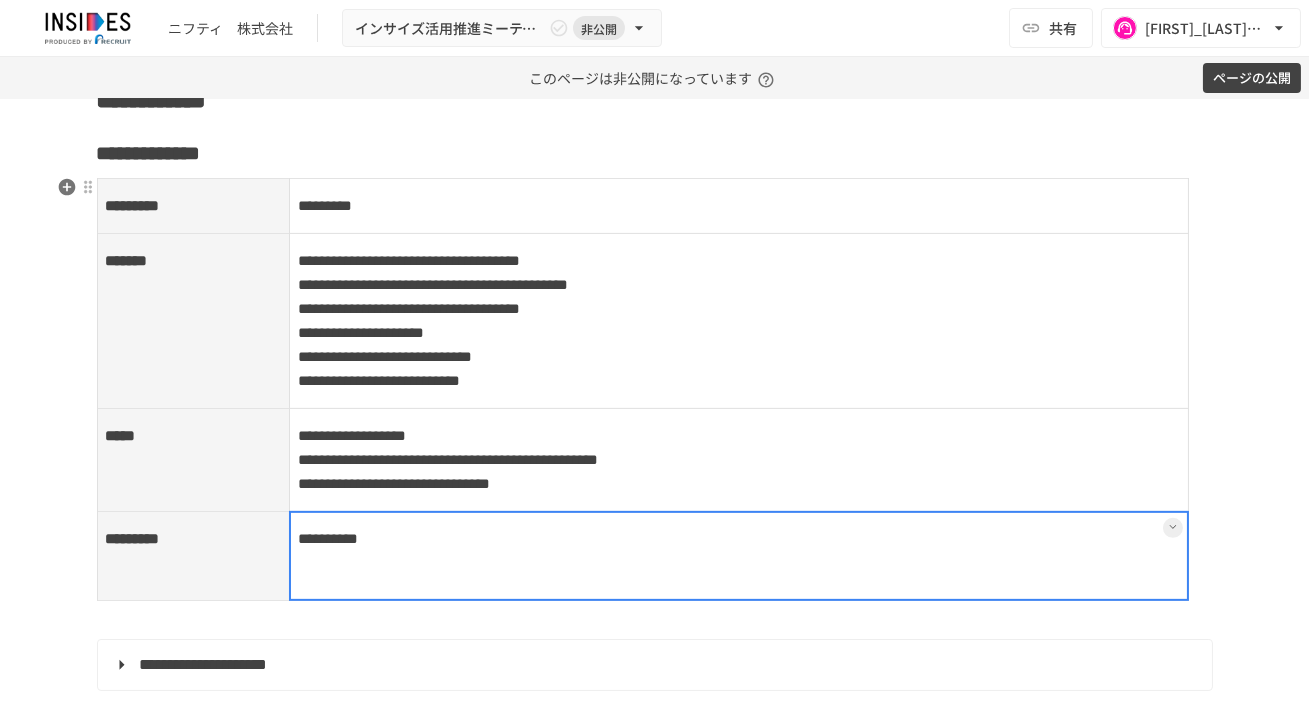 click at bounding box center (739, 556) 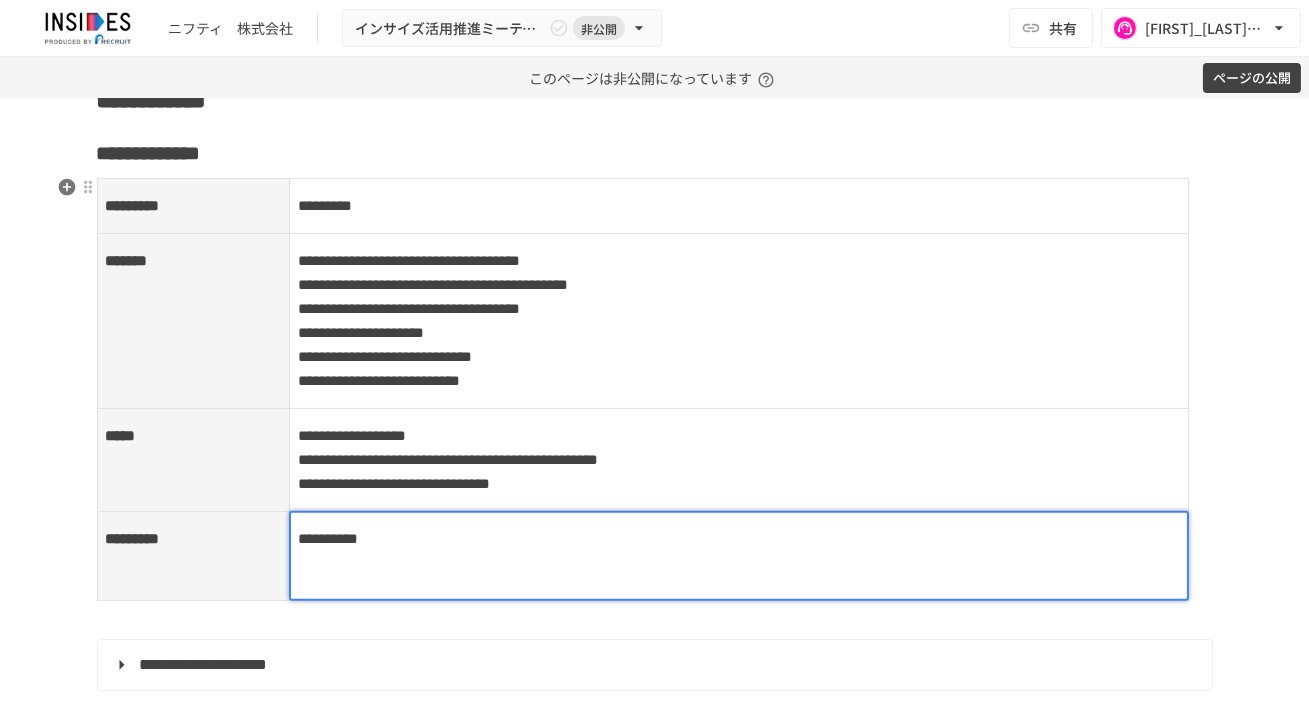 click on "**********" at bounding box center [739, 539] 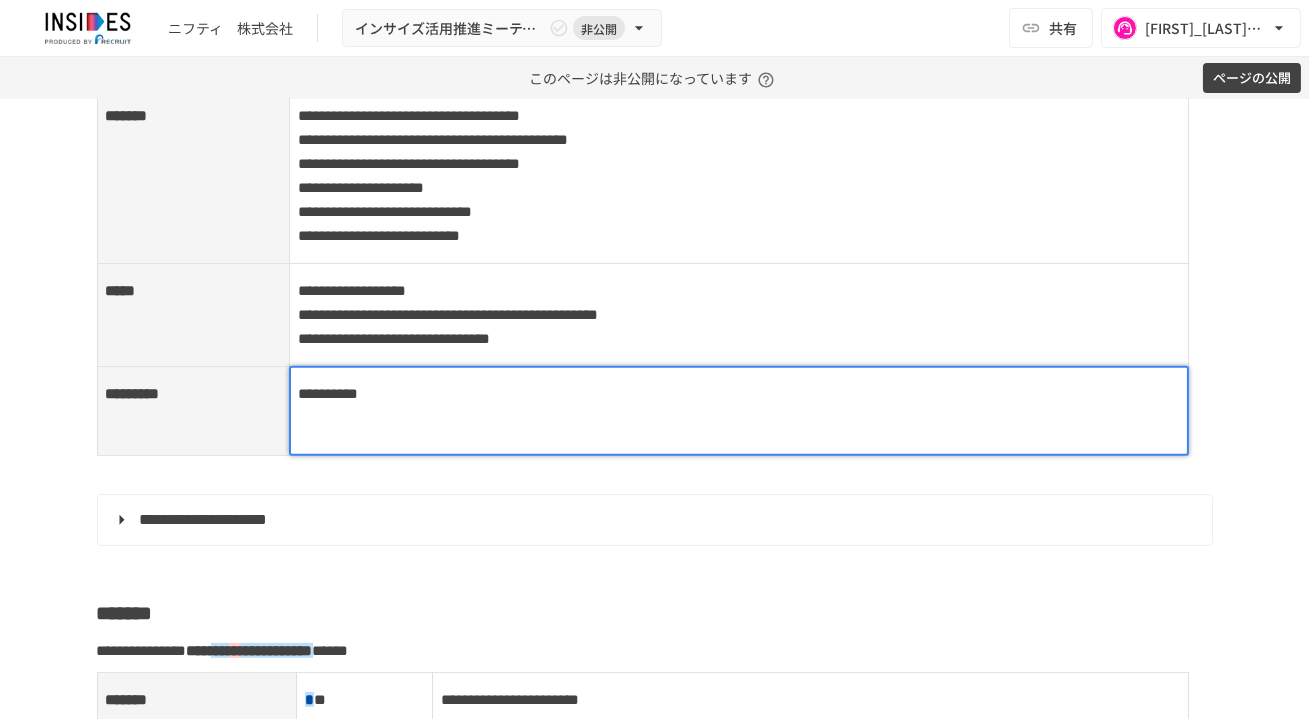 scroll, scrollTop: 1636, scrollLeft: 0, axis: vertical 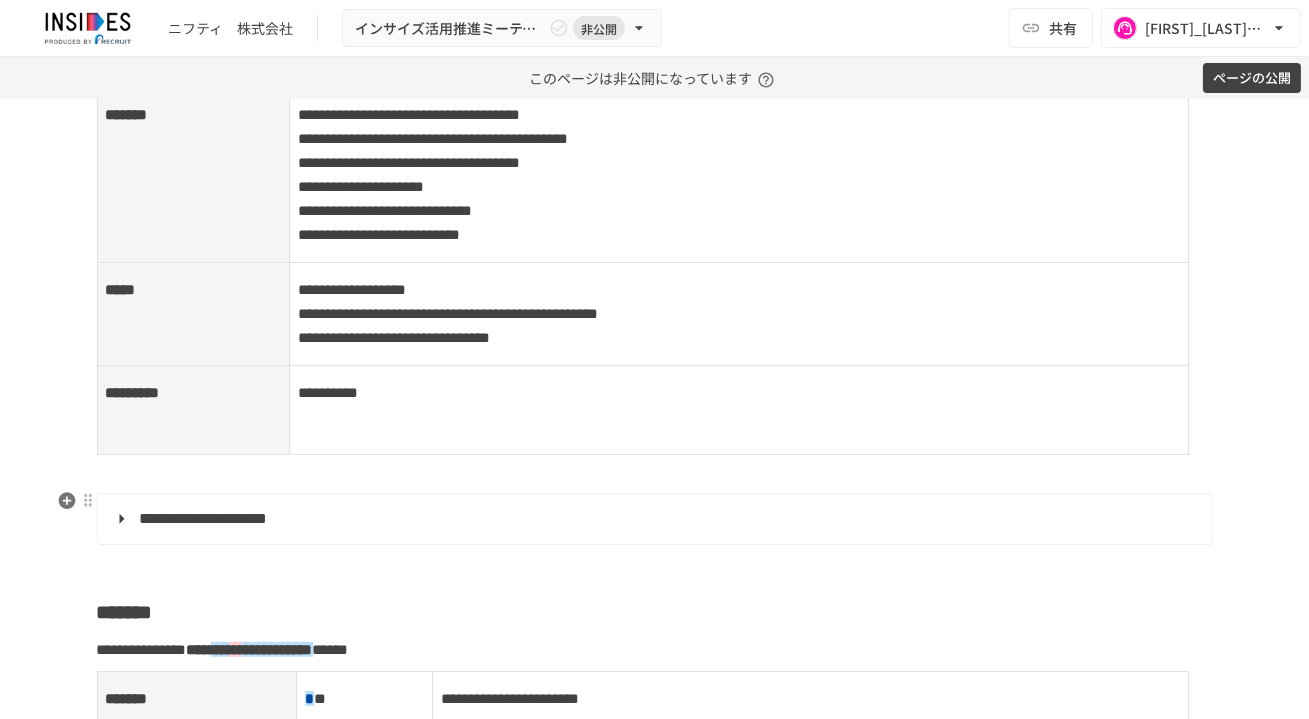 click on "**********" at bounding box center [653, 519] 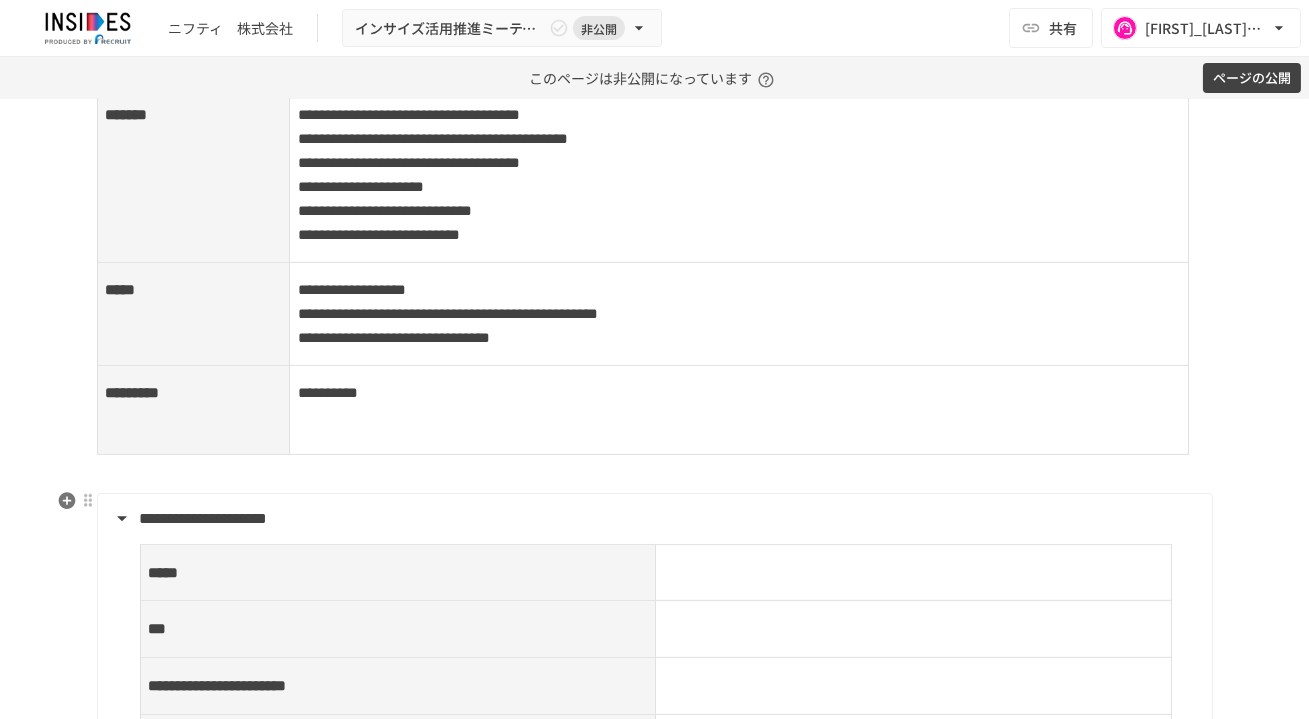 scroll, scrollTop: 1667, scrollLeft: 0, axis: vertical 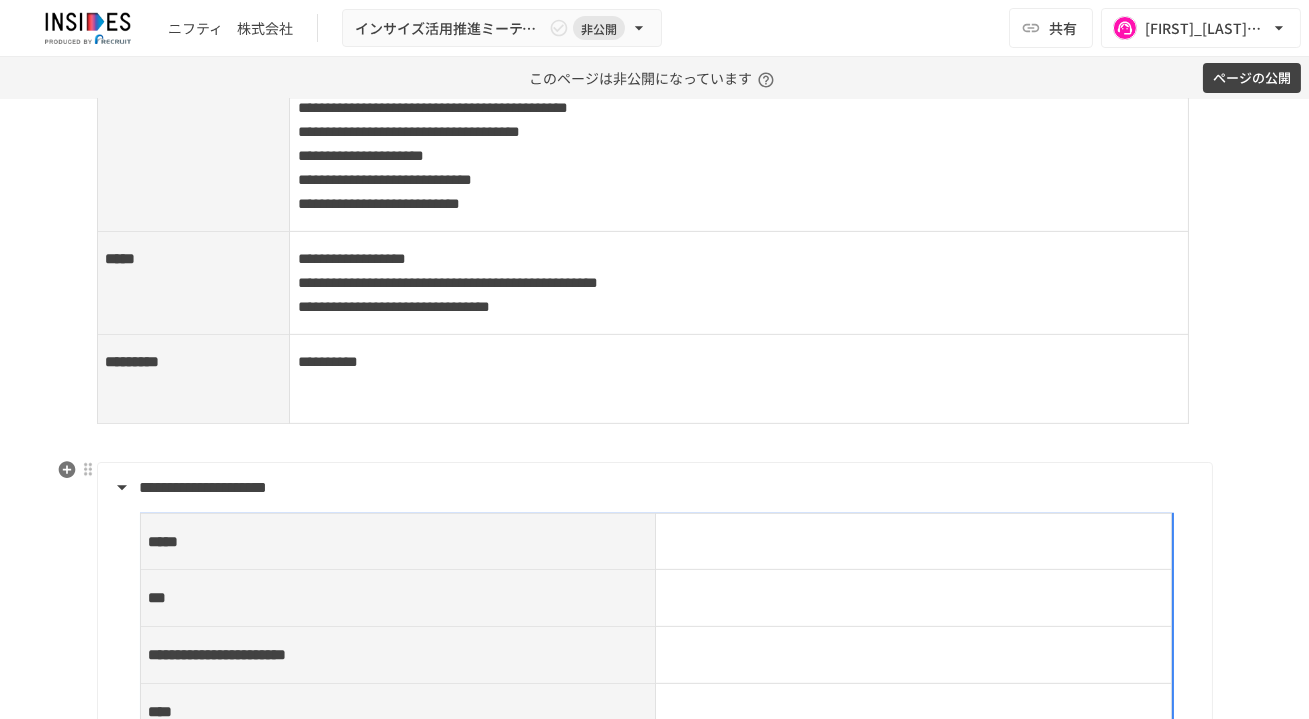 click on "*****" at bounding box center [398, 542] 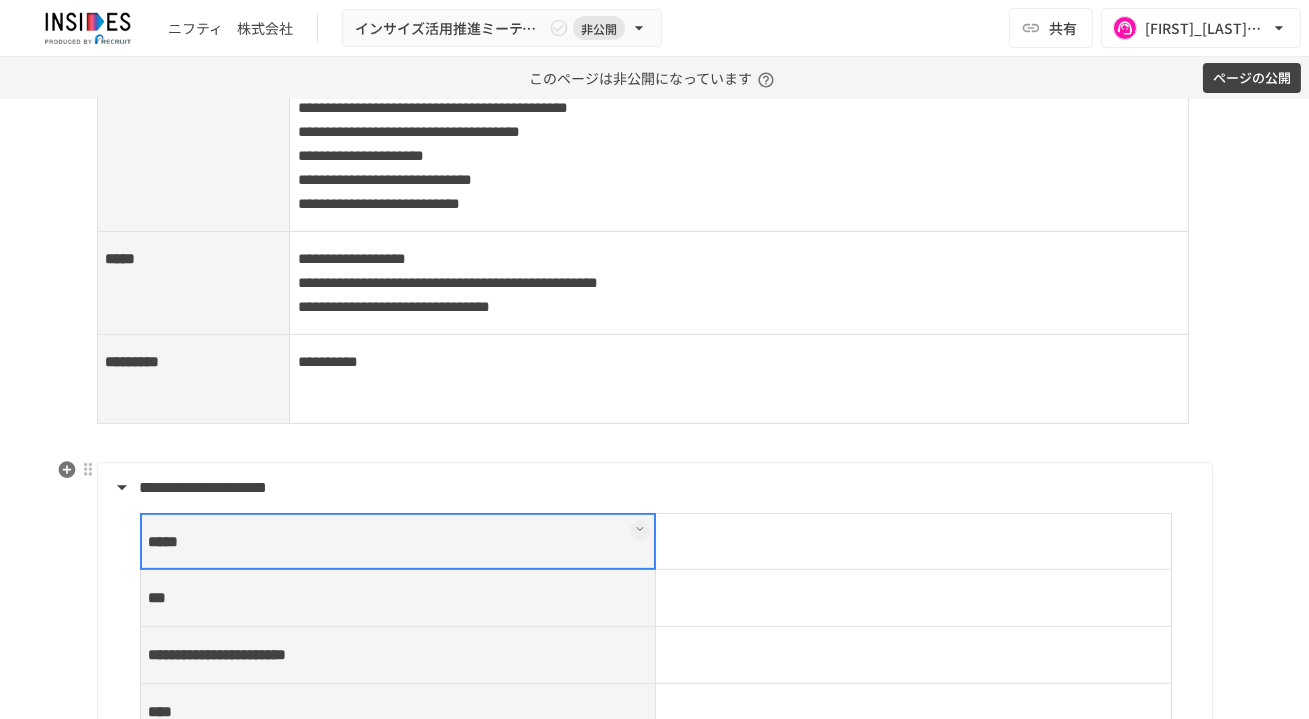 click at bounding box center (398, 542) 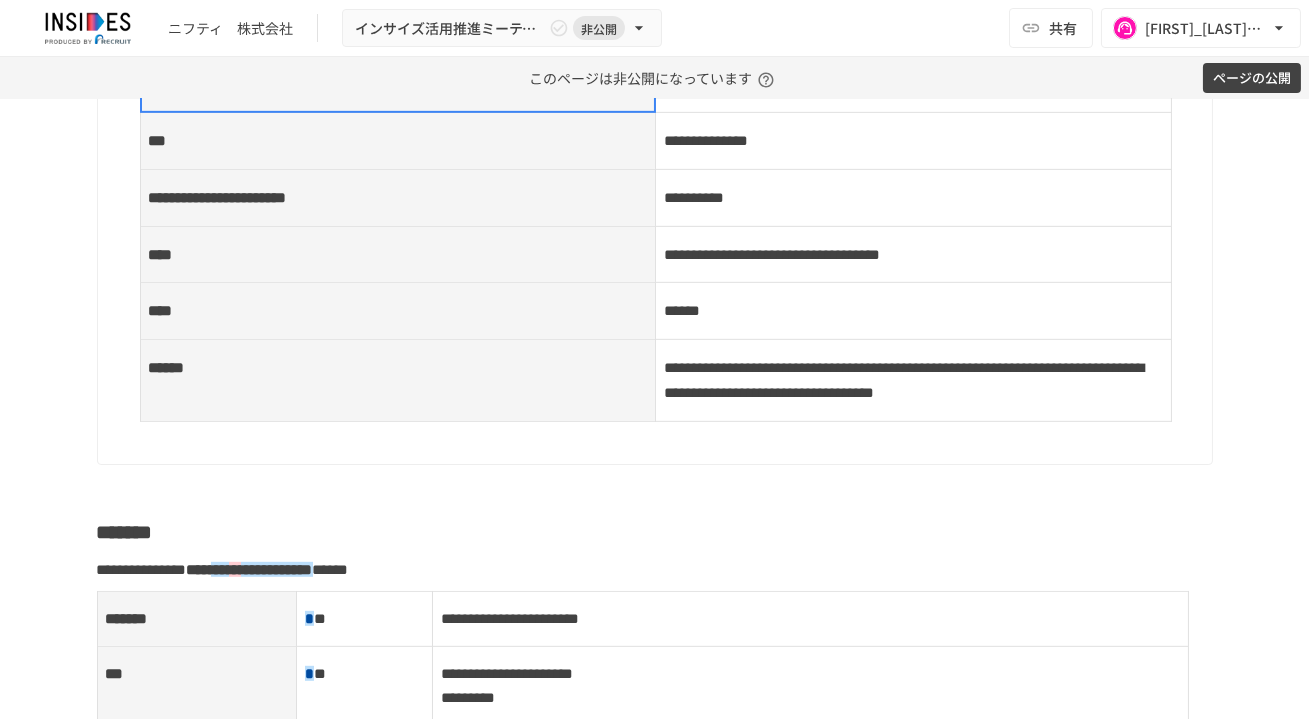 scroll, scrollTop: 2134, scrollLeft: 0, axis: vertical 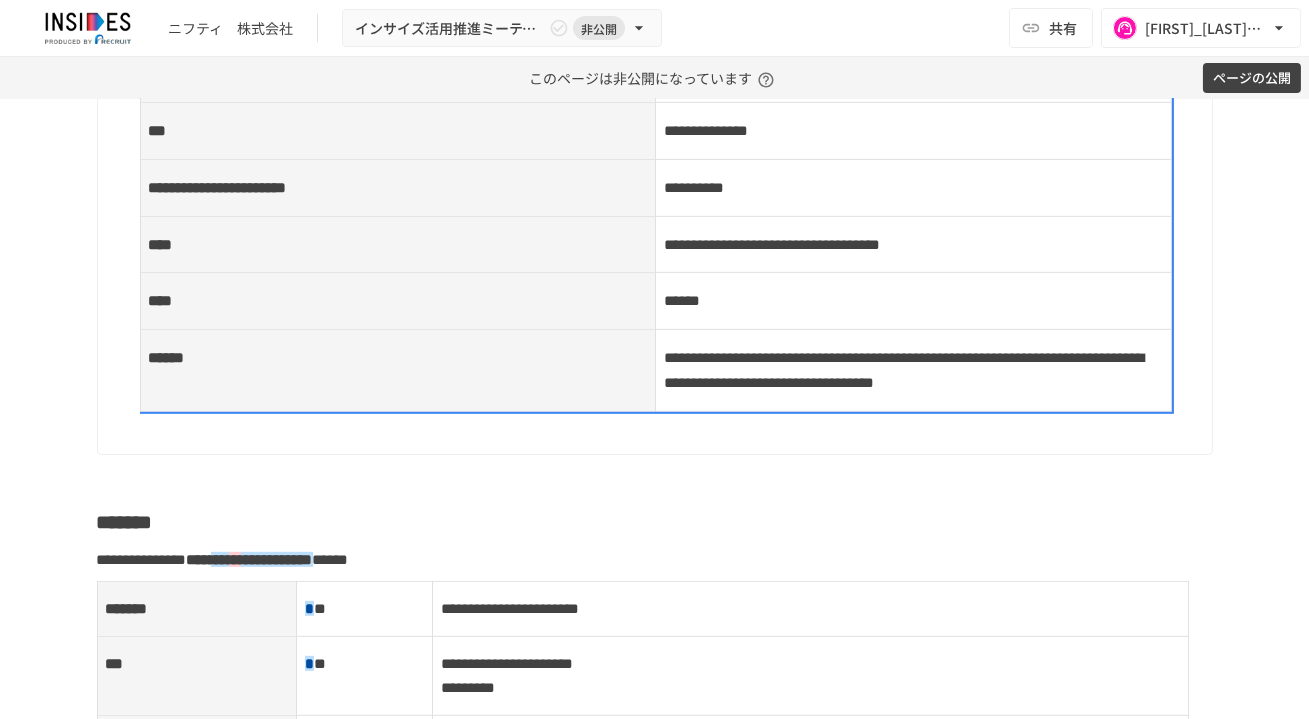 click on "**********" at bounding box center (913, 370) 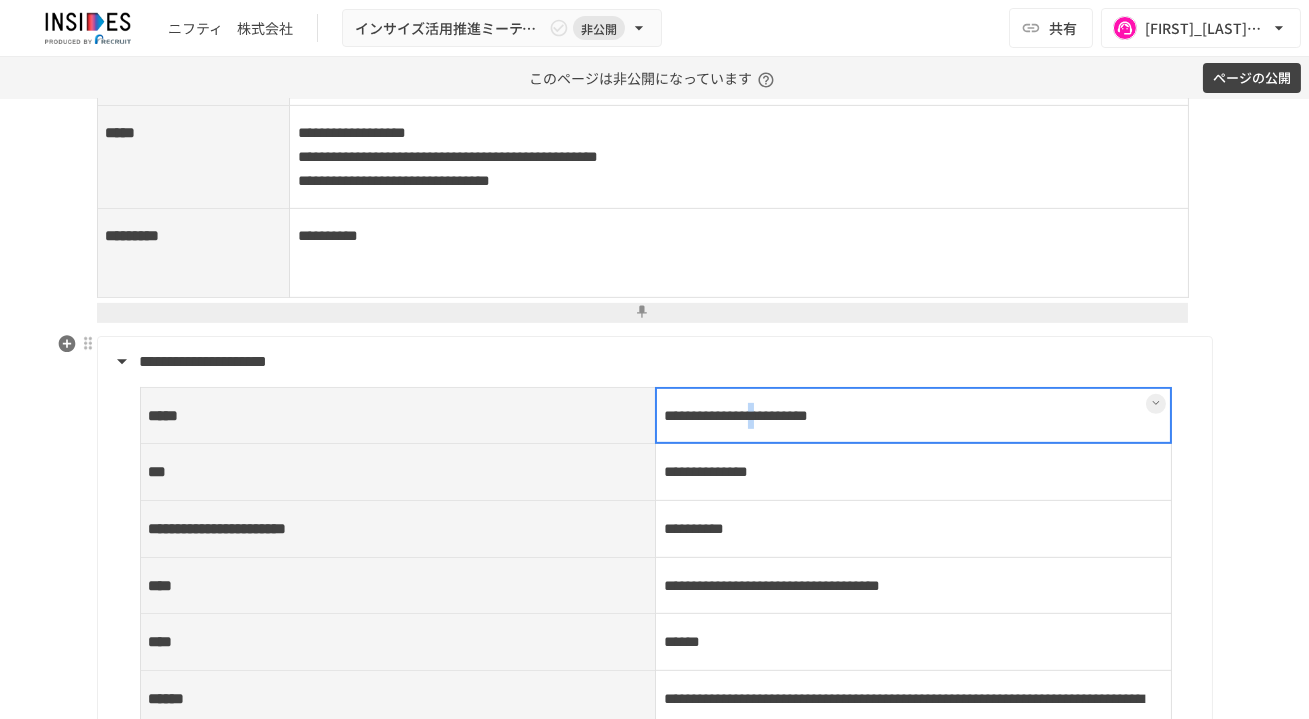click on "**********" at bounding box center (914, 415) 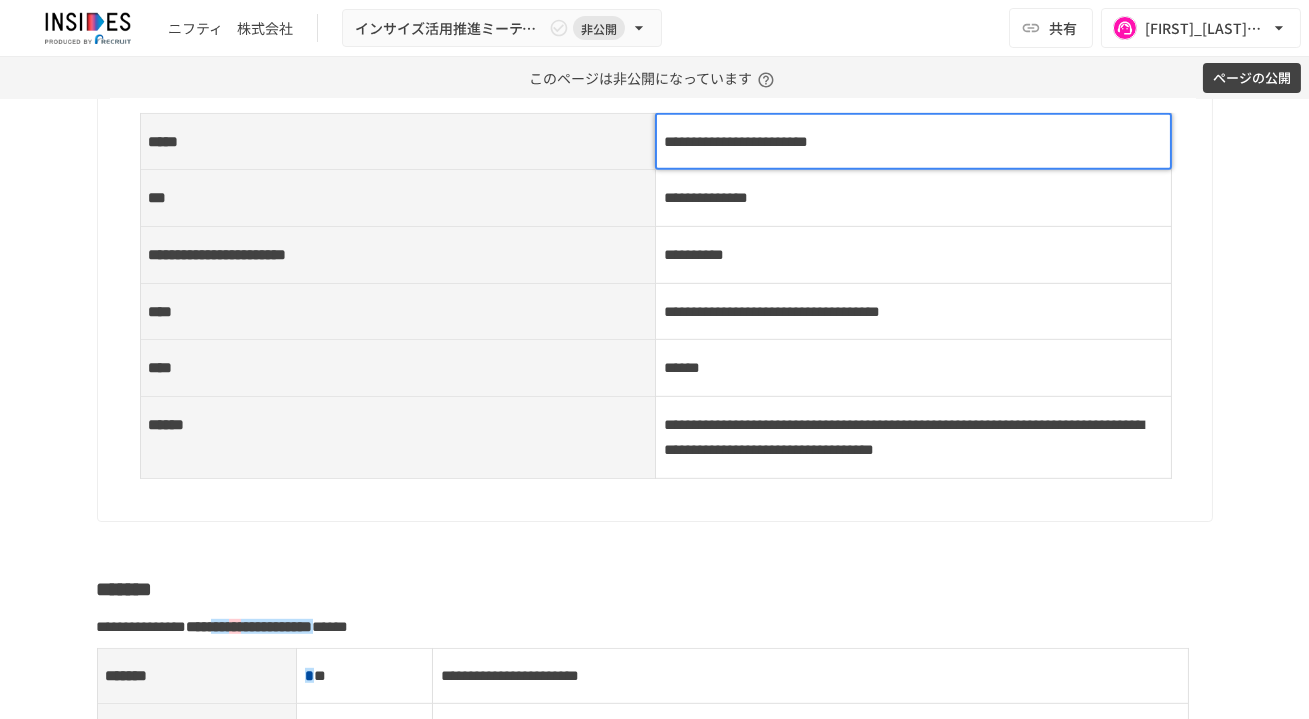 scroll, scrollTop: 2086, scrollLeft: 0, axis: vertical 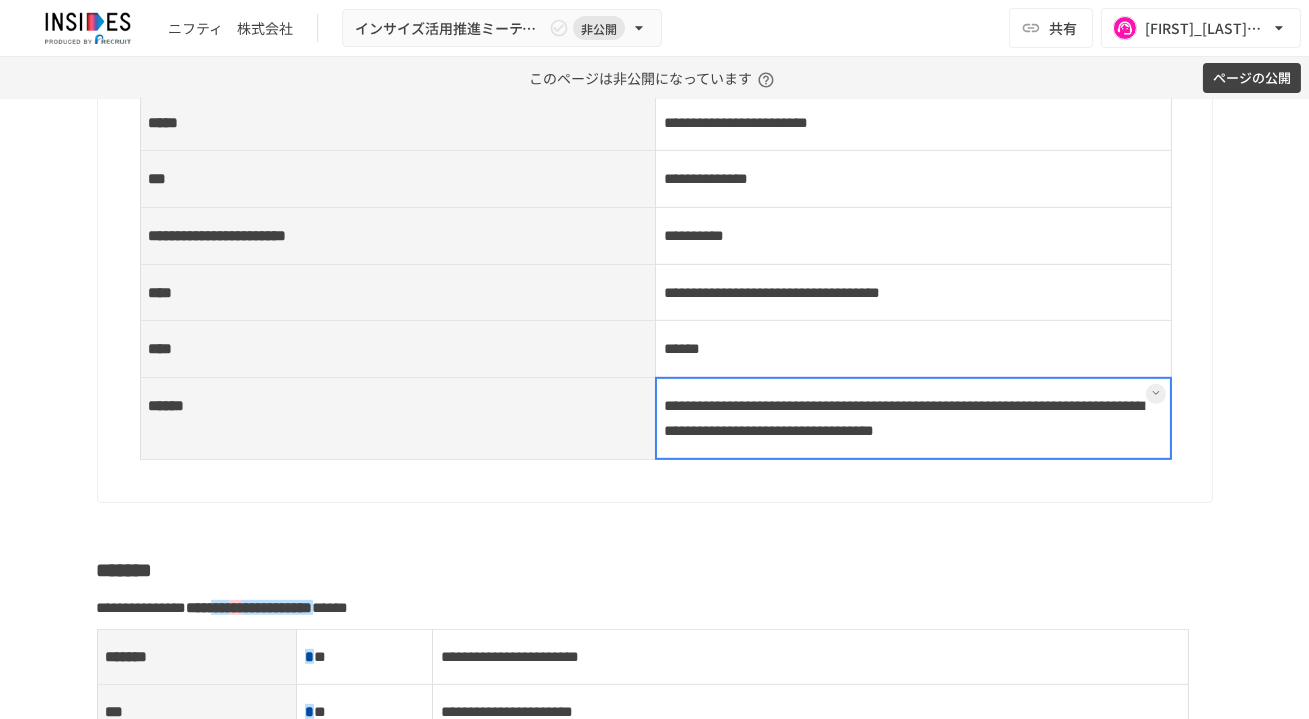 click on "**********" at bounding box center [914, 418] 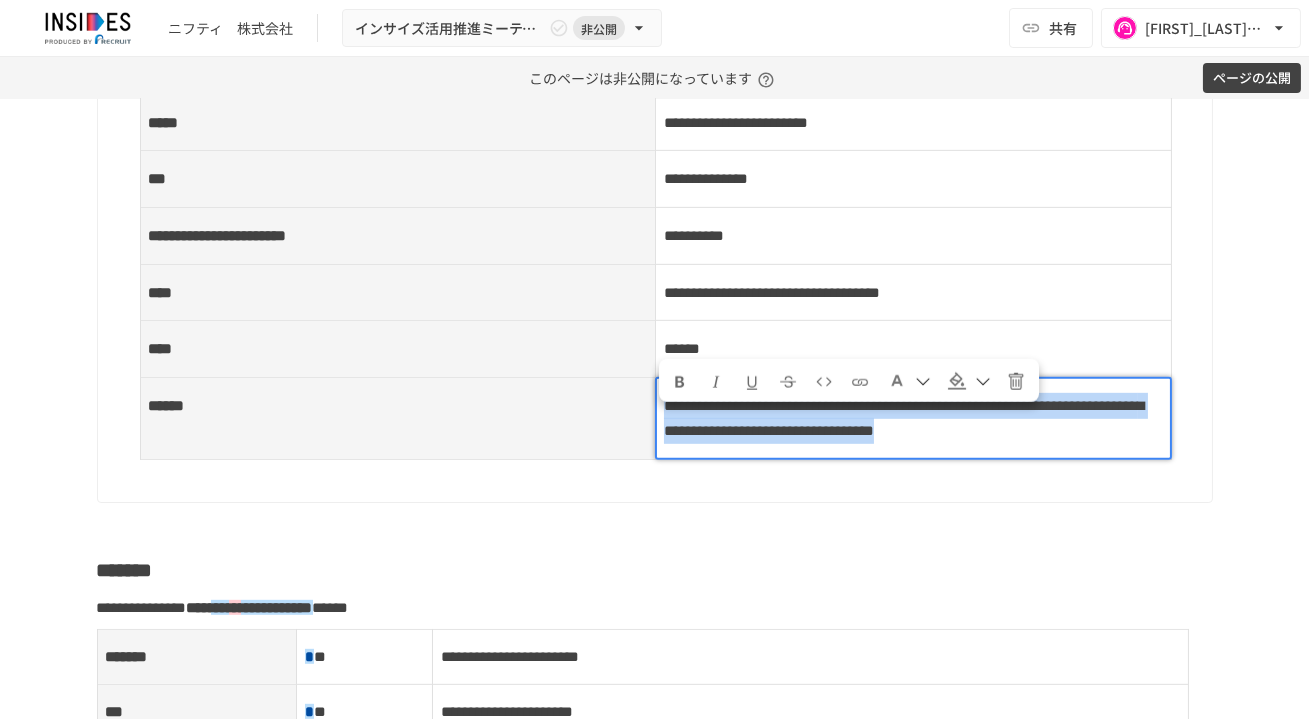 click on "**********" at bounding box center [904, 418] 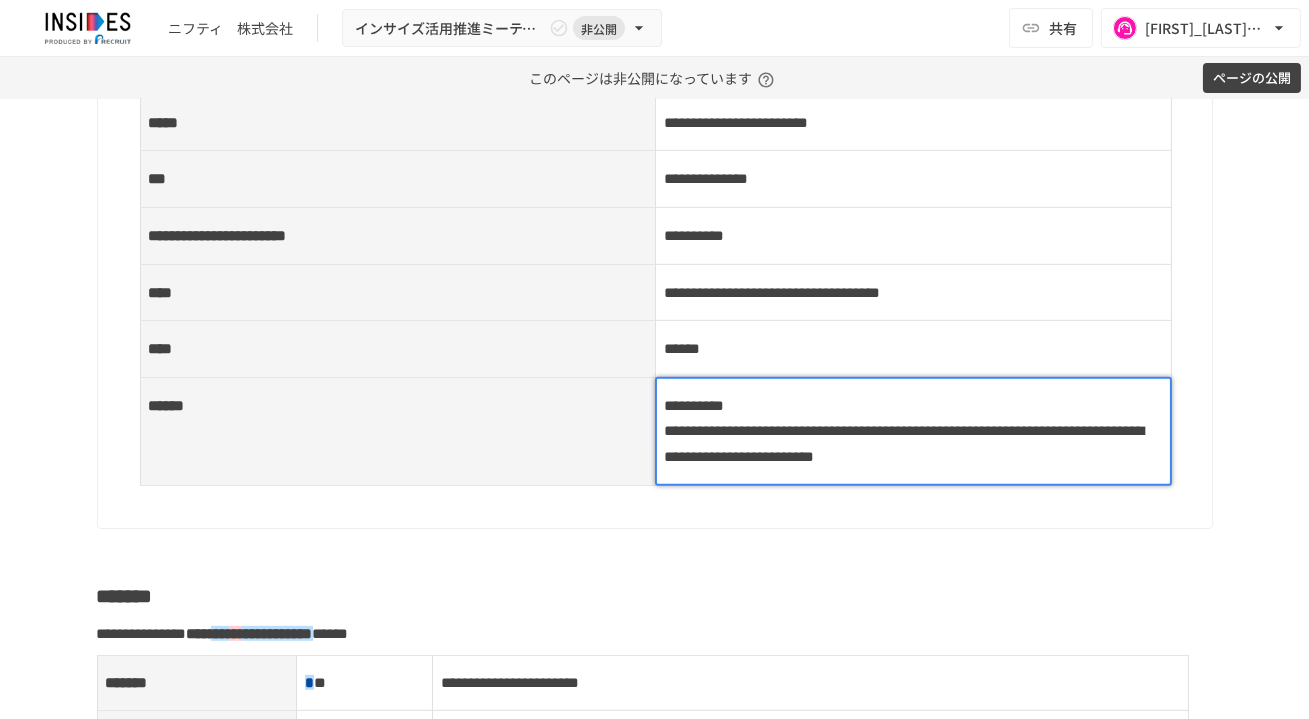 click on "**********" at bounding box center [904, 443] 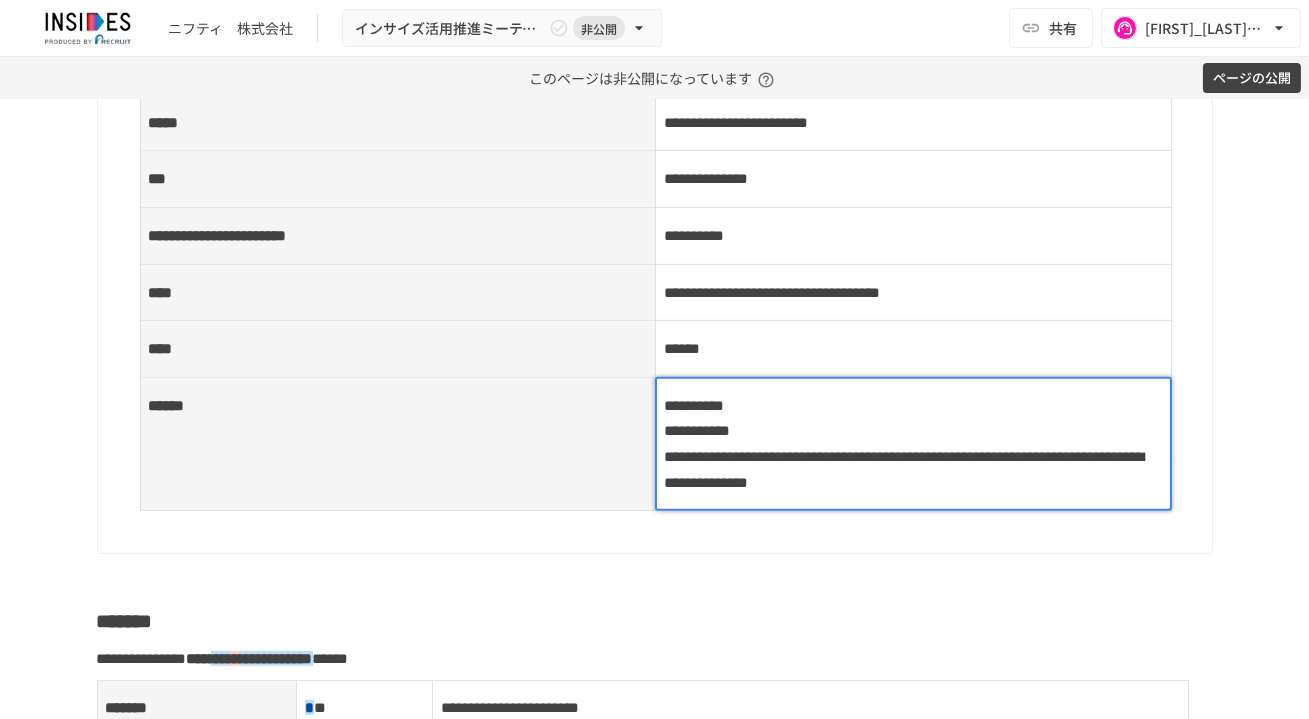 click on "**********" at bounding box center [904, 469] 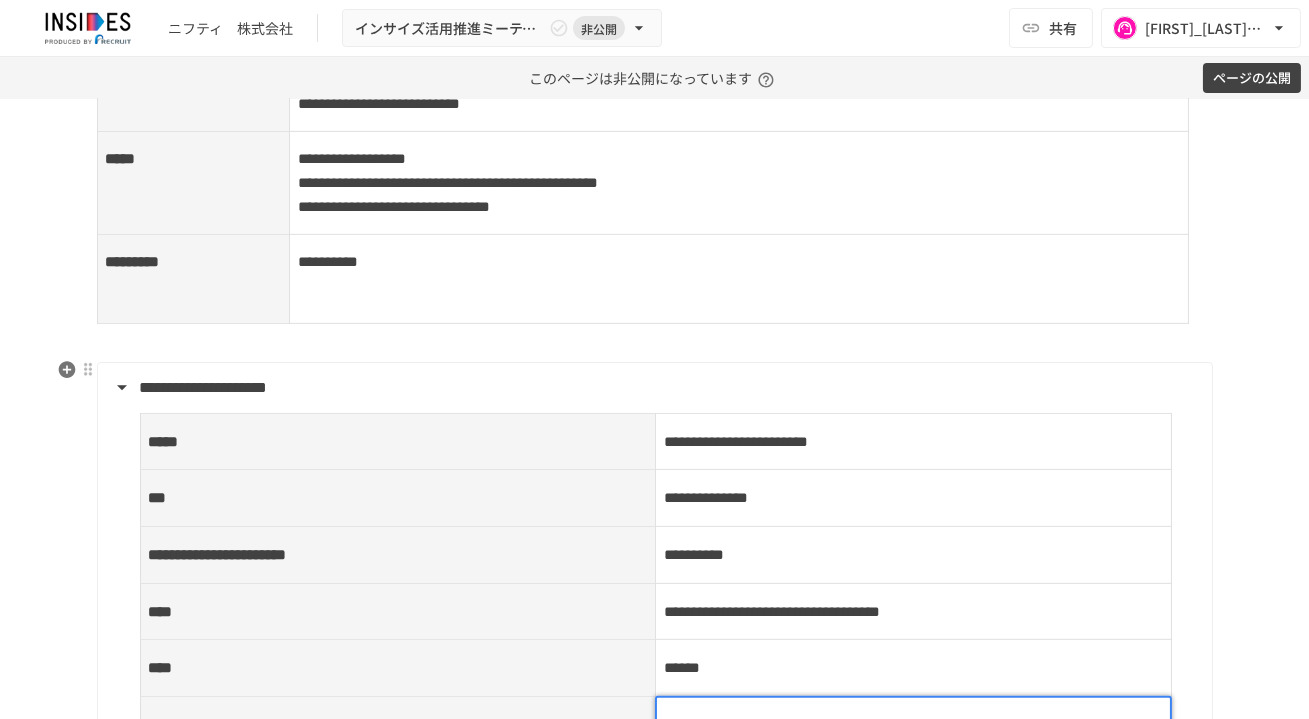 scroll, scrollTop: 1765, scrollLeft: 0, axis: vertical 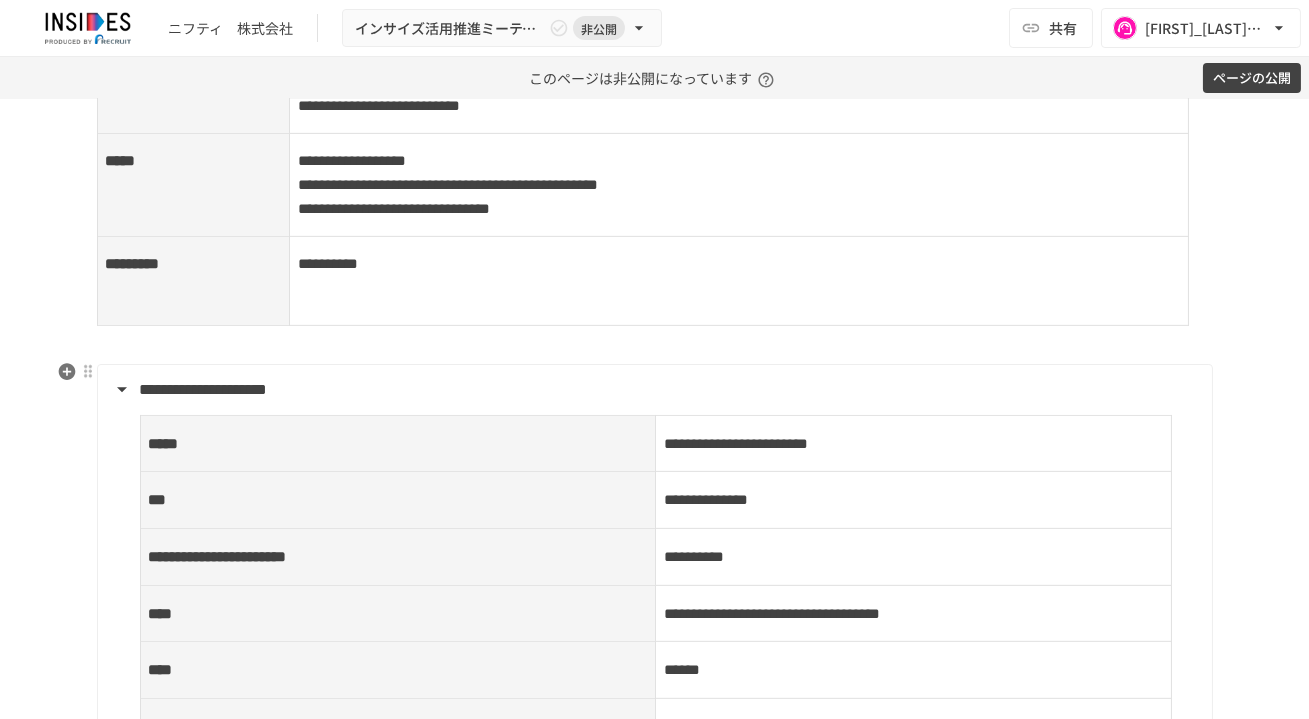 click on "**********" at bounding box center (653, 390) 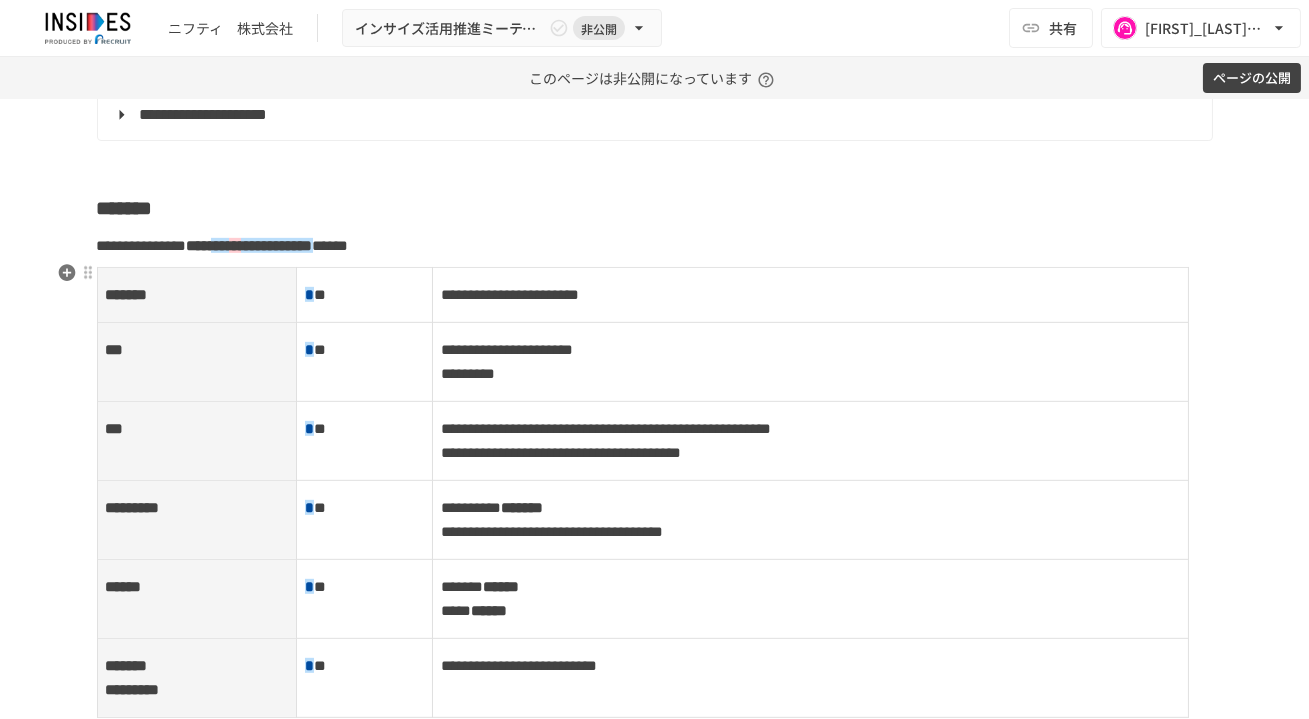 scroll, scrollTop: 2085, scrollLeft: 0, axis: vertical 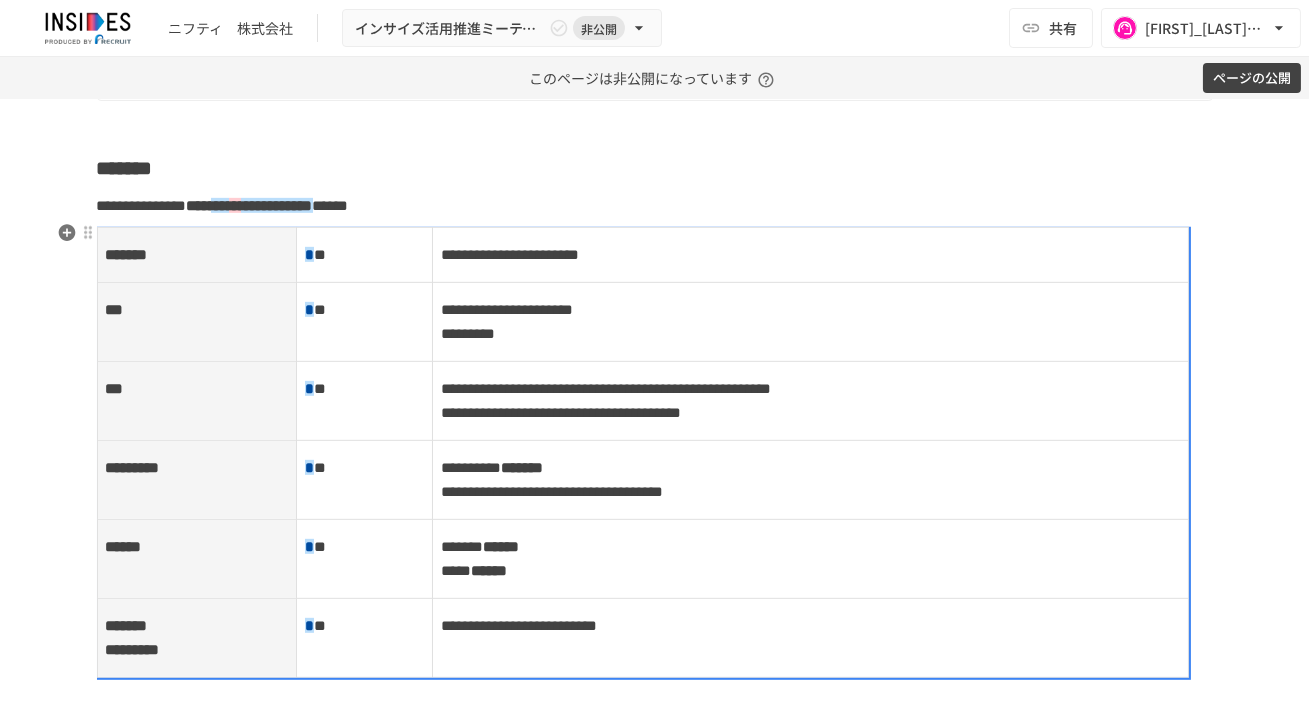 click on "* 　 *" at bounding box center [364, 255] 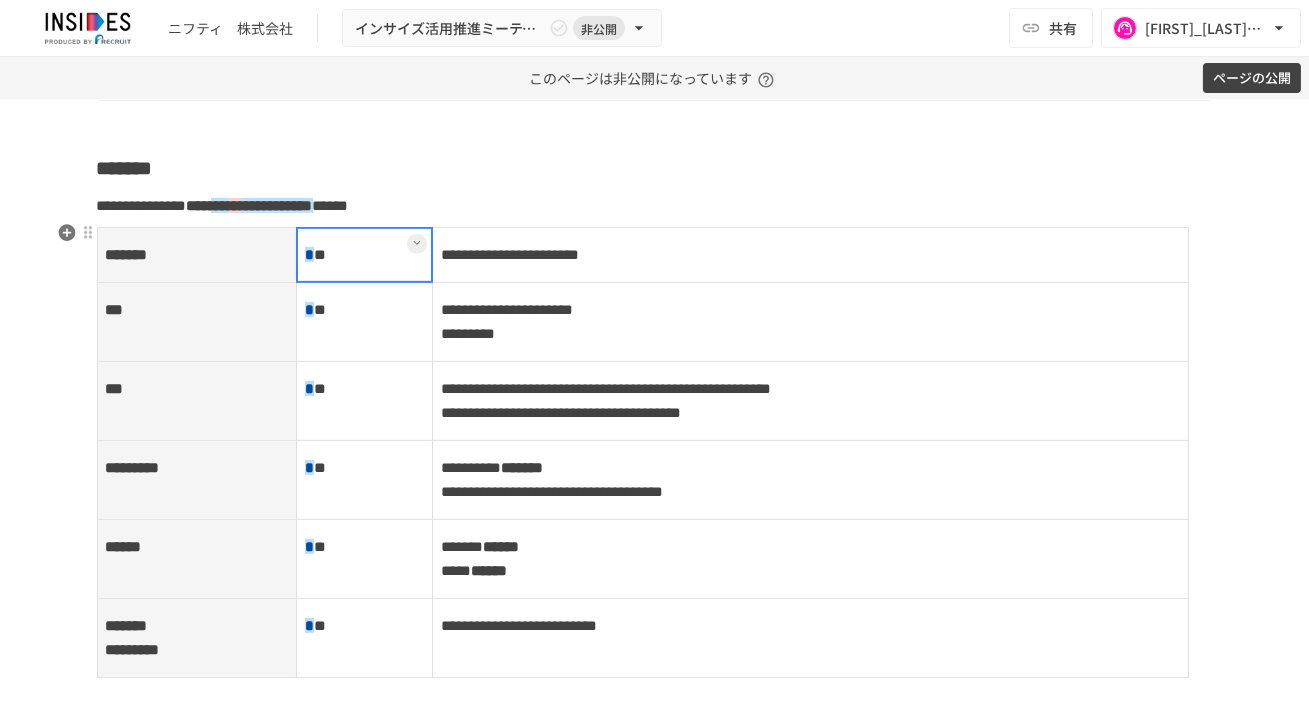 click on "* 　 *" at bounding box center [365, 254] 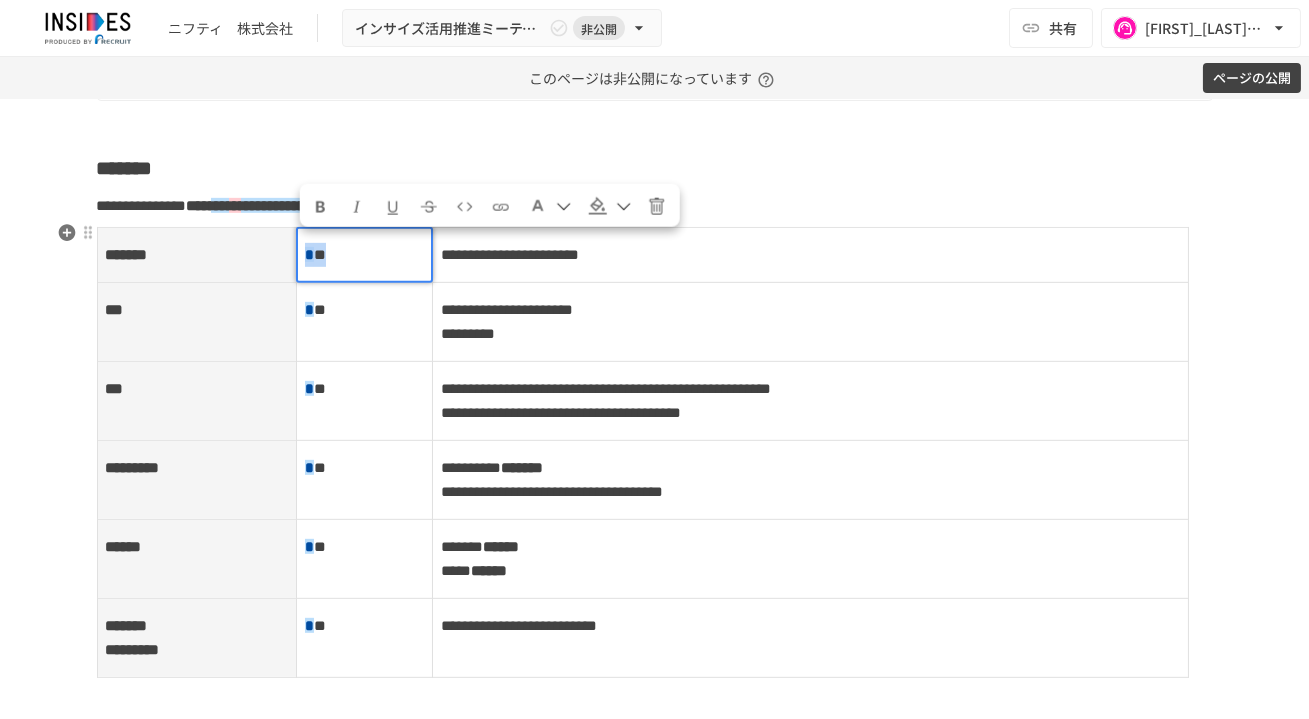 click on "* 　 *" at bounding box center (364, 255) 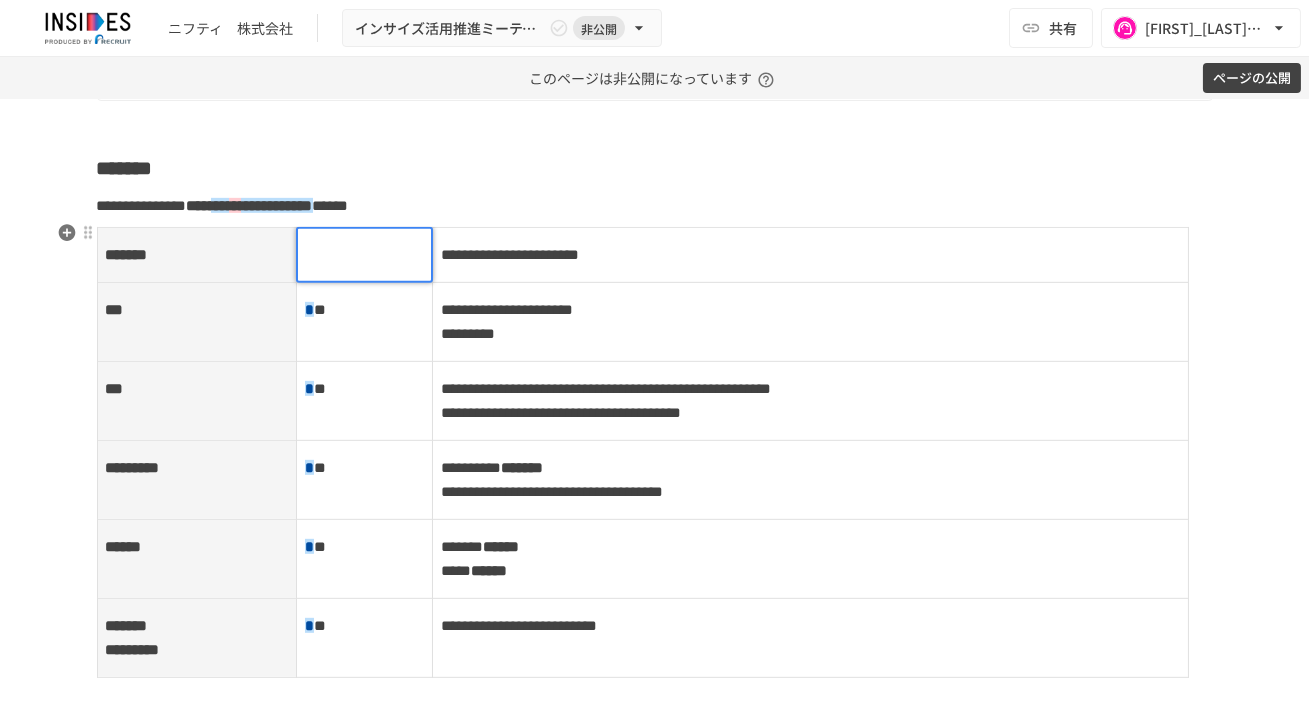 type 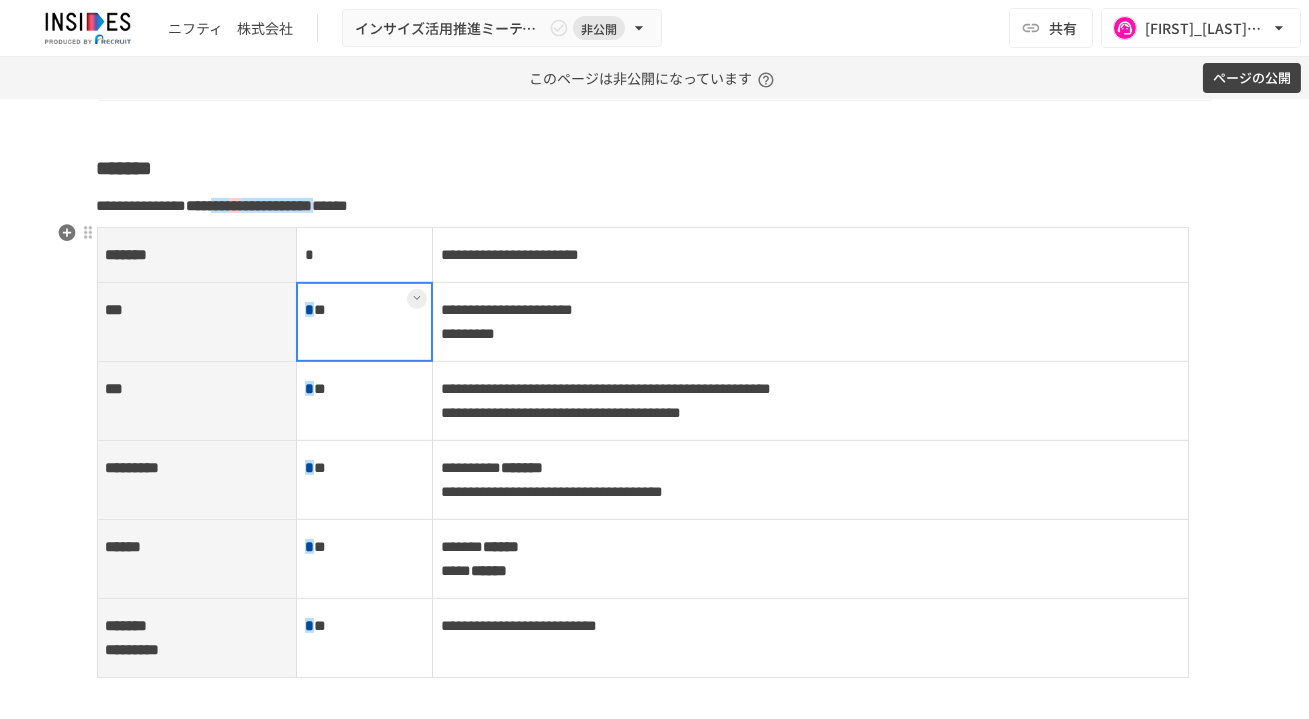 click on "* 　 *" at bounding box center (365, 321) 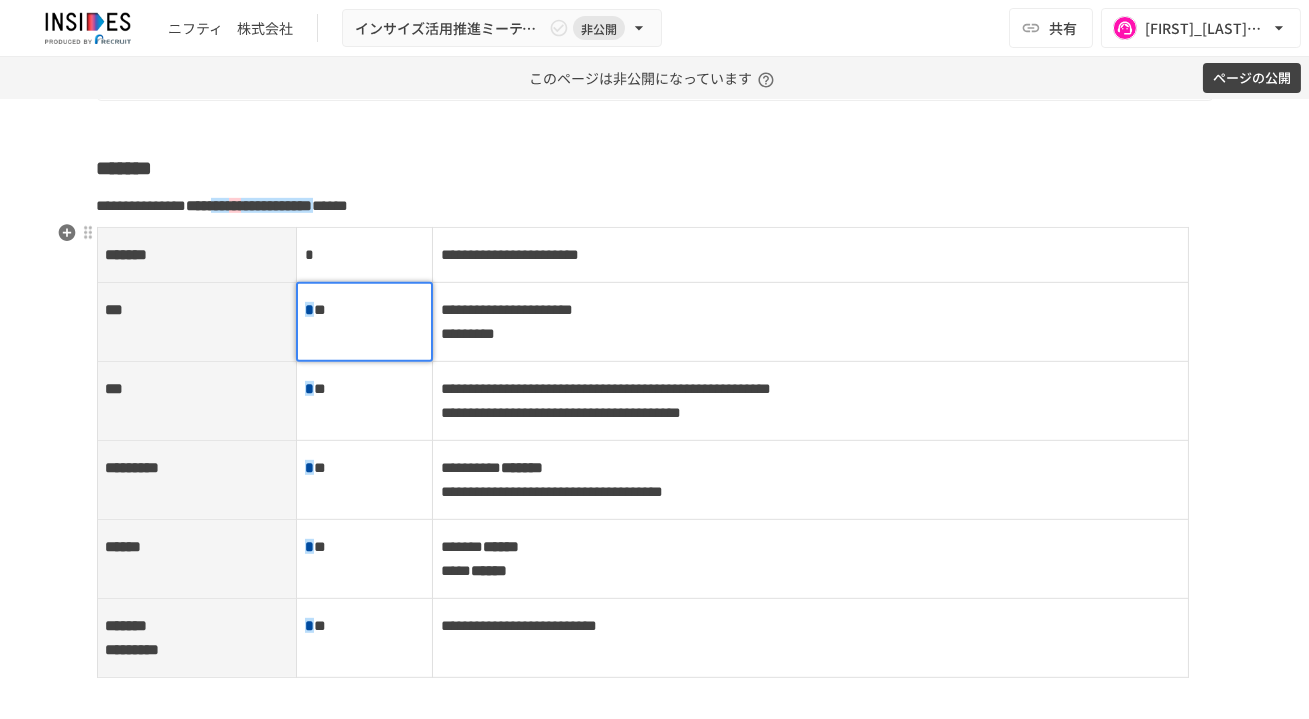 click on "* 　 *" at bounding box center [364, 310] 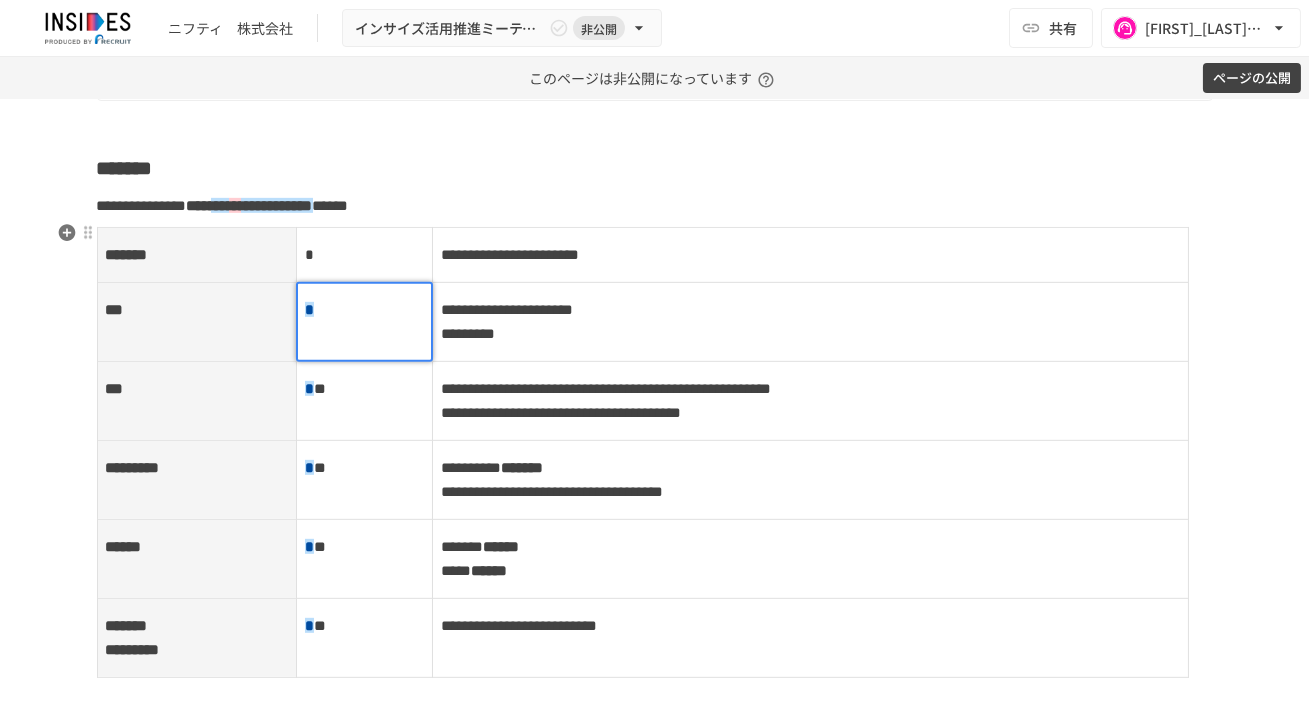 click on "* 　 *" at bounding box center (365, 400) 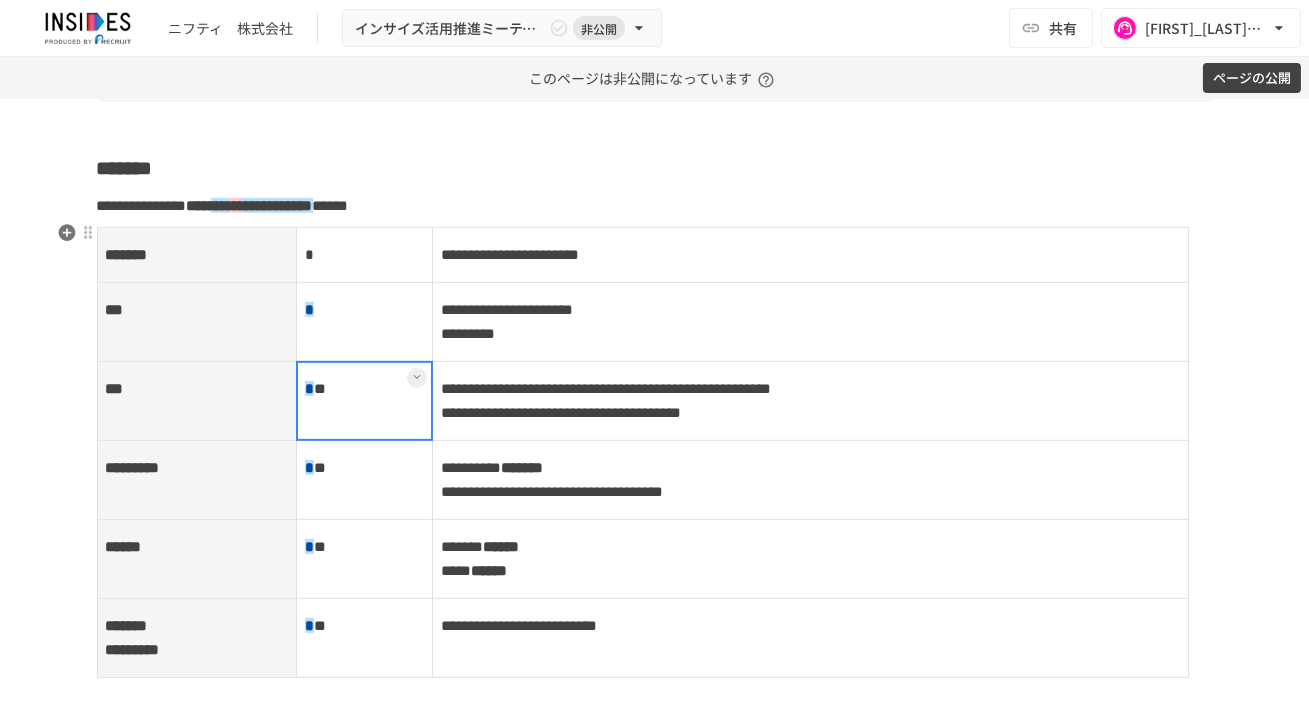click at bounding box center [364, 401] 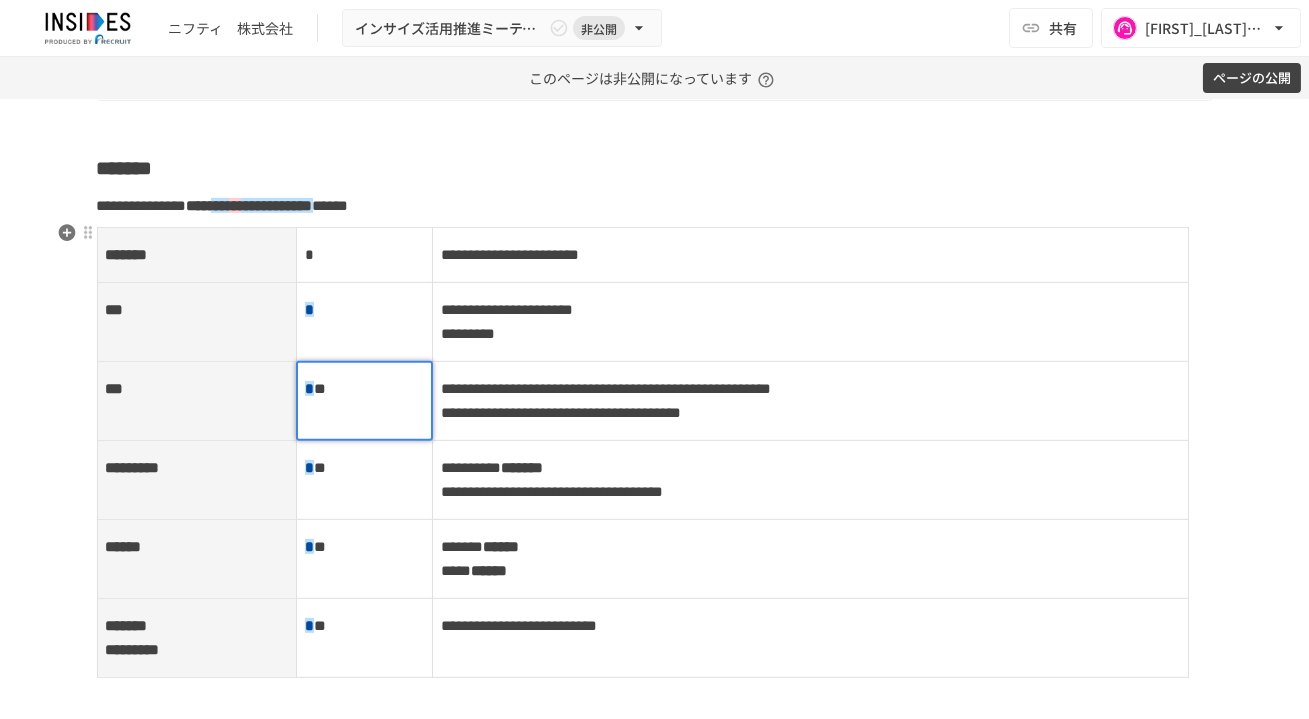 click on "*" at bounding box center [326, 388] 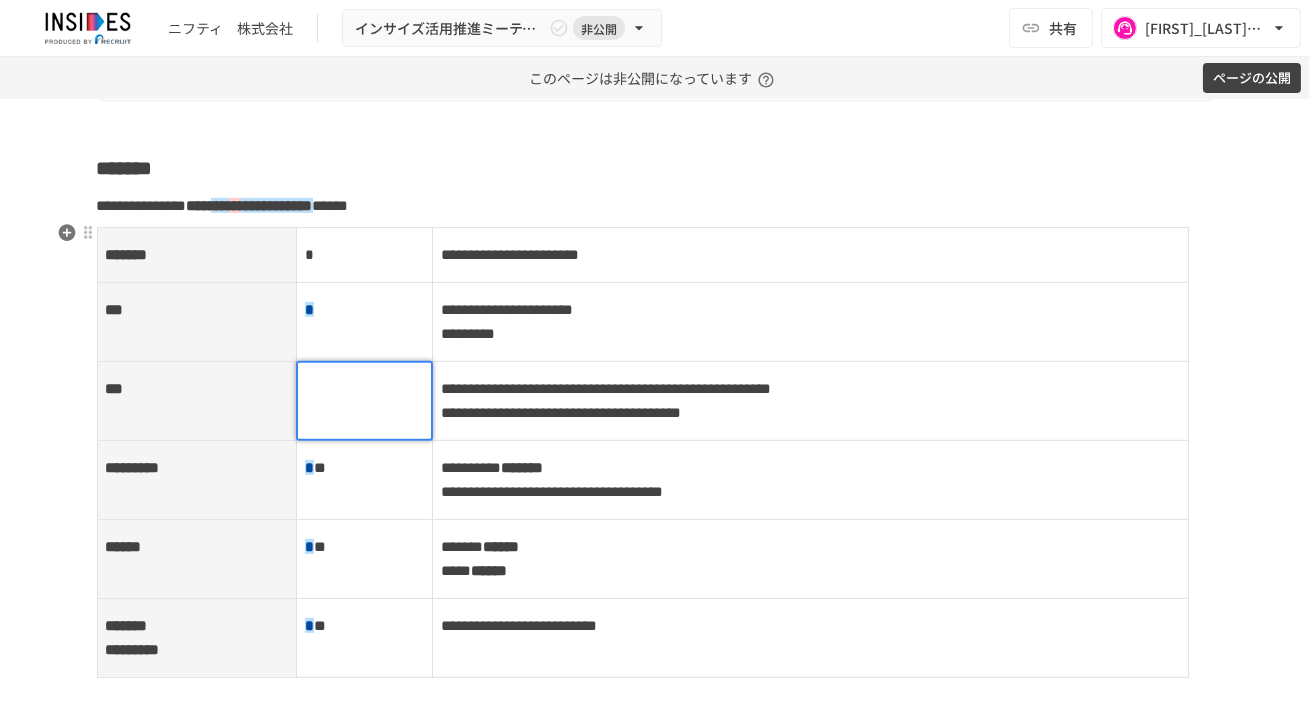 type 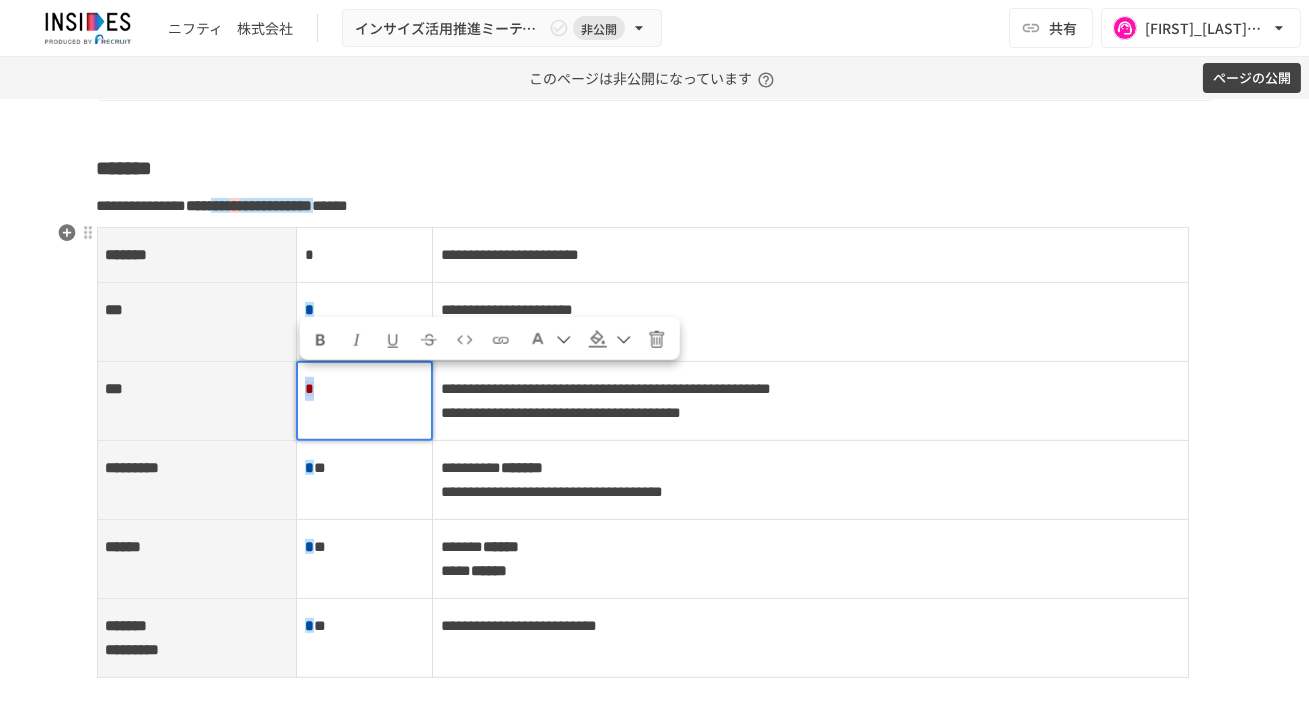 click at bounding box center [597, 339] 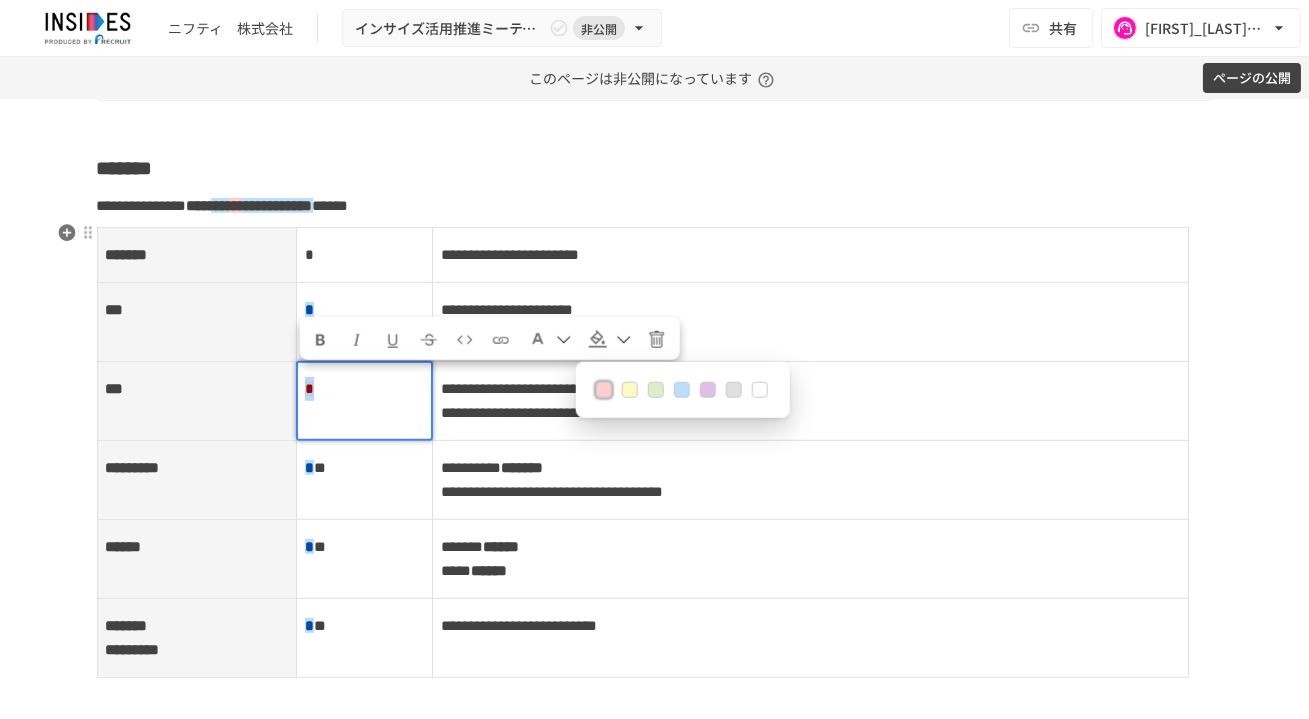 click at bounding box center (759, 390) 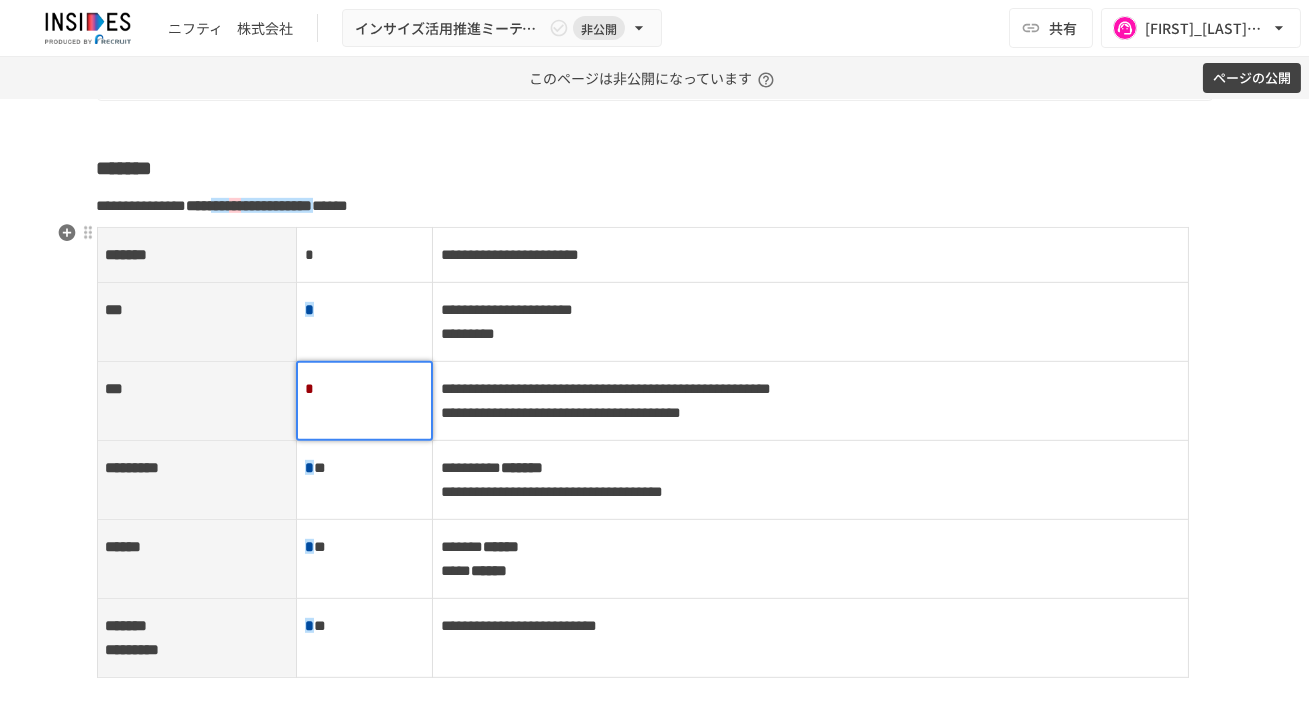 click at bounding box center (364, 401) 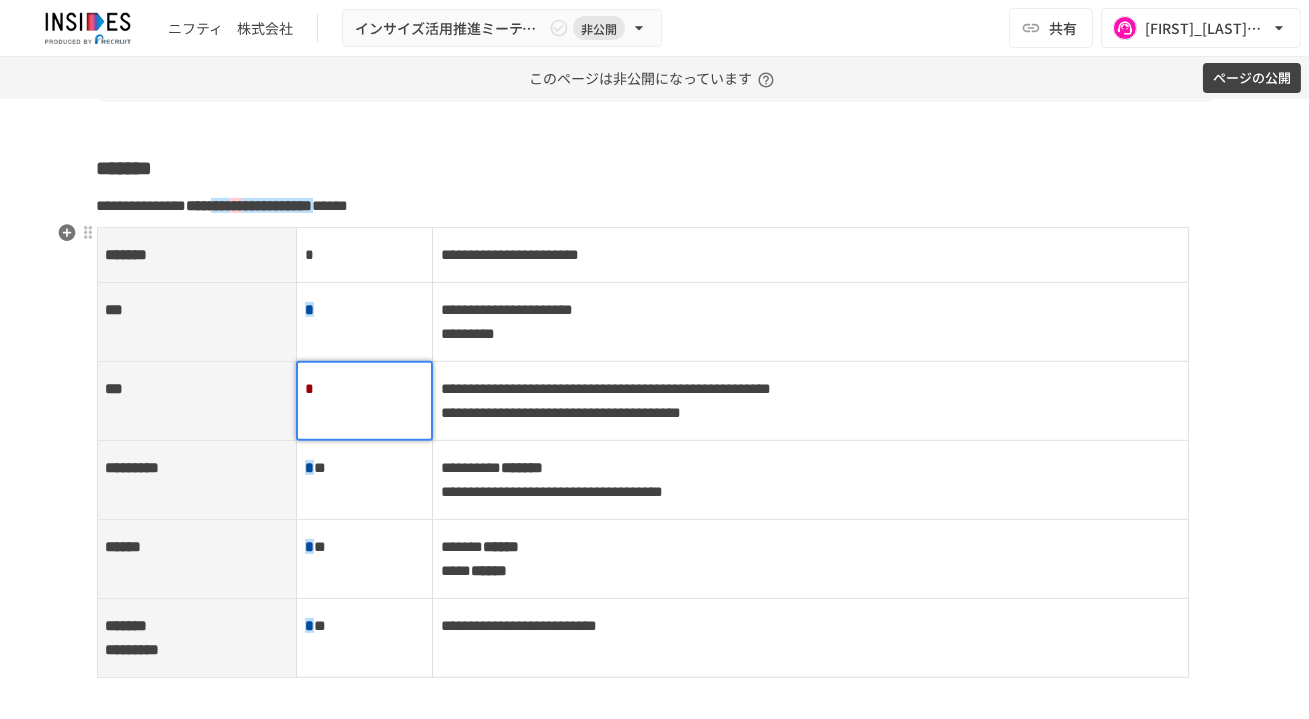 click on "*" at bounding box center [364, 389] 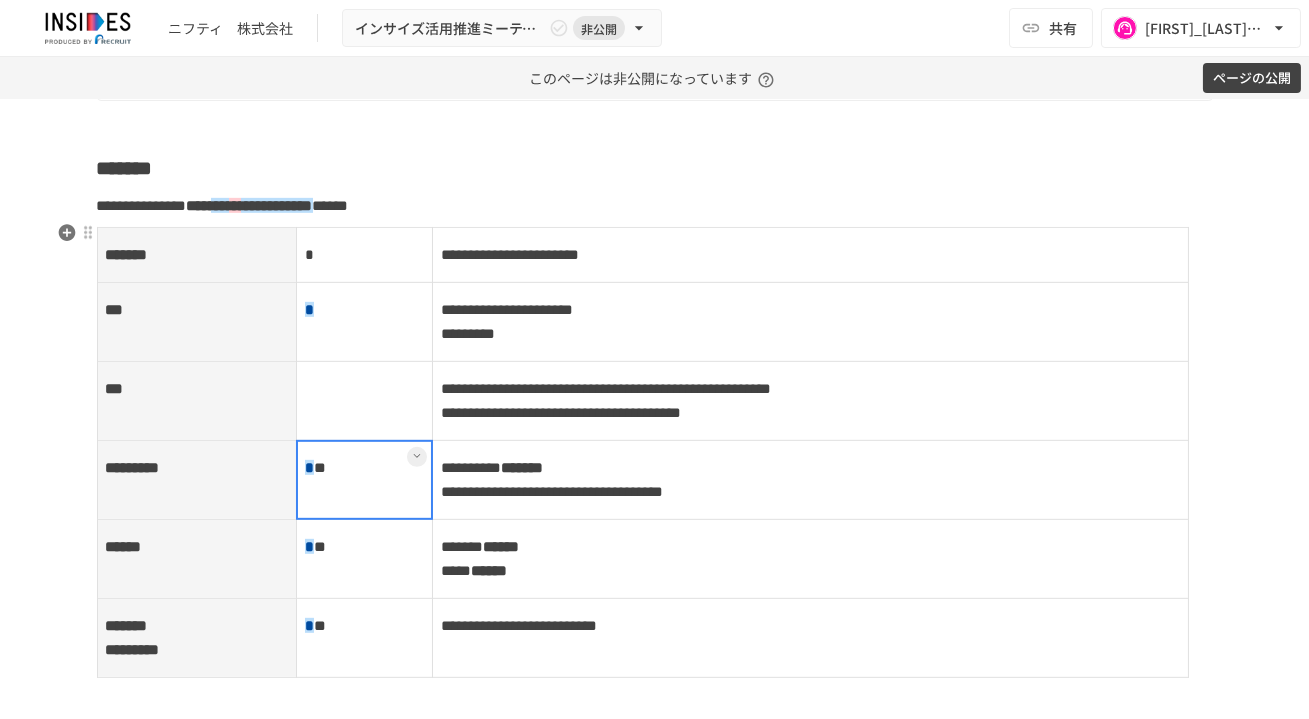 click on "* 　 *" at bounding box center (365, 479) 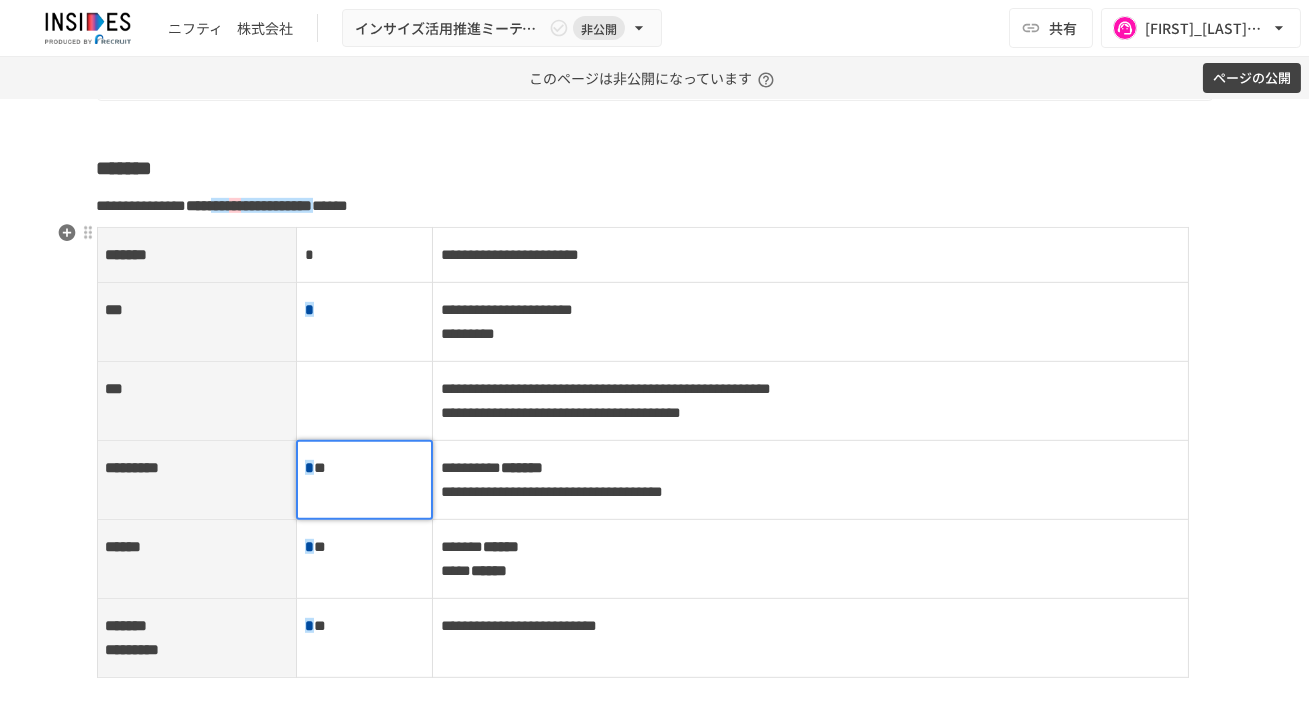 click at bounding box center (364, 480) 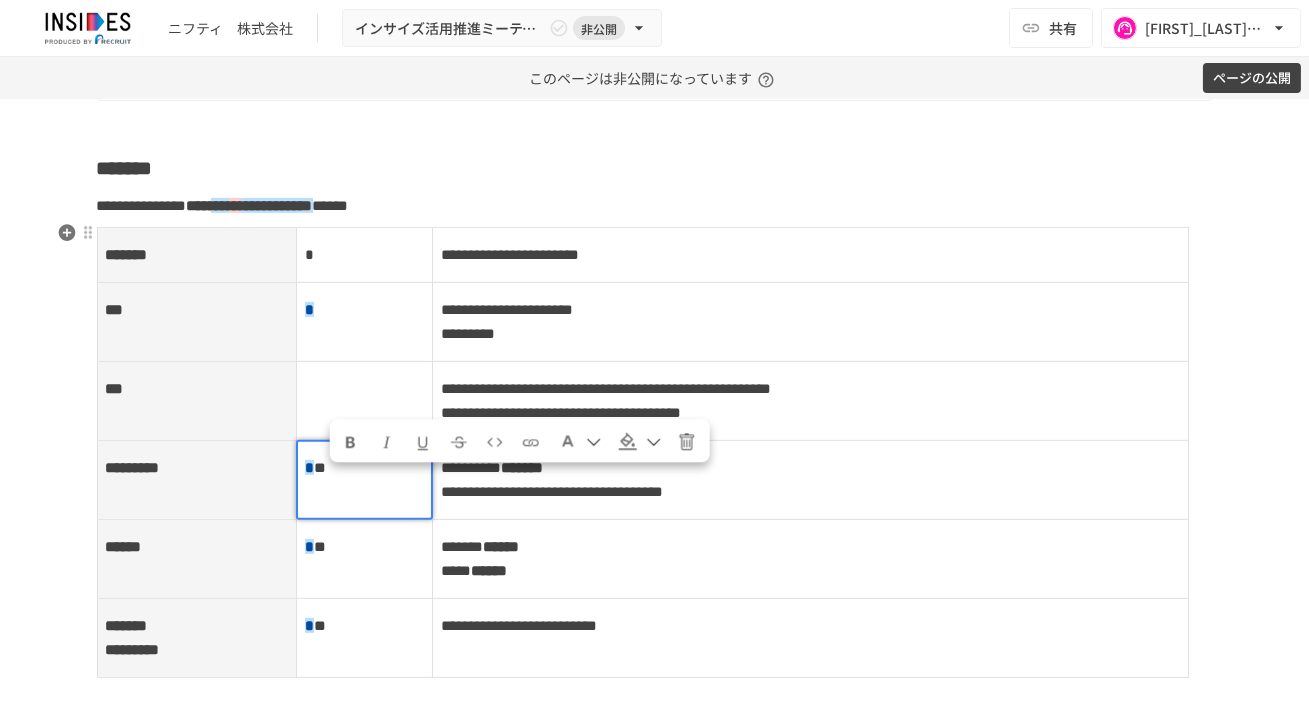 copy on "*" 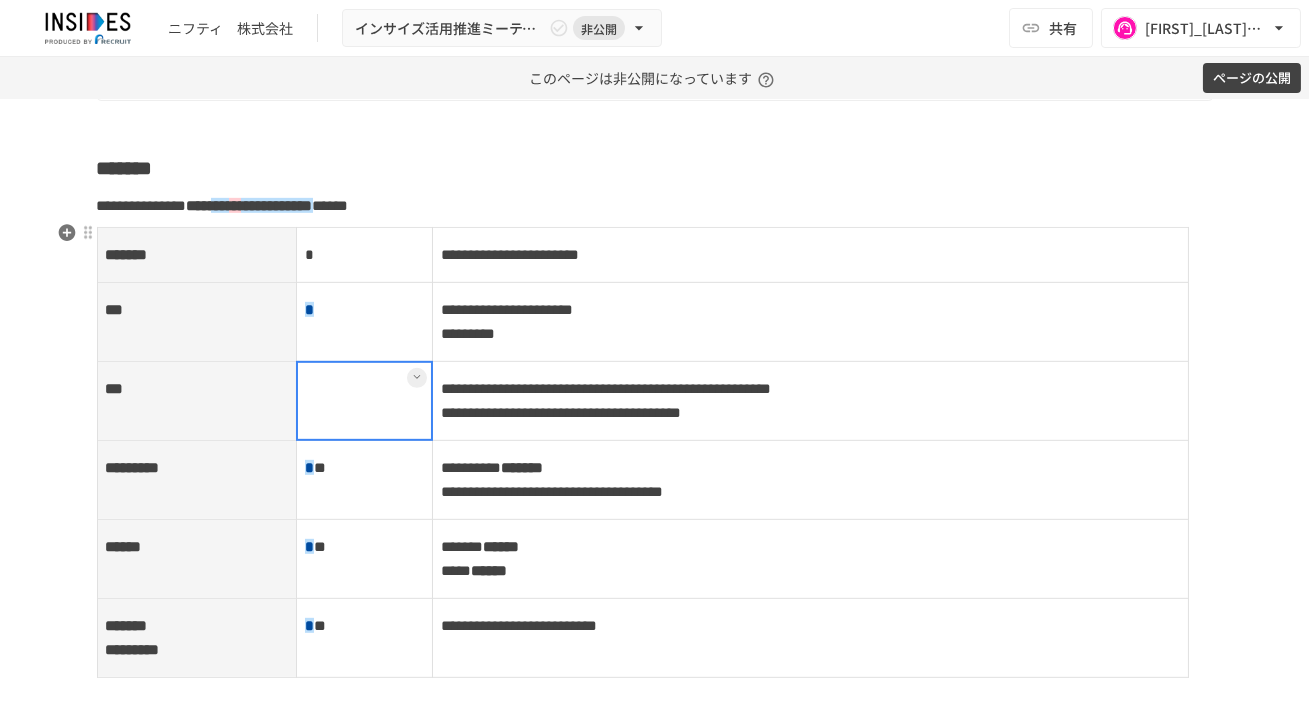 click at bounding box center (365, 400) 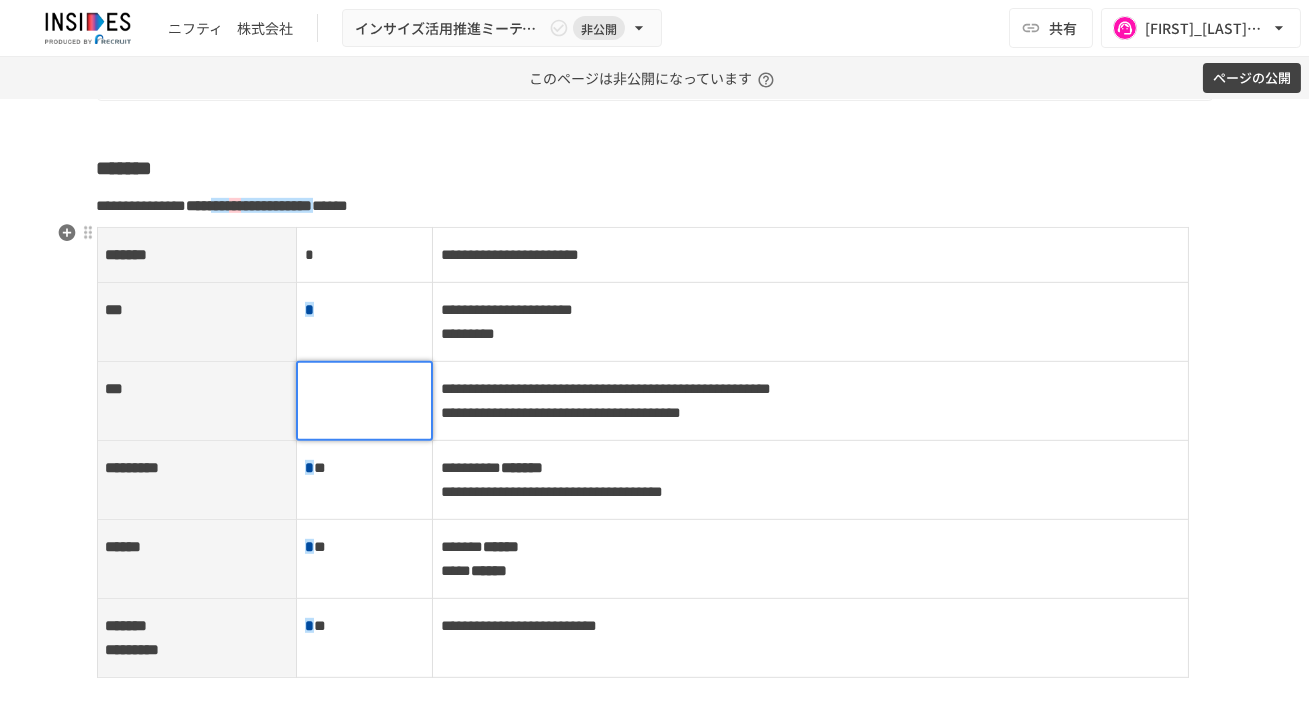 click at bounding box center (364, 389) 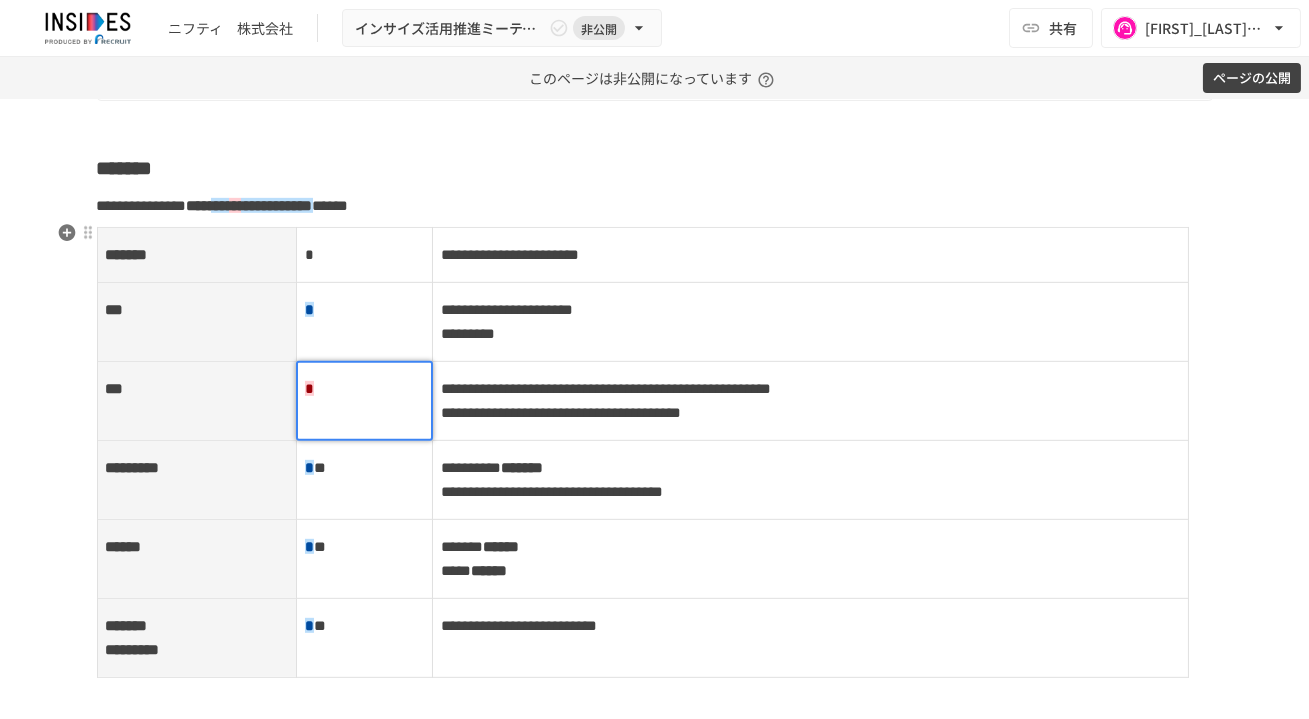 click on "* 　 *" at bounding box center (365, 479) 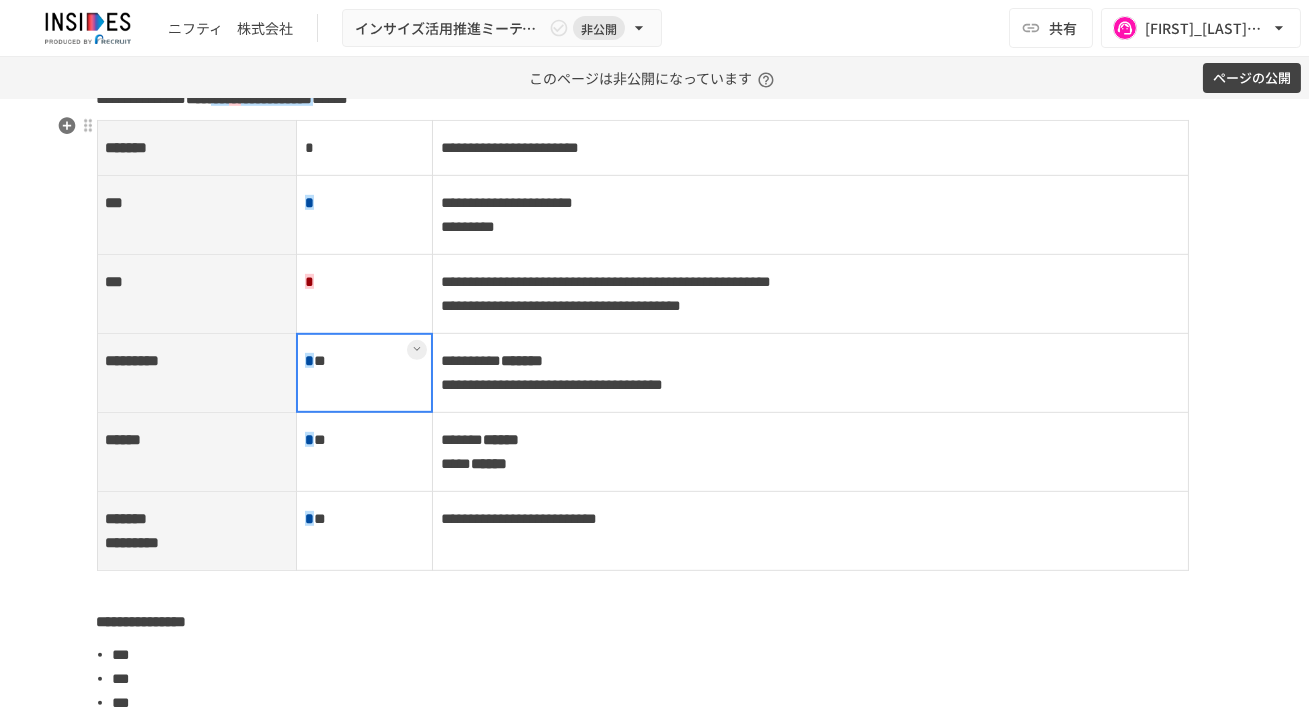 scroll, scrollTop: 2189, scrollLeft: 0, axis: vertical 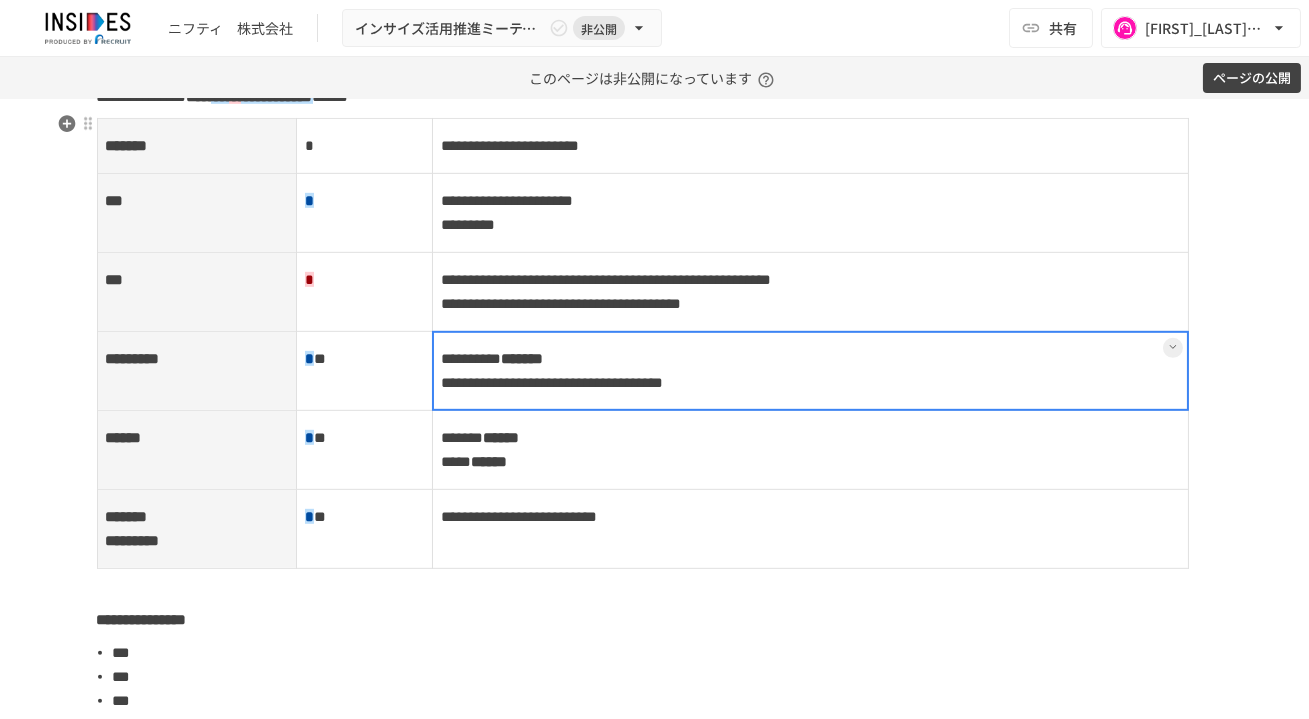 click on "**********" at bounding box center [810, 370] 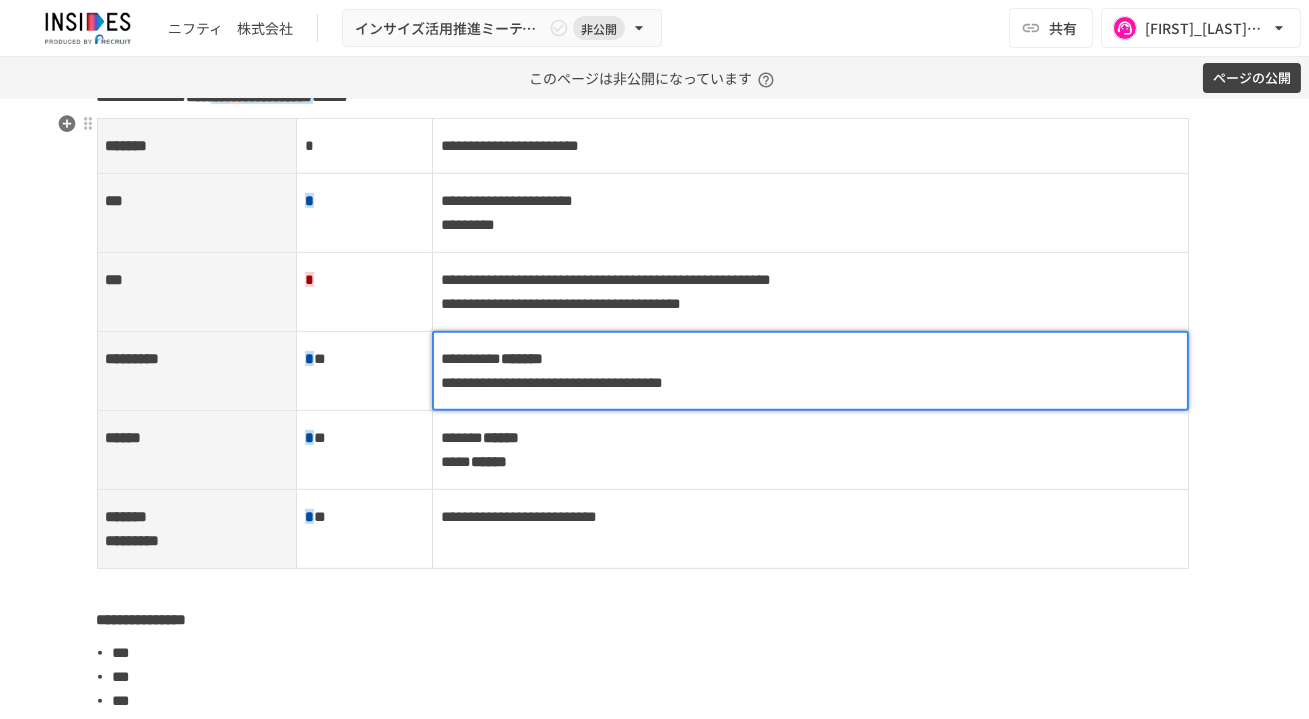 click on "*******" at bounding box center [522, 358] 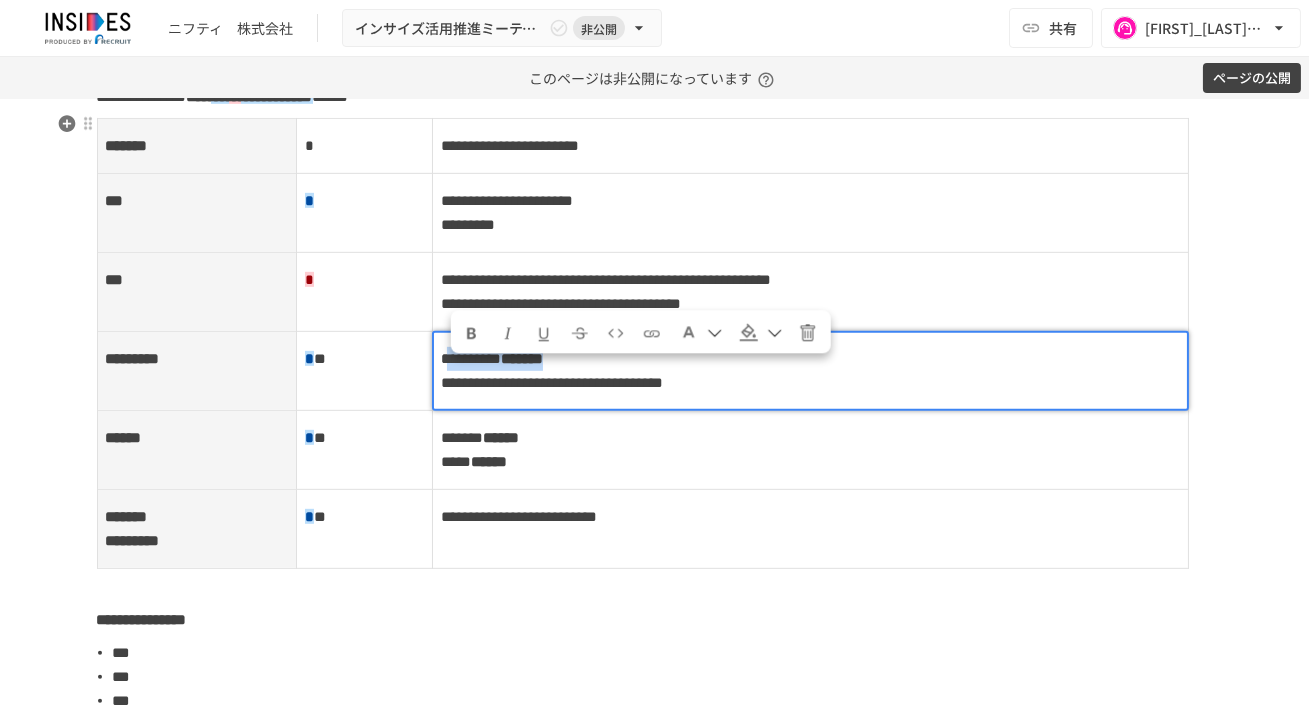 click on "**********" at bounding box center (471, 358) 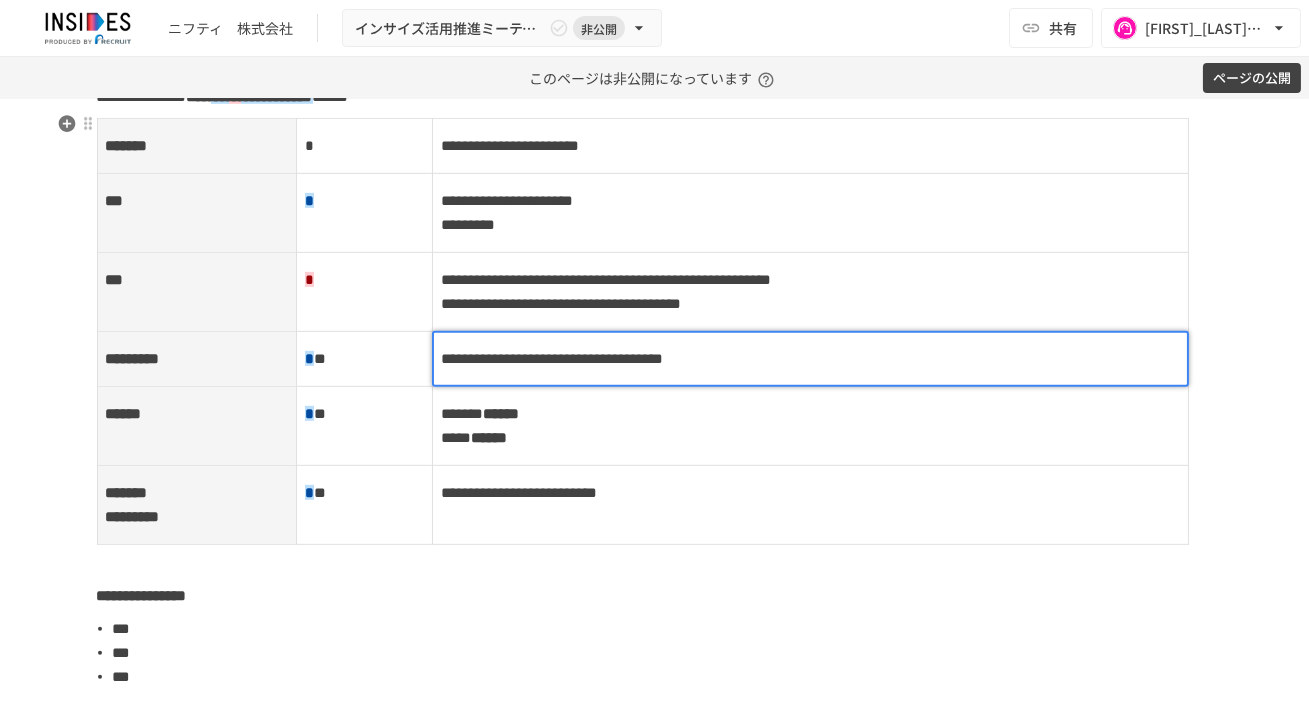 click on "*" at bounding box center (365, 145) 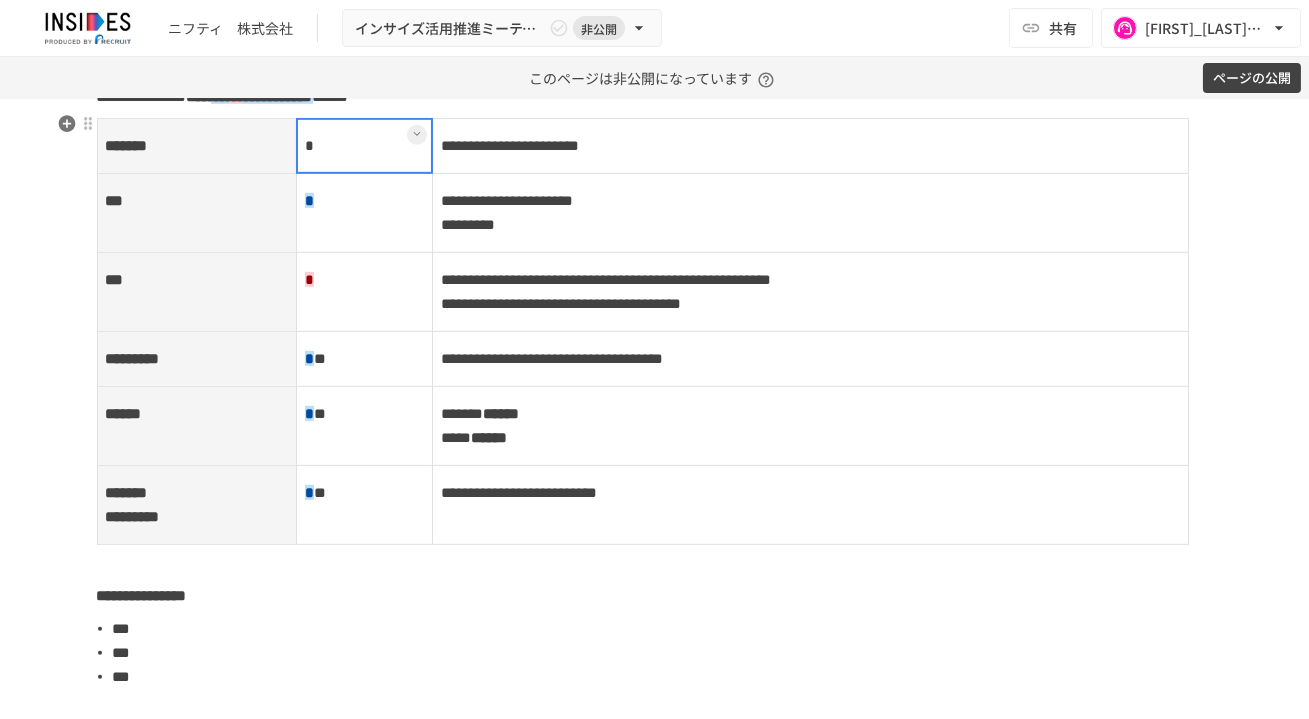 click at bounding box center (364, 146) 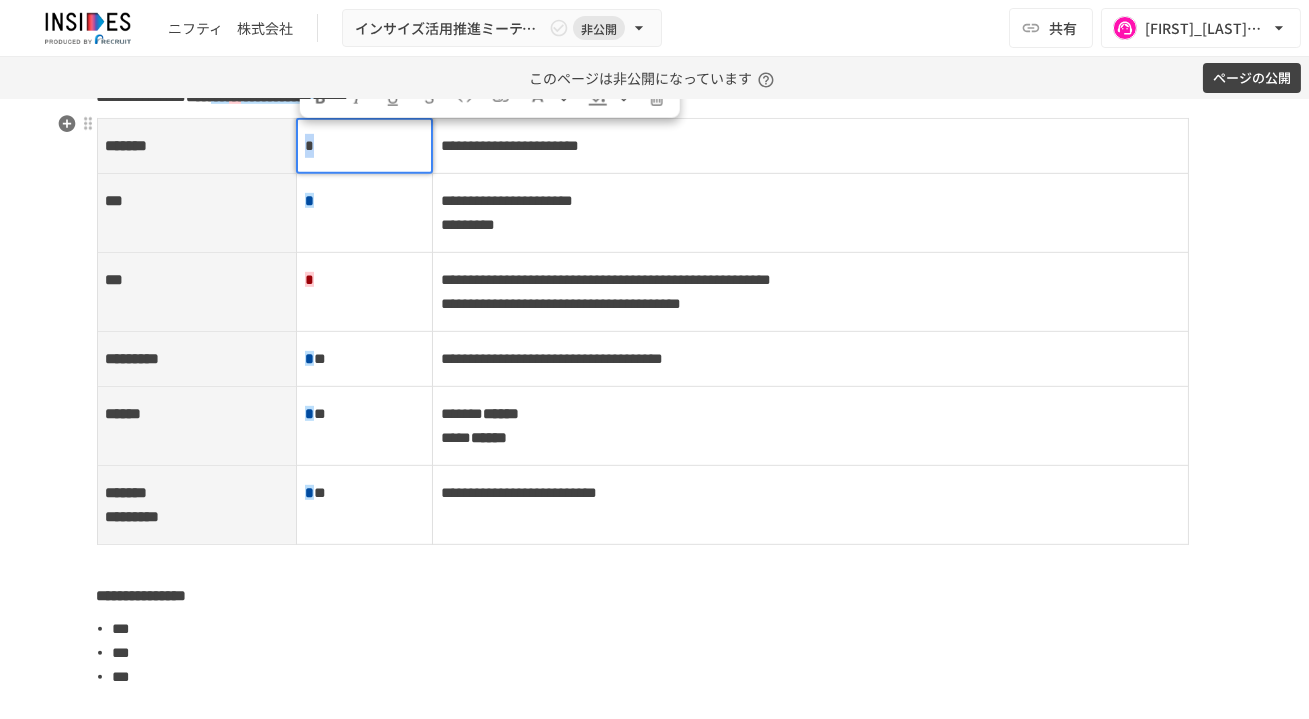 click on "*" at bounding box center [364, 146] 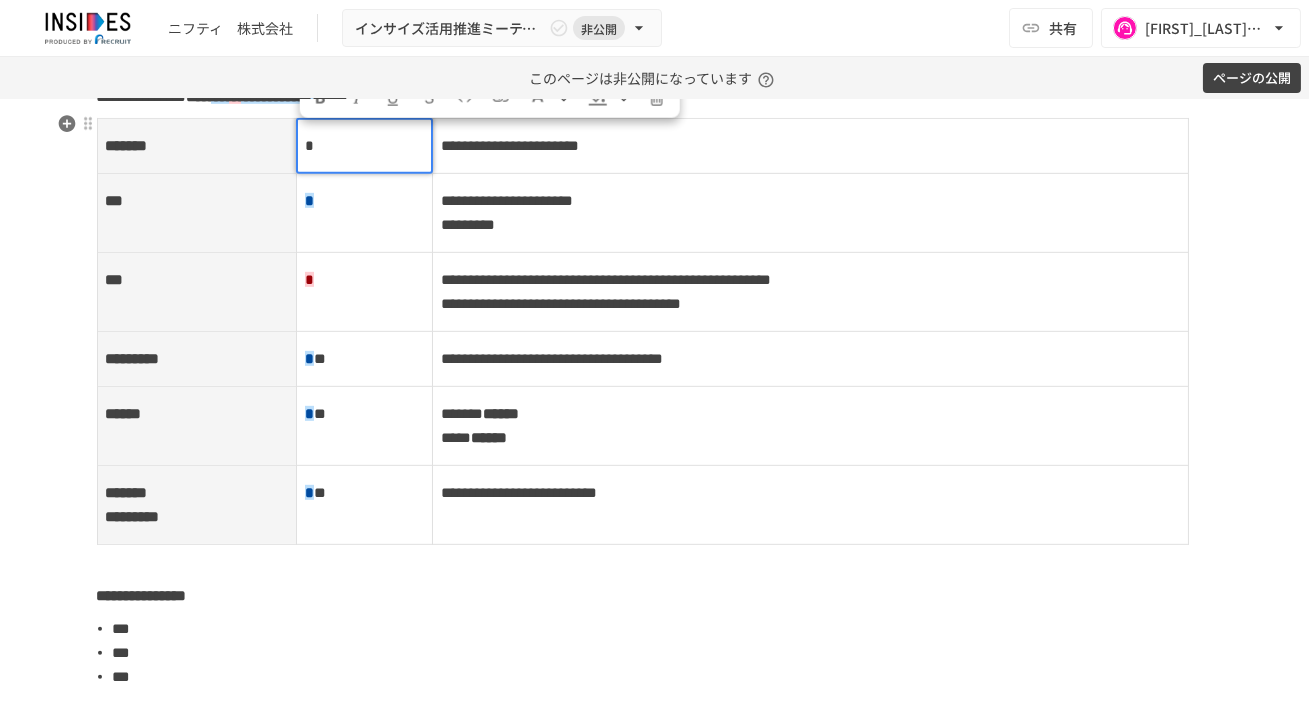 click on "* 　 *" at bounding box center (365, 358) 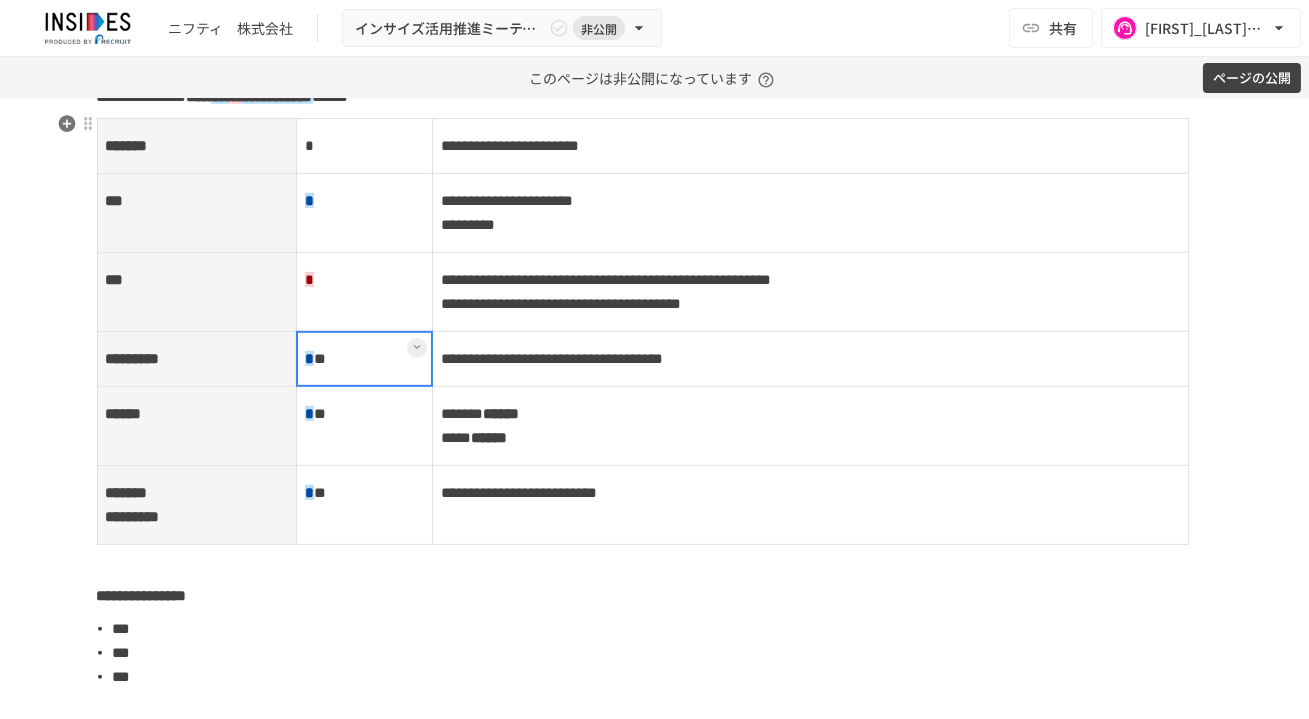 click at bounding box center (364, 359) 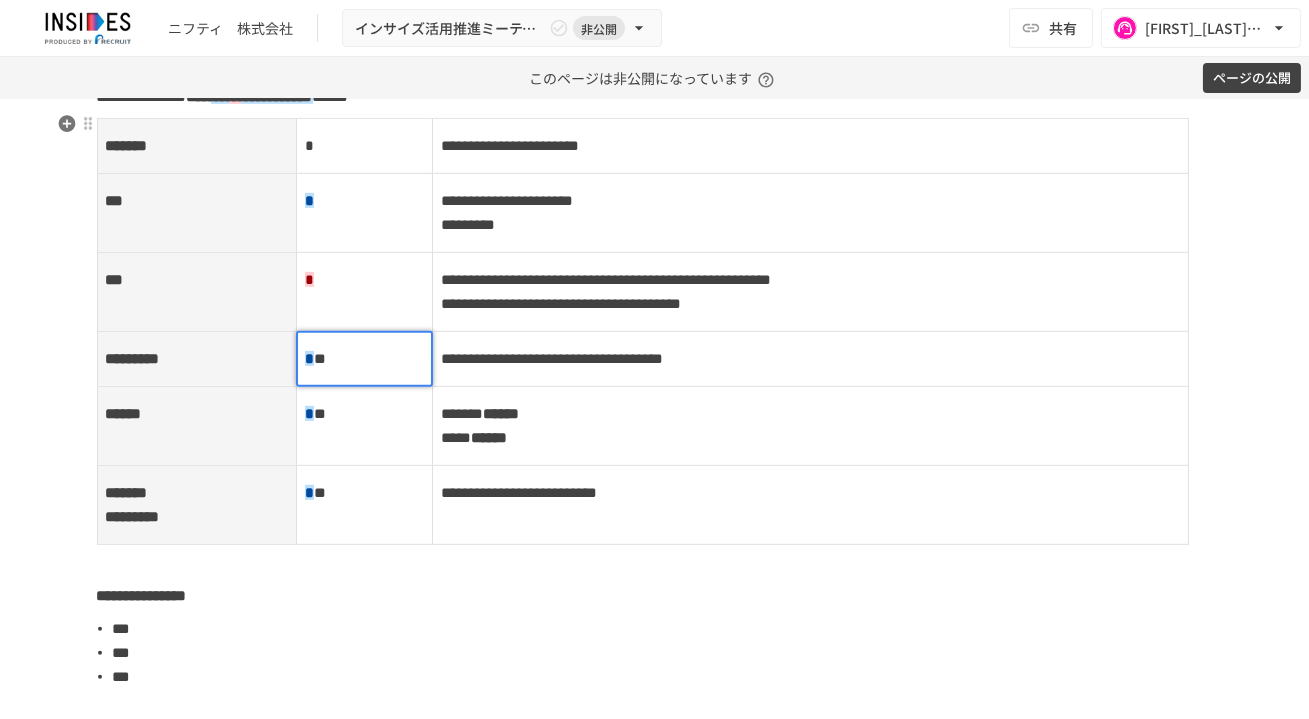 click on "* 　 *" at bounding box center (364, 359) 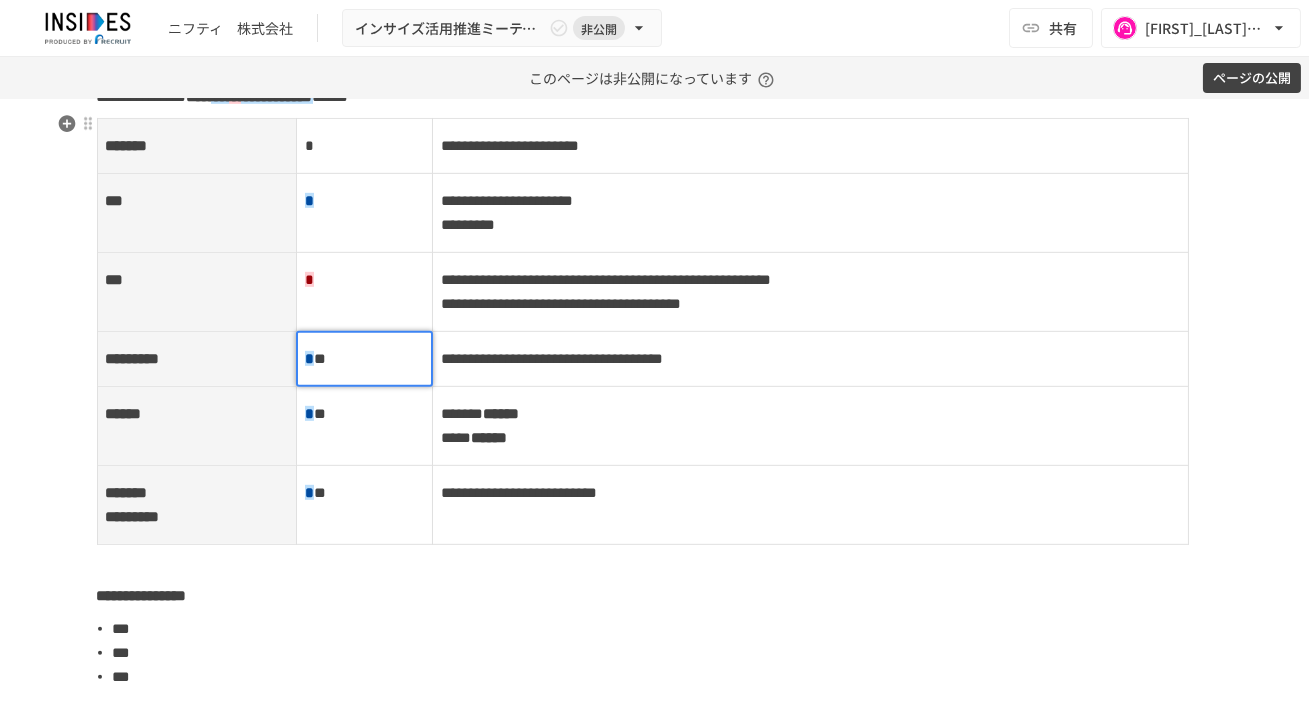 click on "* 　 *" at bounding box center [364, 359] 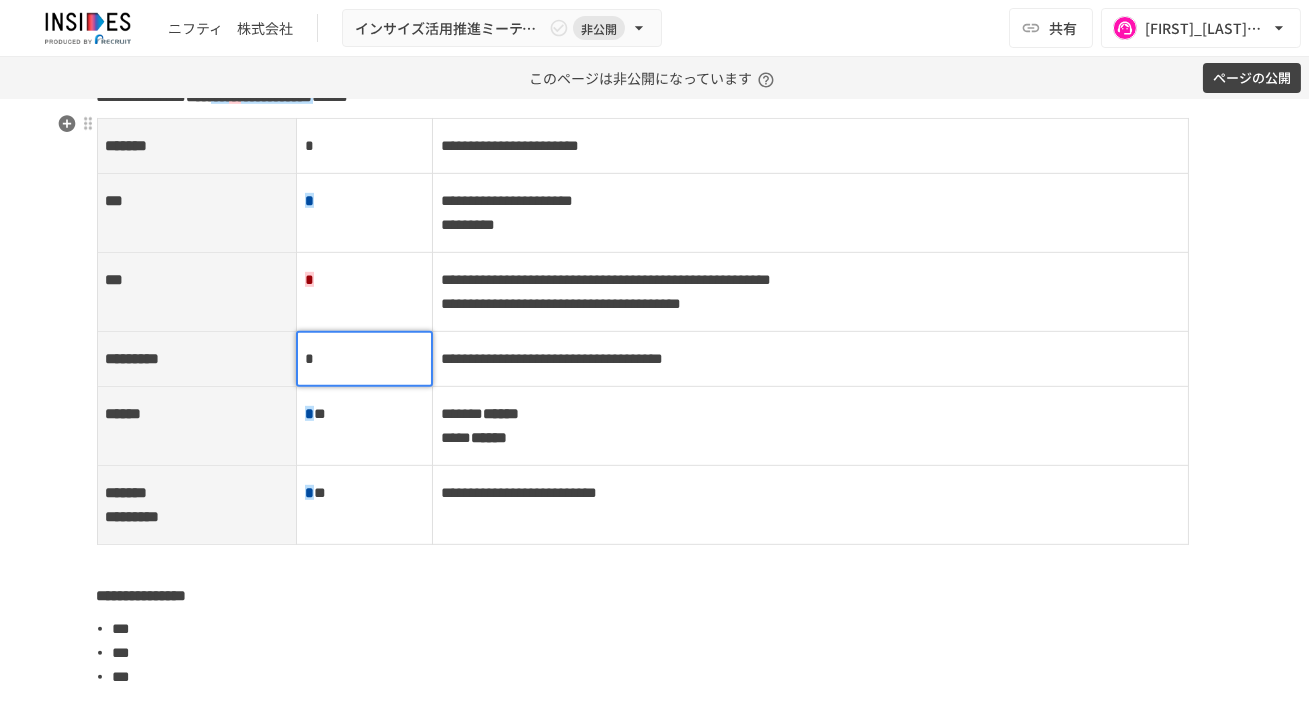 click on "******* ****** ***** ******" at bounding box center [810, 425] 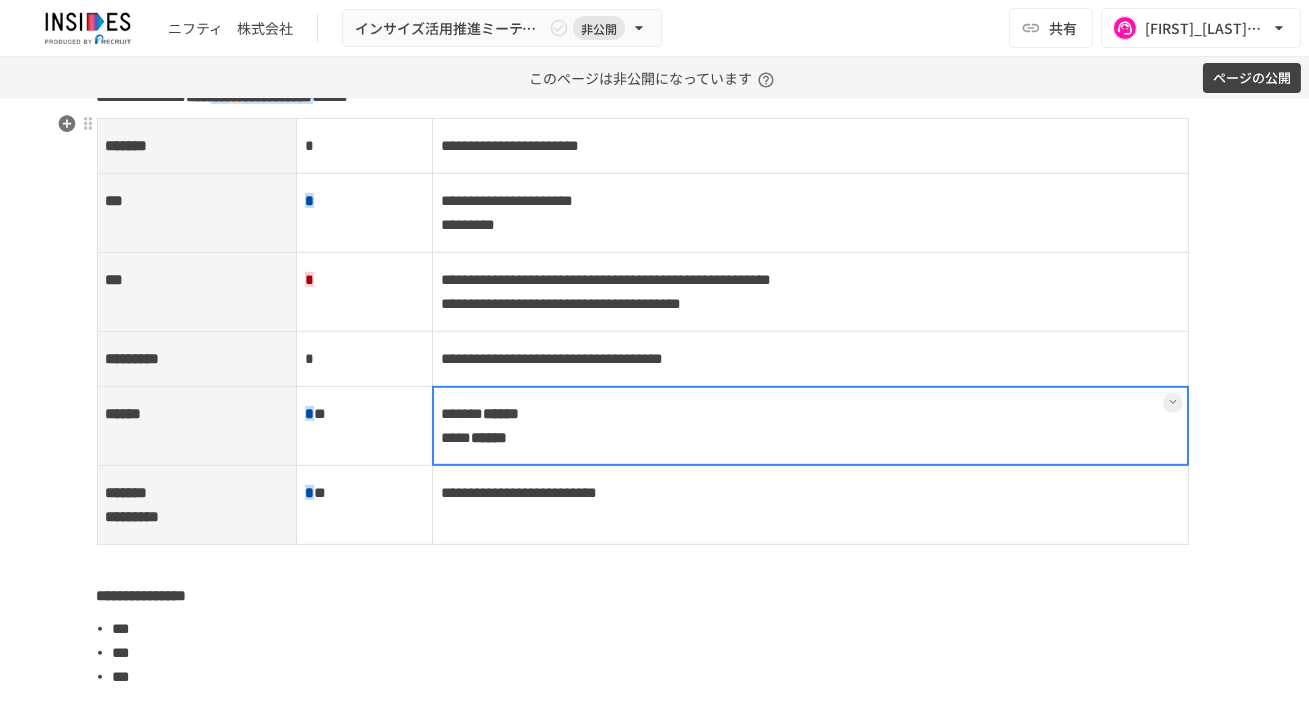 click at bounding box center (810, 426) 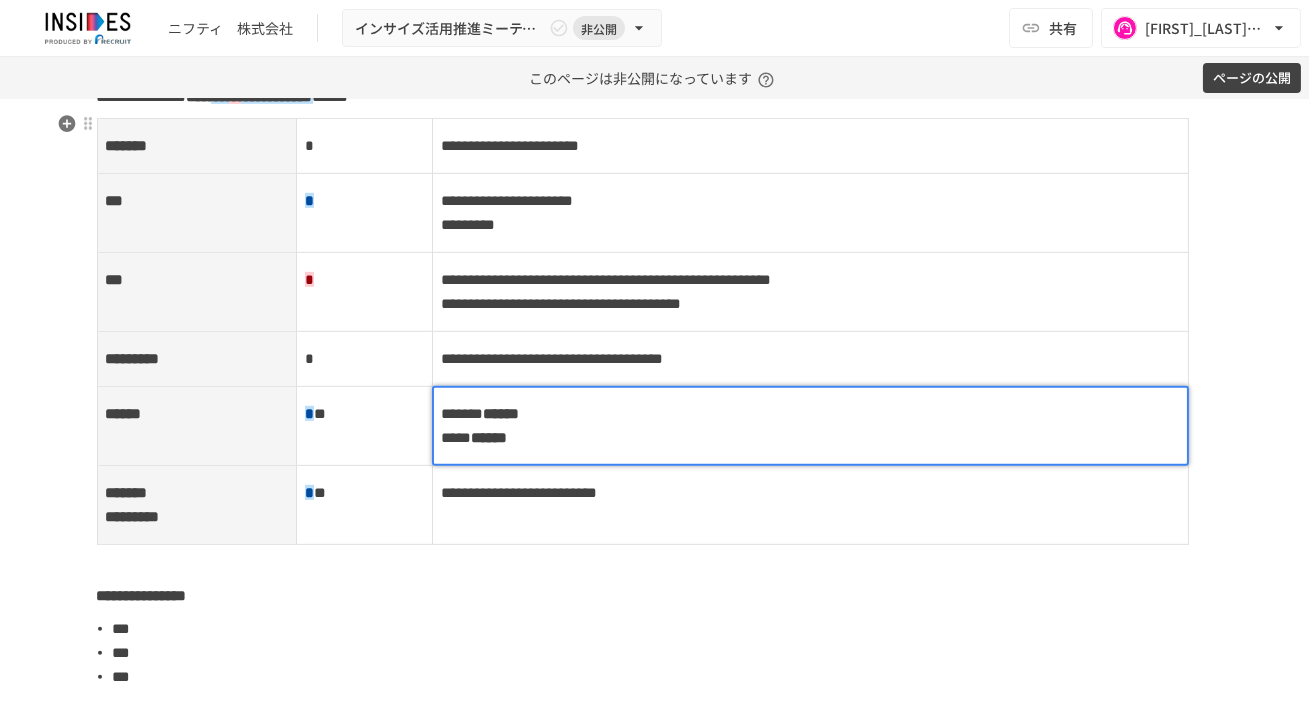 click on "******" at bounding box center (501, 413) 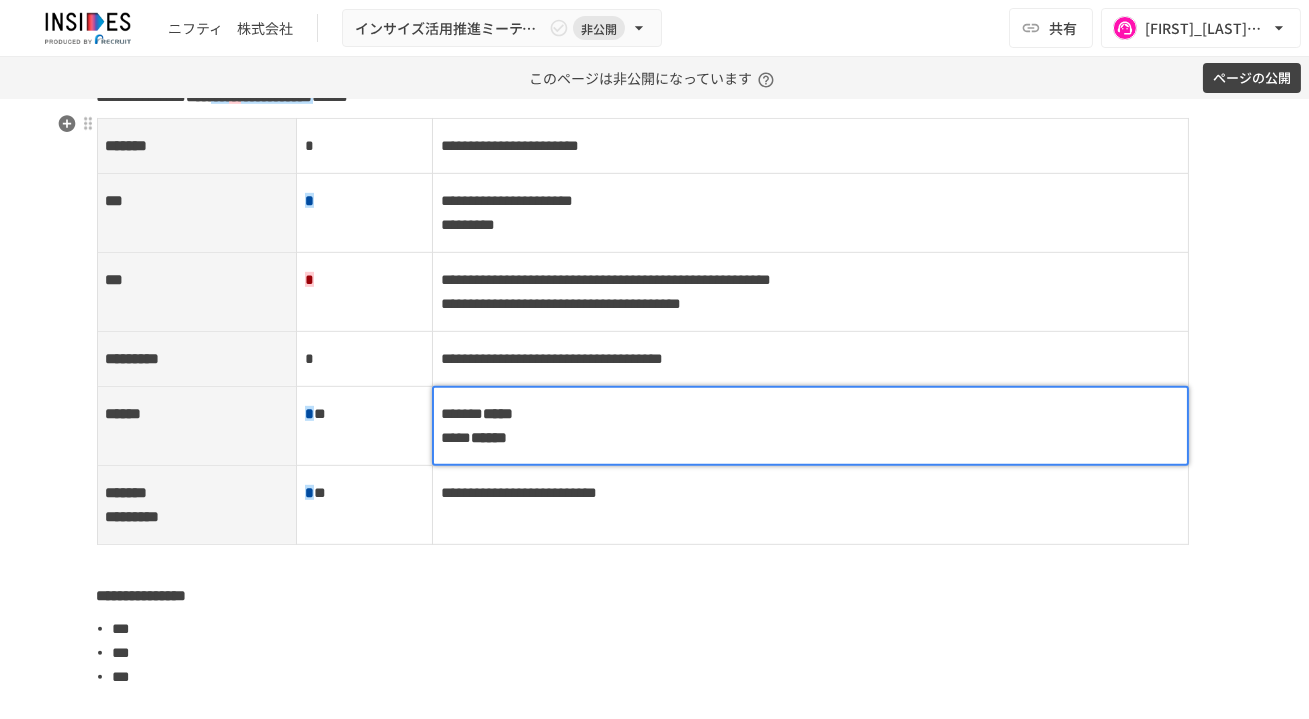 type 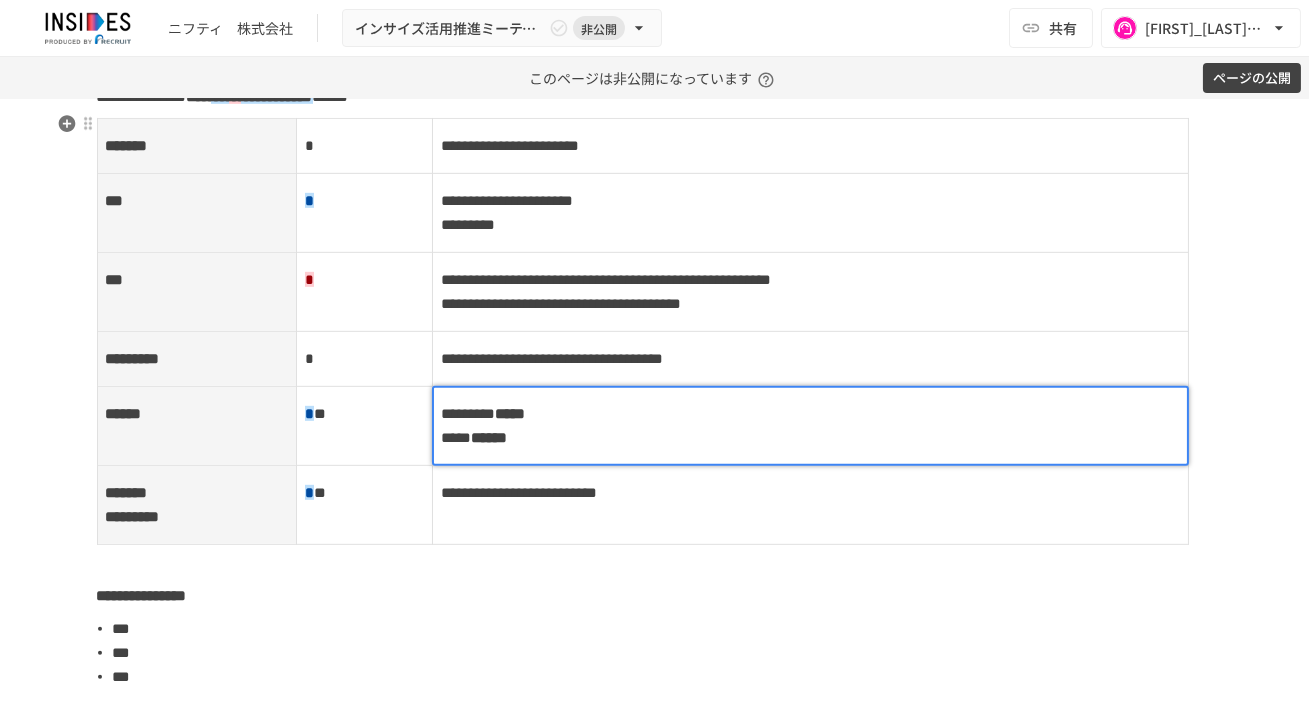 click on "********* ***** ***** ******" at bounding box center [810, 426] 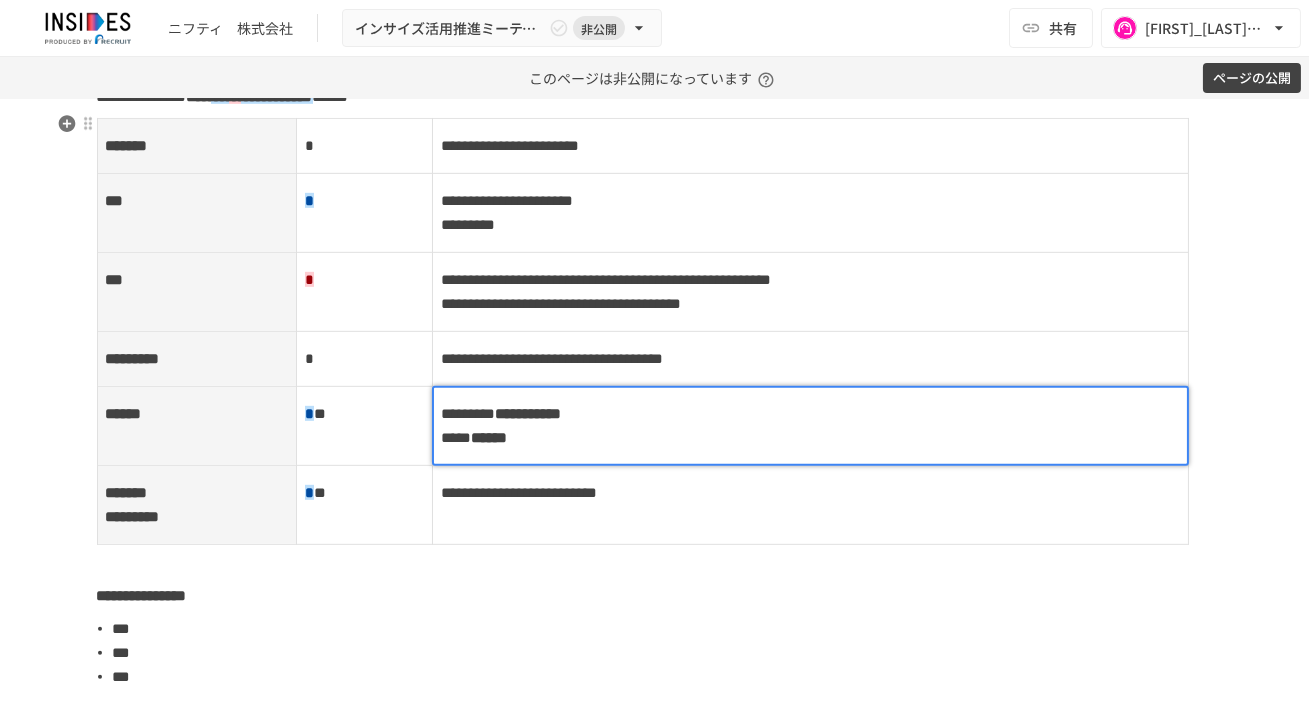 click on "**********" at bounding box center (810, 426) 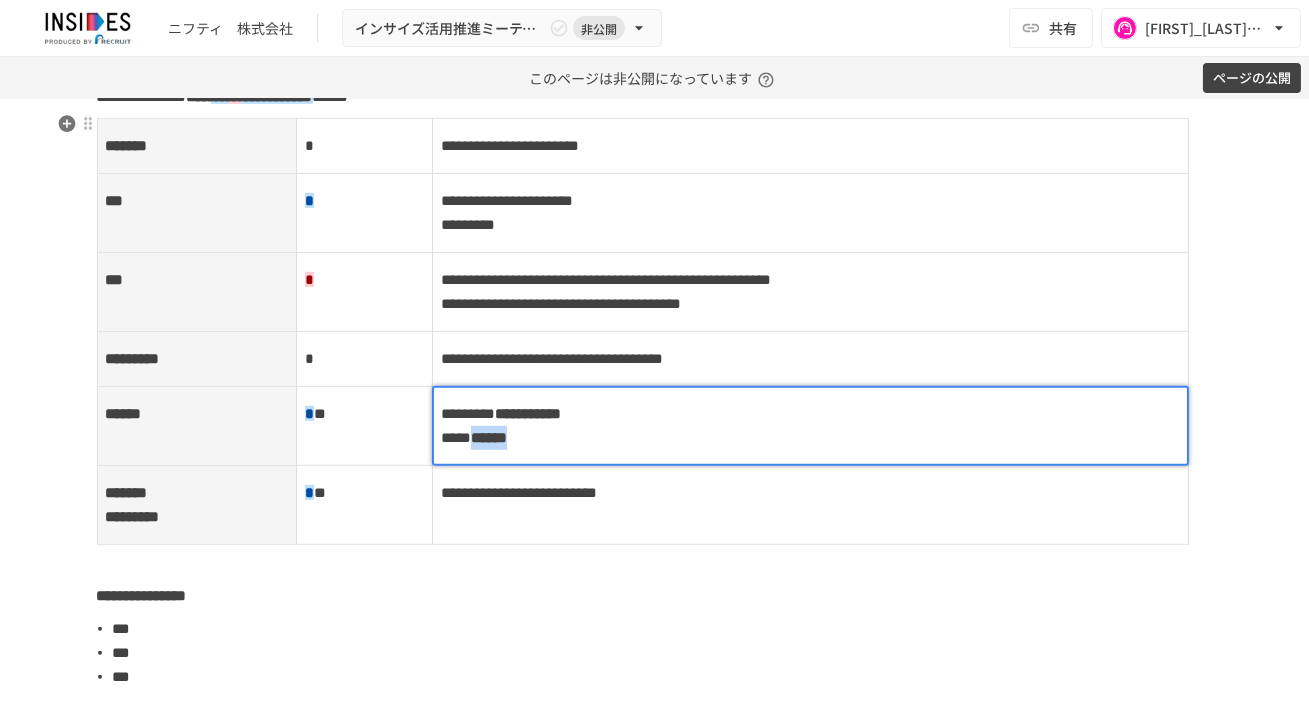 click on "*****" at bounding box center [456, 437] 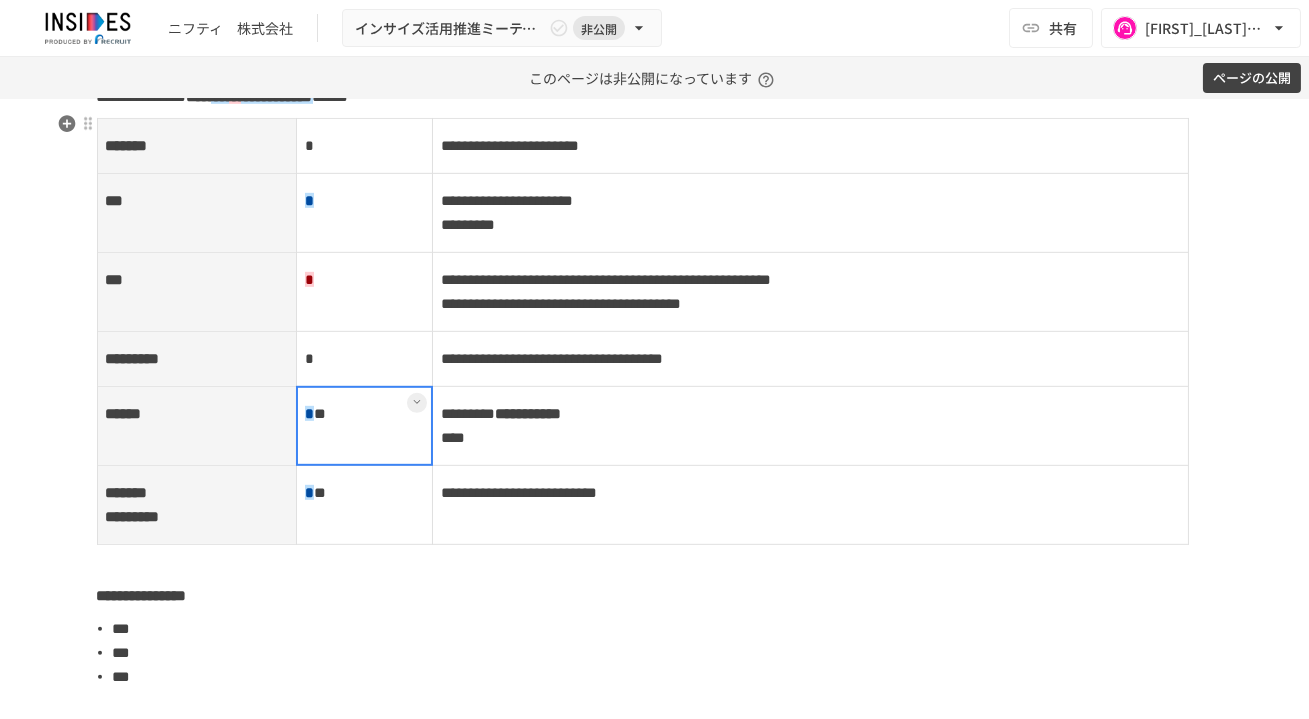 click on "* 　 *" at bounding box center (365, 425) 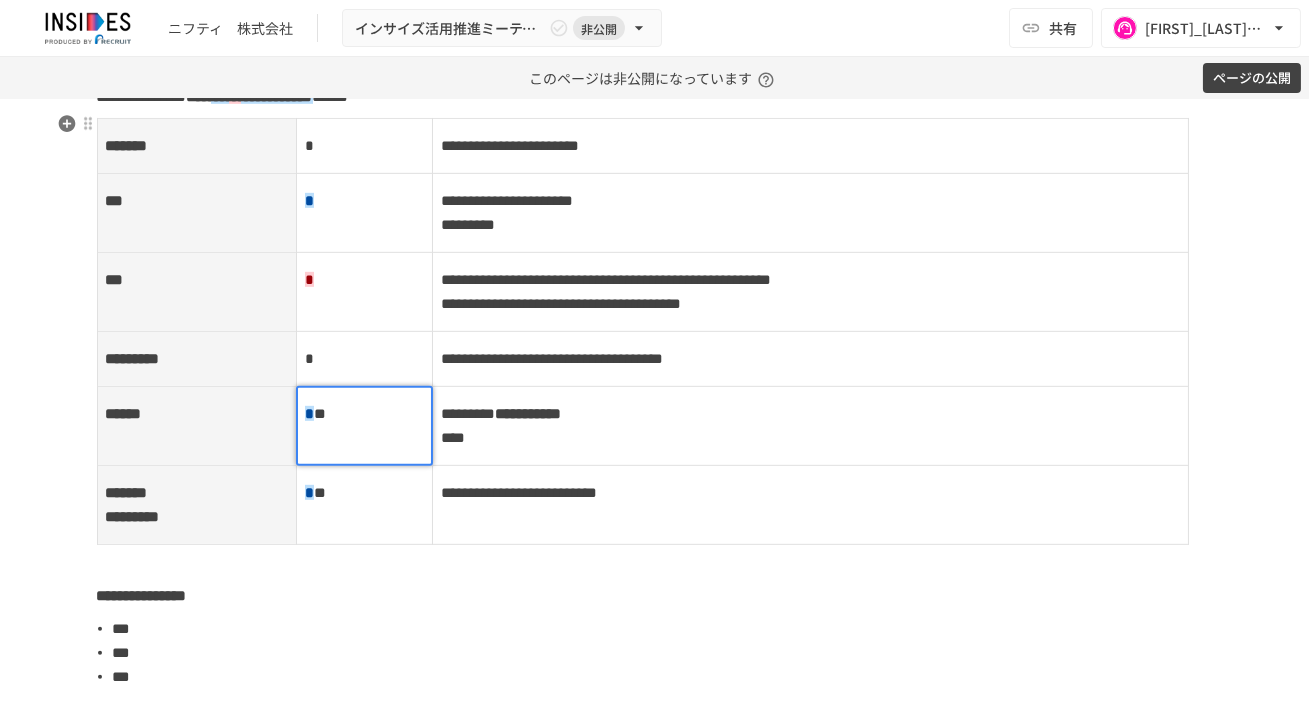 click on "* 　 *" at bounding box center [364, 414] 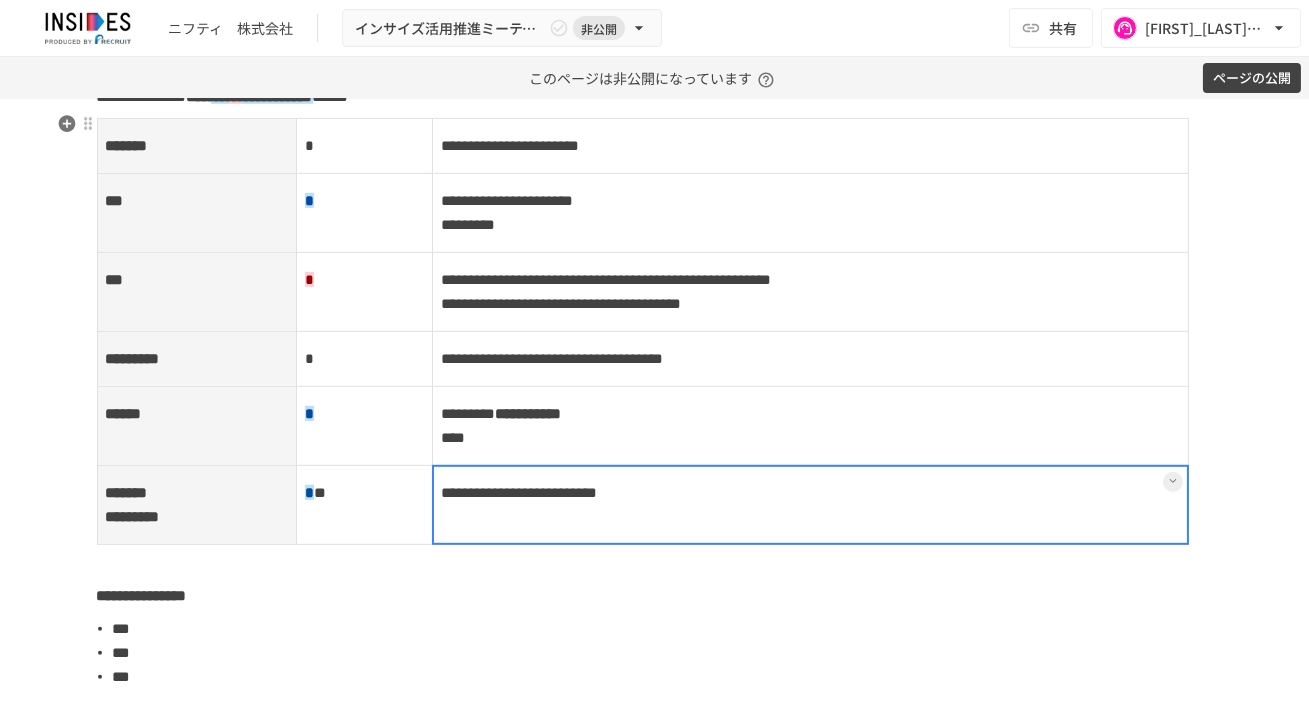 click on "**********" at bounding box center [810, 504] 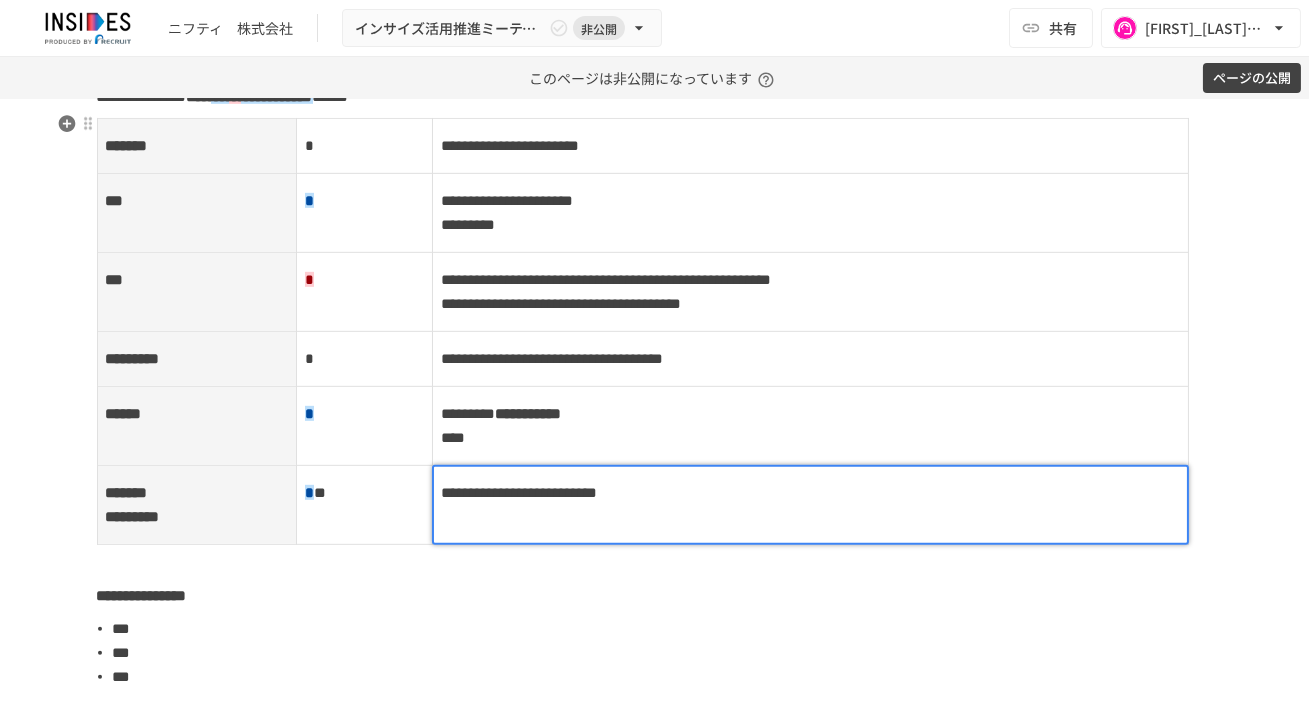 click on "**********" at bounding box center [519, 492] 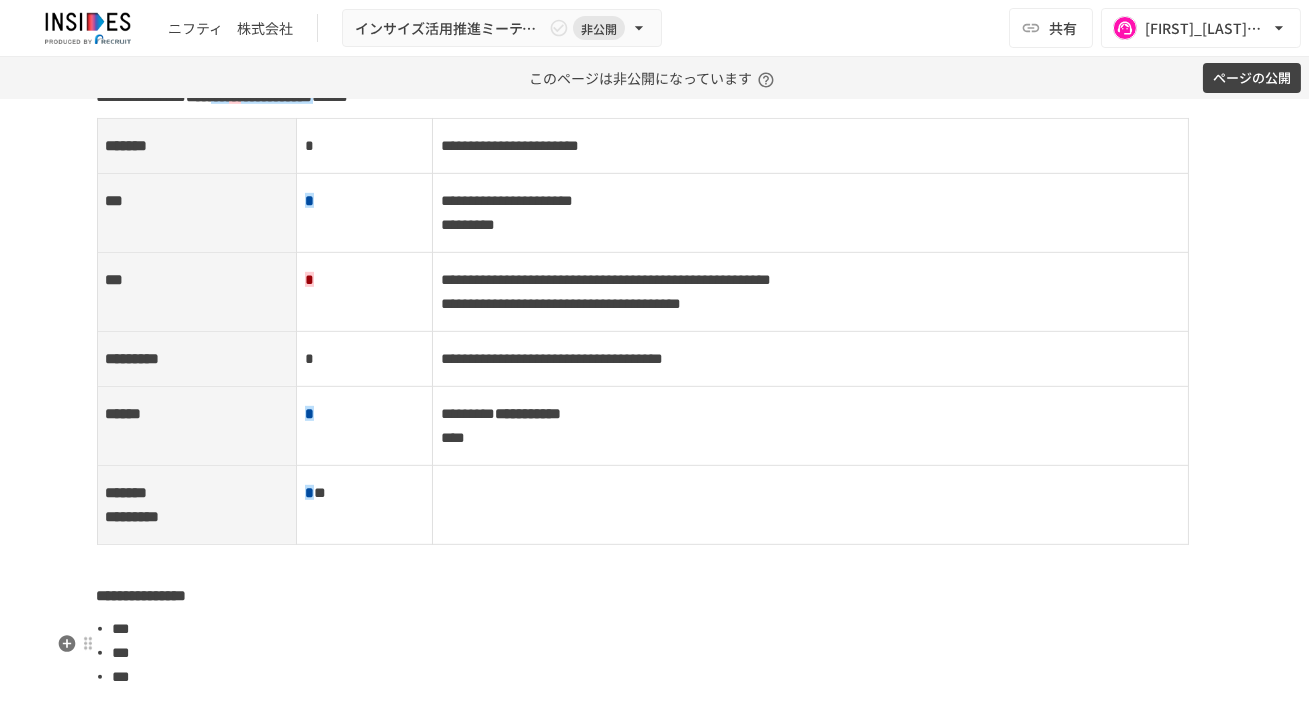 click on "***" at bounding box center [663, 653] 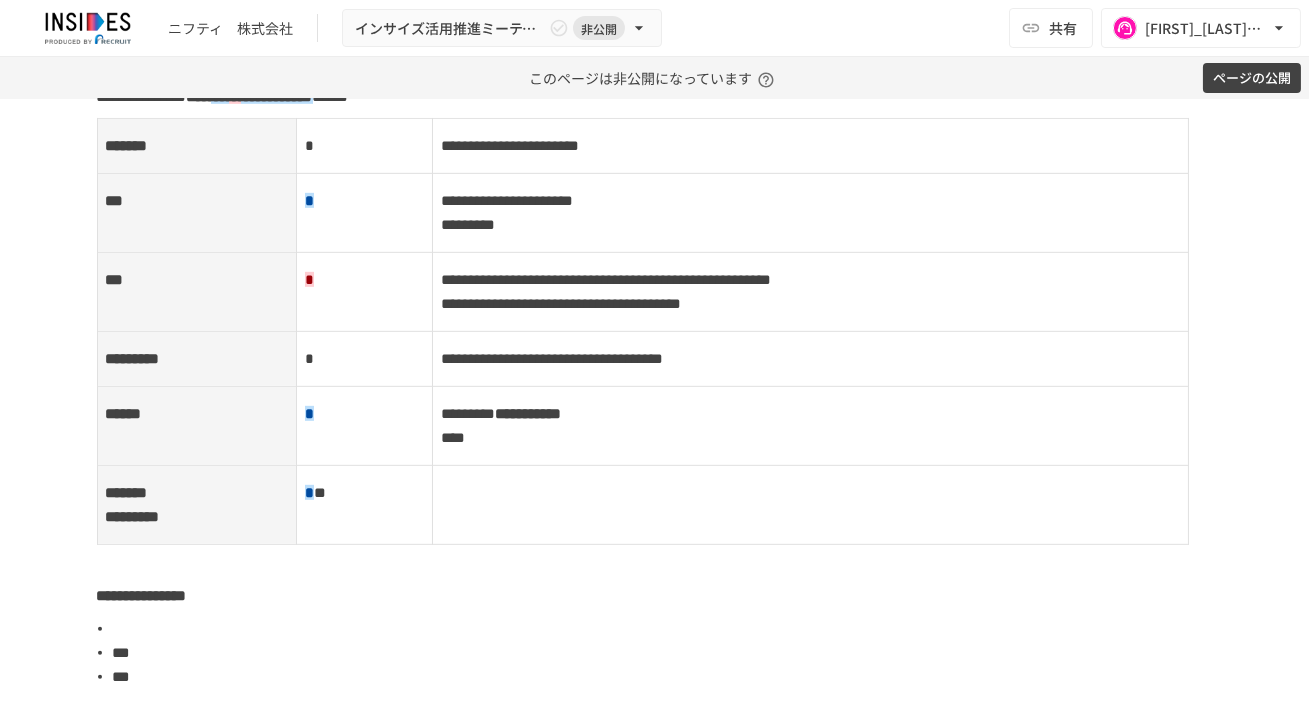 type 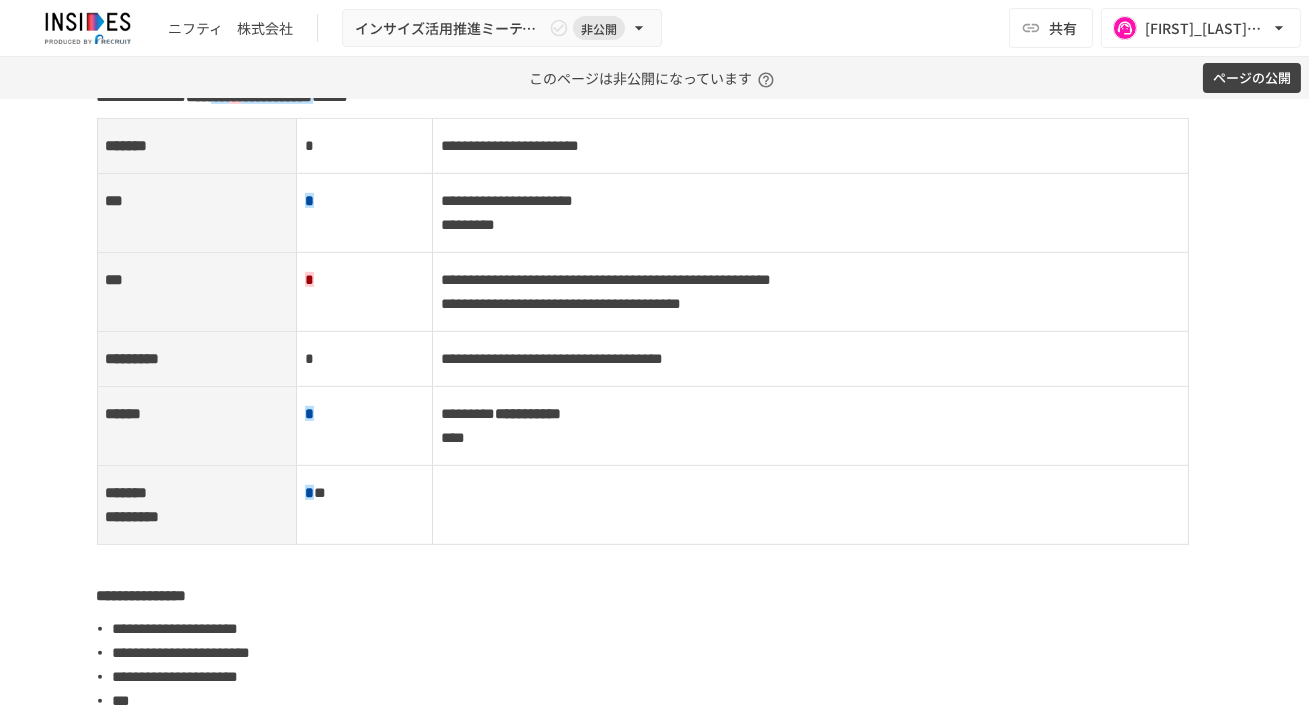 scroll, scrollTop: 2306, scrollLeft: 0, axis: vertical 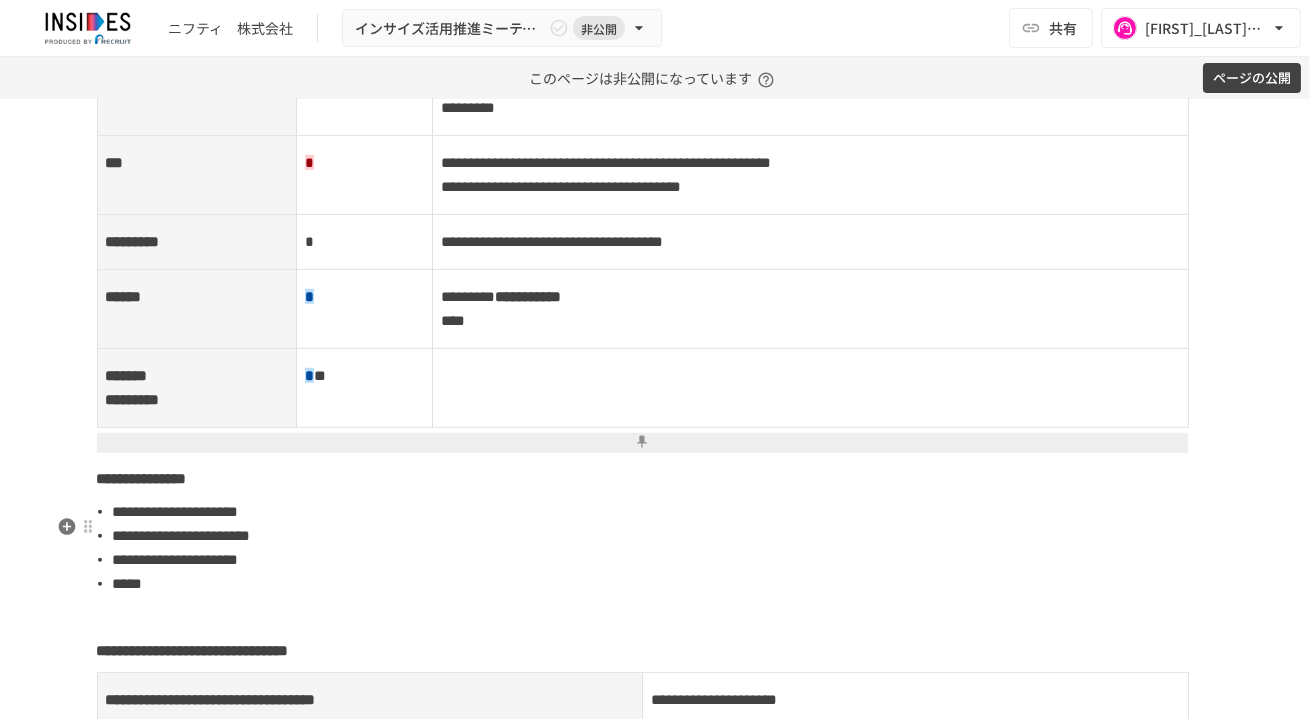 click on "**********" at bounding box center [663, 512] 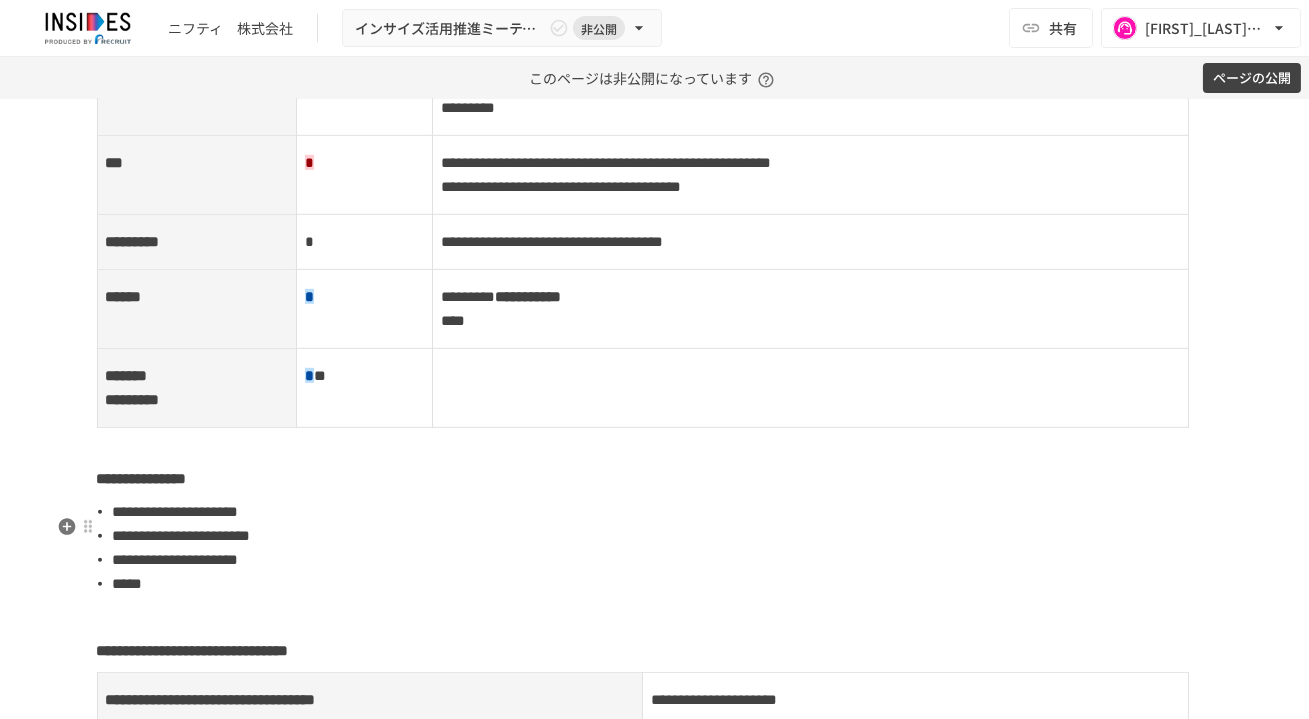 click on "**********" at bounding box center (663, 560) 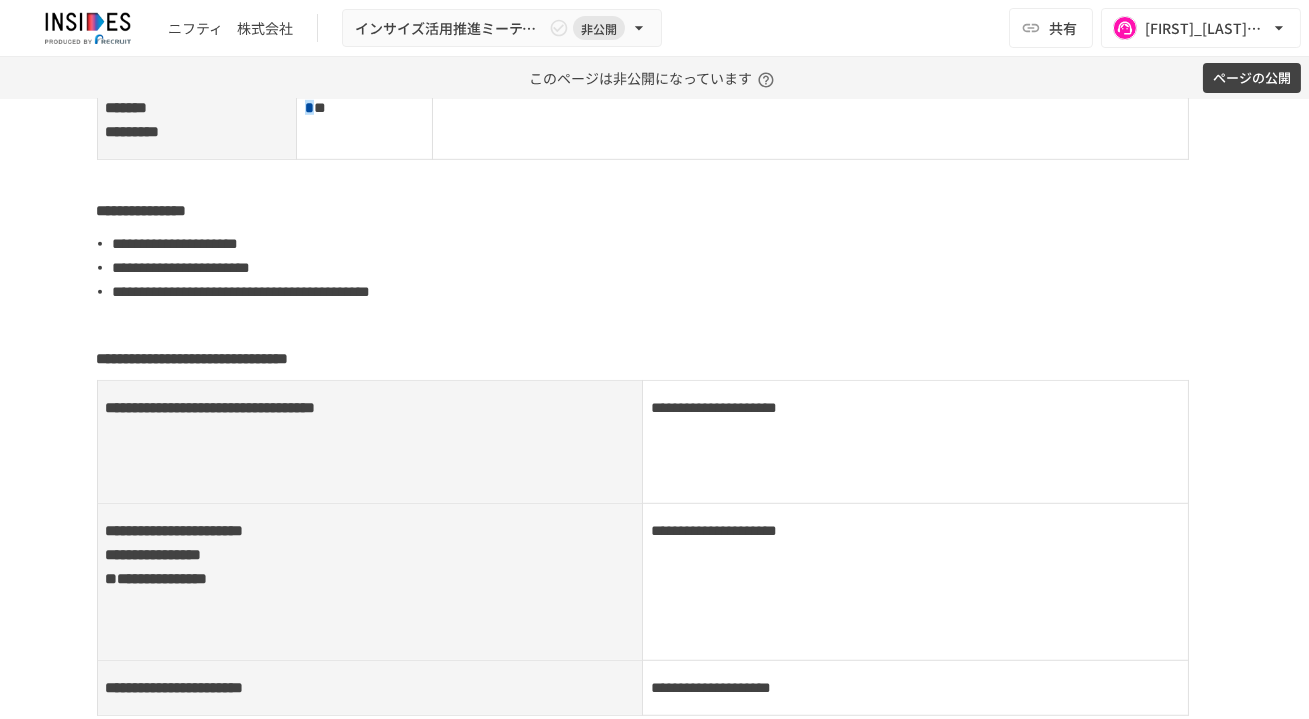 scroll, scrollTop: 2575, scrollLeft: 0, axis: vertical 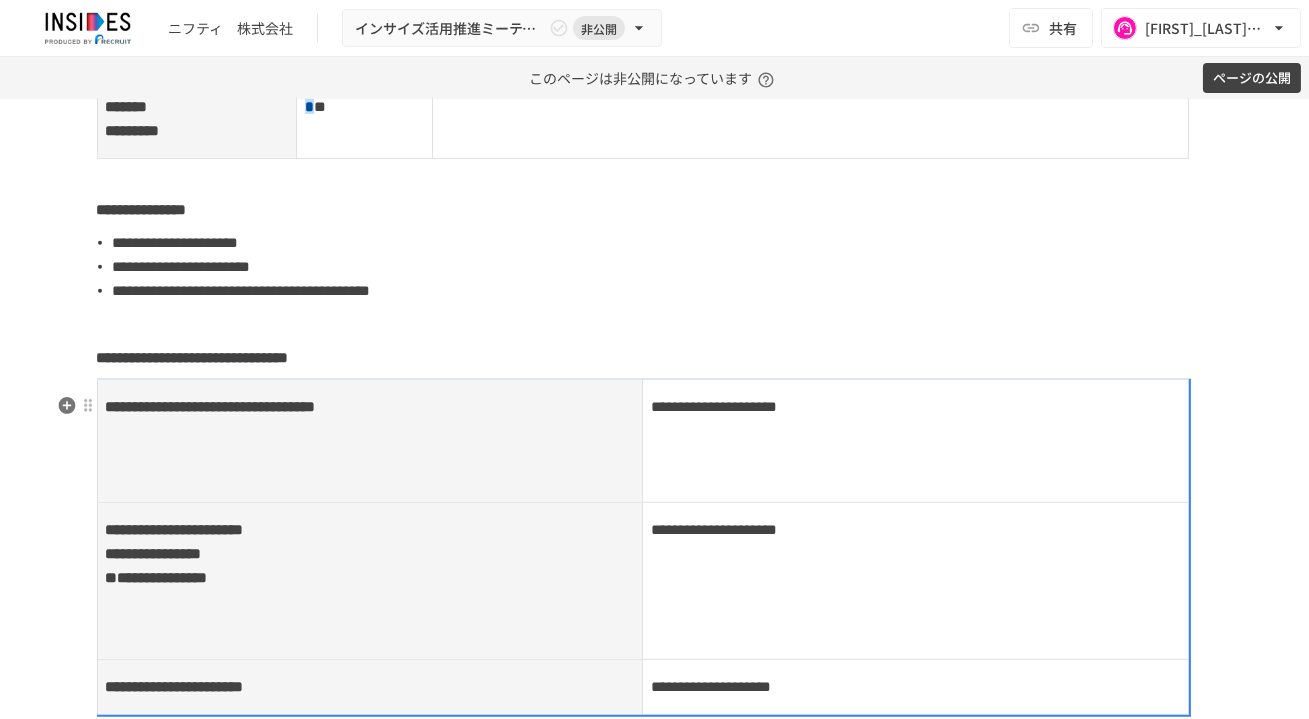 click at bounding box center [915, 441] 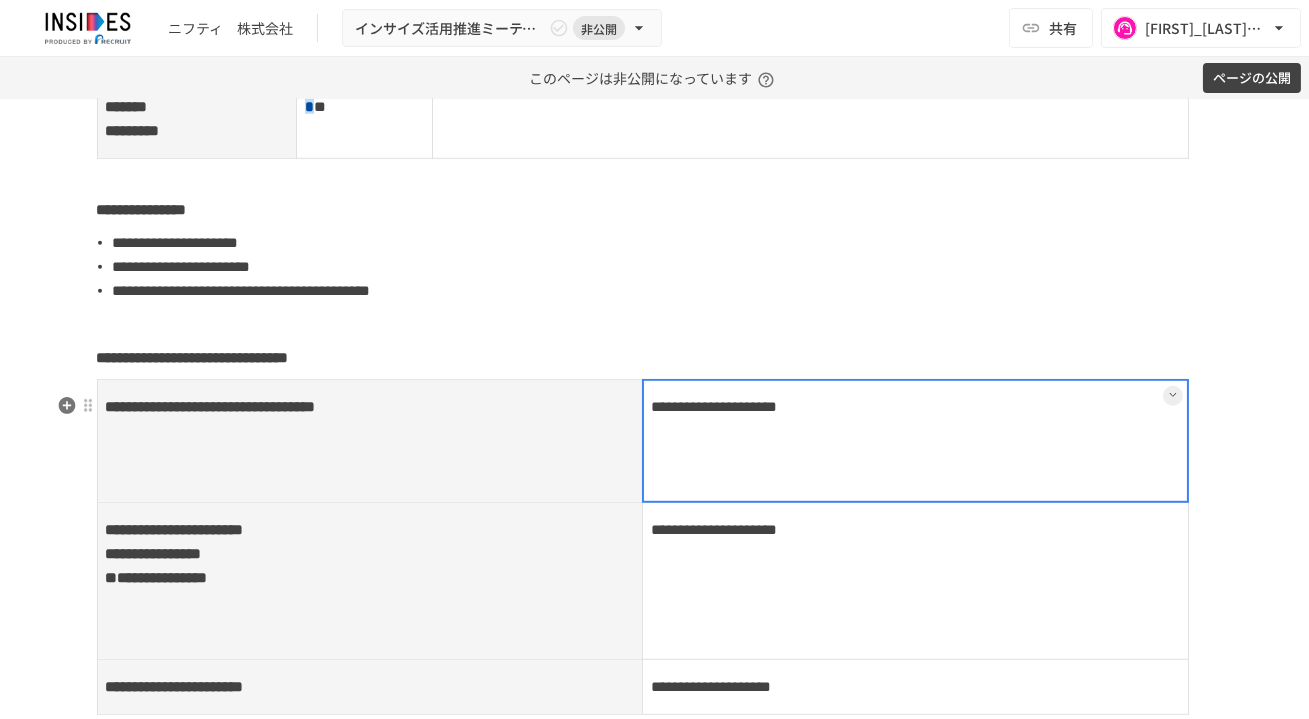 click on "**********" at bounding box center [916, 440] 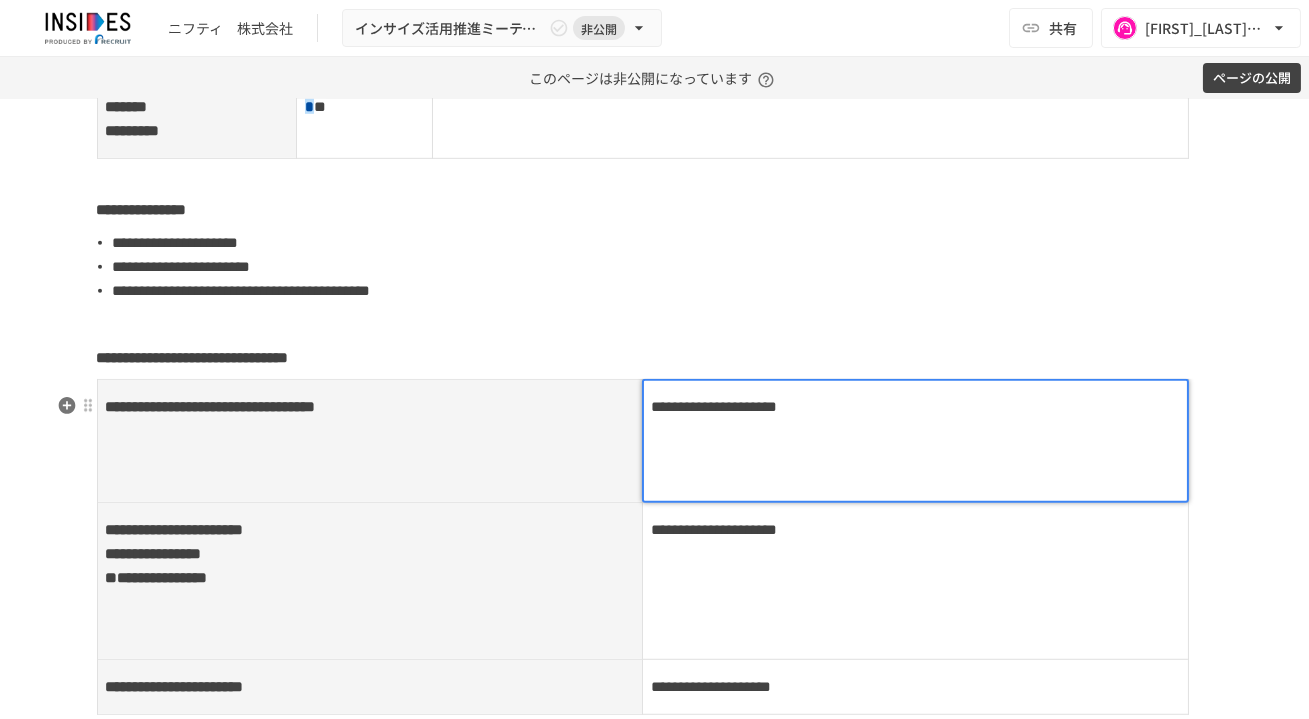 click on "**********" at bounding box center (714, 406) 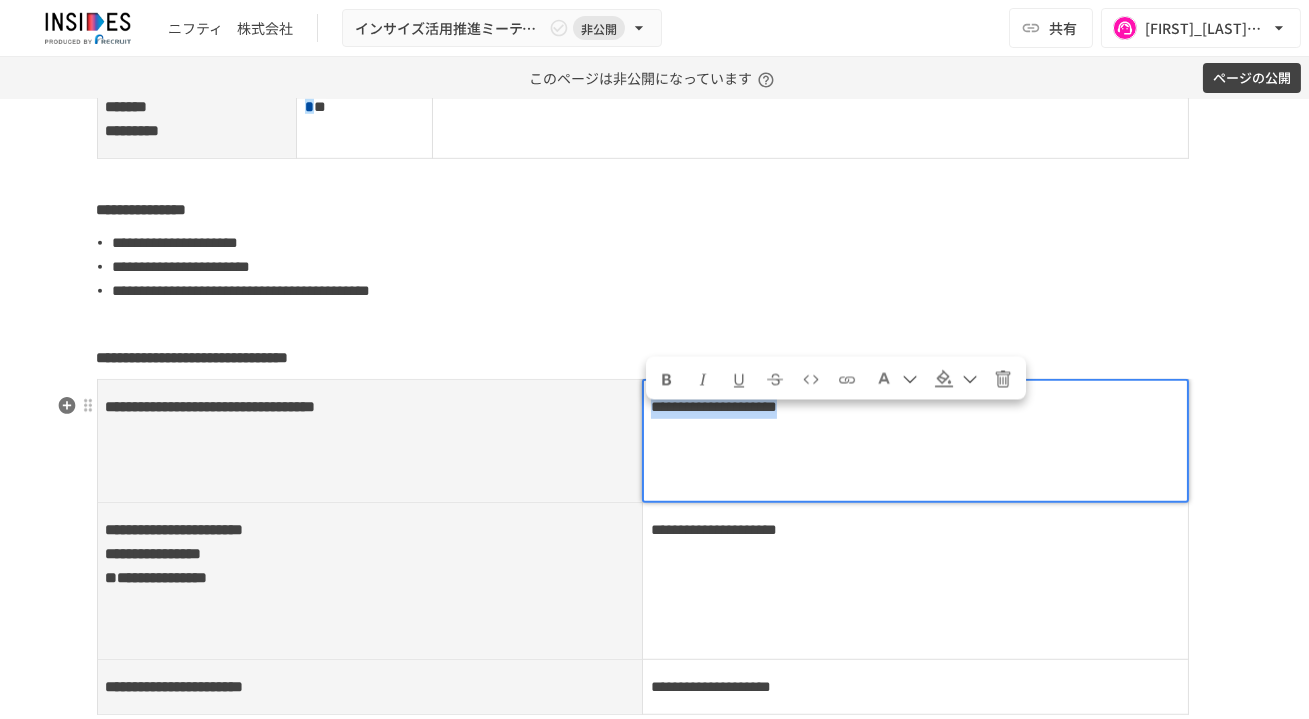 click on "**********" at bounding box center (915, 407) 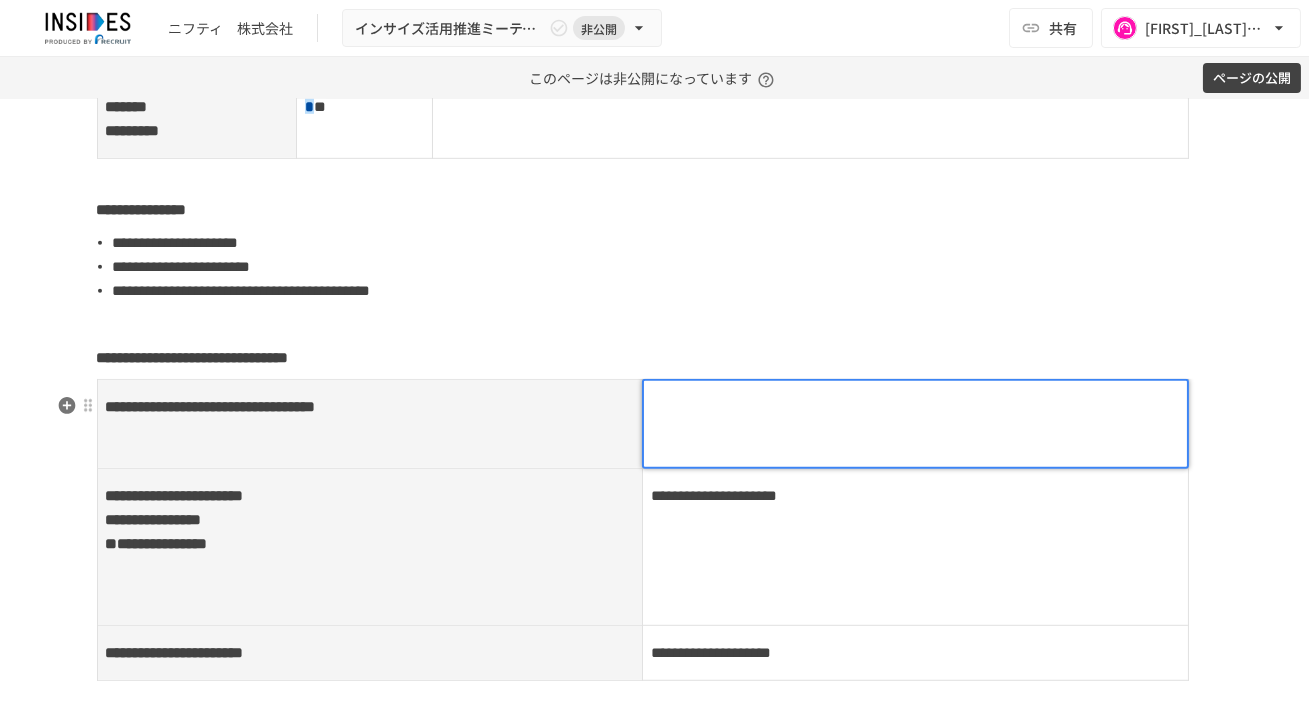 type 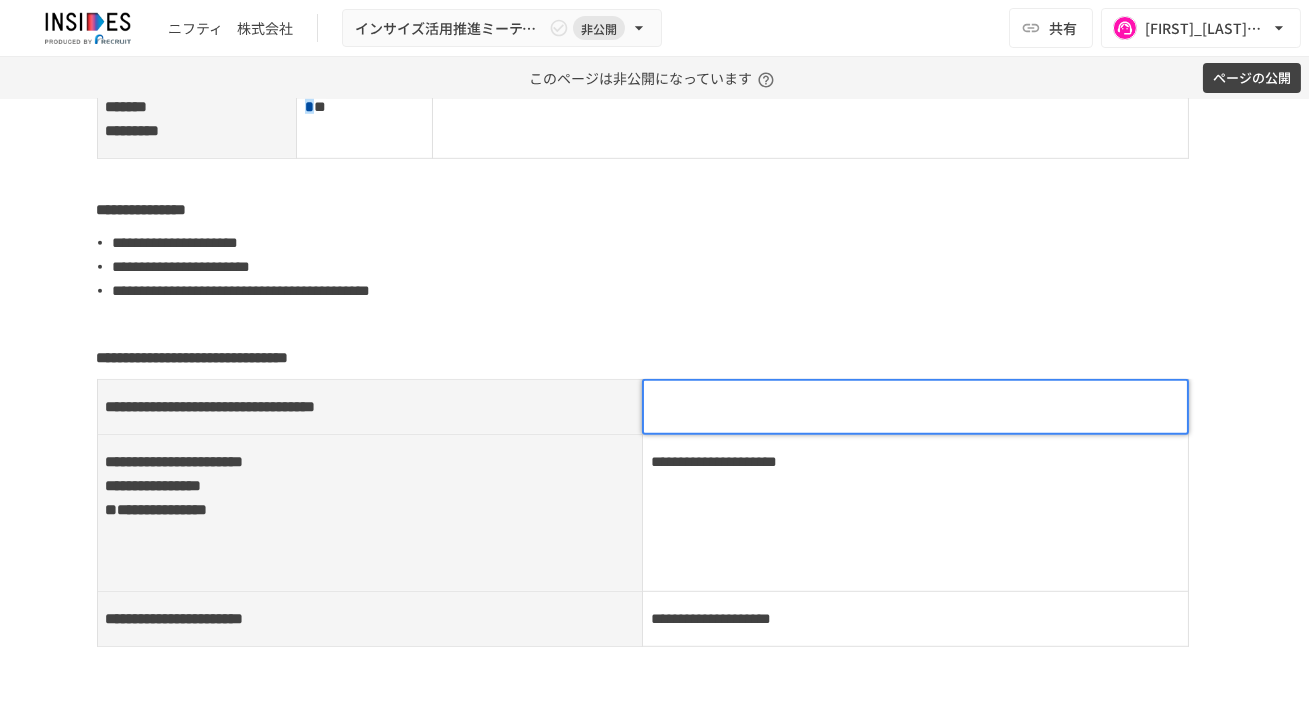 scroll, scrollTop: 2626, scrollLeft: 0, axis: vertical 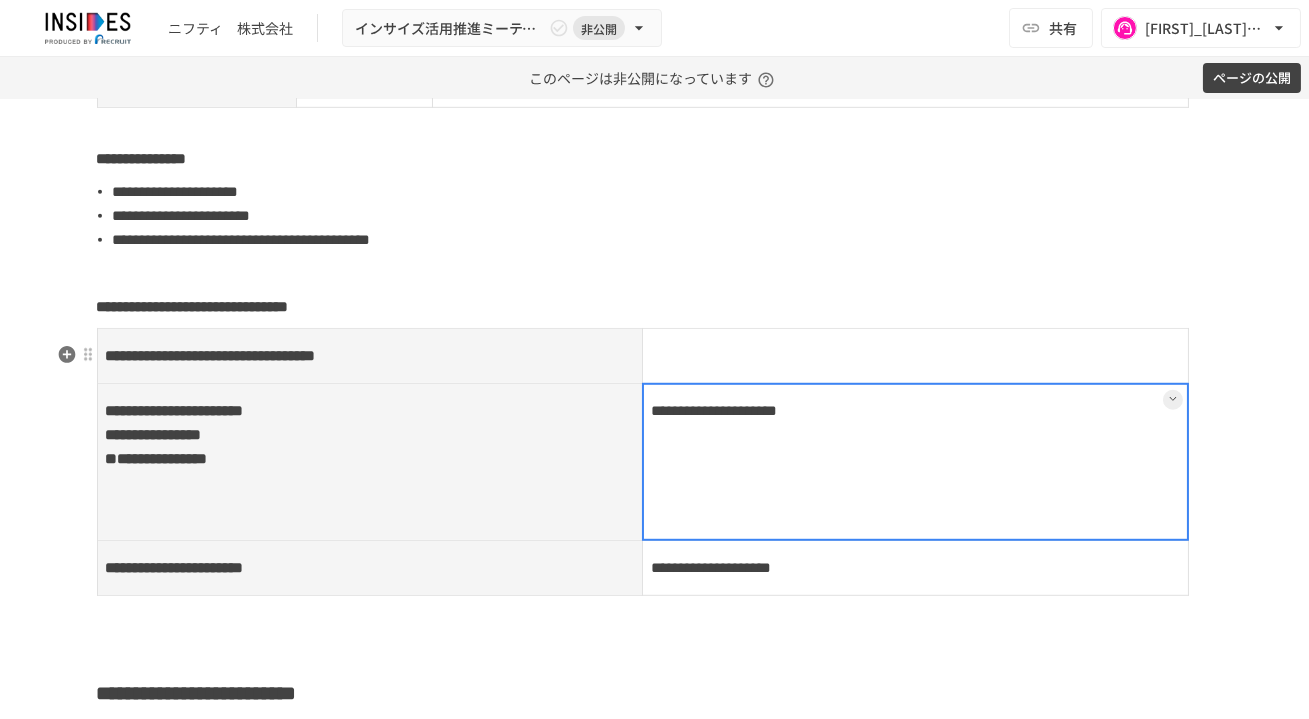 click on "**********" at bounding box center (916, 461) 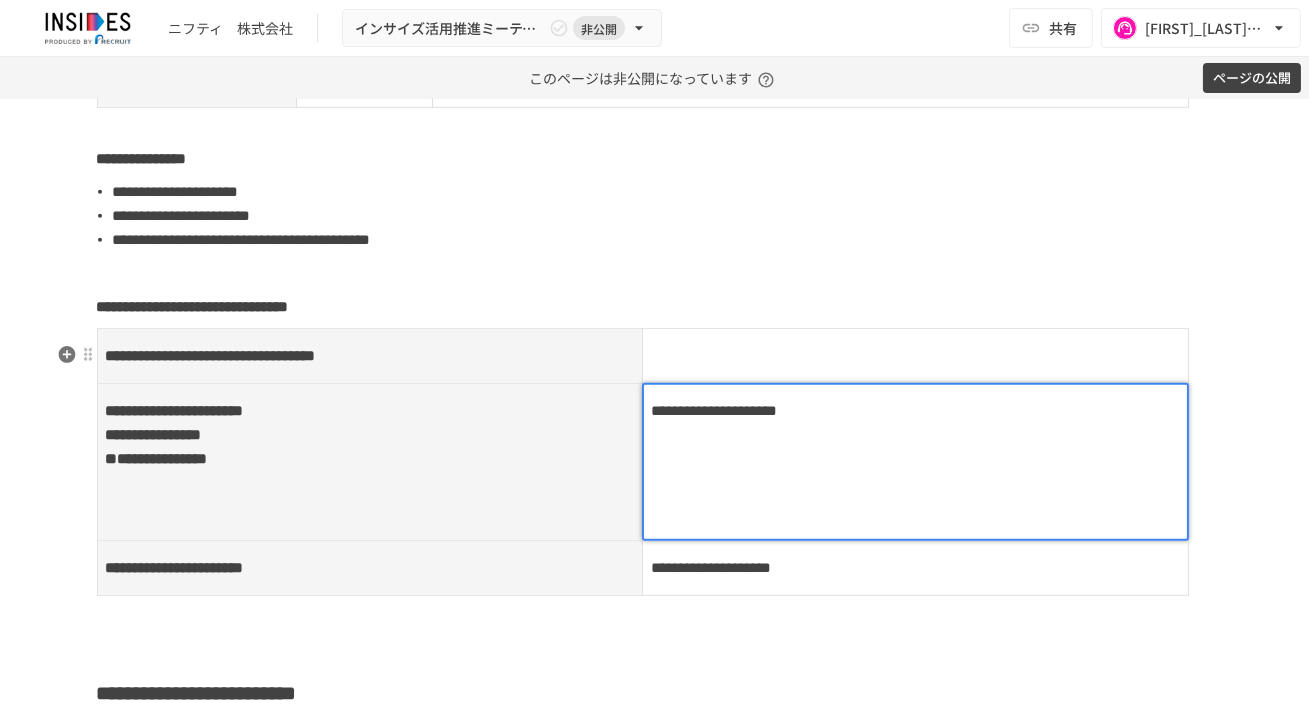 click on "**********" at bounding box center (915, 462) 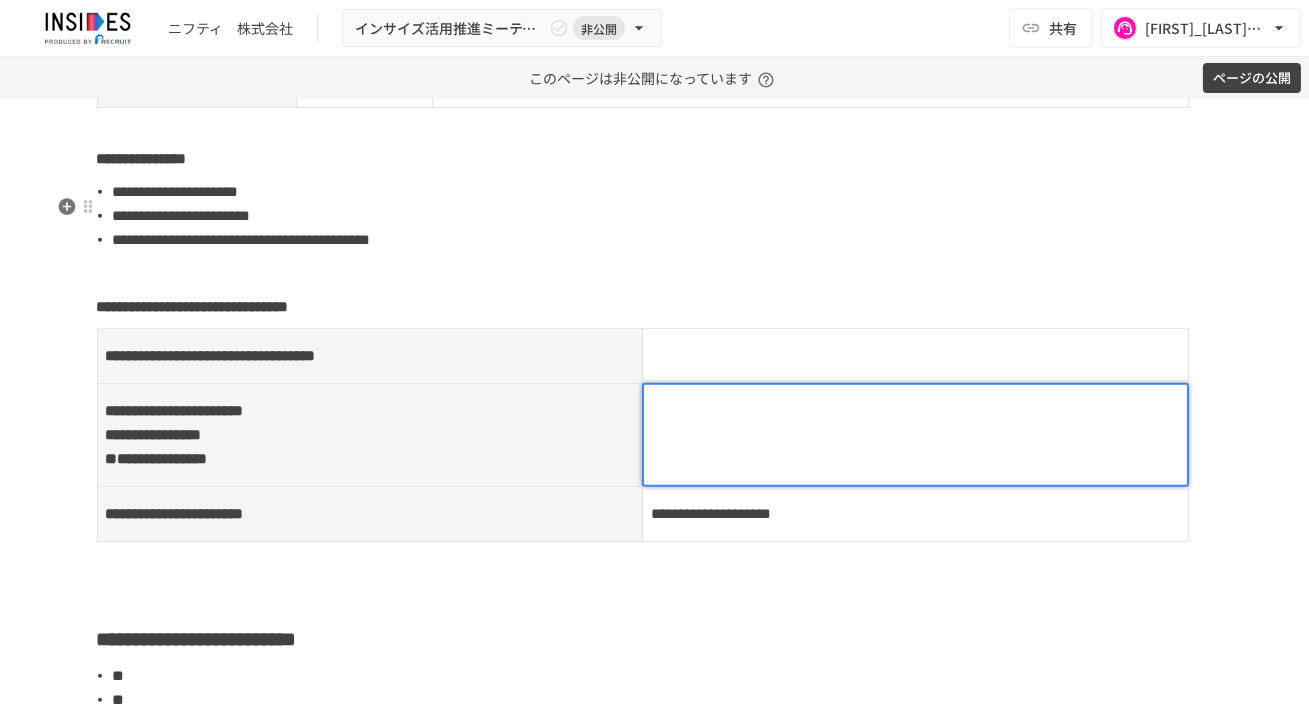 click on "**********" at bounding box center [176, 191] 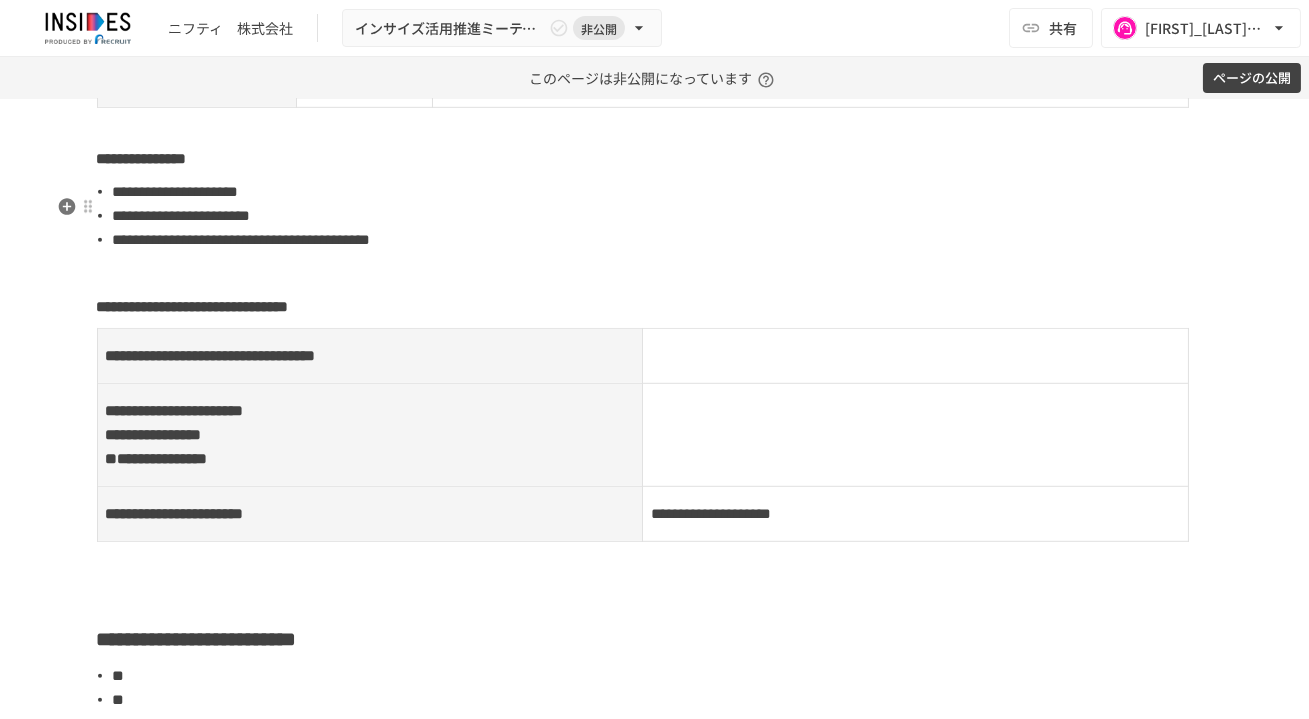 click on "**********" at bounding box center [663, 240] 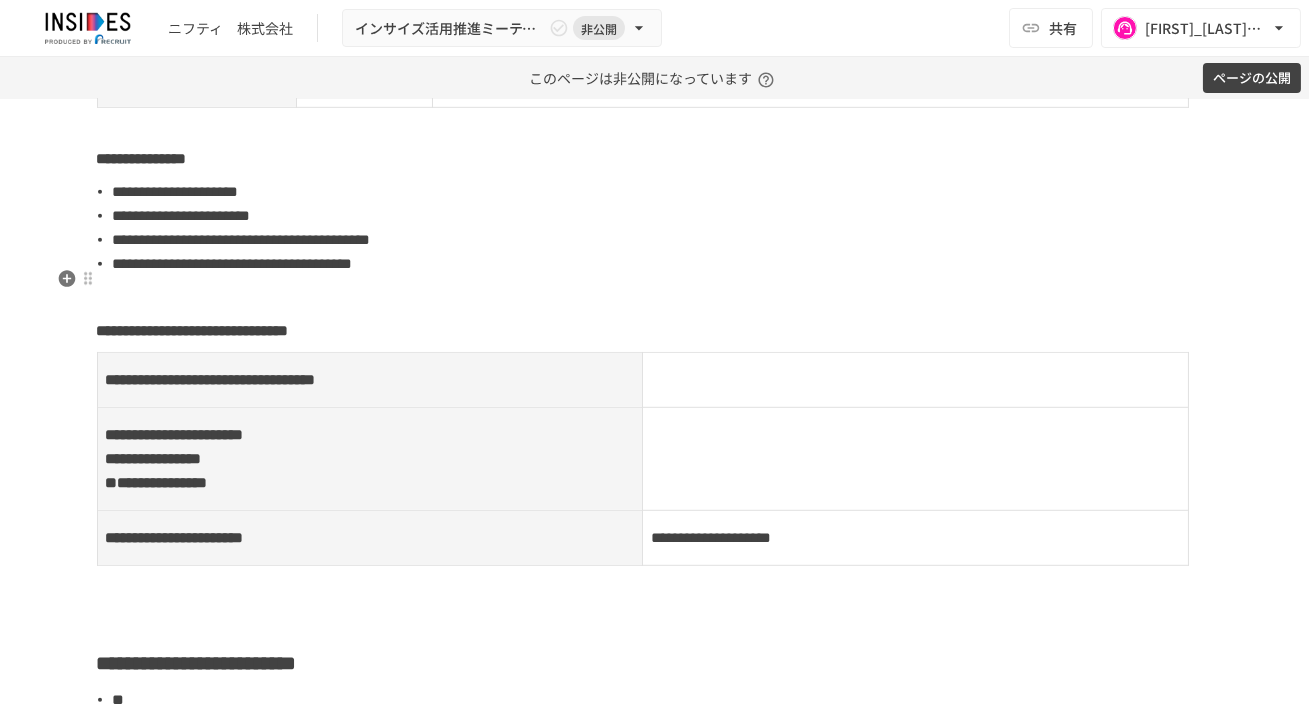 click on "**********" at bounding box center [233, 263] 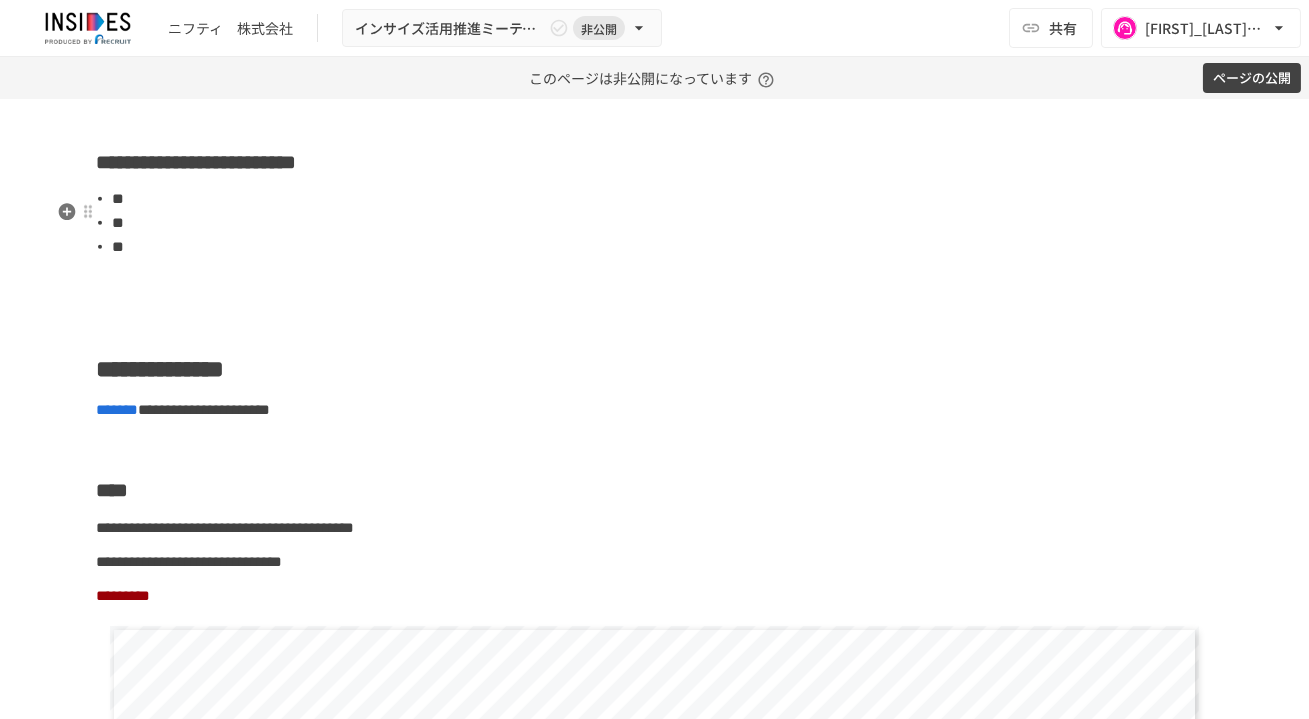 click on "**" at bounding box center (663, 247) 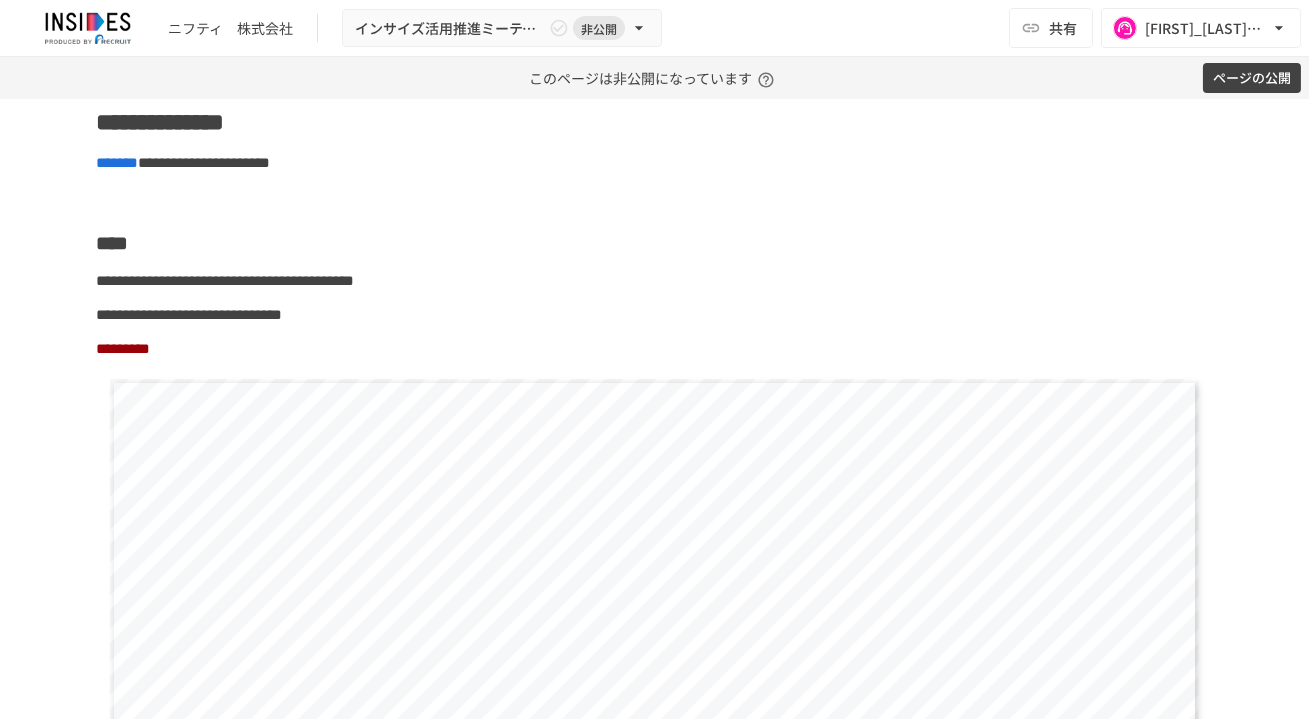 scroll, scrollTop: 3375, scrollLeft: 0, axis: vertical 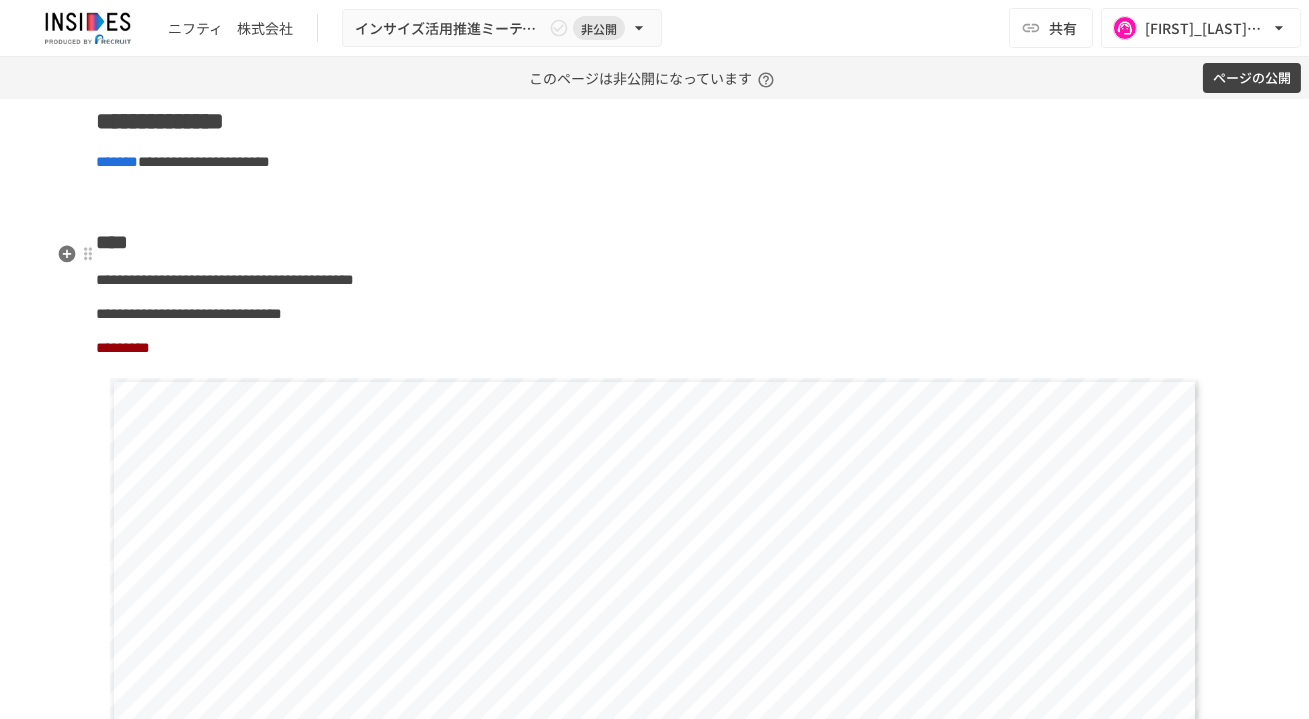 click on "****" at bounding box center [113, 242] 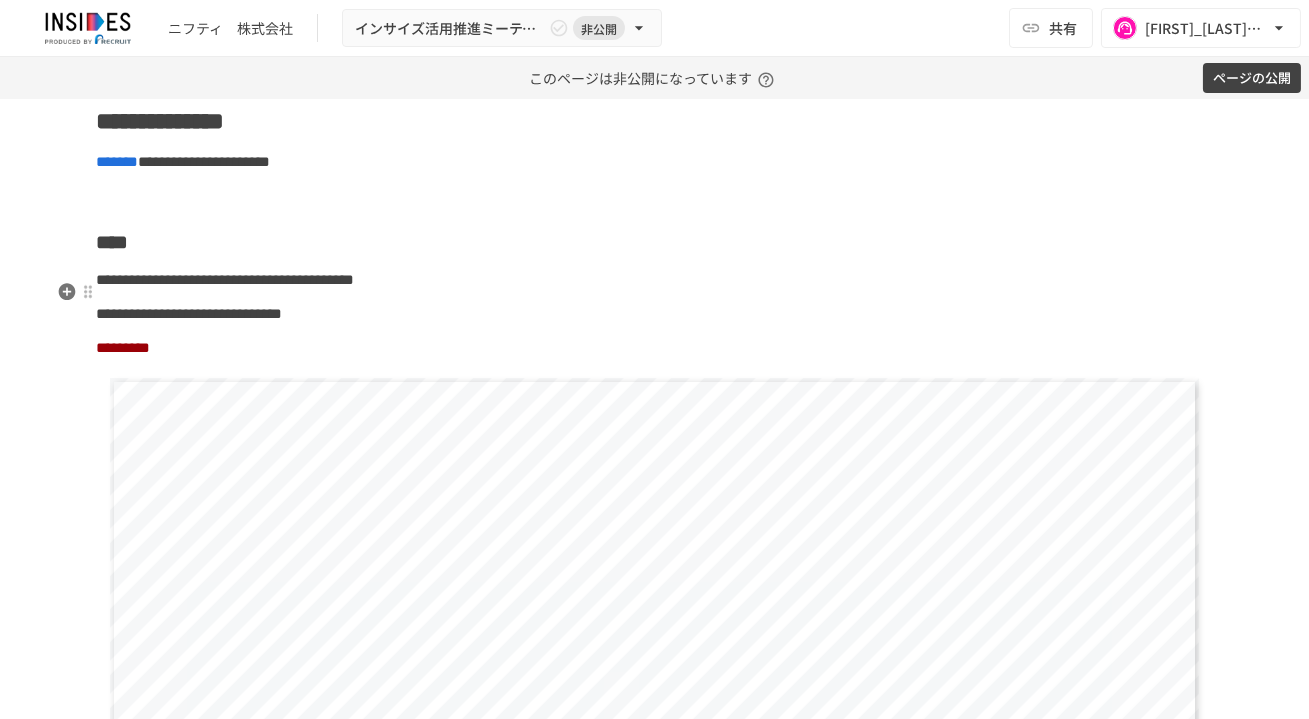 click on "**********" at bounding box center [226, 279] 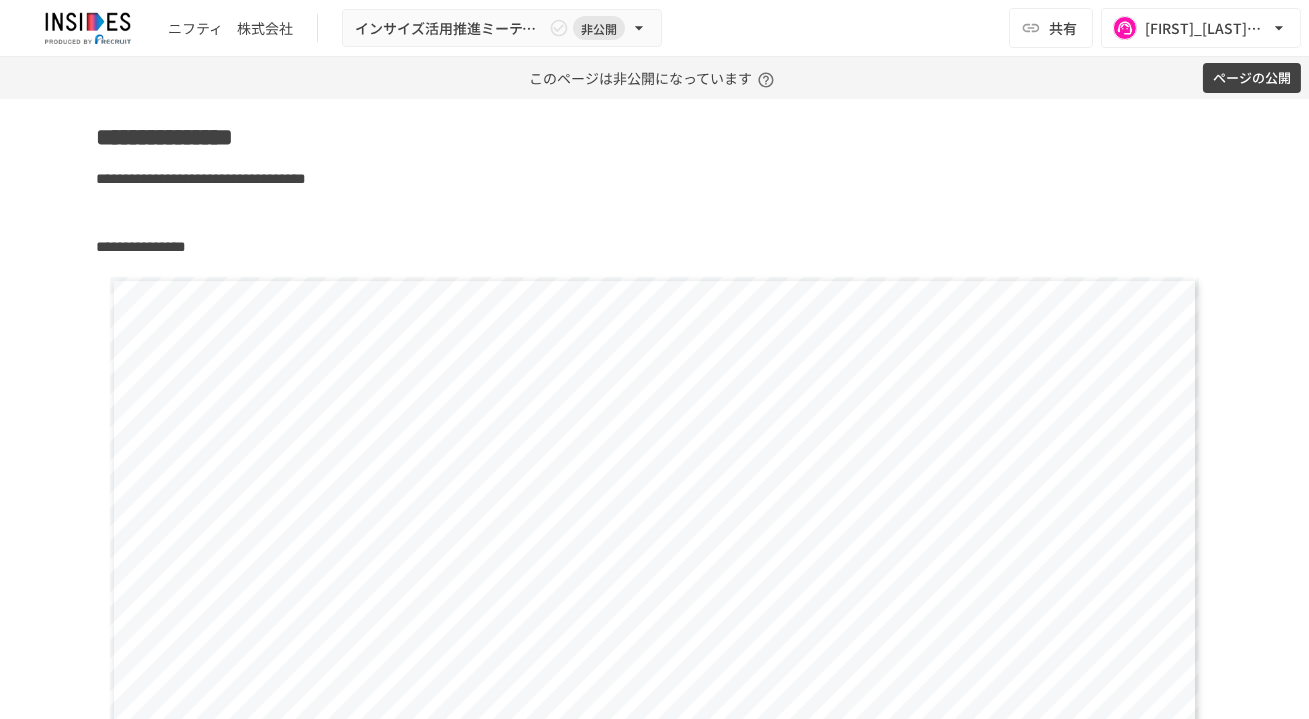 scroll, scrollTop: 3804, scrollLeft: 0, axis: vertical 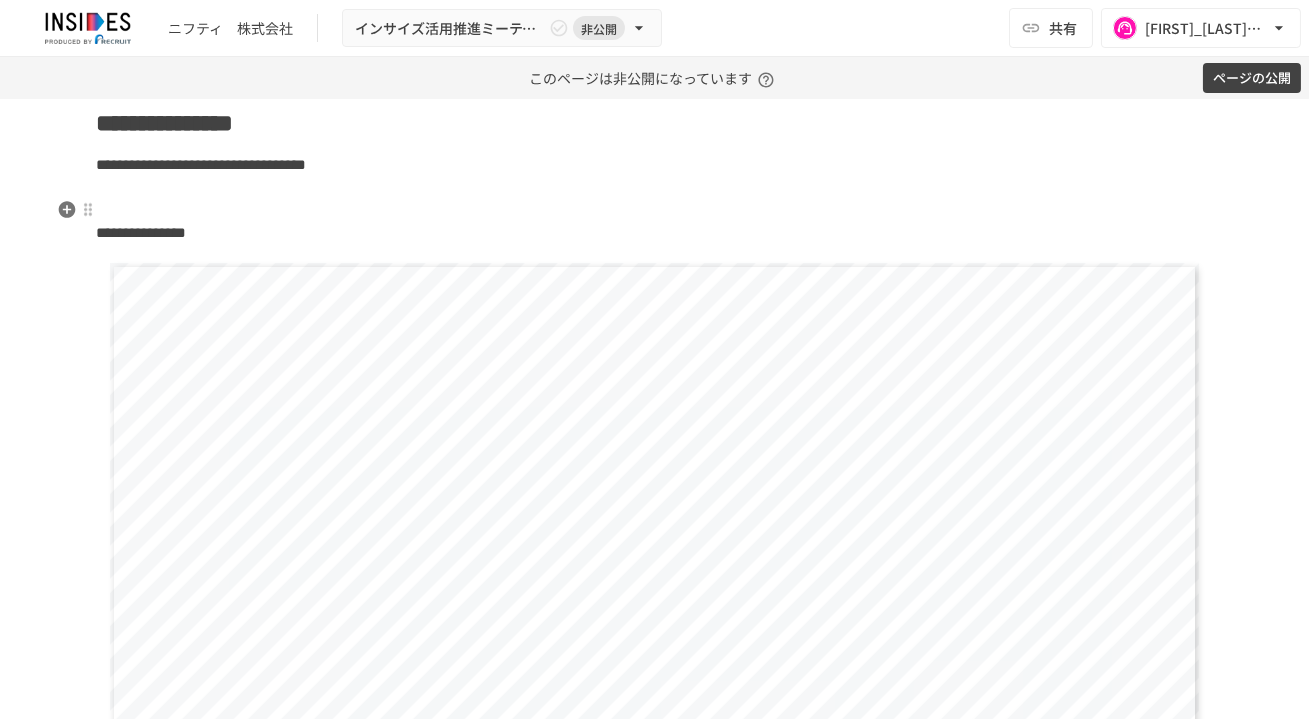 click at bounding box center [655, 199] 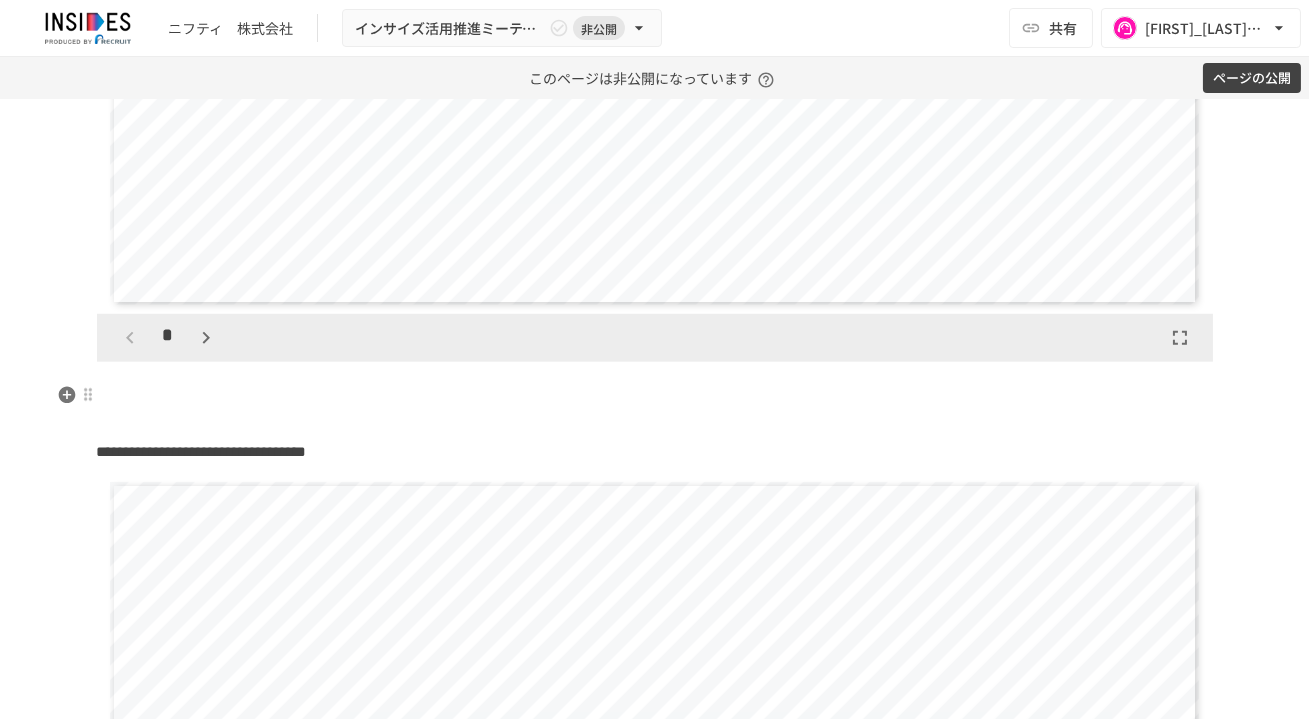 scroll, scrollTop: 4516, scrollLeft: 0, axis: vertical 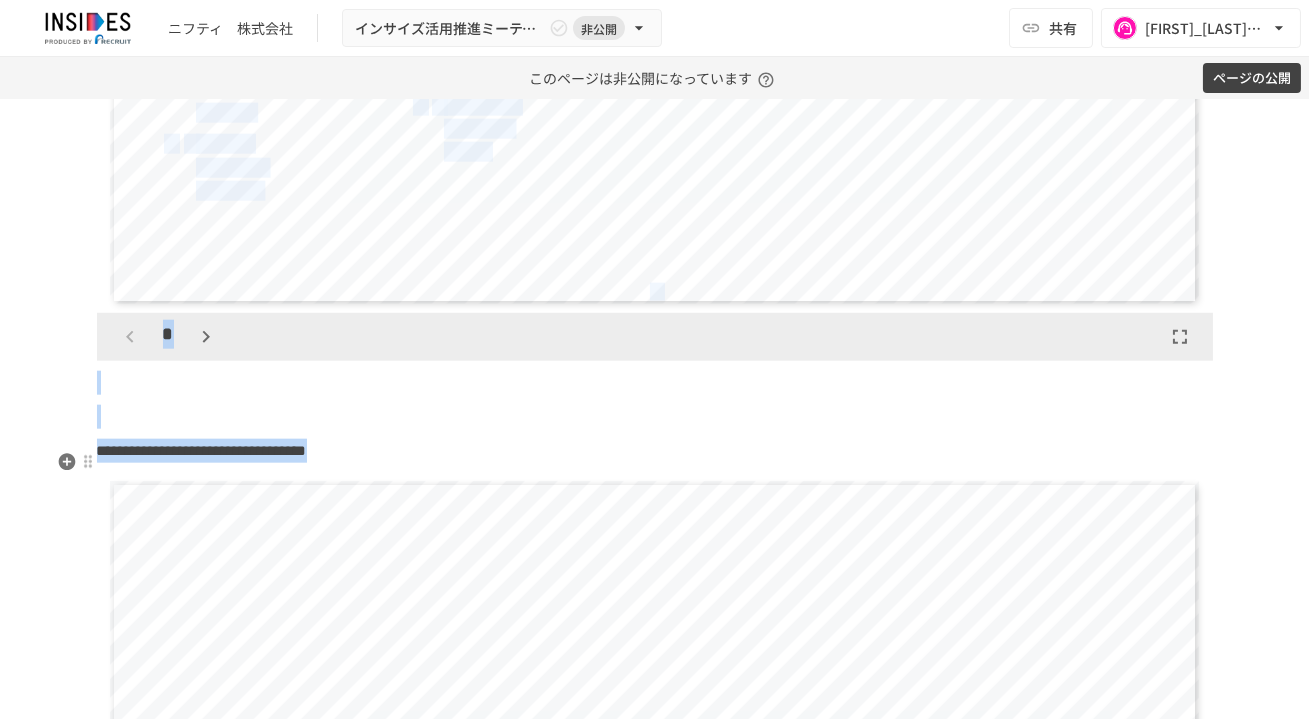 click on "**********" at bounding box center [655, 451] 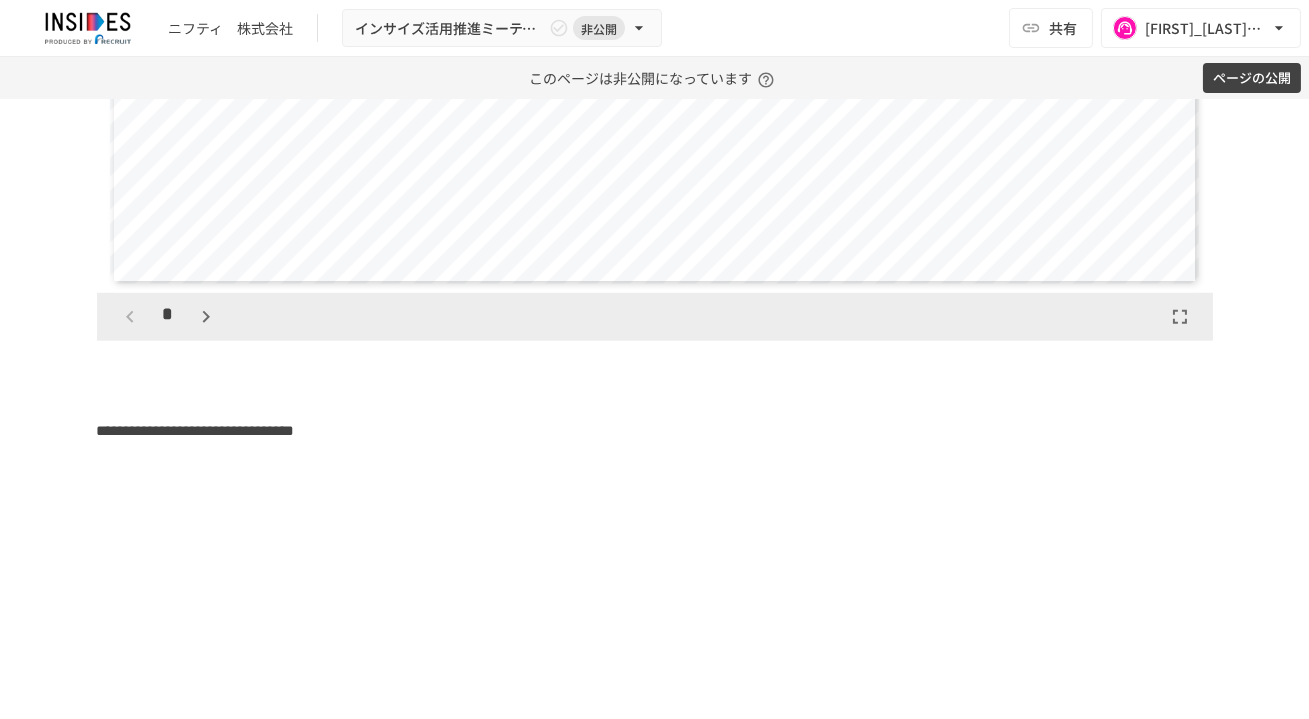 scroll, scrollTop: 4502, scrollLeft: 0, axis: vertical 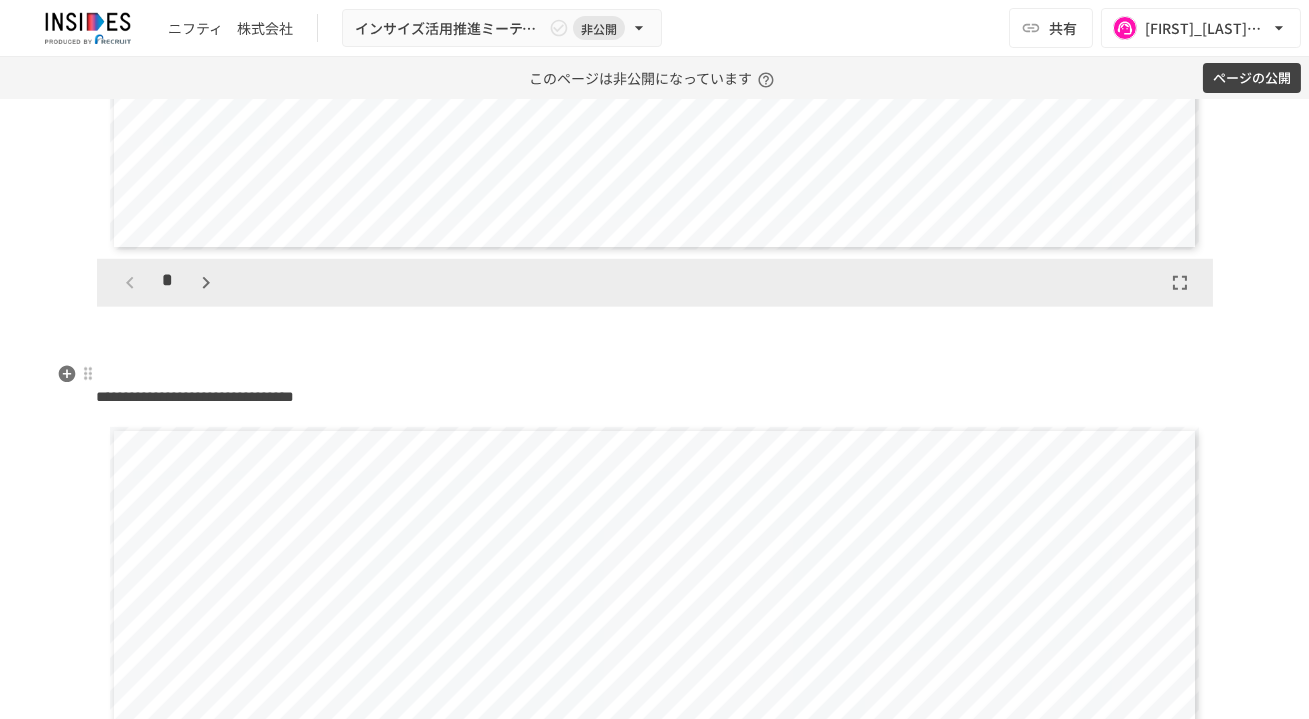 click at bounding box center [655, 363] 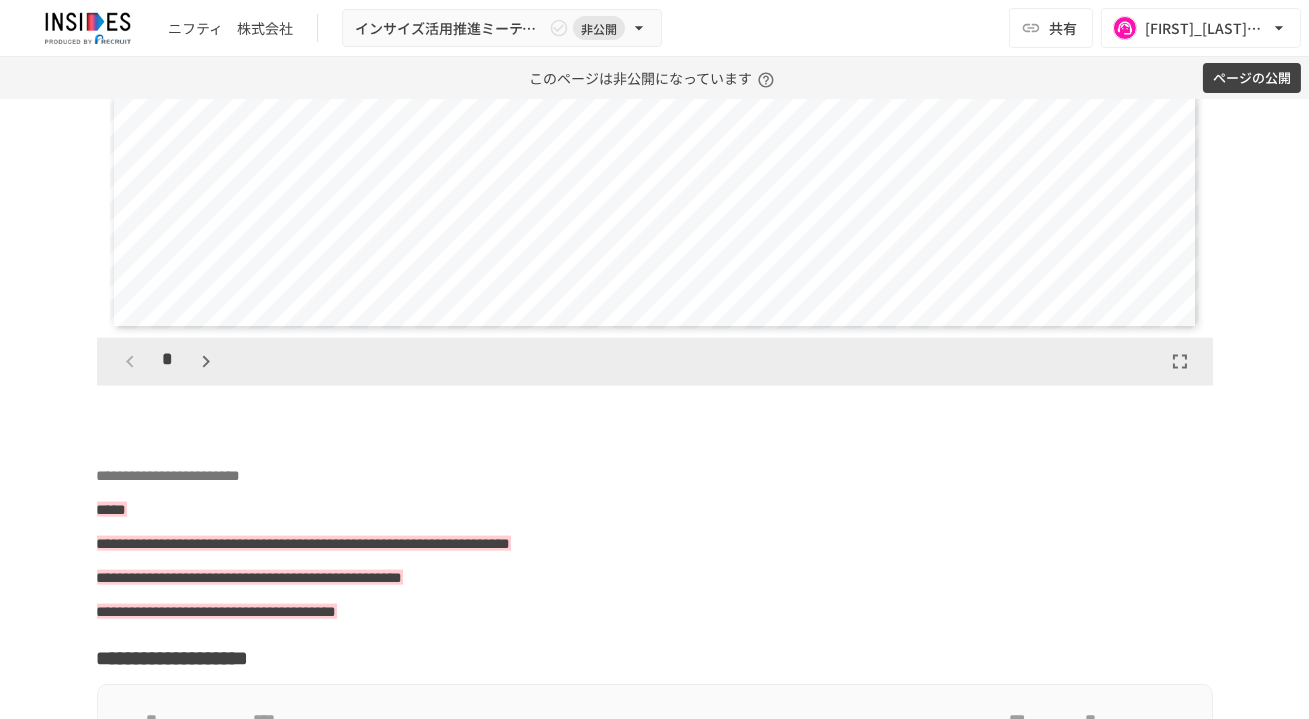 scroll, scrollTop: 5418, scrollLeft: 0, axis: vertical 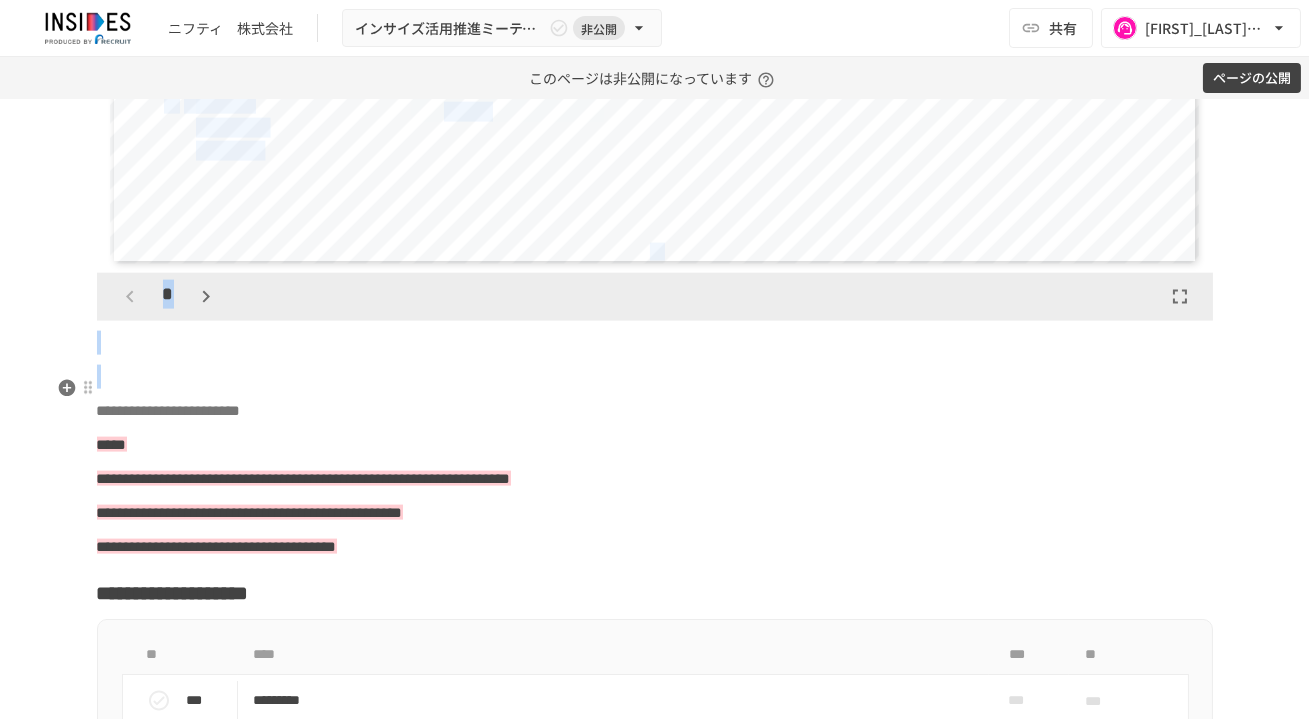 click at bounding box center (655, 377) 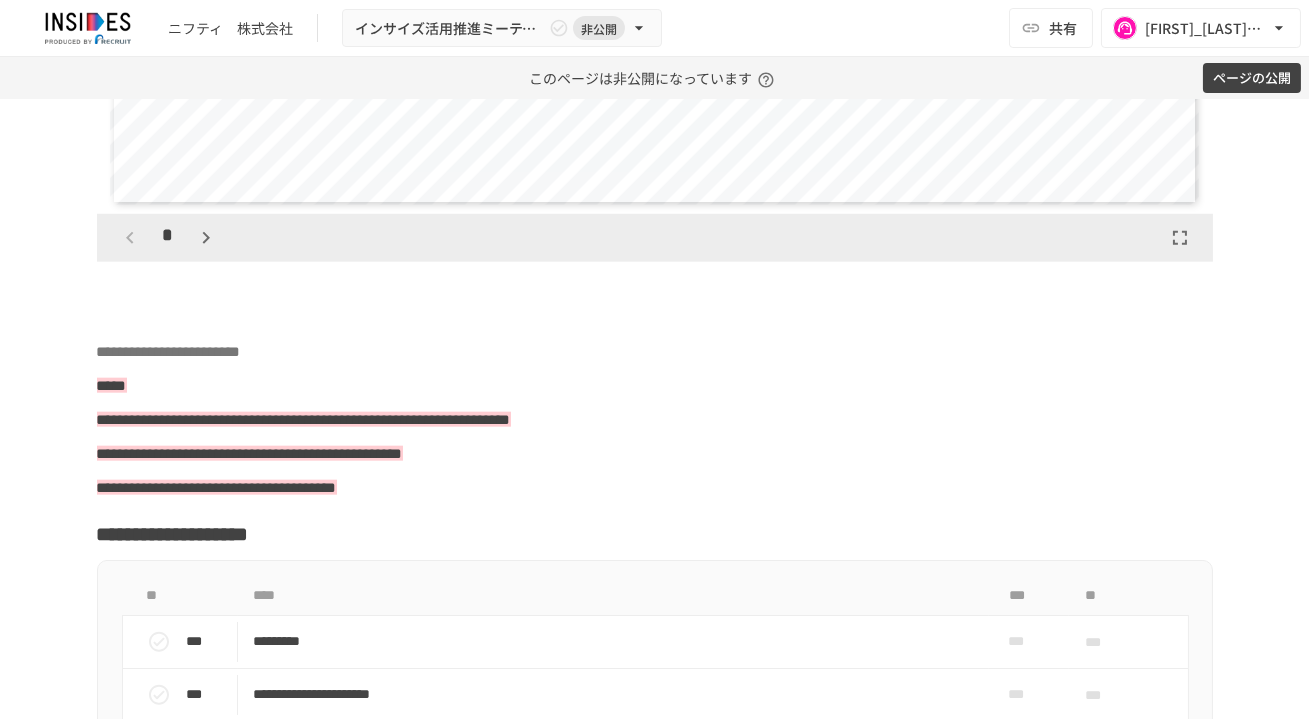 scroll, scrollTop: 4543, scrollLeft: 0, axis: vertical 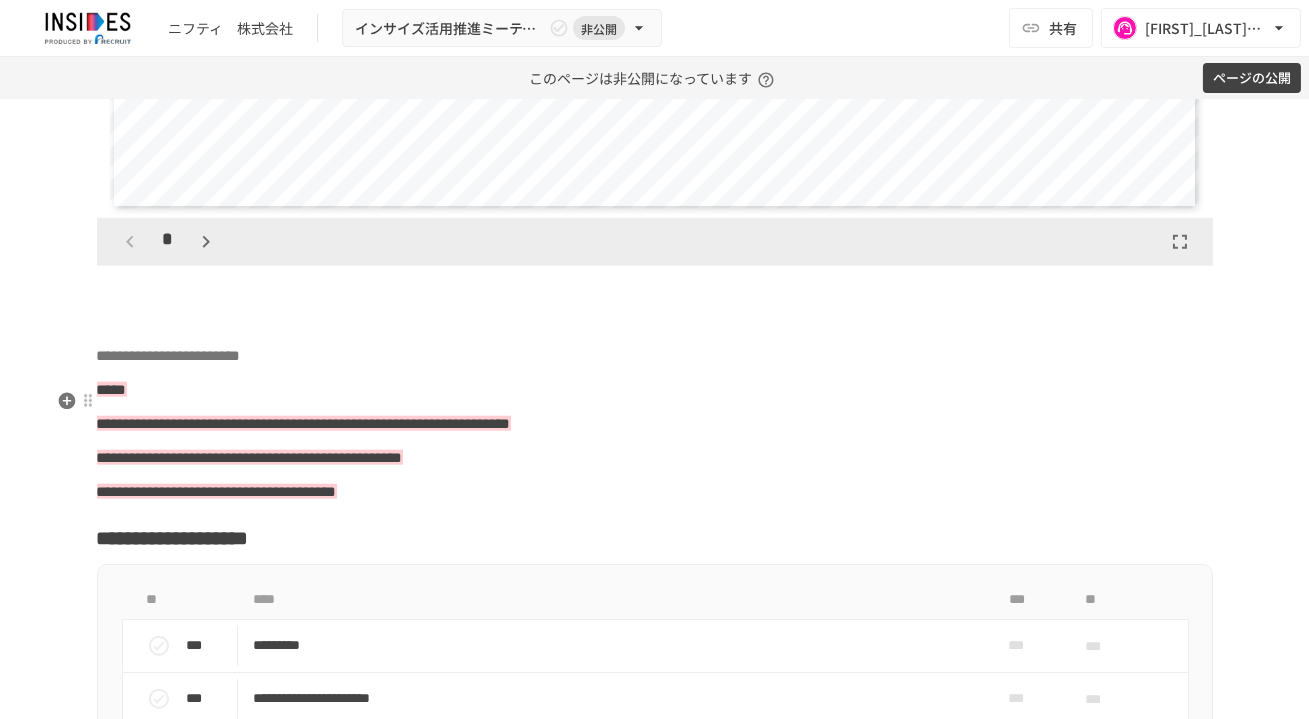 click on "*****" at bounding box center (112, 389) 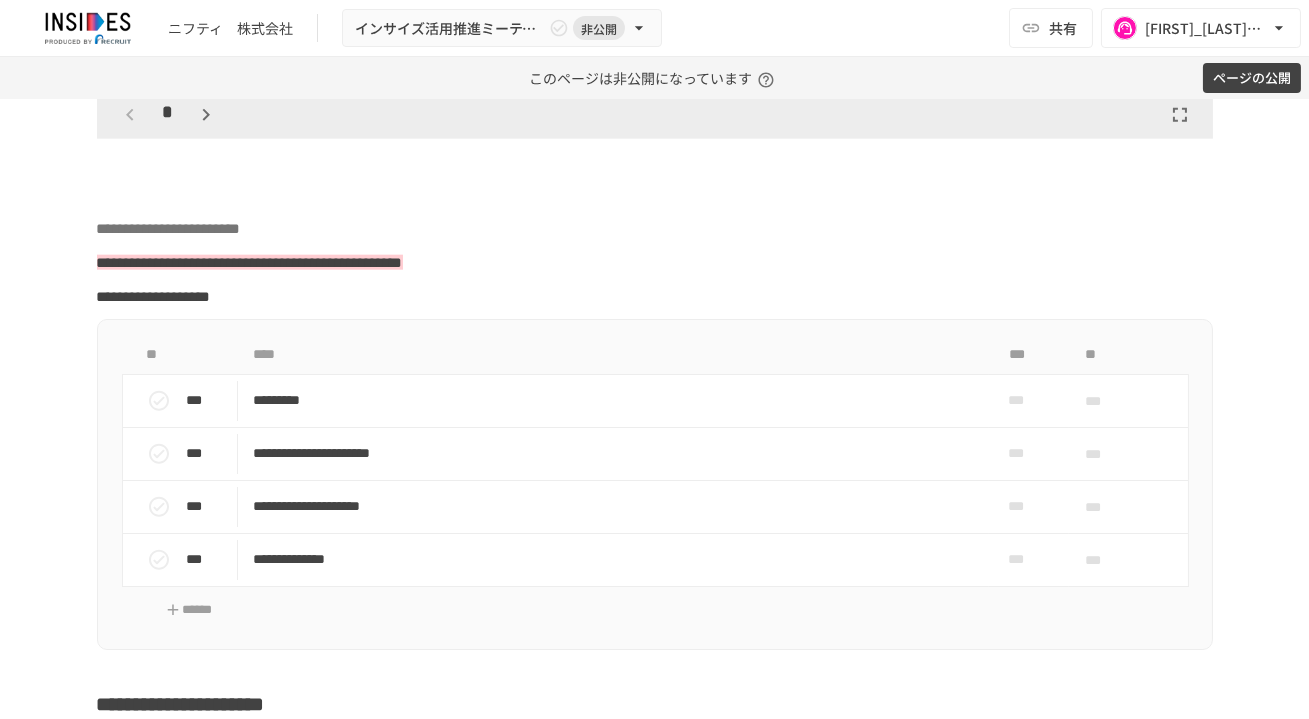 scroll, scrollTop: 4670, scrollLeft: 0, axis: vertical 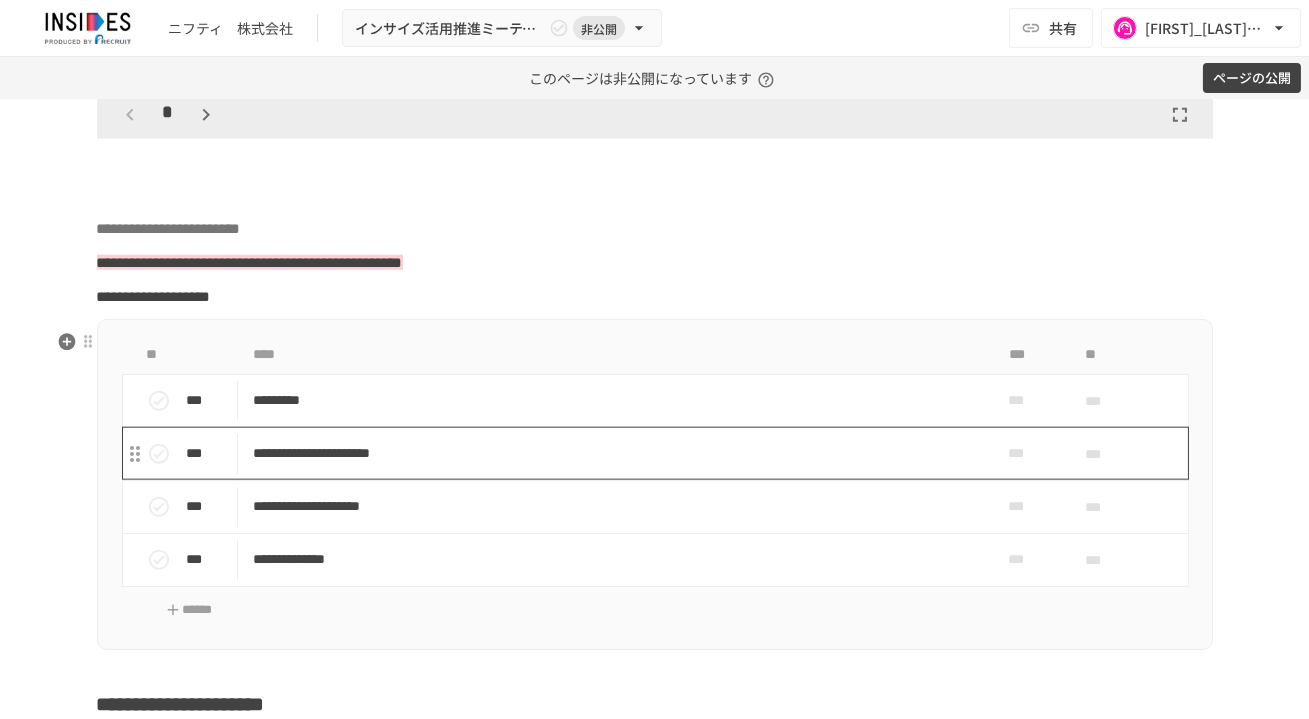 click on "**********" at bounding box center (613, 453) 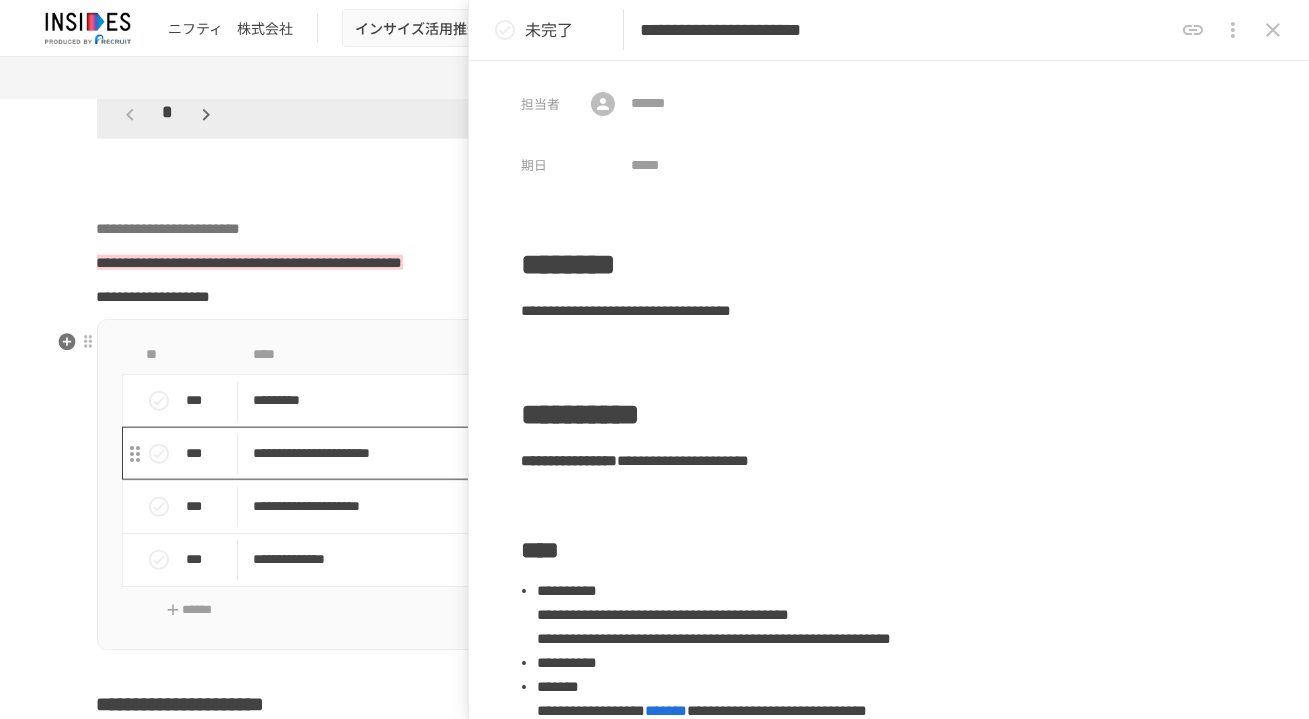 click on "**********" at bounding box center [654, 359] 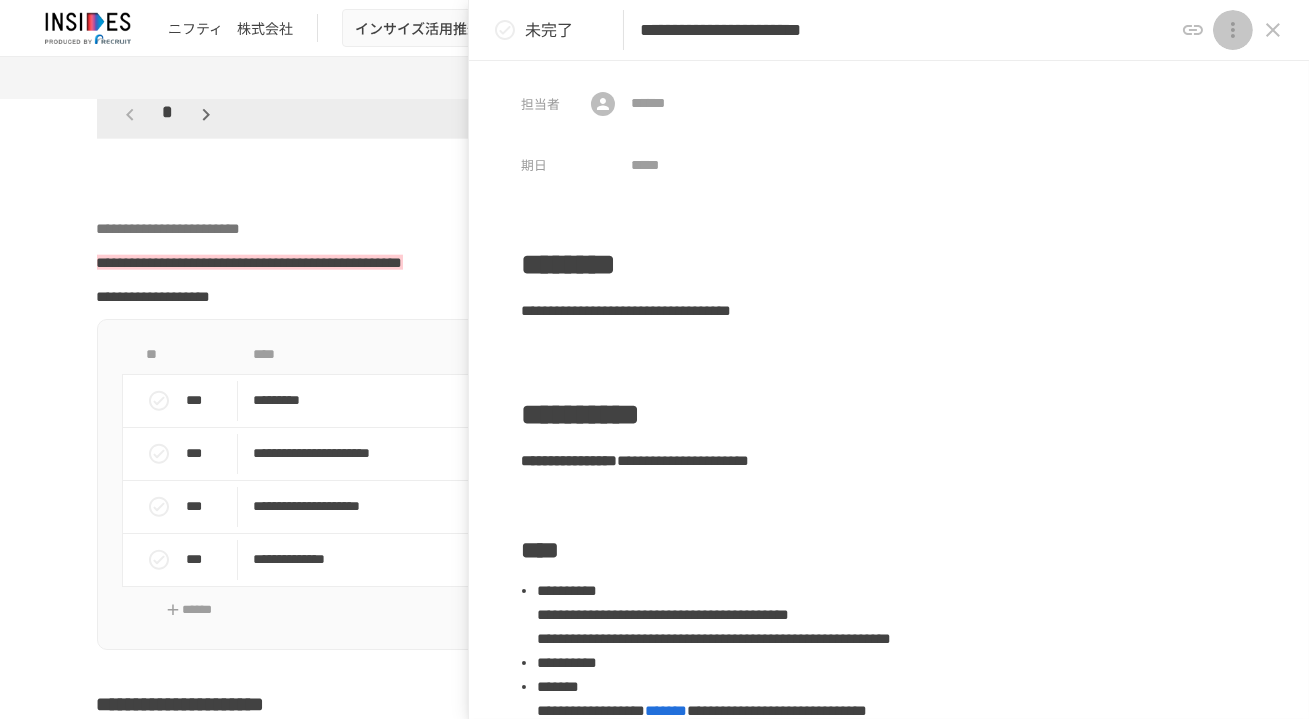 click 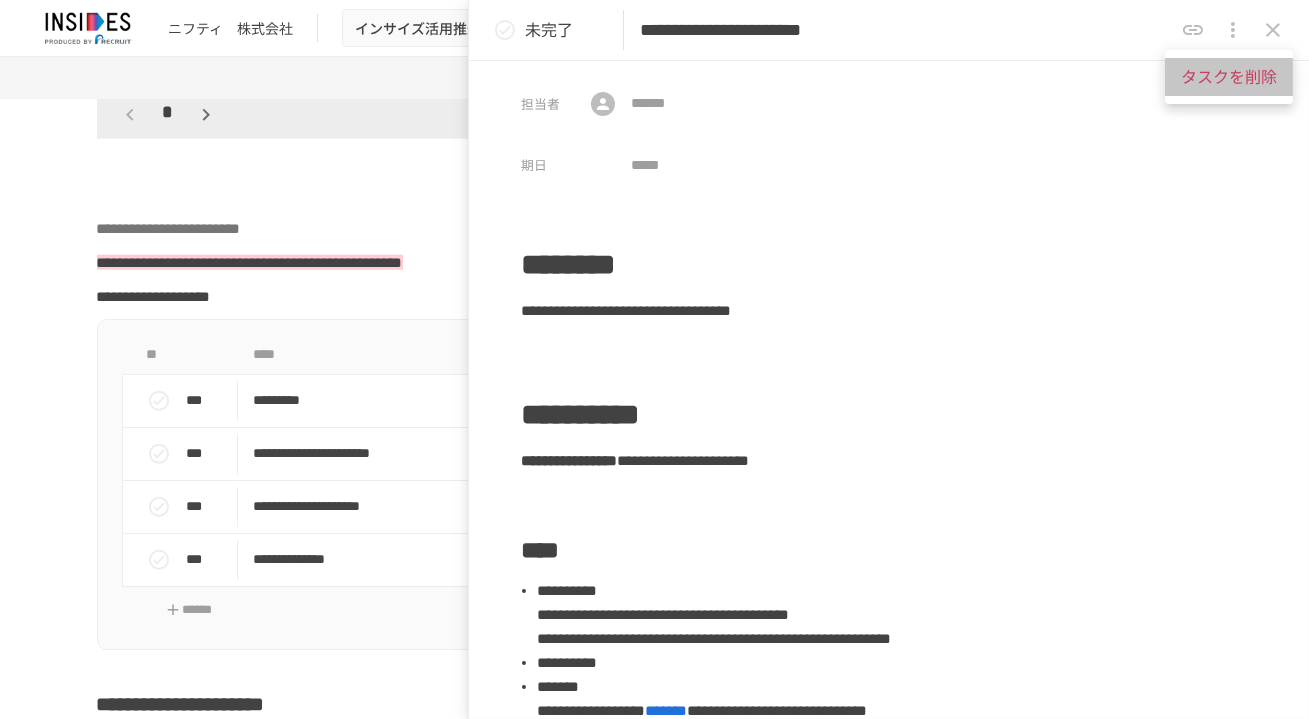 click on "タスクを削除" at bounding box center [1229, 77] 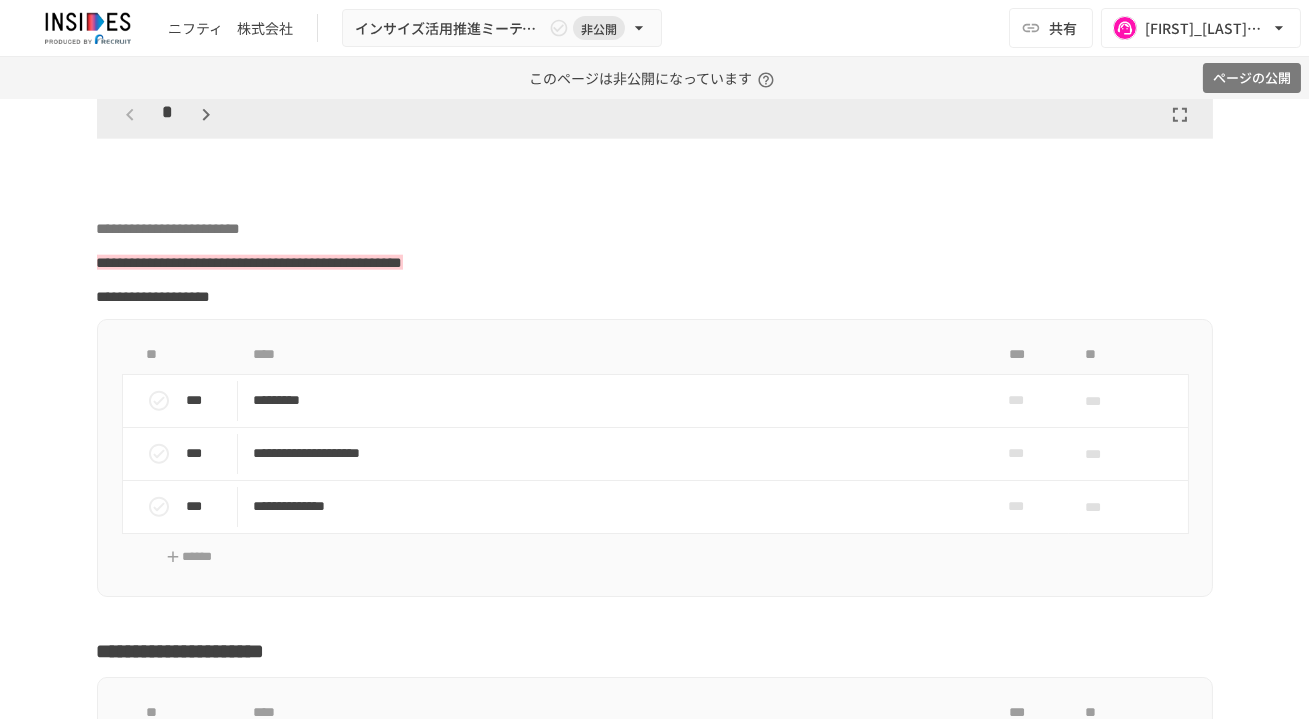 click on "ページの公開" at bounding box center [1252, 78] 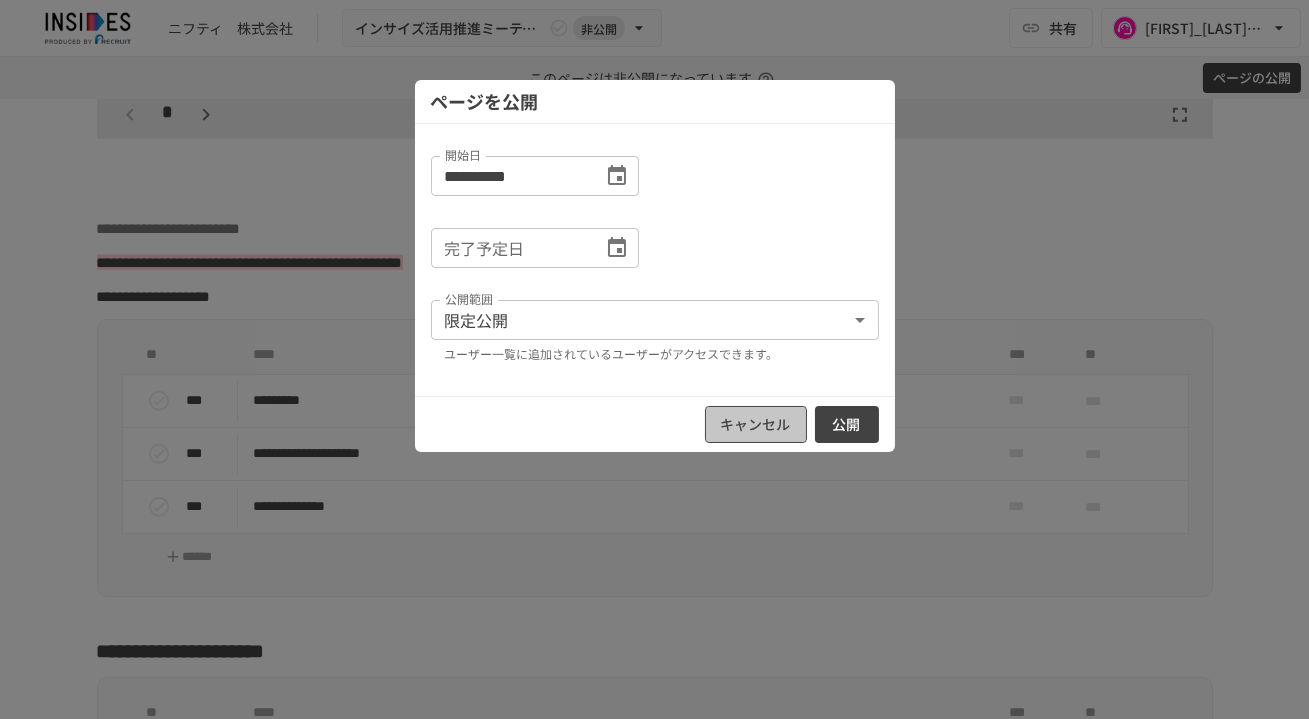 click on "キャンセル" at bounding box center (756, 424) 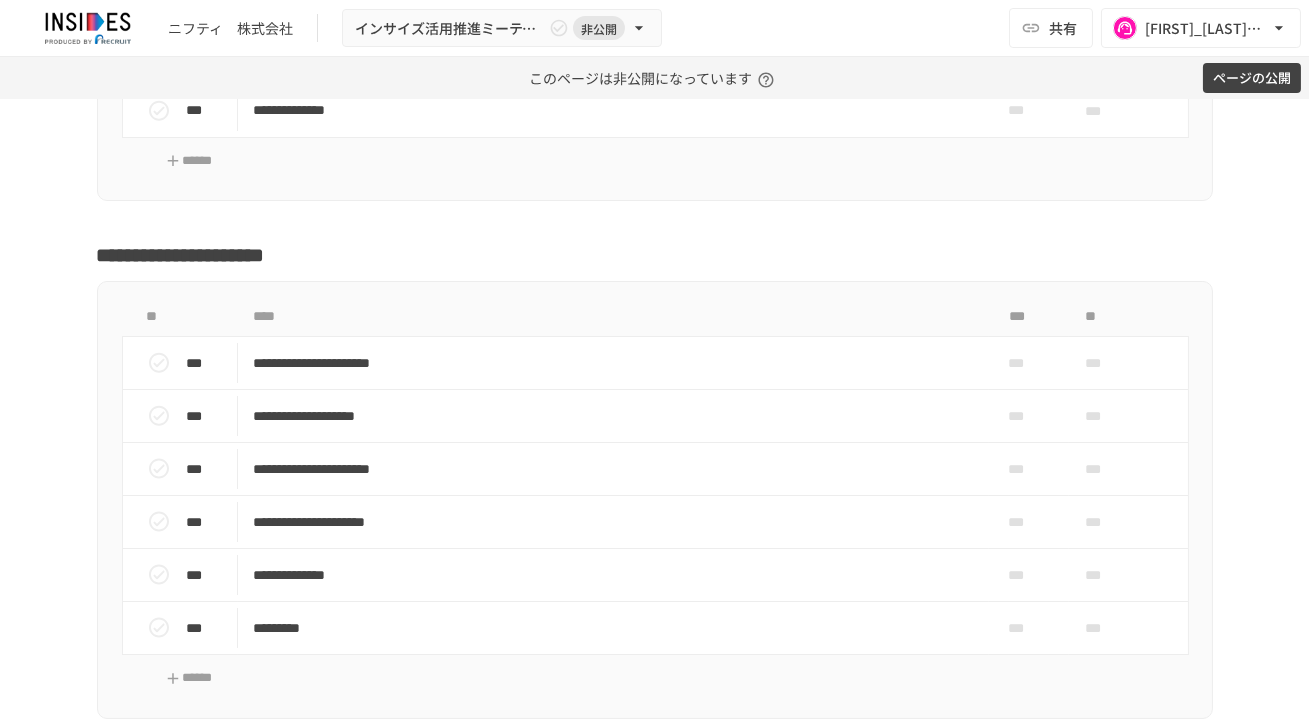 scroll, scrollTop: 5075, scrollLeft: 0, axis: vertical 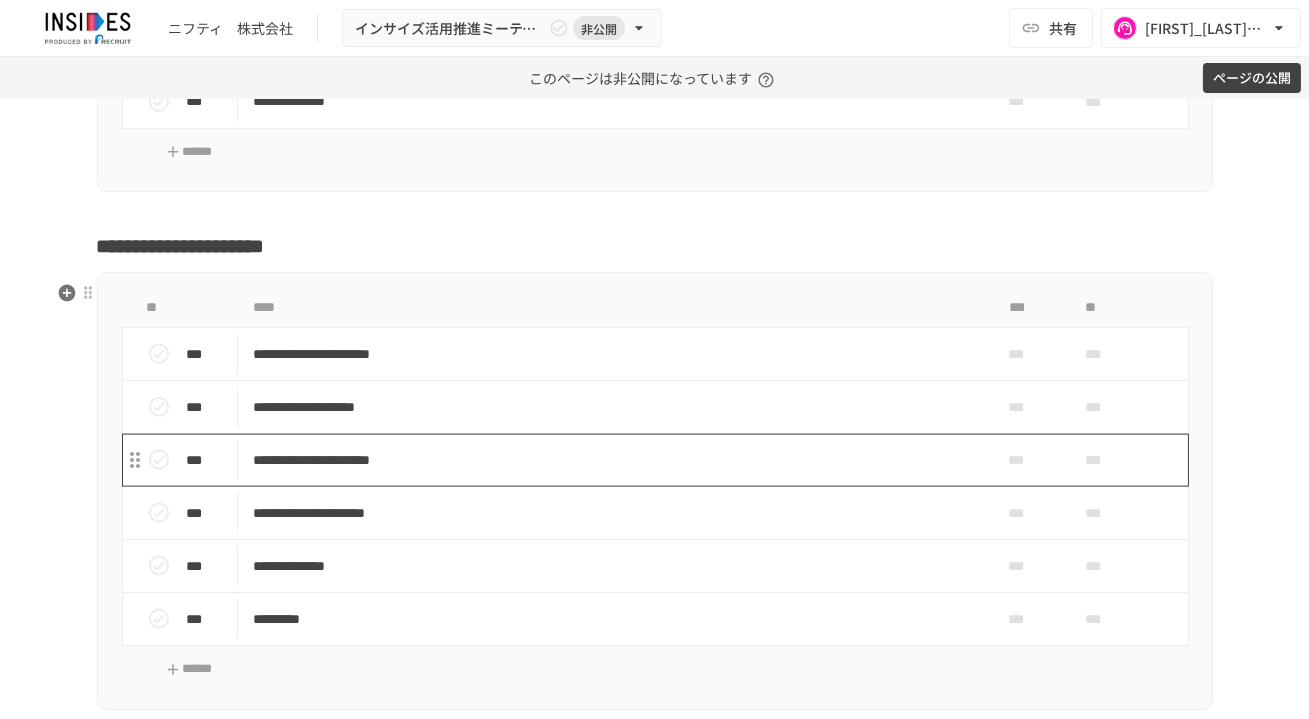 click on "**********" at bounding box center [613, 460] 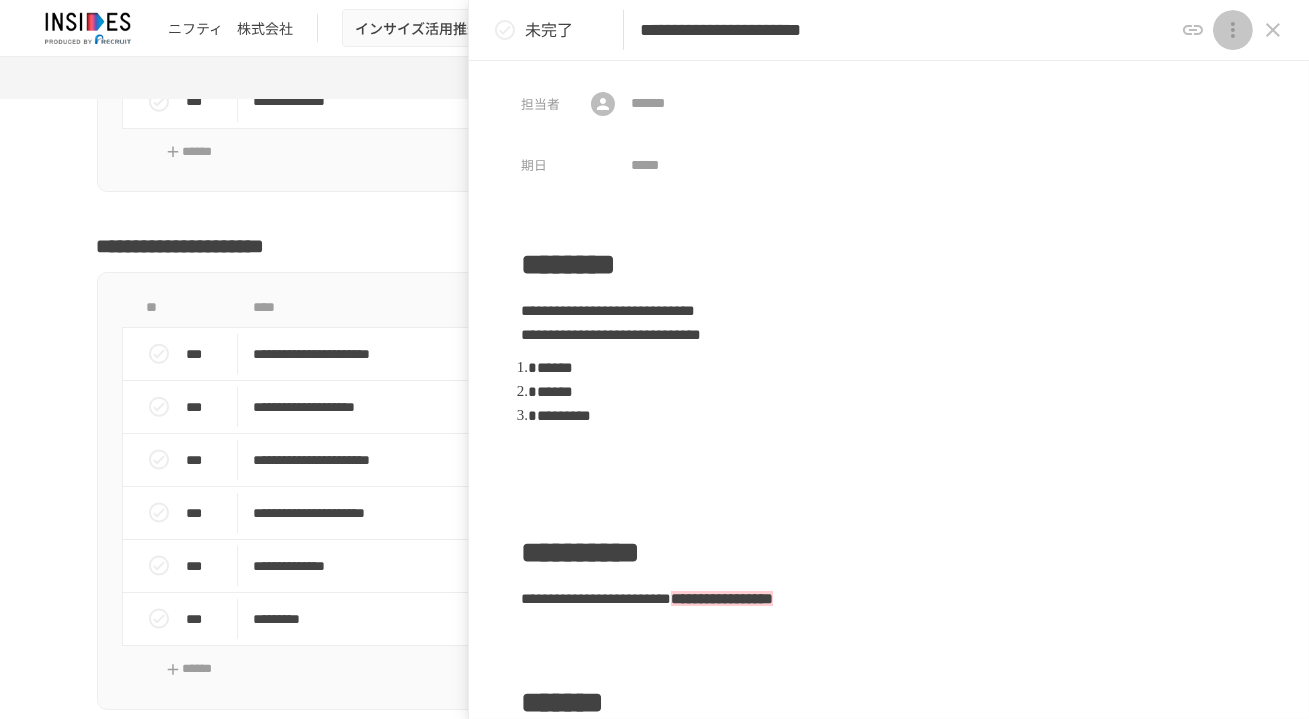 click 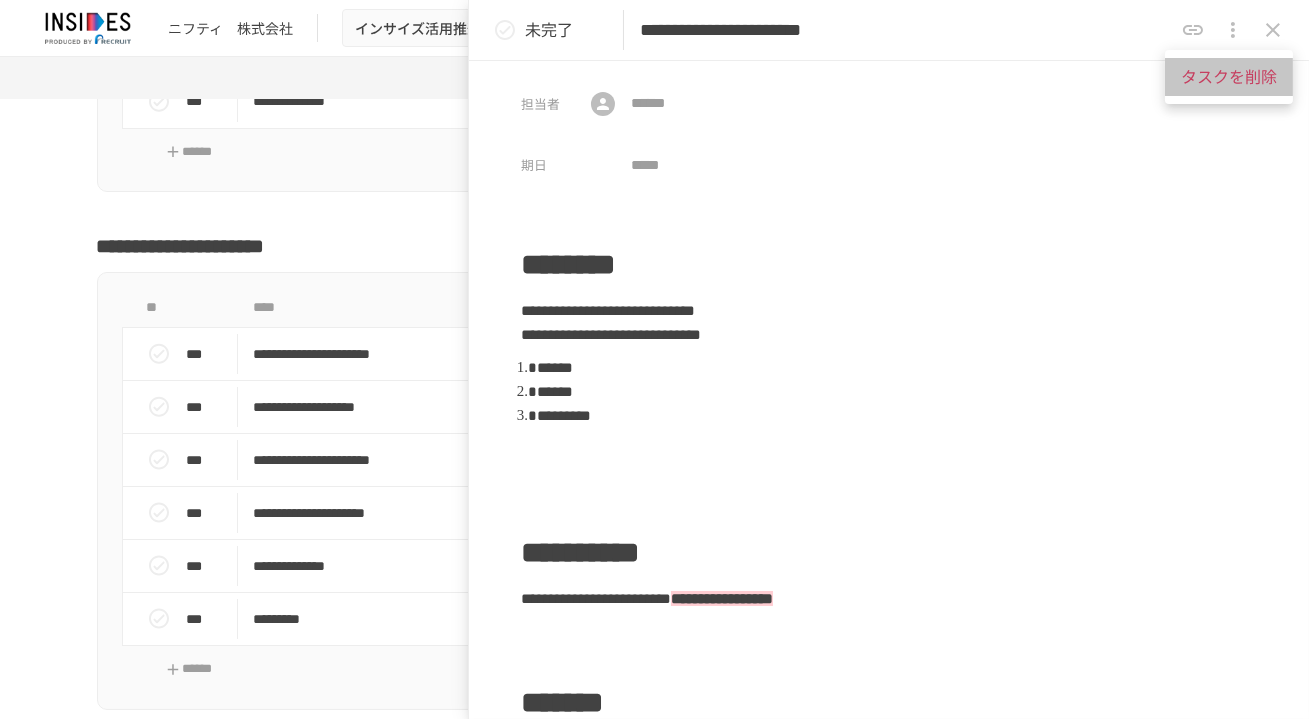 click on "タスクを削除" at bounding box center (1229, 77) 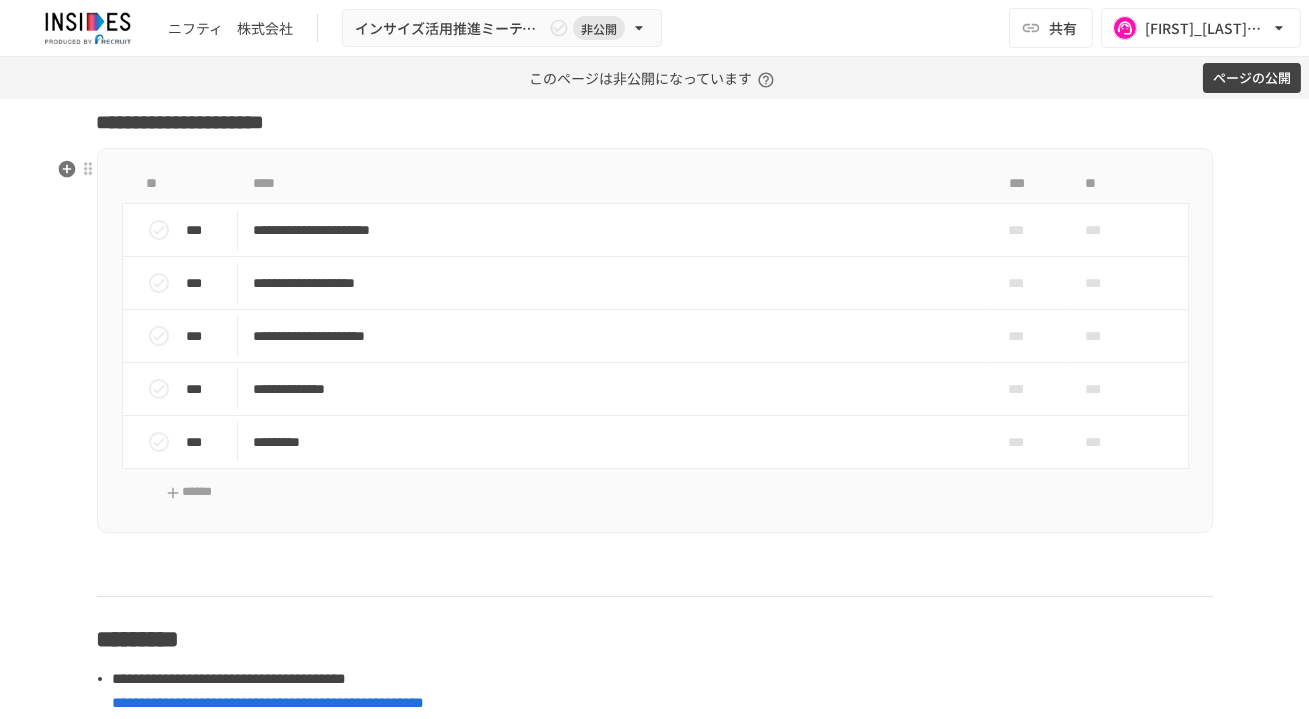 scroll, scrollTop: 5268, scrollLeft: 0, axis: vertical 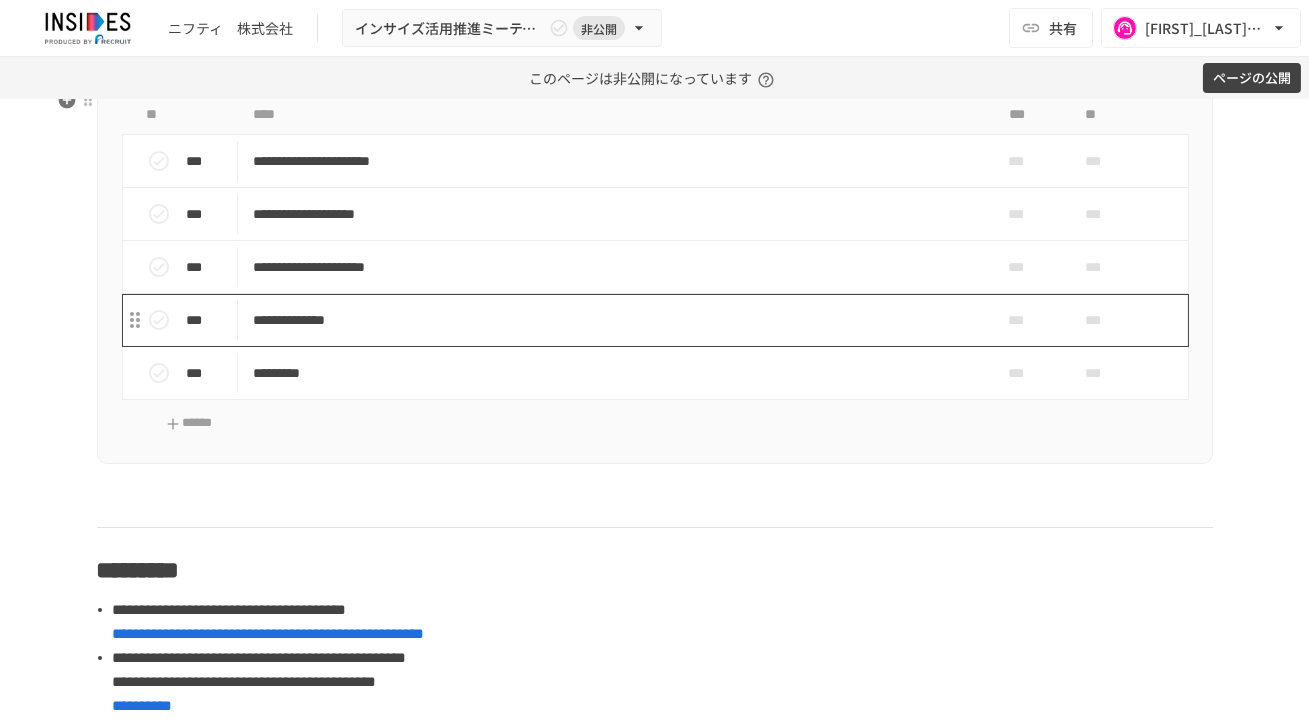 click on "**********" at bounding box center [613, 320] 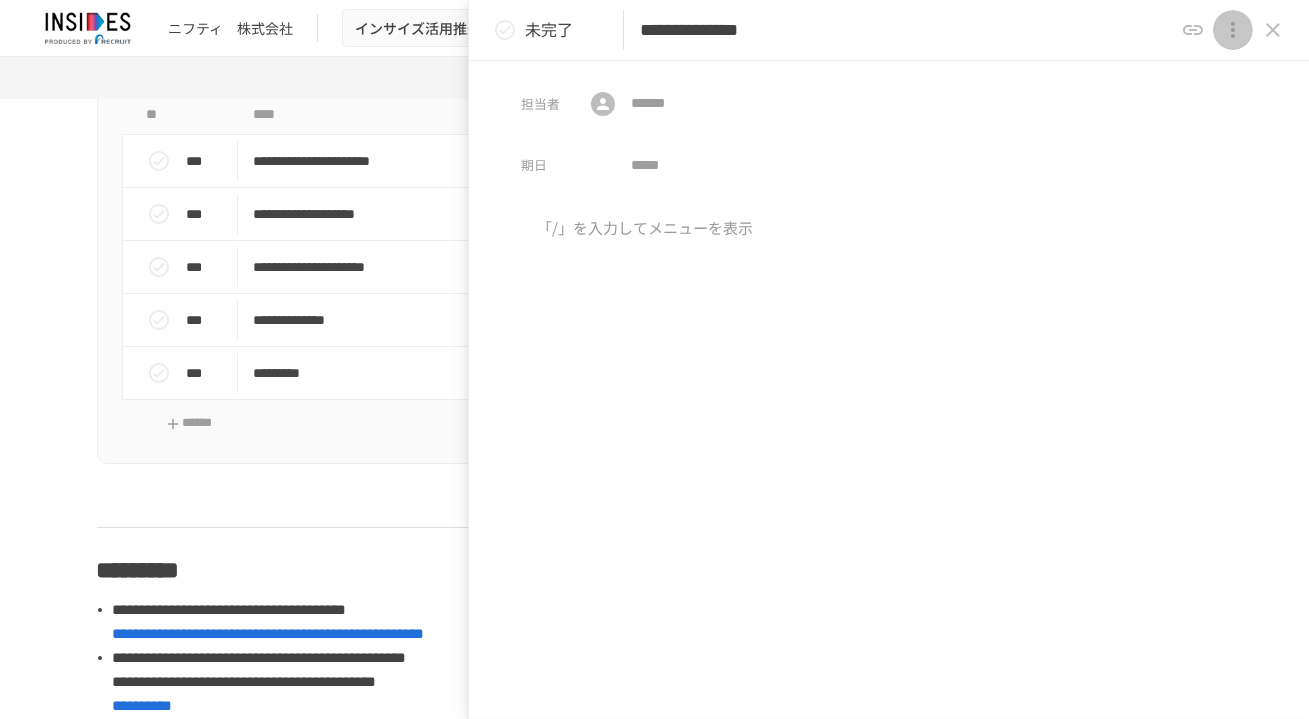 click 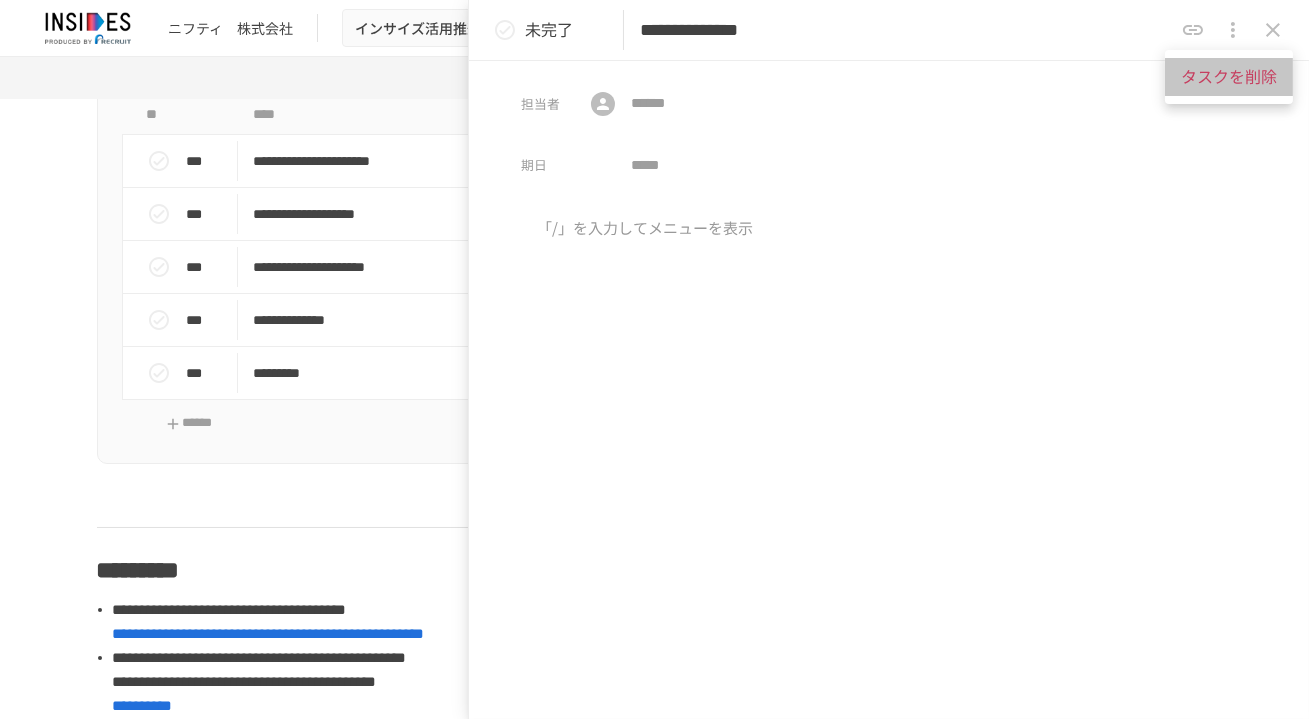click on "タスクを削除" at bounding box center (1229, 77) 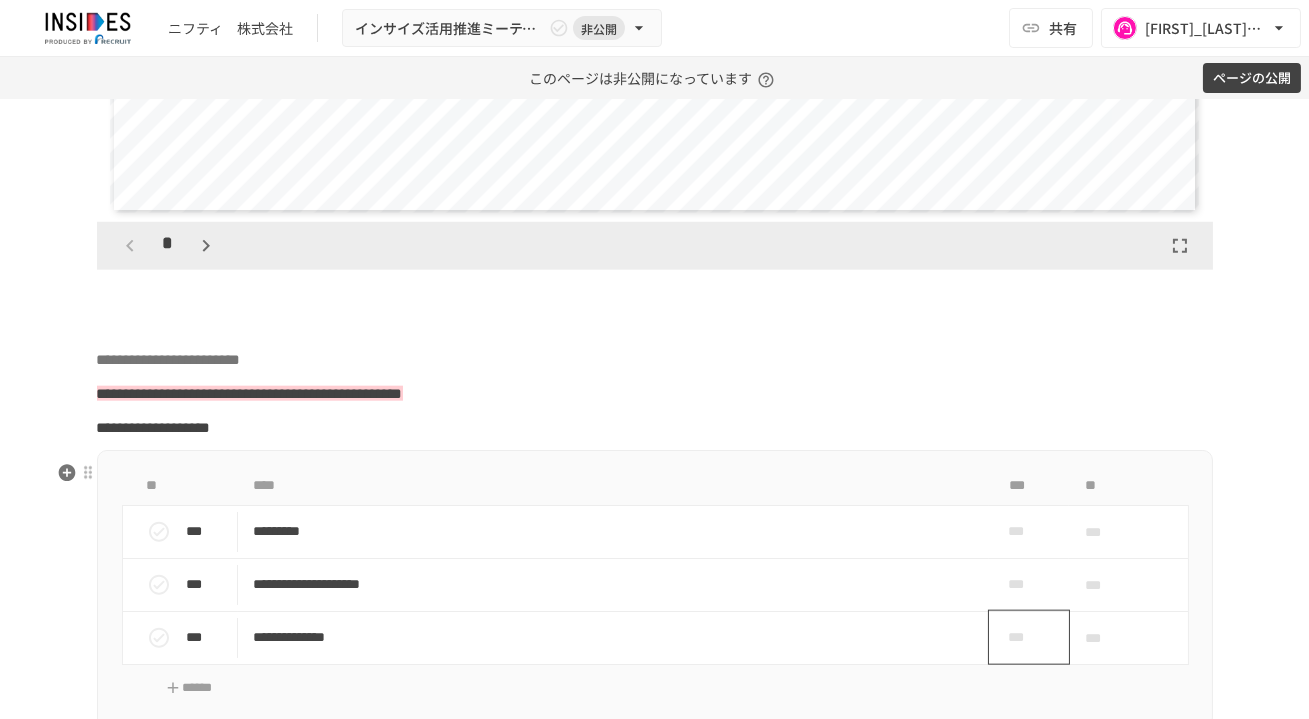 scroll, scrollTop: 4535, scrollLeft: 0, axis: vertical 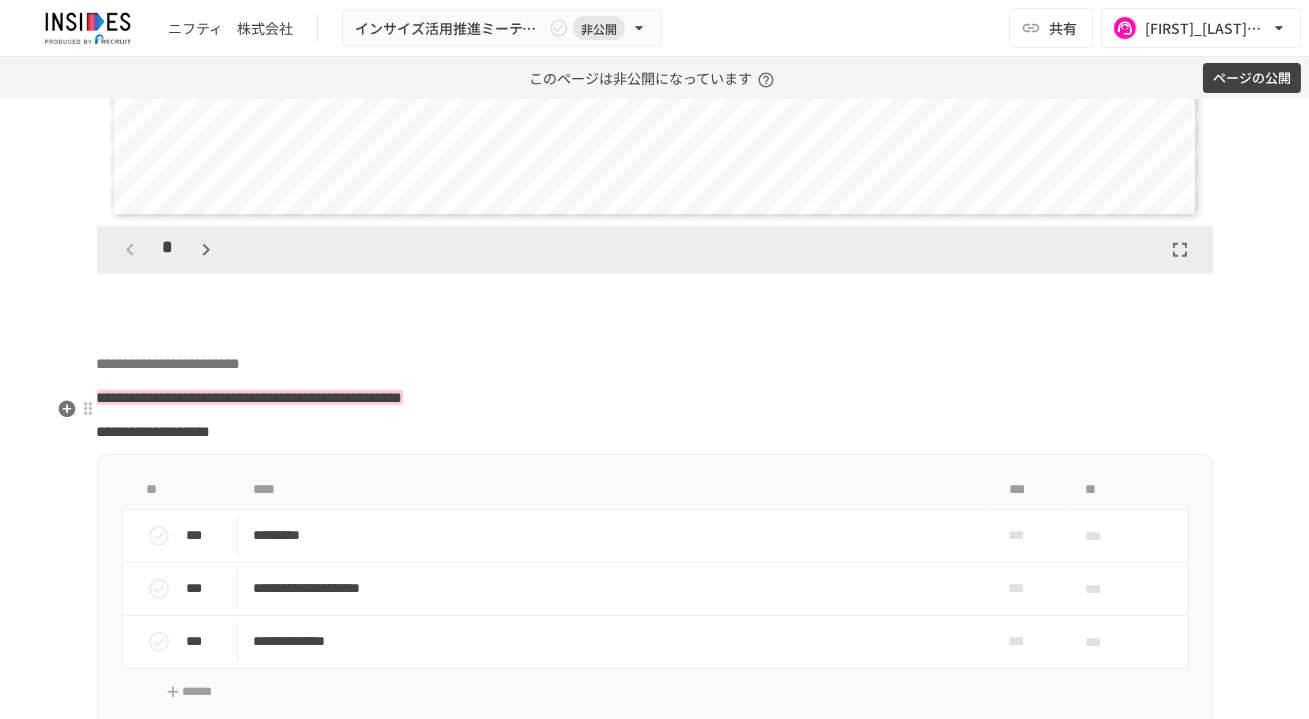 click on "**********" at bounding box center [655, 398] 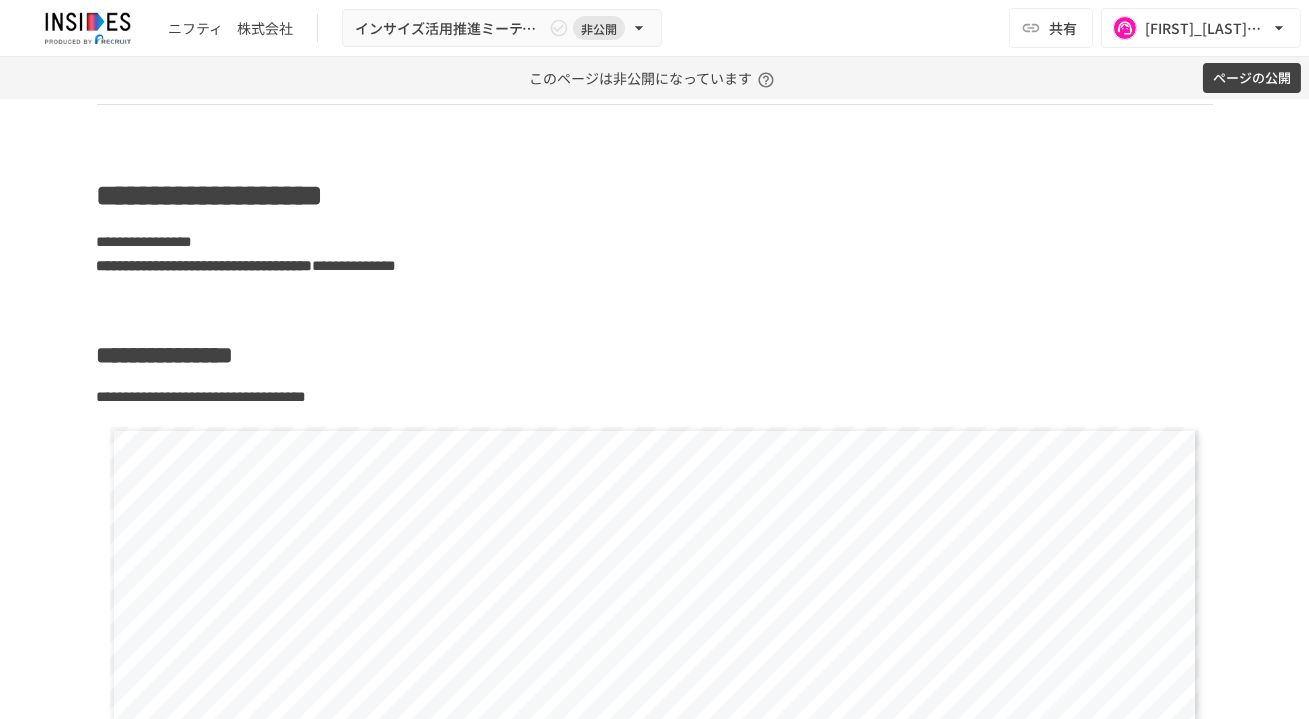 scroll, scrollTop: 3561, scrollLeft: 0, axis: vertical 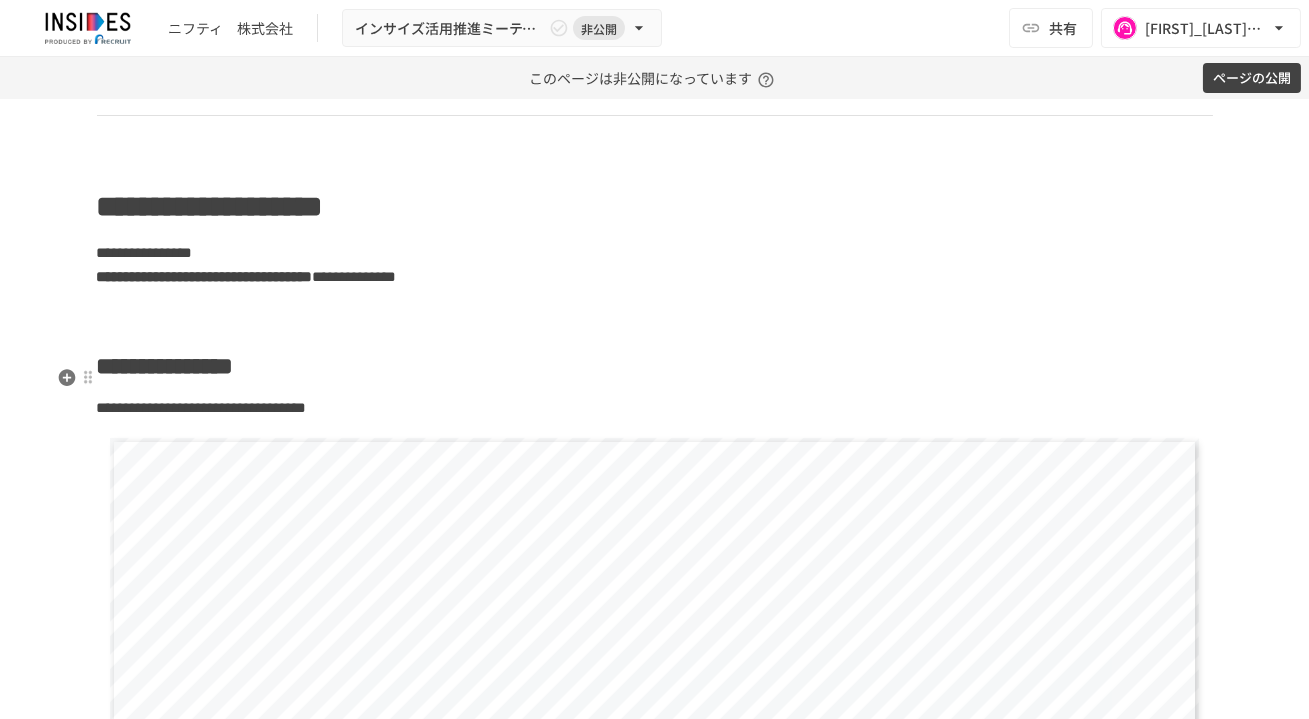 click on "**********" at bounding box center [655, 366] 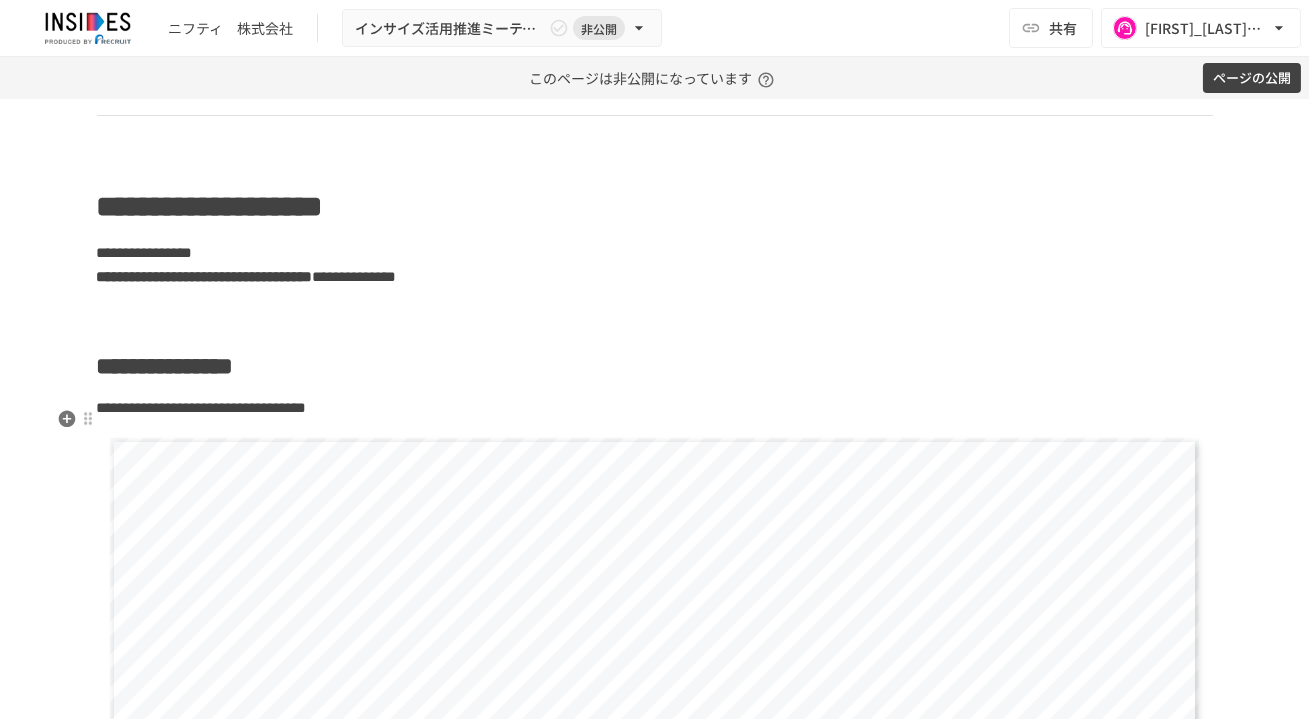 click on "**********" at bounding box center [655, 408] 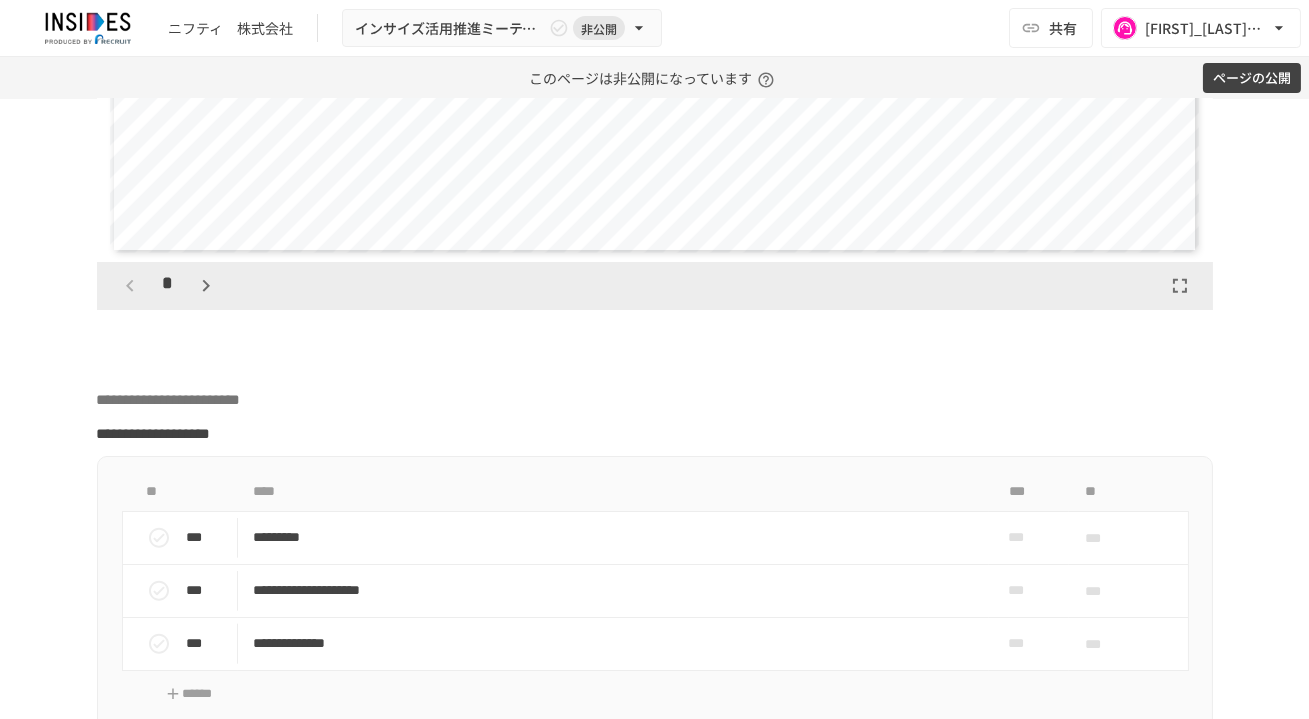 scroll, scrollTop: 4492, scrollLeft: 0, axis: vertical 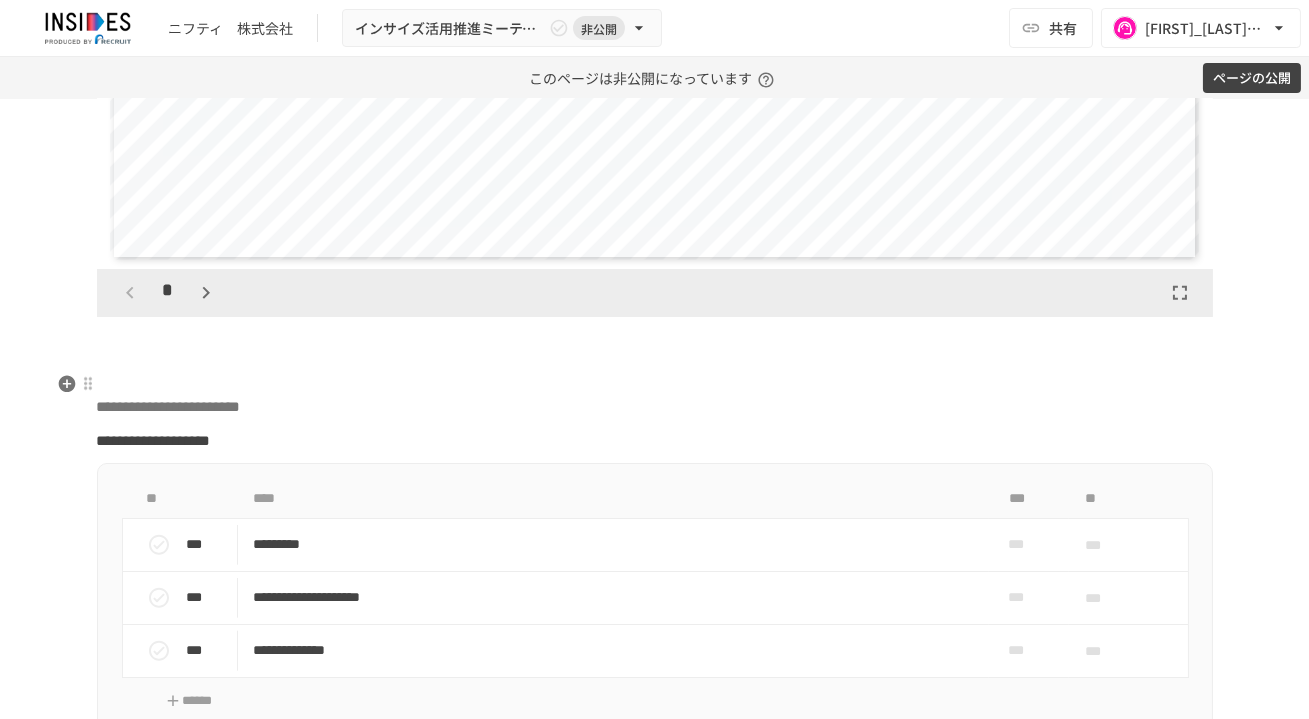 click at bounding box center [655, 373] 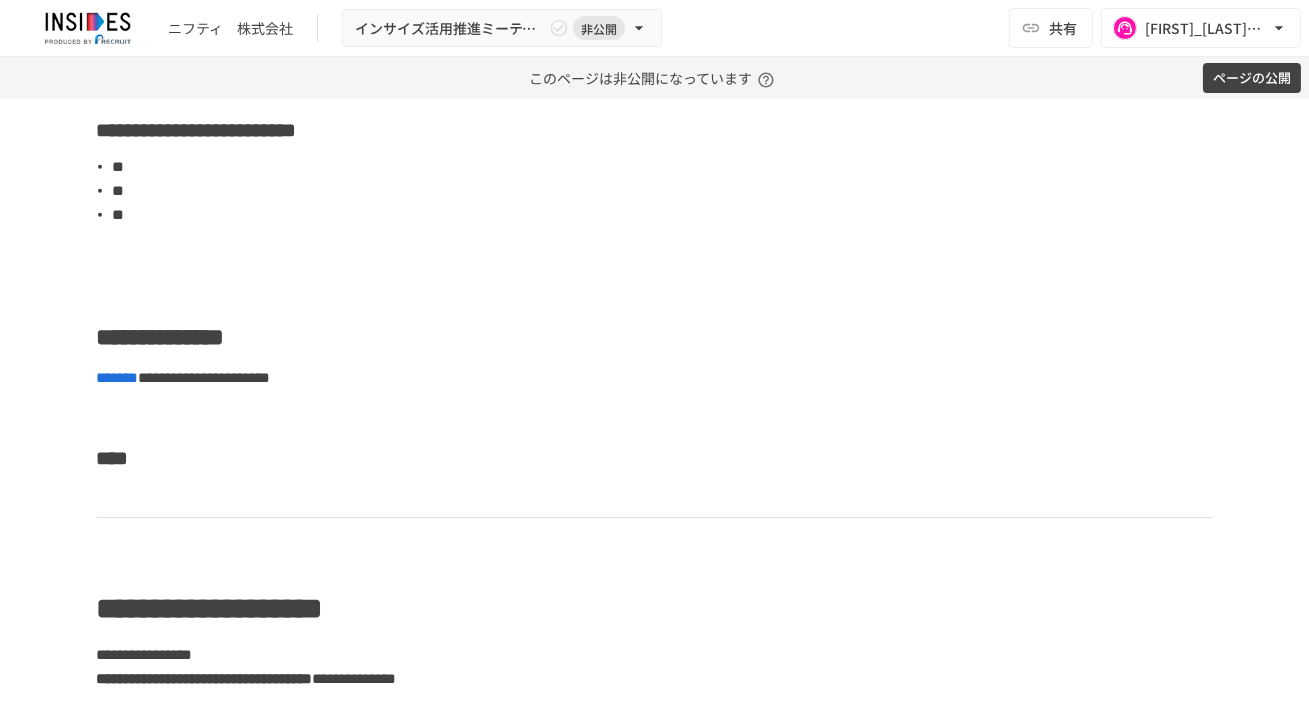 scroll, scrollTop: 3272, scrollLeft: 0, axis: vertical 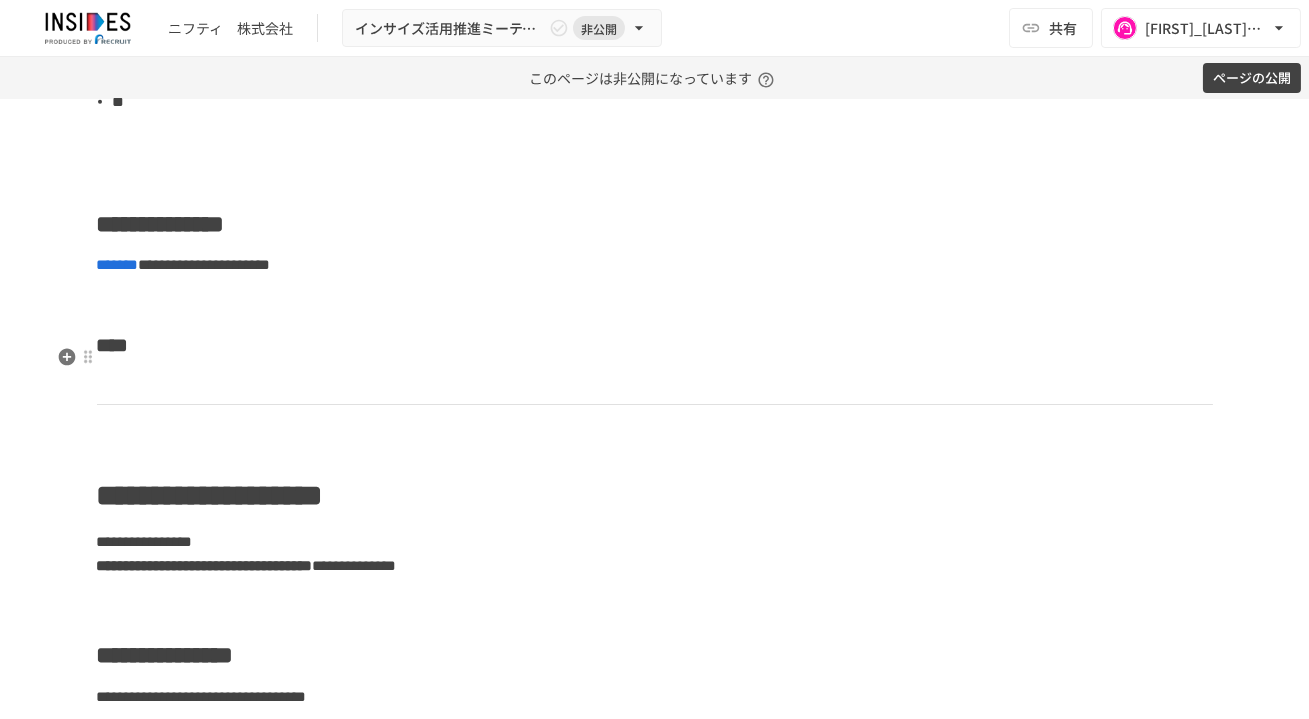 click on "****" at bounding box center (655, 345) 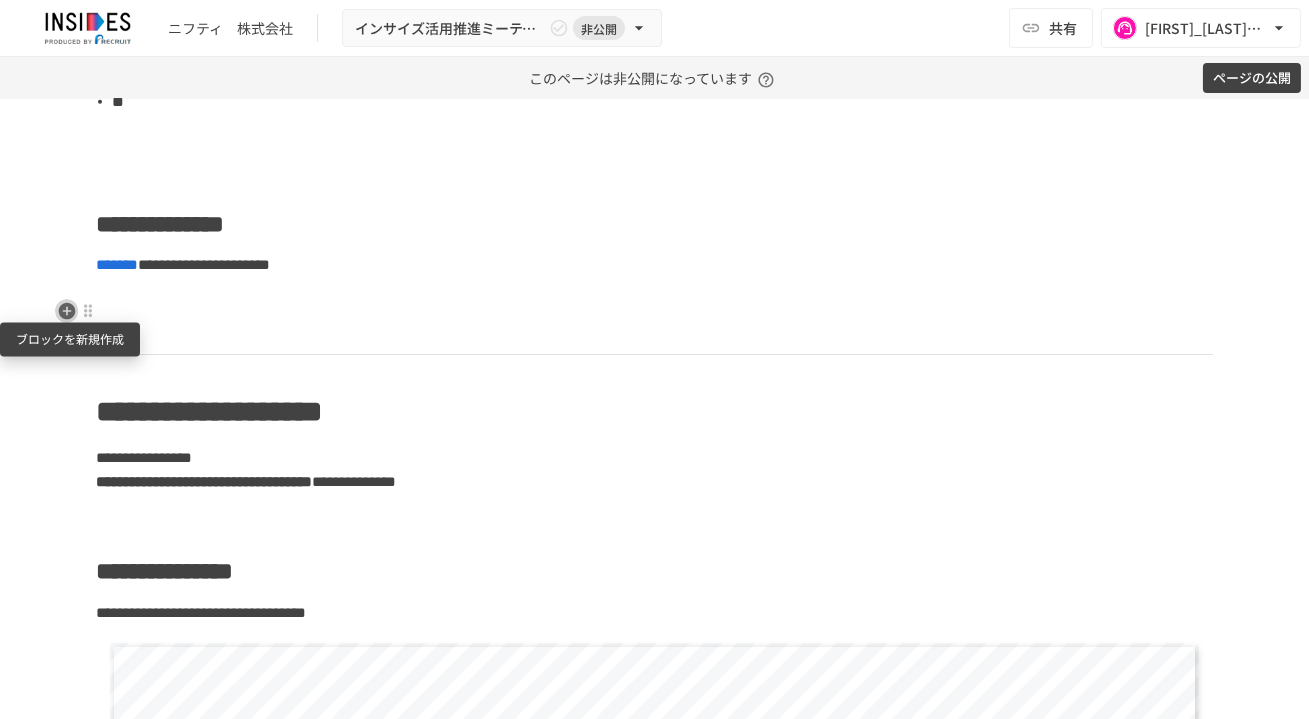 click 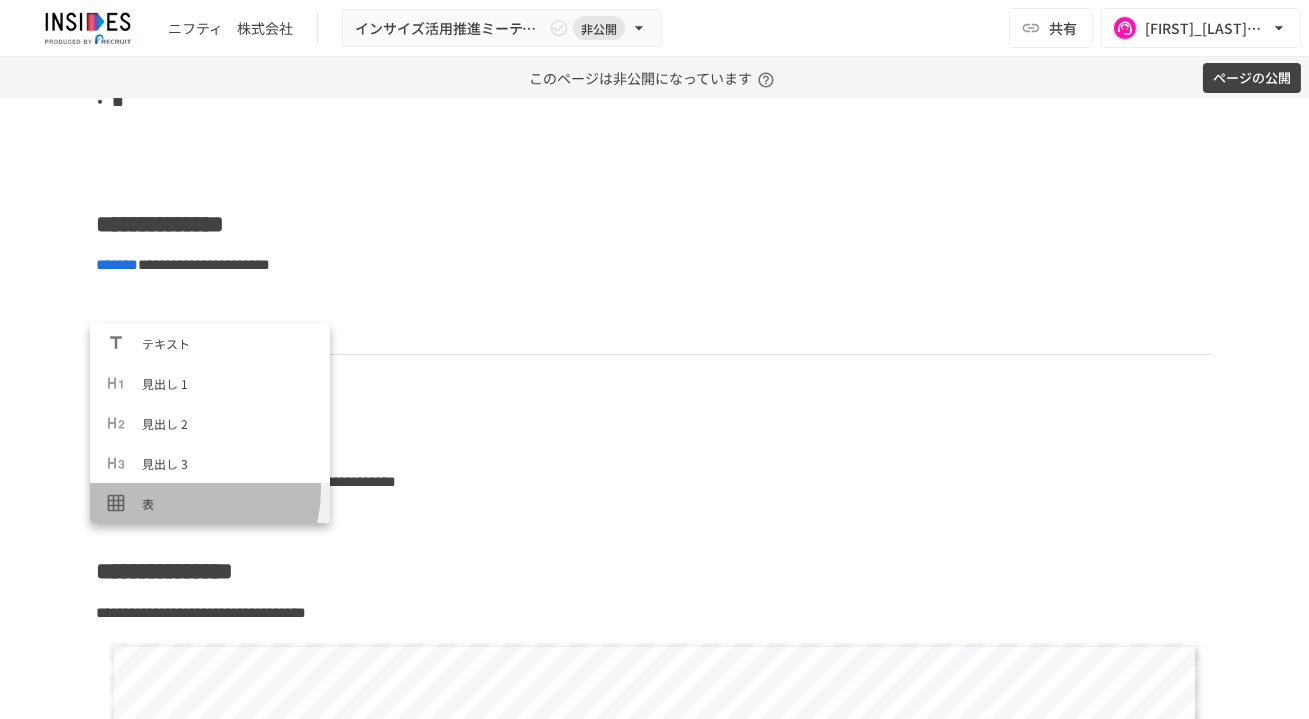 click on "表" at bounding box center (210, 503) 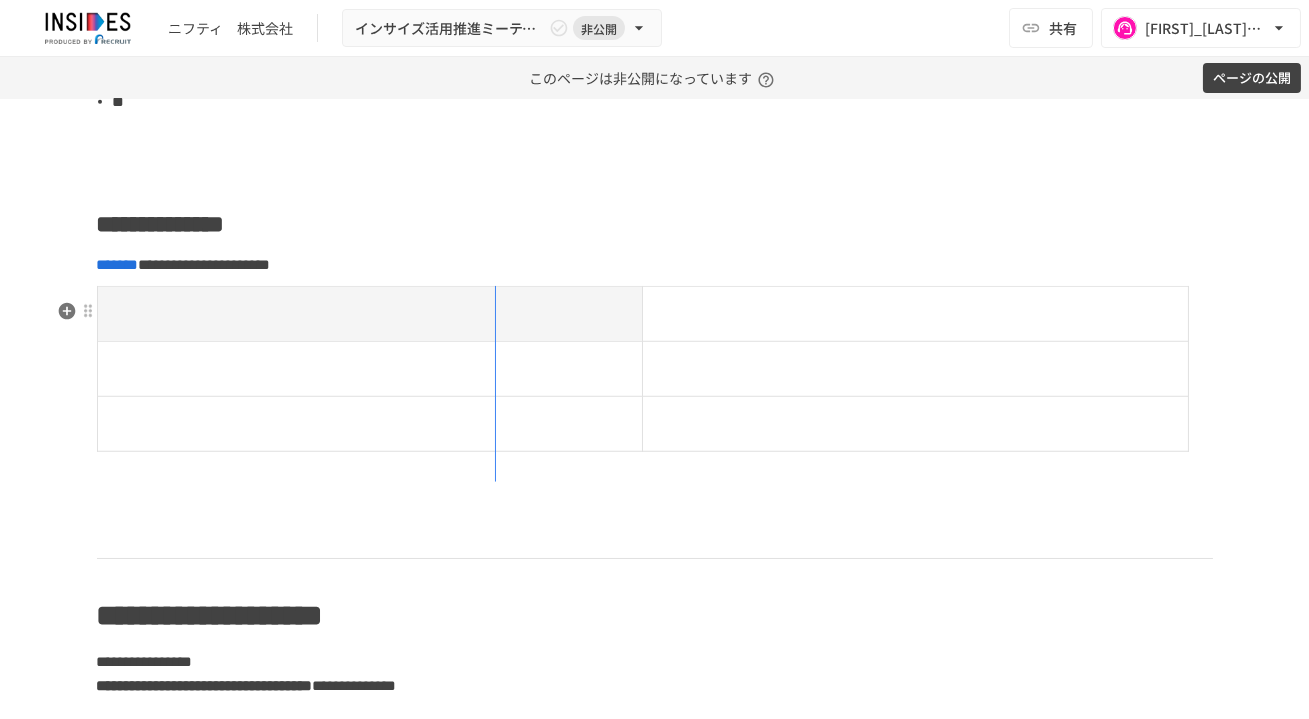drag, startPoint x: 634, startPoint y: 320, endPoint x: 418, endPoint y: 323, distance: 216.02083 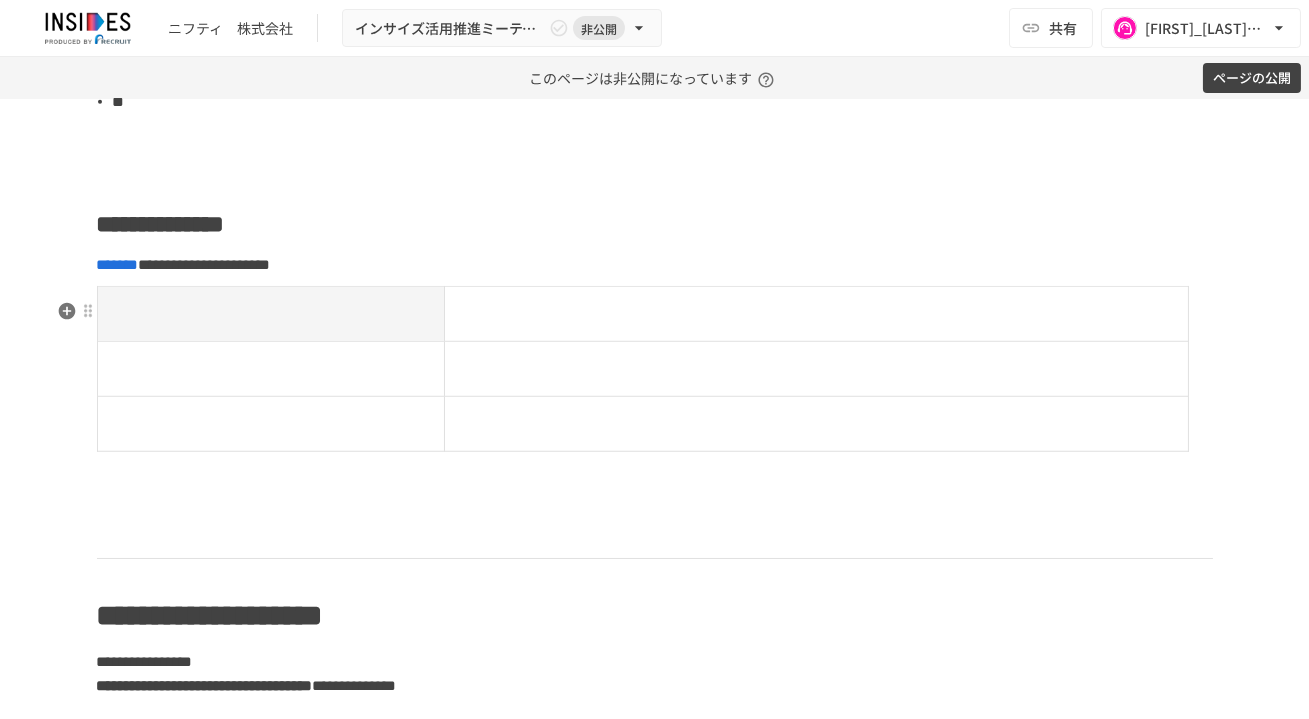 click at bounding box center (271, 369) 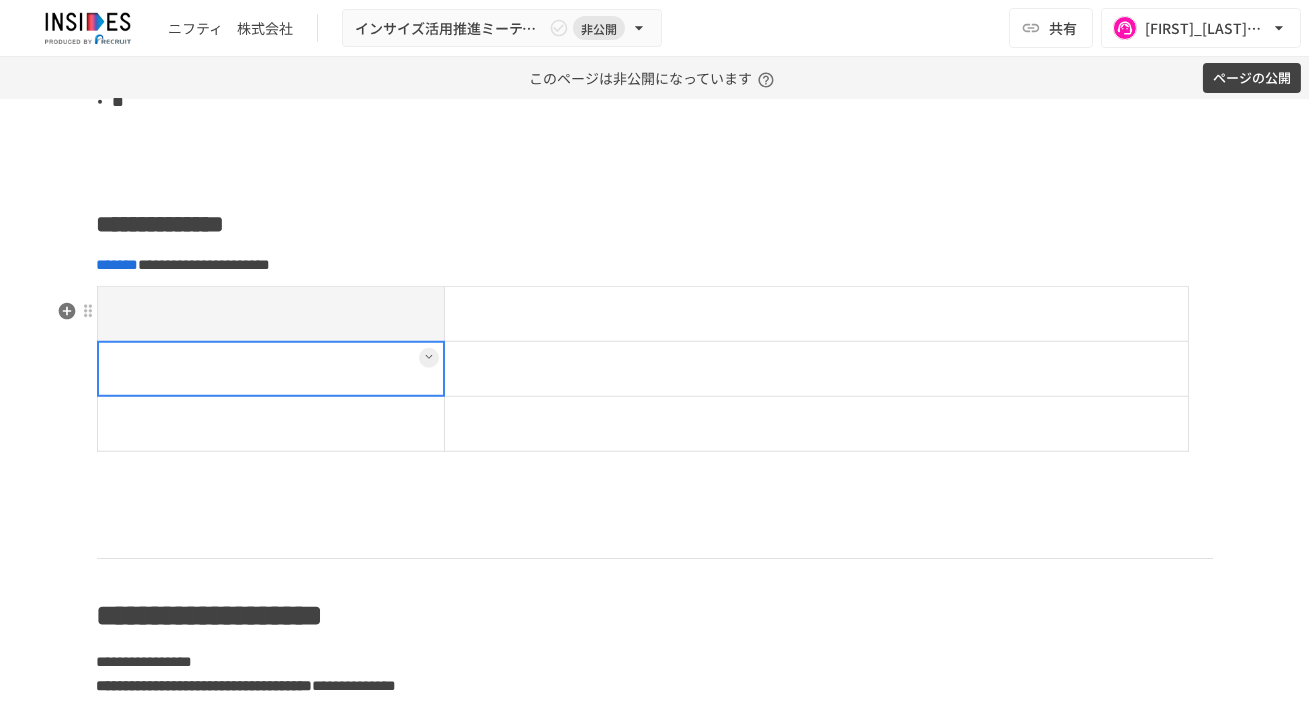 click at bounding box center [271, 369] 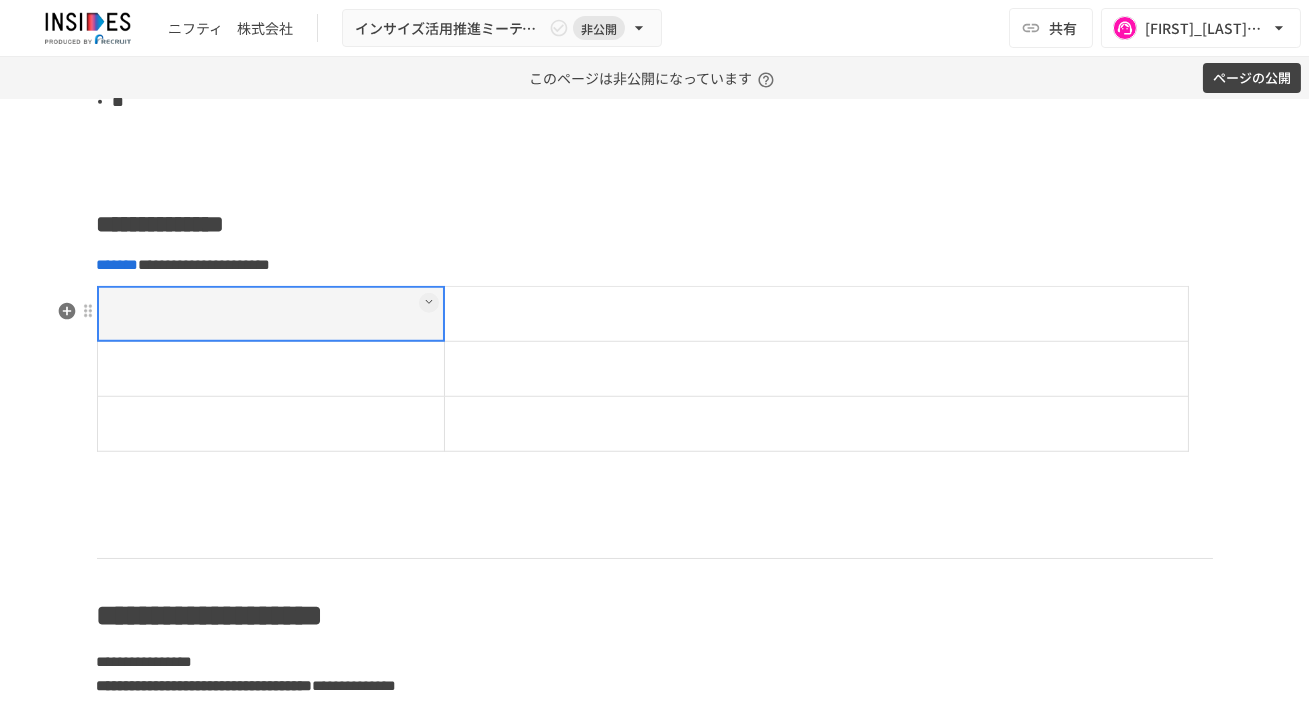 click at bounding box center (271, 314) 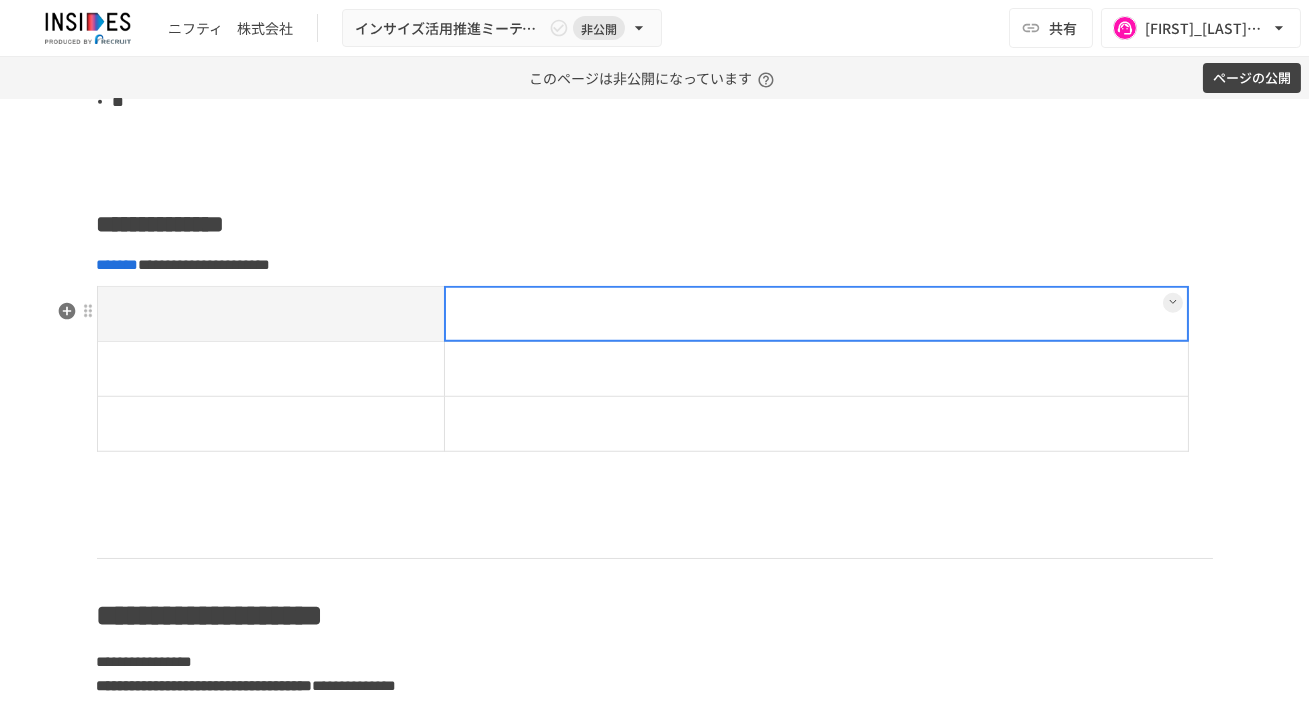 click at bounding box center [816, 314] 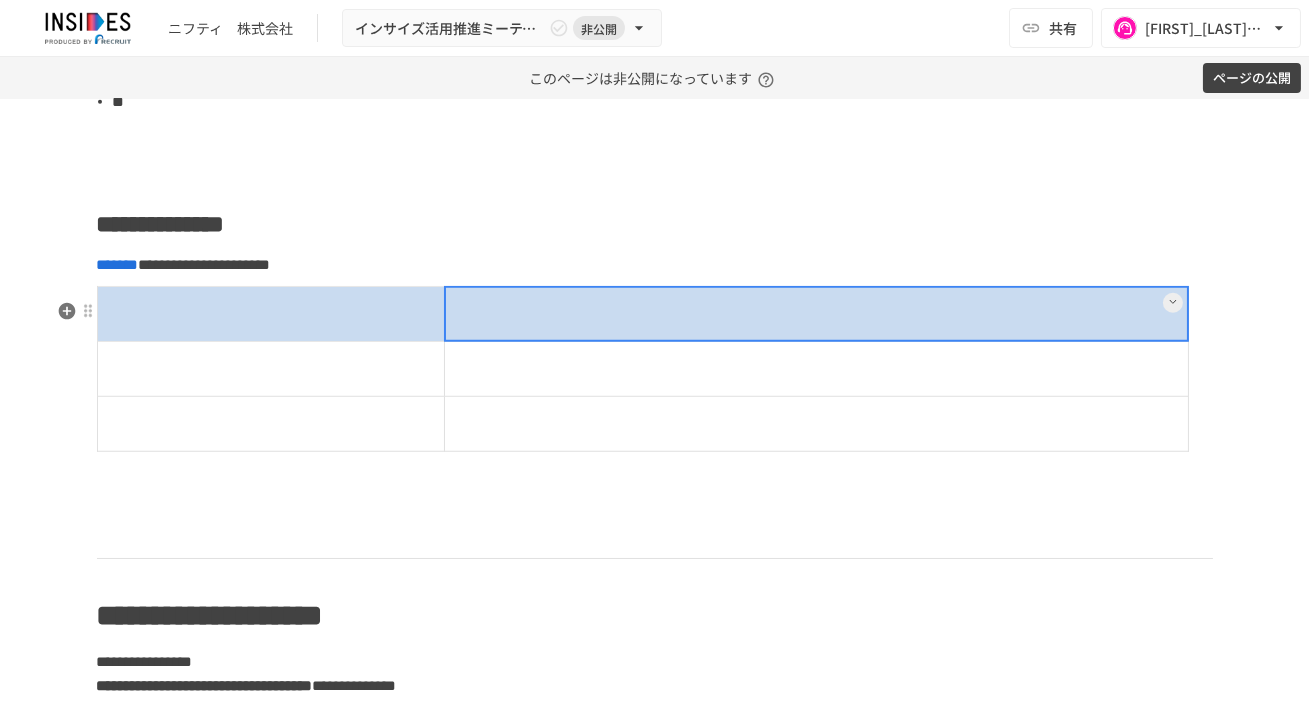 click at bounding box center (271, 314) 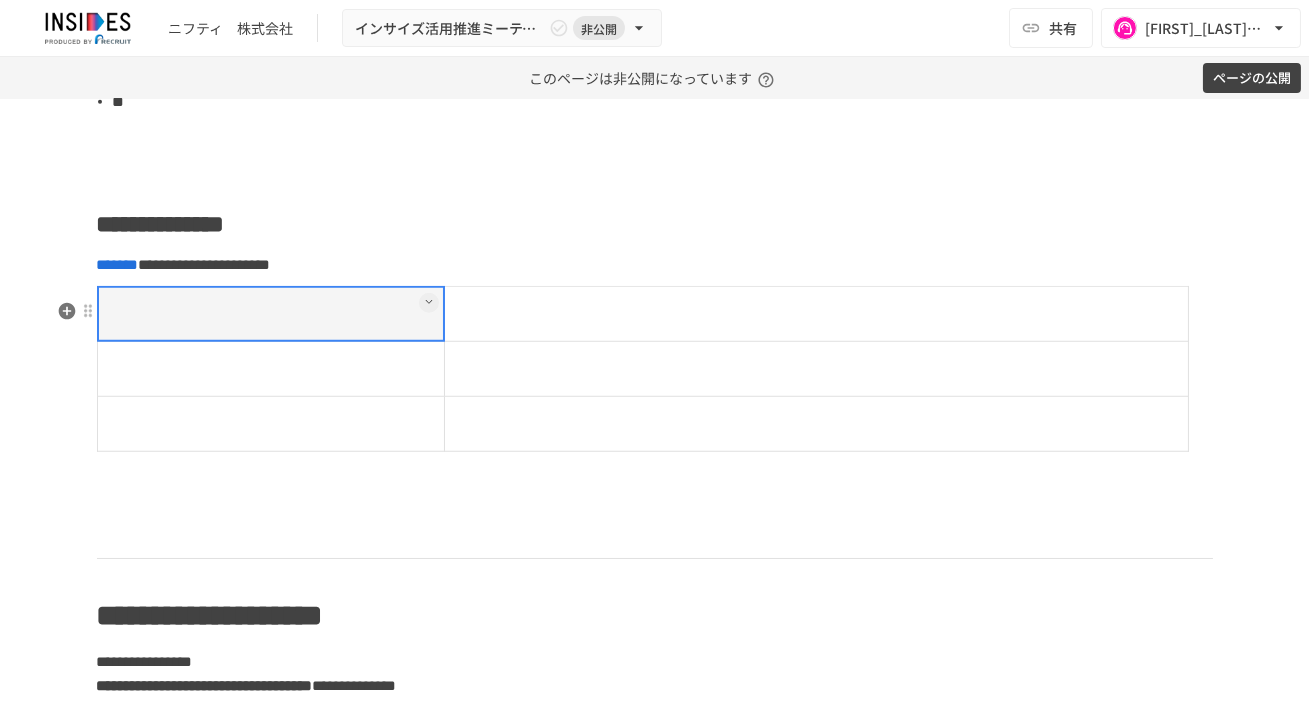 click at bounding box center [429, 303] 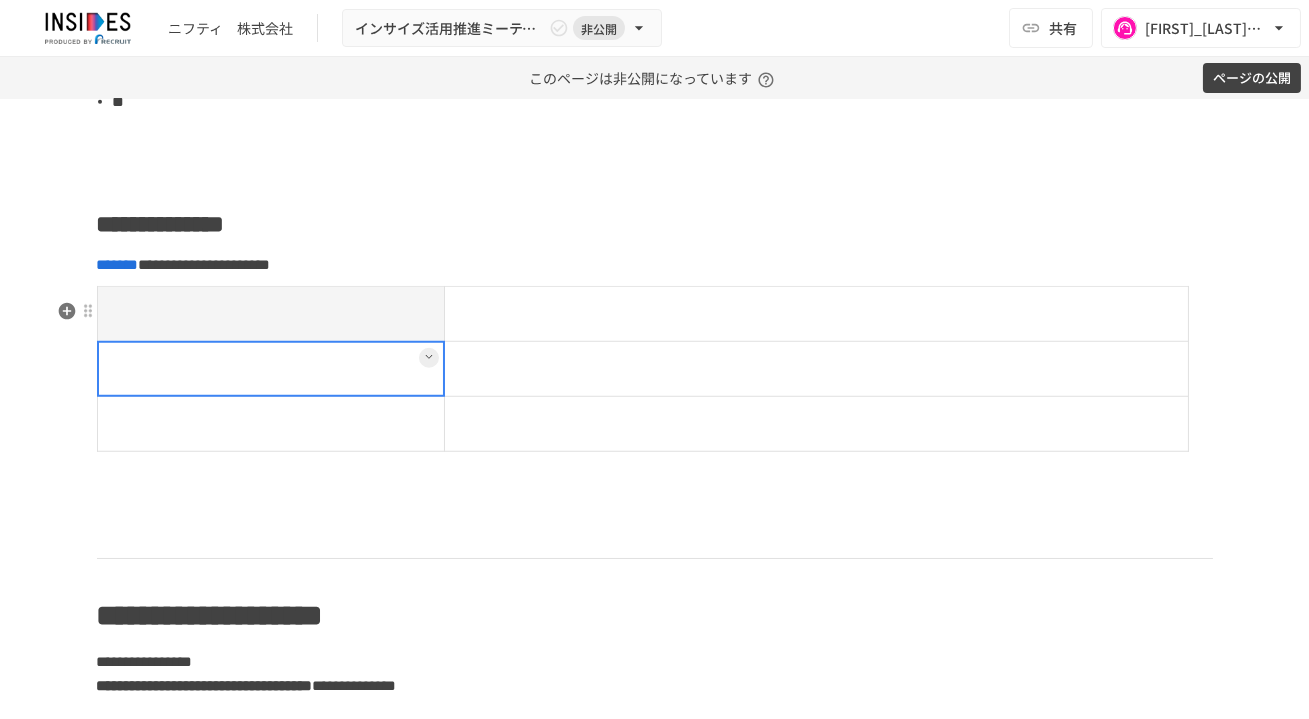 click at bounding box center [271, 369] 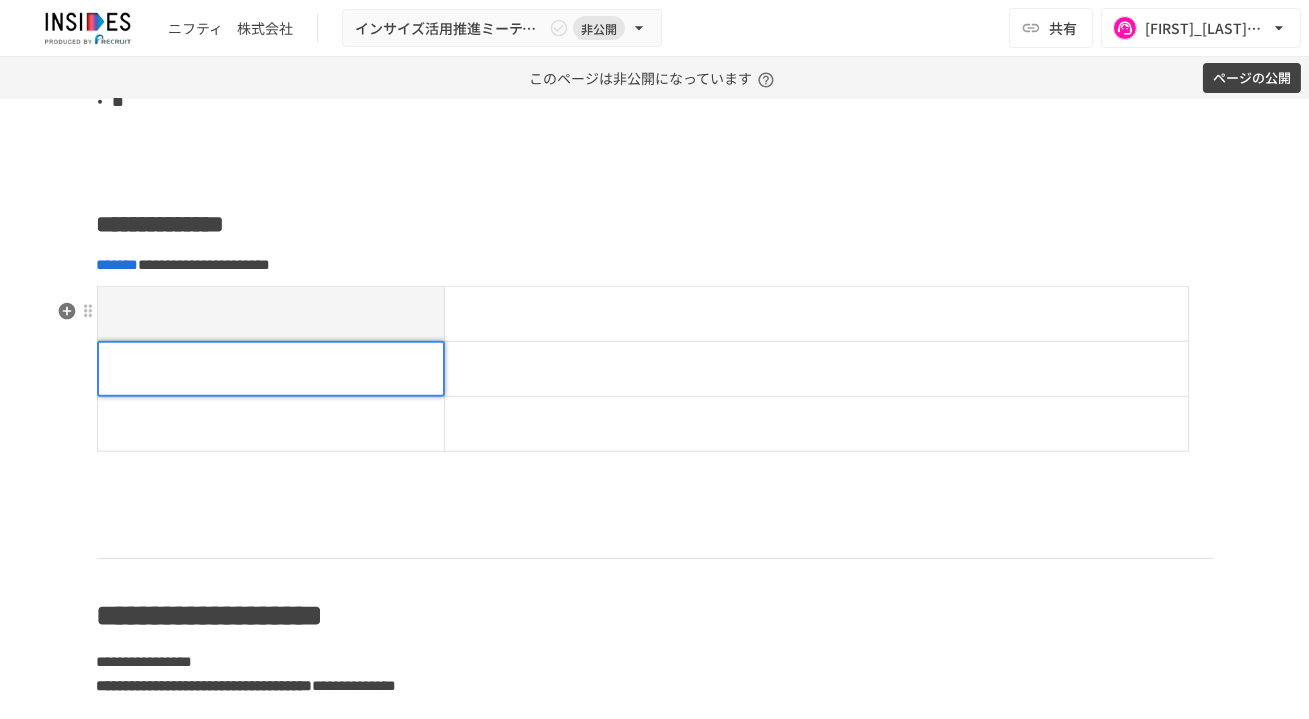 click at bounding box center (271, 369) 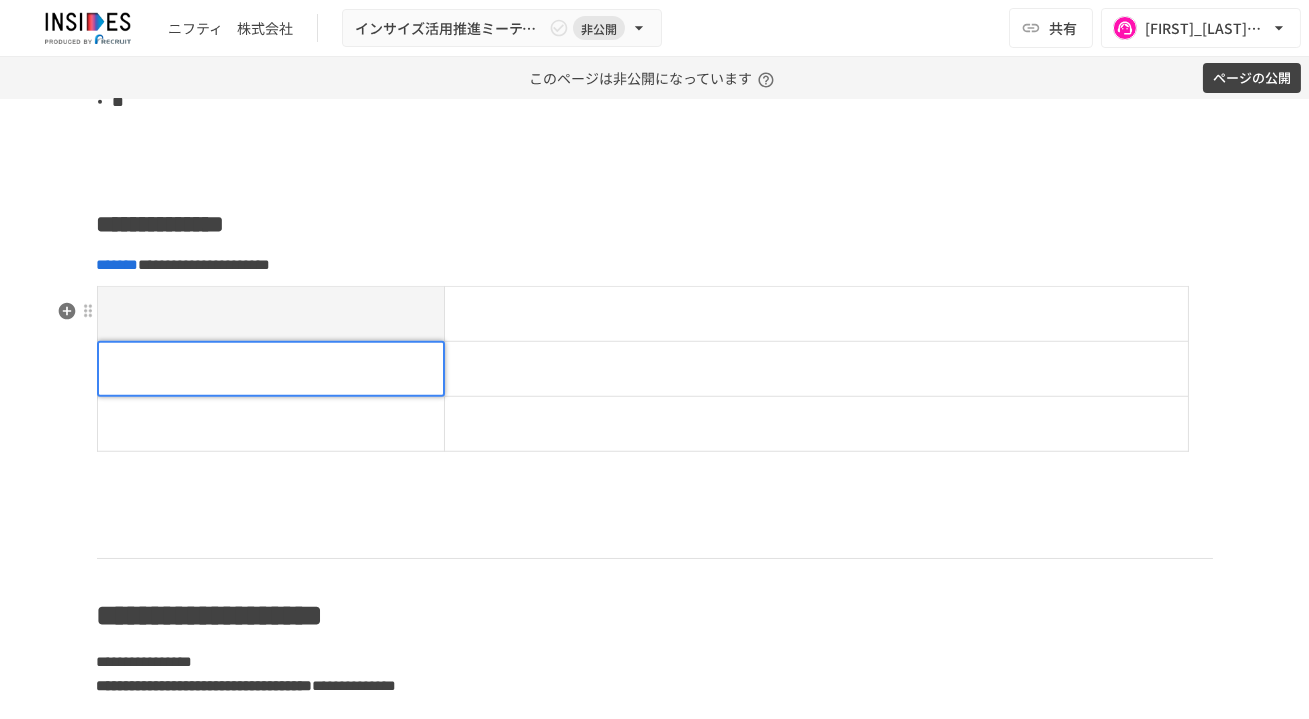 click at bounding box center [271, 369] 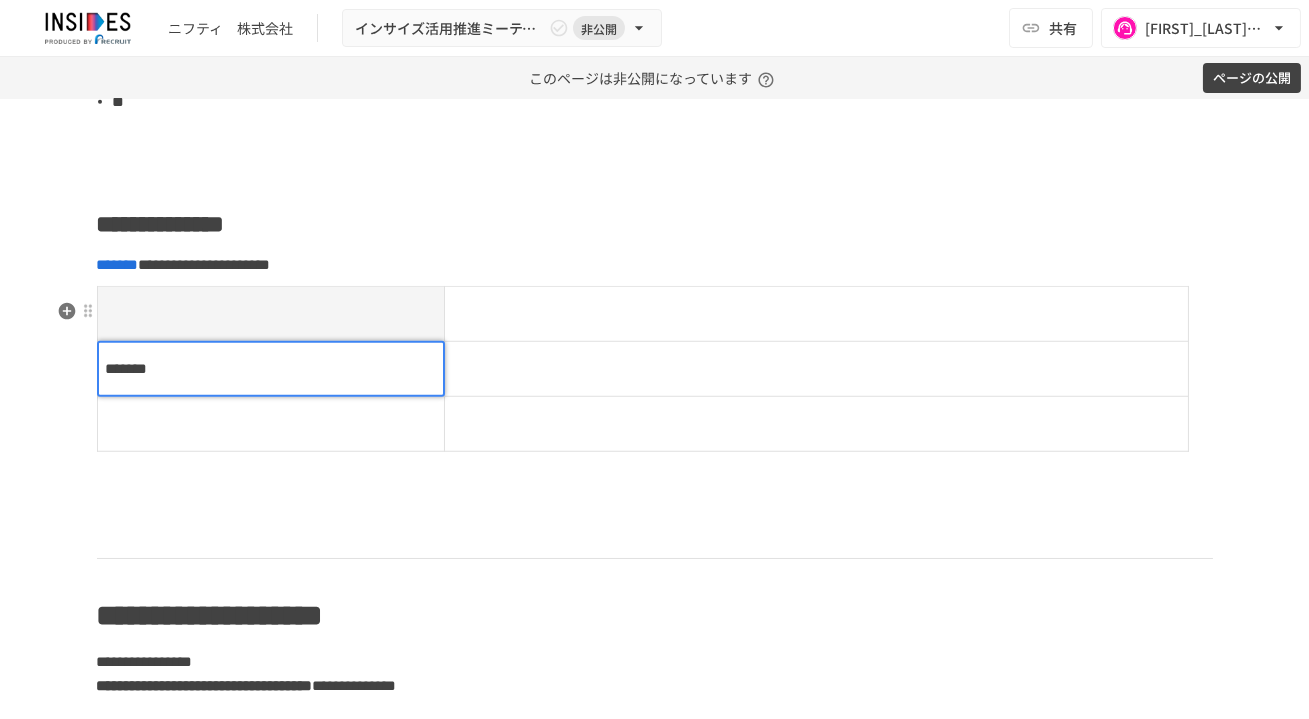 type 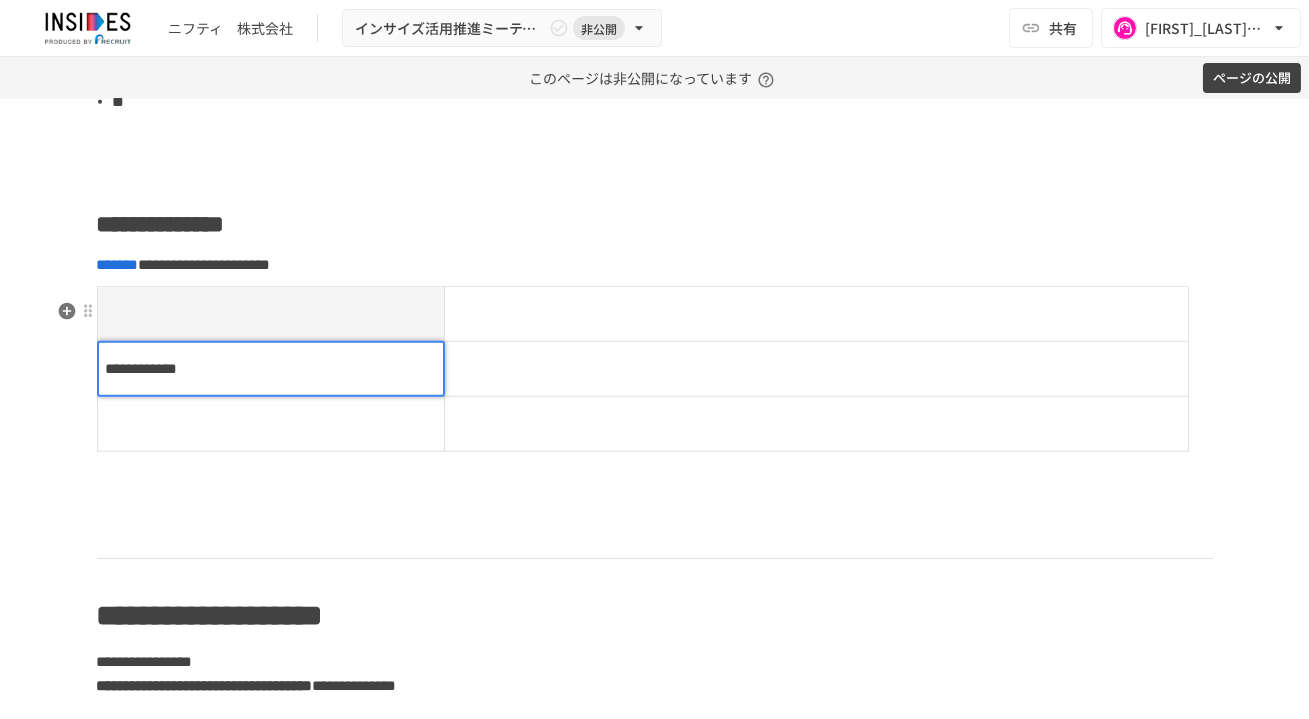 click at bounding box center (271, 369) 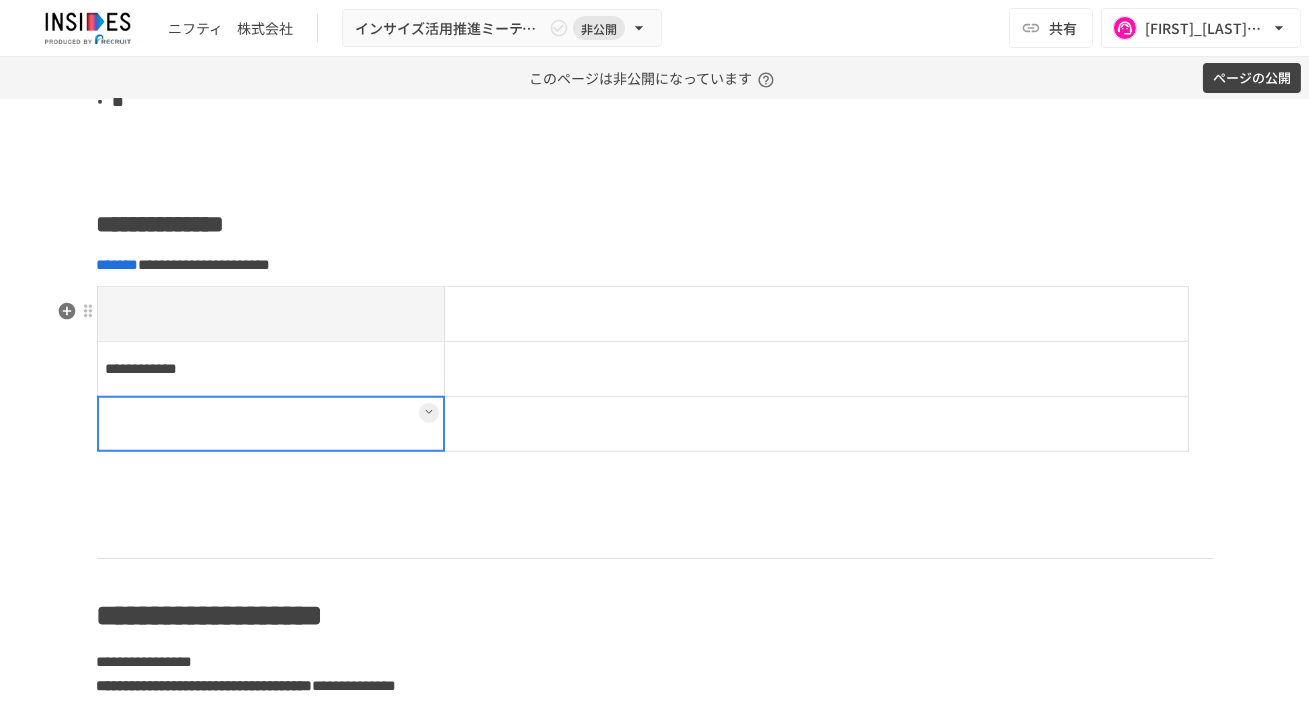 click at bounding box center [271, 424] 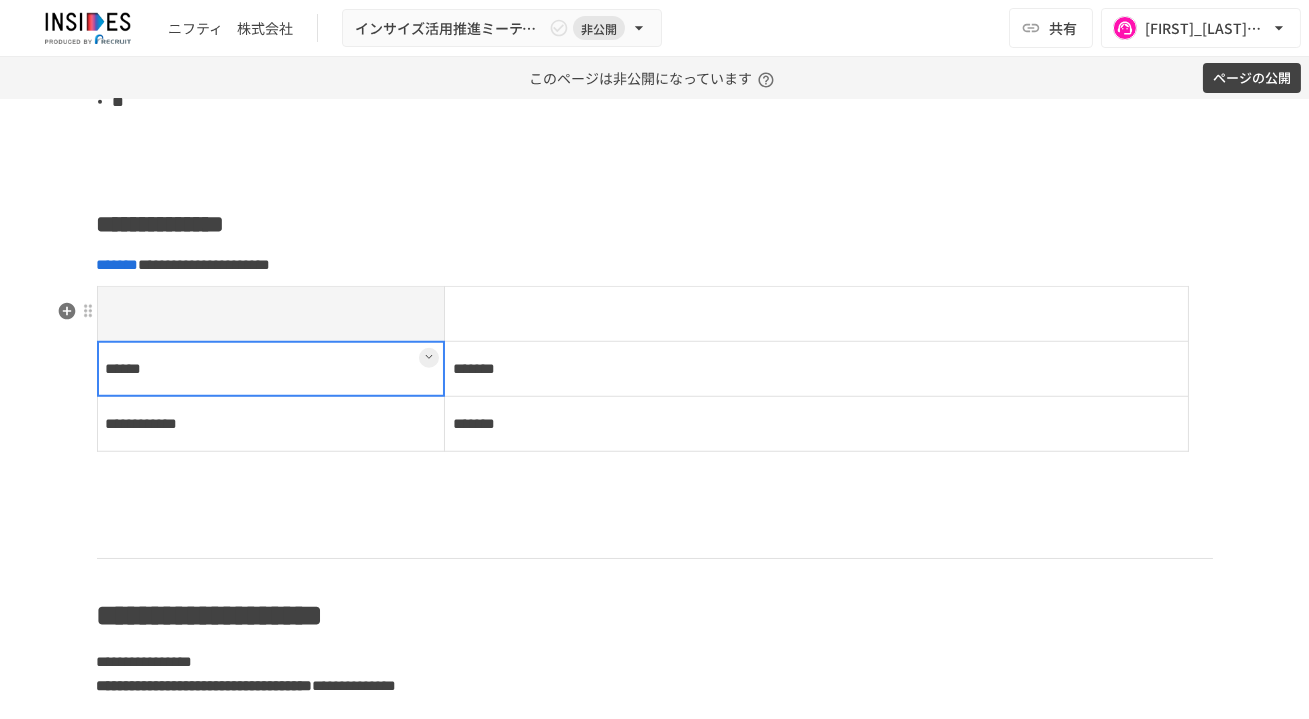 scroll, scrollTop: 3290, scrollLeft: 0, axis: vertical 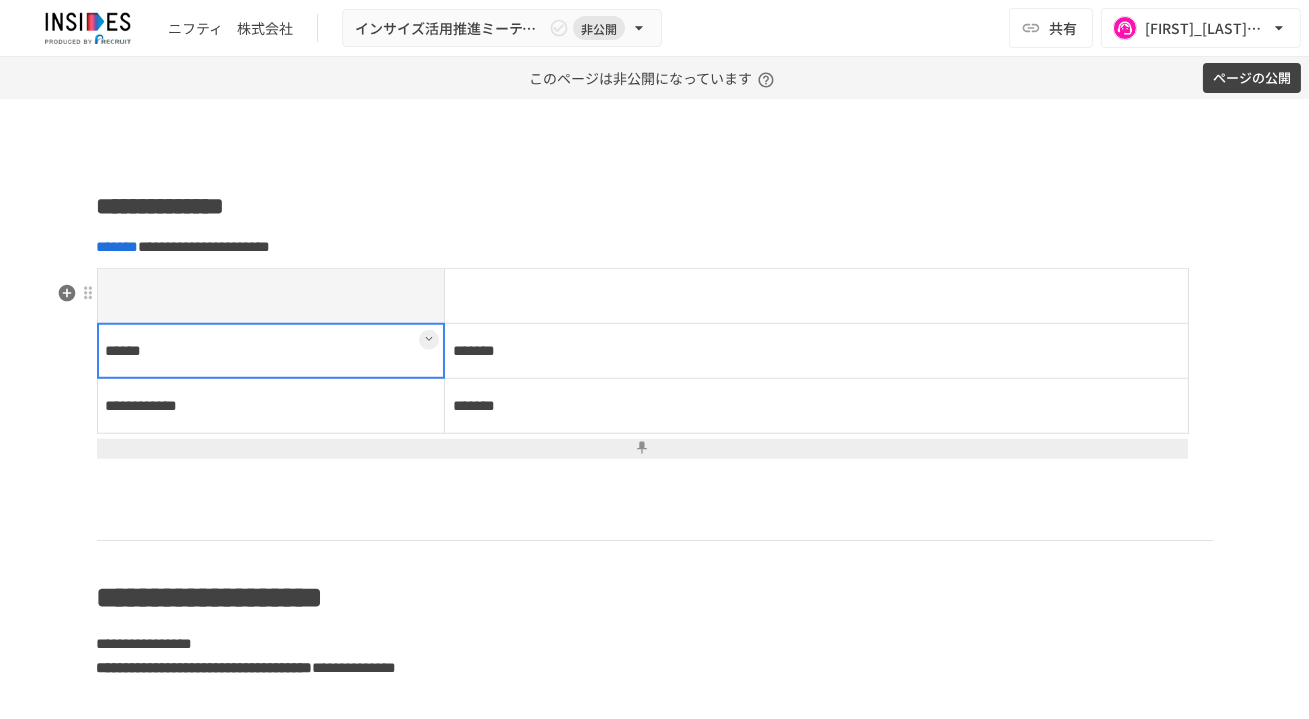 click at bounding box center [642, 449] 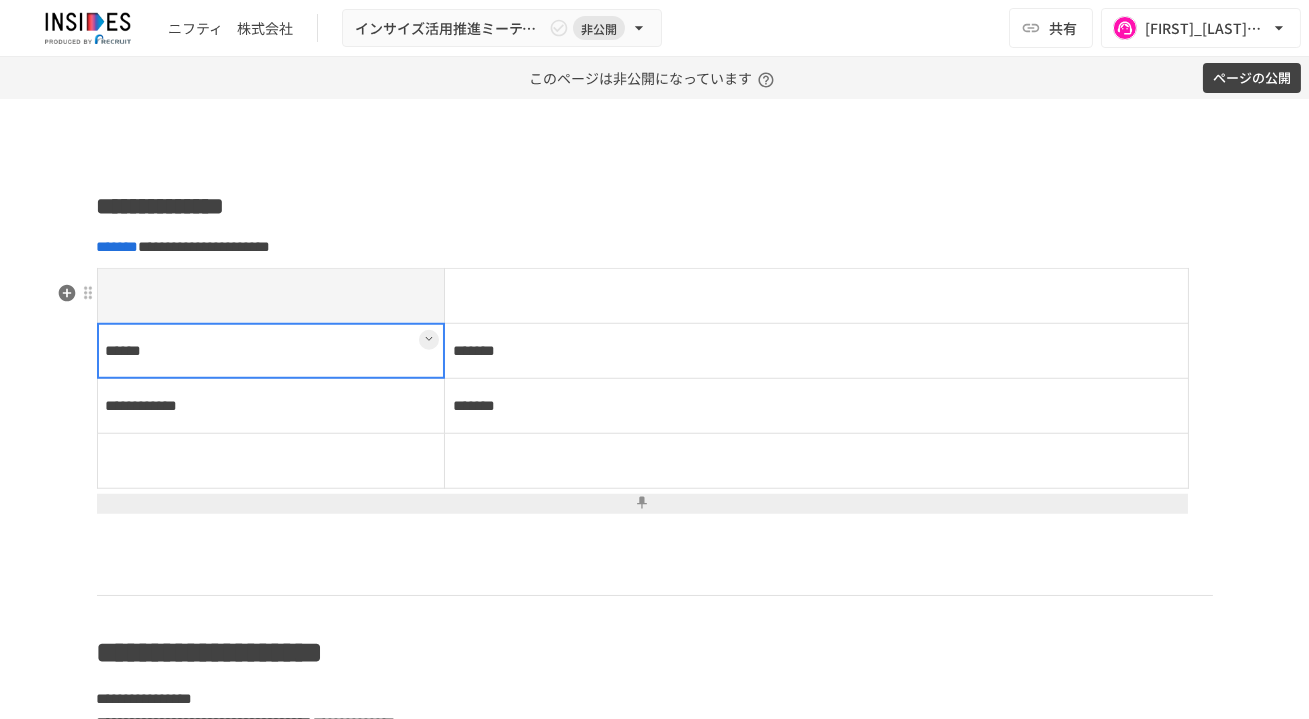 click at bounding box center [642, 504] 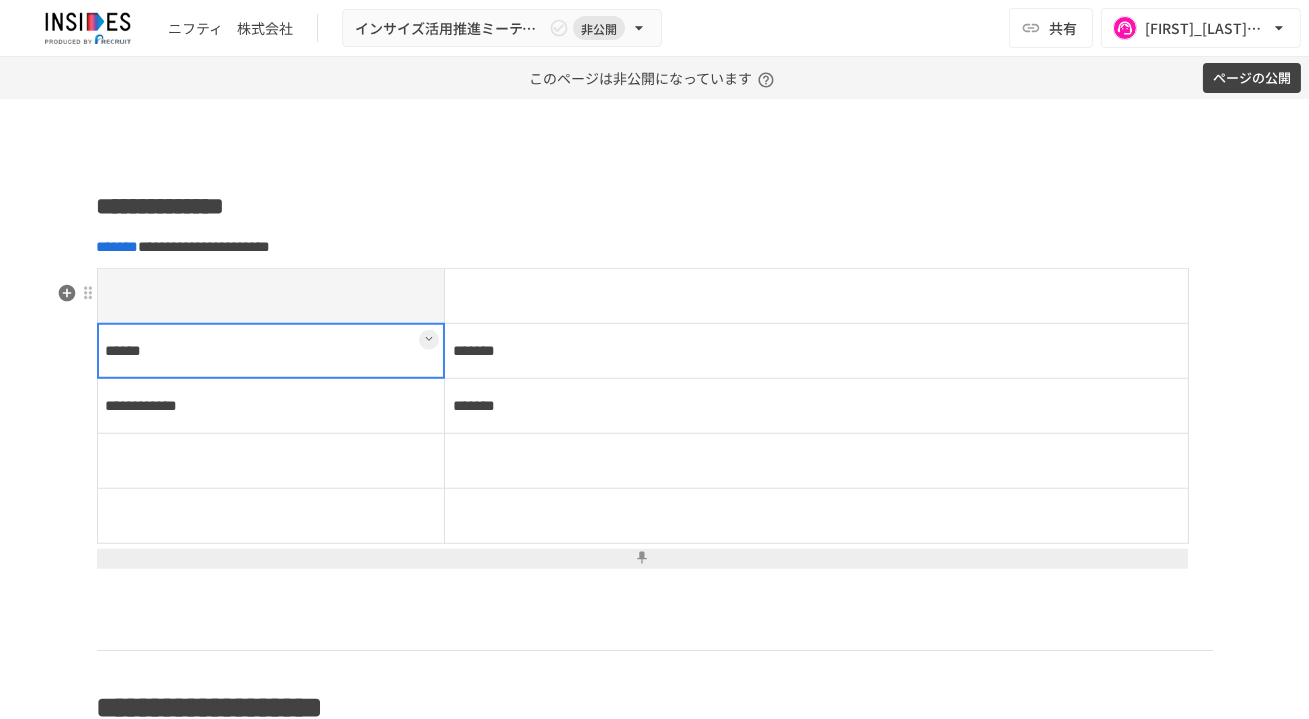 click at bounding box center (642, 559) 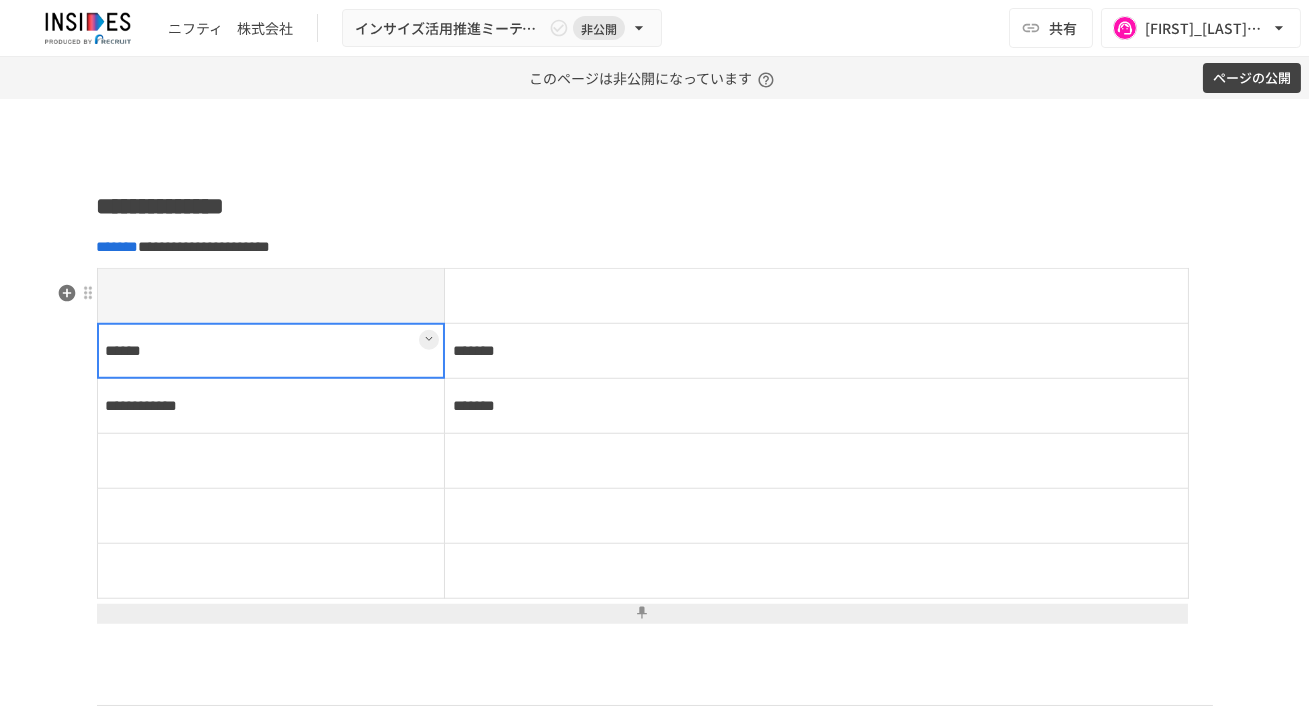 click at bounding box center [642, 614] 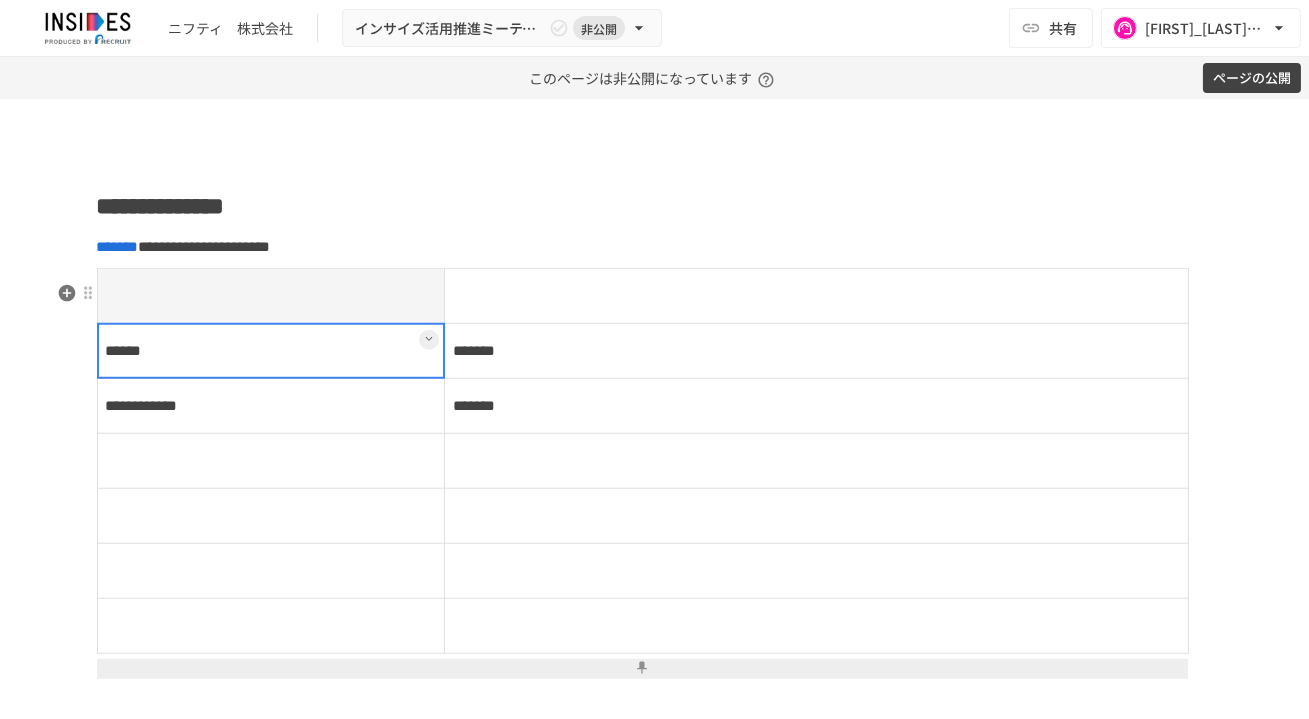 click at bounding box center [642, 669] 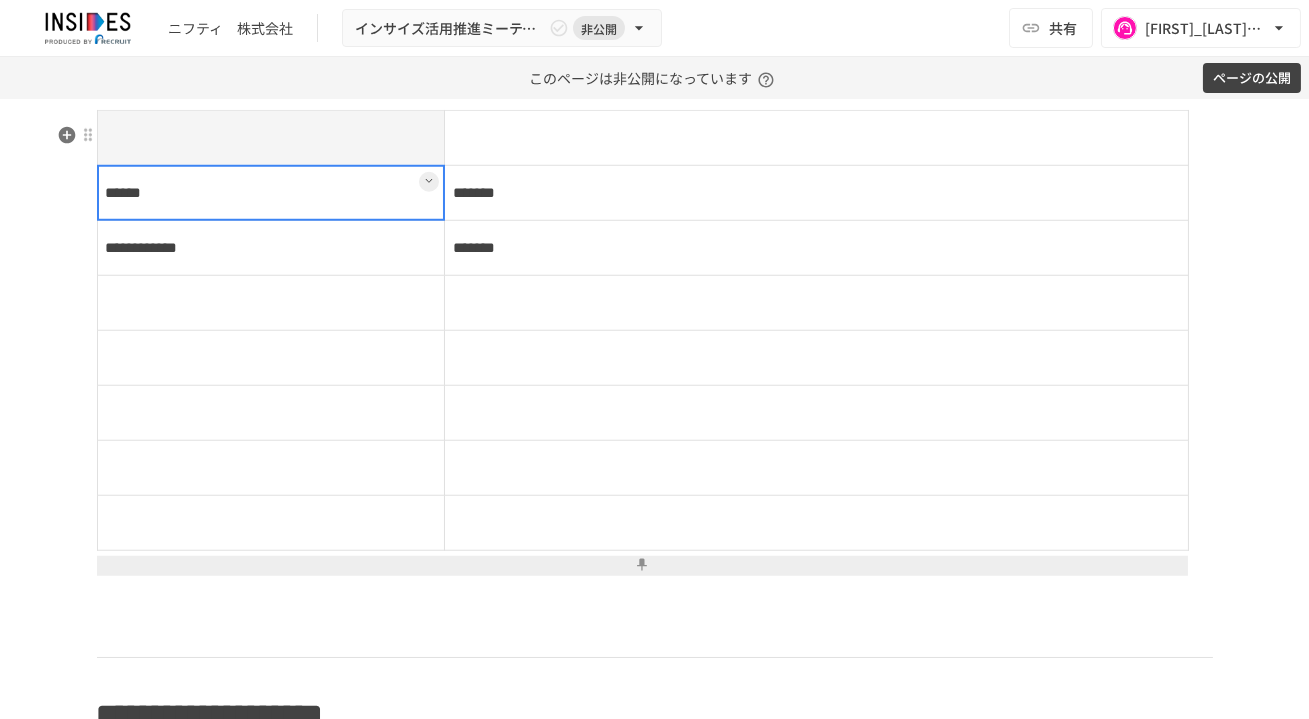 scroll, scrollTop: 3449, scrollLeft: 0, axis: vertical 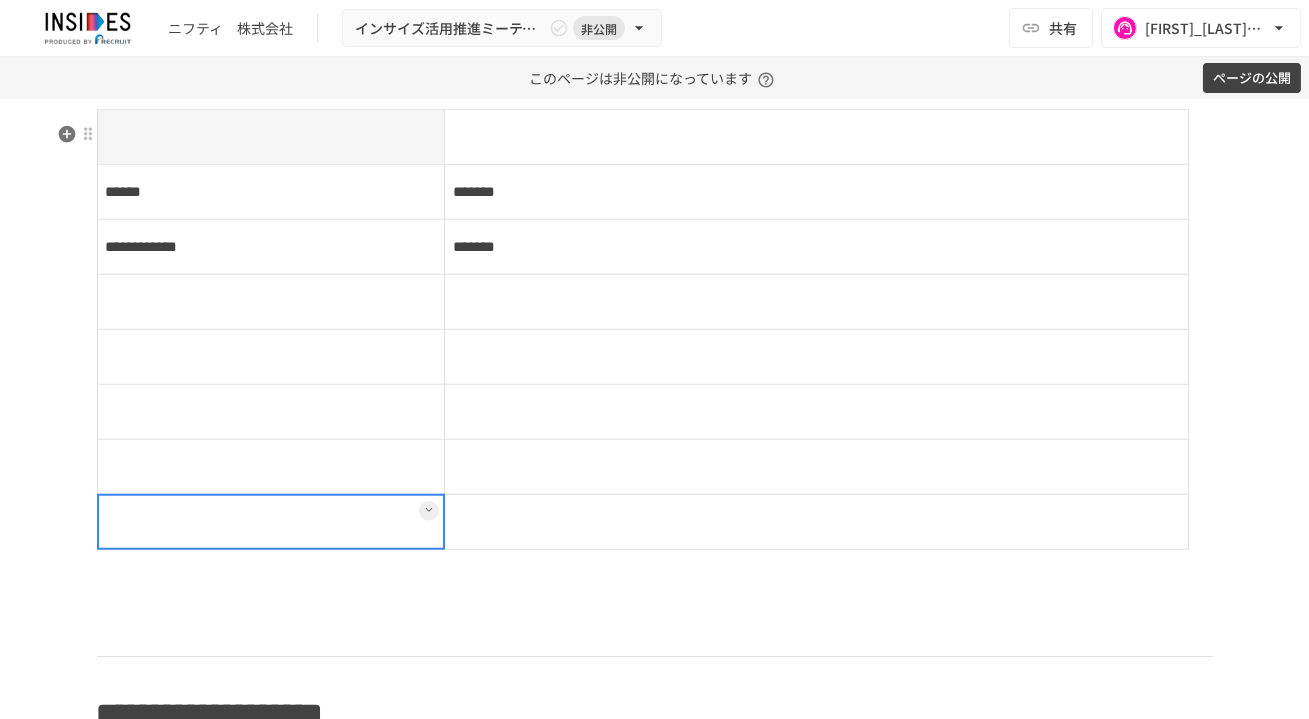 click at bounding box center [271, 522] 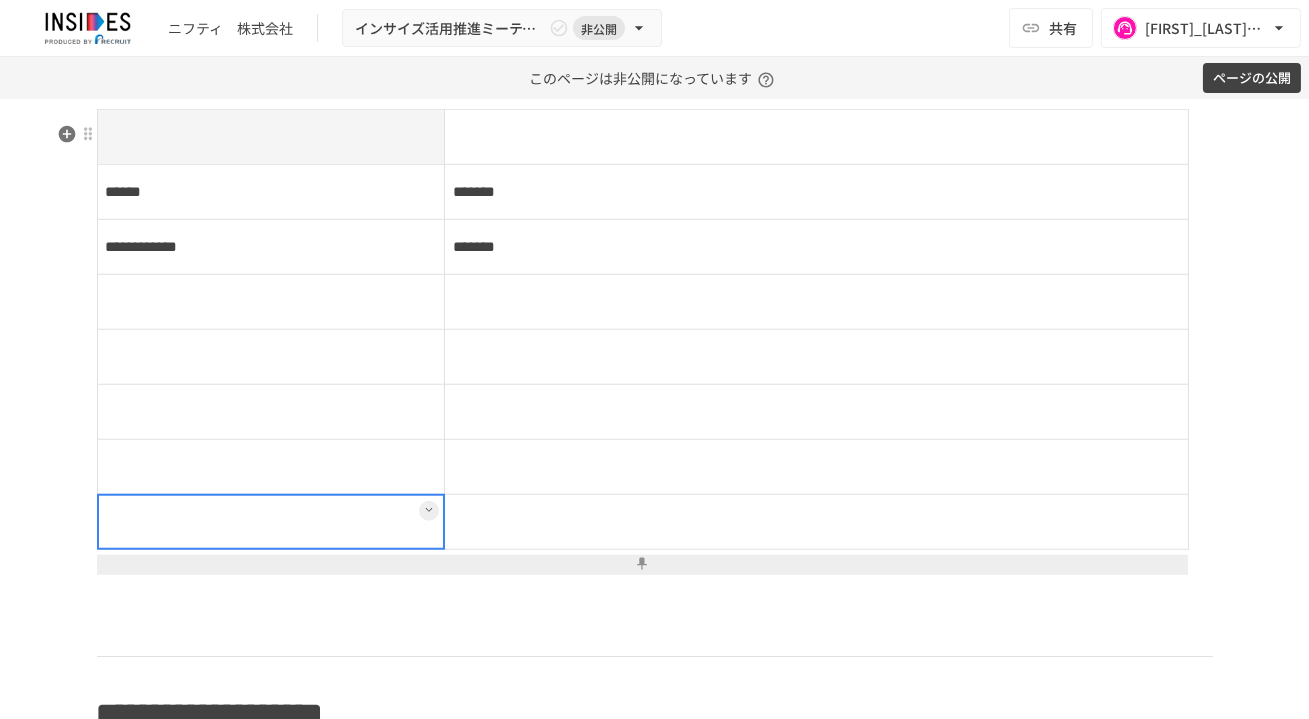 click at bounding box center [642, 565] 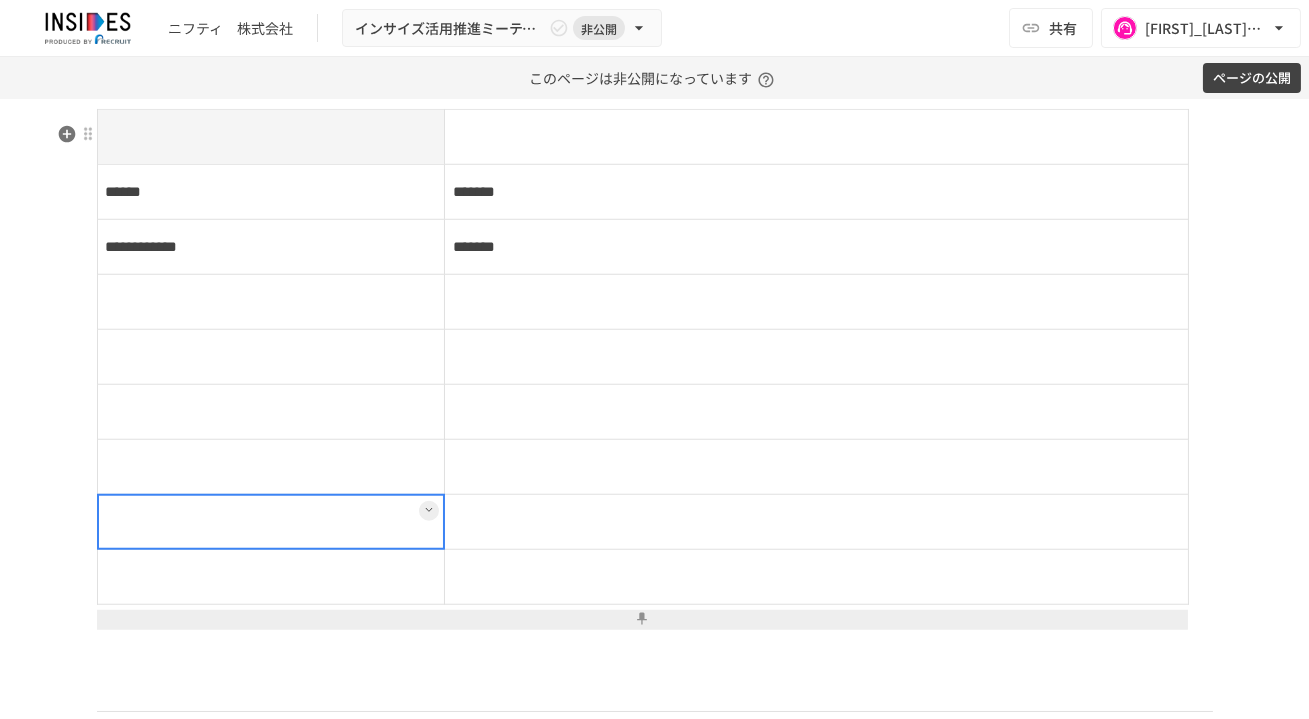 click at bounding box center (642, 620) 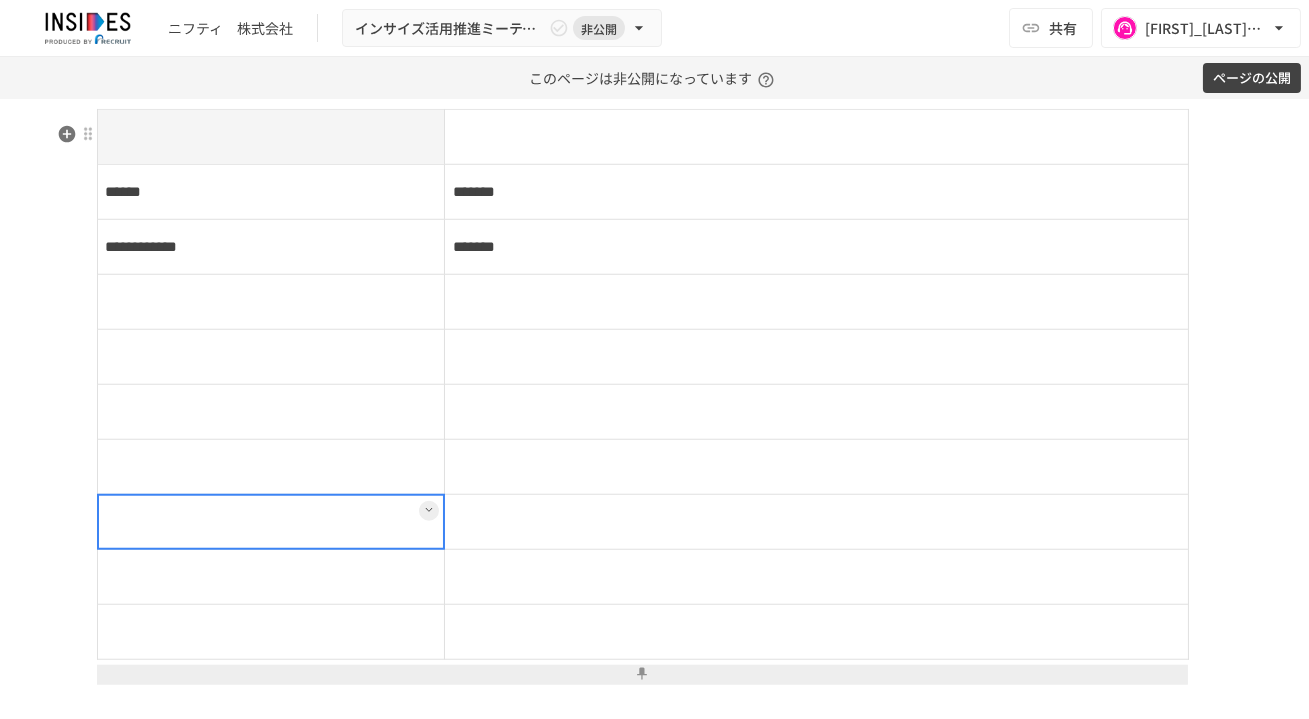 click at bounding box center (642, 675) 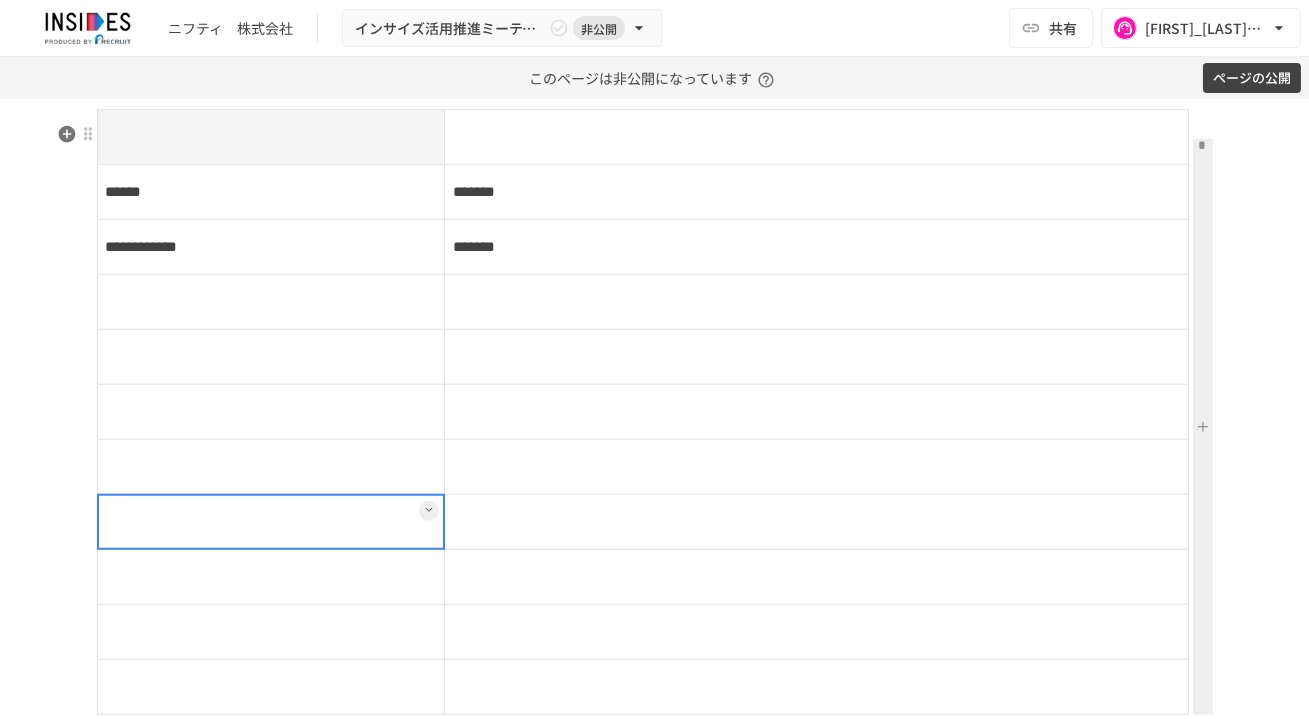 click at bounding box center [1203, 427] 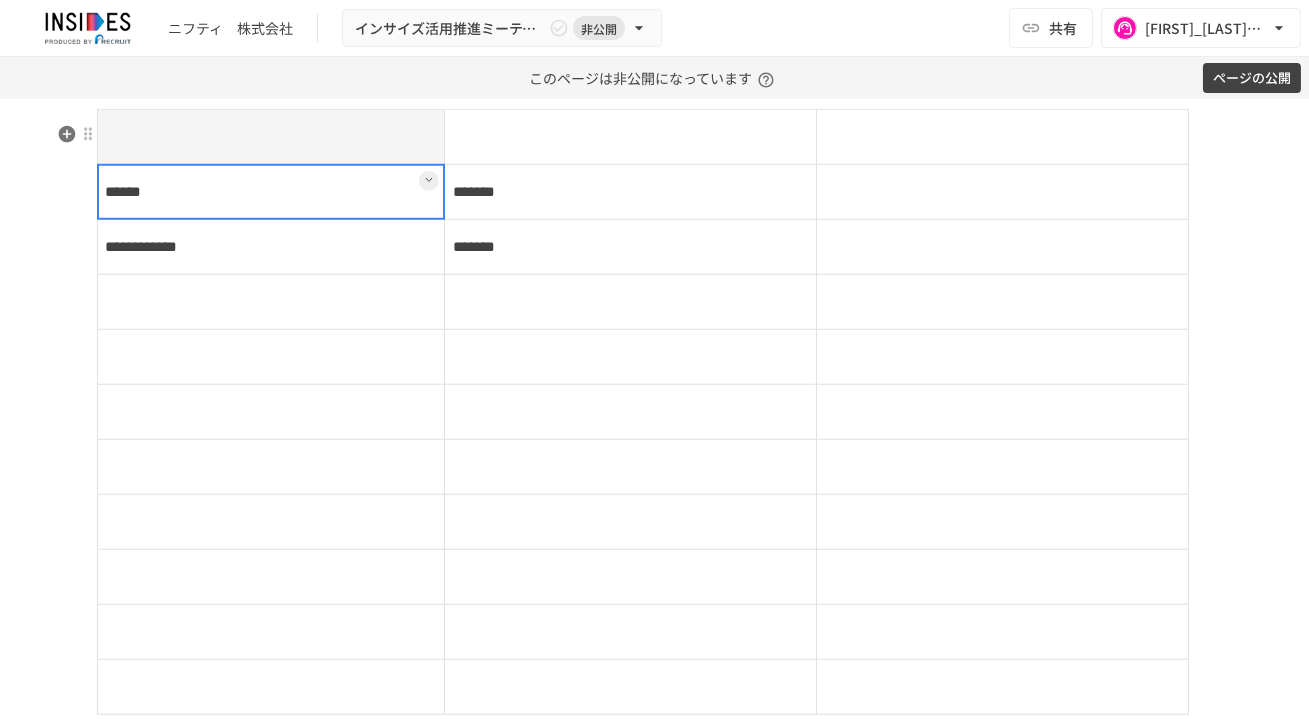 click on "******" at bounding box center [271, 192] 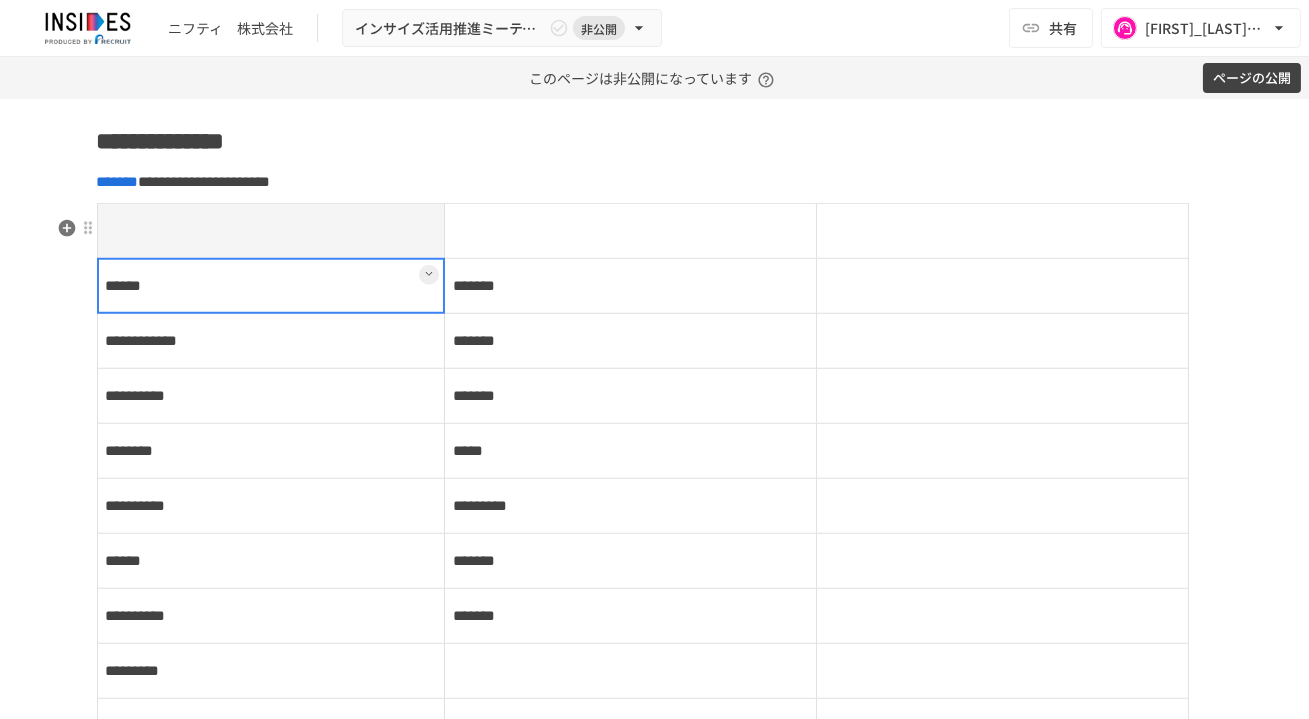 scroll, scrollTop: 3348, scrollLeft: 0, axis: vertical 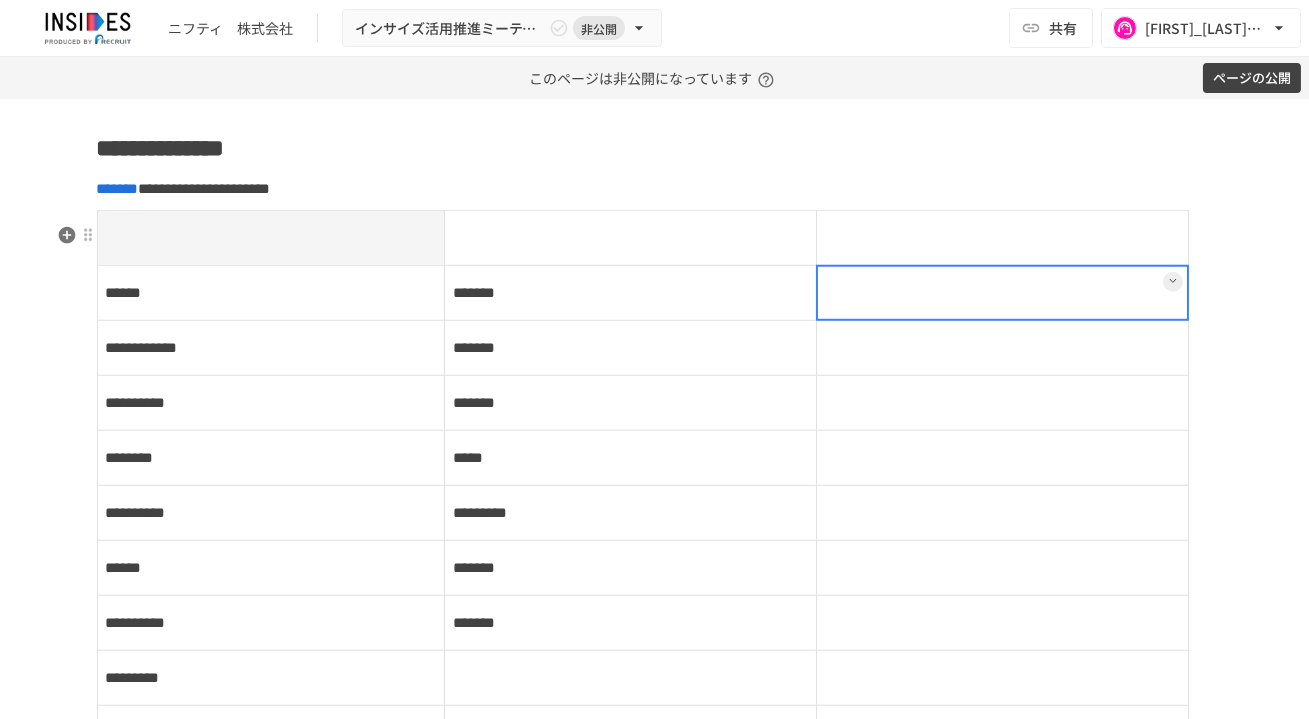 click at bounding box center [1002, 293] 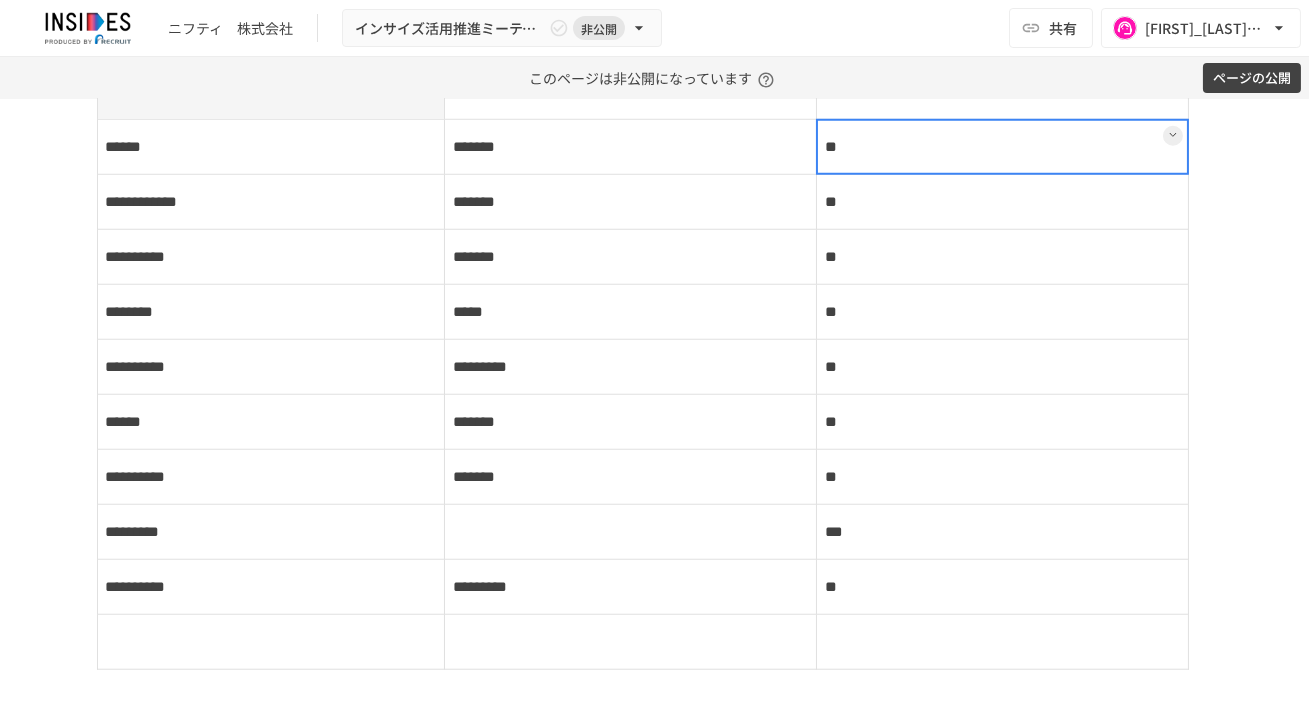 scroll, scrollTop: 3537, scrollLeft: 0, axis: vertical 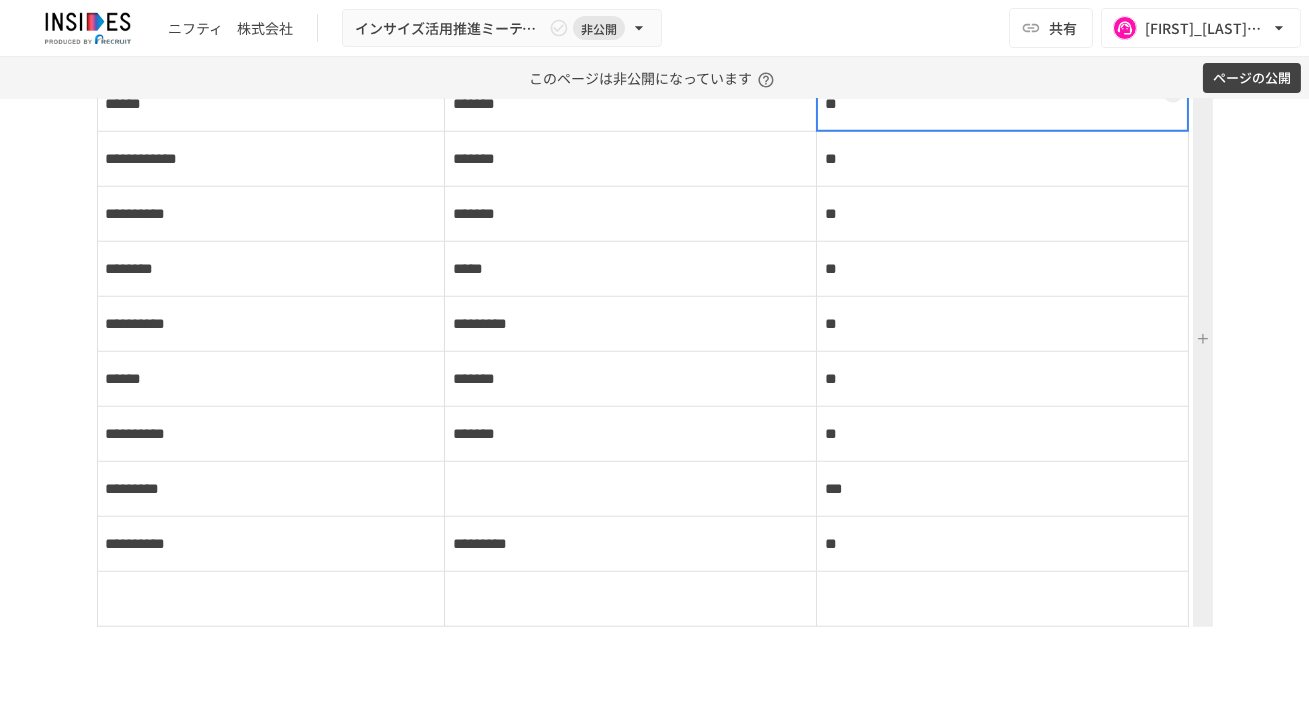 drag, startPoint x: 1209, startPoint y: 479, endPoint x: 1195, endPoint y: 482, distance: 14.3178215 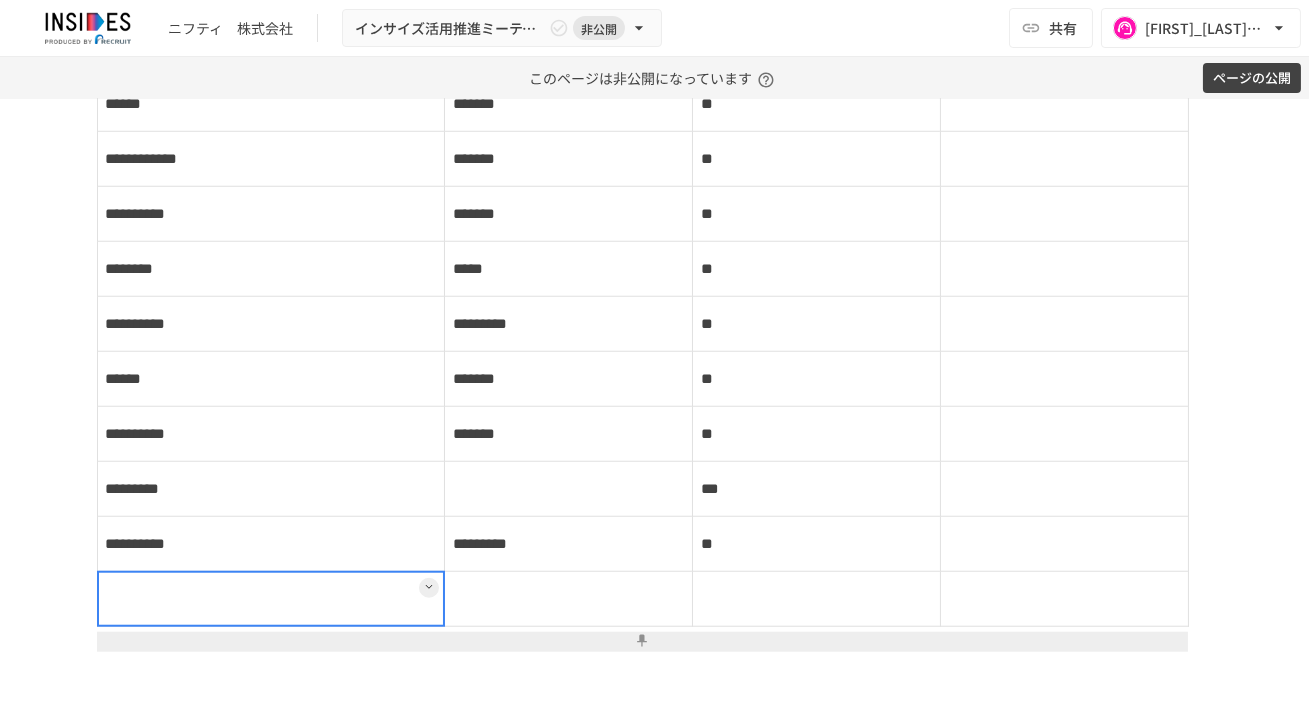 click at bounding box center [271, 599] 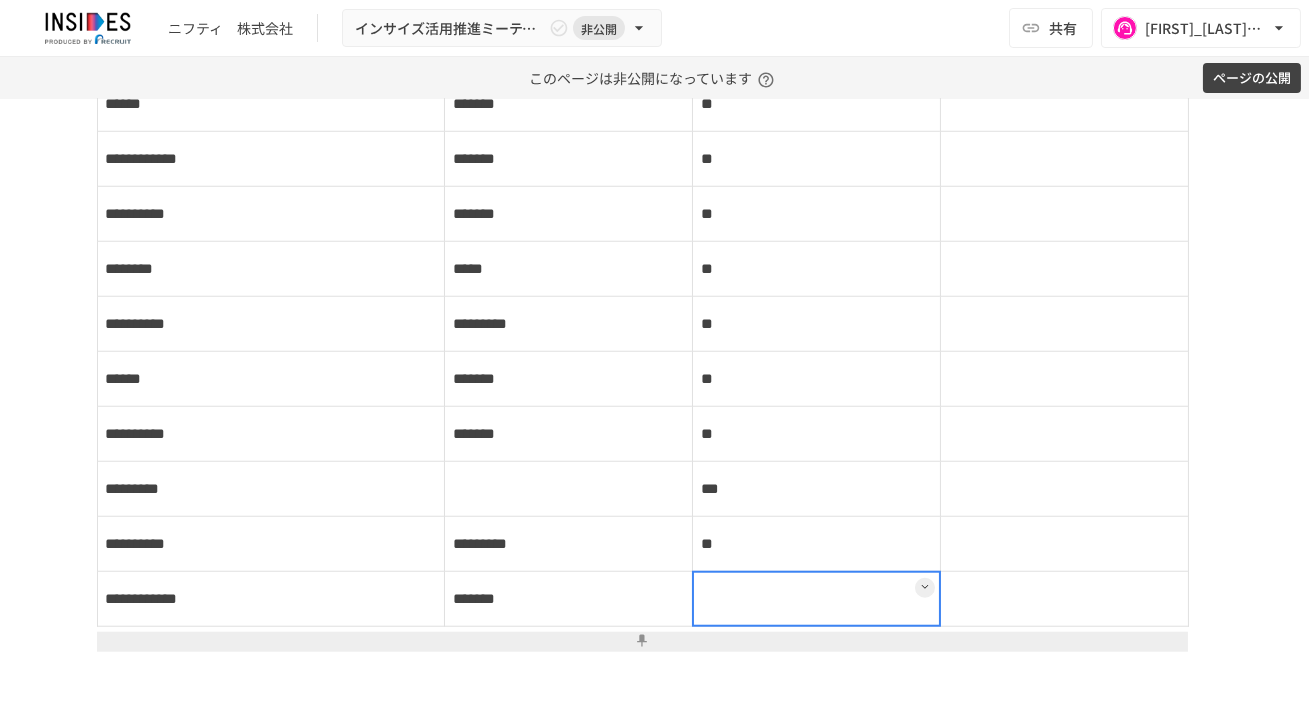 click at bounding box center [817, 599] 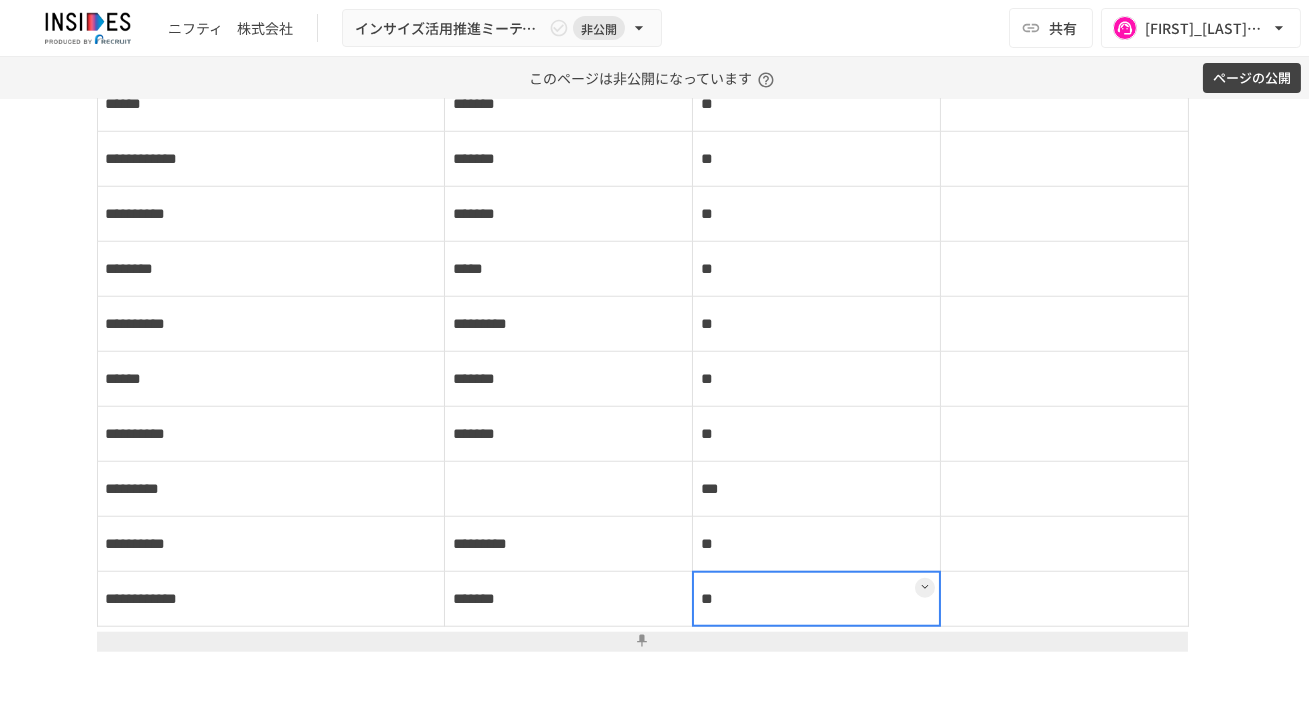 click at bounding box center (816, 599) 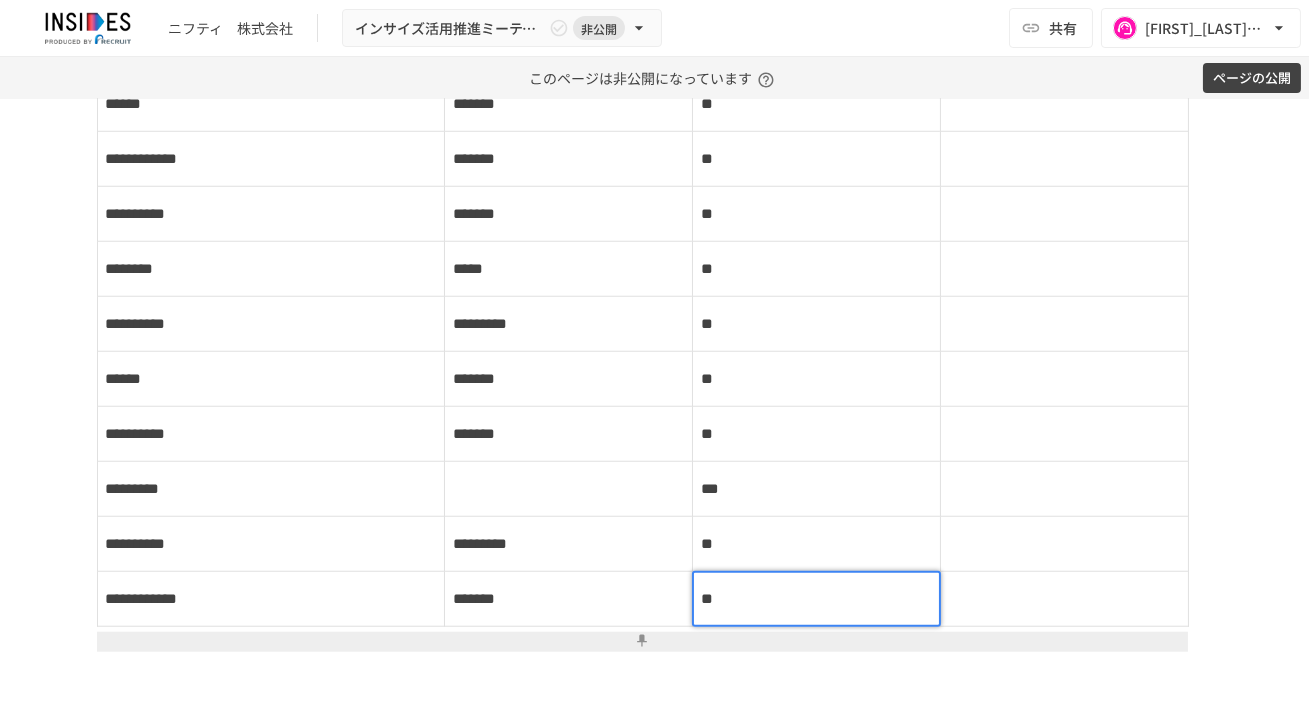 click on "**" at bounding box center [816, 599] 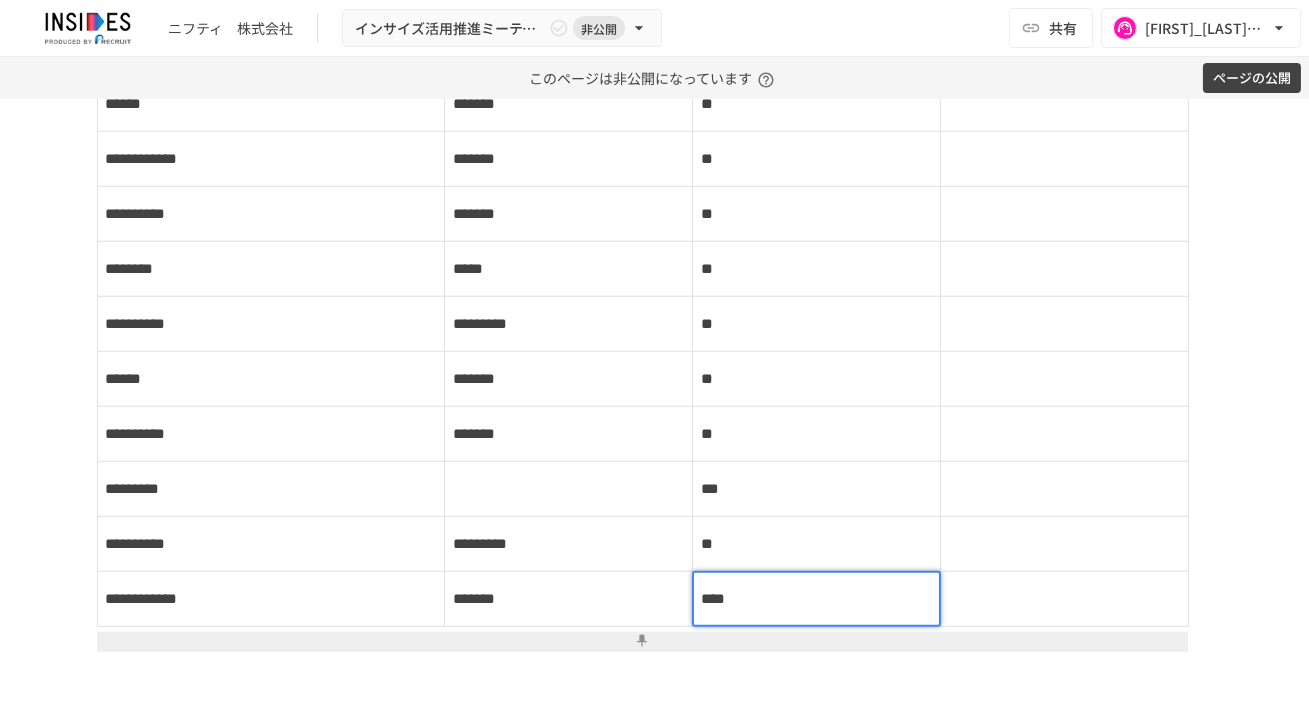 click on "**" at bounding box center (817, 544) 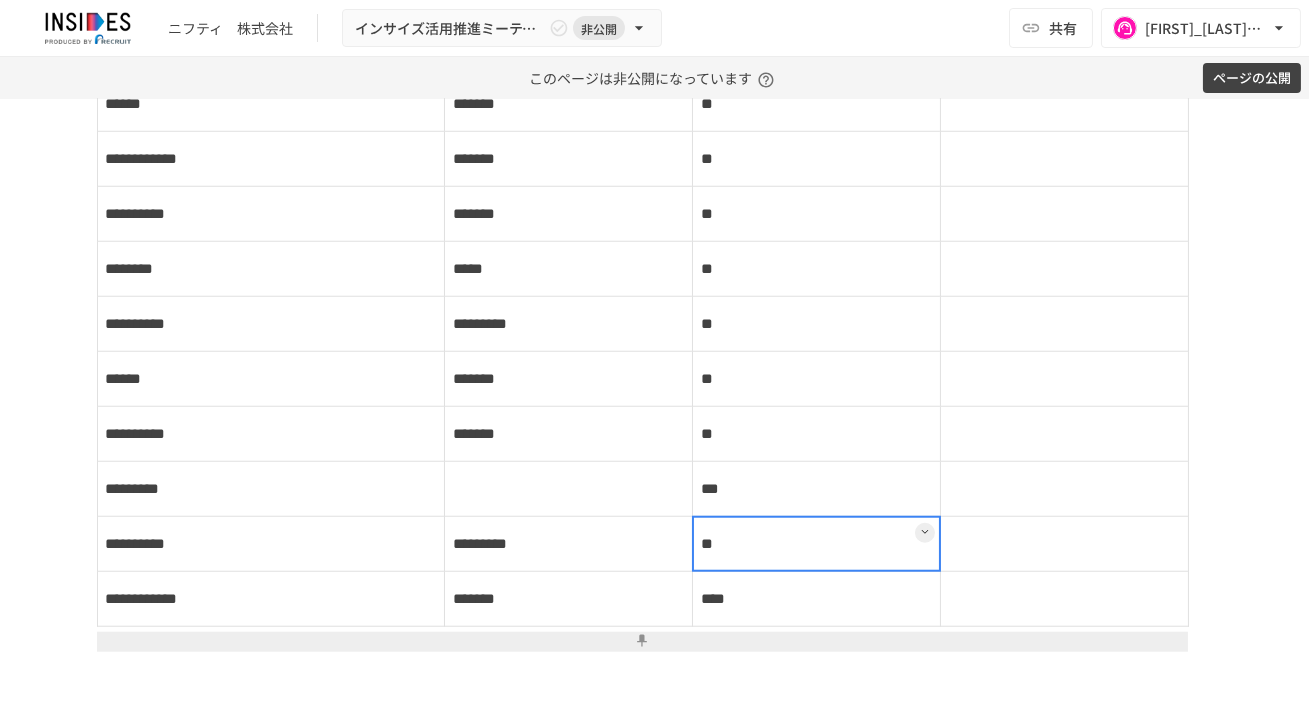 click at bounding box center (816, 544) 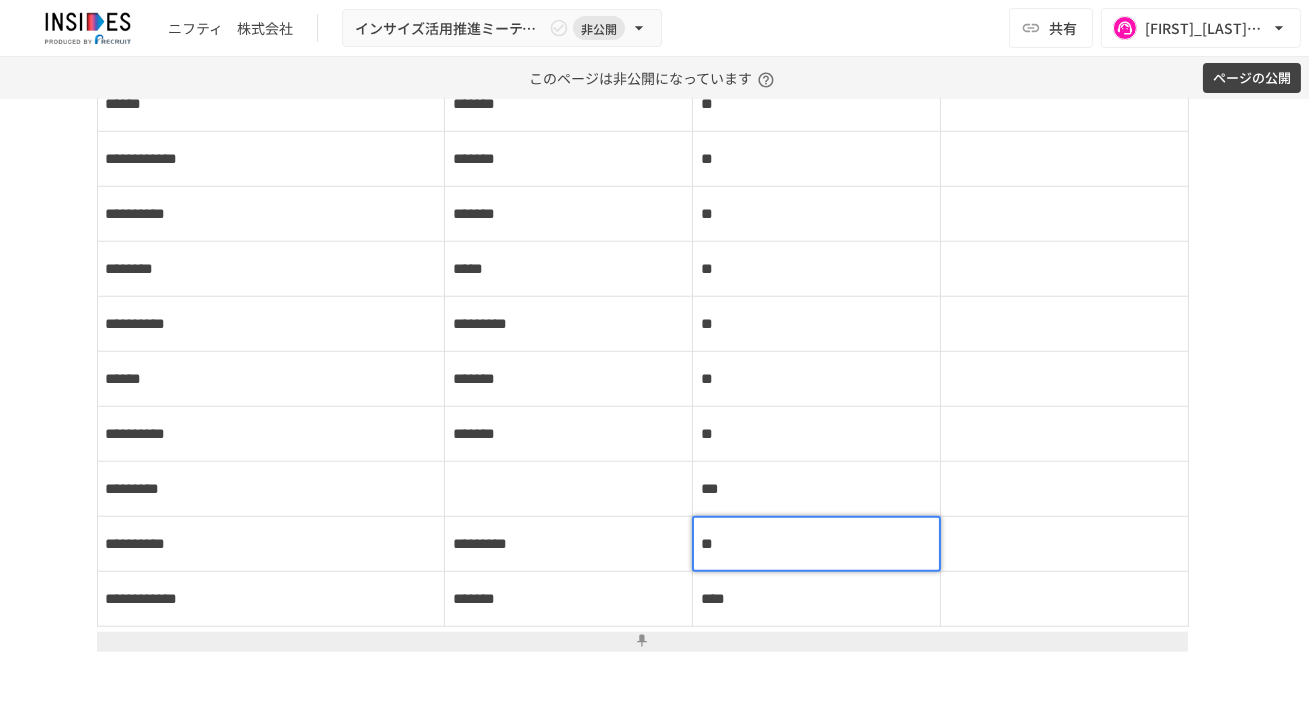 click on "**" at bounding box center [816, 544] 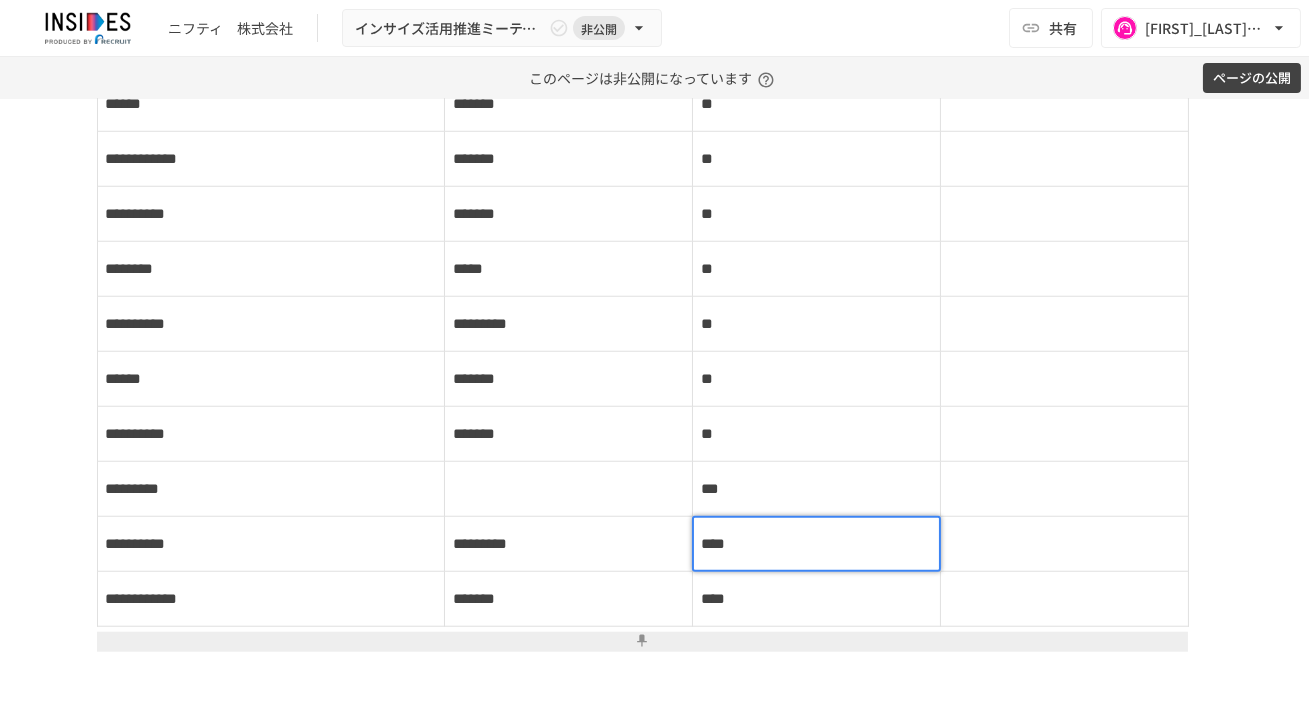 click on "***" at bounding box center (817, 489) 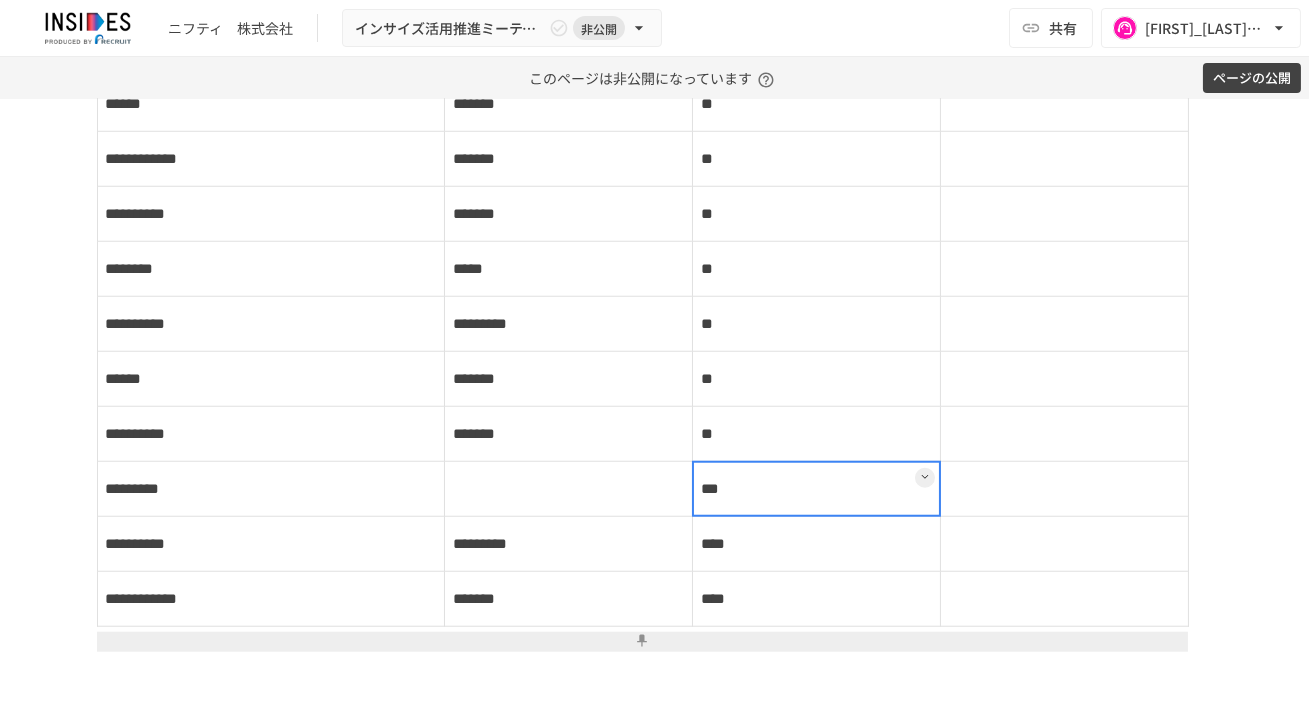click at bounding box center [816, 489] 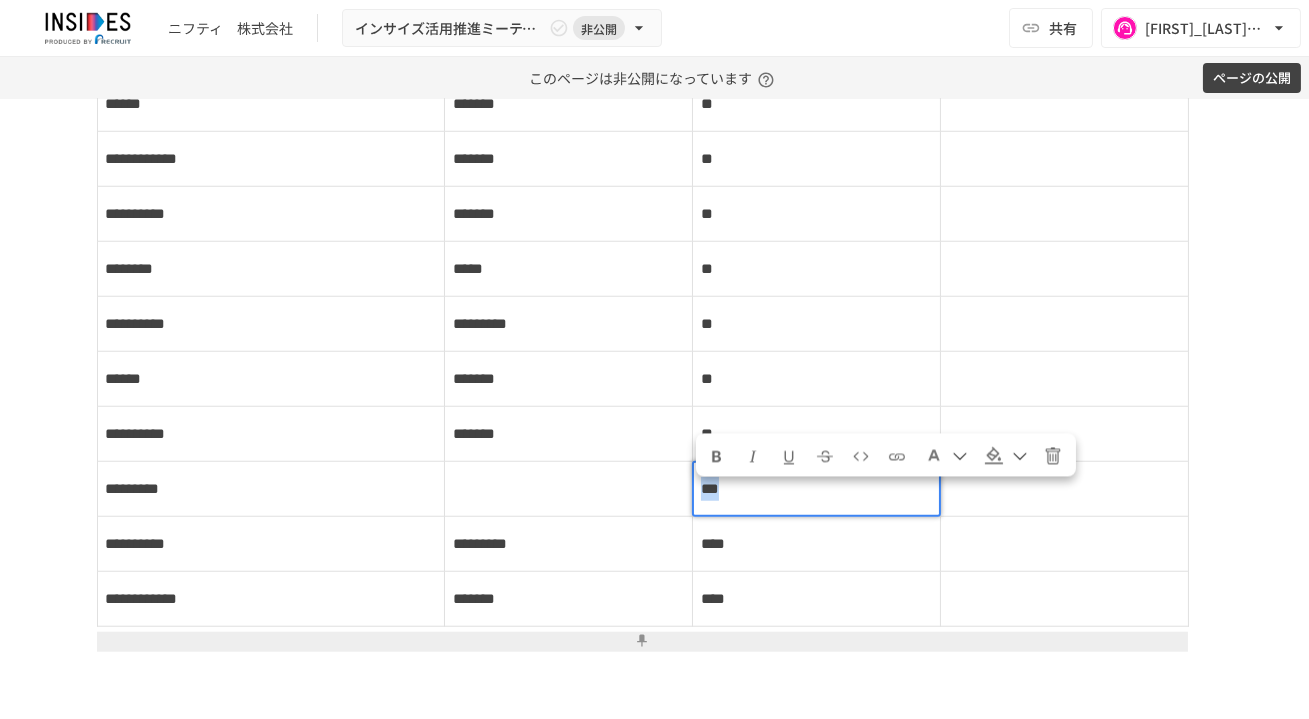 click on "***" at bounding box center [816, 489] 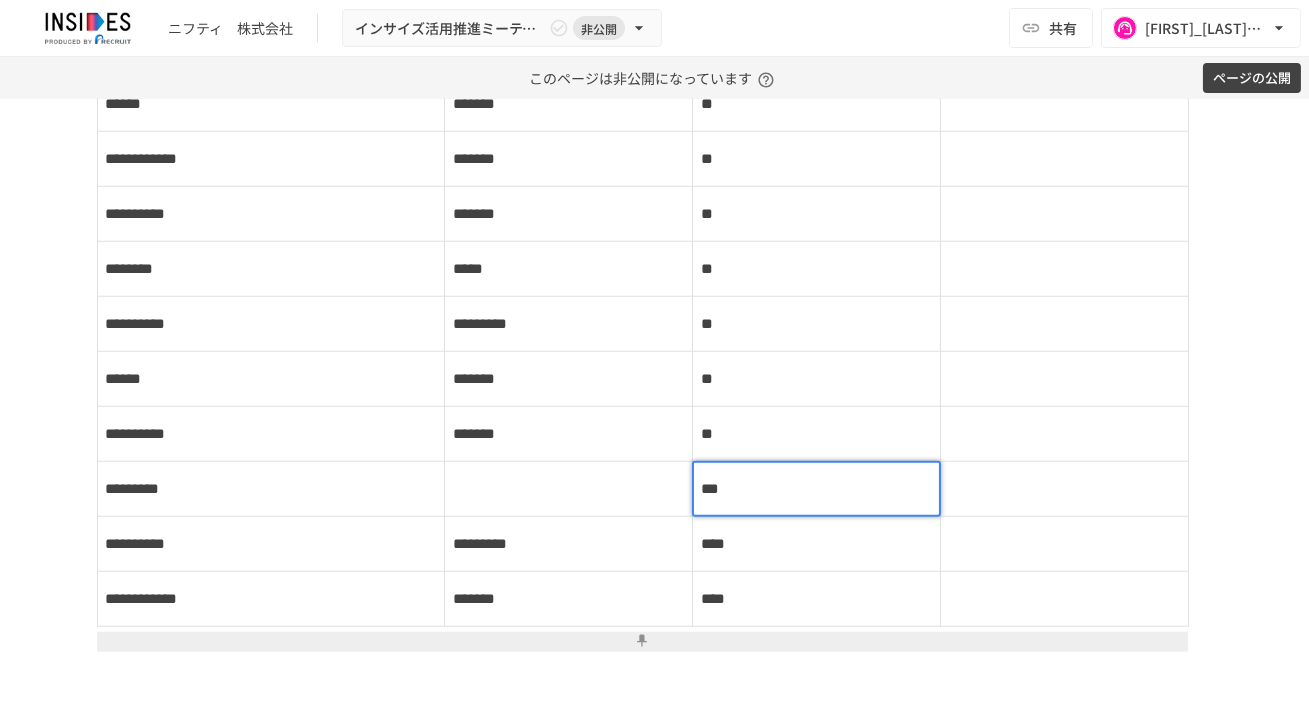 type 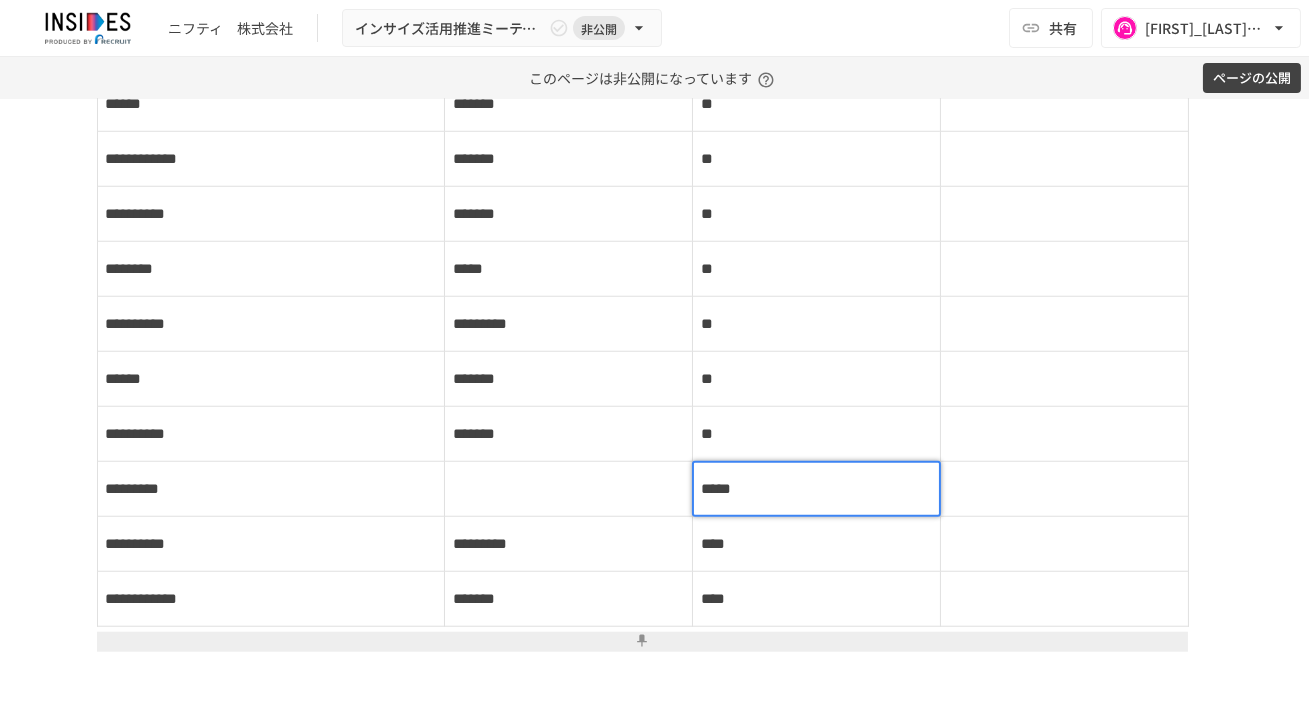 click on "**" at bounding box center [817, 434] 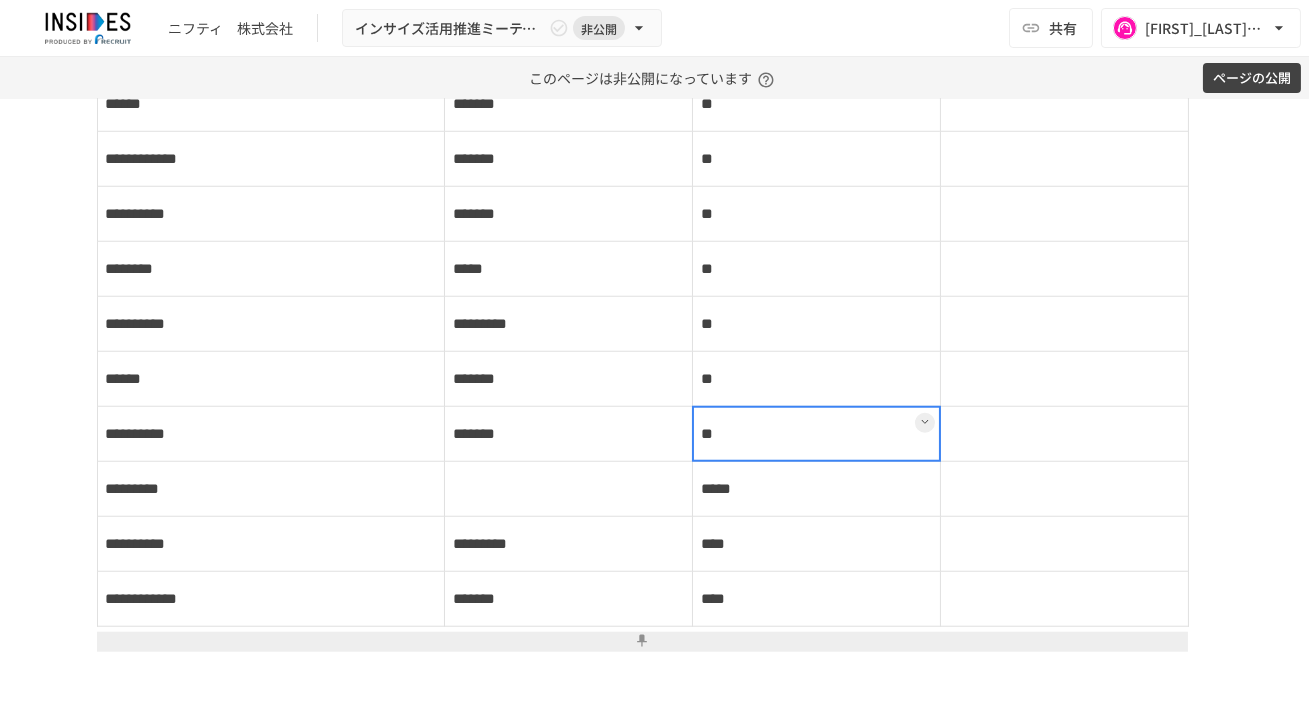 click at bounding box center (816, 434) 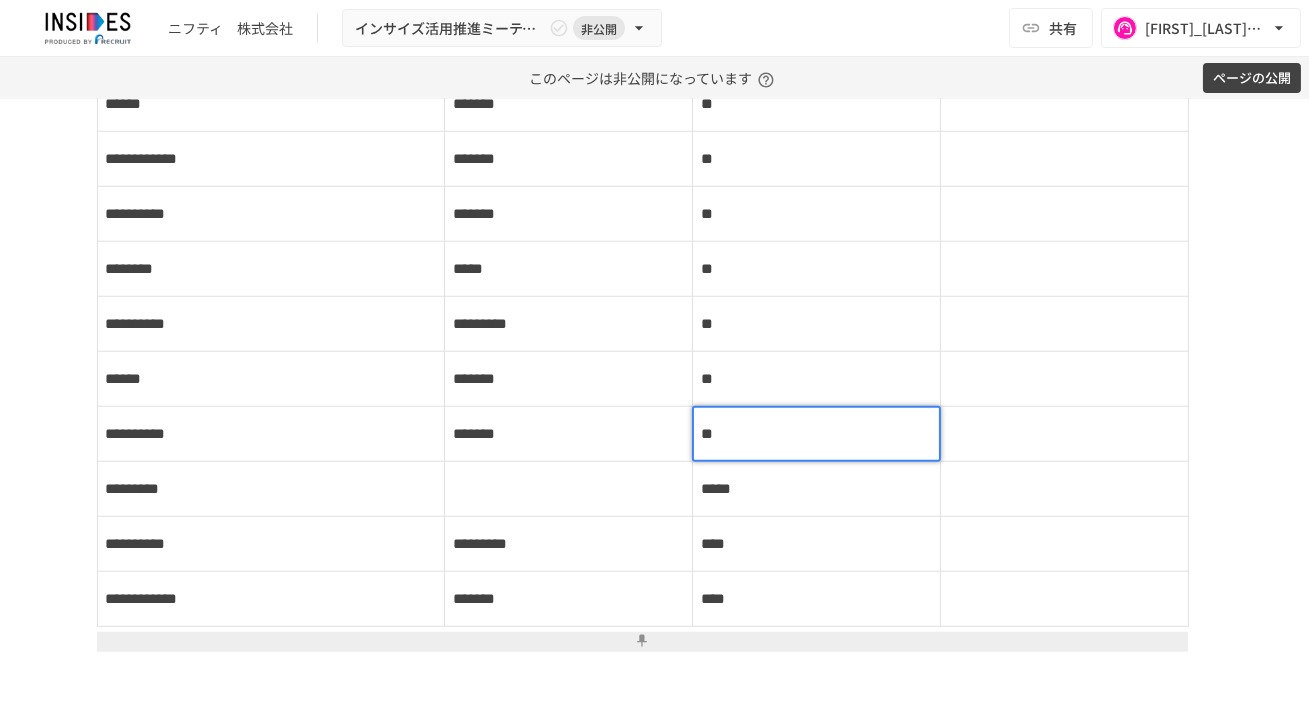 click on "**" at bounding box center (816, 434) 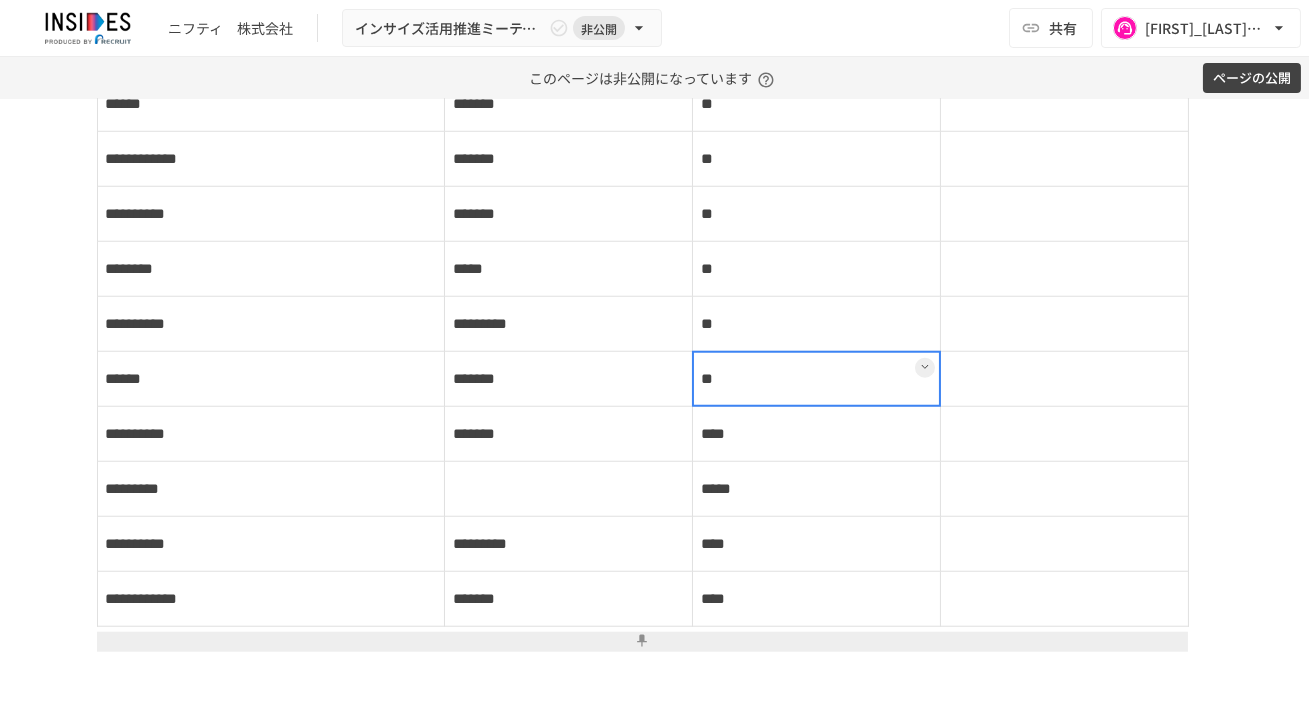 click on "**" at bounding box center [817, 379] 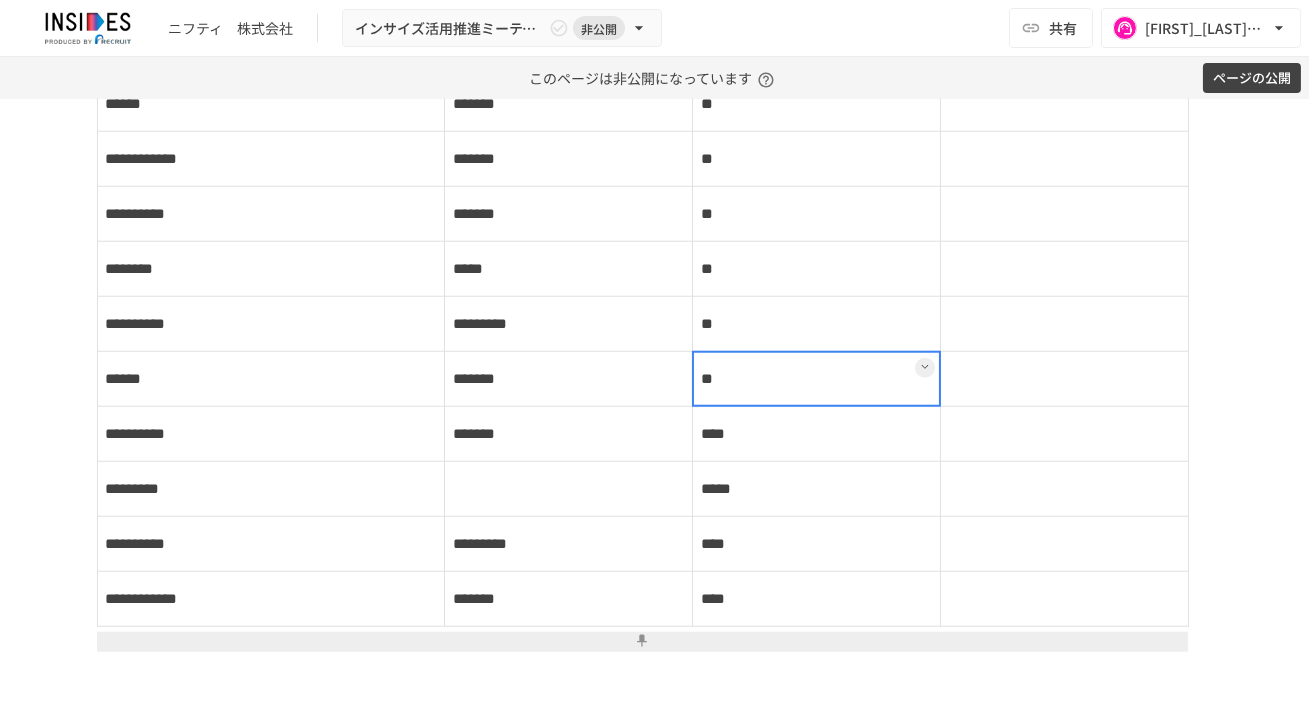 click at bounding box center (816, 379) 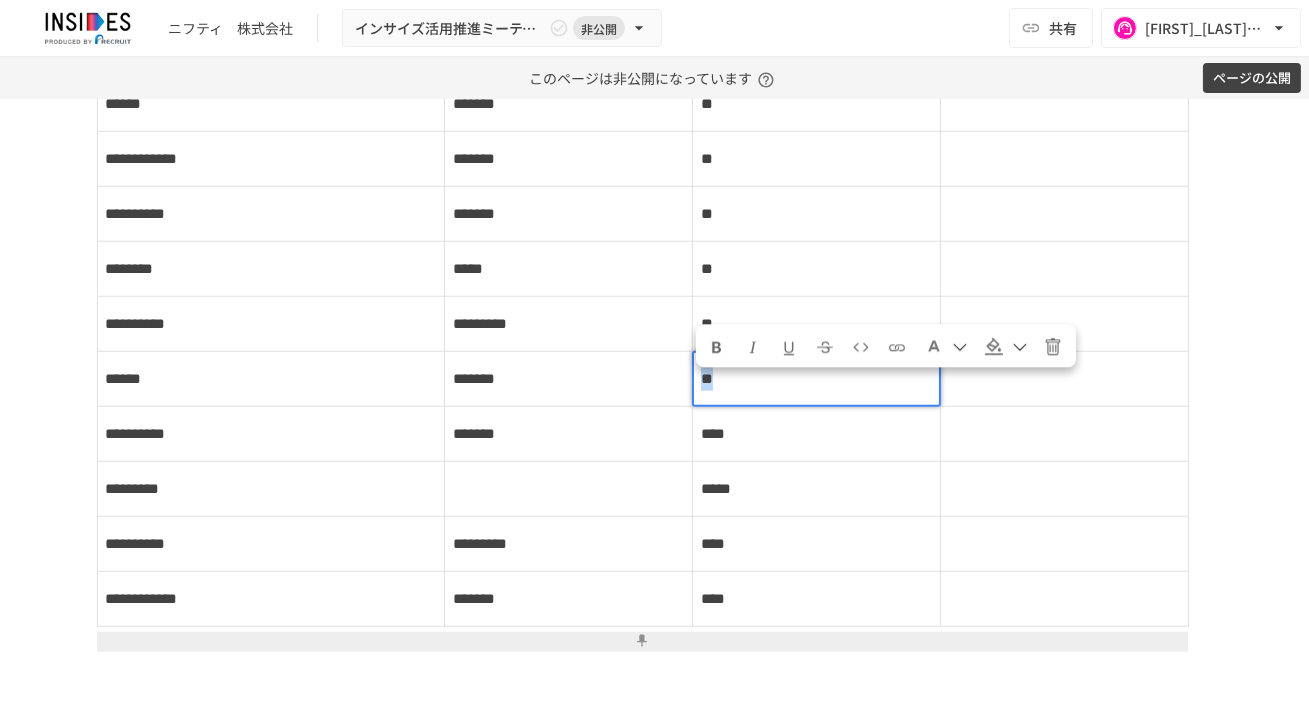 click on "**" at bounding box center [816, 379] 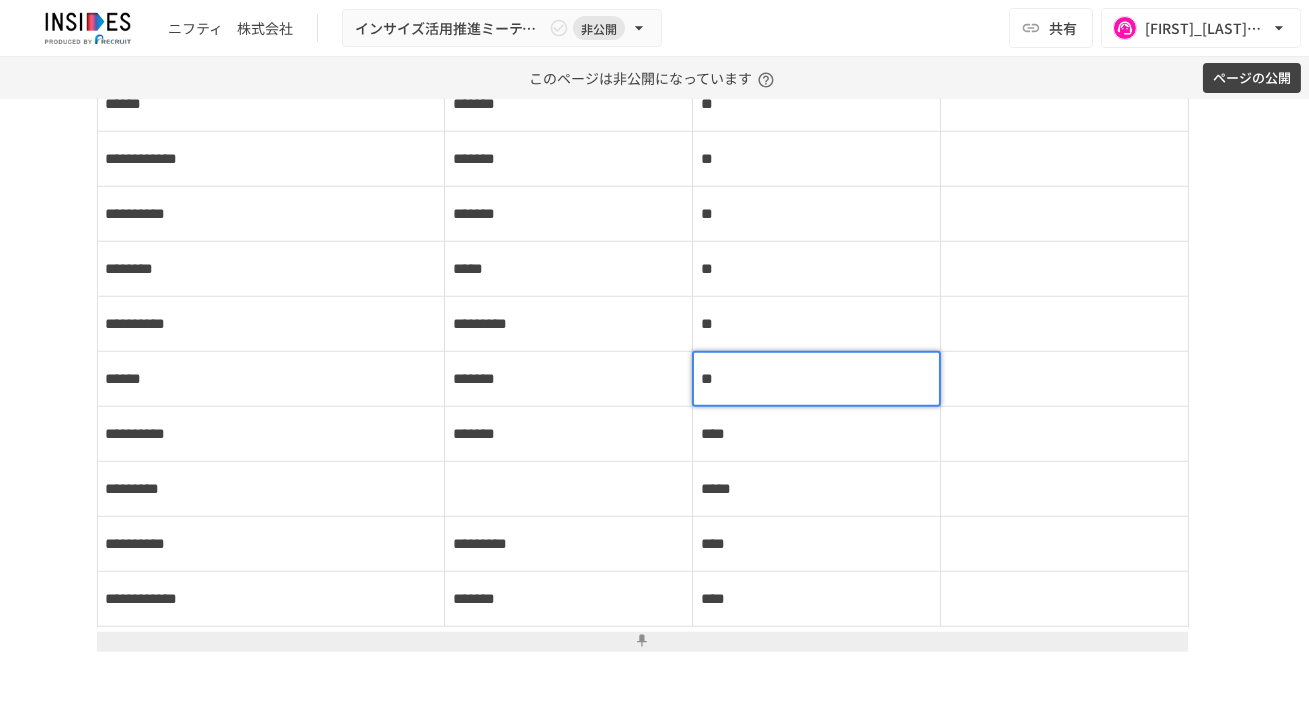 type 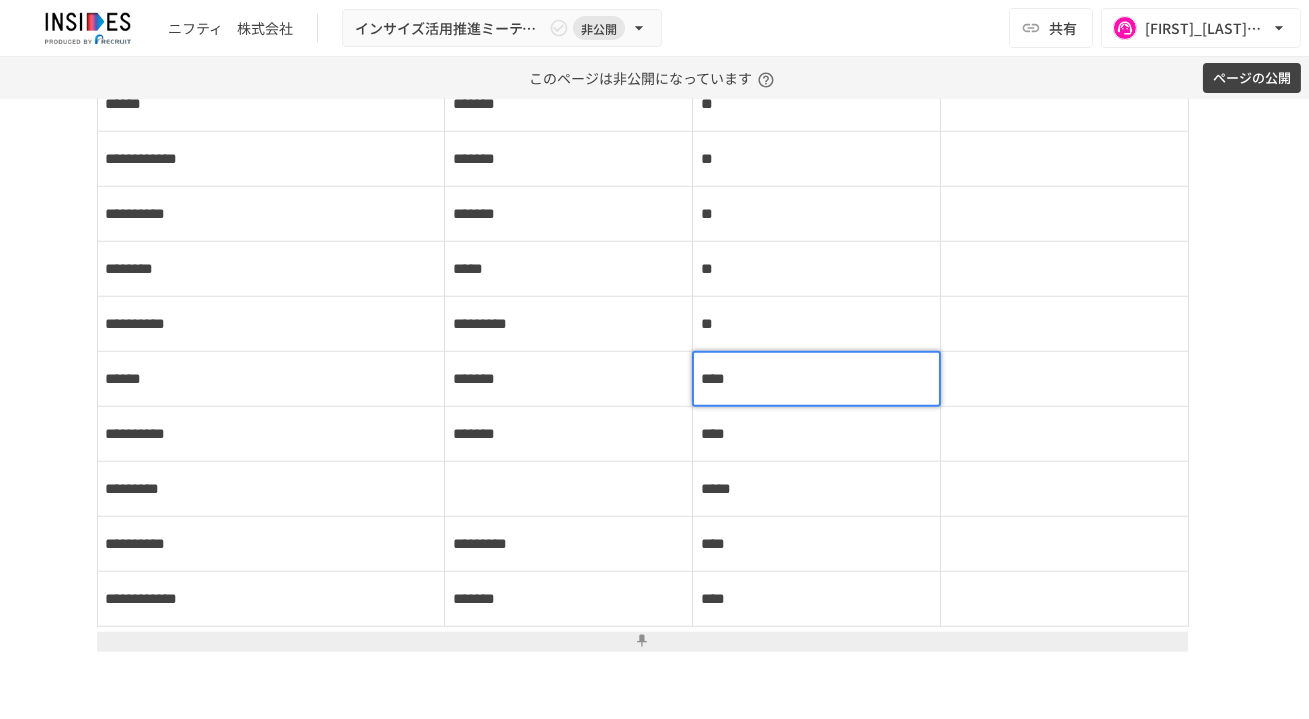 click on "**" at bounding box center [817, 324] 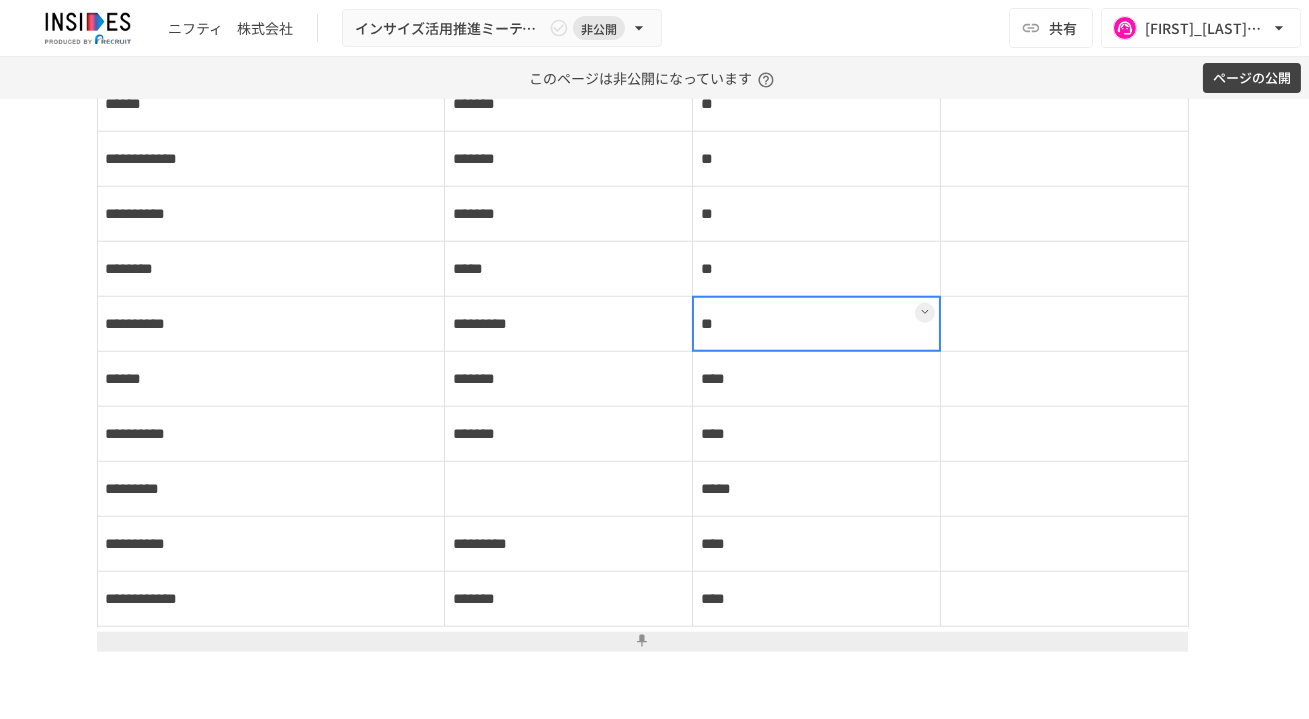 click at bounding box center [816, 324] 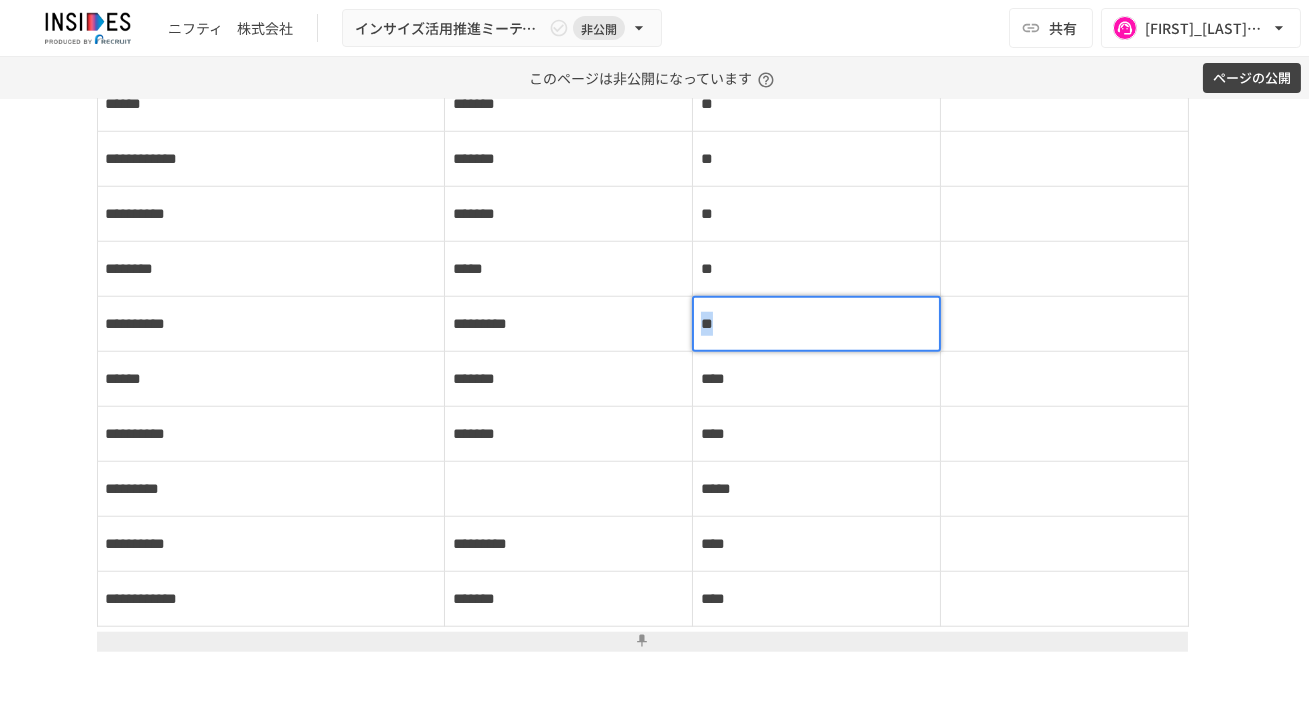 click on "**" at bounding box center (816, 324) 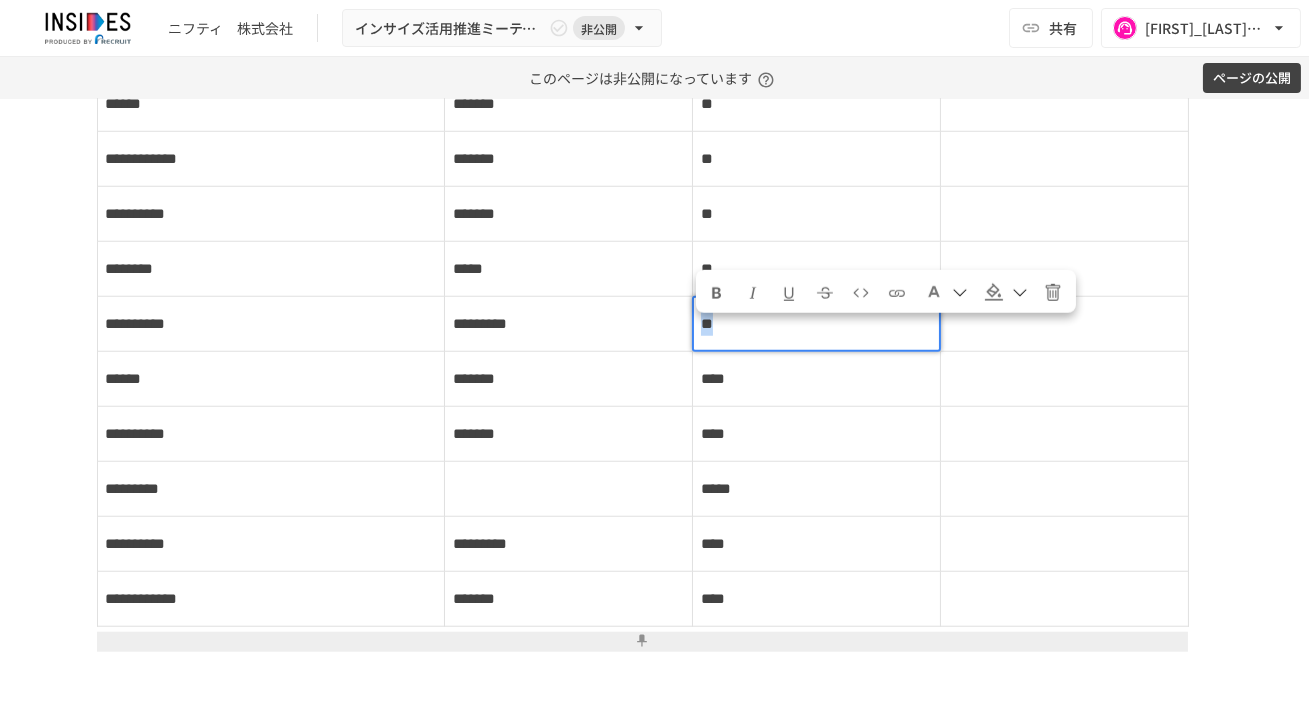 click on "**" at bounding box center [816, 324] 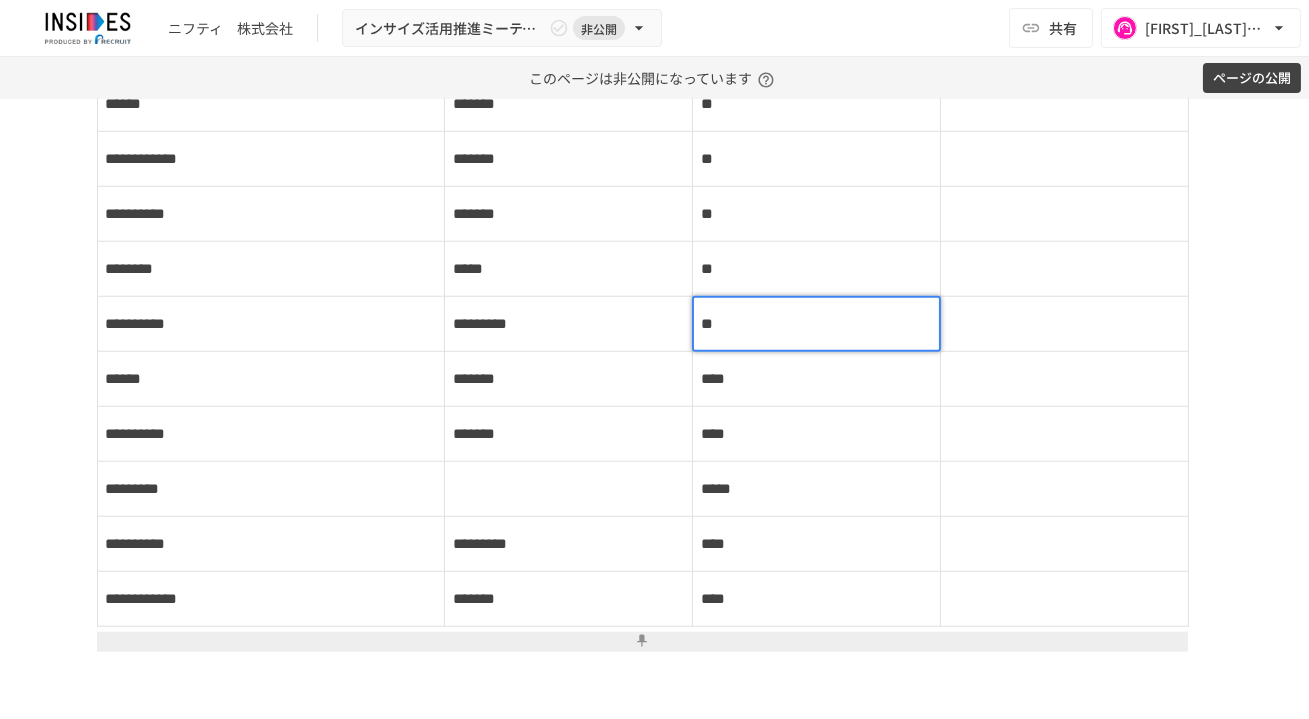 type 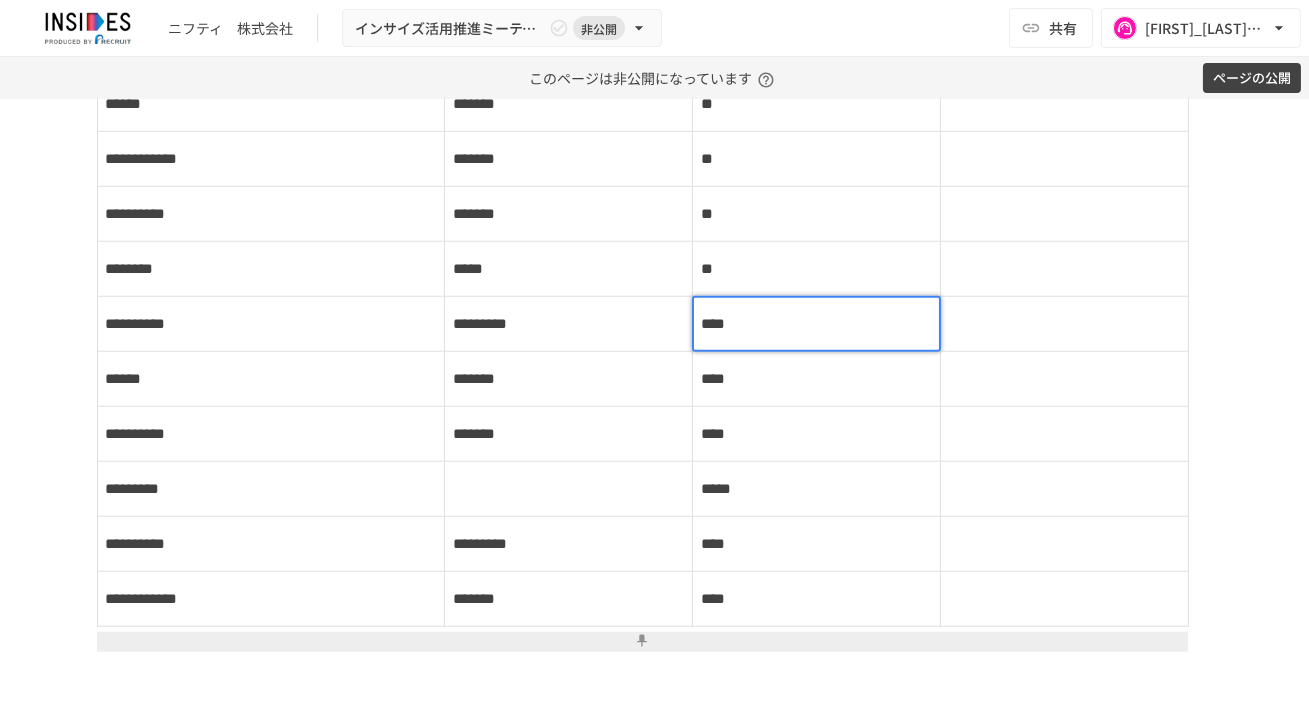 click on "**" at bounding box center [817, 269] 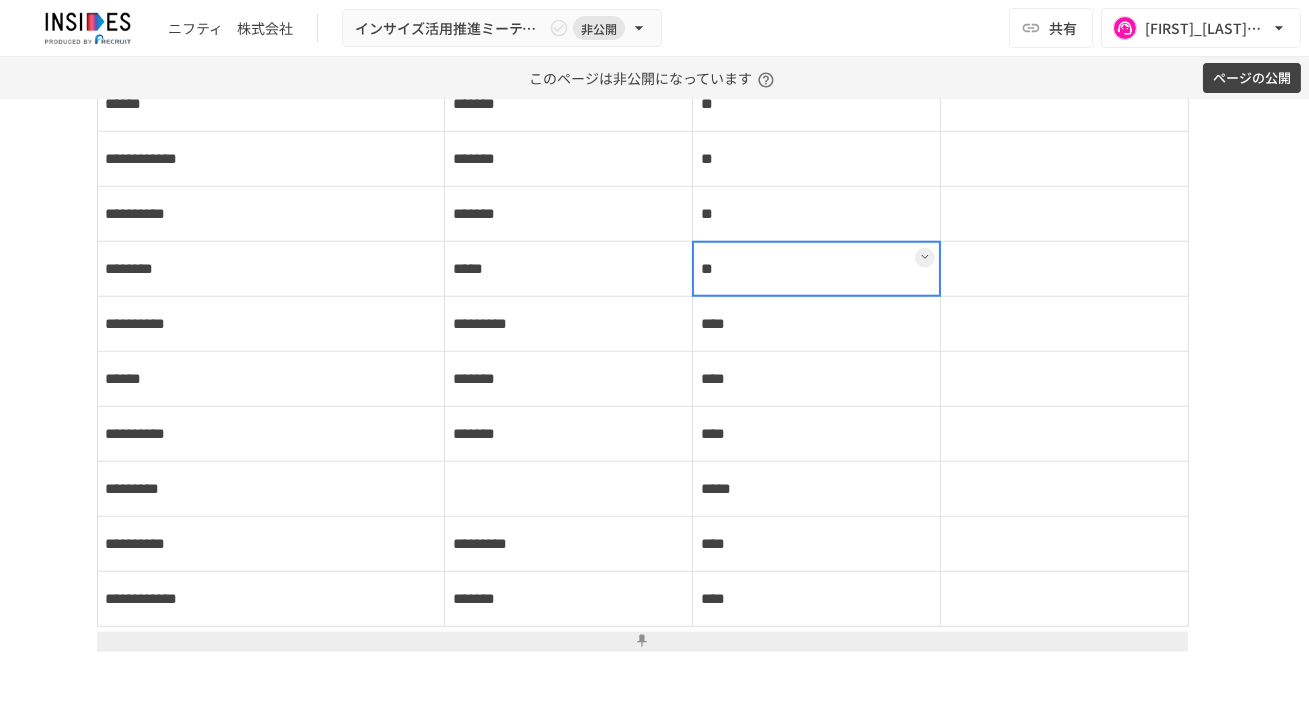 click at bounding box center [816, 269] 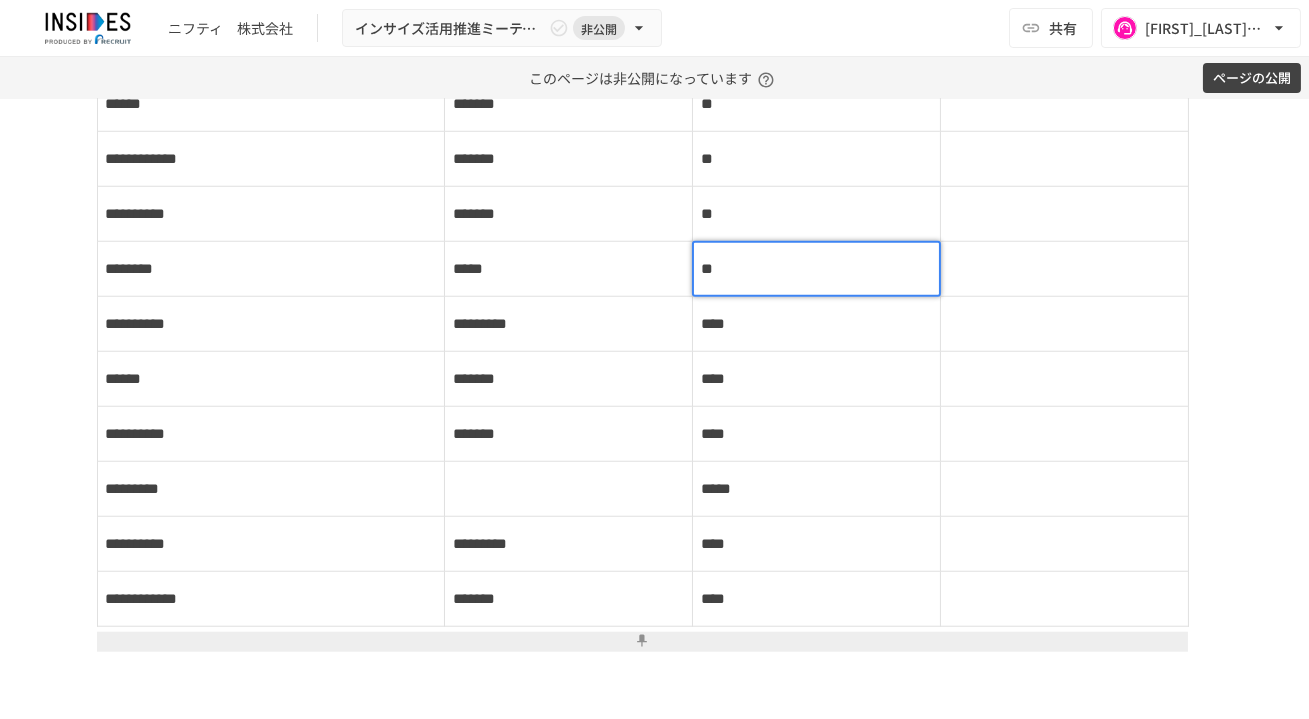 click on "**" at bounding box center (816, 269) 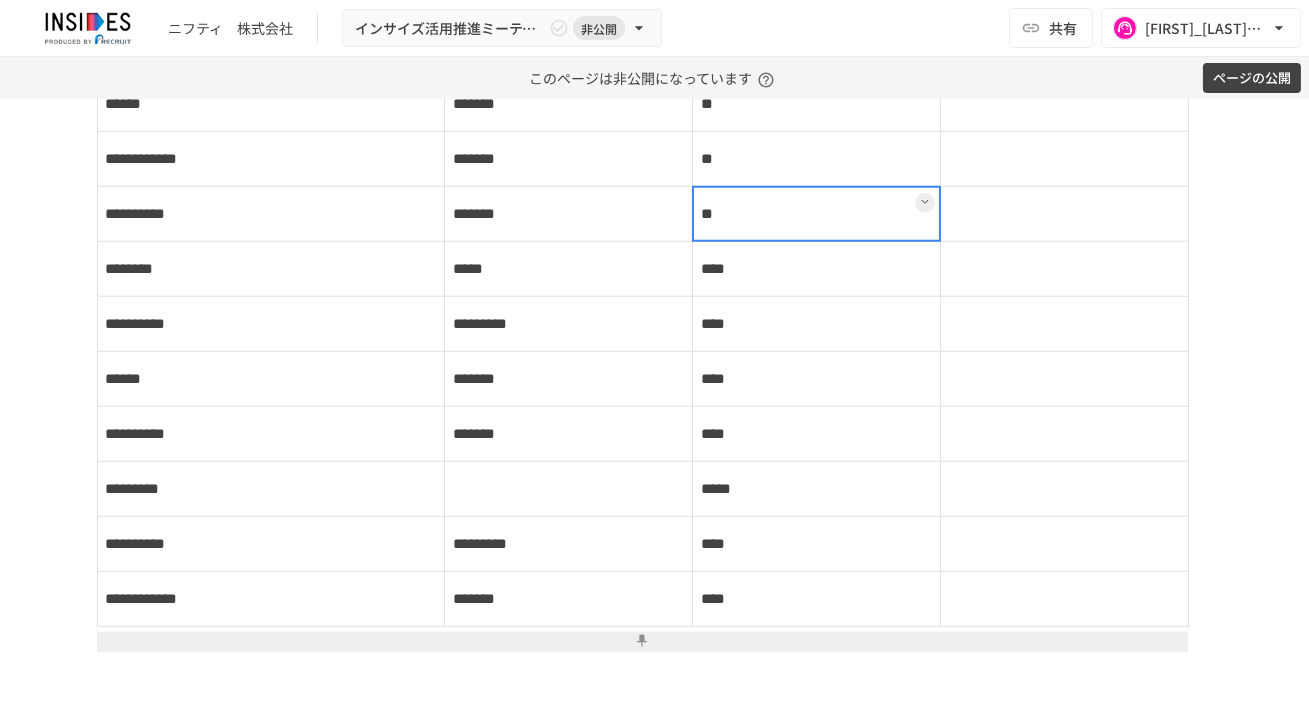 click on "**" at bounding box center [817, 214] 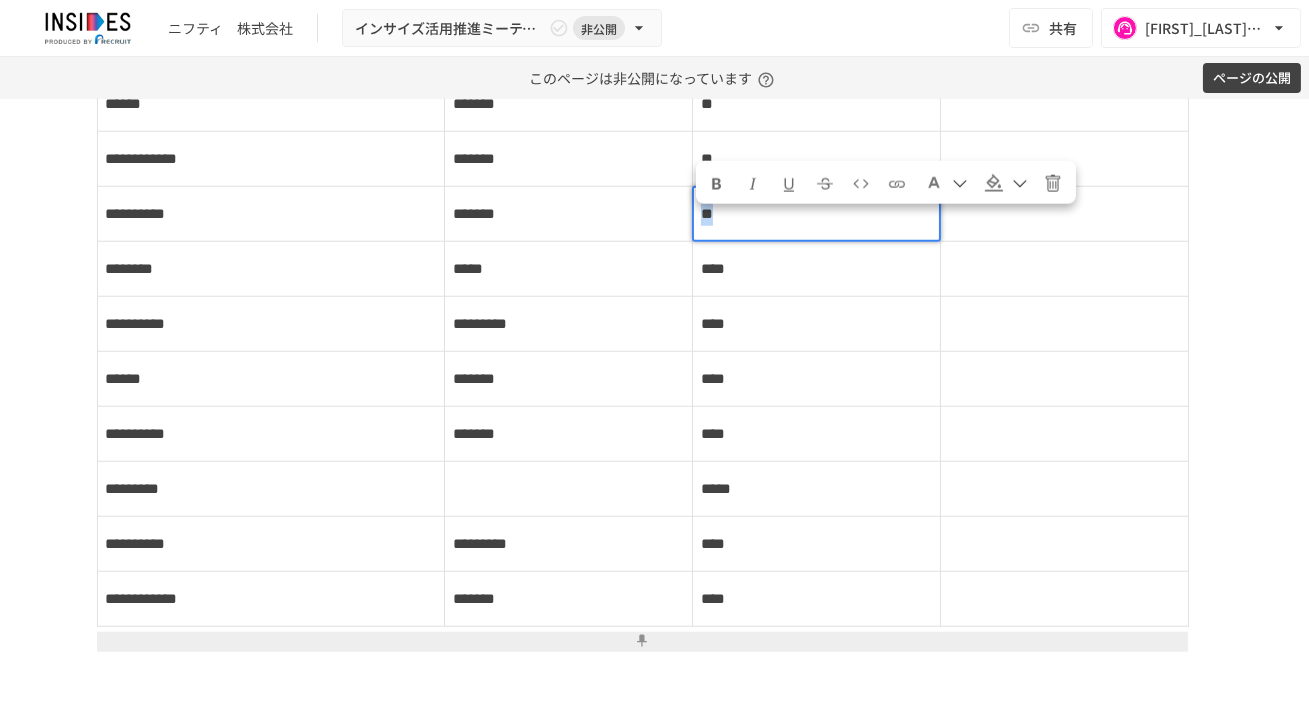 click on "**" at bounding box center [816, 214] 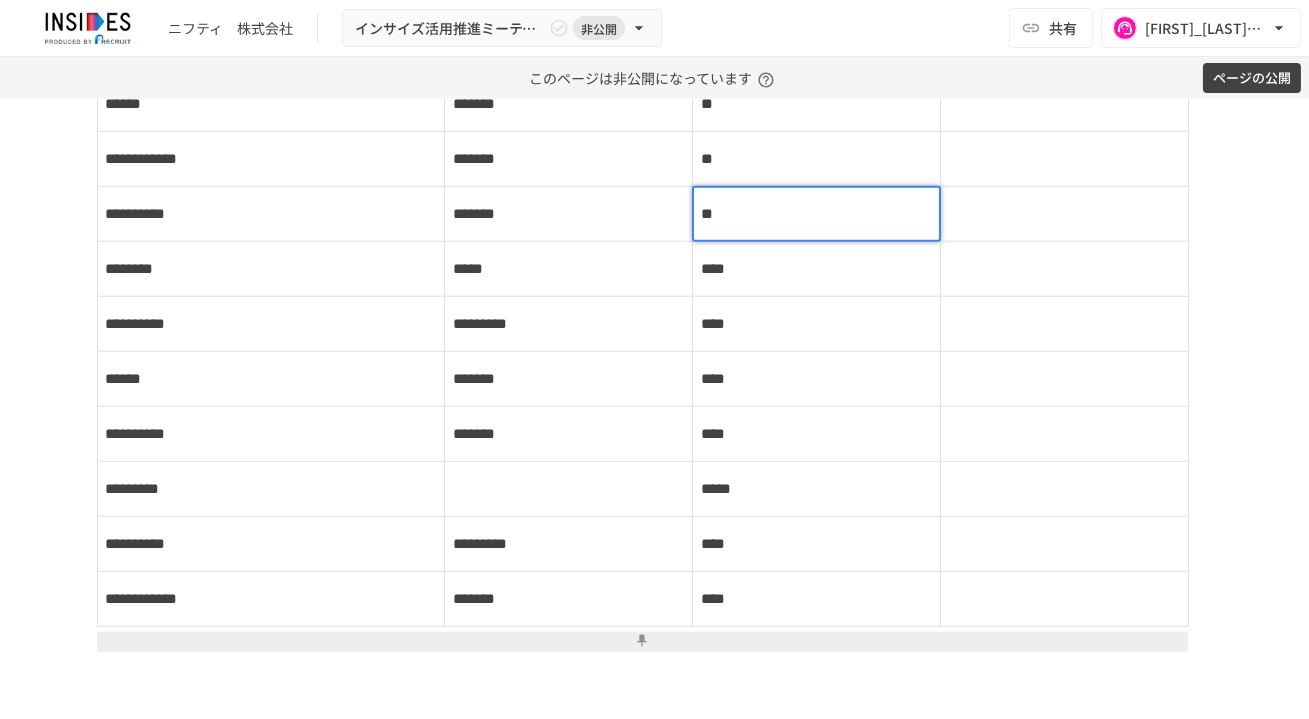 type 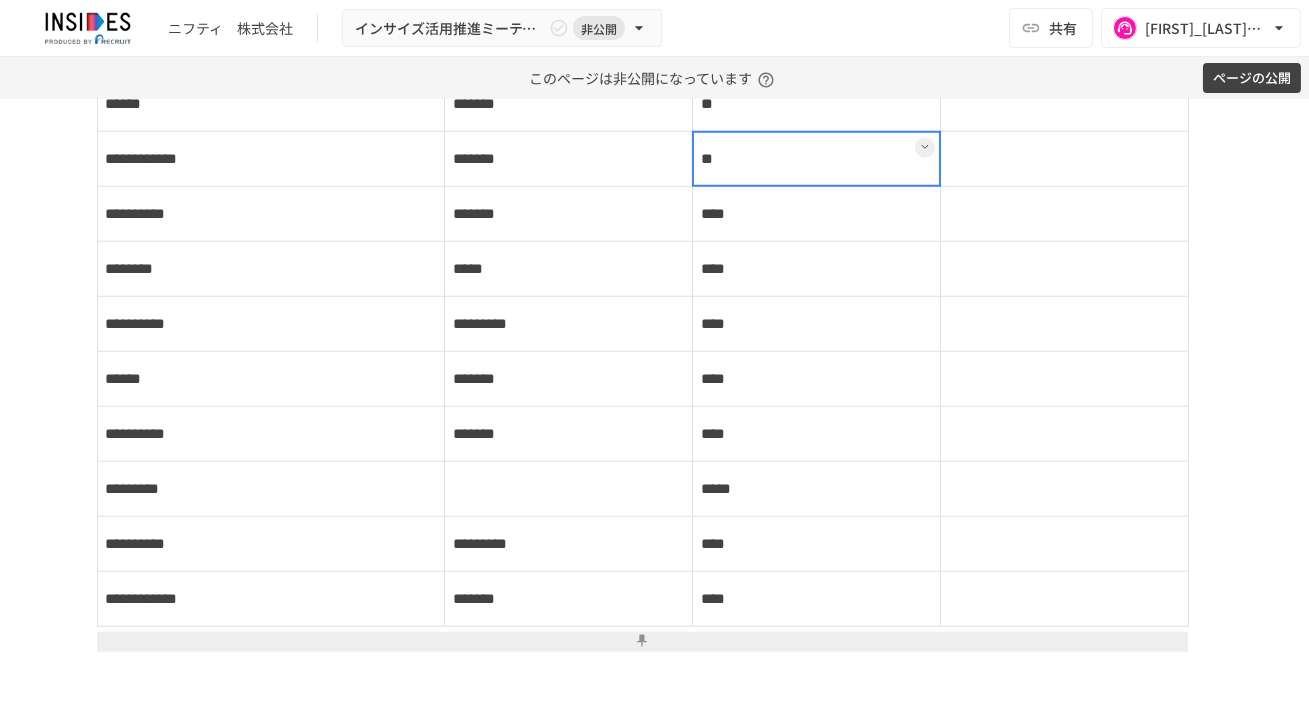 click on "**" at bounding box center [817, 159] 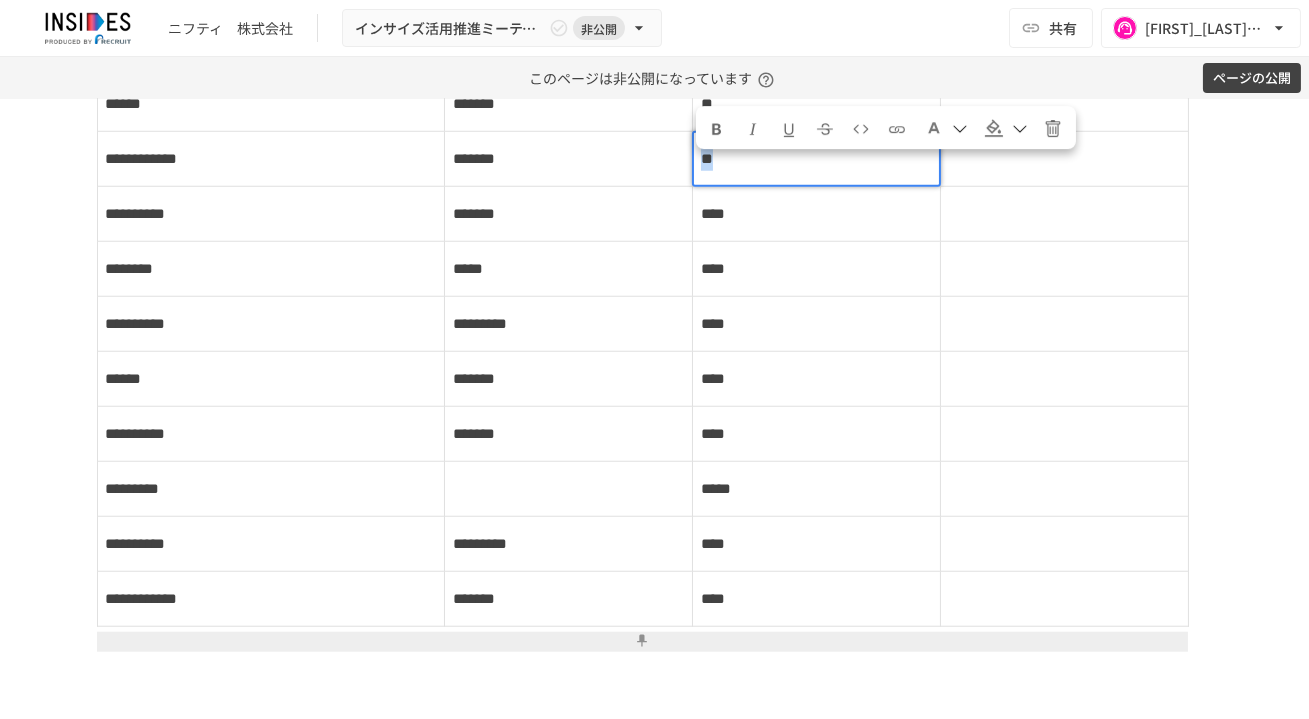 click on "**" at bounding box center (816, 159) 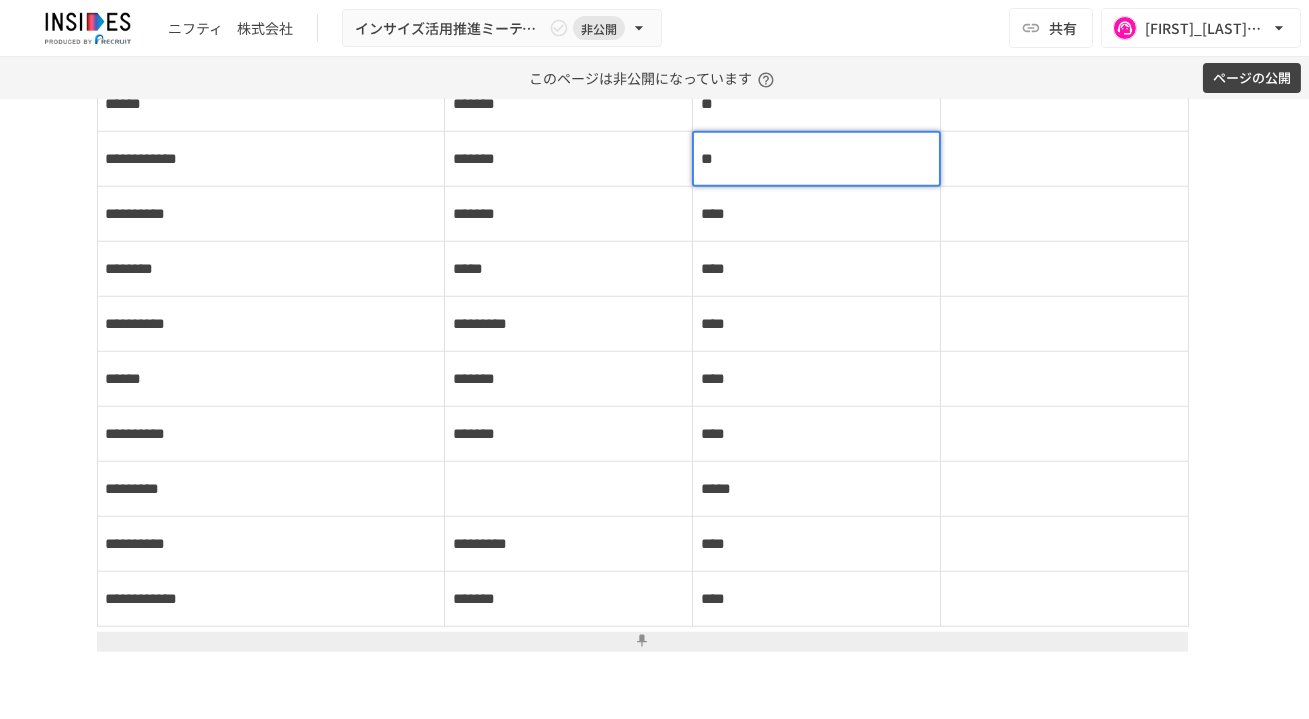 click on "**" at bounding box center (816, 159) 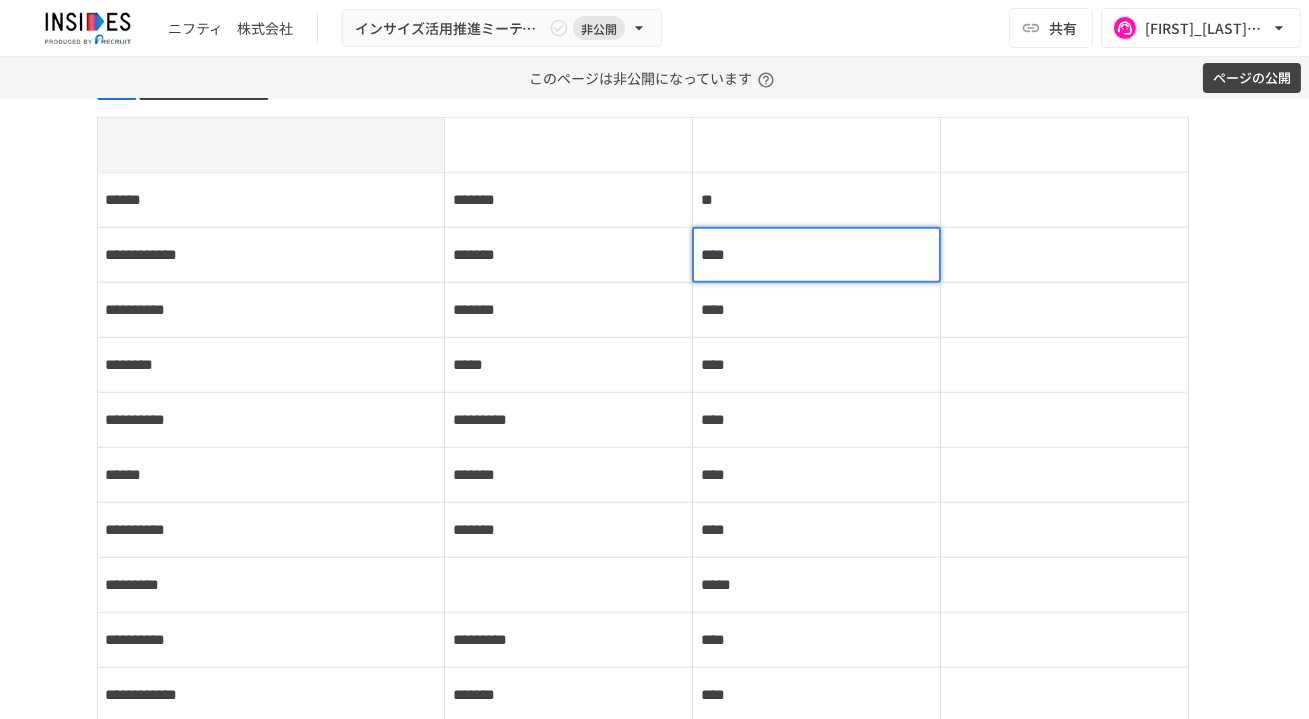 scroll, scrollTop: 3393, scrollLeft: 0, axis: vertical 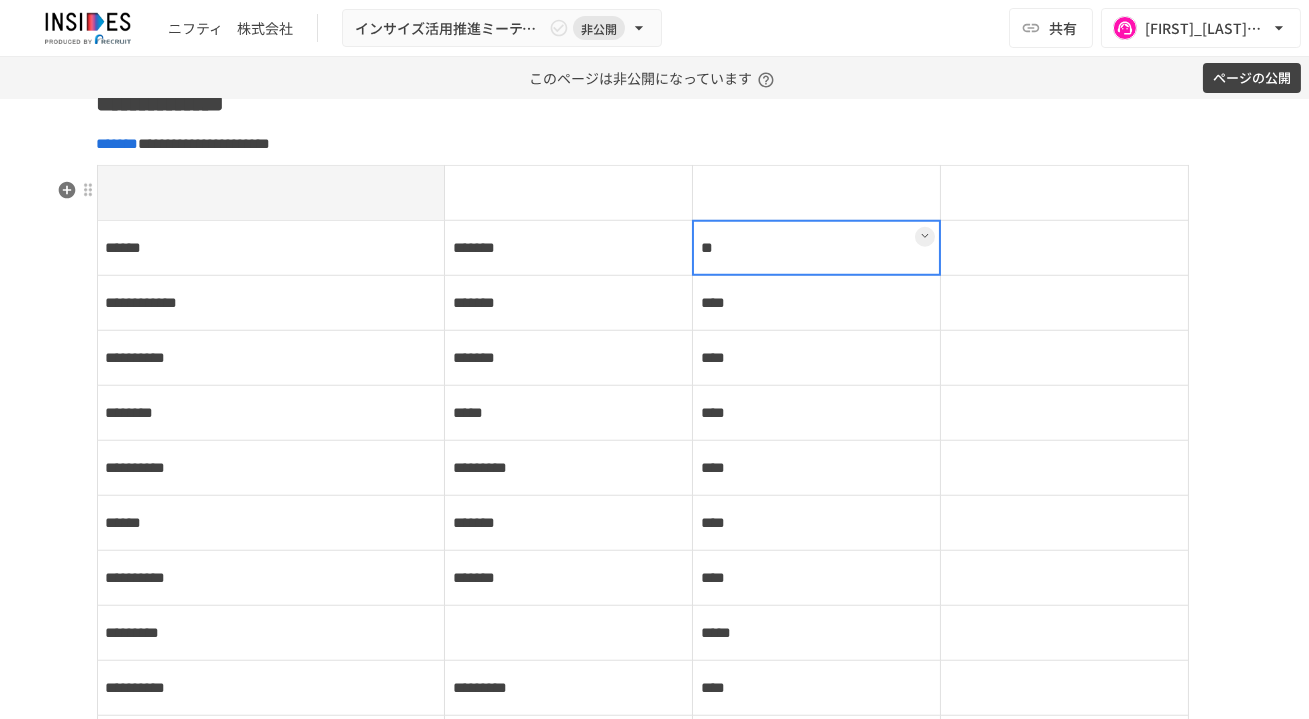 click on "**" at bounding box center [817, 248] 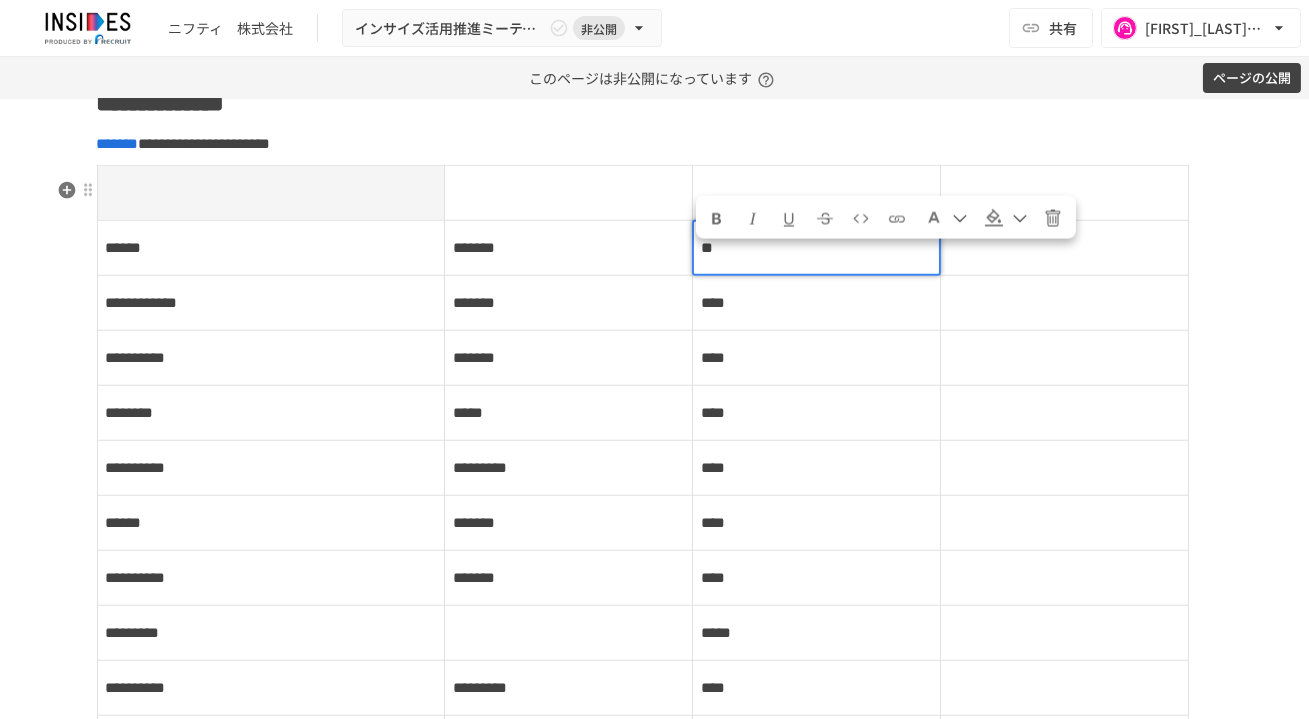 click on "**" at bounding box center [816, 248] 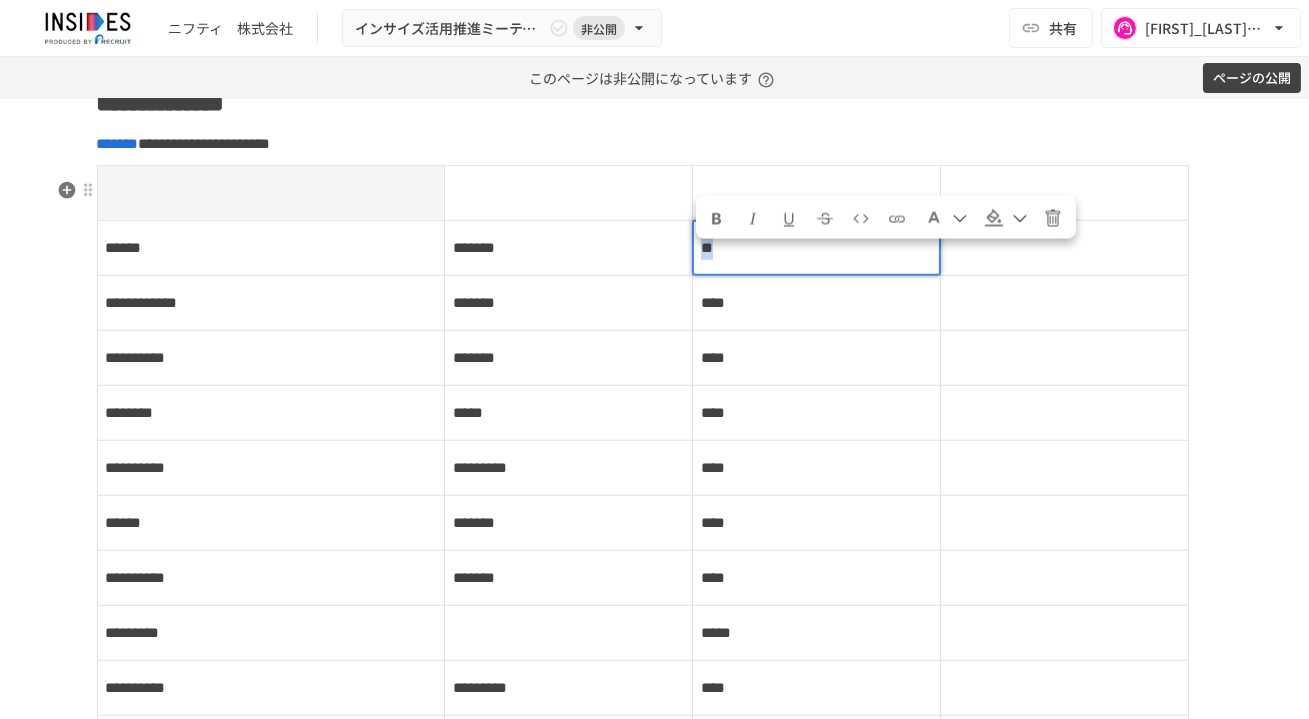 click on "**" at bounding box center (816, 248) 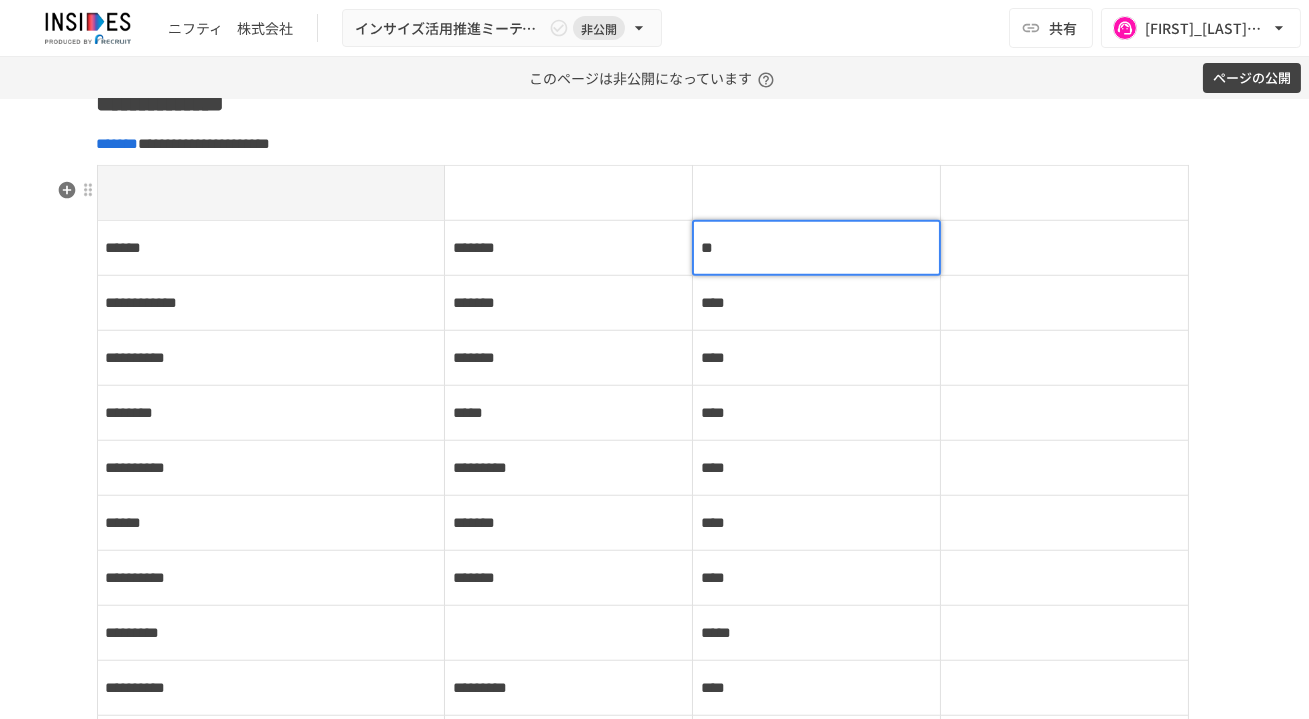 type 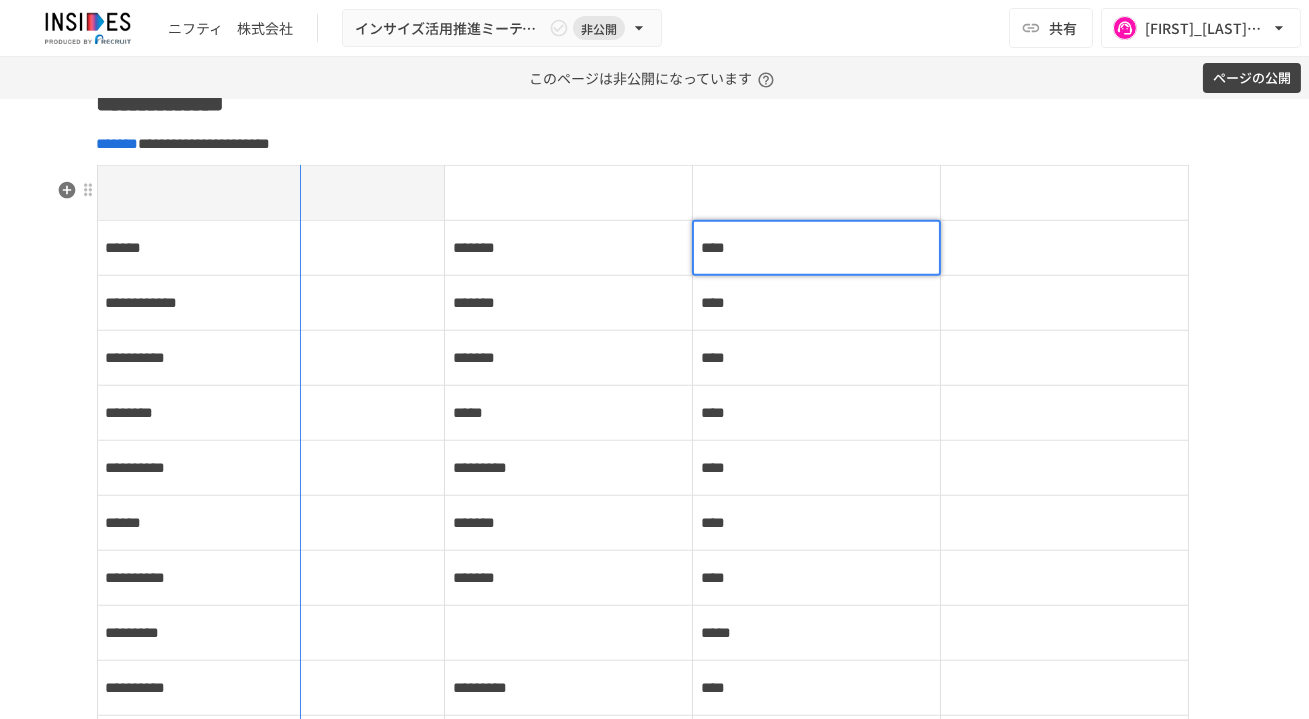 drag, startPoint x: 433, startPoint y: 209, endPoint x: 291, endPoint y: 208, distance: 142.00352 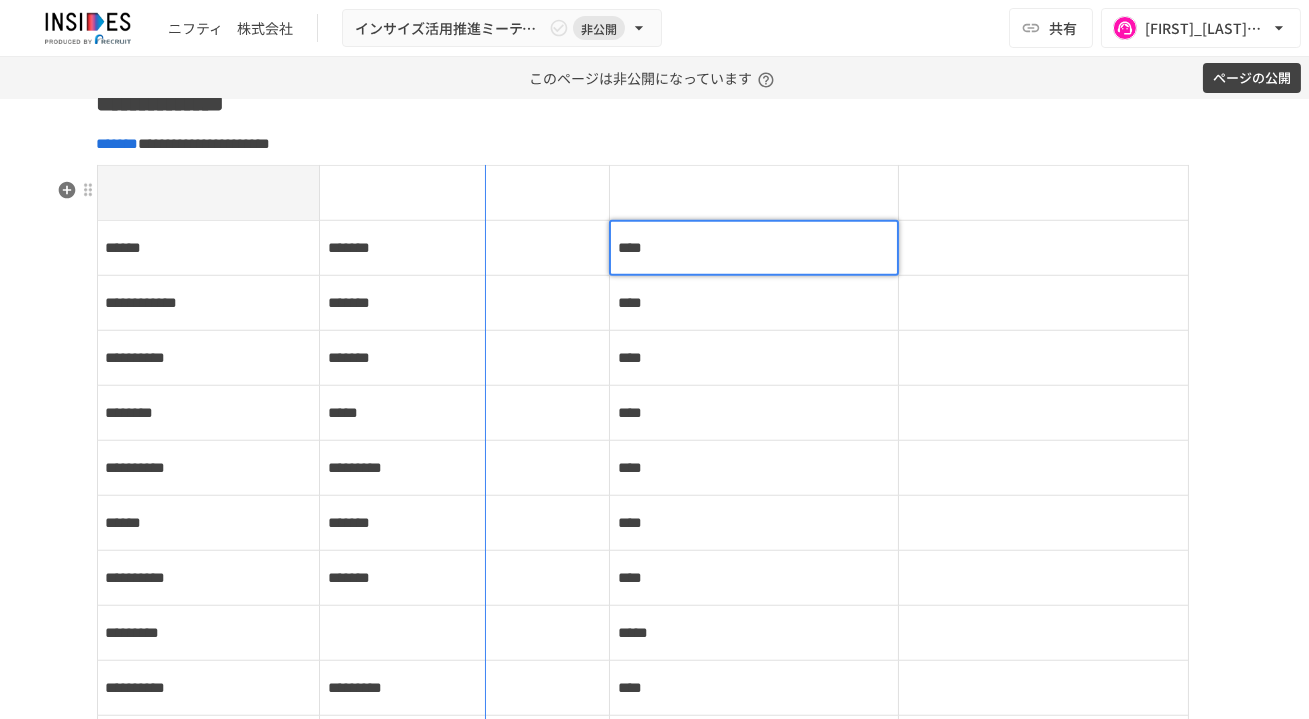 drag, startPoint x: 603, startPoint y: 210, endPoint x: 477, endPoint y: 208, distance: 126.01587 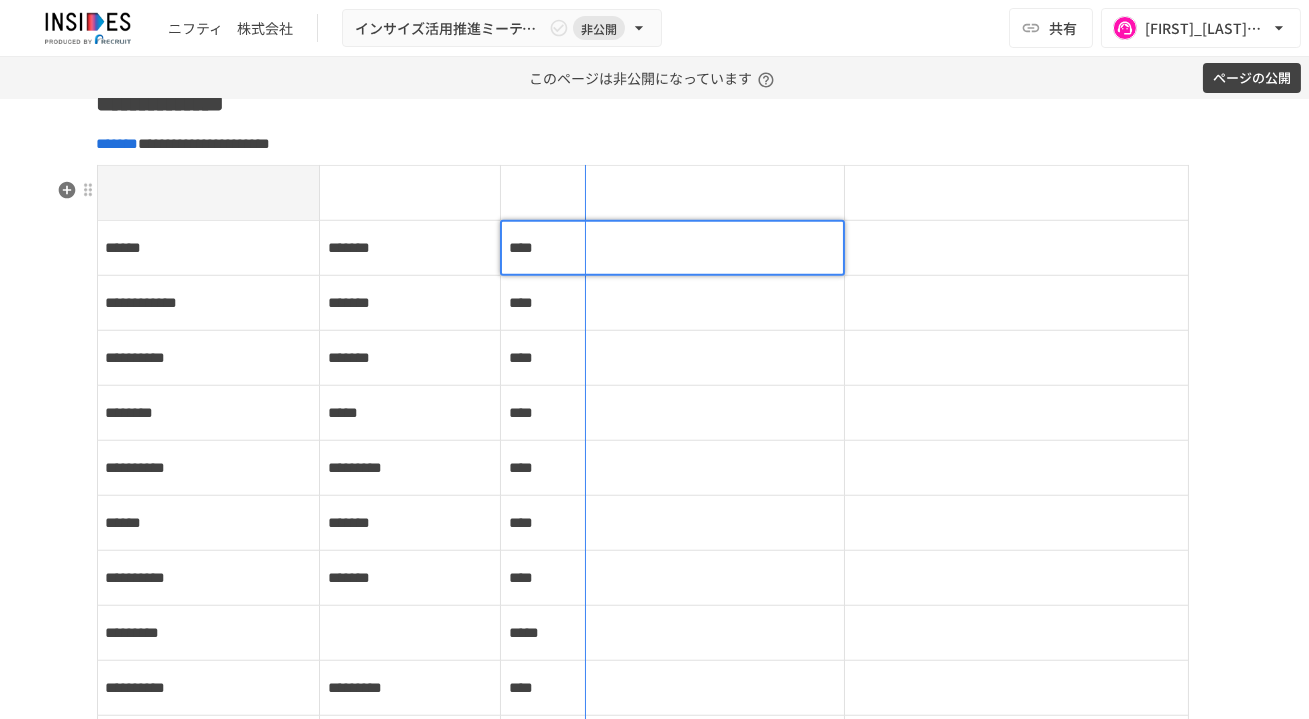 drag, startPoint x: 835, startPoint y: 202, endPoint x: 578, endPoint y: 210, distance: 257.12448 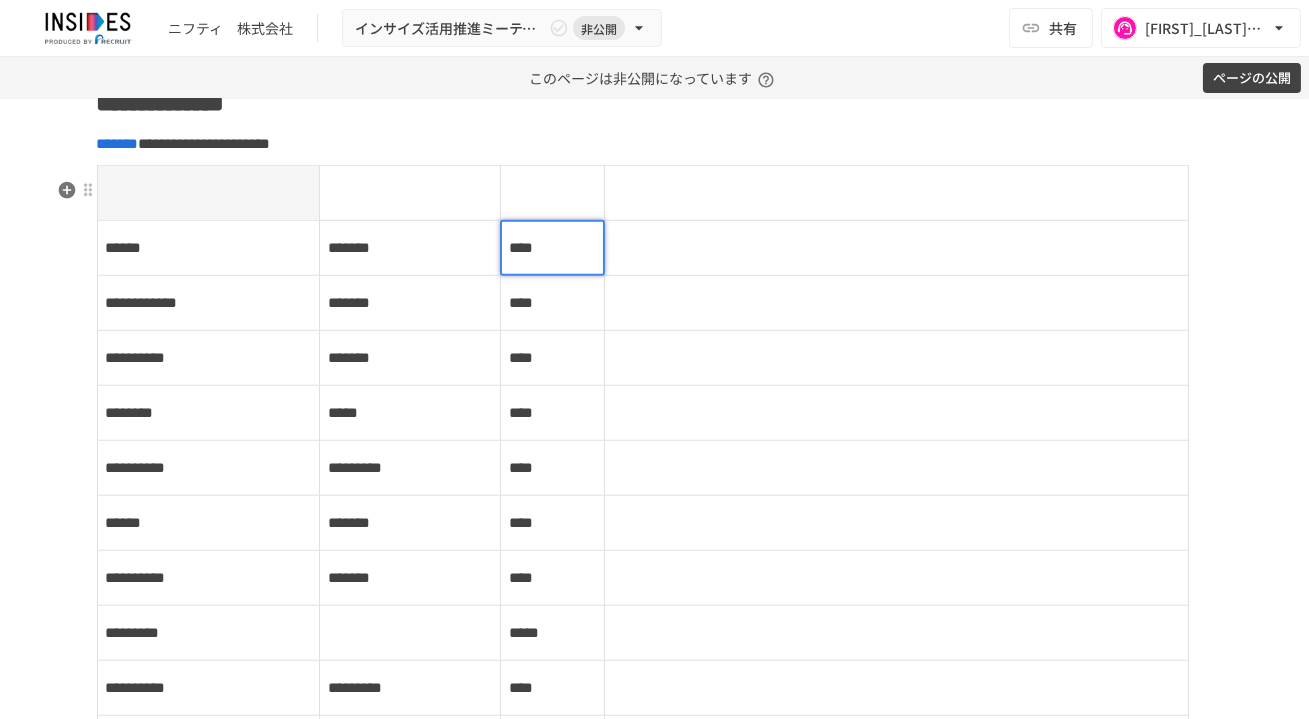click at bounding box center (1188, 193) 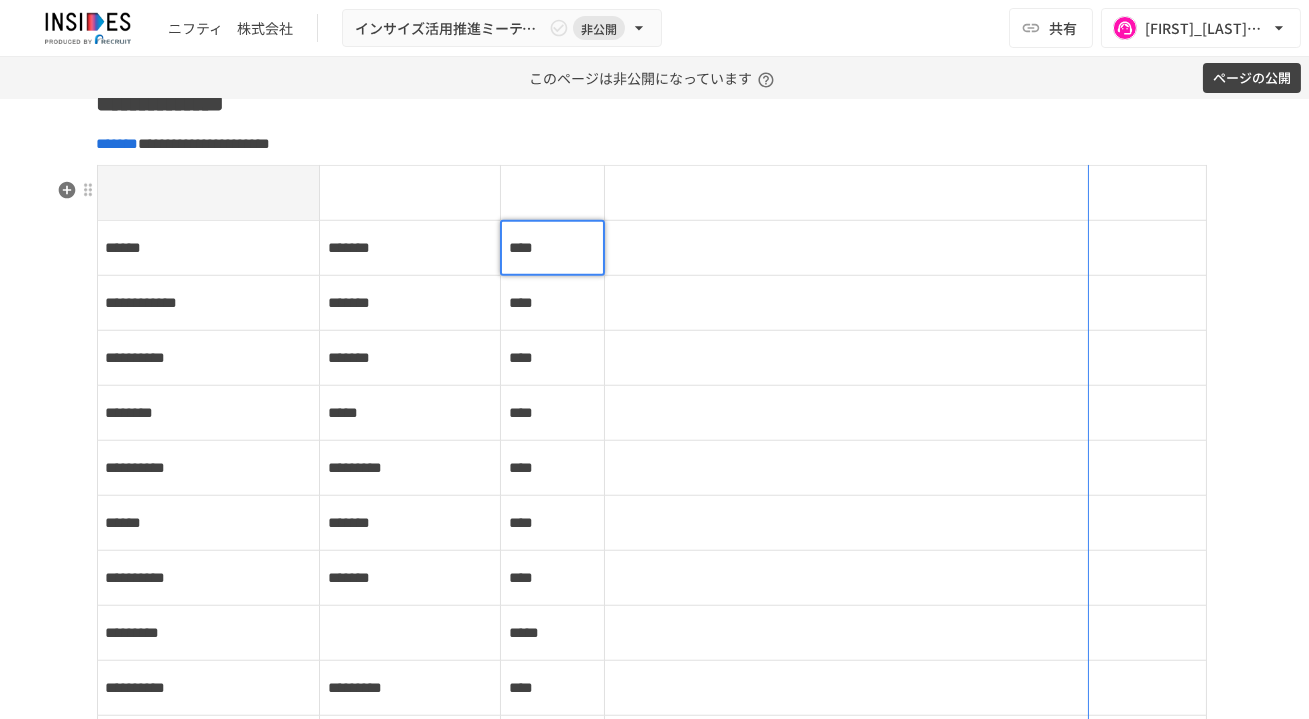 drag, startPoint x: 1200, startPoint y: 240, endPoint x: 1081, endPoint y: 238, distance: 119.01681 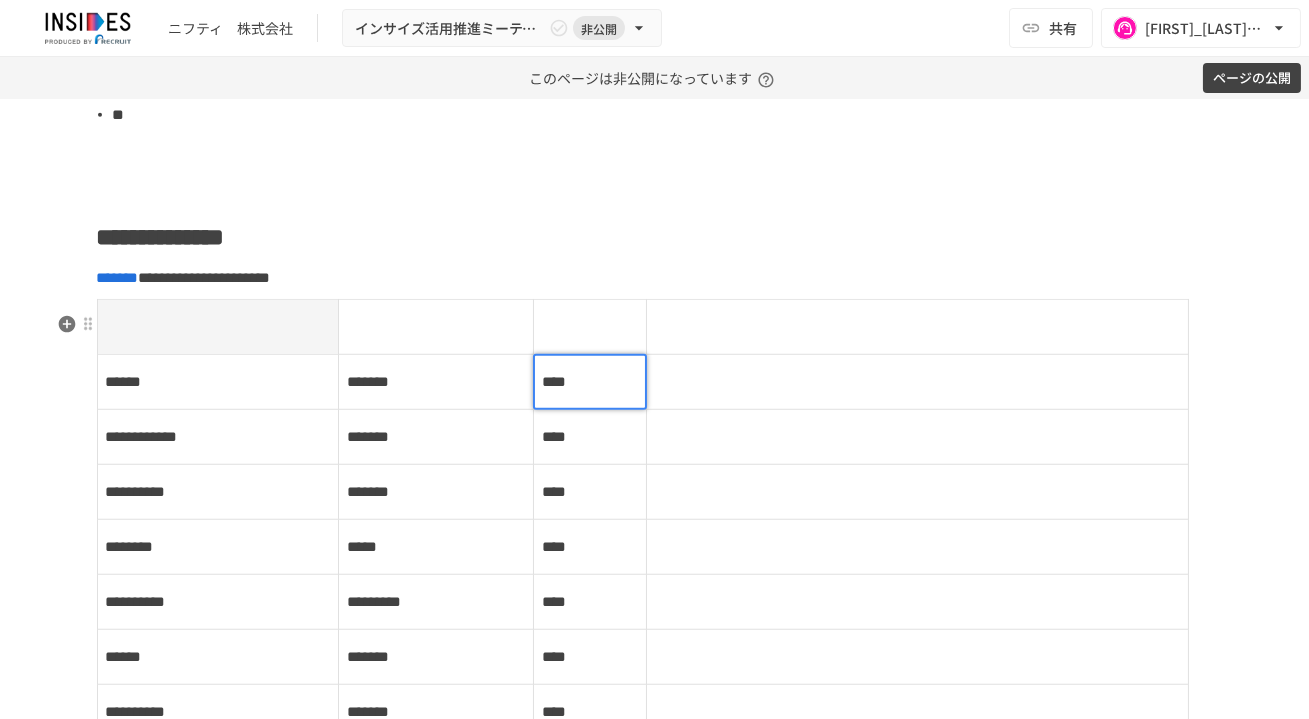 scroll, scrollTop: 3257, scrollLeft: 0, axis: vertical 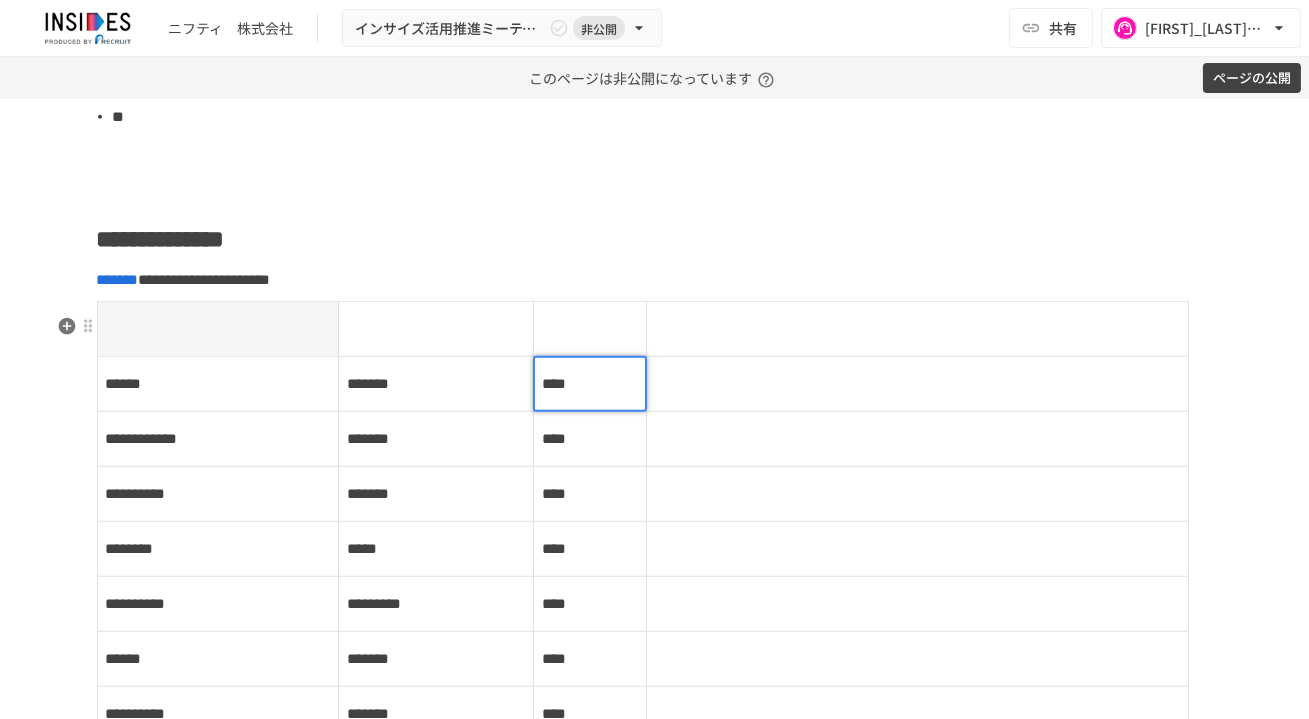 click at bounding box center (917, 329) 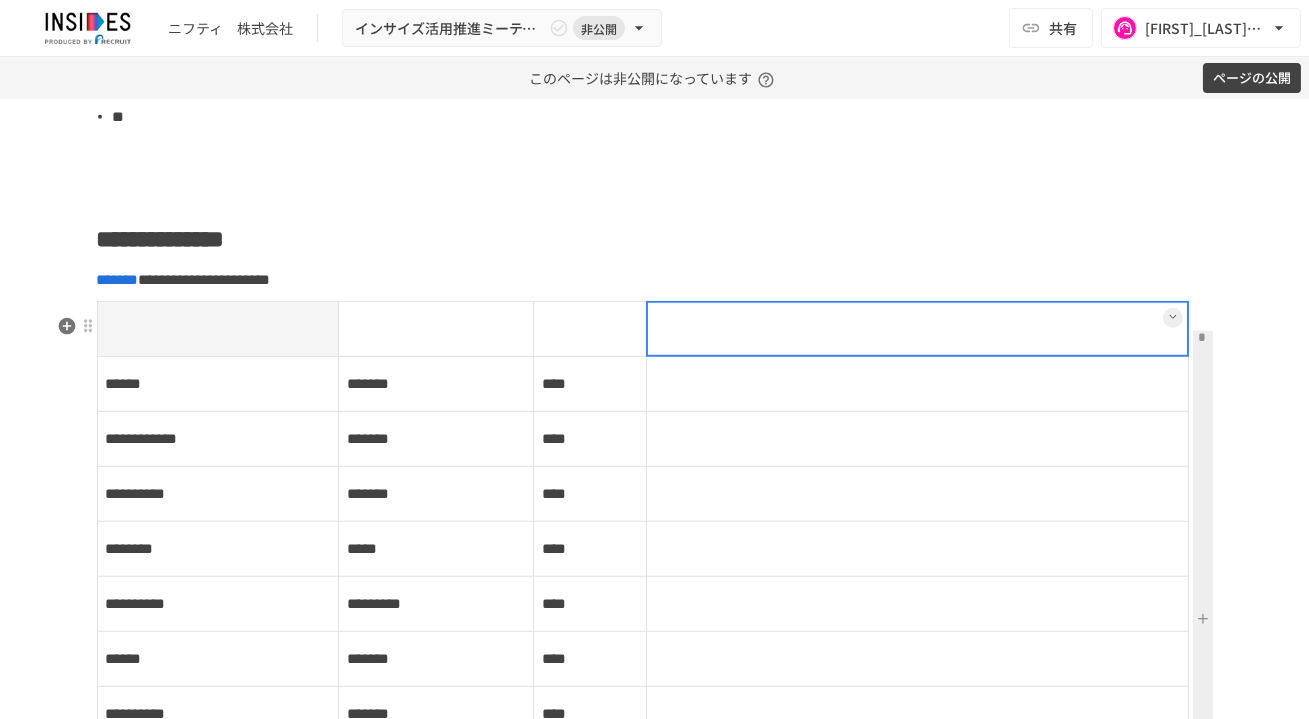 click at bounding box center (1173, 318) 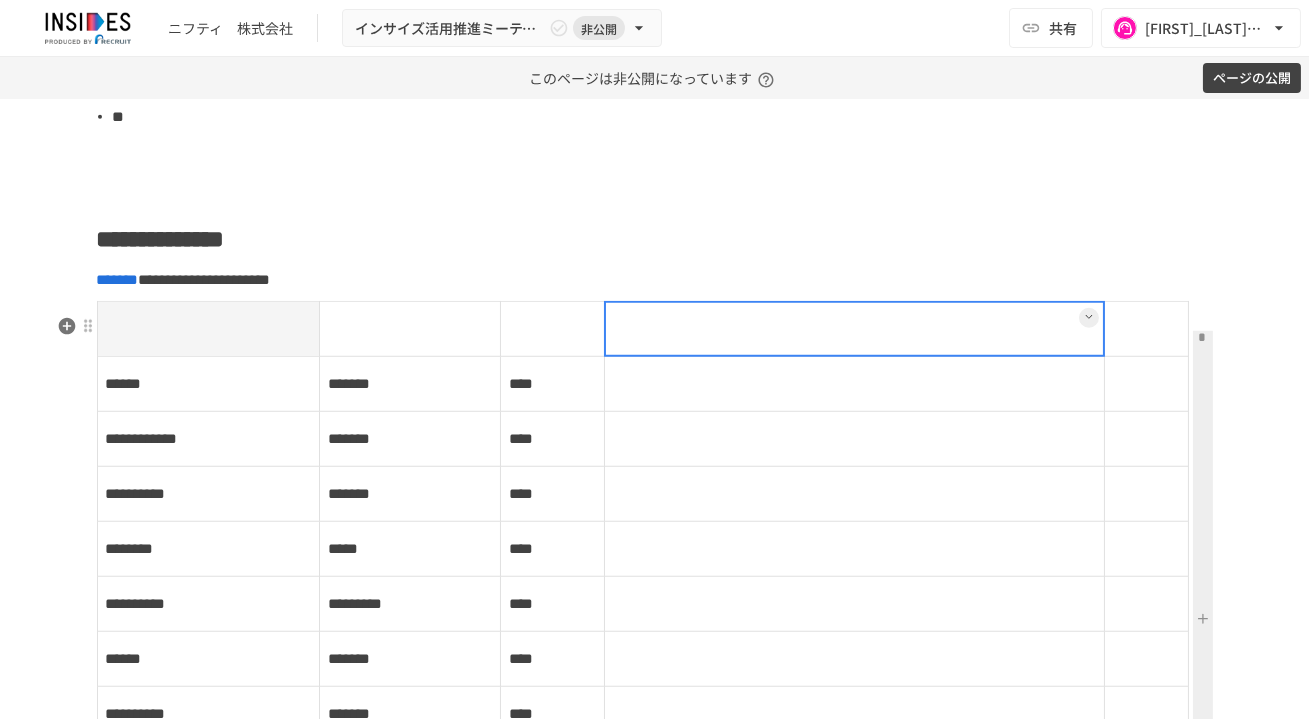 click at bounding box center [1146, 329] 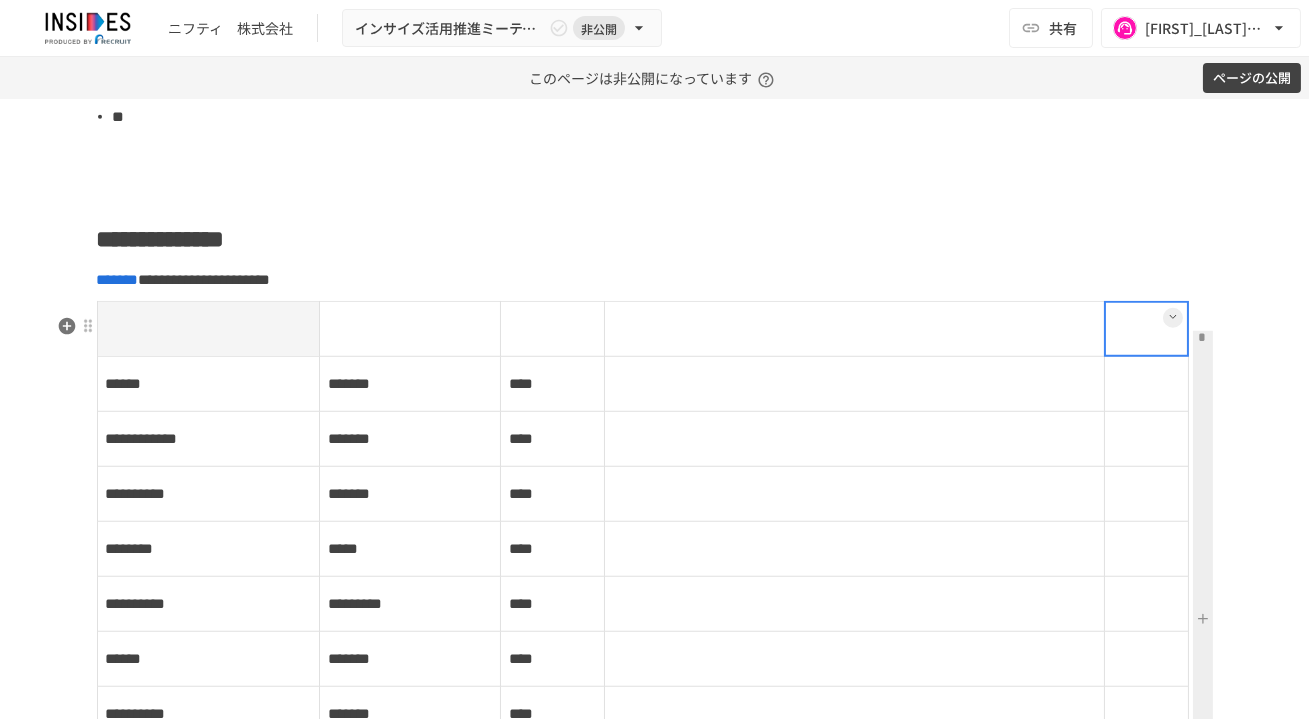 click at bounding box center (1146, 329) 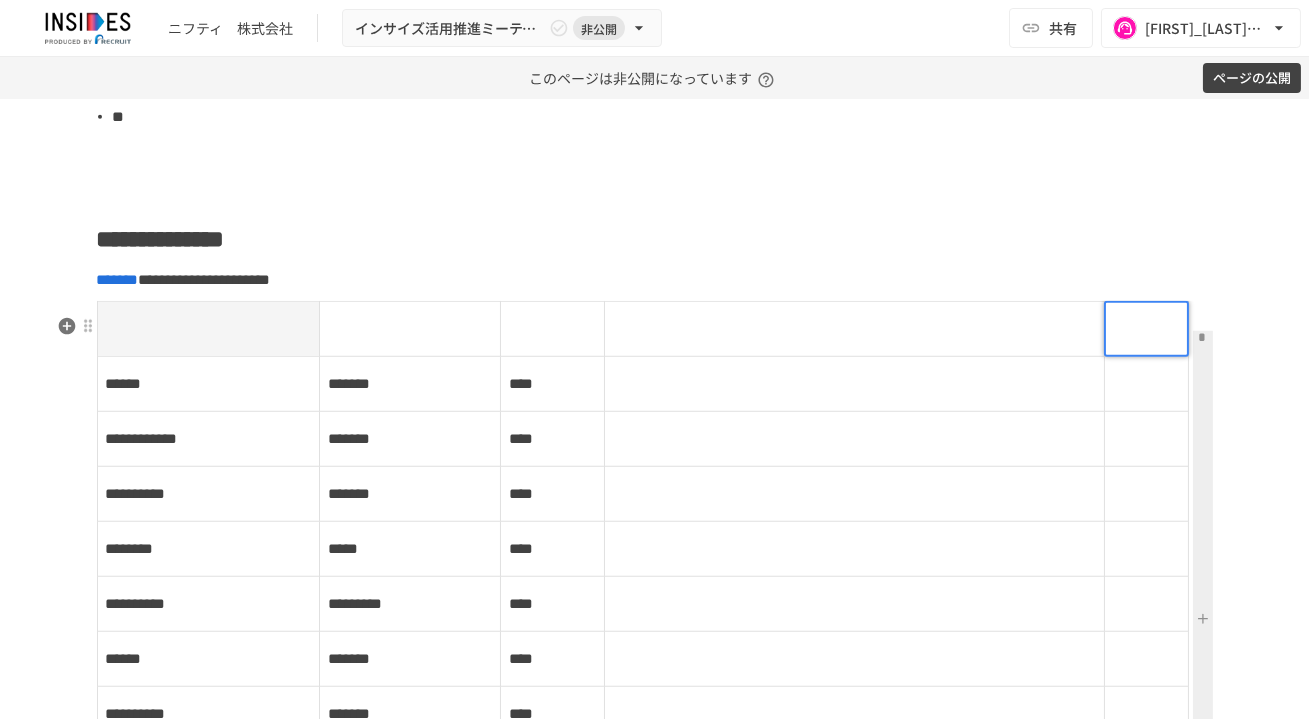 click at bounding box center (1146, 329) 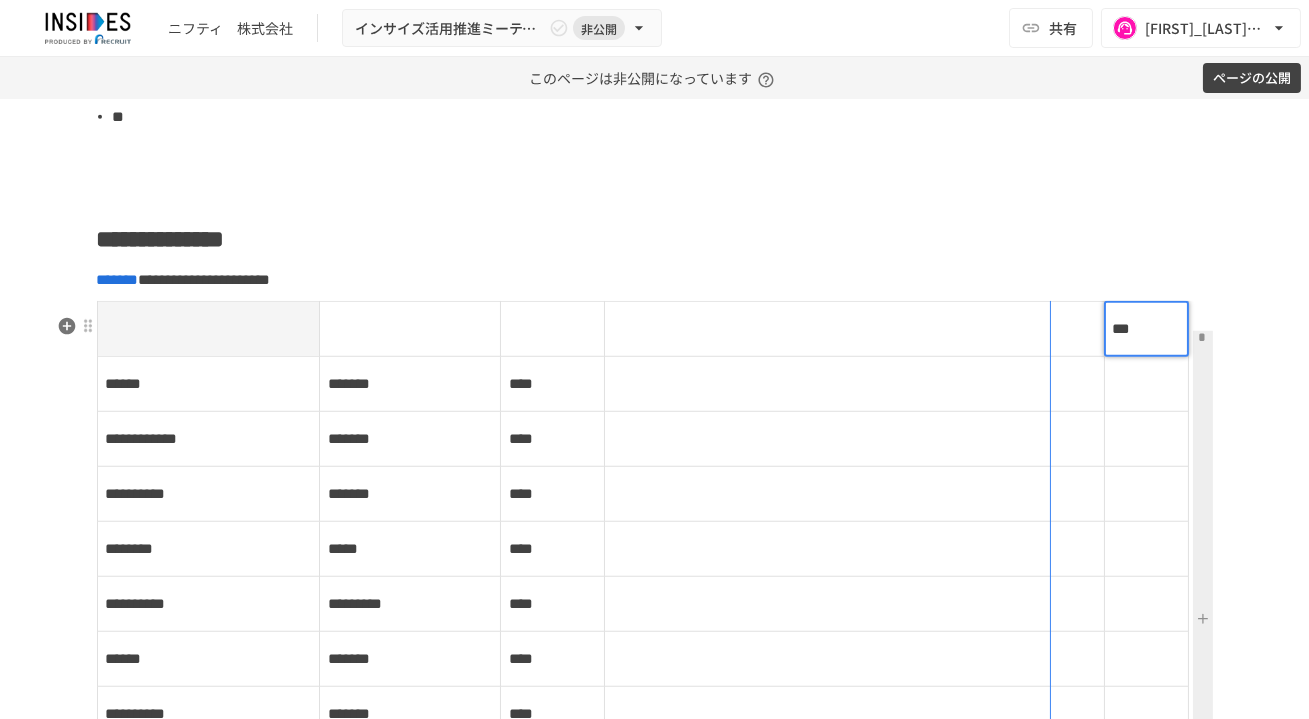 drag, startPoint x: 1098, startPoint y: 328, endPoint x: 1026, endPoint y: 332, distance: 72.11102 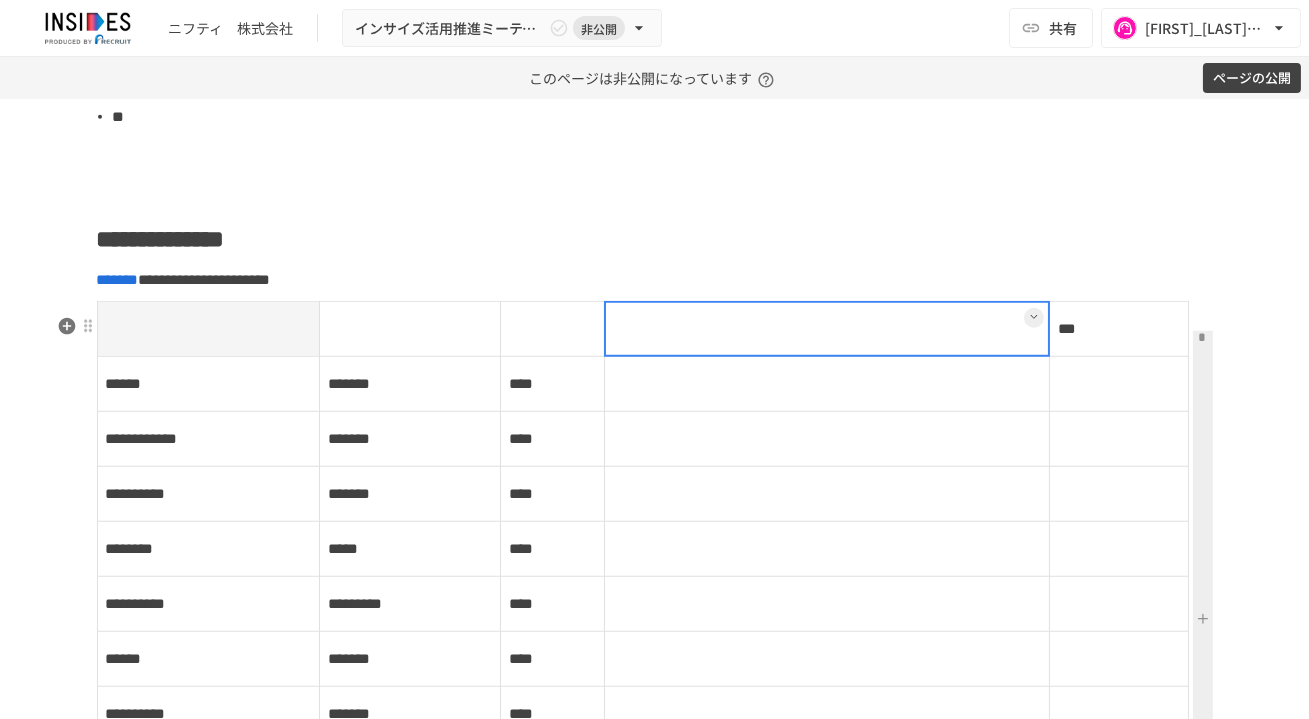 click at bounding box center (827, 329) 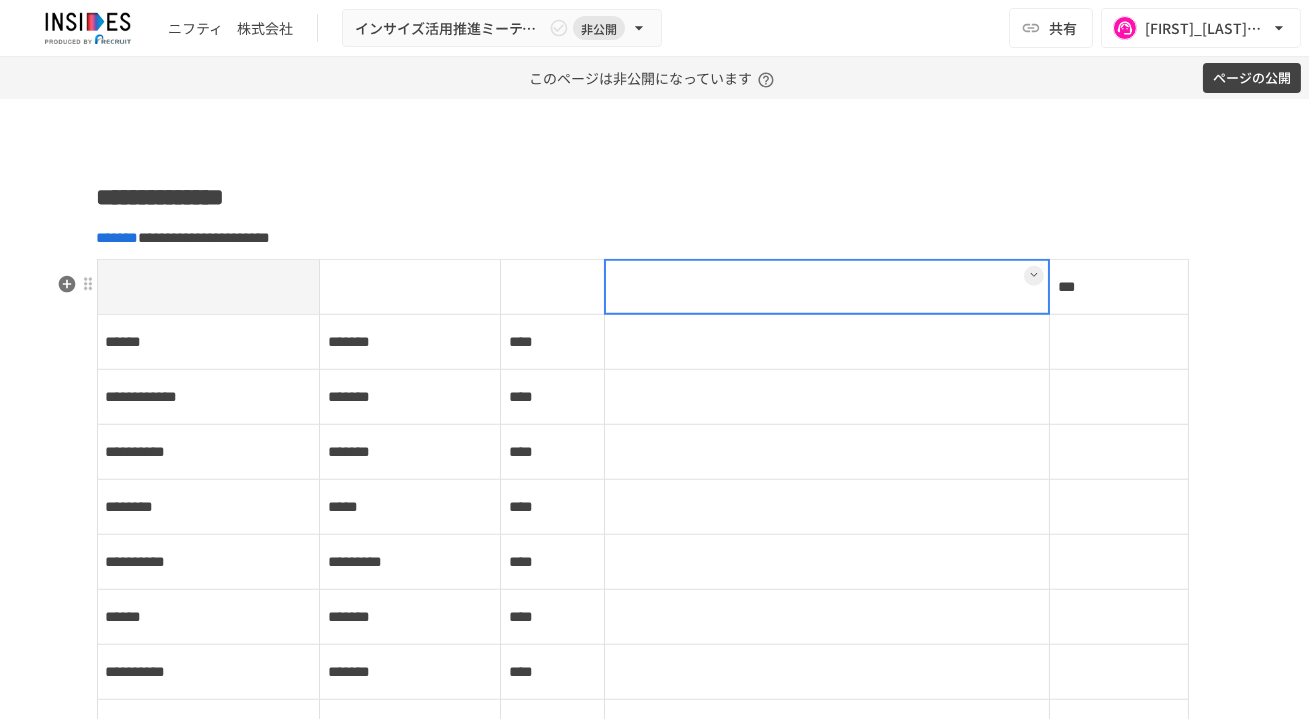 click at bounding box center (552, 287) 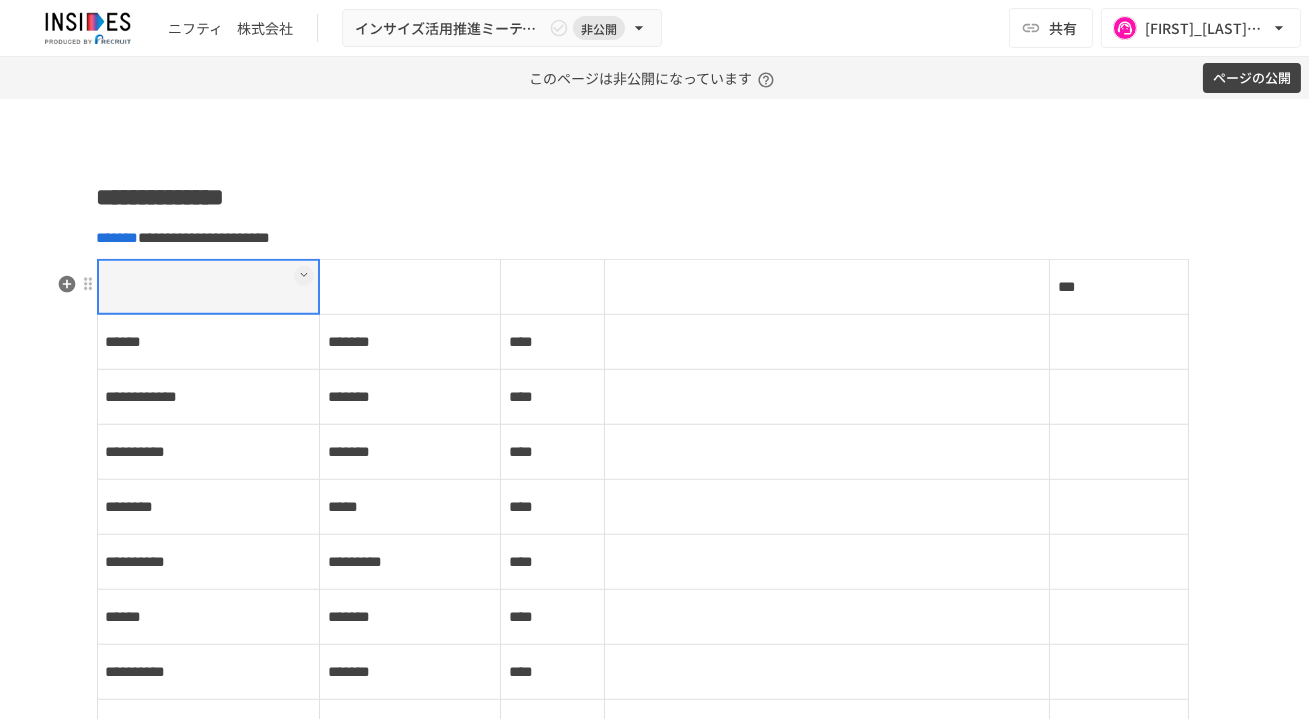 click at bounding box center [552, 287] 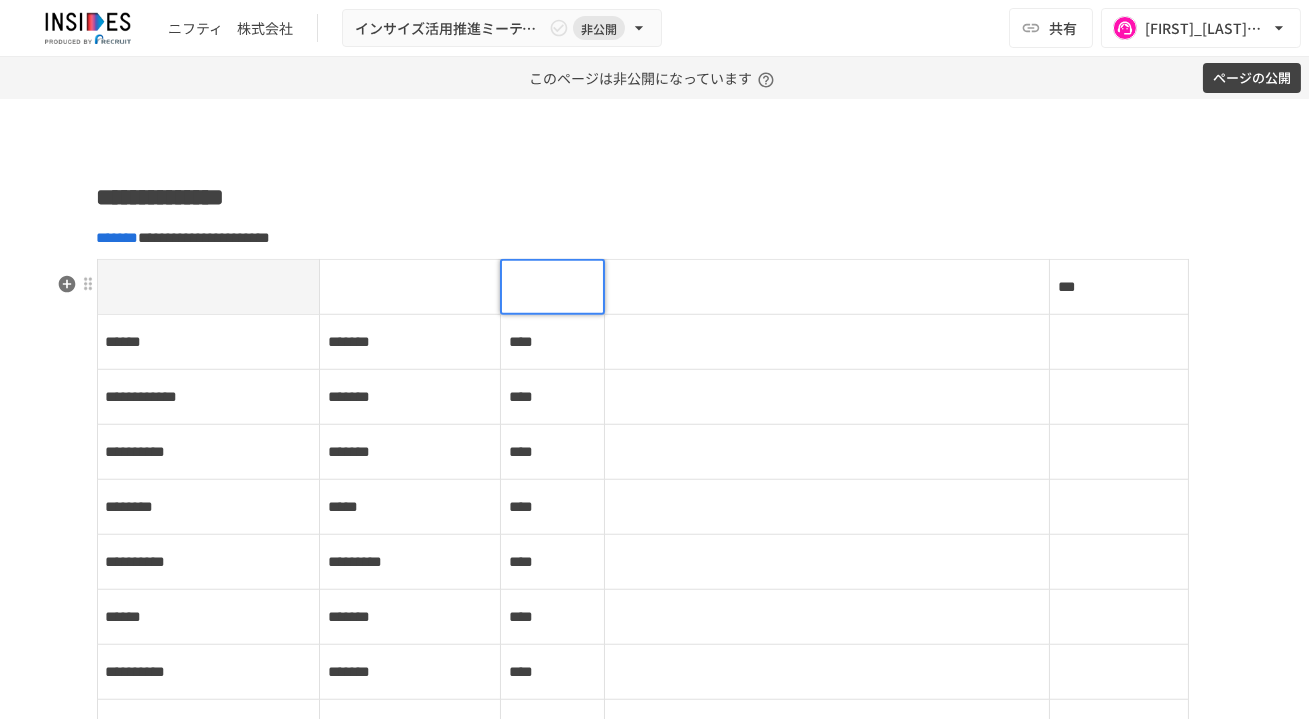 click at bounding box center (552, 287) 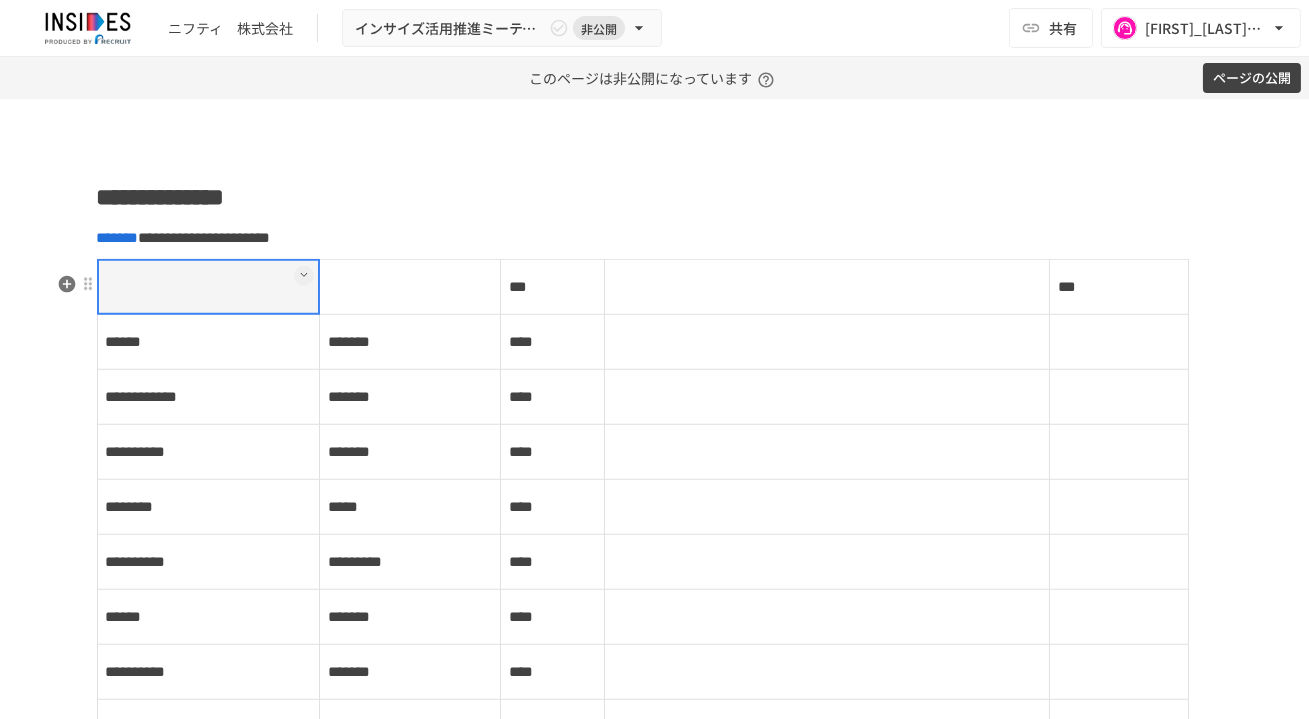 click at bounding box center (208, 287) 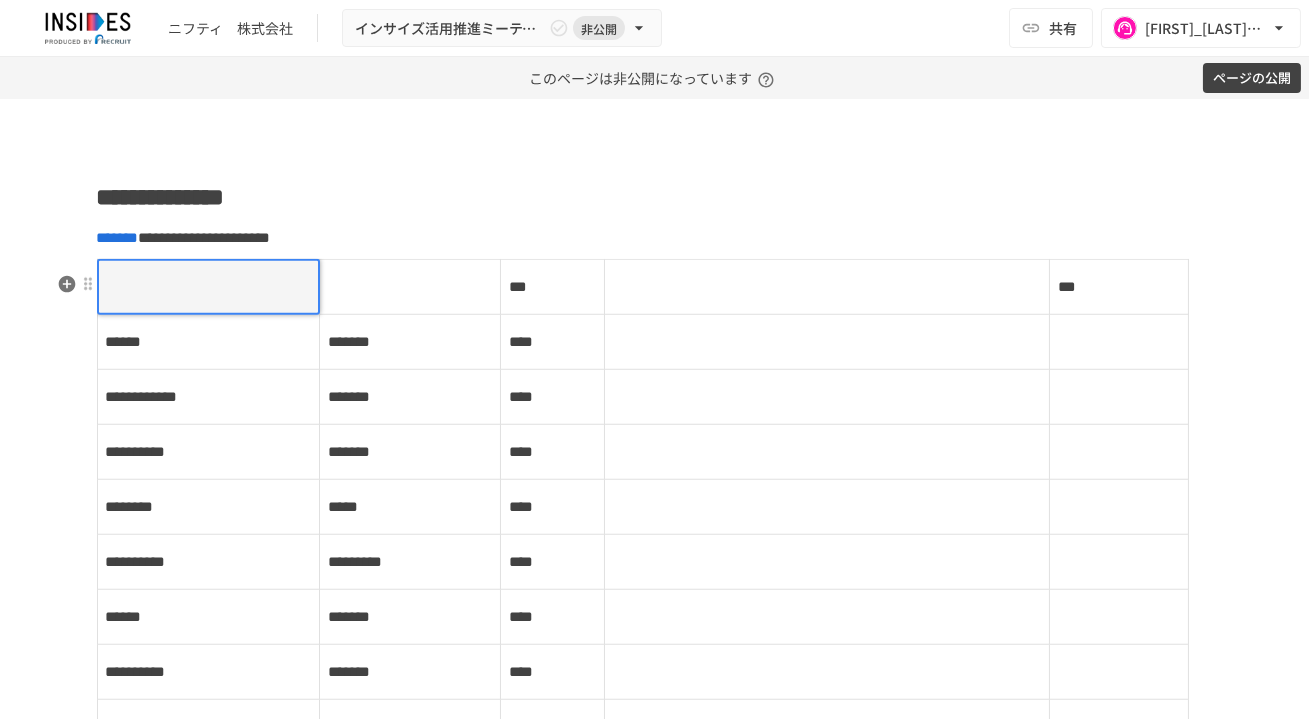 click at bounding box center [209, 287] 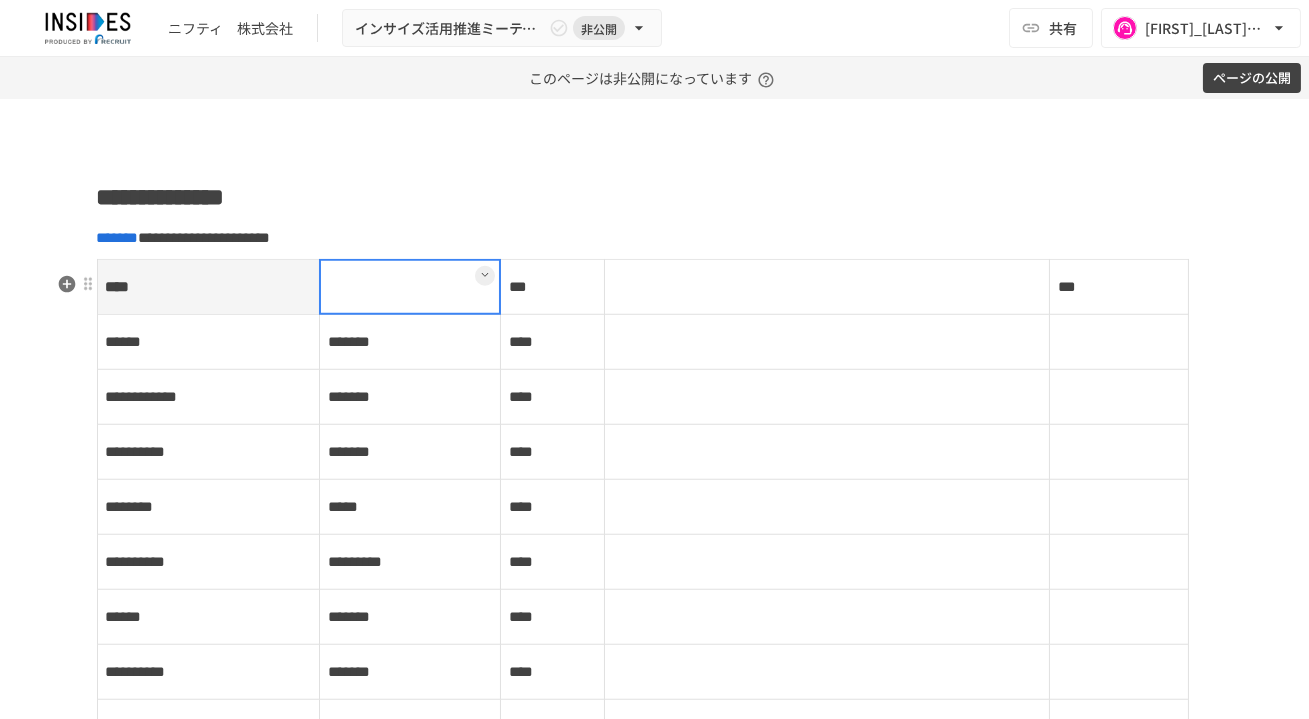click at bounding box center [410, 287] 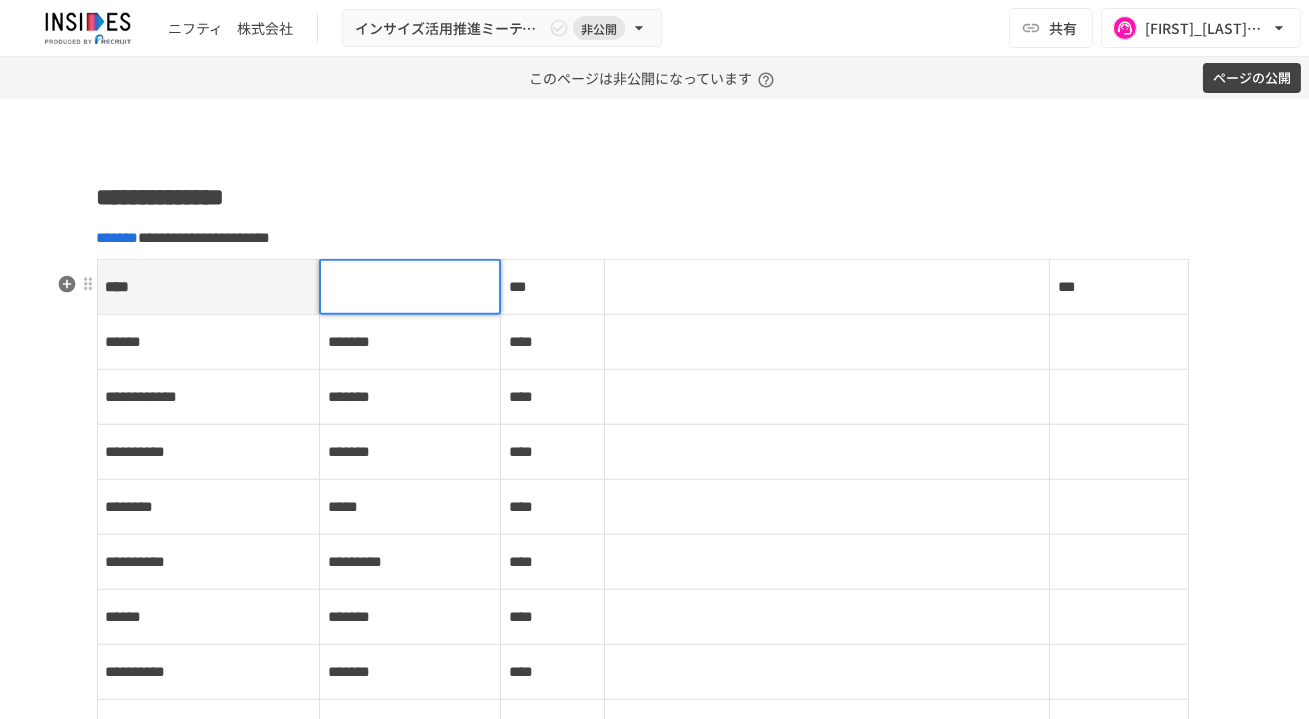 click at bounding box center [410, 287] 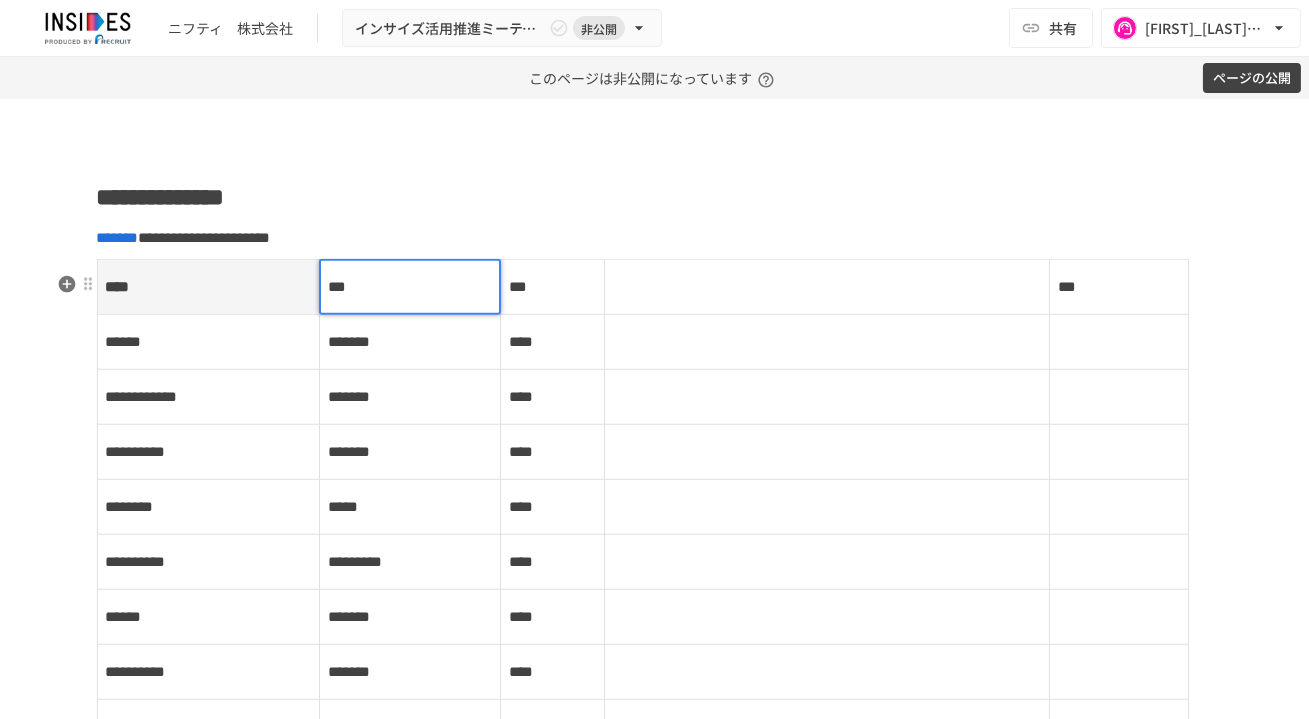 click at bounding box center (827, 342) 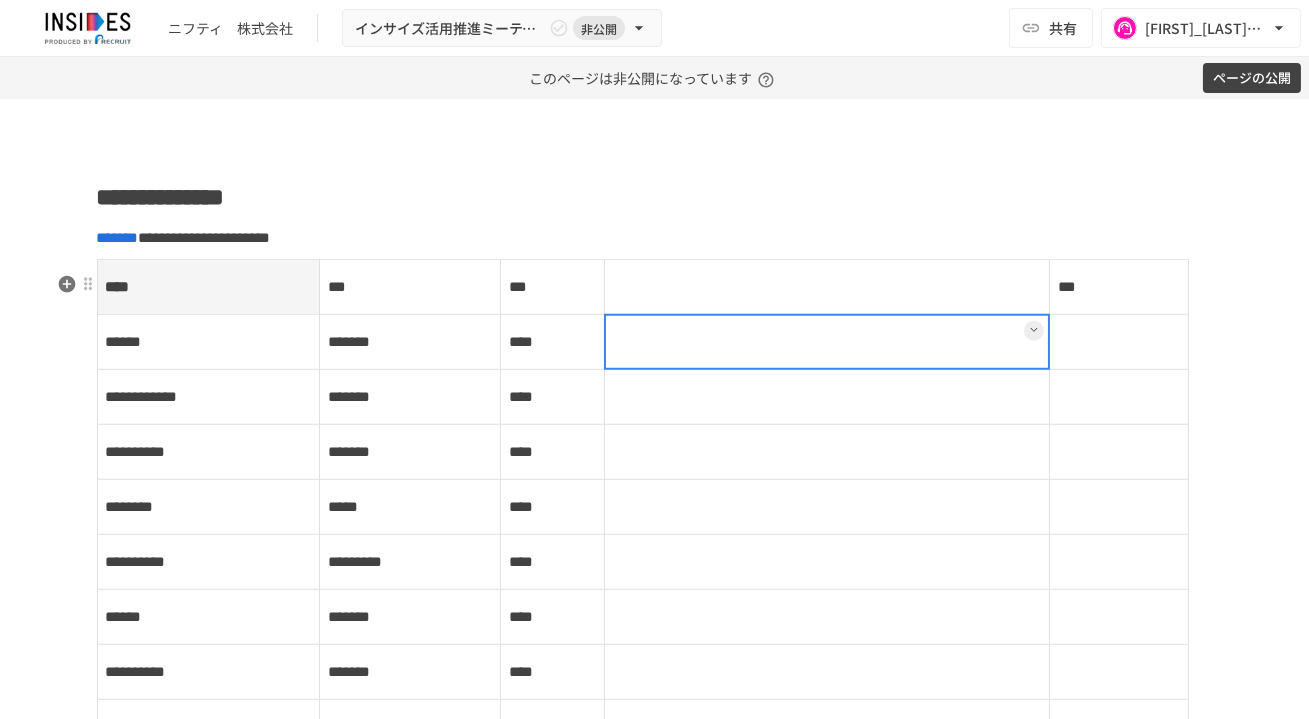 click at bounding box center (827, 342) 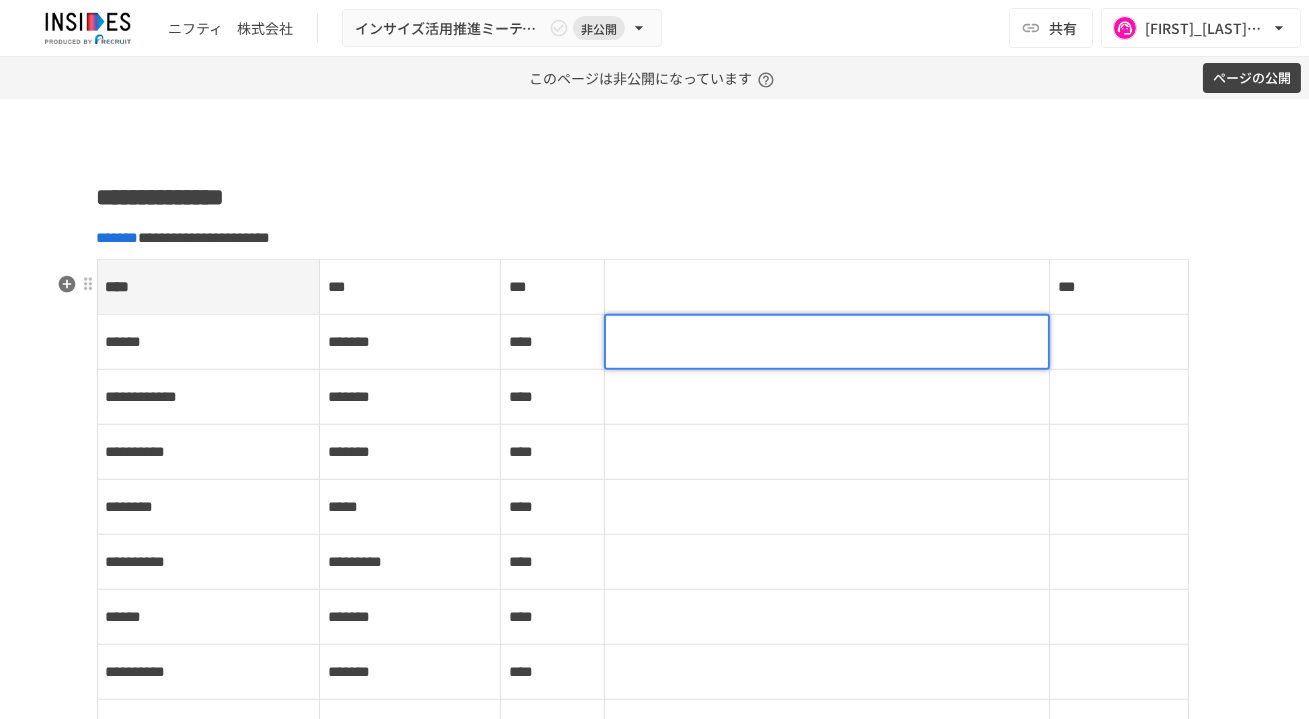 click at bounding box center [827, 342] 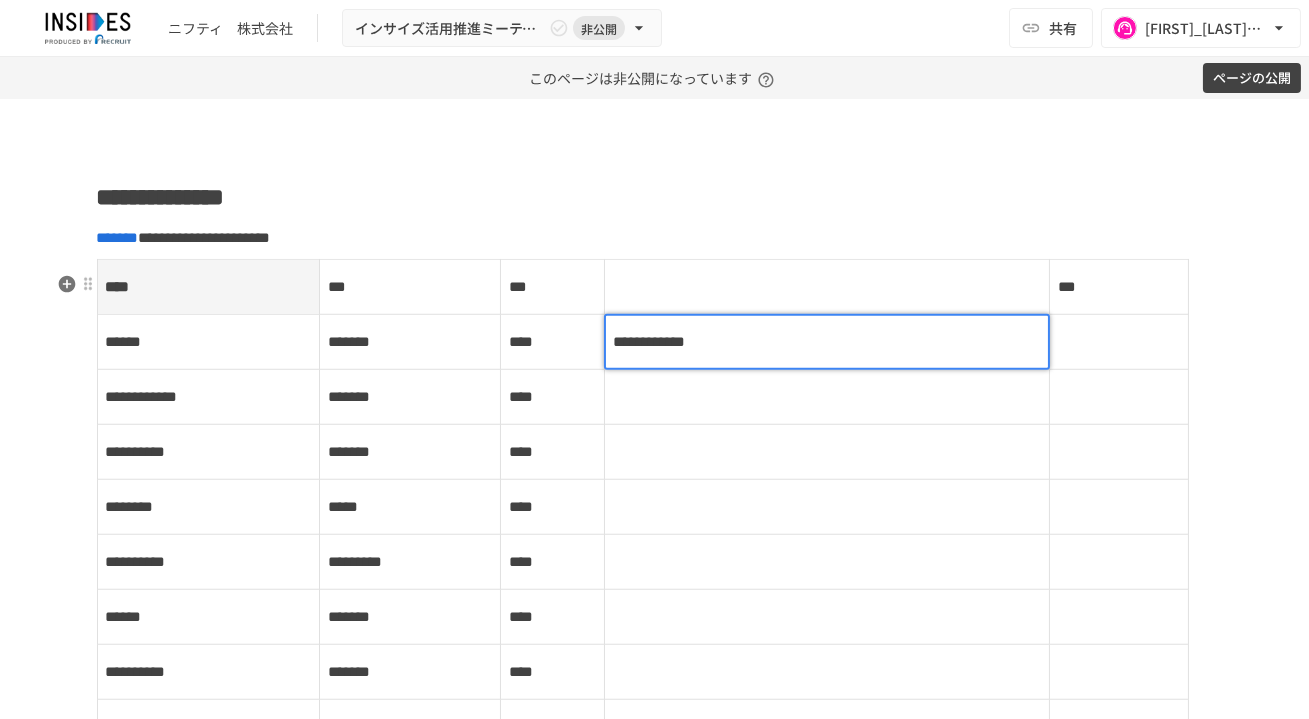 click on "**********" at bounding box center [827, 342] 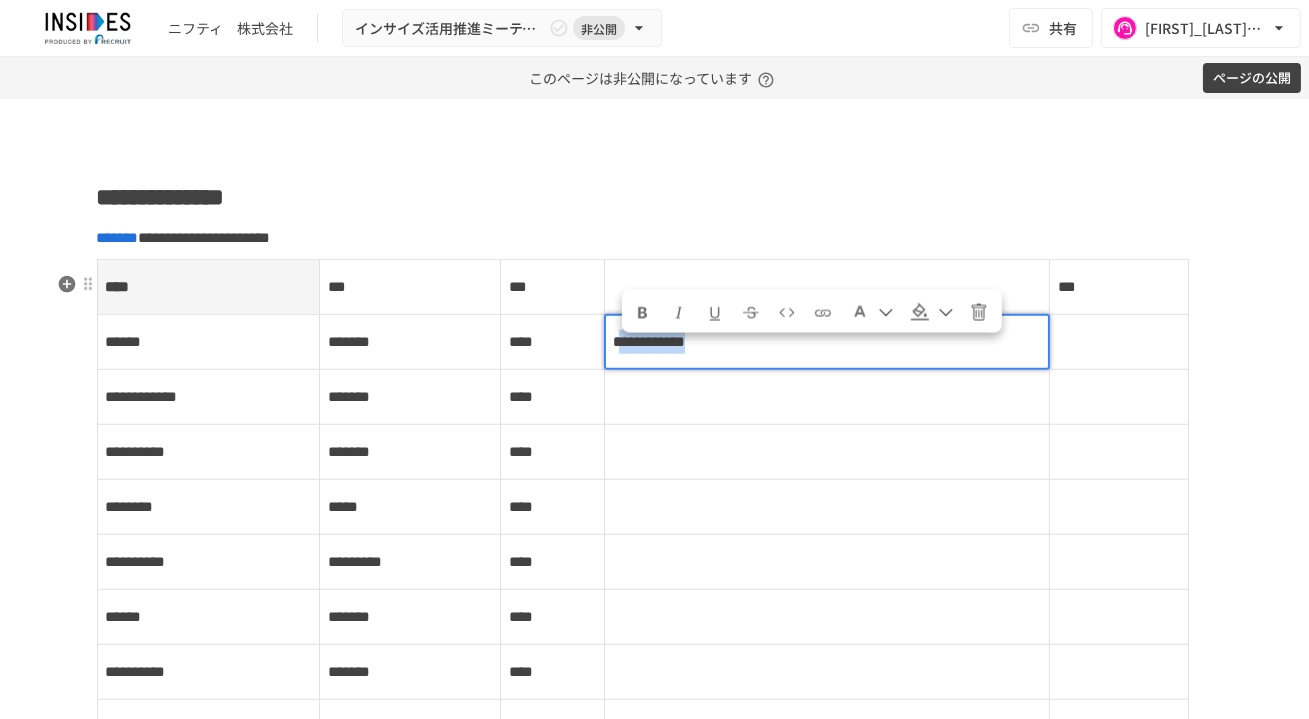 click on "**********" at bounding box center (649, 341) 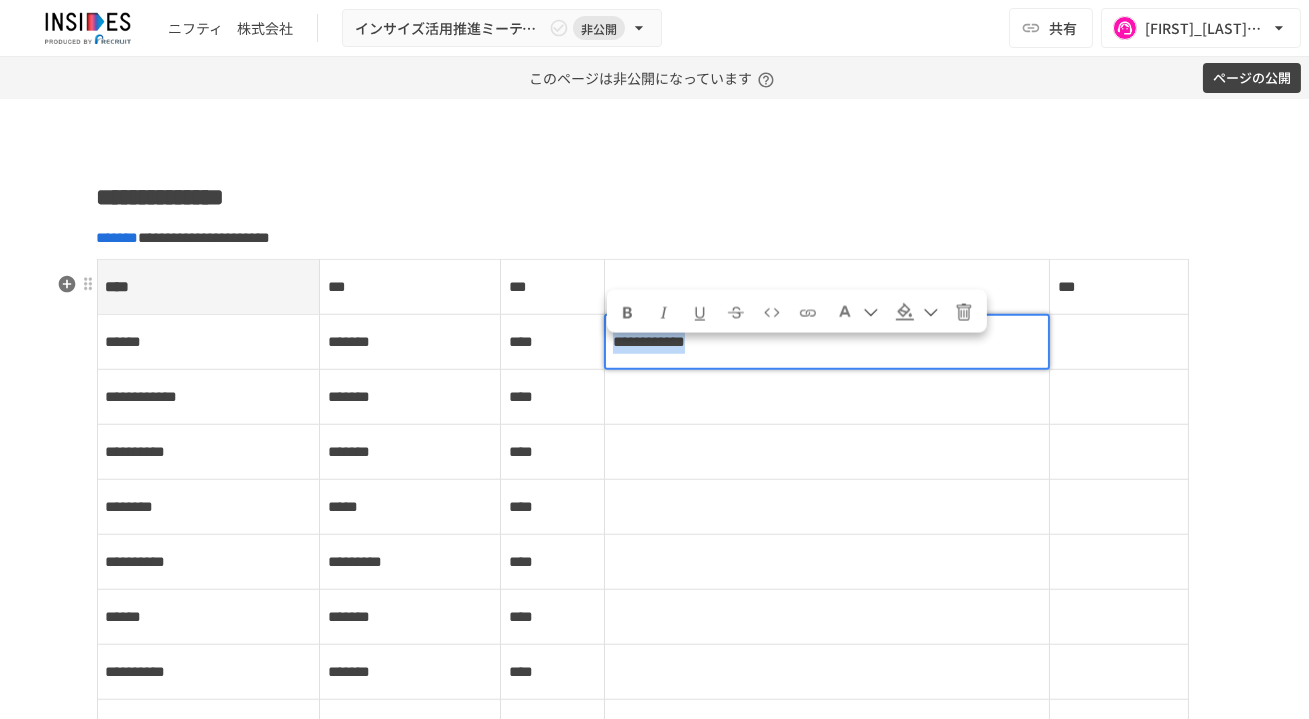 copy on "**********" 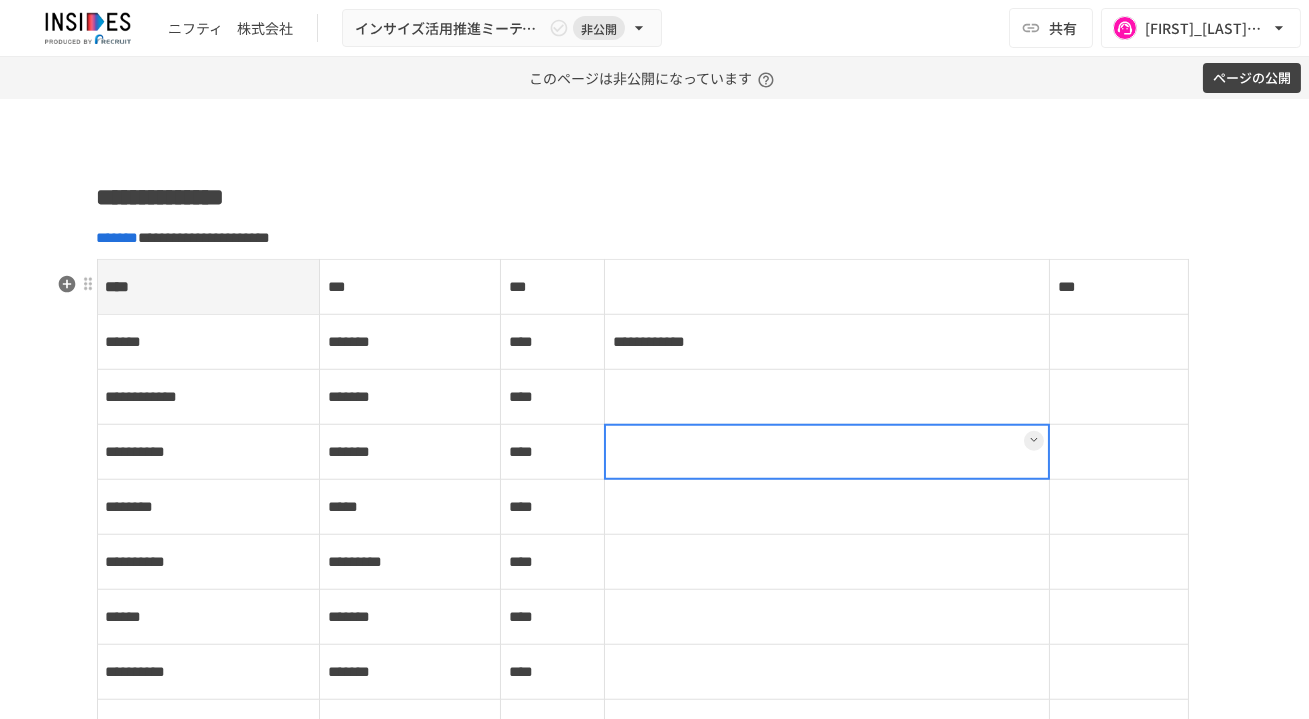 click at bounding box center [827, 452] 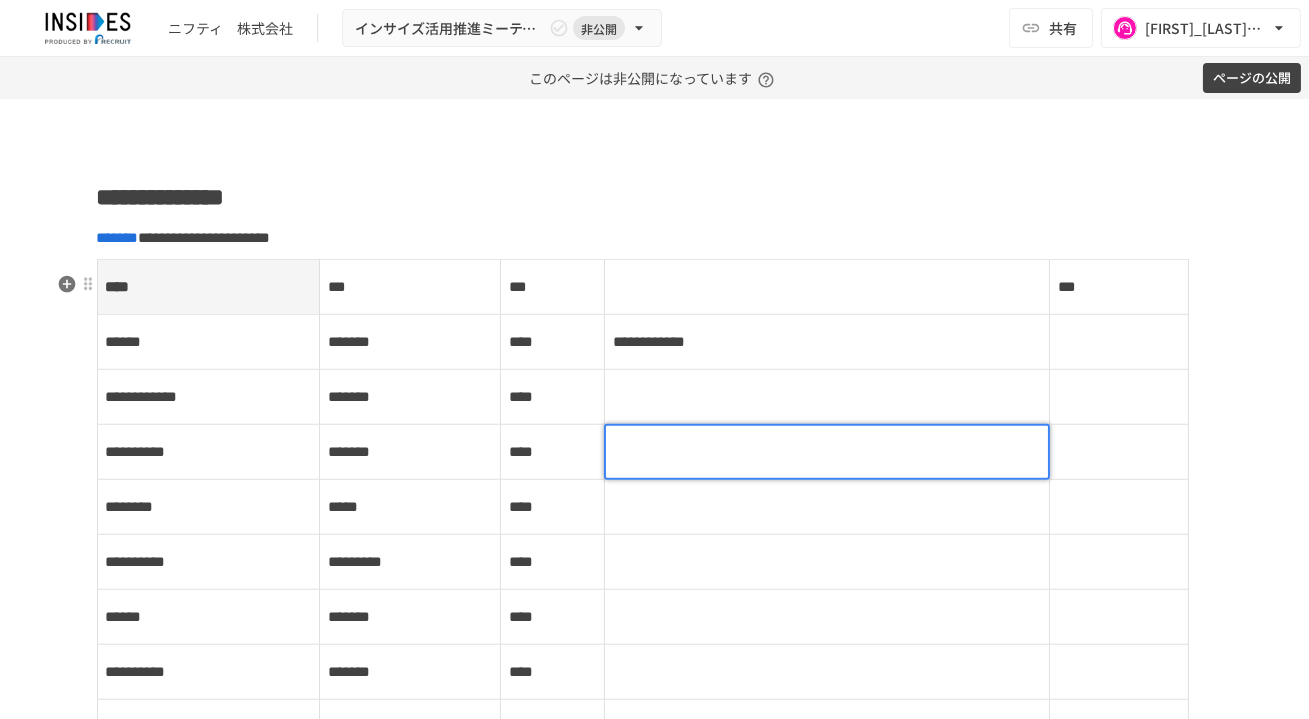 click at bounding box center [827, 452] 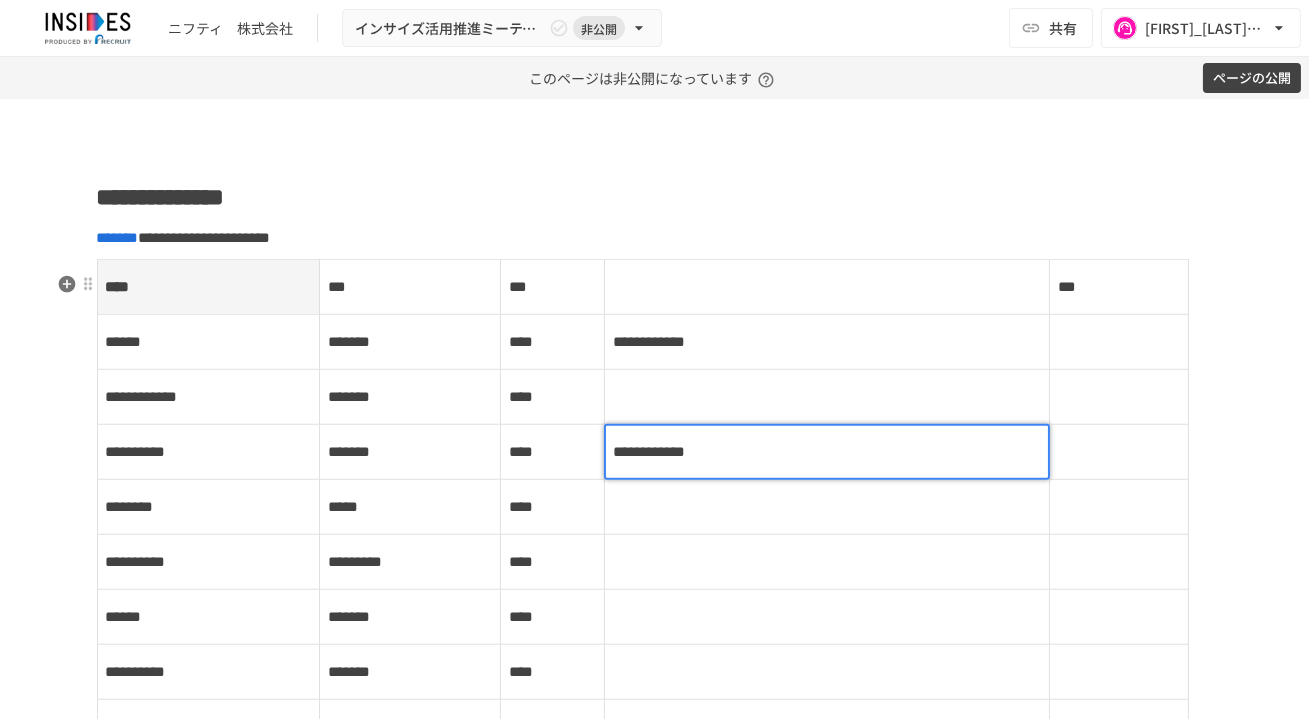 click on "**********" at bounding box center (649, 451) 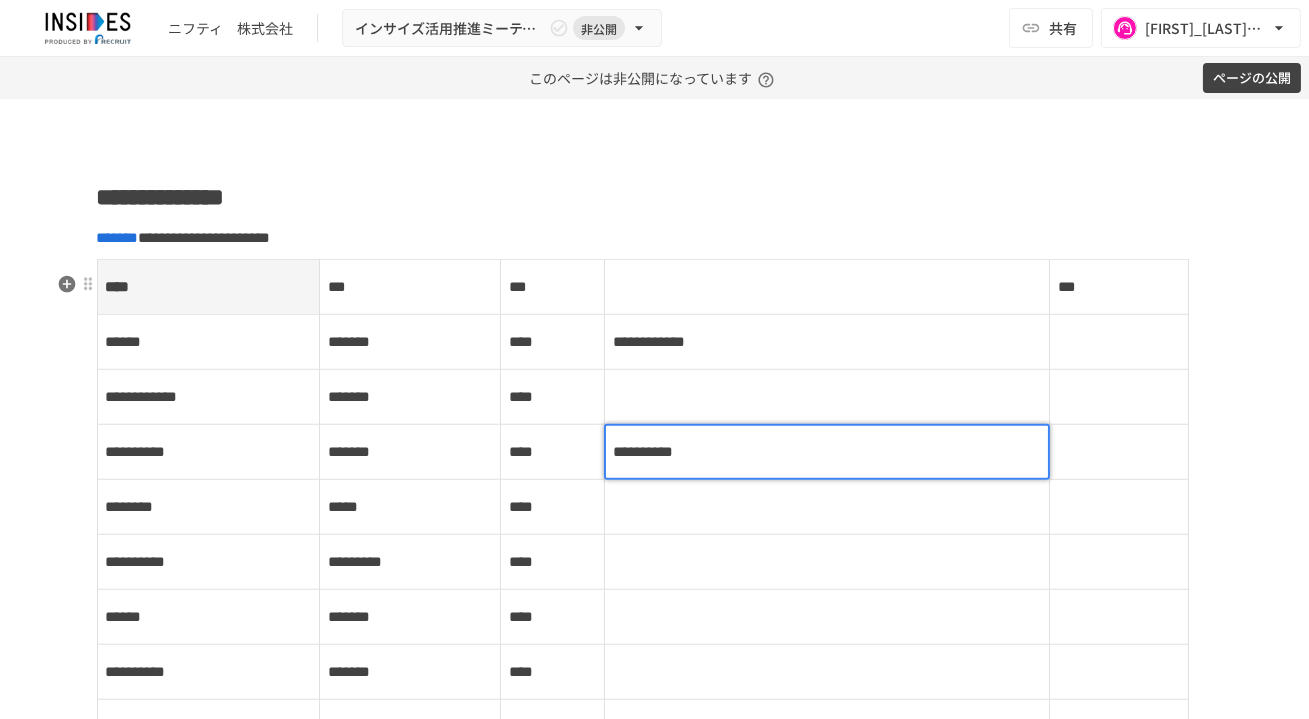 type 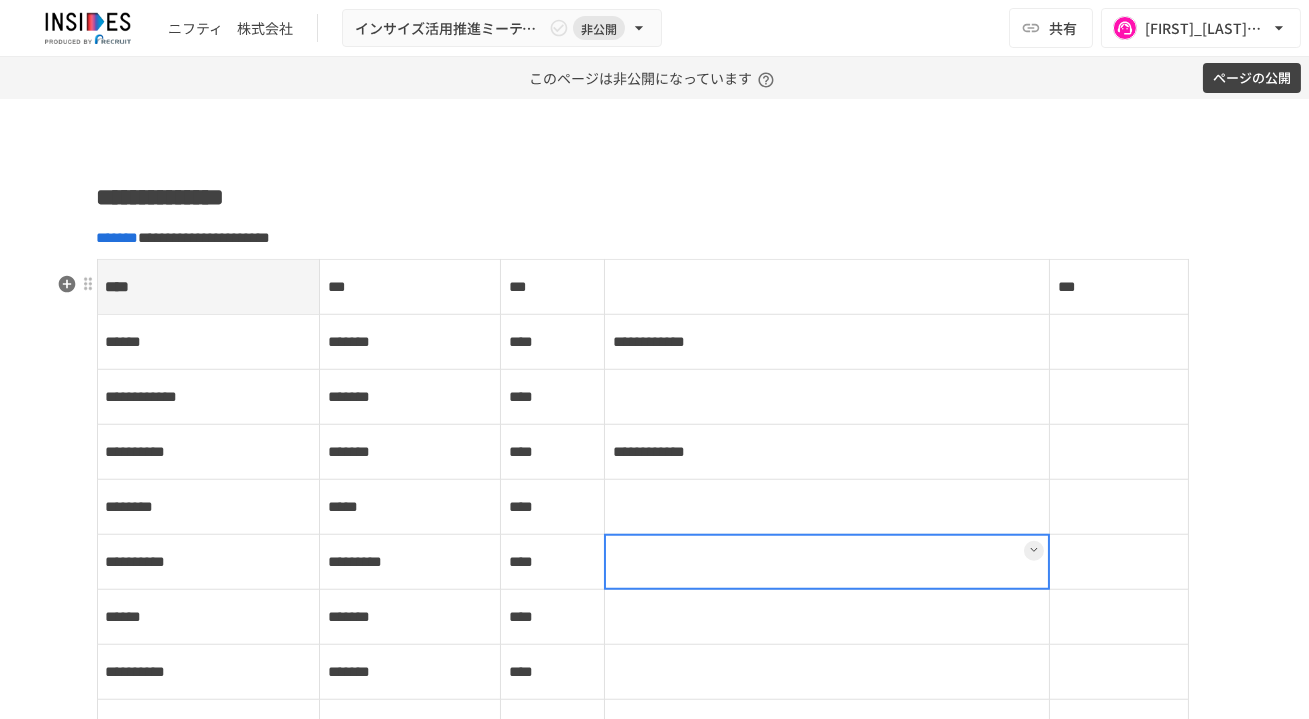 click at bounding box center (827, 562) 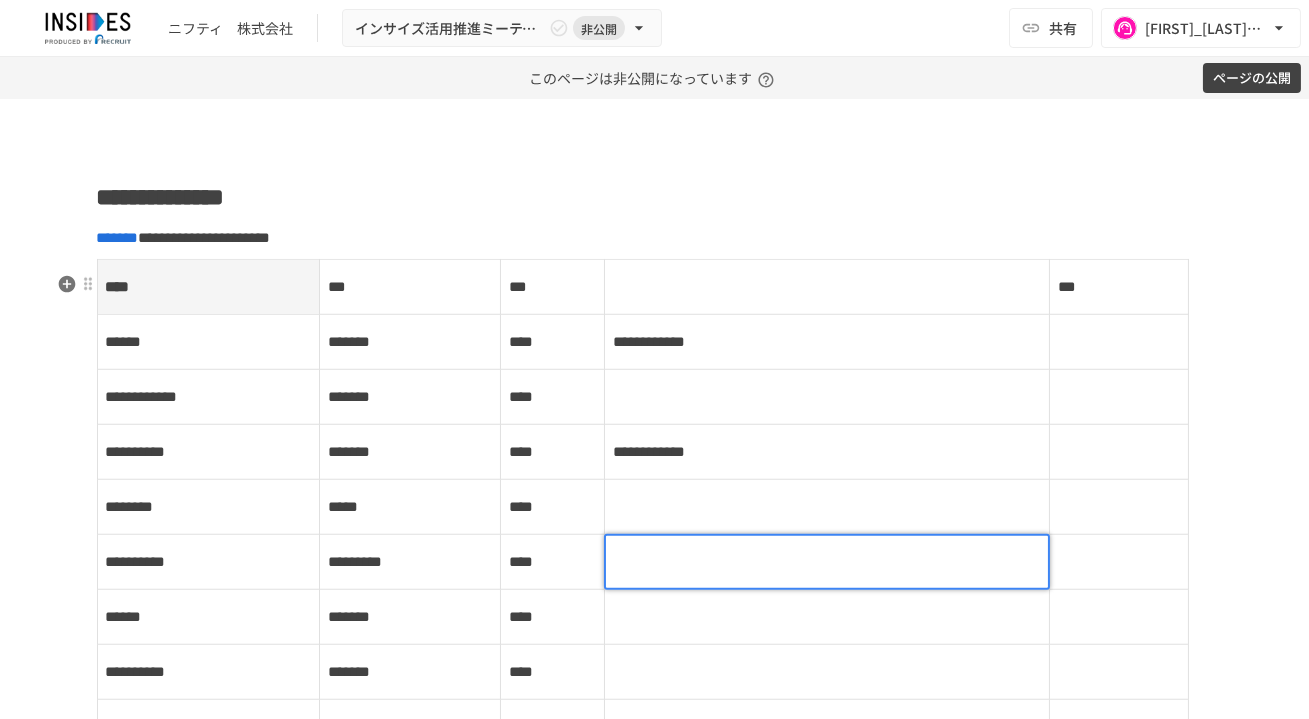 click at bounding box center (827, 562) 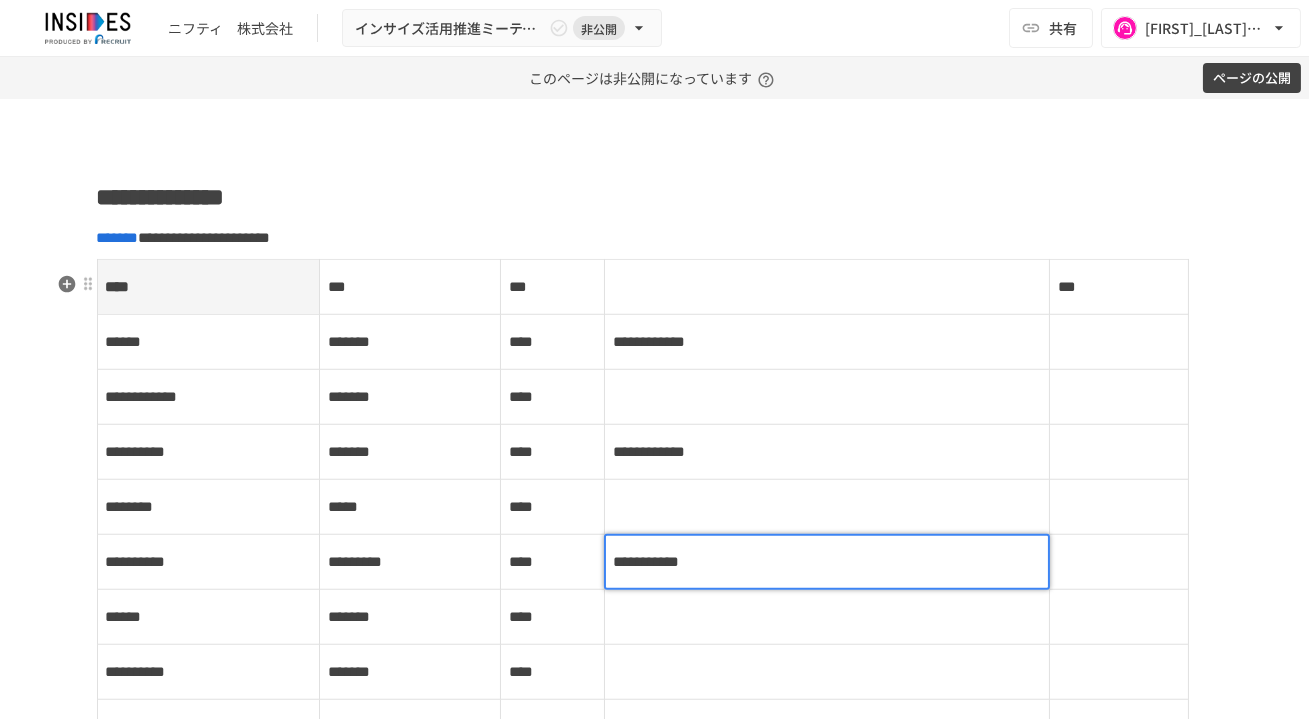 type 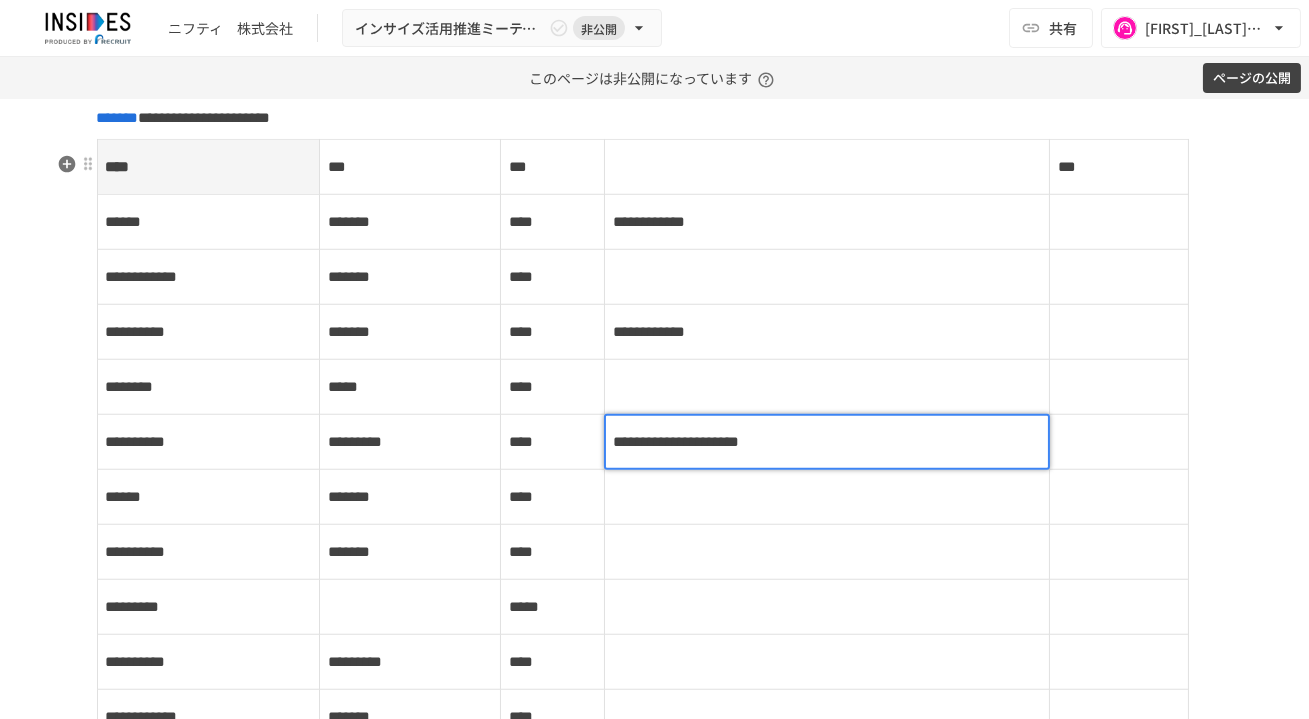 scroll, scrollTop: 3450, scrollLeft: 0, axis: vertical 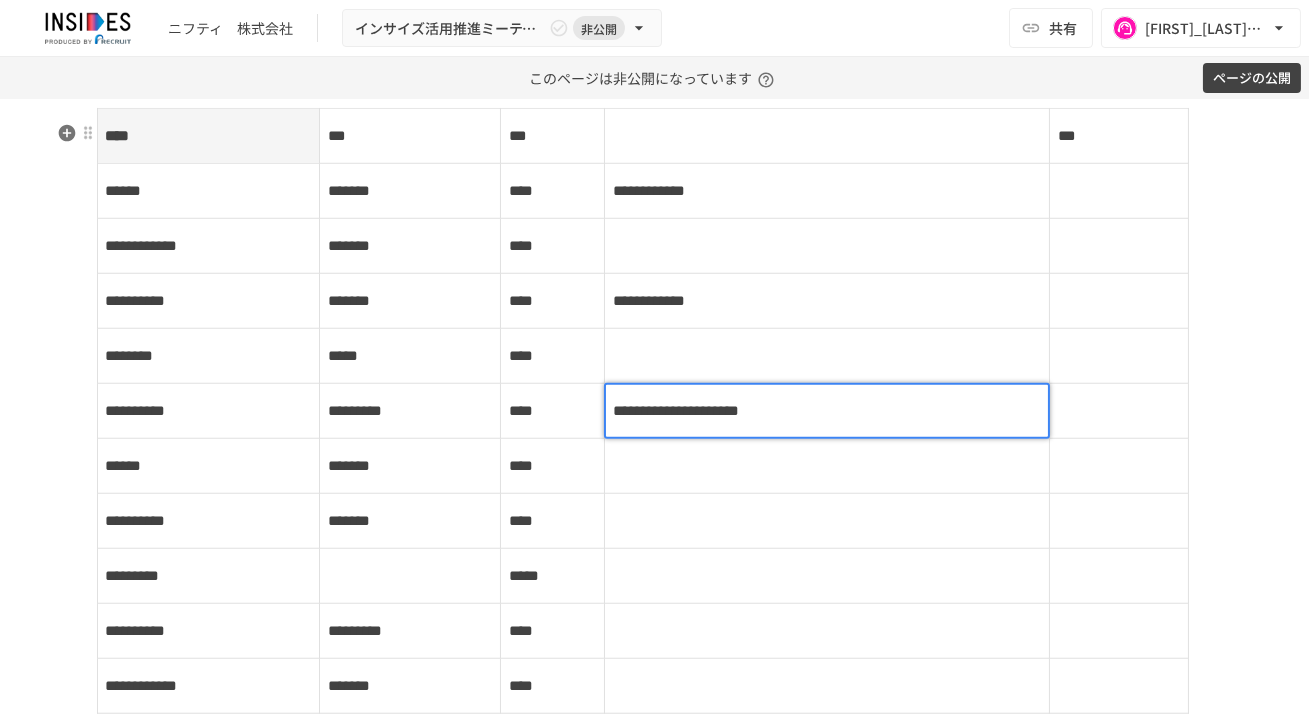 click at bounding box center (827, 631) 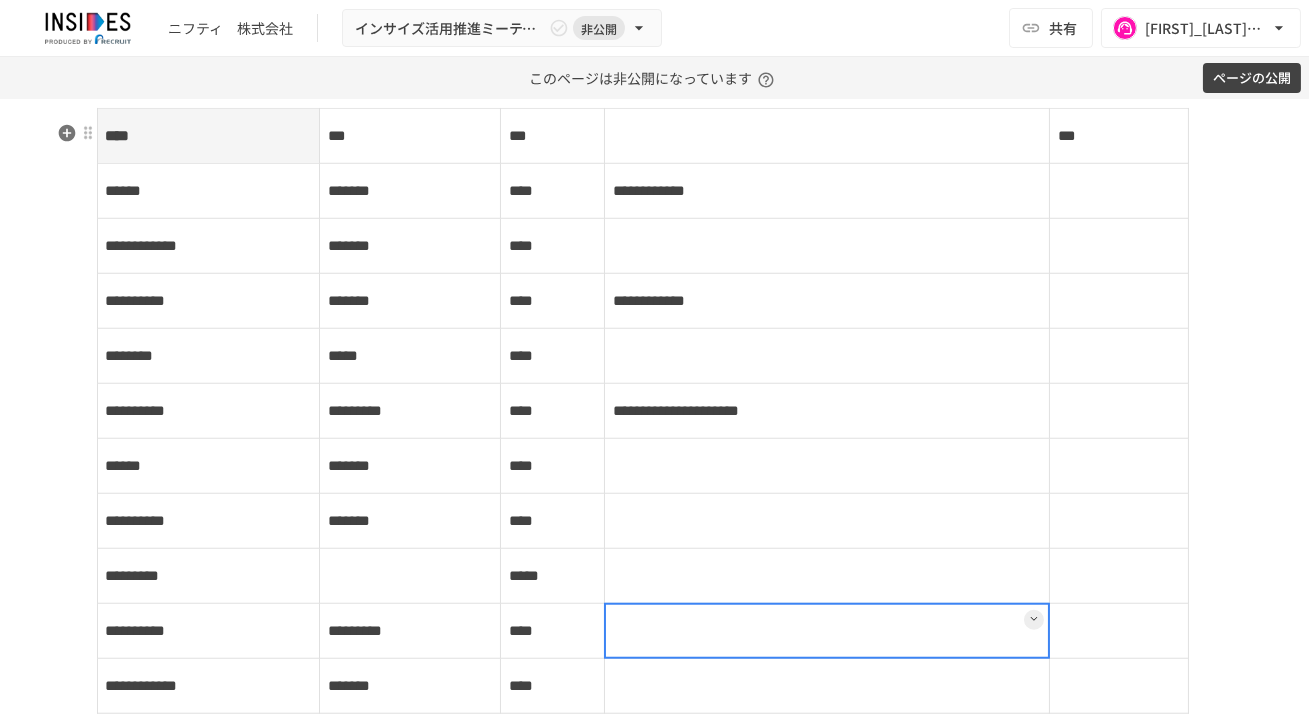 click at bounding box center [827, 631] 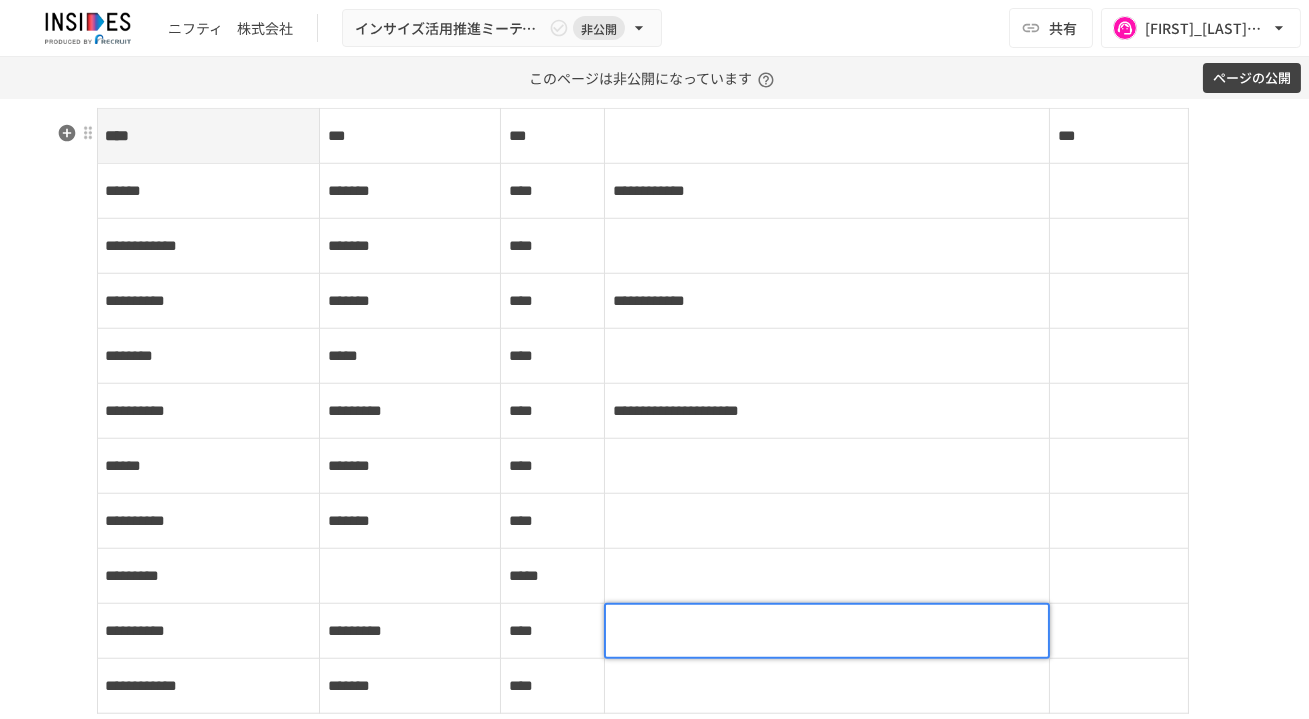 click at bounding box center (827, 631) 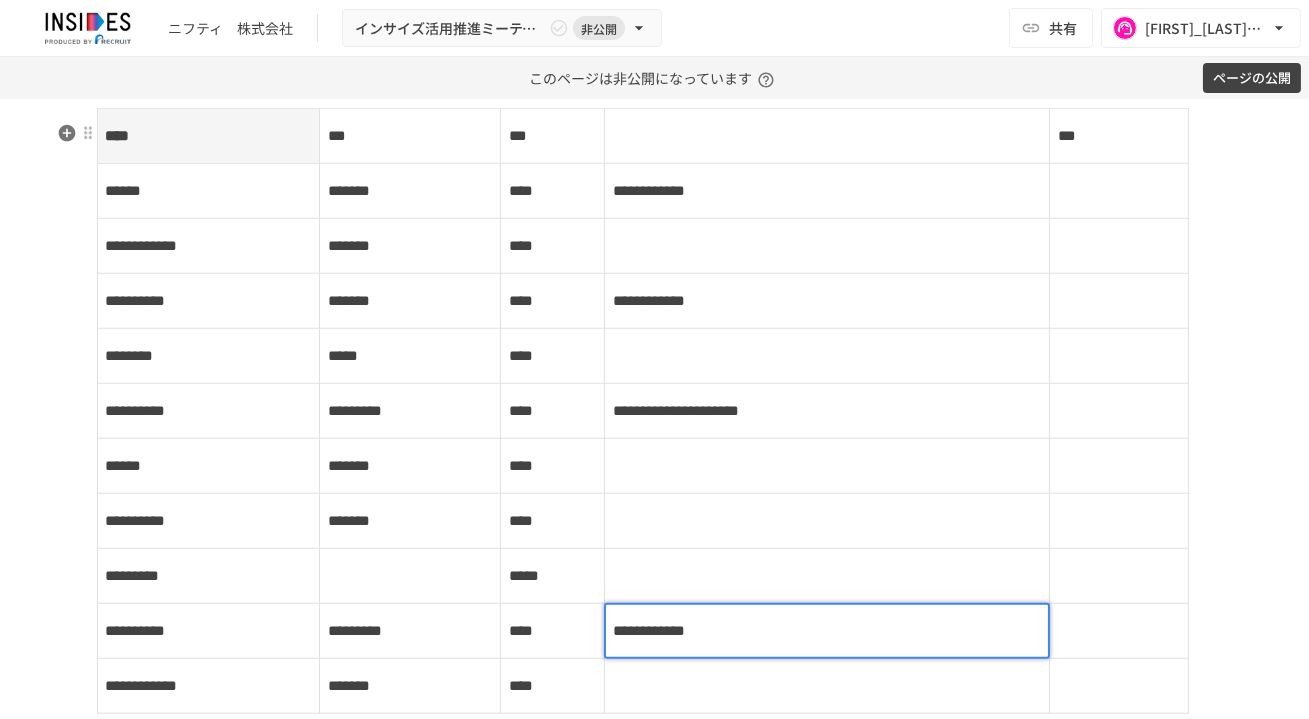 click on "**********" at bounding box center (649, 630) 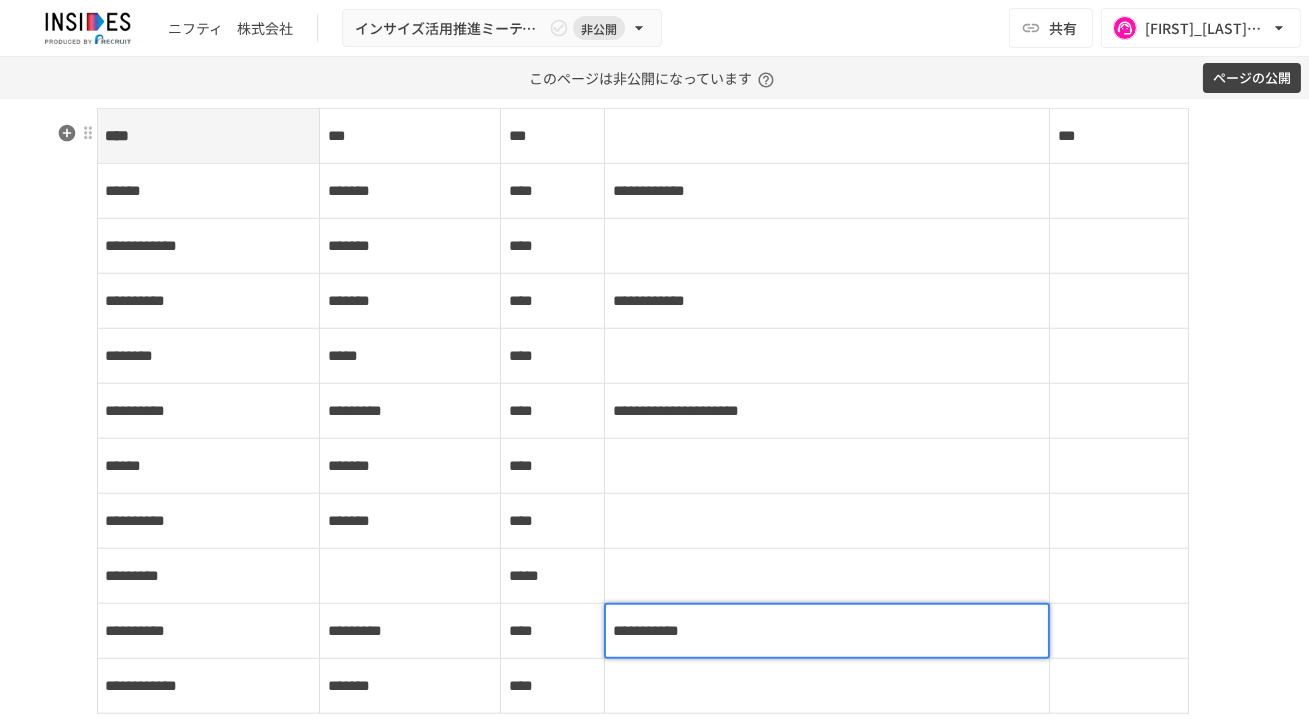 type 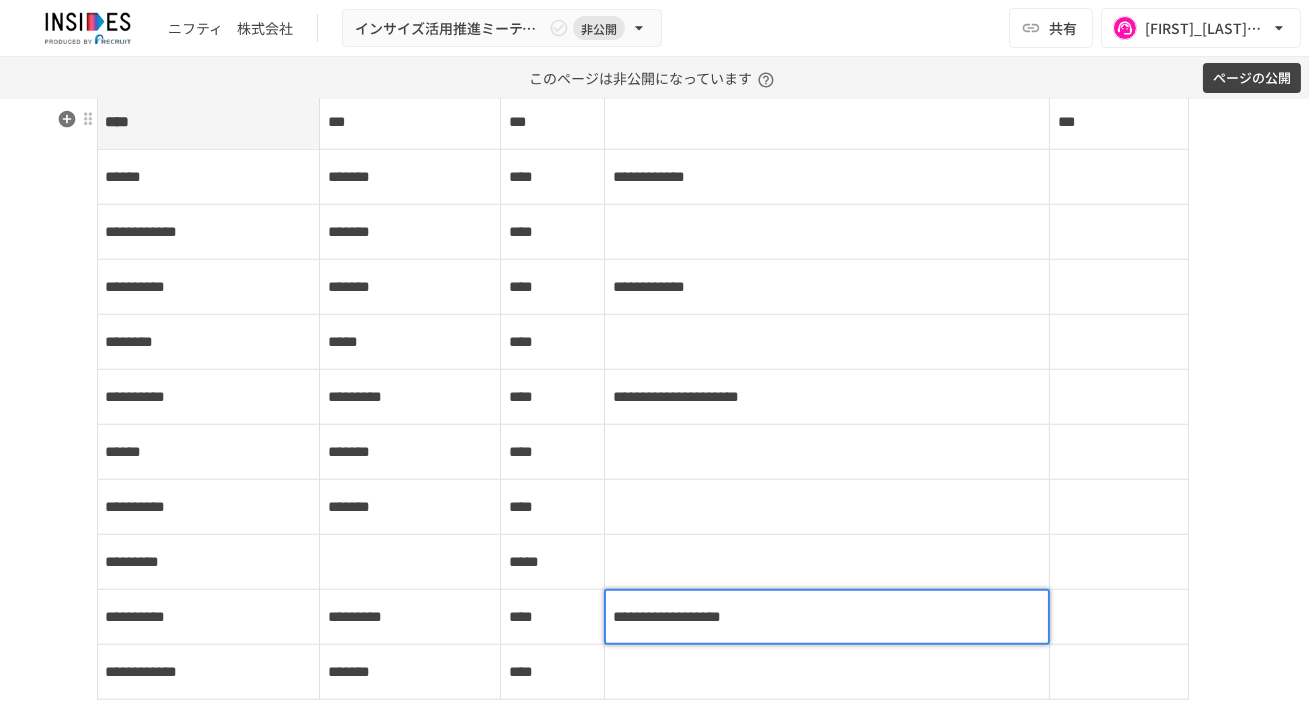 scroll, scrollTop: 3463, scrollLeft: 0, axis: vertical 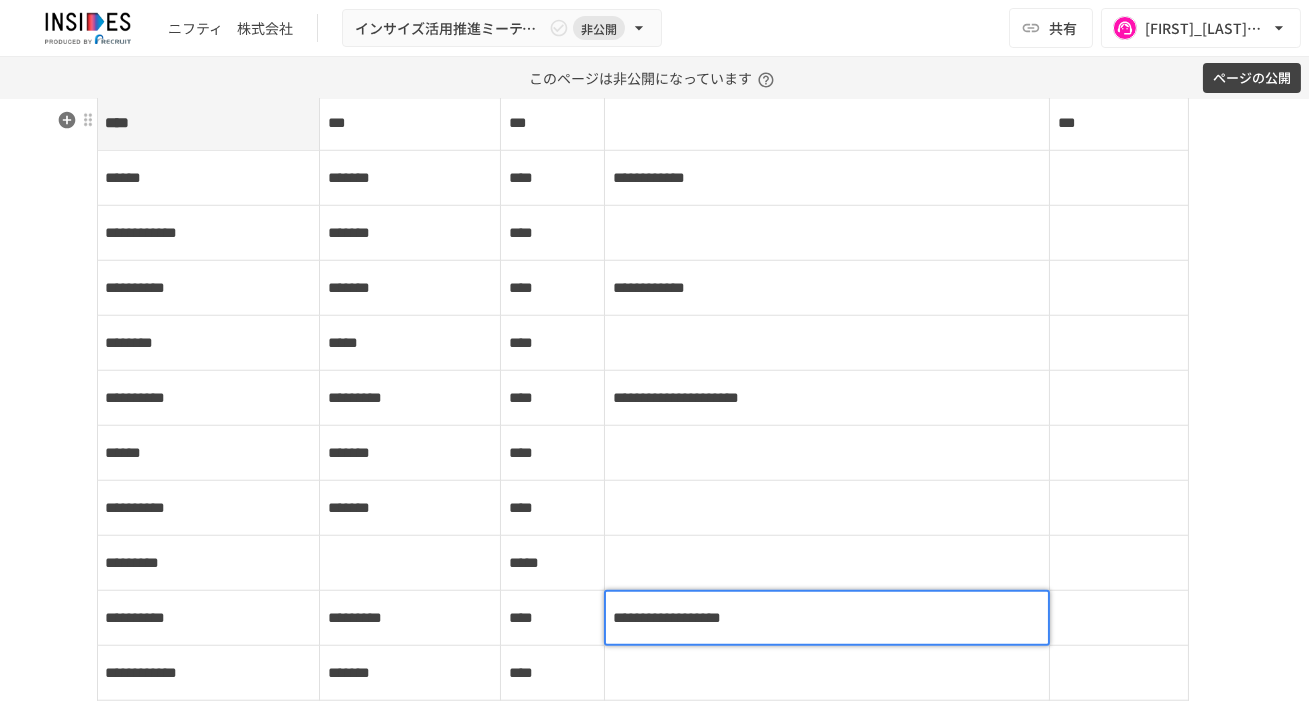 click at bounding box center (827, 343) 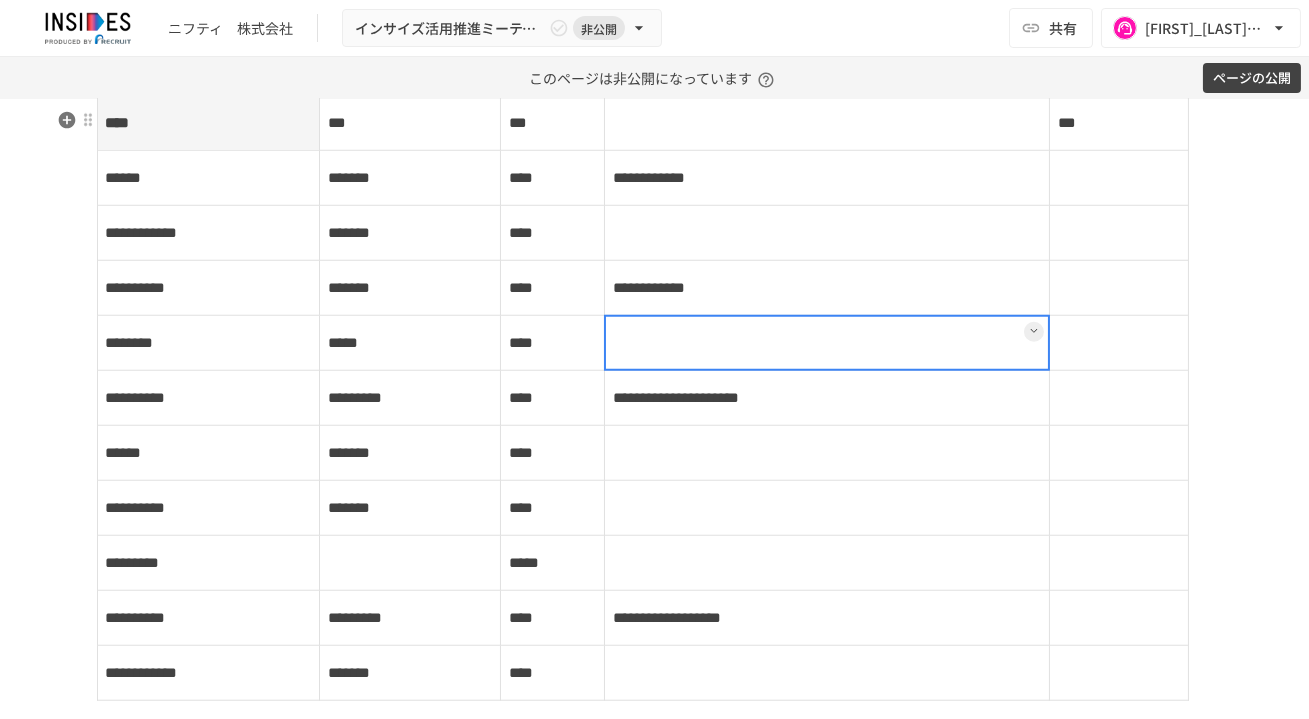 click at bounding box center (827, 343) 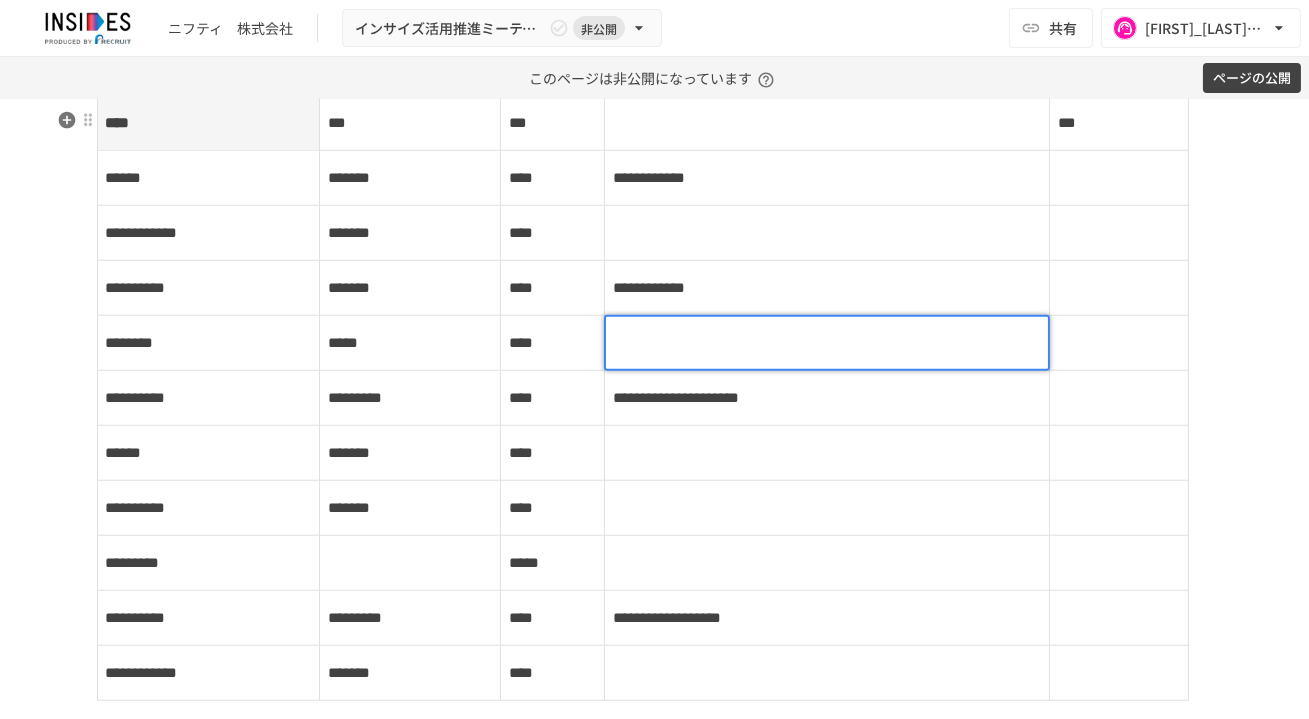 click at bounding box center (827, 343) 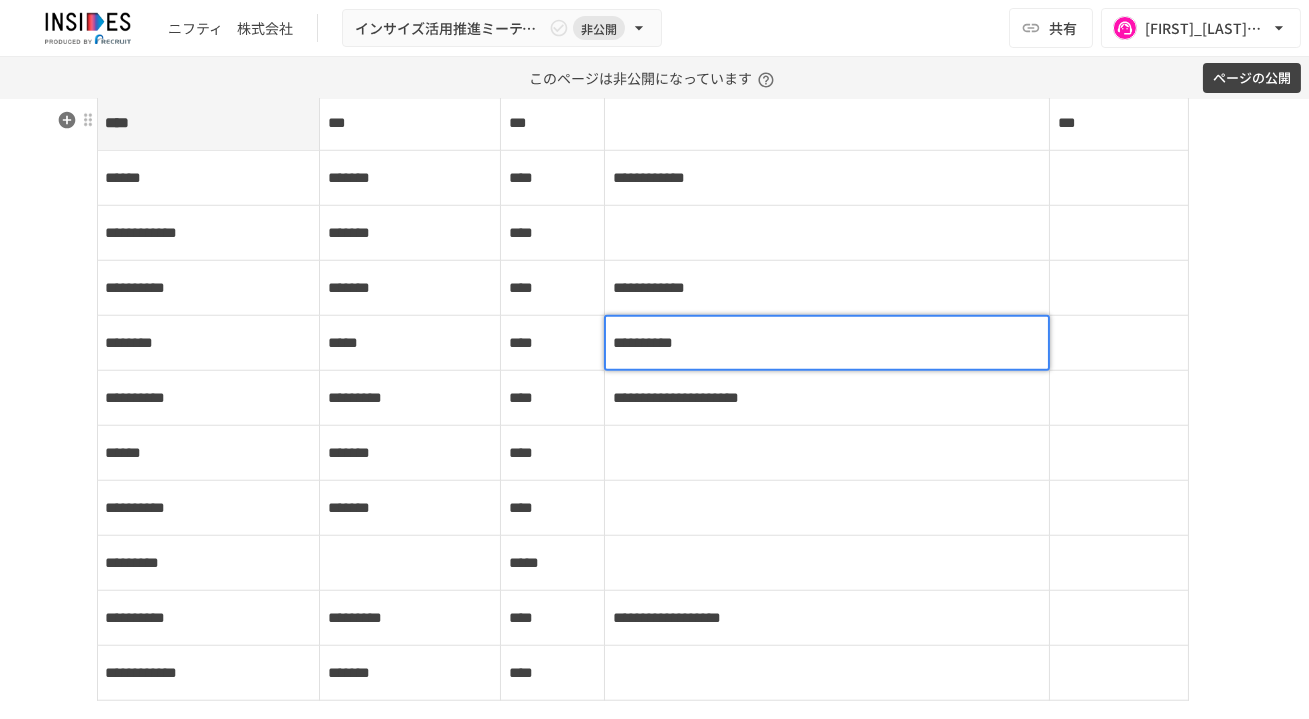 type 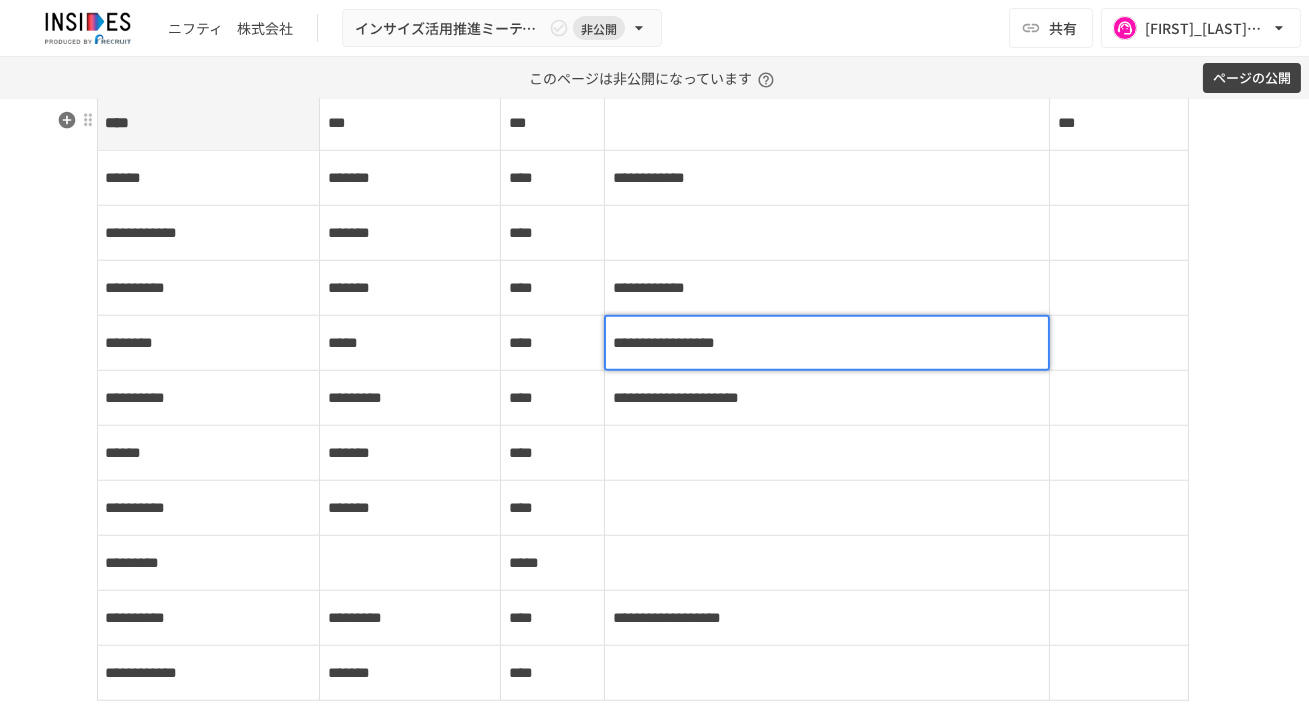click on "**********" at bounding box center [827, 398] 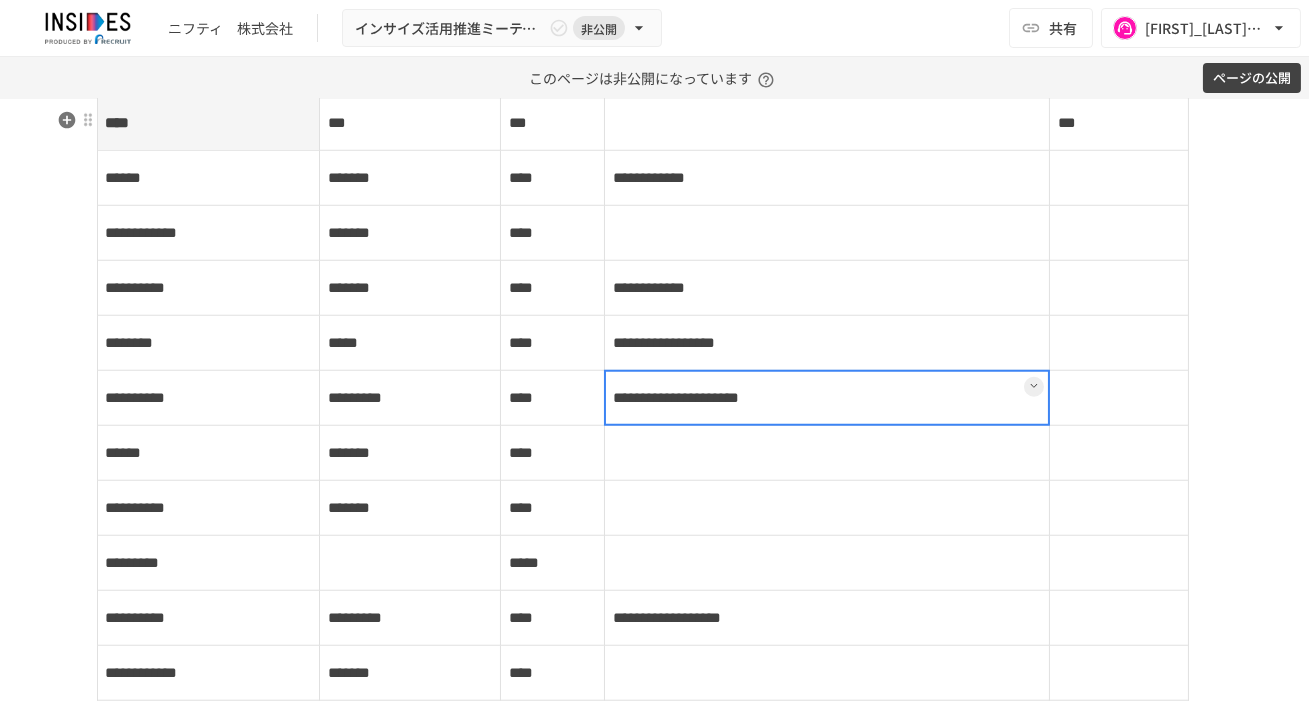 click at bounding box center (827, 398) 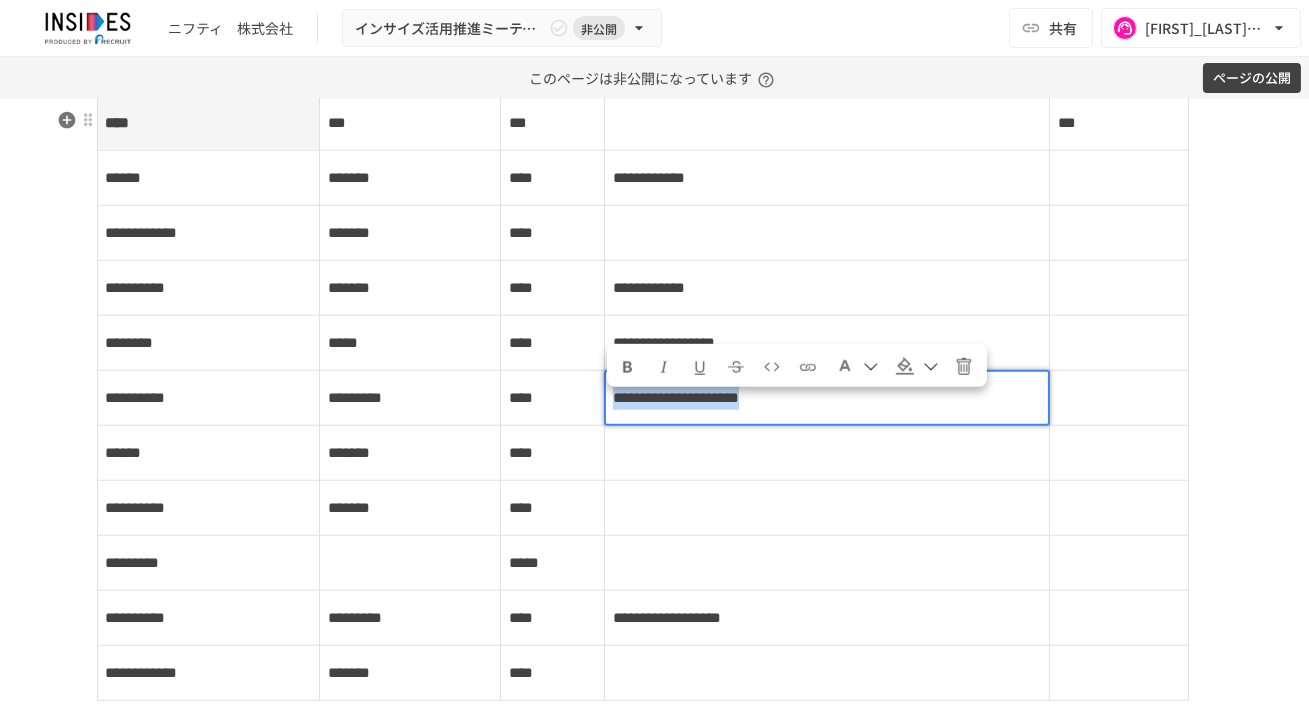 click on "**********" at bounding box center (676, 397) 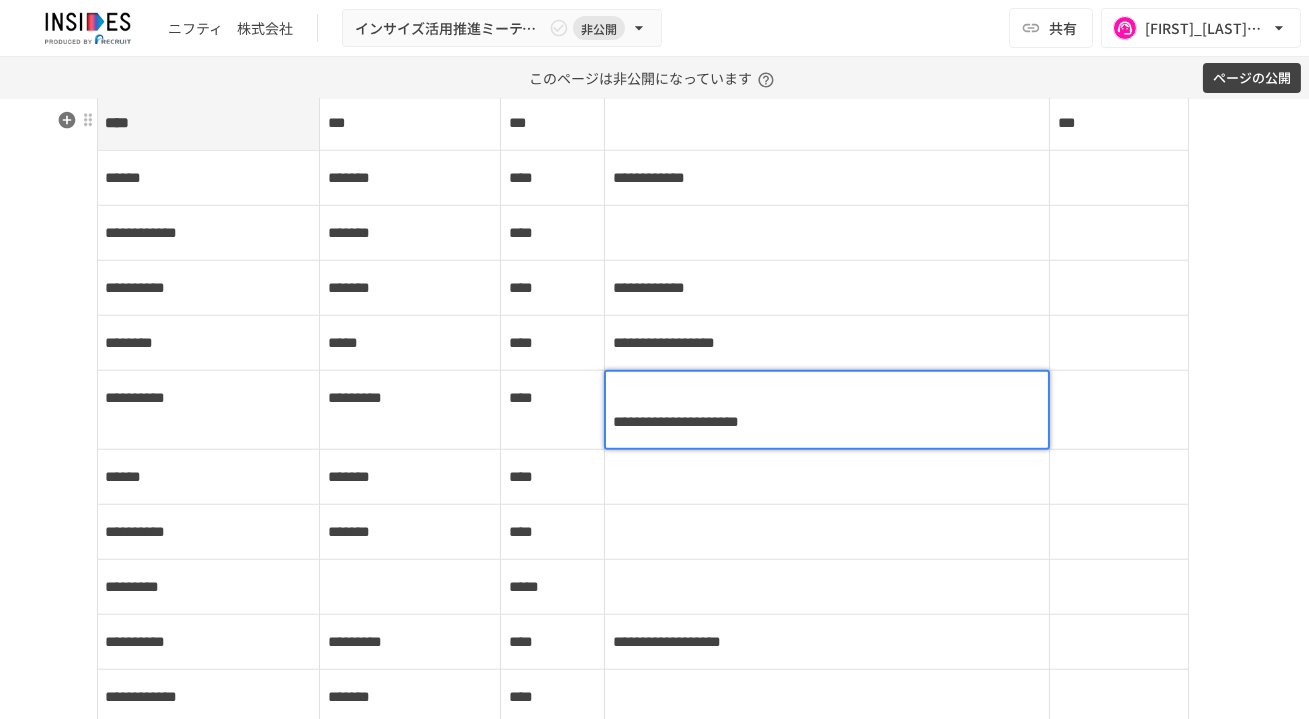 click on "**********" at bounding box center [827, 410] 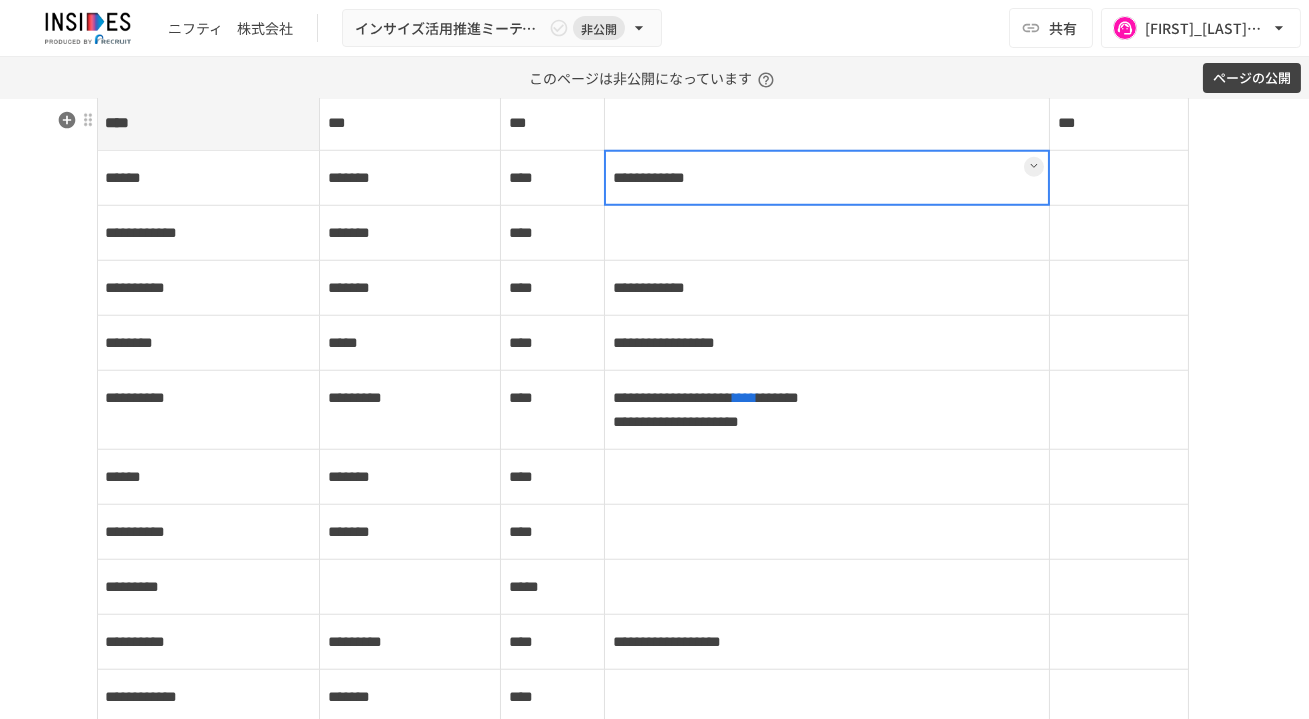 click on "**********" at bounding box center (827, 178) 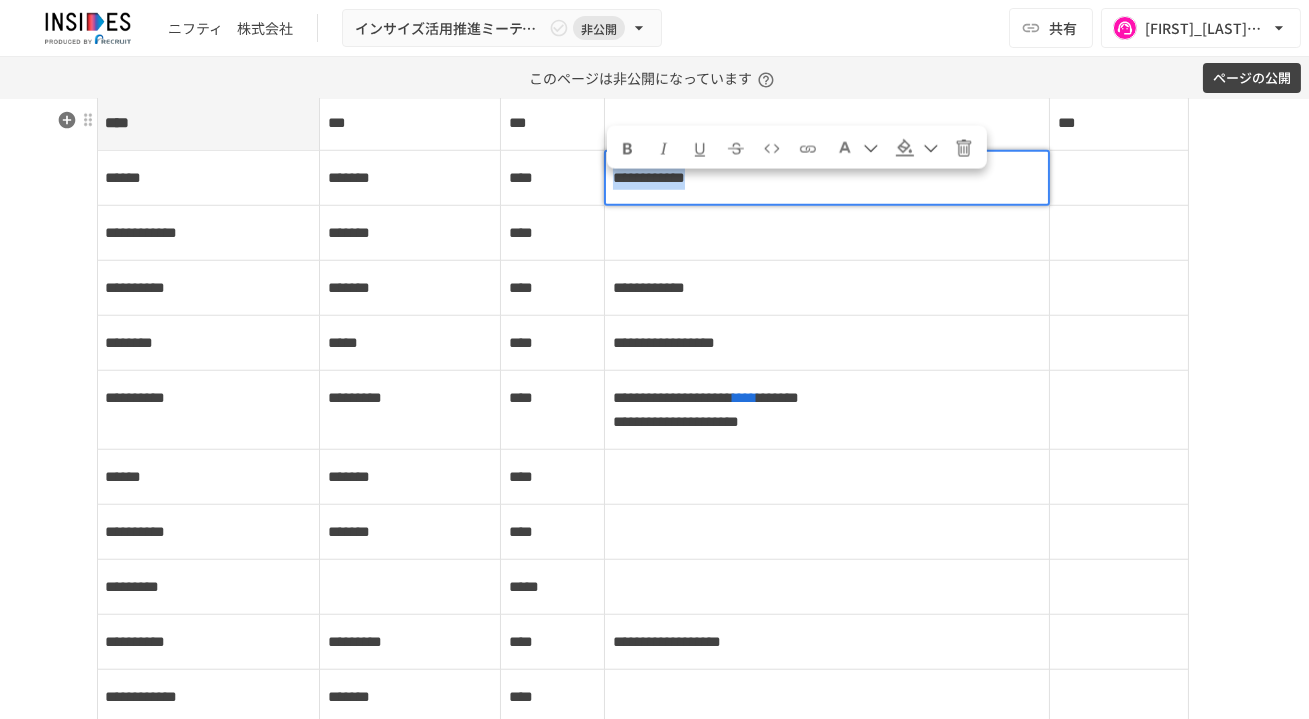 click on "**********" at bounding box center (649, 177) 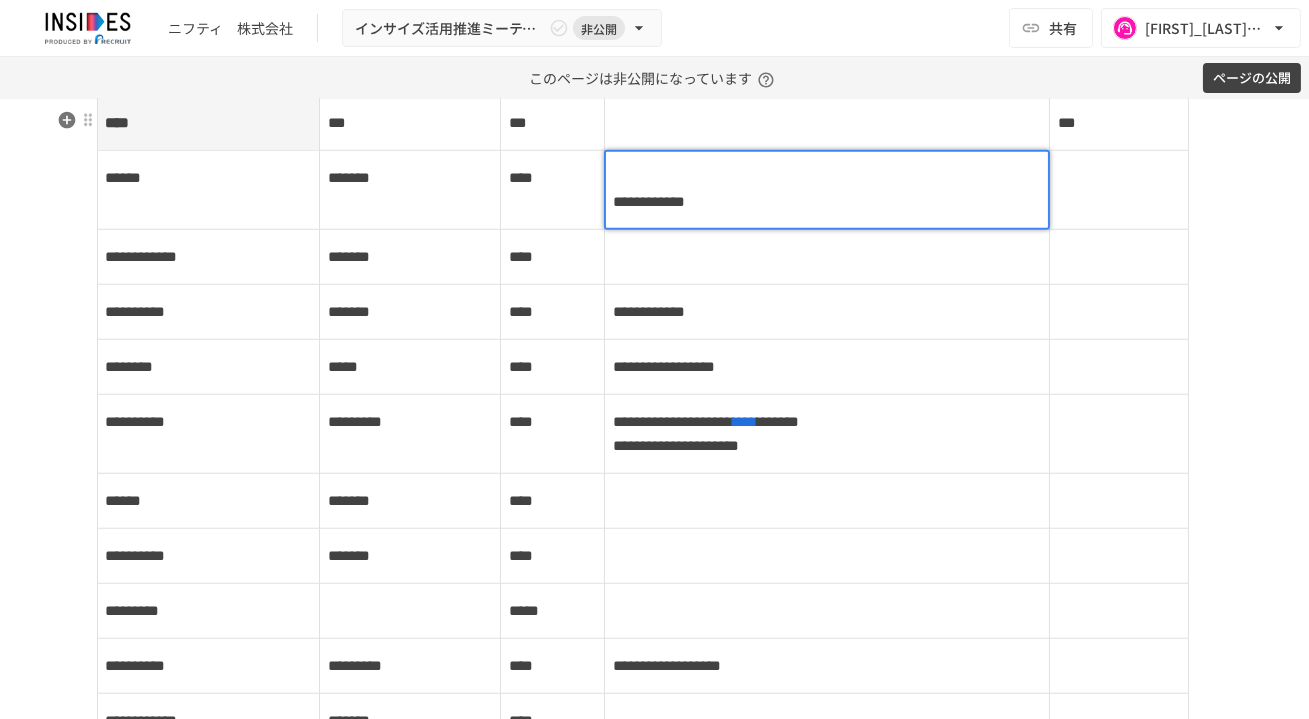 click on "**********" at bounding box center [827, 190] 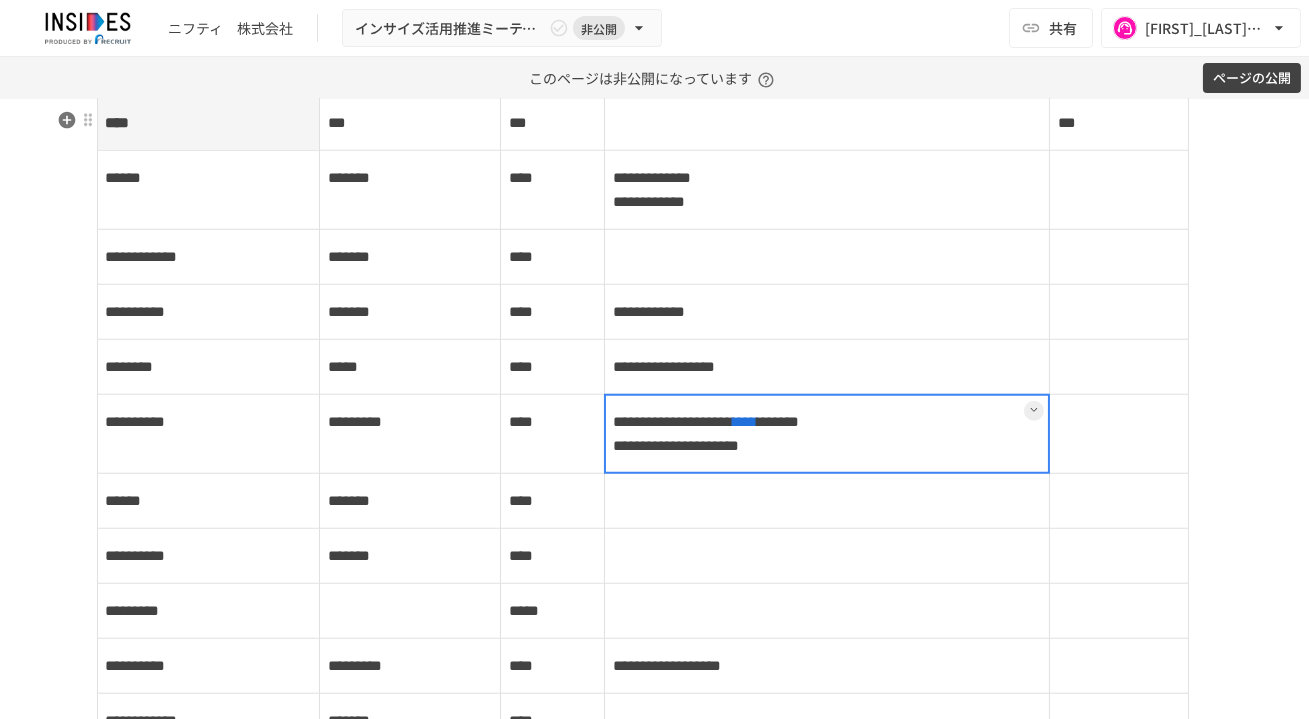click on "**********" at bounding box center (827, 434) 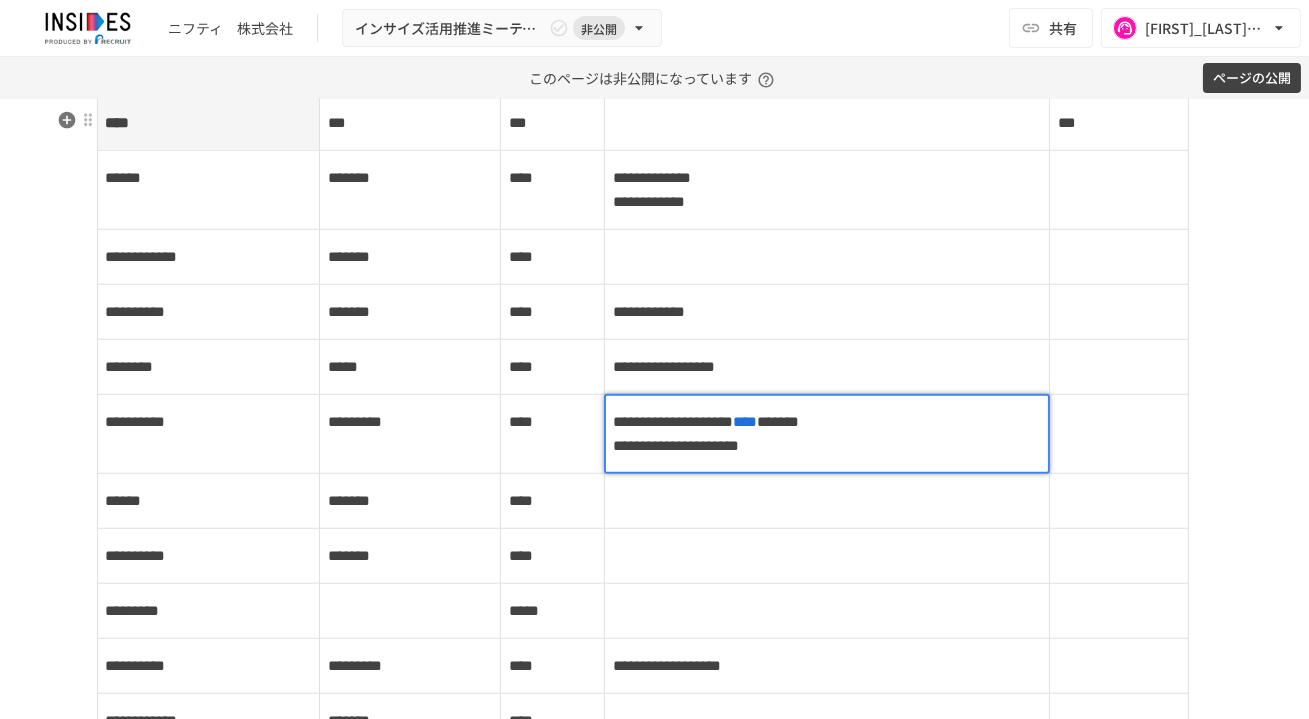 click on "**********" at bounding box center (673, 421) 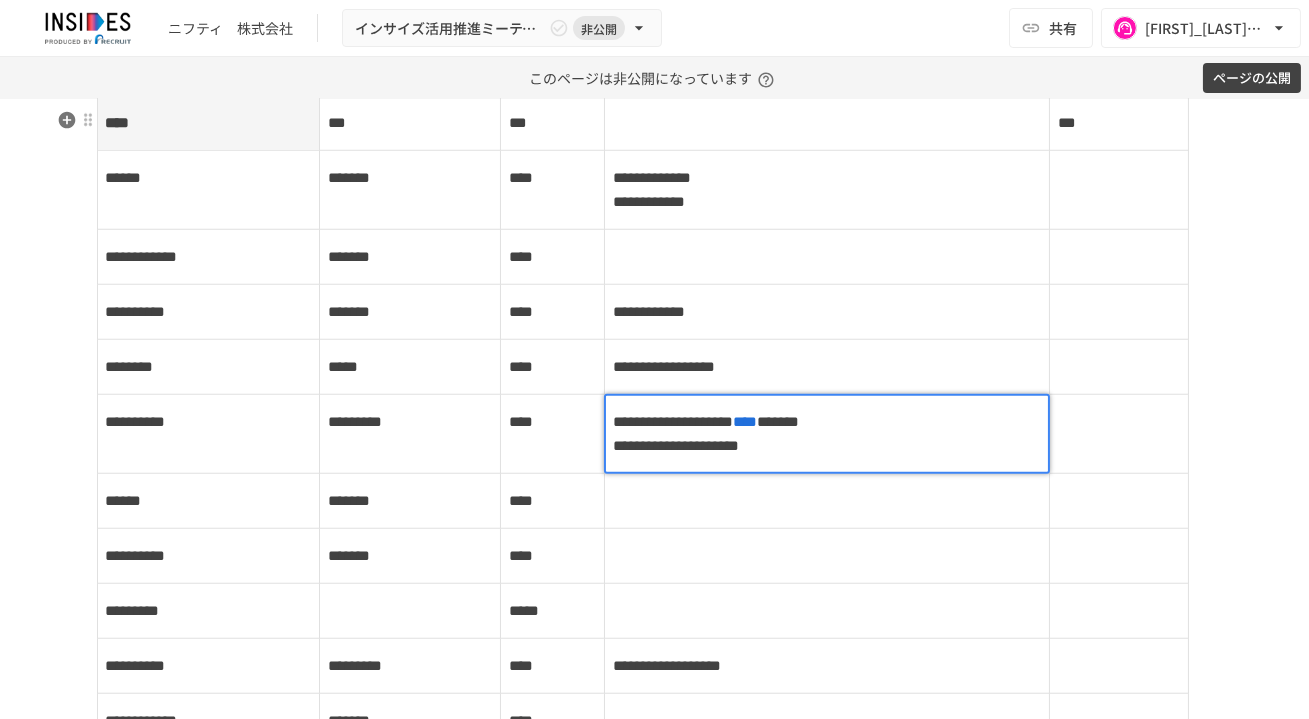 type 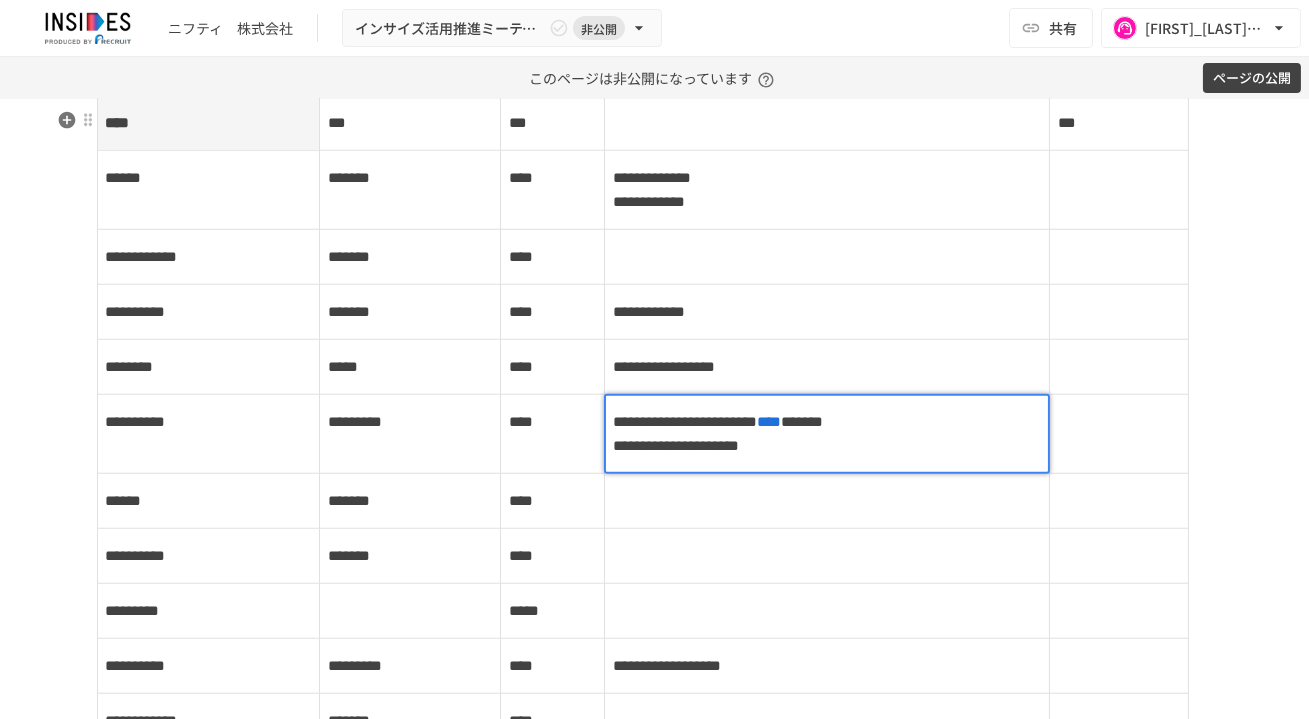 click on "**********" at bounding box center [827, 190] 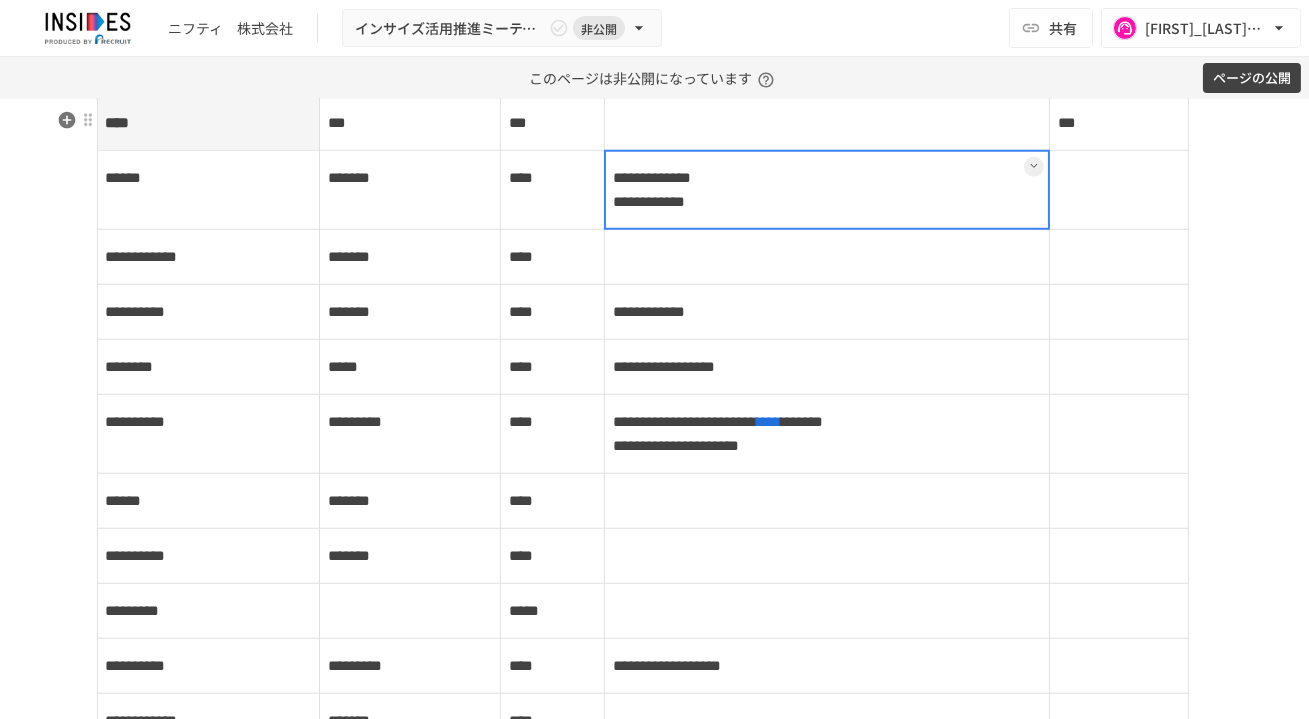 click at bounding box center (827, 190) 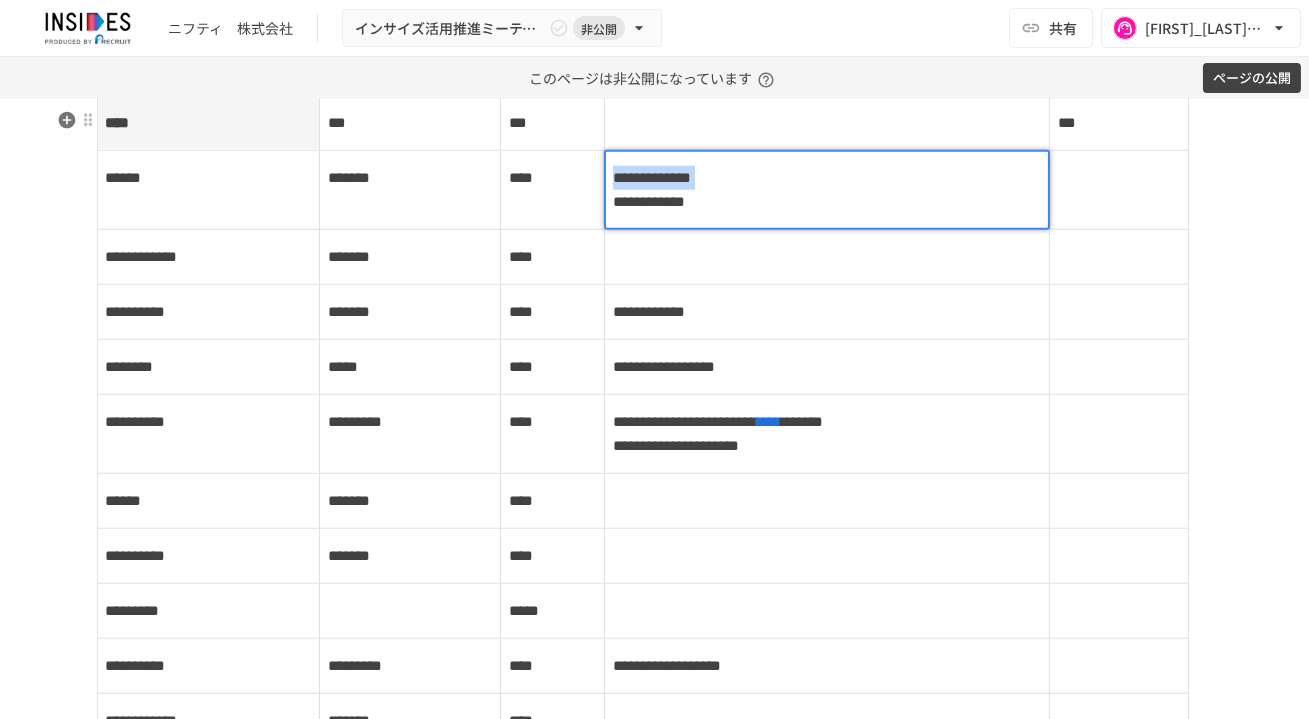 click on "**********" at bounding box center (827, 190) 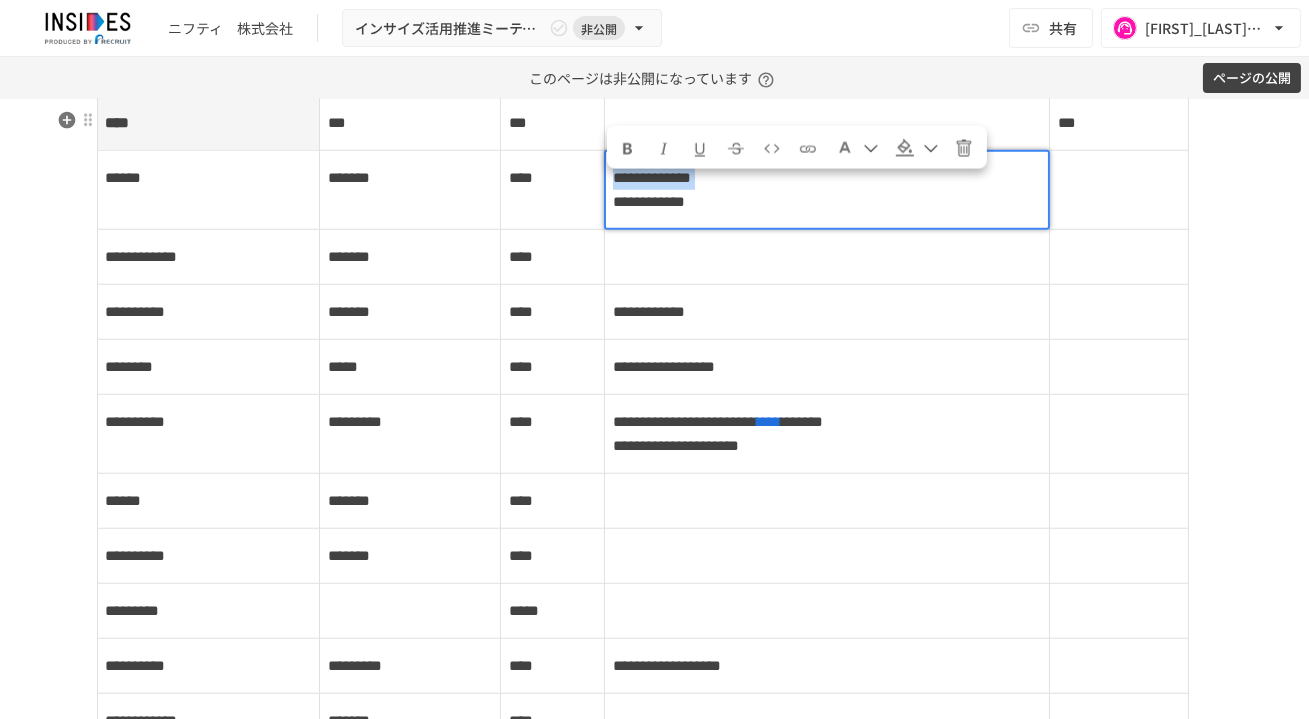 click on "**********" at bounding box center (827, 190) 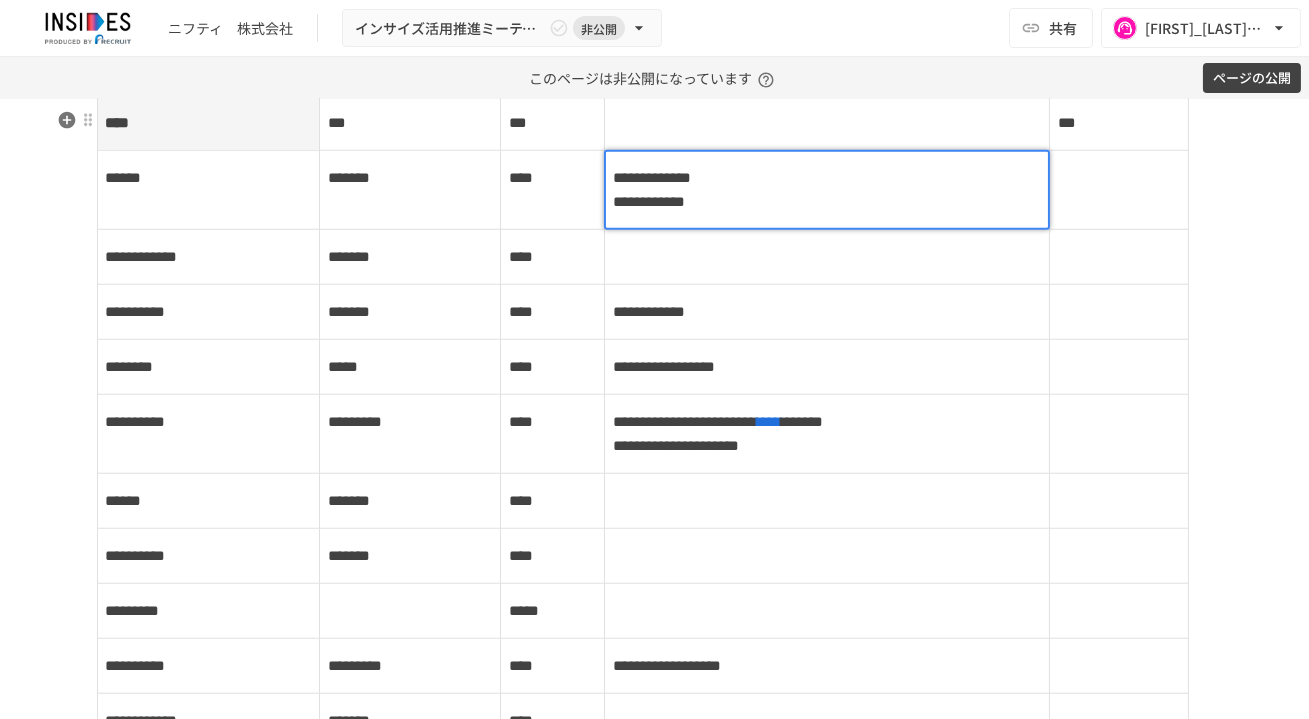 type 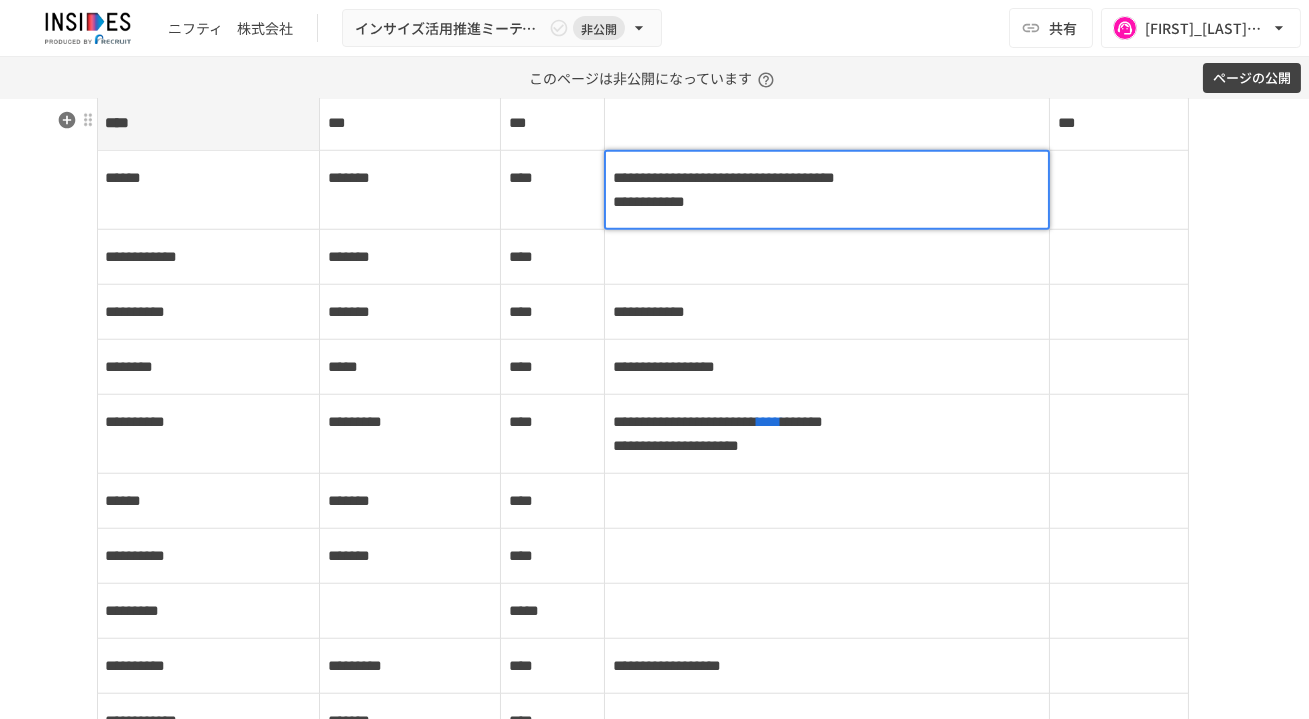 click on "**********" at bounding box center [827, 190] 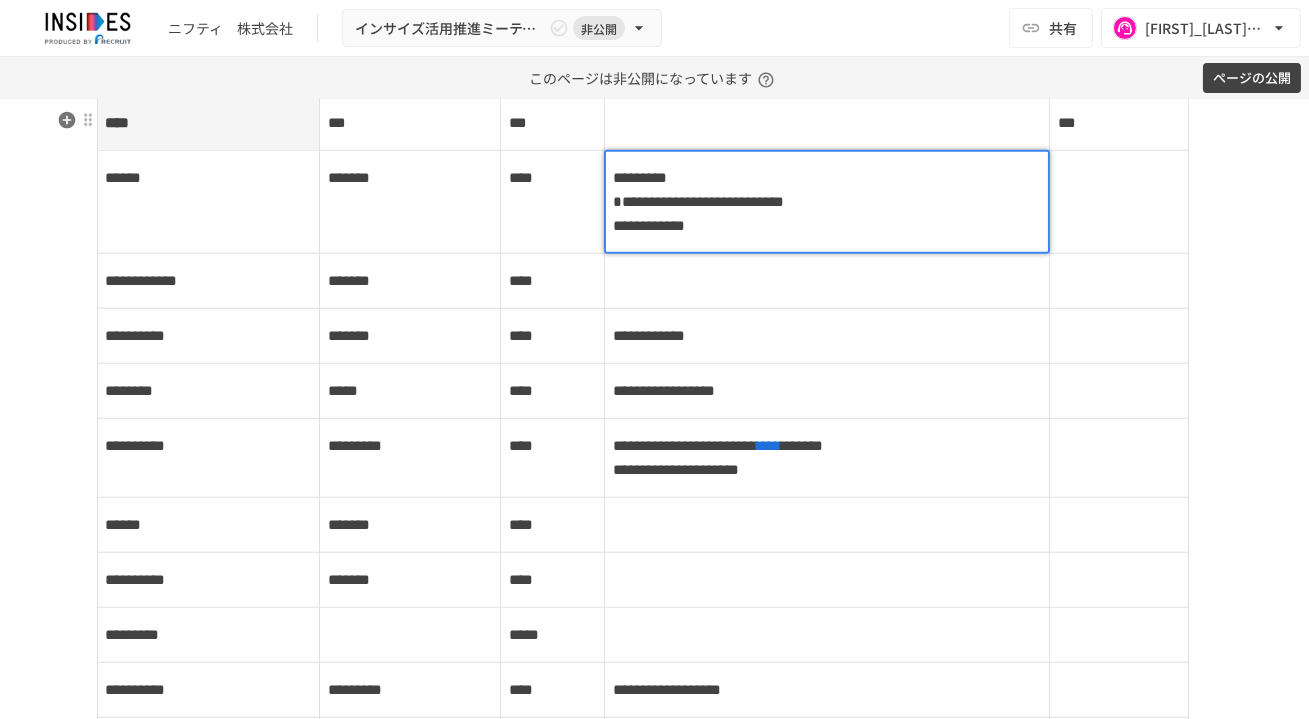 click on "**********" at bounding box center [698, 201] 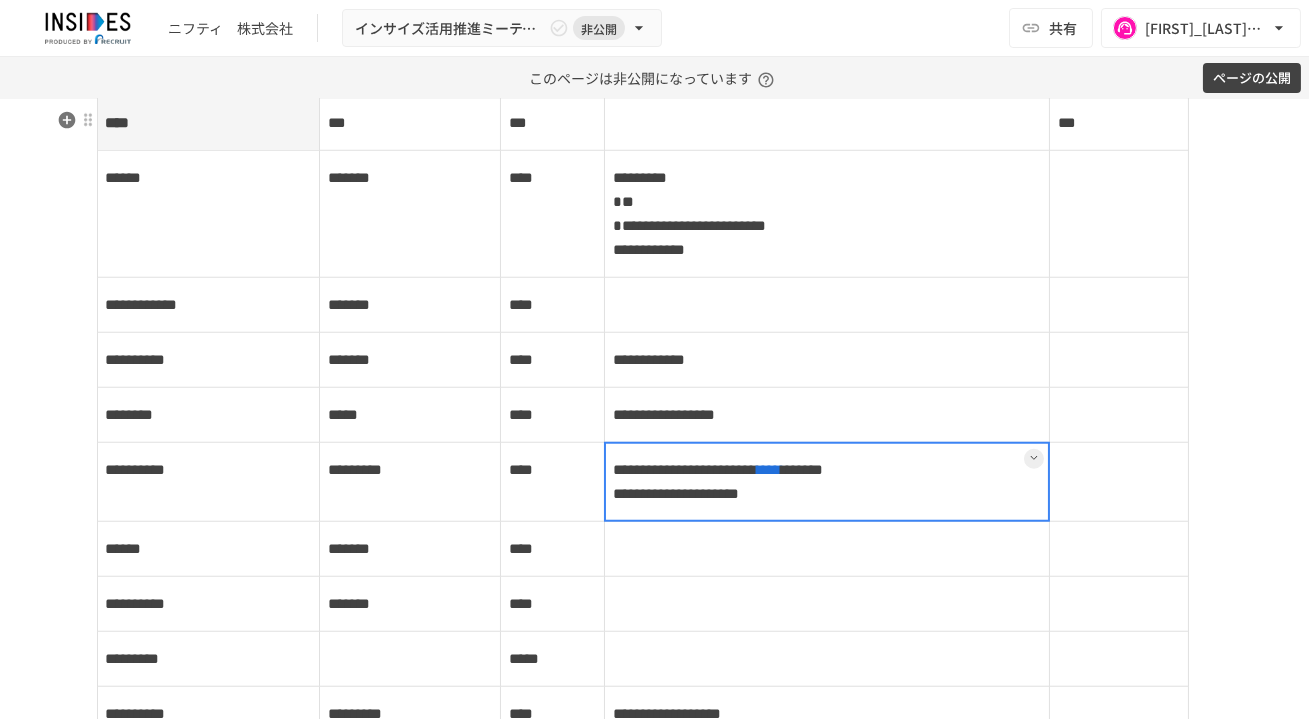 click on "**********" at bounding box center (827, 482) 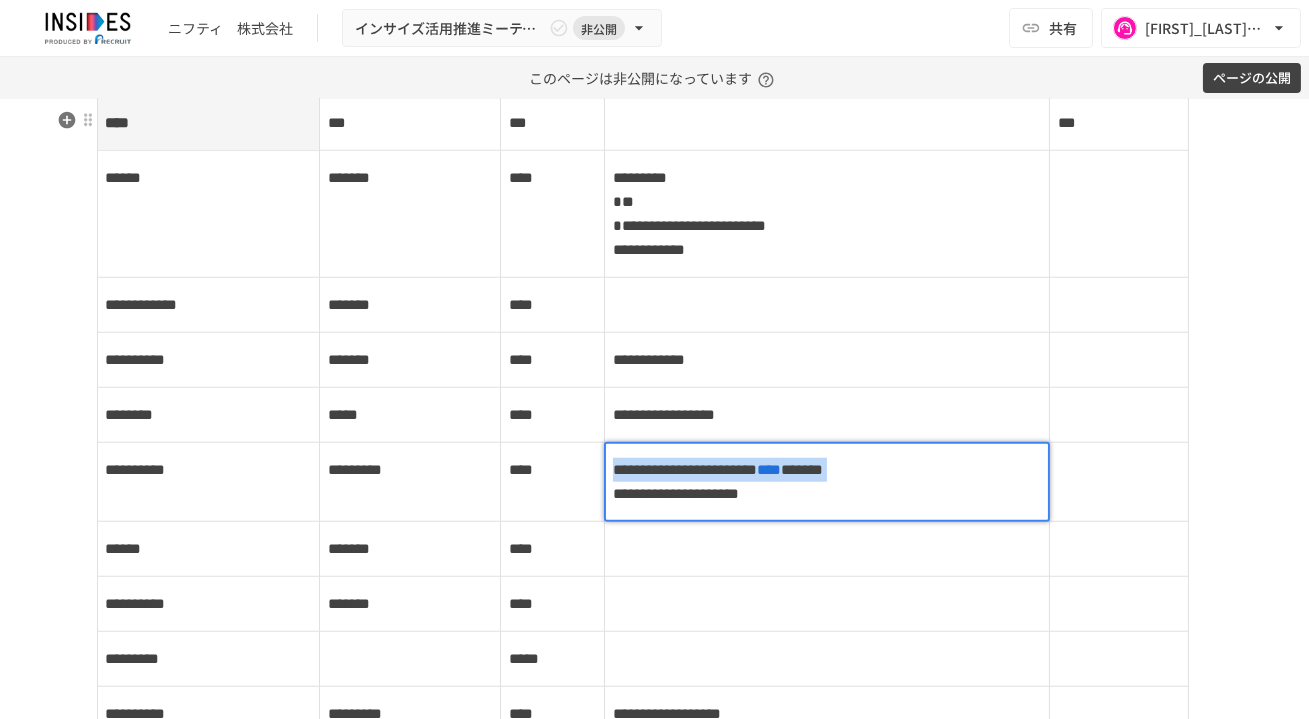 click on "**********" at bounding box center [685, 469] 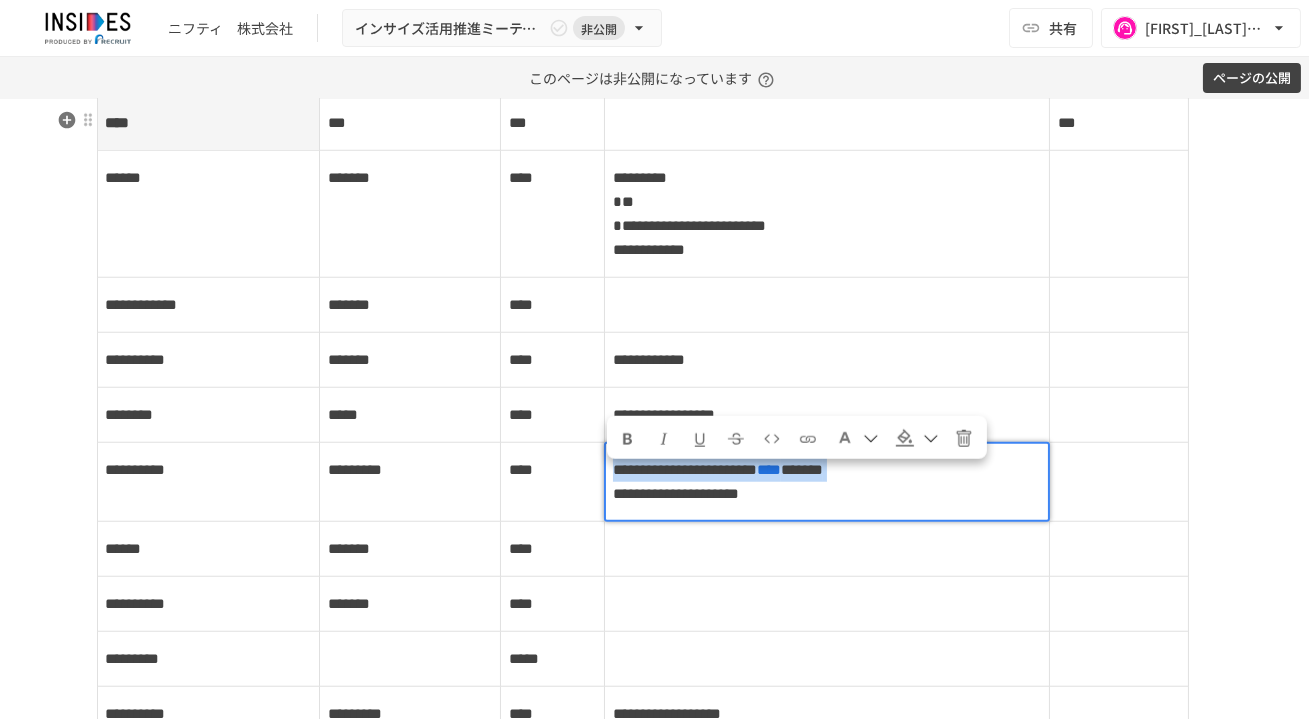 click on "**********" at bounding box center (685, 469) 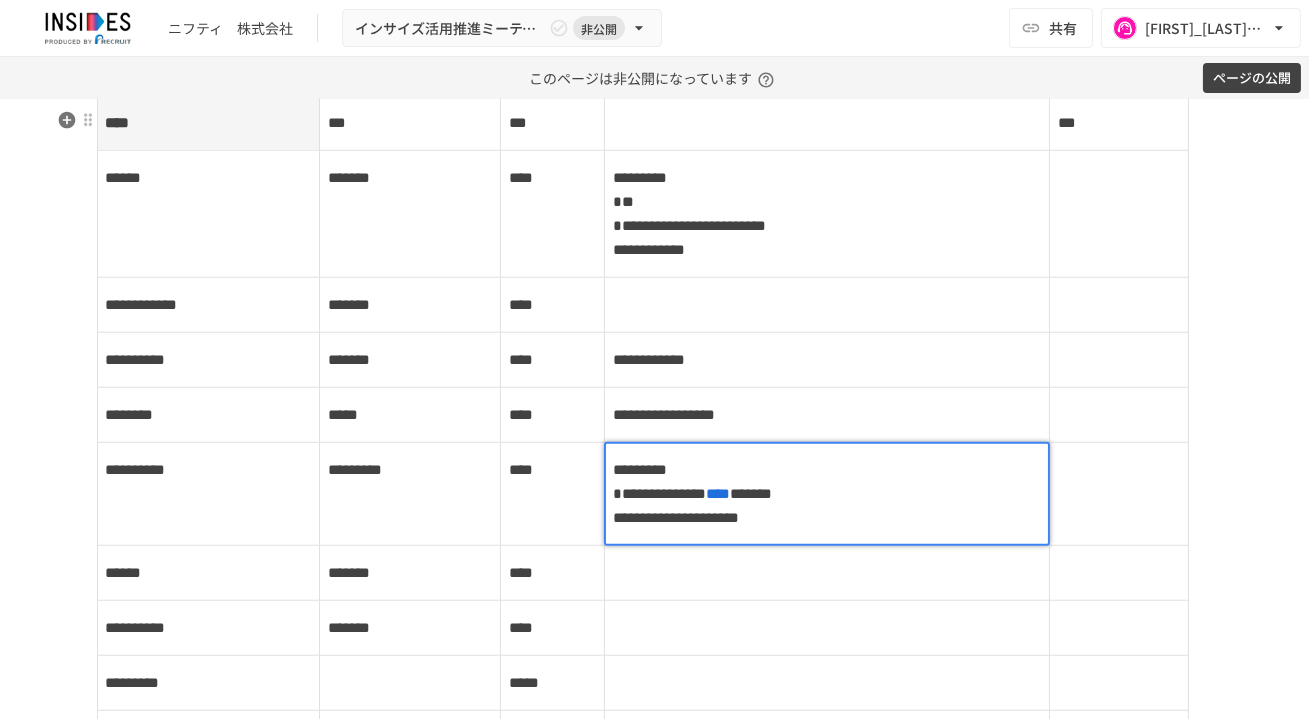 click on "*******" at bounding box center [751, 493] 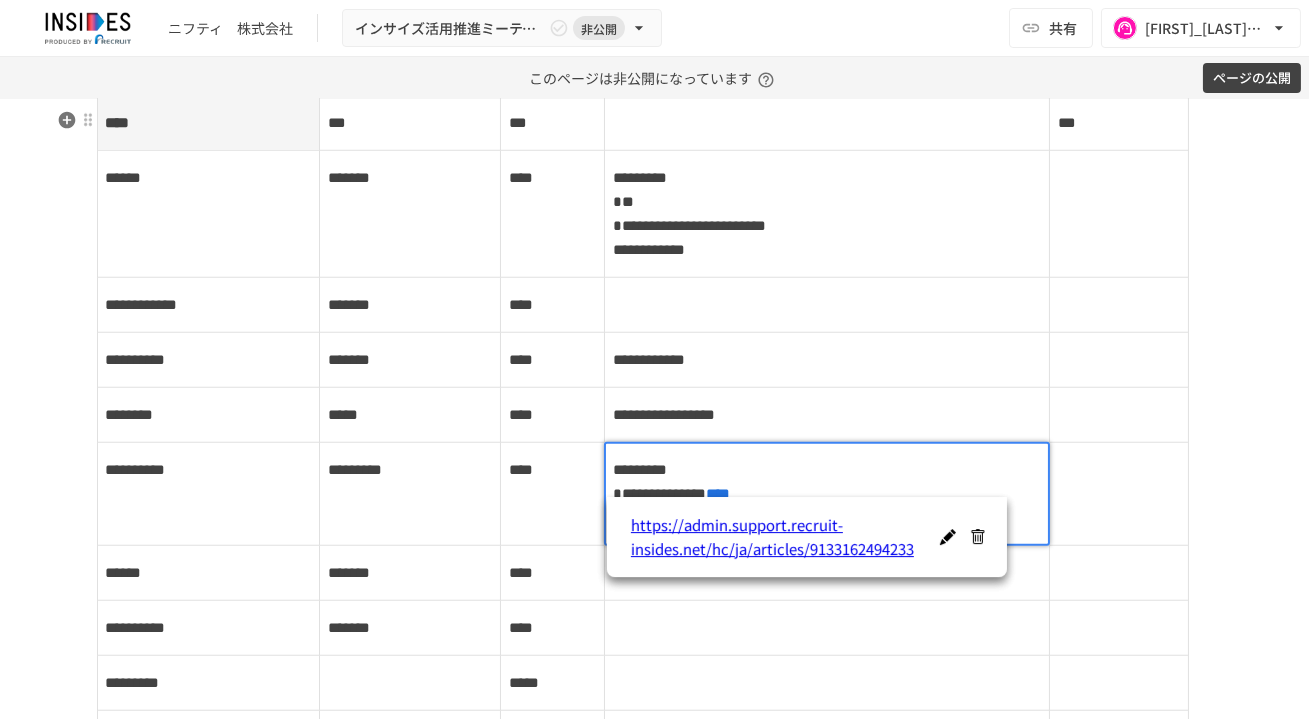 type 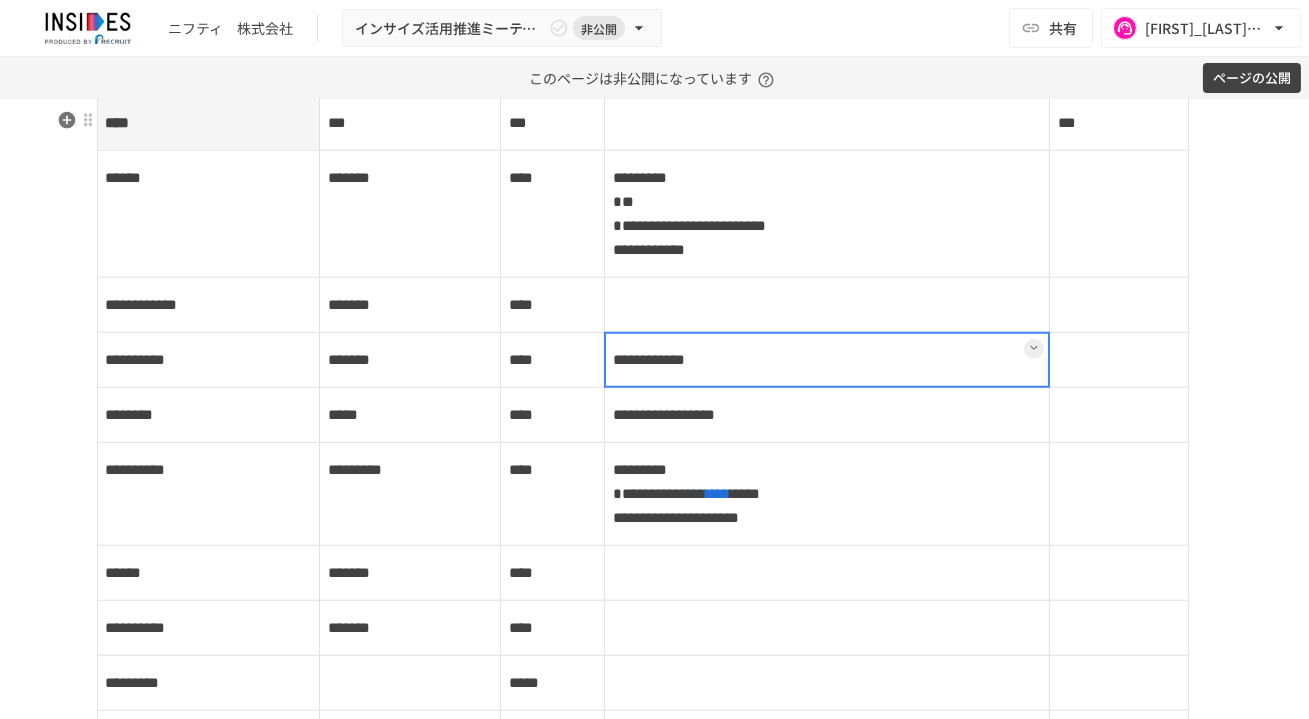 click on "**********" at bounding box center (827, 360) 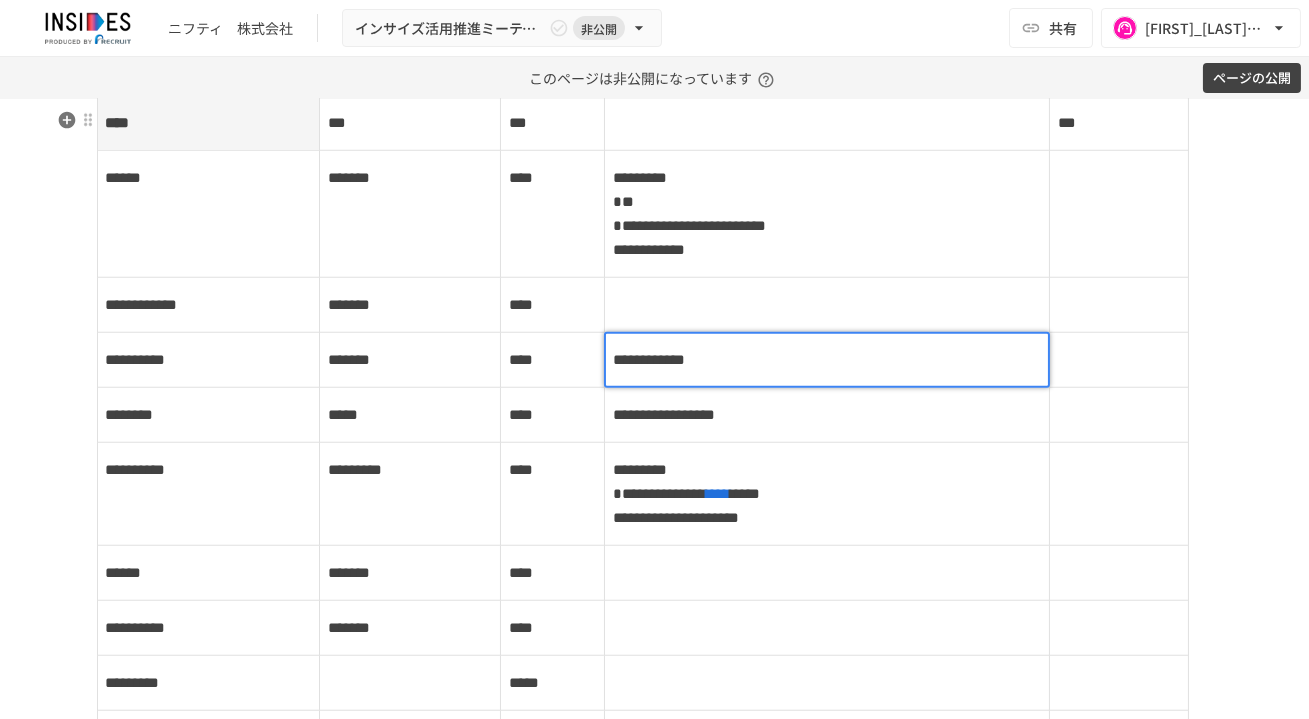 click on "**********" at bounding box center (649, 359) 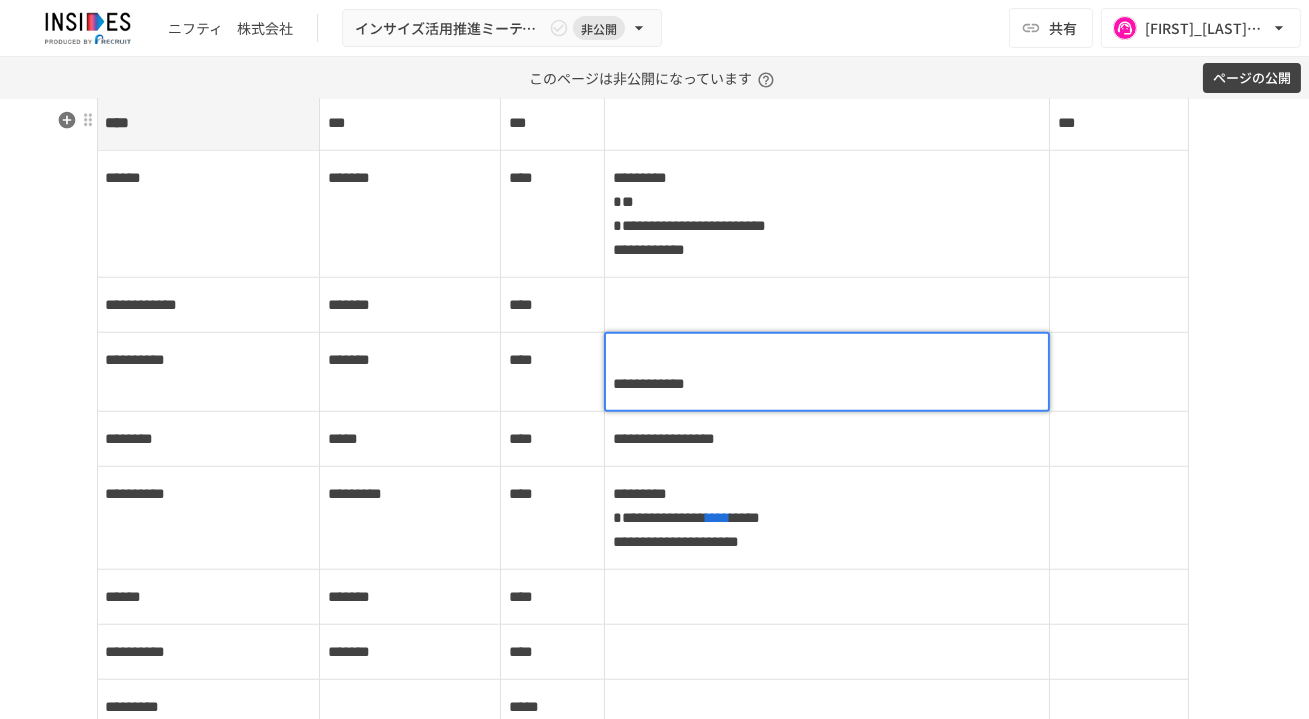 click on "**********" at bounding box center (827, 372) 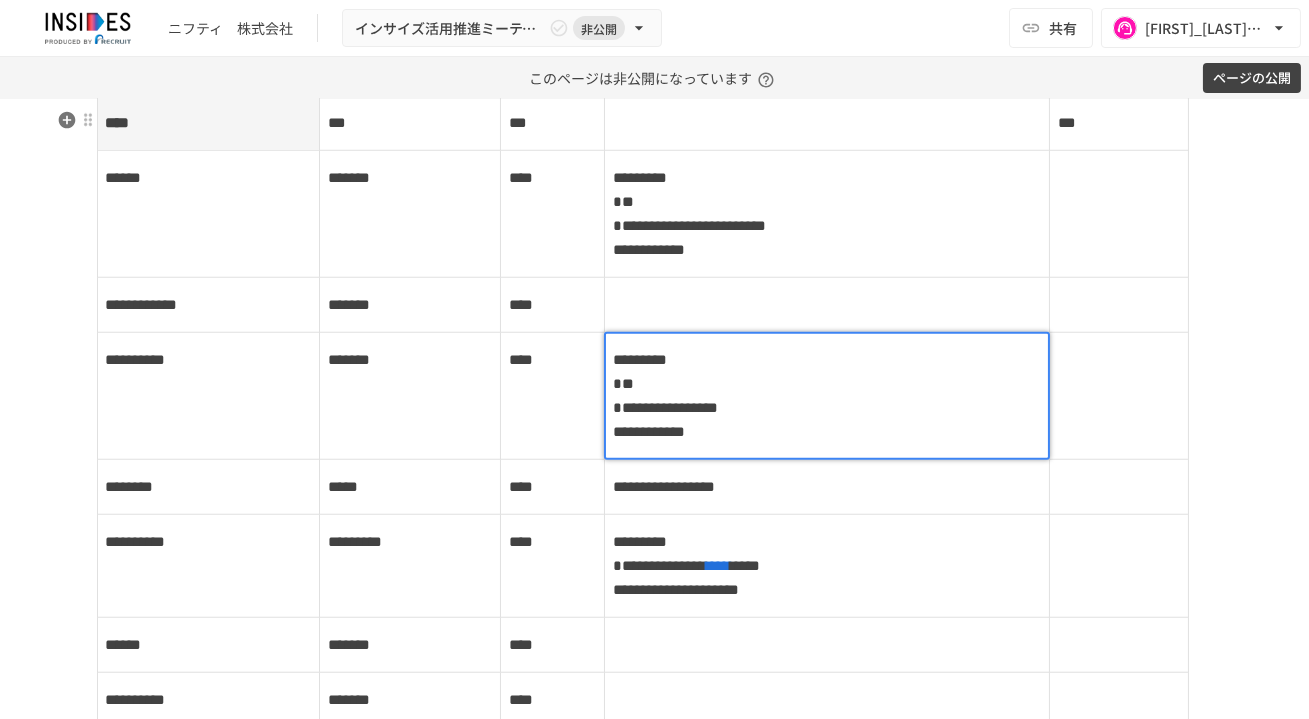 click on "**********" at bounding box center [665, 407] 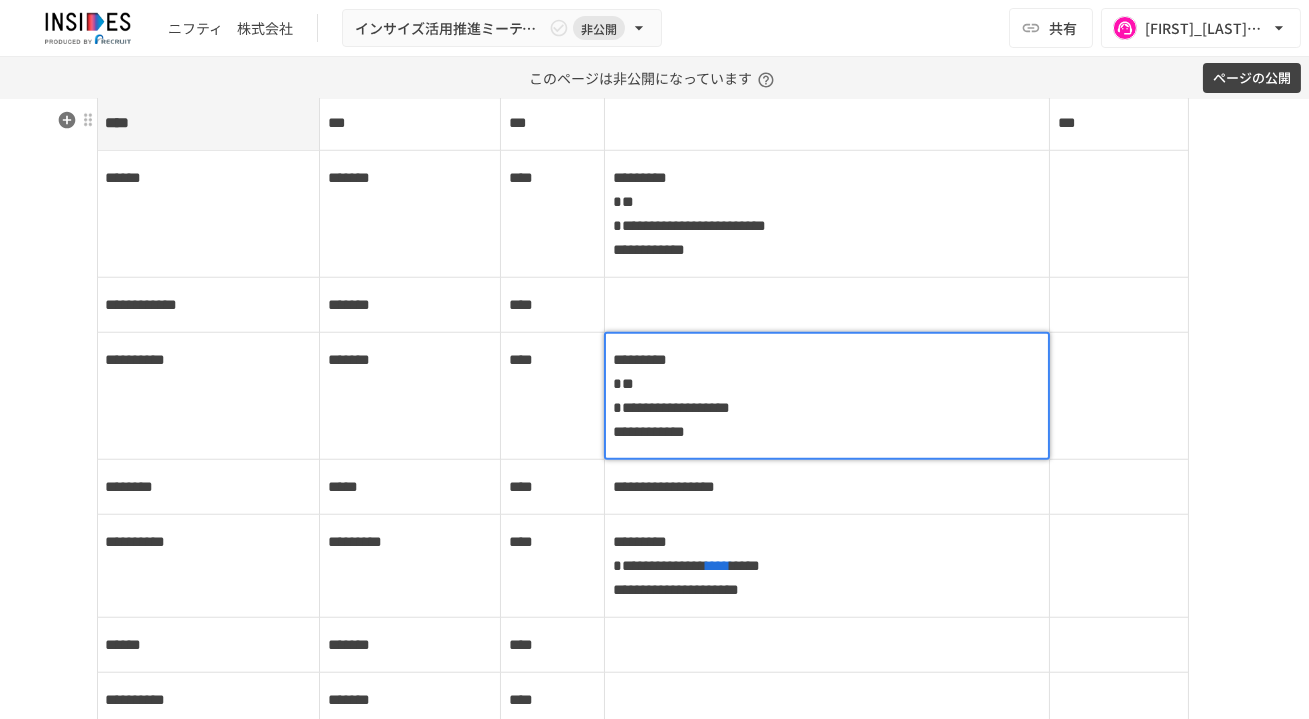 click on "*********" at bounding box center [640, 359] 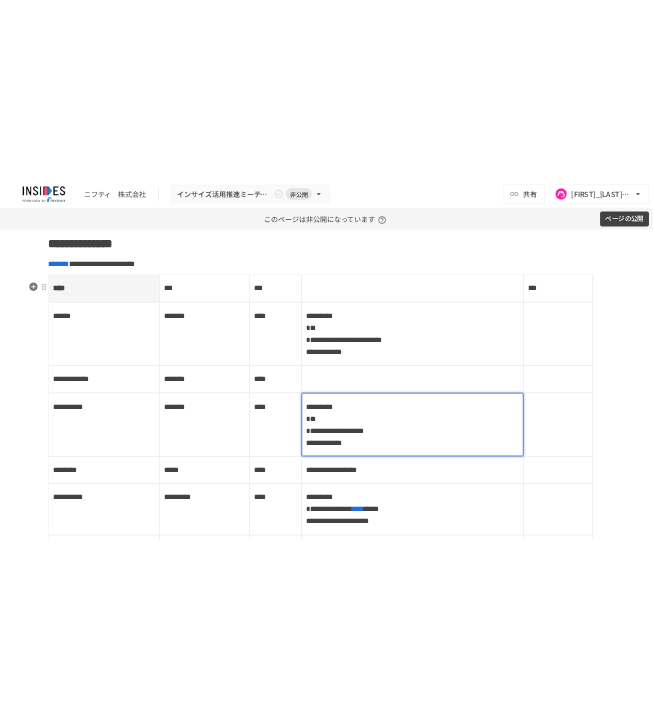 scroll, scrollTop: 3368, scrollLeft: 0, axis: vertical 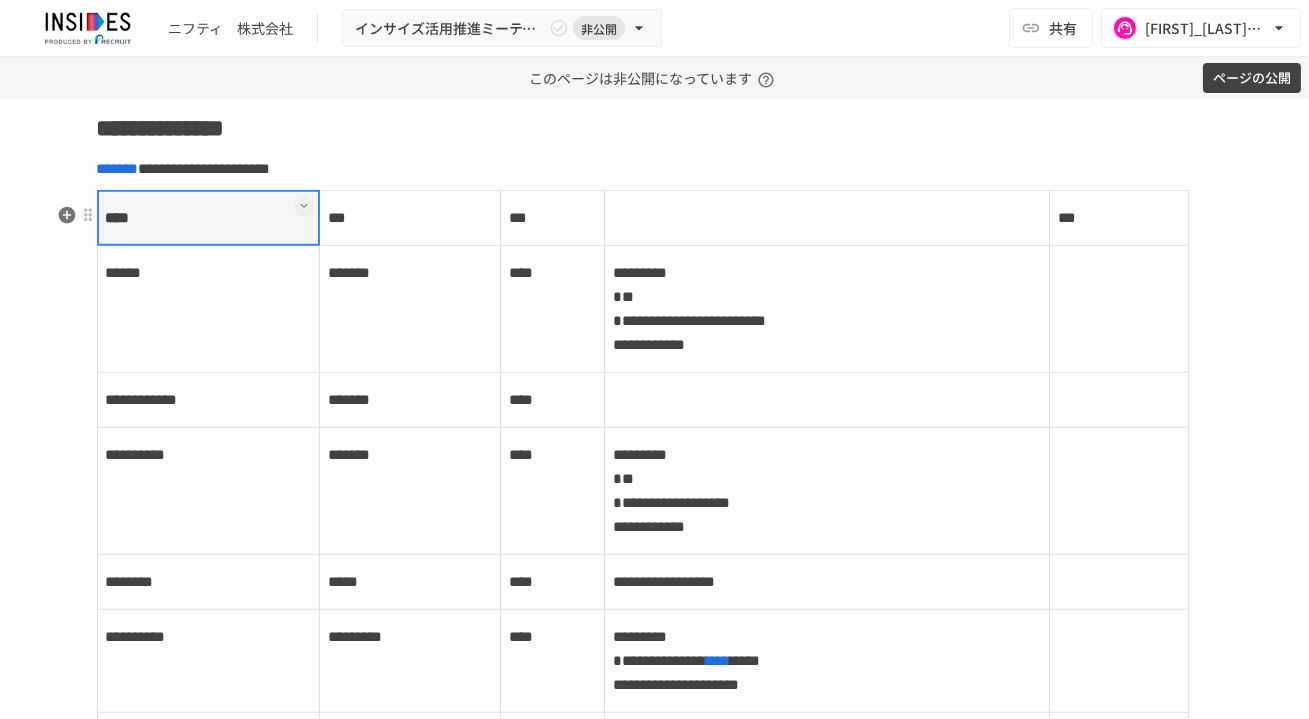 click on "****" at bounding box center [208, 218] 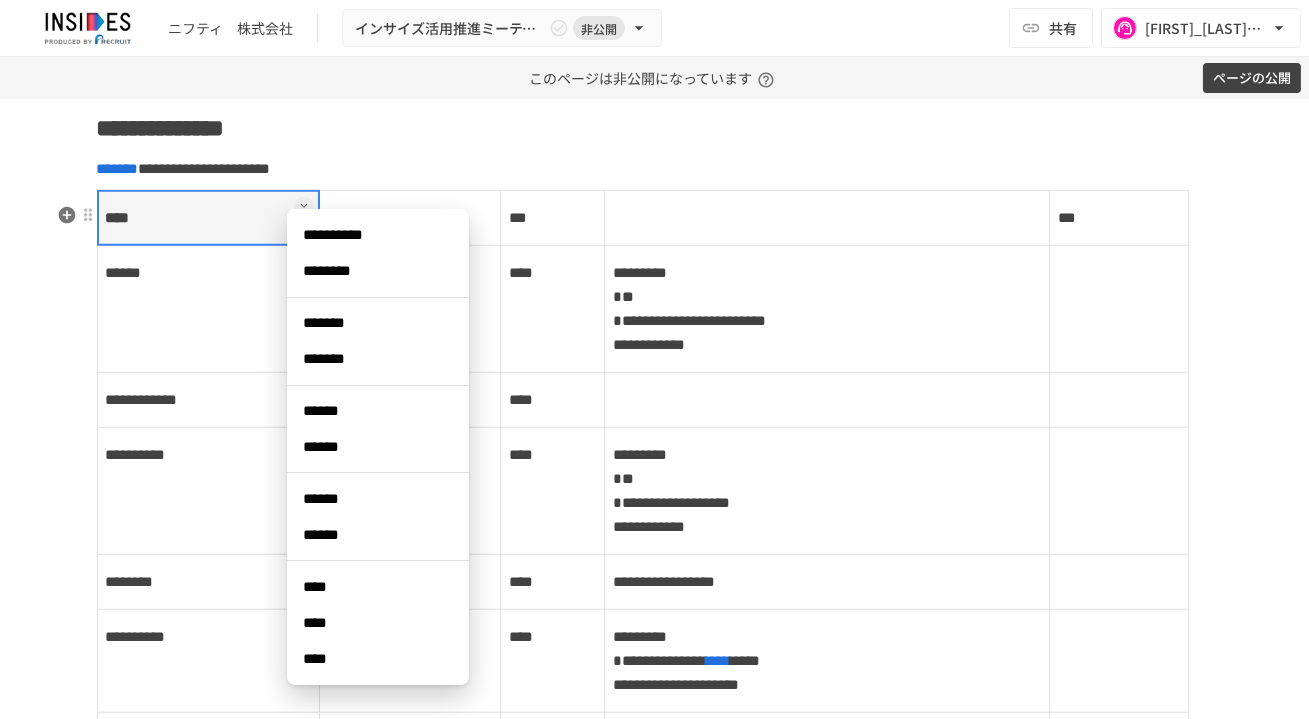type 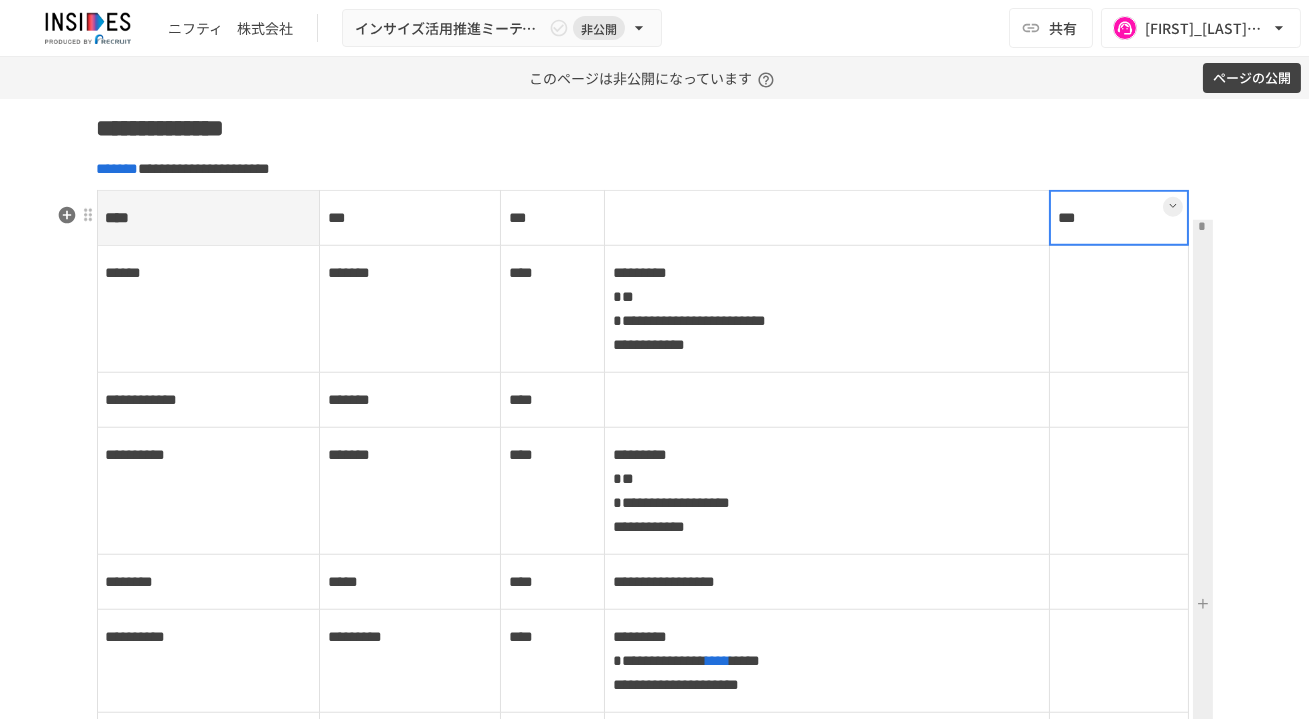 click at bounding box center (1173, 207) 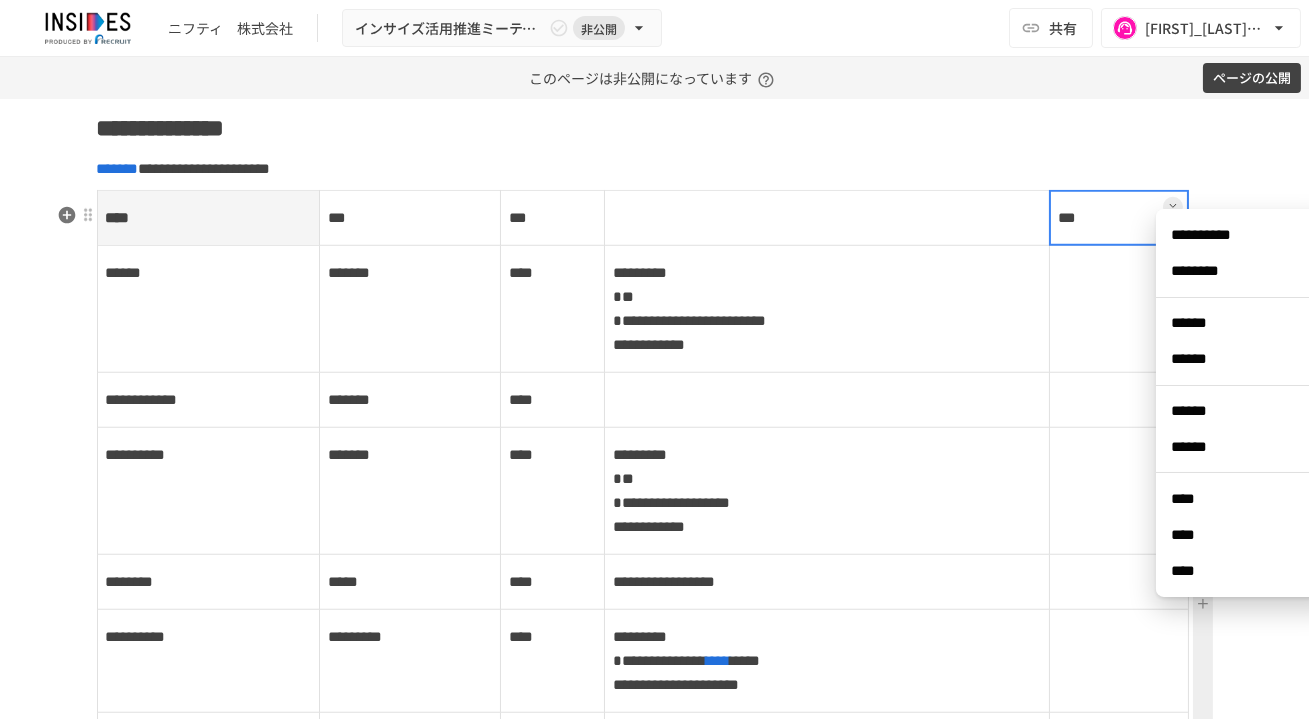 click on "**********" at bounding box center (1247, 235) 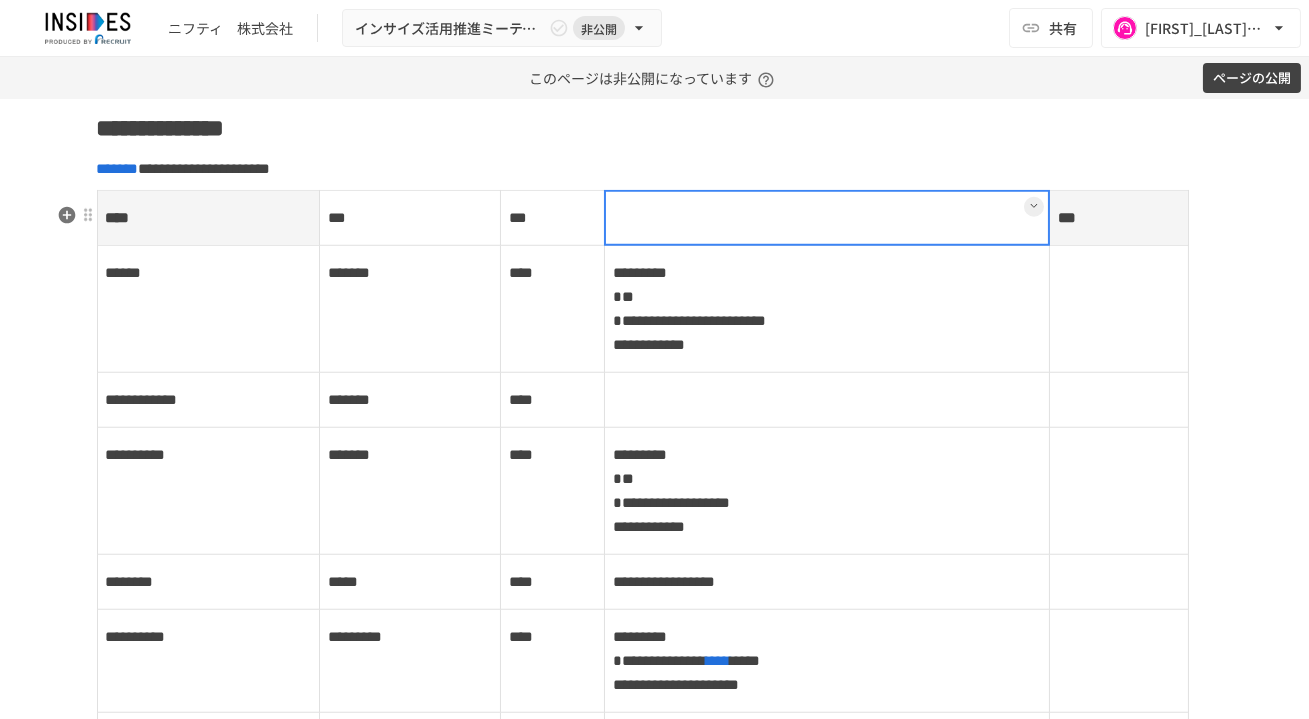 click at bounding box center [827, 218] 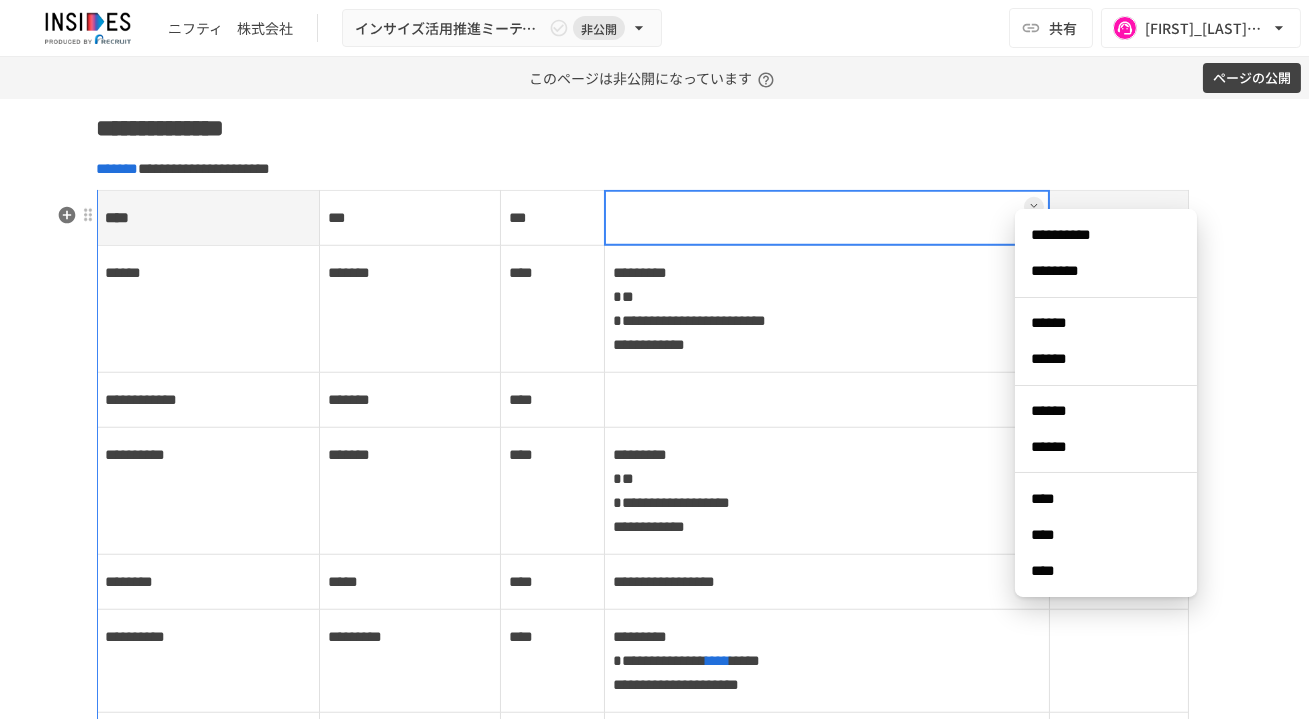 click at bounding box center [1049, 218] 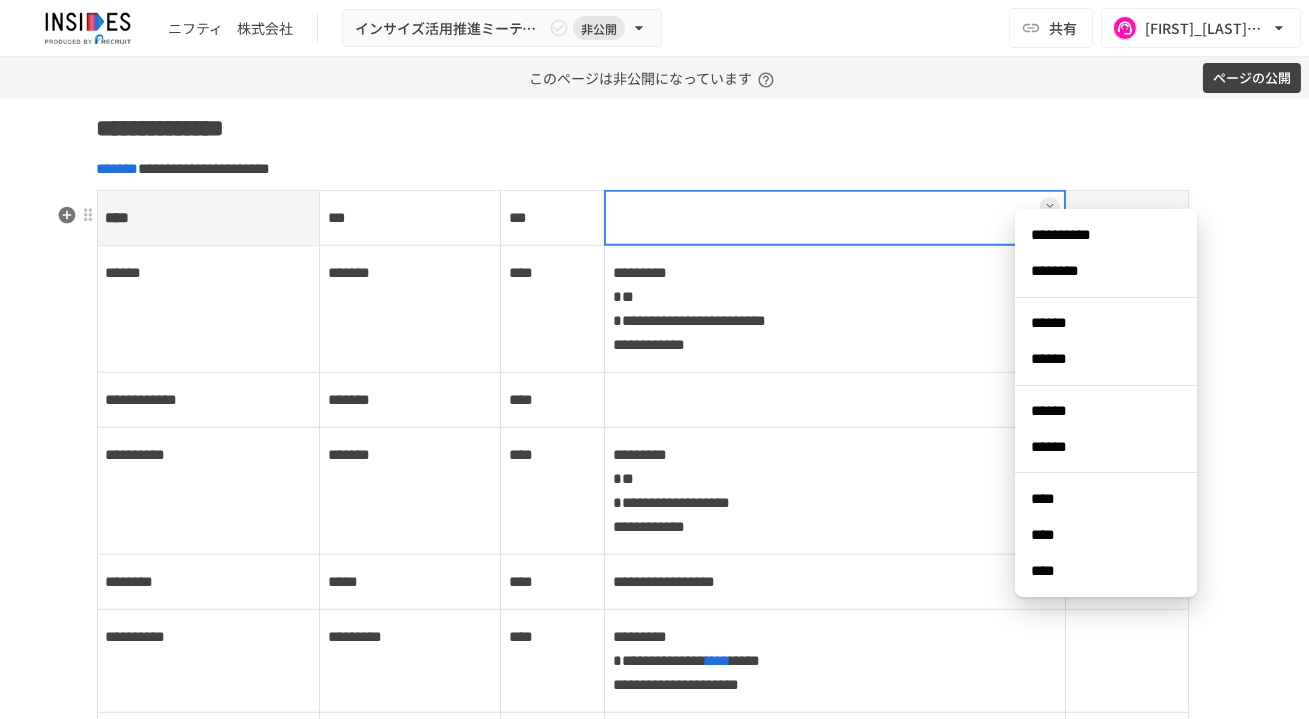 click on "**********" at bounding box center (1106, 235) 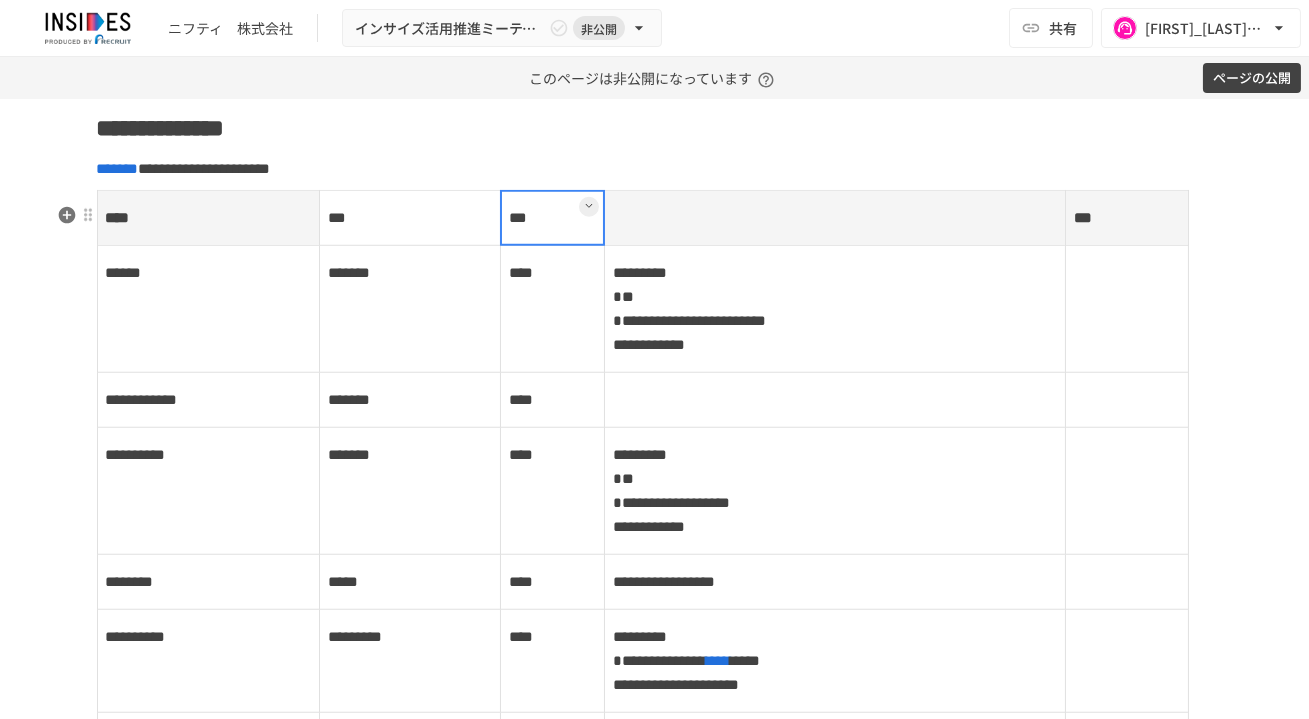 click on "***" at bounding box center (552, 218) 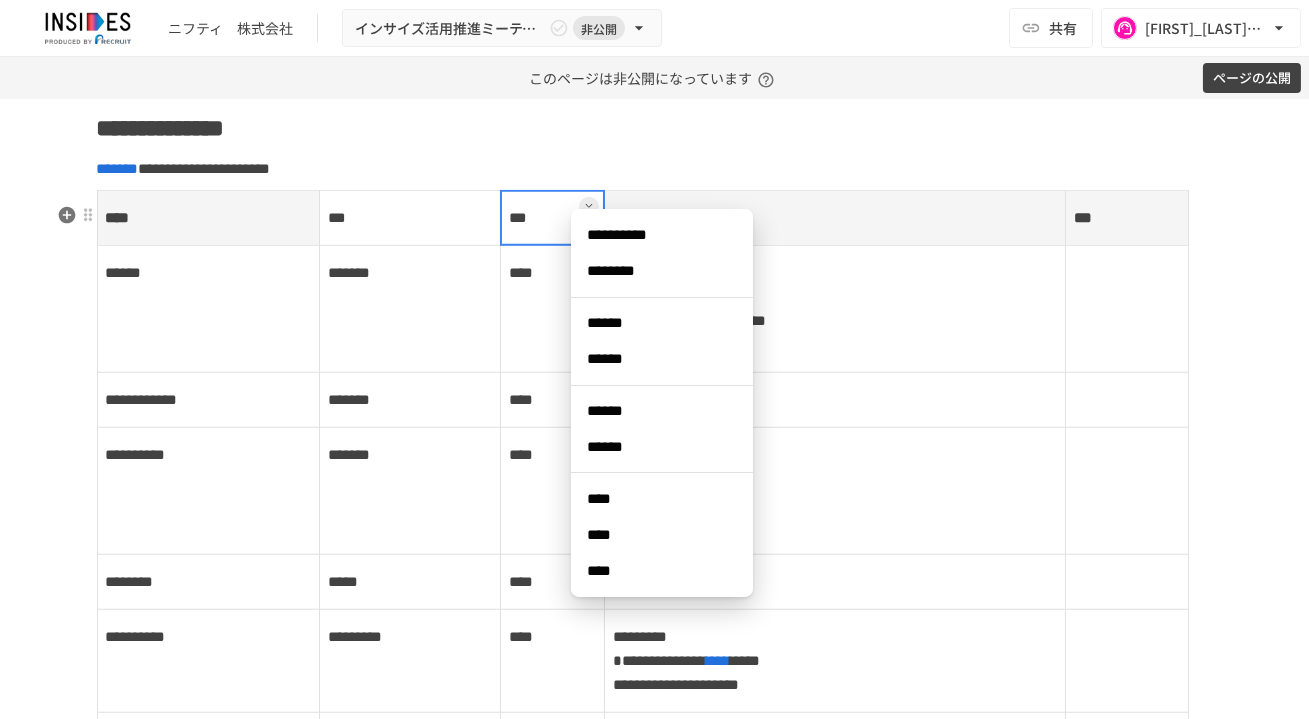 click on "**********" at bounding box center [662, 235] 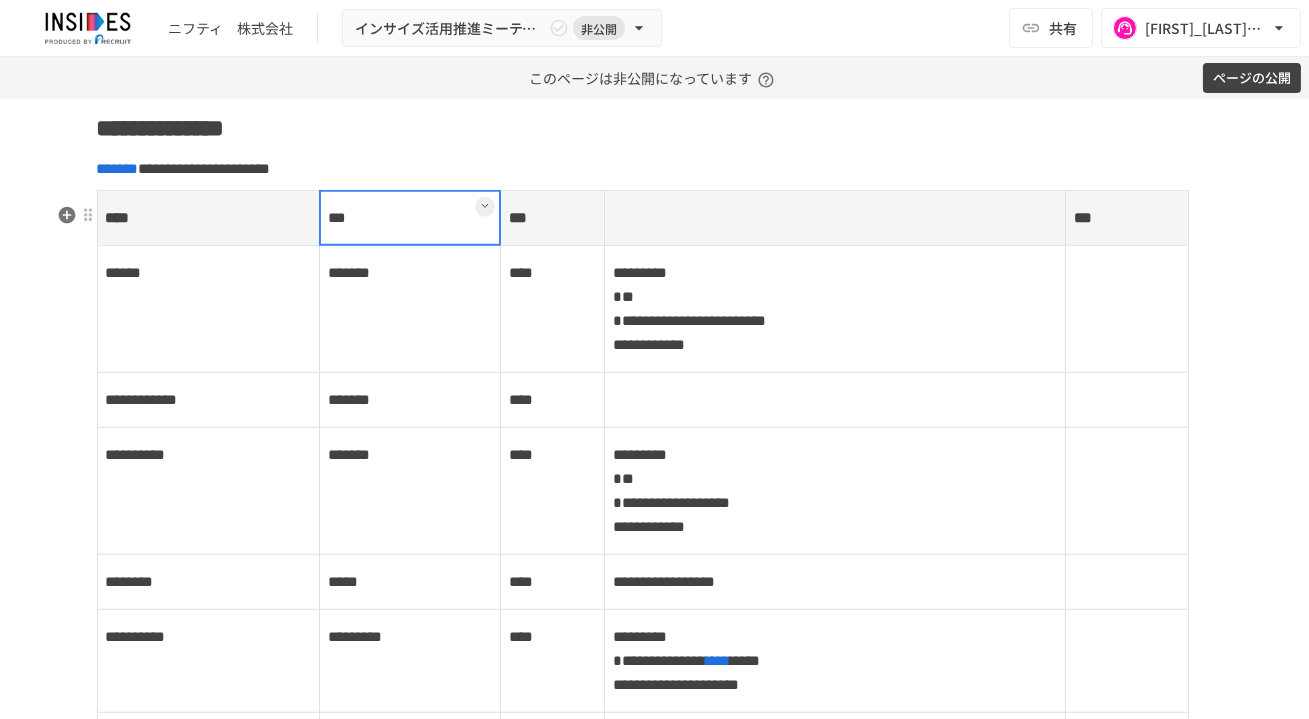 click on "***" at bounding box center [410, 218] 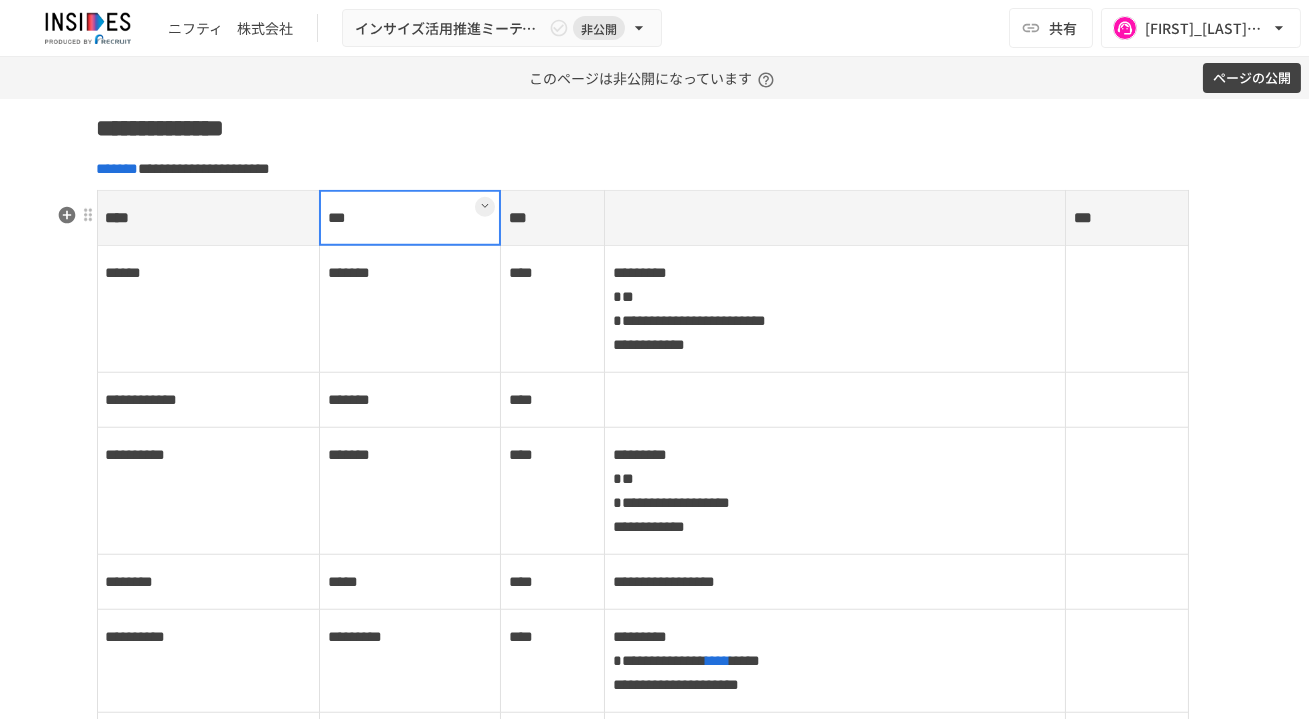 click at bounding box center (485, 207) 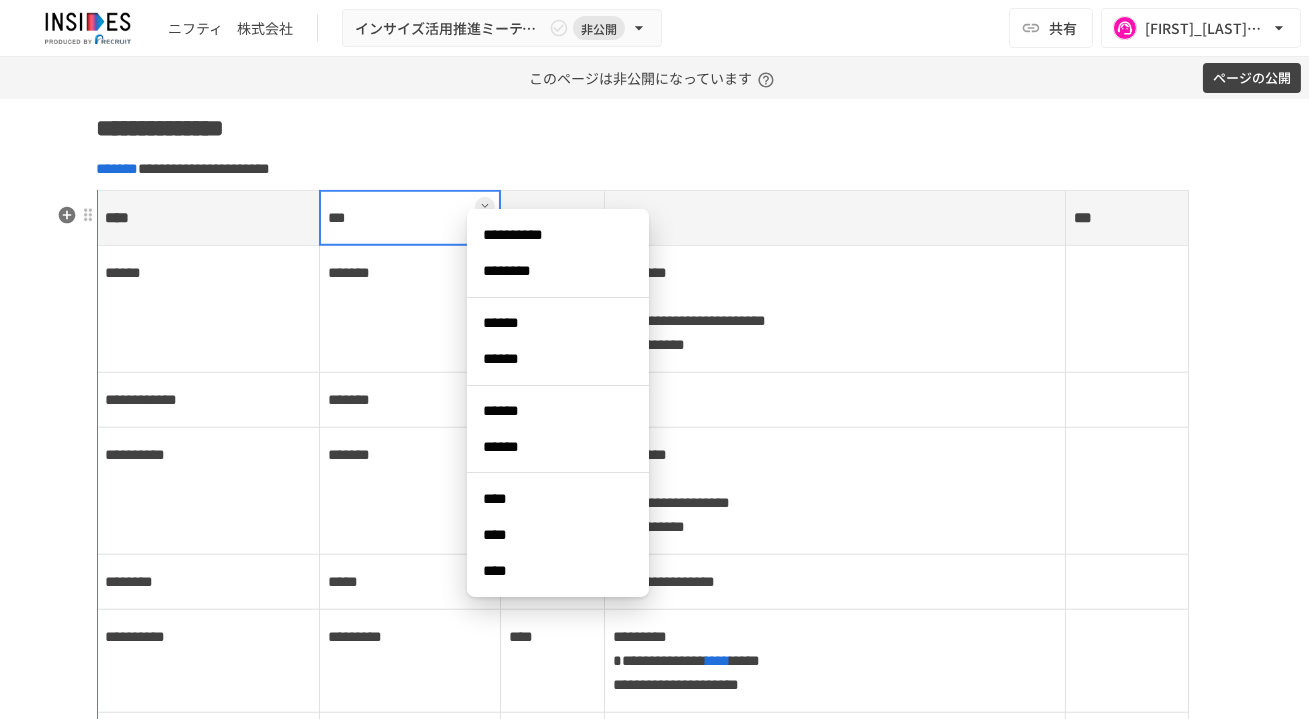 click at bounding box center [500, 218] 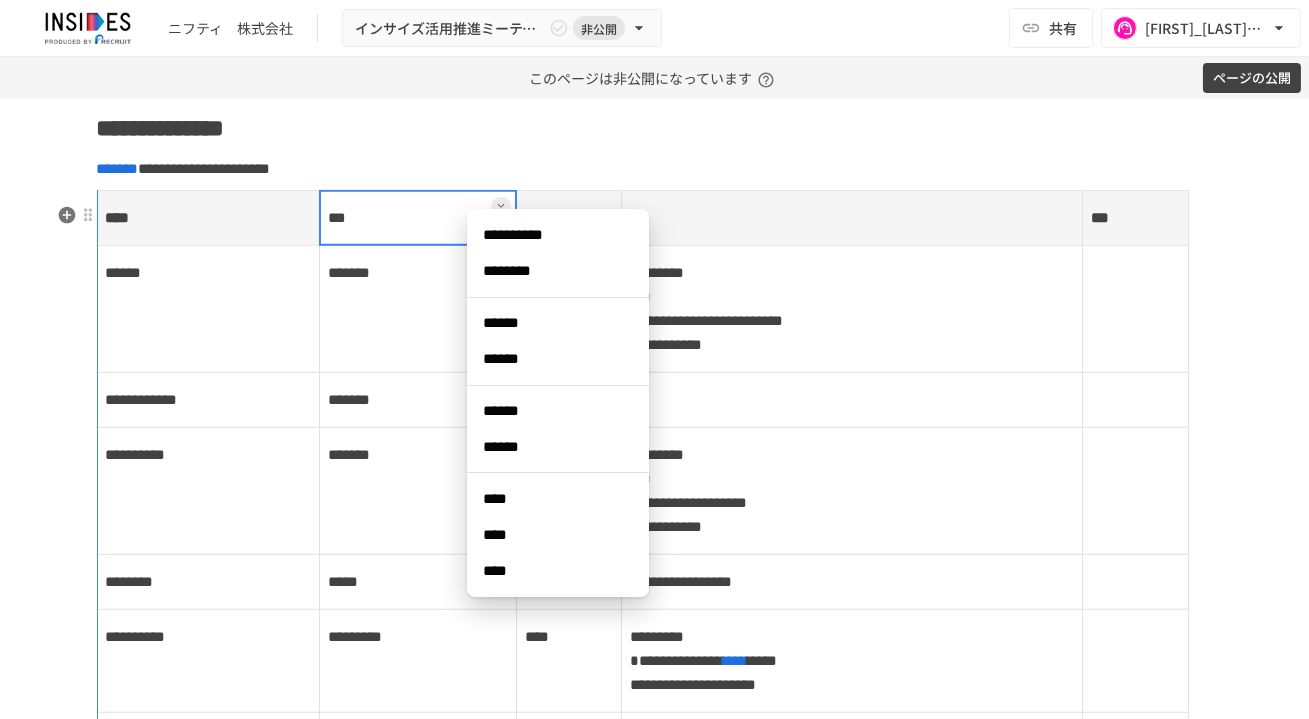 click at bounding box center [516, 218] 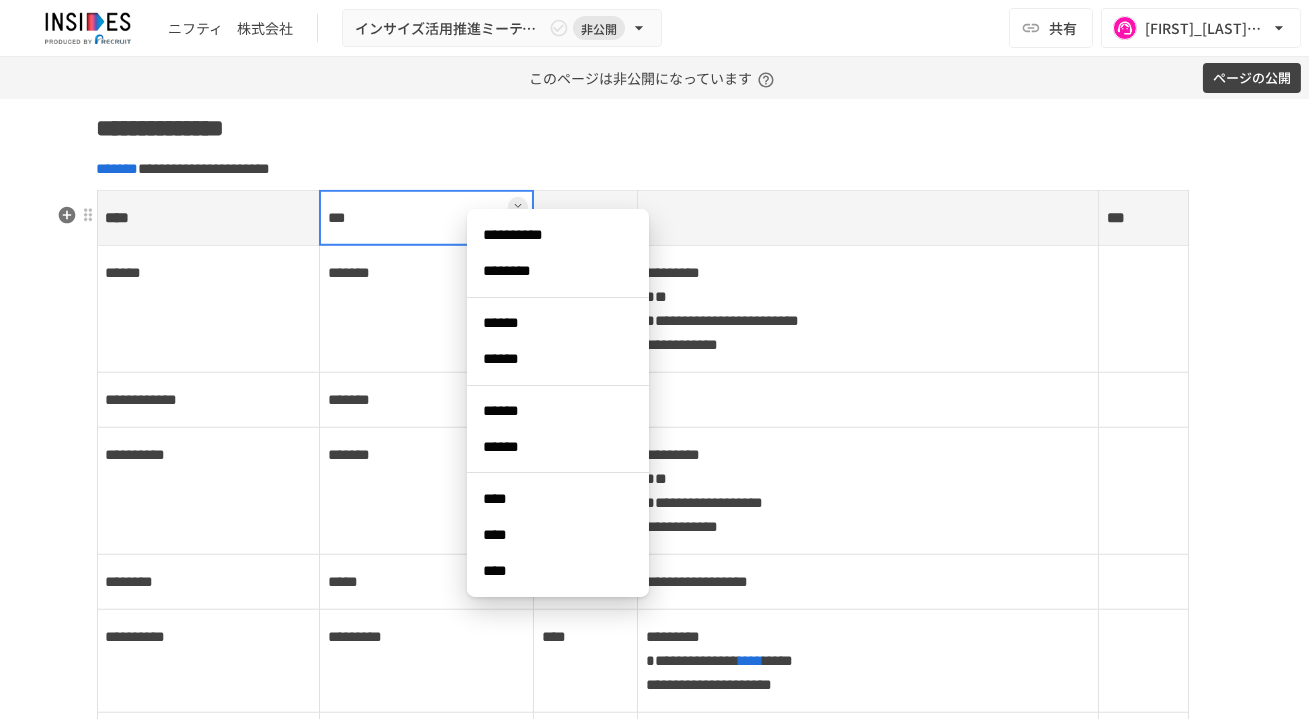 click at bounding box center [426, 218] 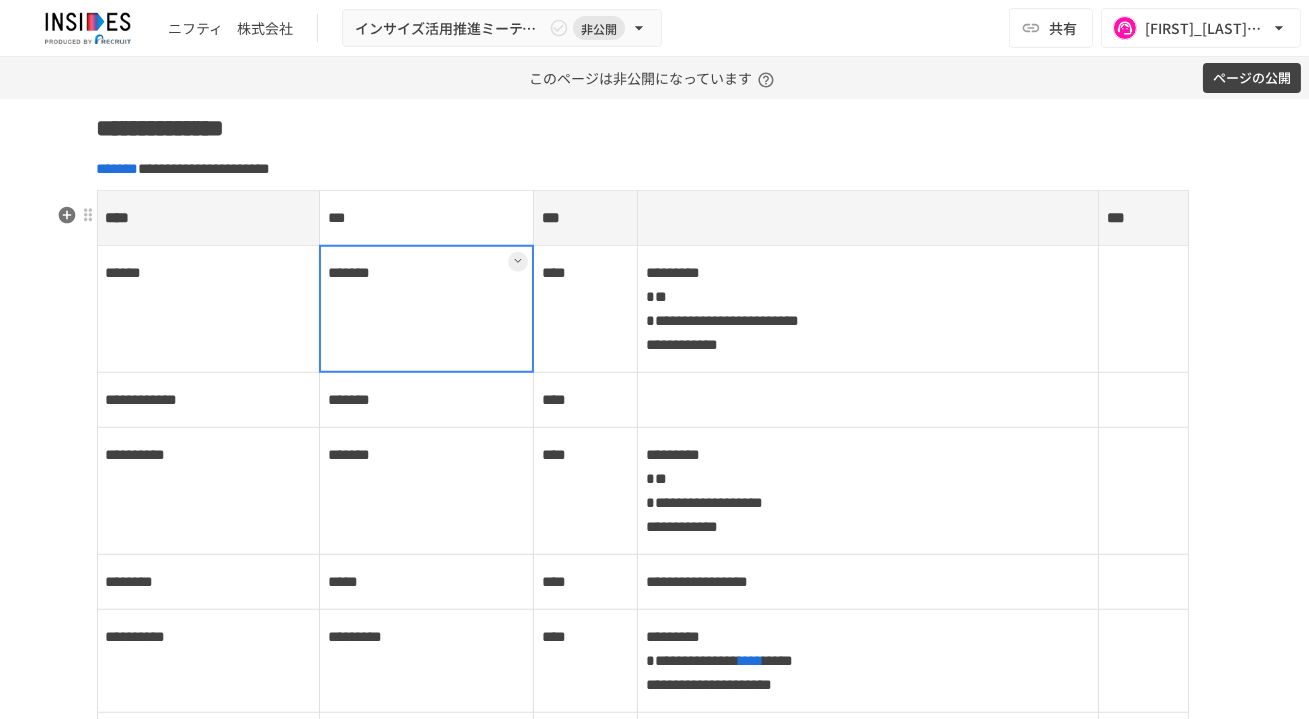 click on "*******" at bounding box center (427, 309) 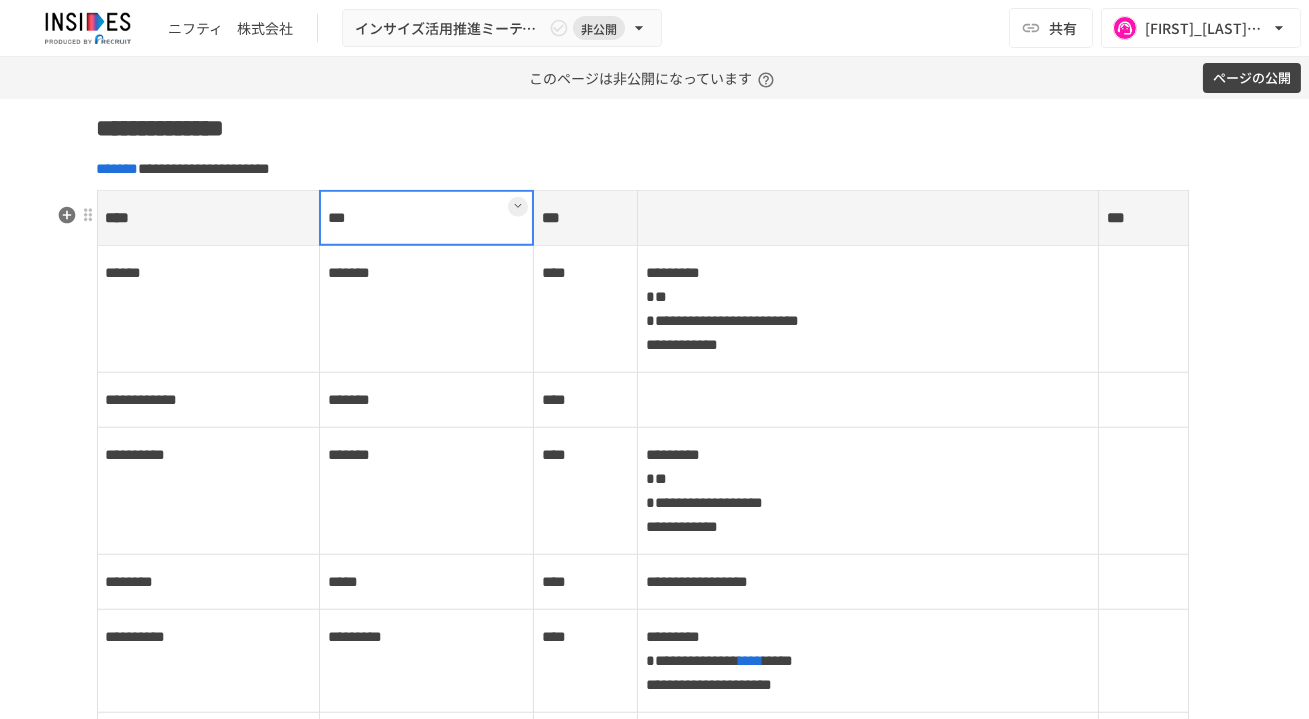 drag, startPoint x: 440, startPoint y: 226, endPoint x: 506, endPoint y: 213, distance: 67.26812 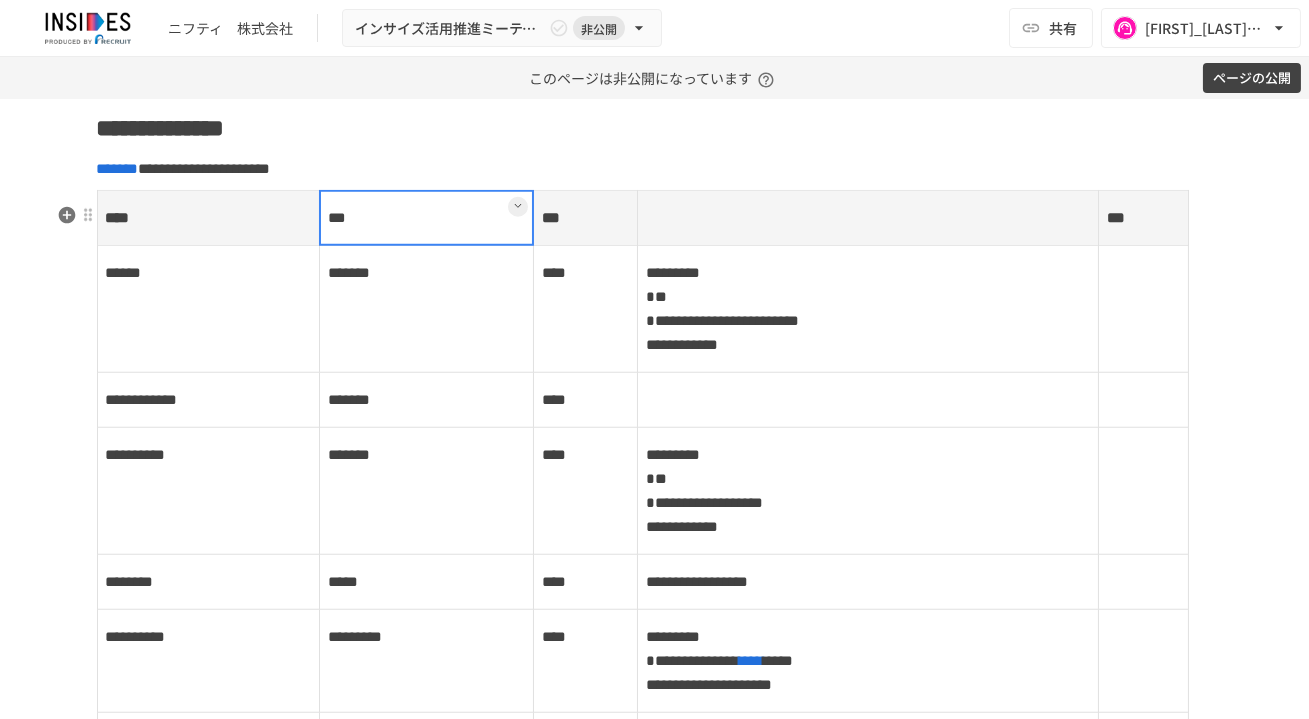 click on "***" at bounding box center [427, 218] 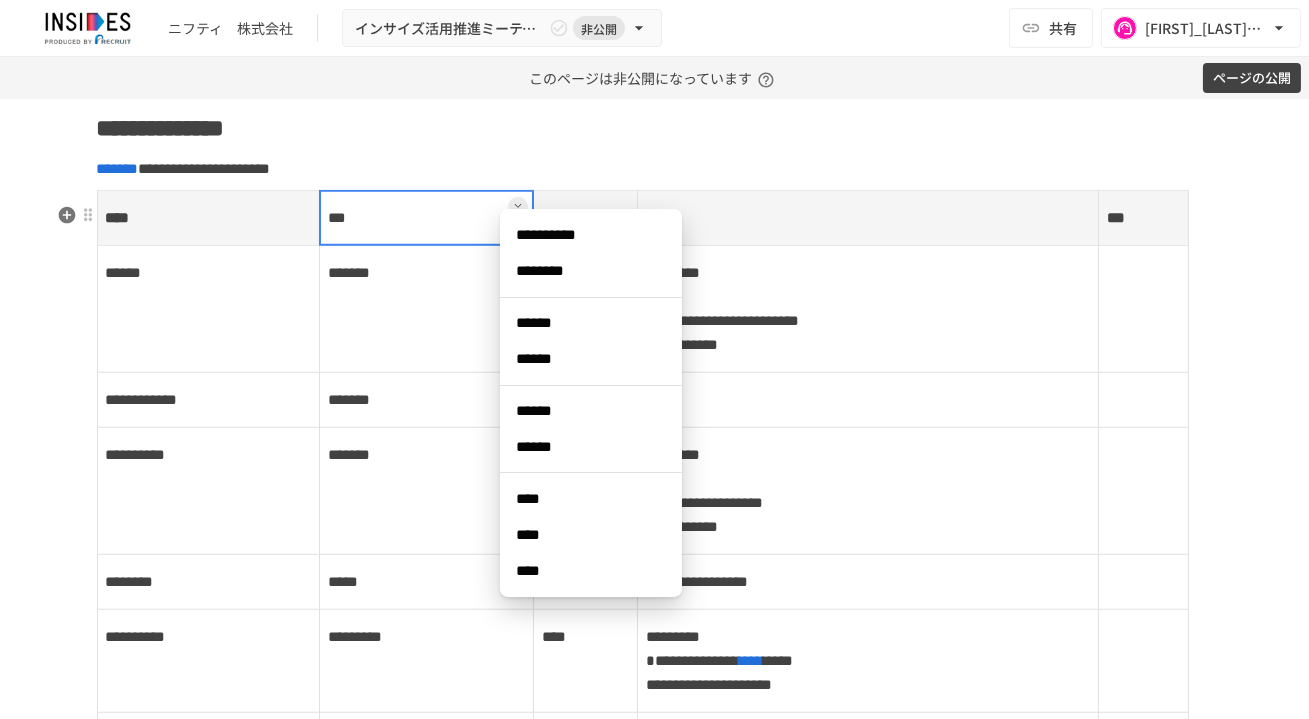 click on "**********" at bounding box center (591, 235) 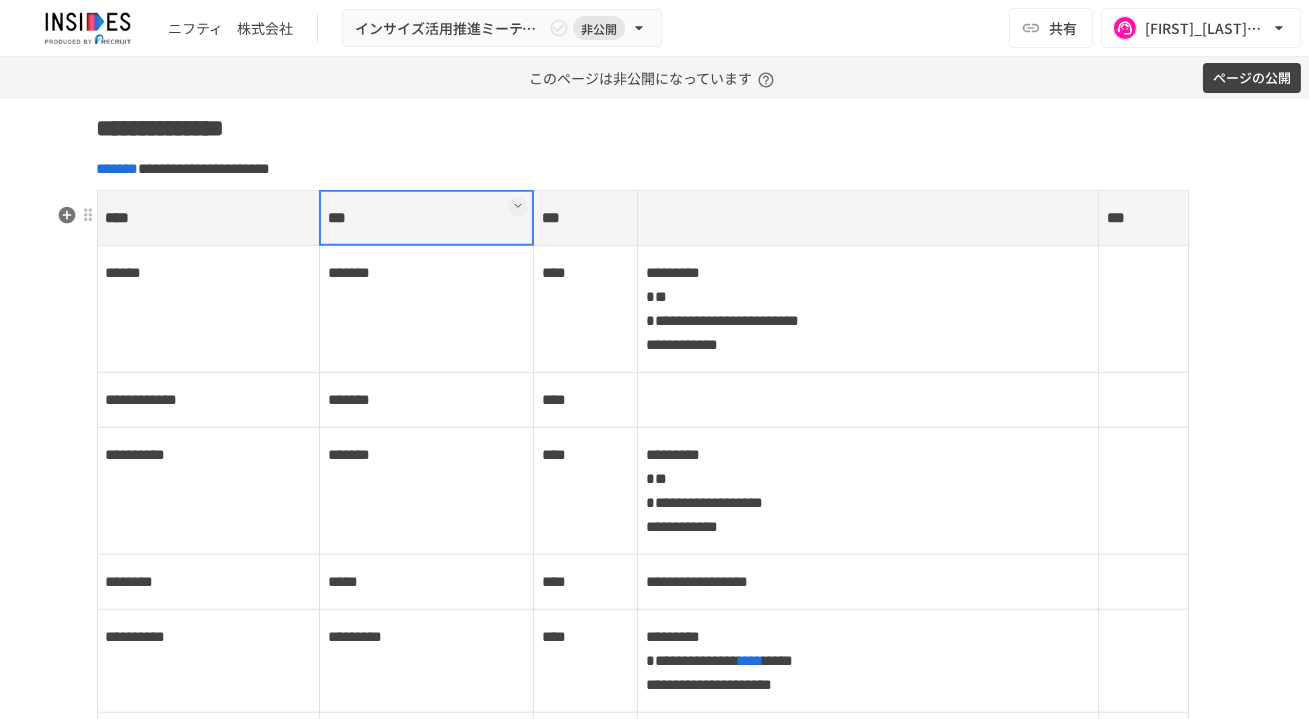 click at bounding box center (868, 218) 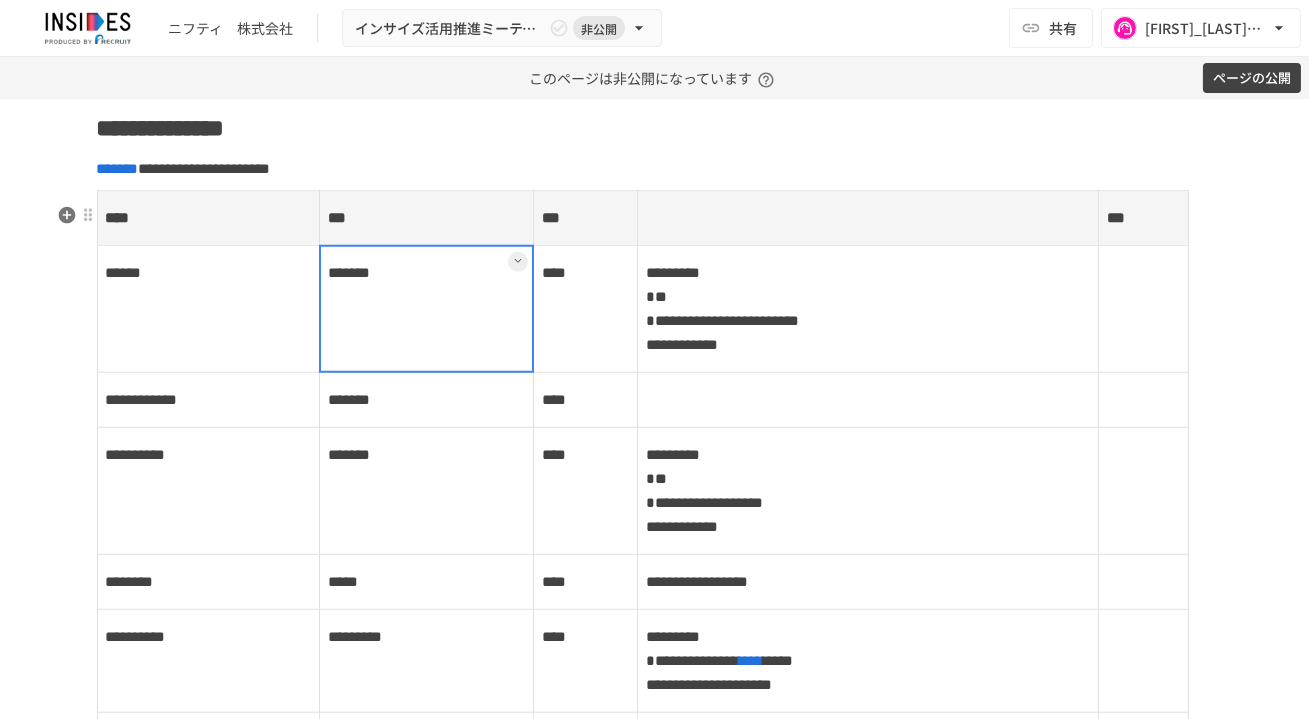 click on "*******" at bounding box center (427, 309) 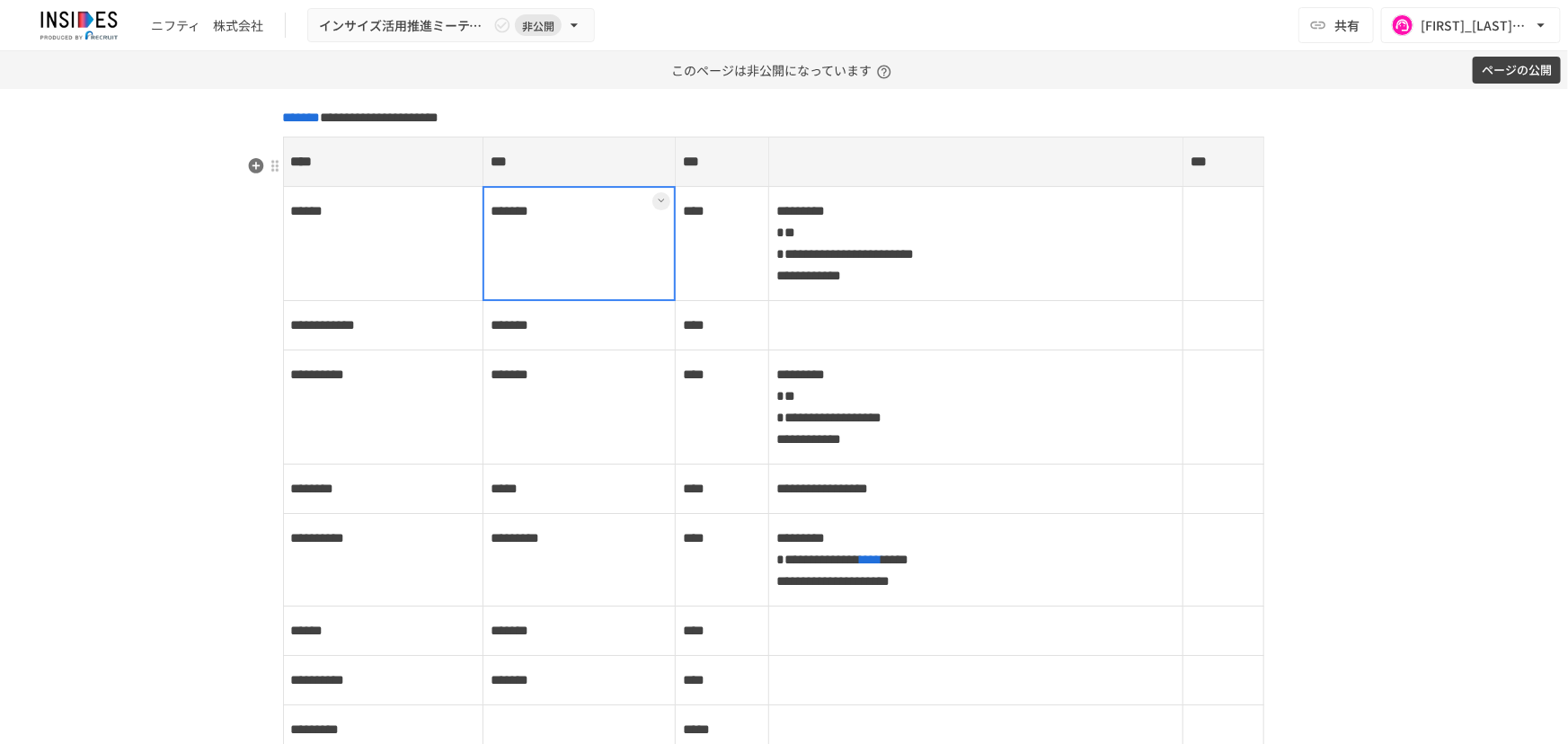 scroll, scrollTop: 3060, scrollLeft: 0, axis: vertical 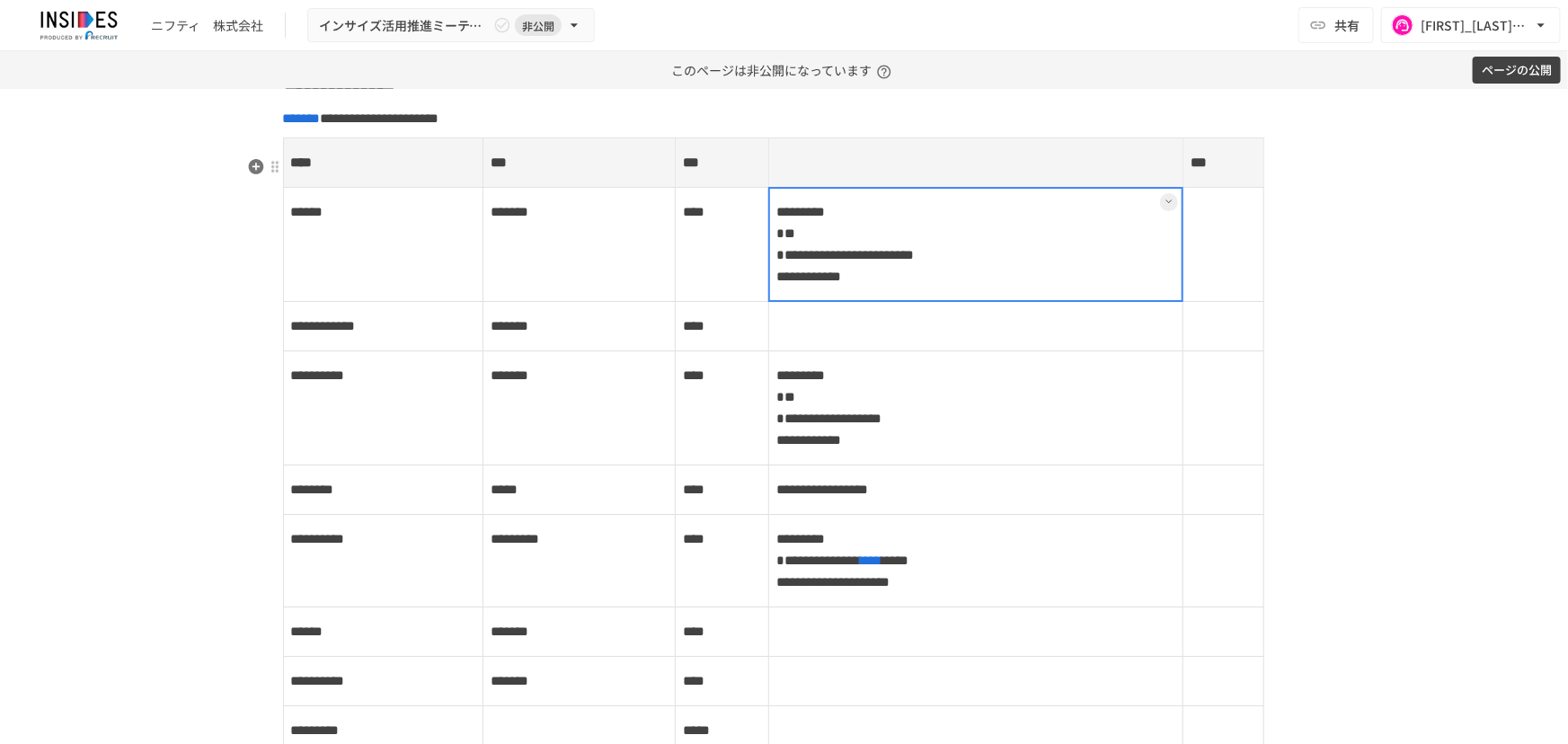 click on "**********" at bounding box center [976, 244] 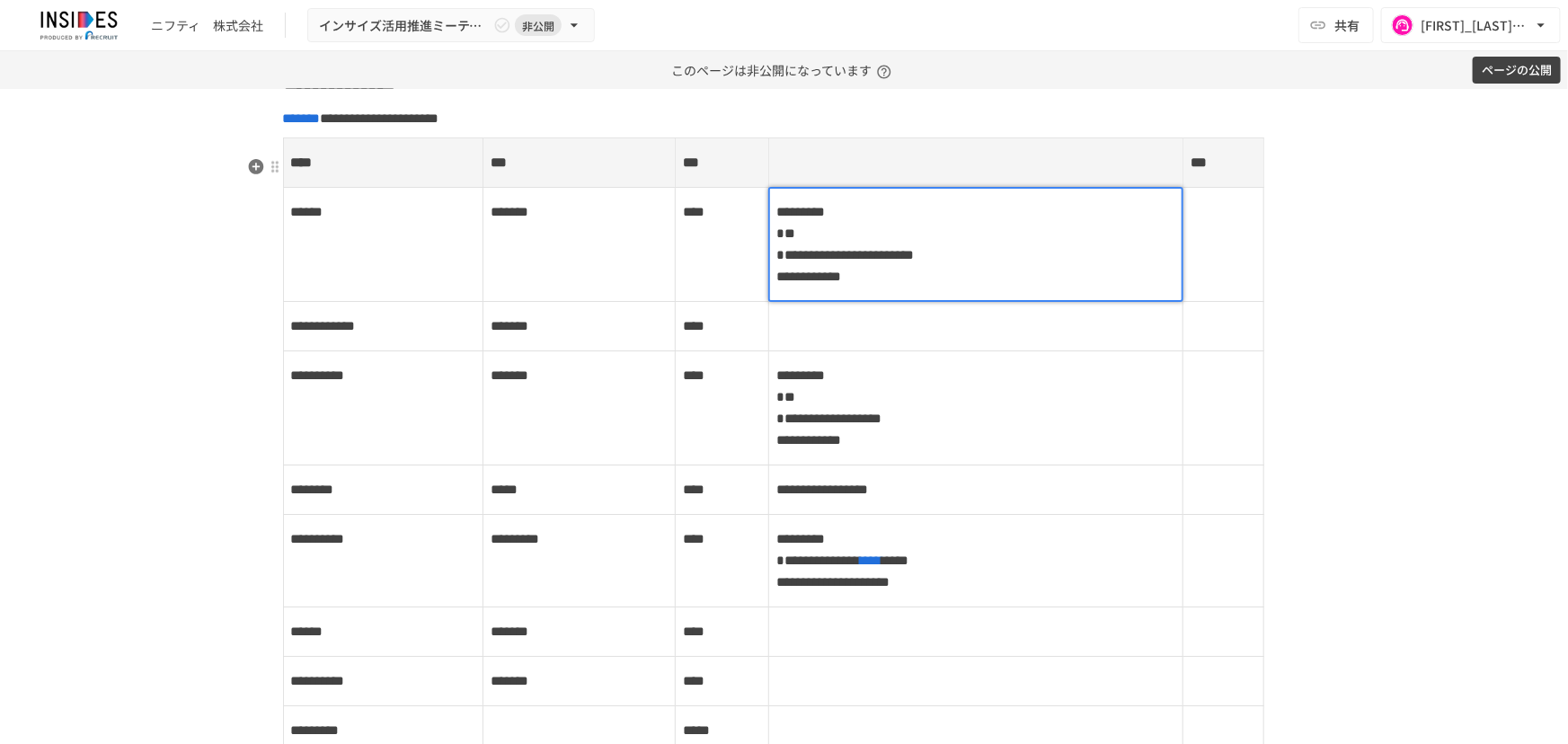 click on "*********" at bounding box center [801, 211] 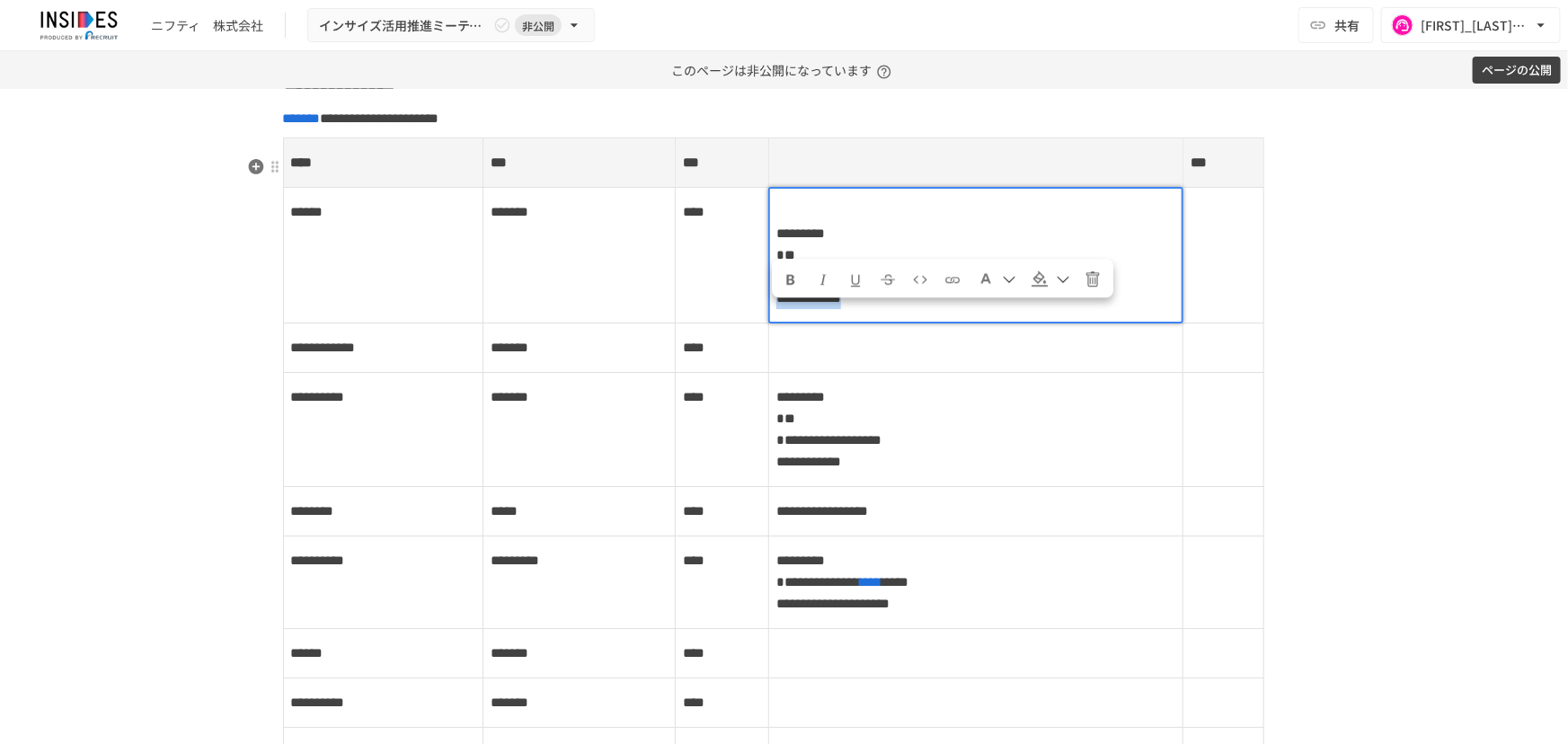 drag, startPoint x: 952, startPoint y: 320, endPoint x: 772, endPoint y: 312, distance: 180.1777 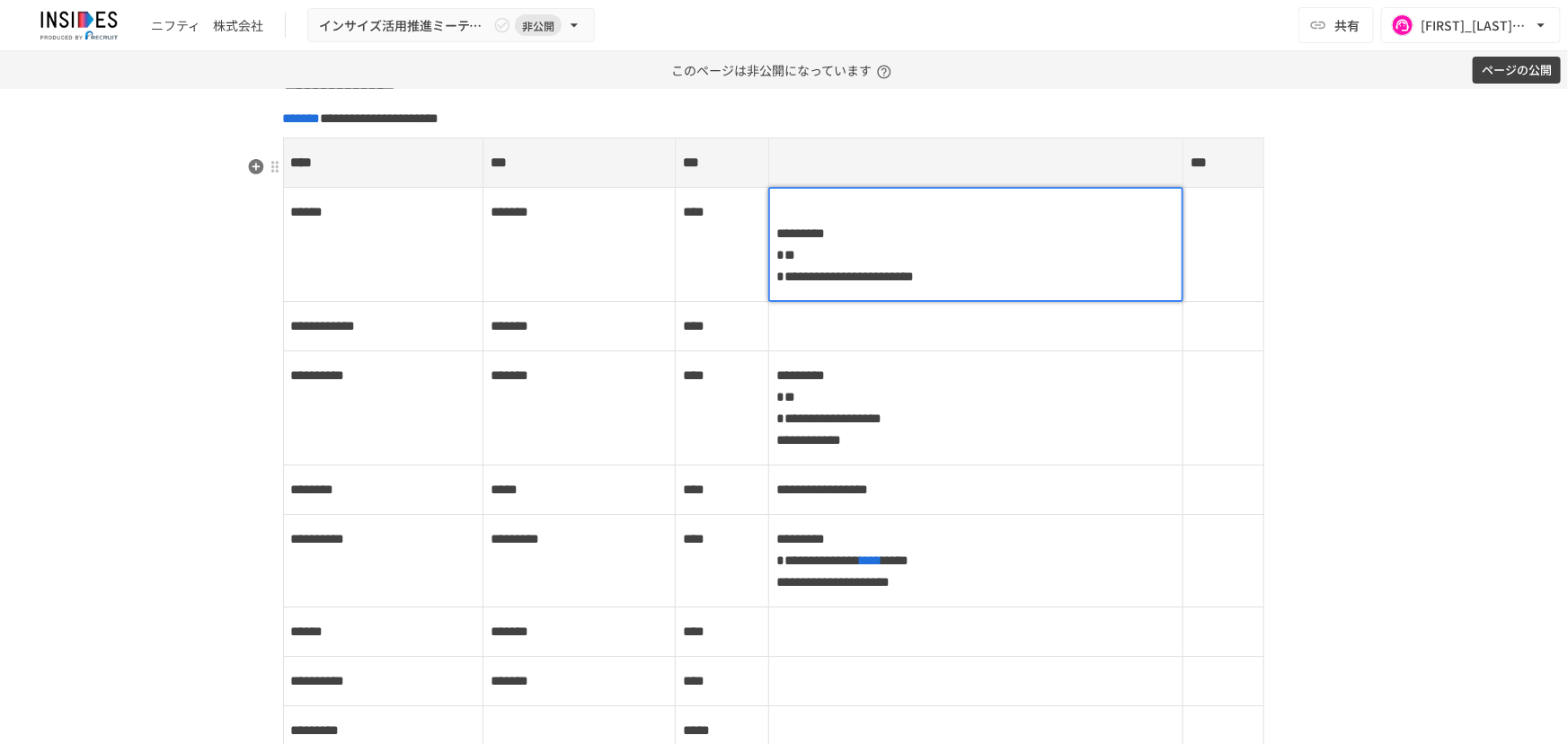 click on "**********" at bounding box center [976, 244] 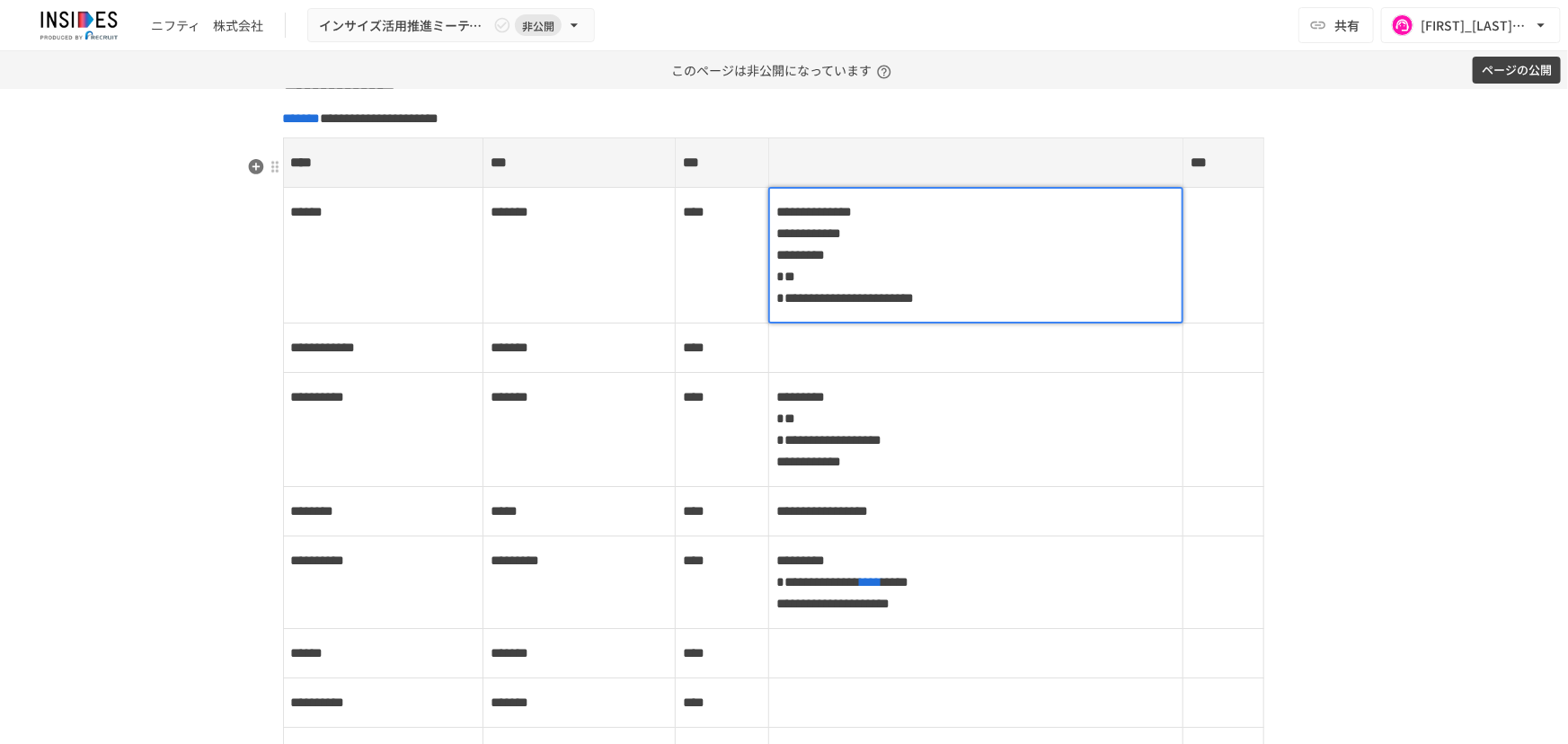 click on "**********" at bounding box center (976, 255) 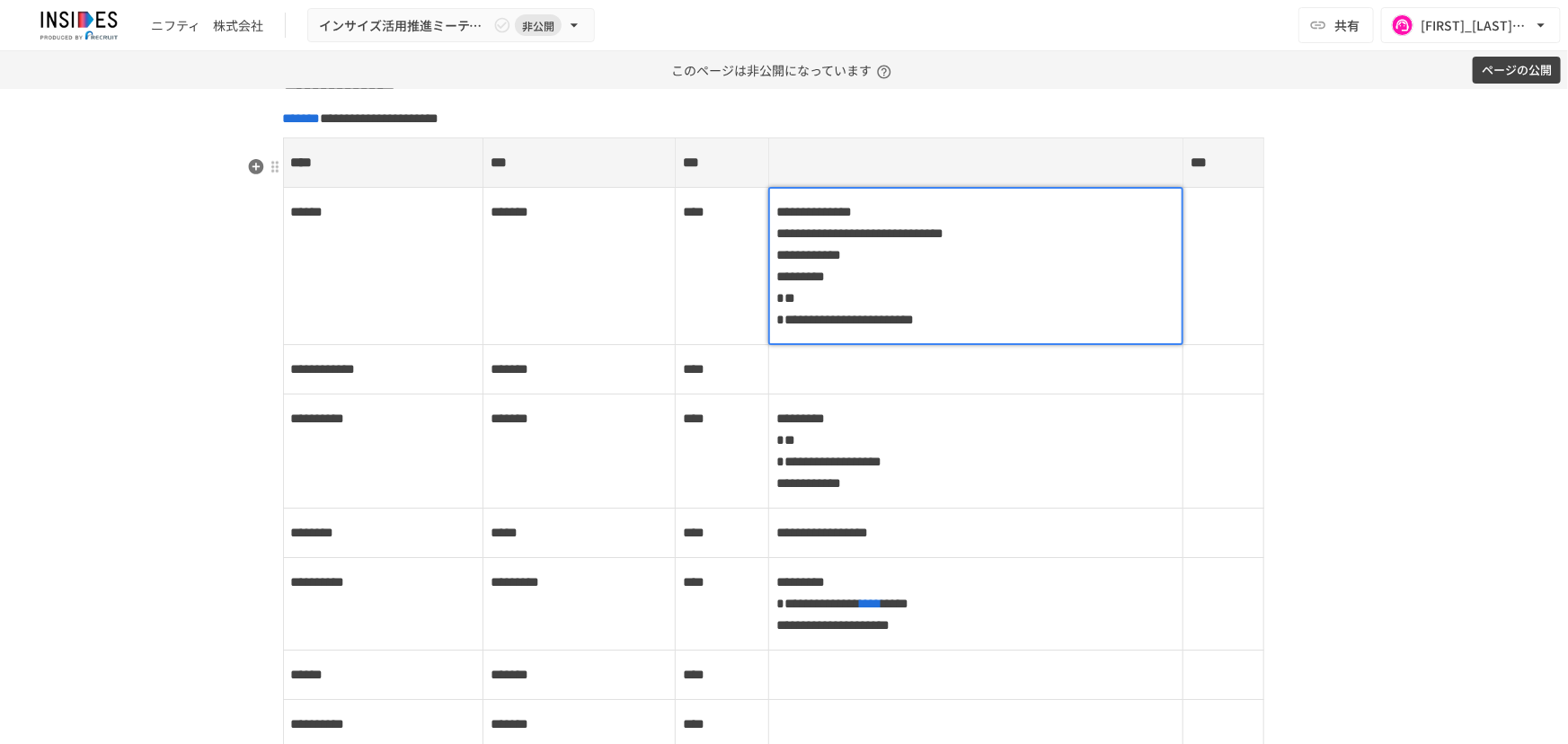 click on "**********" at bounding box center [860, 233] 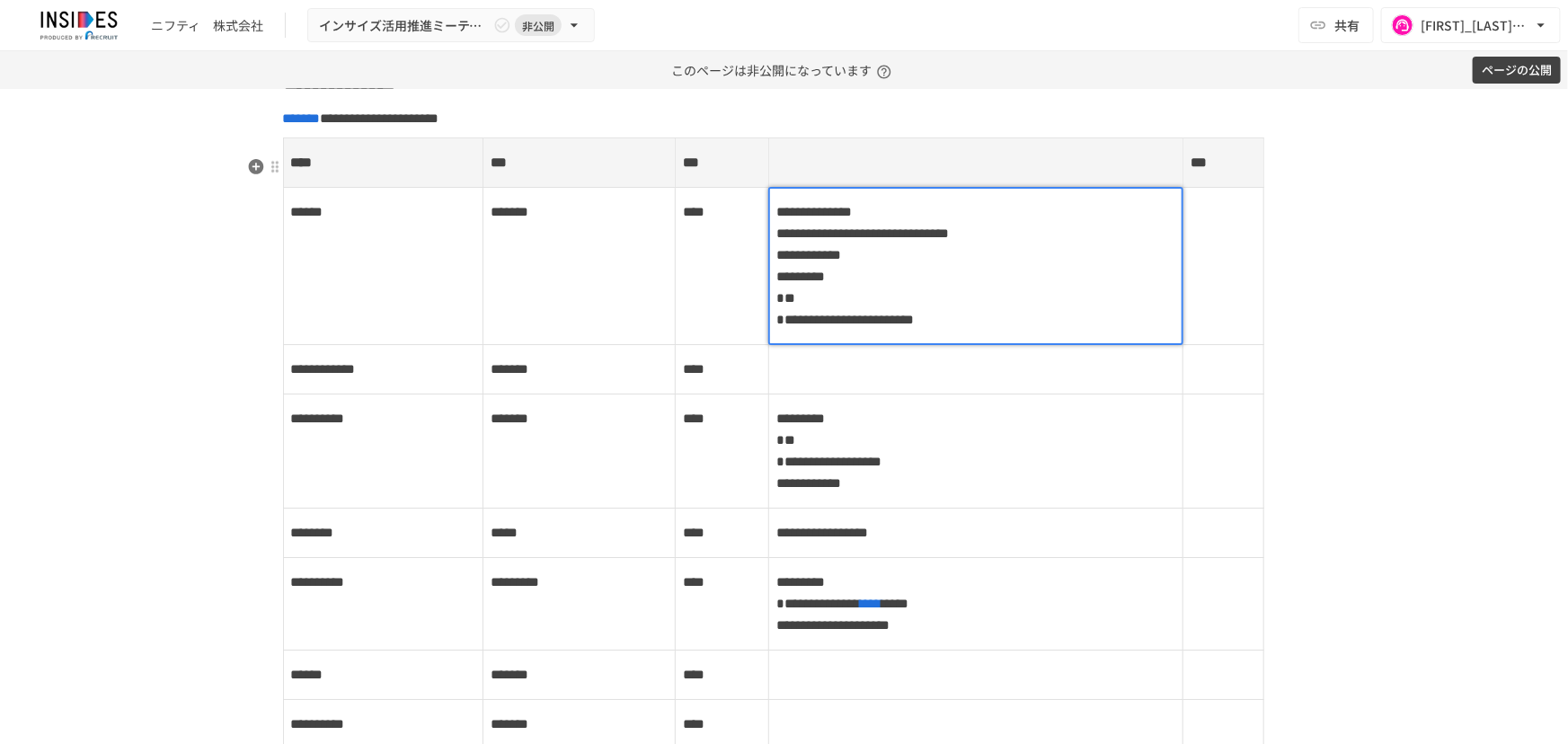 click on "**********" at bounding box center (976, 266) 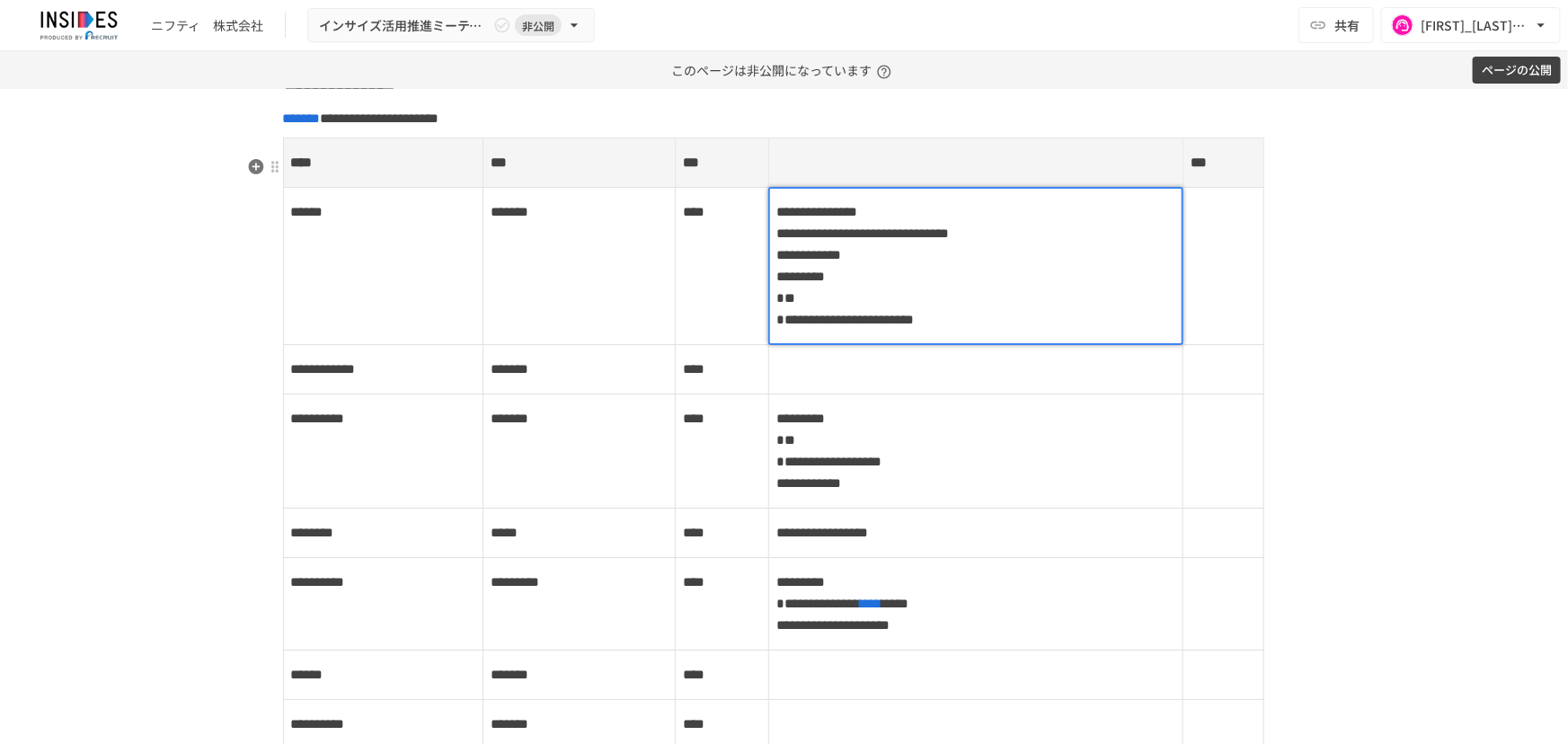 click on "**********" at bounding box center [863, 233] 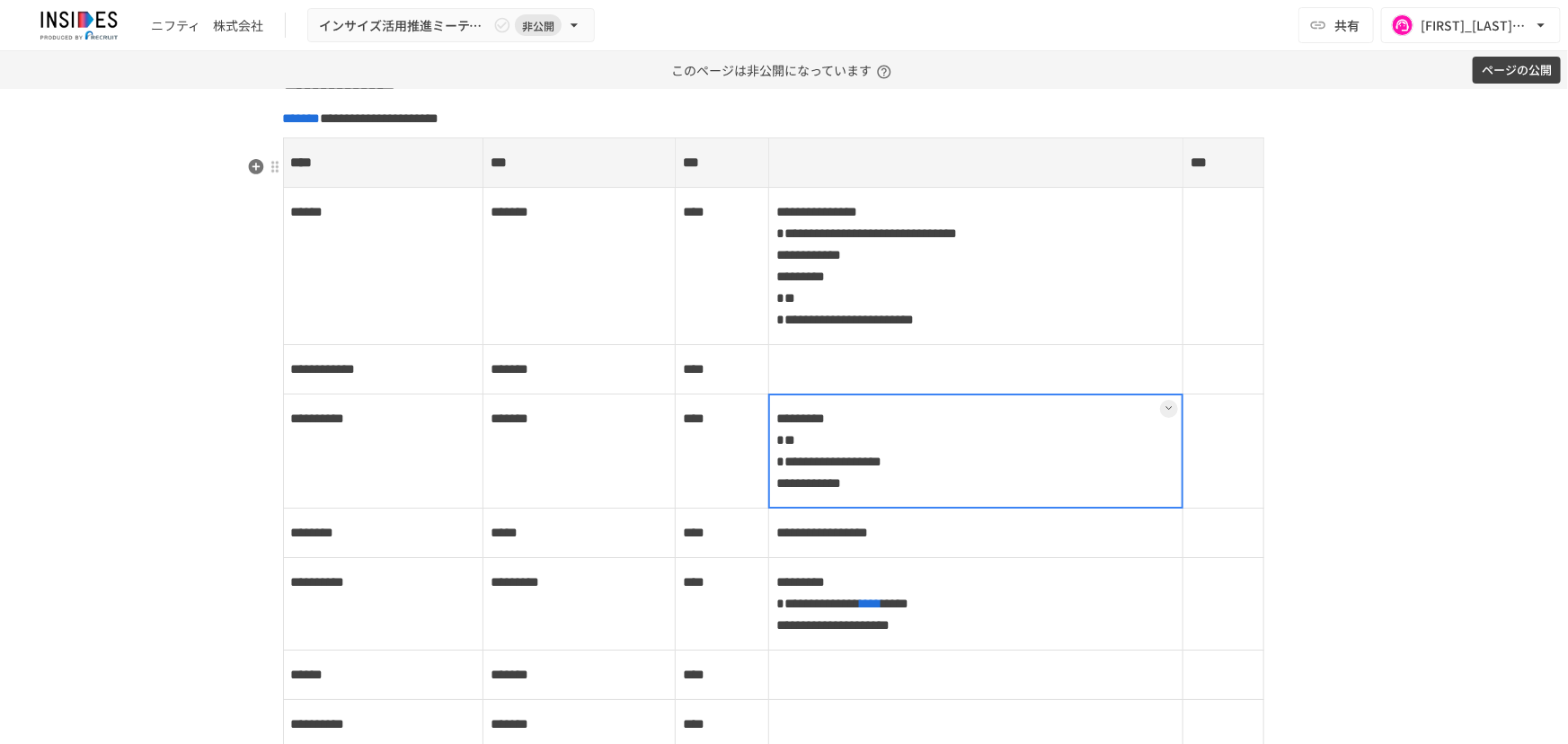 click on "**********" at bounding box center (976, 451) 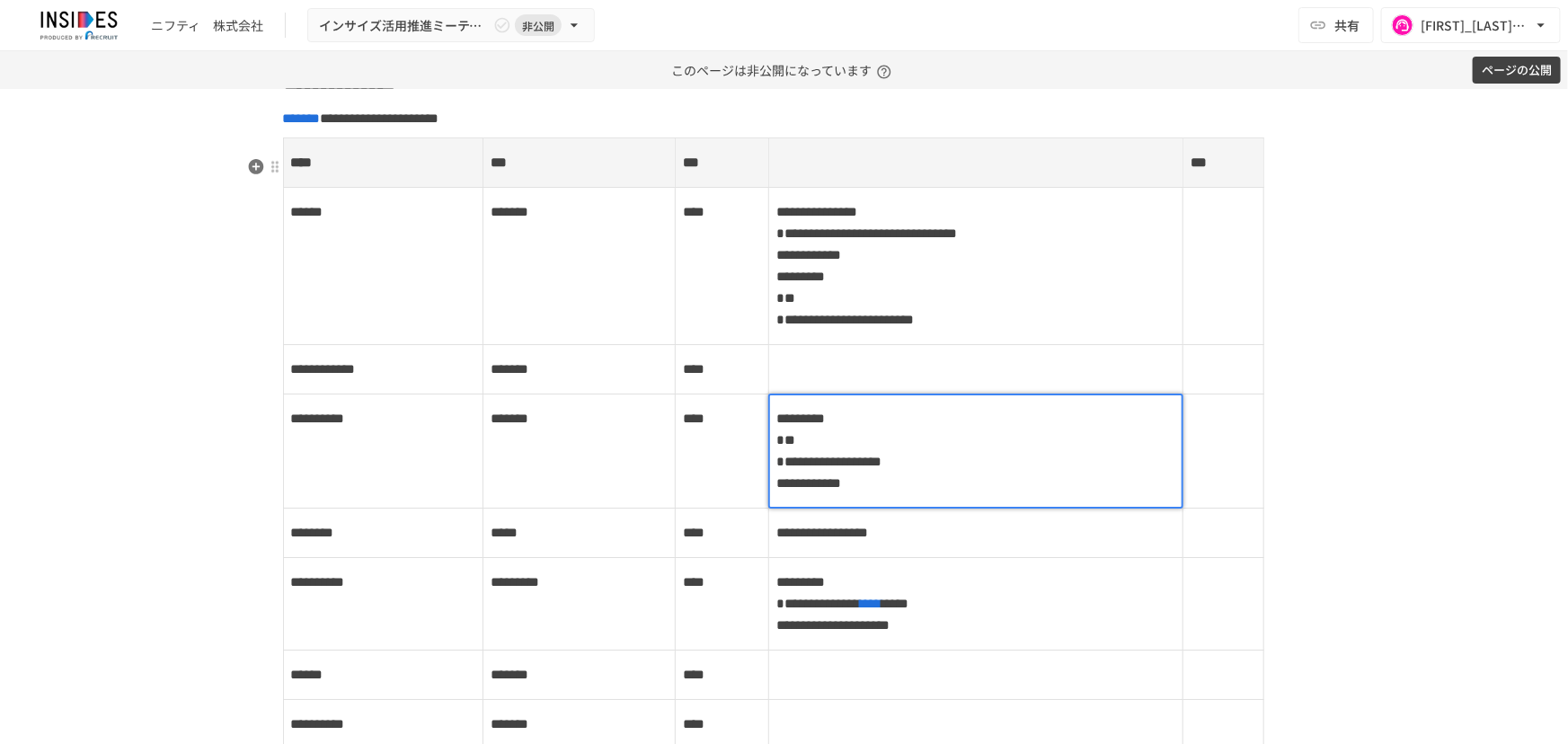 click on "**********" at bounding box center (809, 483) 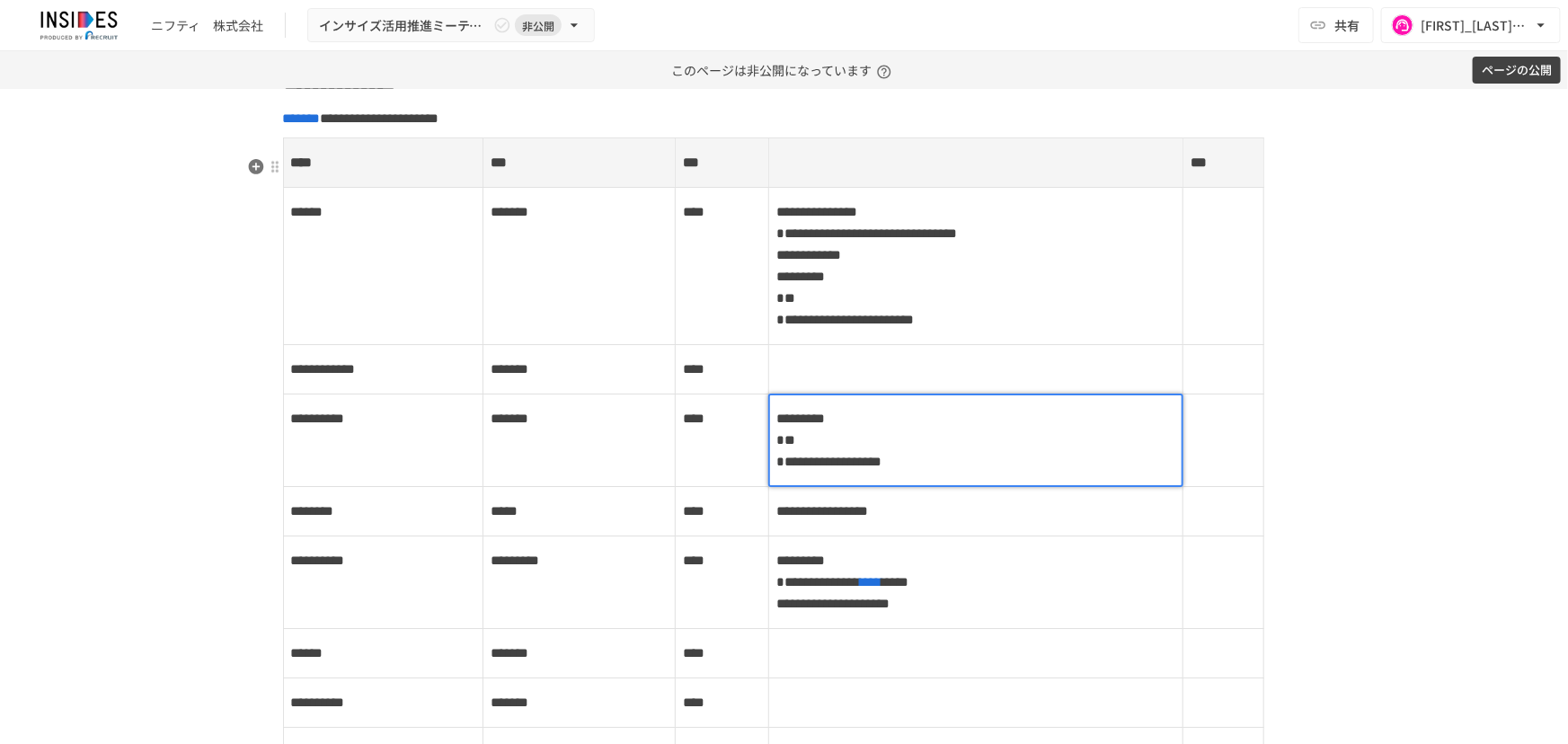 click on "*********" at bounding box center [801, 418] 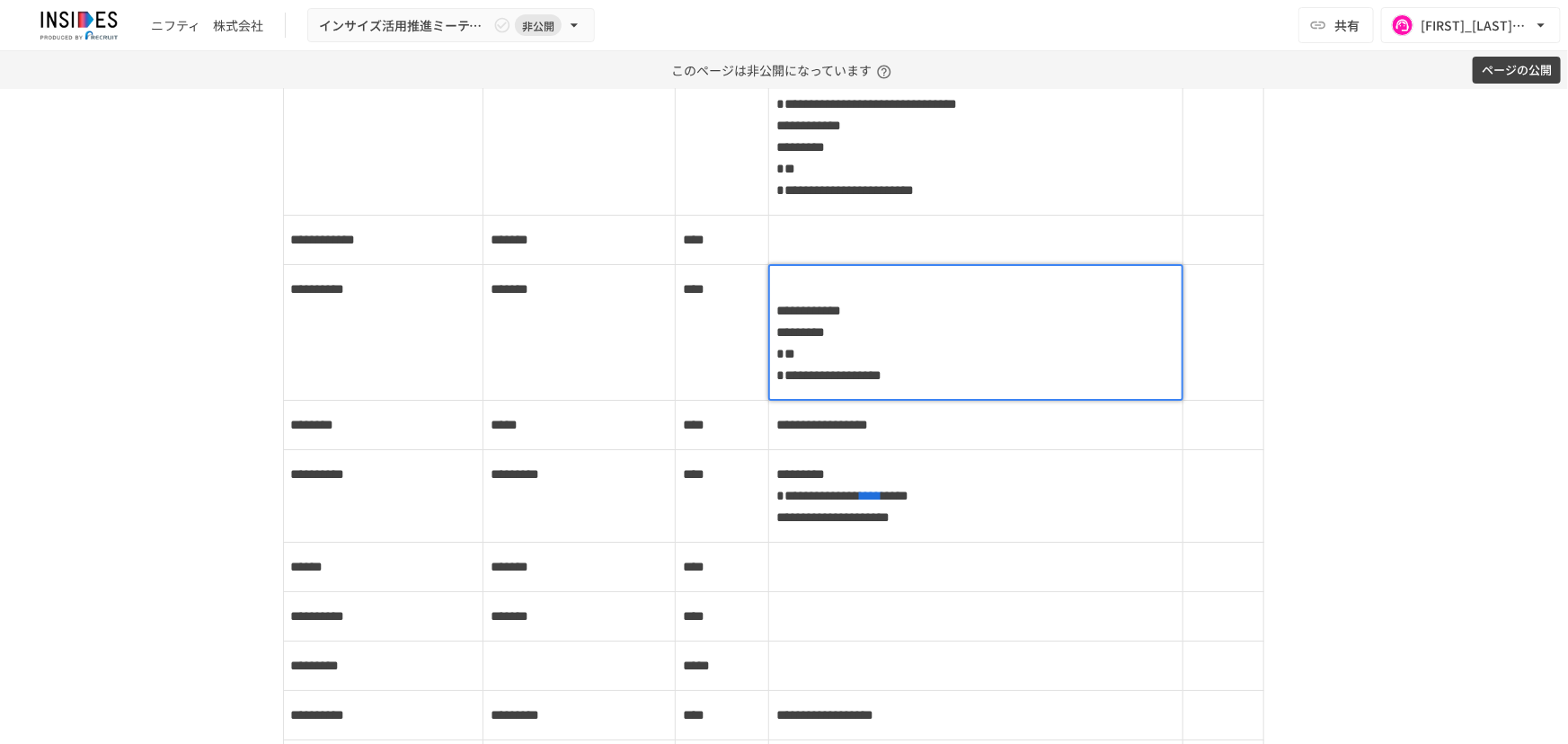 scroll, scrollTop: 3195, scrollLeft: 0, axis: vertical 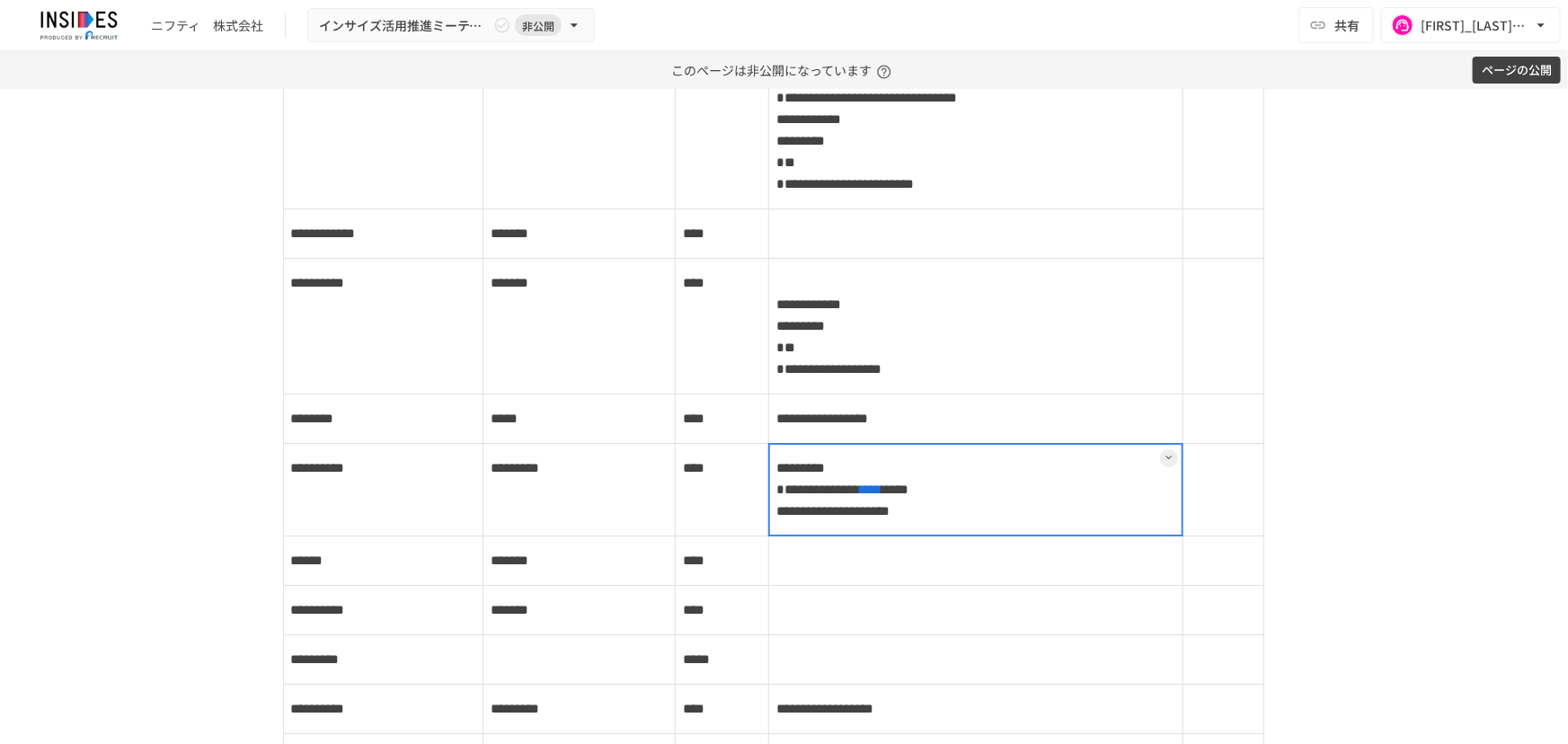 click on "**********" at bounding box center [976, 490] 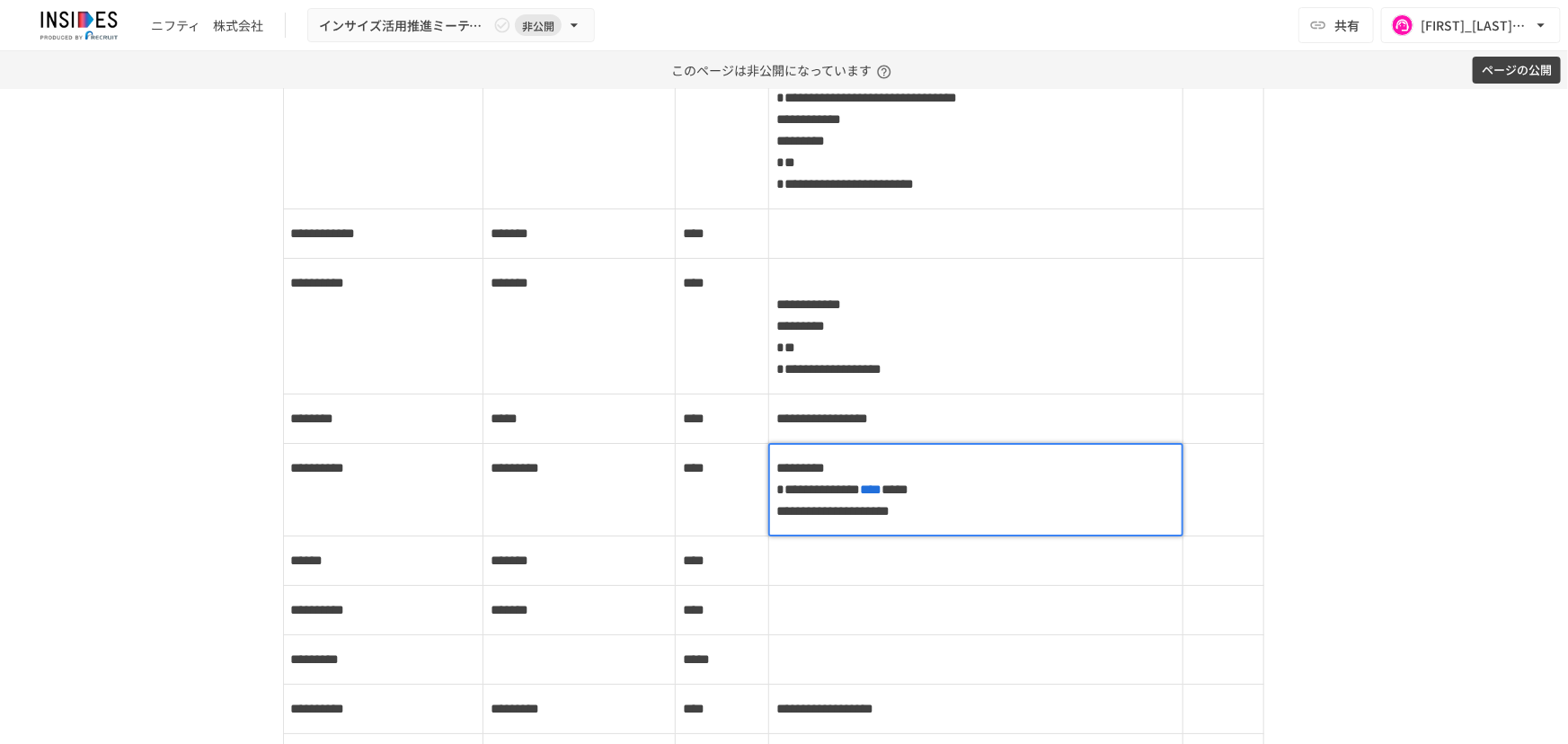 click on "**********" at bounding box center (833, 510) 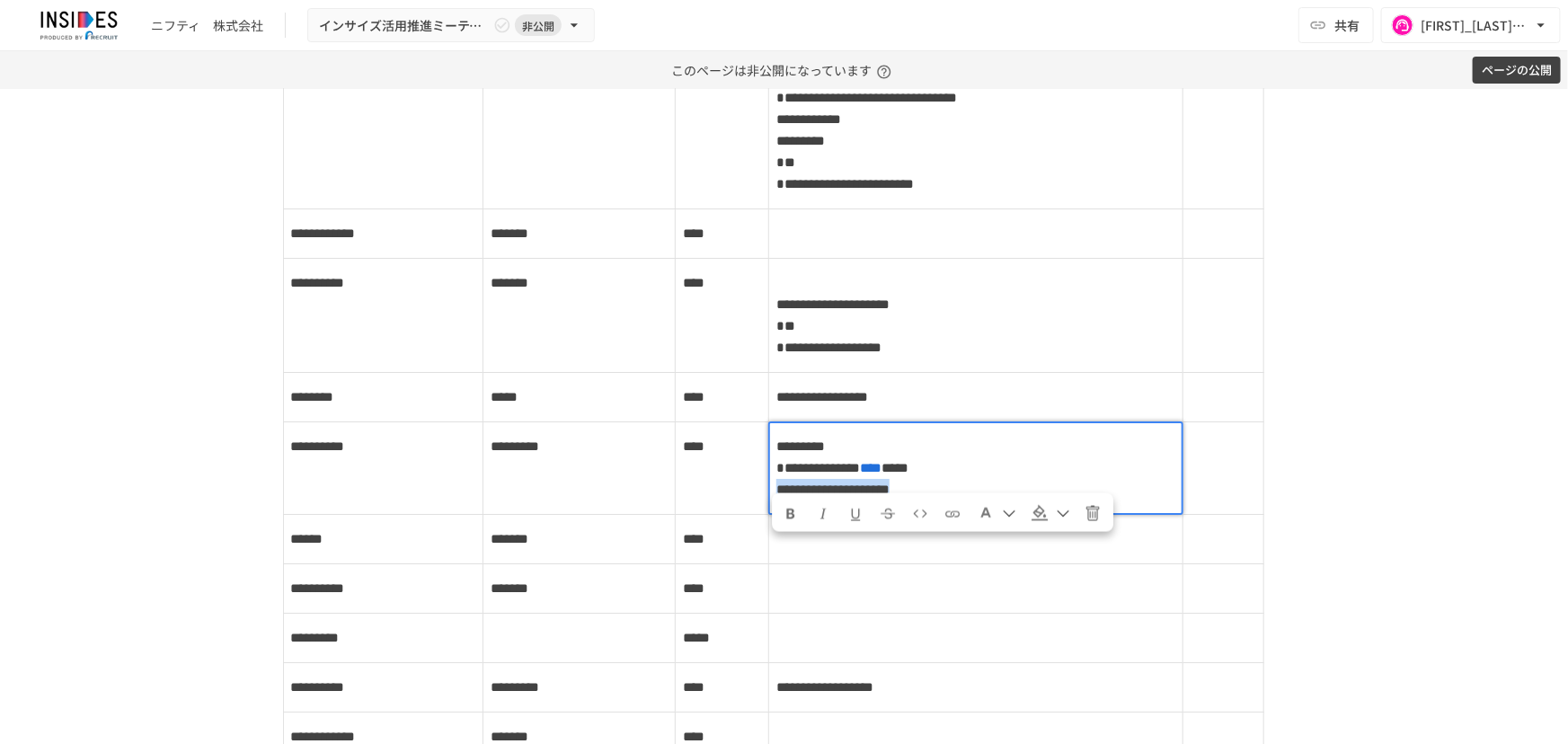 scroll, scrollTop: 3173, scrollLeft: 0, axis: vertical 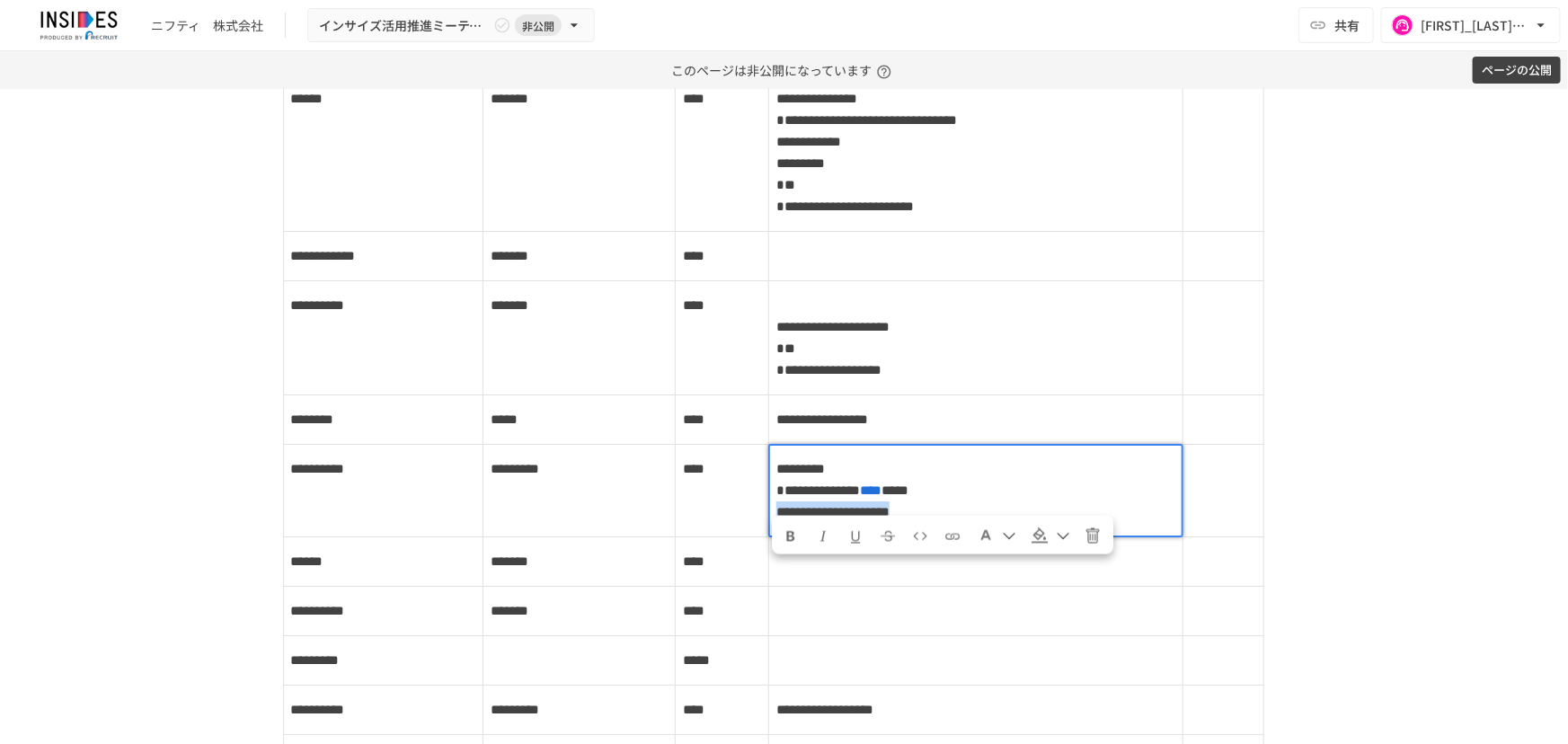 click on "**********" at bounding box center [833, 511] 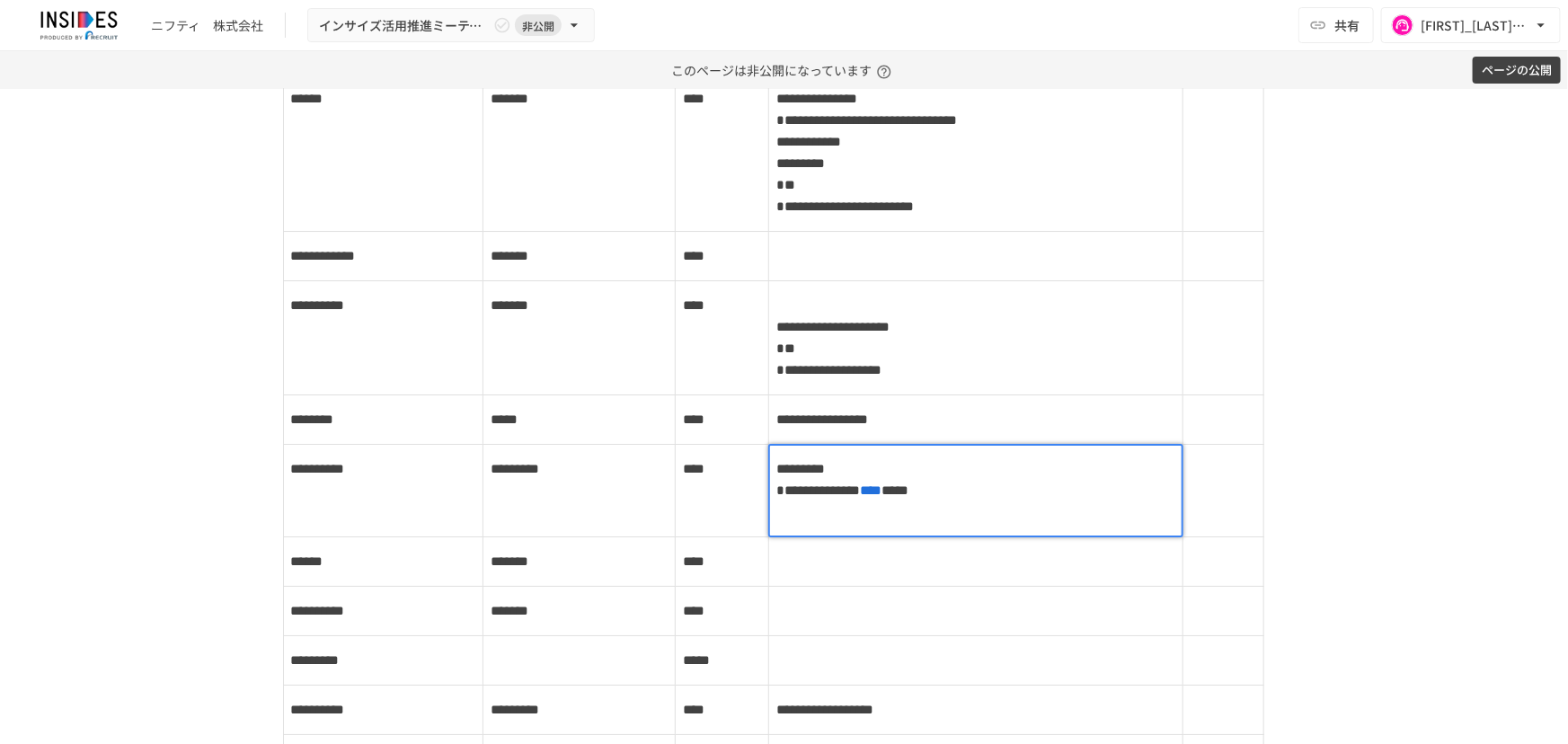 click on "*********" at bounding box center [801, 468] 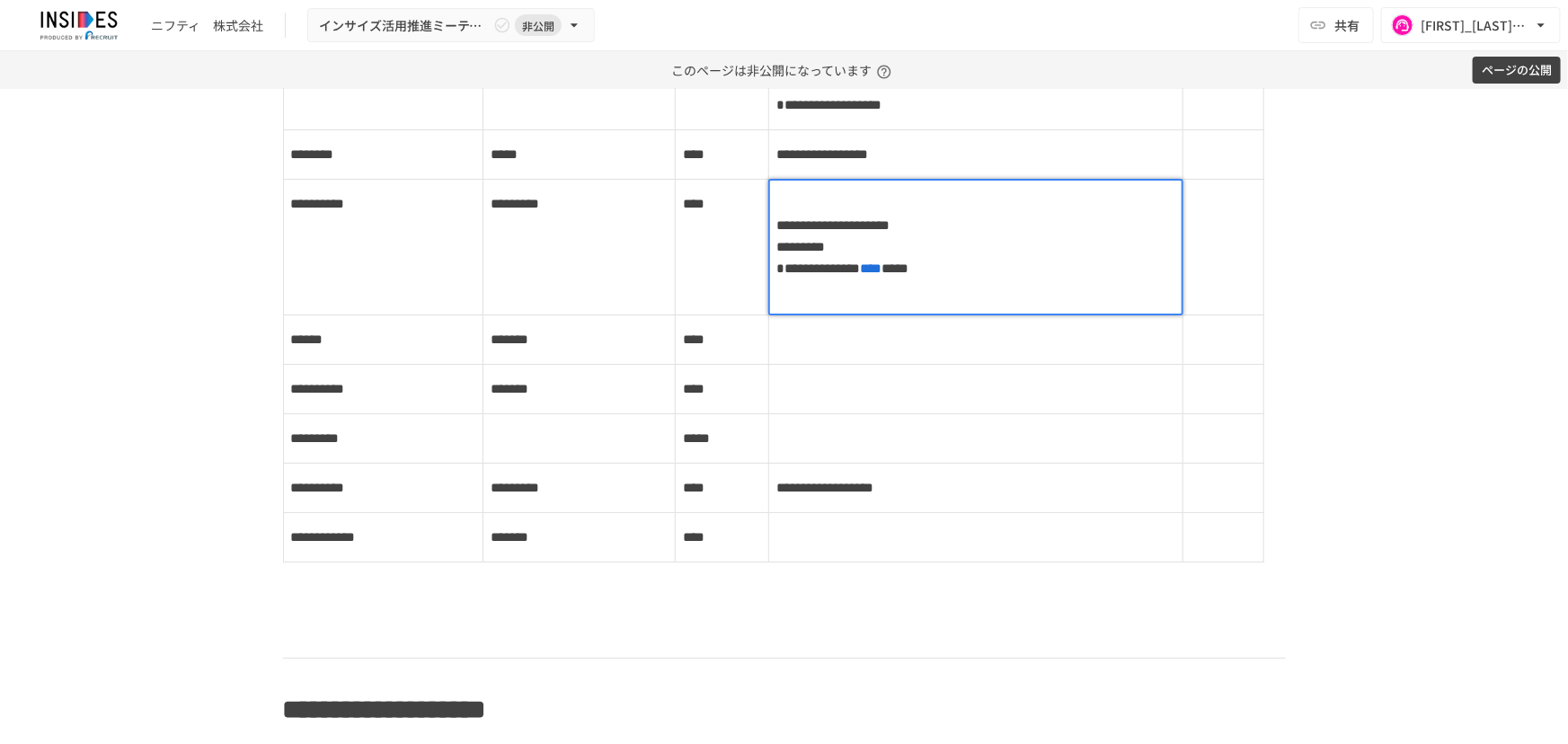 scroll, scrollTop: 3439, scrollLeft: 0, axis: vertical 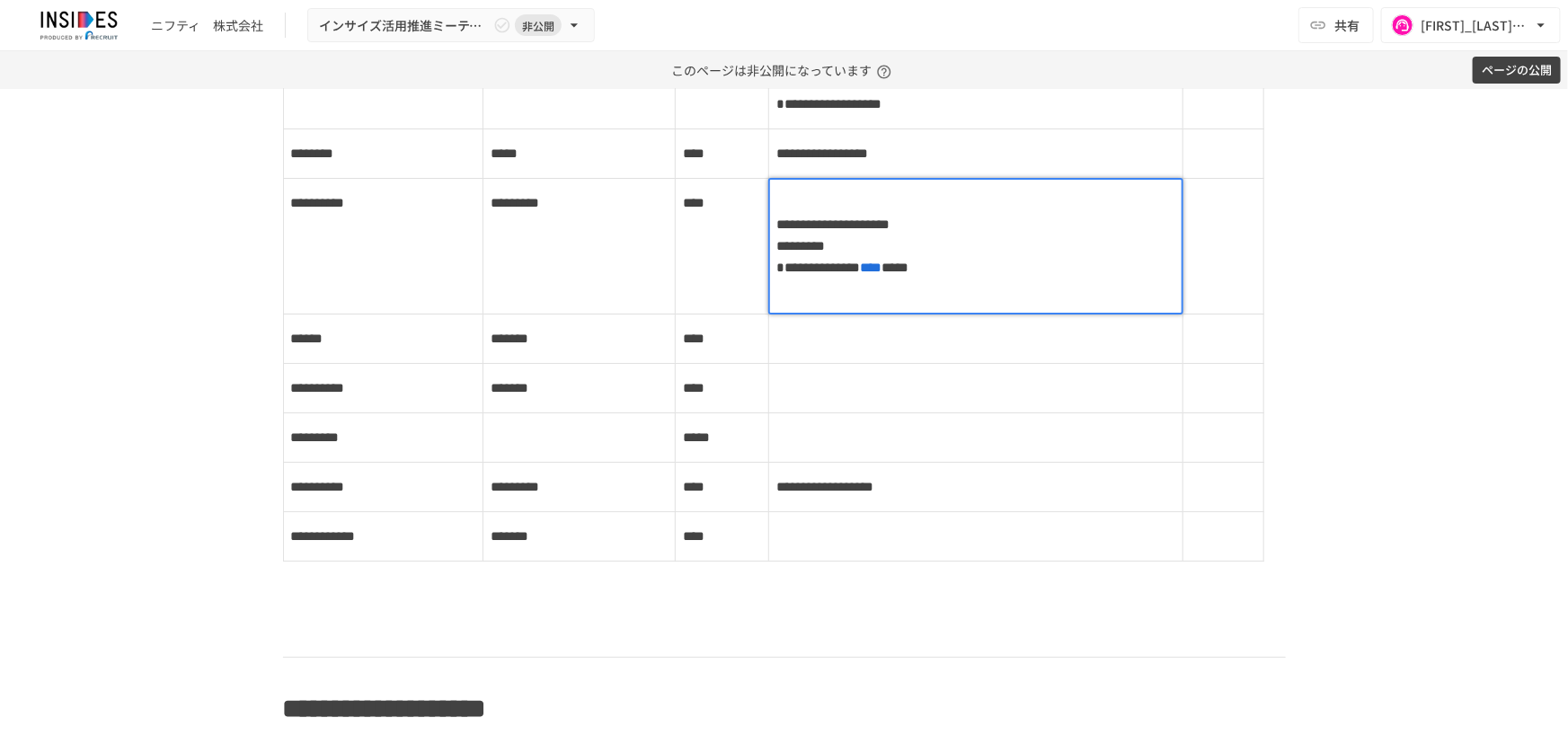 click on "**********" at bounding box center (976, 154) 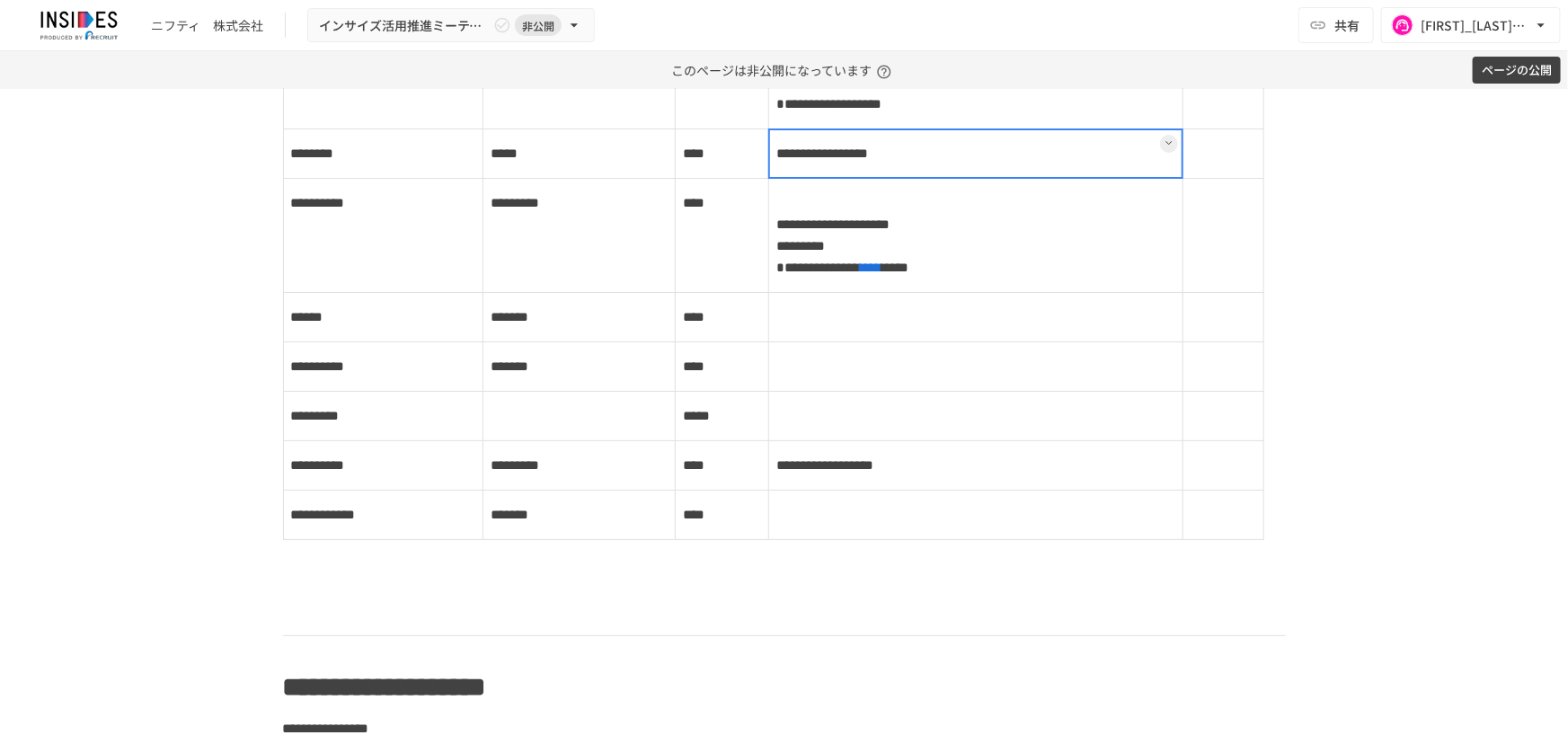 click at bounding box center [976, 154] 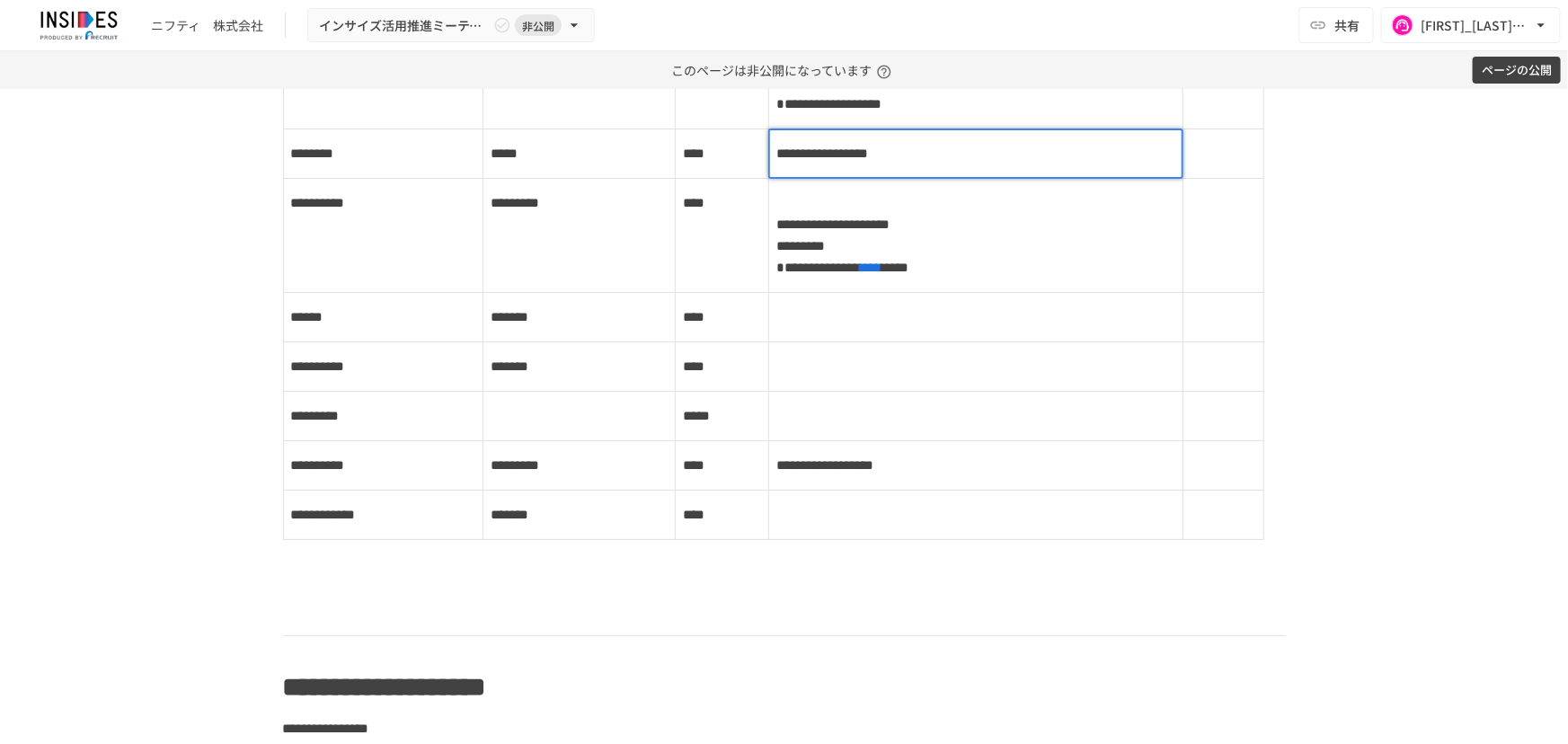 click on "**********" at bounding box center (822, 153) 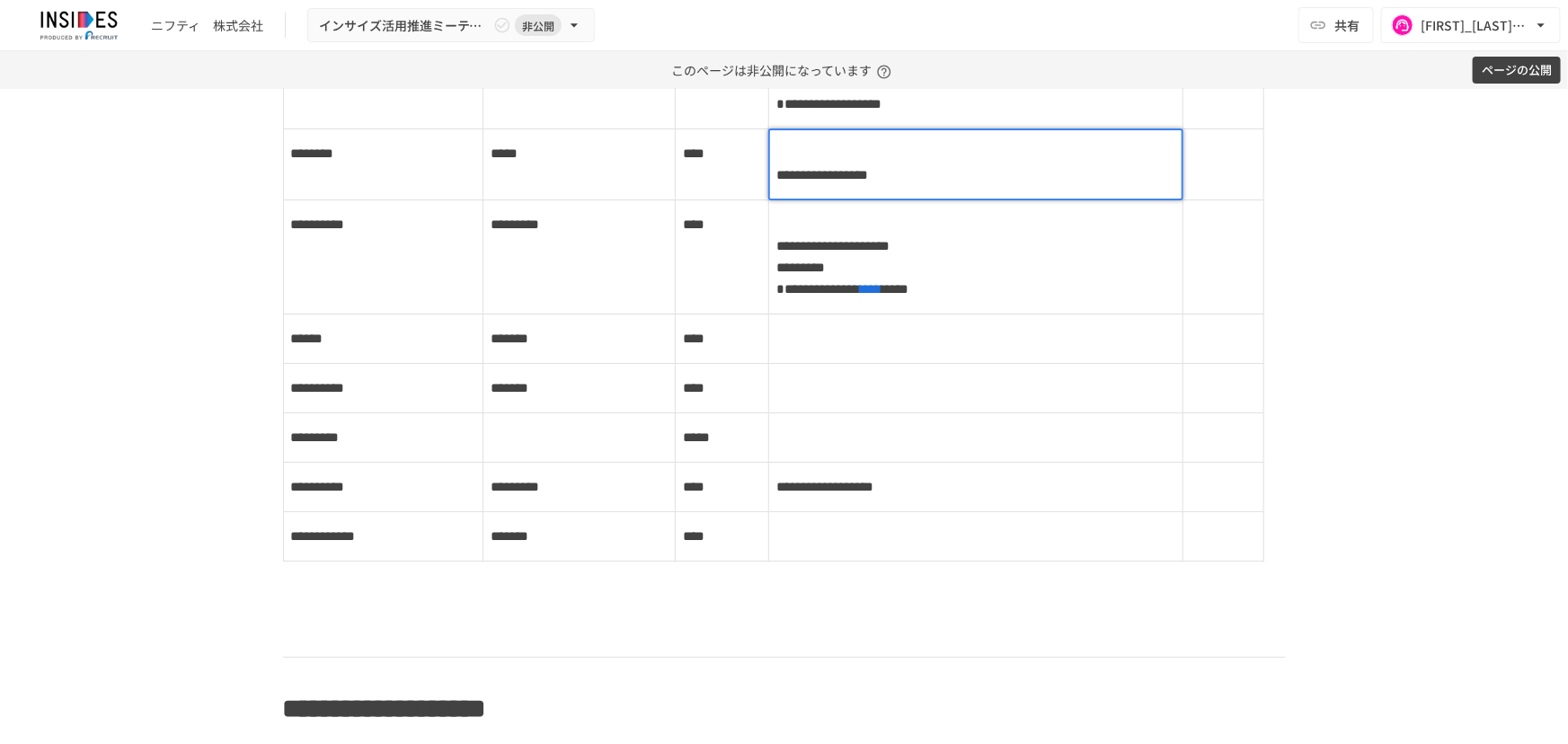 click on "**********" at bounding box center [976, 164] 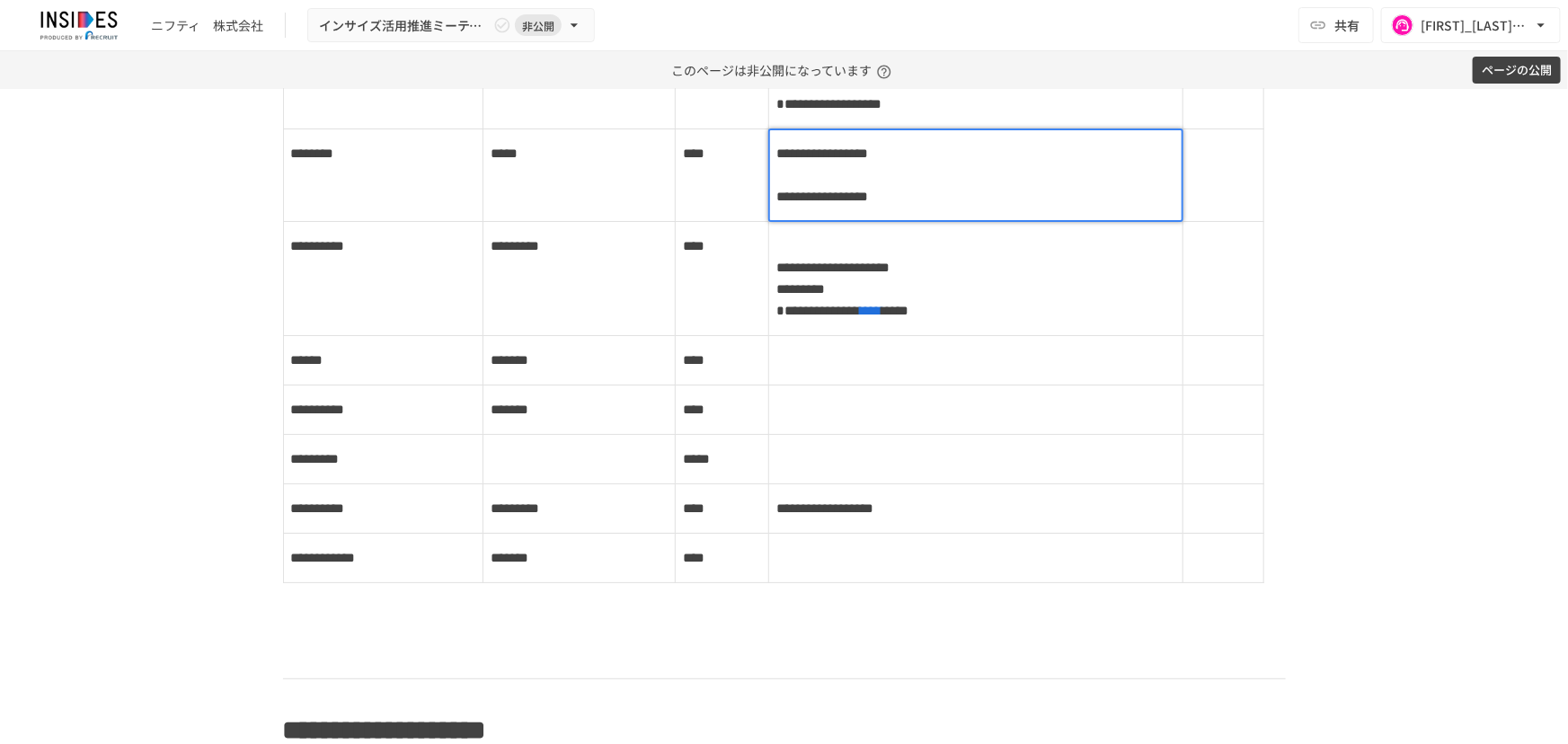 click on "**********" at bounding box center [822, 153] 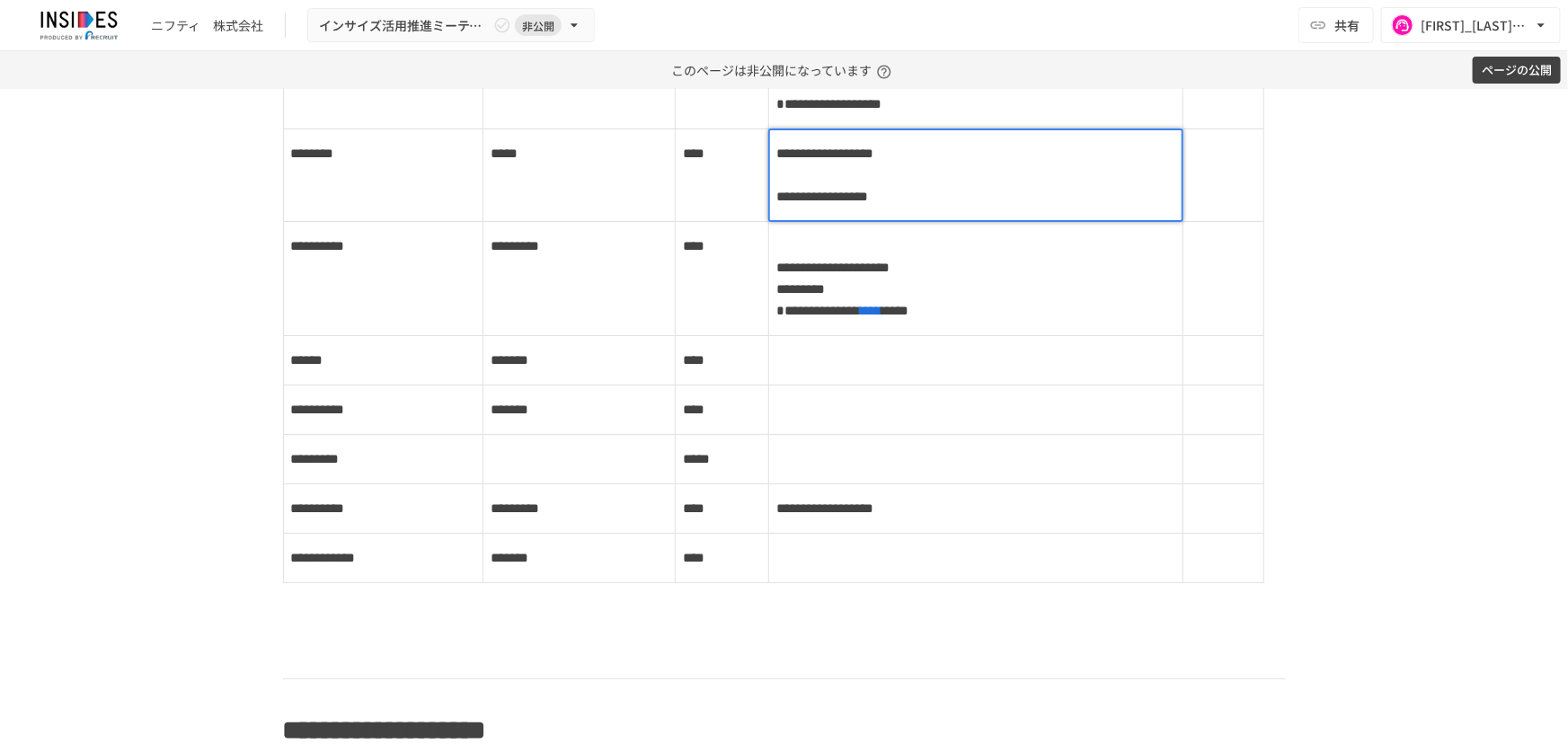 click on "**********" at bounding box center [976, 175] 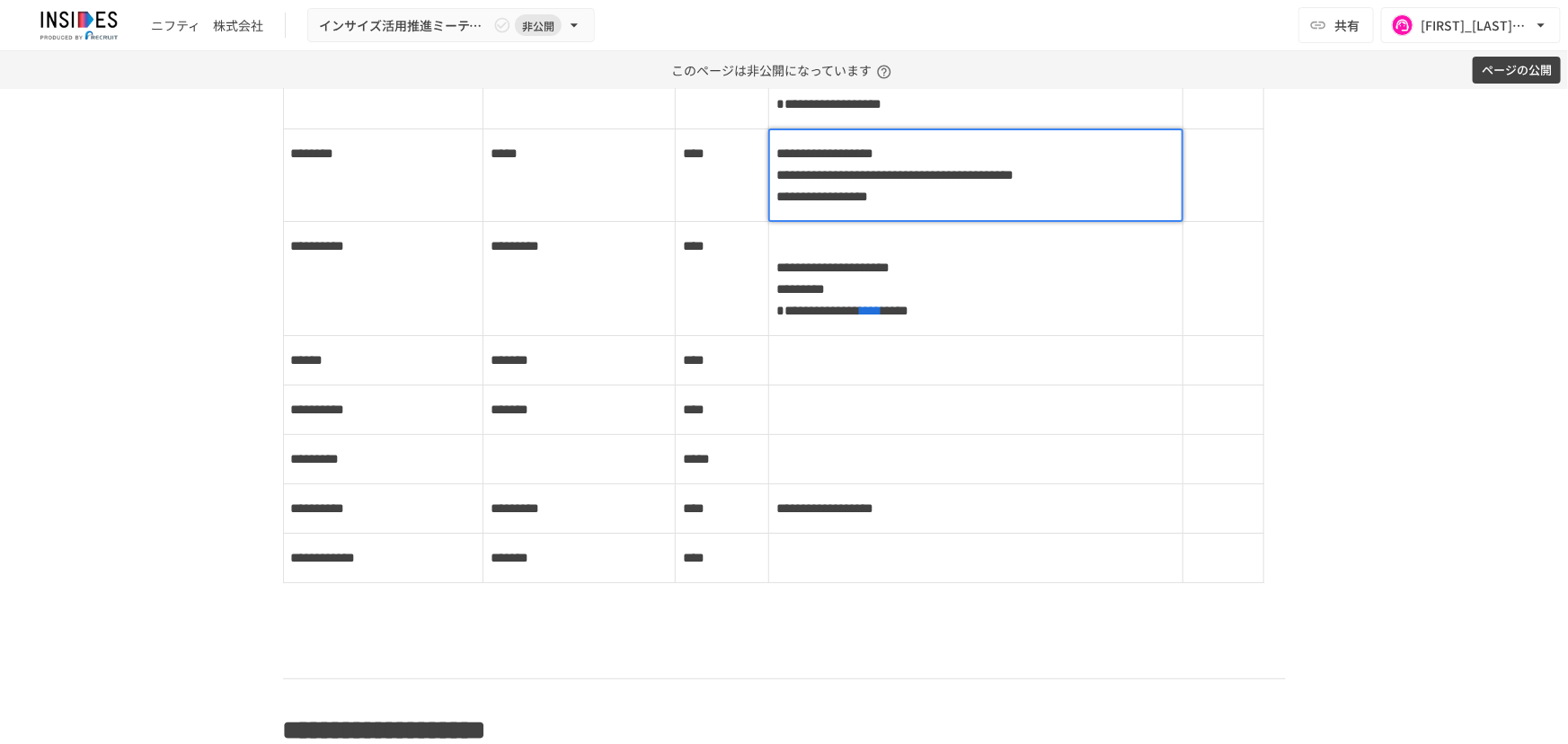 click on "**********" at bounding box center [895, 174] 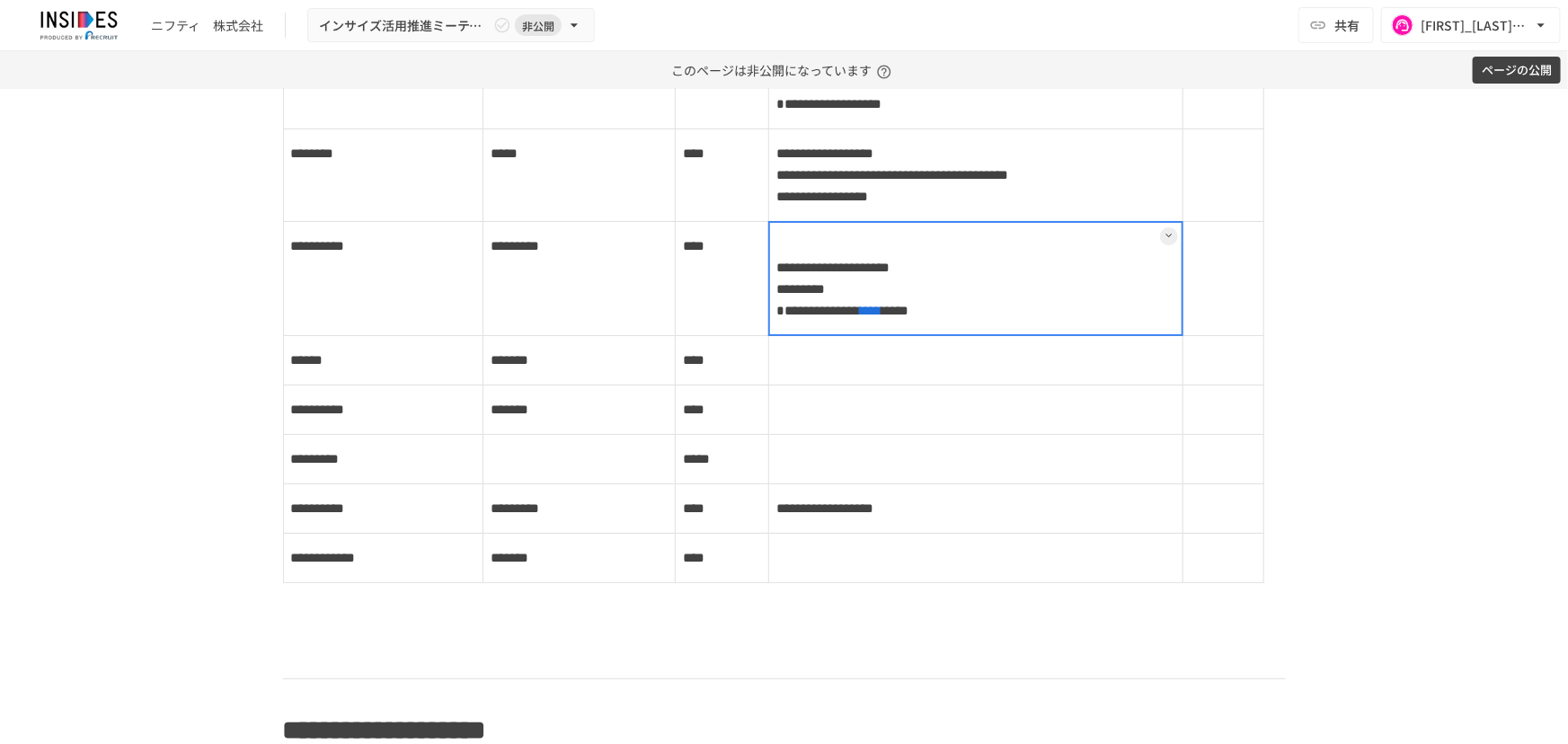 click on "**********" at bounding box center (976, 279) 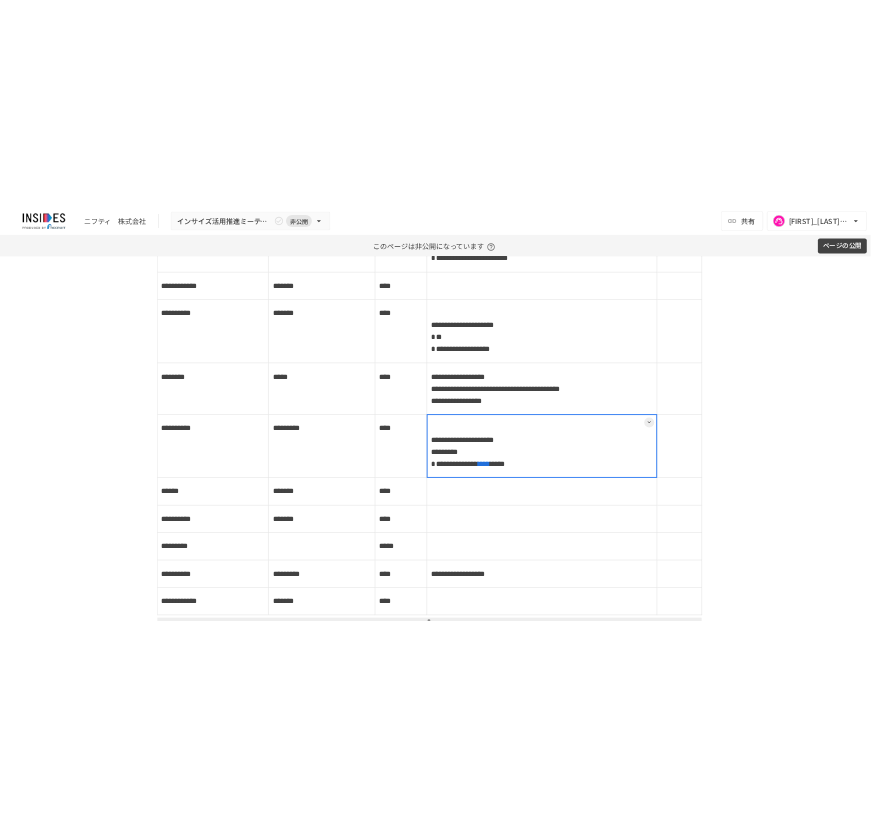 scroll, scrollTop: 3652, scrollLeft: 0, axis: vertical 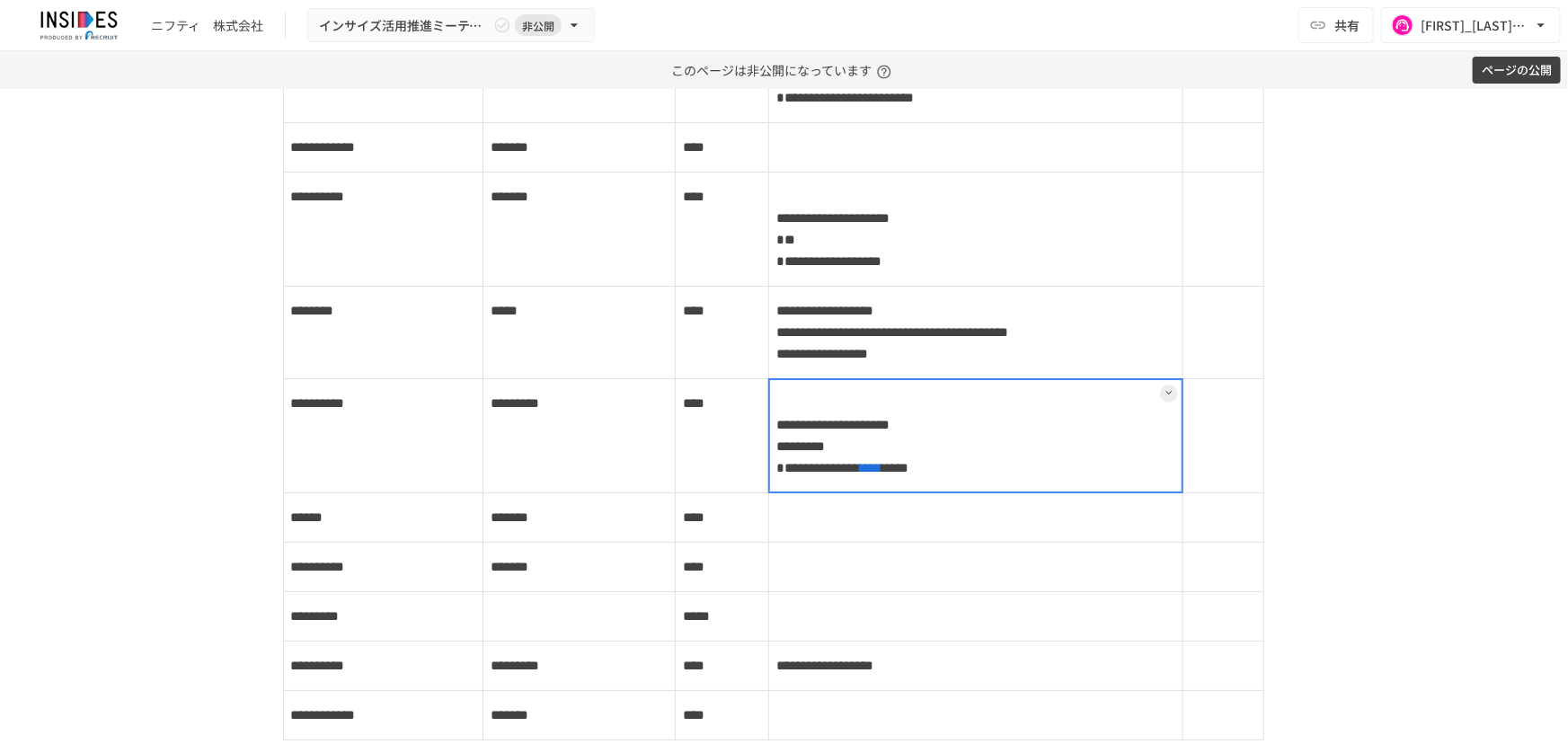 click at bounding box center [976, 436] 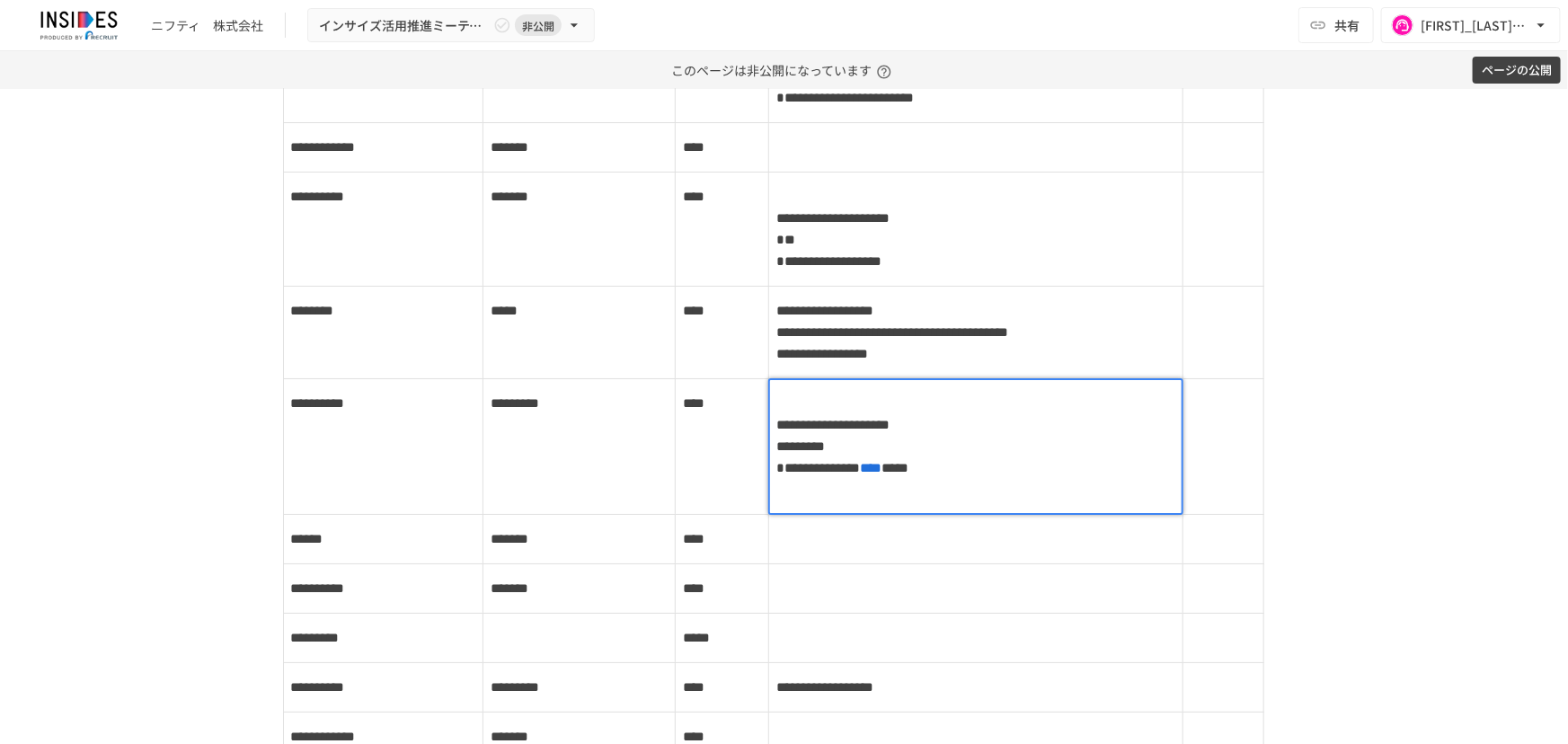 click on "**********" at bounding box center [976, 447] 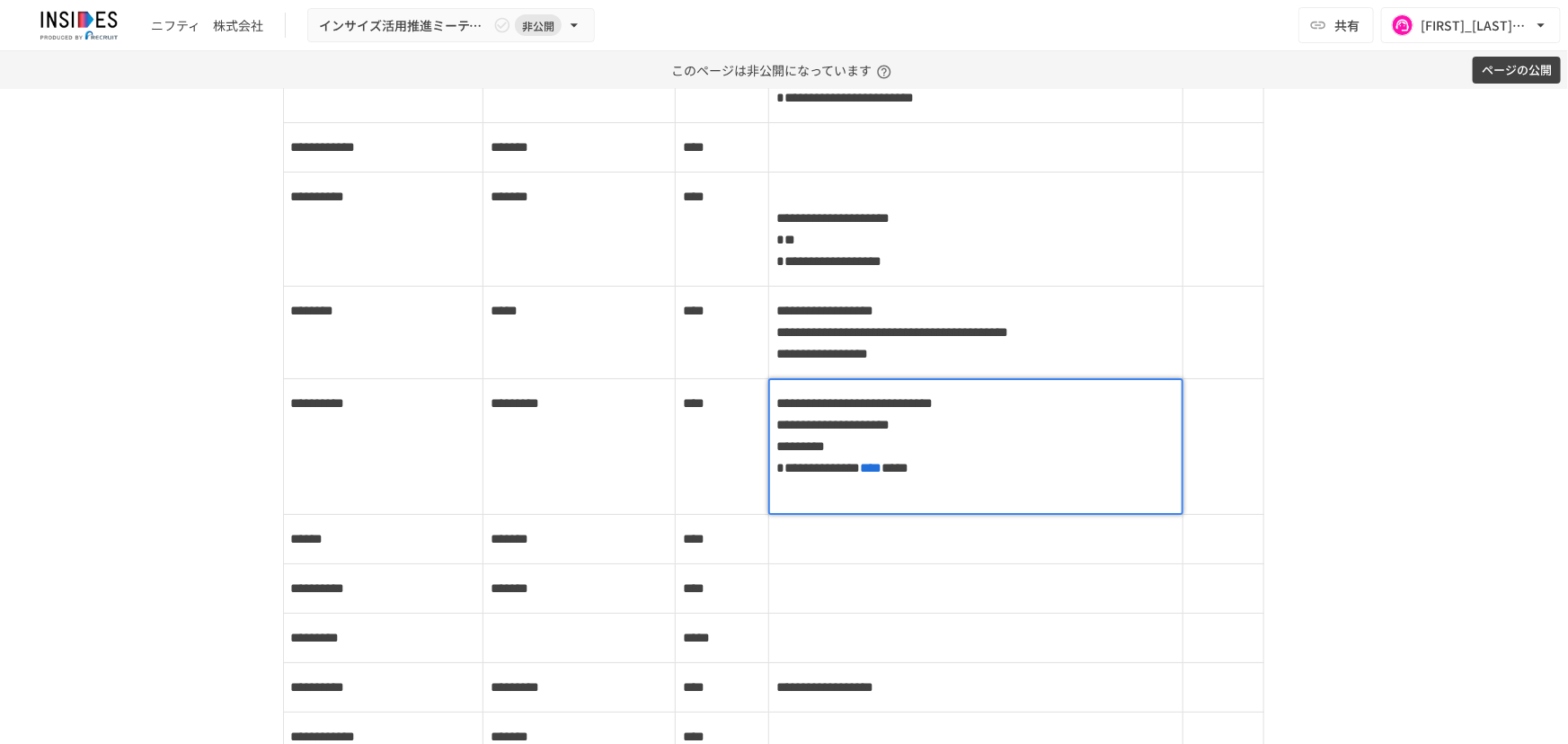 click on "**********" at bounding box center (855, 403) 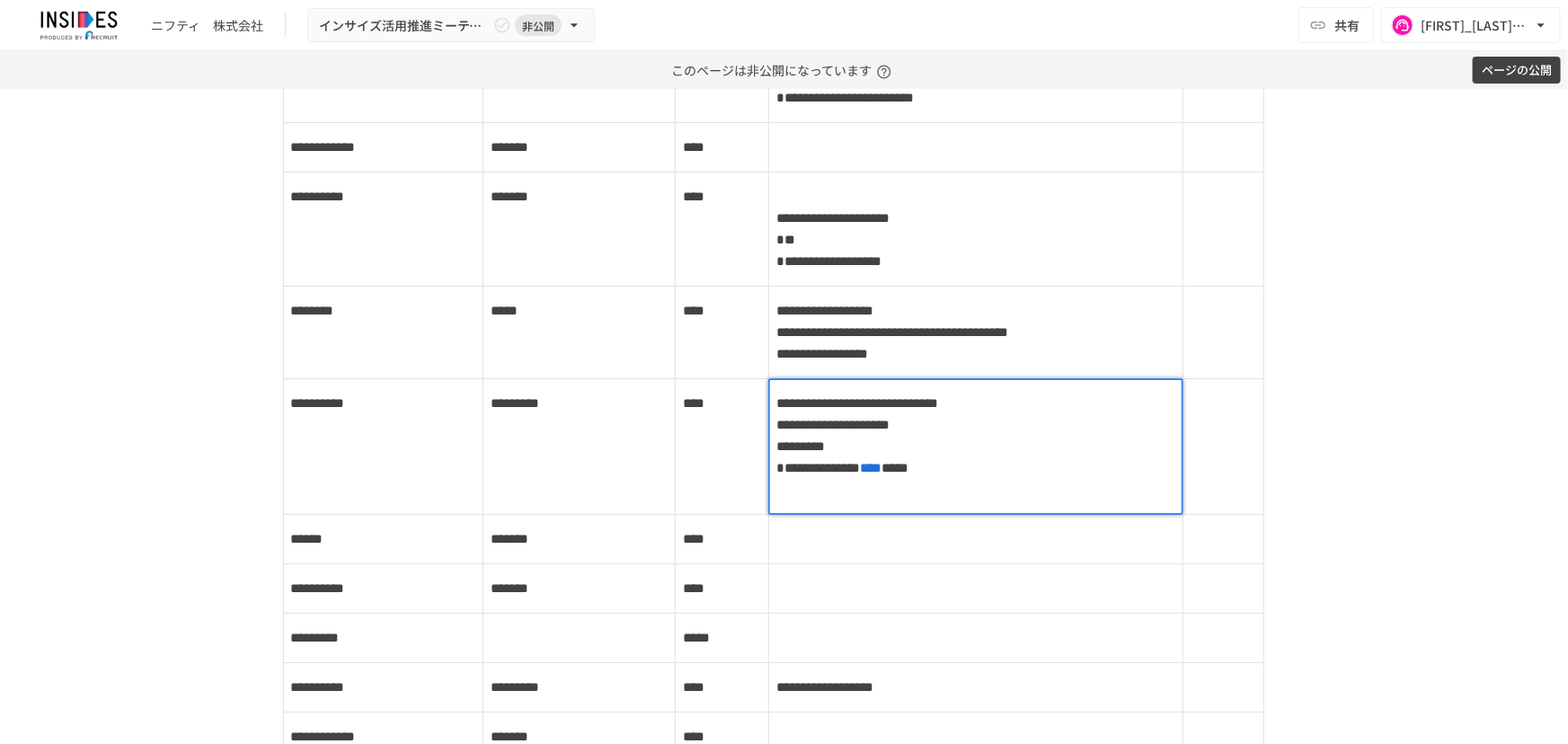 click on "**********" at bounding box center [976, 447] 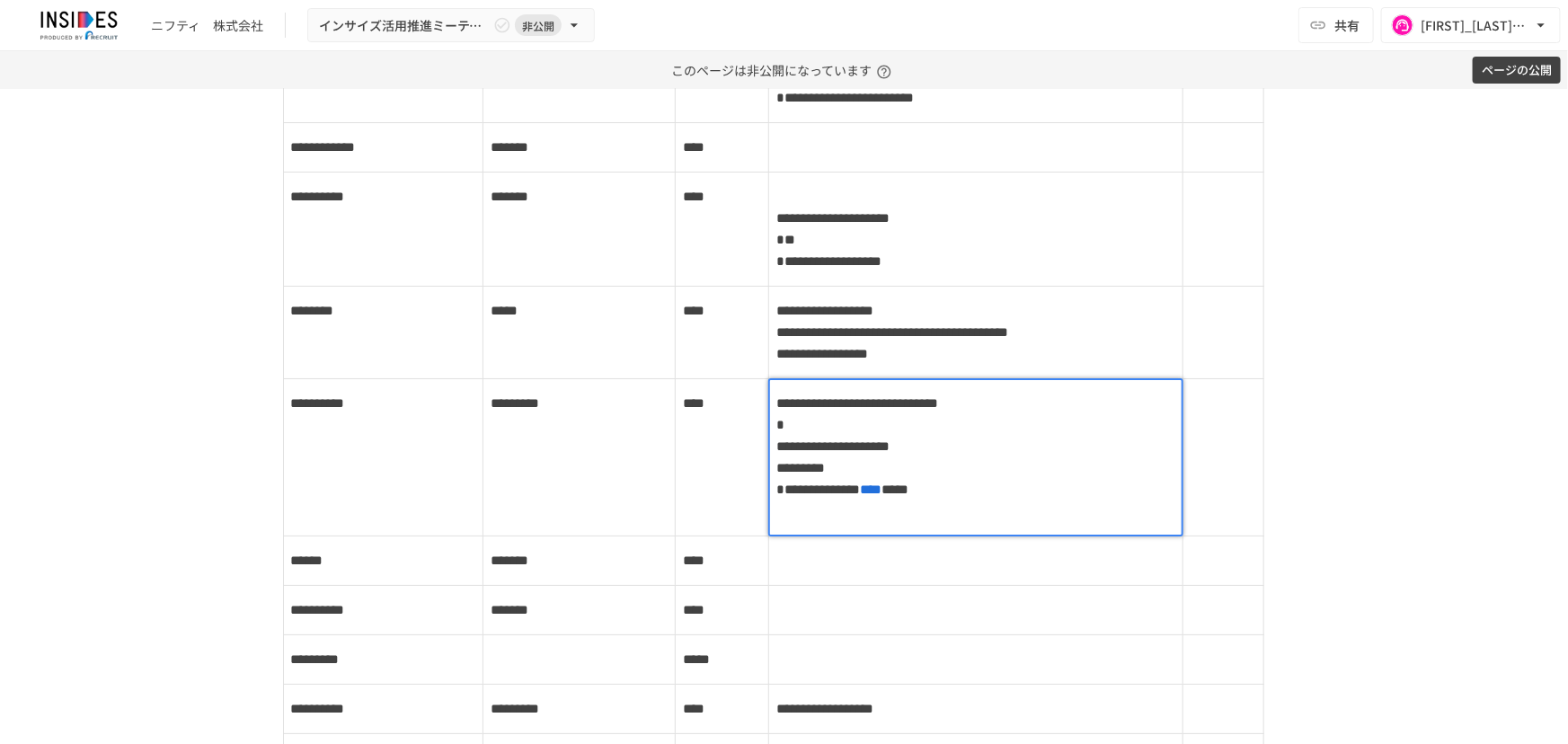 click on "**********" at bounding box center [976, 457] 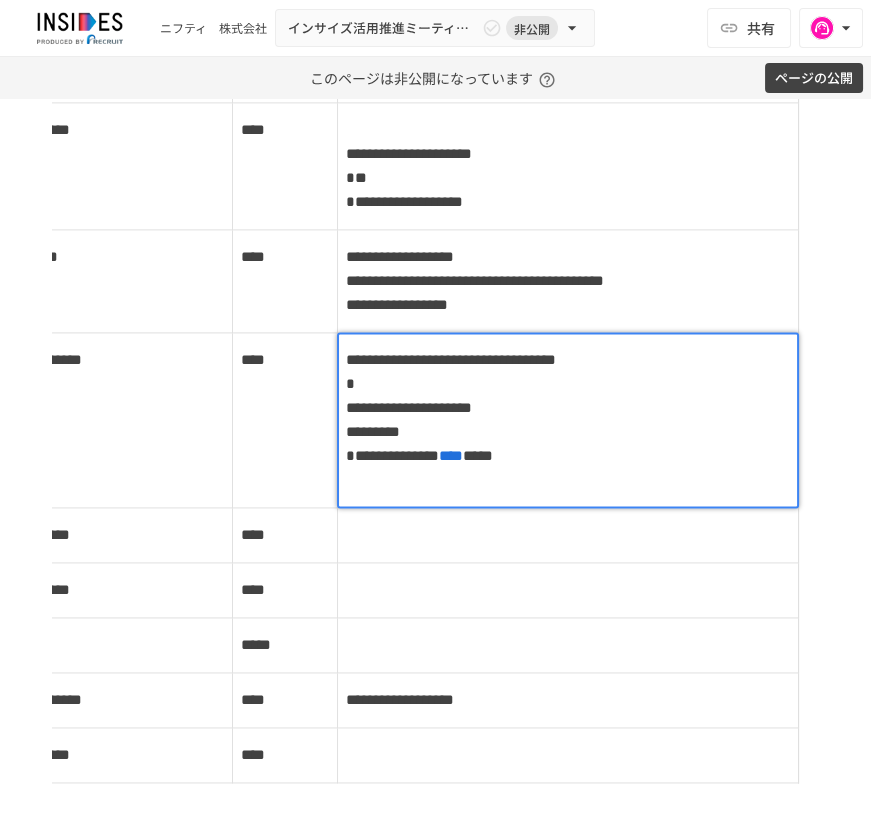 scroll, scrollTop: 0, scrollLeft: 271, axis: horizontal 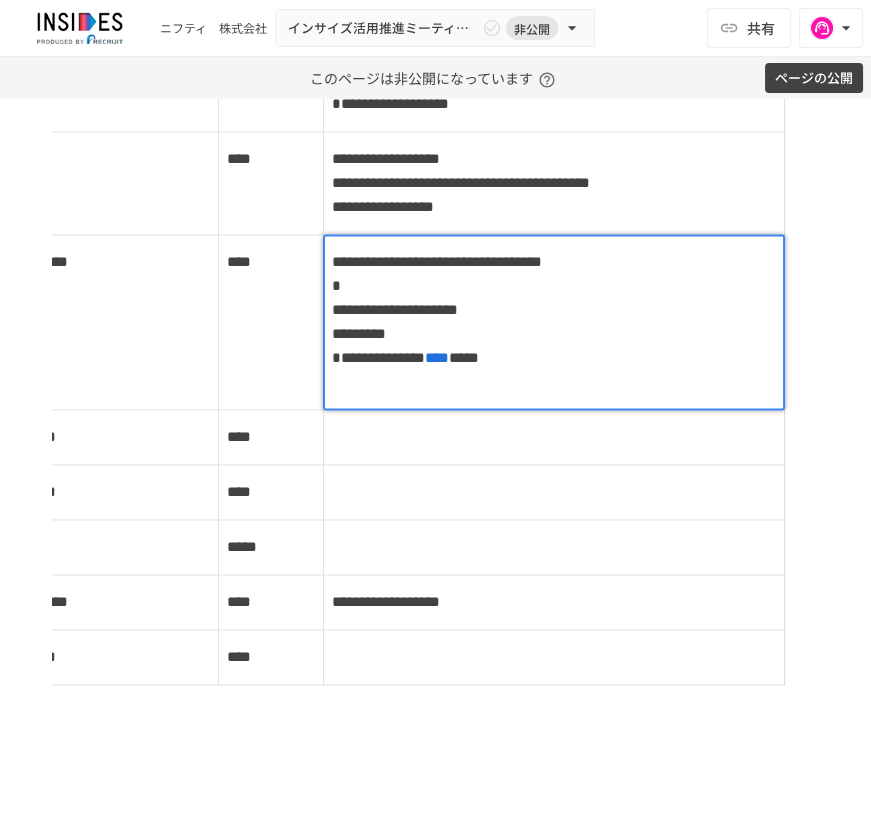 click on "**********" at bounding box center (554, 322) 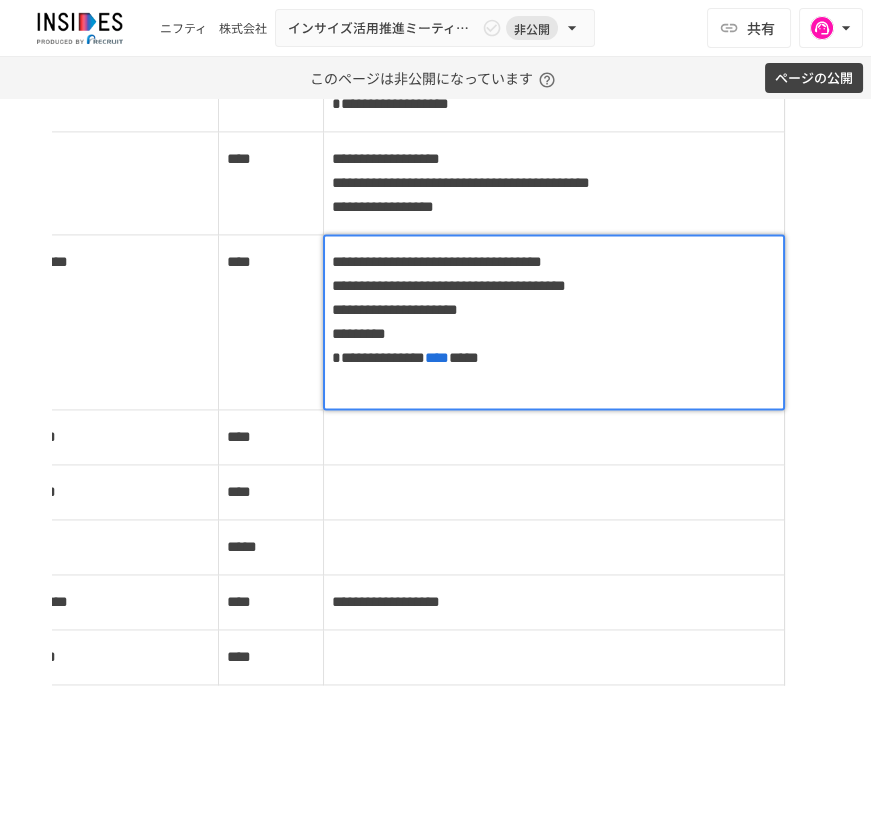 click on "**********" at bounding box center (554, 322) 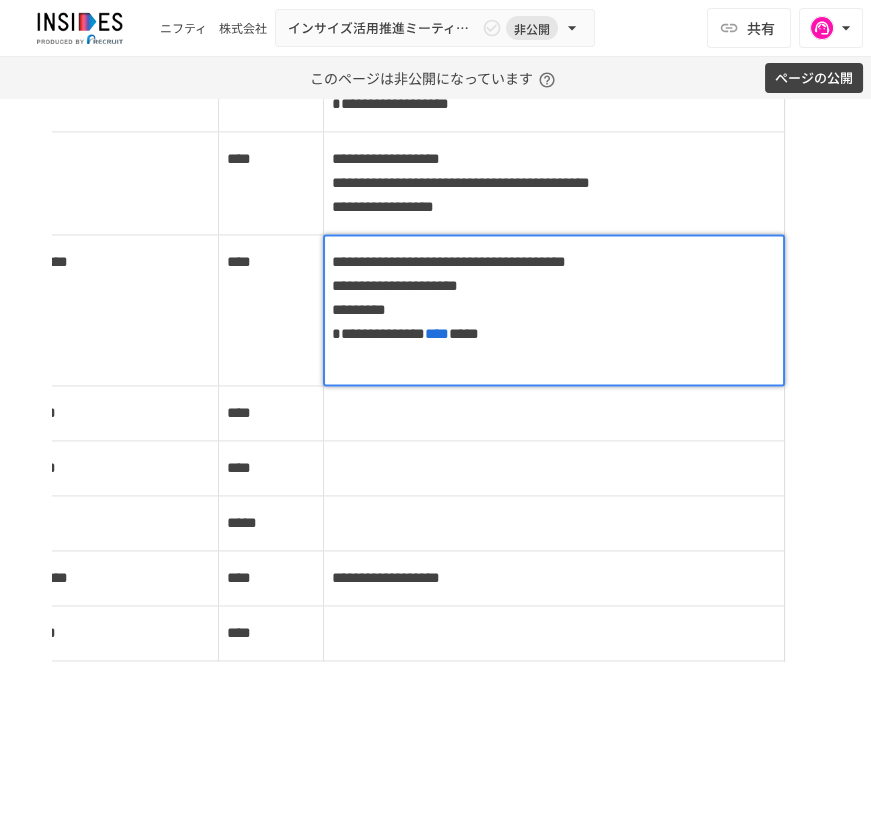 click on "**********" at bounding box center [554, 310] 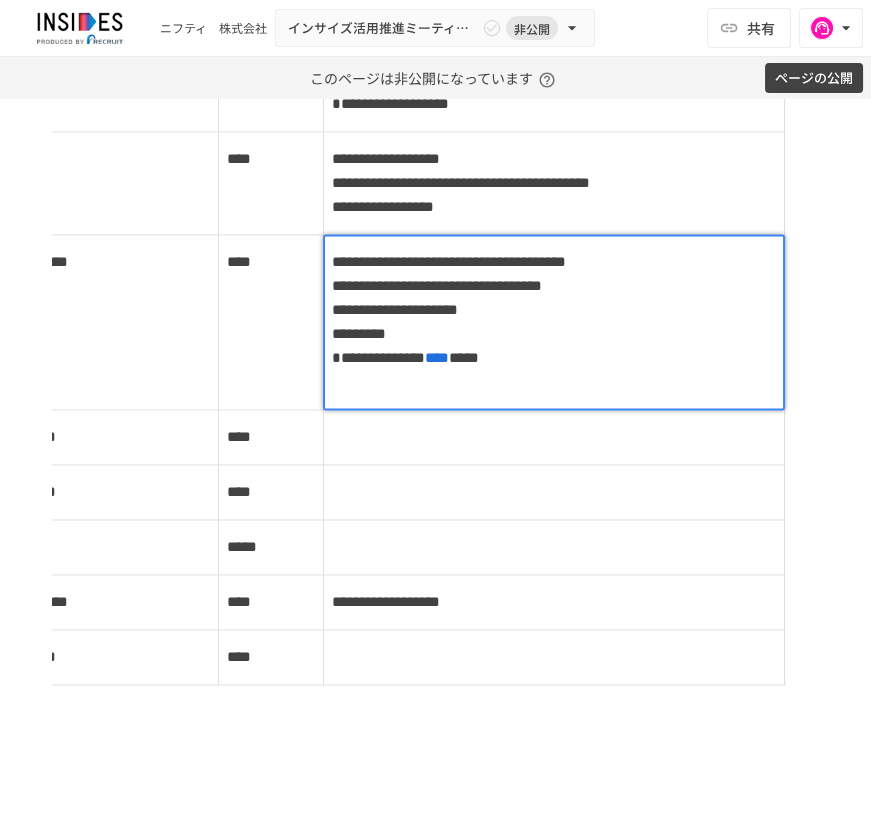 click on "**********" at bounding box center [437, 285] 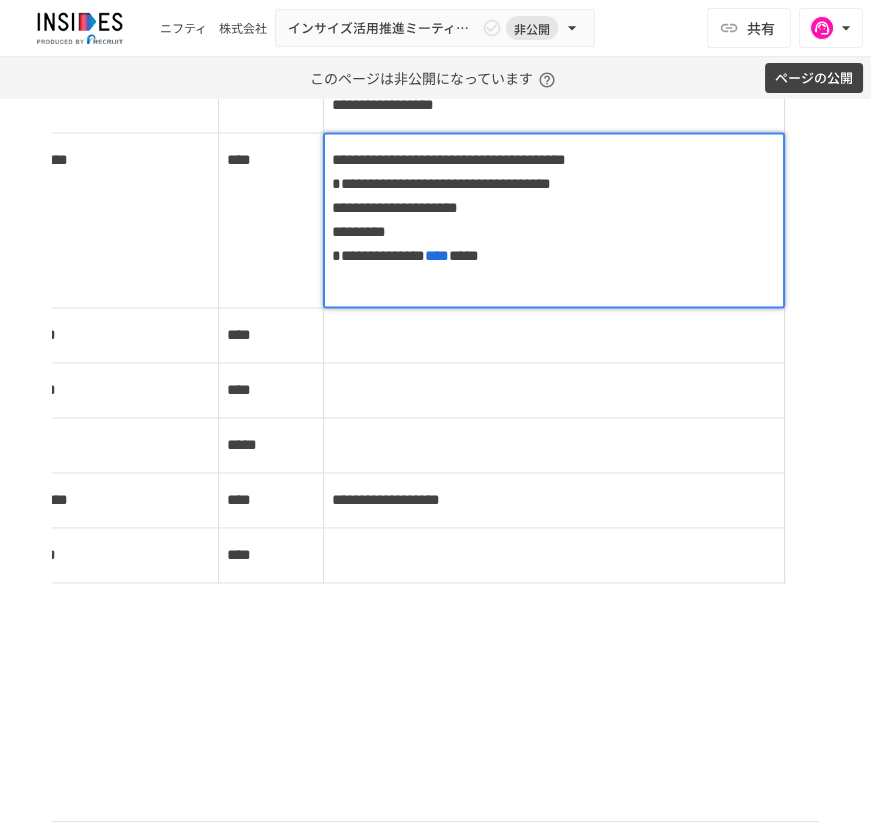 scroll, scrollTop: 3853, scrollLeft: 0, axis: vertical 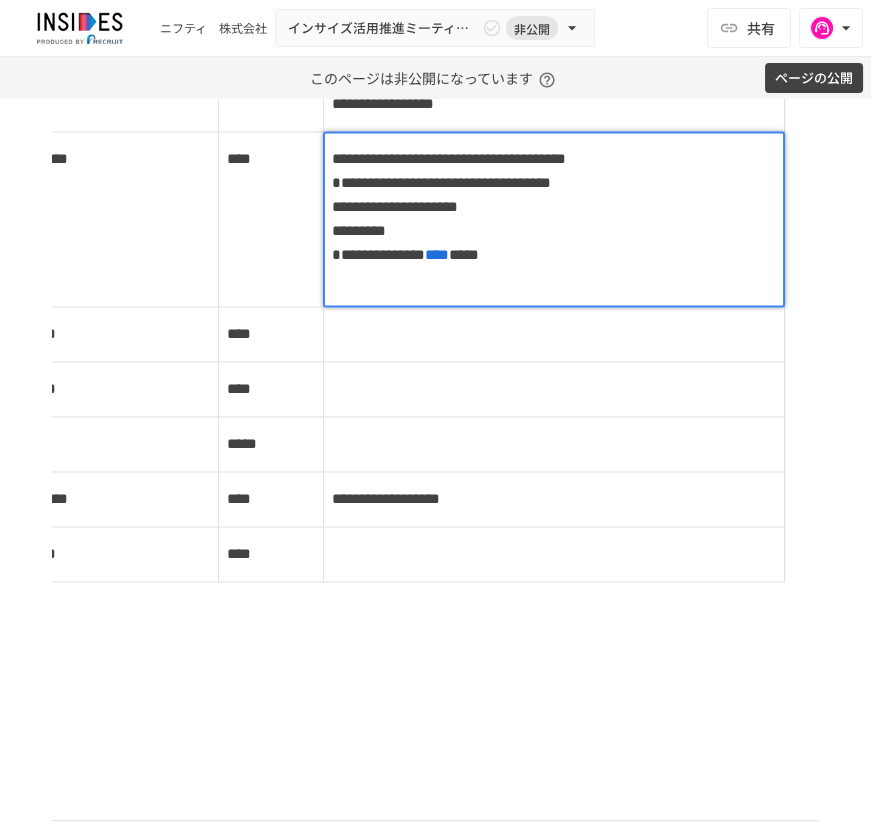 click on "**********" at bounding box center [441, 182] 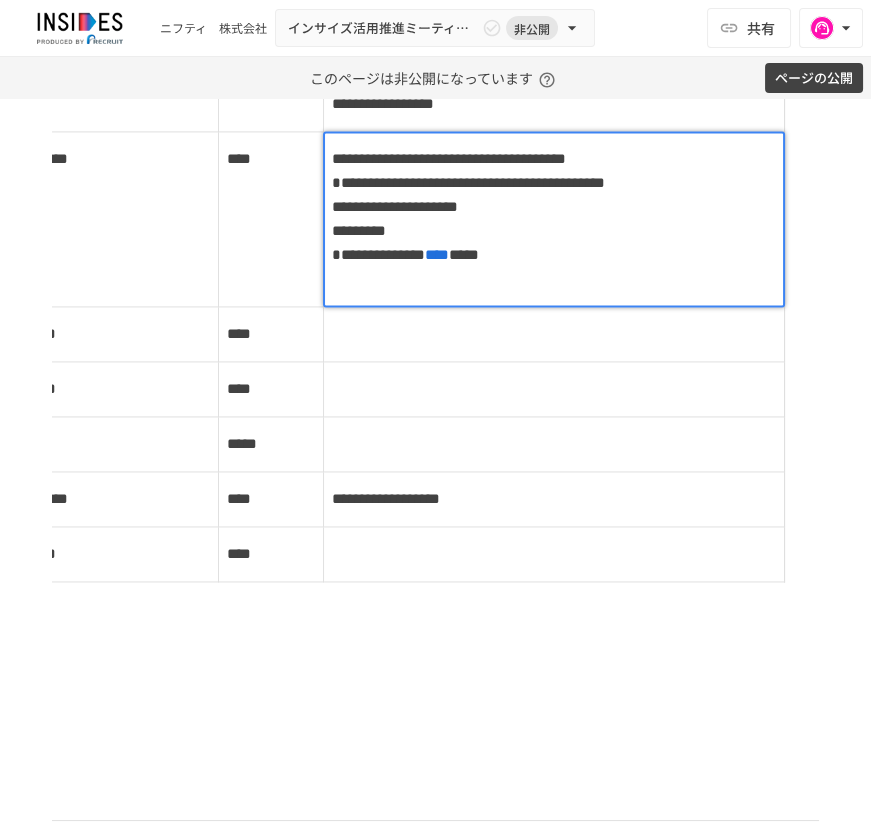 click on "**********" at bounding box center (468, 182) 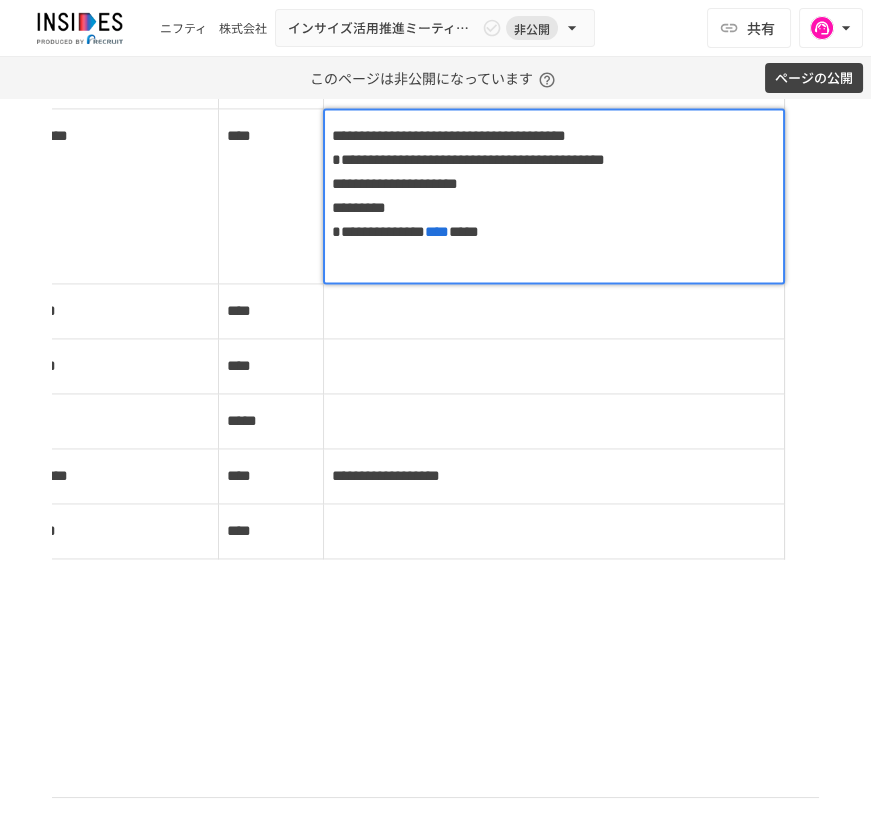click on "**********" at bounding box center [554, 196] 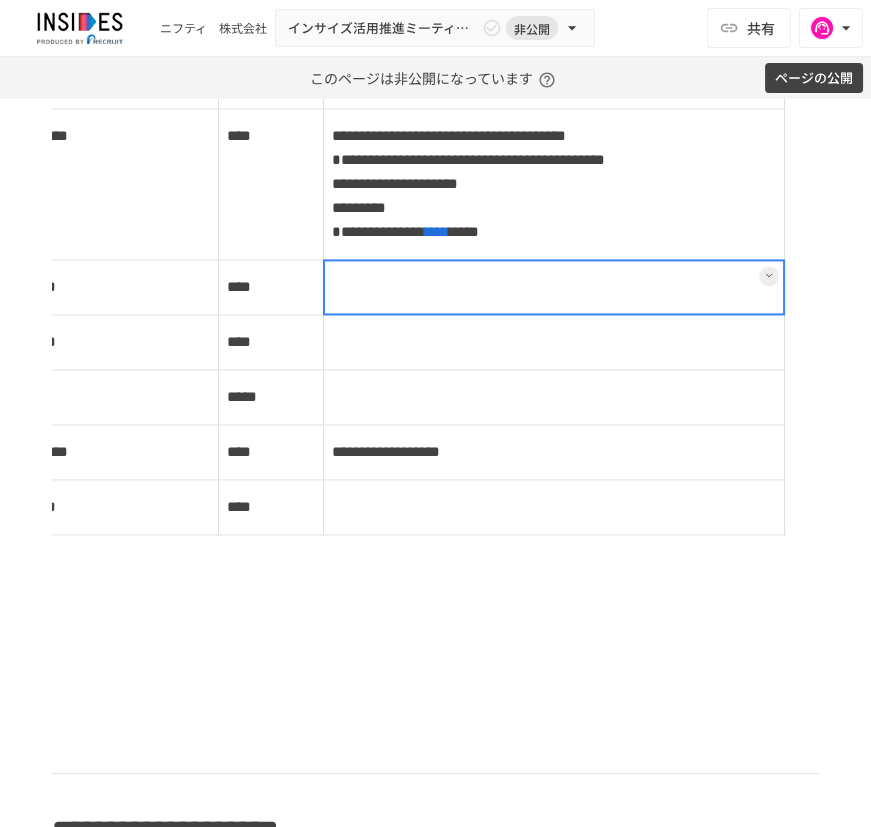 click at bounding box center [553, 286] 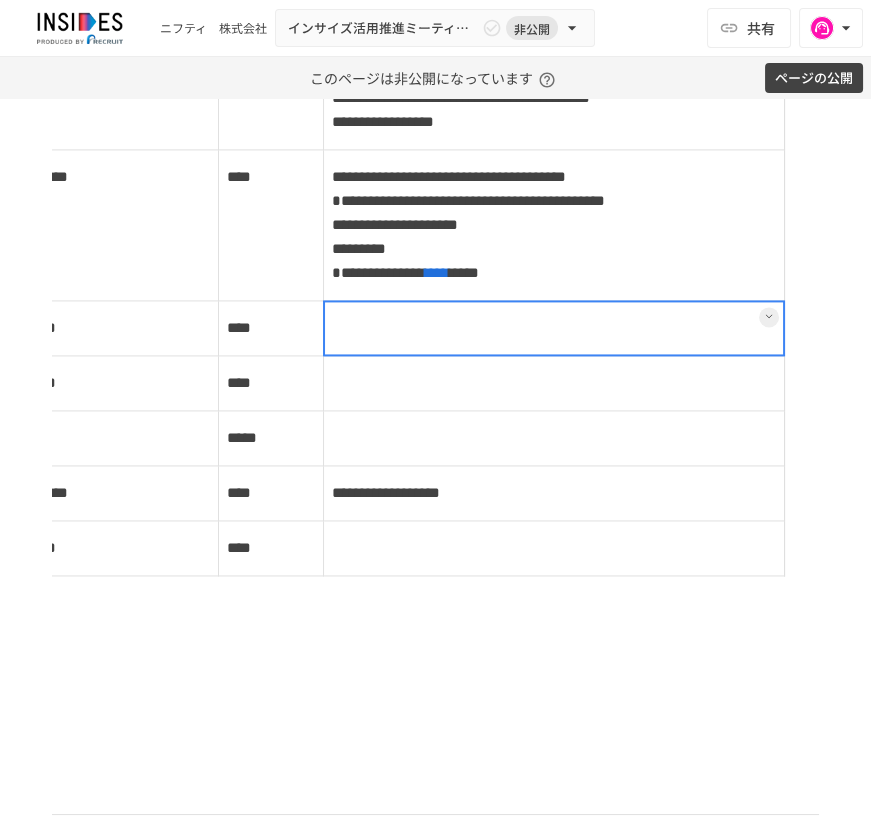 scroll, scrollTop: 3836, scrollLeft: 0, axis: vertical 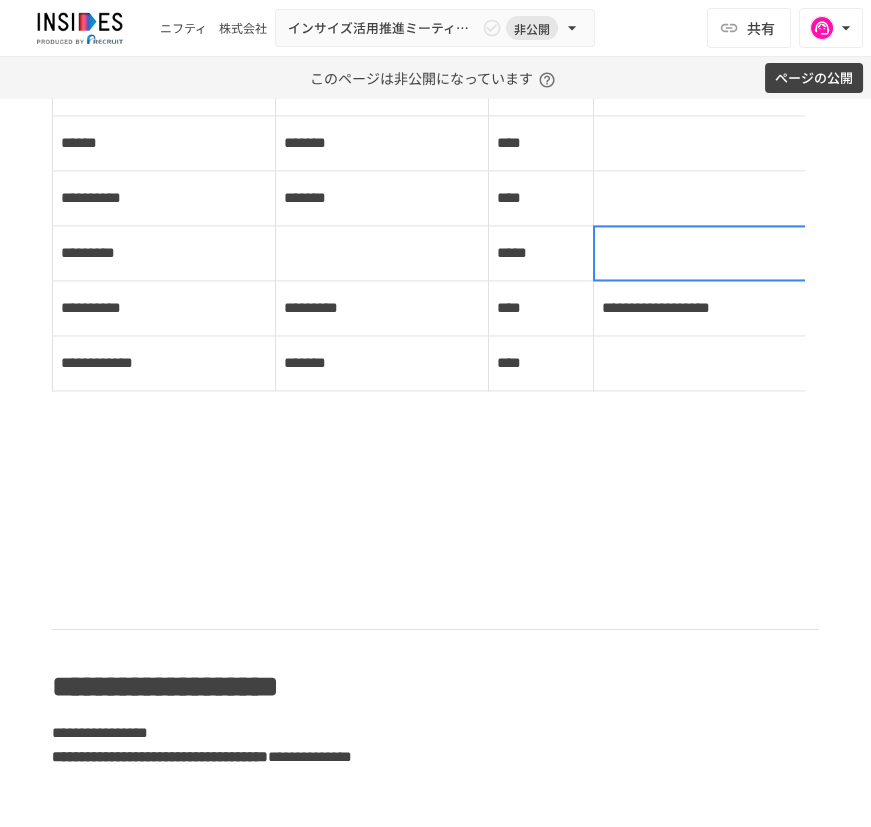 click at bounding box center [823, 252] 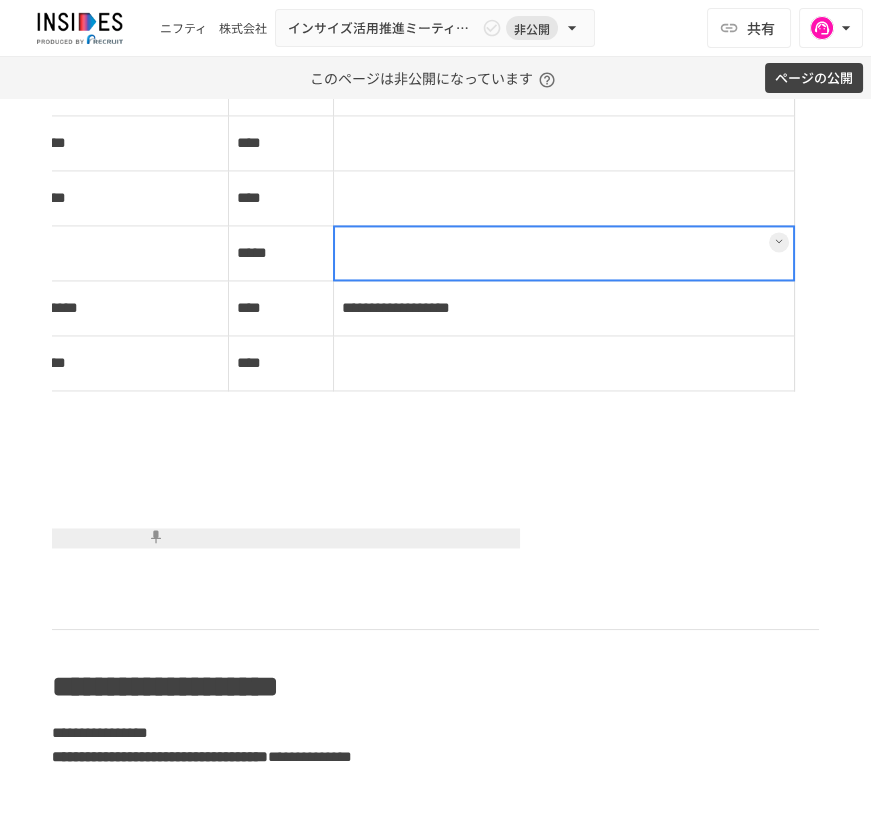 scroll, scrollTop: 0, scrollLeft: 261, axis: horizontal 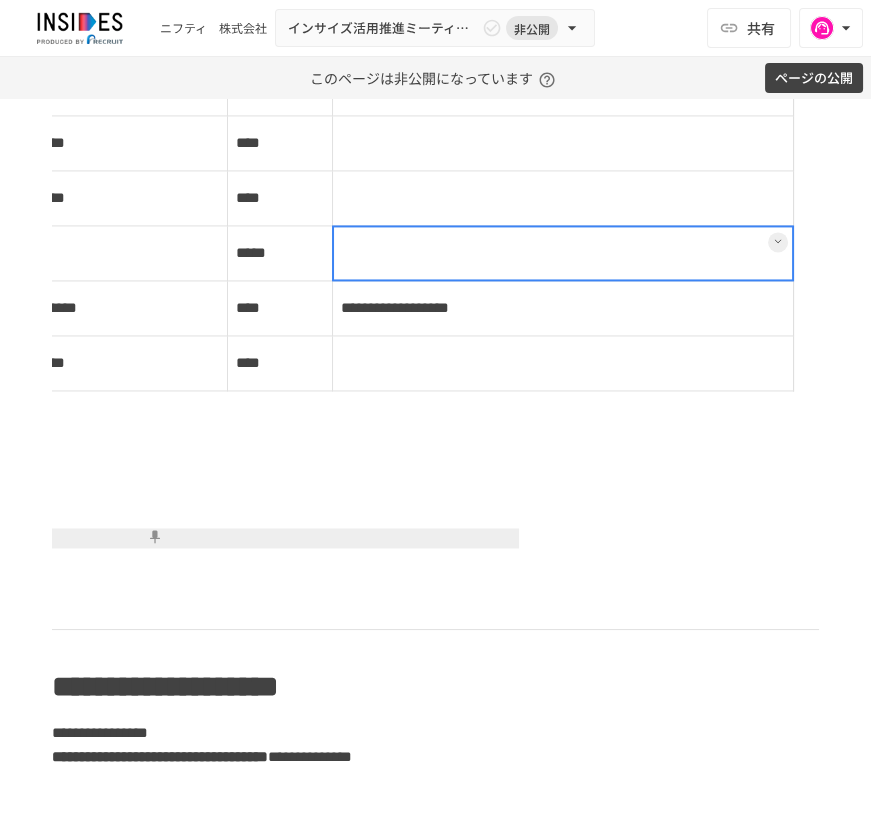 click at bounding box center (563, 253) 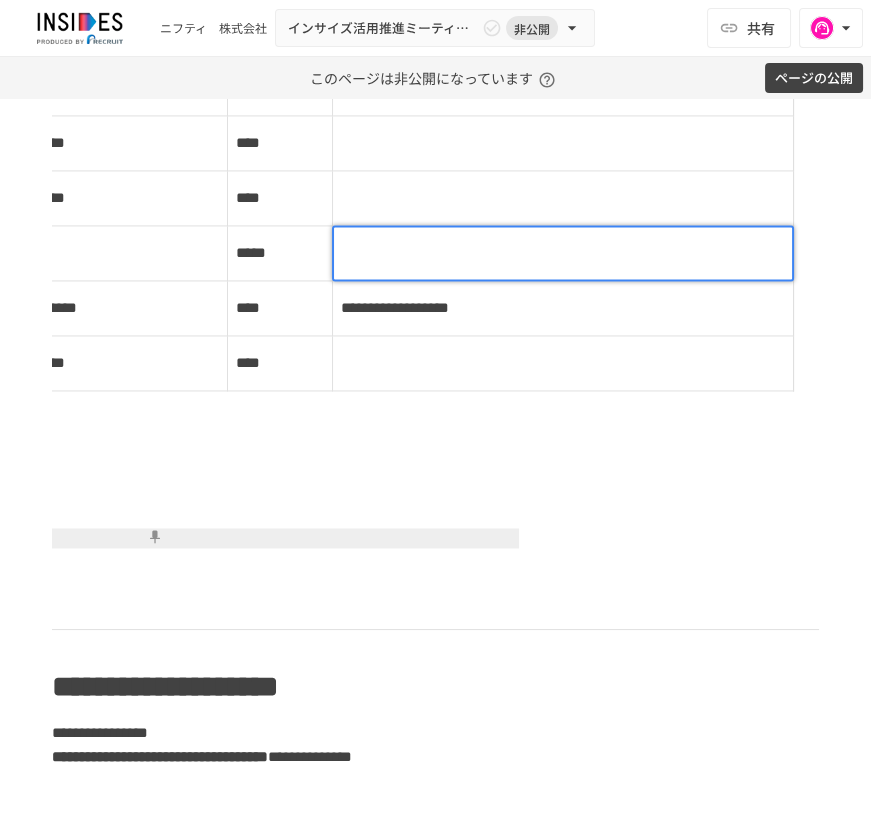 click at bounding box center (563, 253) 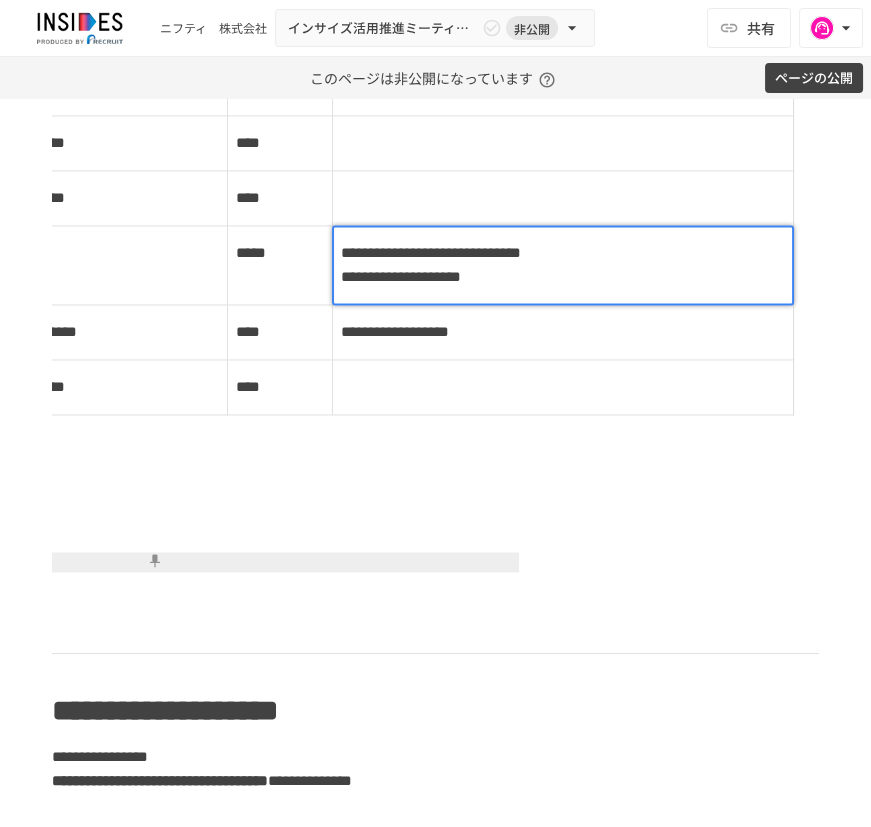 click on "**********" at bounding box center (431, 252) 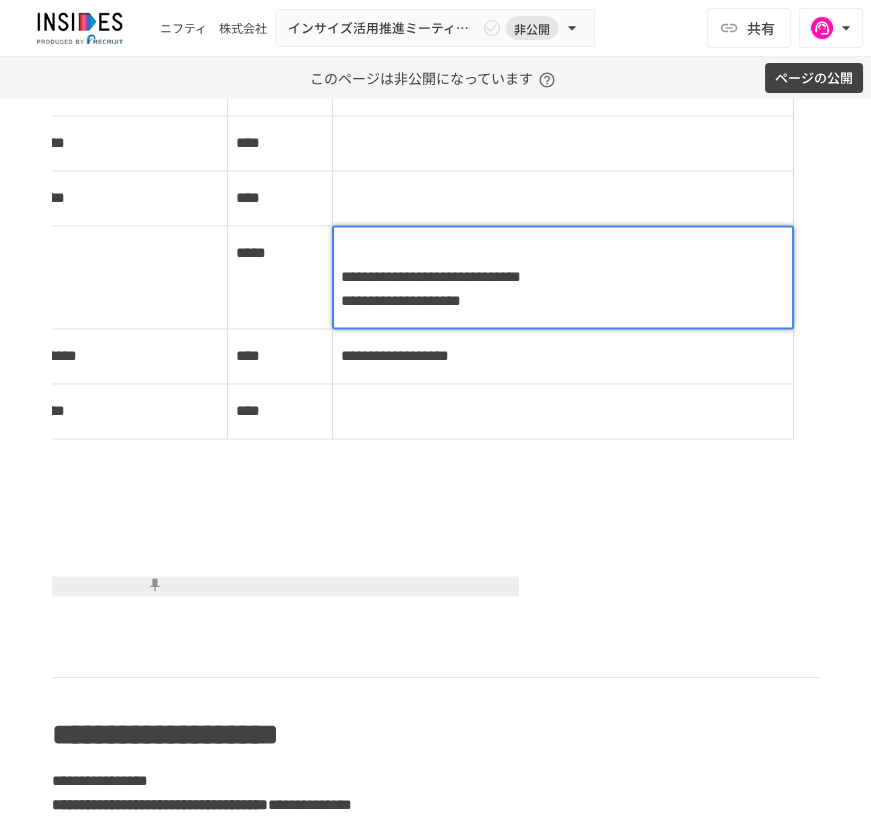 click on "**********" at bounding box center (563, 277) 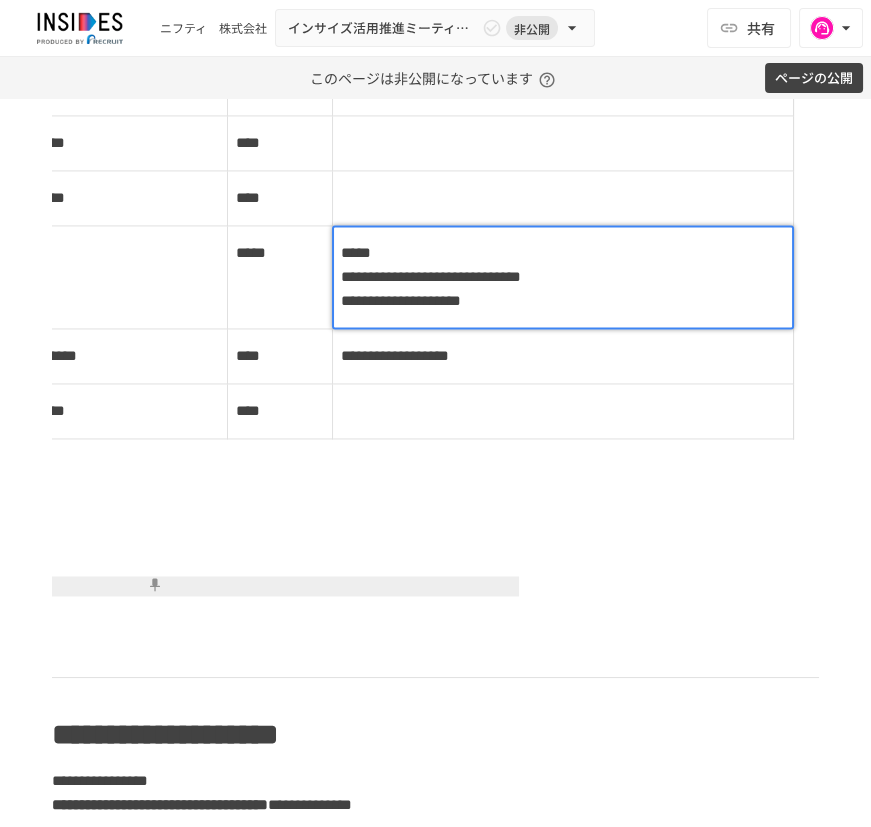 click on "*****" at bounding box center (356, 252) 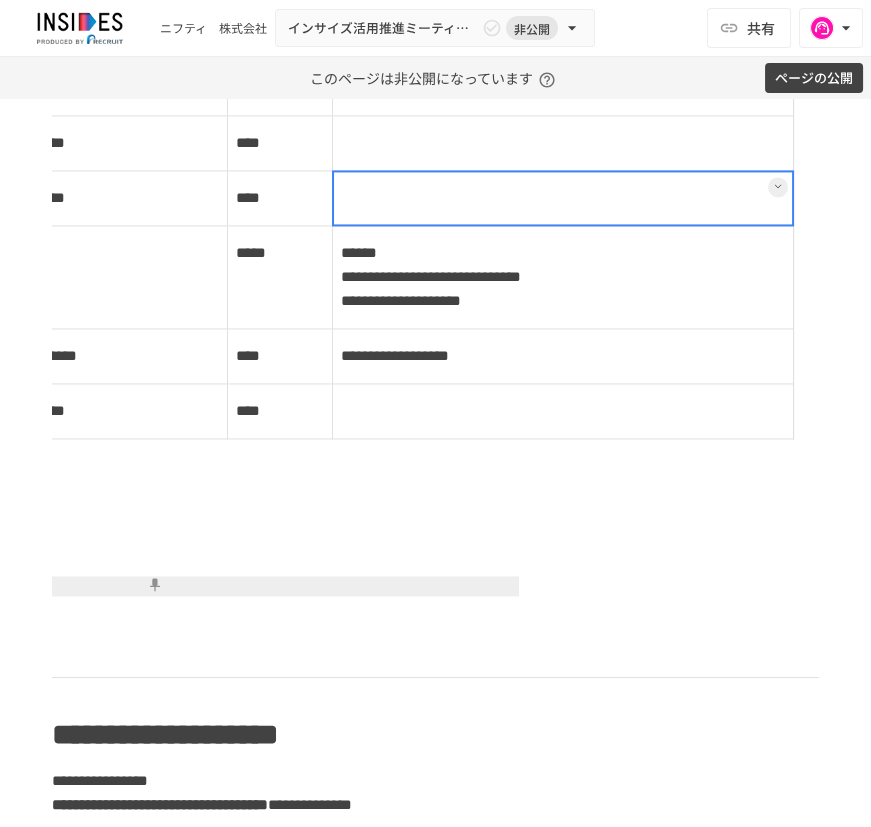 click at bounding box center (562, 197) 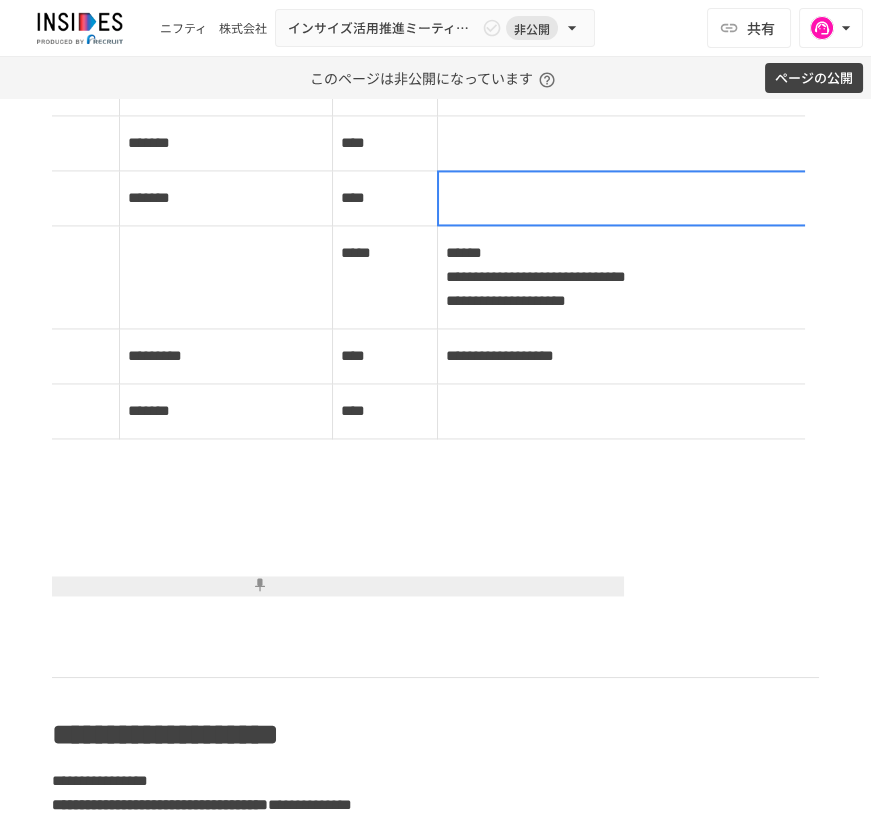 scroll, scrollTop: 0, scrollLeft: 153, axis: horizontal 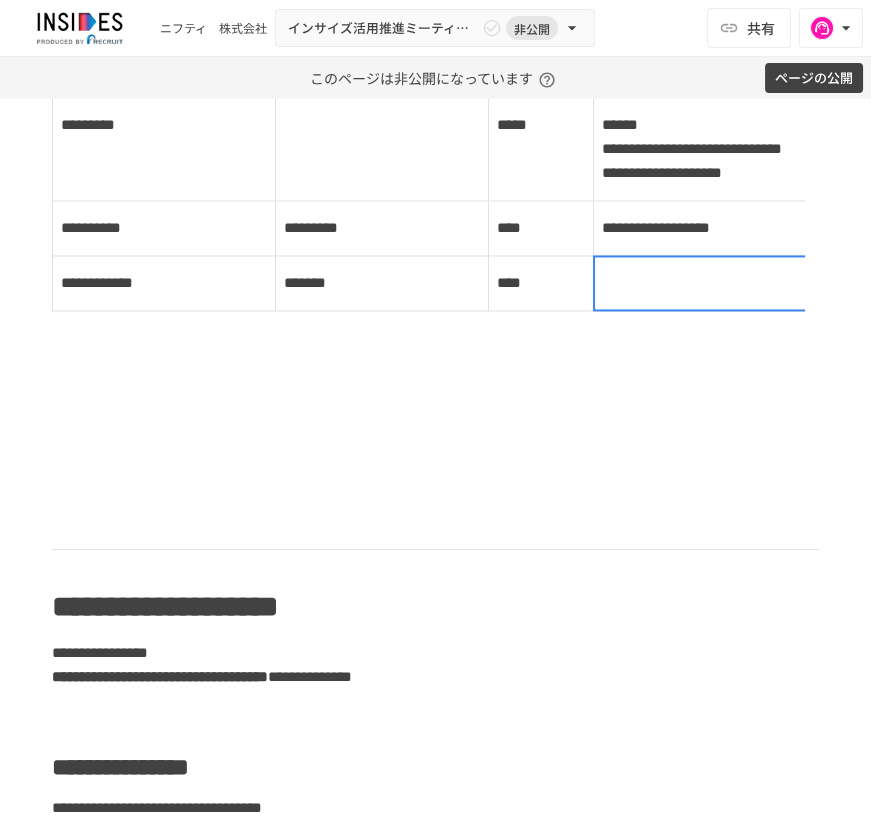 click at bounding box center (823, 282) 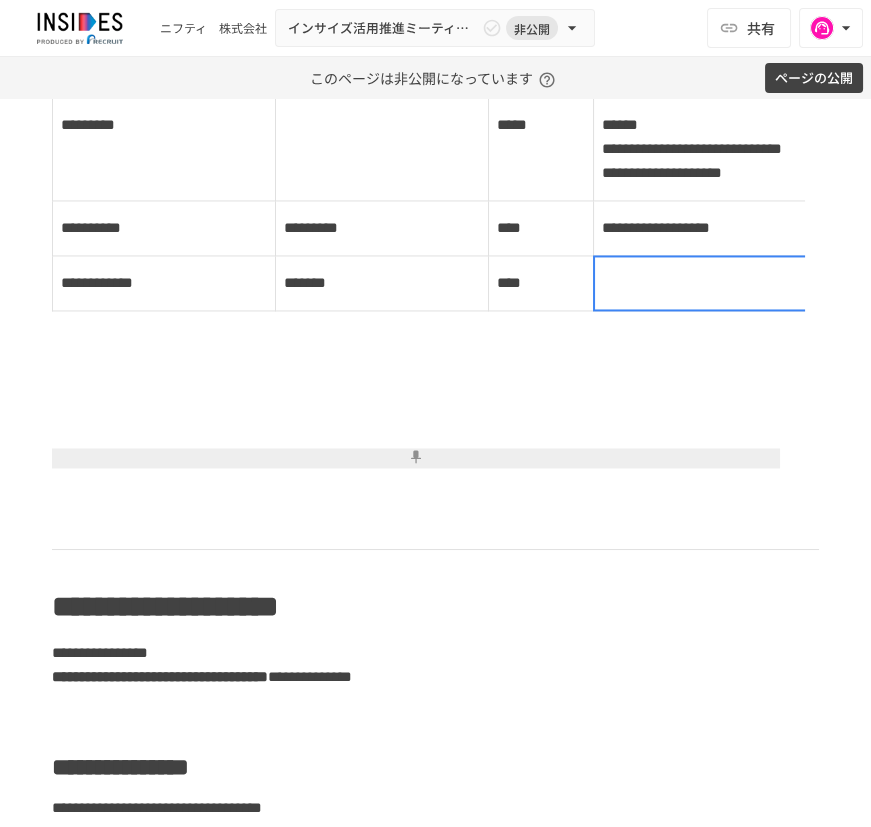 click at bounding box center (824, 283) 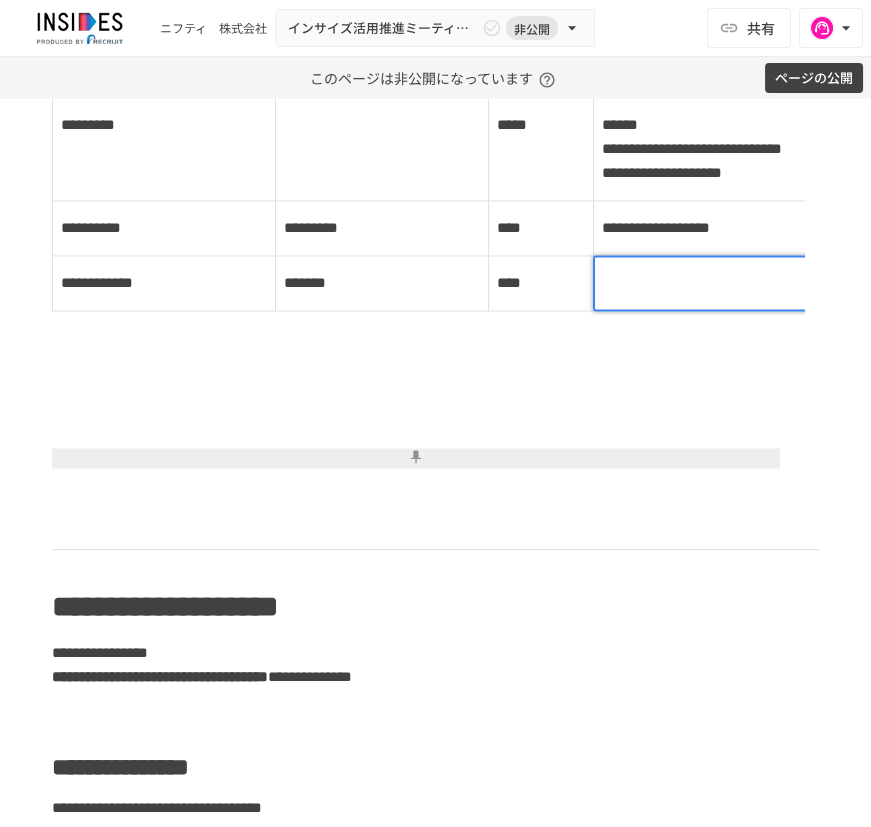 click at bounding box center [824, 283] 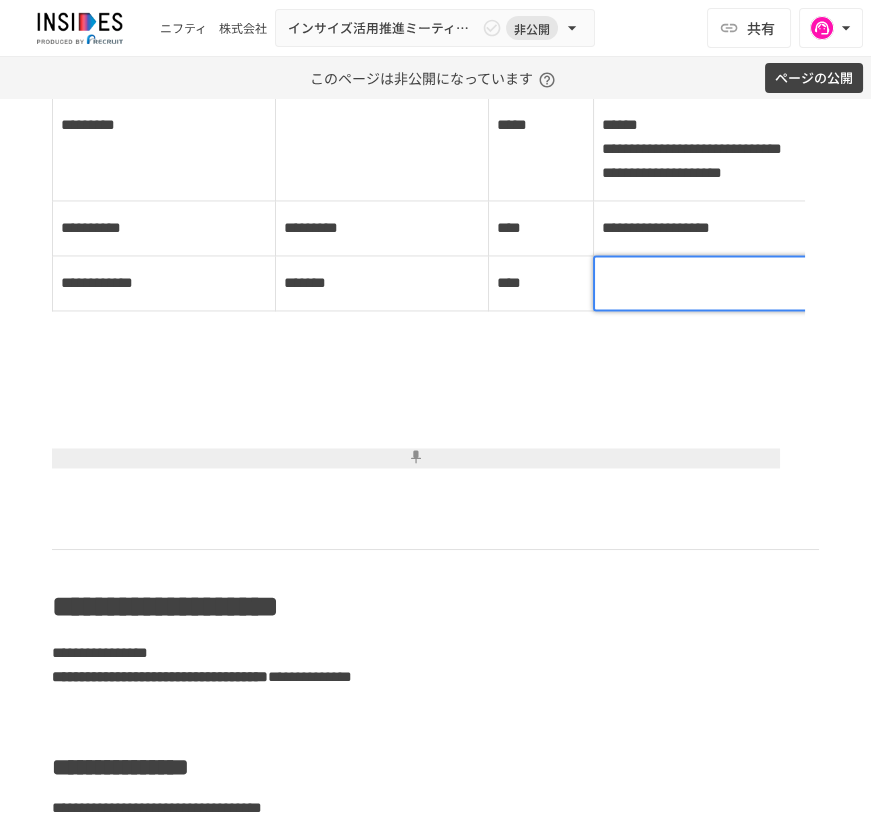 type 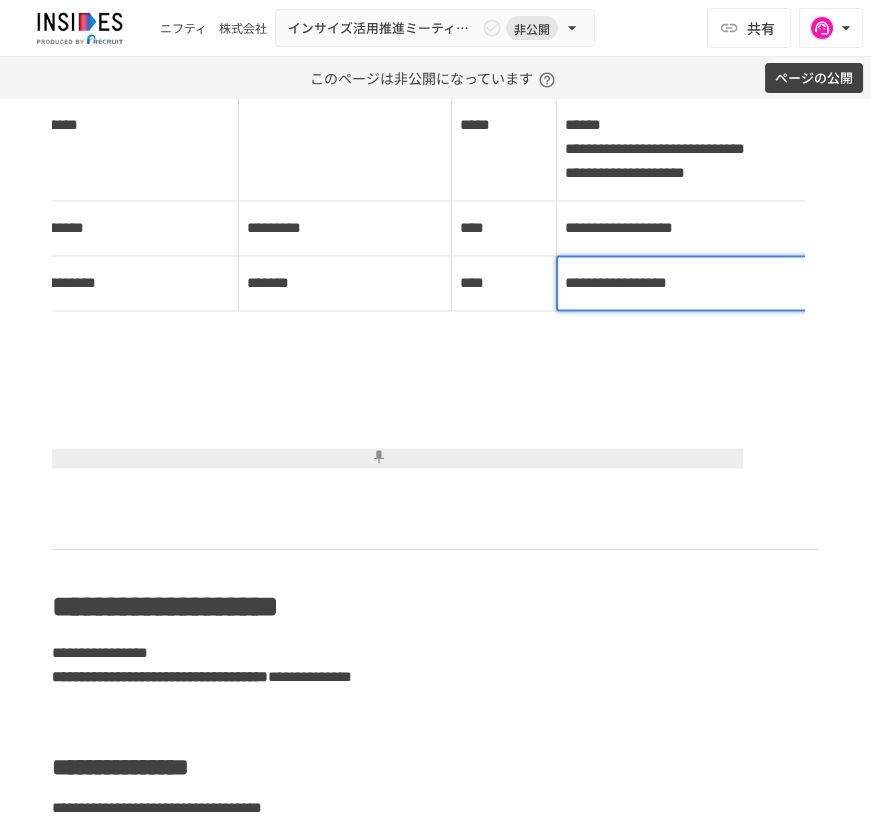 scroll, scrollTop: 0, scrollLeft: 51, axis: horizontal 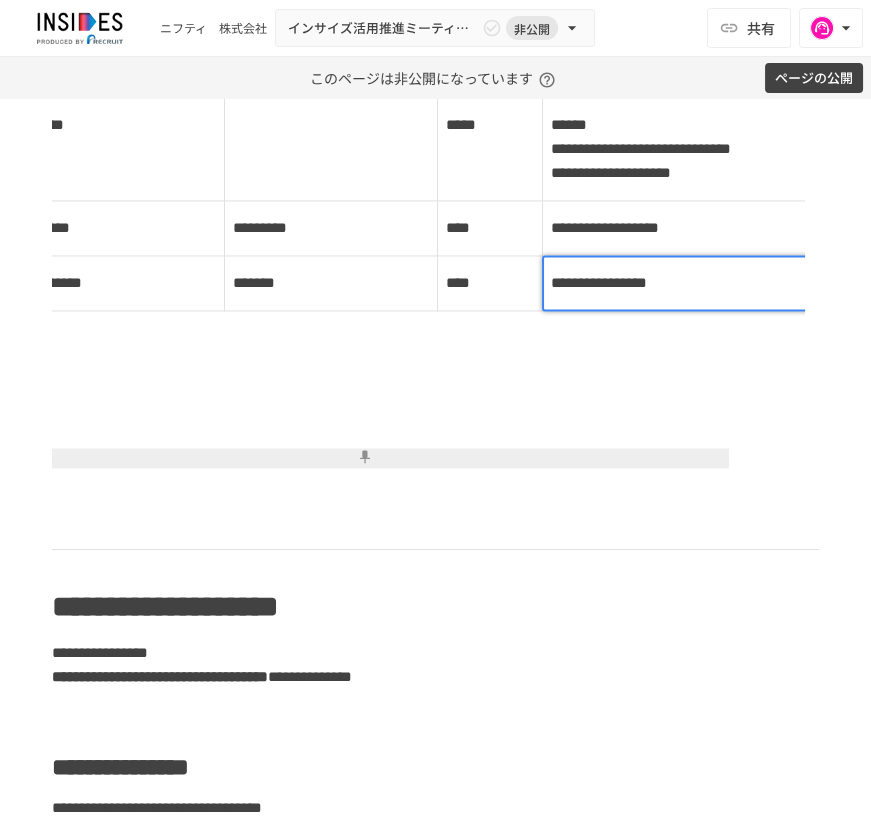 click on "**********" at bounding box center (599, 282) 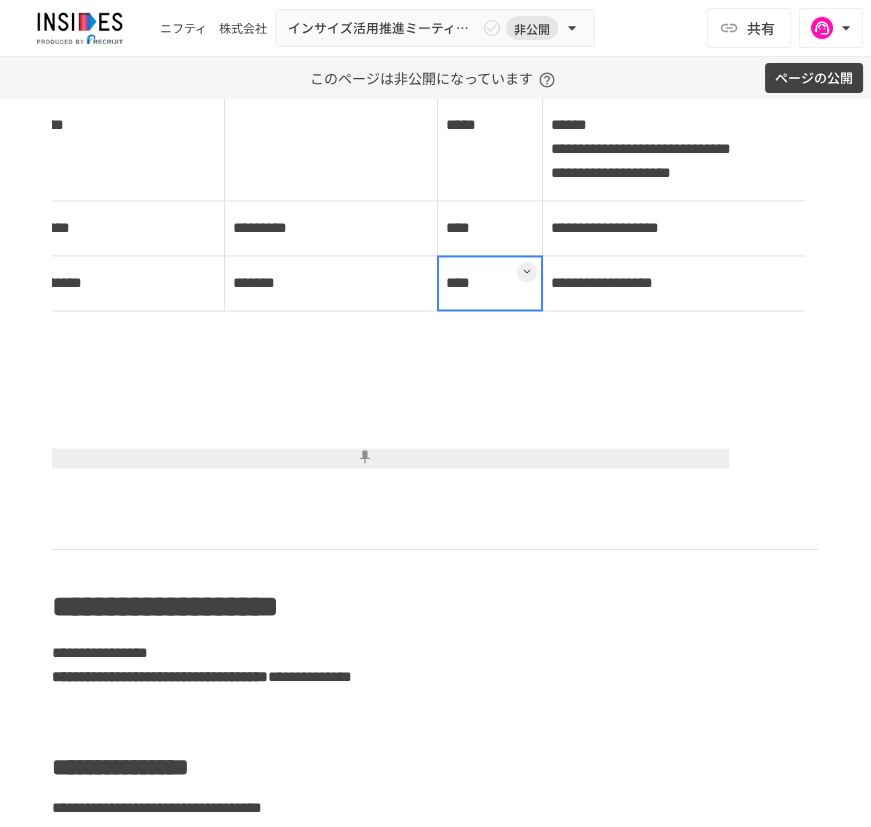 click on "****" at bounding box center (490, 282) 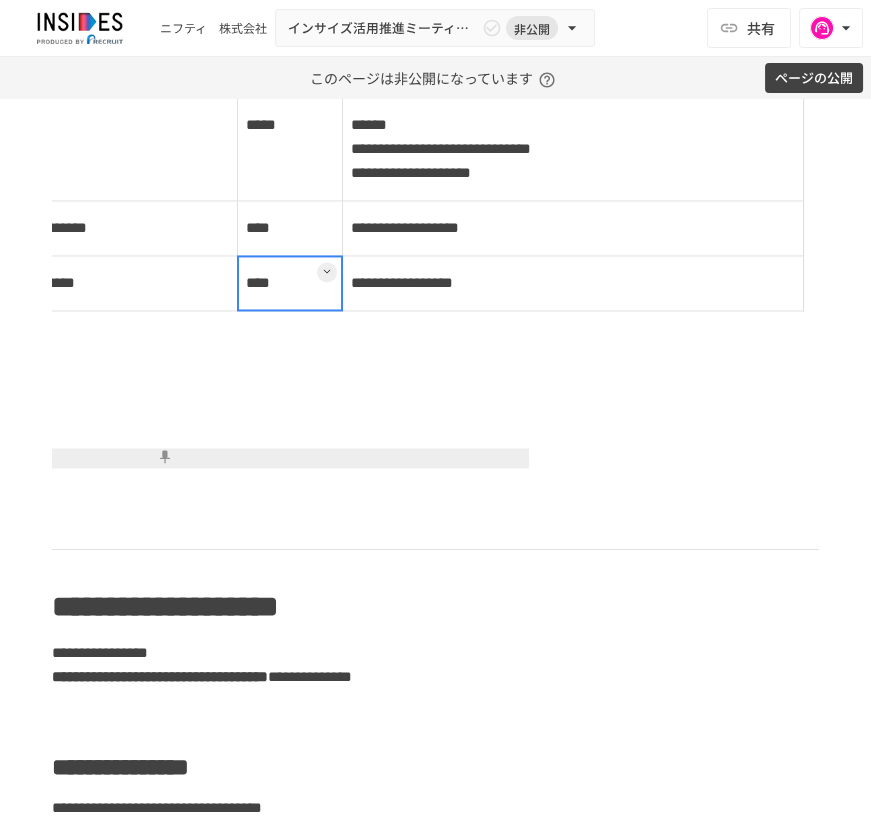 scroll, scrollTop: 0, scrollLeft: 256, axis: horizontal 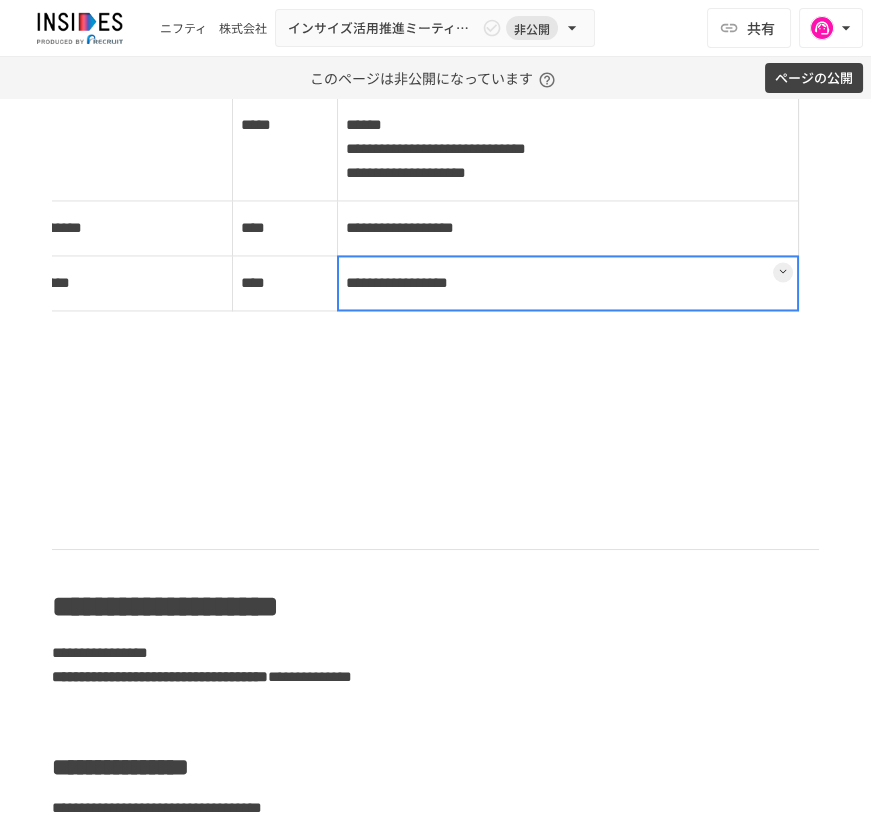 click on "**********" at bounding box center (567, 282) 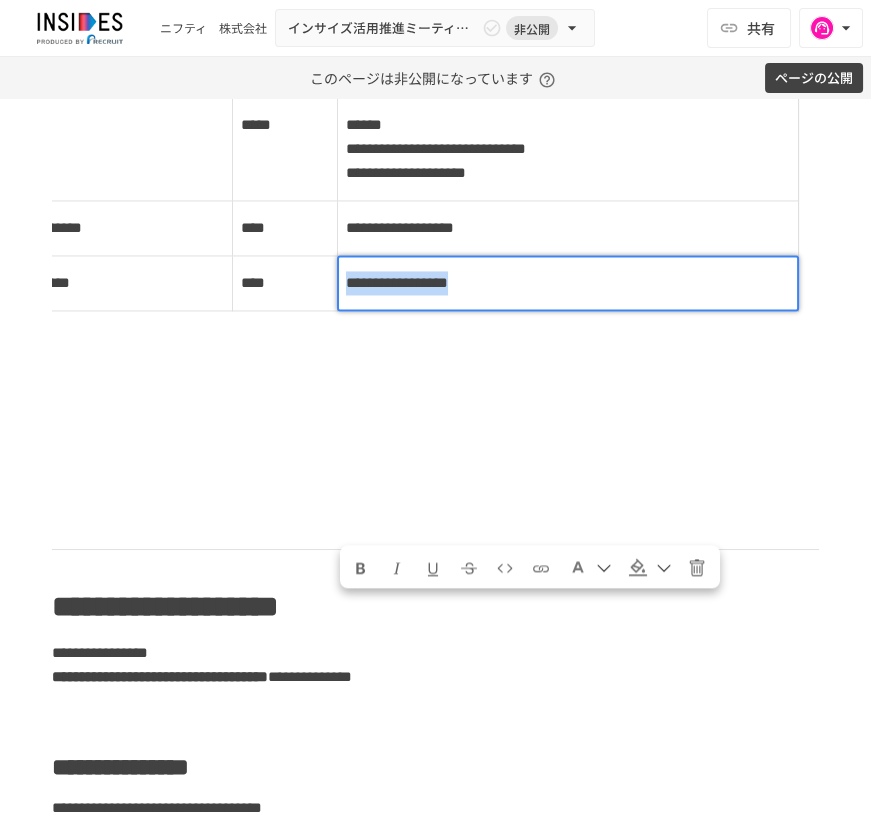 click on "**********" at bounding box center (568, 283) 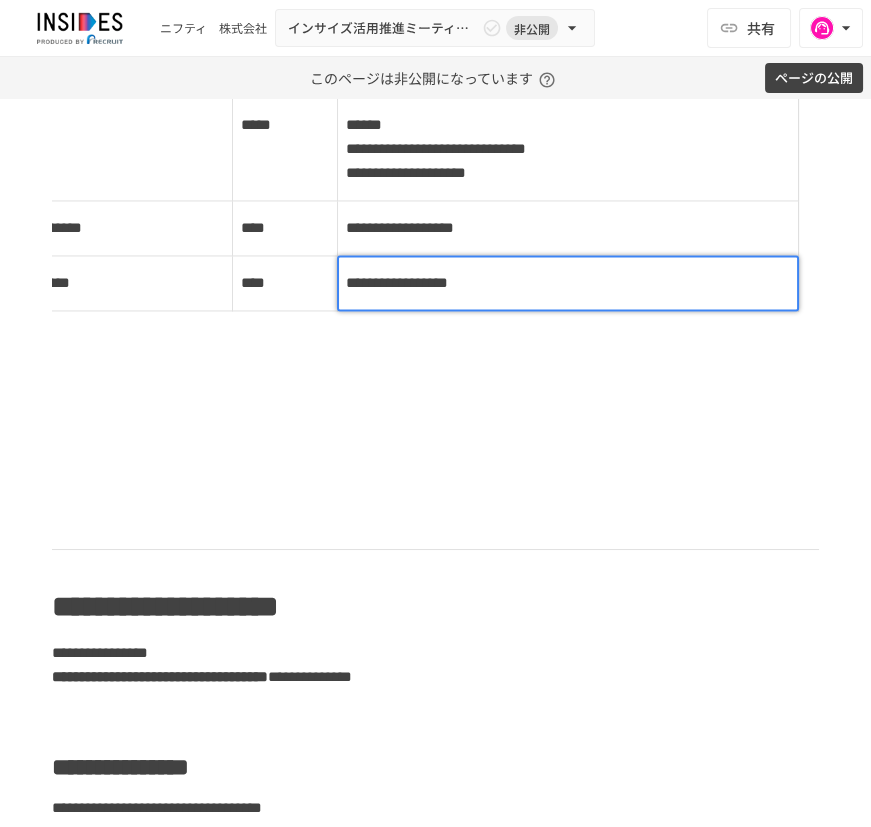 click on "**********" at bounding box center (397, 282) 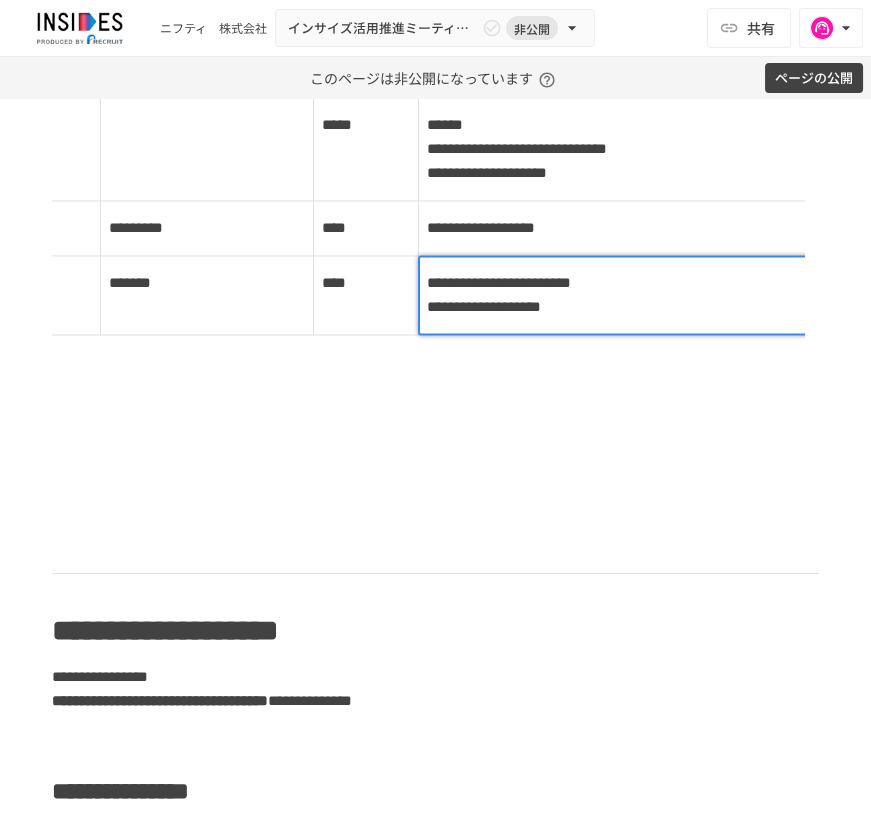 scroll, scrollTop: 0, scrollLeft: 165, axis: horizontal 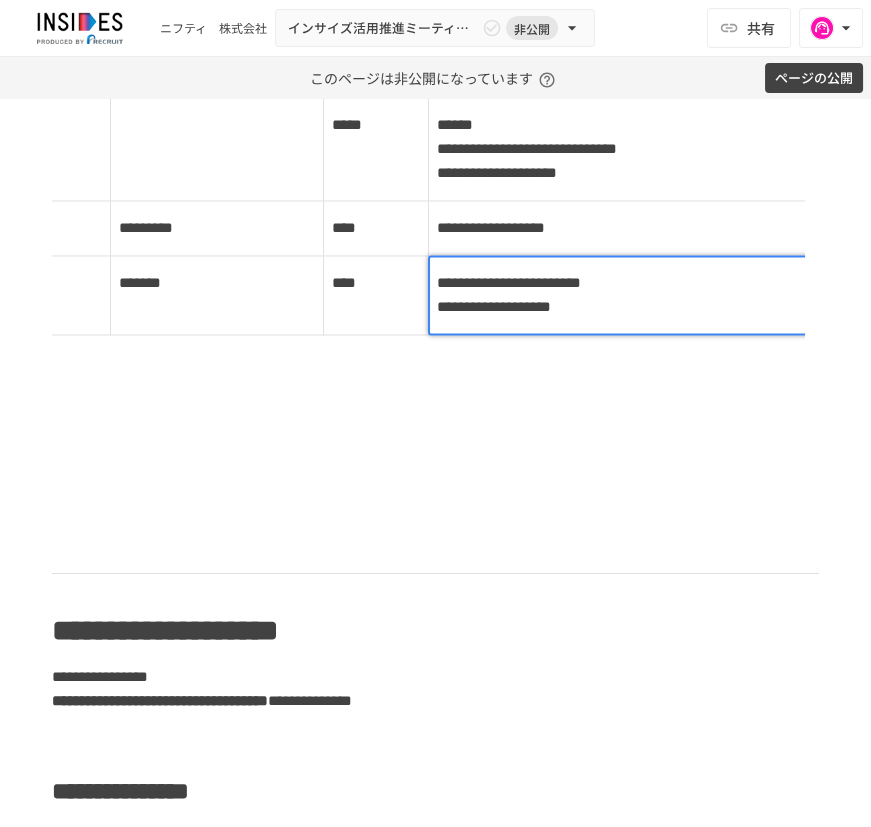 click on "**********" at bounding box center (659, 295) 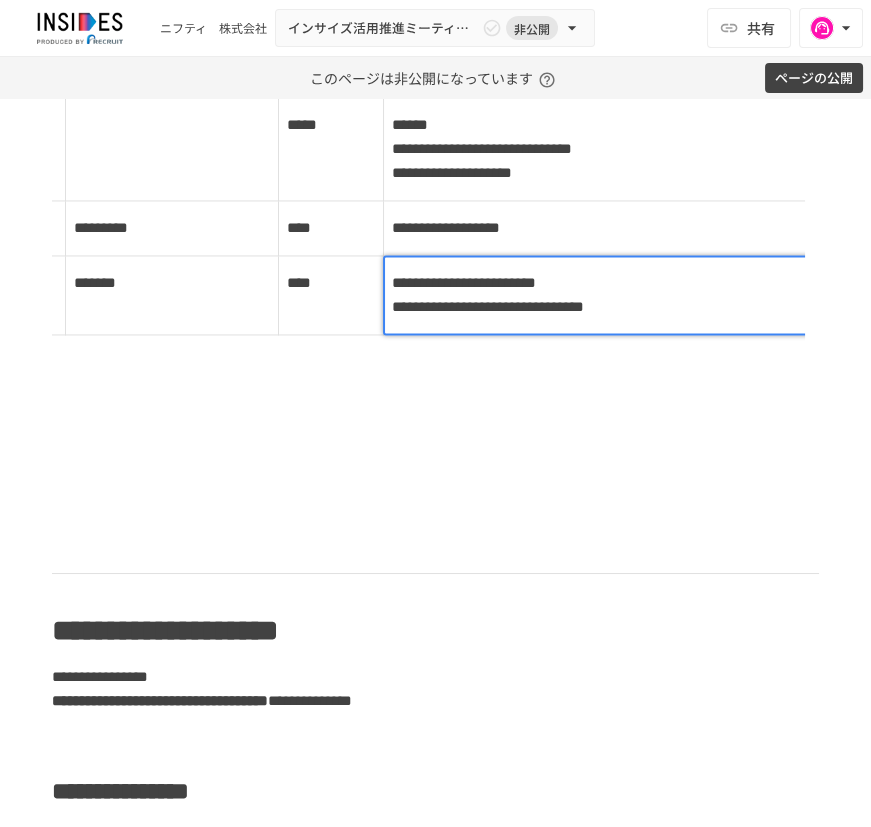 scroll, scrollTop: 0, scrollLeft: 225, axis: horizontal 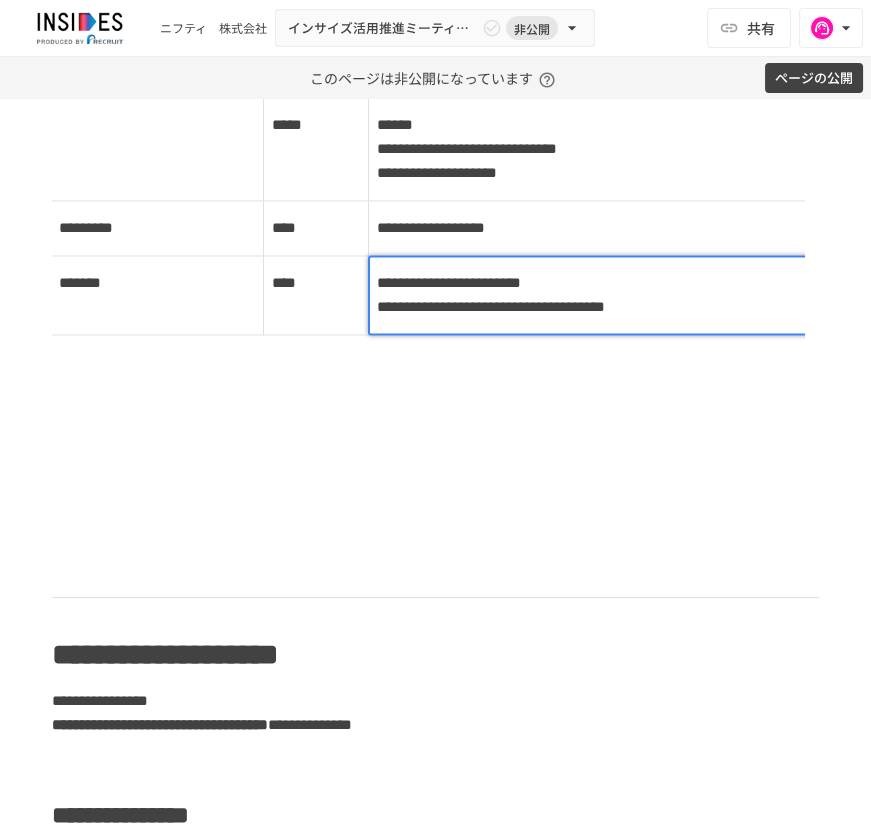 click on "**********" at bounding box center [491, 306] 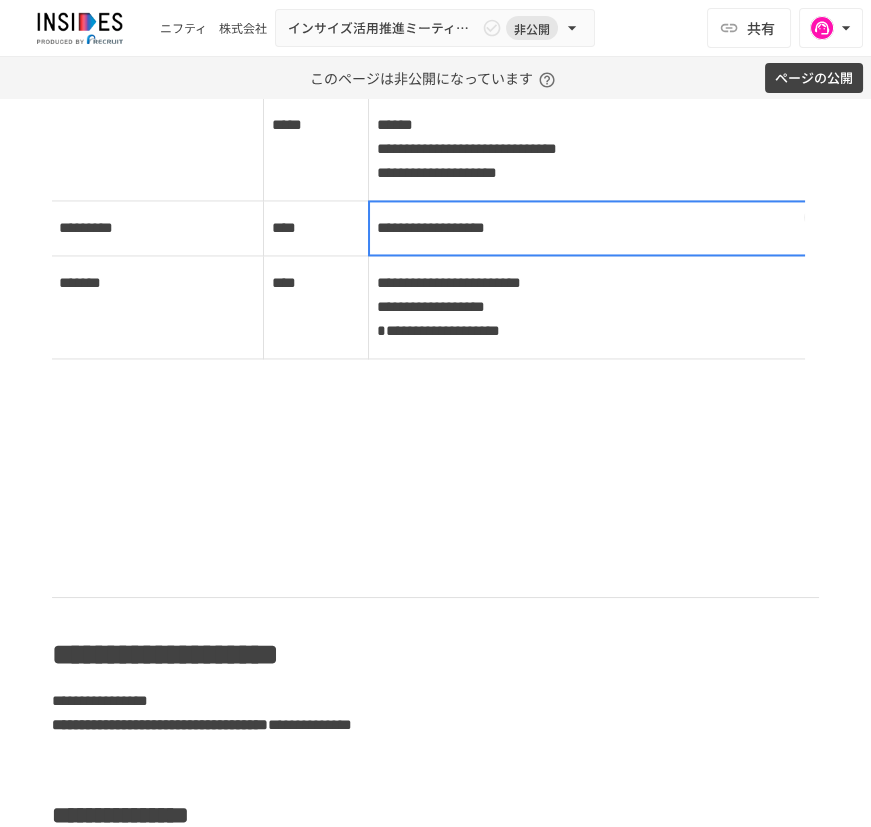 click on "**********" at bounding box center (598, 227) 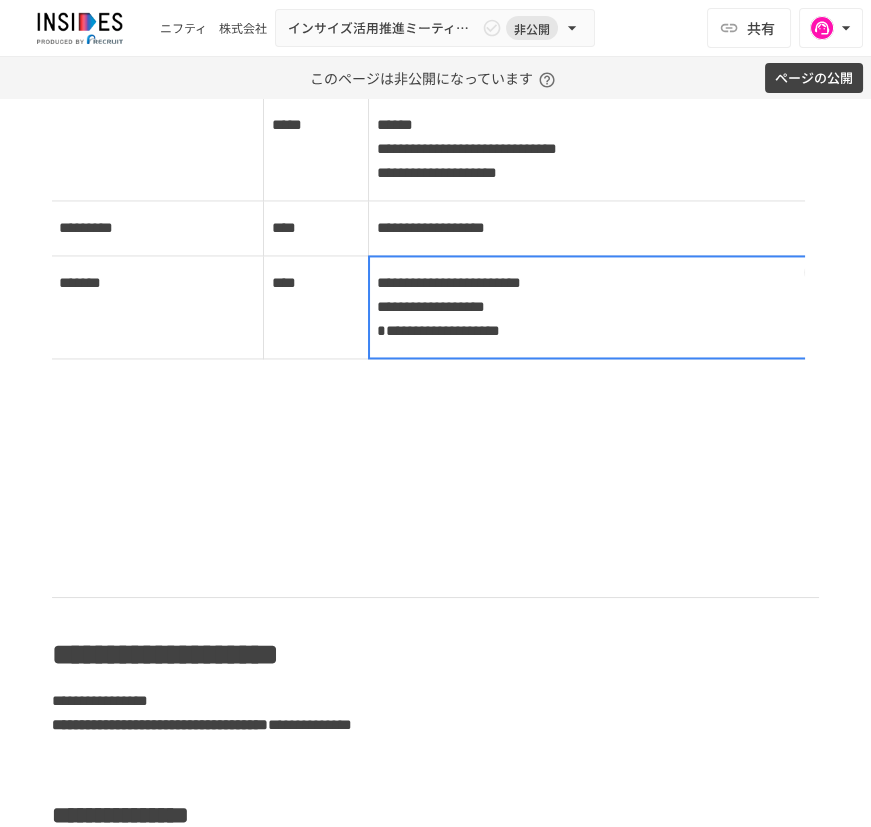 click on "**********" at bounding box center (598, 306) 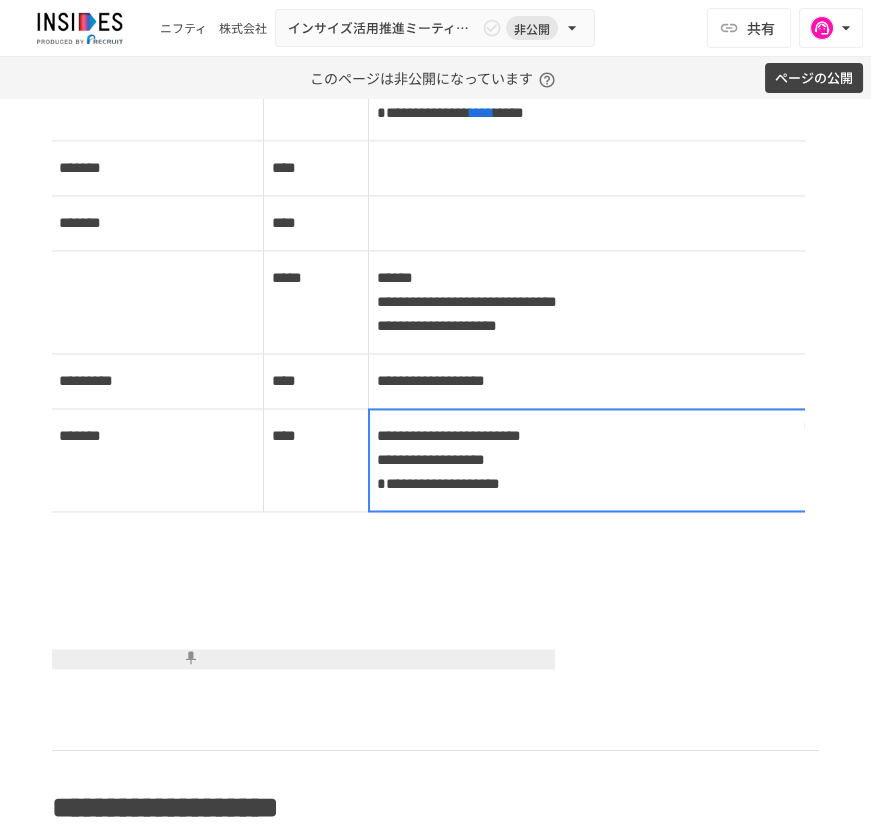 scroll, scrollTop: 3994, scrollLeft: 0, axis: vertical 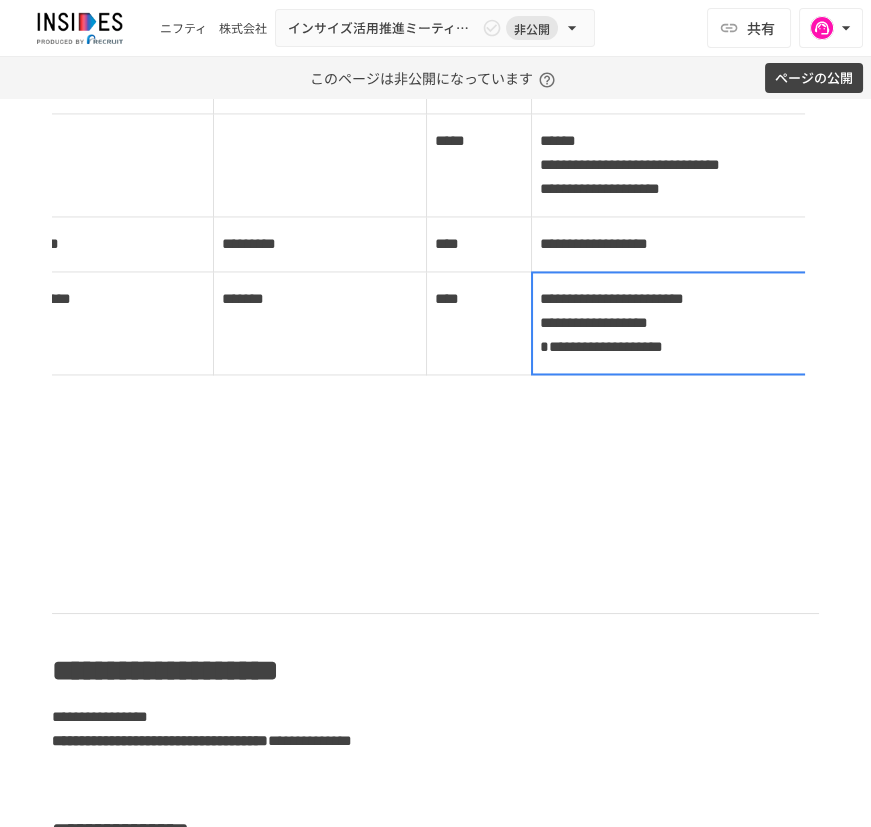 click at bounding box center [761, 85] 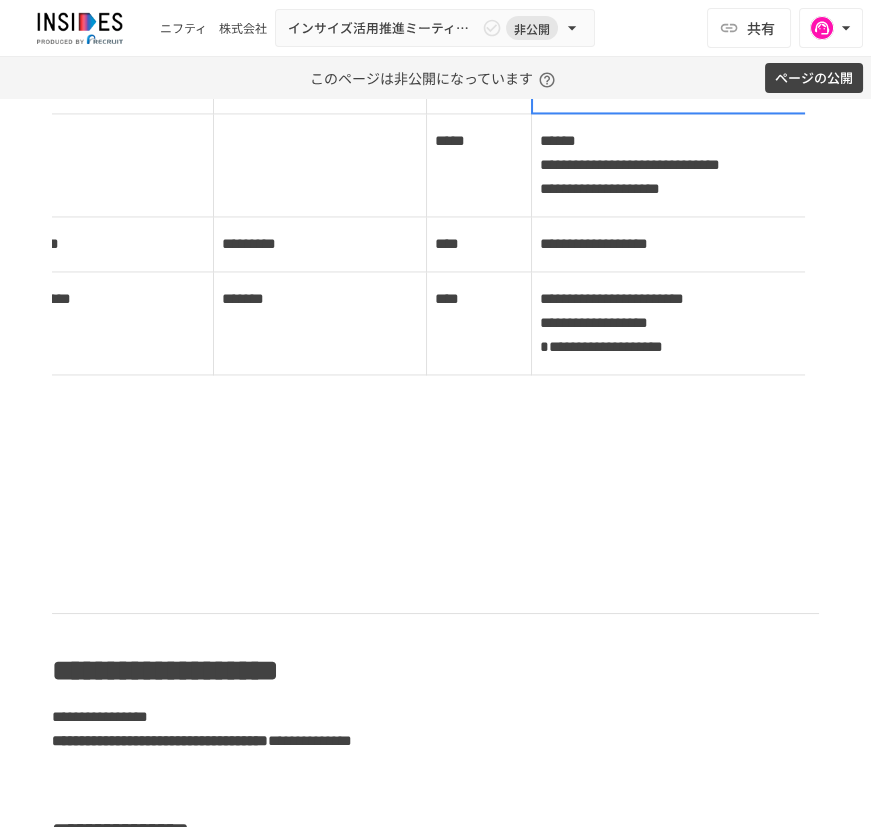 click at bounding box center [762, 86] 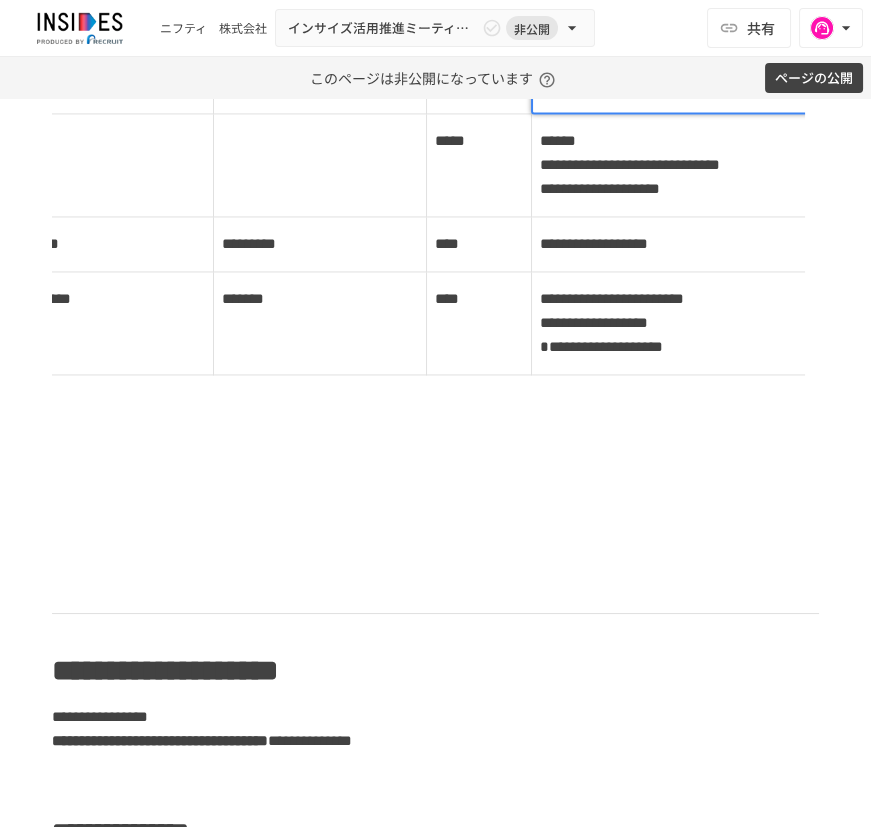 click at bounding box center [762, 86] 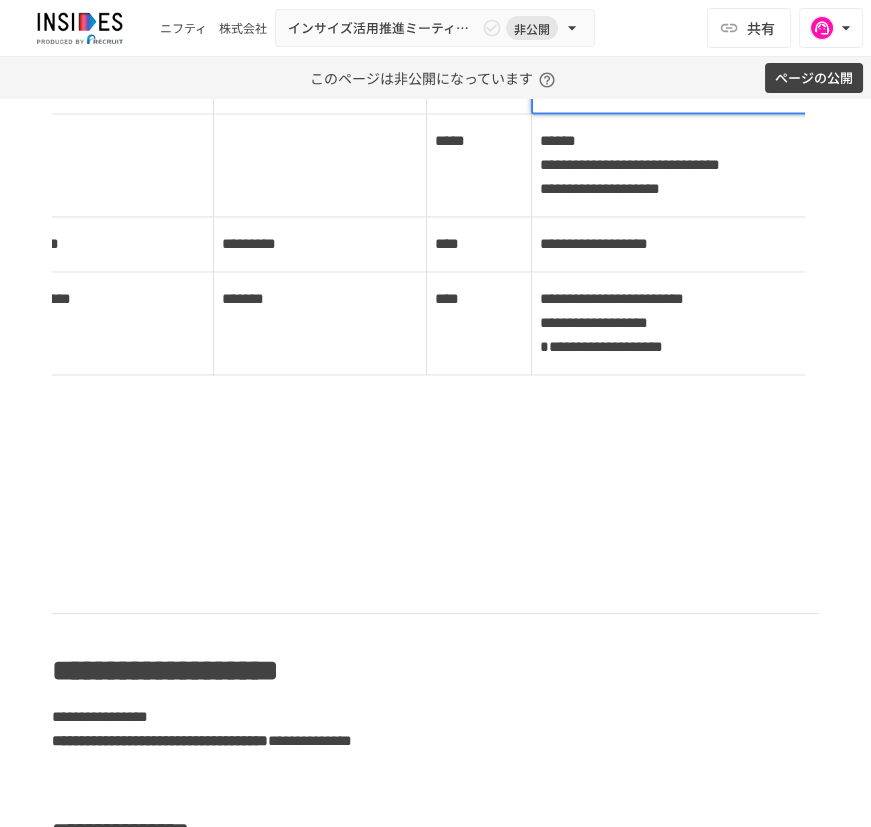 type 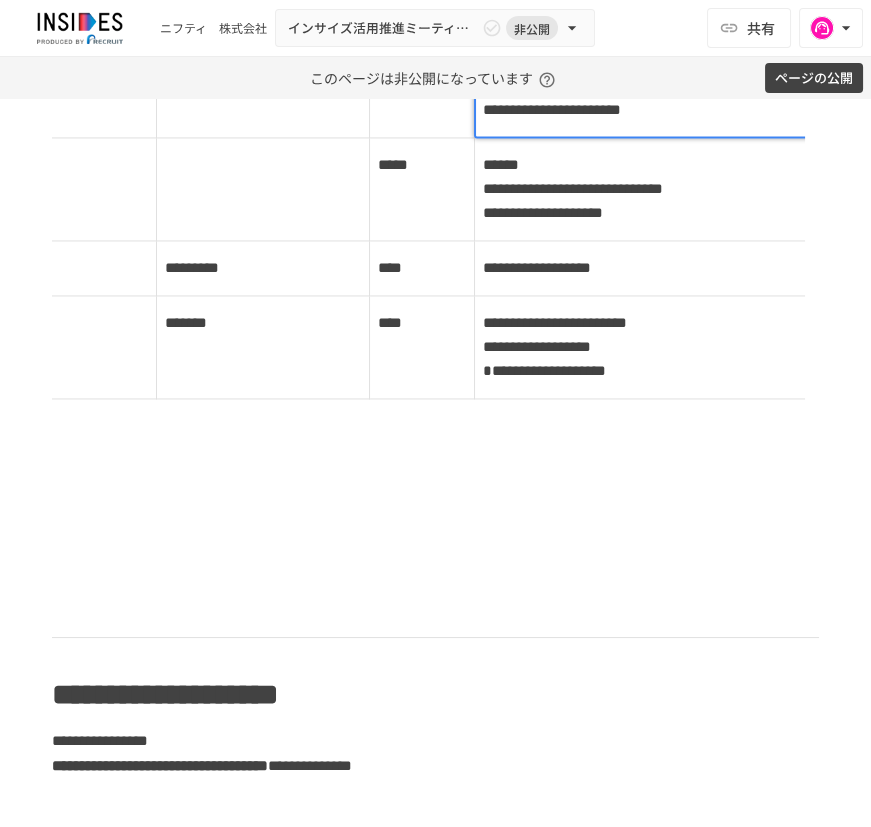 scroll, scrollTop: 0, scrollLeft: 134, axis: horizontal 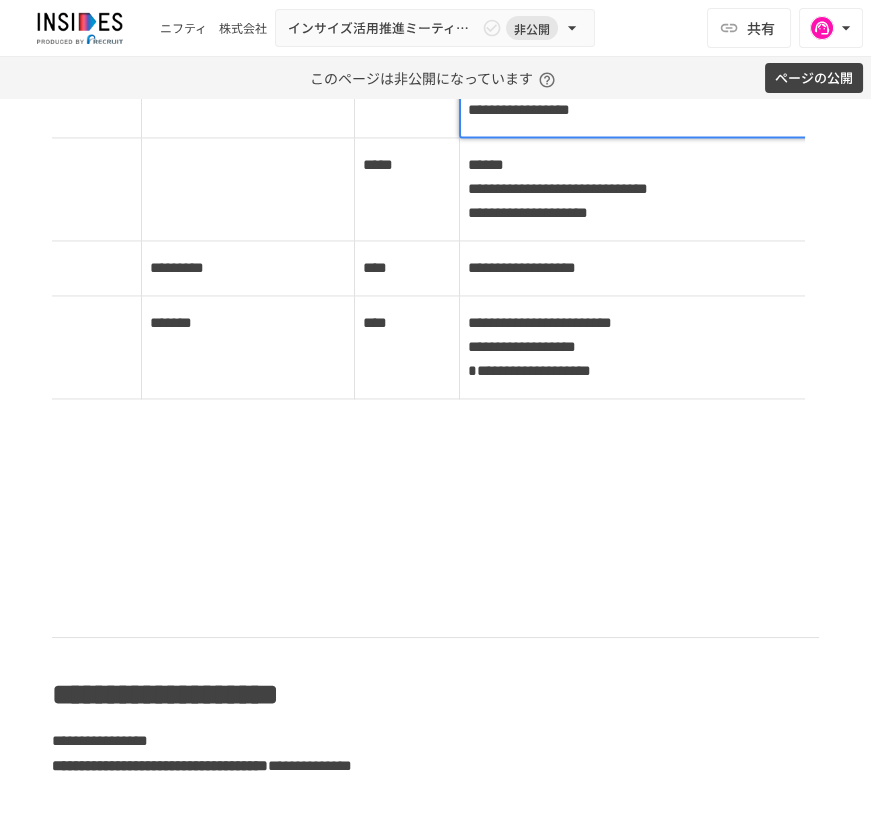 click on "**********" at bounding box center [690, 98] 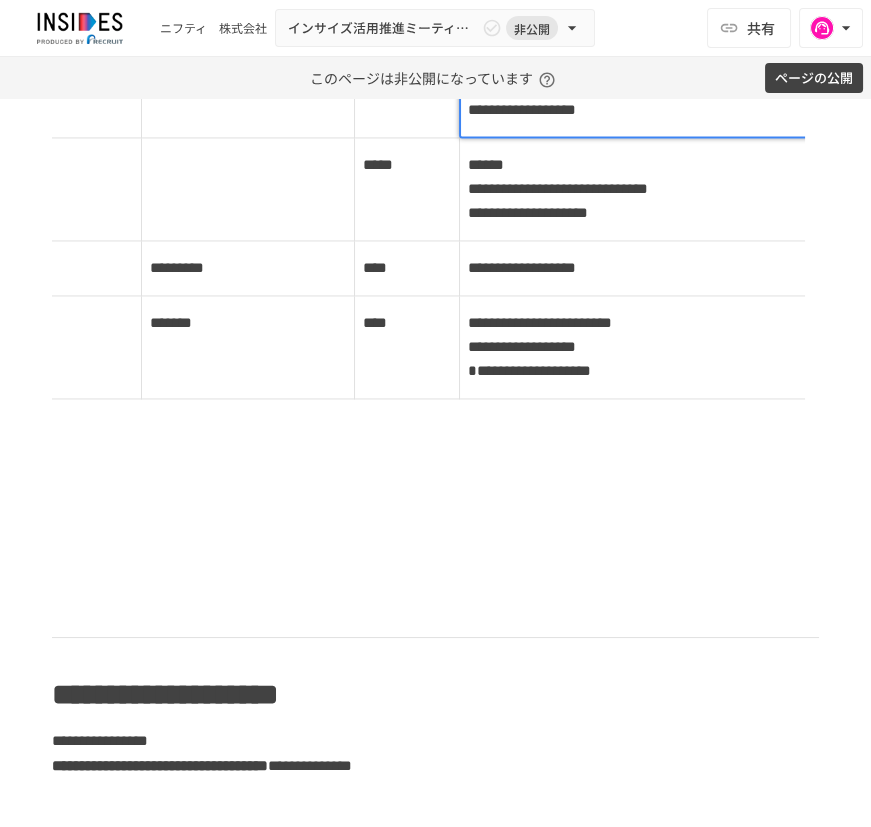 click at bounding box center [690, 98] 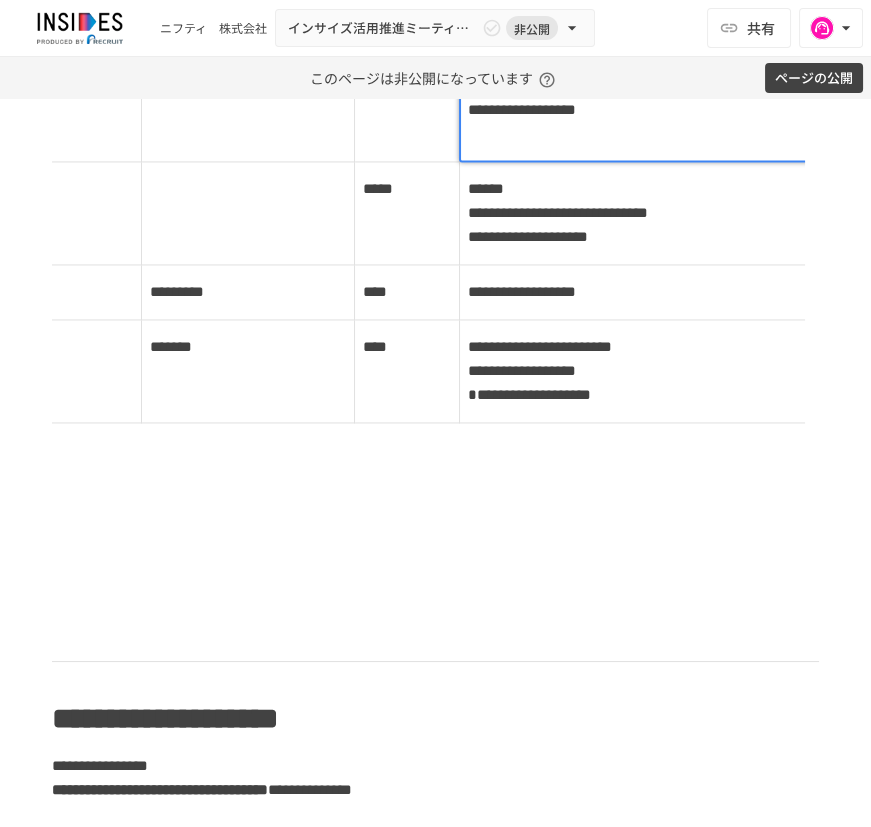 click on "**********" at bounding box center [519, 85] 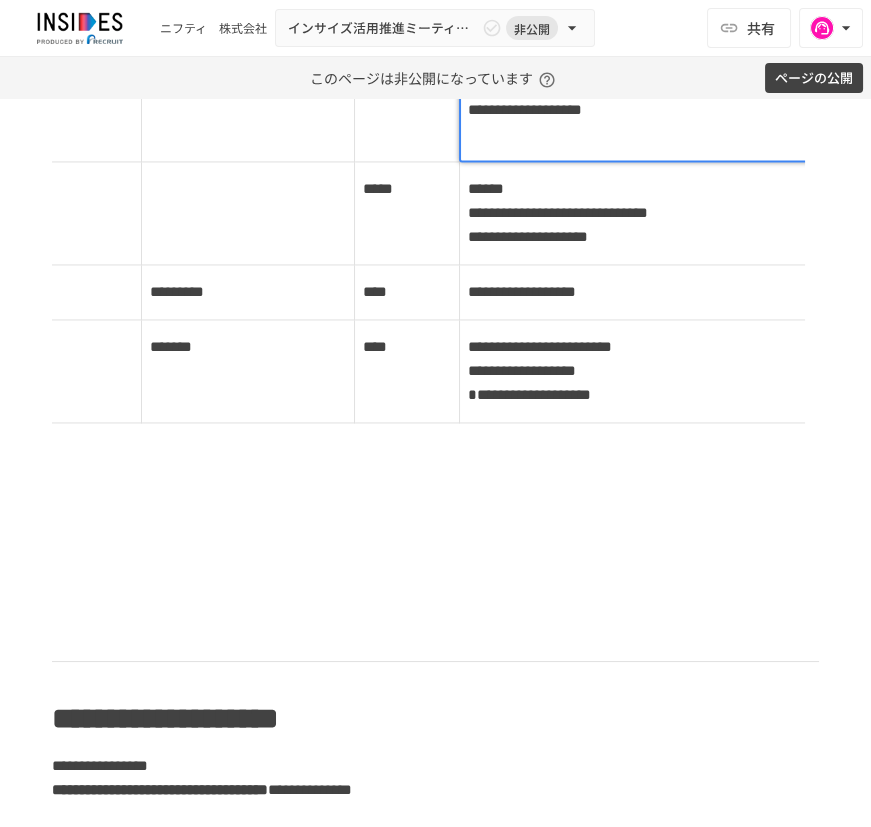 click on "**********" at bounding box center [690, 110] 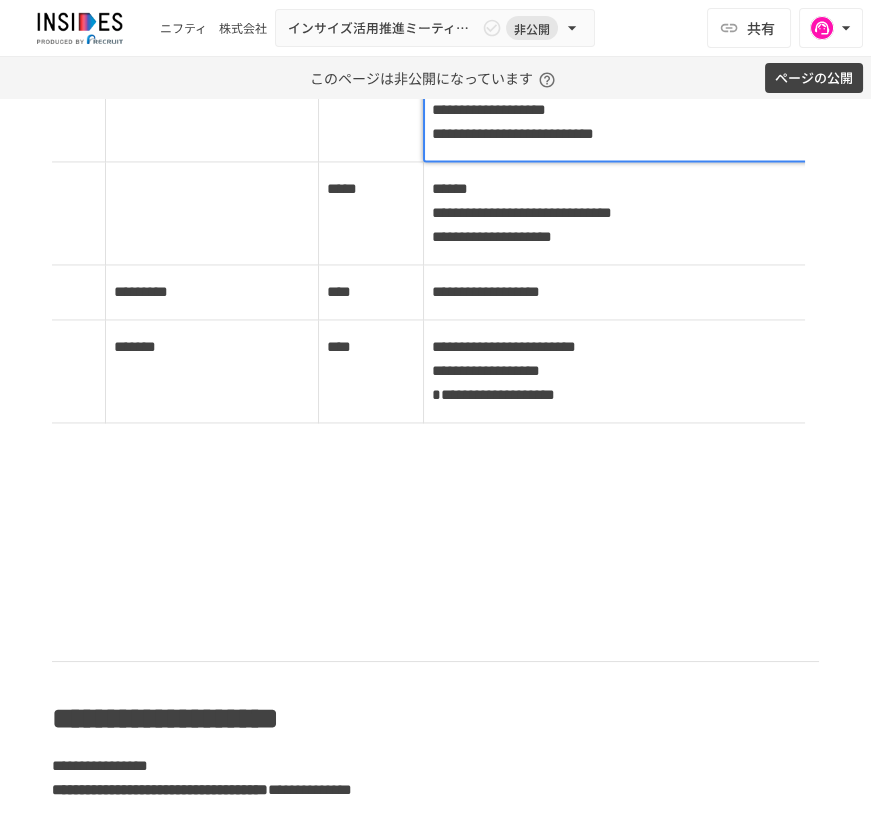 scroll, scrollTop: 0, scrollLeft: 183, axis: horizontal 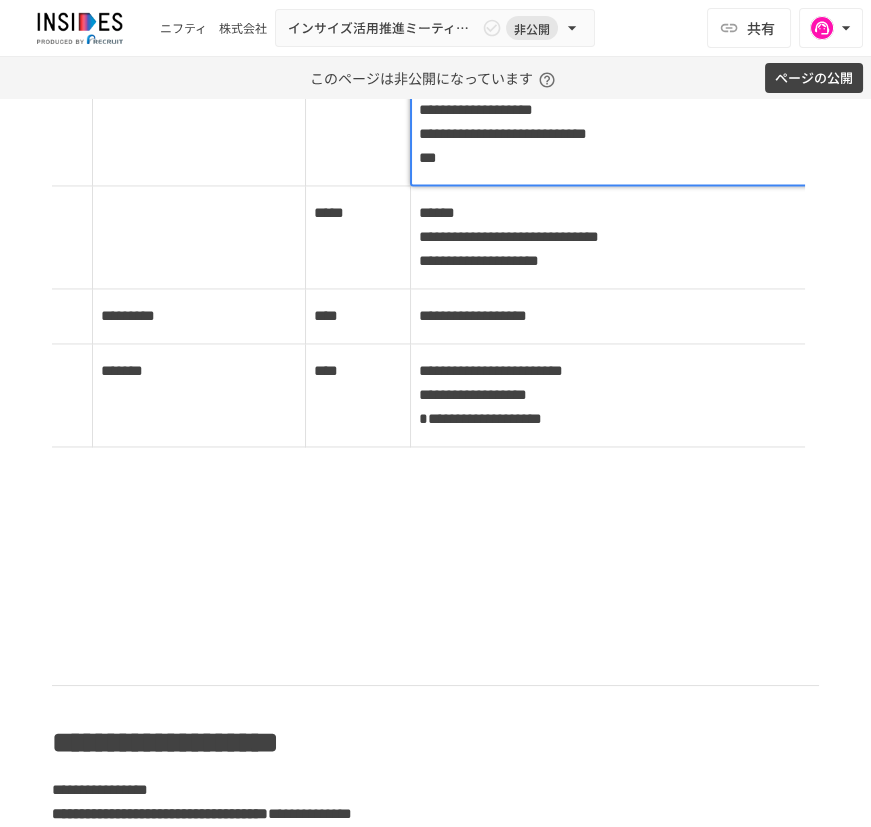 click on "**********" at bounding box center (641, 122) 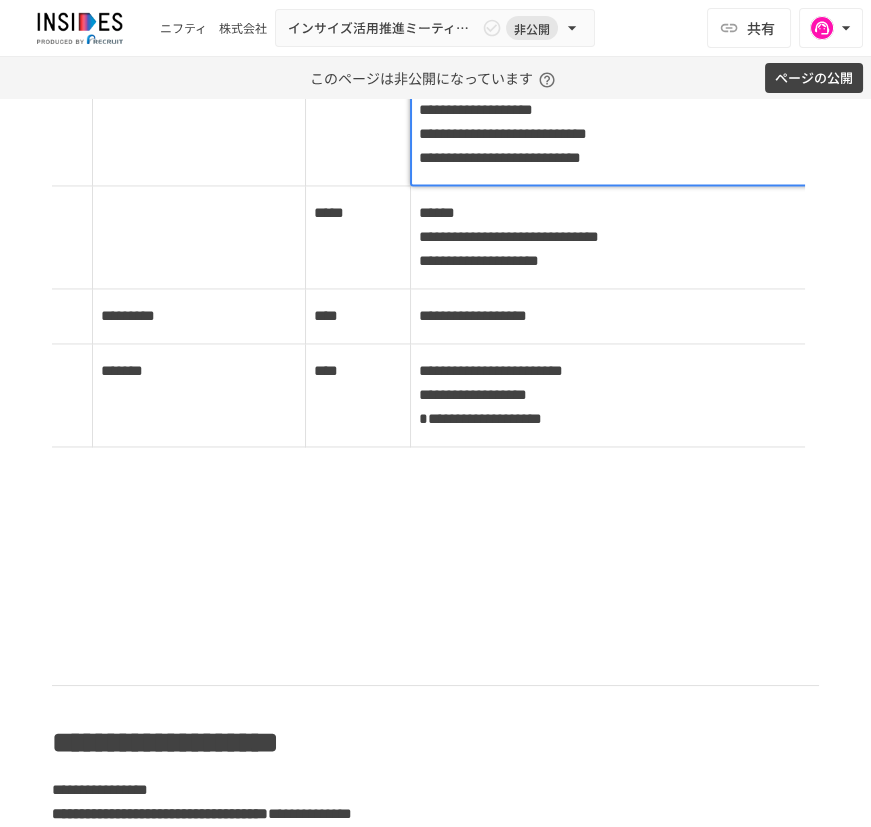 scroll, scrollTop: 0, scrollLeft: 186, axis: horizontal 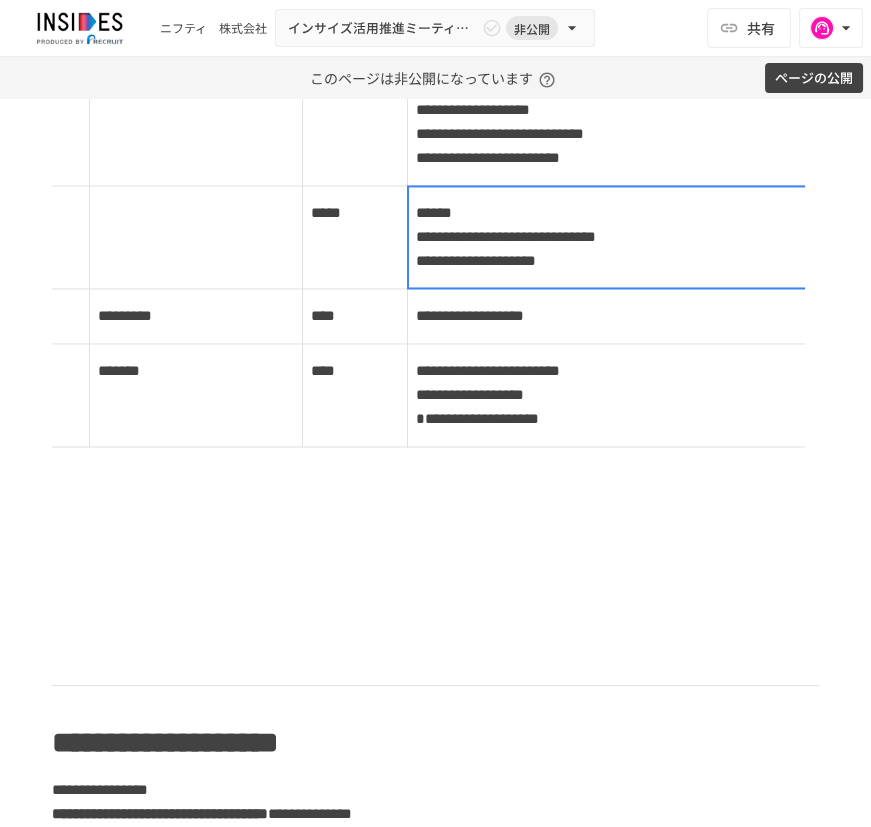 click on "**********" at bounding box center [637, 236] 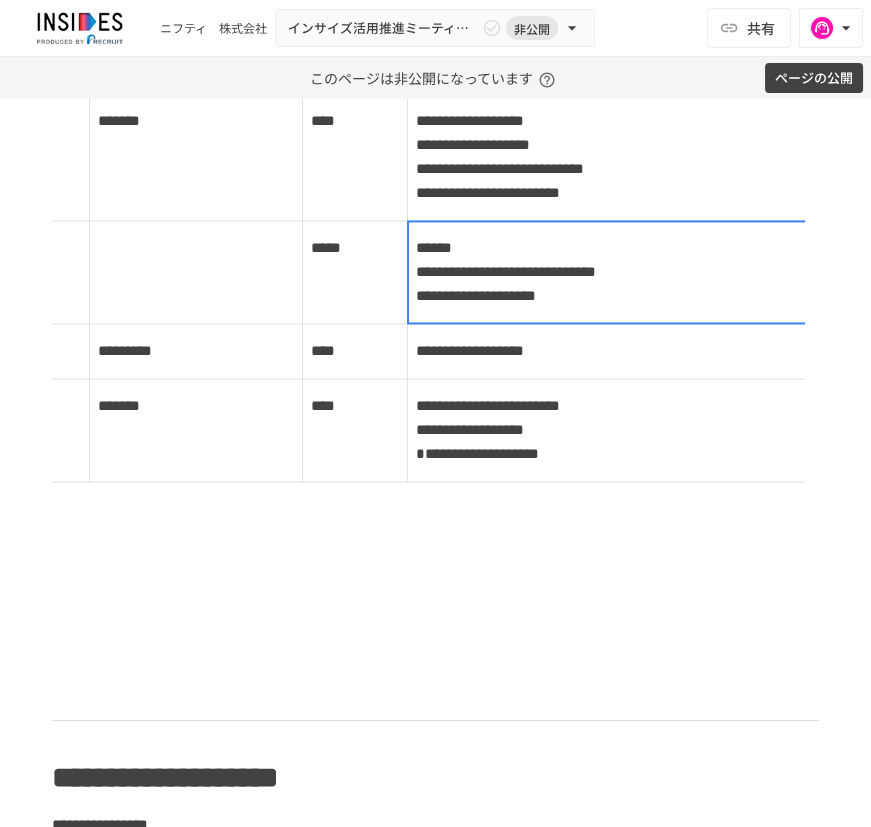 scroll, scrollTop: 4094, scrollLeft: 0, axis: vertical 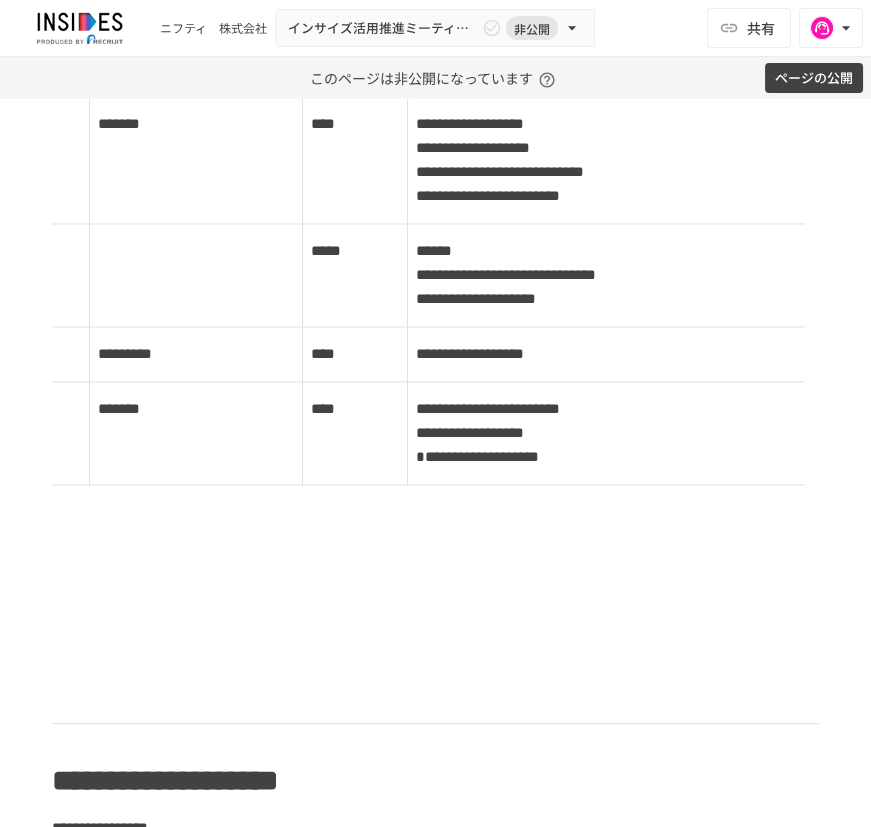 click at bounding box center (637, 68) 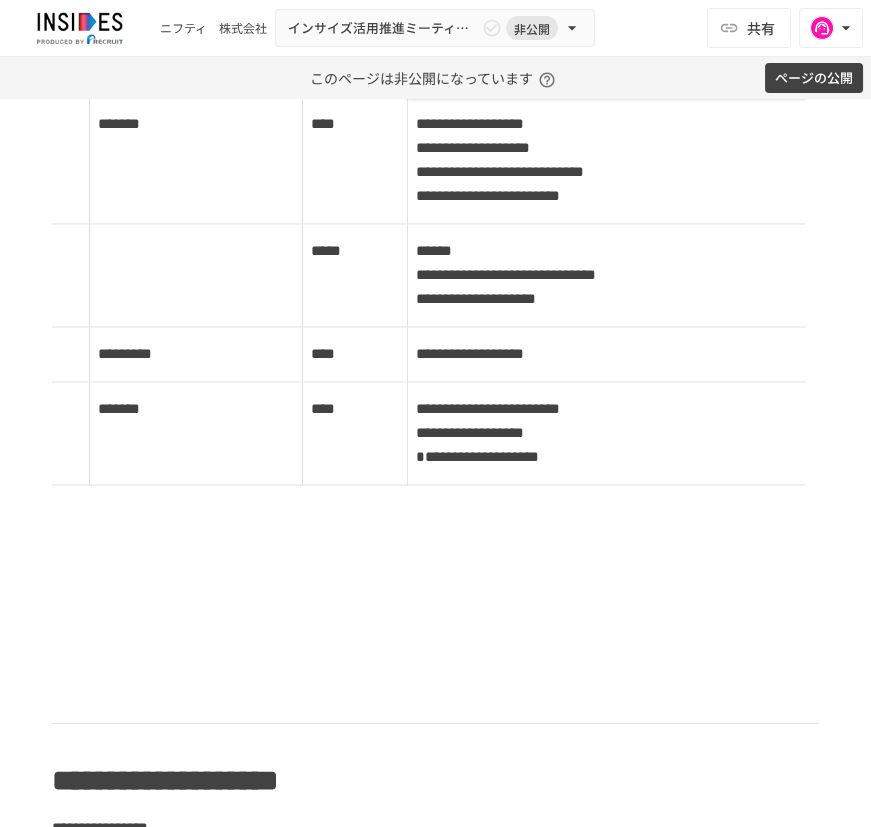 click at bounding box center (638, 69) 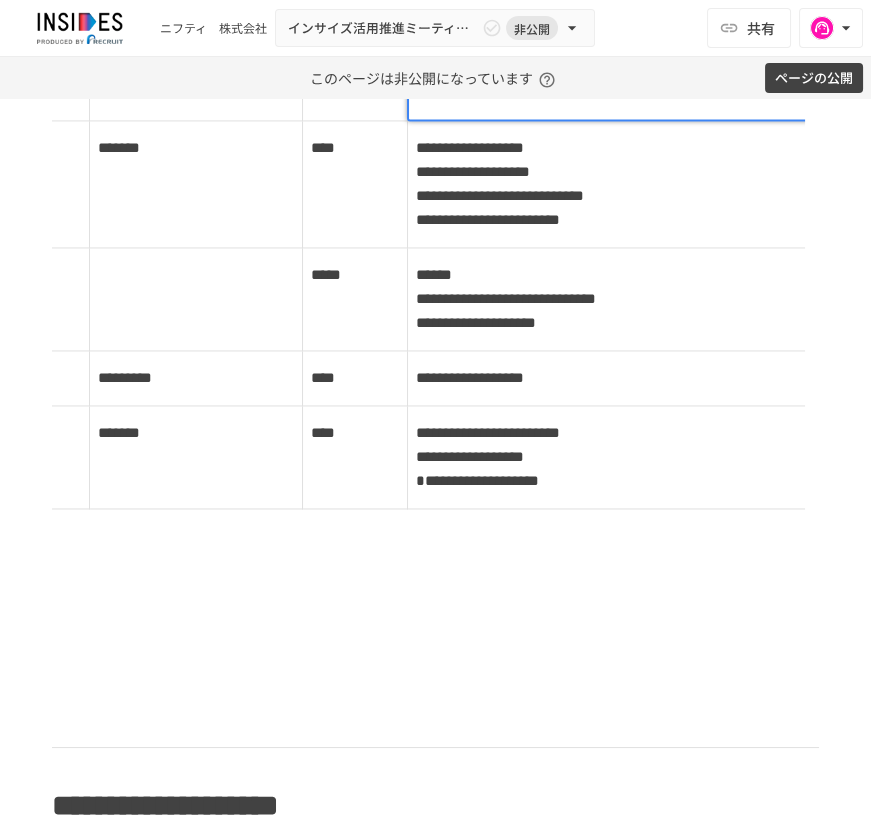 click on "******" at bounding box center (434, 92) 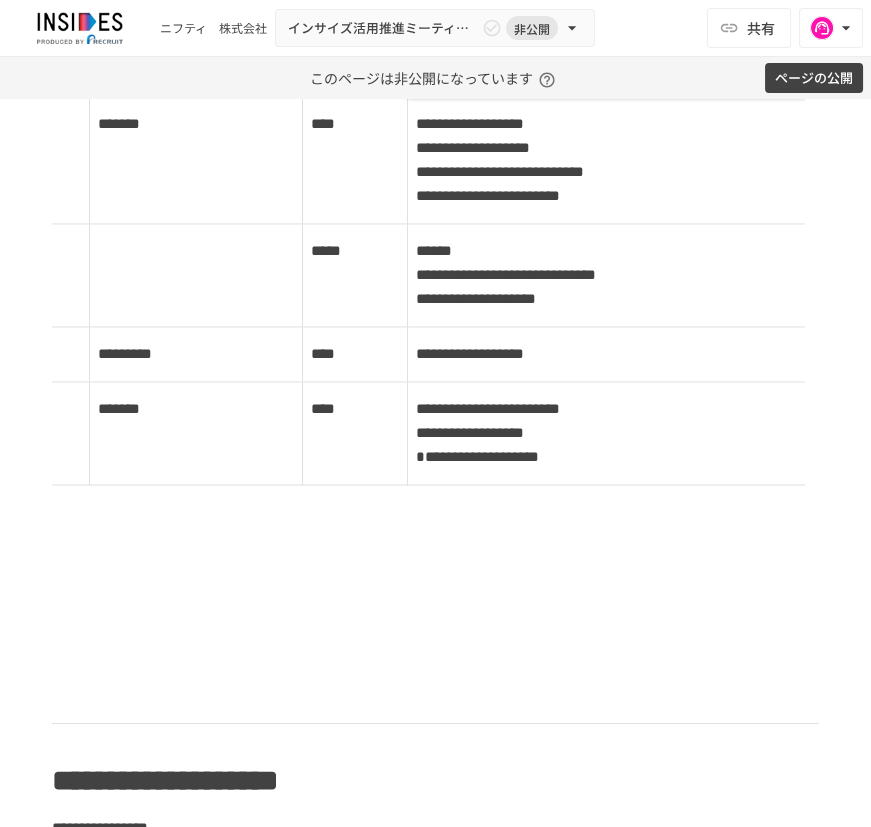 click on "**********" at bounding box center [638, 69] 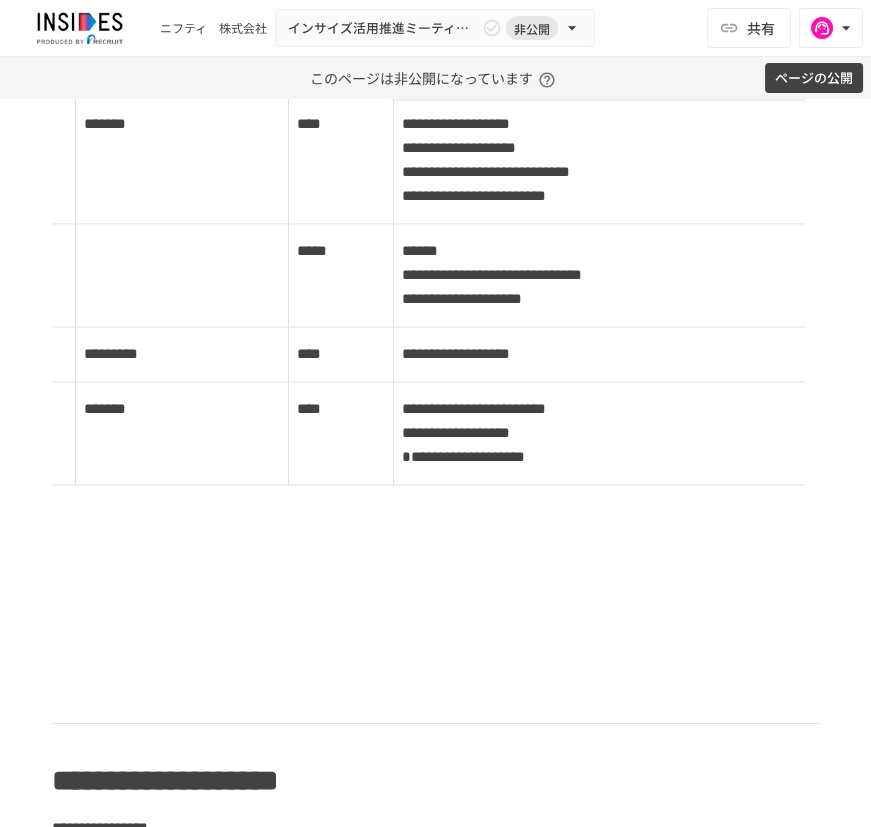 scroll, scrollTop: 0, scrollLeft: 216, axis: horizontal 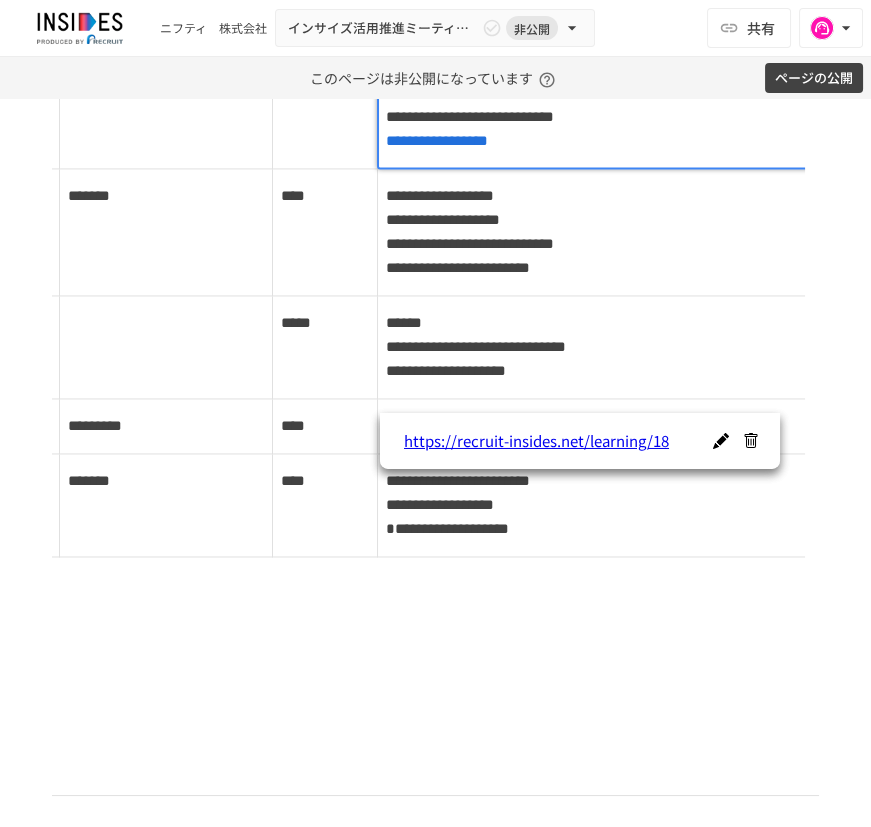 click at bounding box center (608, 105) 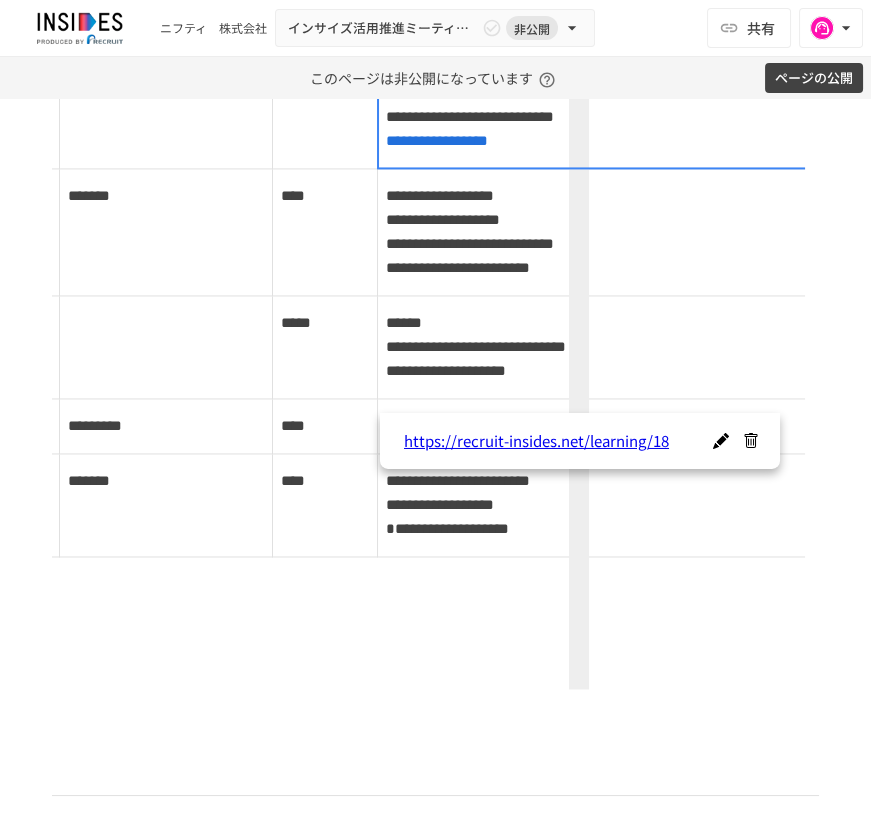 click on "**********" at bounding box center [607, 104] 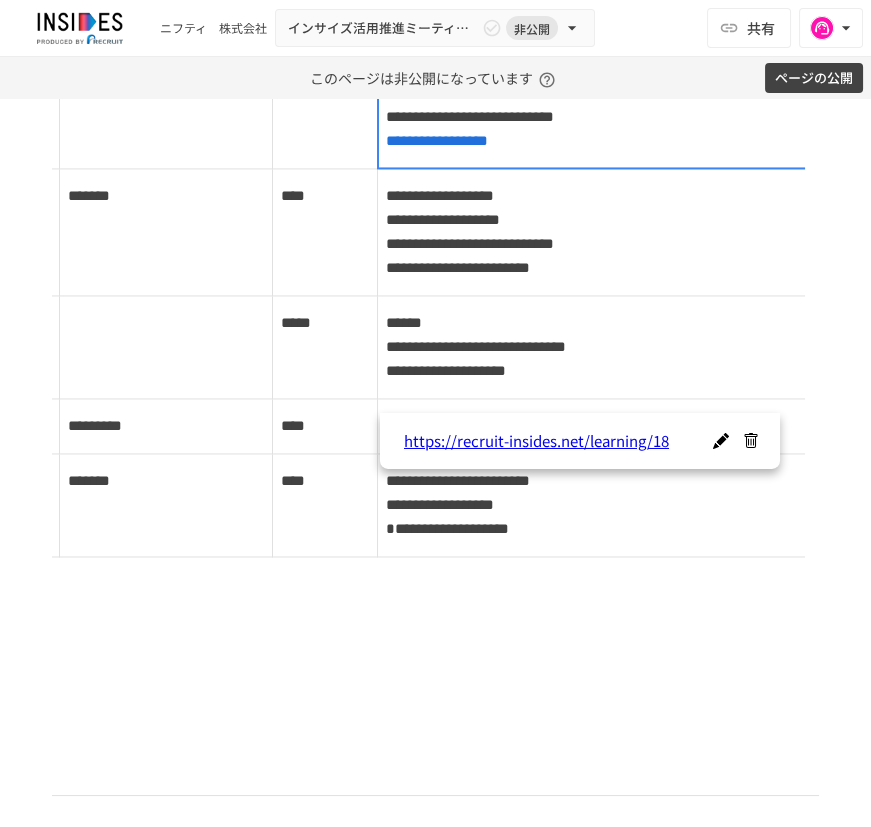 click at bounding box center [608, 105] 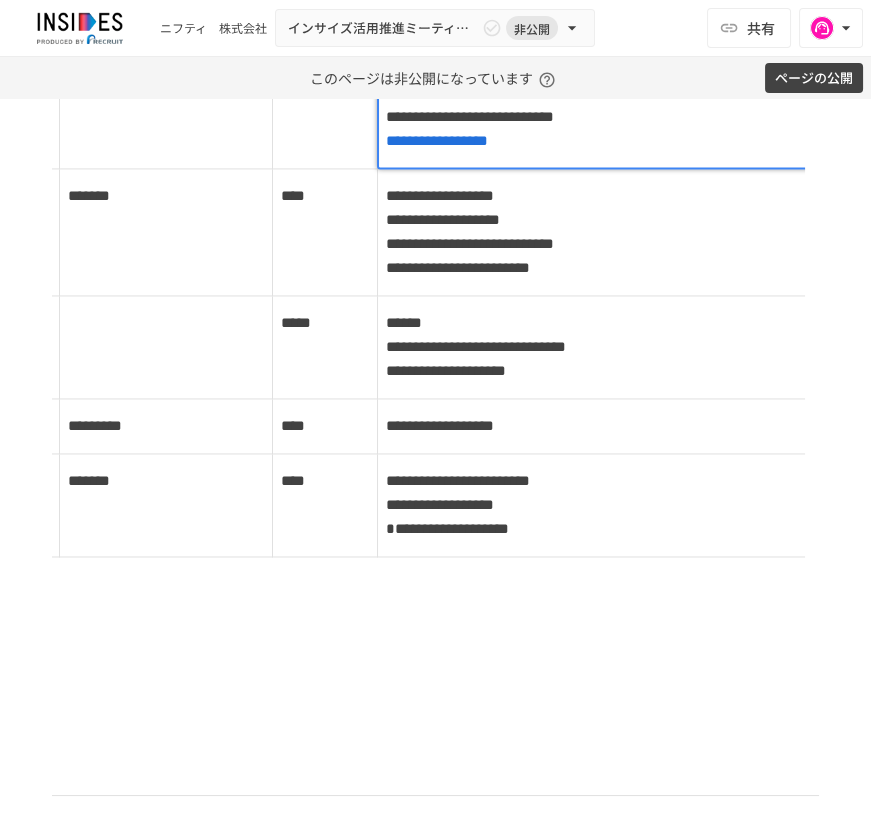 click on "**********" at bounding box center [458, 68] 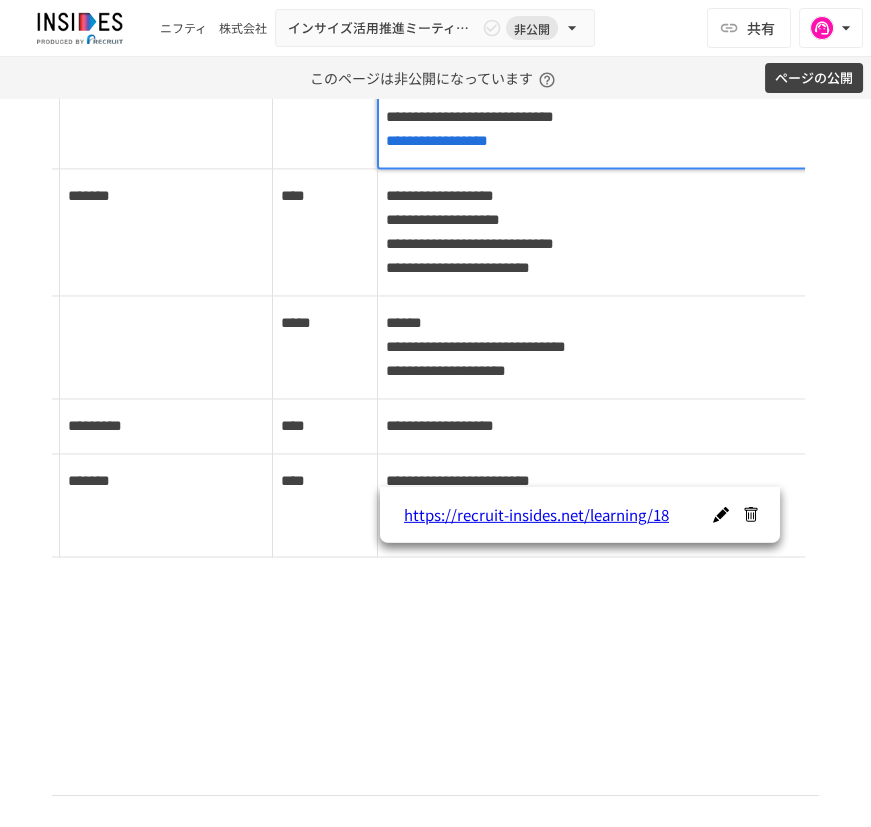 click on "**********" at bounding box center (608, 105) 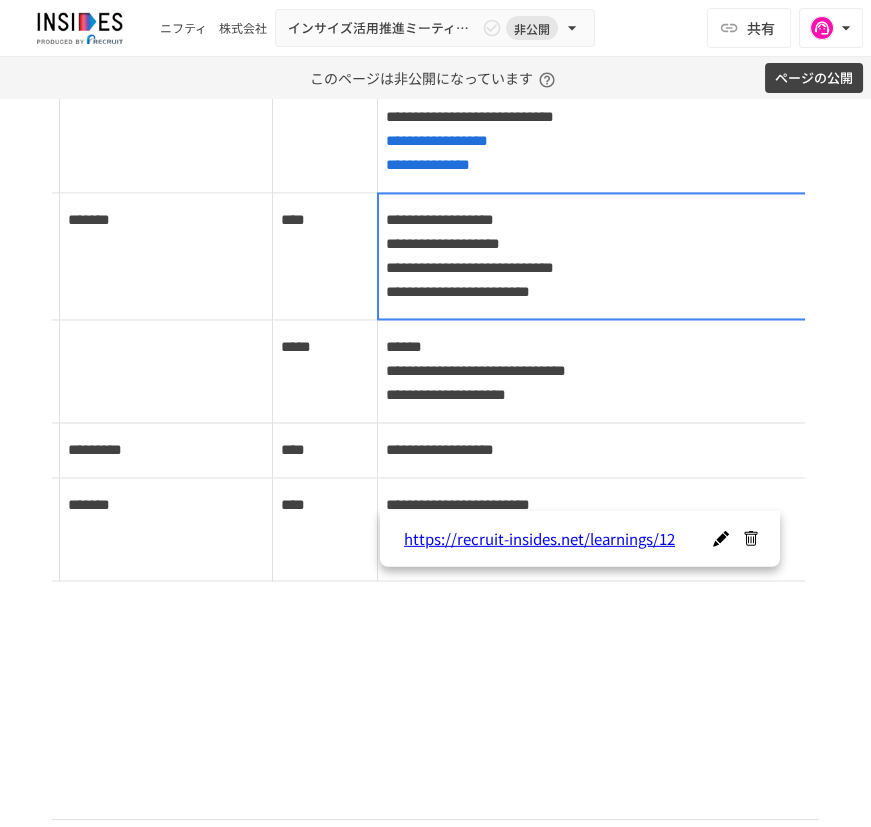 click on "**********" at bounding box center [607, 255] 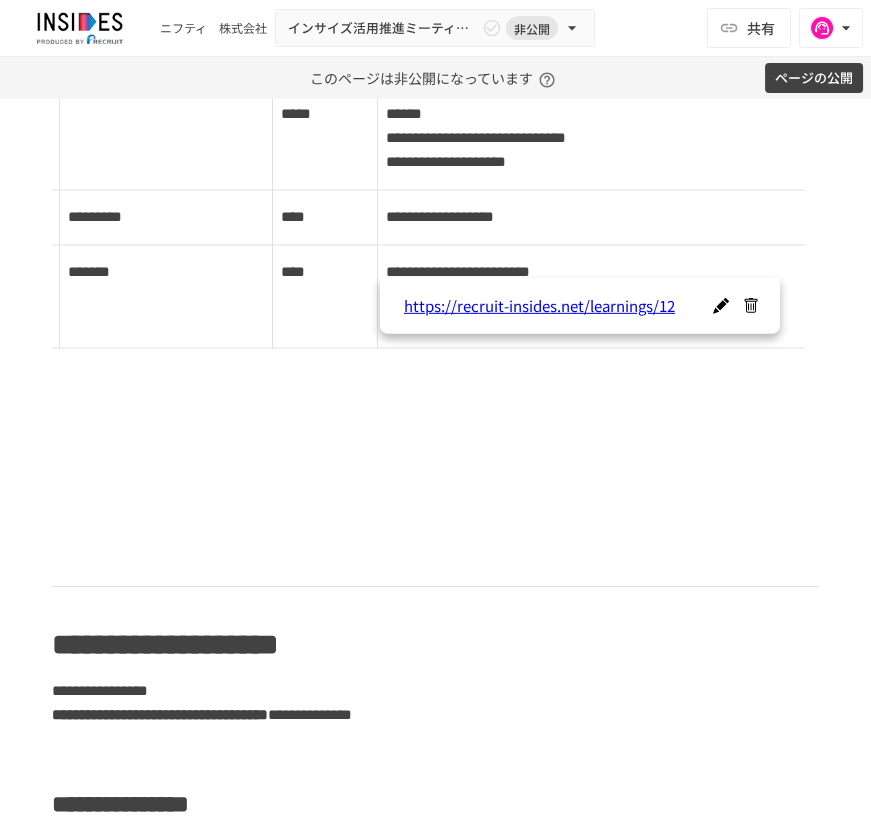 scroll, scrollTop: 4329, scrollLeft: 0, axis: vertical 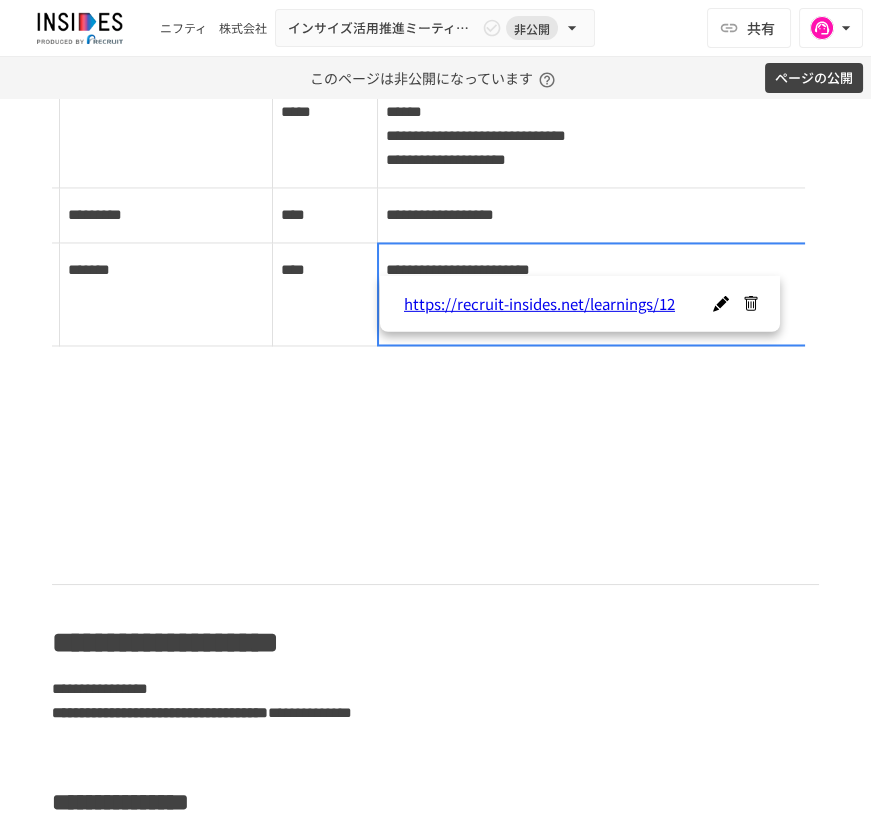 click on "**********" at bounding box center [607, 293] 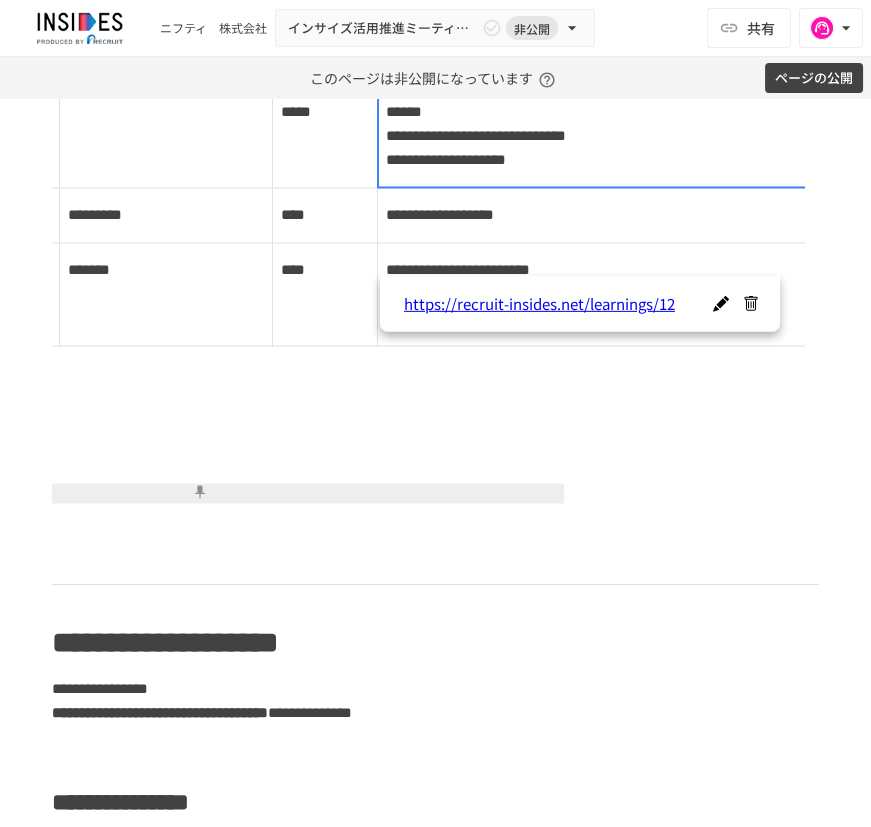 click on "**********" at bounding box center [607, 135] 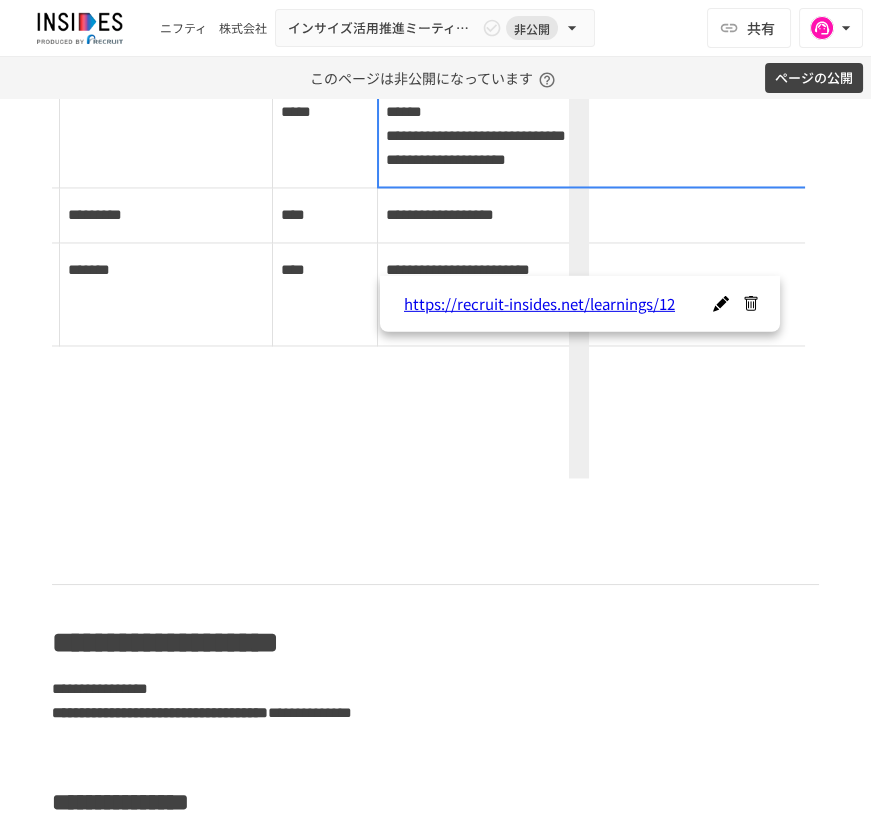 click on "**********" at bounding box center [607, 20] 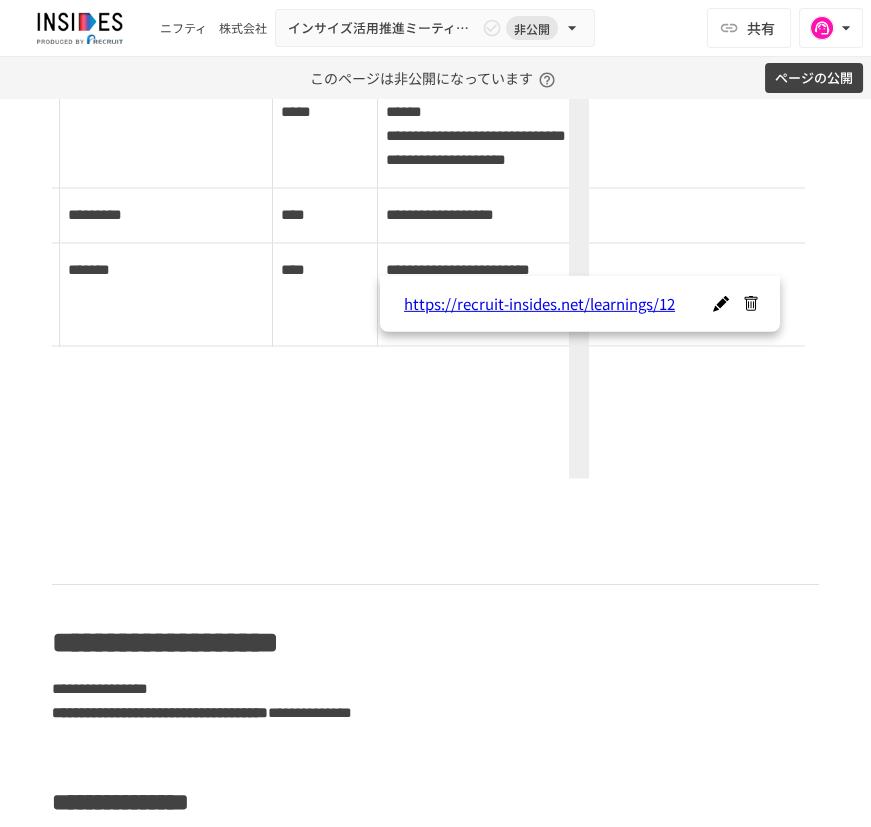 click at bounding box center (608, 21) 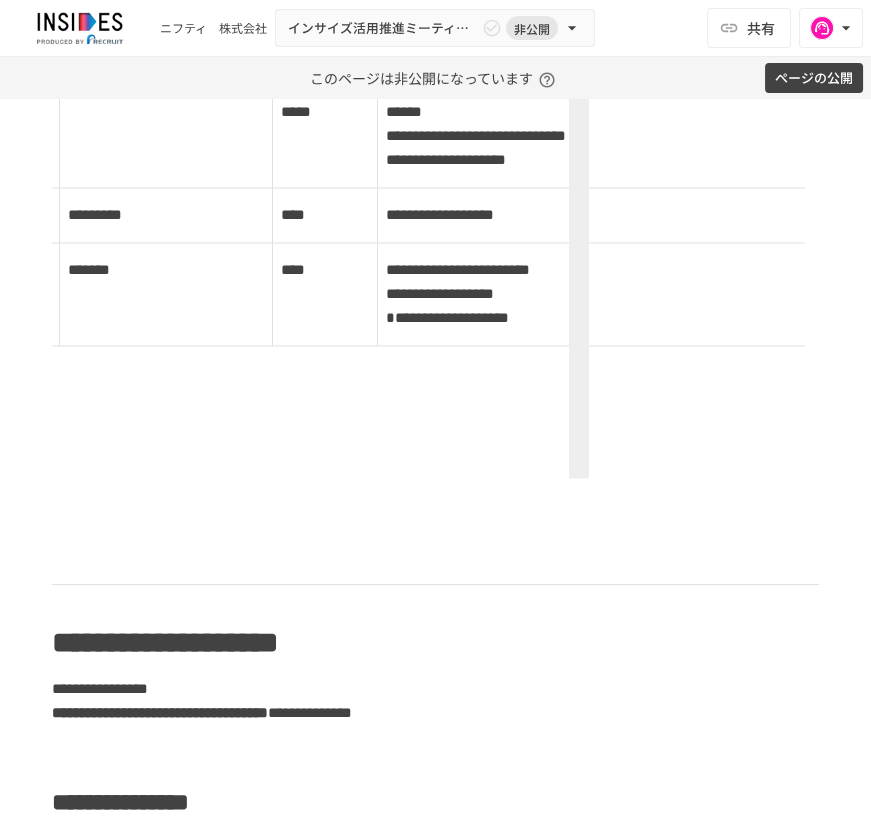 click on "**********" at bounding box center [608, 21] 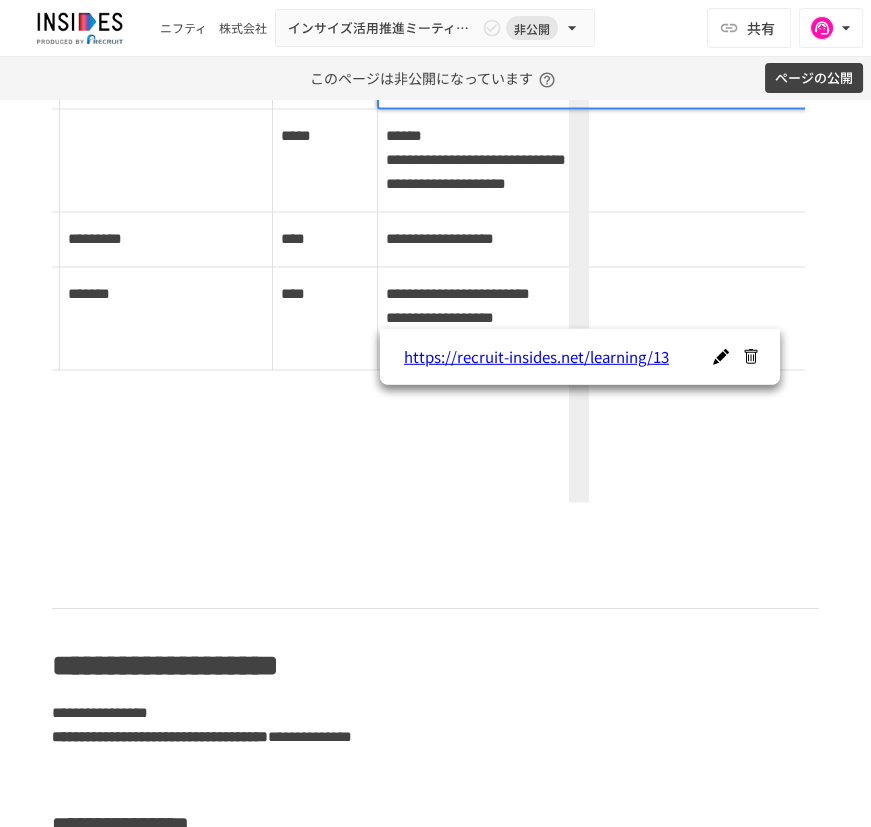 click on "**********" at bounding box center [608, 33] 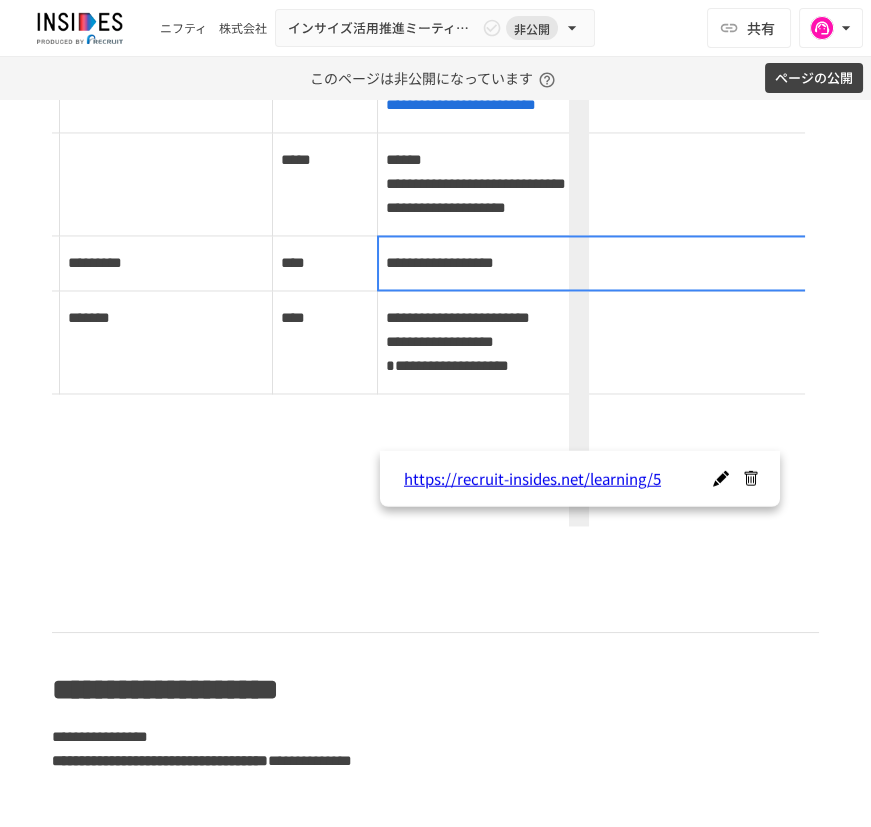 click on "**********" at bounding box center (607, 262) 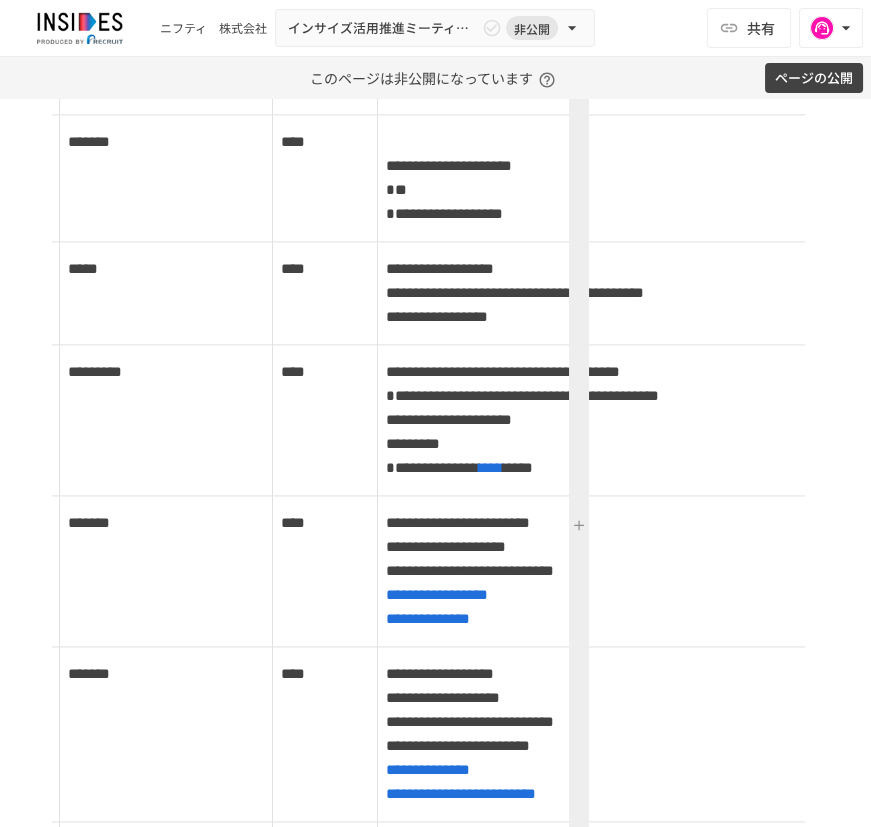 scroll, scrollTop: 3592, scrollLeft: 0, axis: vertical 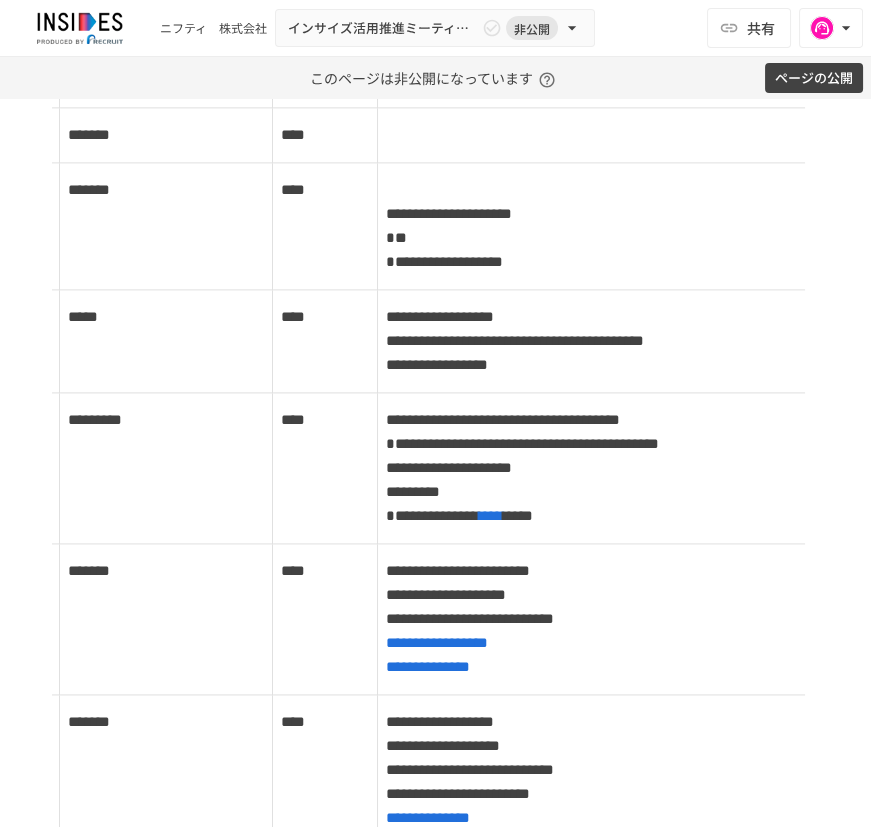click on "**********" at bounding box center [607, 225] 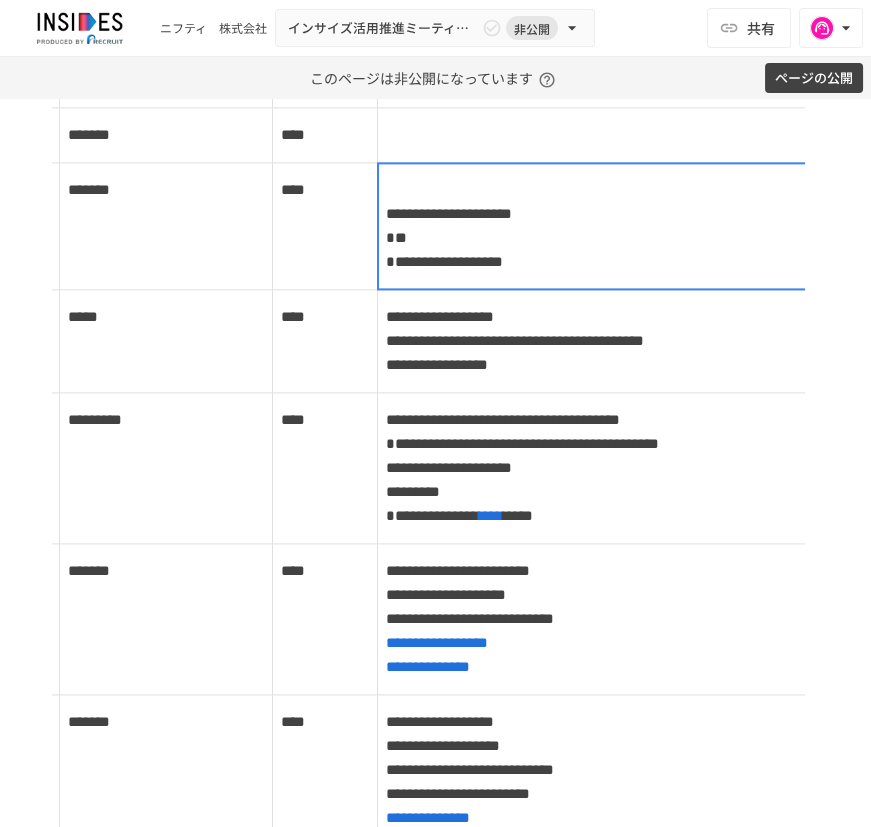 click at bounding box center (608, 226) 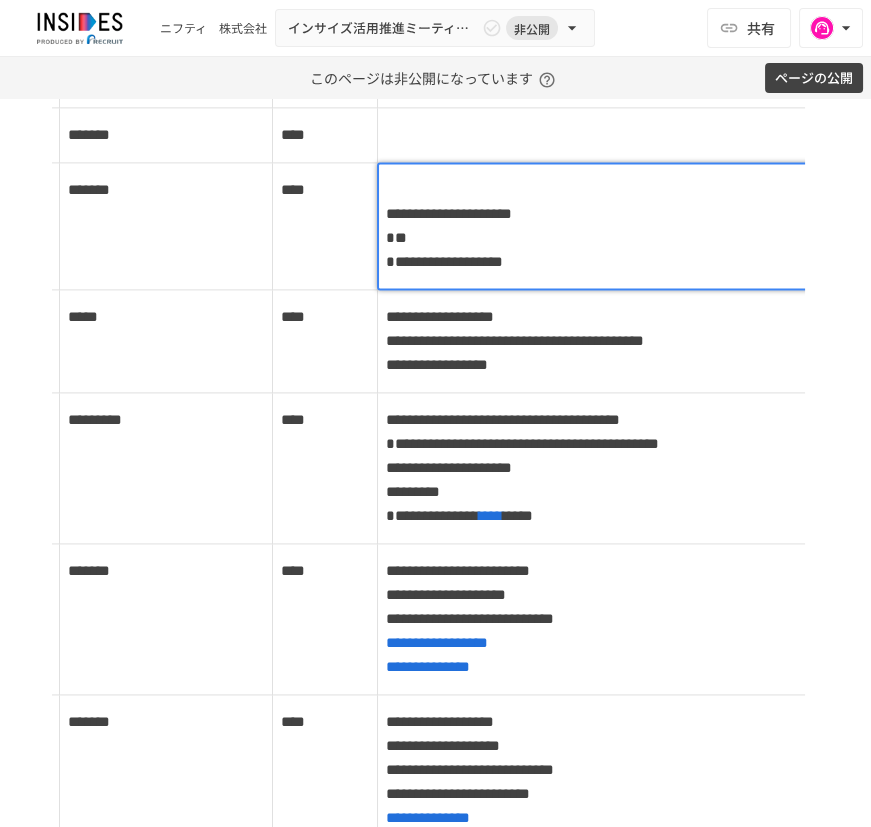 click on "**********" at bounding box center [449, 213] 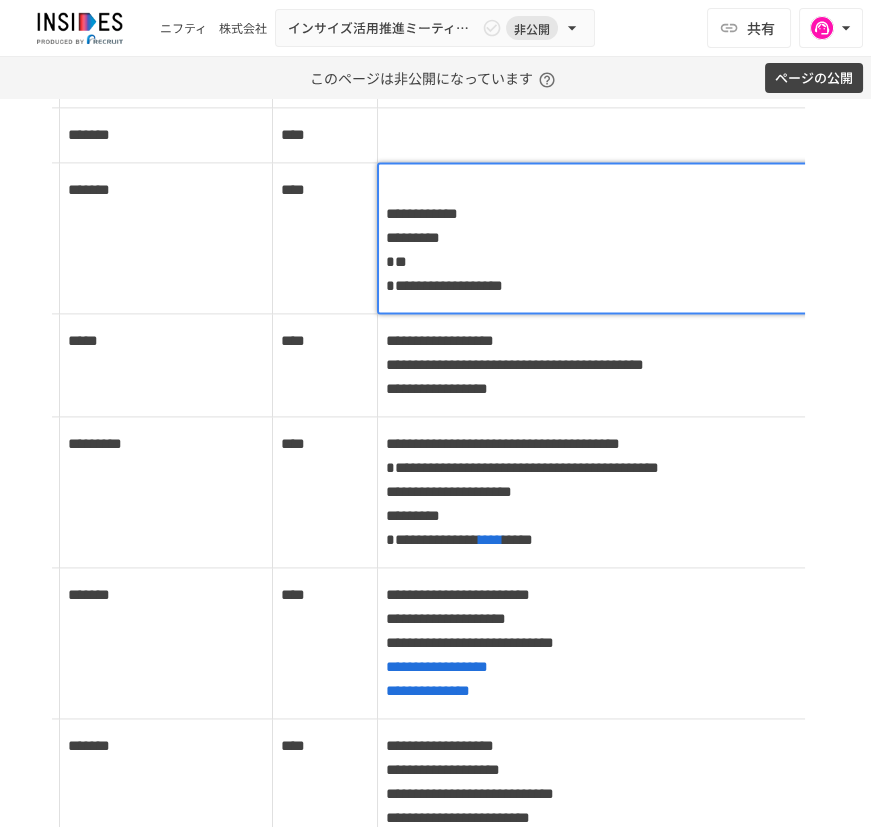 click on "**********" at bounding box center (608, 238) 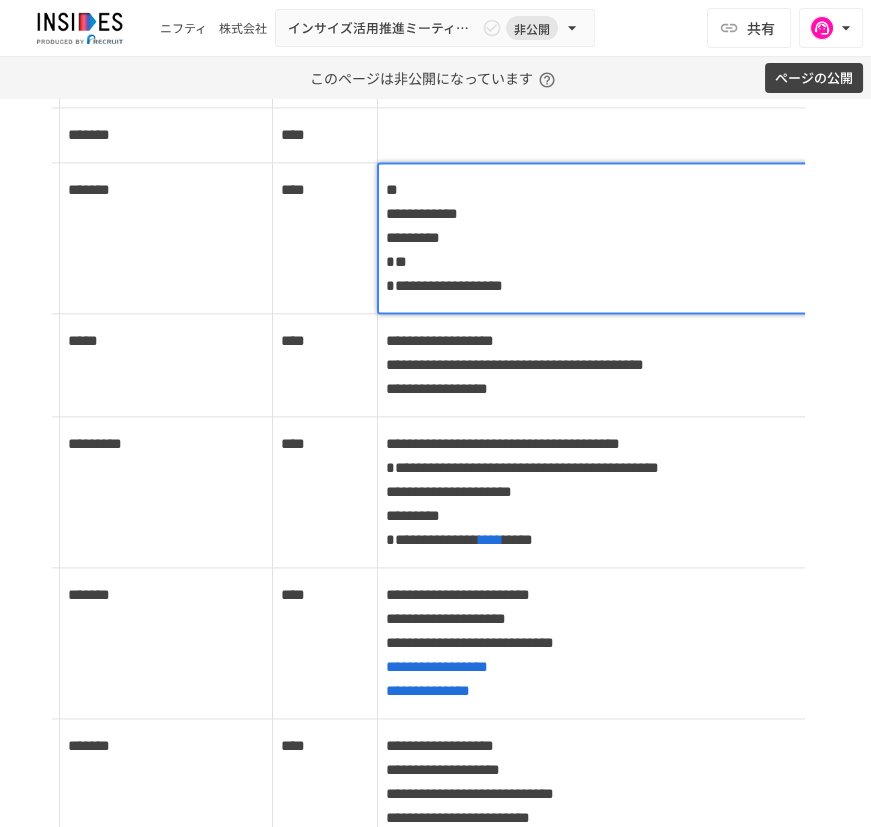 type 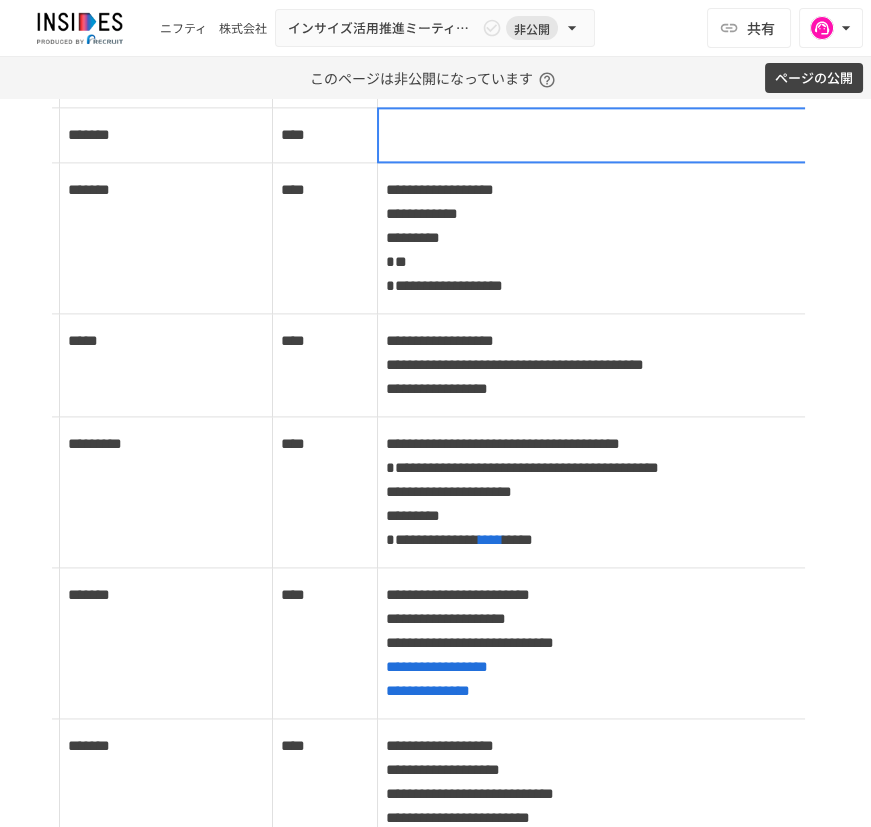 click at bounding box center (607, 134) 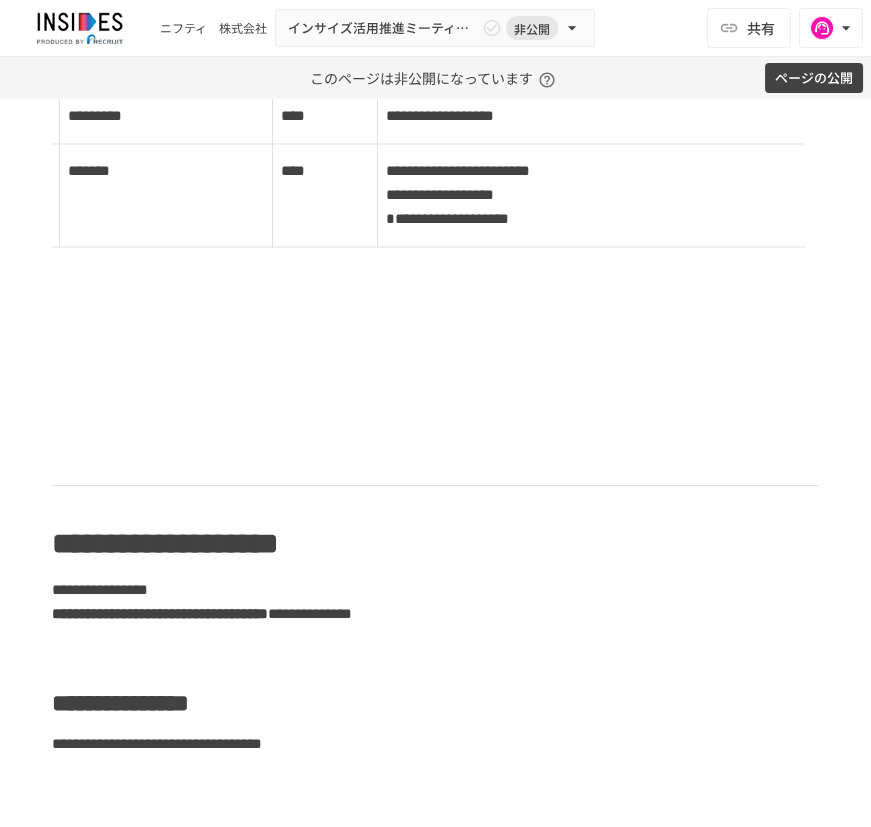 scroll, scrollTop: 4510, scrollLeft: 0, axis: vertical 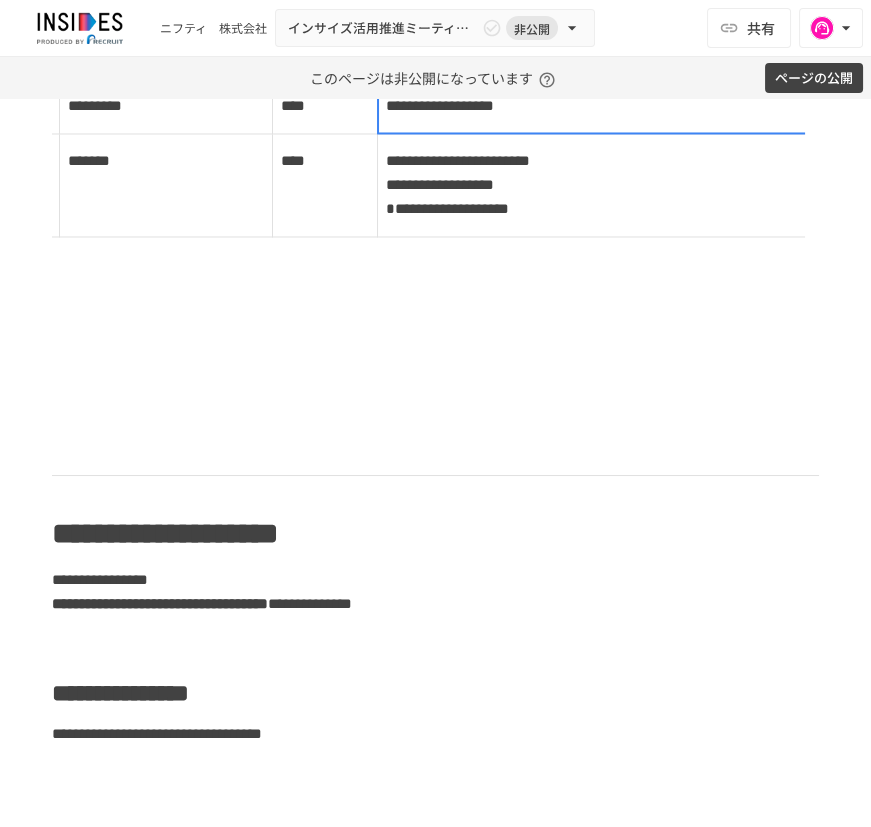 click on "**********" at bounding box center [607, 105] 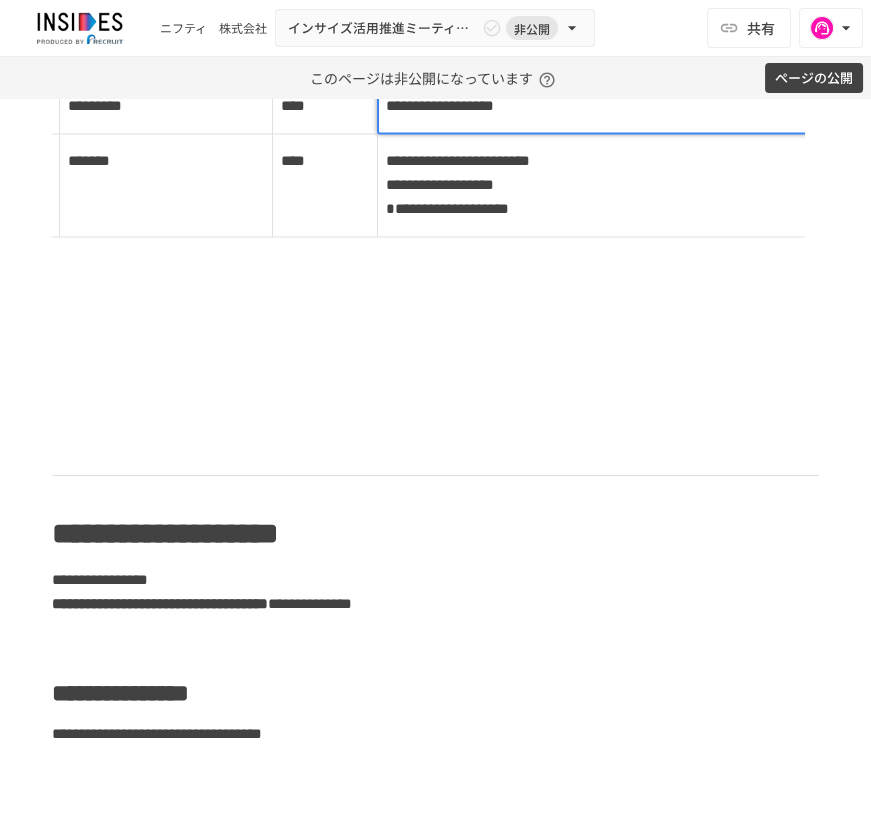 click on "**********" at bounding box center (440, 105) 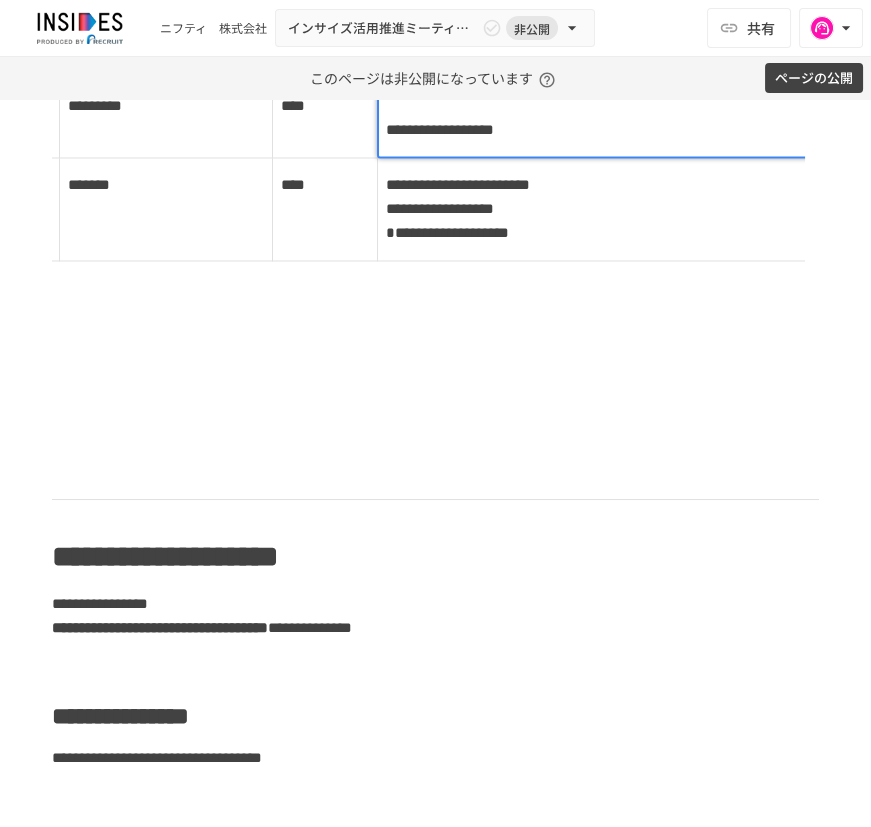 click on "**********" at bounding box center [608, 118] 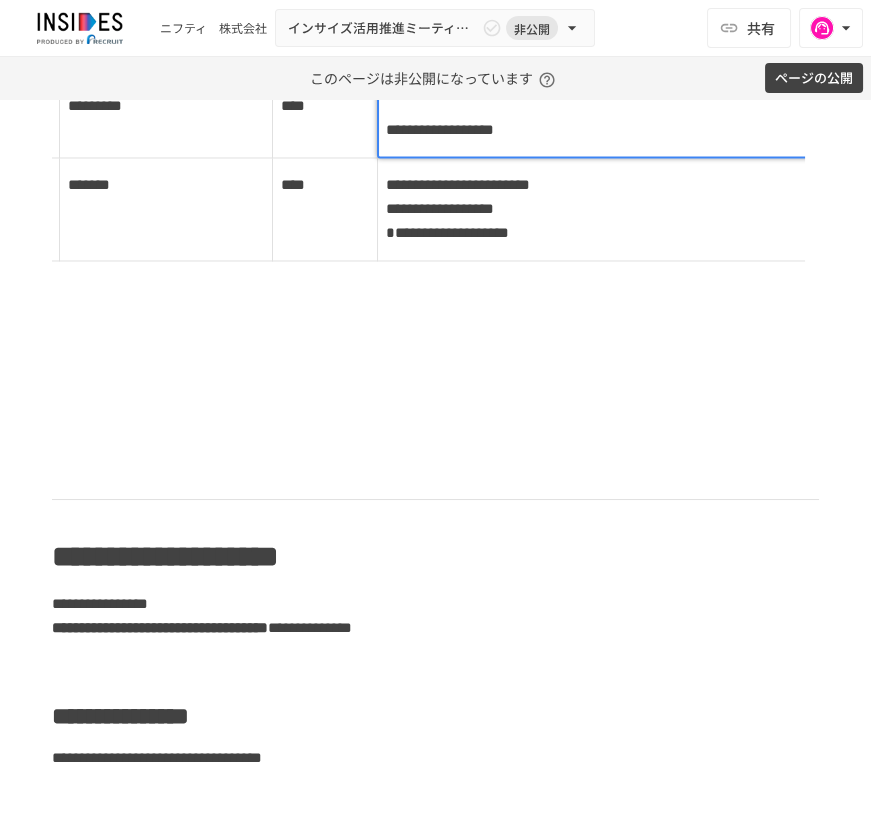 type 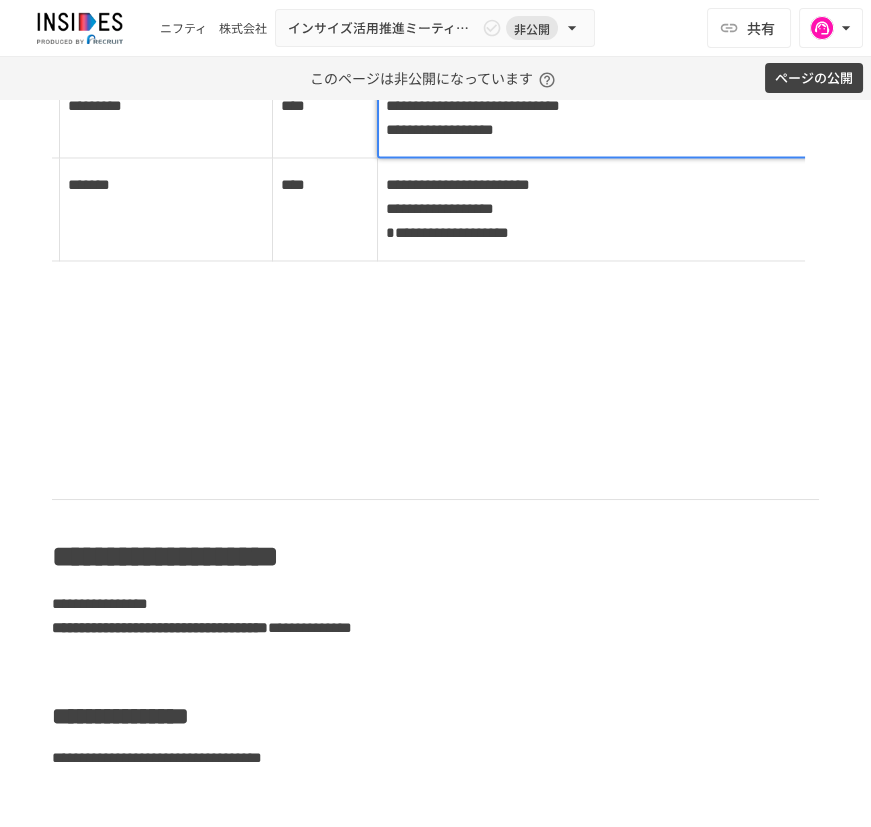 scroll, scrollTop: 0, scrollLeft: 229, axis: horizontal 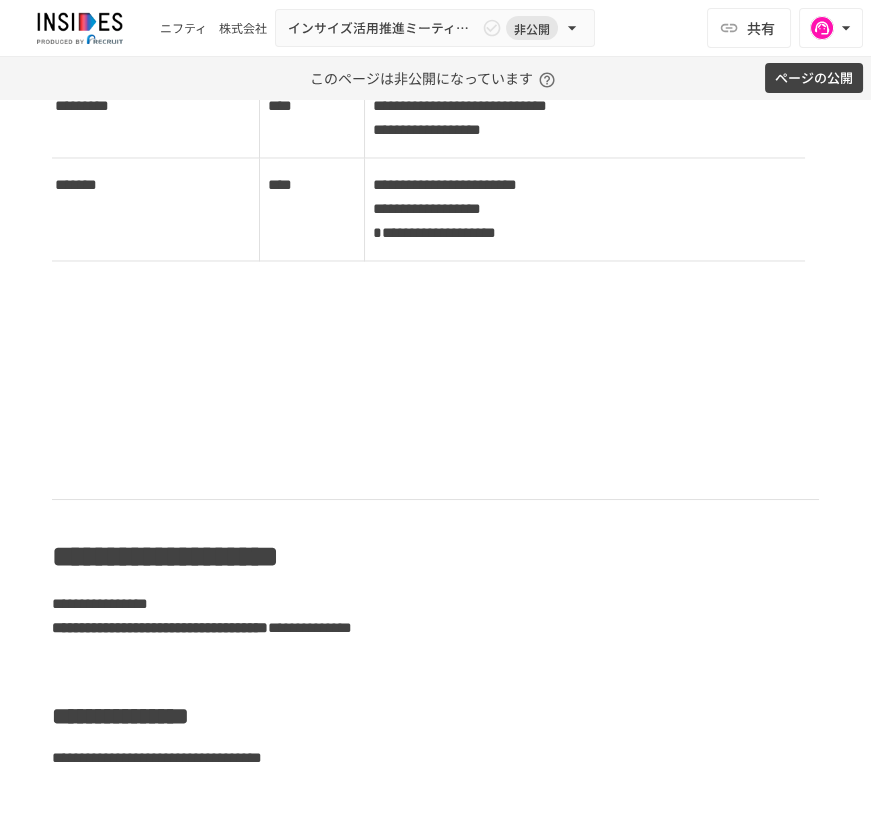 click on "**********" at bounding box center [594, 26] 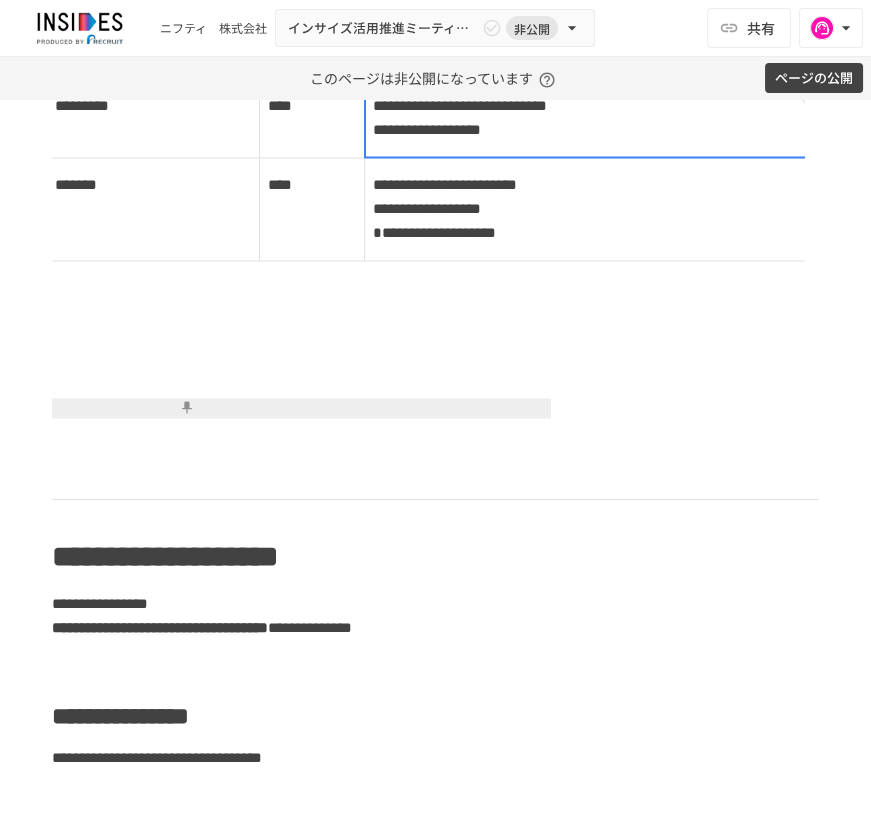 click on "**********" at bounding box center [594, 117] 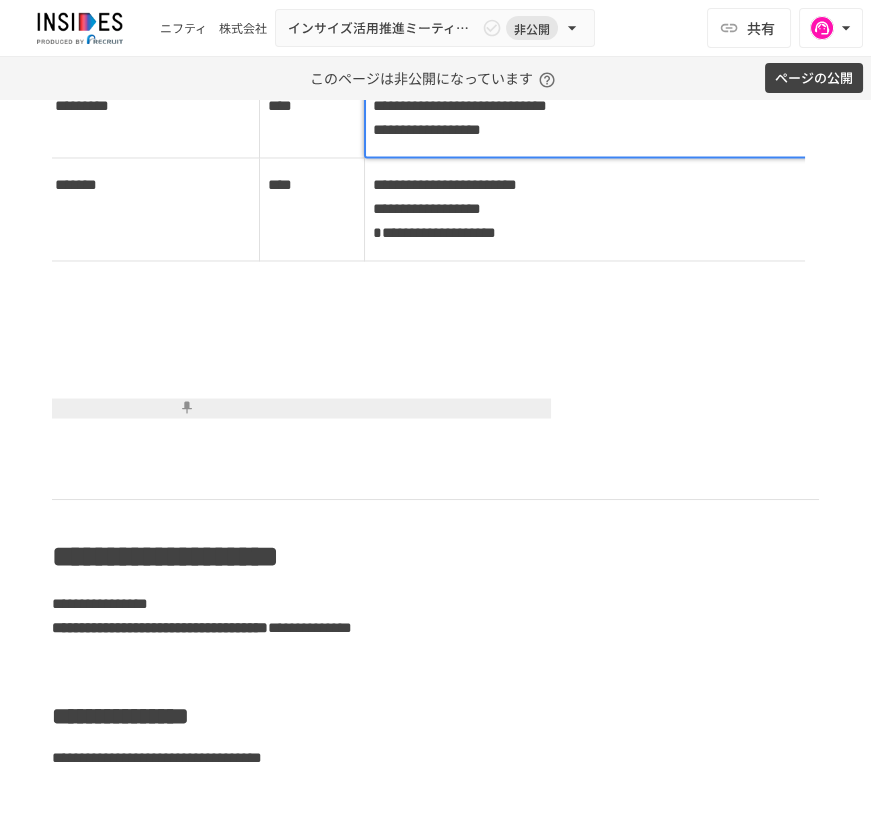 click on "**********" at bounding box center [460, 105] 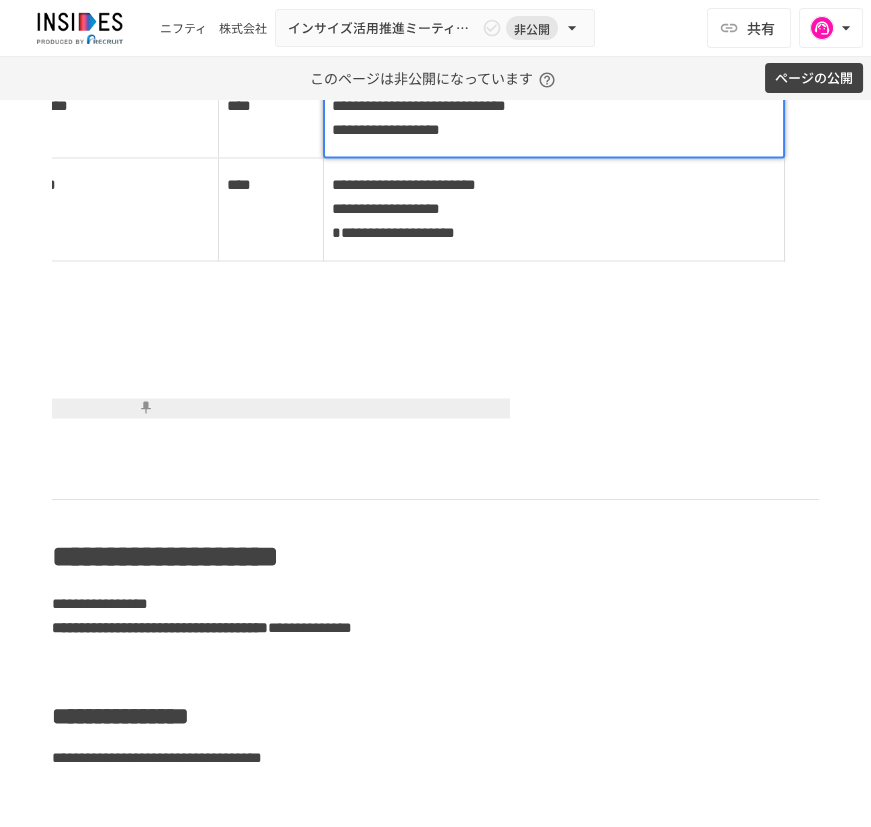 scroll, scrollTop: 0, scrollLeft: 271, axis: horizontal 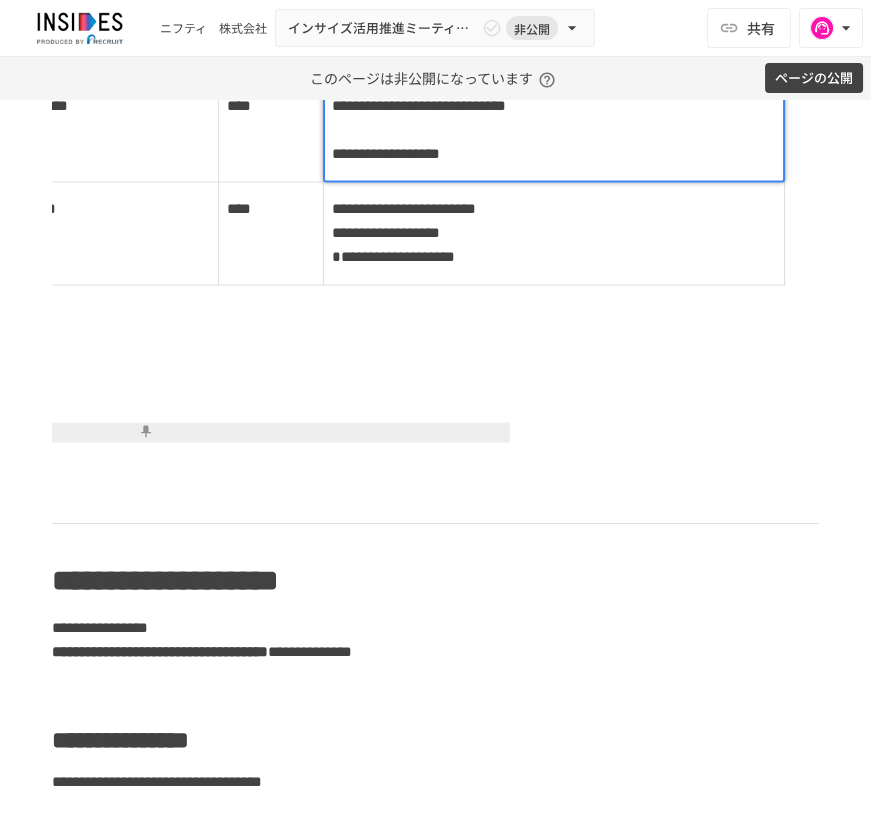 type 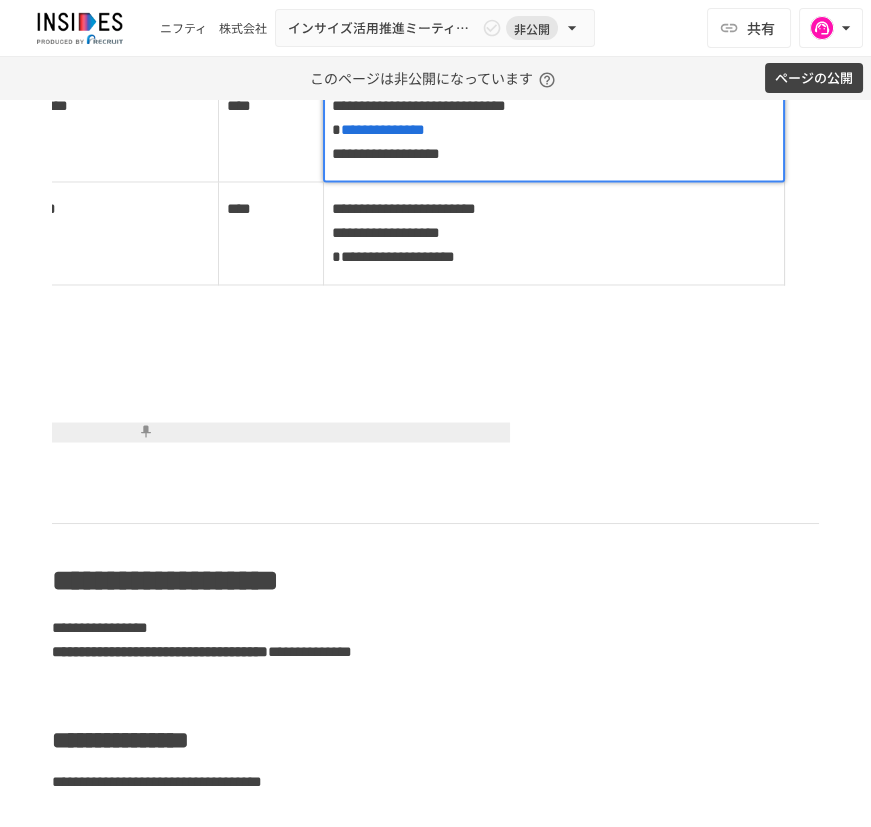 click on "**********" at bounding box center (419, 105) 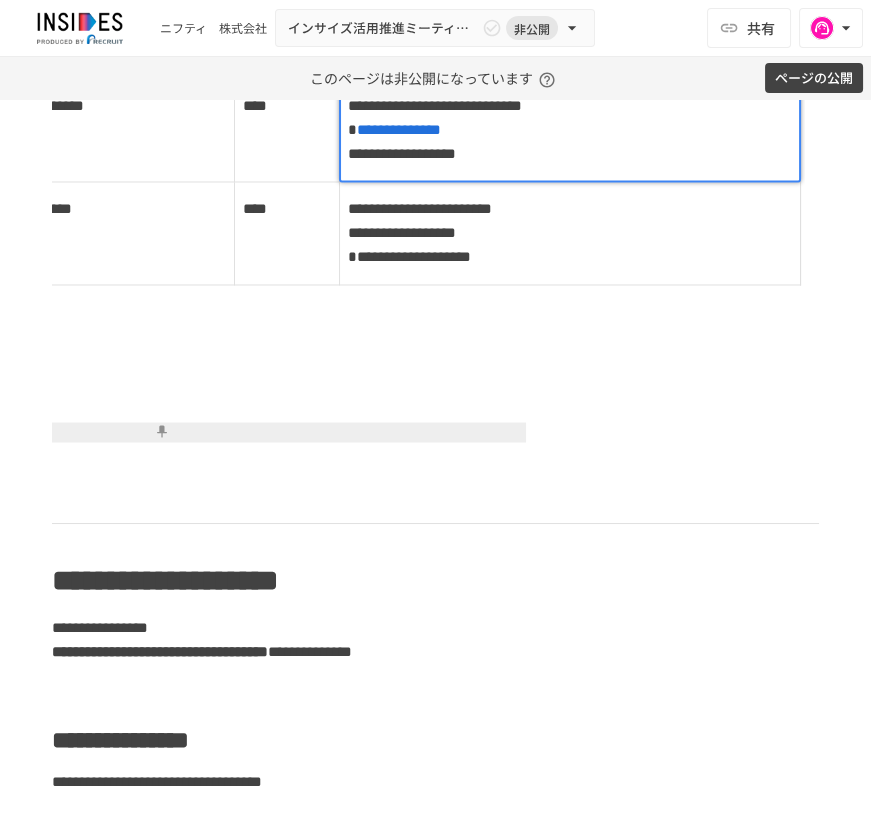 scroll, scrollTop: 0, scrollLeft: 253, axis: horizontal 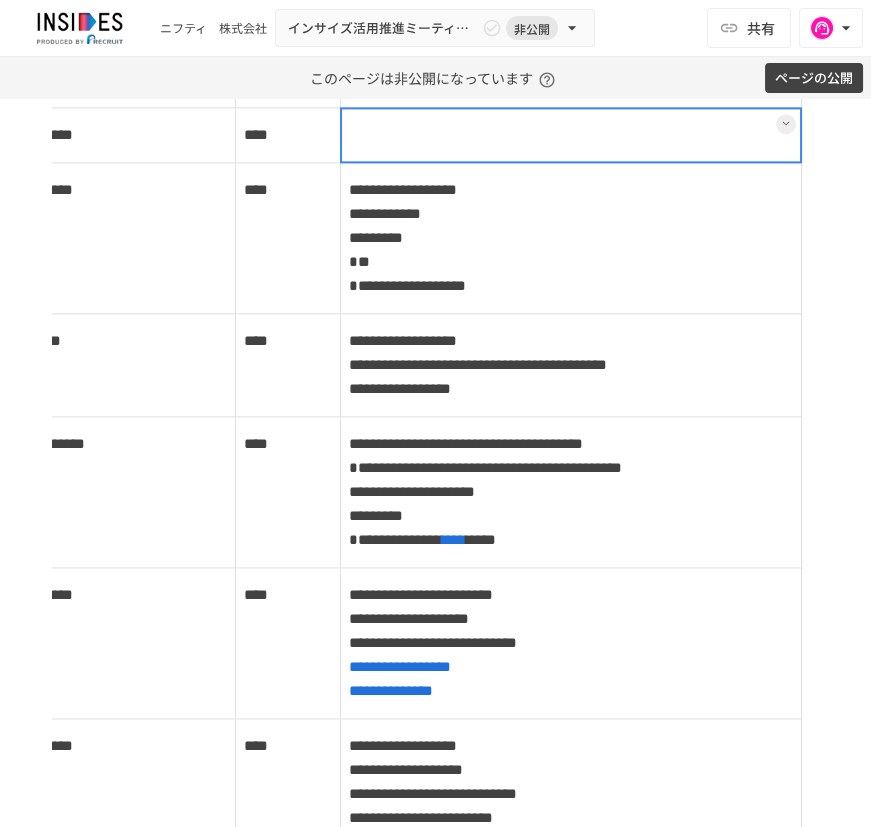 click at bounding box center [570, 134] 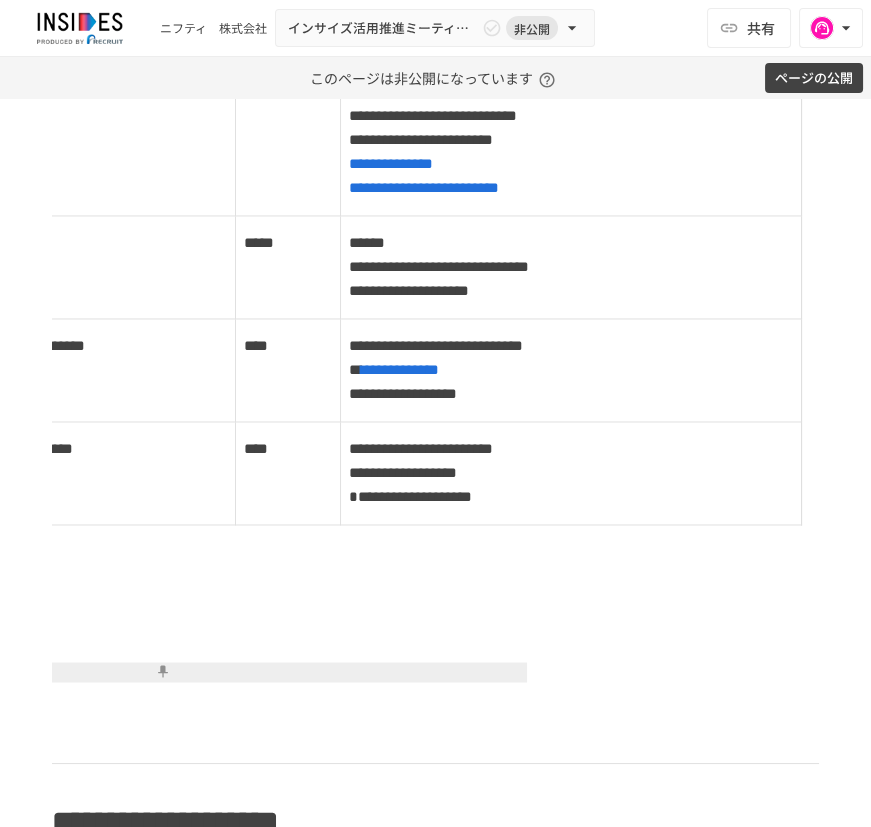 scroll, scrollTop: 4260, scrollLeft: 0, axis: vertical 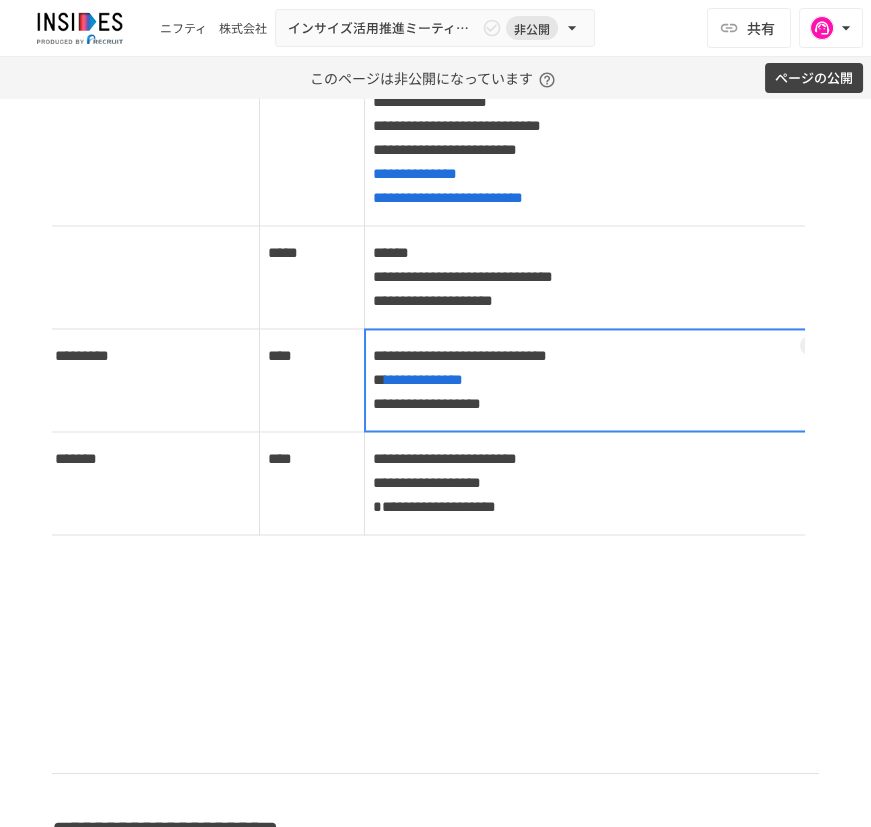 click on "**********" at bounding box center [594, 379] 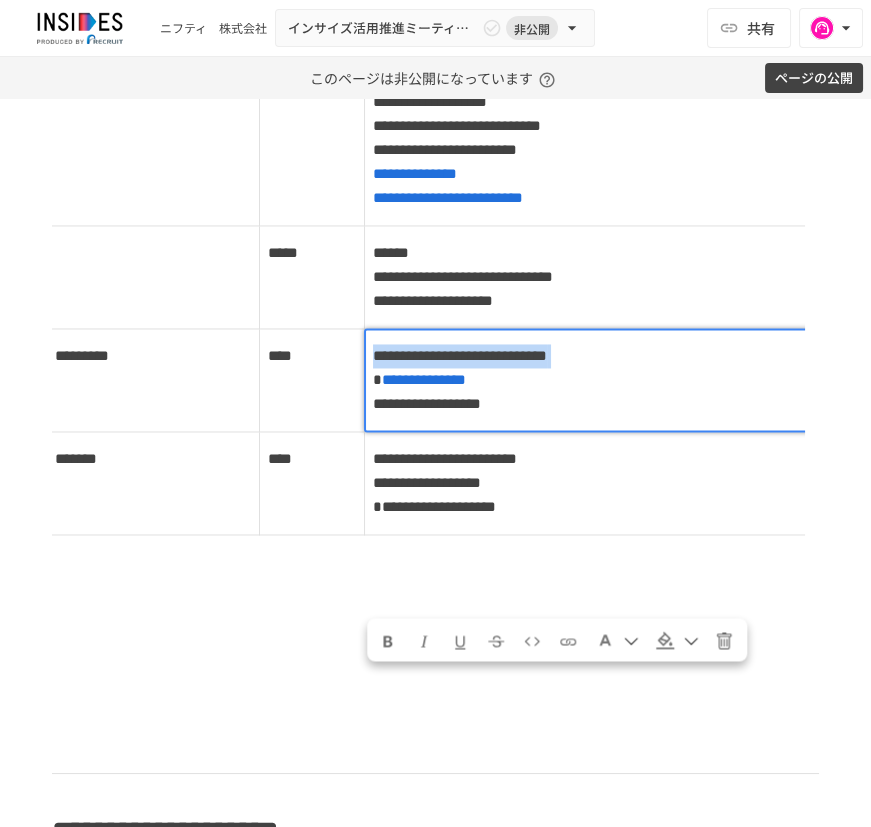 click on "**********" at bounding box center [460, 355] 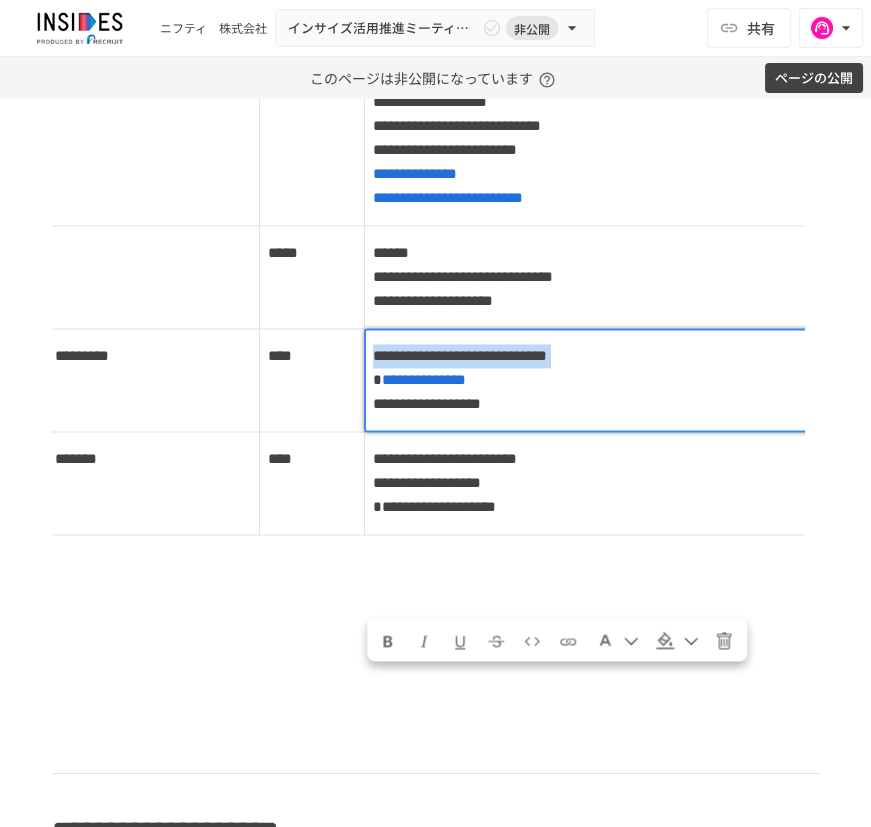 click on "**********" at bounding box center (460, 355) 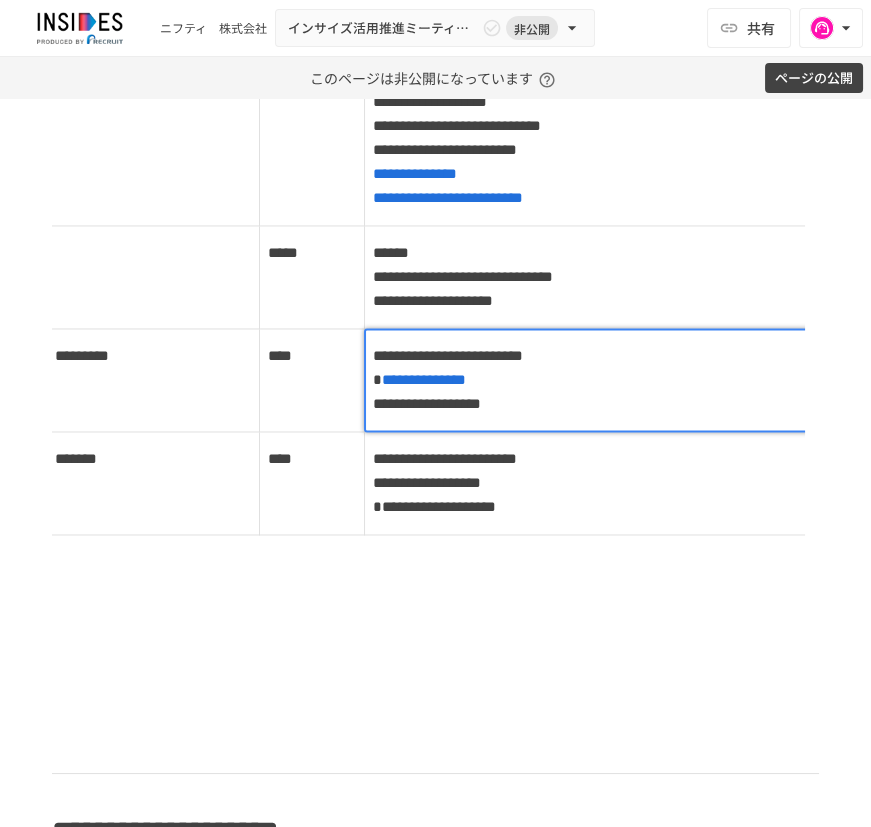 type 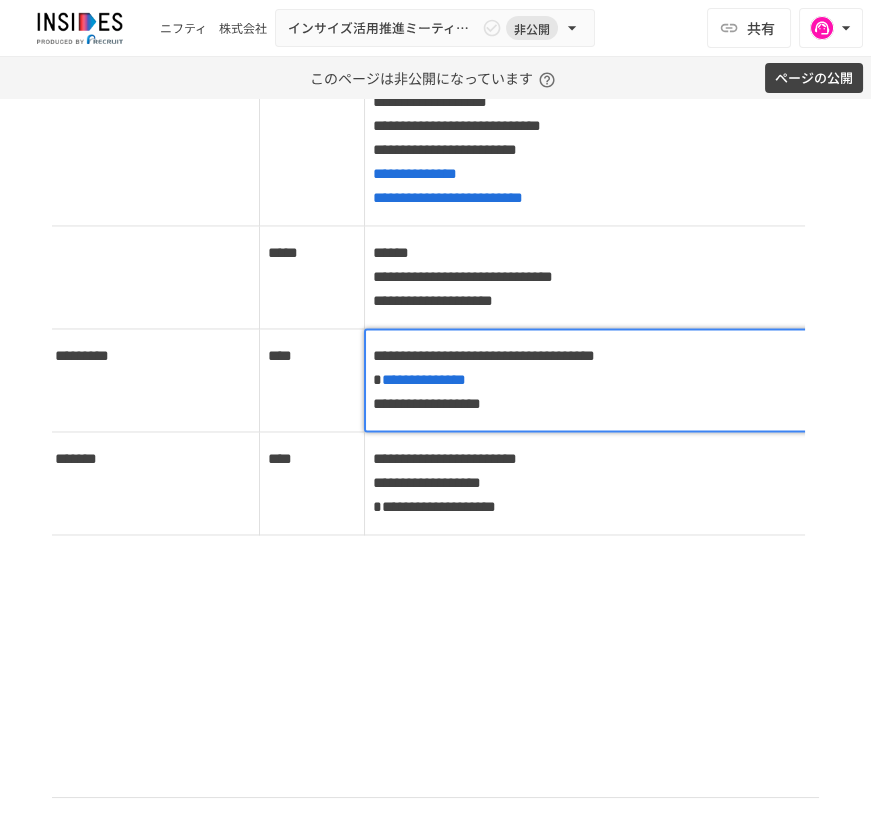 click on "**********" at bounding box center (594, 137) 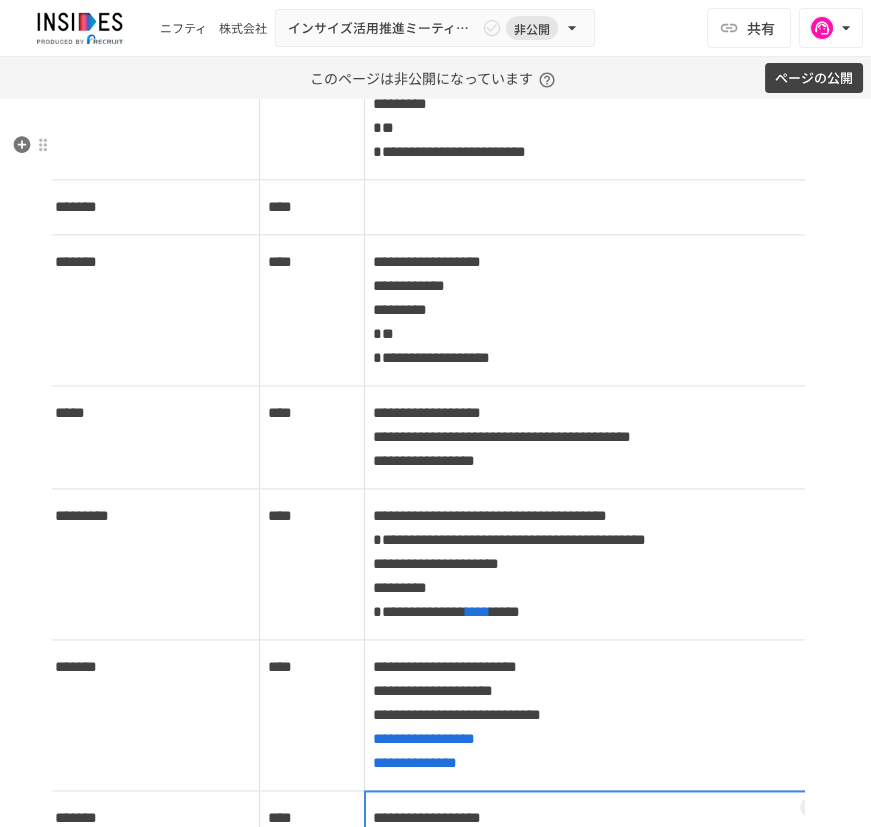 scroll, scrollTop: 3520, scrollLeft: 0, axis: vertical 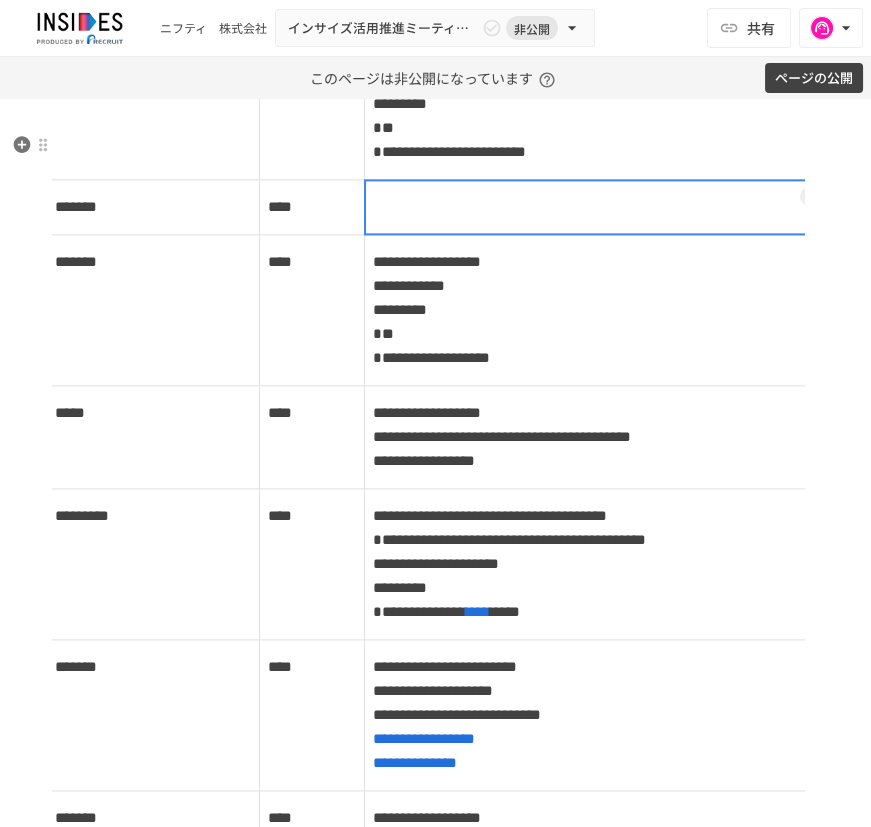 click at bounding box center (594, 206) 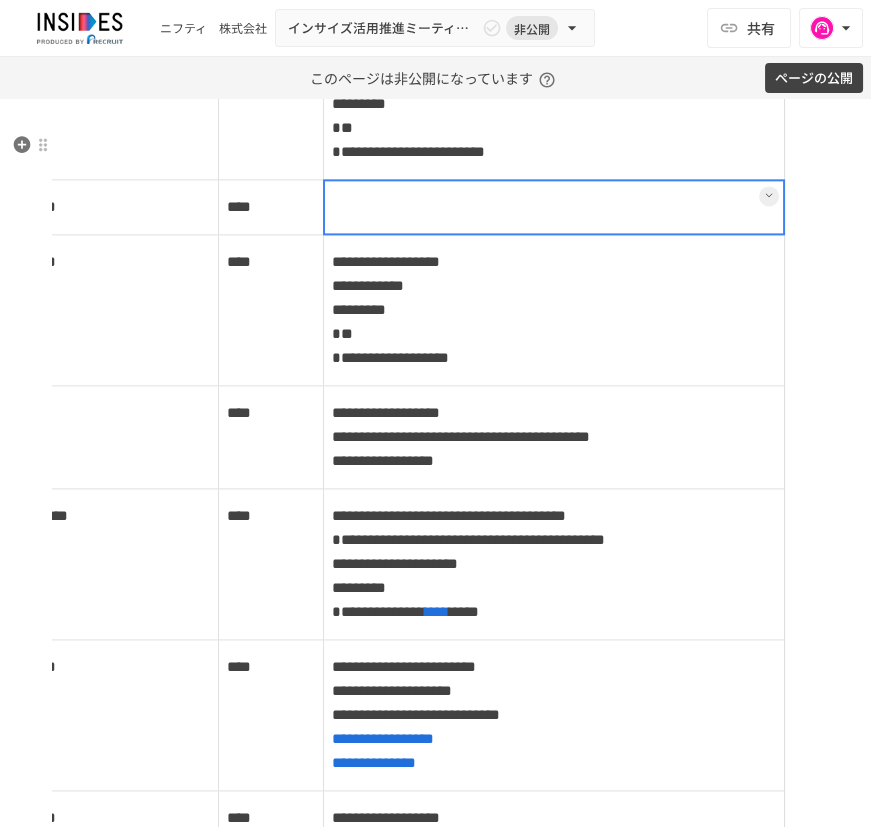 scroll, scrollTop: 0, scrollLeft: 0, axis: both 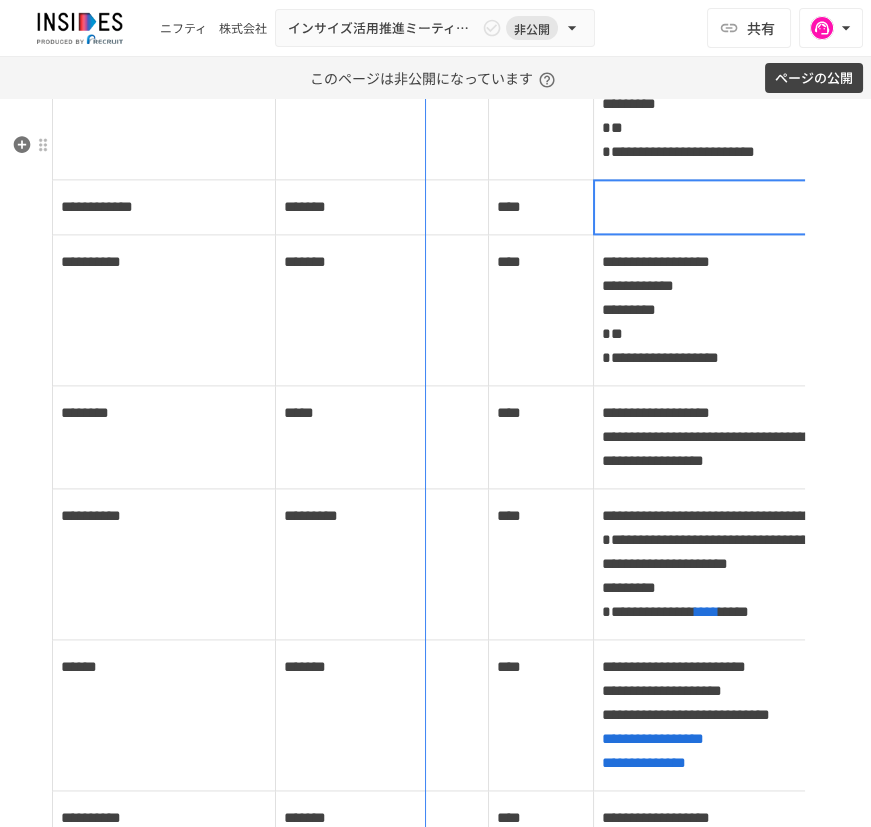 drag, startPoint x: 488, startPoint y: 178, endPoint x: 425, endPoint y: 176, distance: 63.03174 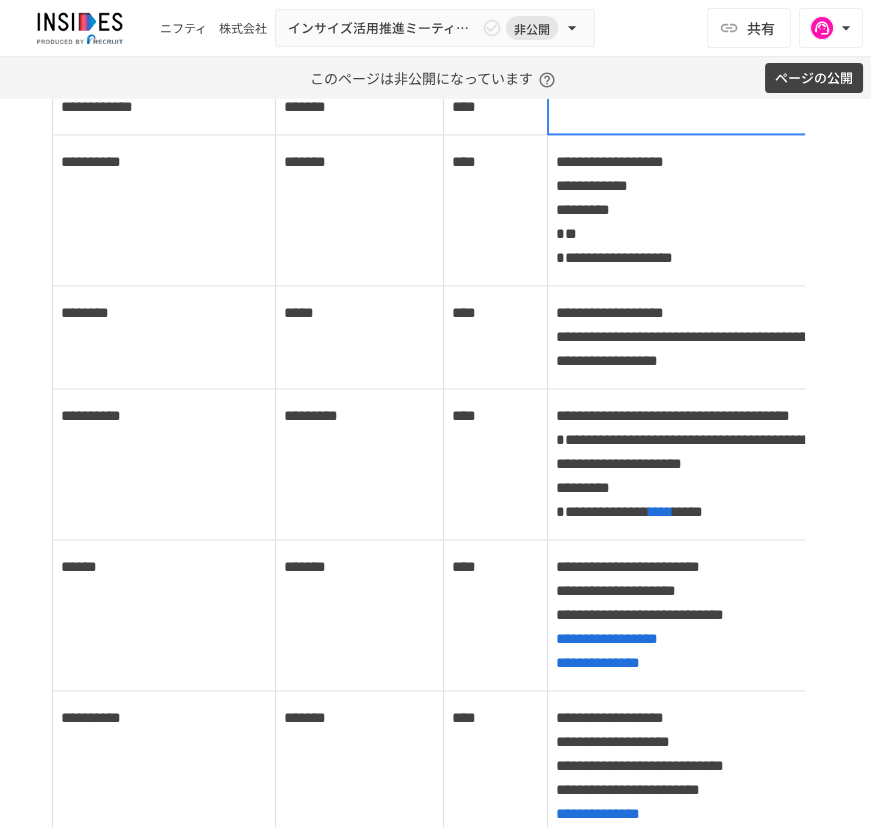 scroll, scrollTop: 3544, scrollLeft: 0, axis: vertical 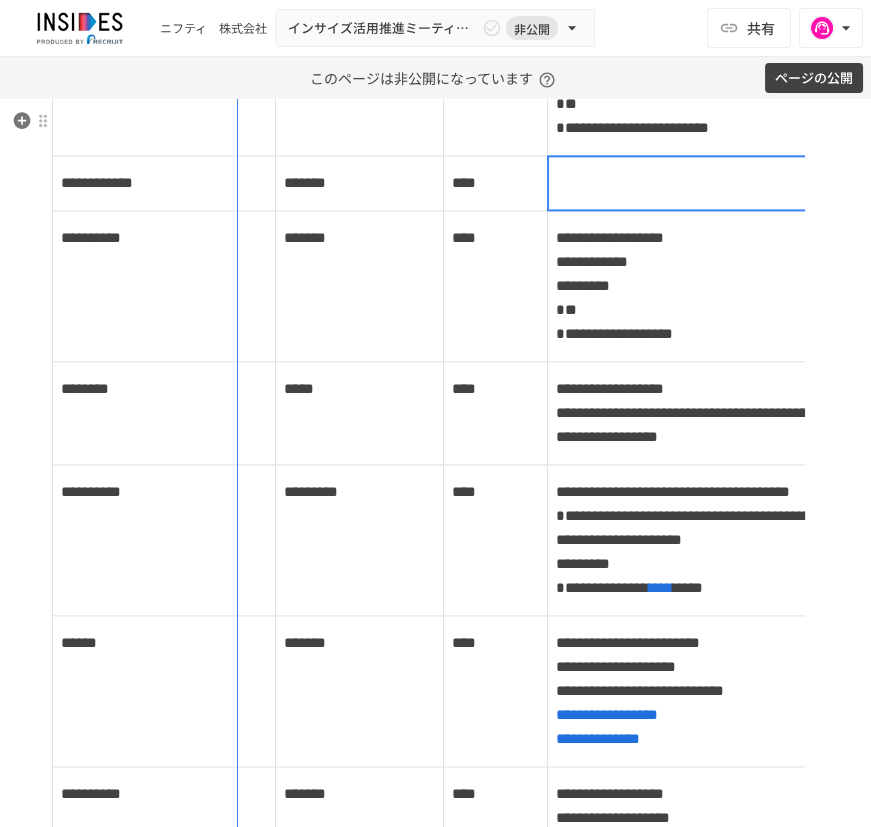 drag, startPoint x: 272, startPoint y: 155, endPoint x: 237, endPoint y: 152, distance: 35.128338 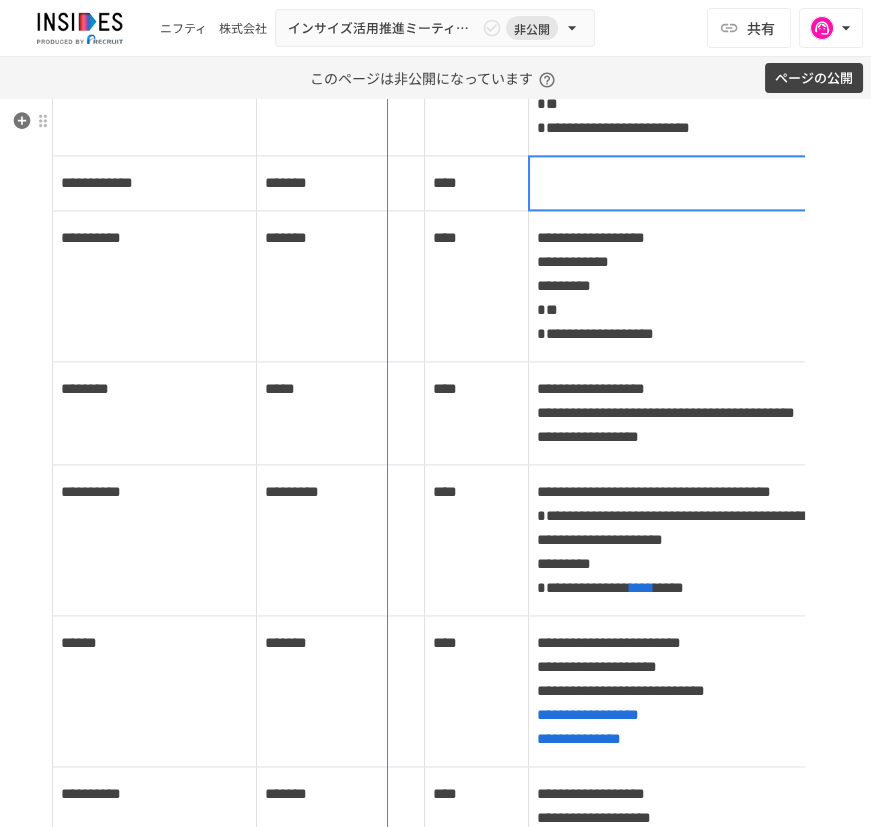 drag, startPoint x: 424, startPoint y: 149, endPoint x: 385, endPoint y: 148, distance: 39.012817 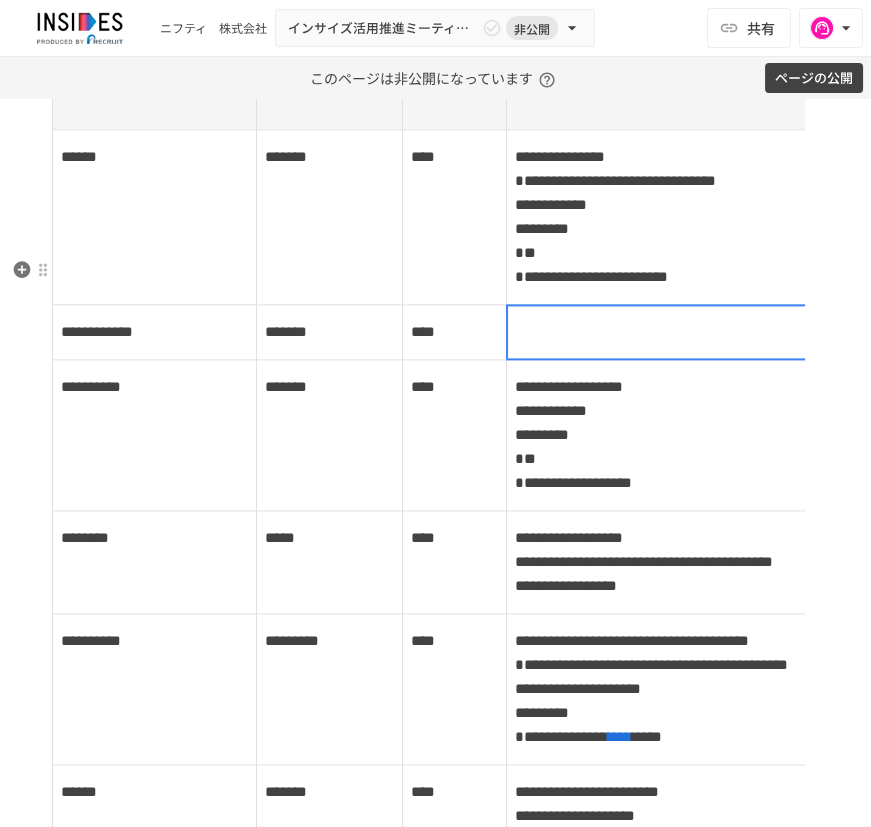 scroll, scrollTop: 3338, scrollLeft: 0, axis: vertical 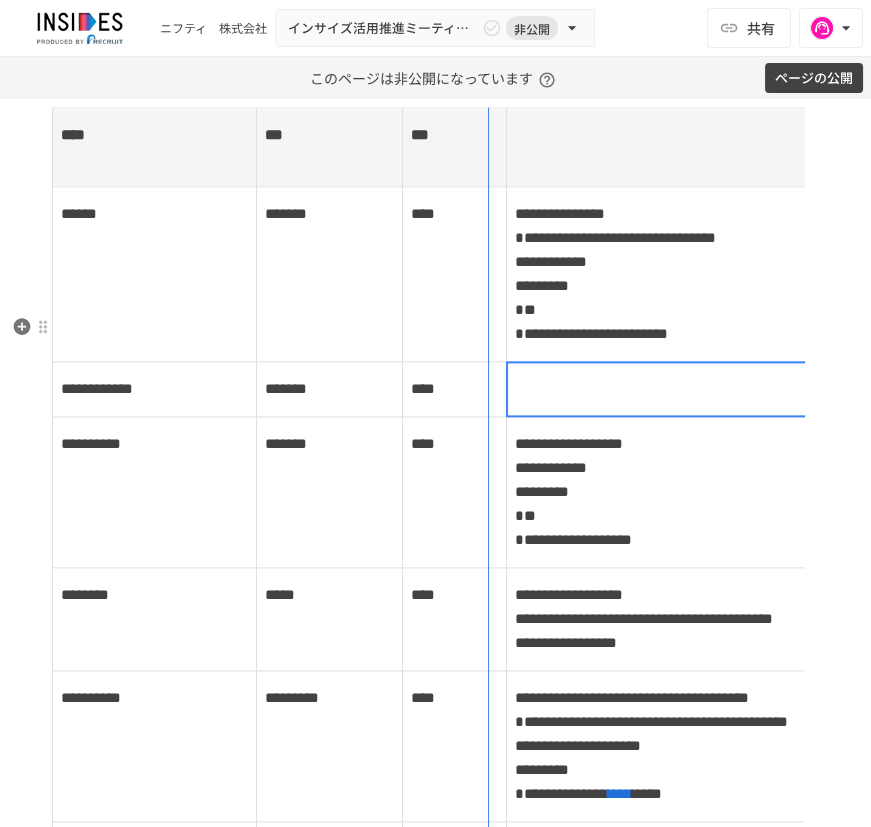 drag, startPoint x: 503, startPoint y: 336, endPoint x: 479, endPoint y: 336, distance: 24 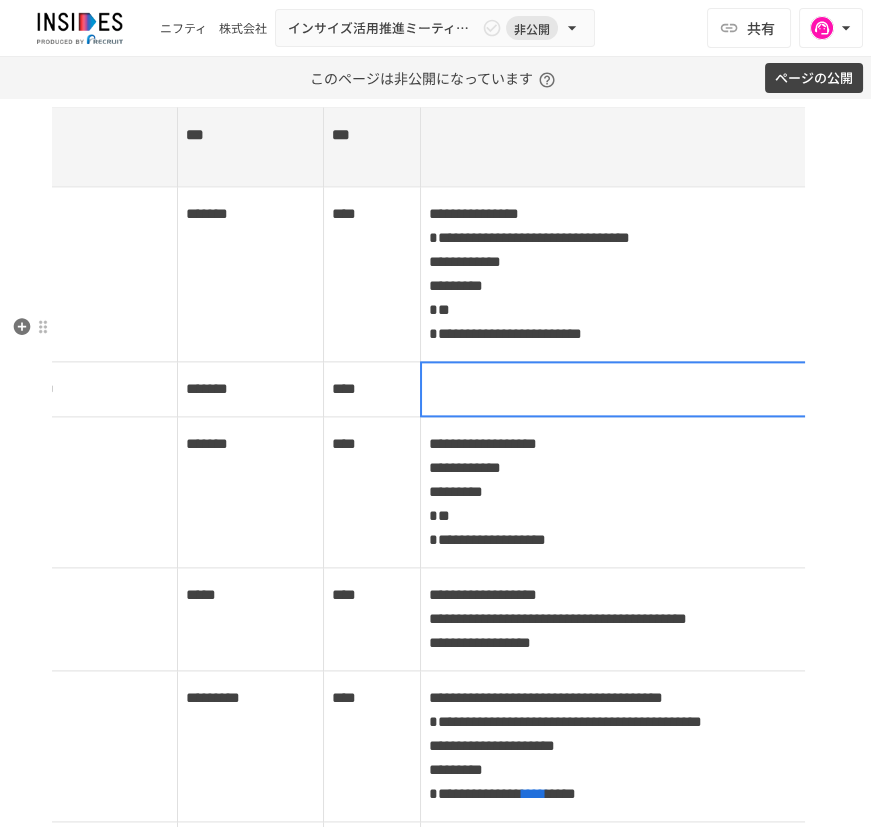 scroll, scrollTop: 0, scrollLeft: 0, axis: both 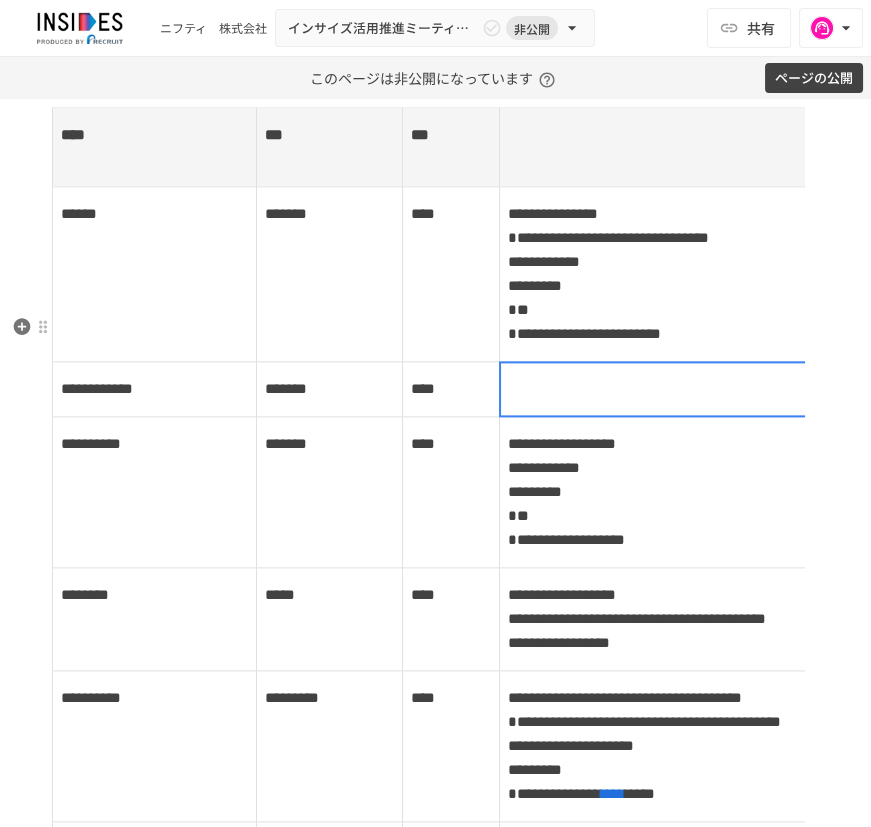 click at bounding box center (730, 389) 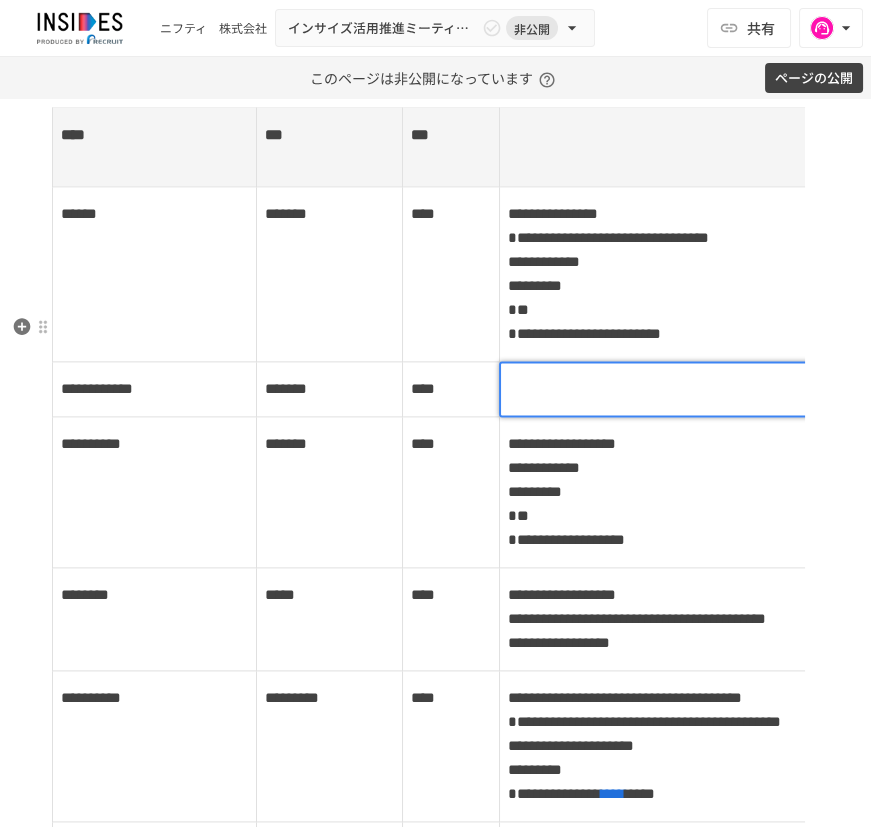 click at bounding box center (730, 389) 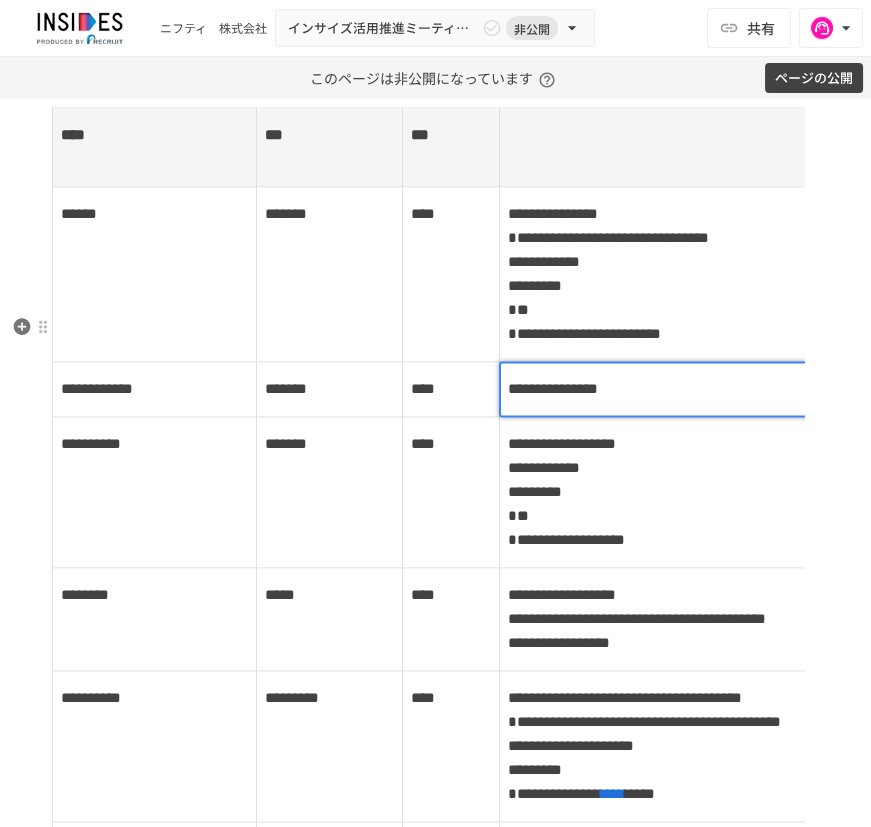 click on "**********" at bounding box center (730, 389) 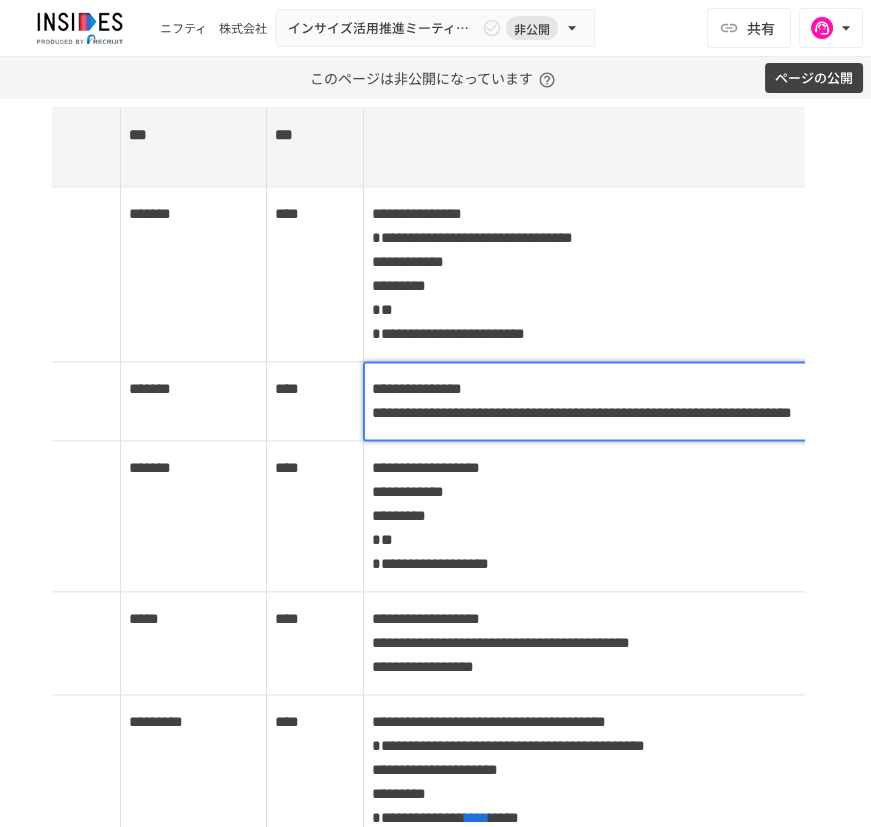 scroll, scrollTop: 0, scrollLeft: 177, axis: horizontal 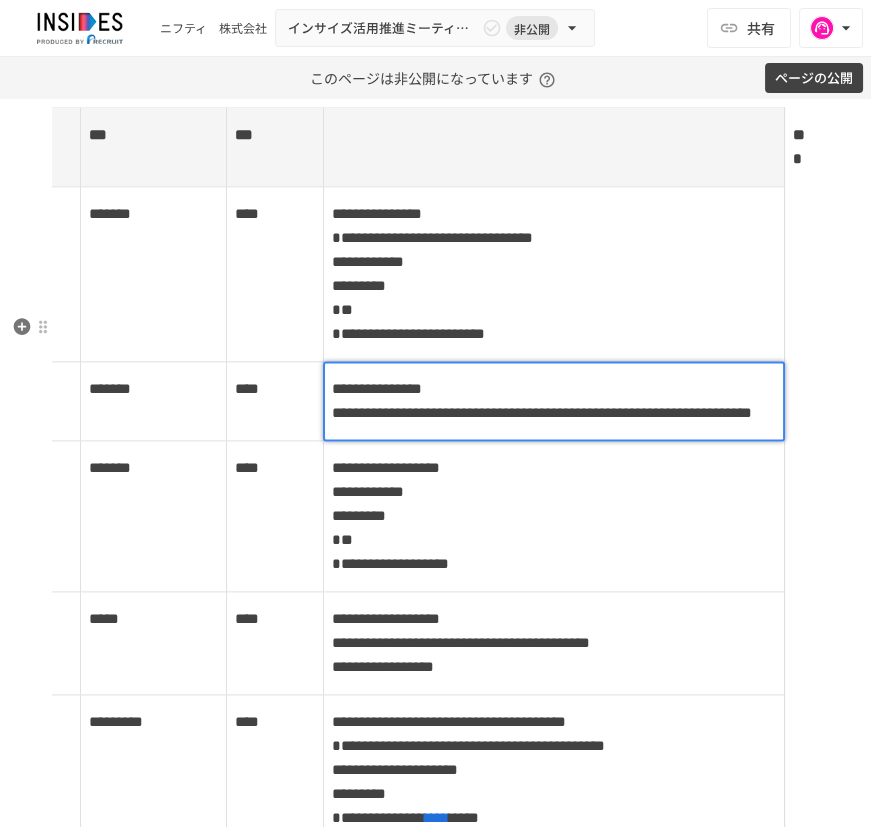 click on "**********" at bounding box center [542, 412] 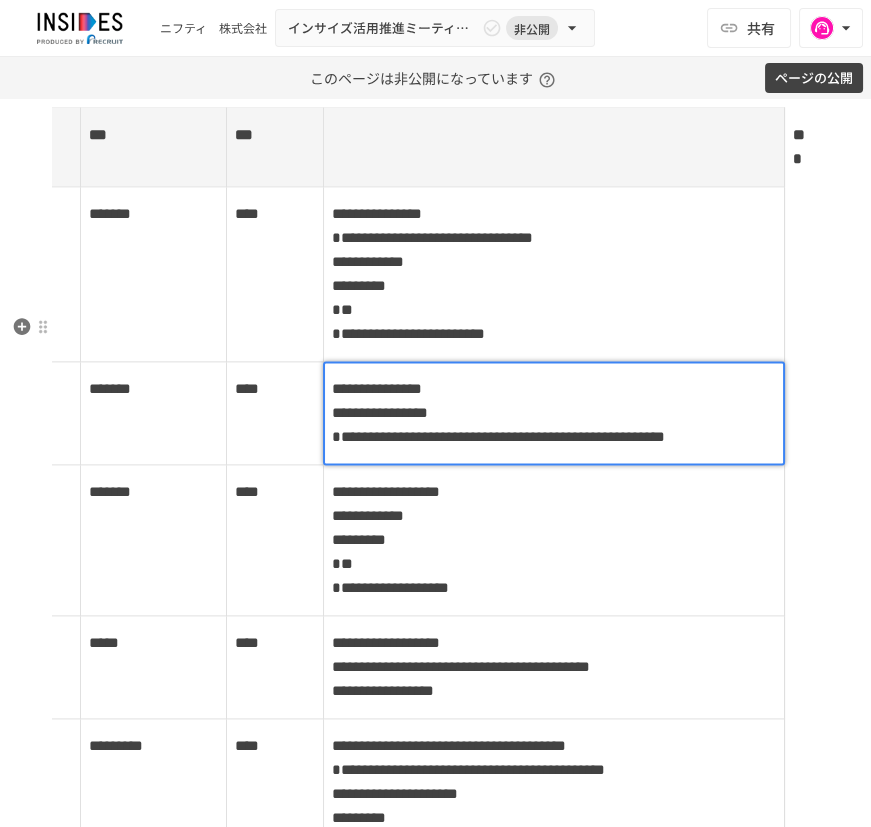 click on "**********" at bounding box center (498, 436) 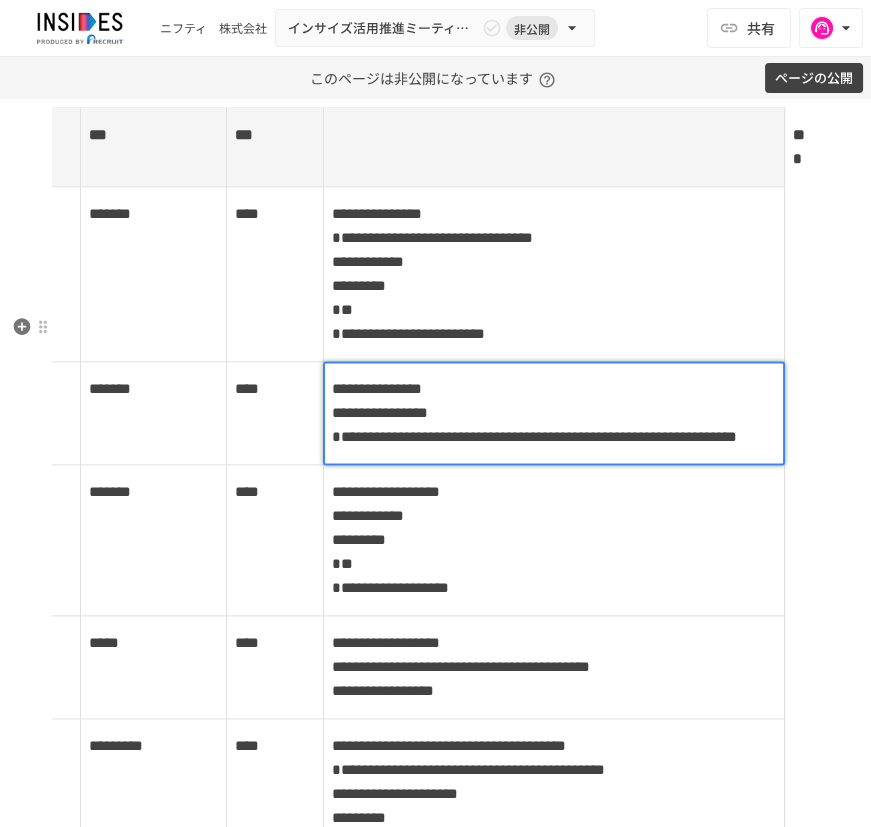 click on "**********" at bounding box center (534, 436) 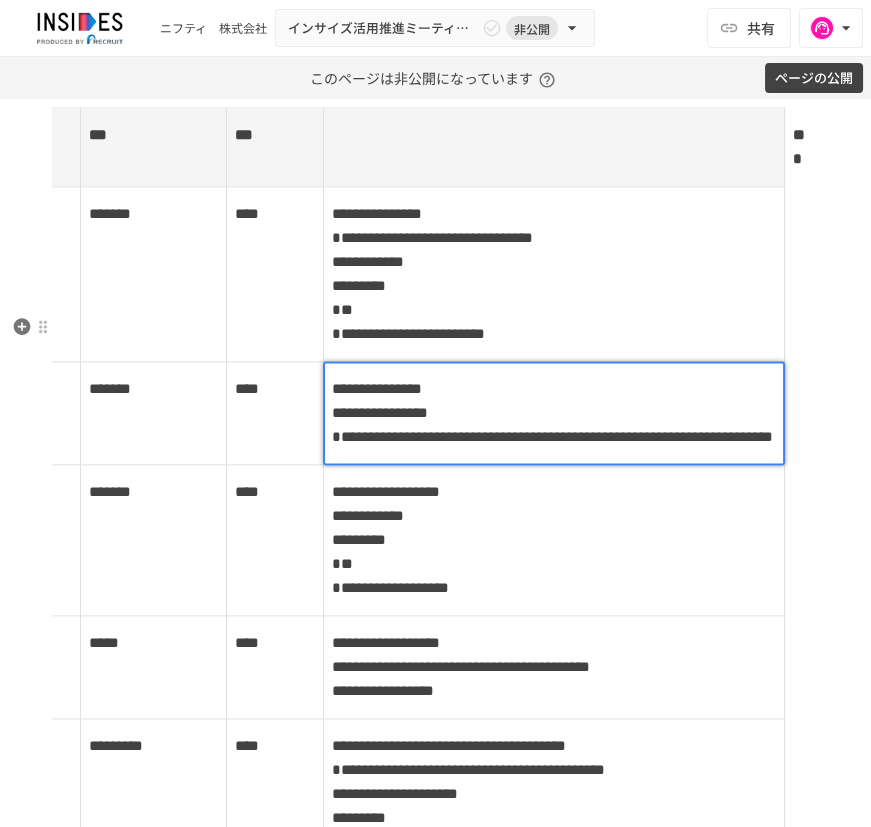 click on "**********" at bounding box center [554, 413] 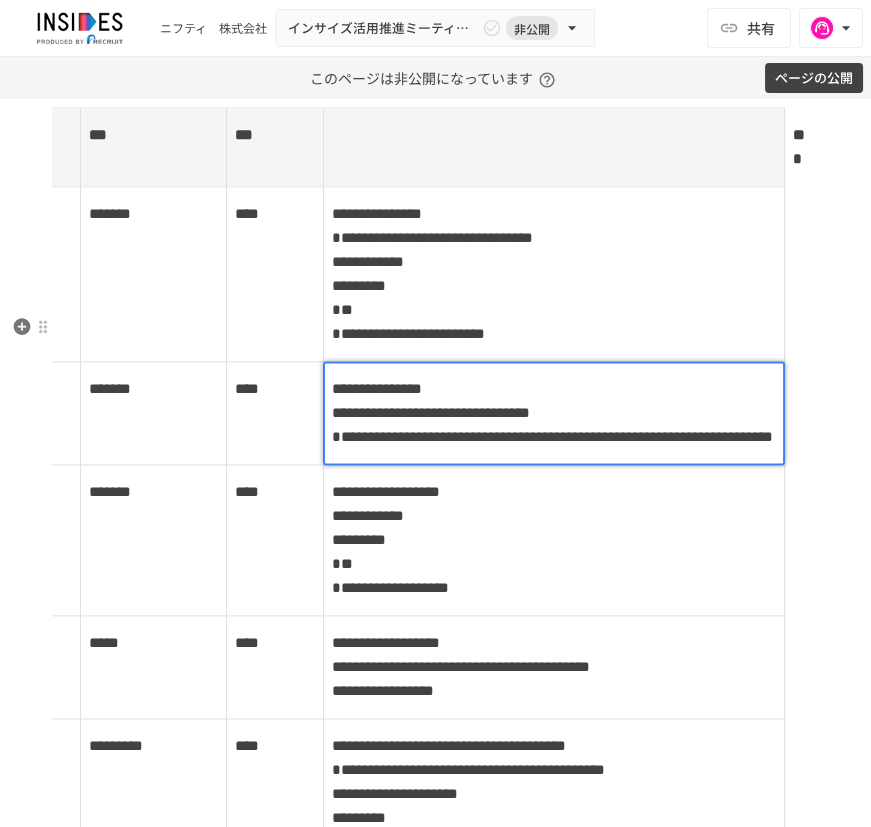 click on "**********" at bounding box center (552, 436) 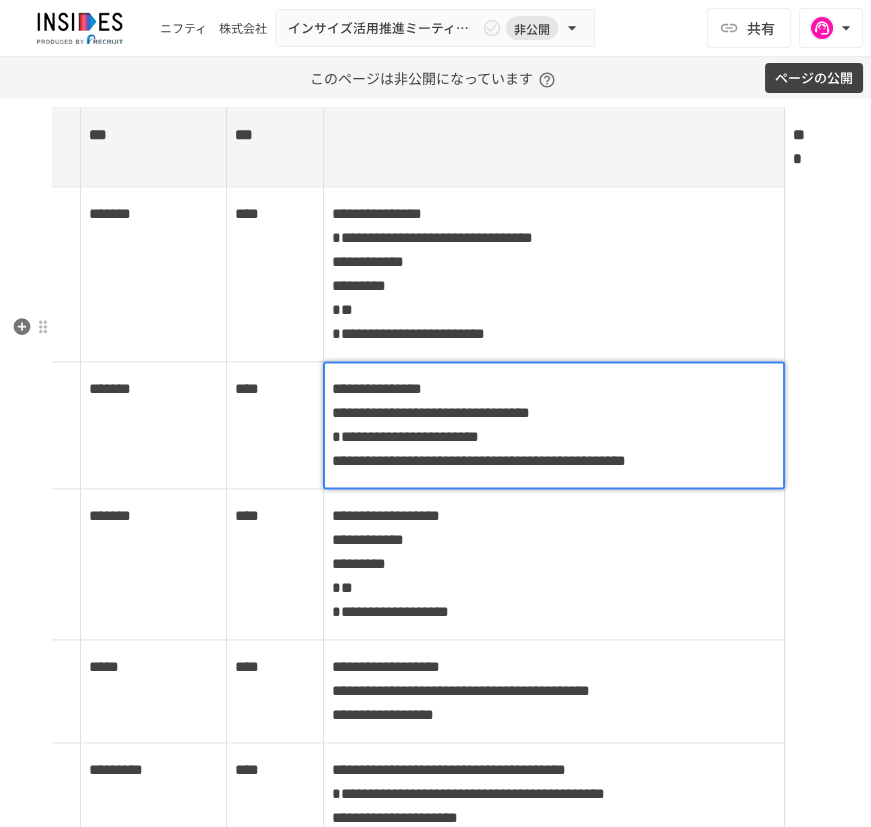click on "**********" at bounding box center [479, 460] 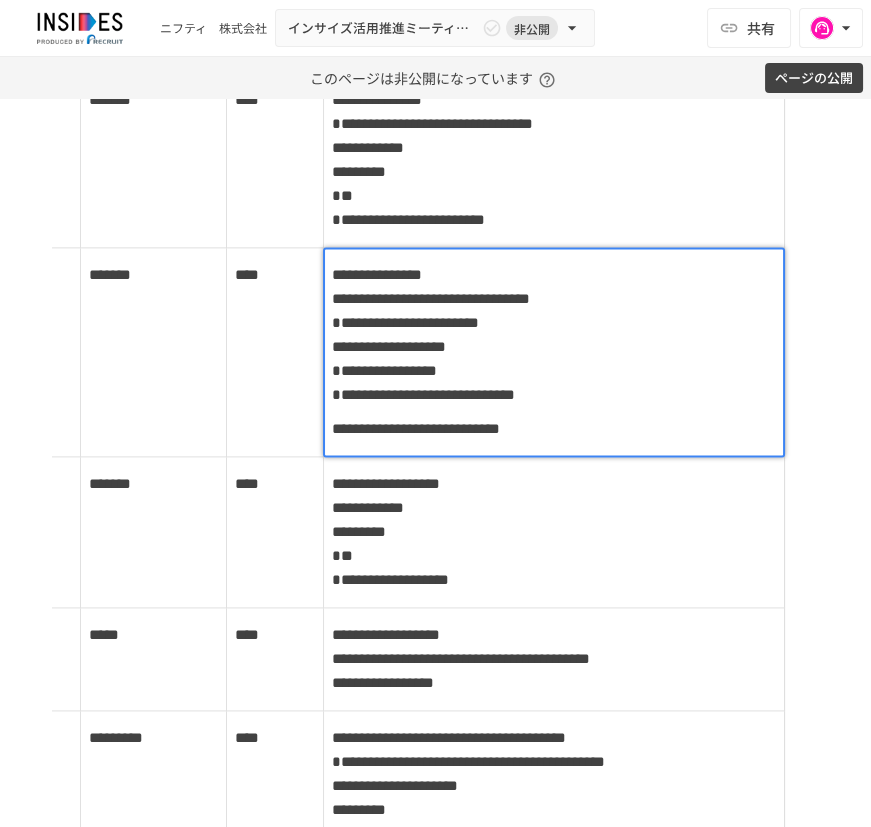 scroll, scrollTop: 3454, scrollLeft: 0, axis: vertical 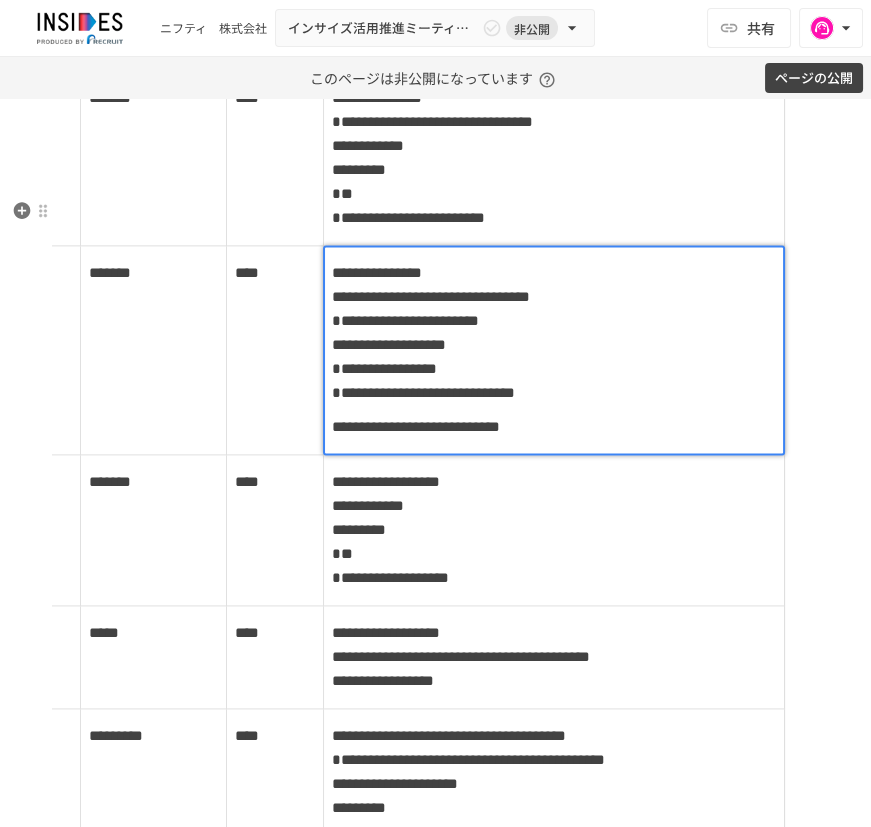 click on "**********" at bounding box center [554, 333] 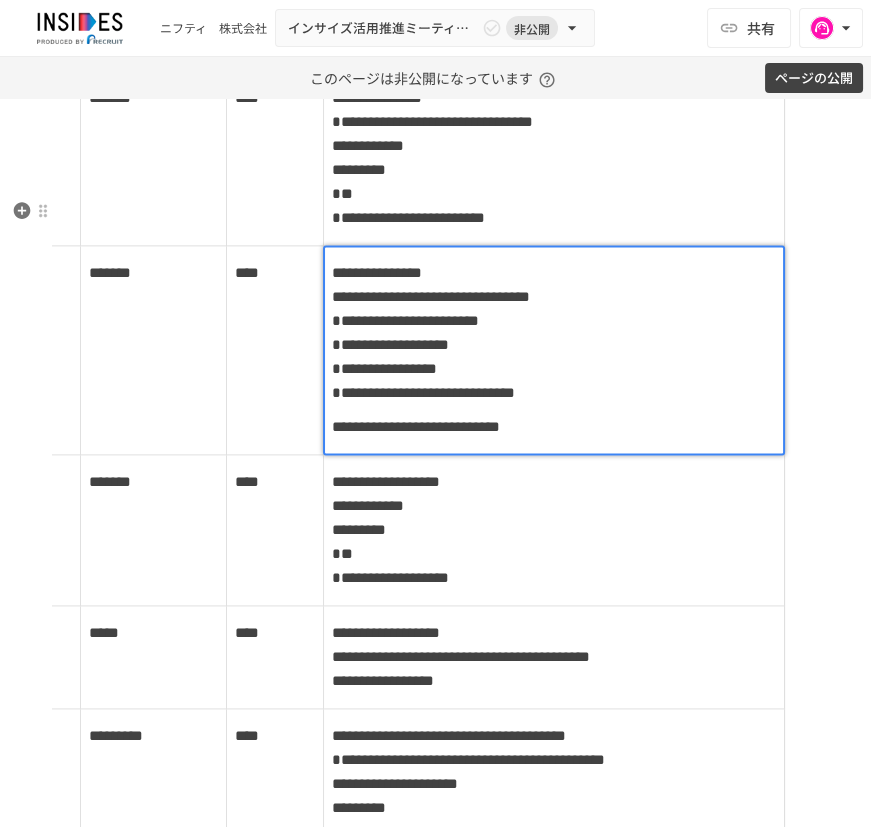 click on "**********" at bounding box center [554, 333] 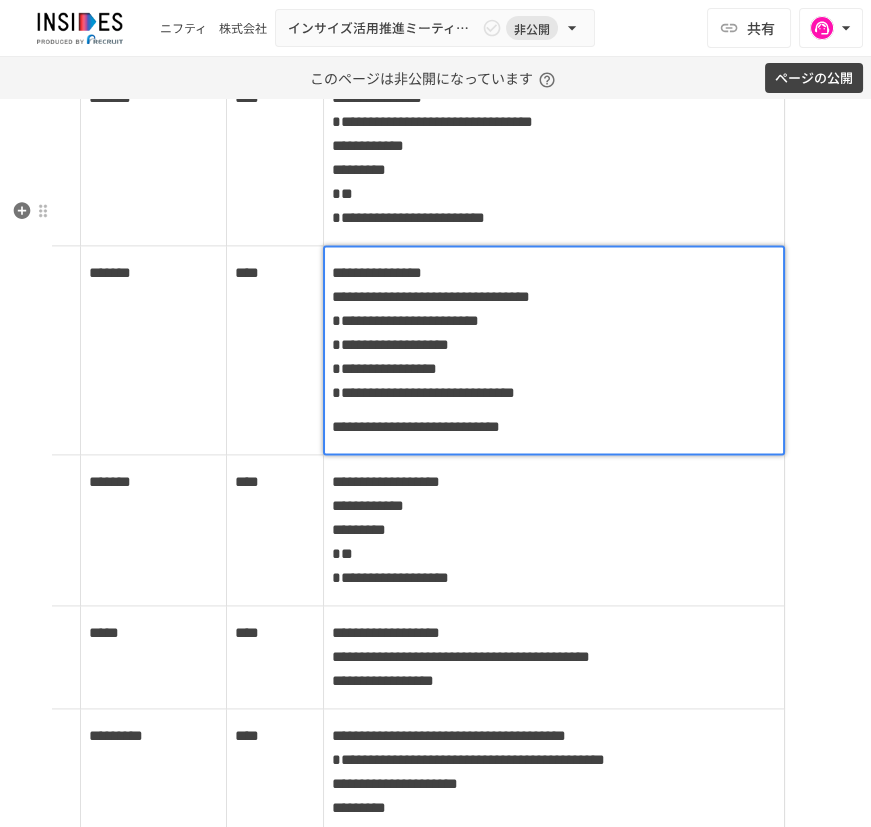 click on "**********" at bounding box center (390, 344) 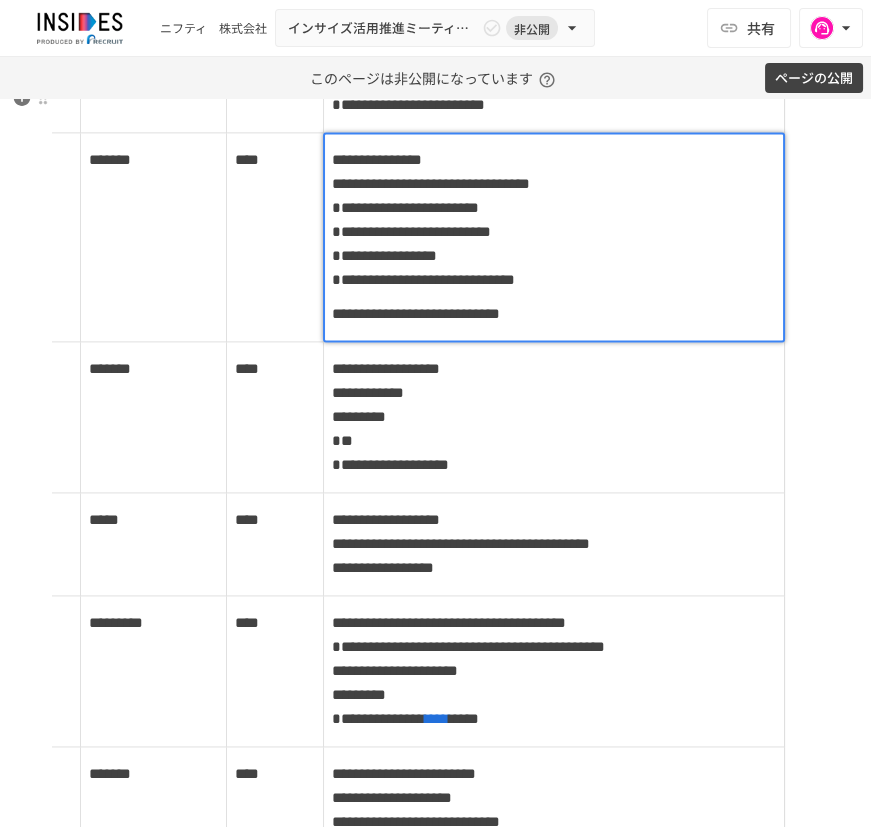 scroll, scrollTop: 3568, scrollLeft: 0, axis: vertical 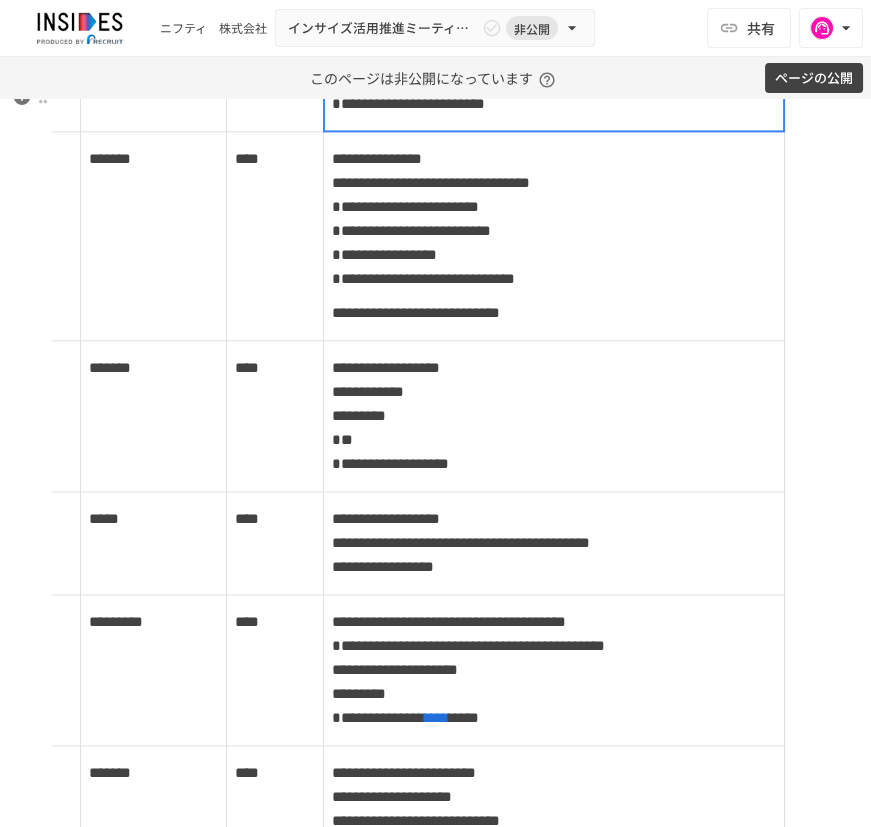 click on "**********" at bounding box center (553, 43) 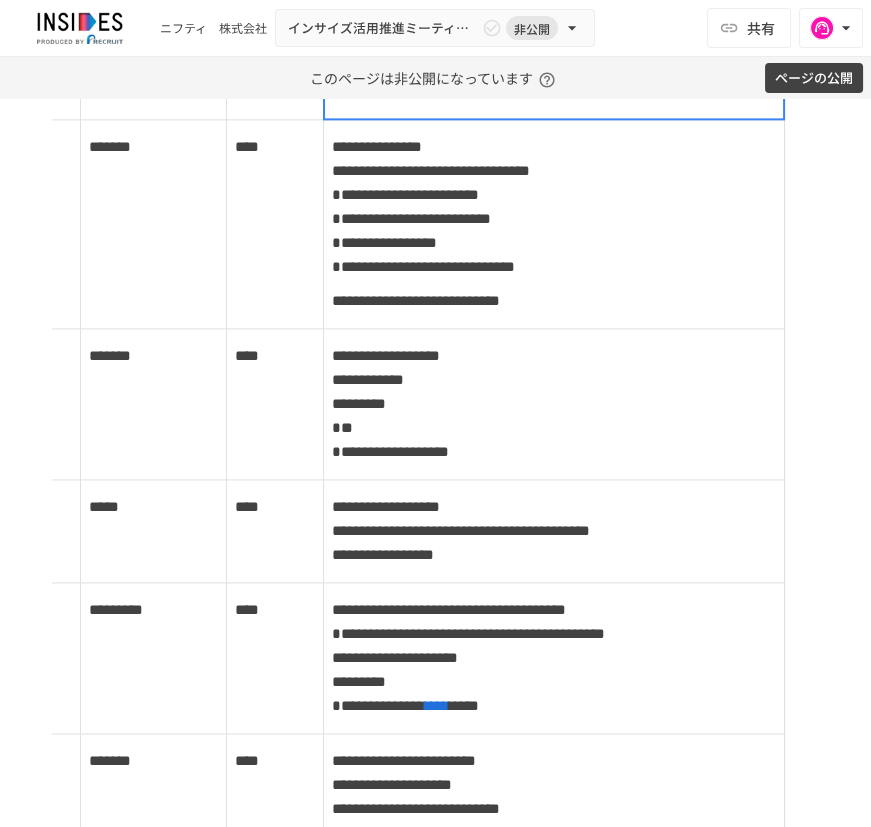 scroll, scrollTop: 3583, scrollLeft: 0, axis: vertical 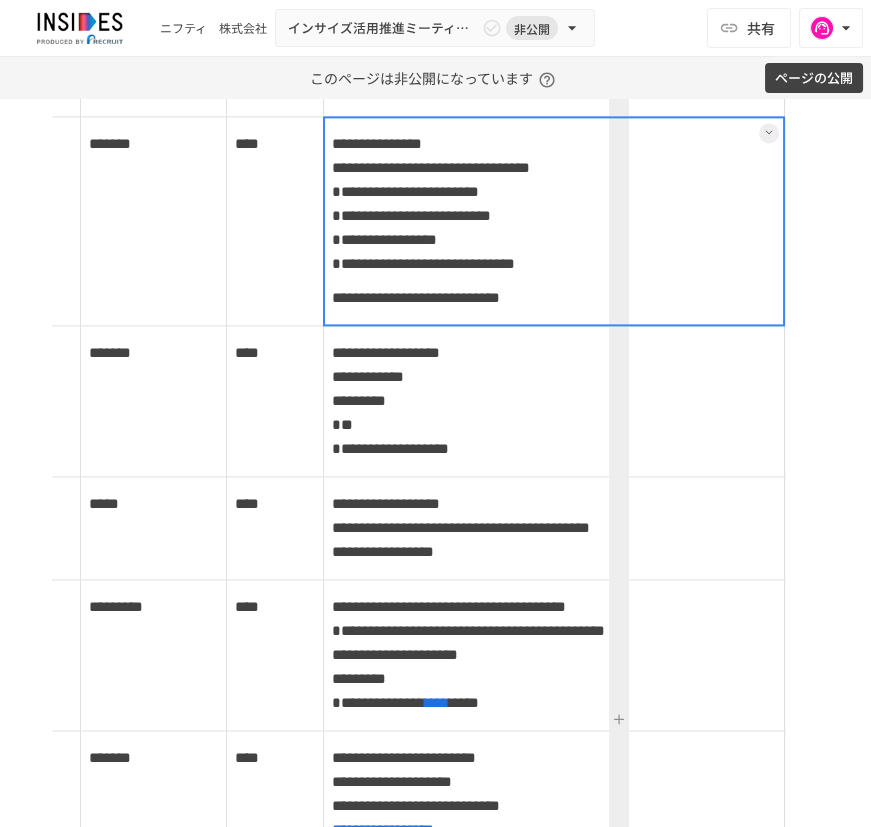 click on "**********" at bounding box center (553, 220) 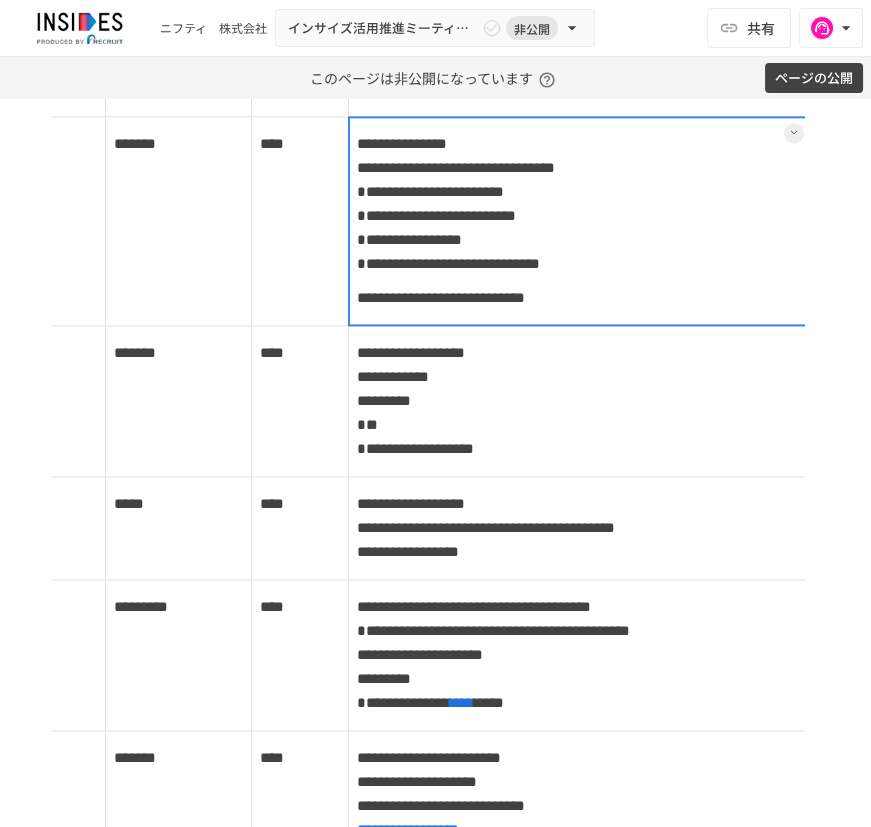 scroll, scrollTop: 0, scrollLeft: 150, axis: horizontal 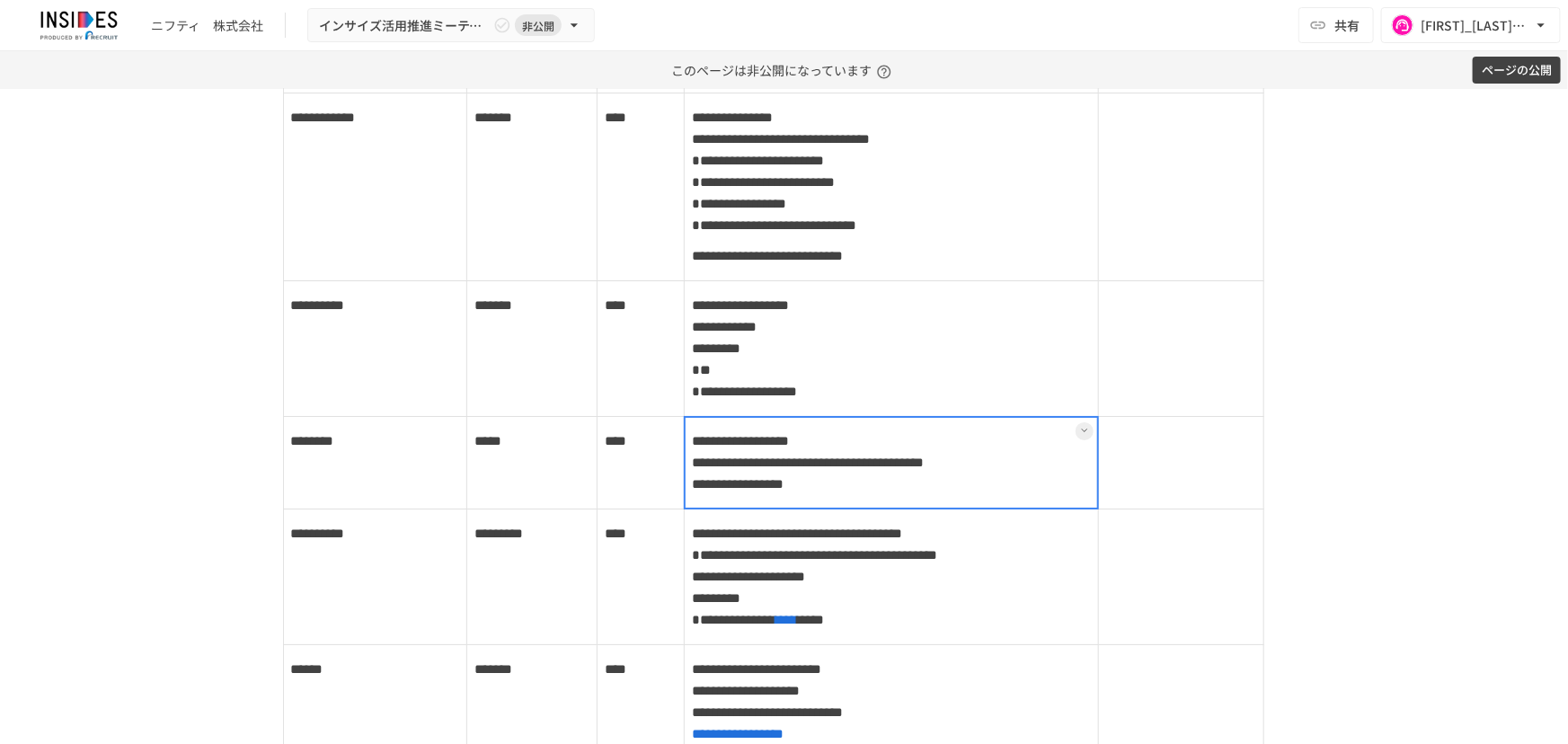 click on "**********" at bounding box center (891, 463) 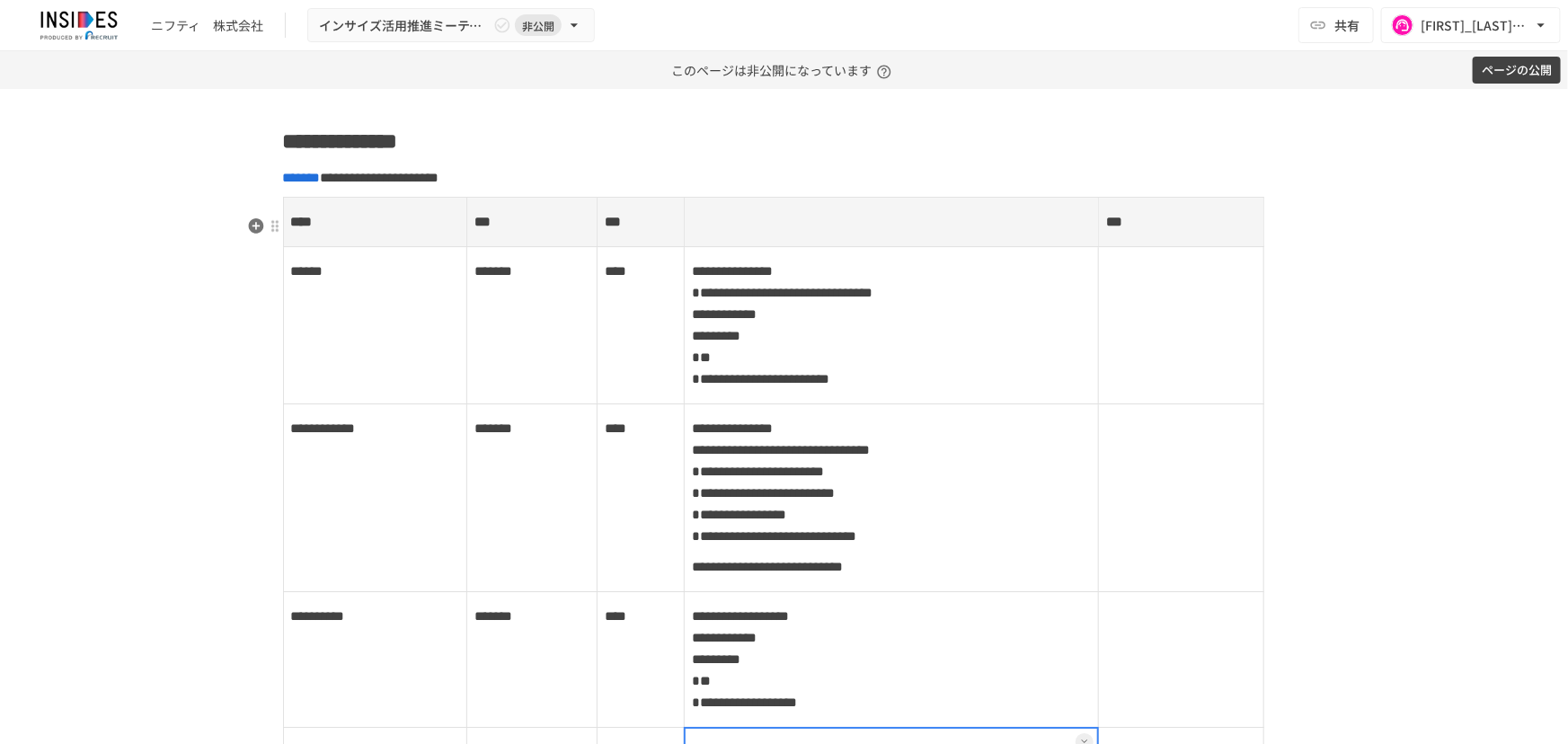 scroll, scrollTop: 2998, scrollLeft: 0, axis: vertical 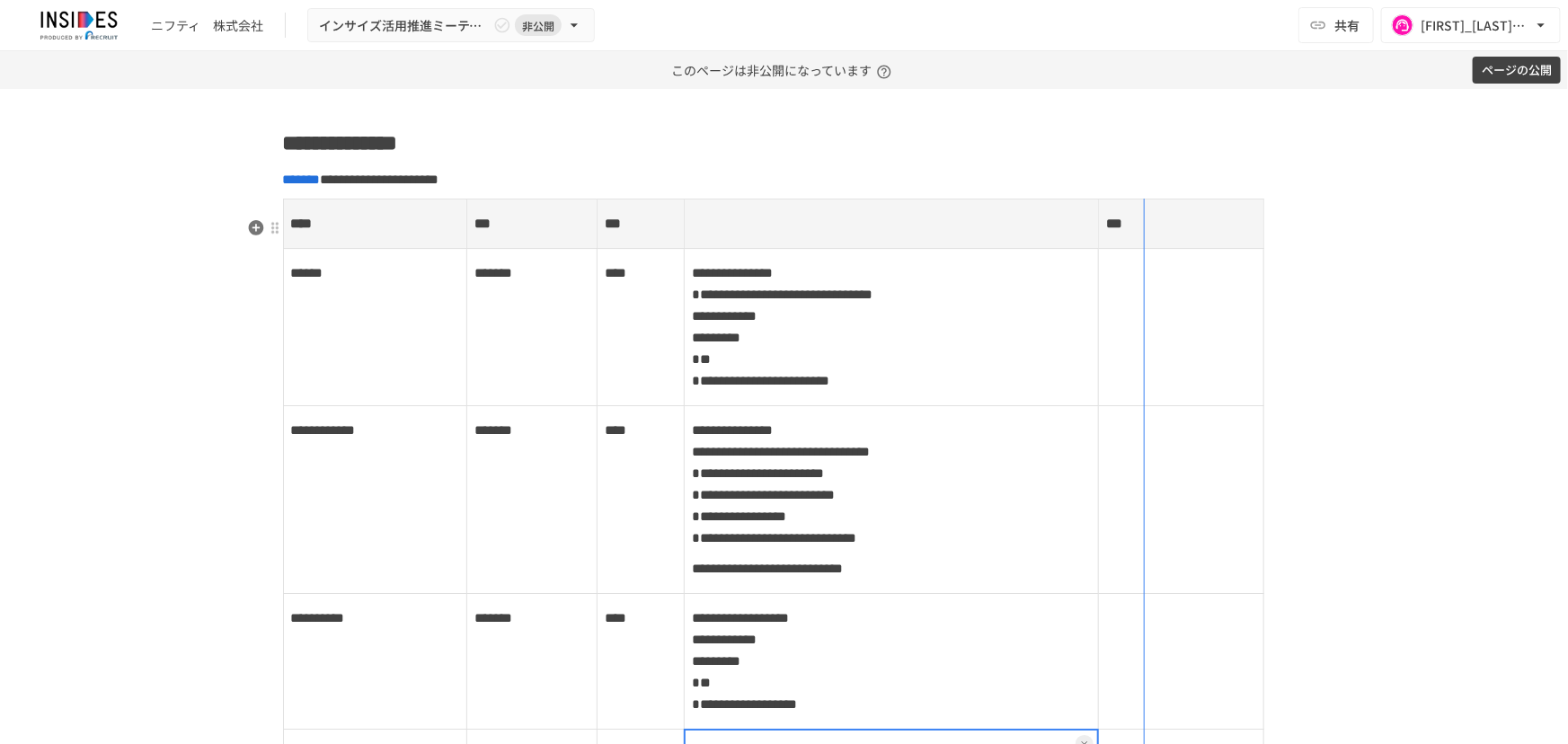 drag, startPoint x: 1091, startPoint y: 236, endPoint x: 1145, endPoint y: 235, distance: 54.009258 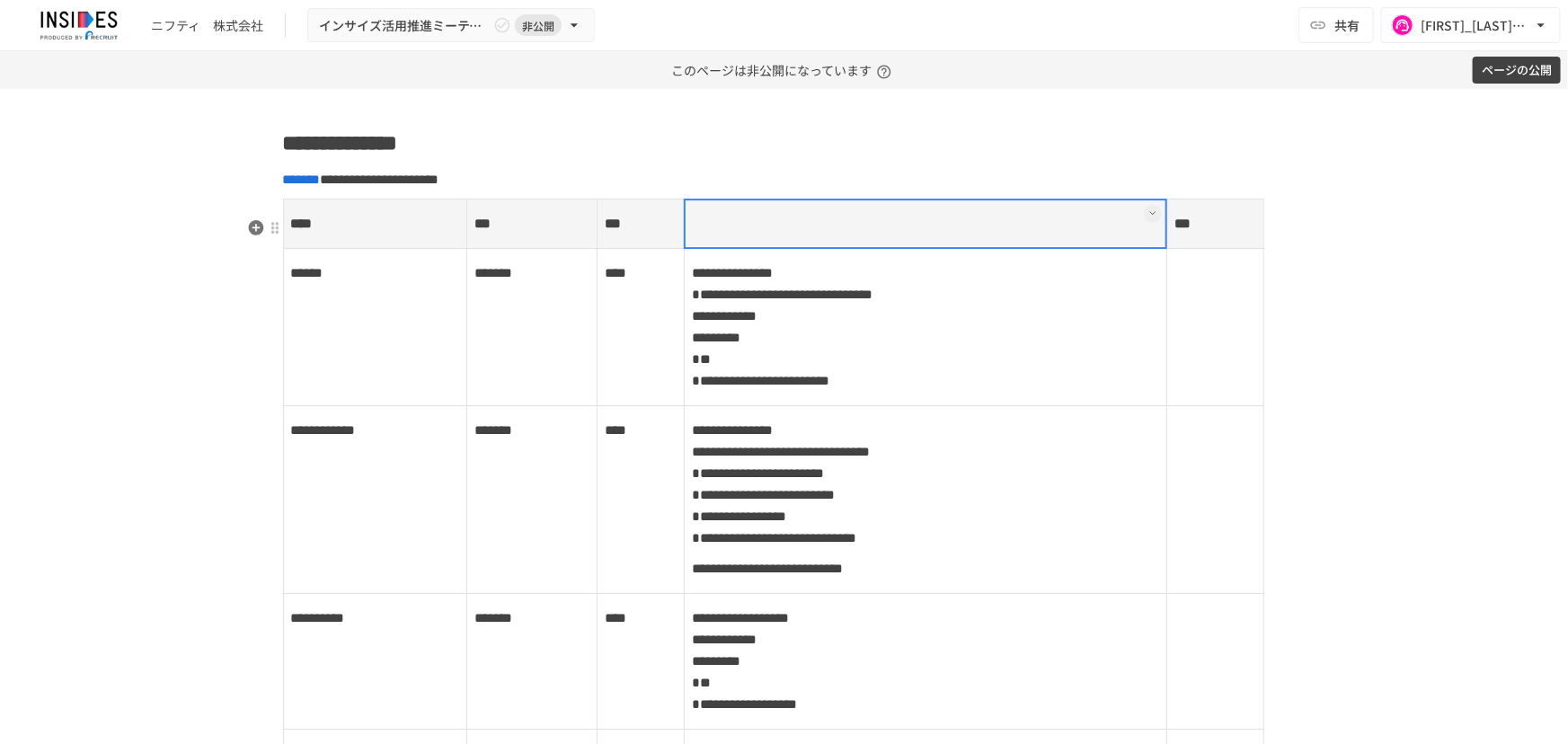 drag, startPoint x: 1155, startPoint y: 235, endPoint x: 1119, endPoint y: 238, distance: 36.1248 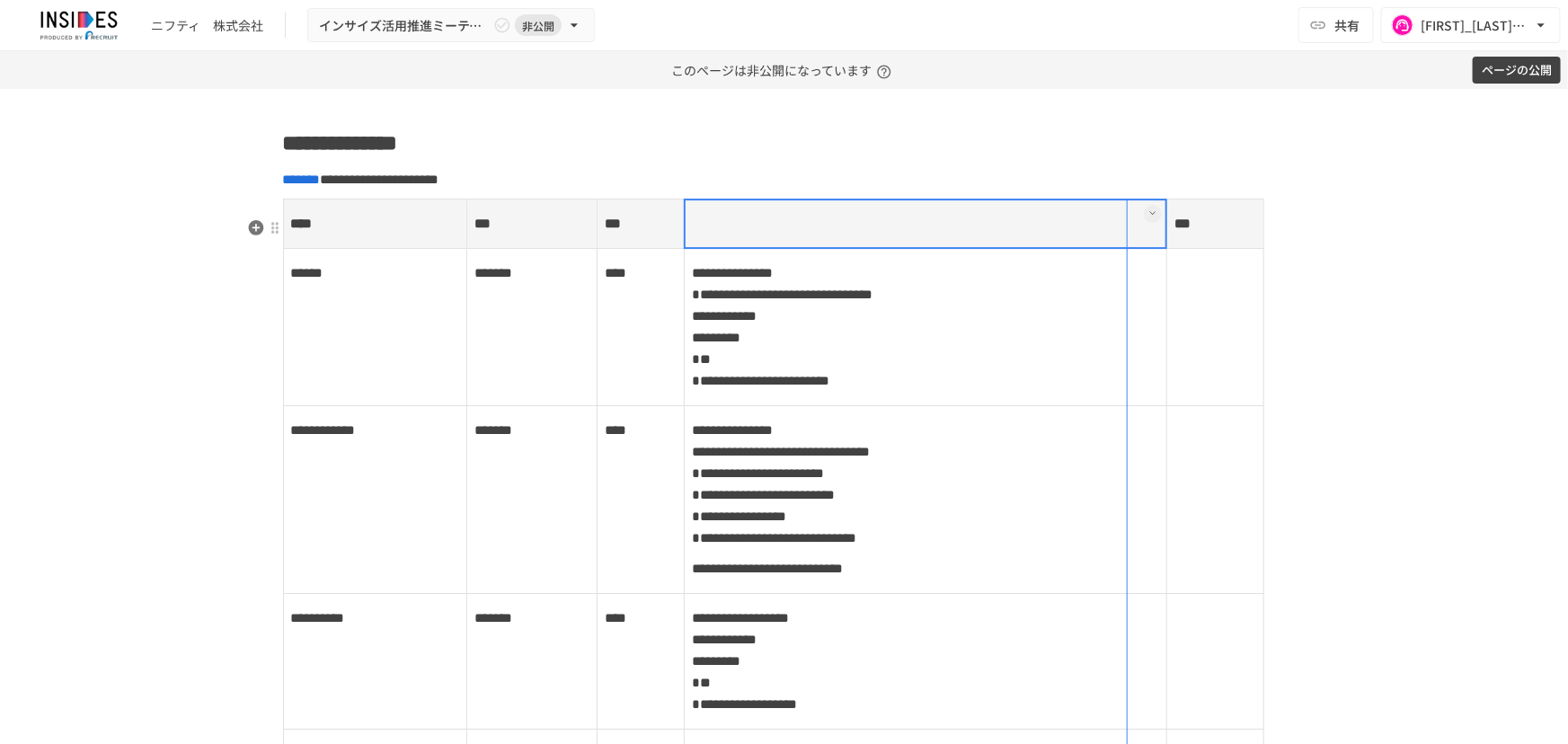 drag, startPoint x: 1159, startPoint y: 244, endPoint x: 1115, endPoint y: 245, distance: 44.011362 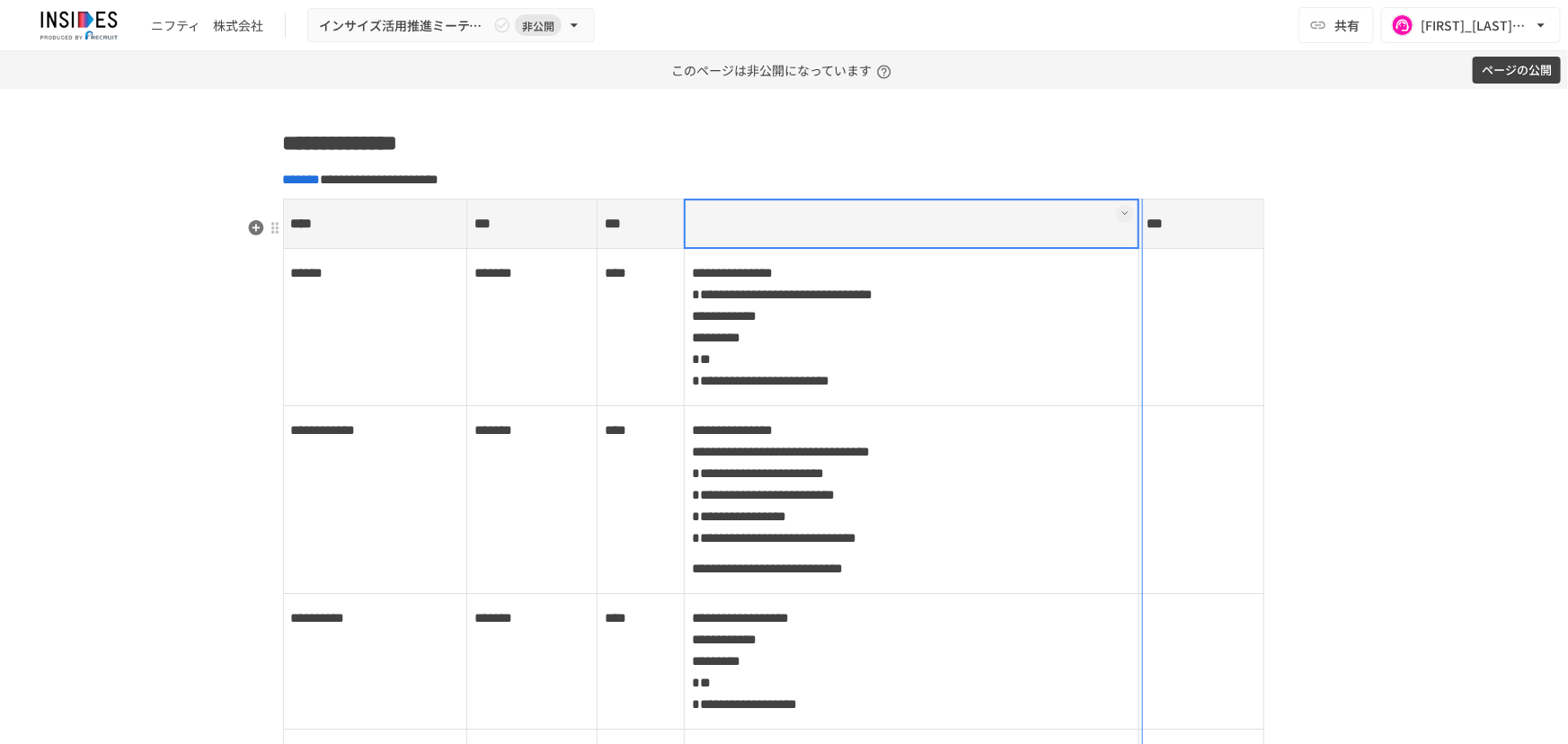drag, startPoint x: 1129, startPoint y: 249, endPoint x: 1156, endPoint y: 248, distance: 27.018512 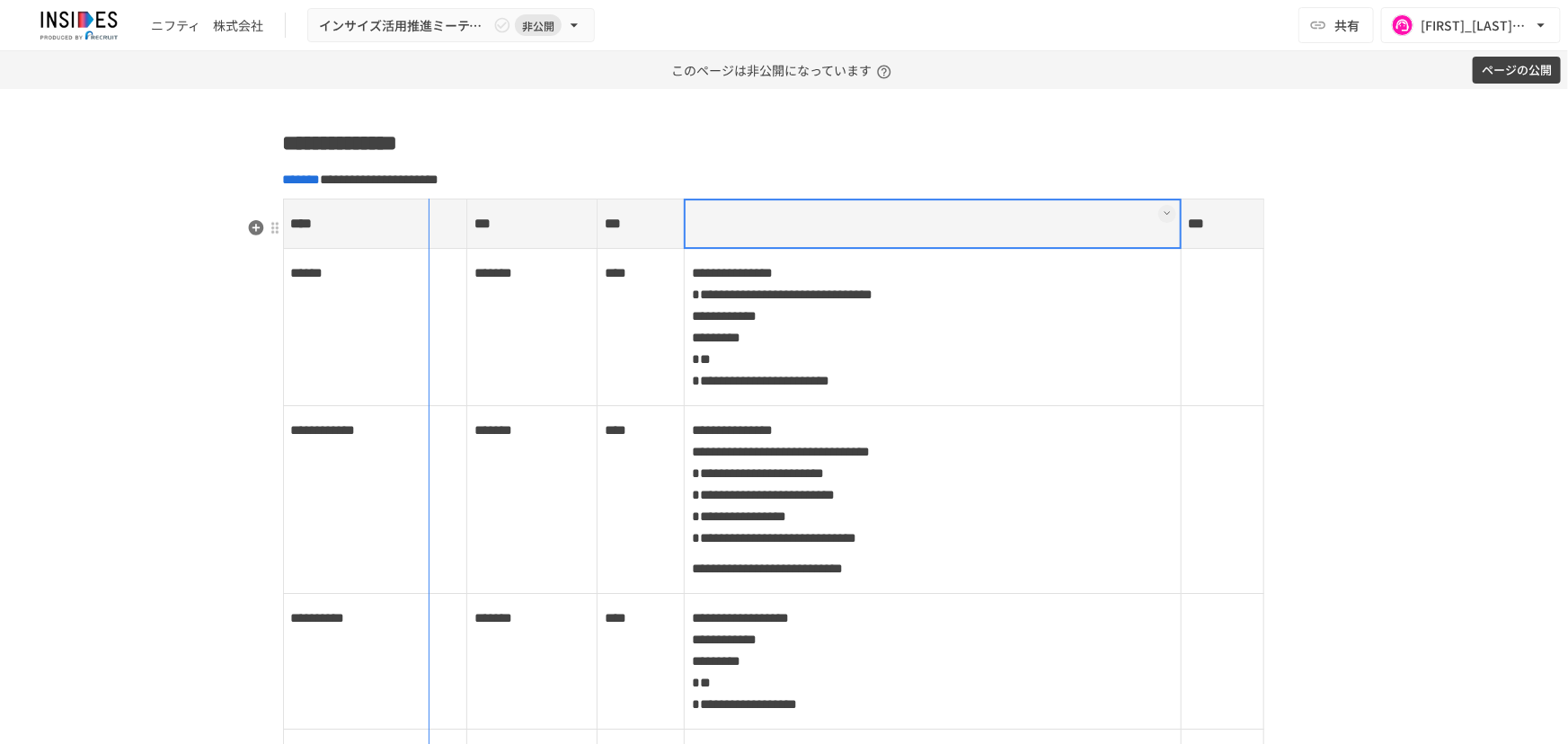 drag, startPoint x: 461, startPoint y: 237, endPoint x: 421, endPoint y: 235, distance: 40.04997 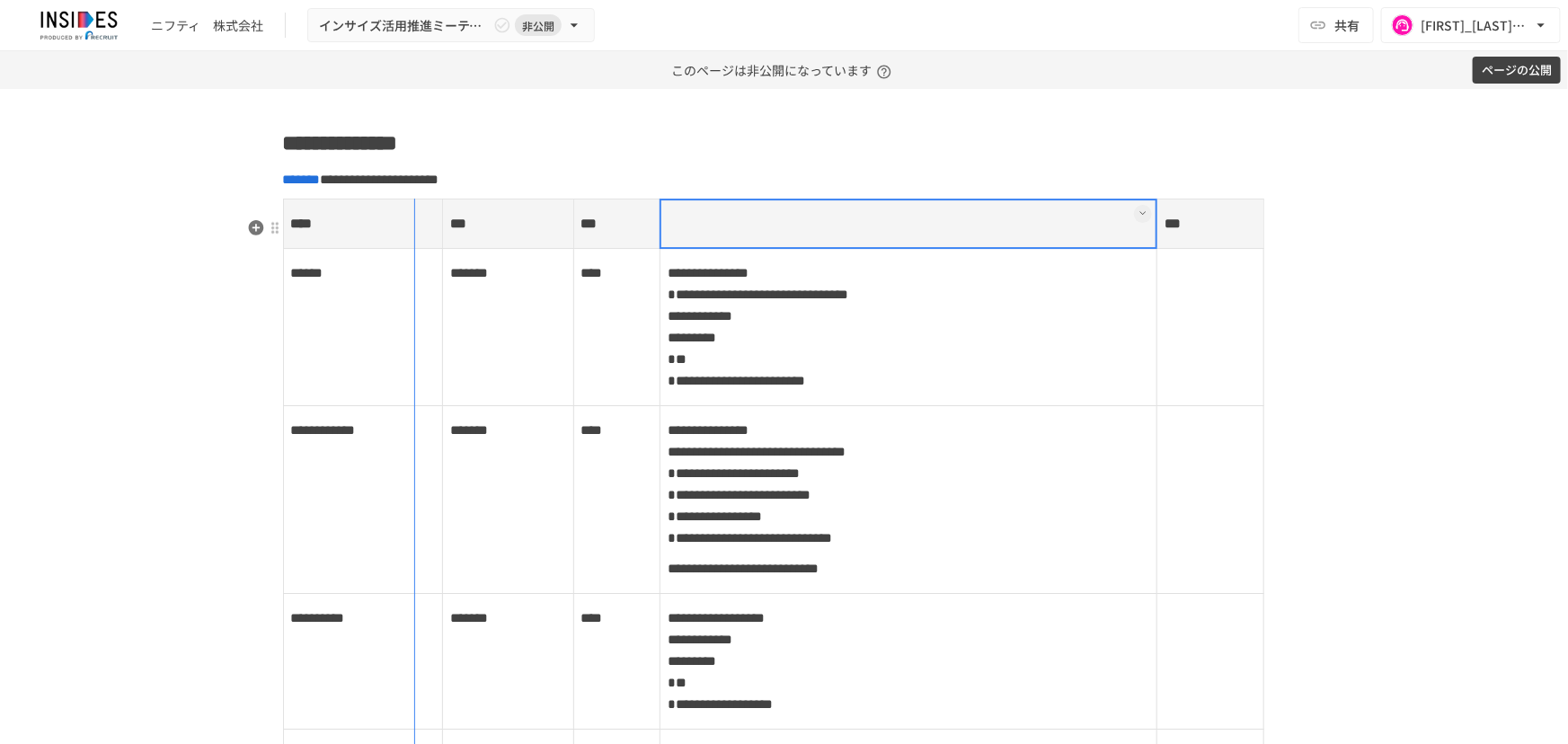 drag, startPoint x: 436, startPoint y: 244, endPoint x: 408, endPoint y: 243, distance: 28.017851 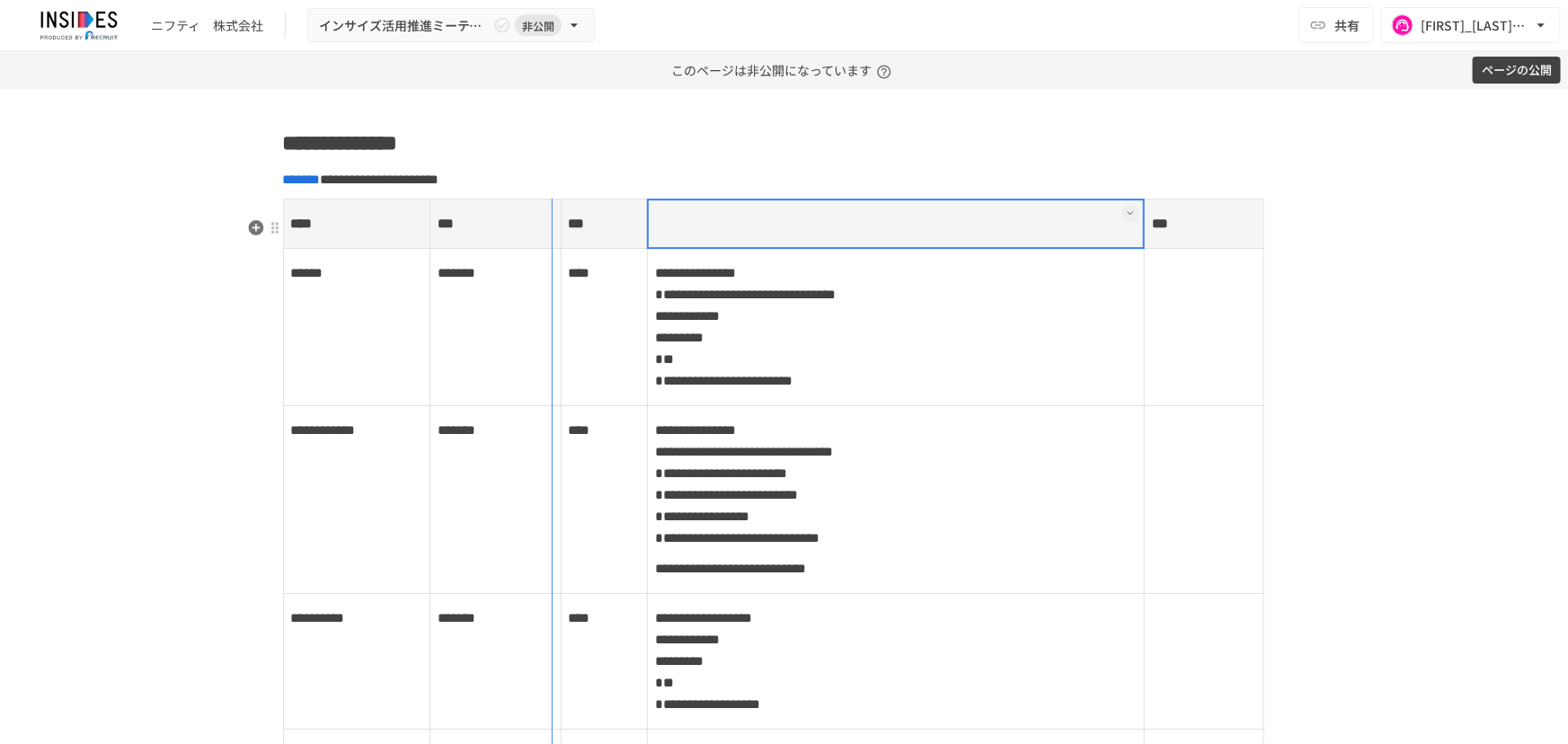 drag, startPoint x: 557, startPoint y: 242, endPoint x: 539, endPoint y: 241, distance: 18.027756 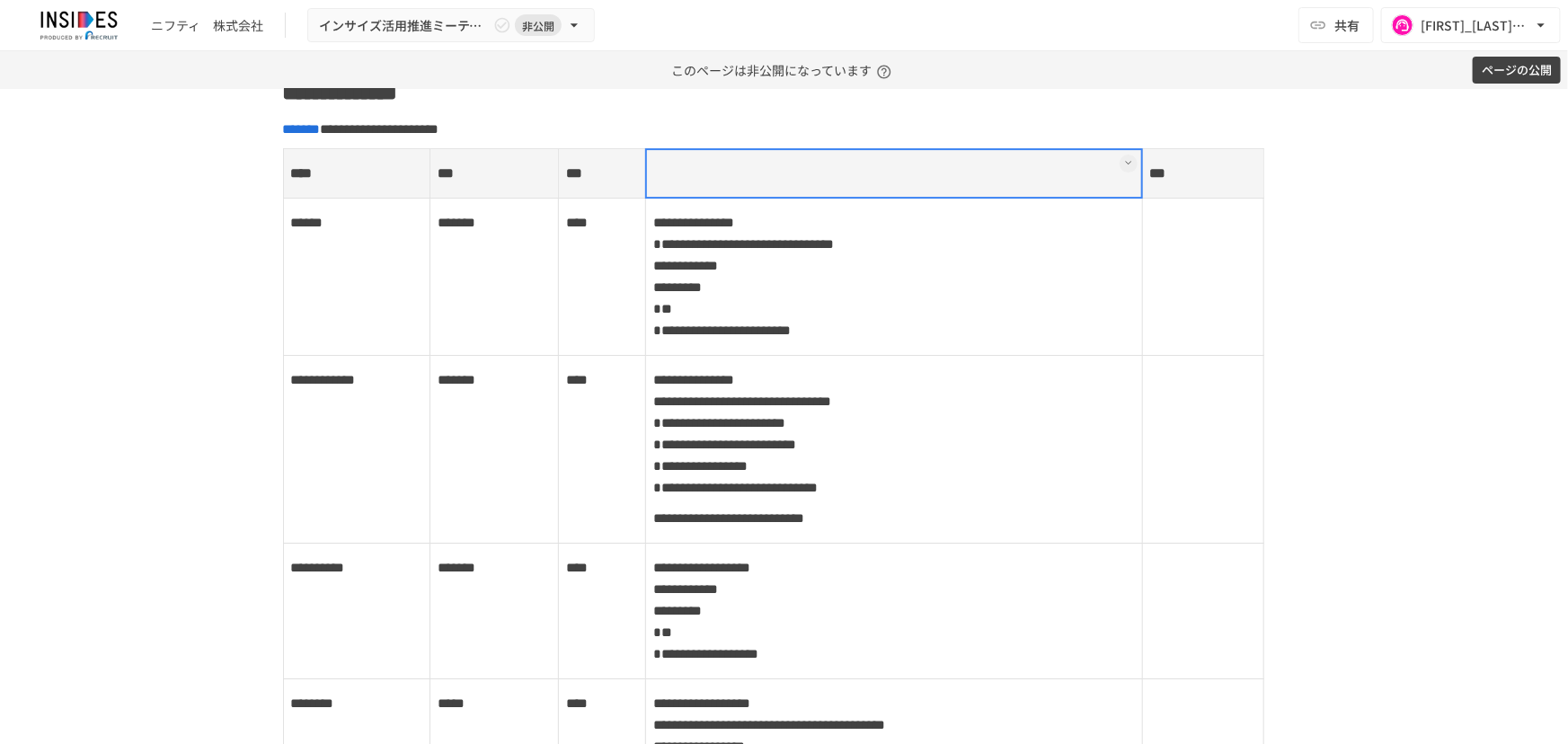 scroll, scrollTop: 3031, scrollLeft: 0, axis: vertical 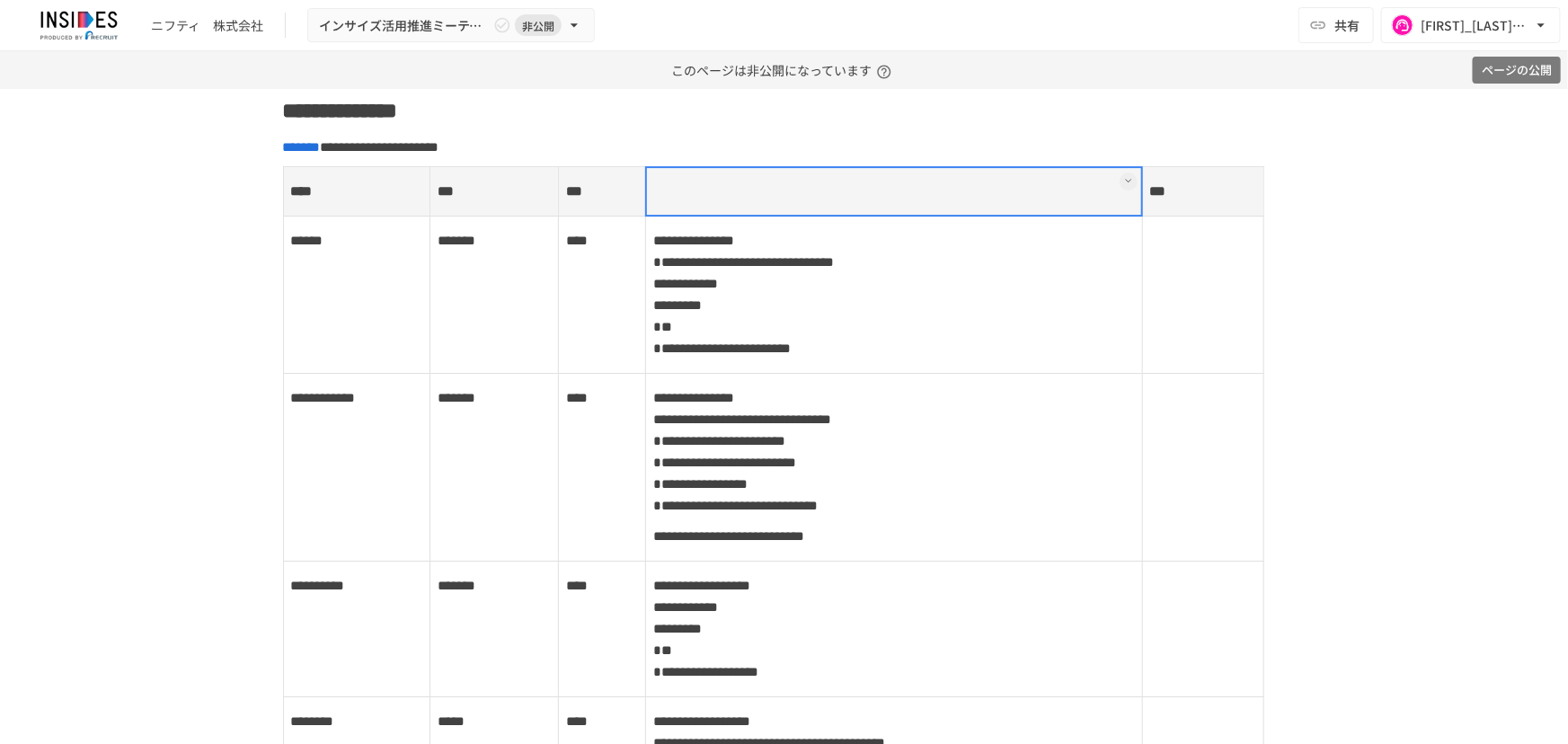 click on "ページの公開" at bounding box center [1517, 70] 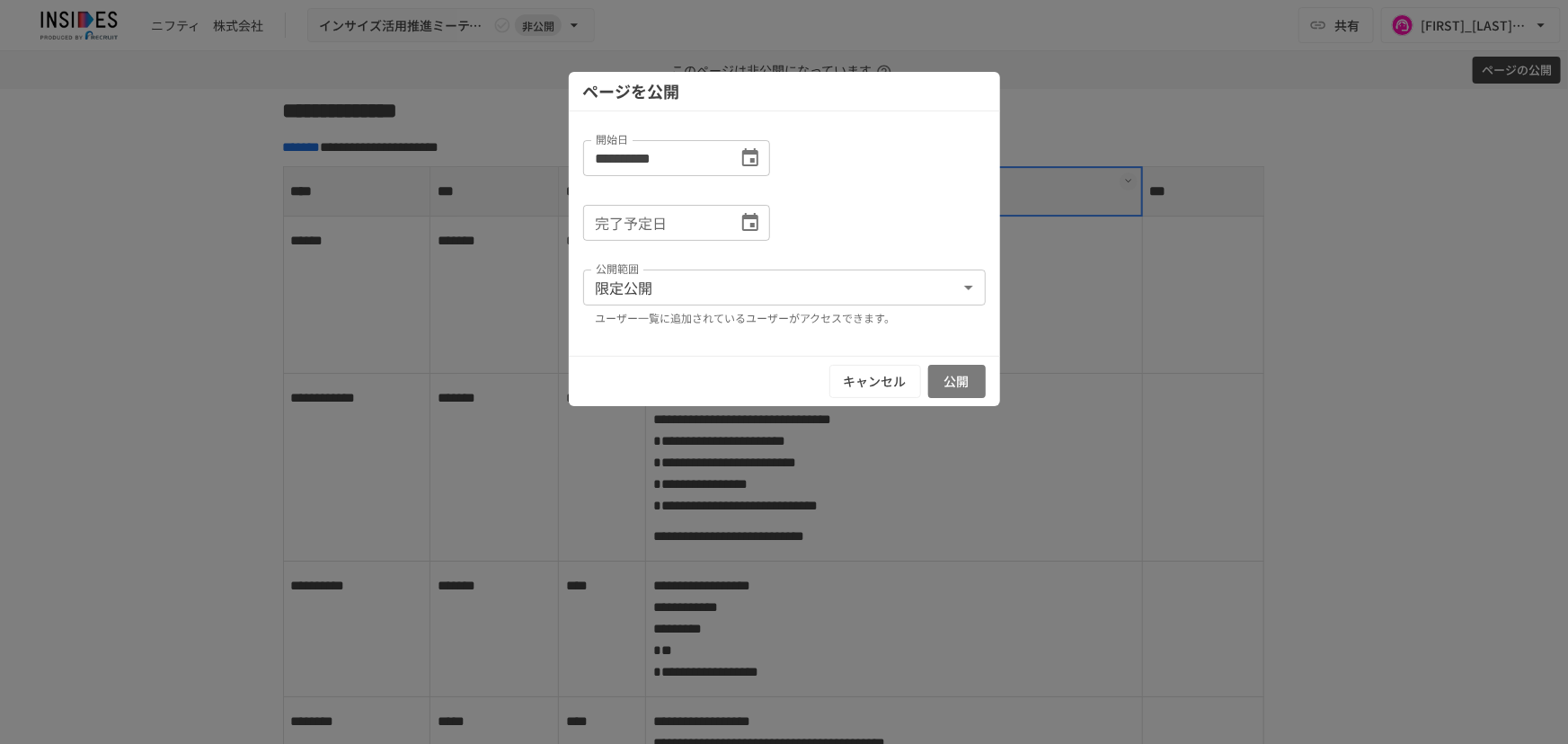 click on "公開" at bounding box center [957, 381] 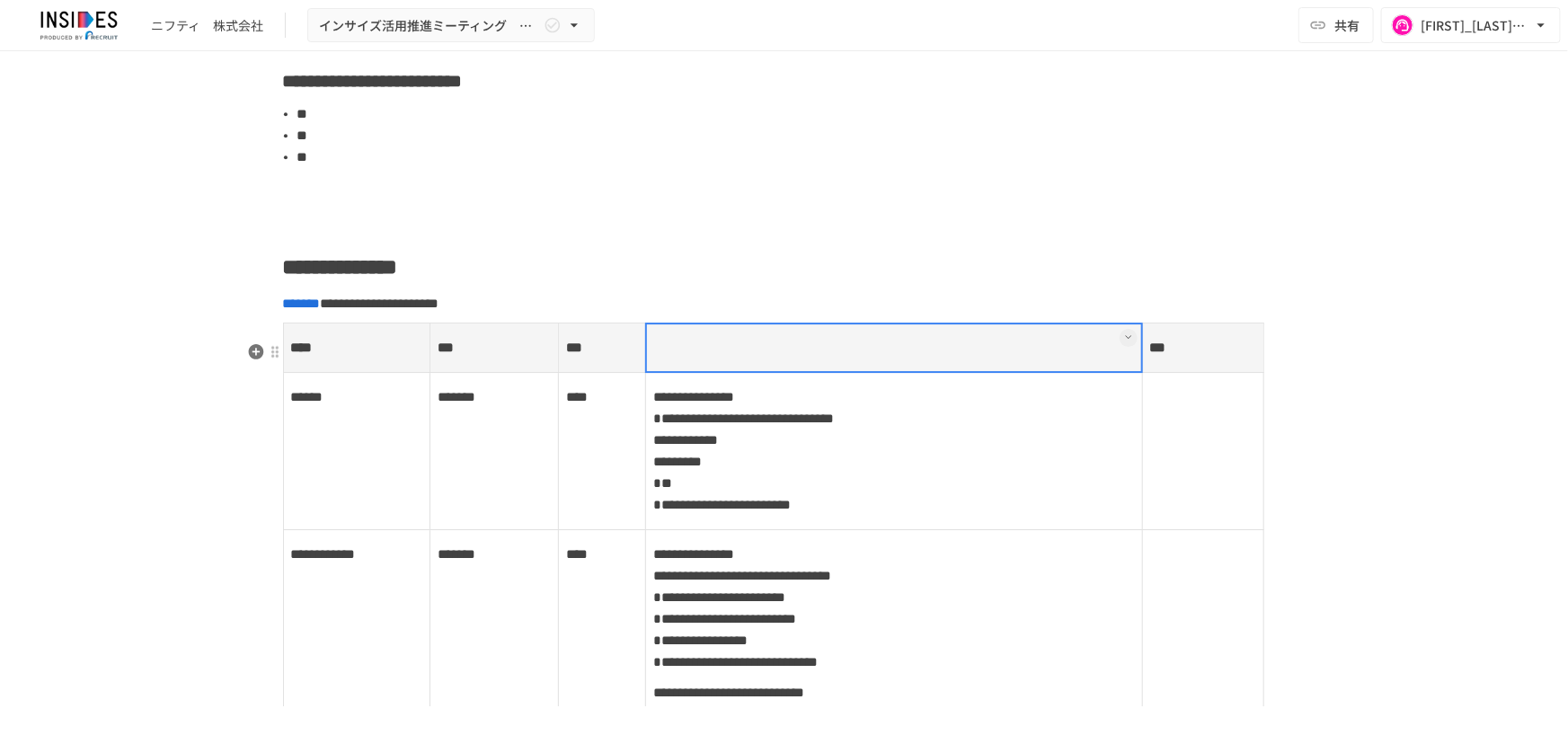 scroll, scrollTop: 2808, scrollLeft: 0, axis: vertical 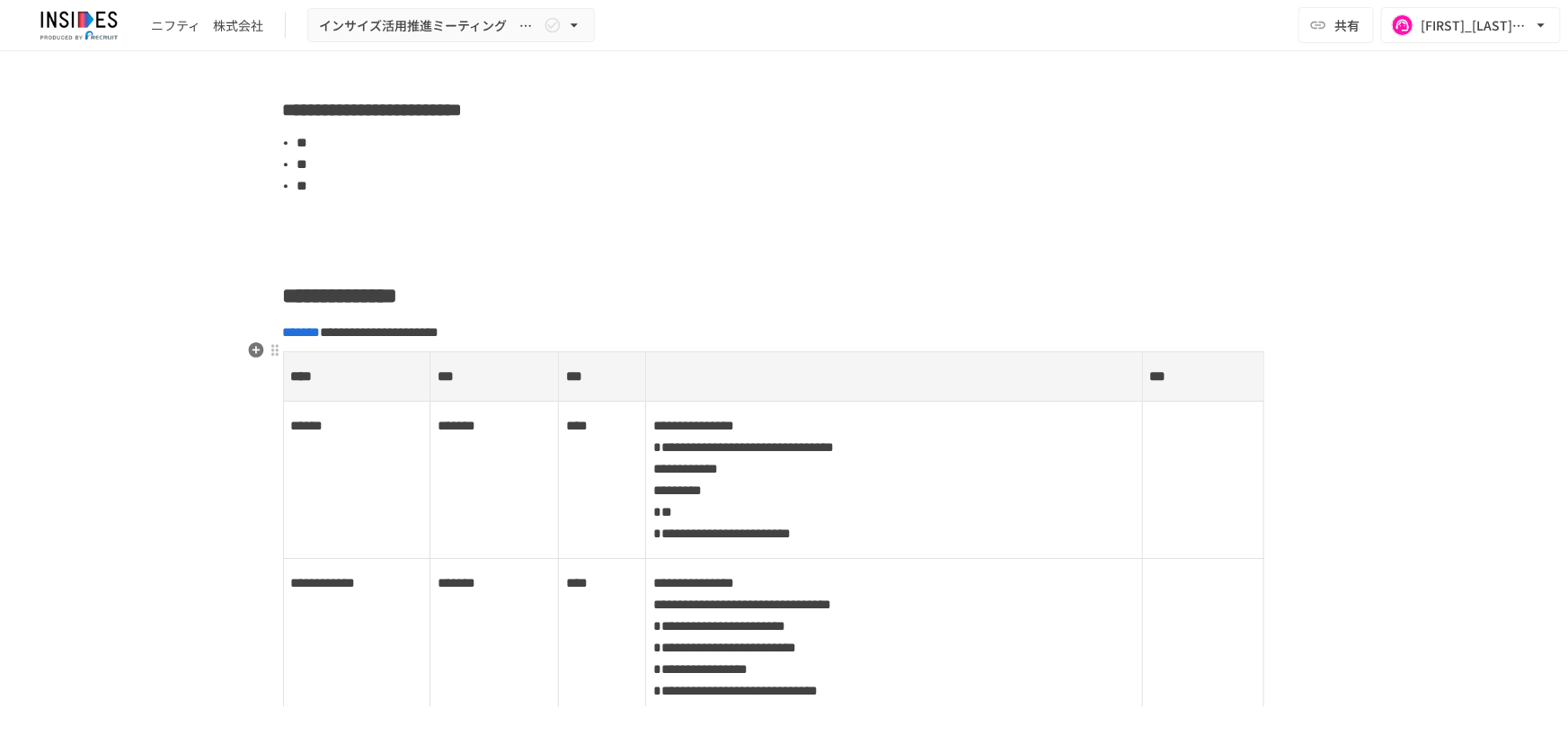 click on "**********" at bounding box center [380, 332] 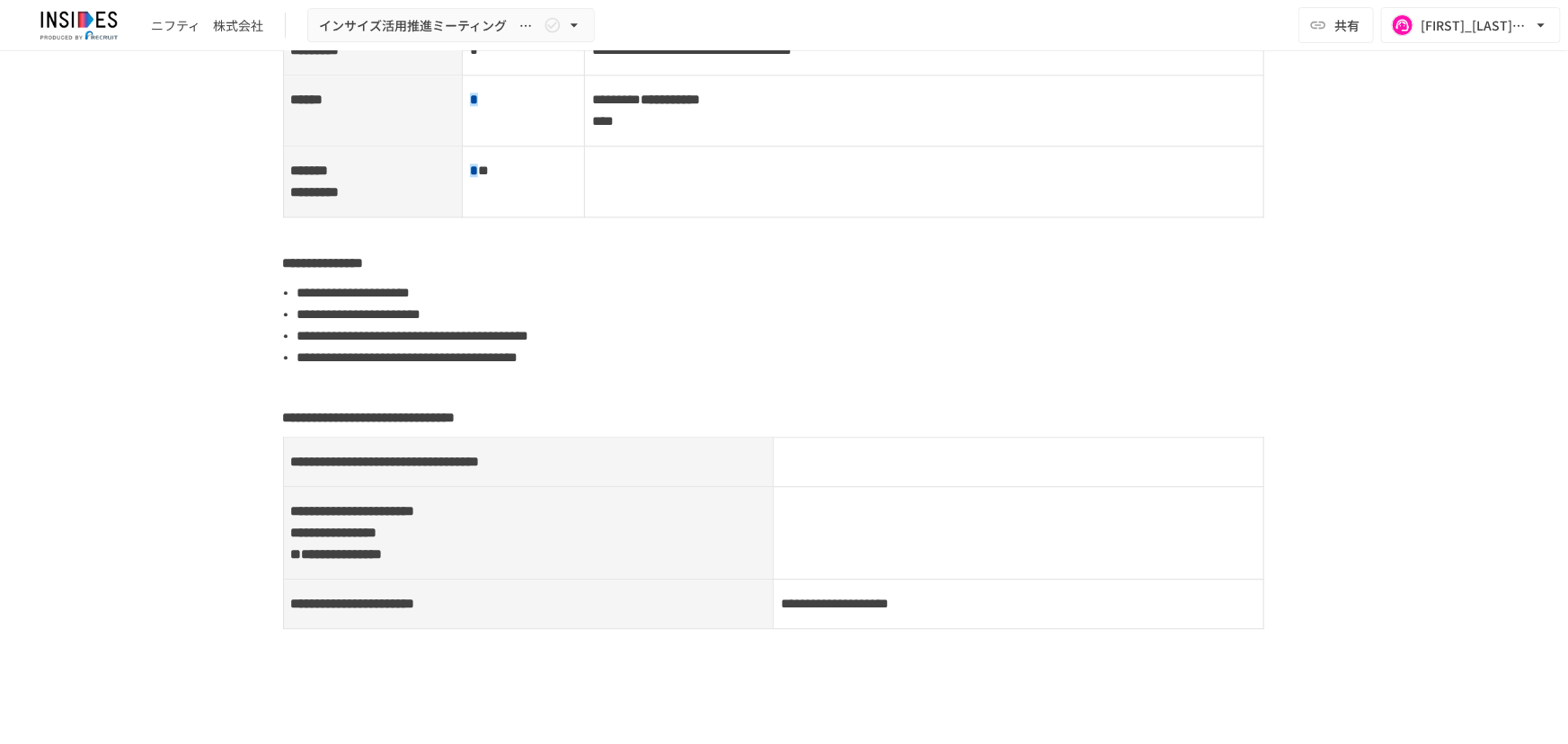 scroll, scrollTop: 2201, scrollLeft: 0, axis: vertical 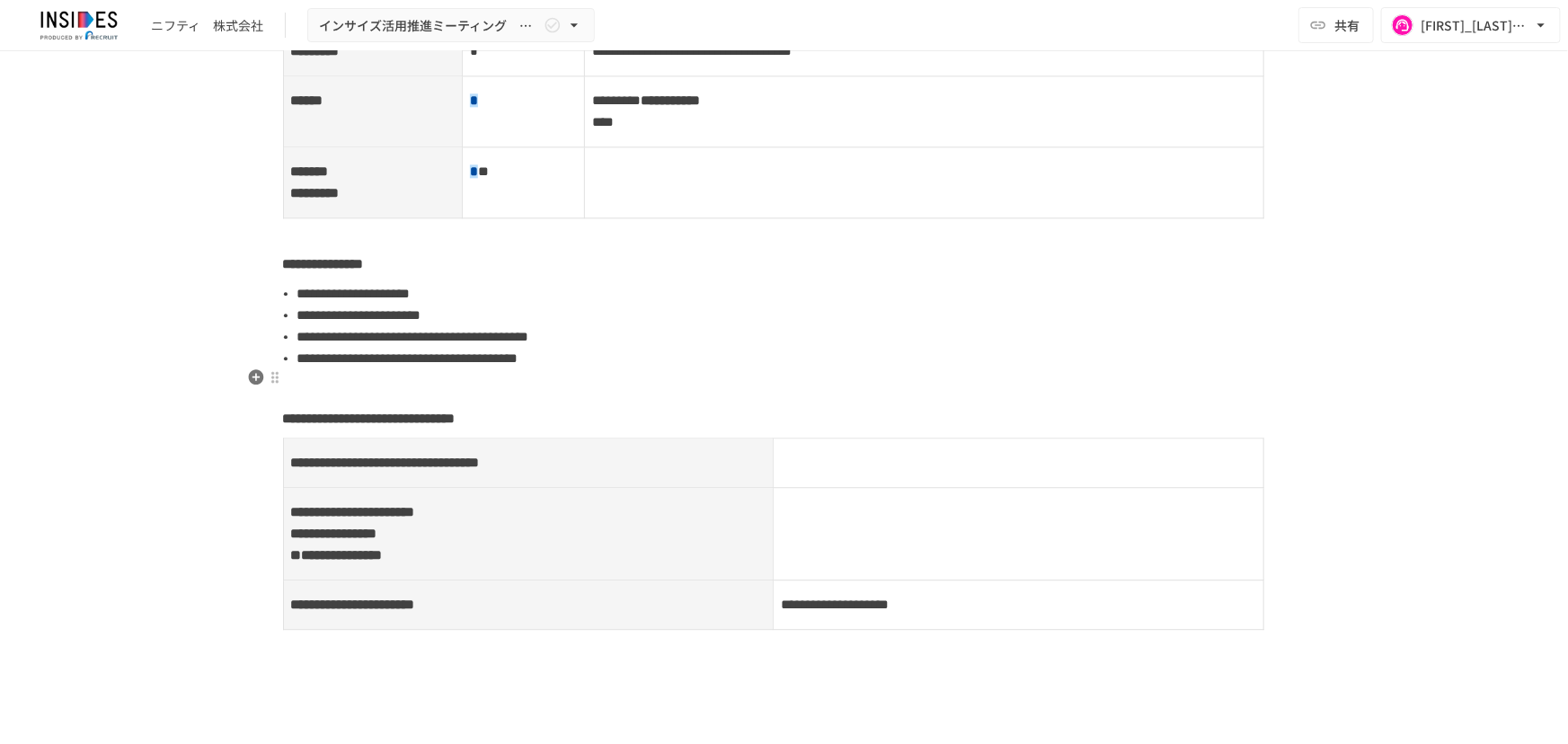 click on "**********" at bounding box center [792, 359] 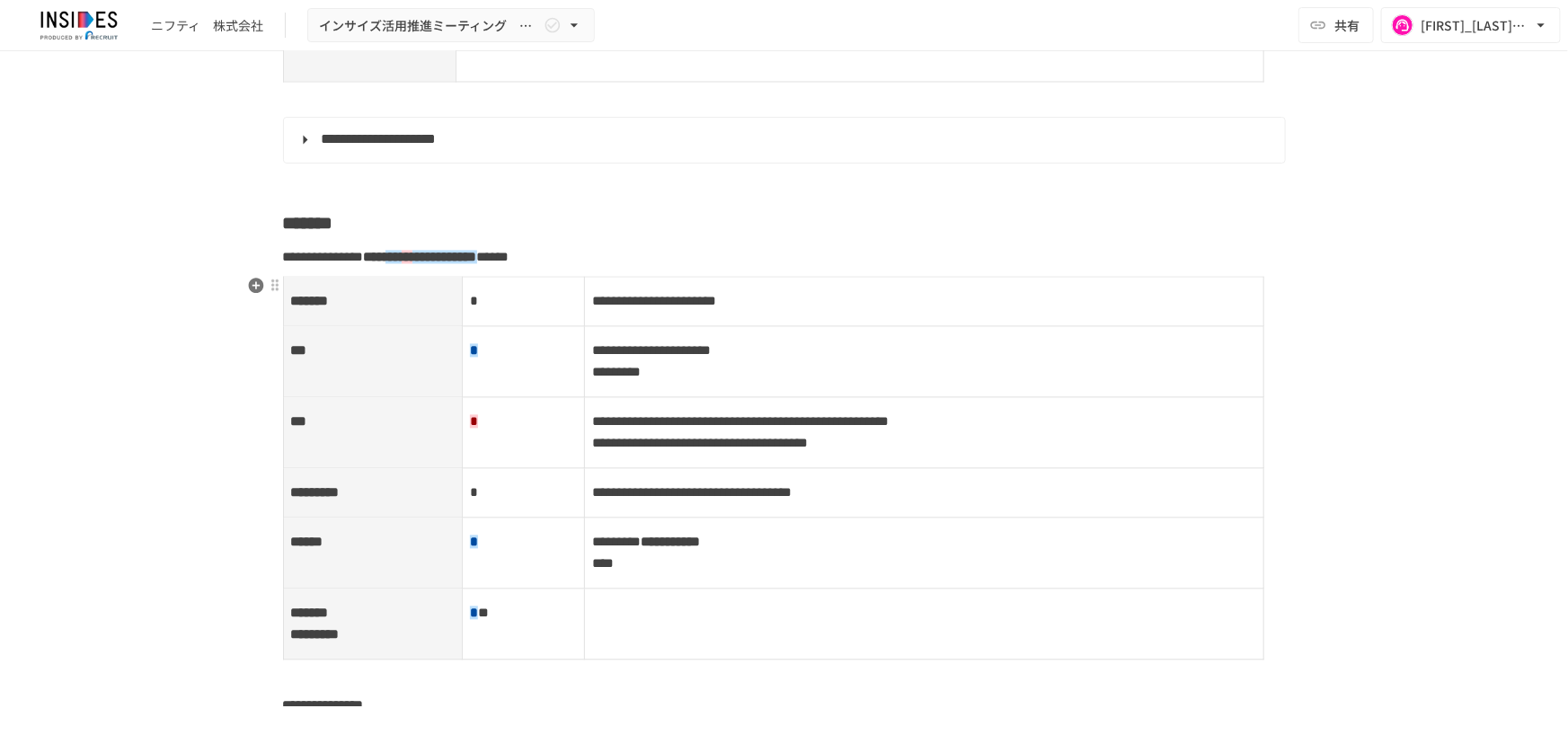 scroll, scrollTop: 1758, scrollLeft: 0, axis: vertical 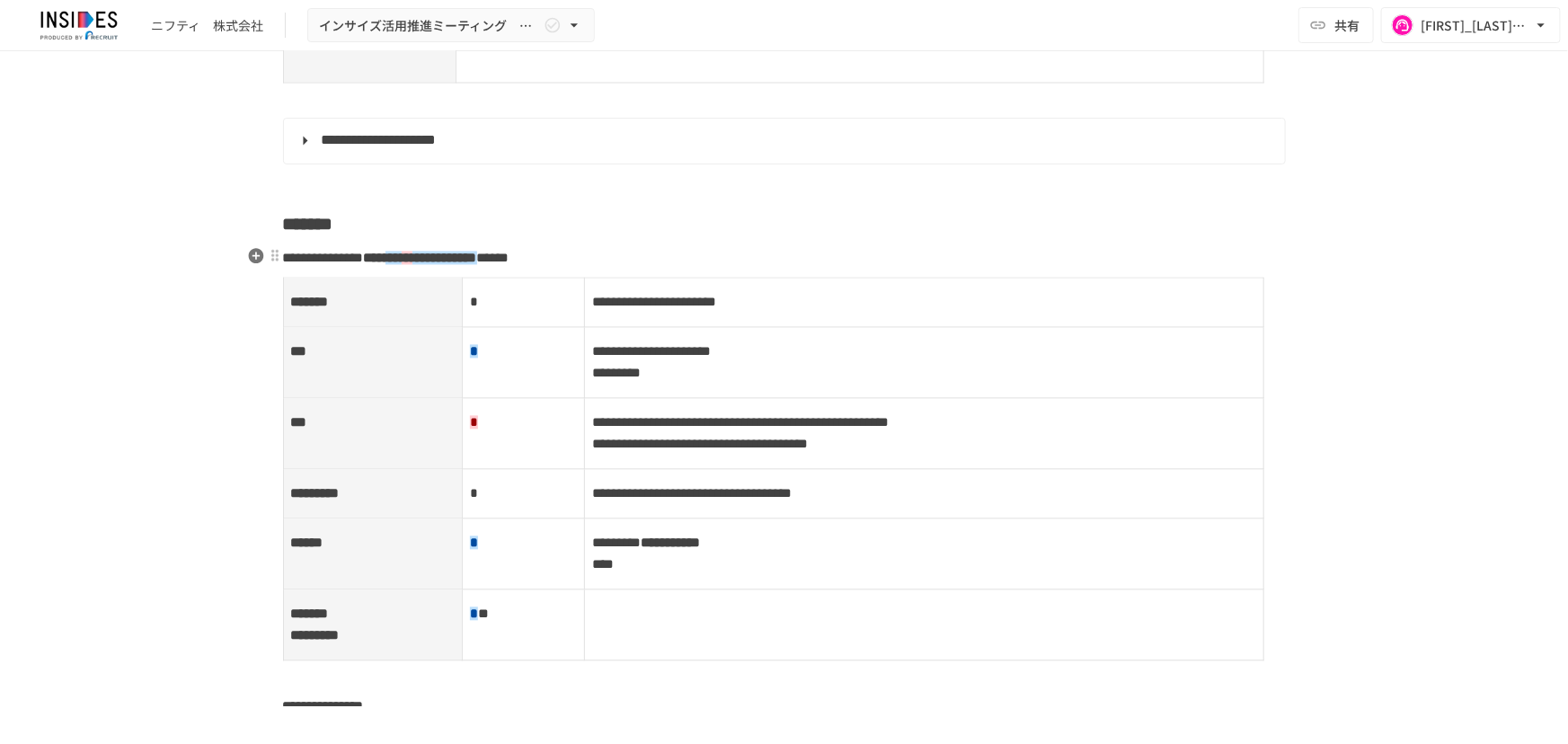click on "**" at bounding box center (407, 258) 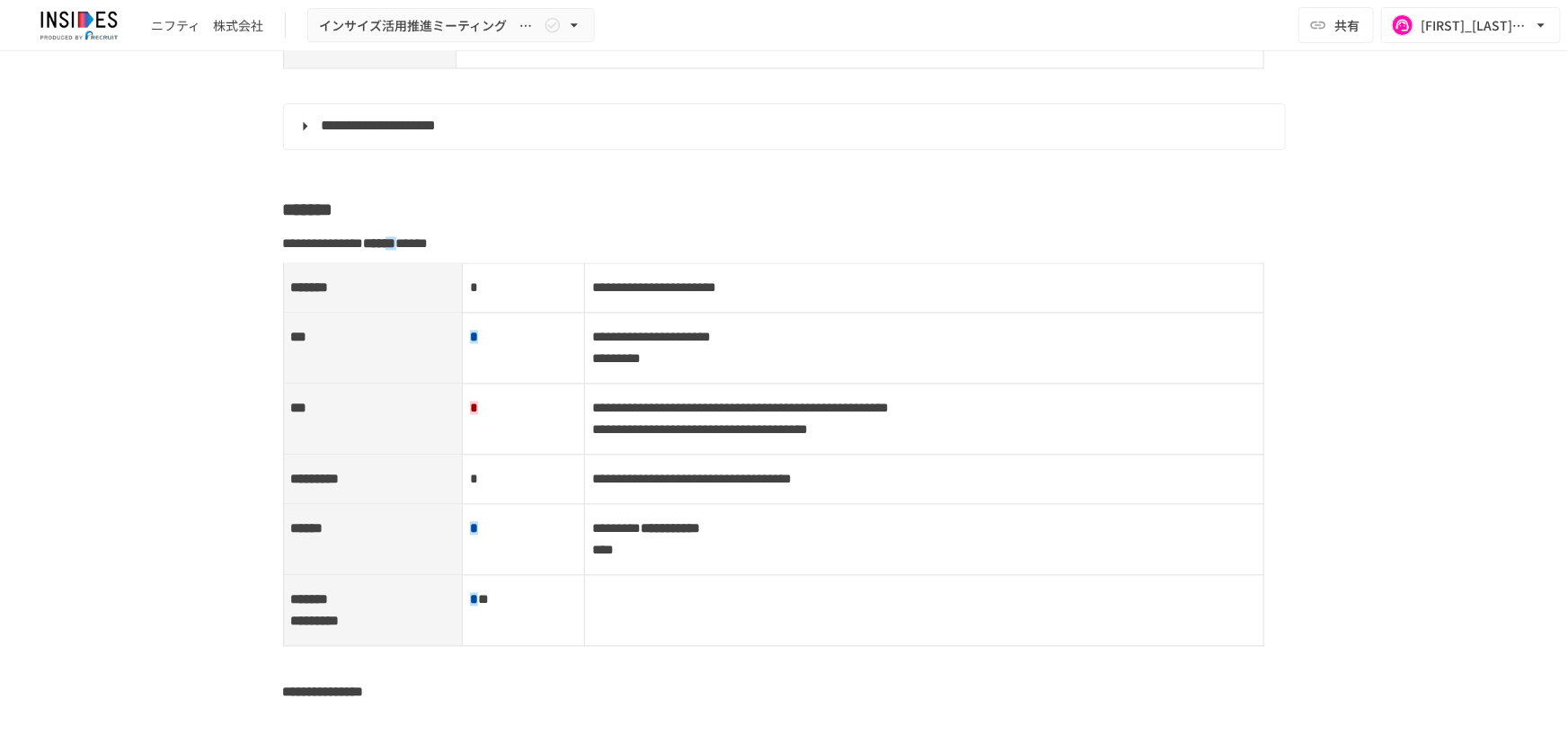 scroll, scrollTop: 1774, scrollLeft: 0, axis: vertical 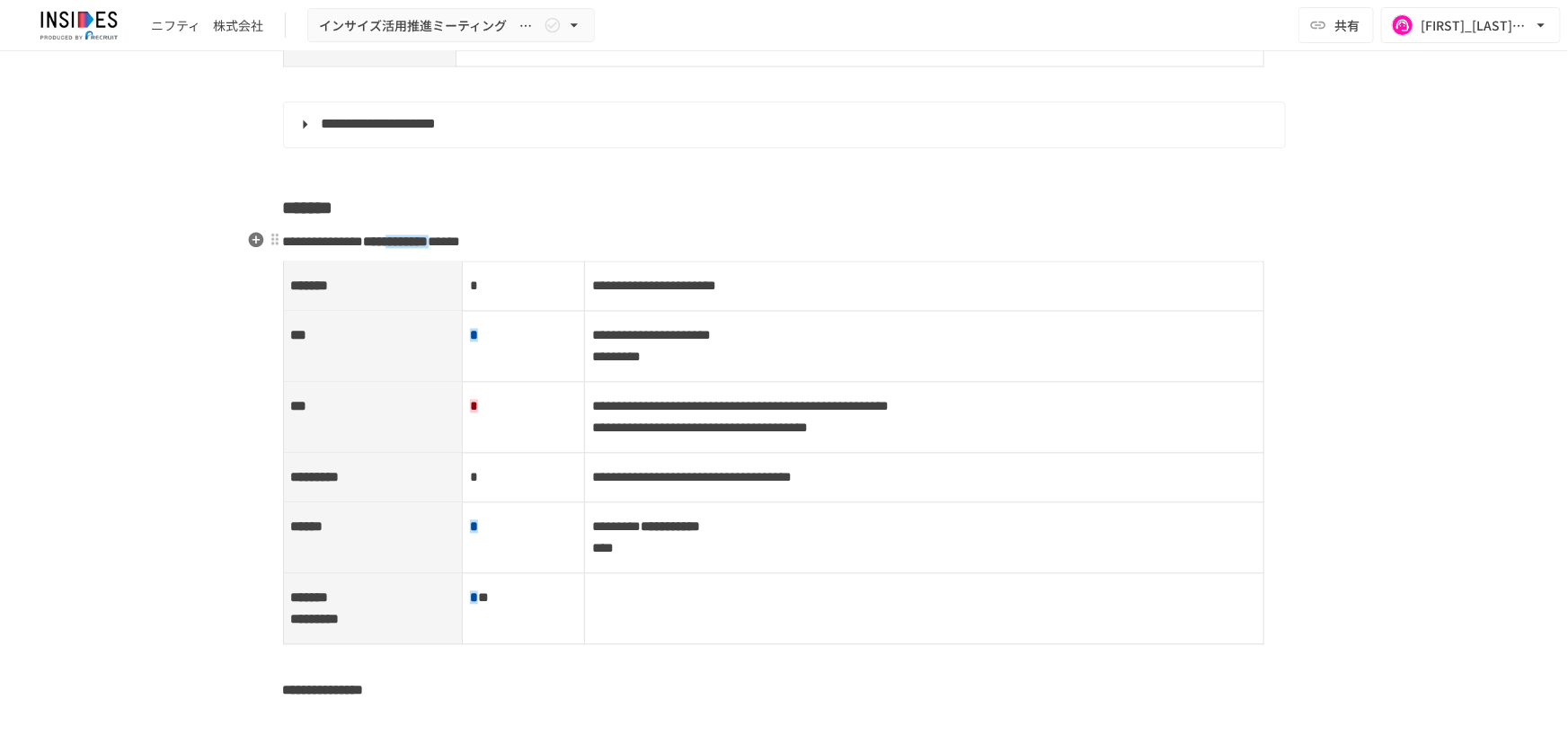 drag, startPoint x: 541, startPoint y: 259, endPoint x: 556, endPoint y: 244, distance: 21.2132 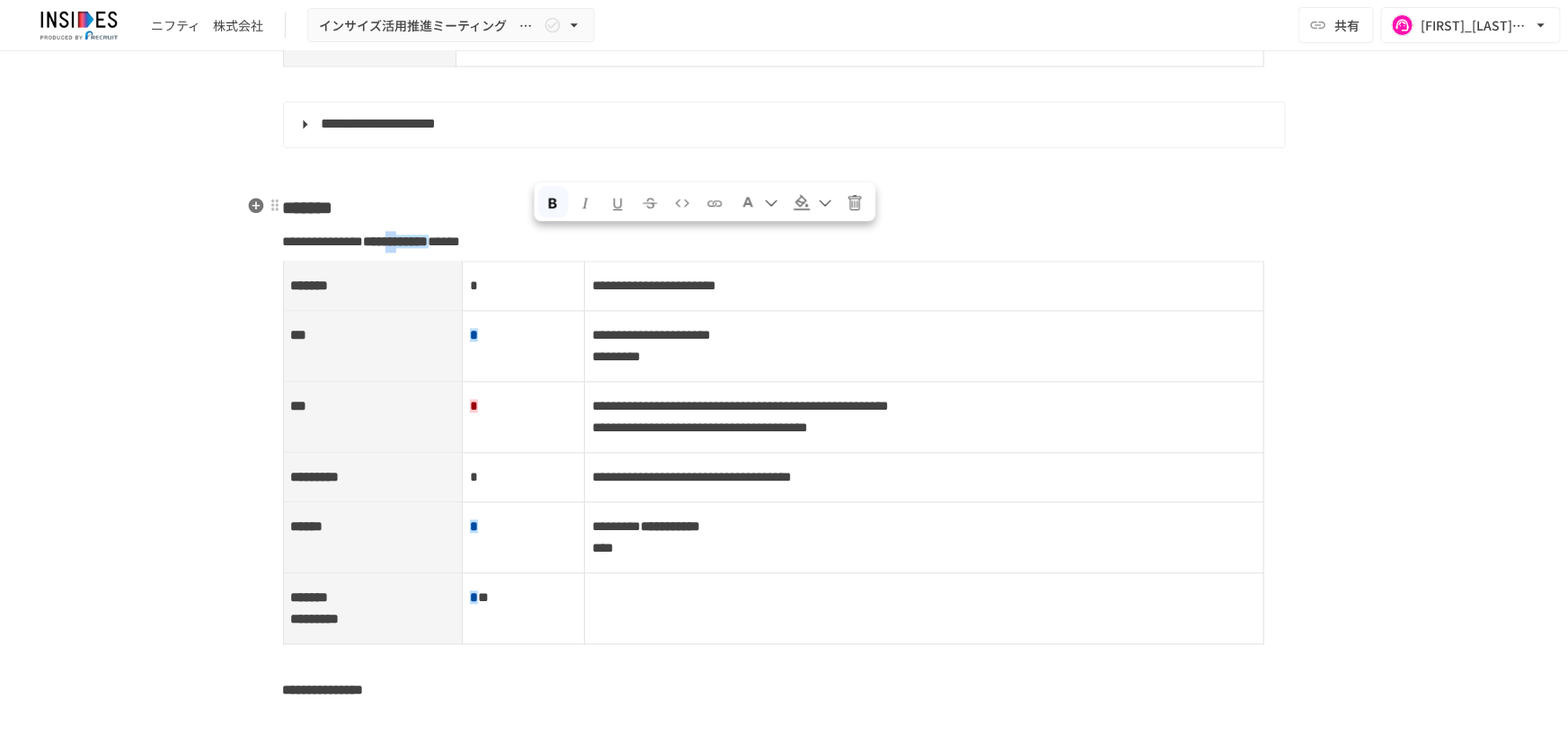 click at bounding box center [812, 202] 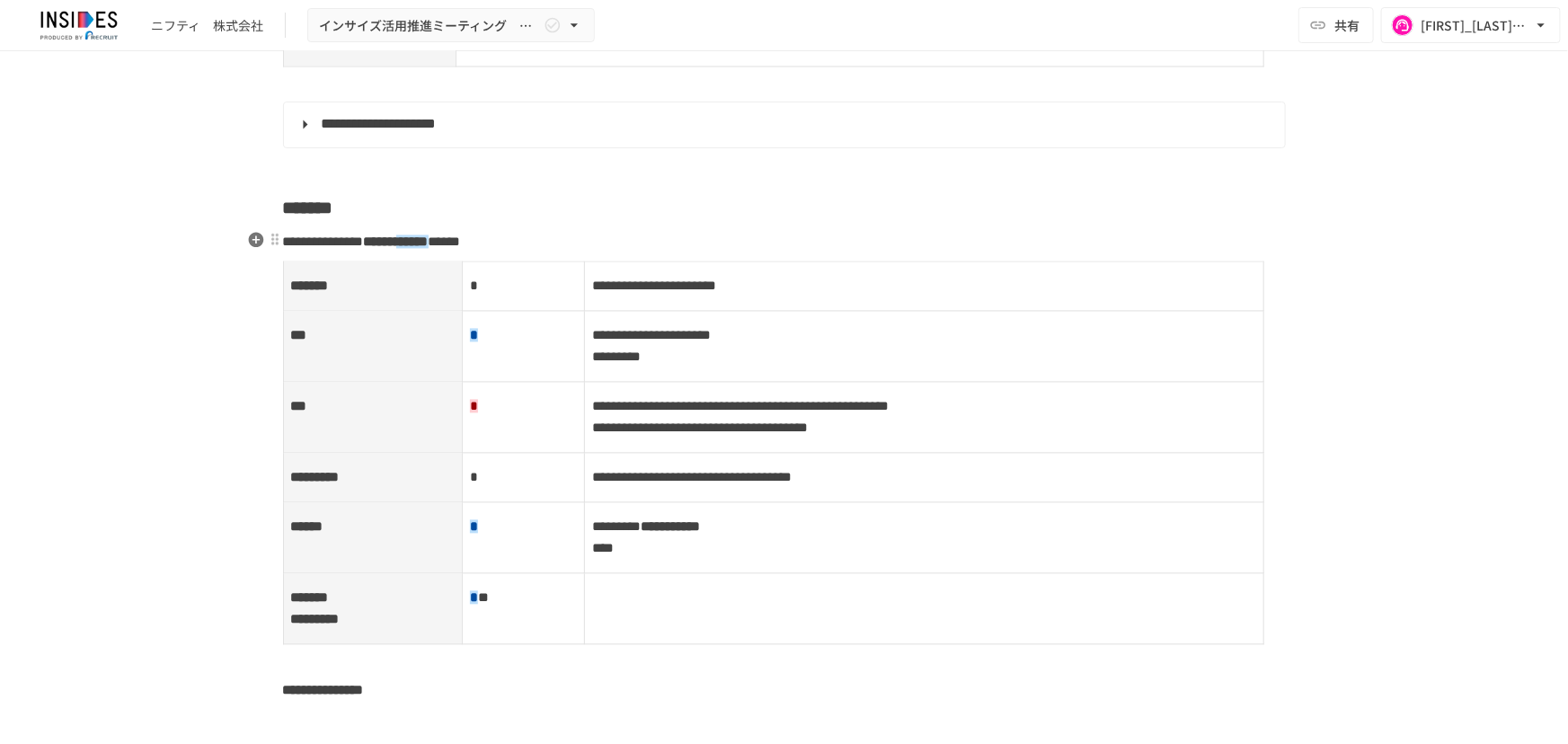 click on "******" at bounding box center [412, 242] 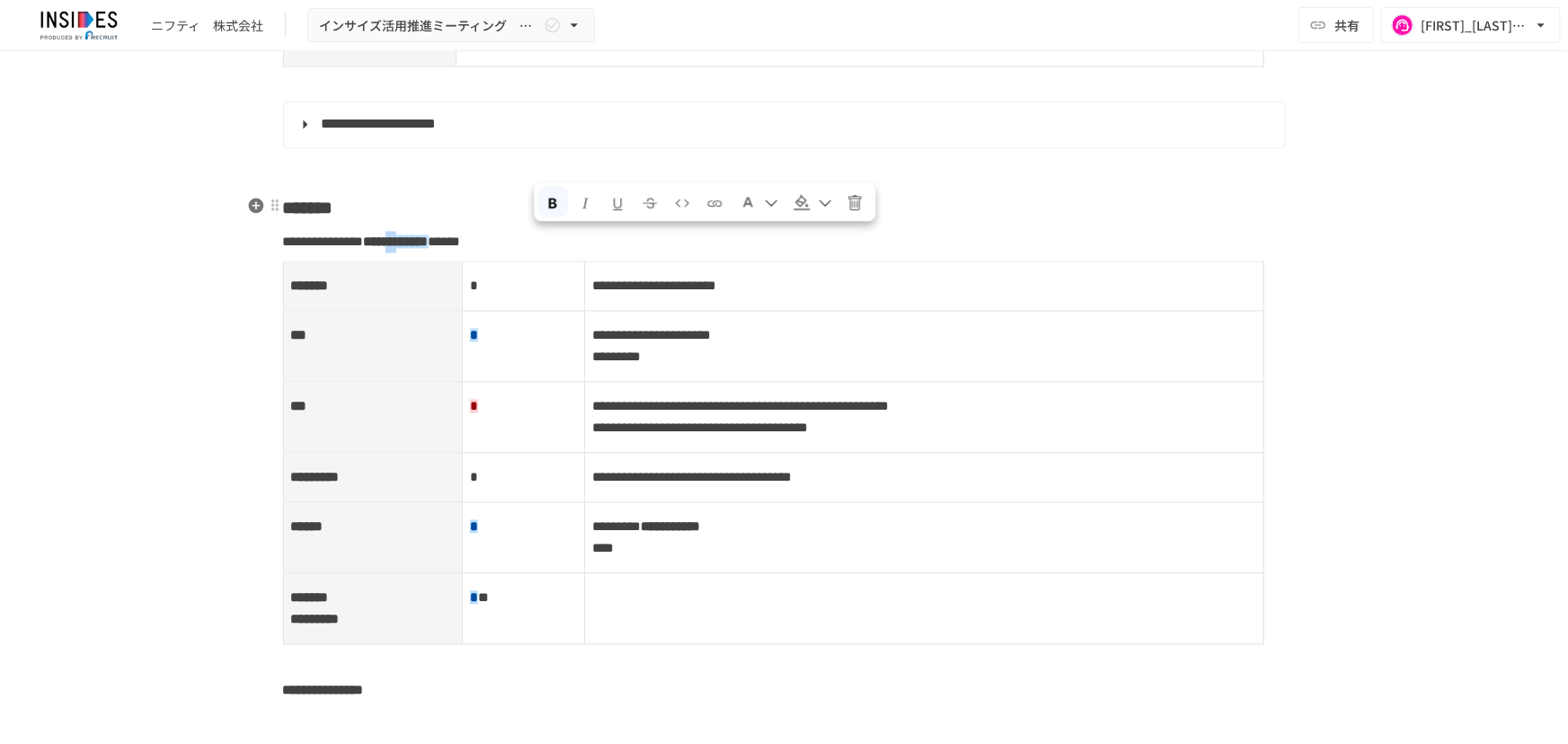 click at bounding box center (802, 203) 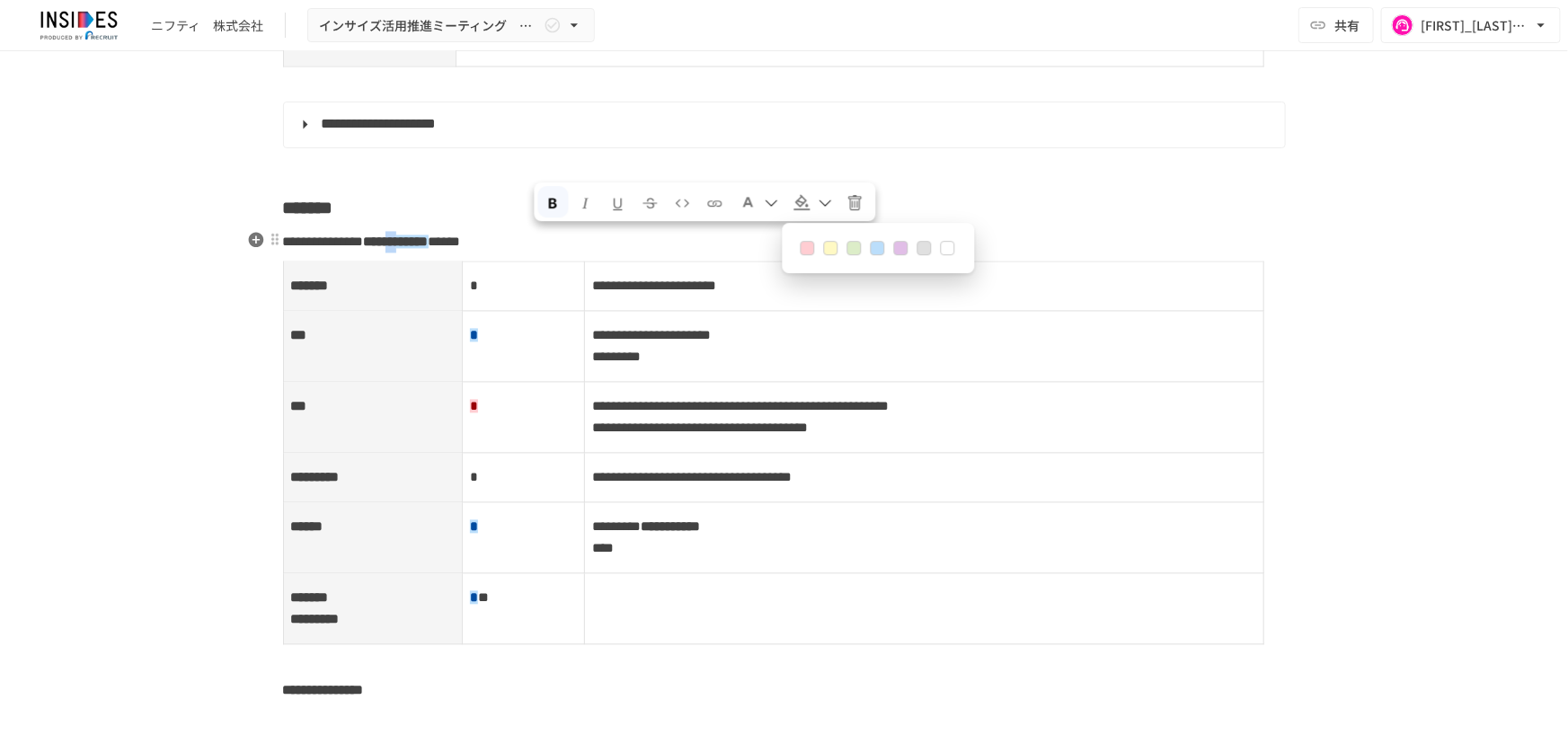 click at bounding box center (877, 249) 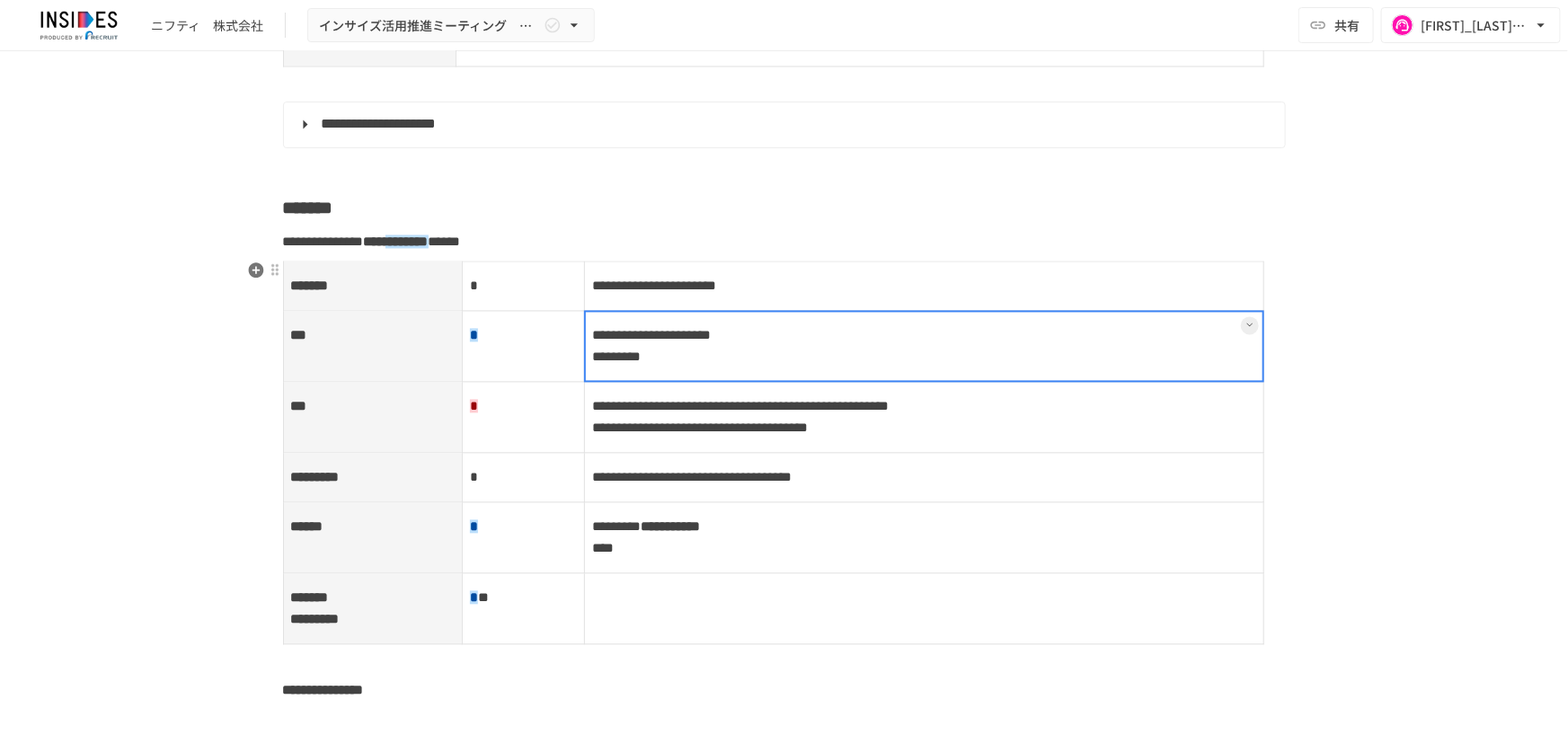 click on "**********" at bounding box center [924, 346] 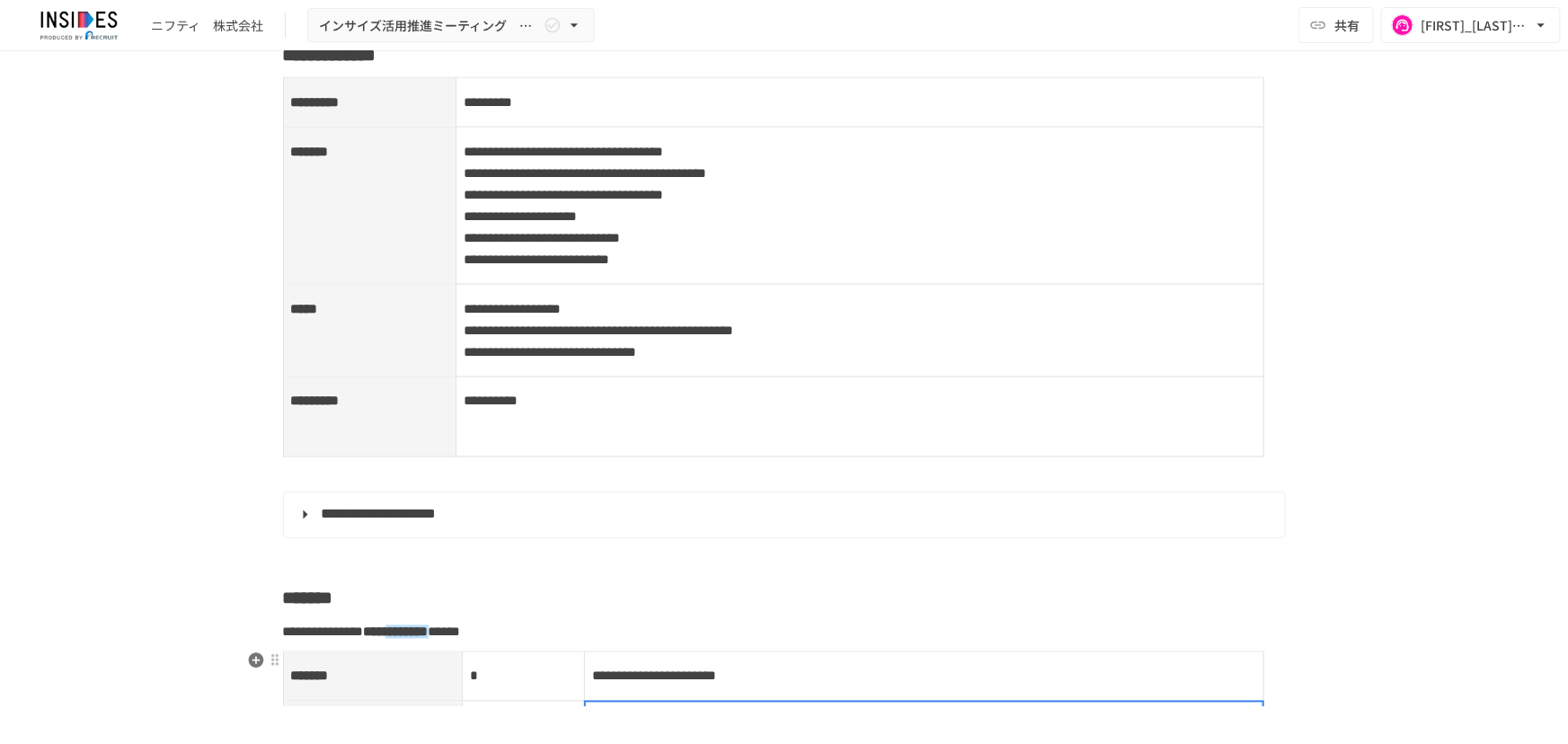 scroll, scrollTop: 1405, scrollLeft: 0, axis: vertical 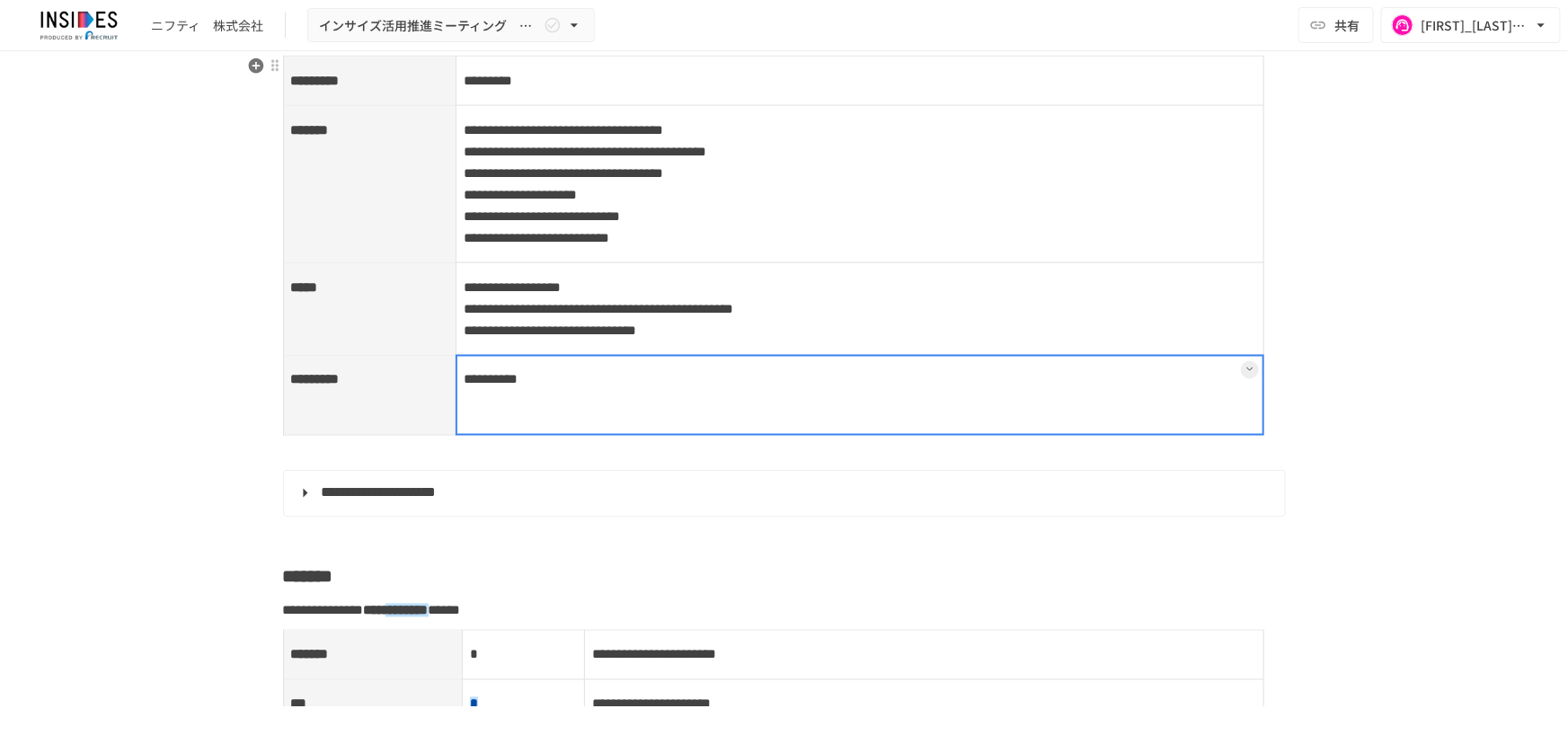 click on "**********" at bounding box center (860, 395) 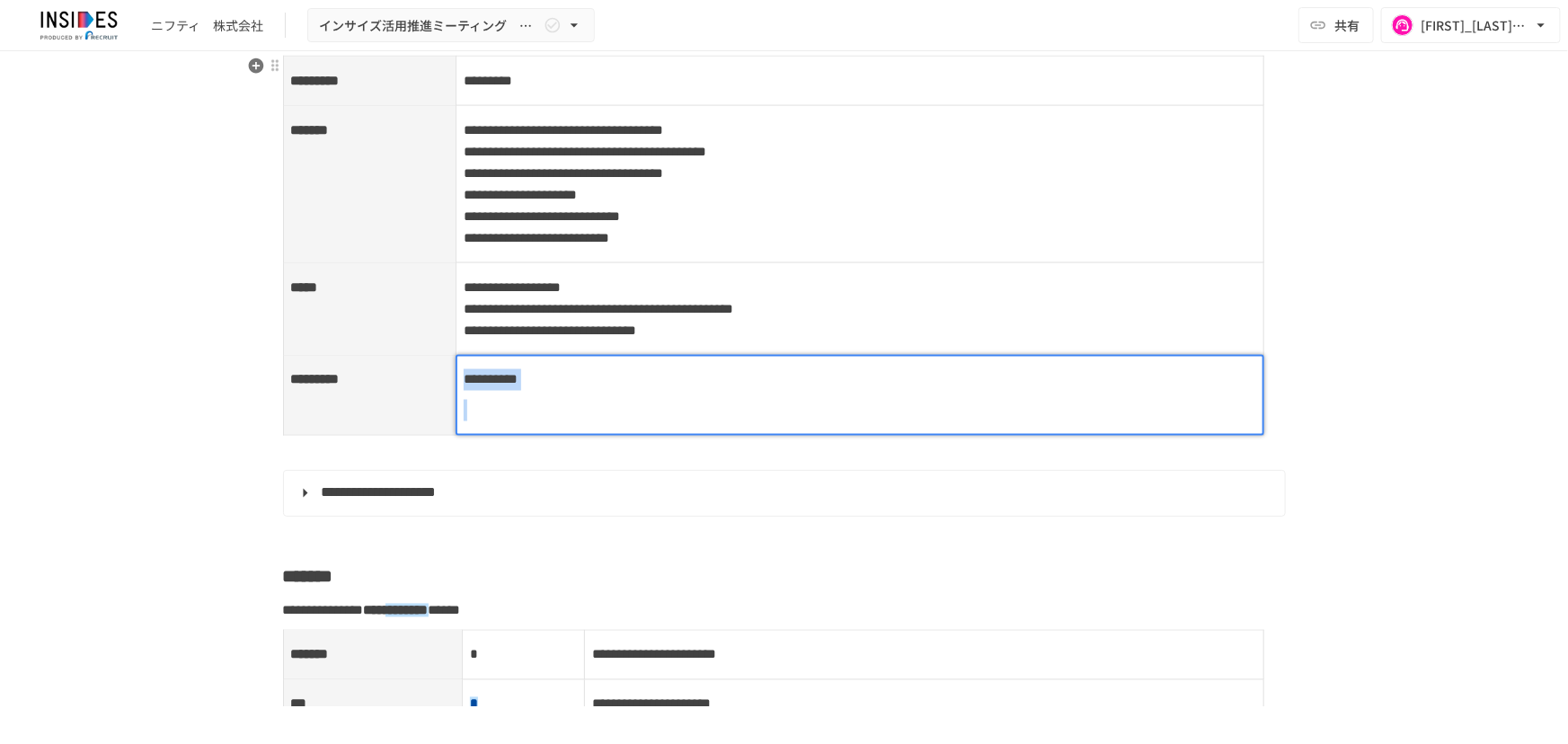 click on "**********" at bounding box center (860, 380) 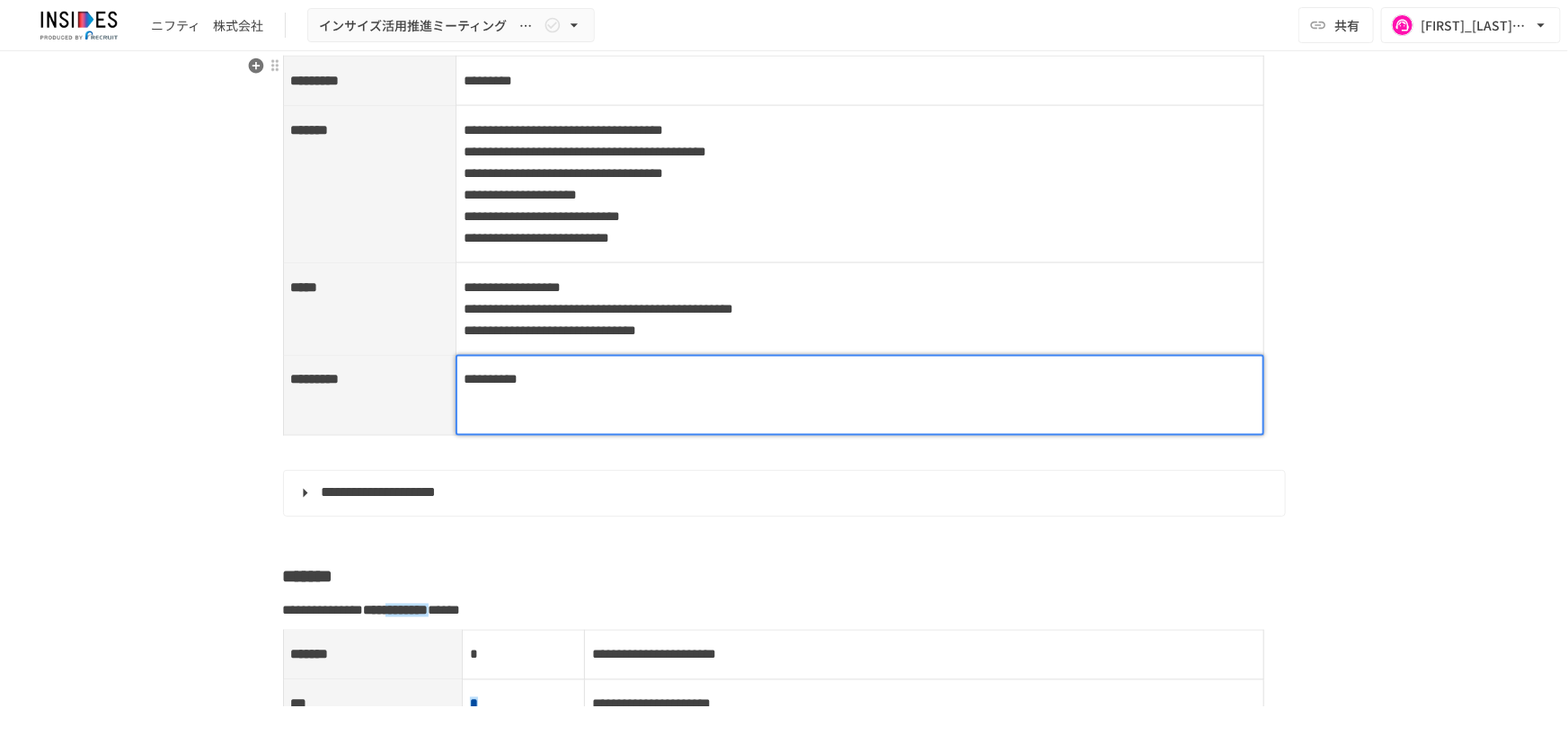 type 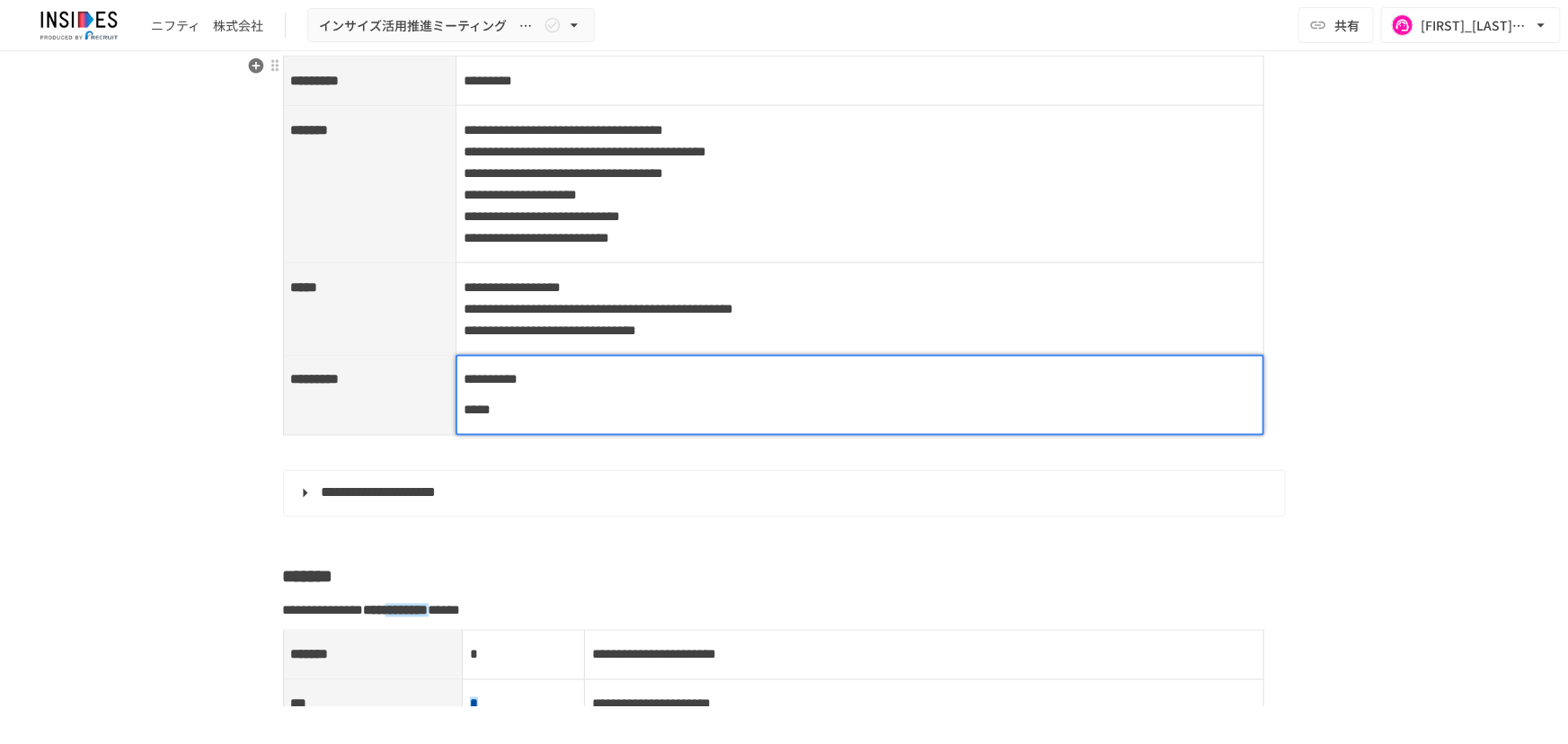 click on "*****" at bounding box center [477, 410] 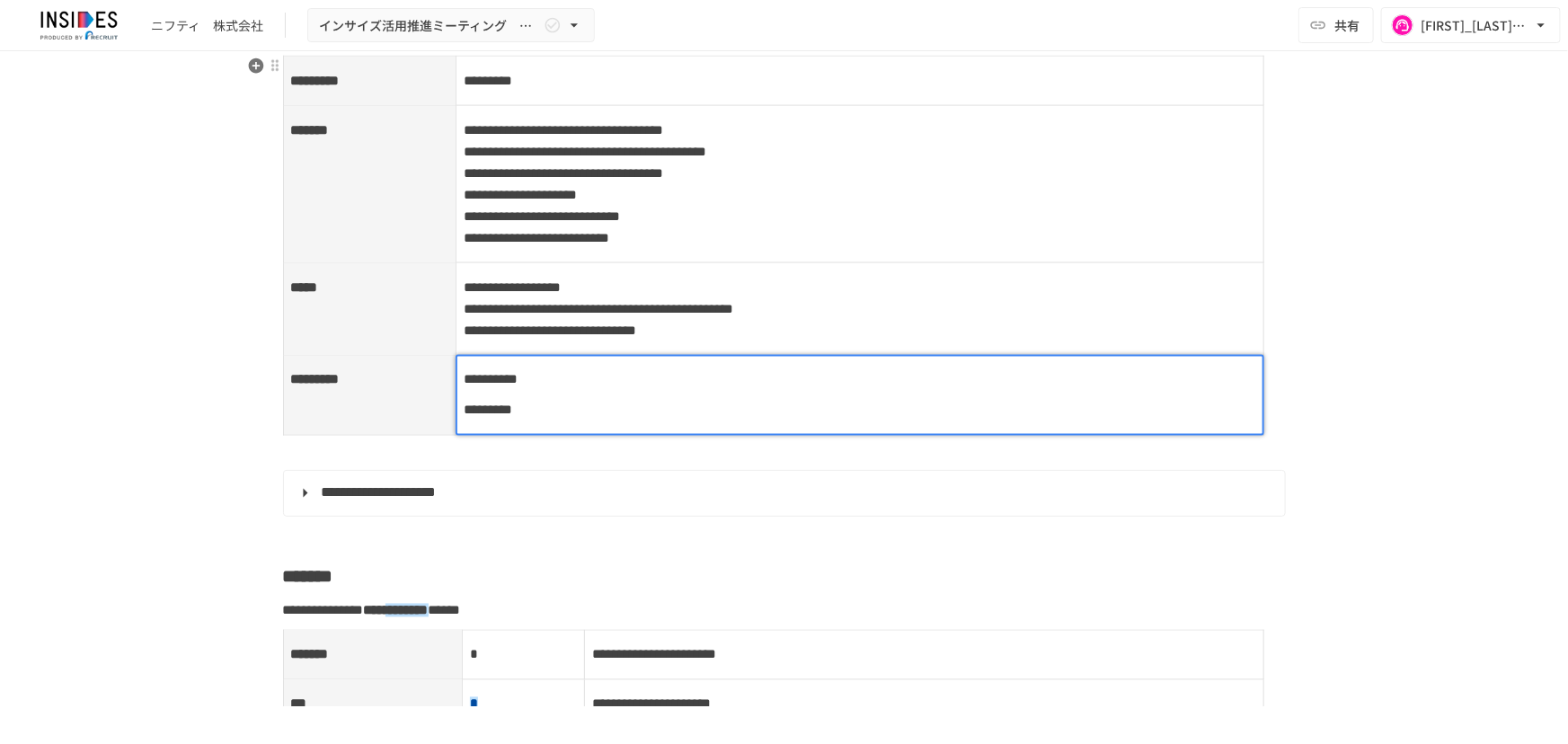 click on "**********" at bounding box center (860, 395) 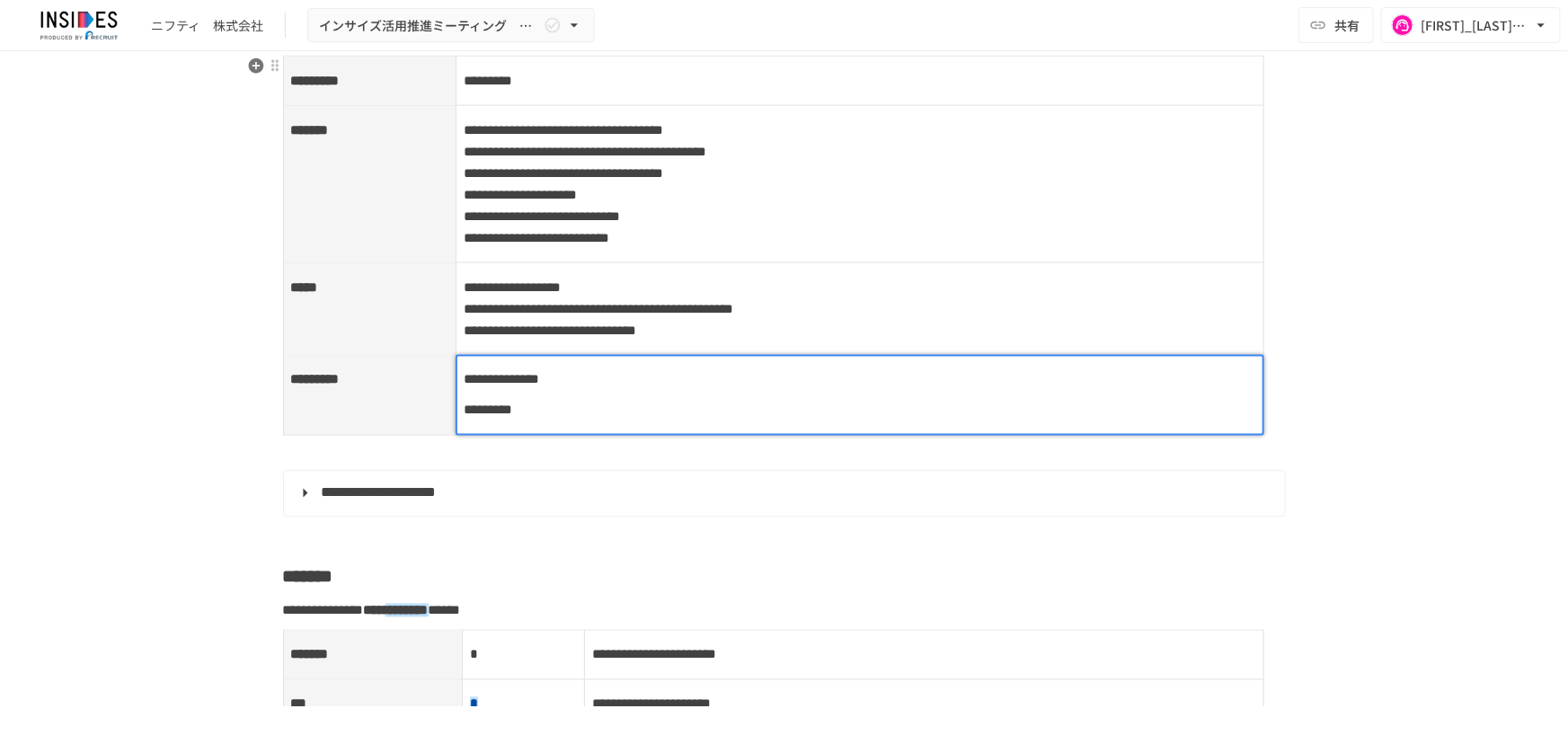click on "**********" at bounding box center [501, 379] 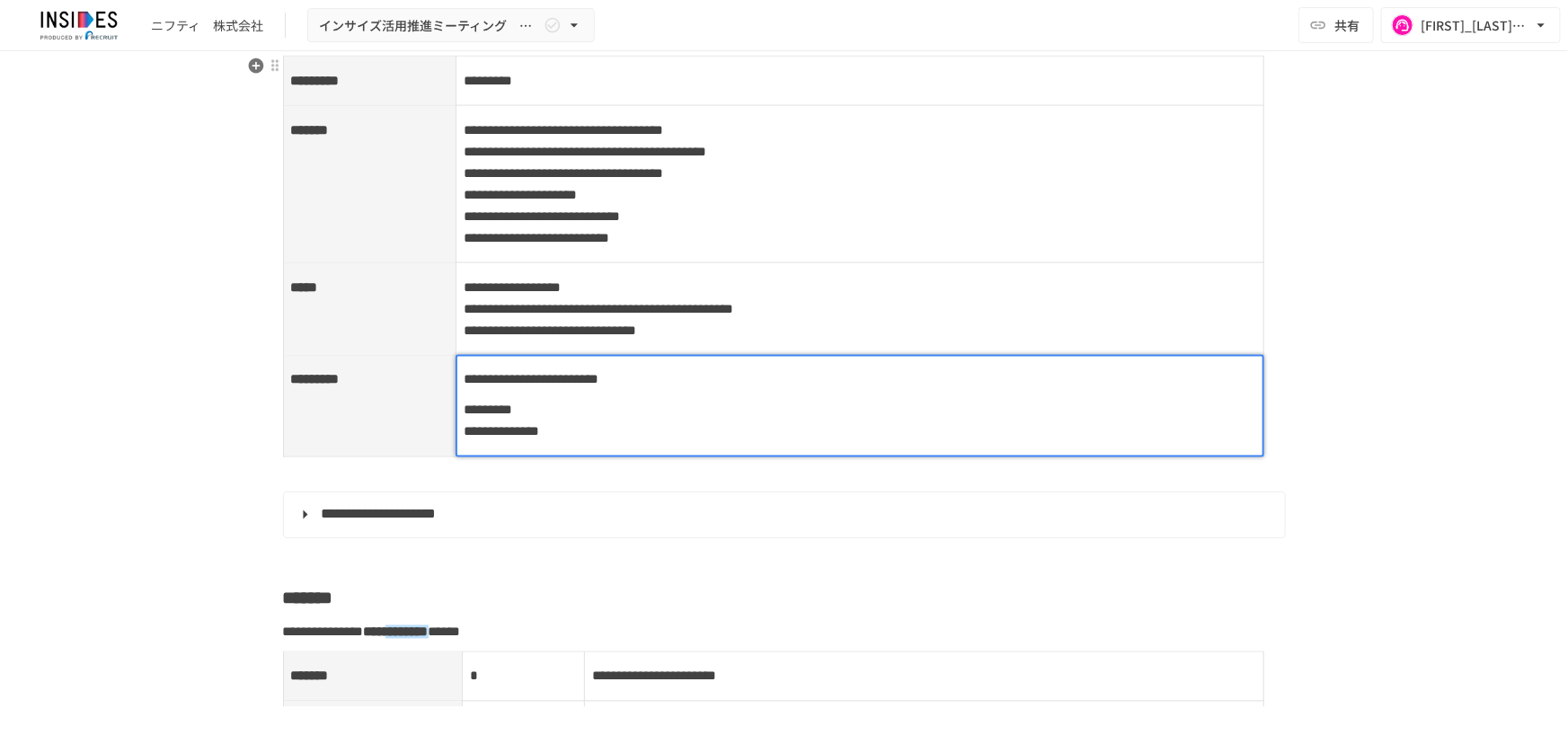 click at bounding box center (860, 406) 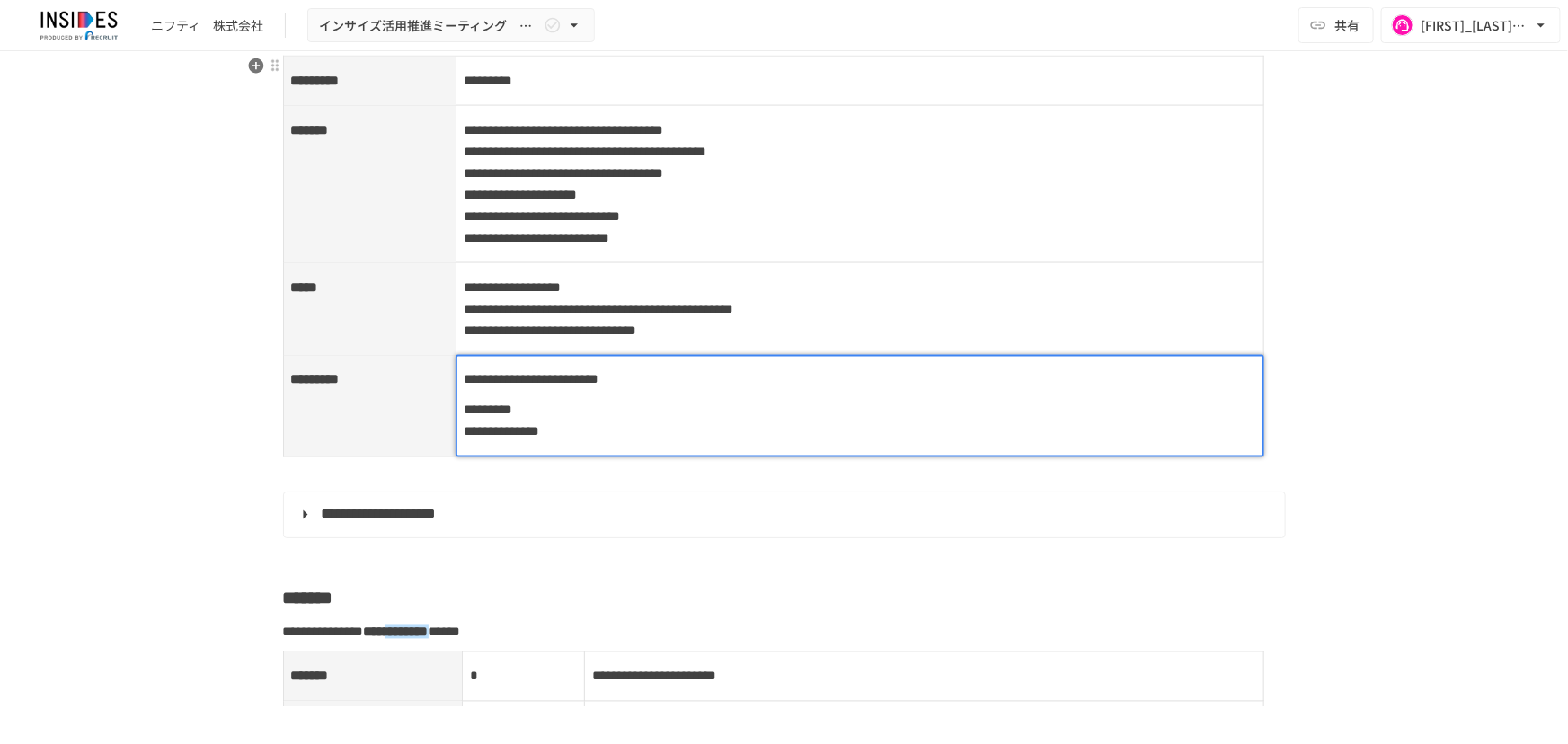 drag, startPoint x: 456, startPoint y: 435, endPoint x: 466, endPoint y: 430, distance: 11.18034 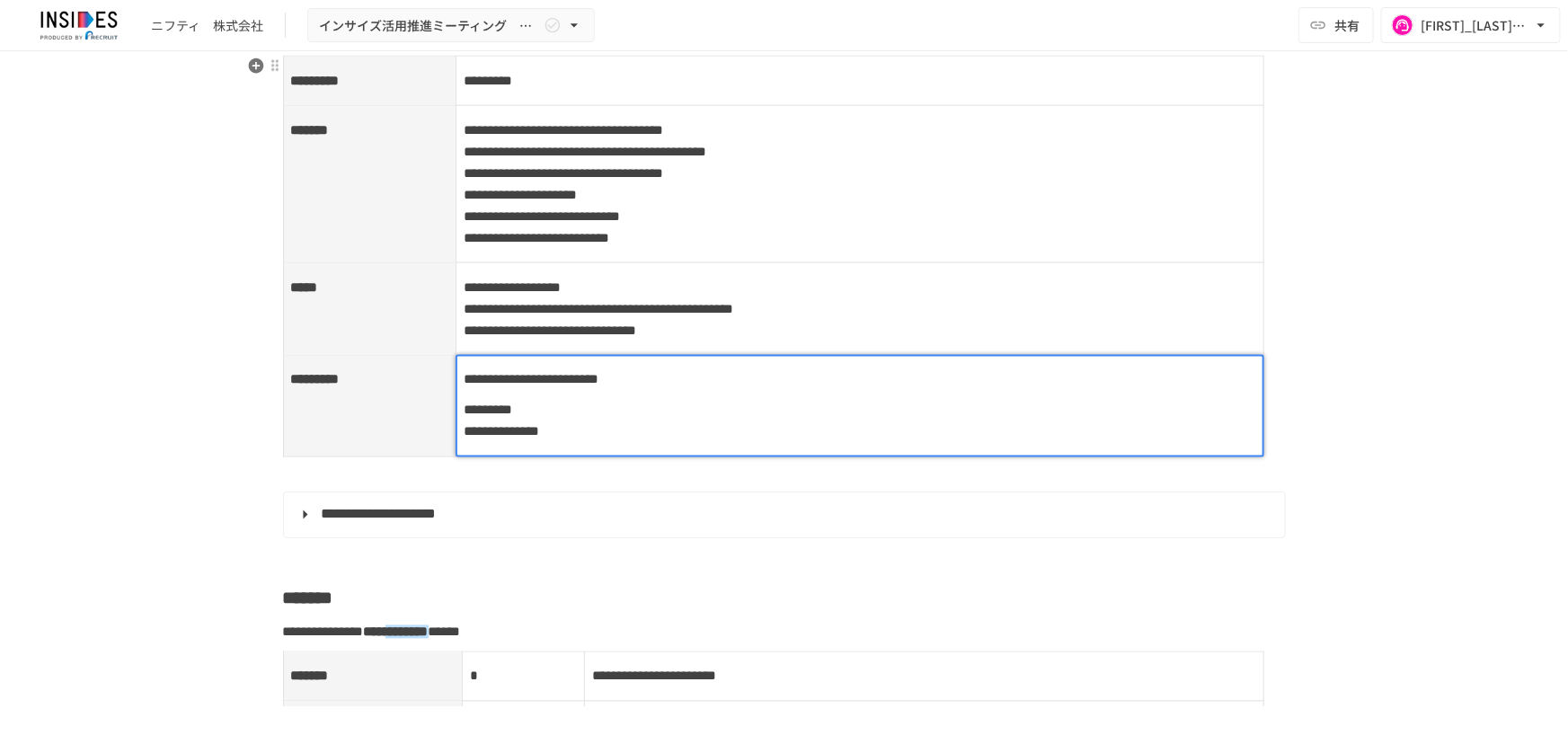 click on "**********" at bounding box center (501, 431) 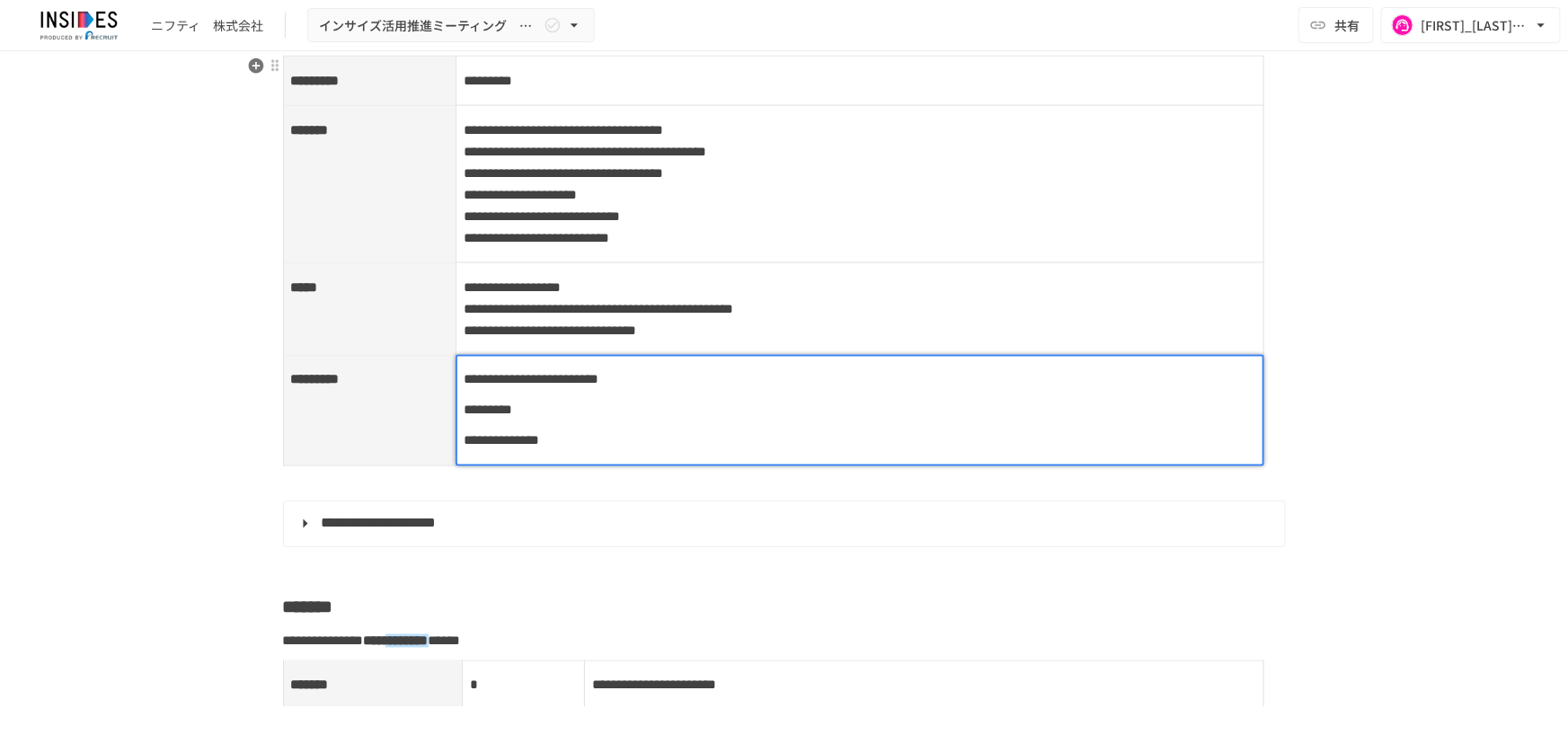 click on "**********" at bounding box center (860, 441) 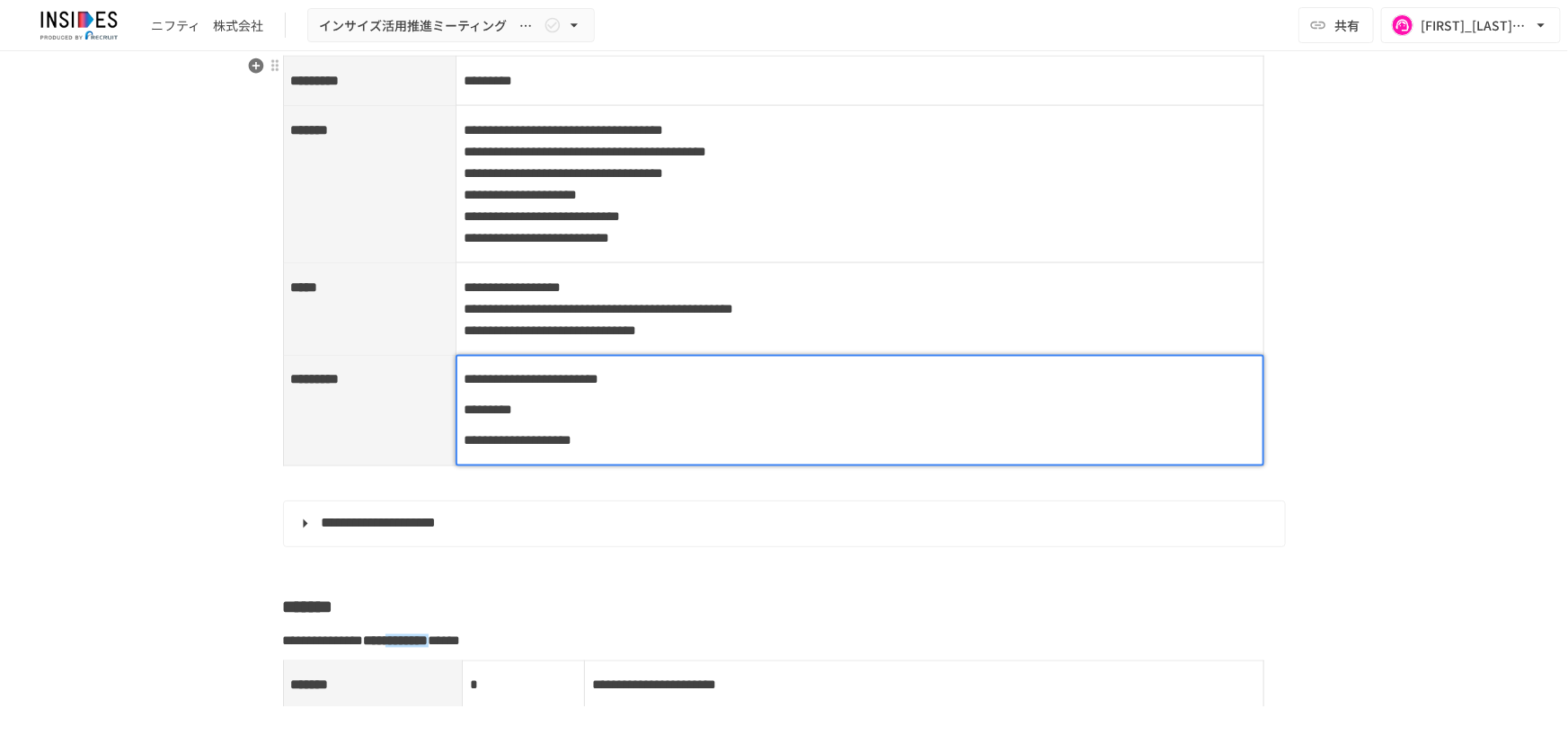 click on "**********" at bounding box center (518, 440) 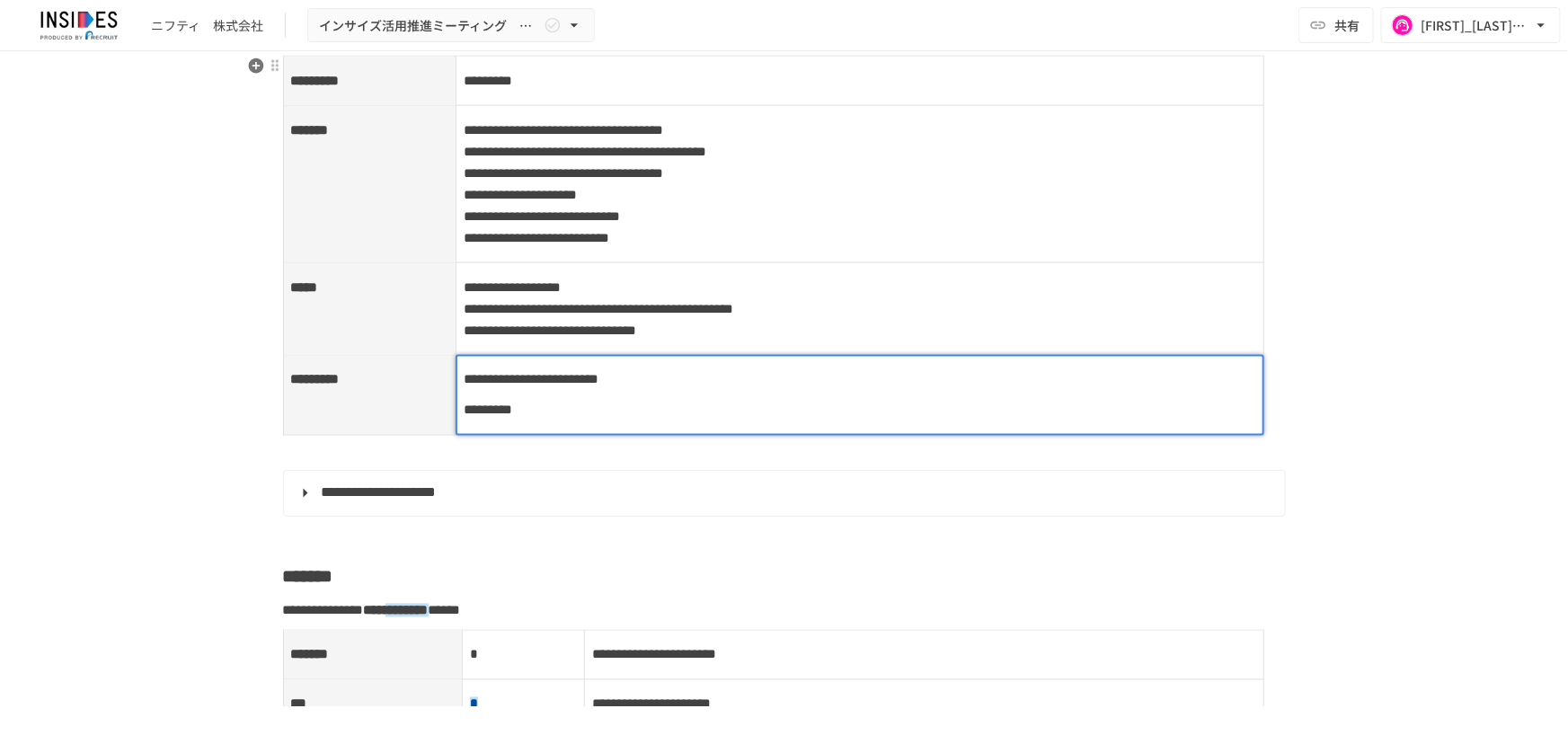 click on "**********" at bounding box center (860, 380) 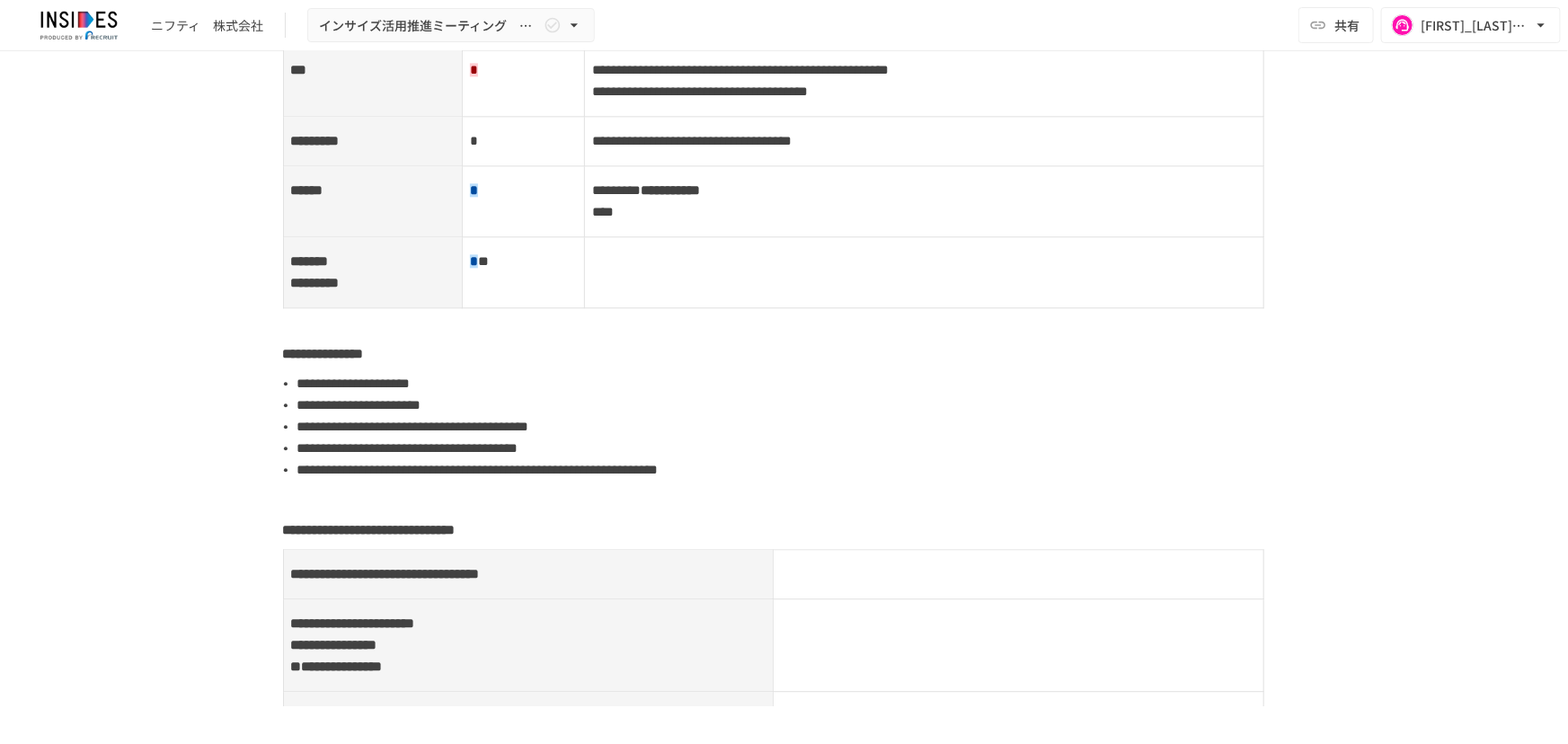 scroll, scrollTop: 2112, scrollLeft: 0, axis: vertical 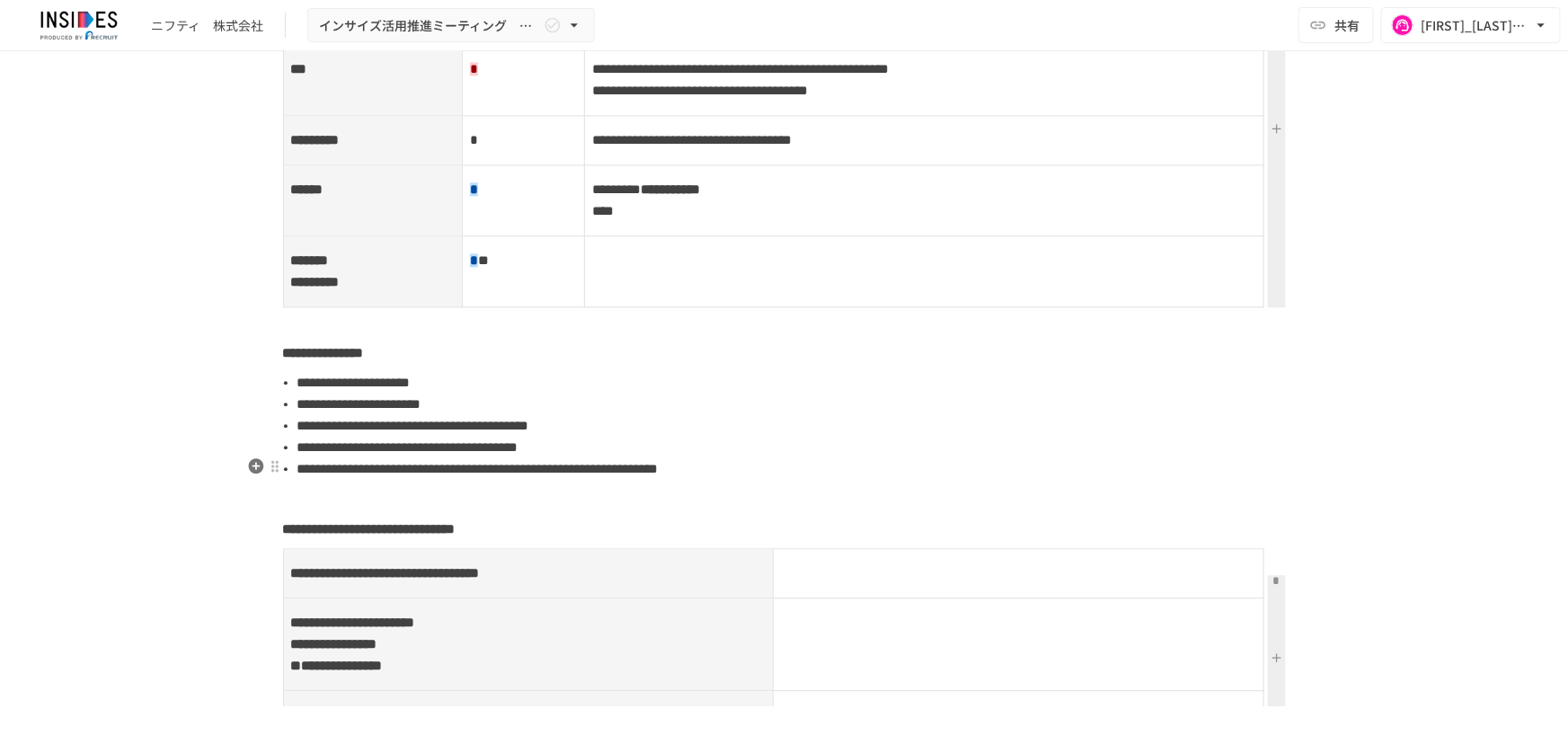 click on "**********" at bounding box center (792, 469) 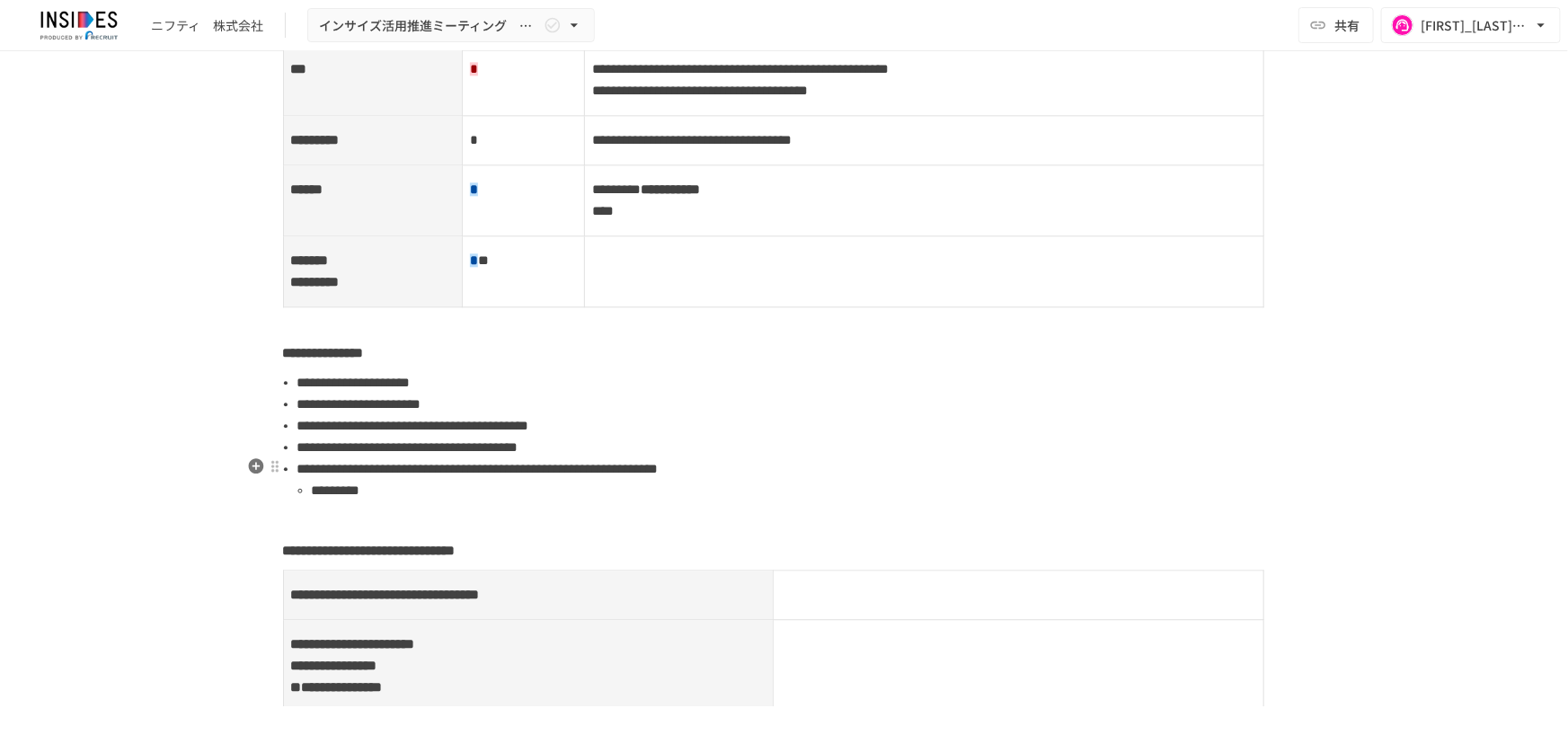 click on "*********" at bounding box center [792, 491] 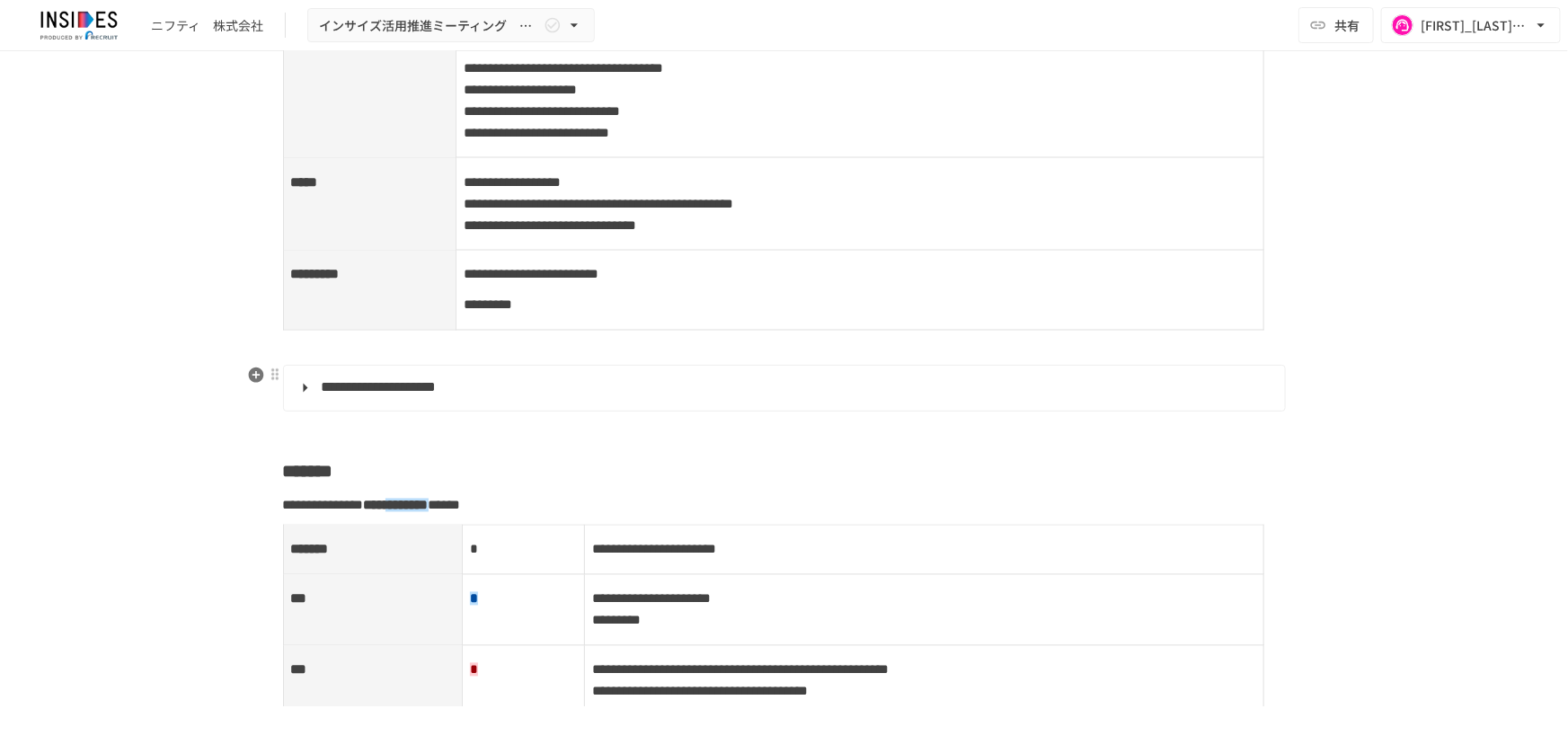 scroll, scrollTop: 1541, scrollLeft: 0, axis: vertical 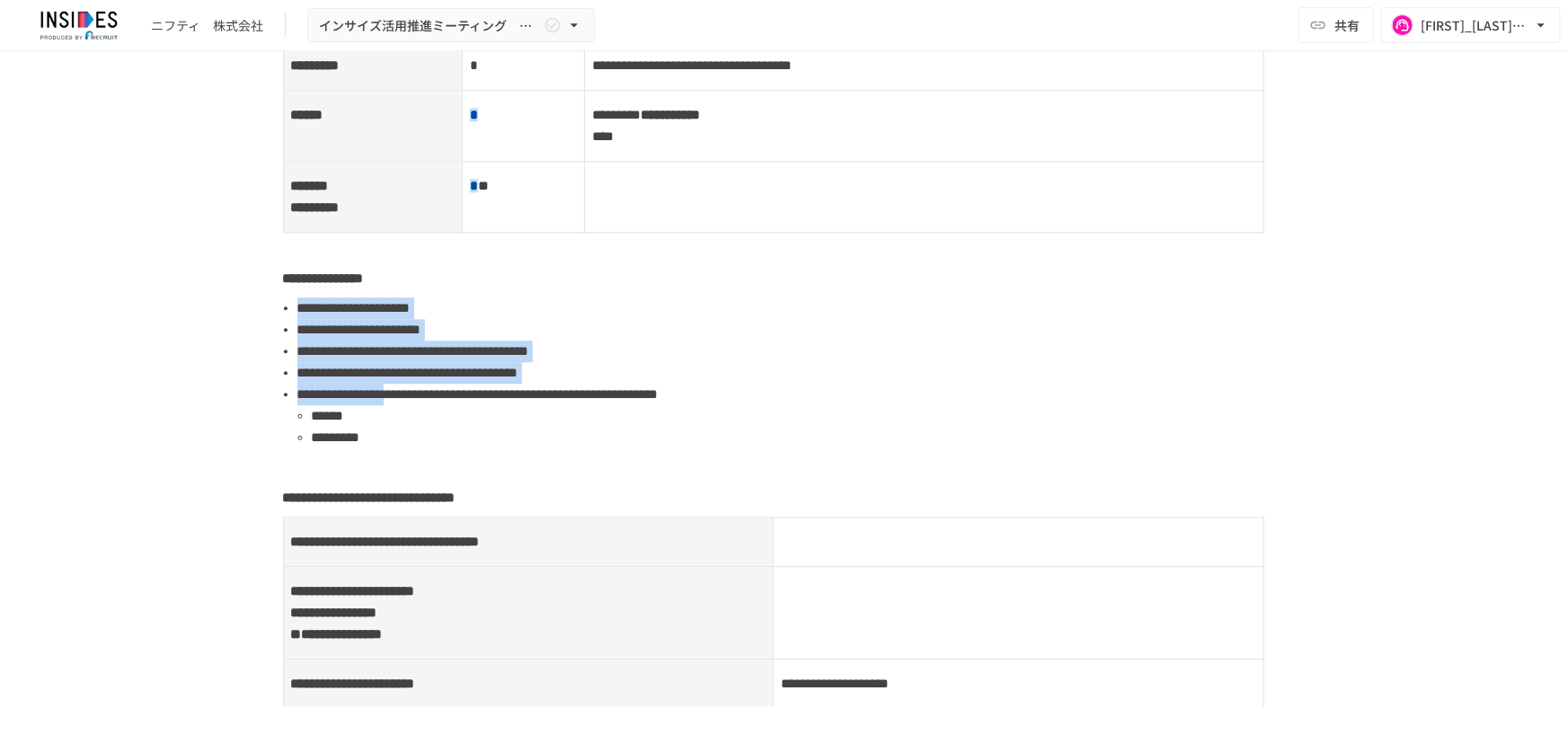 drag, startPoint x: 476, startPoint y: 297, endPoint x: 503, endPoint y: 417, distance: 123 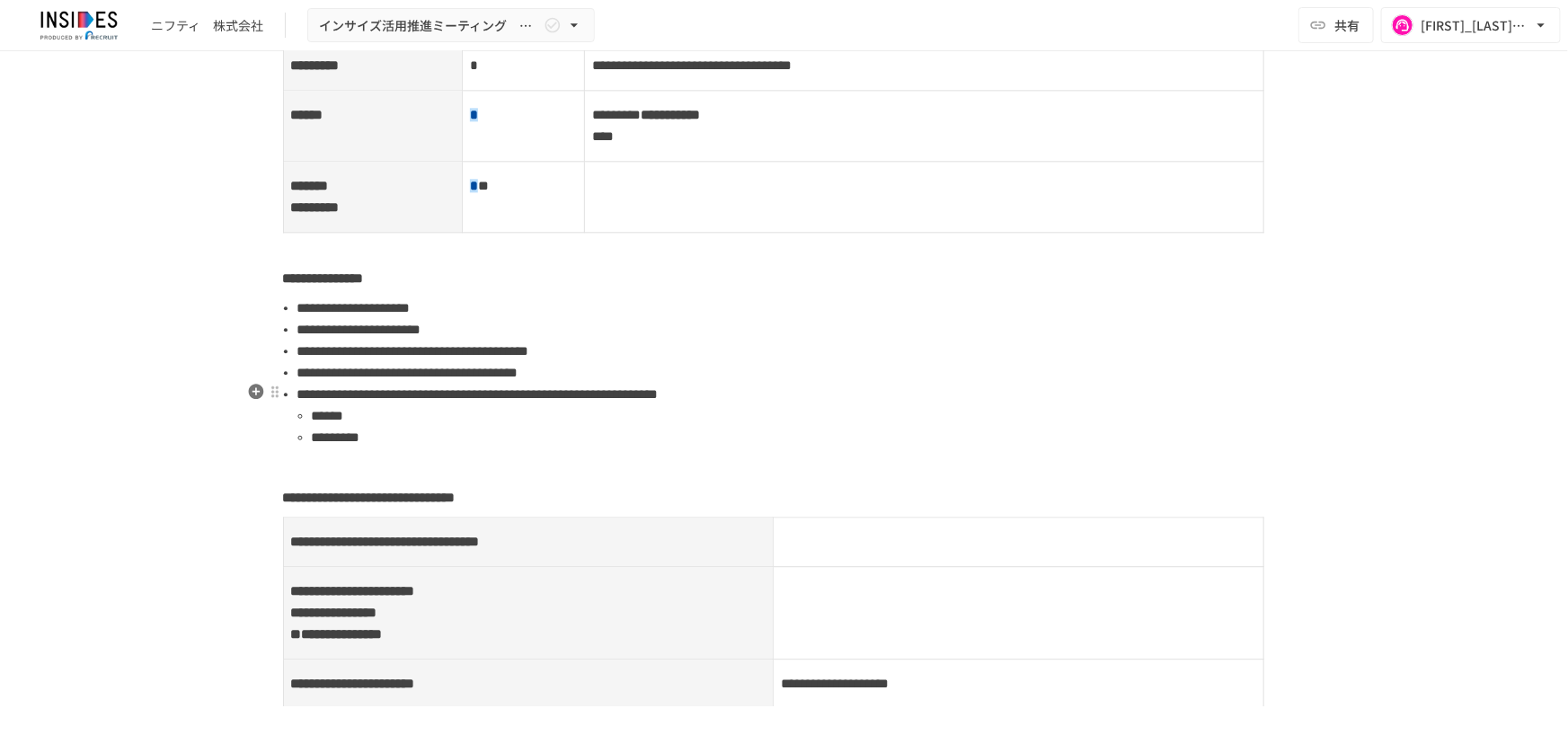 click on "******" at bounding box center (799, 416) 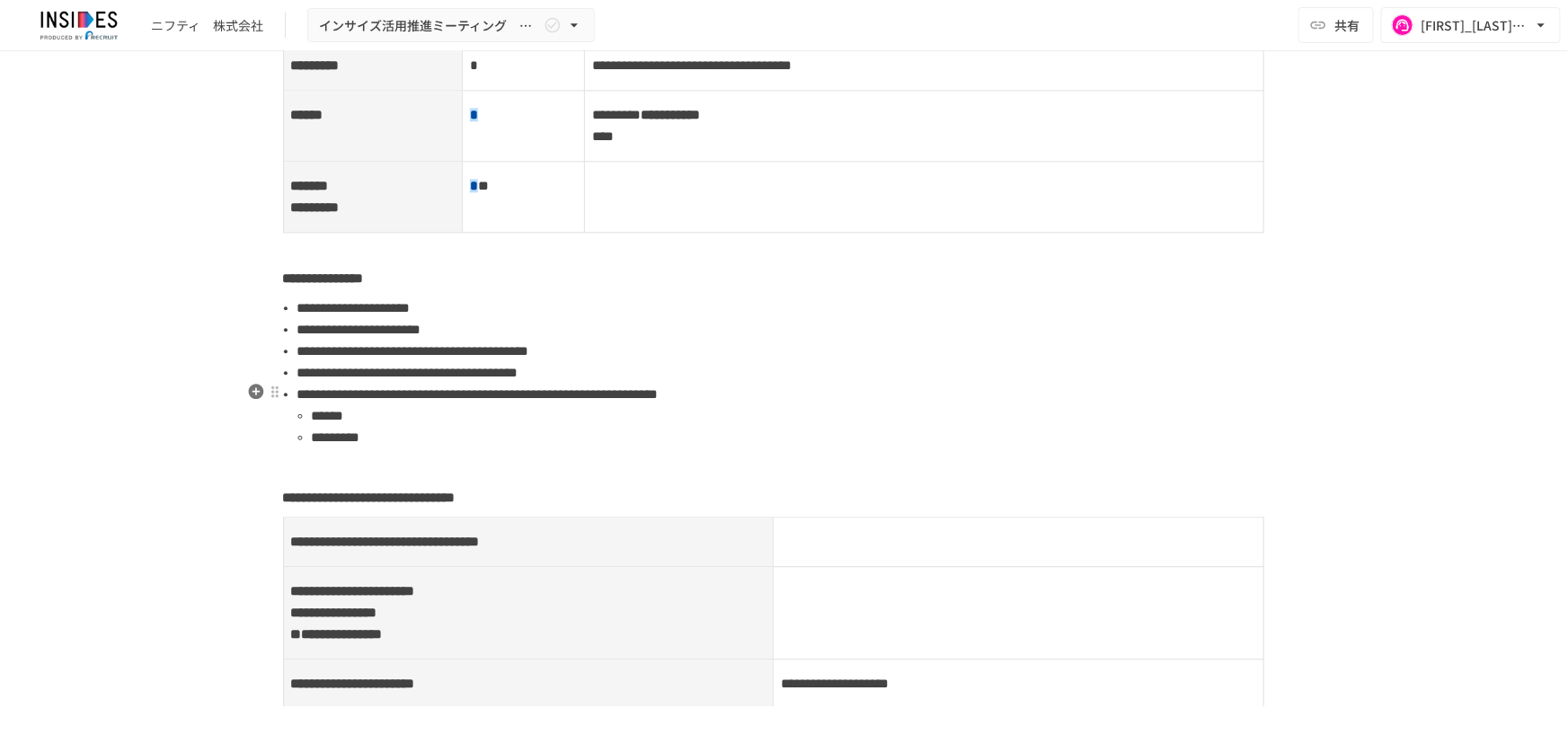 click on "**********" at bounding box center [478, 394] 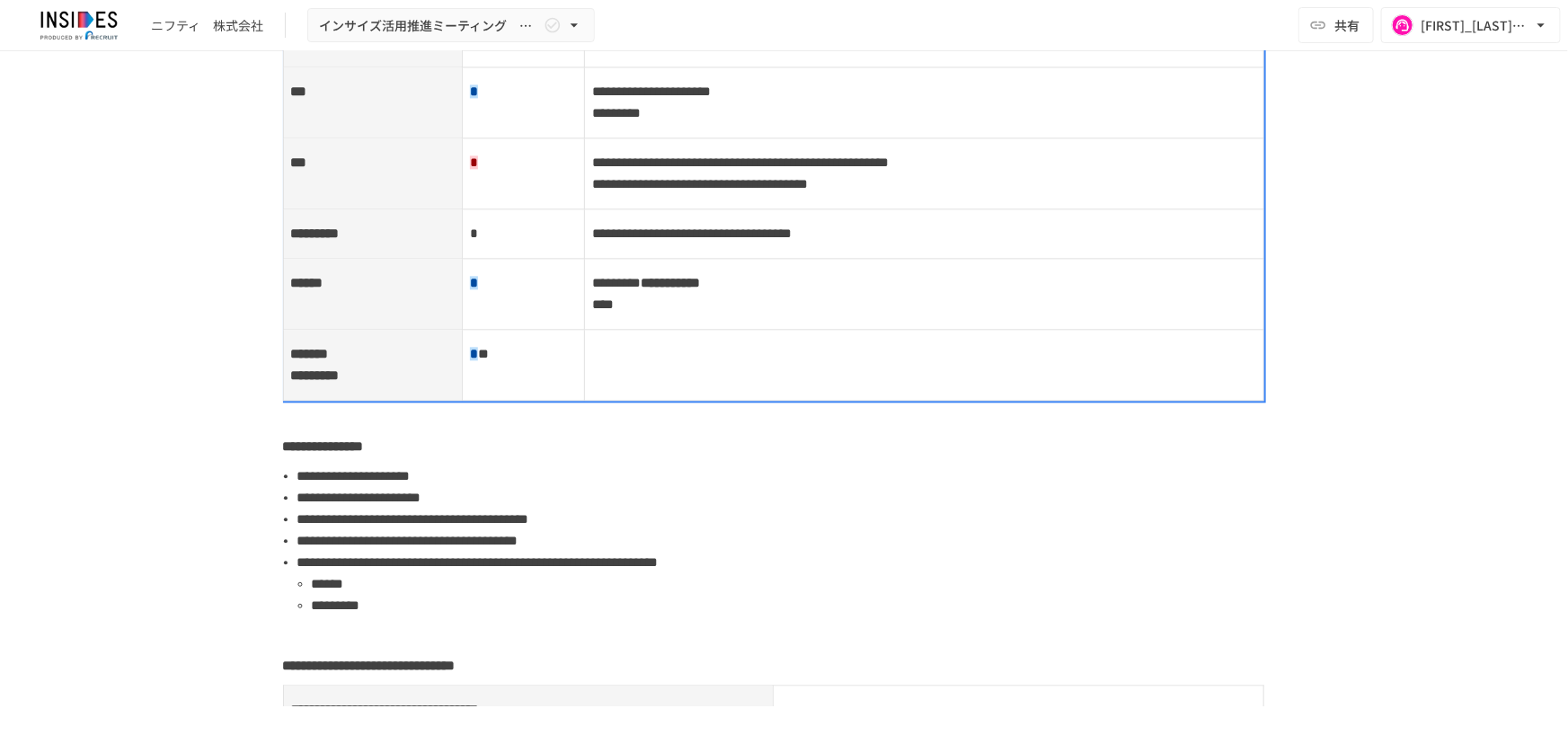 click on "**********" at bounding box center [924, 294] 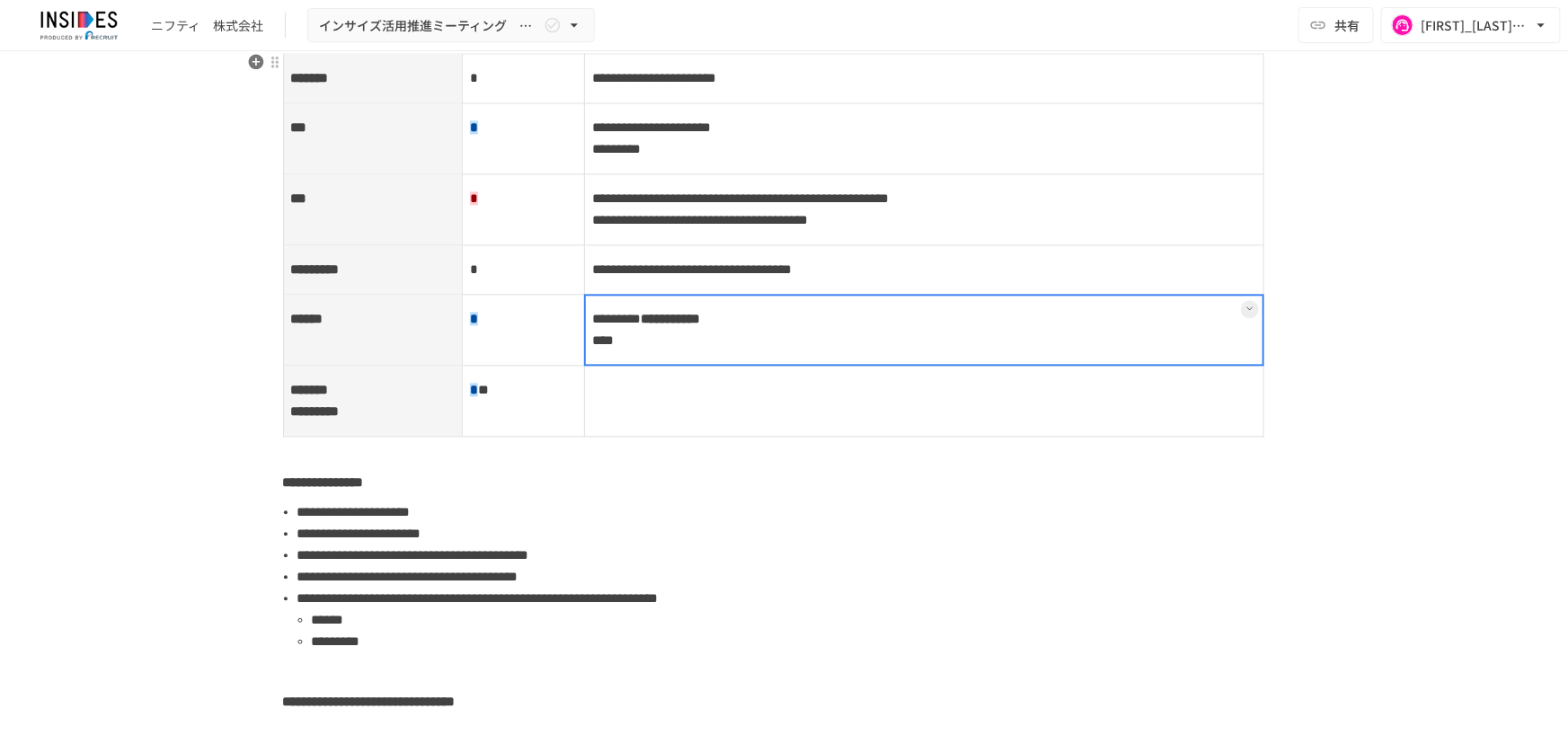 click on "**********" at bounding box center [924, 329] 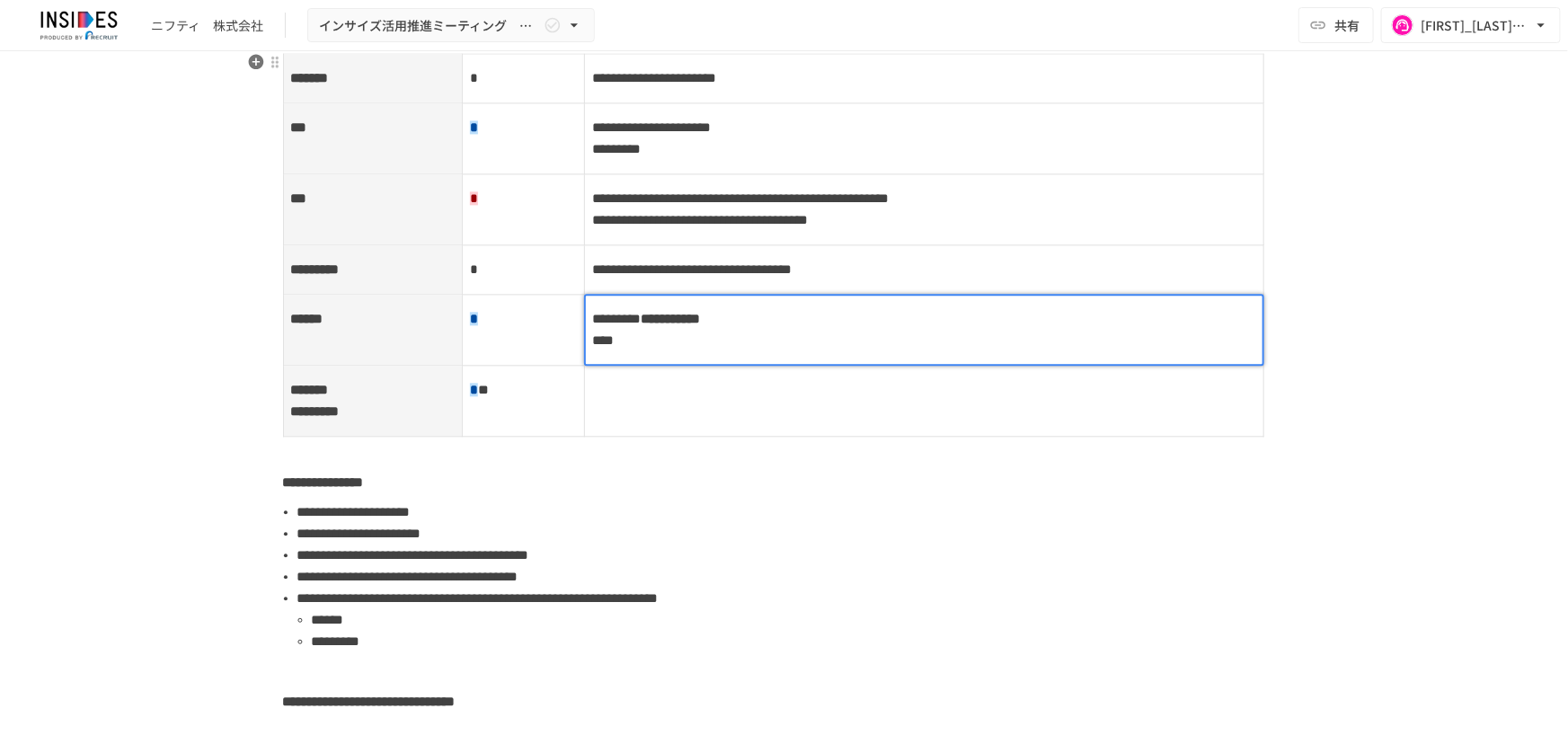 click on "**********" at bounding box center (924, 330) 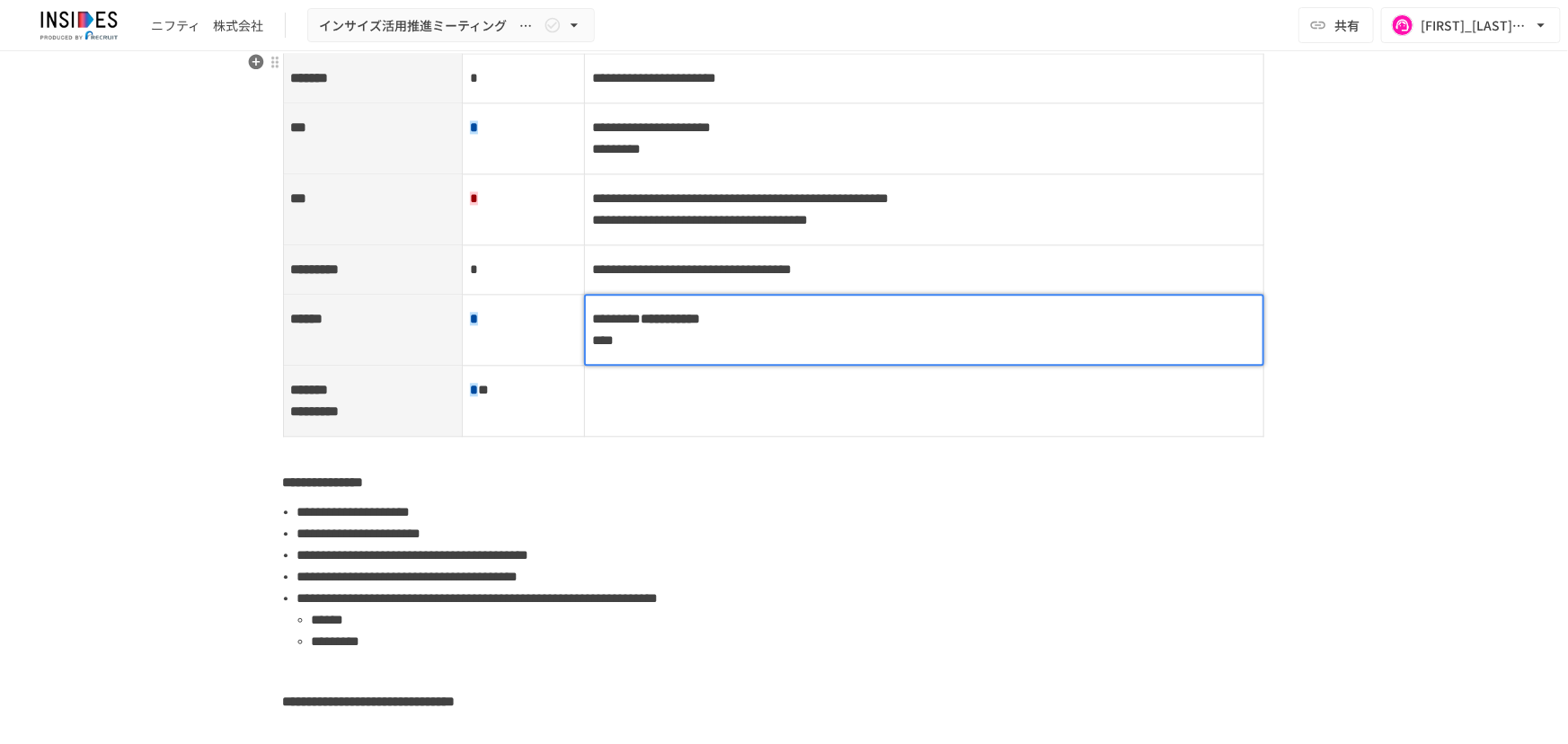 type 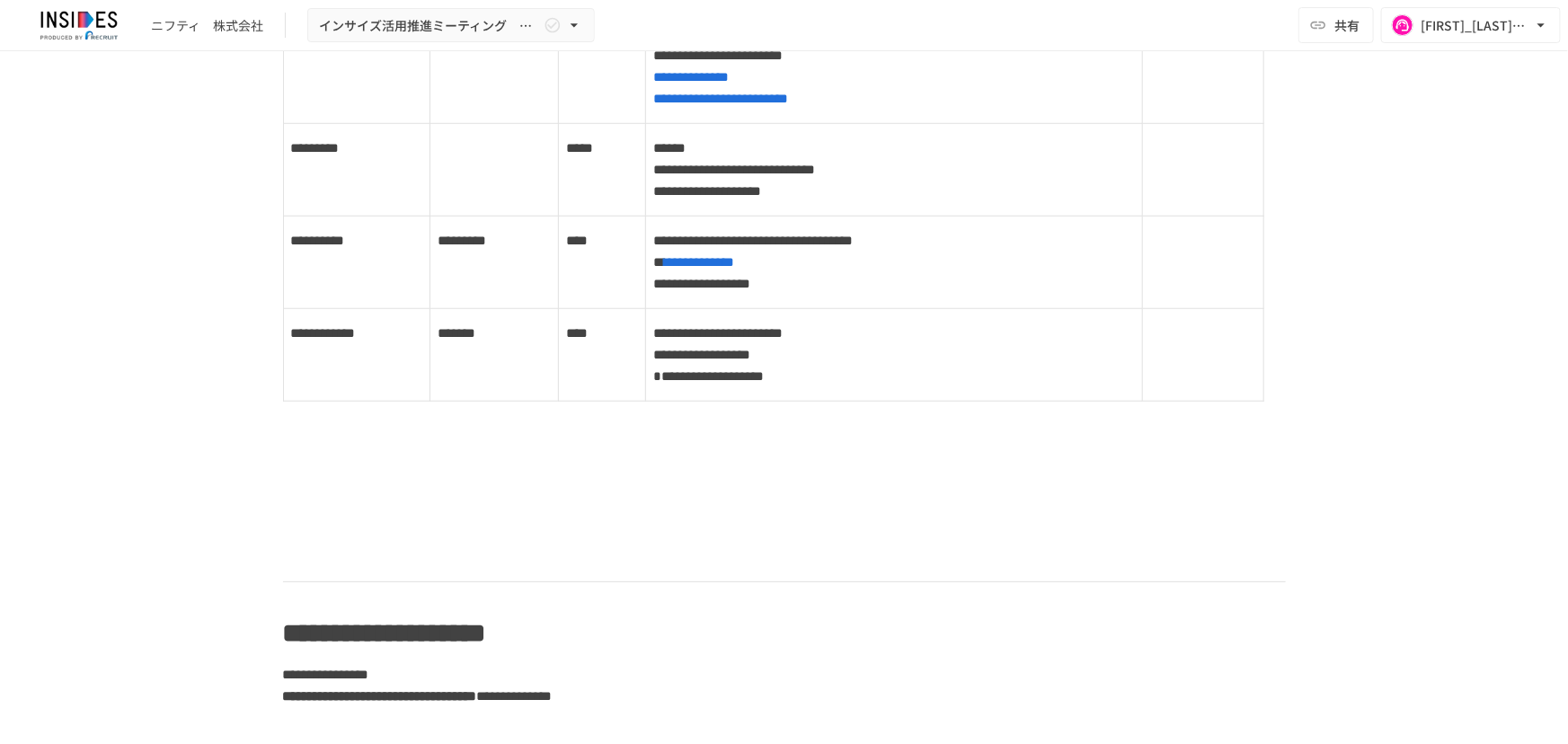 scroll, scrollTop: 4153, scrollLeft: 0, axis: vertical 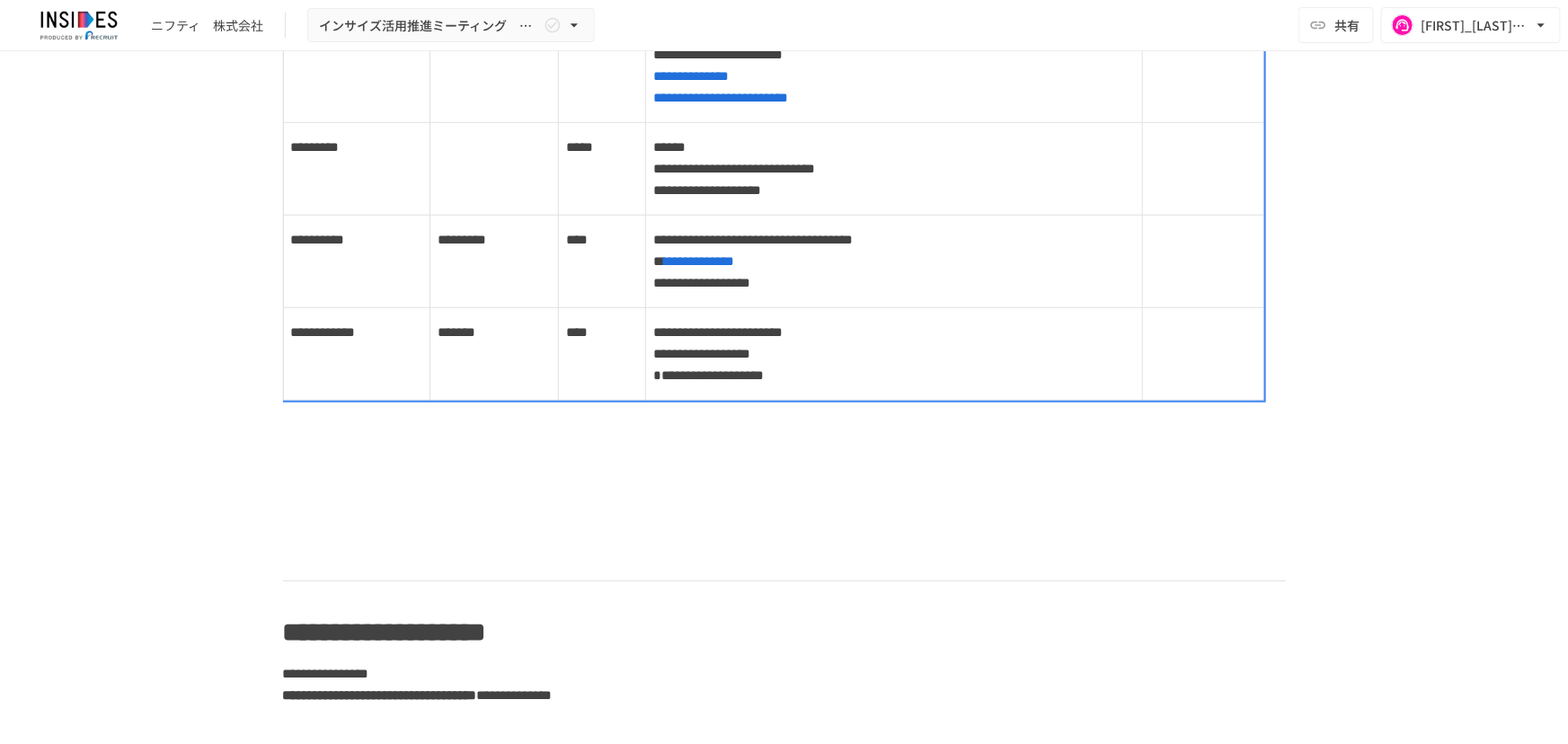 click on "**********" at bounding box center (753, 239) 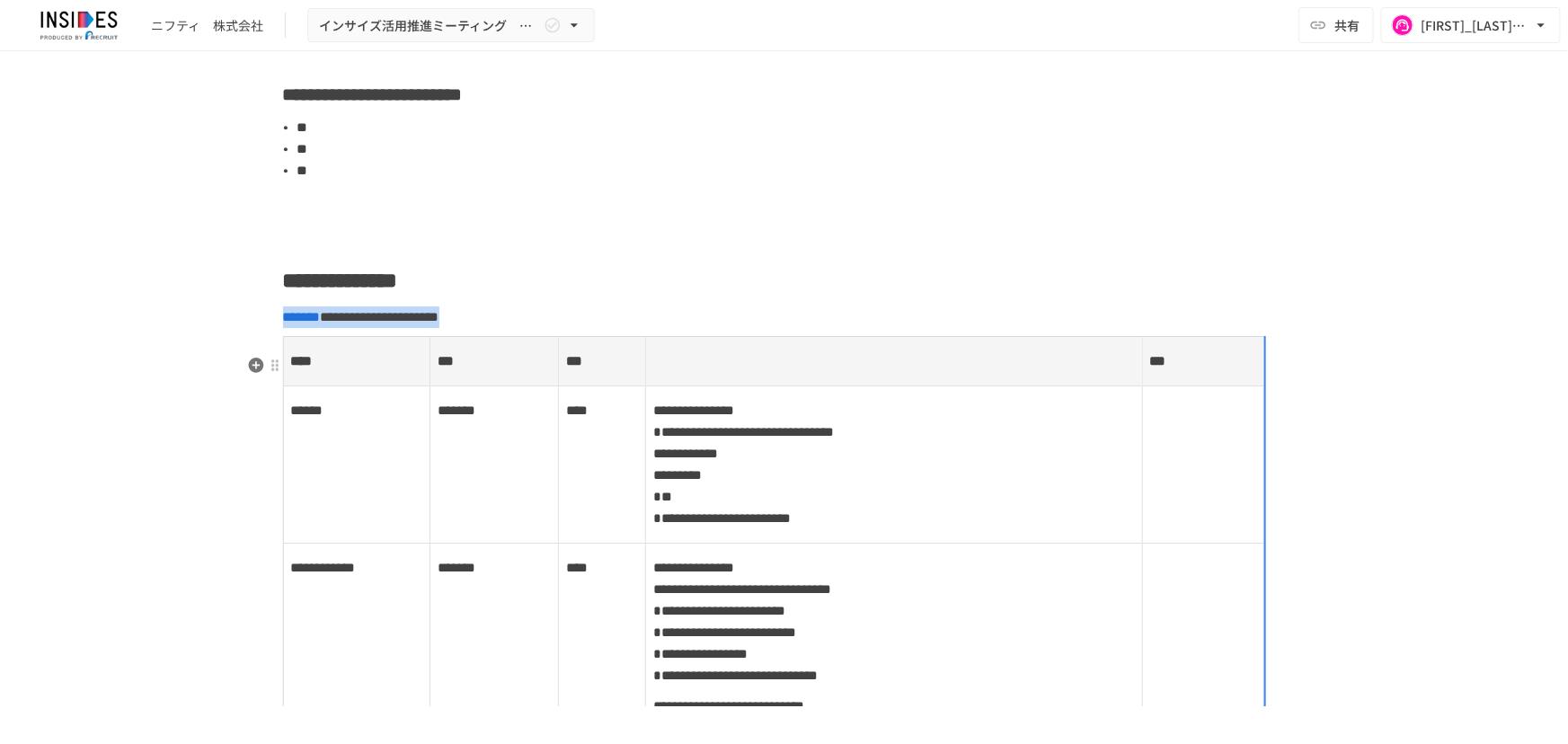 click on "**********" at bounding box center (784, 317) 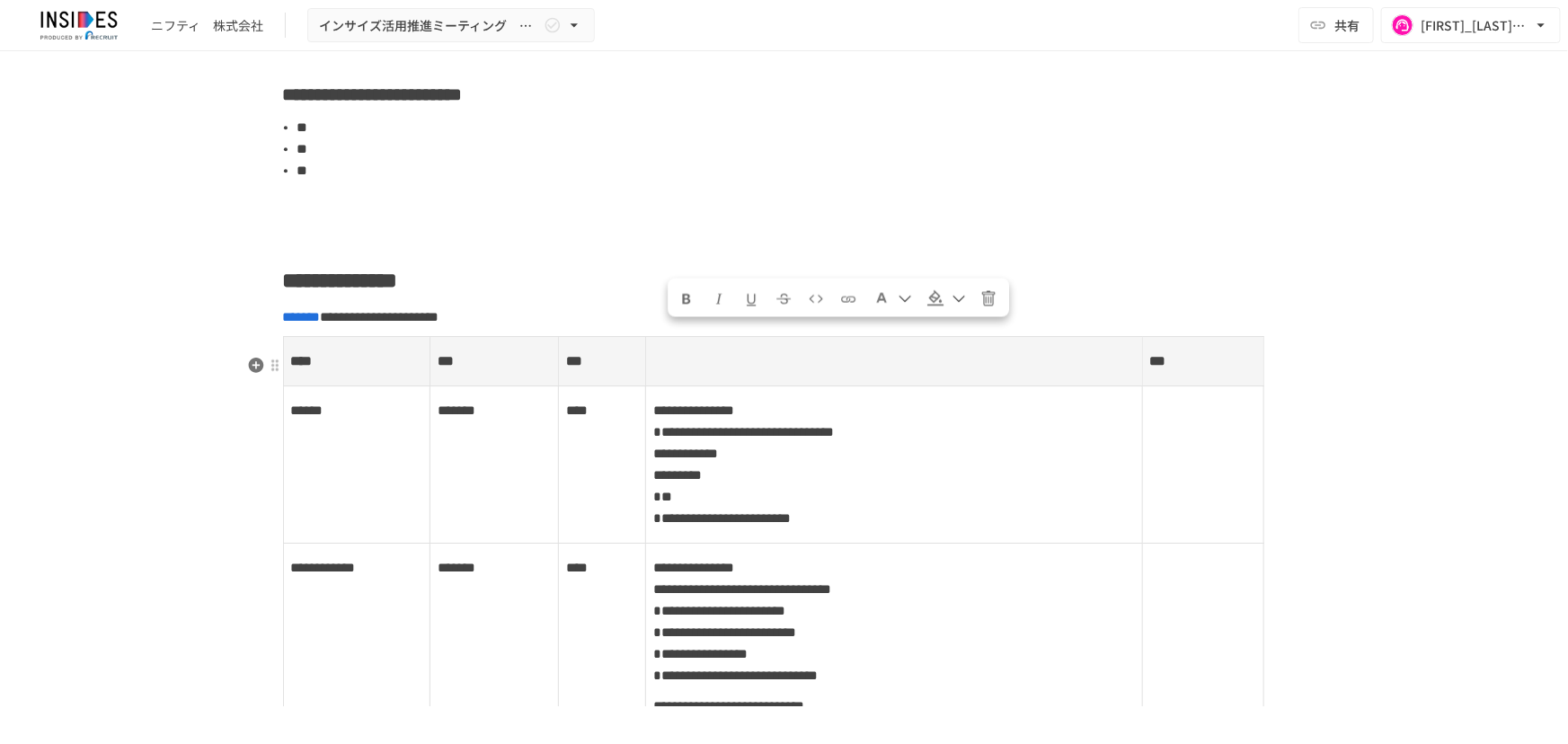click on "**********" at bounding box center [784, 317] 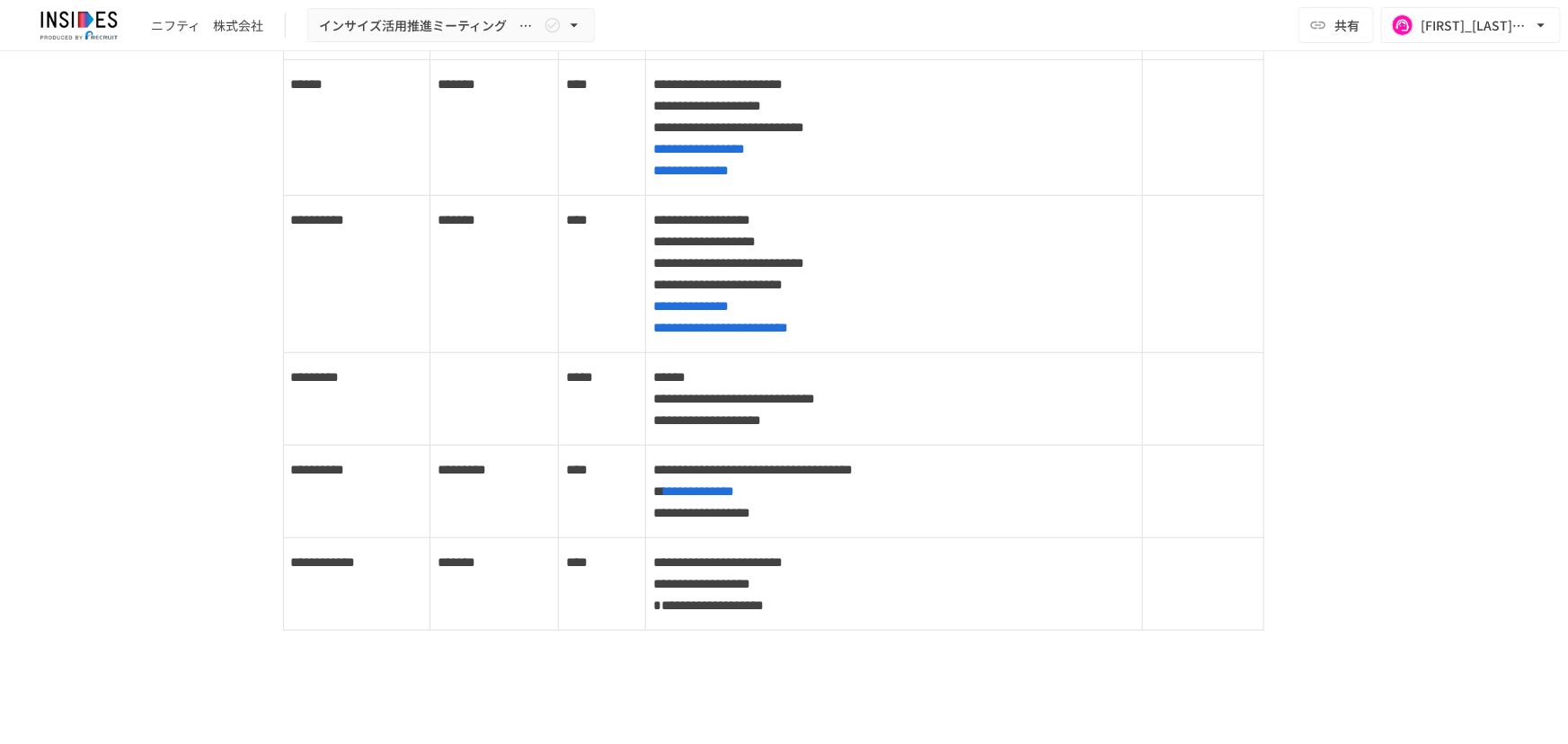 scroll, scrollTop: 3924, scrollLeft: 0, axis: vertical 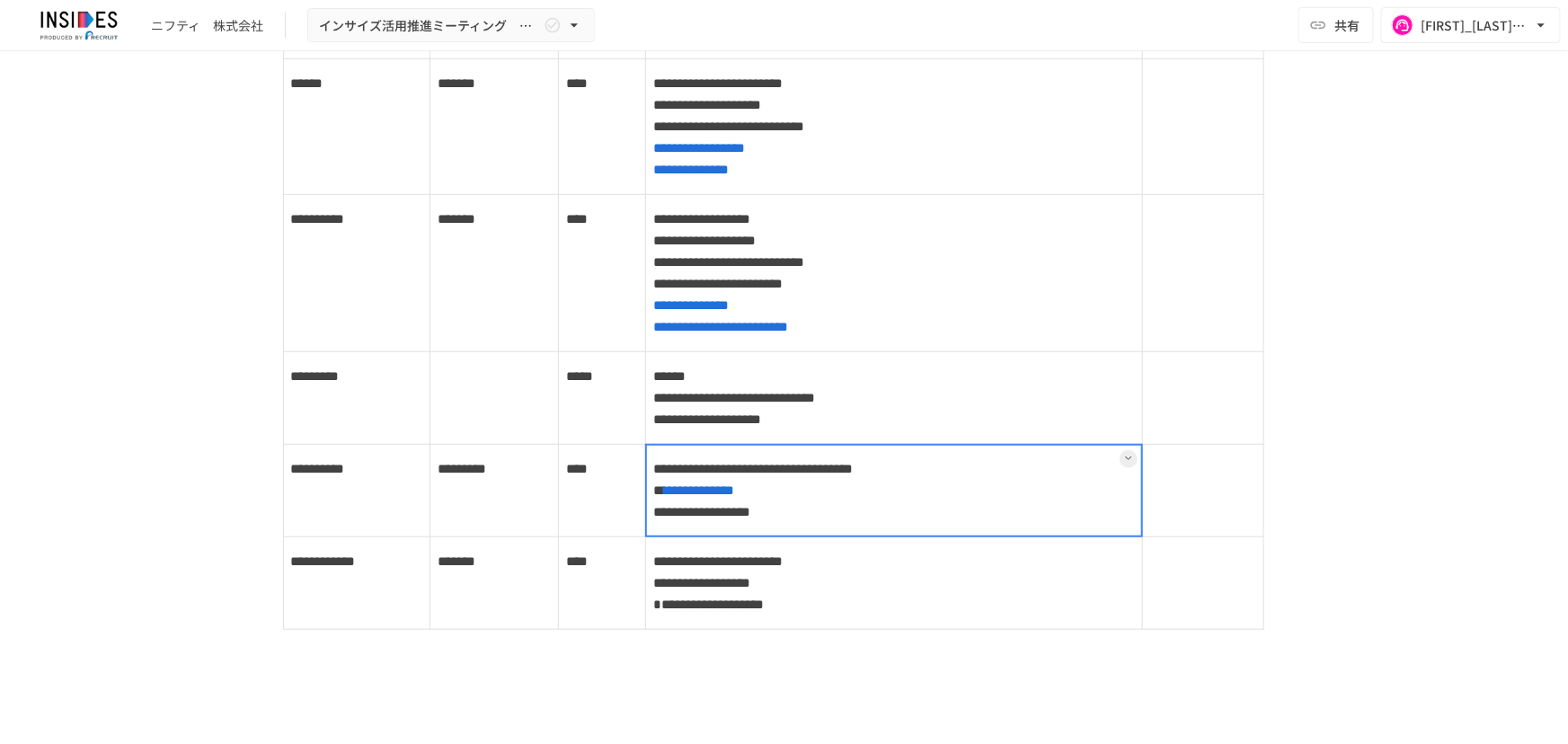 click on "**********" at bounding box center [894, 491] 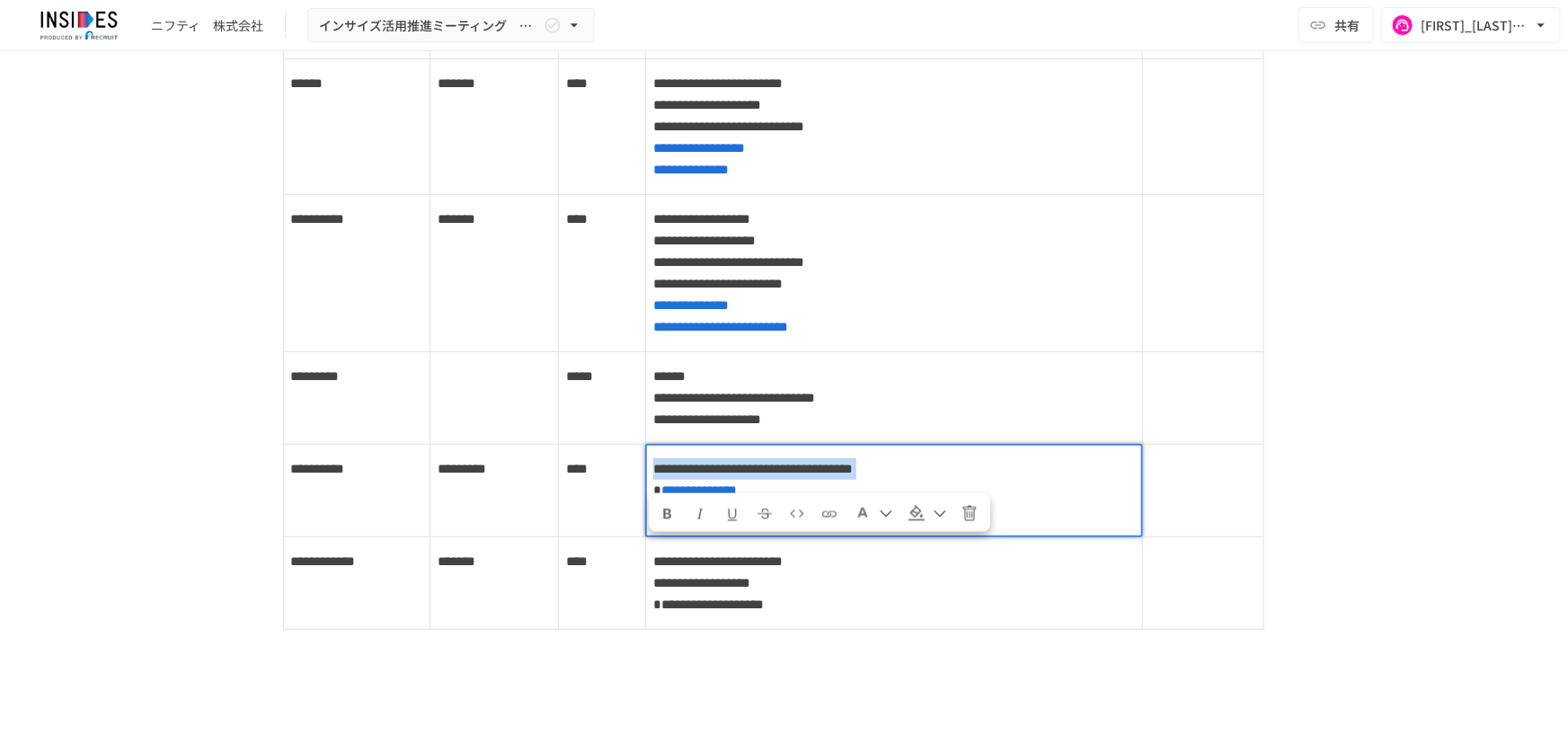 click on "**********" at bounding box center (753, 468) 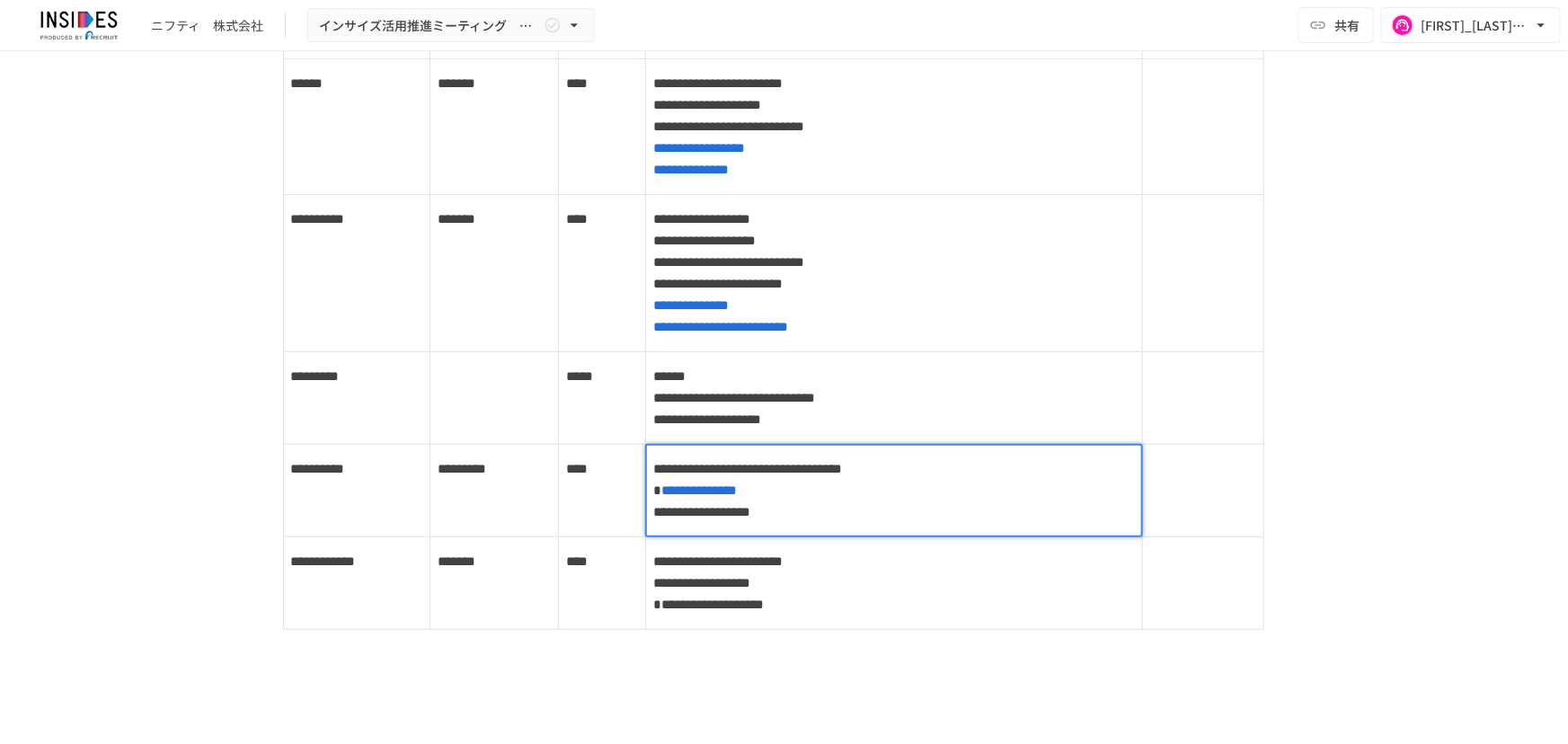 type 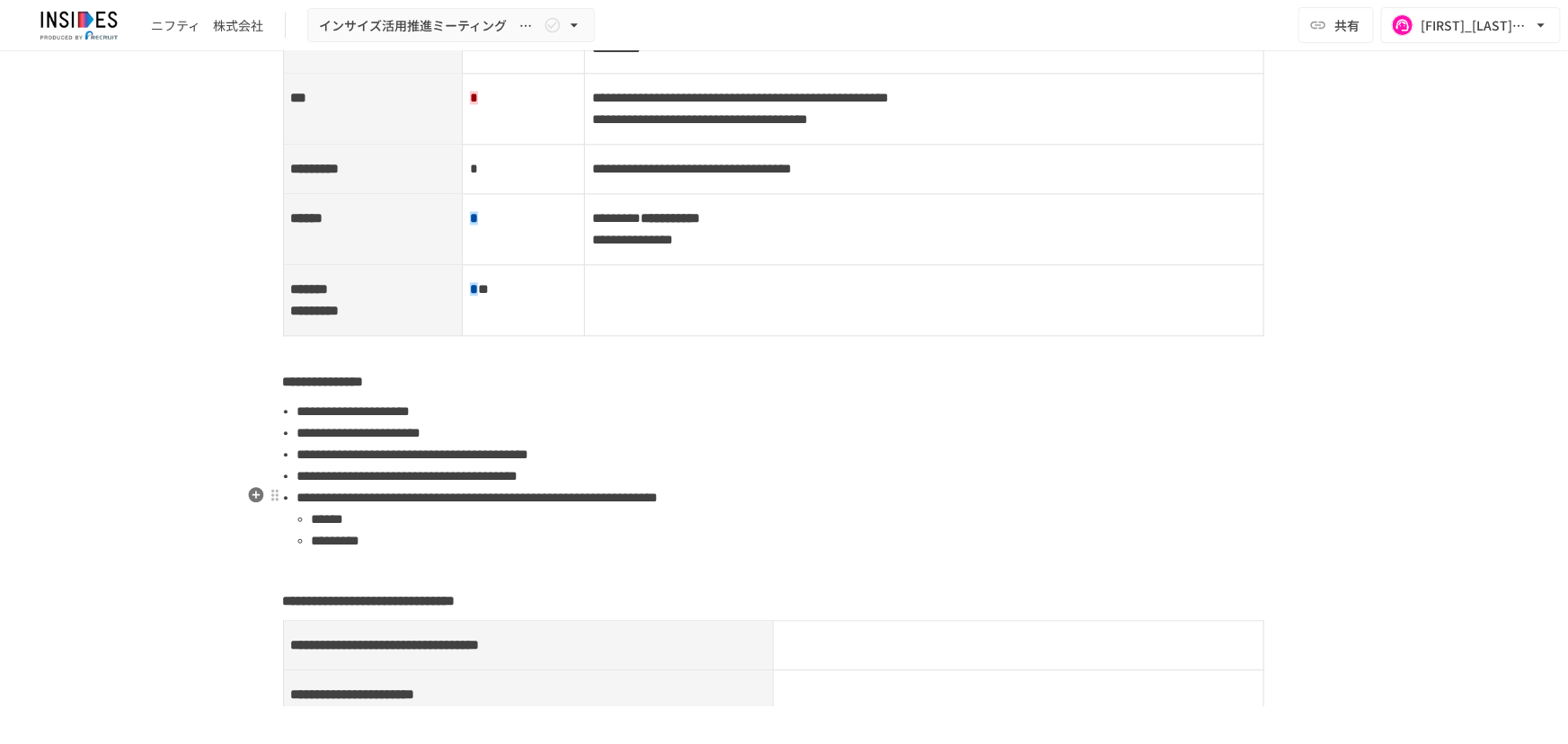 scroll, scrollTop: 2082, scrollLeft: 0, axis: vertical 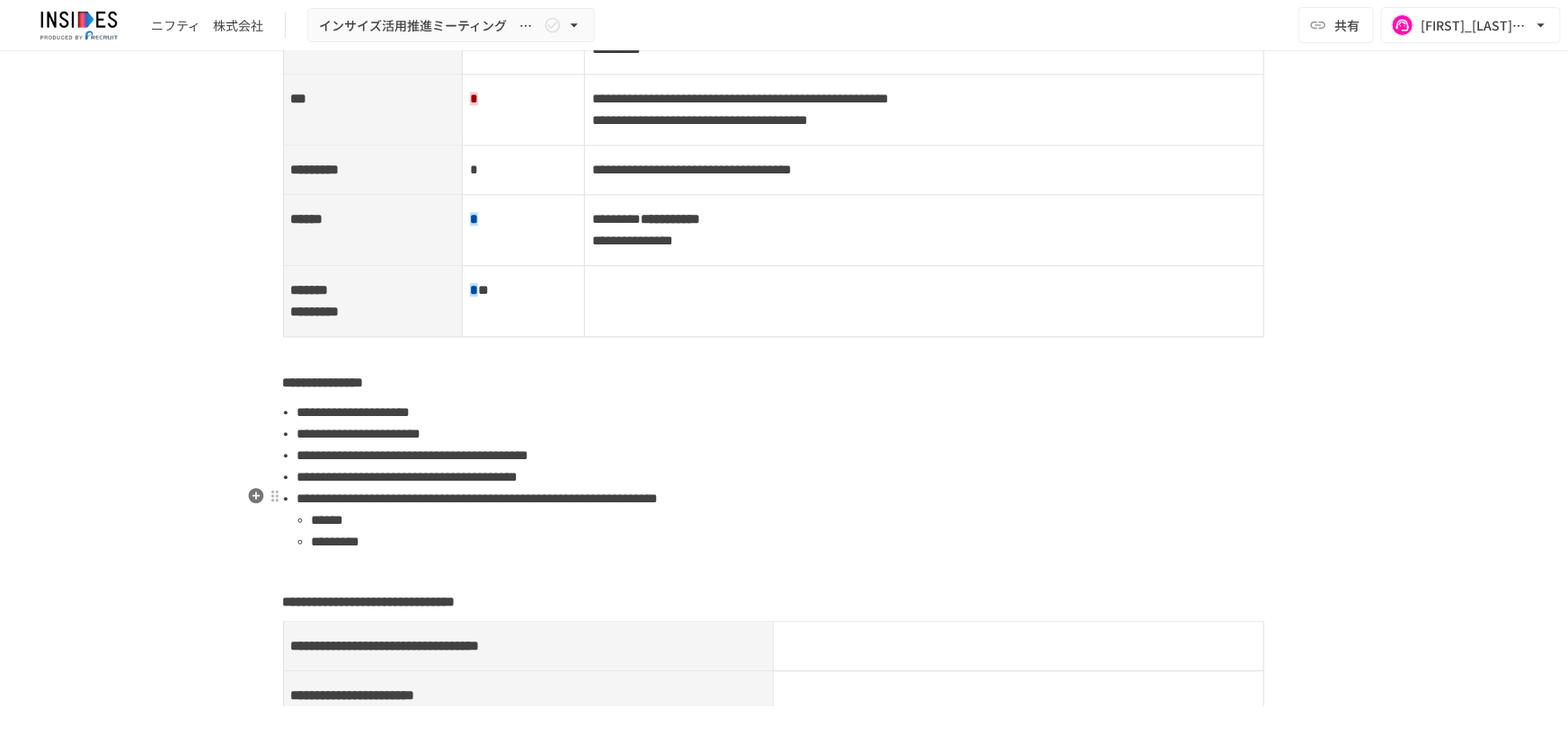 click on "*********" at bounding box center (799, 542) 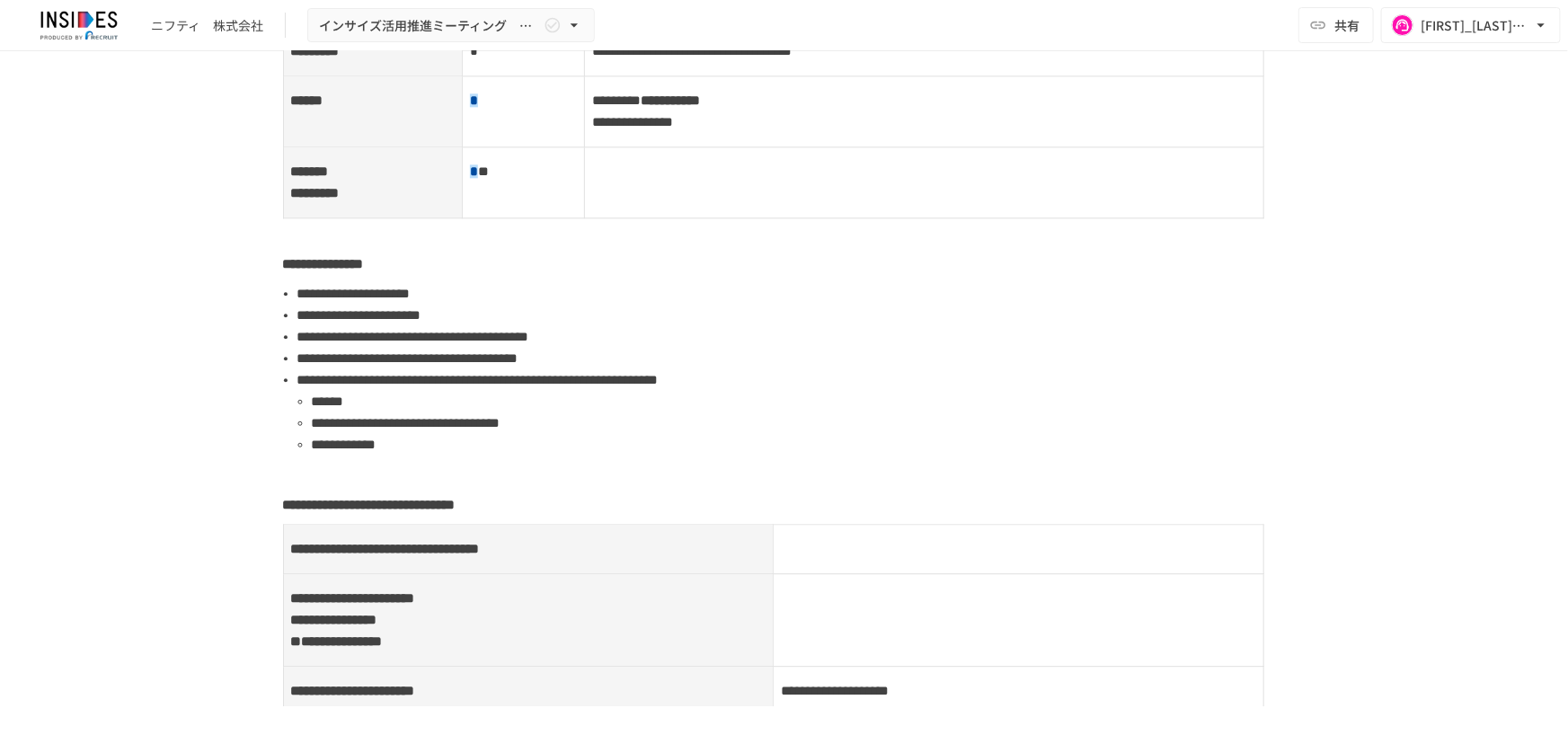 scroll, scrollTop: 2200, scrollLeft: 0, axis: vertical 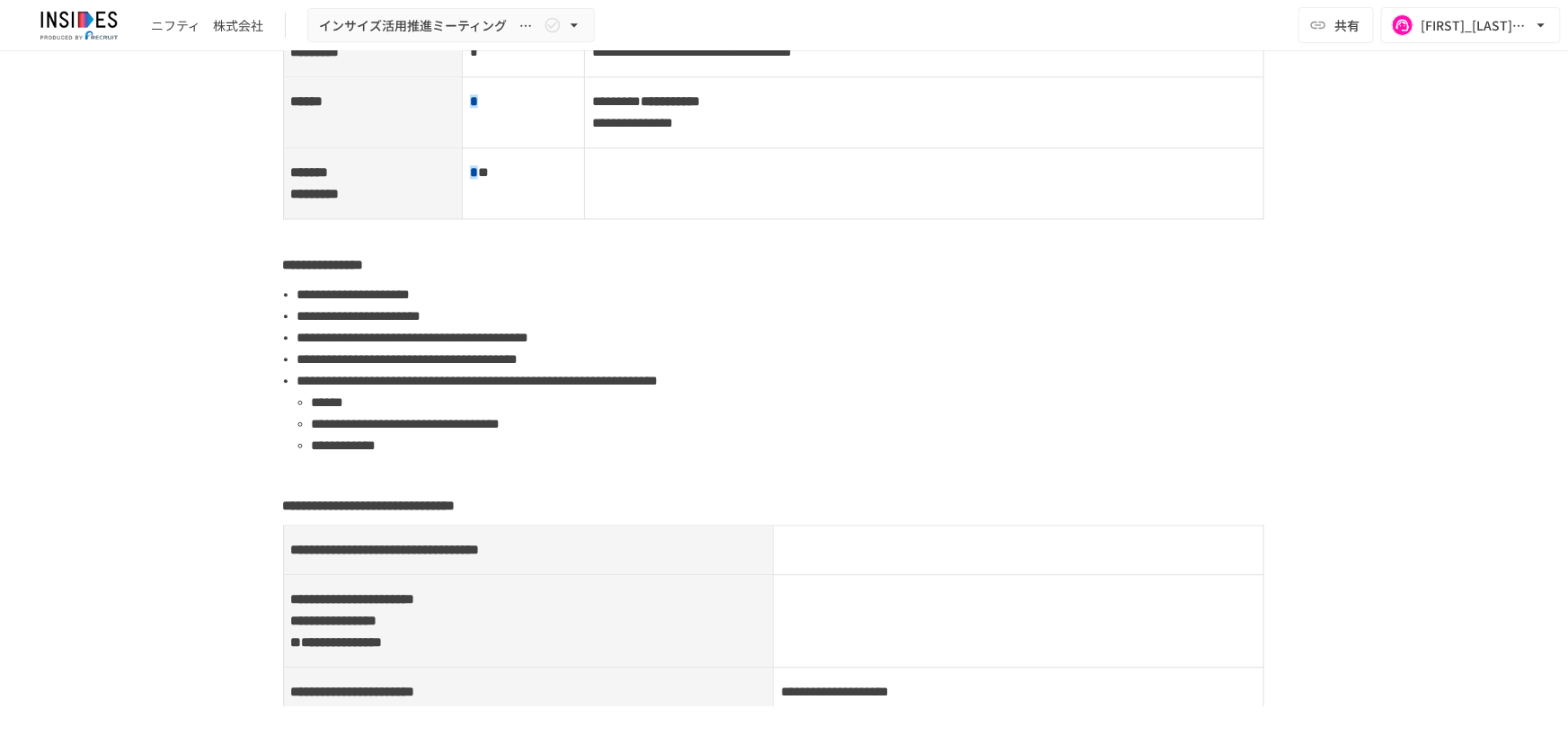 click at bounding box center (784, 475) 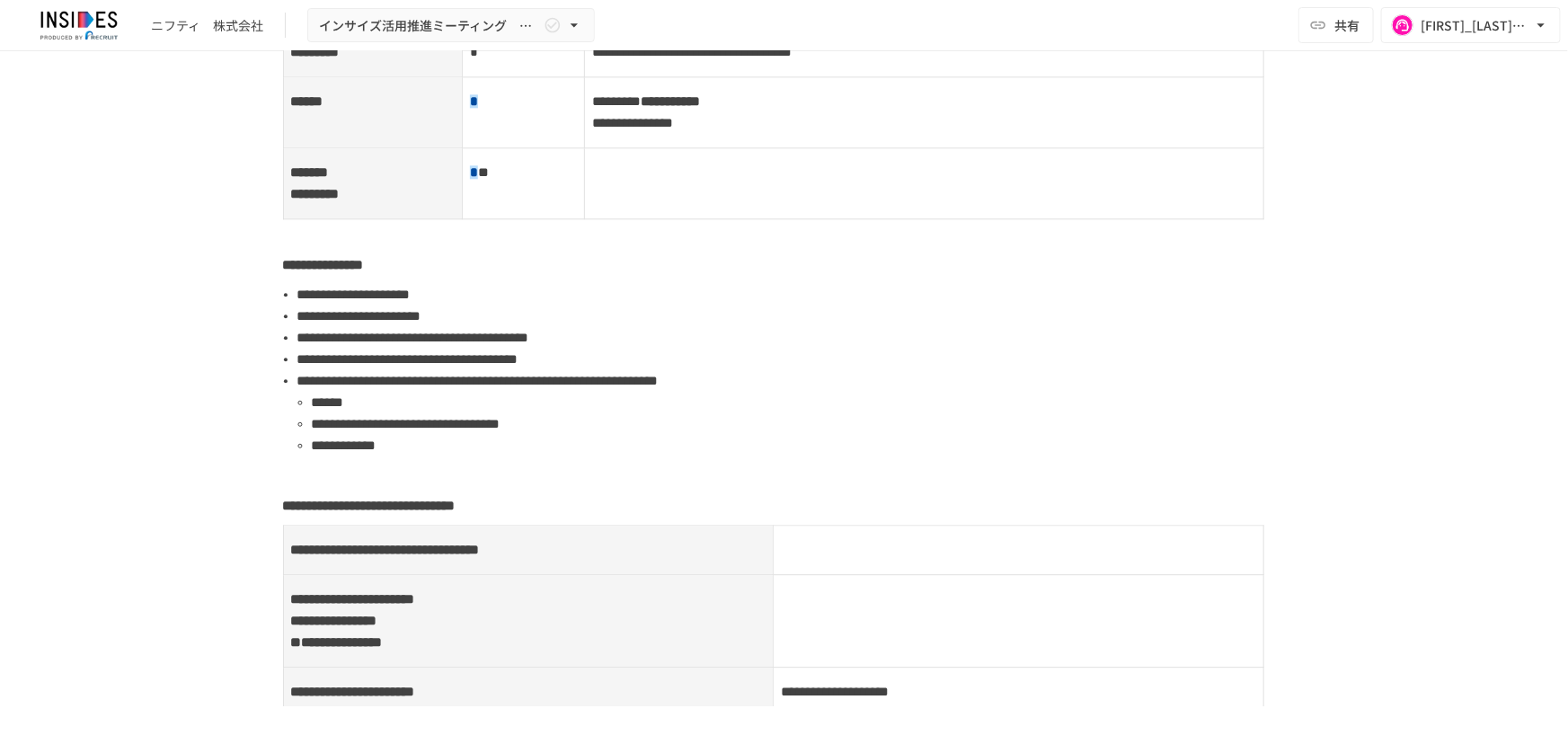 click at bounding box center (784, 475) 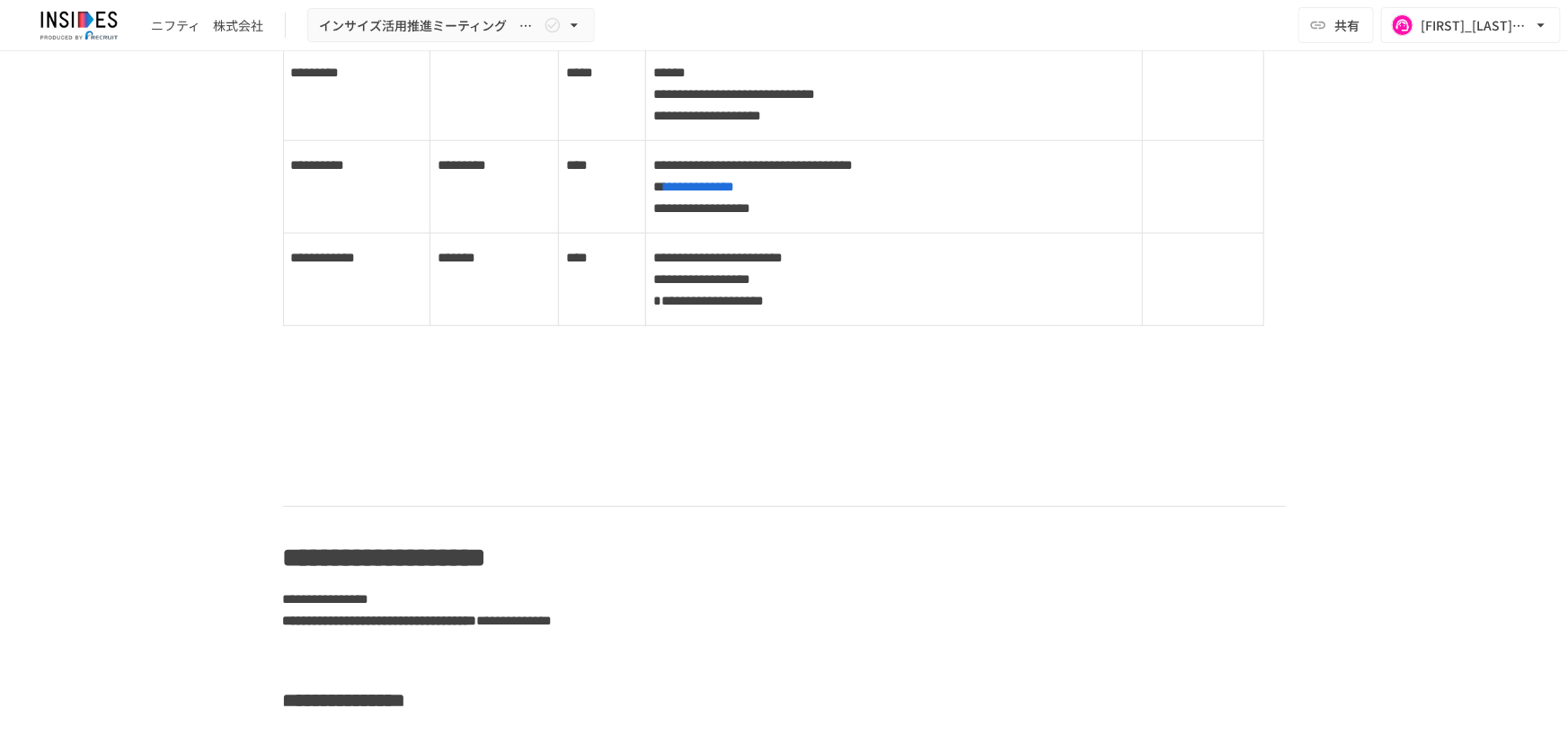 scroll, scrollTop: 4250, scrollLeft: 0, axis: vertical 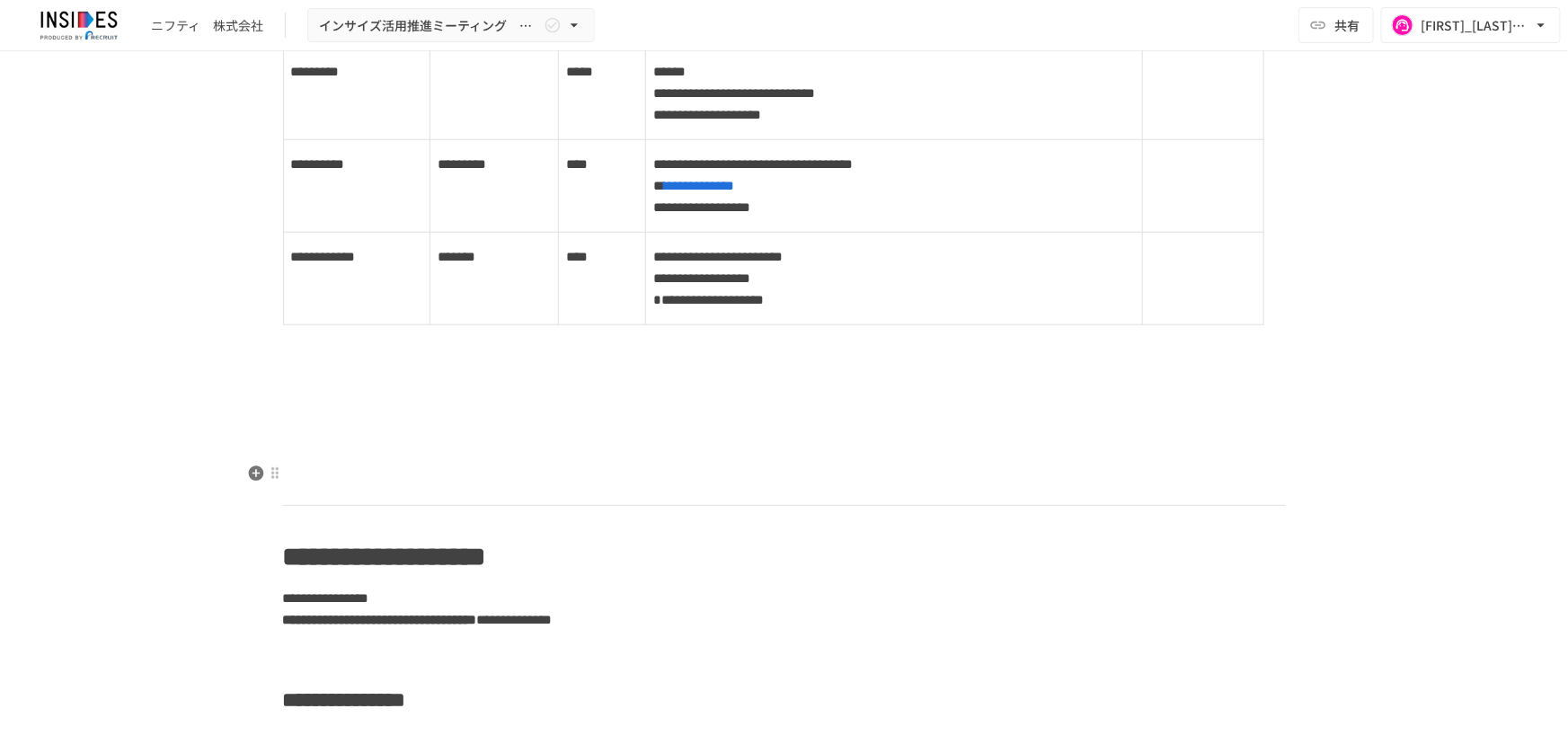 click on "**********" at bounding box center (784, -661) 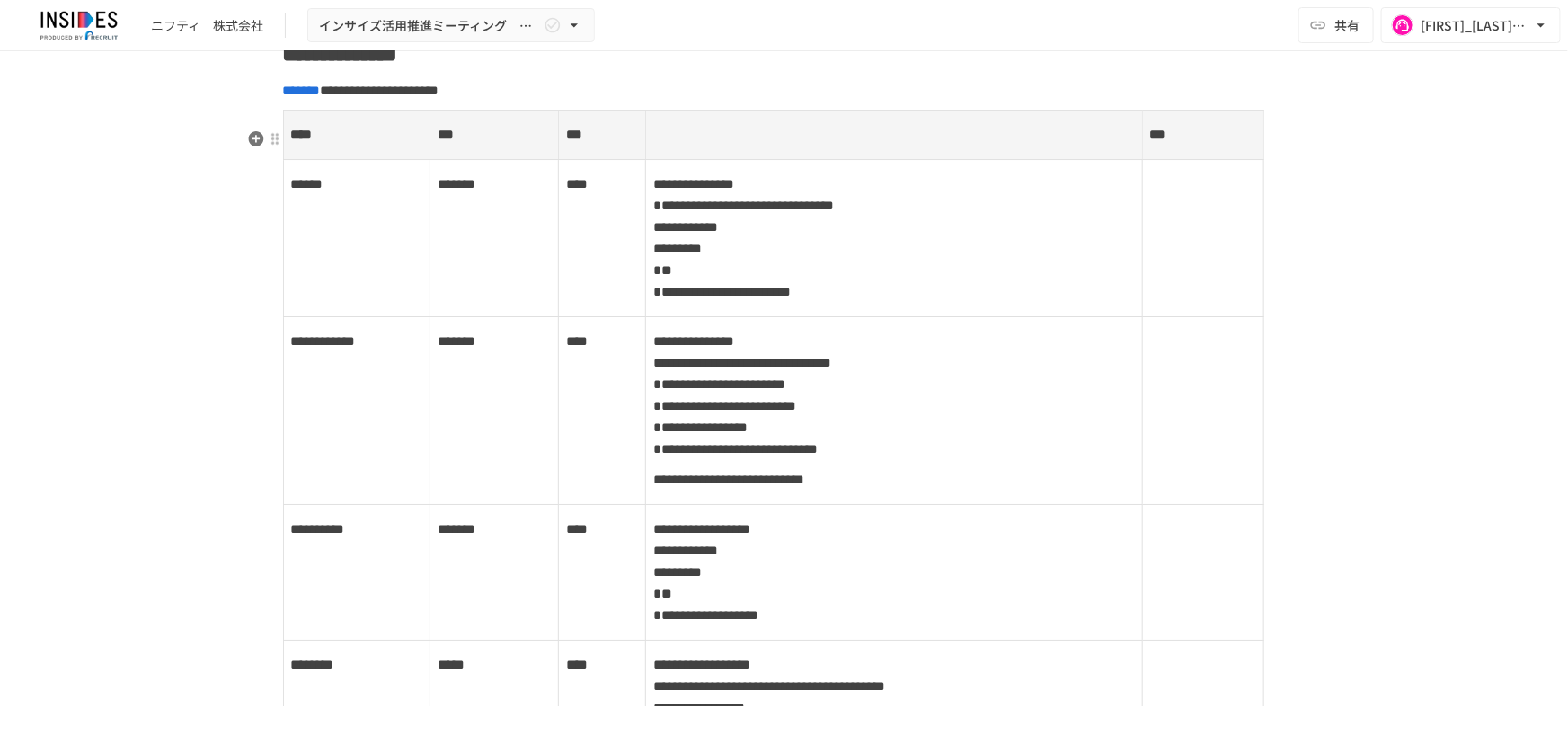 scroll, scrollTop: 3128, scrollLeft: 0, axis: vertical 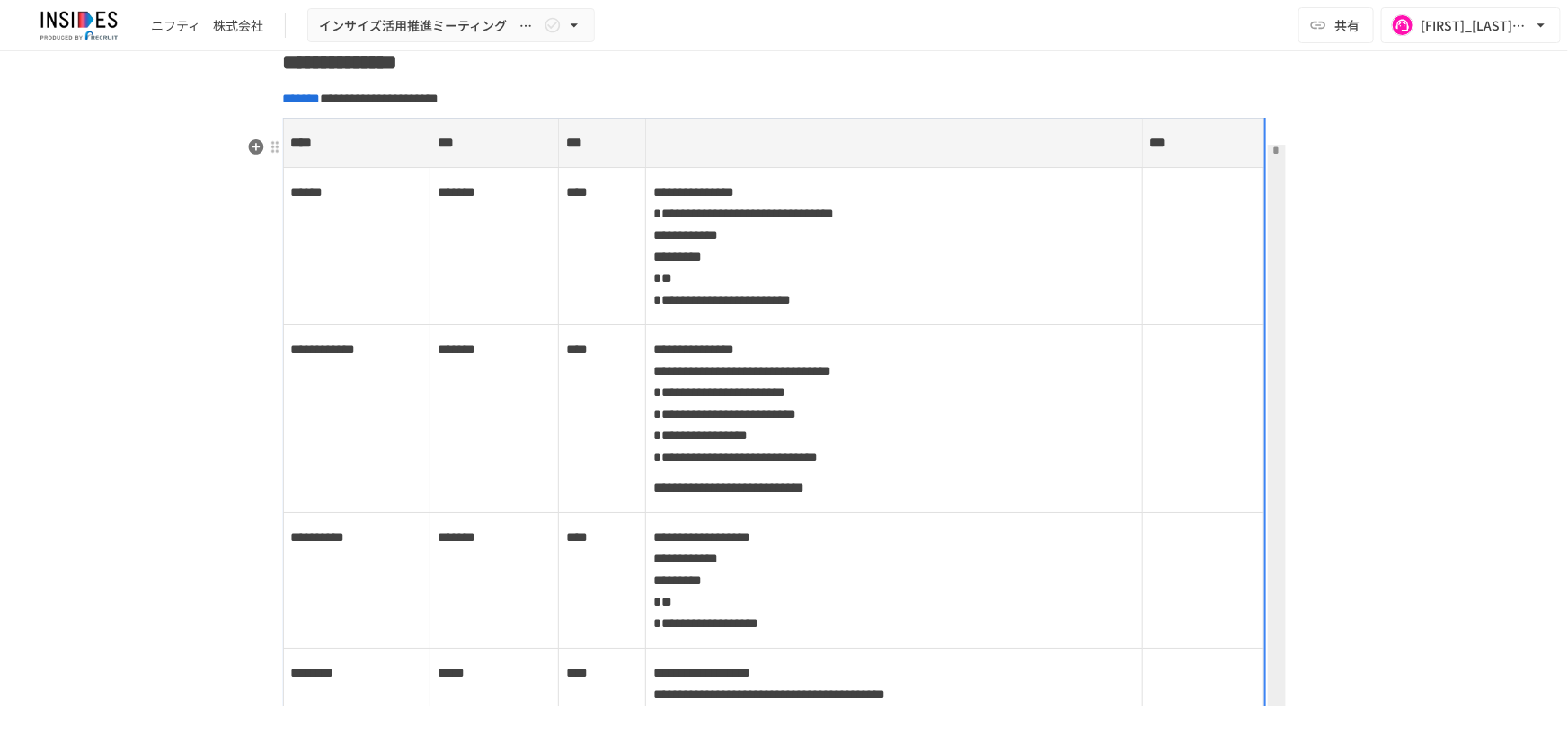 drag, startPoint x: 1258, startPoint y: 155, endPoint x: 1281, endPoint y: 155, distance: 23 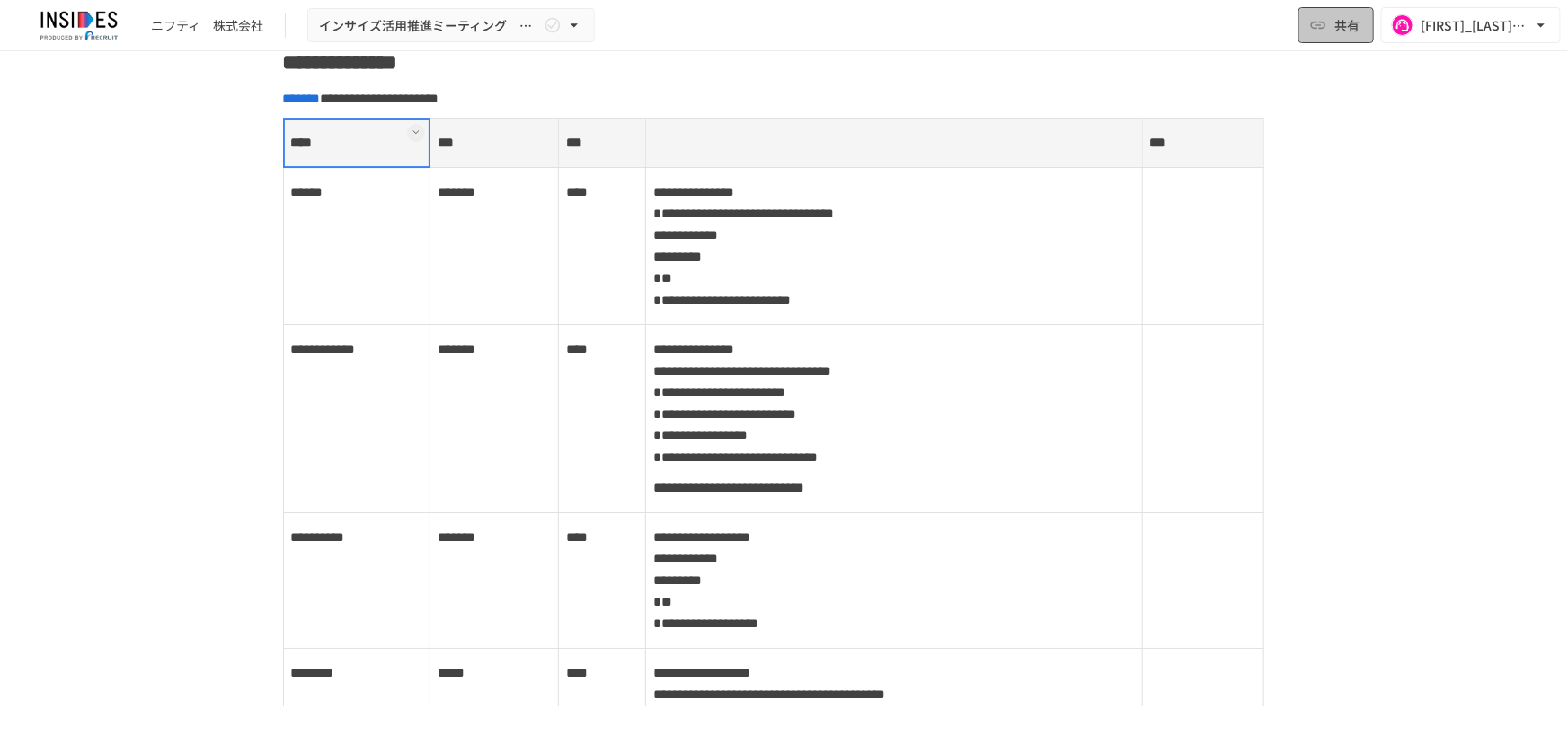 click on "共有" at bounding box center [1336, 25] 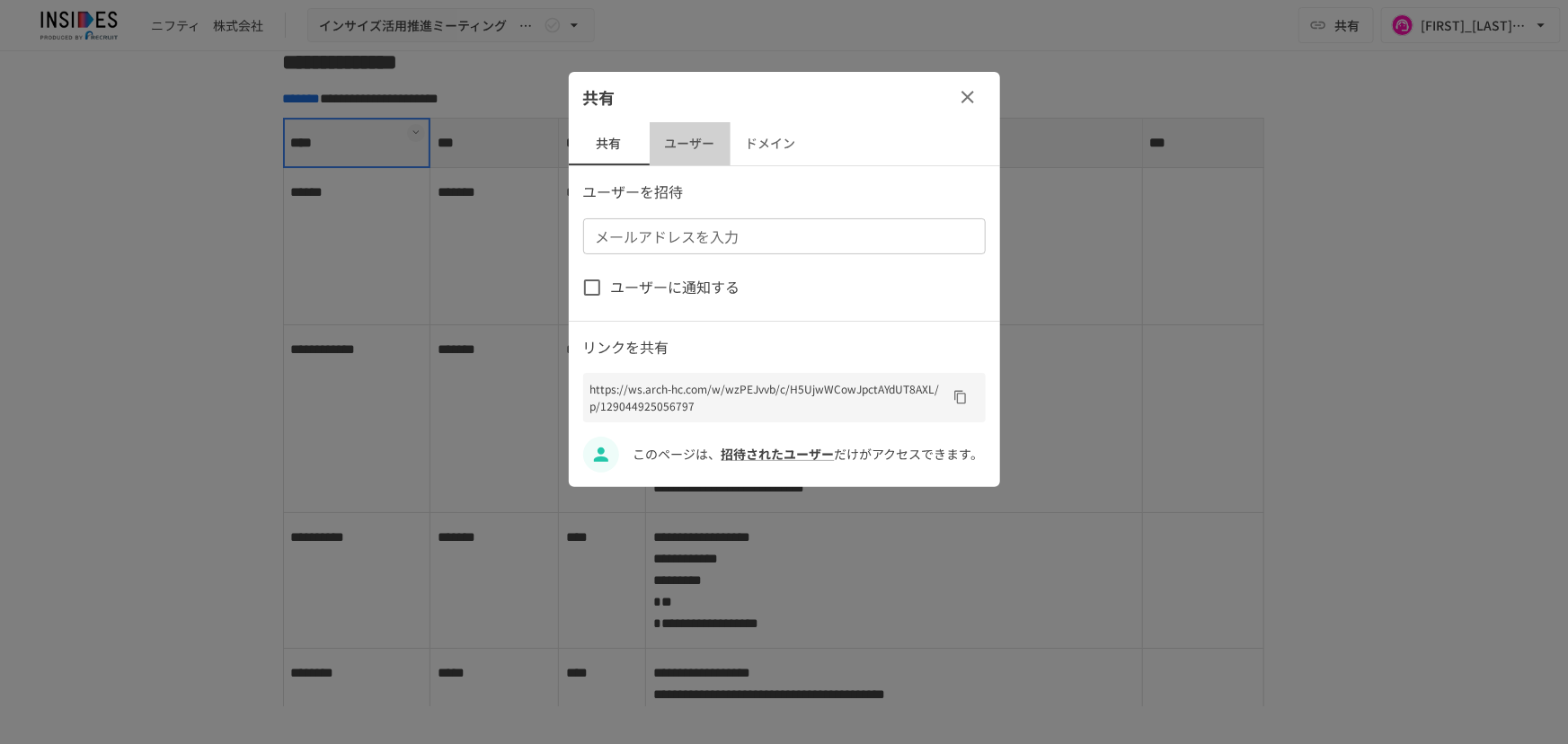 click on "ユーザー" at bounding box center [690, 144] 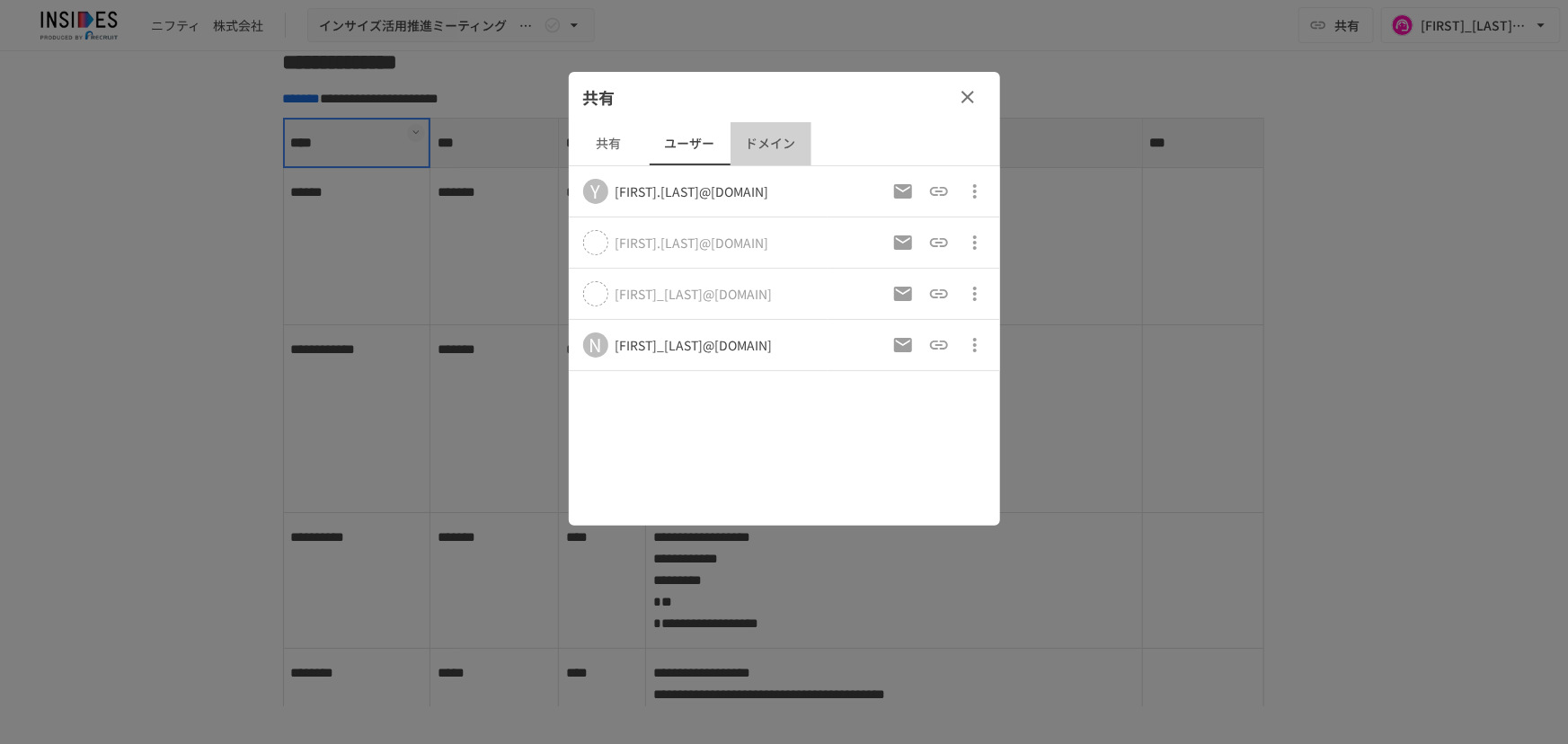 click on "ドメイン" at bounding box center (771, 144) 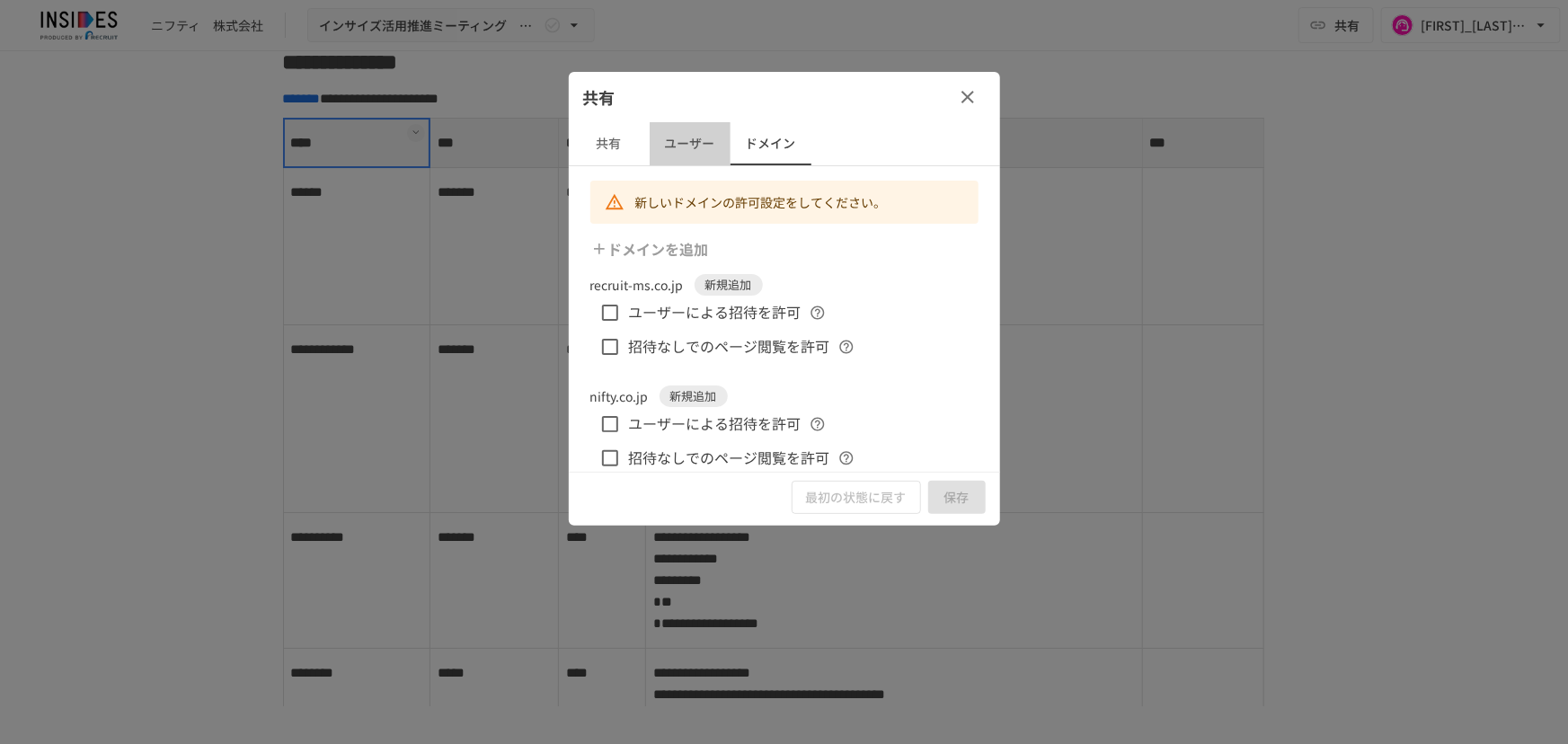 click on "ユーザー" at bounding box center [690, 144] 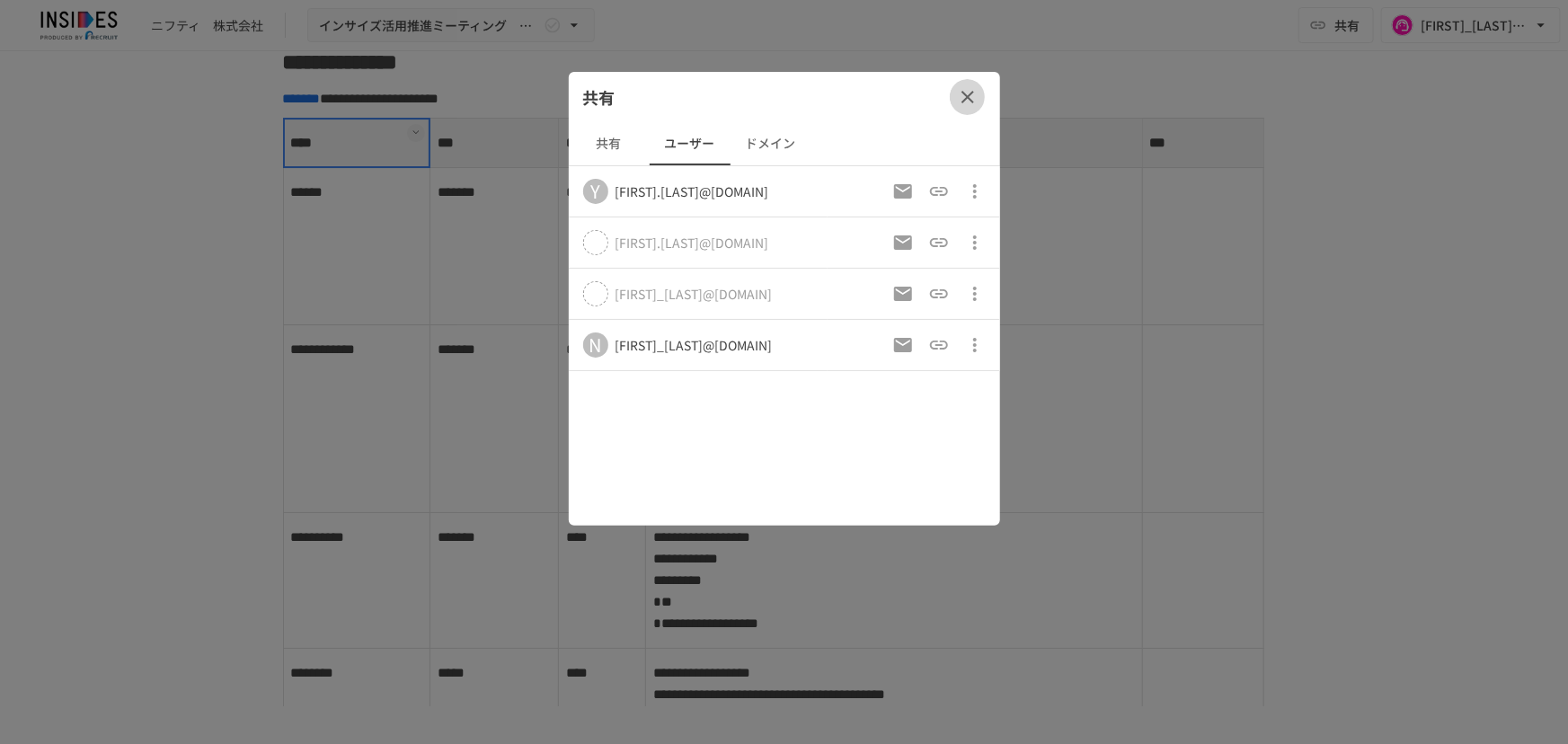 click 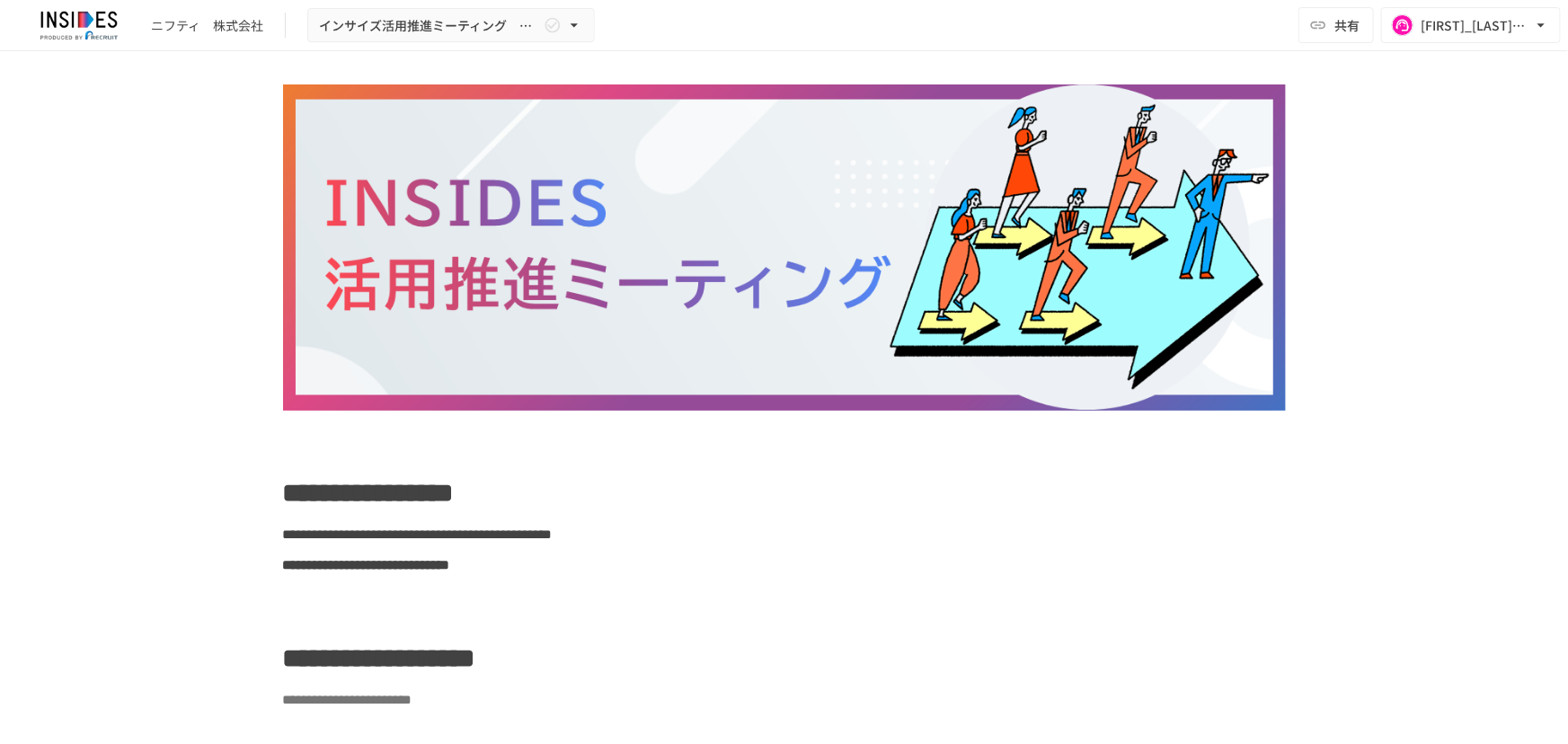 scroll, scrollTop: 0, scrollLeft: 0, axis: both 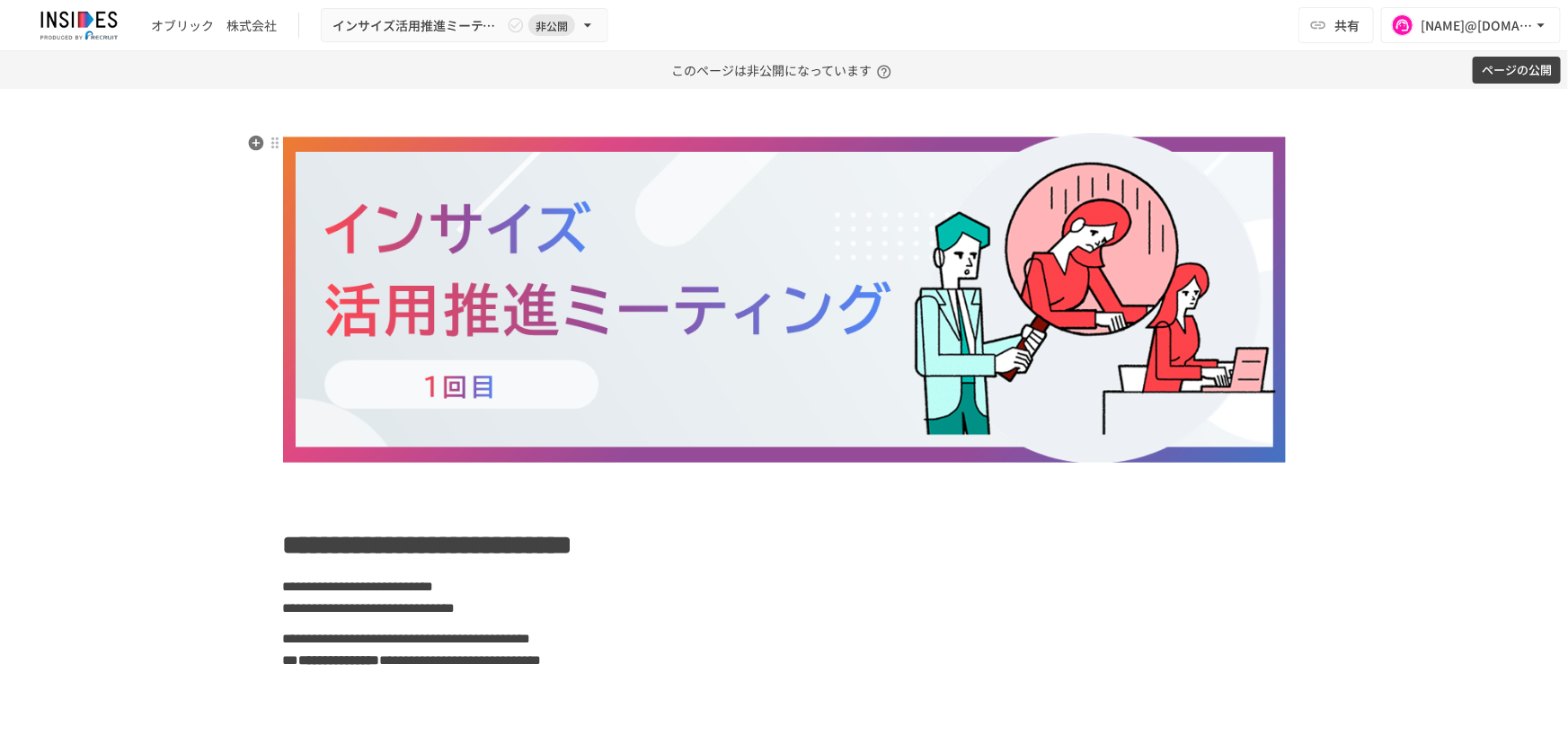 click at bounding box center (784, 297) 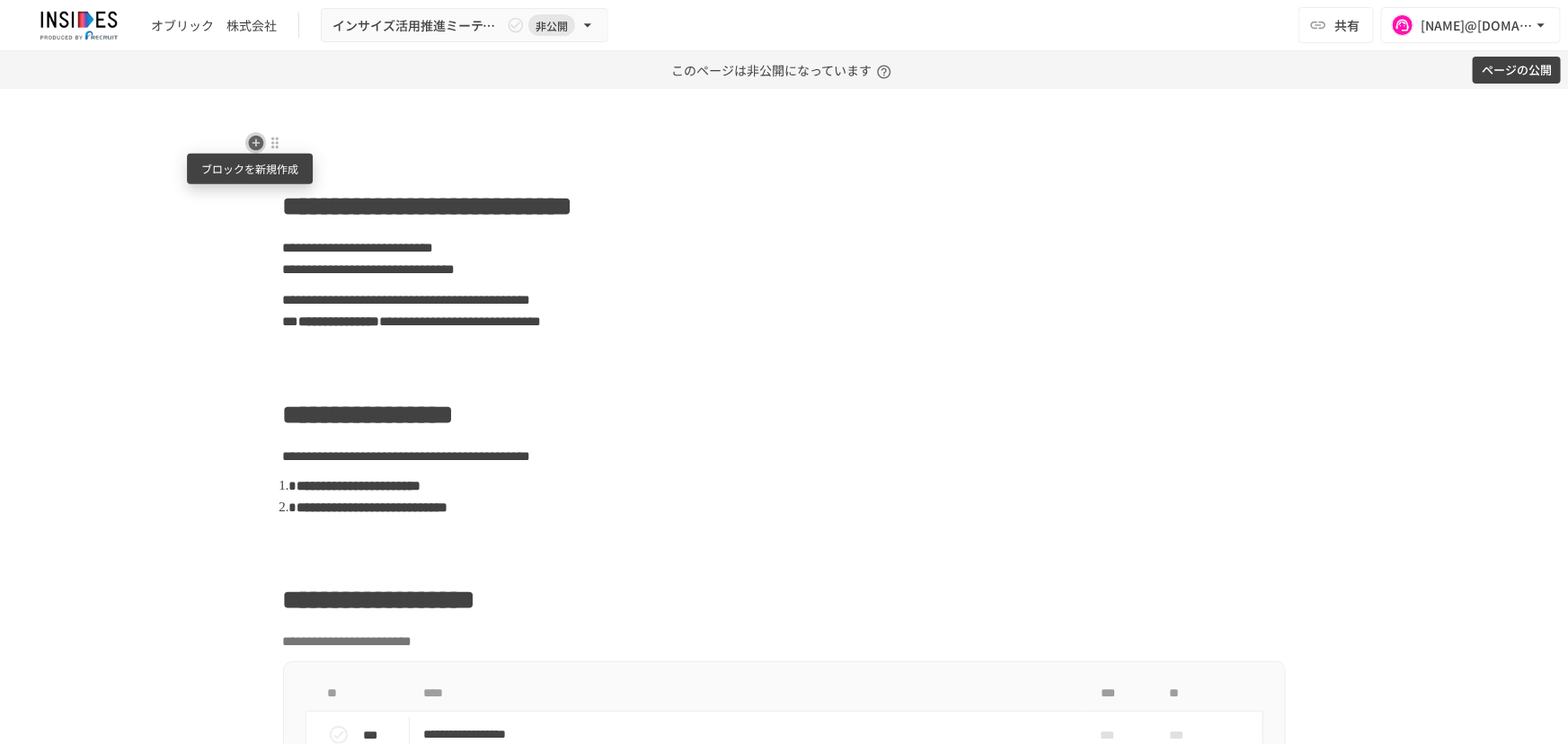 click 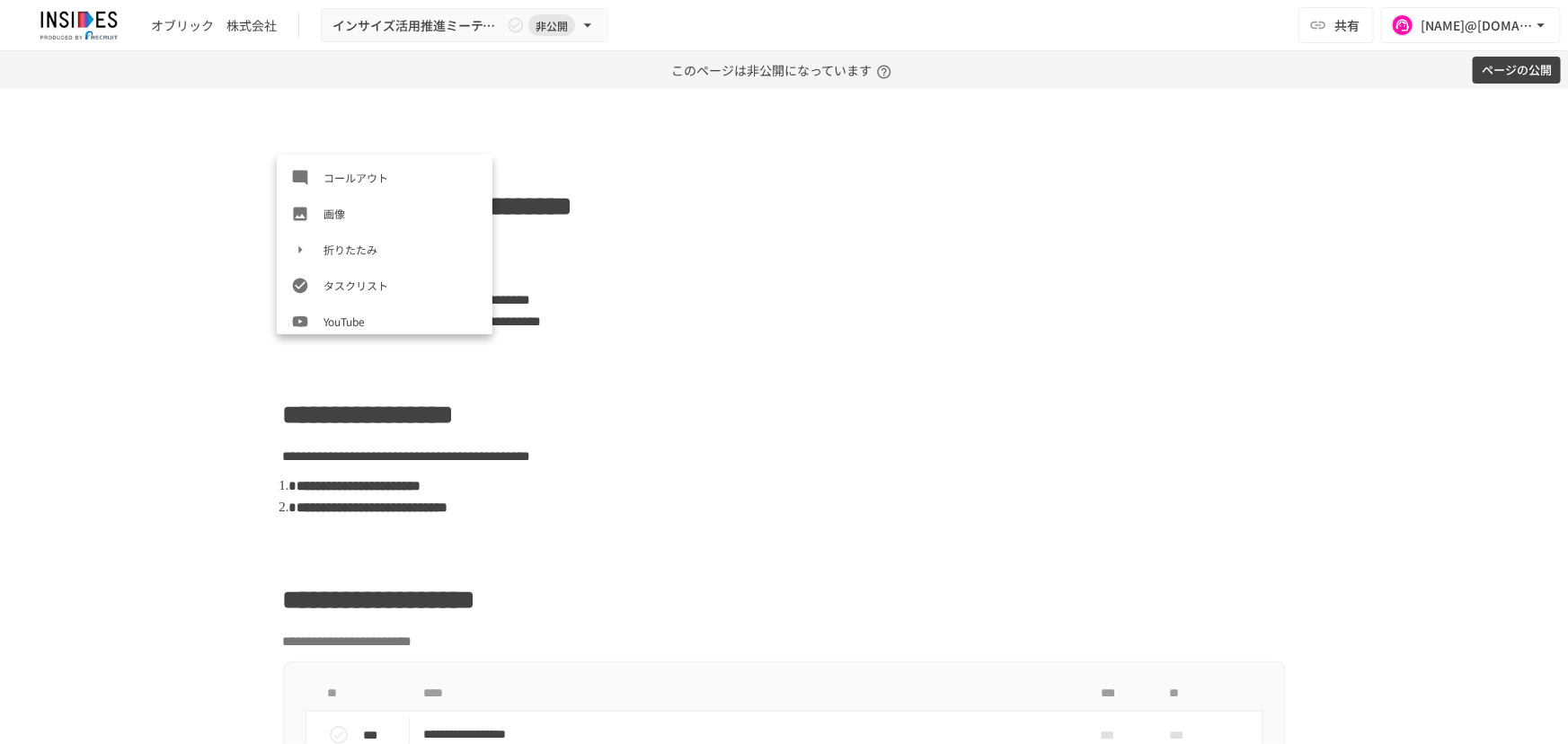 scroll, scrollTop: 314, scrollLeft: 0, axis: vertical 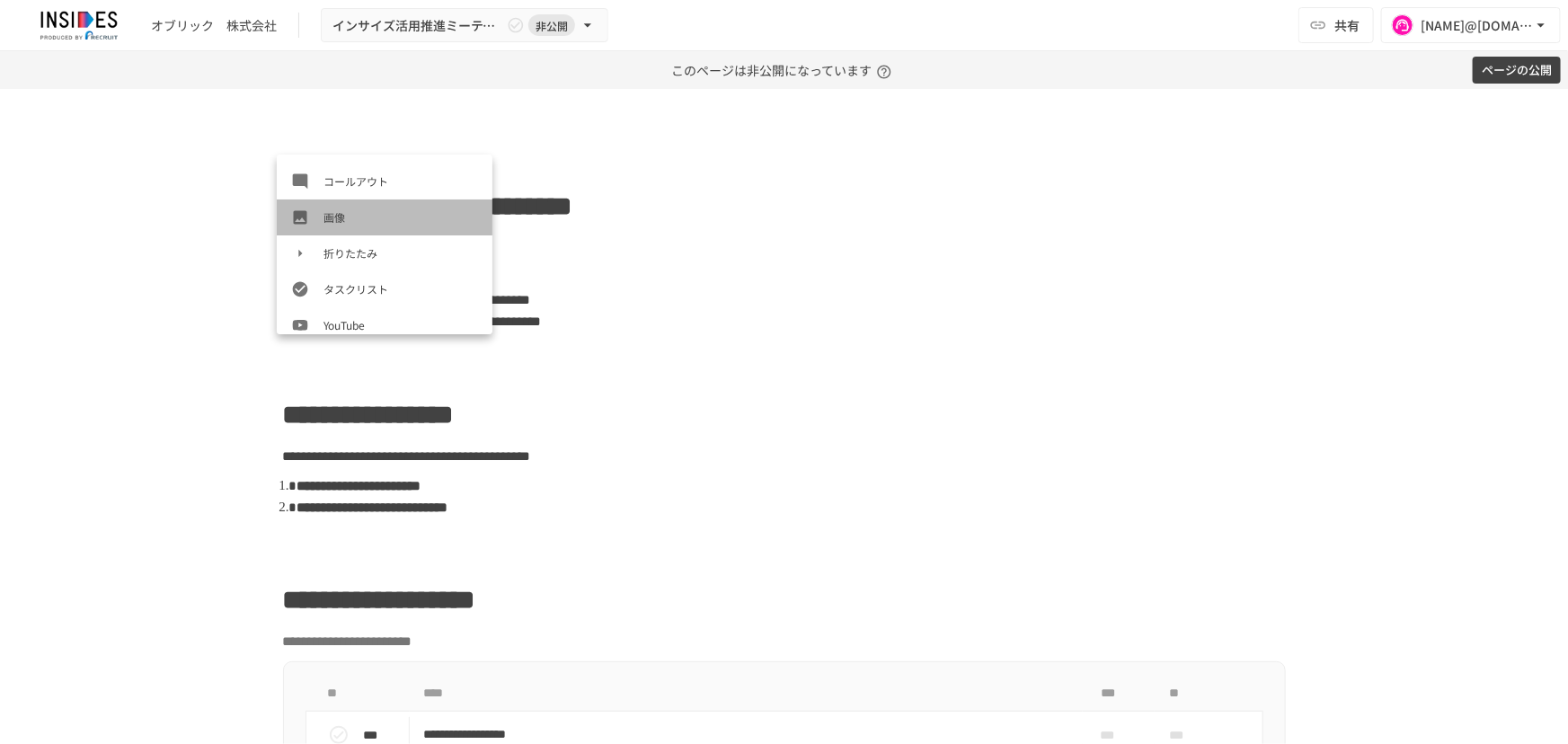 click on "画像" at bounding box center (401, 217) 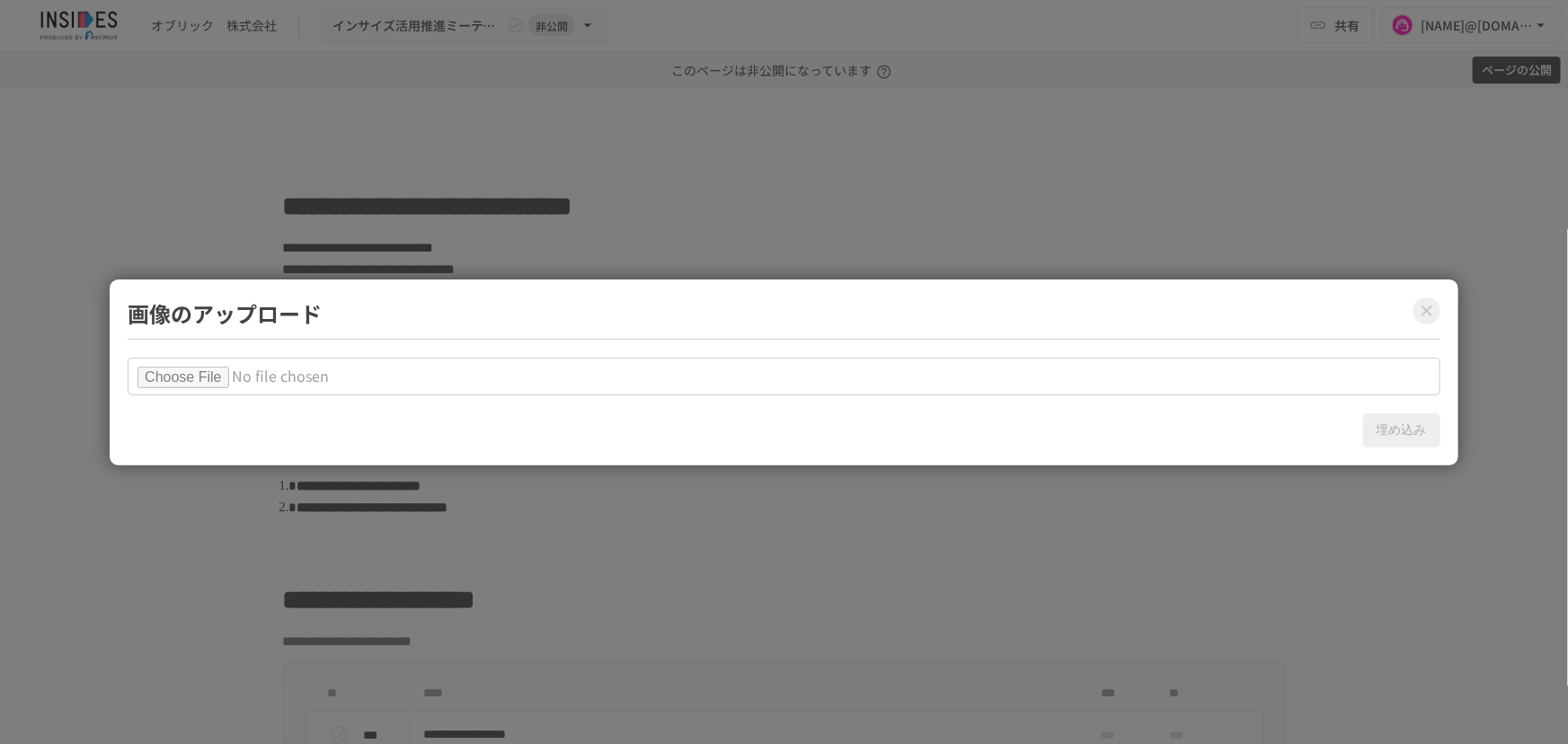click at bounding box center (784, 376) 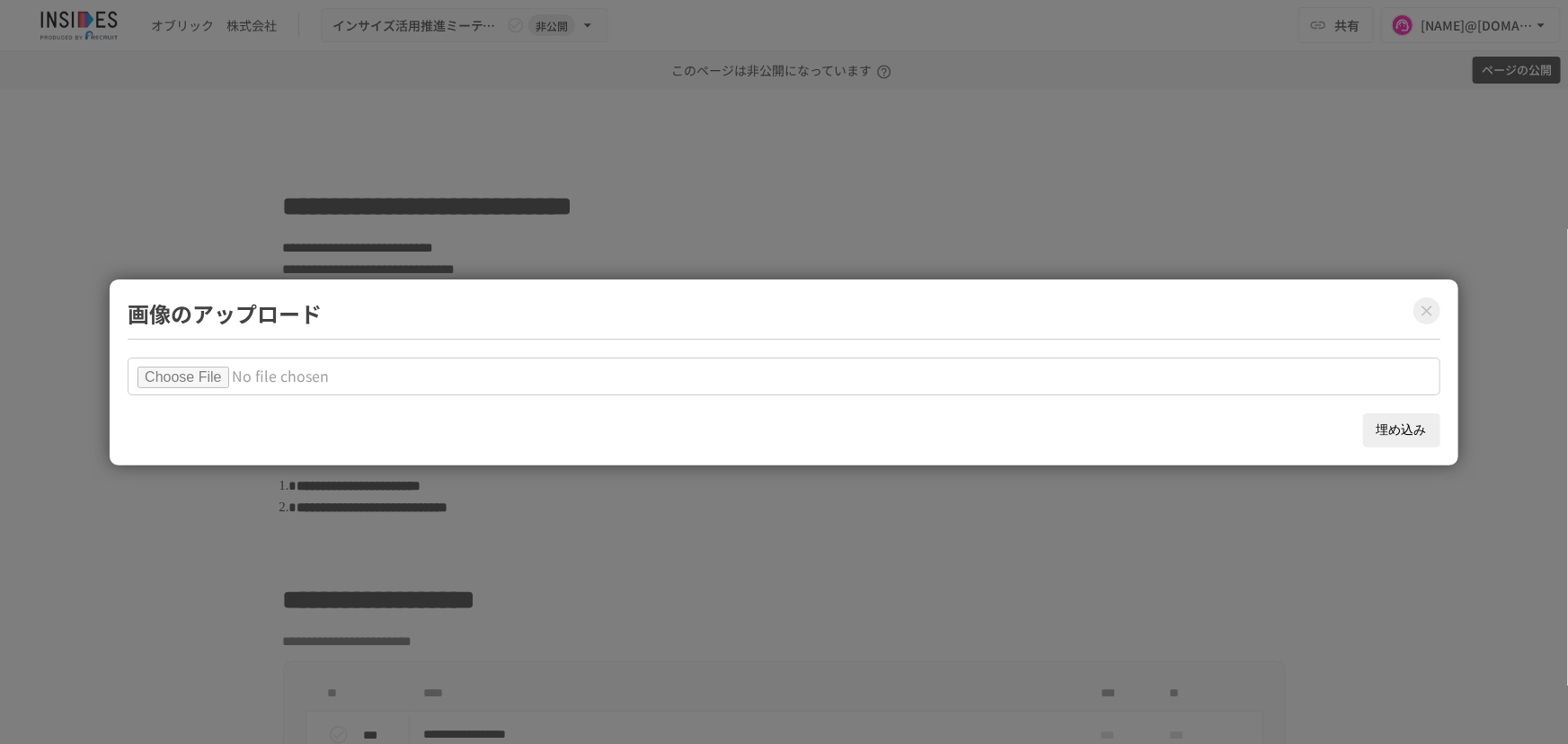 click on "埋め込み" at bounding box center [1402, 430] 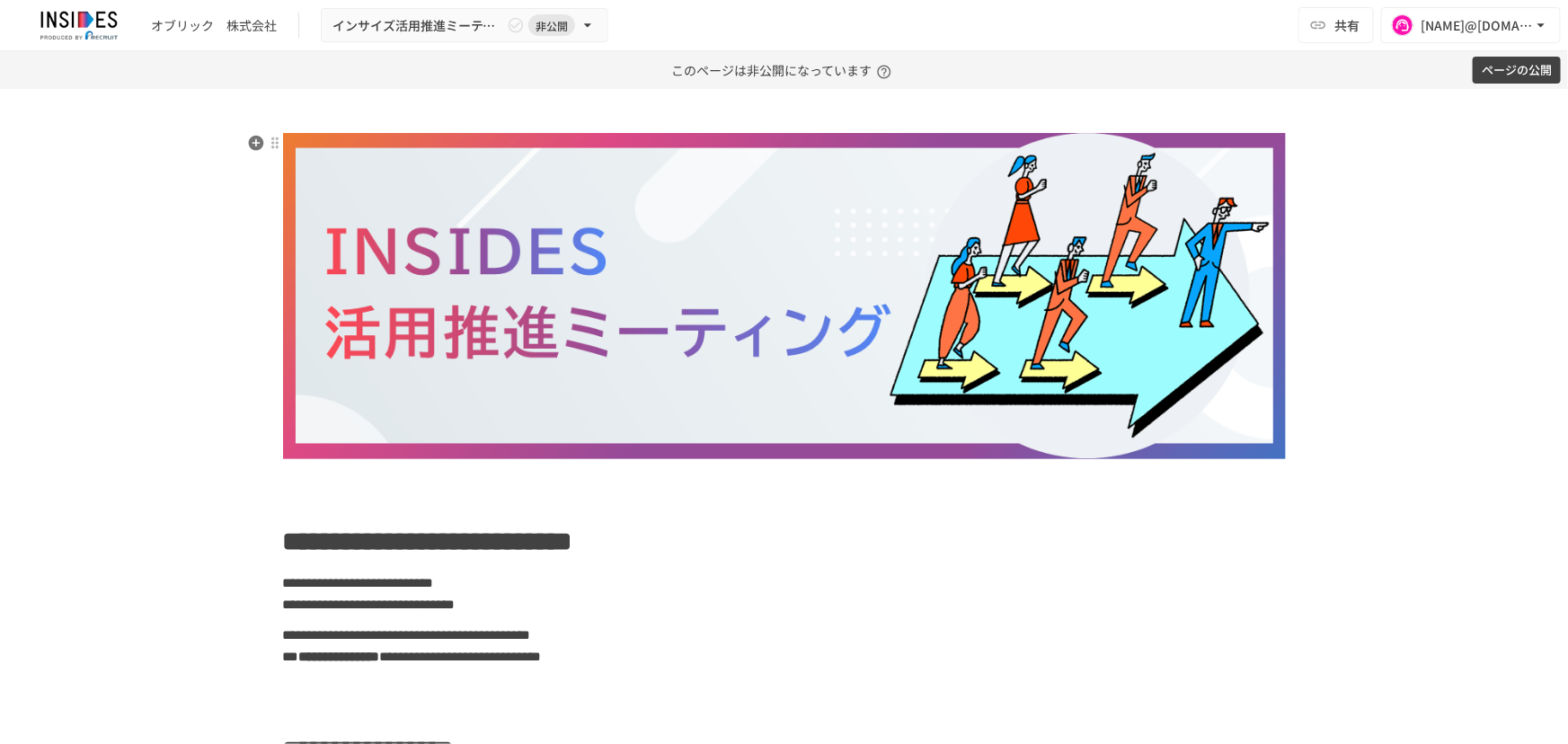 click on "**********" at bounding box center [784, 3339] 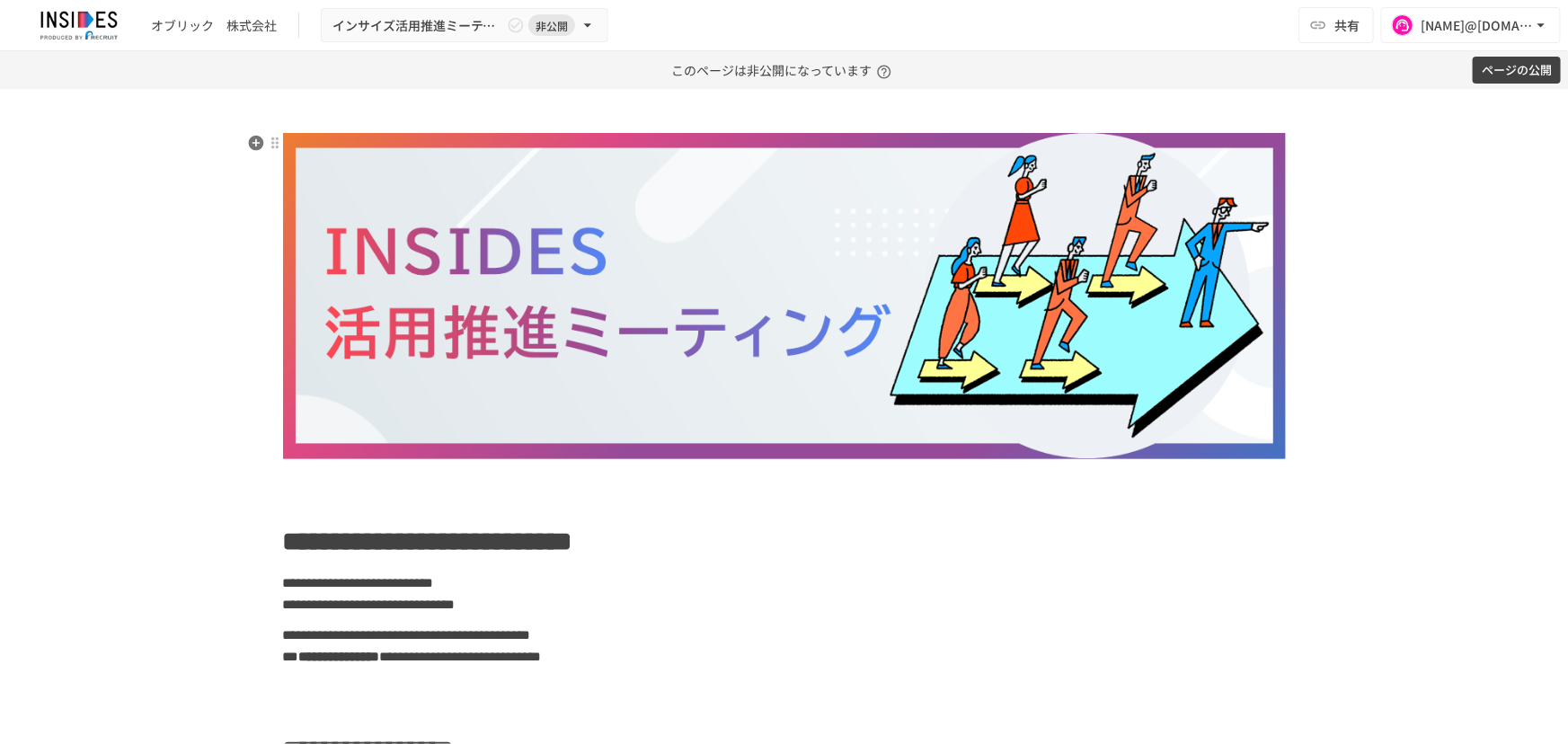 scroll, scrollTop: 75, scrollLeft: 0, axis: vertical 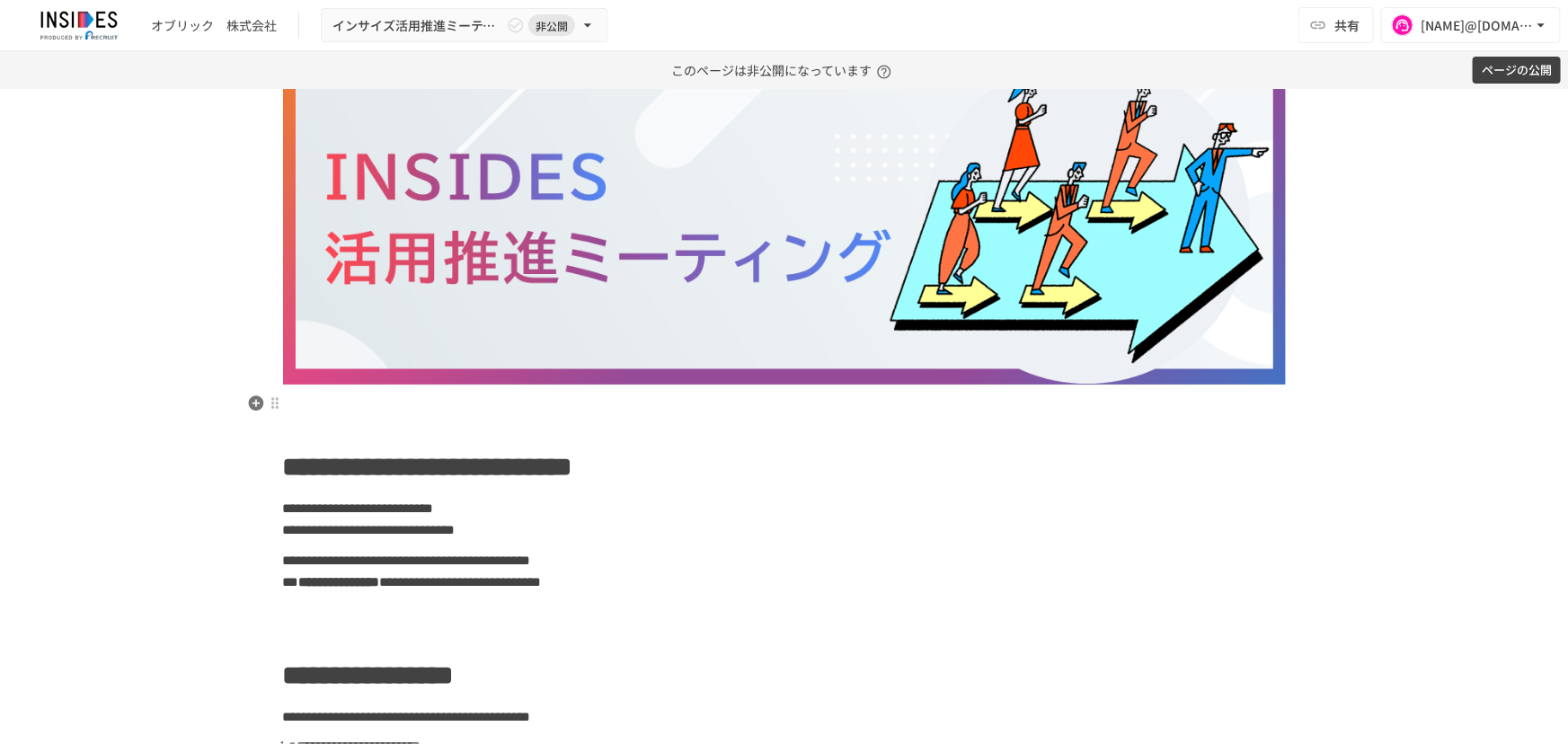 click on "**********" at bounding box center (784, 3264) 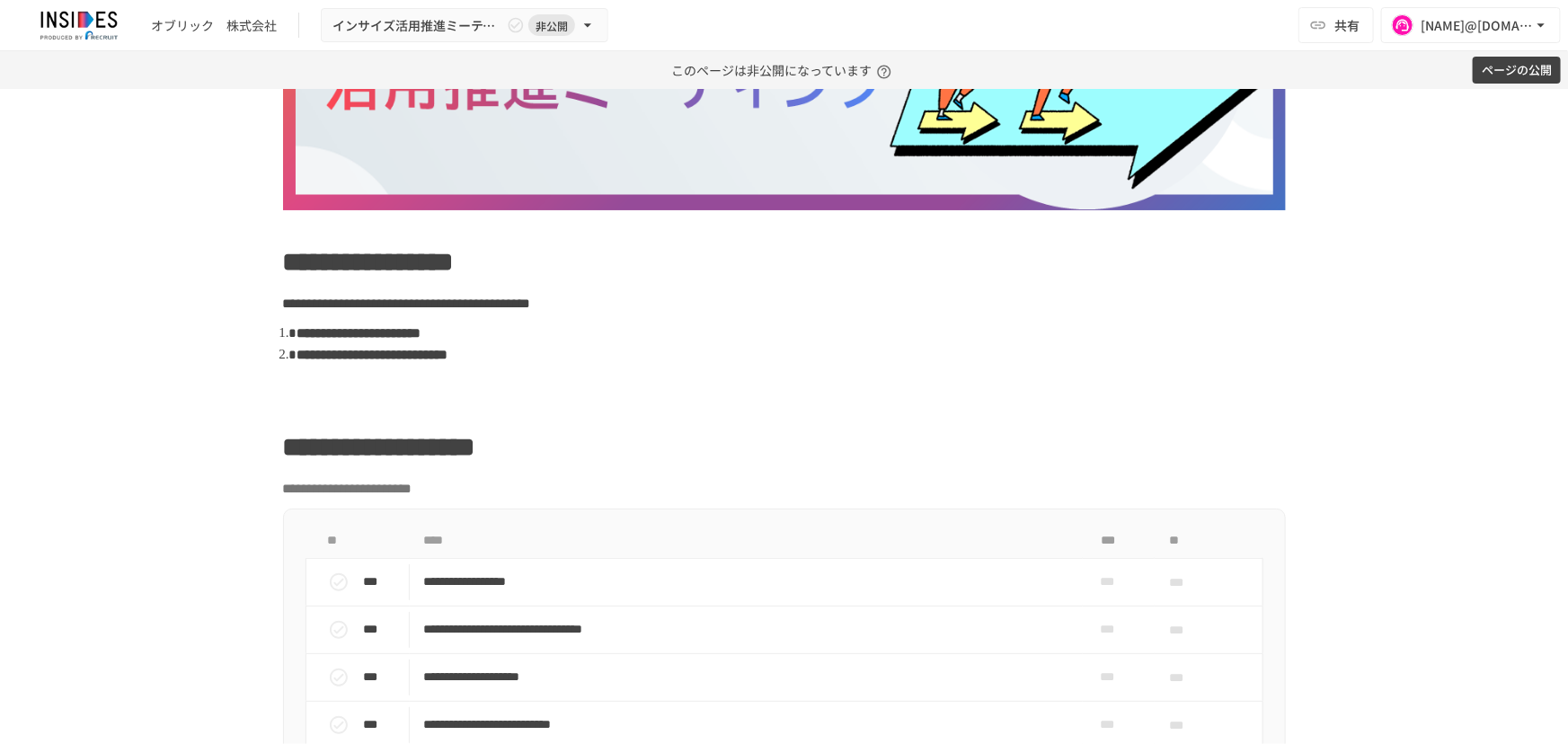 scroll, scrollTop: 250, scrollLeft: 0, axis: vertical 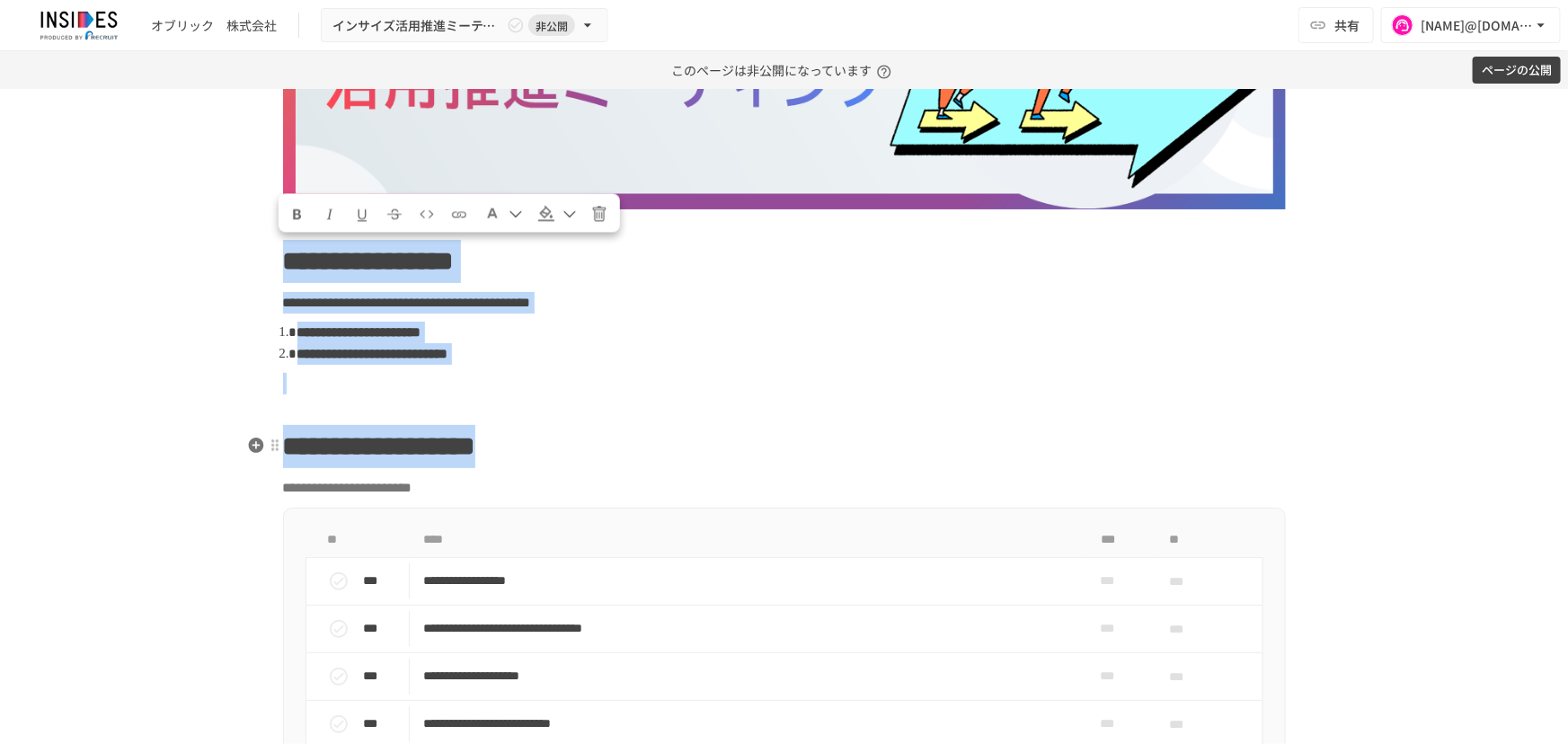 click on "**********" at bounding box center [784, 2970] 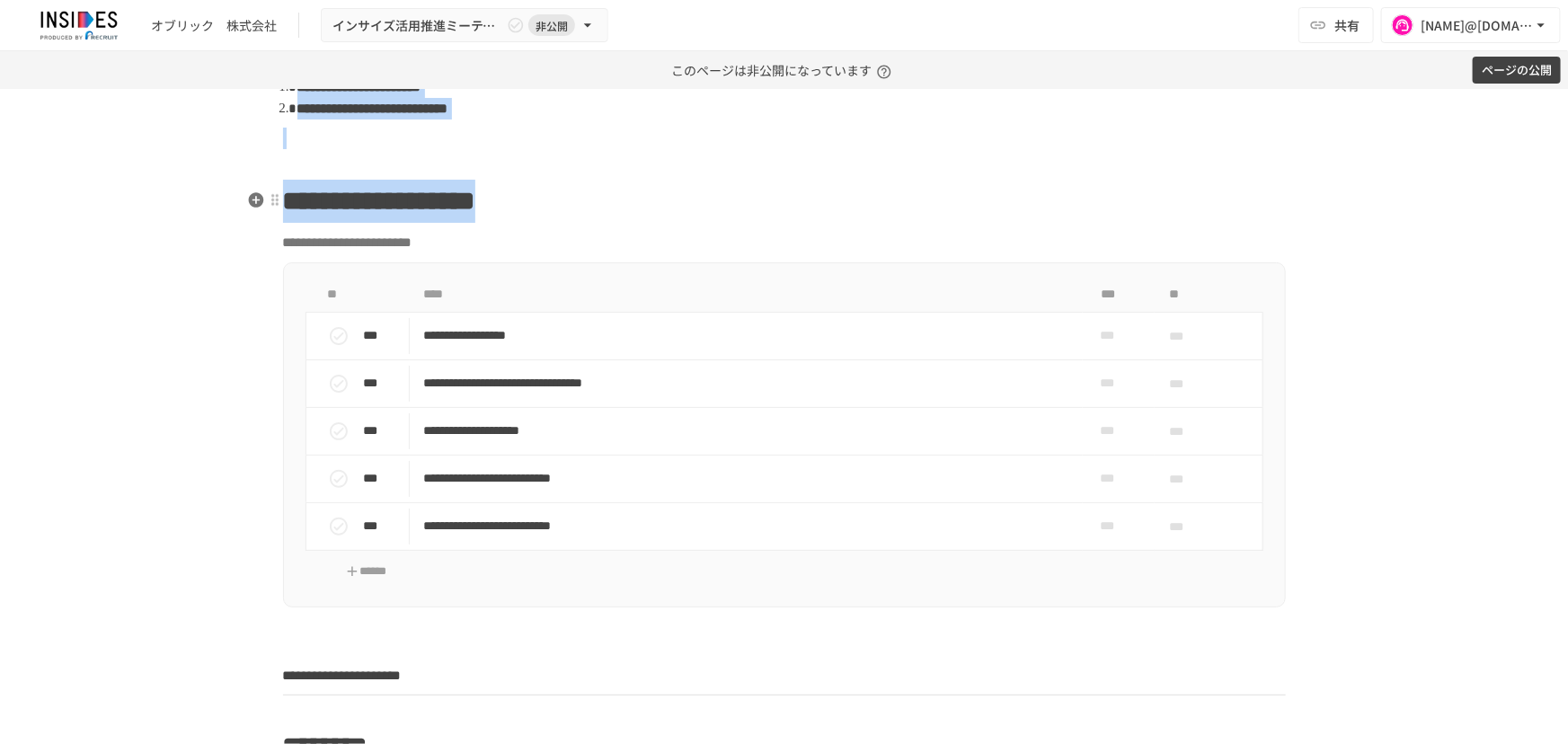 scroll, scrollTop: 496, scrollLeft: 0, axis: vertical 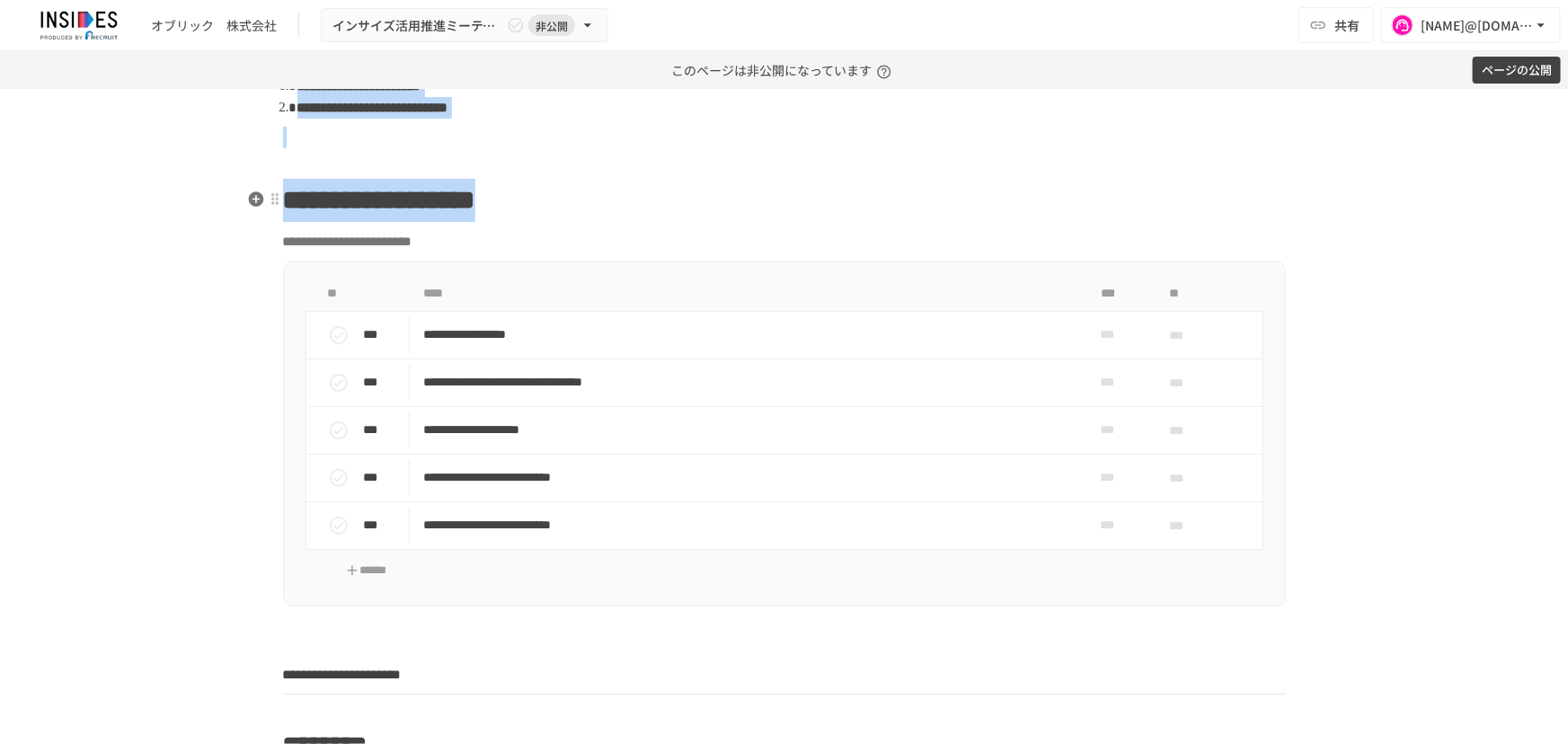 click on "**********" at bounding box center [784, 2724] 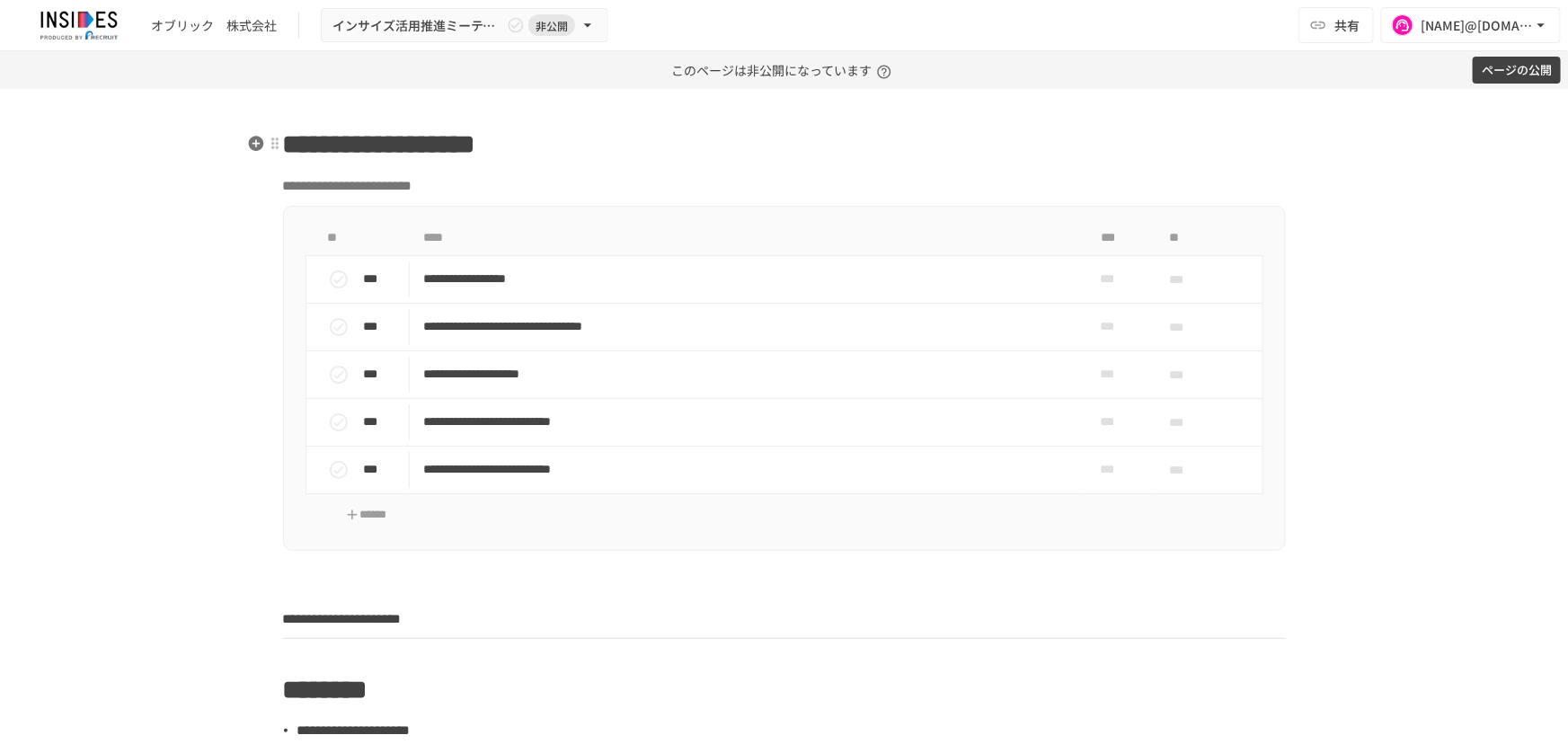 scroll, scrollTop: 446, scrollLeft: 0, axis: vertical 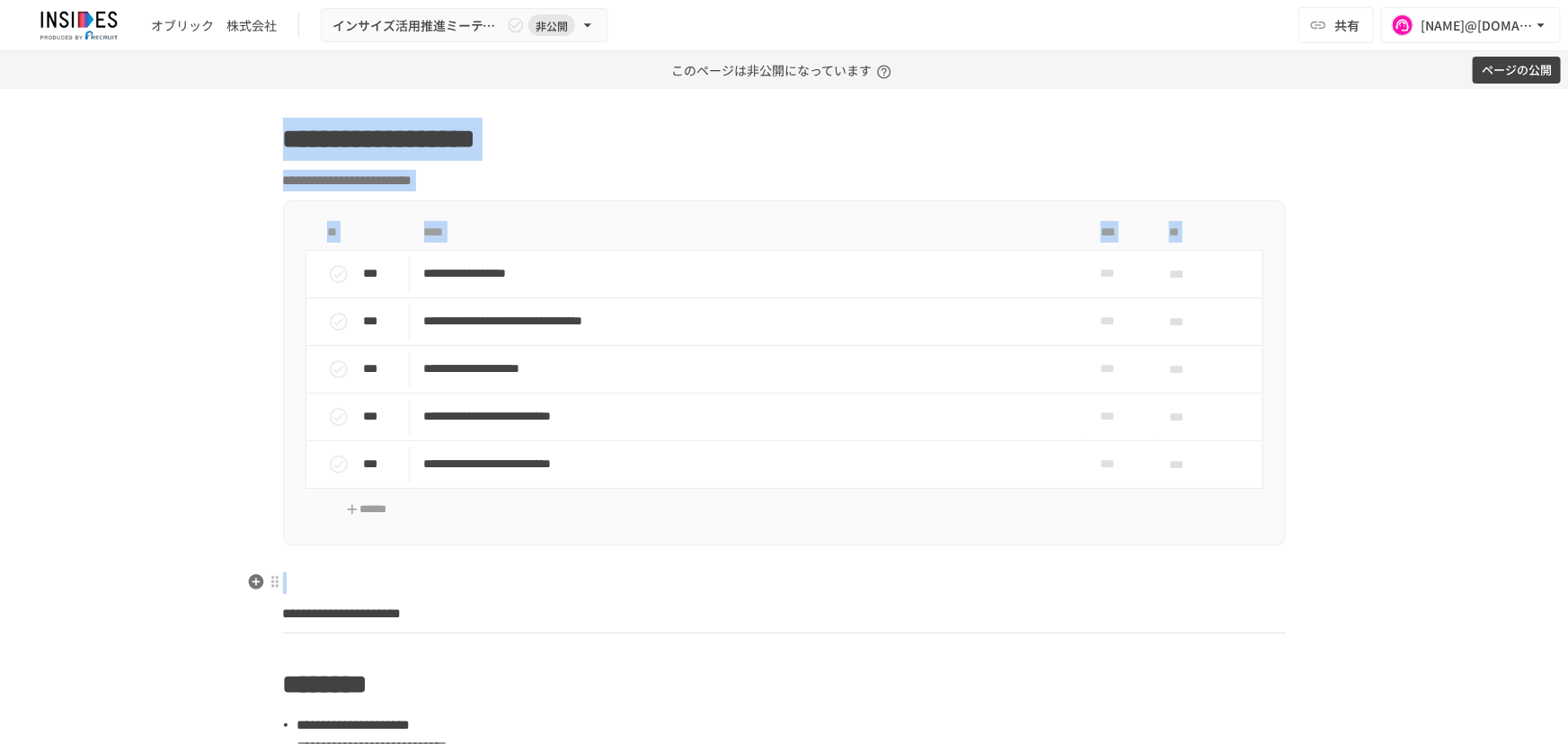 click at bounding box center (784, 583) 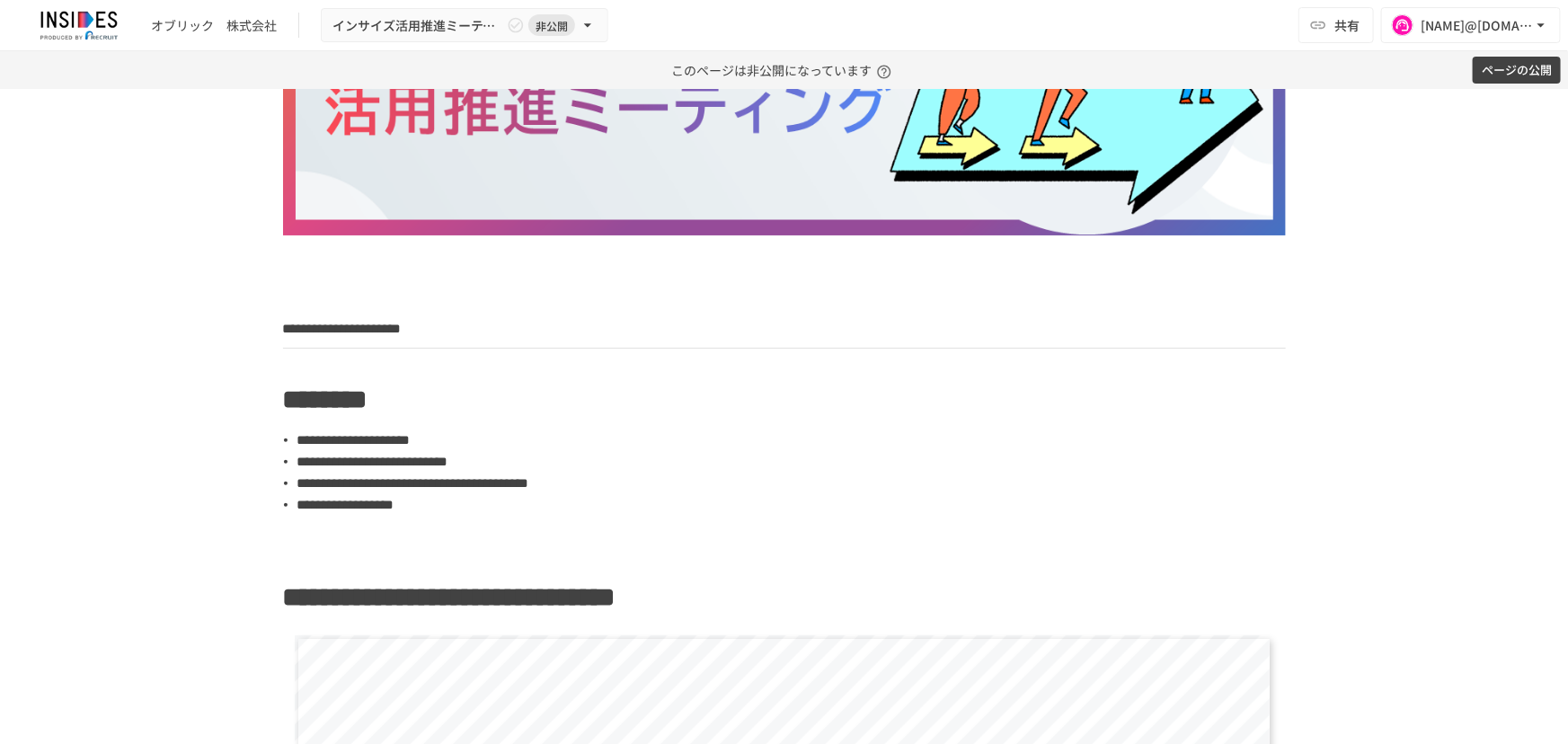 scroll, scrollTop: 226, scrollLeft: 0, axis: vertical 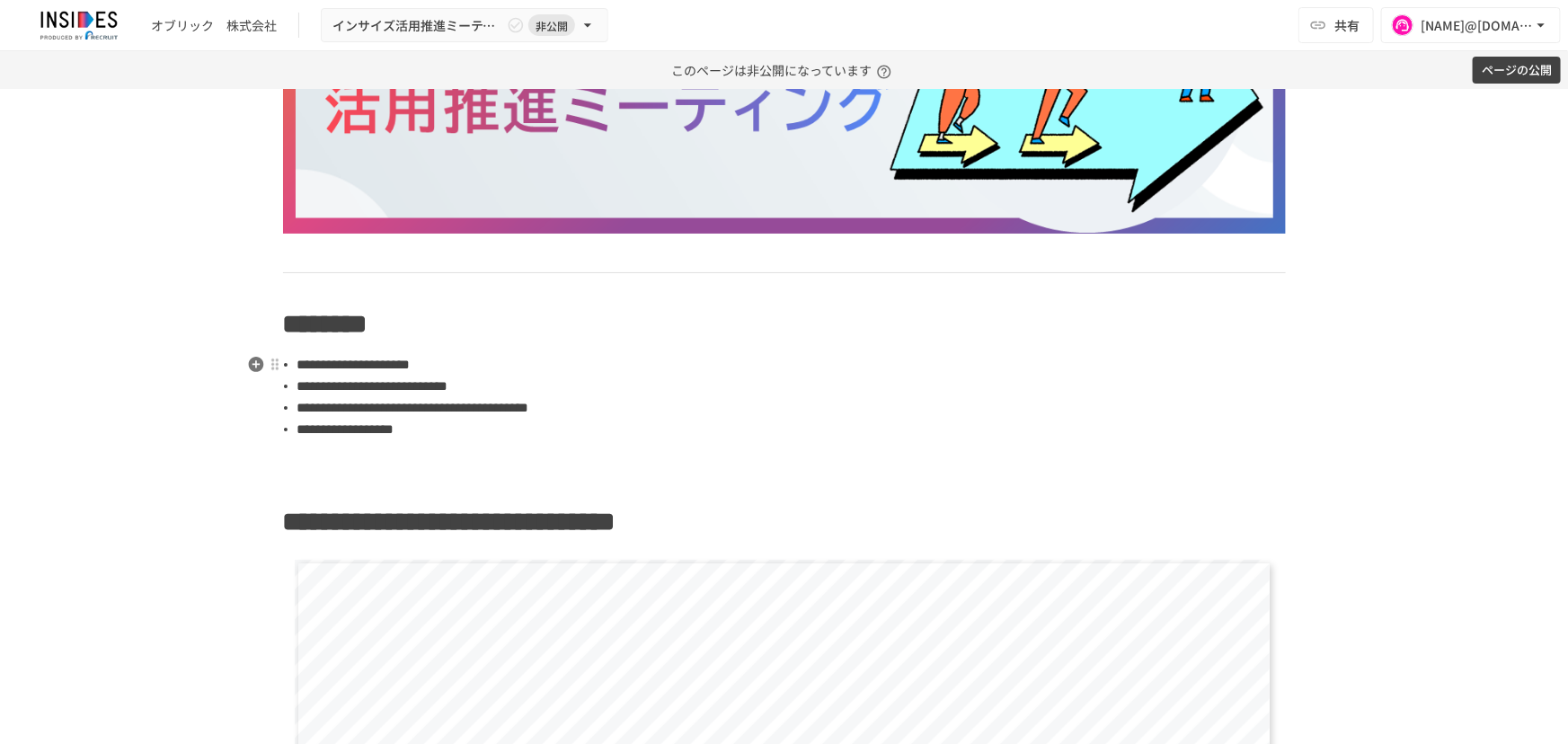 click on "**********" at bounding box center (354, 364) 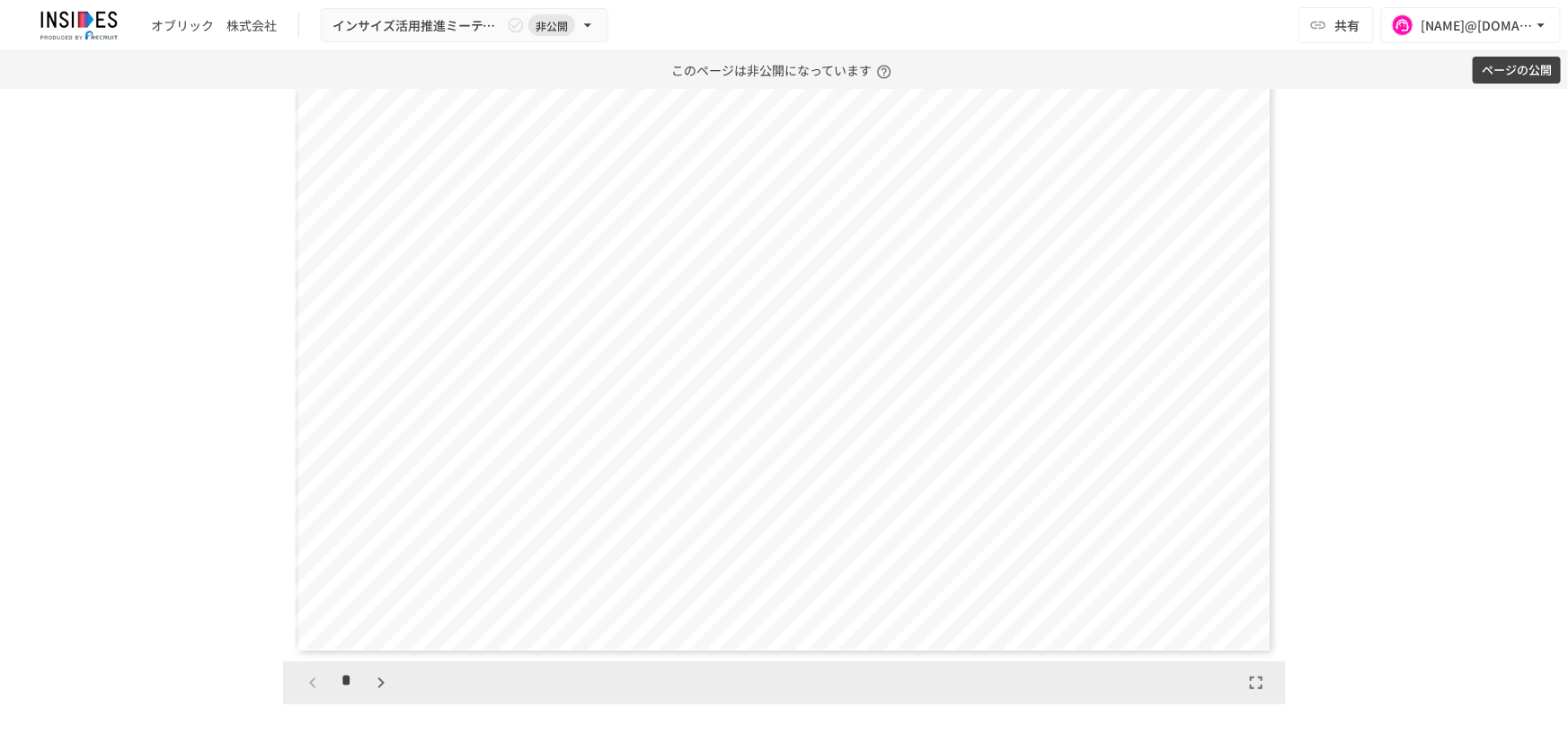 scroll, scrollTop: 810, scrollLeft: 0, axis: vertical 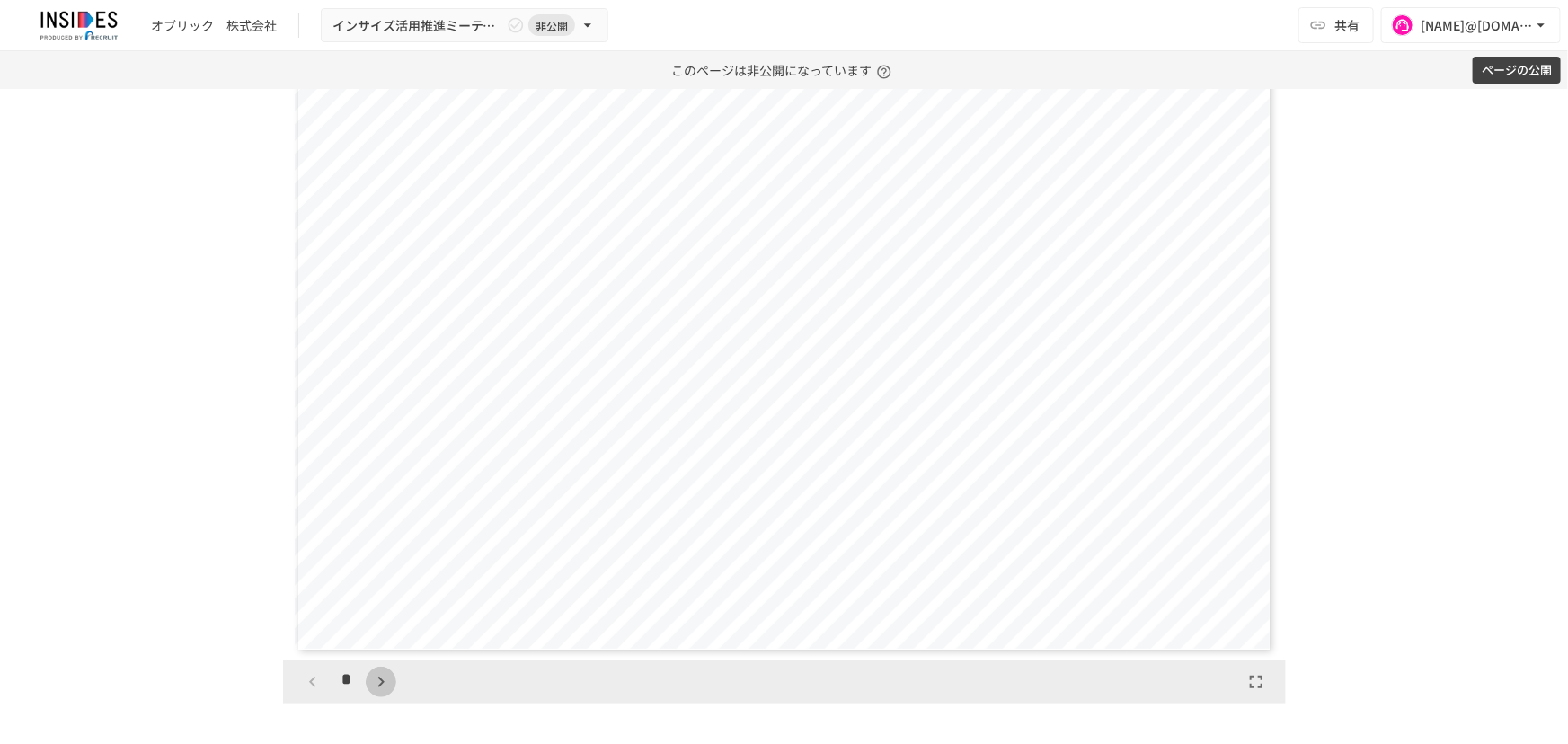 click 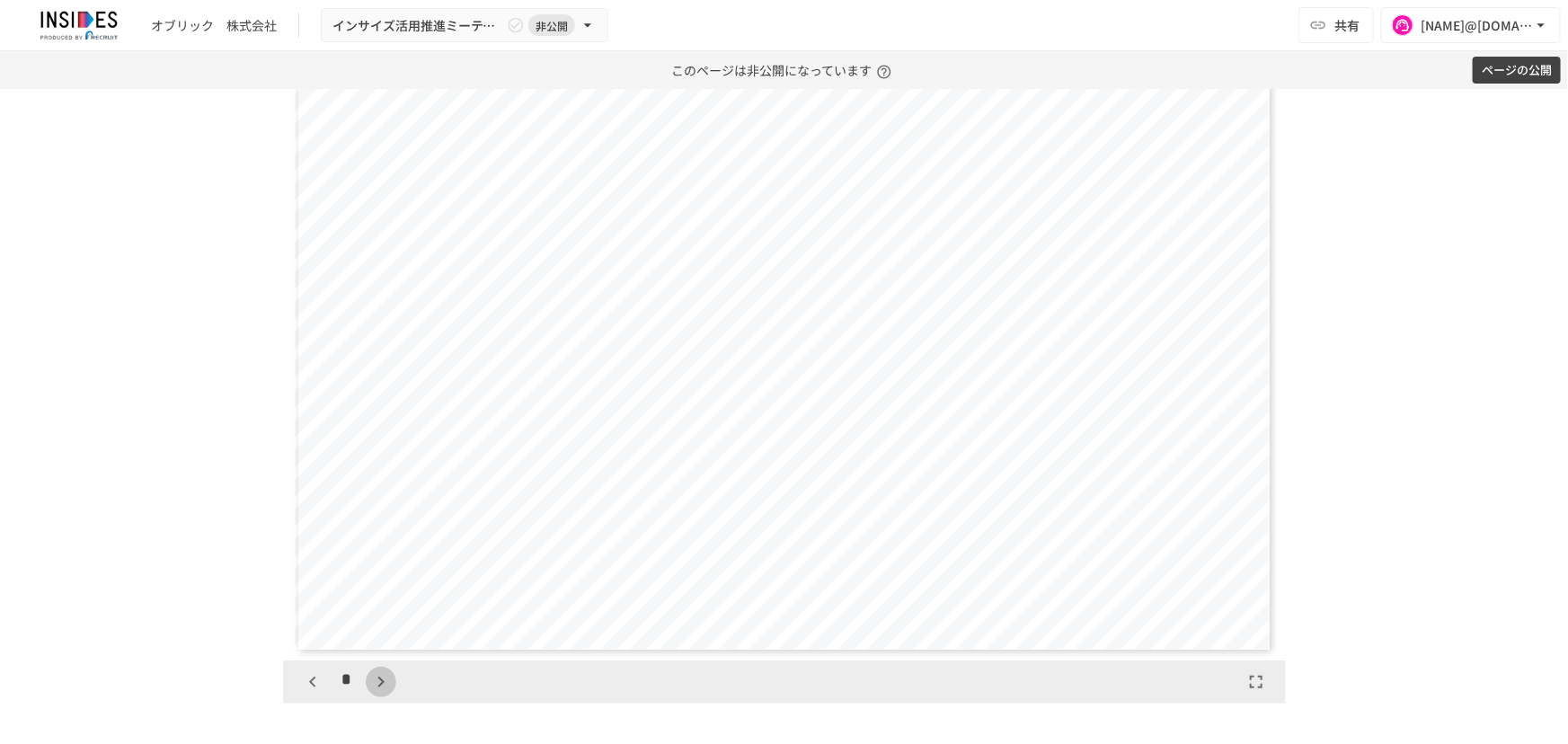 click 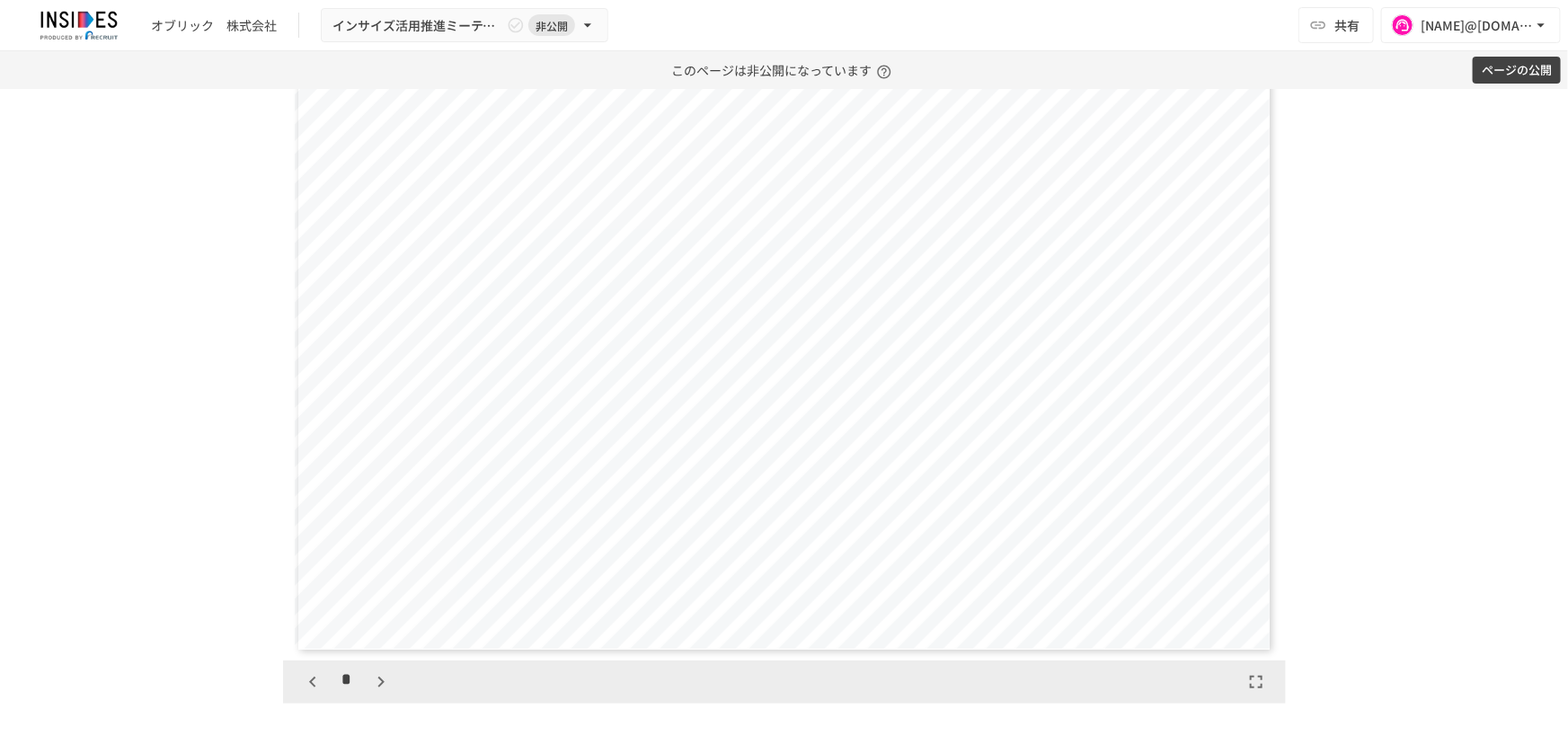 scroll, scrollTop: 1384, scrollLeft: 0, axis: vertical 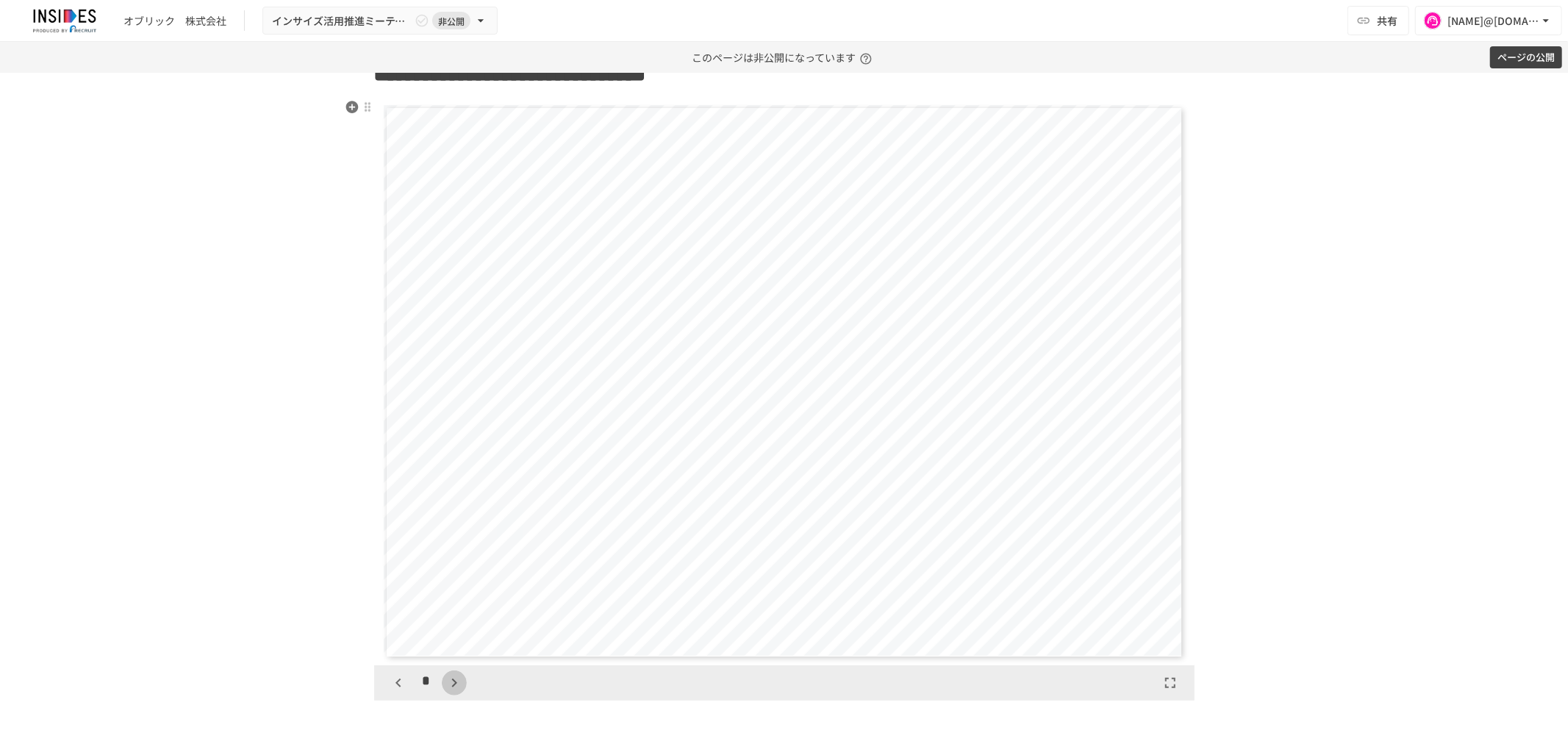 drag, startPoint x: 1263, startPoint y: 0, endPoint x: 450, endPoint y: 682, distance: 1061.1753 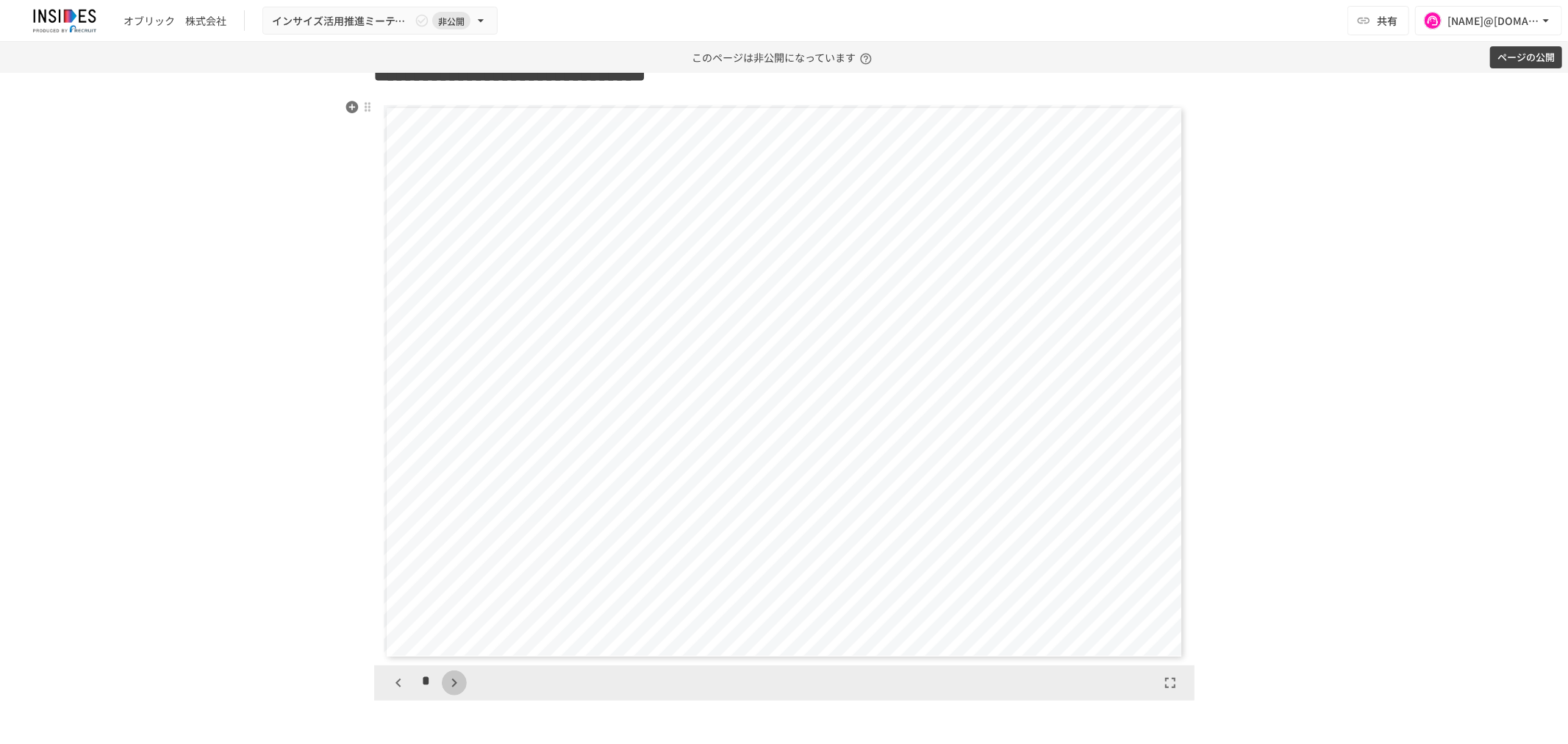 click 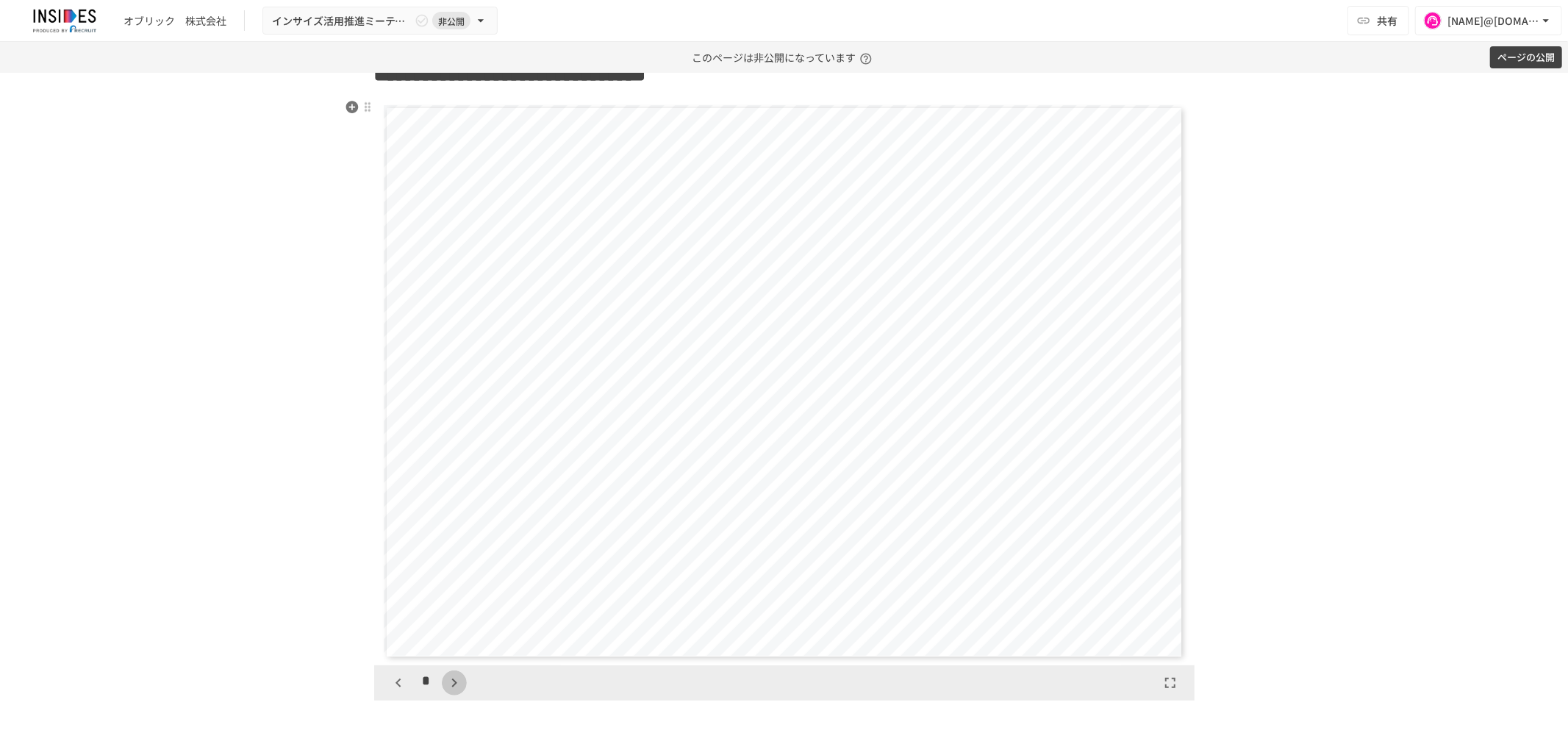 click 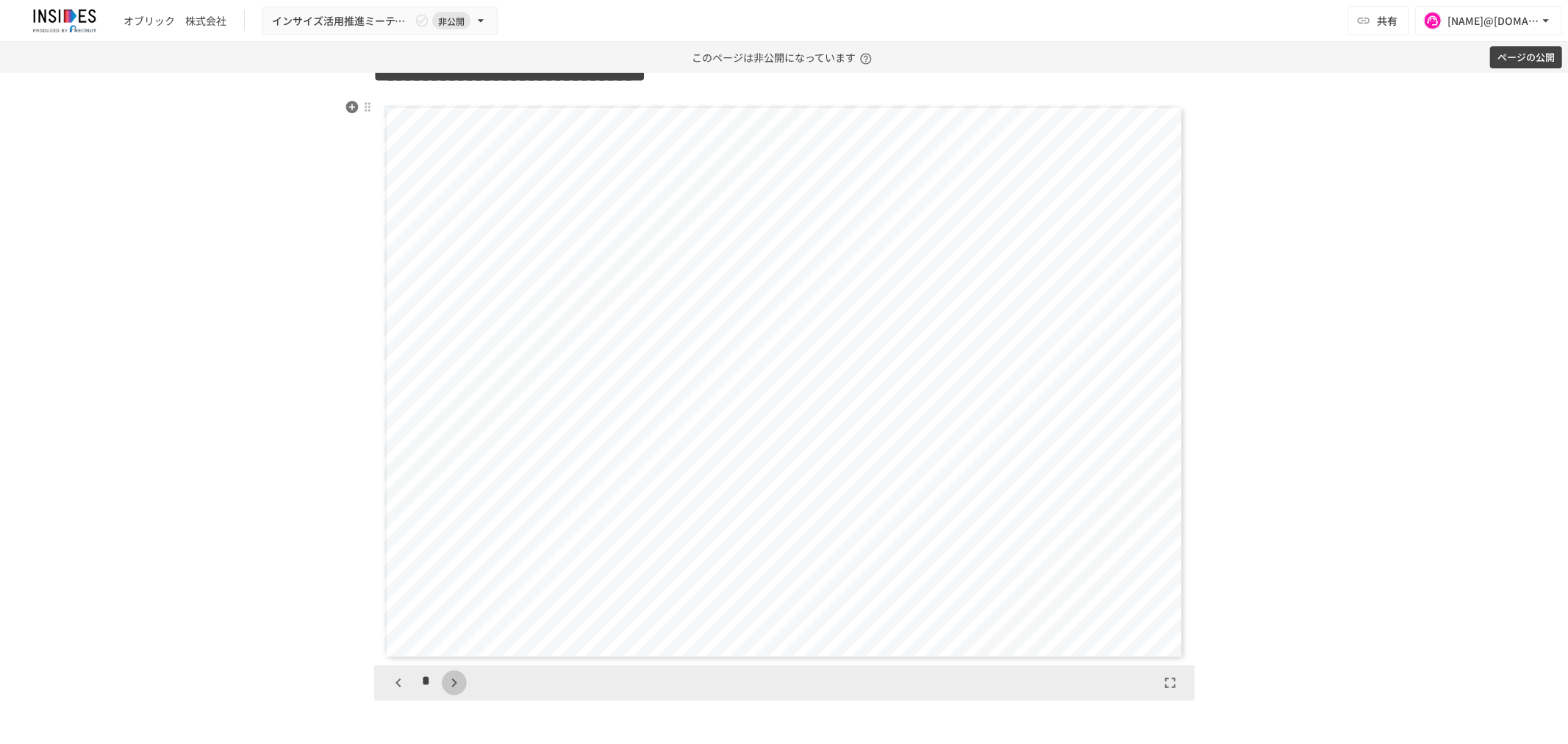 click 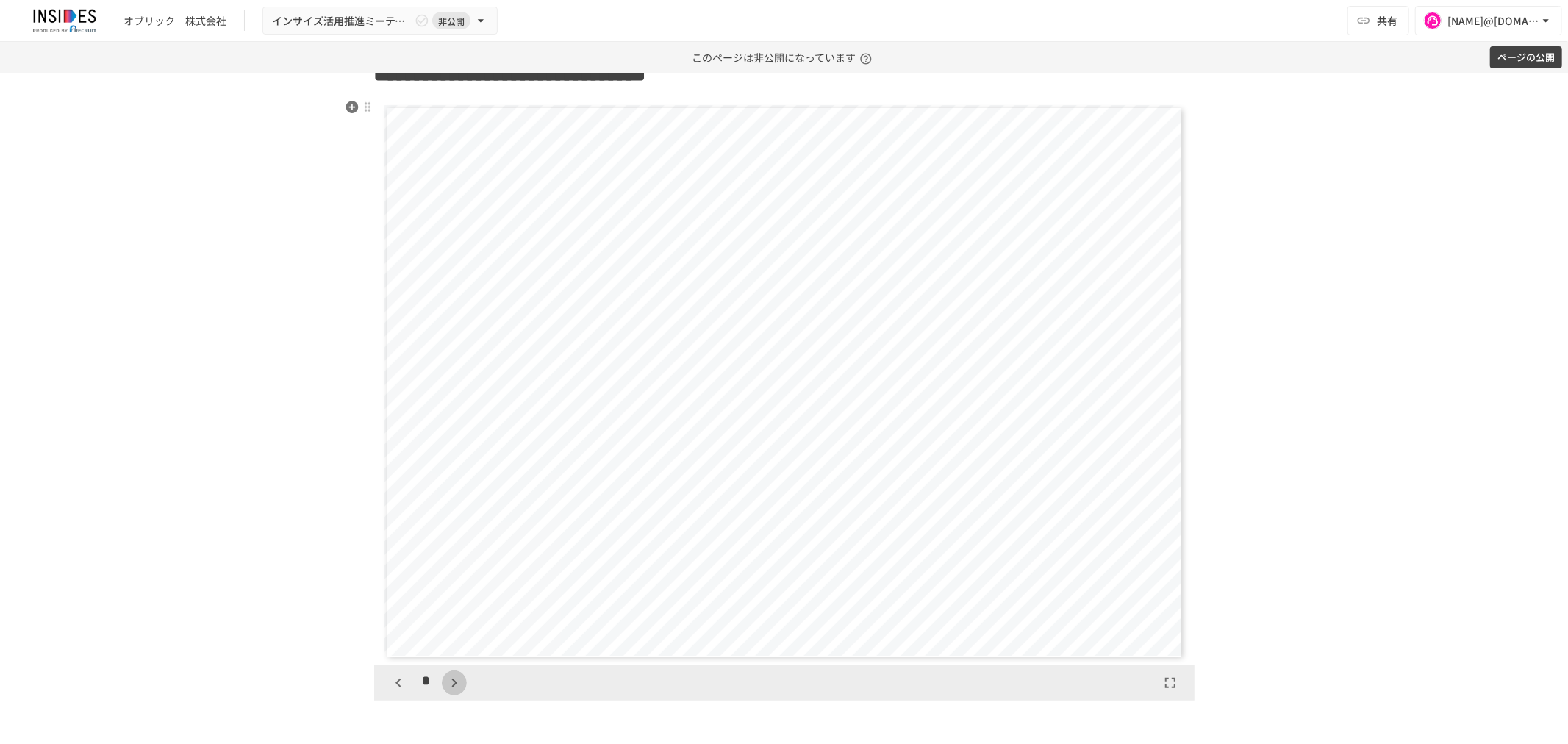 click 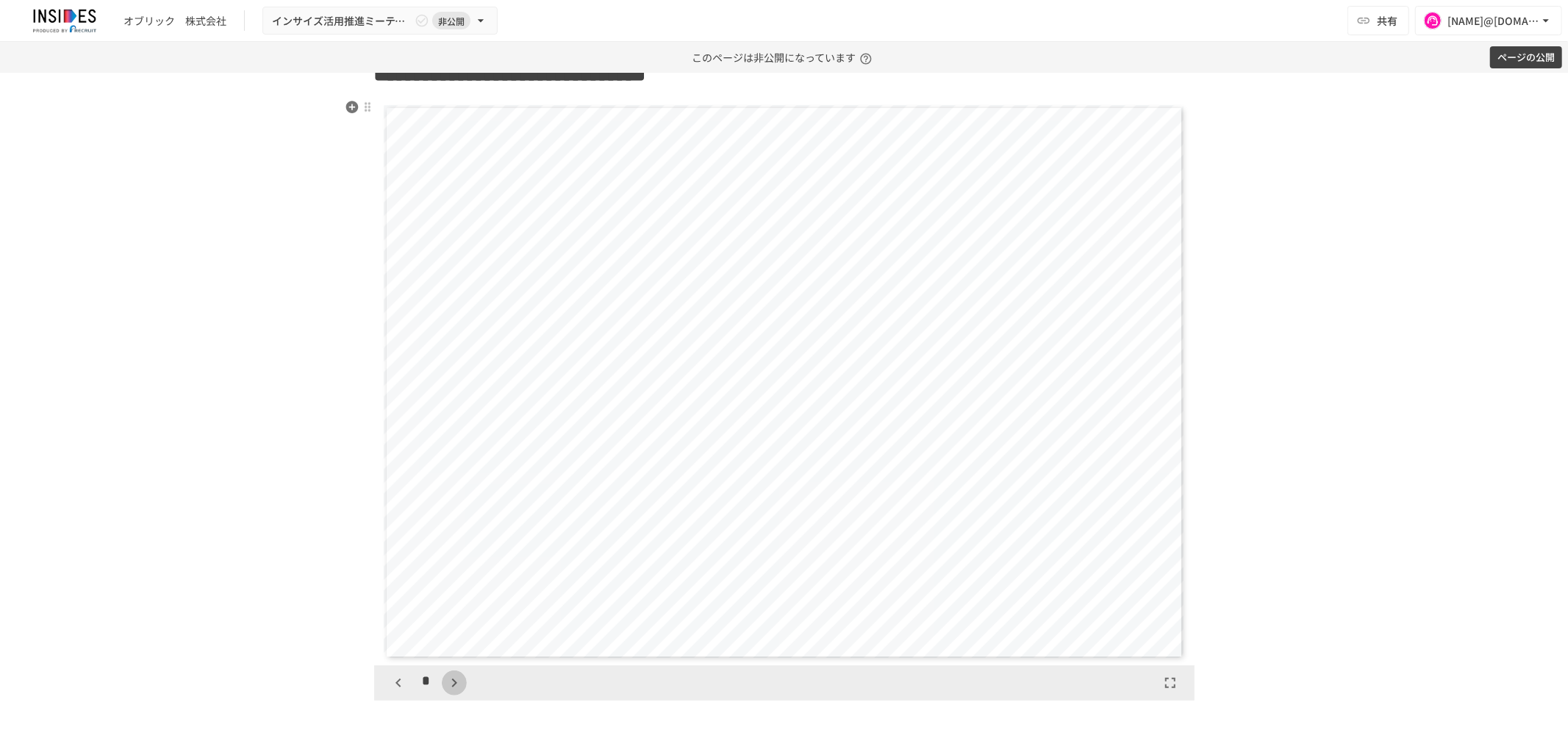 click 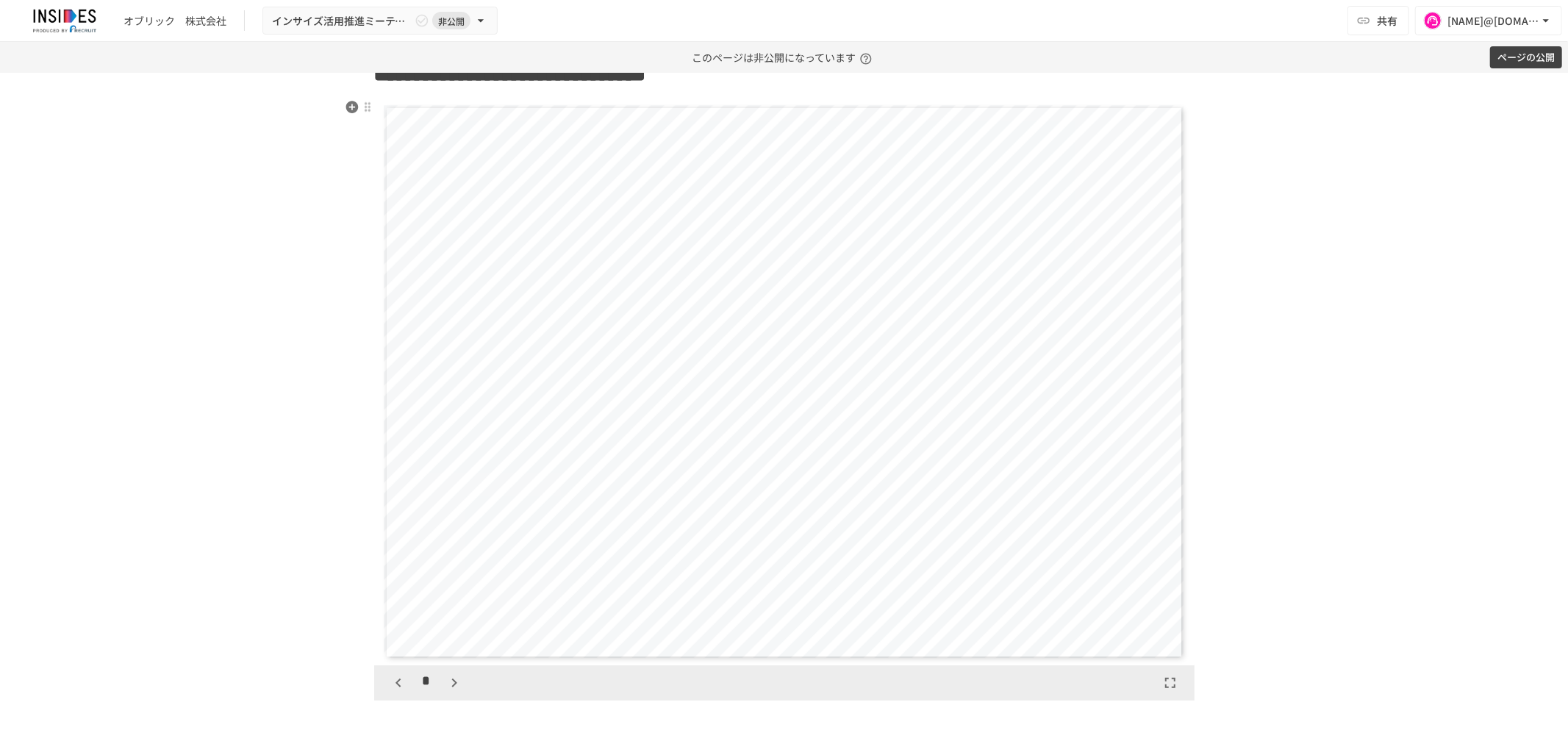 click 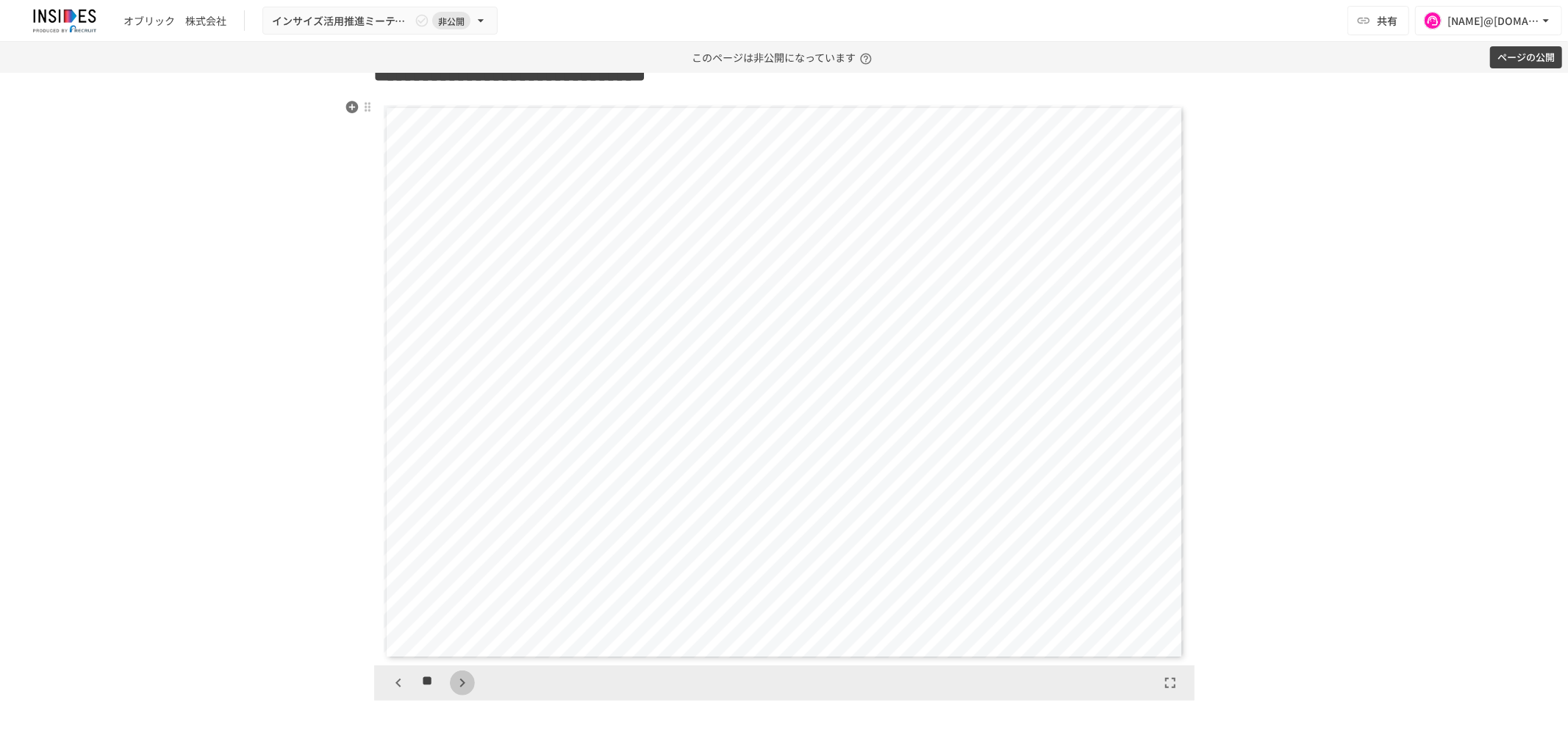 click 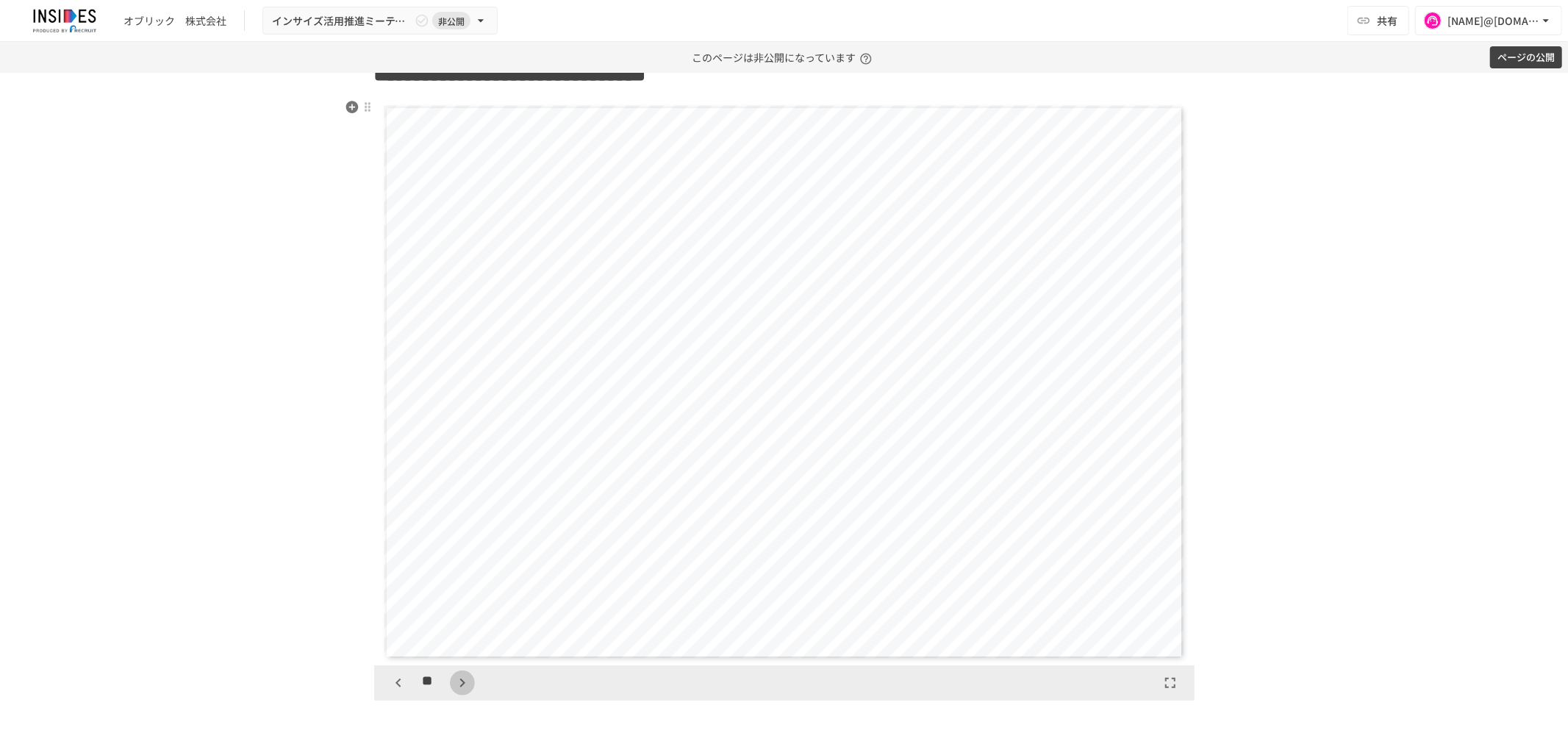 click 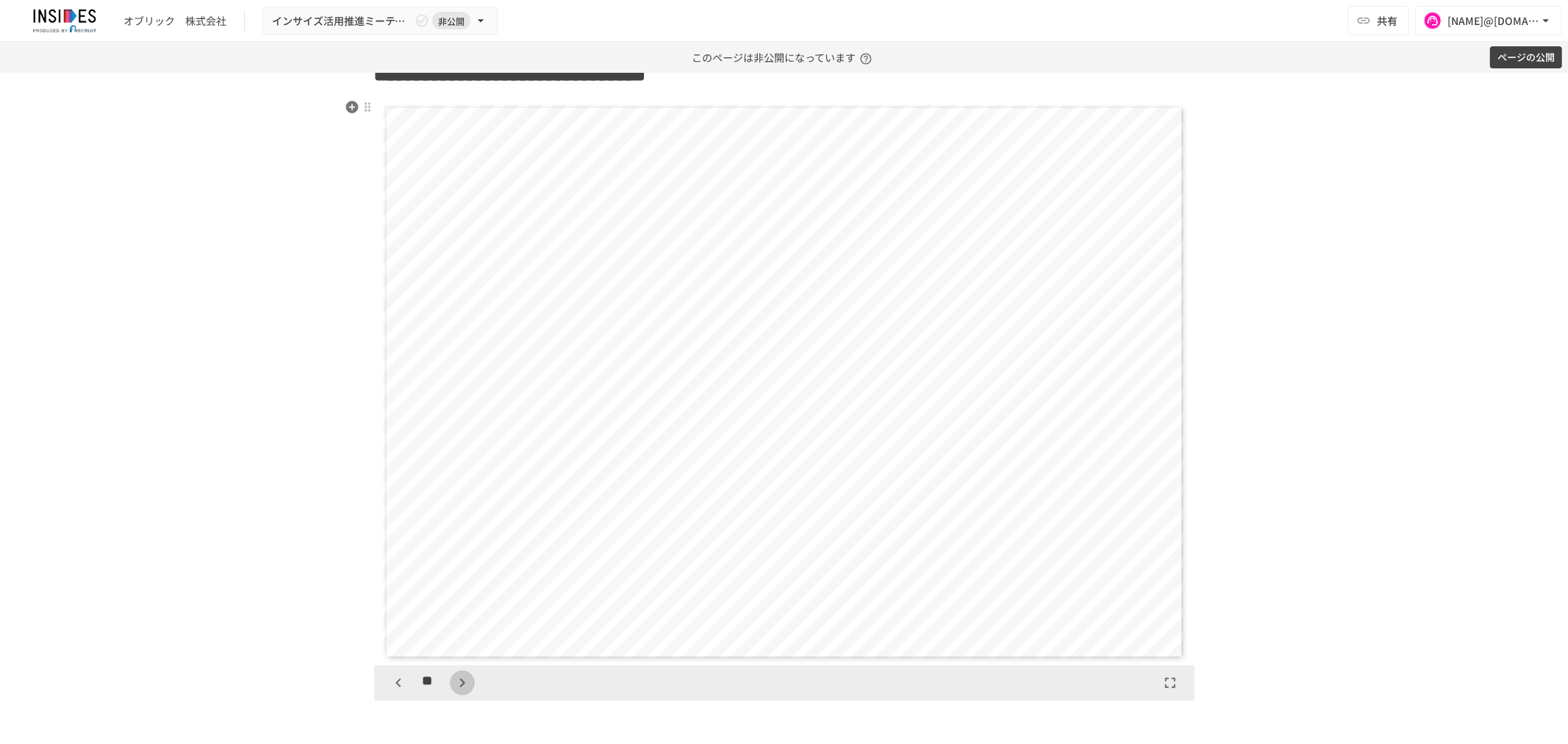 click 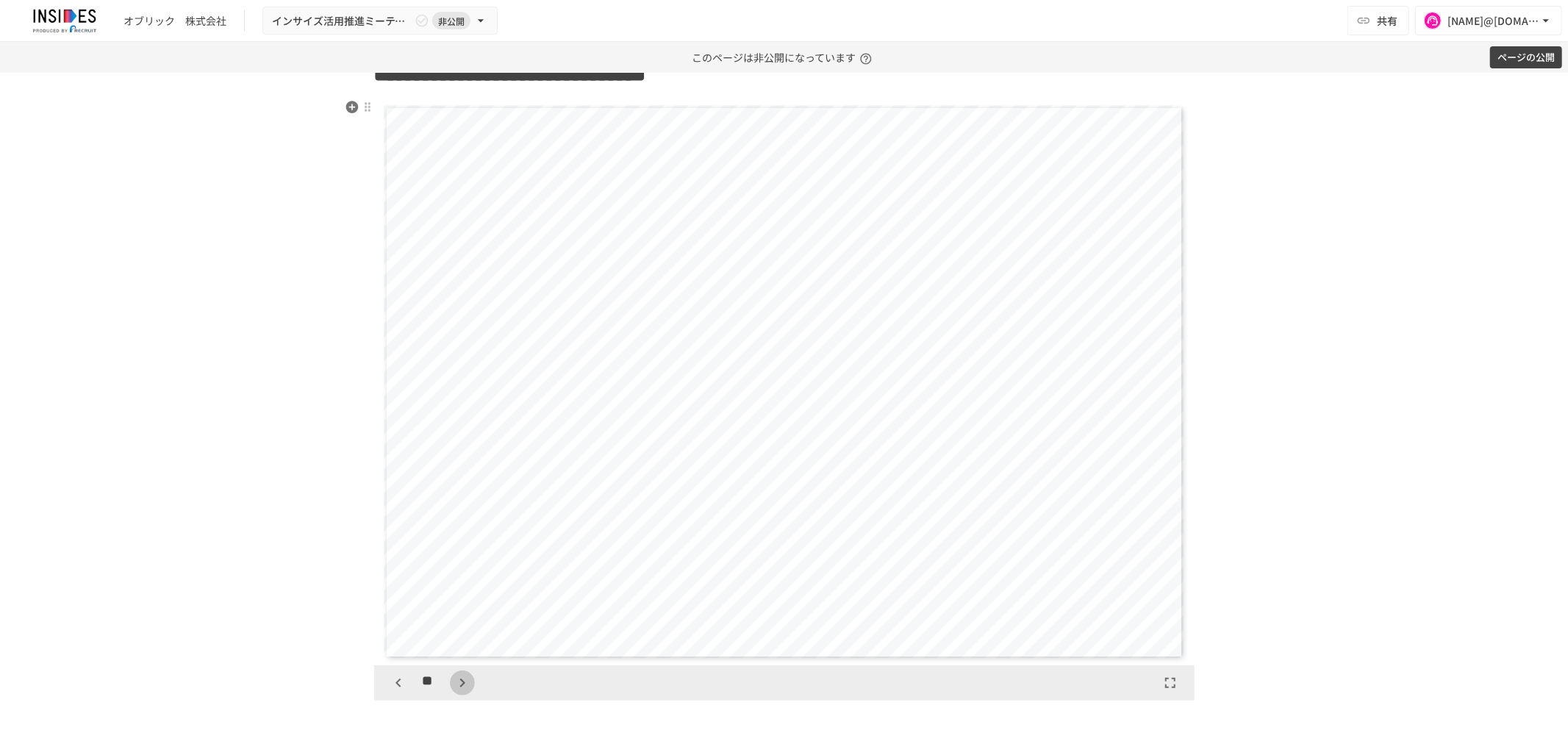 click 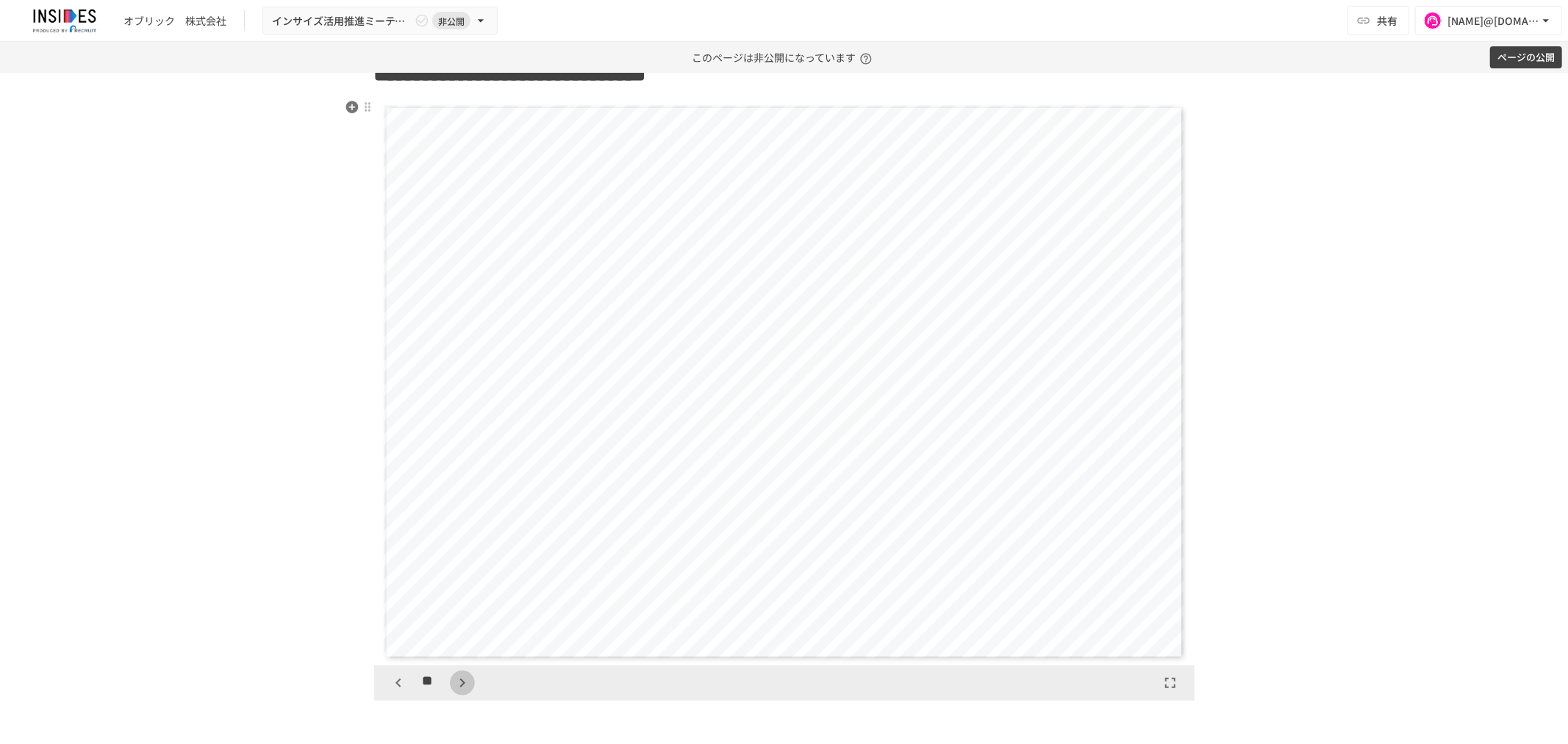 scroll, scrollTop: 7359, scrollLeft: 0, axis: vertical 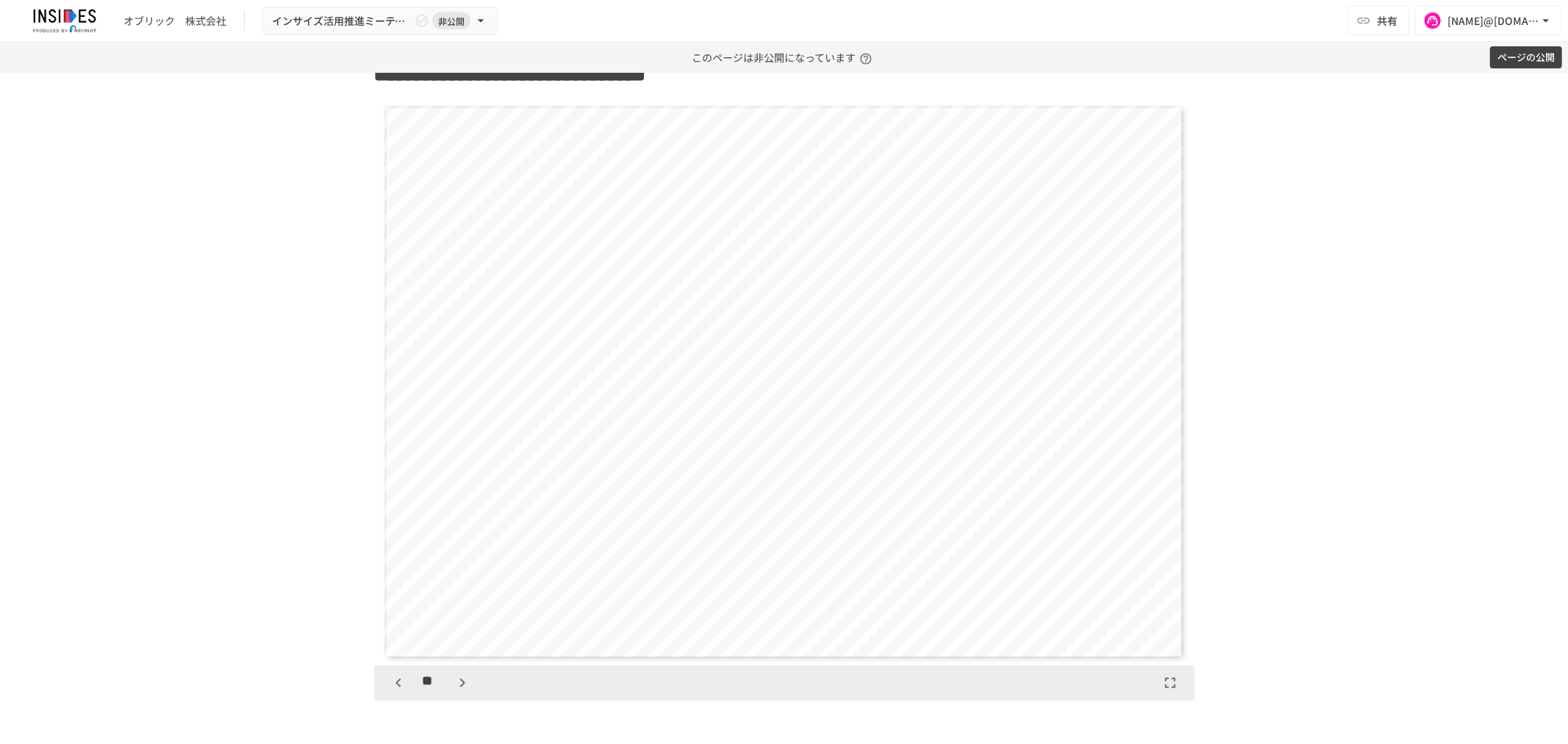 click on "**********" at bounding box center [784, 408] 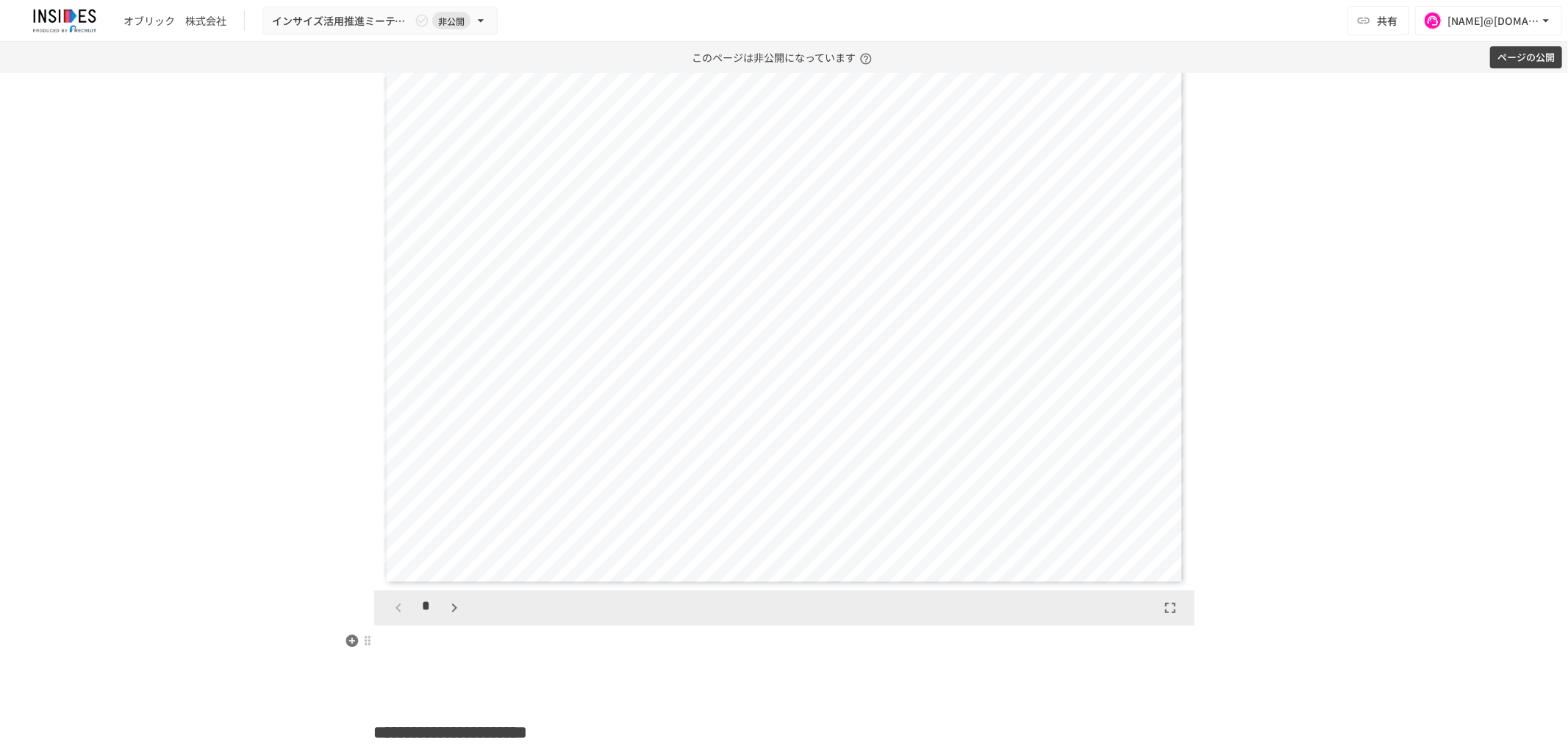scroll, scrollTop: 1509, scrollLeft: 0, axis: vertical 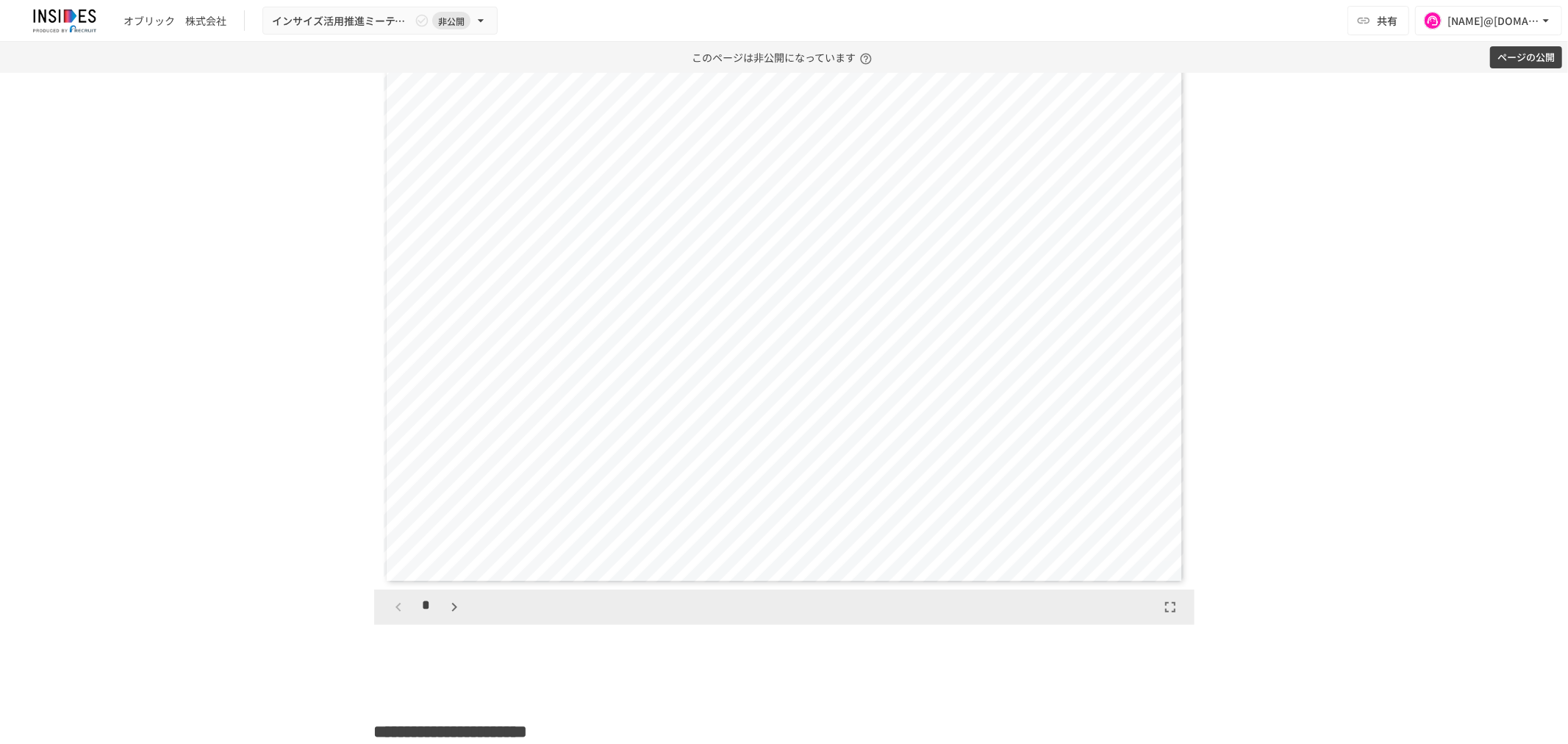 click 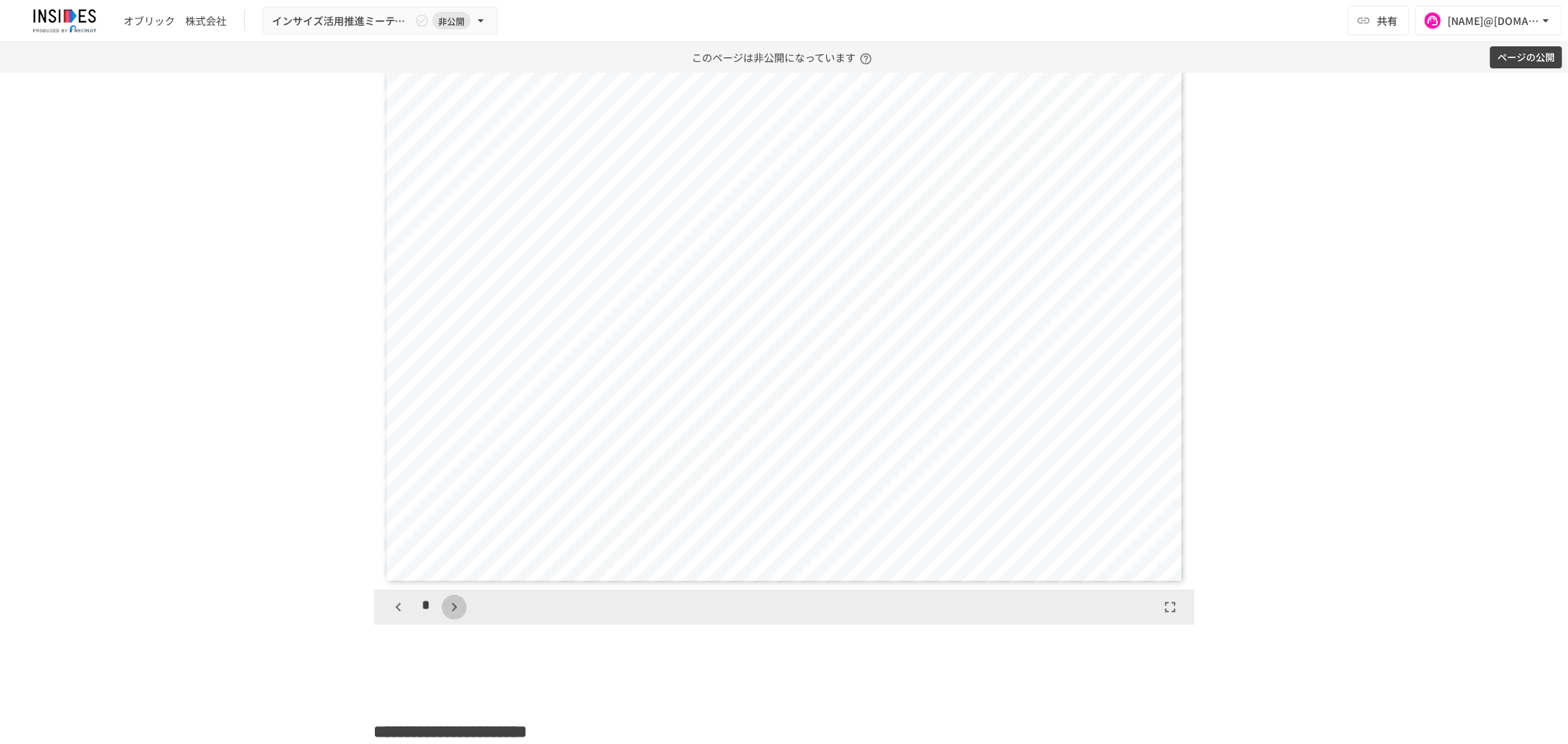 click 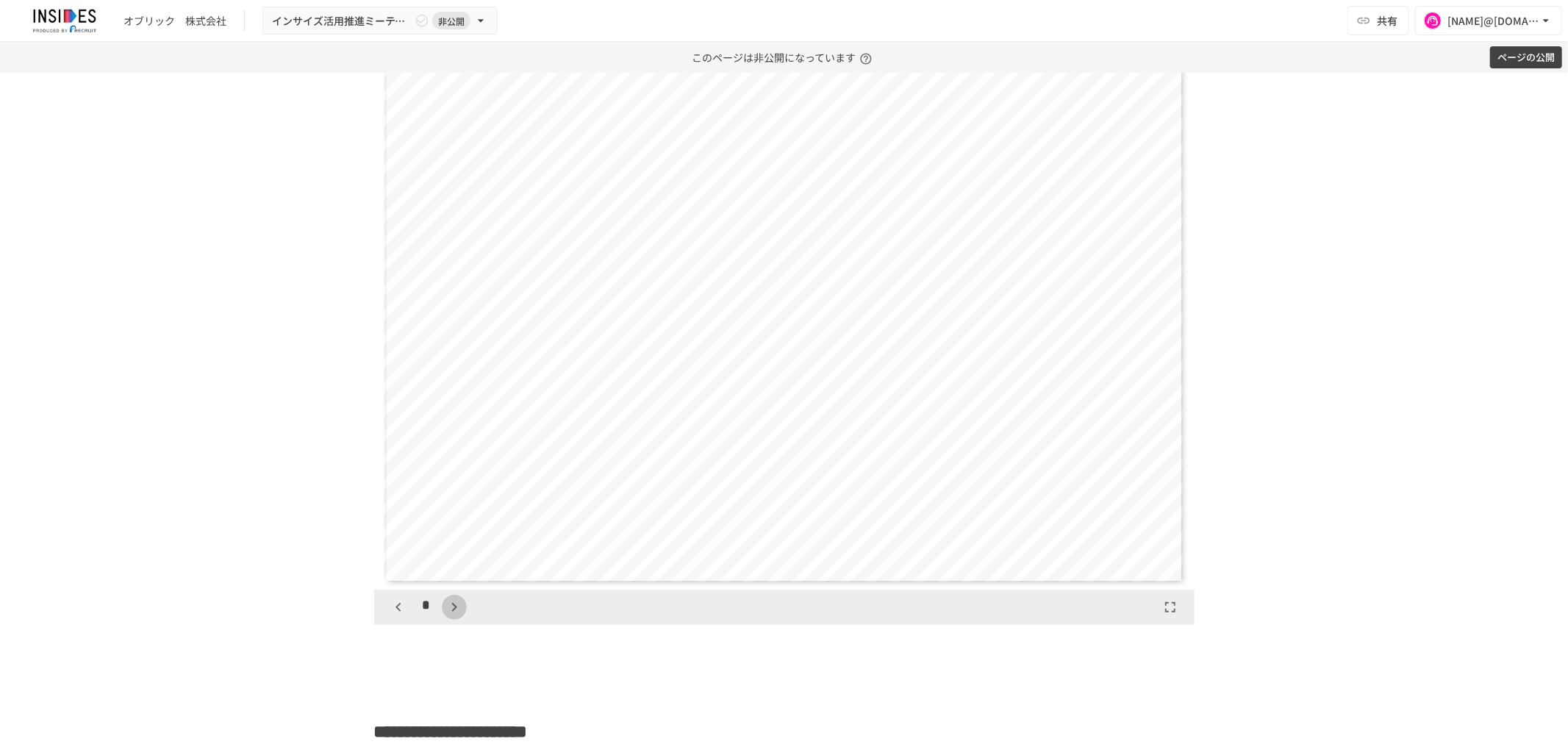 click 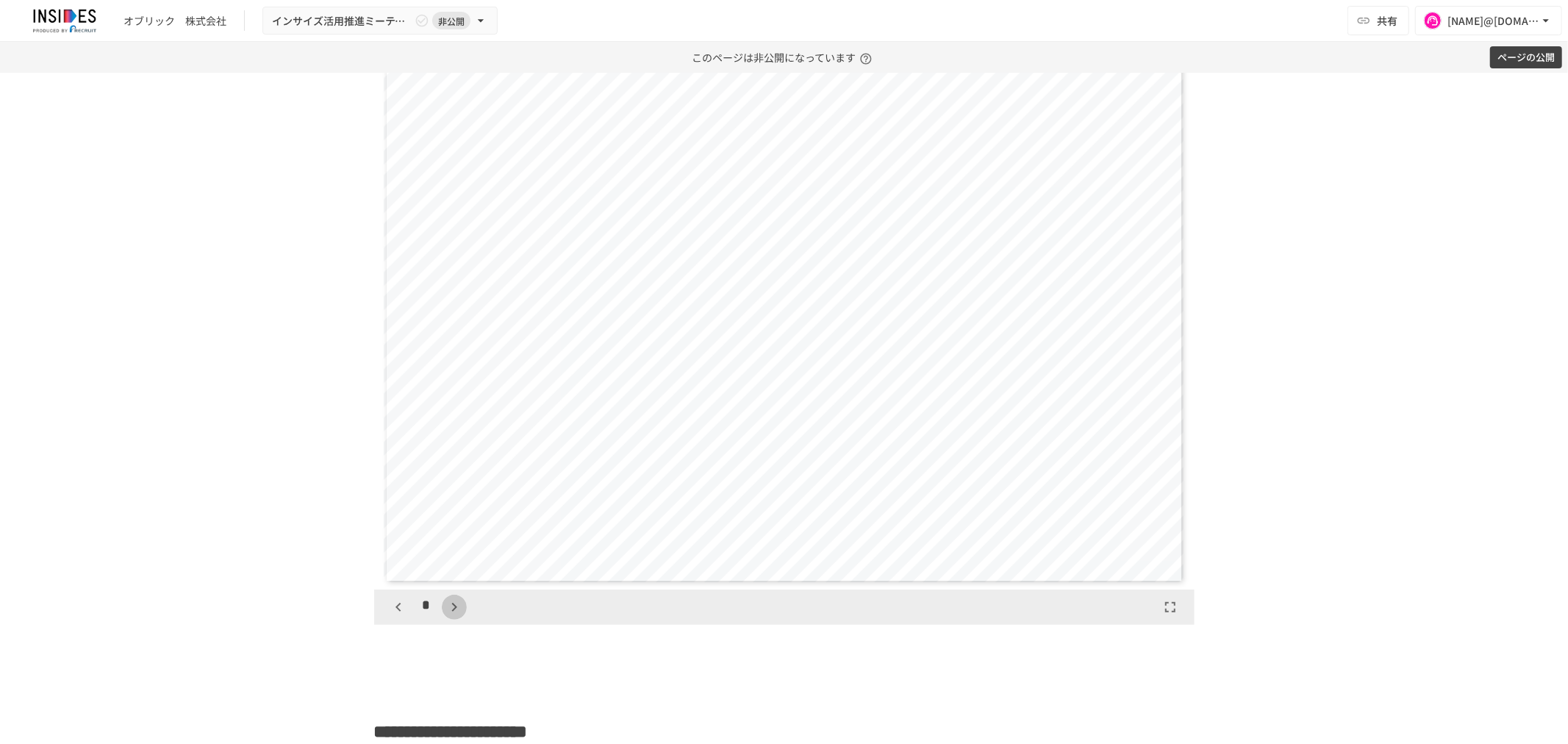 click 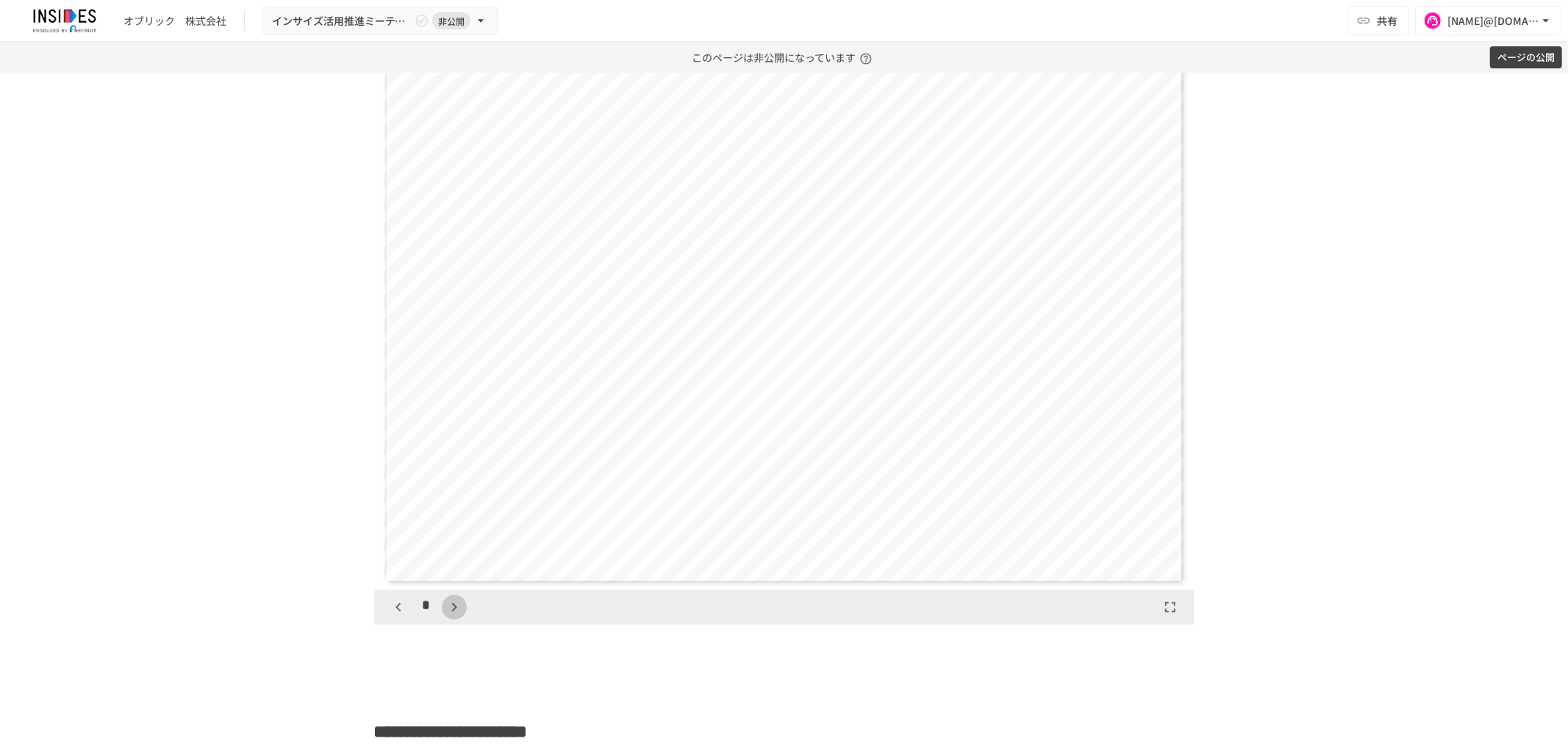 click 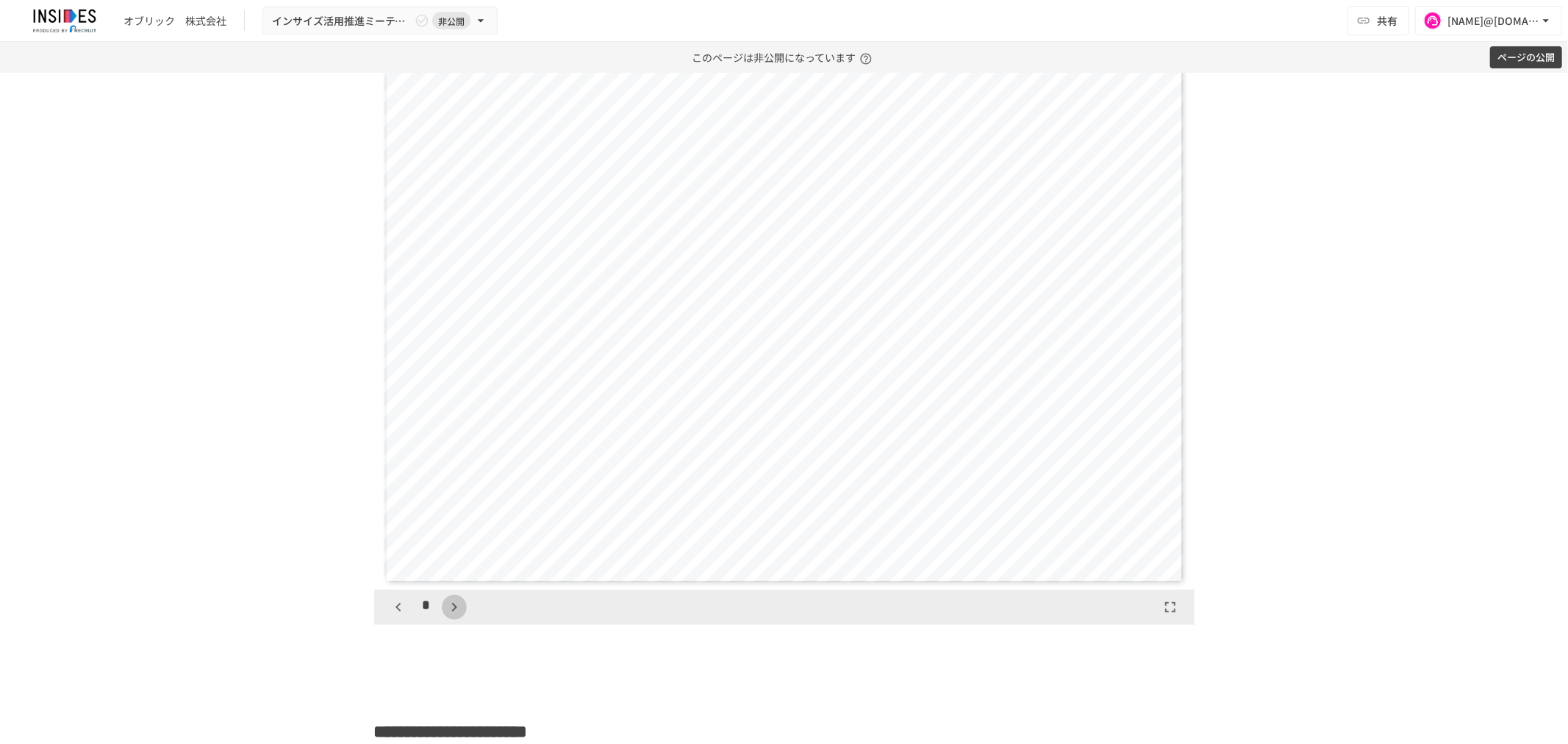 click 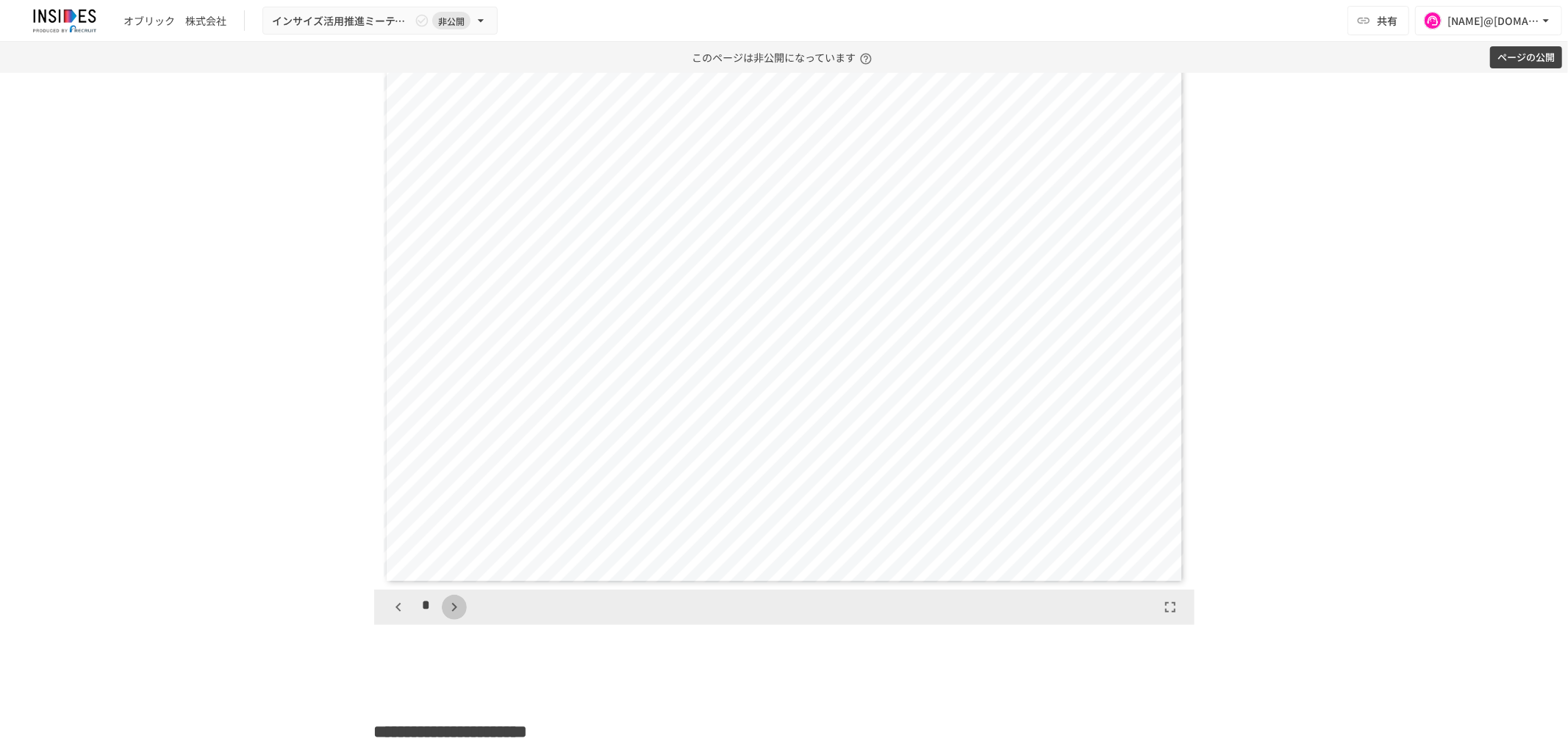 click 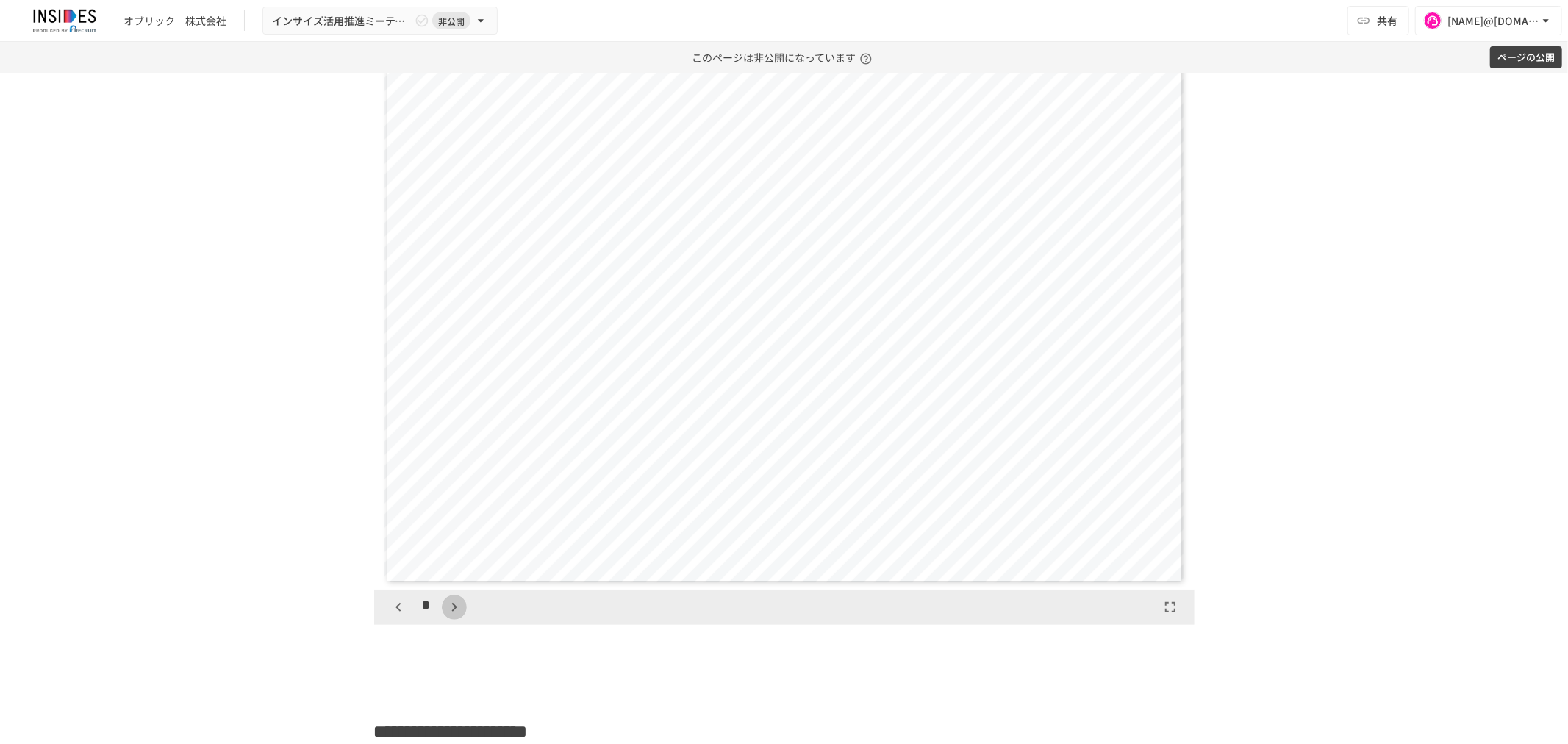 click 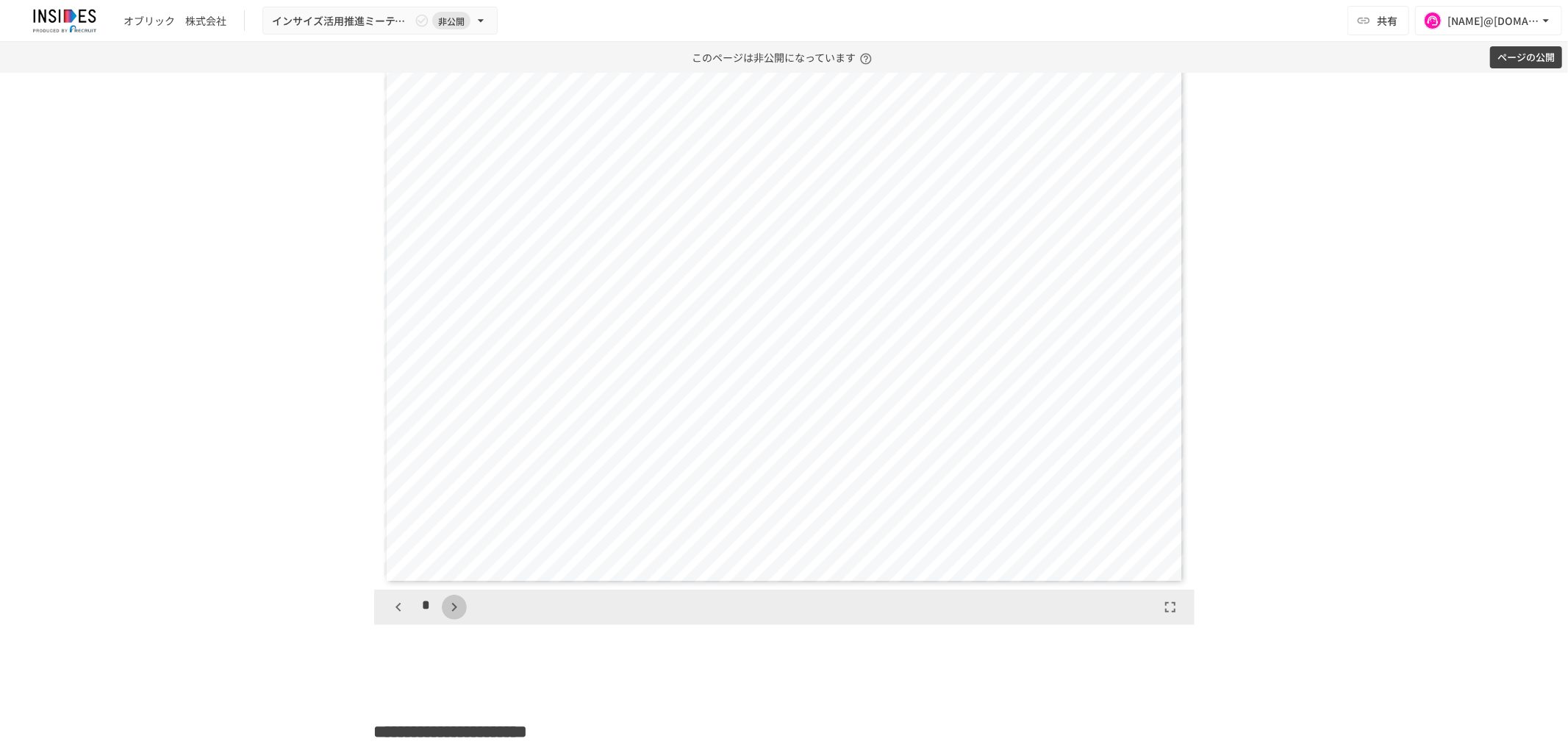 scroll, scrollTop: 4529, scrollLeft: 0, axis: vertical 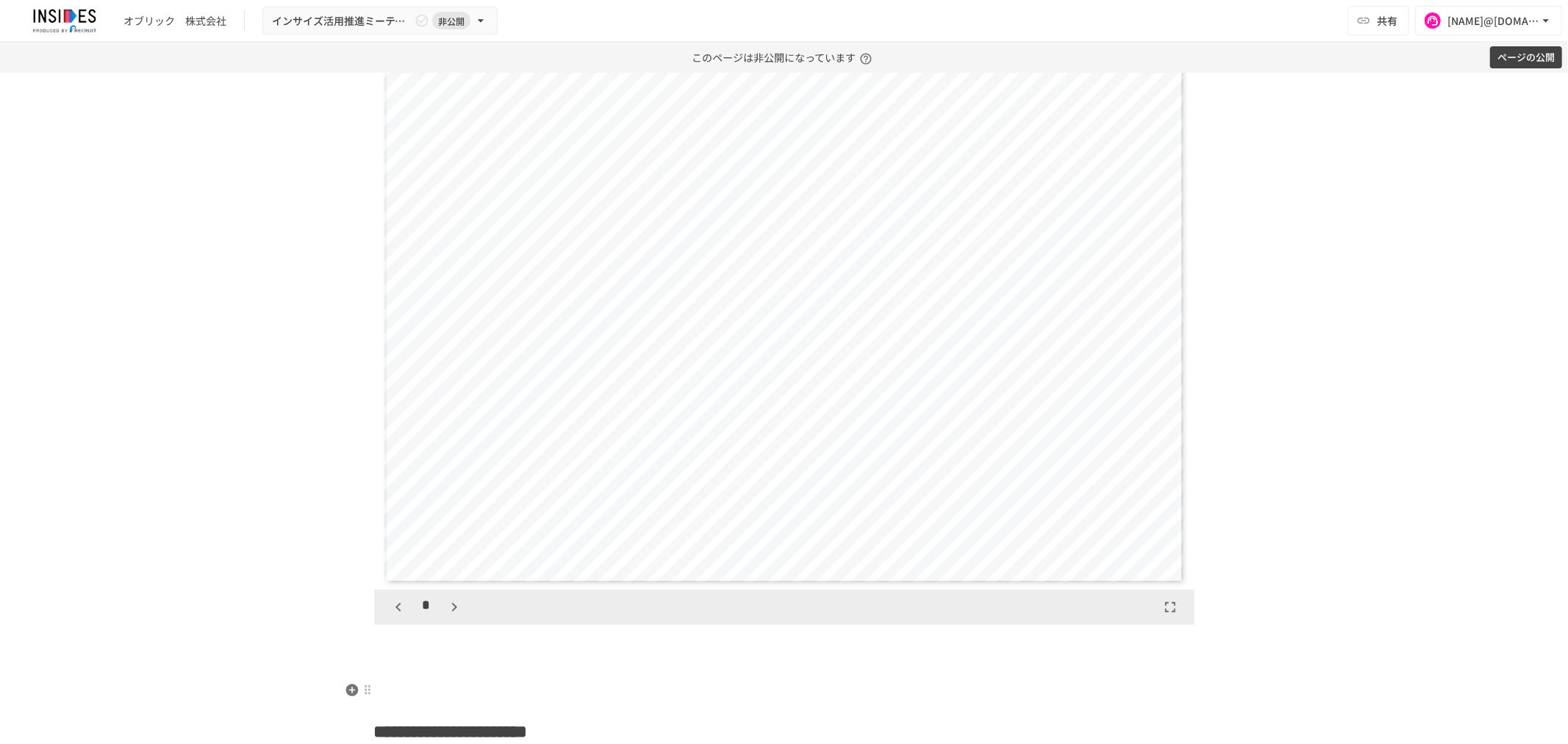 click at bounding box center [784, 691] 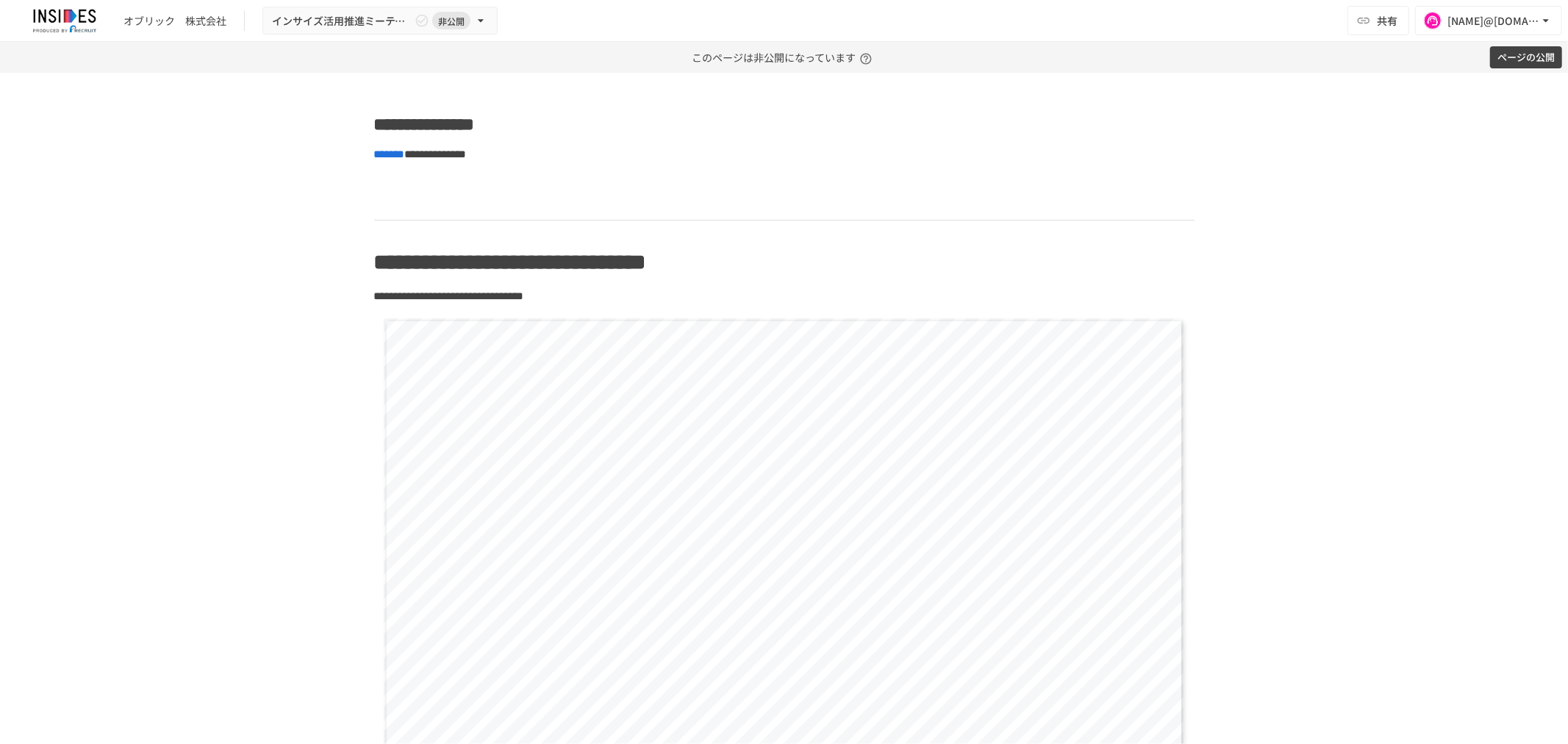 scroll, scrollTop: 1206, scrollLeft: 0, axis: vertical 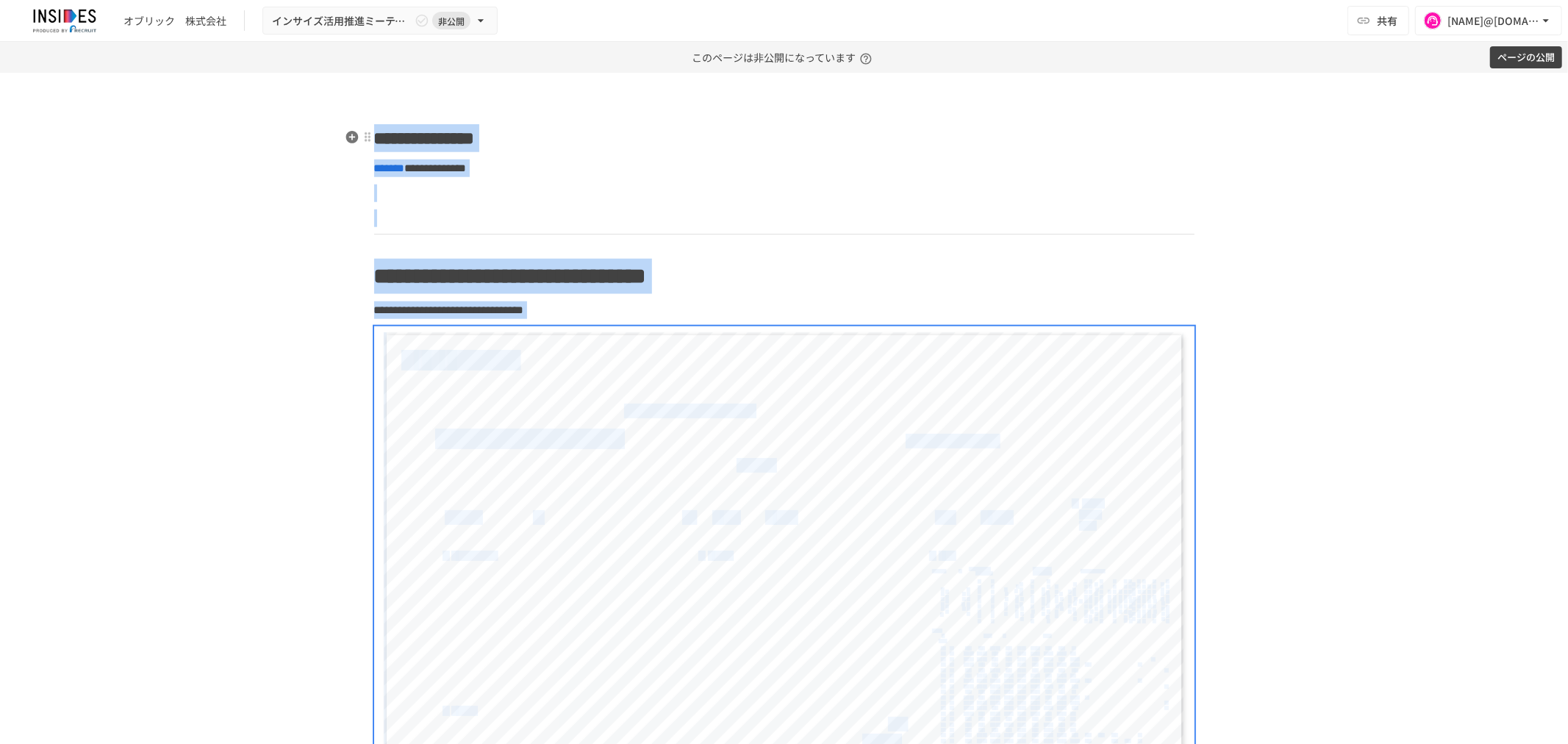 click on "**********" at bounding box center [424, 138] 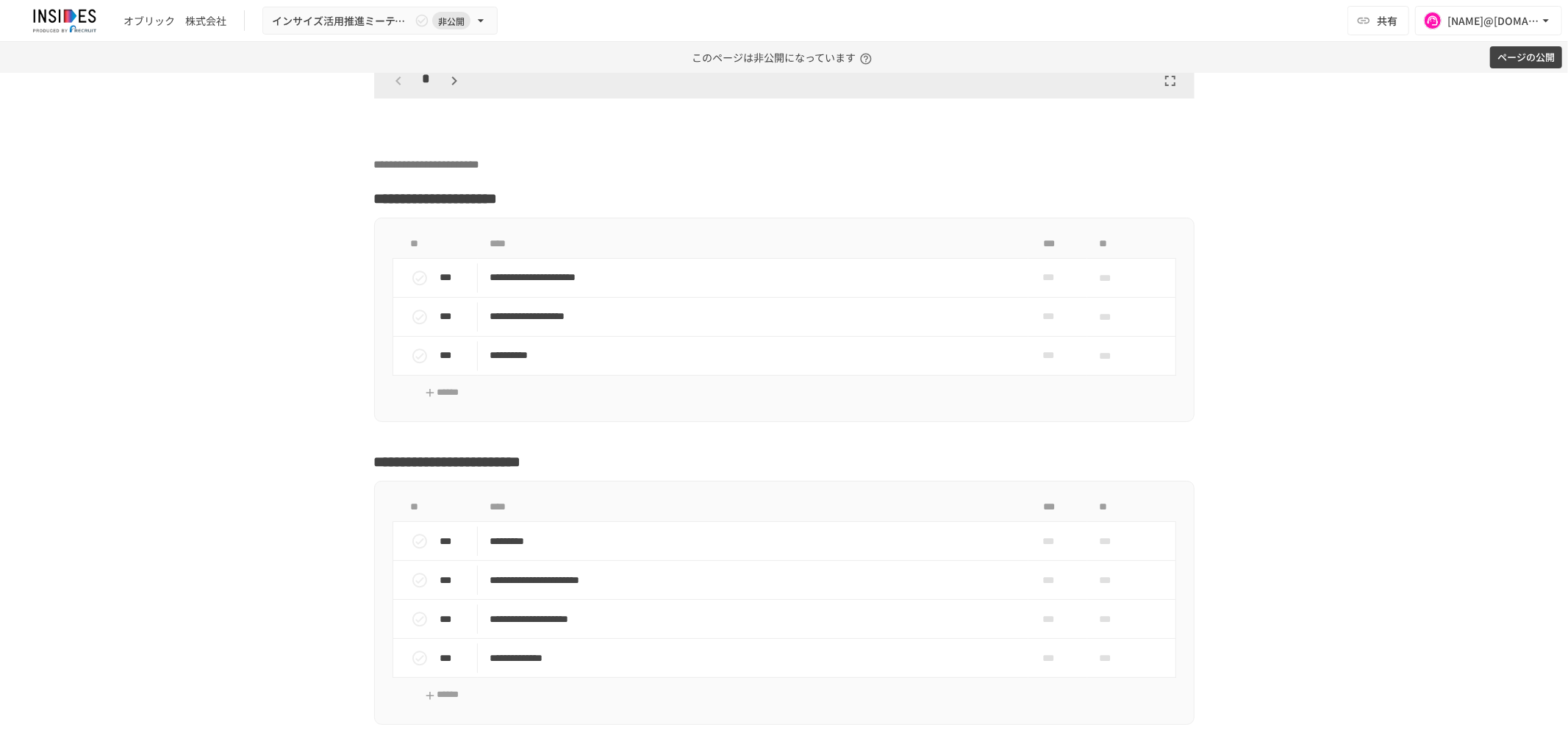 scroll, scrollTop: 2747, scrollLeft: 0, axis: vertical 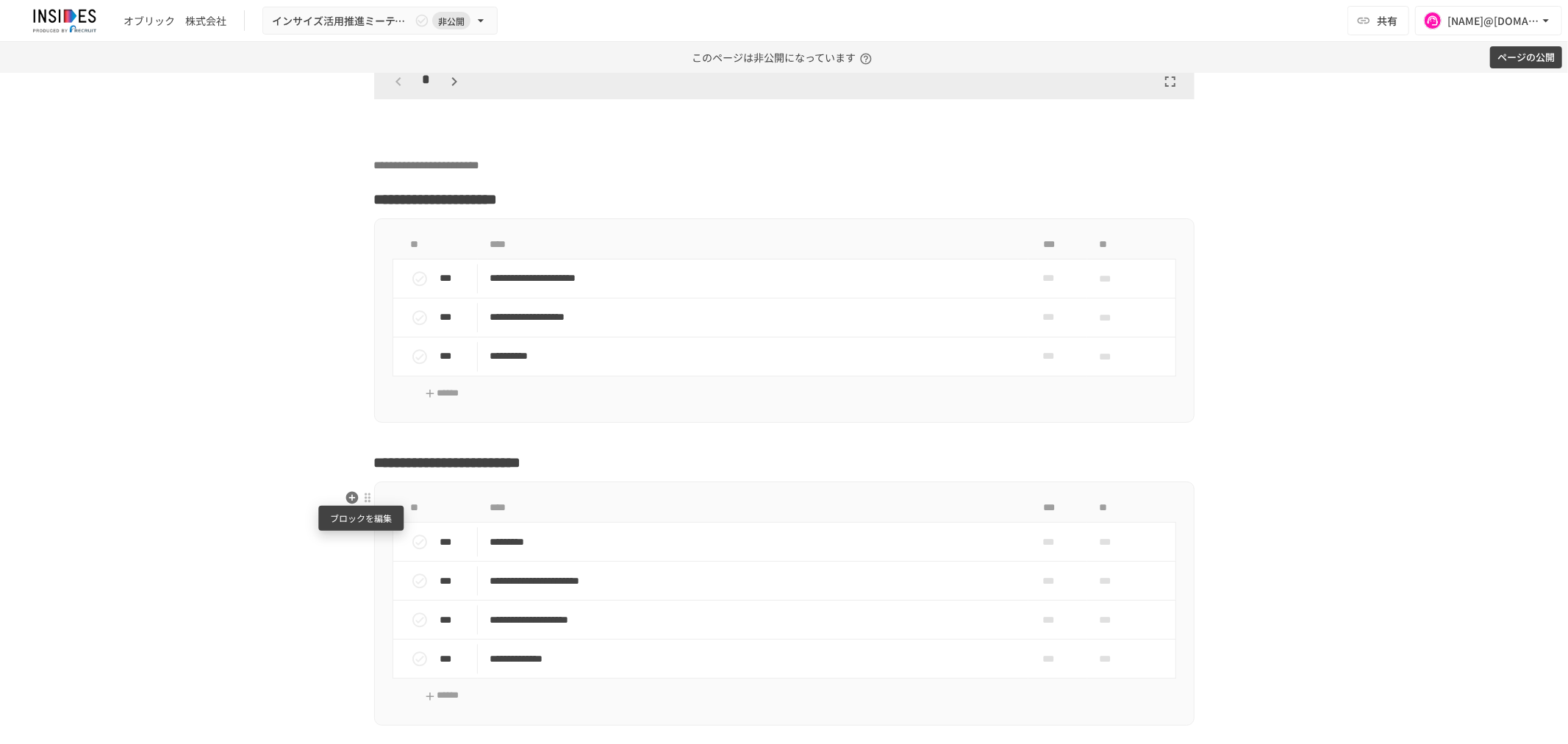 click at bounding box center [368, 498] 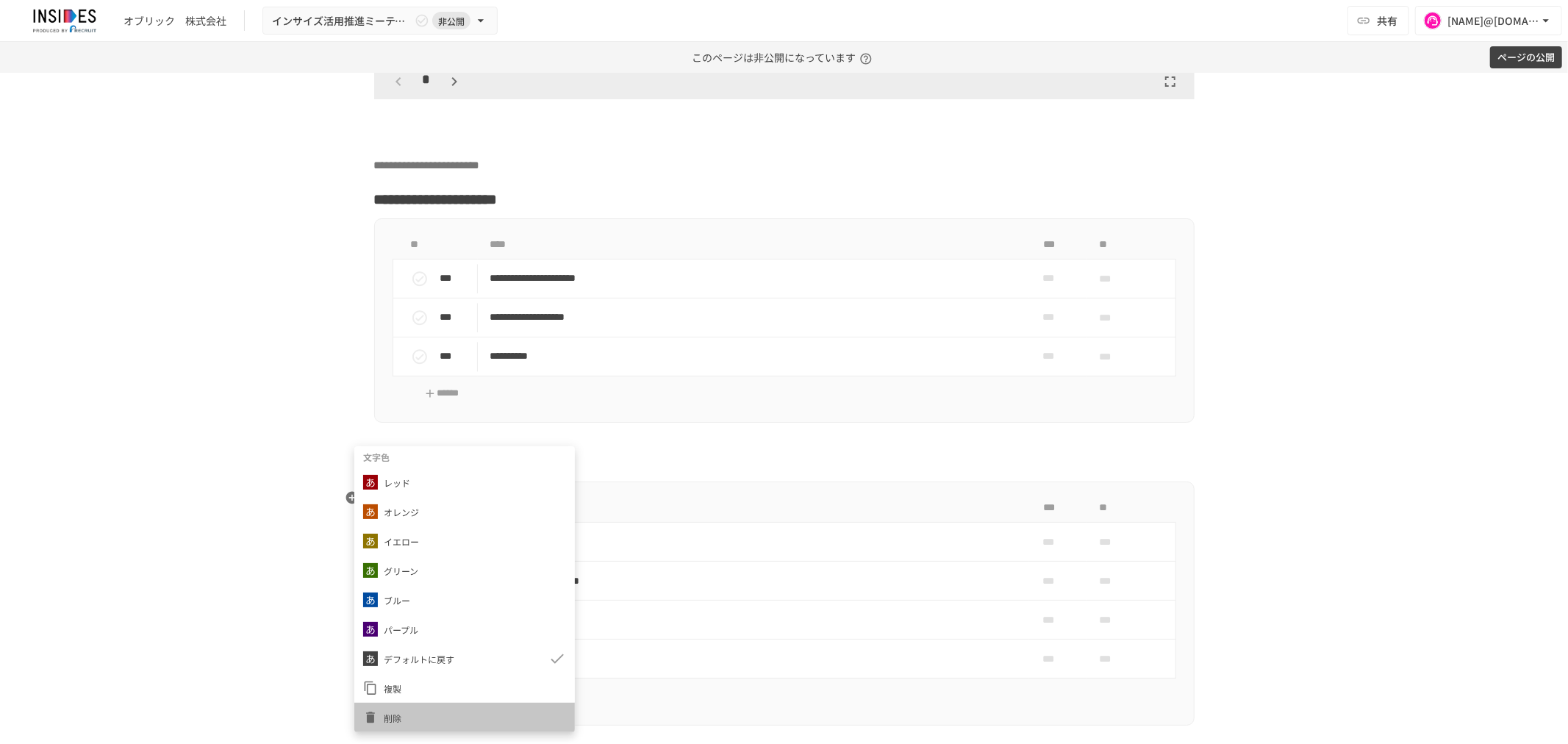 click on "削除" at bounding box center [465, 718] 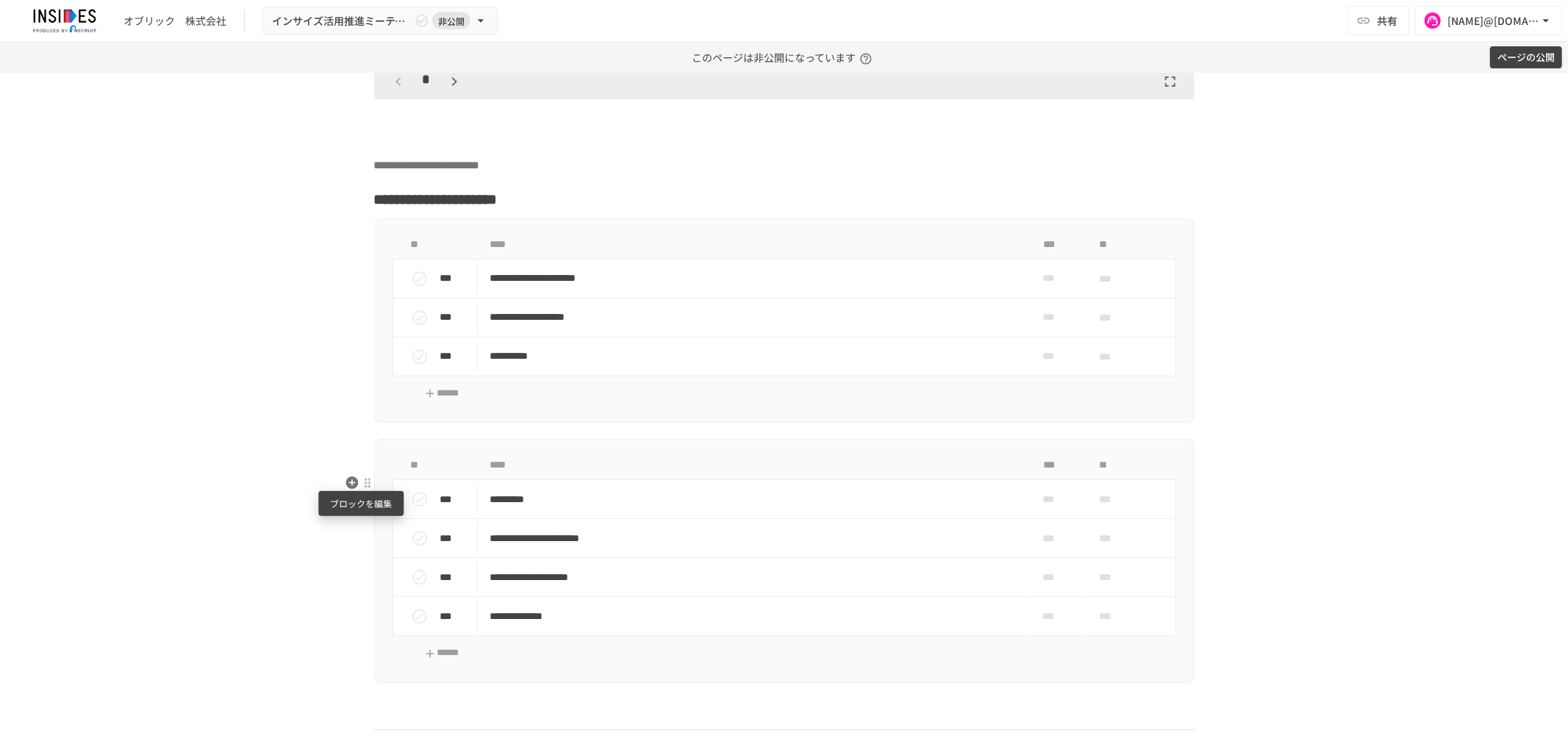 click at bounding box center [368, 483] 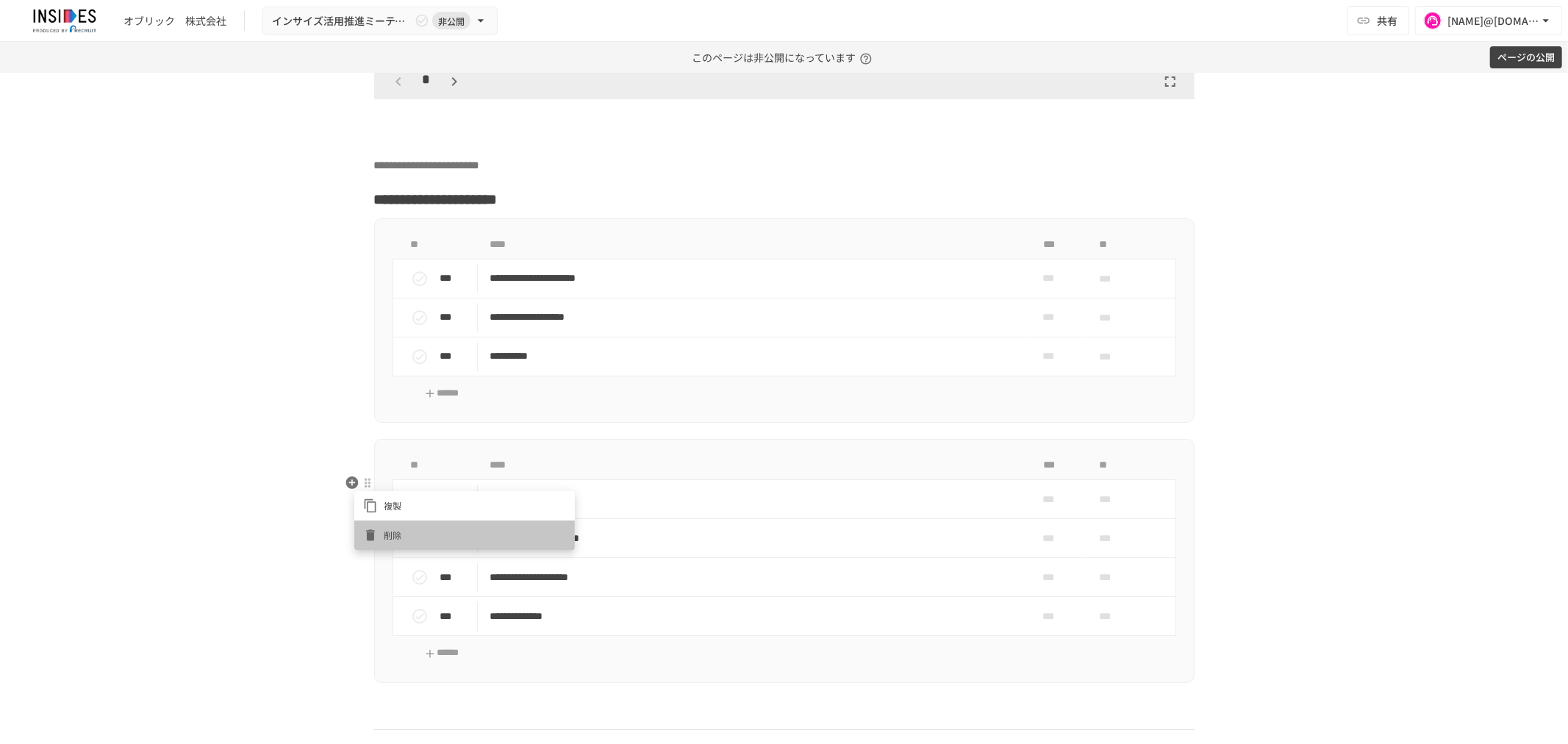 click on "削除" at bounding box center [465, 535] 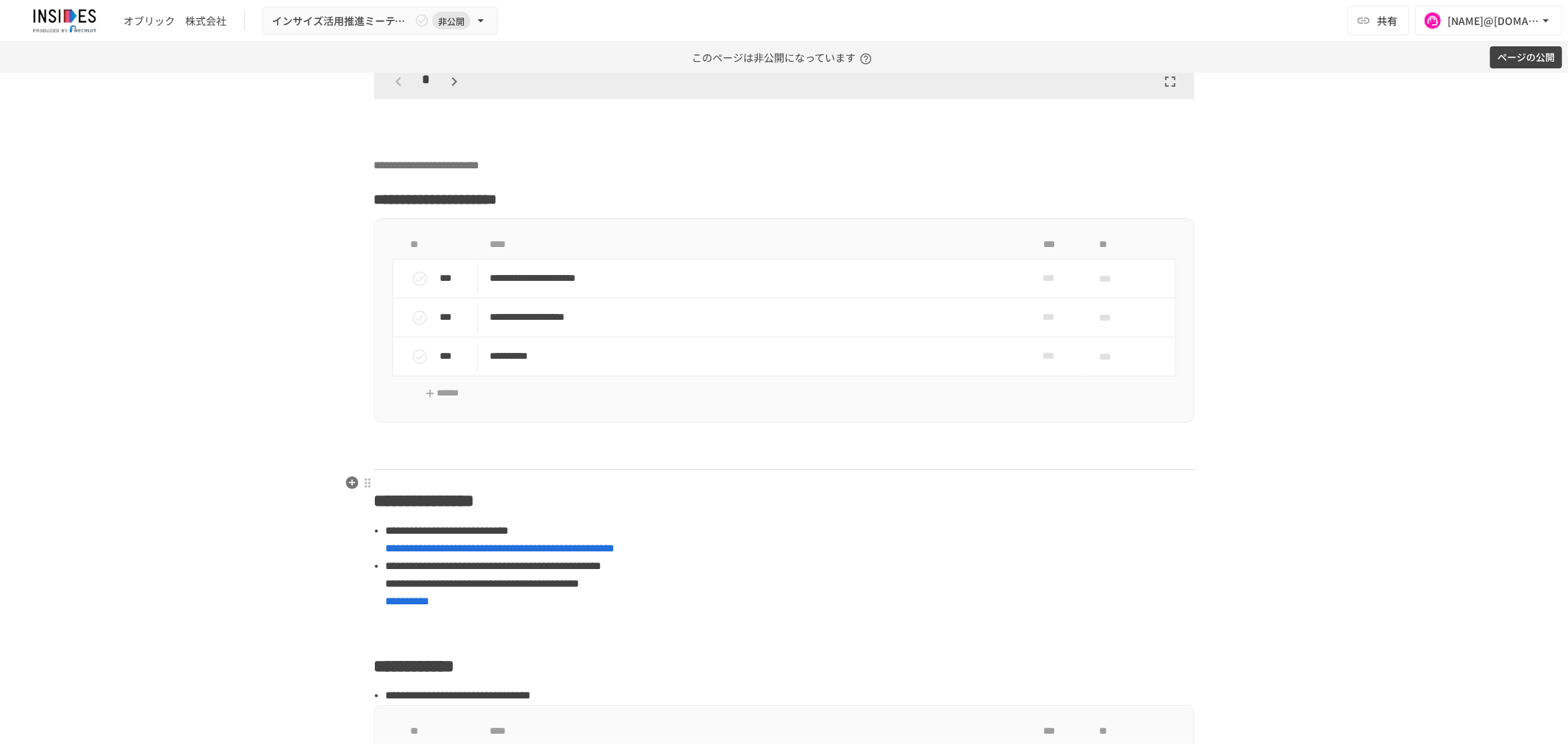 scroll, scrollTop: 2747, scrollLeft: 0, axis: vertical 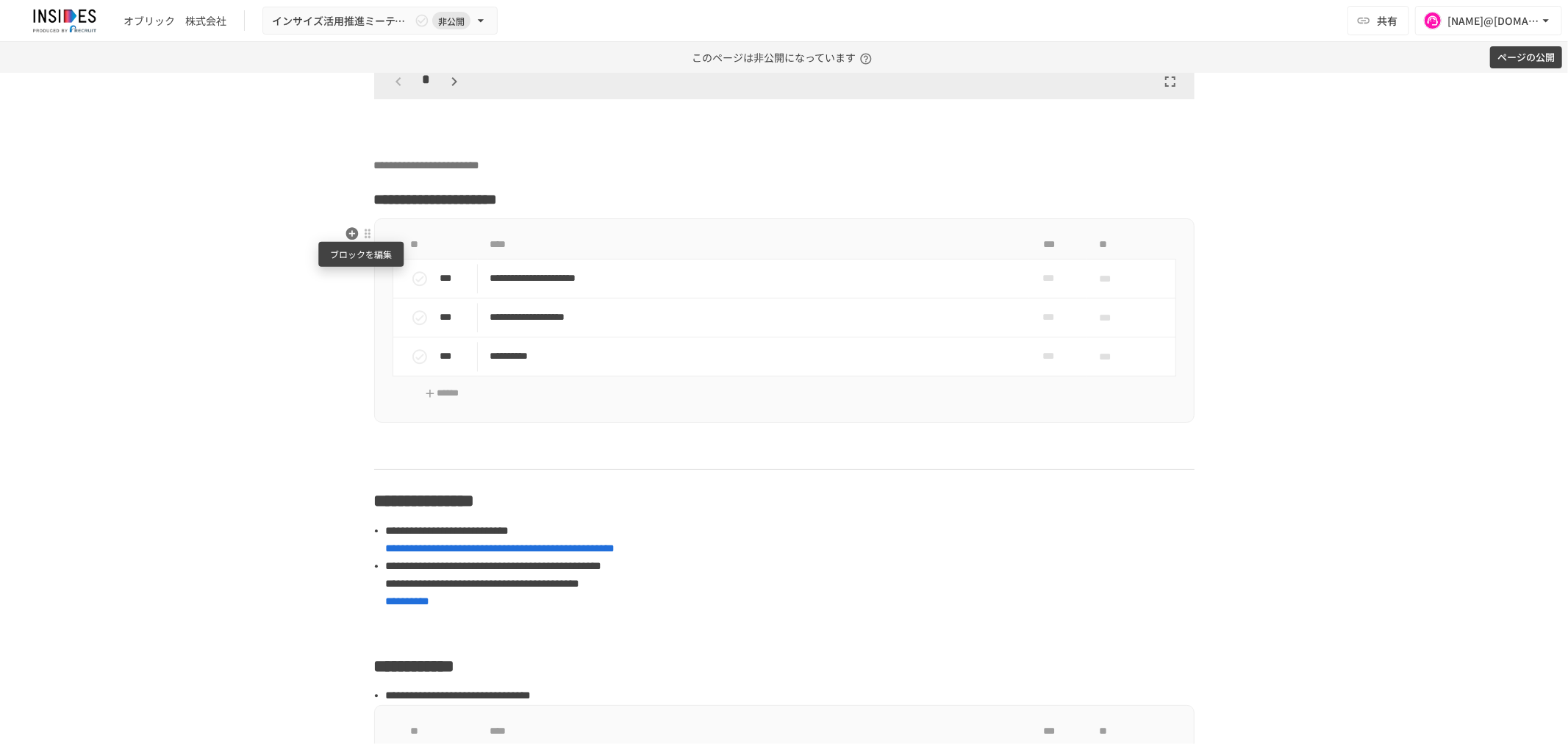 click at bounding box center [368, 233] 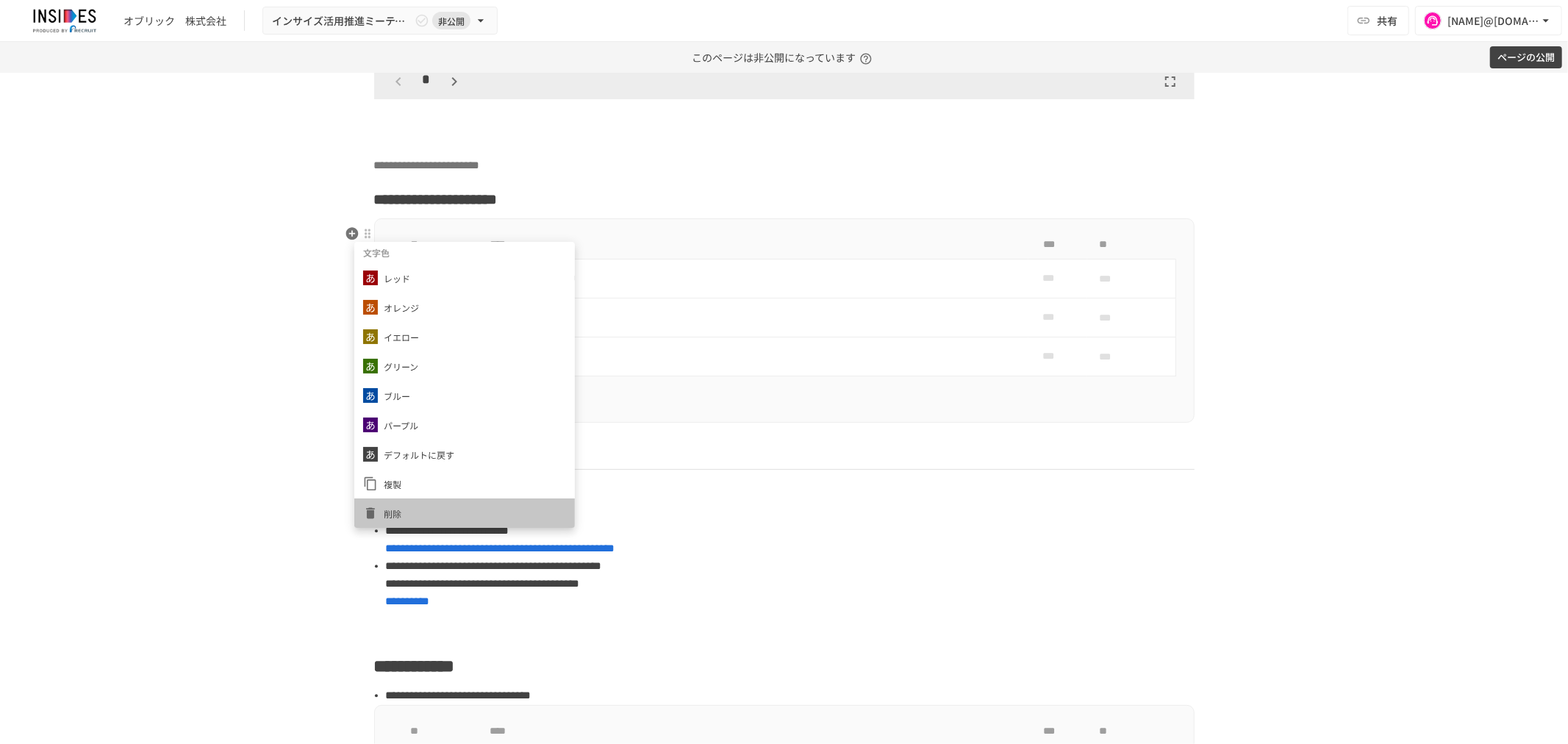 click on "削除" at bounding box center (465, 513) 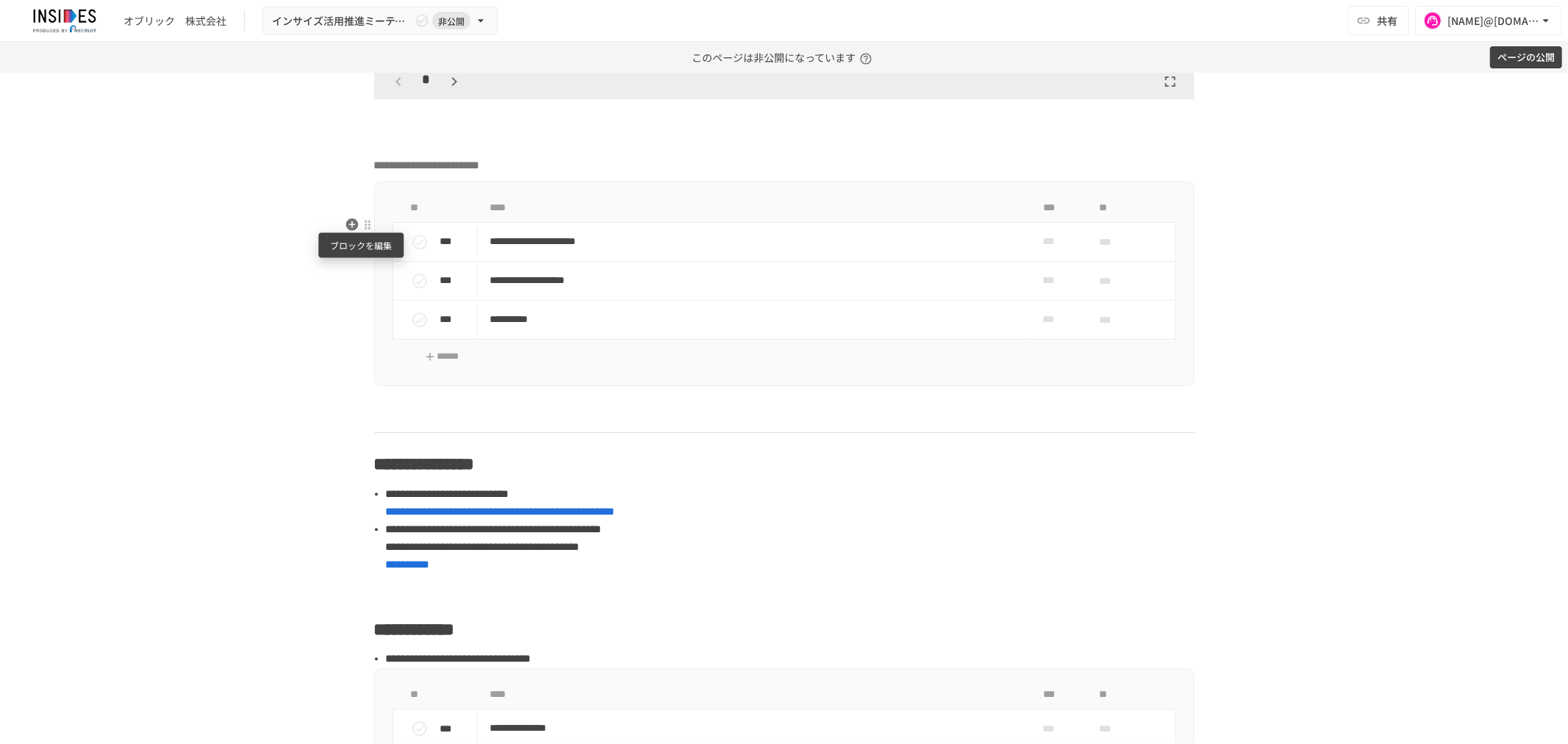 click at bounding box center (368, 224) 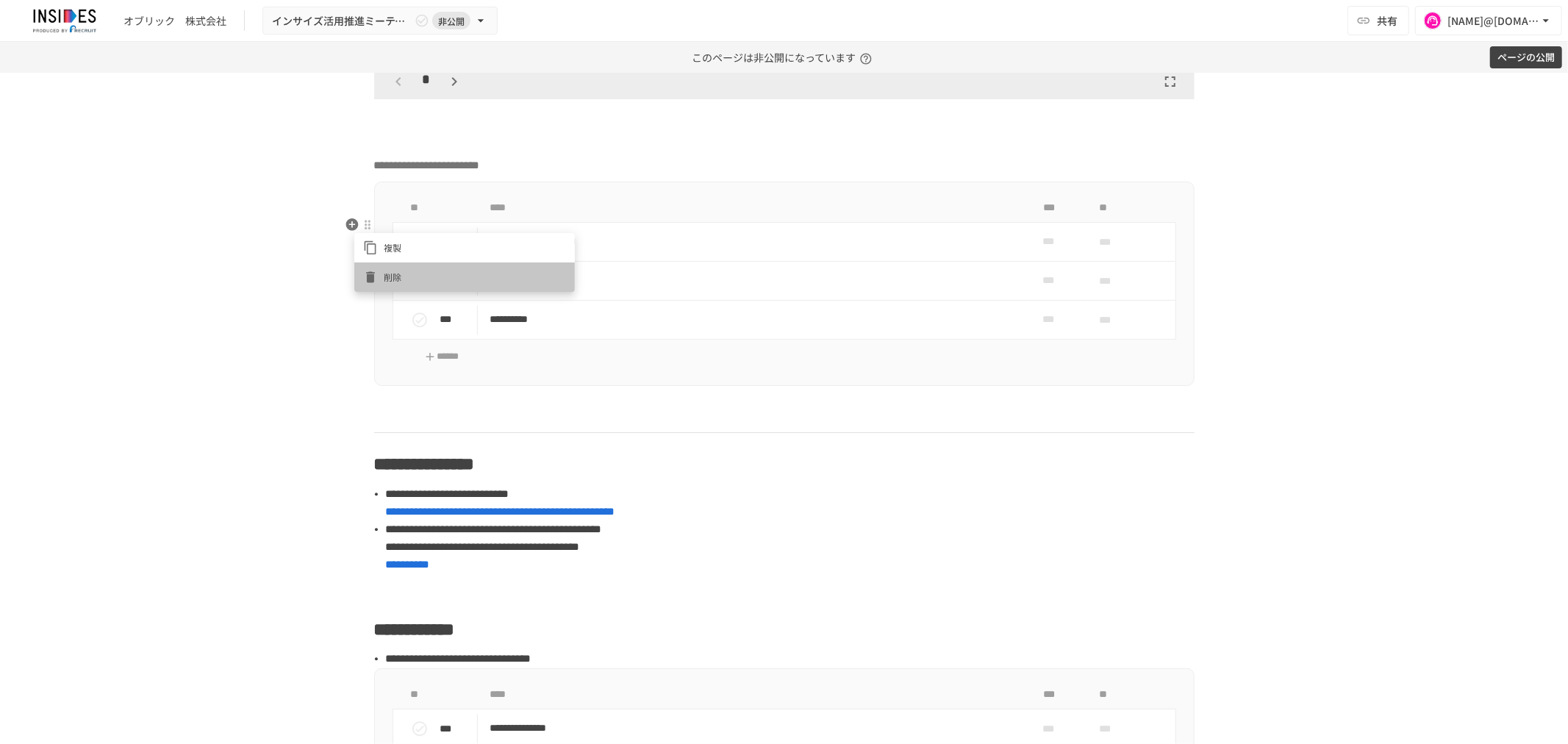 click on "削除" at bounding box center [475, 276] 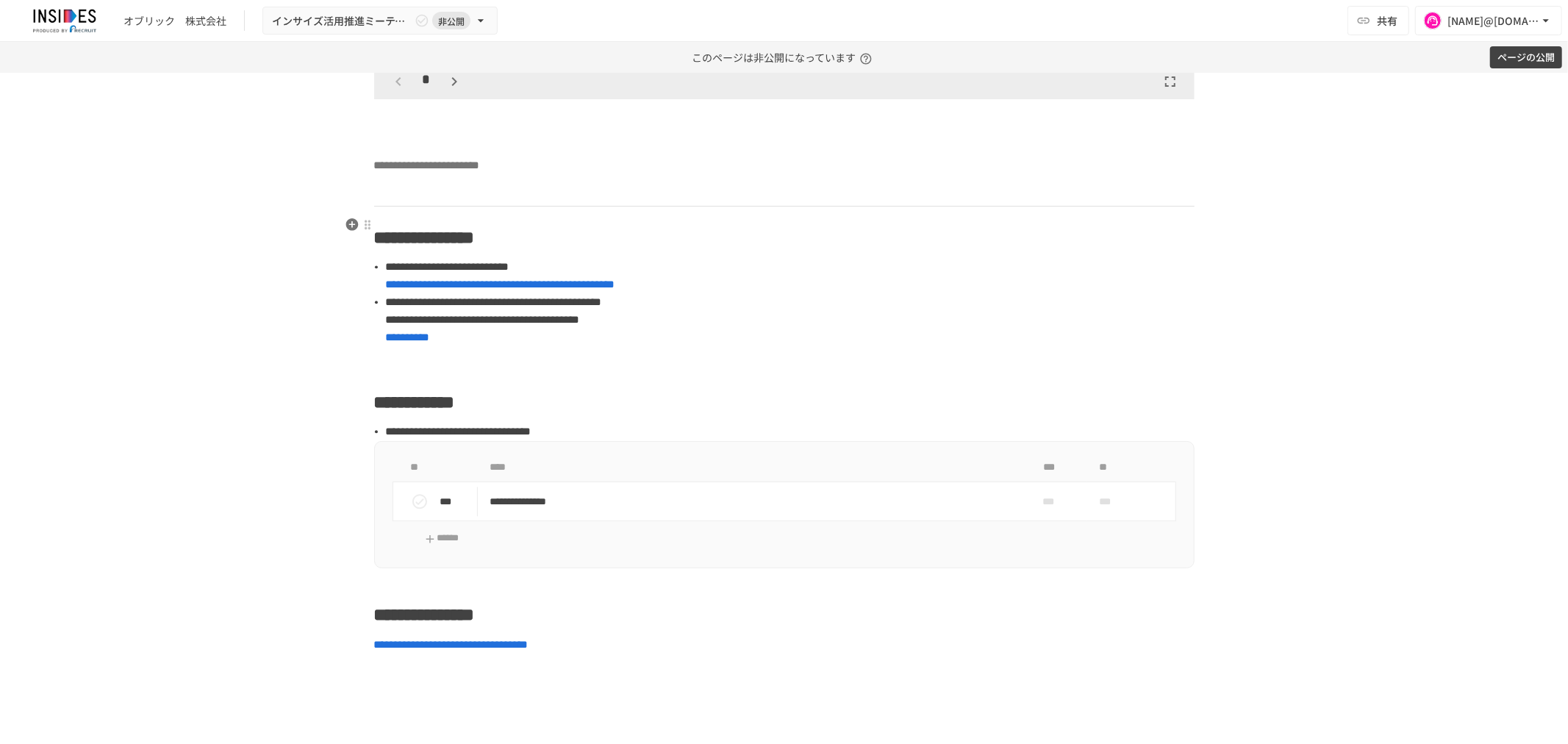 scroll, scrollTop: 2747, scrollLeft: 0, axis: vertical 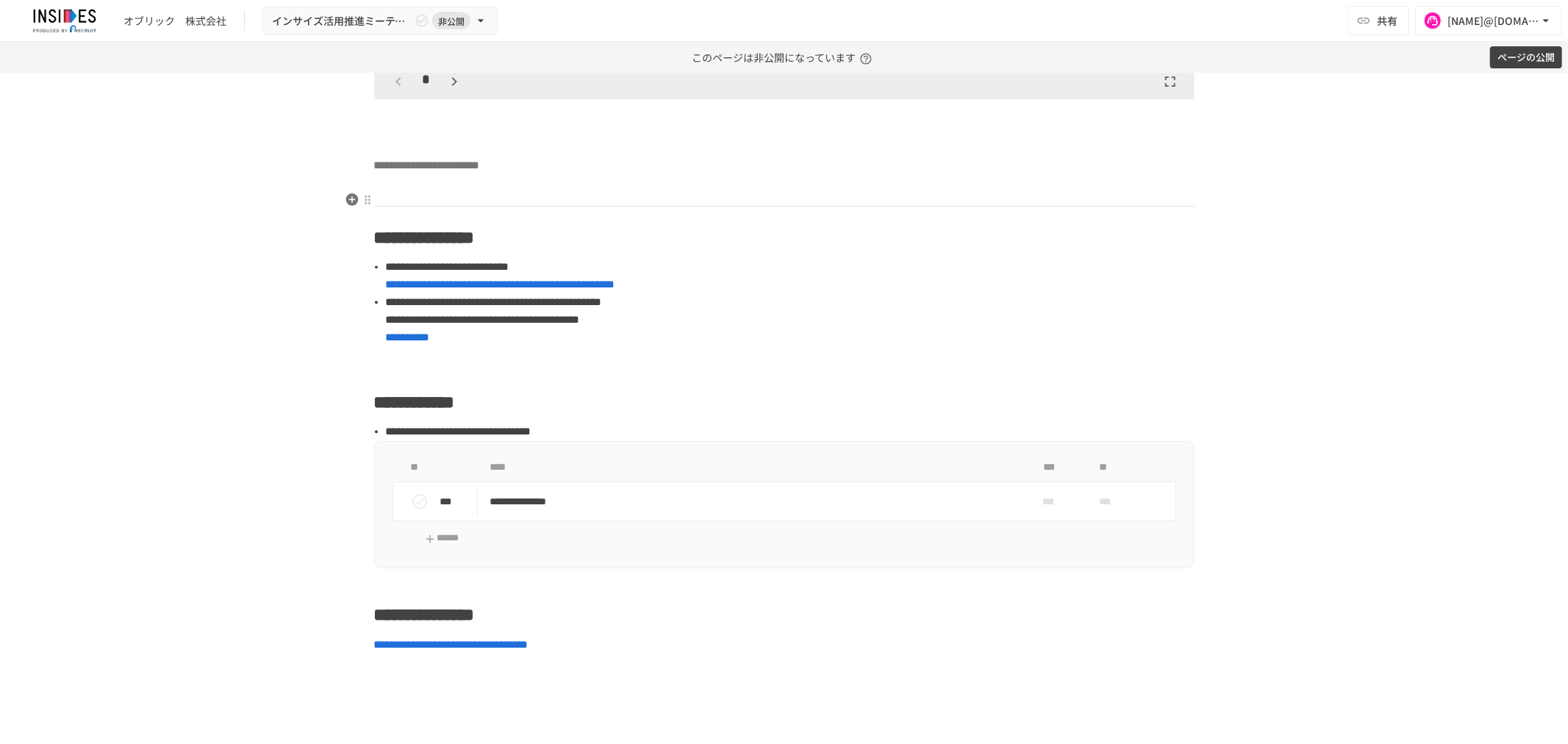 click on "**********" at bounding box center [784, 165] 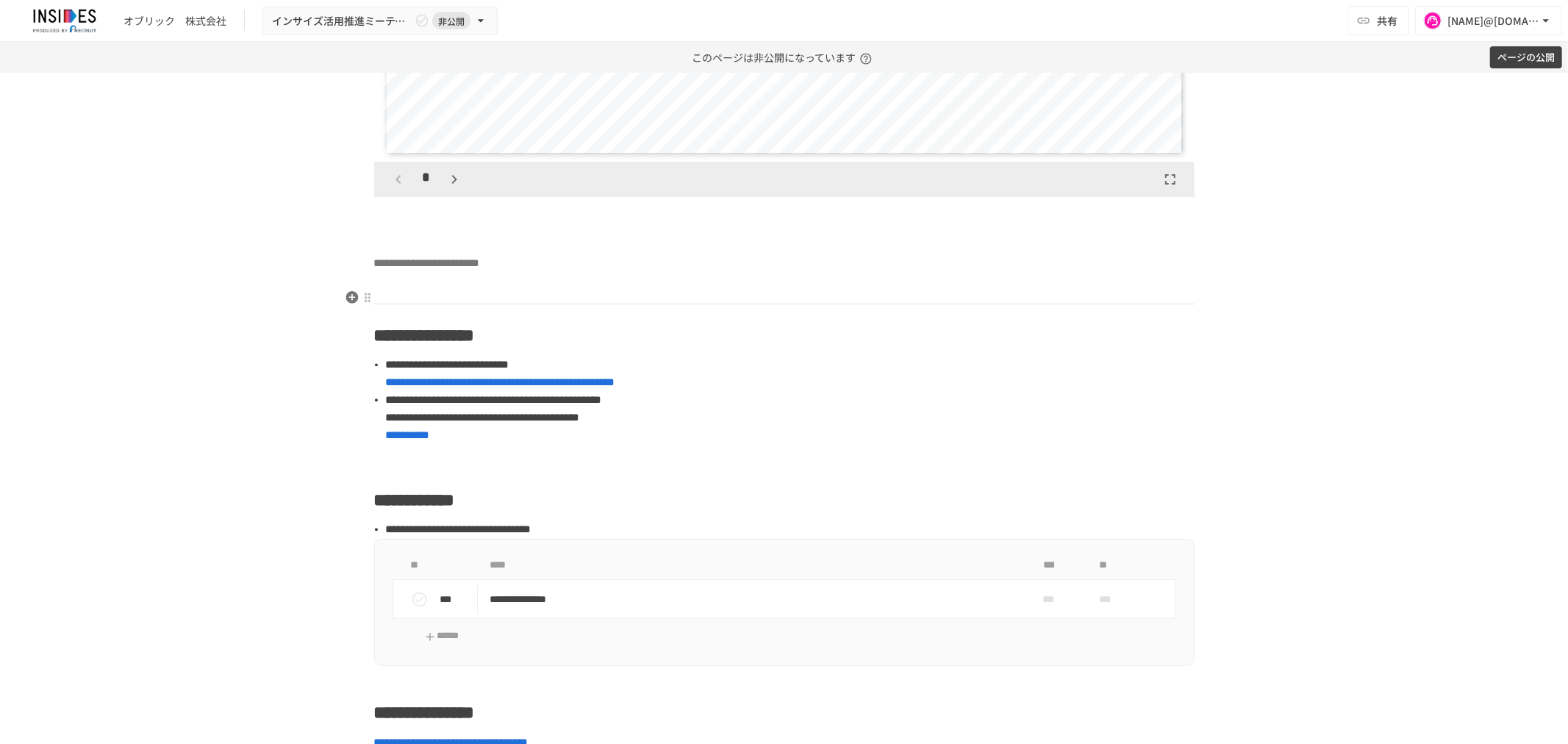 scroll, scrollTop: 2648, scrollLeft: 0, axis: vertical 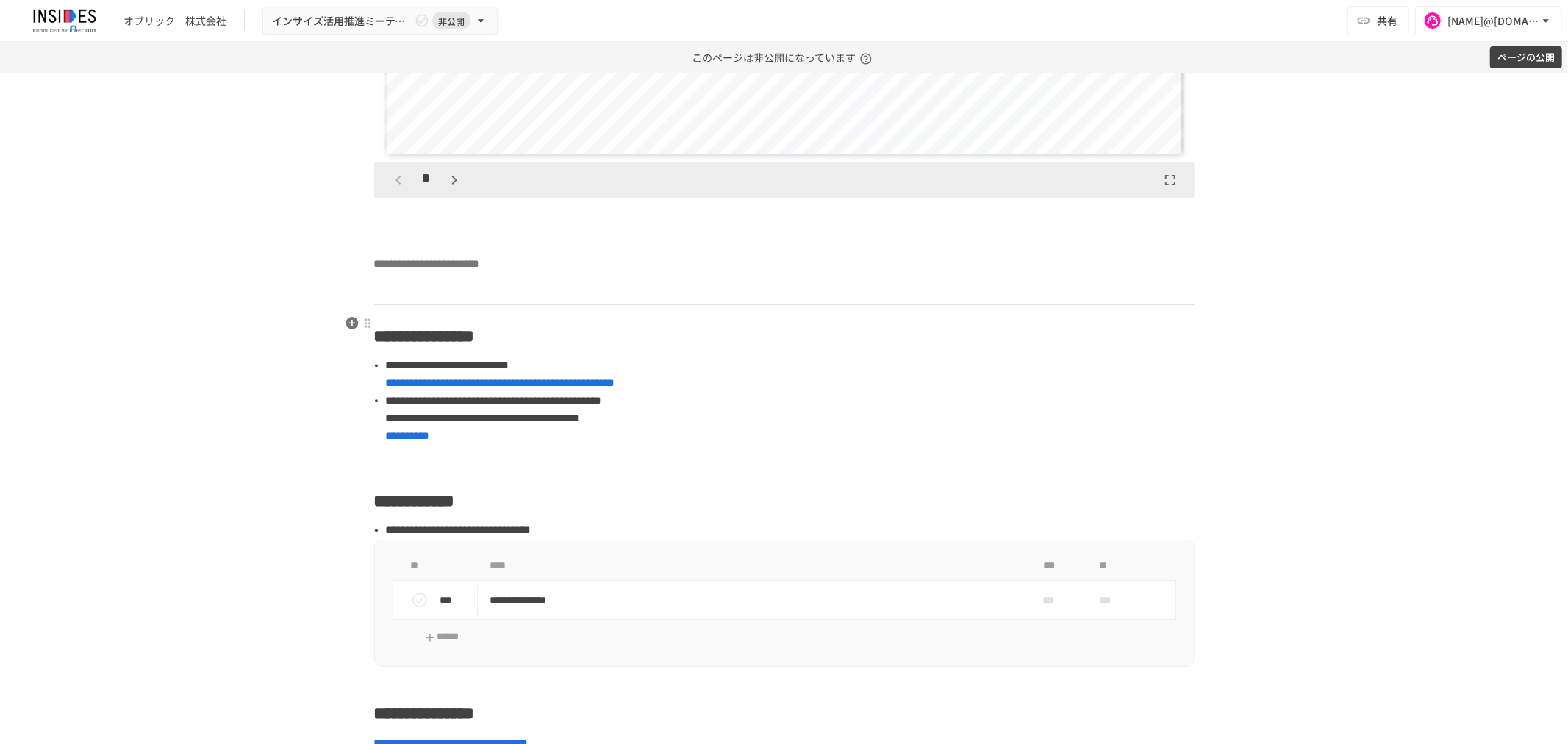 click at bounding box center (784, 289) 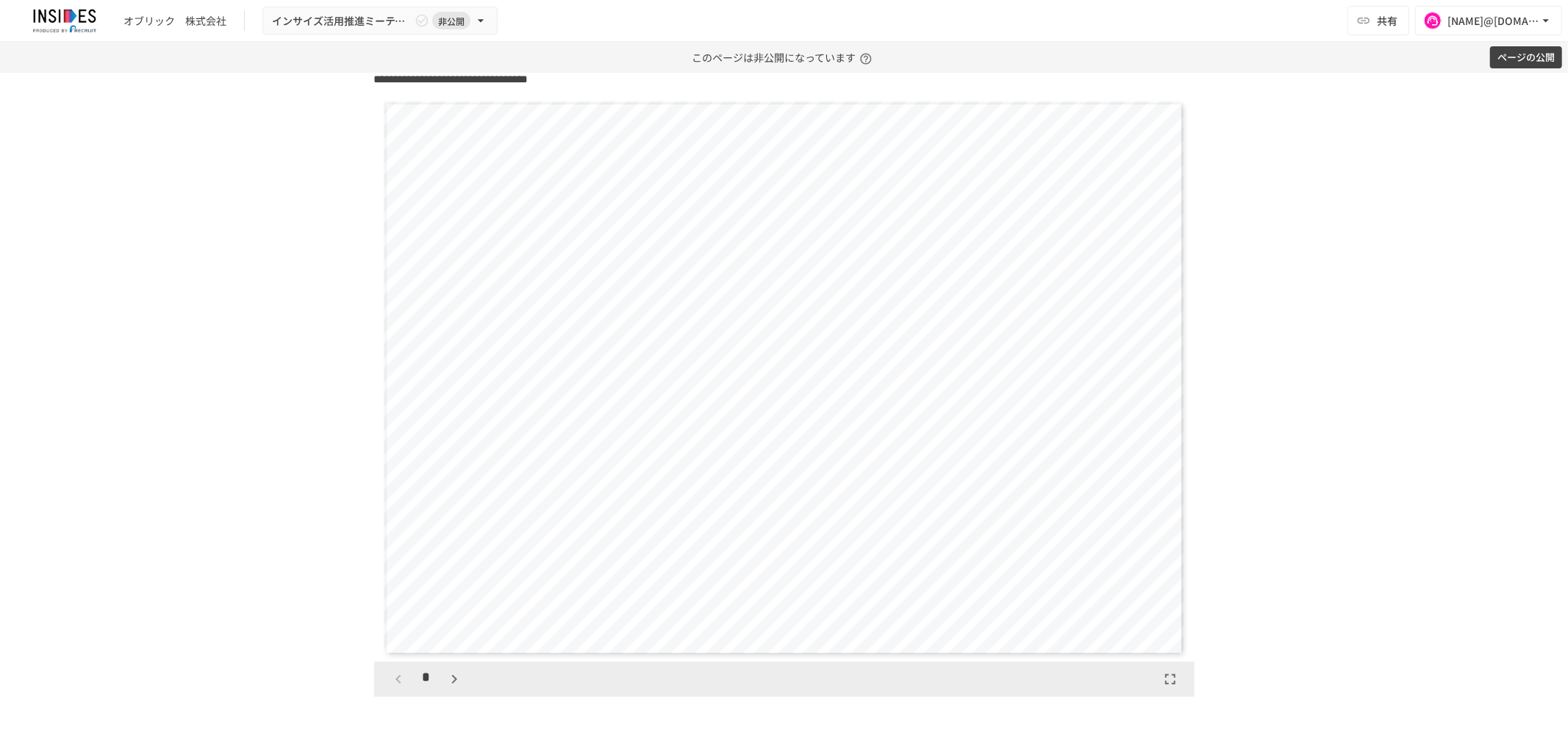 scroll, scrollTop: 2147, scrollLeft: 0, axis: vertical 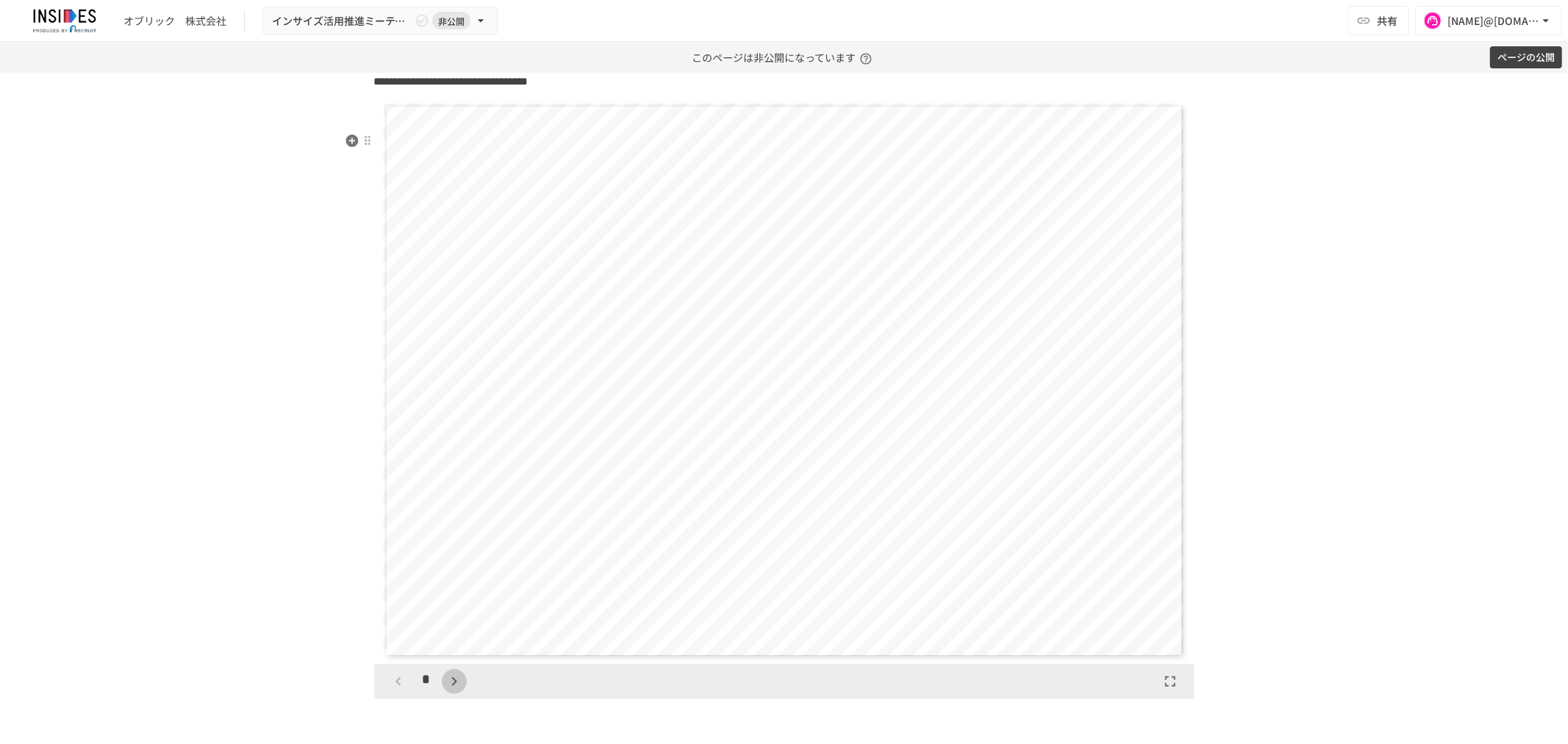 click 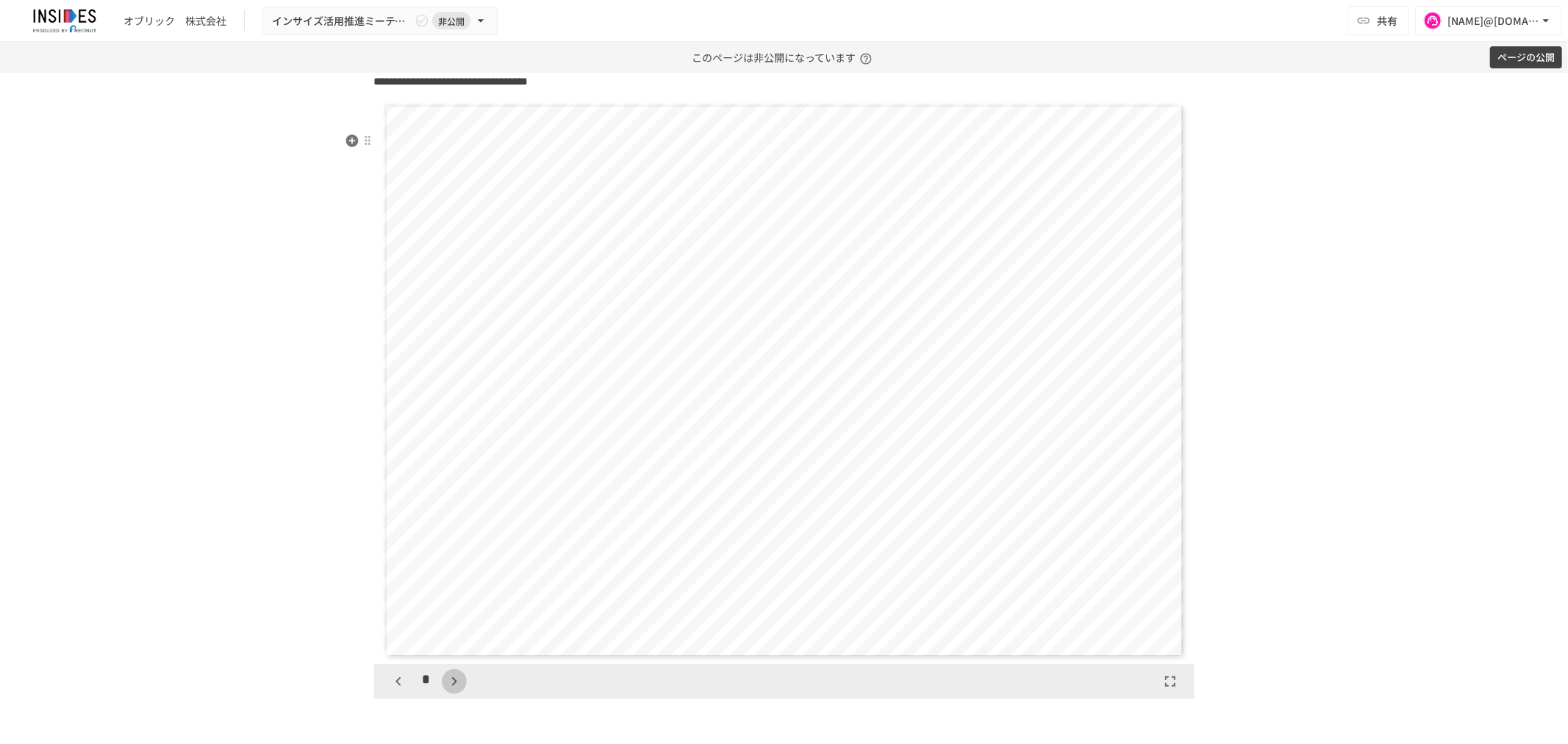click 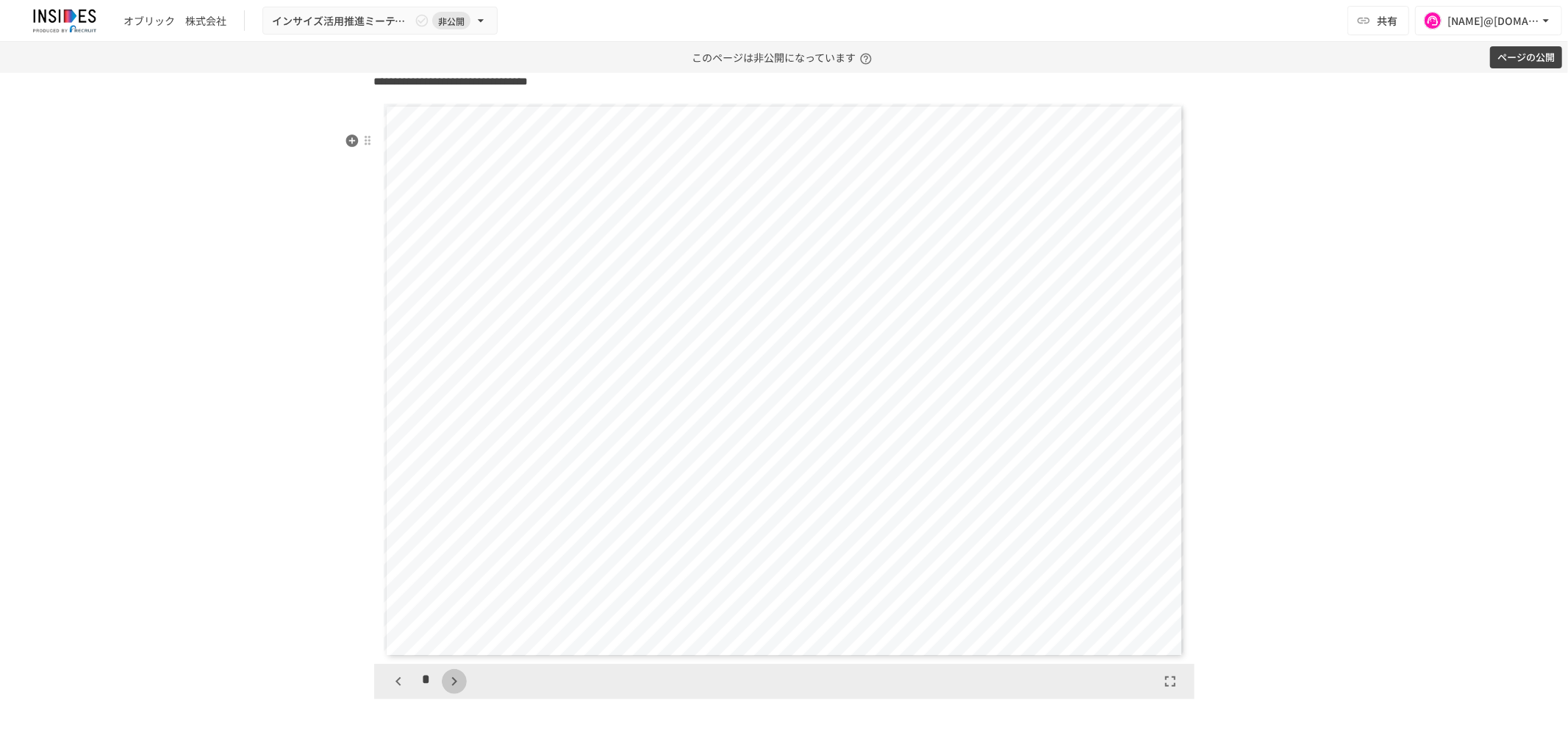 click 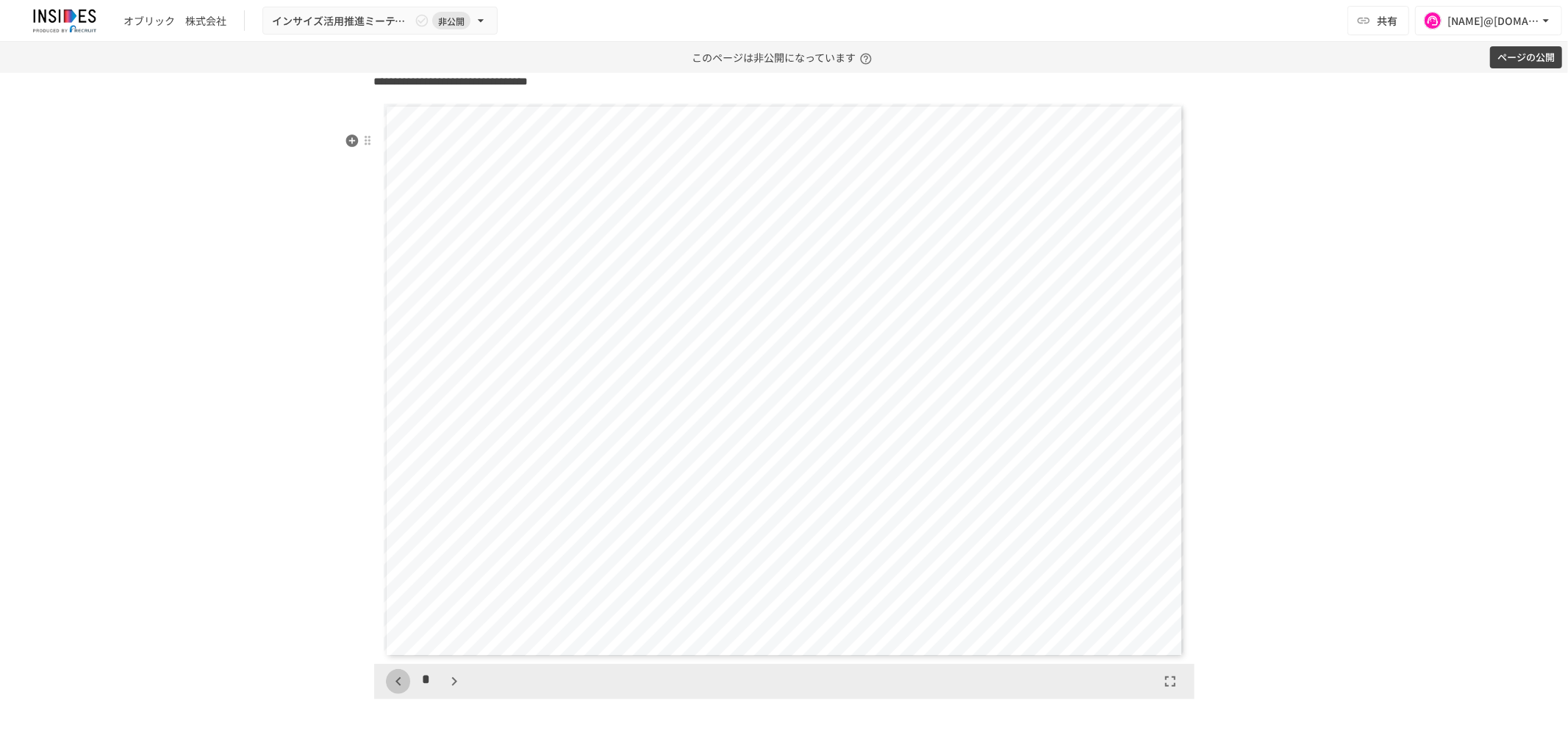 click 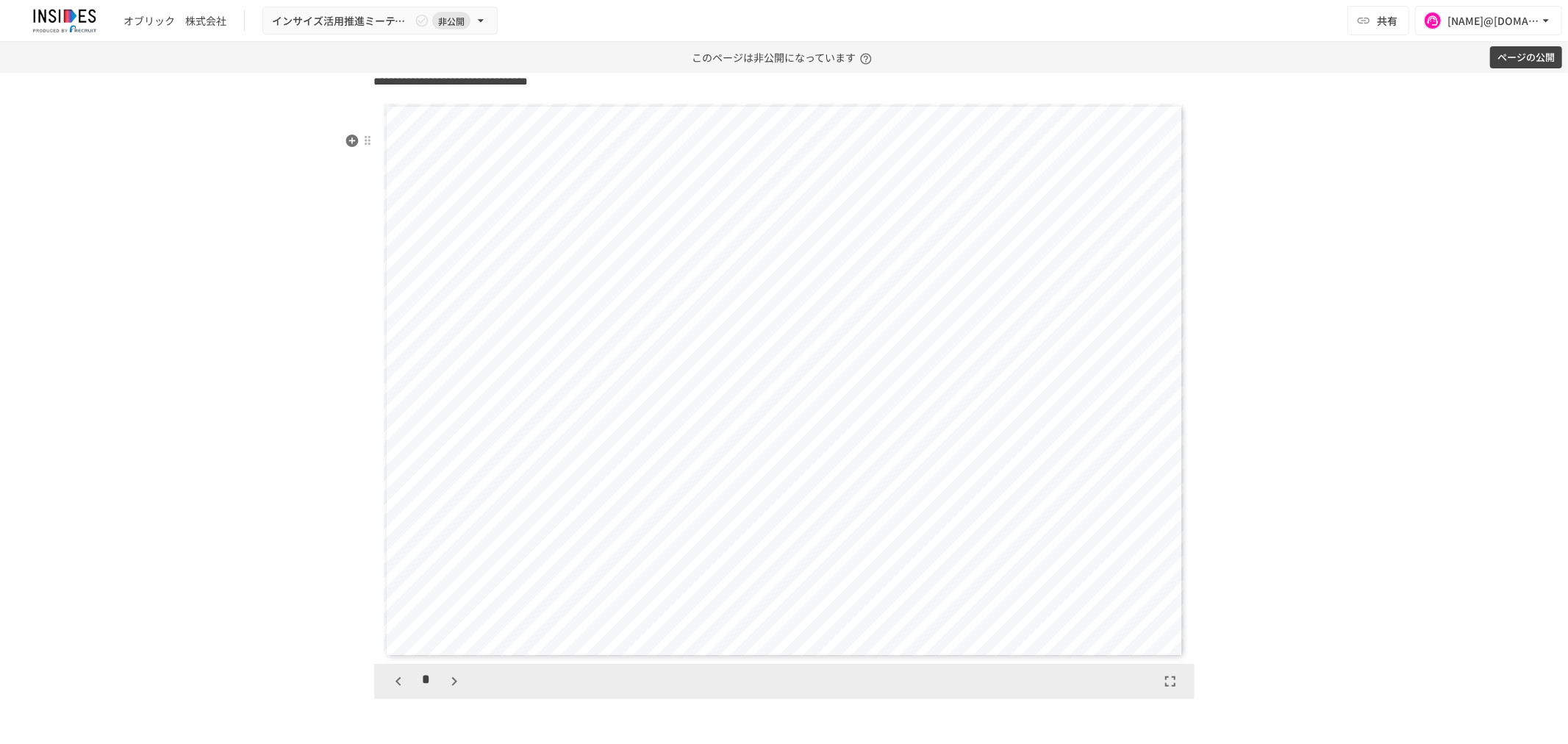 scroll, scrollTop: 1132, scrollLeft: 0, axis: vertical 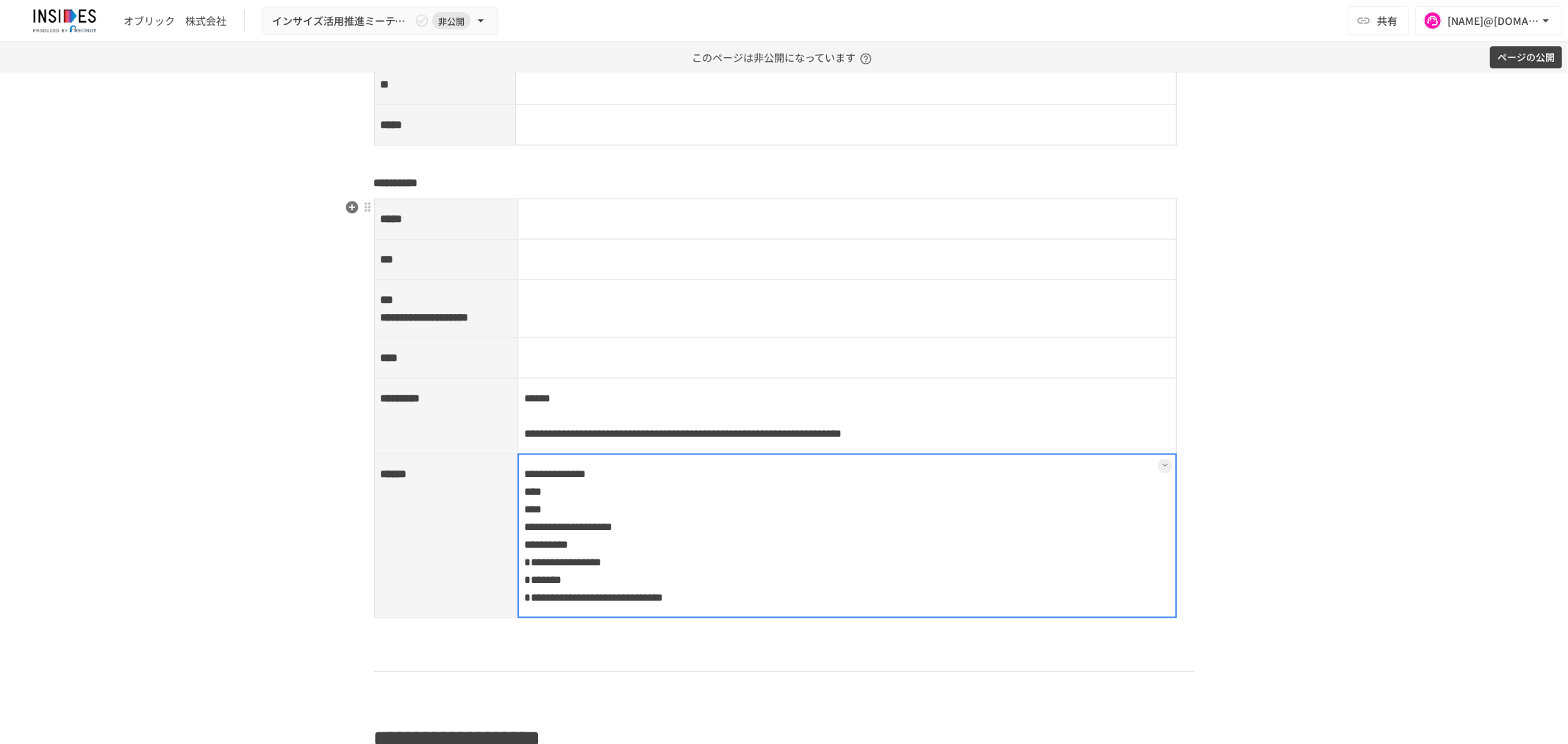 click on "**********" at bounding box center (848, 536) 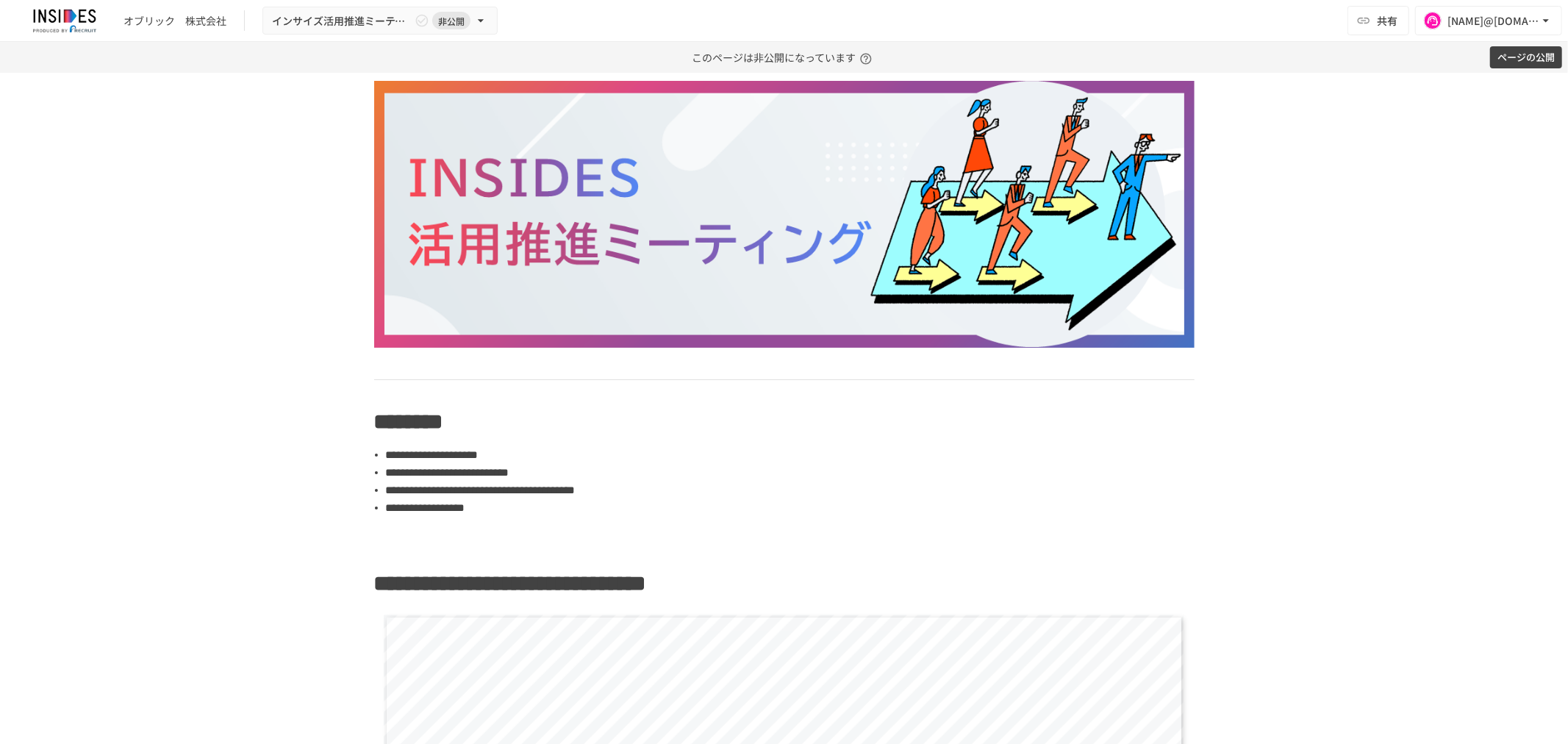 scroll, scrollTop: 27, scrollLeft: 0, axis: vertical 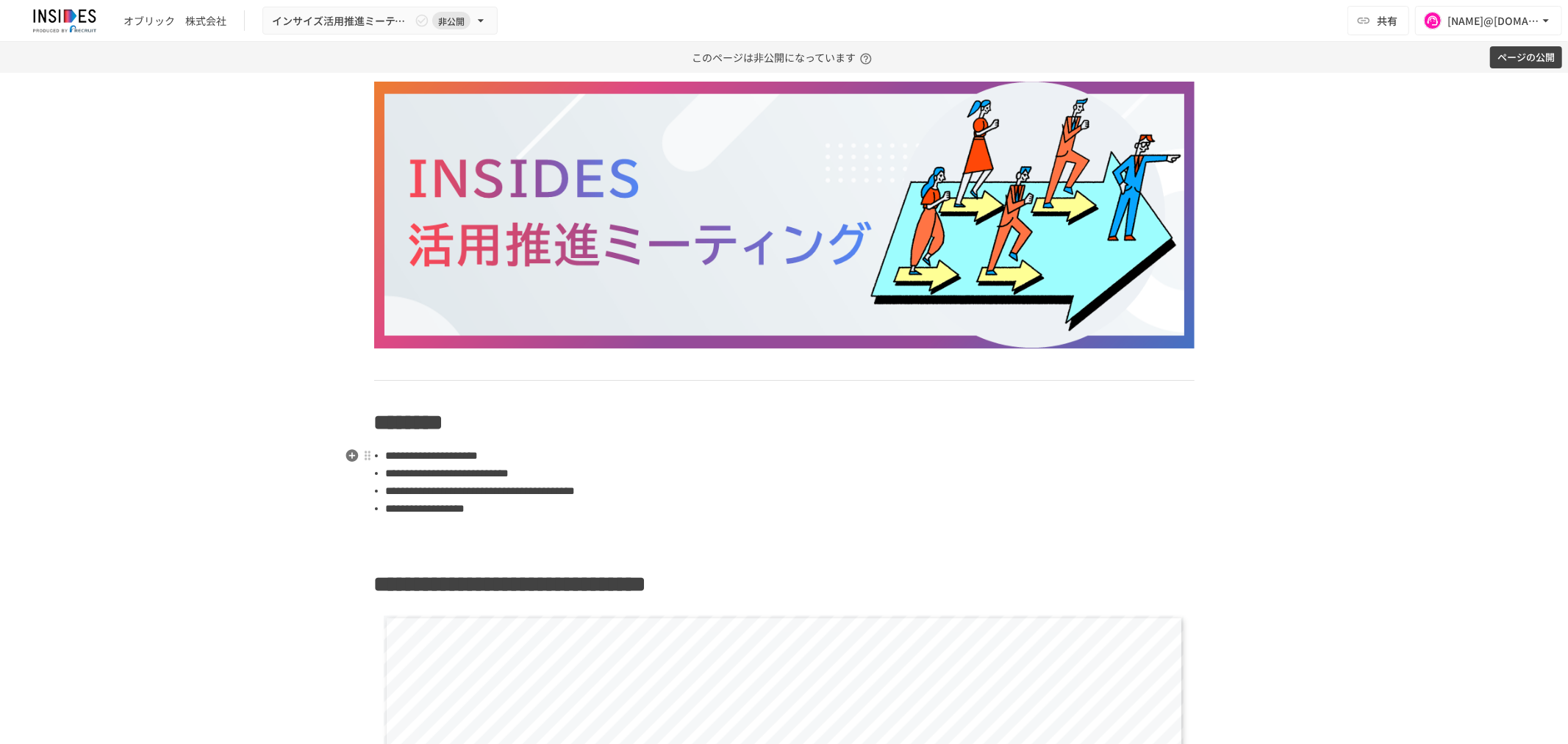 click on "**********" at bounding box center (790, 456) 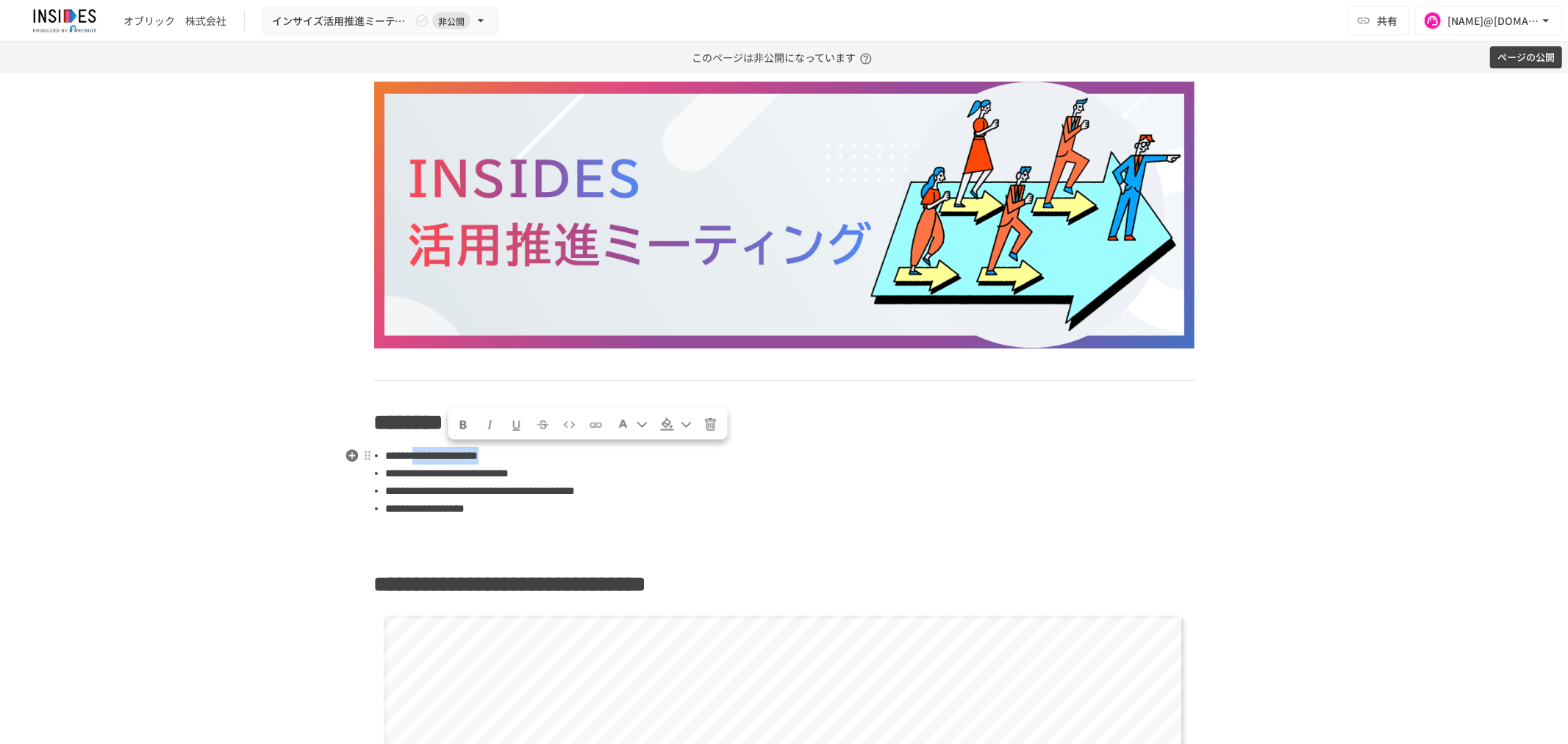 click on "**********" at bounding box center [432, 455] 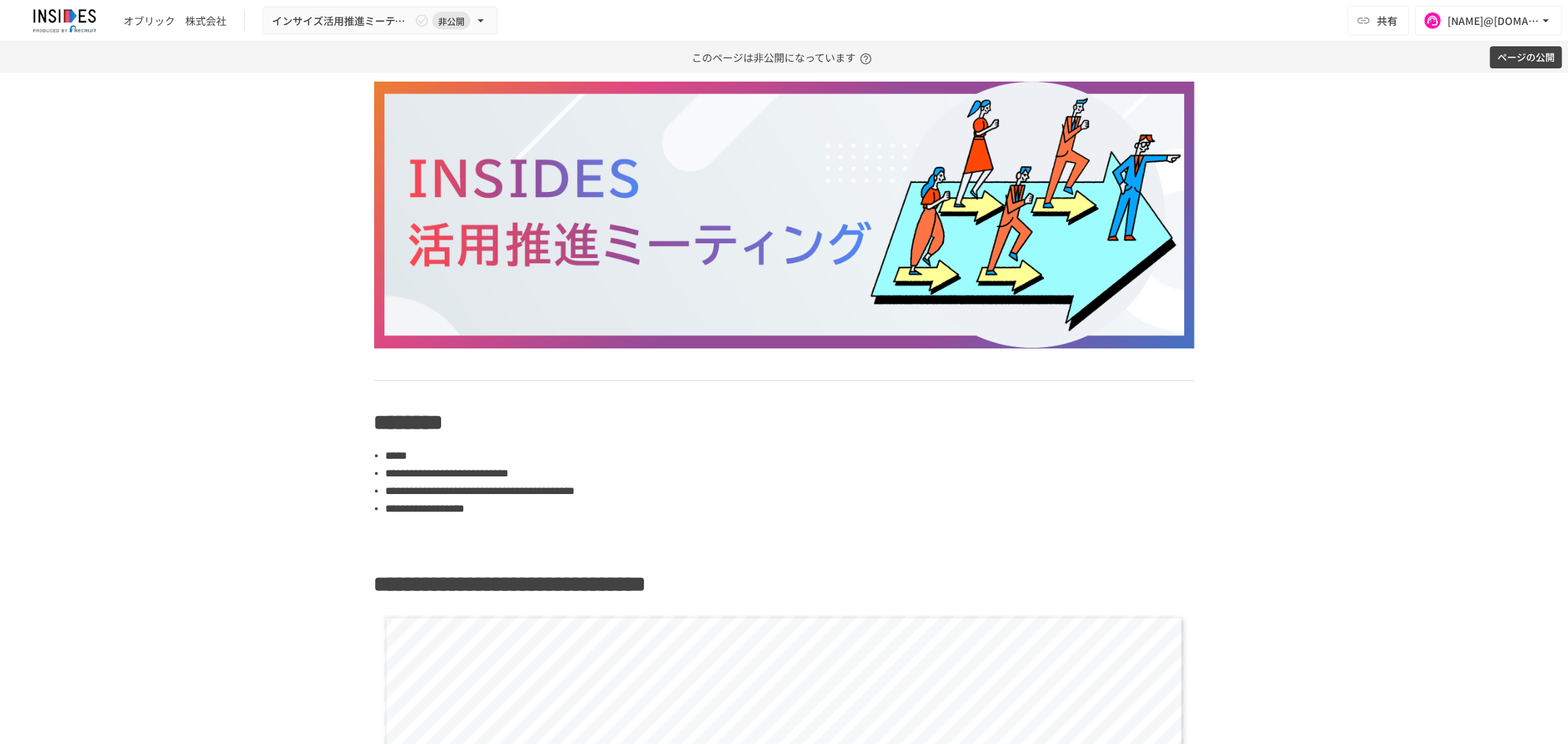 type 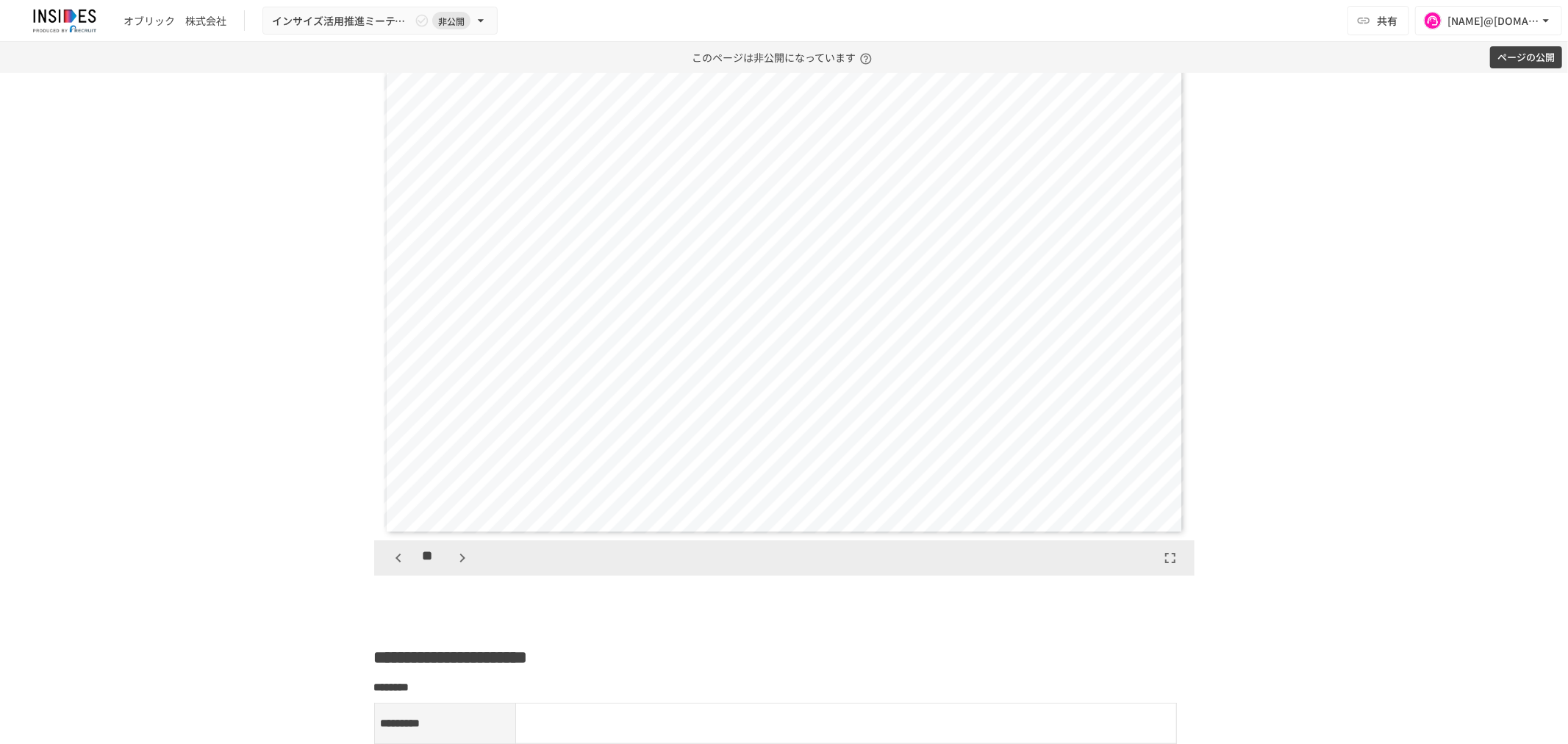 scroll, scrollTop: 662, scrollLeft: 0, axis: vertical 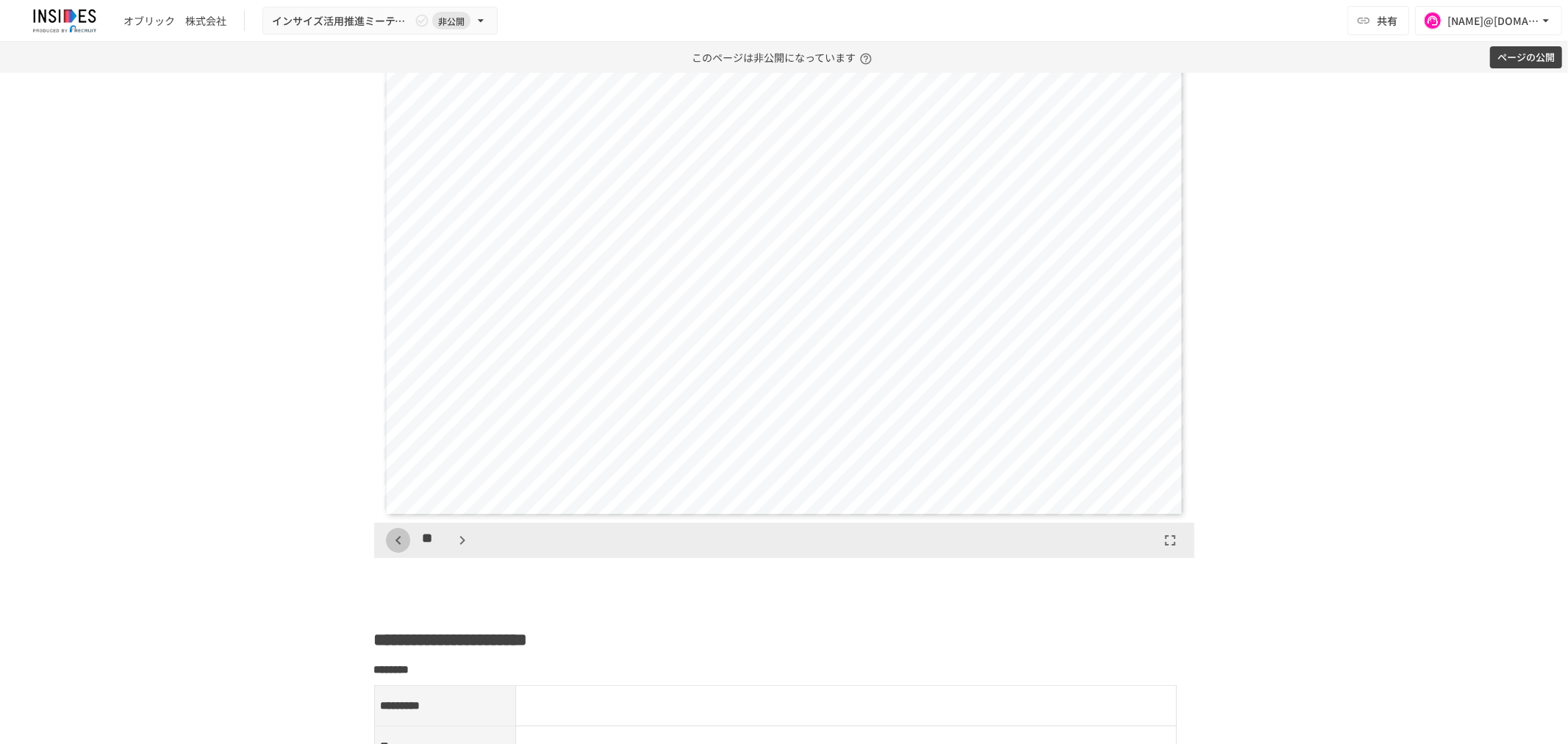 click at bounding box center (398, 540) 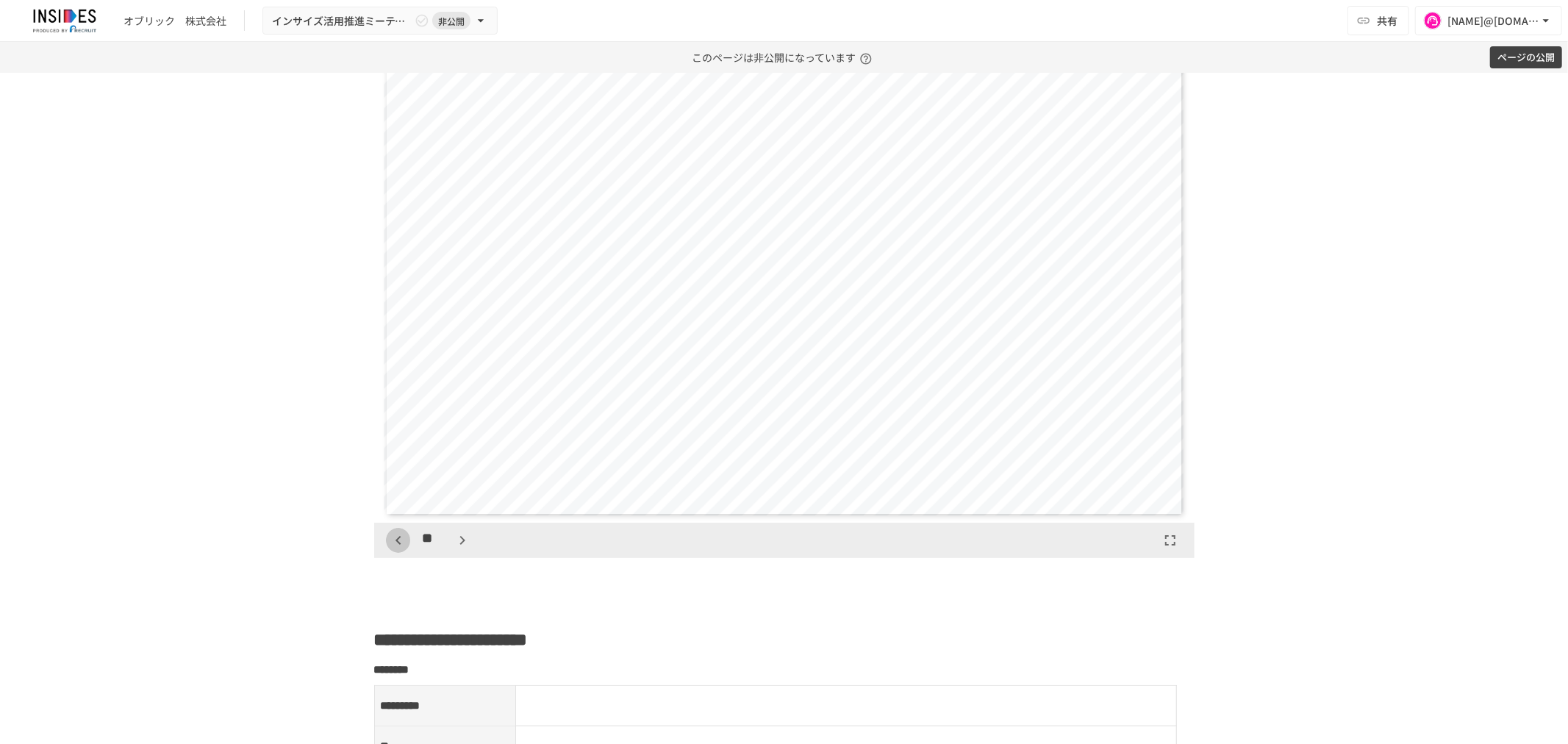 click at bounding box center (398, 540) 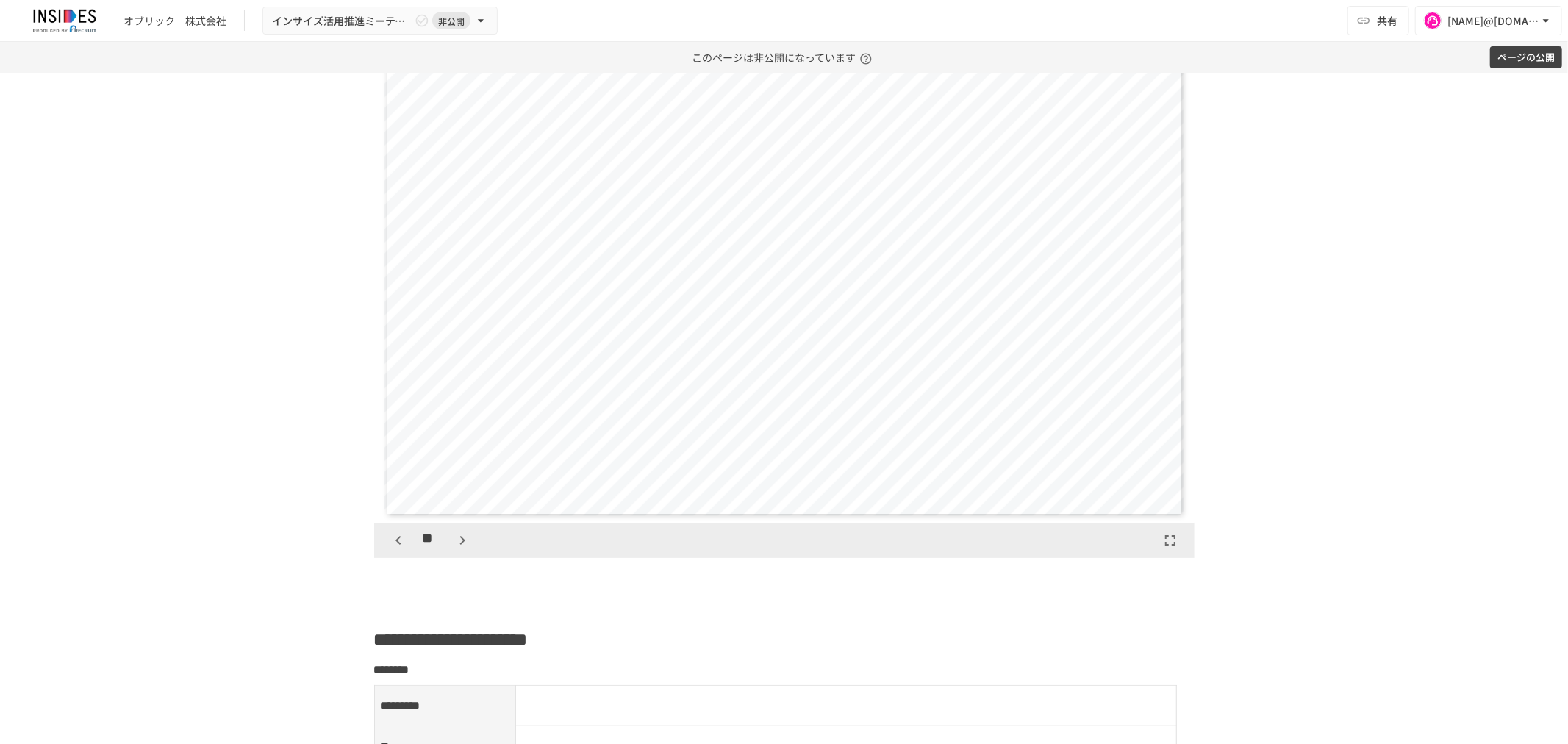 scroll, scrollTop: 6227, scrollLeft: 0, axis: vertical 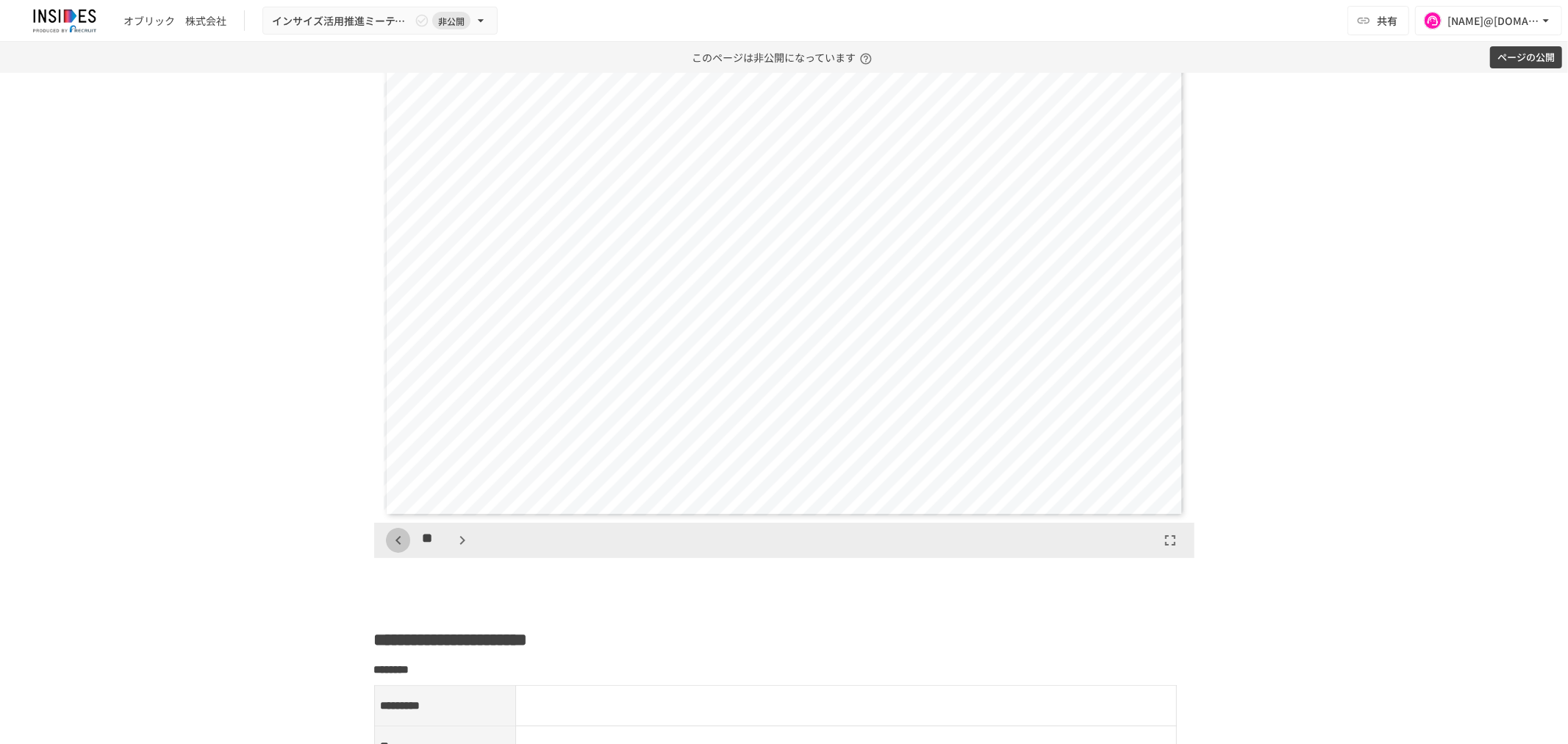 click at bounding box center [398, 540] 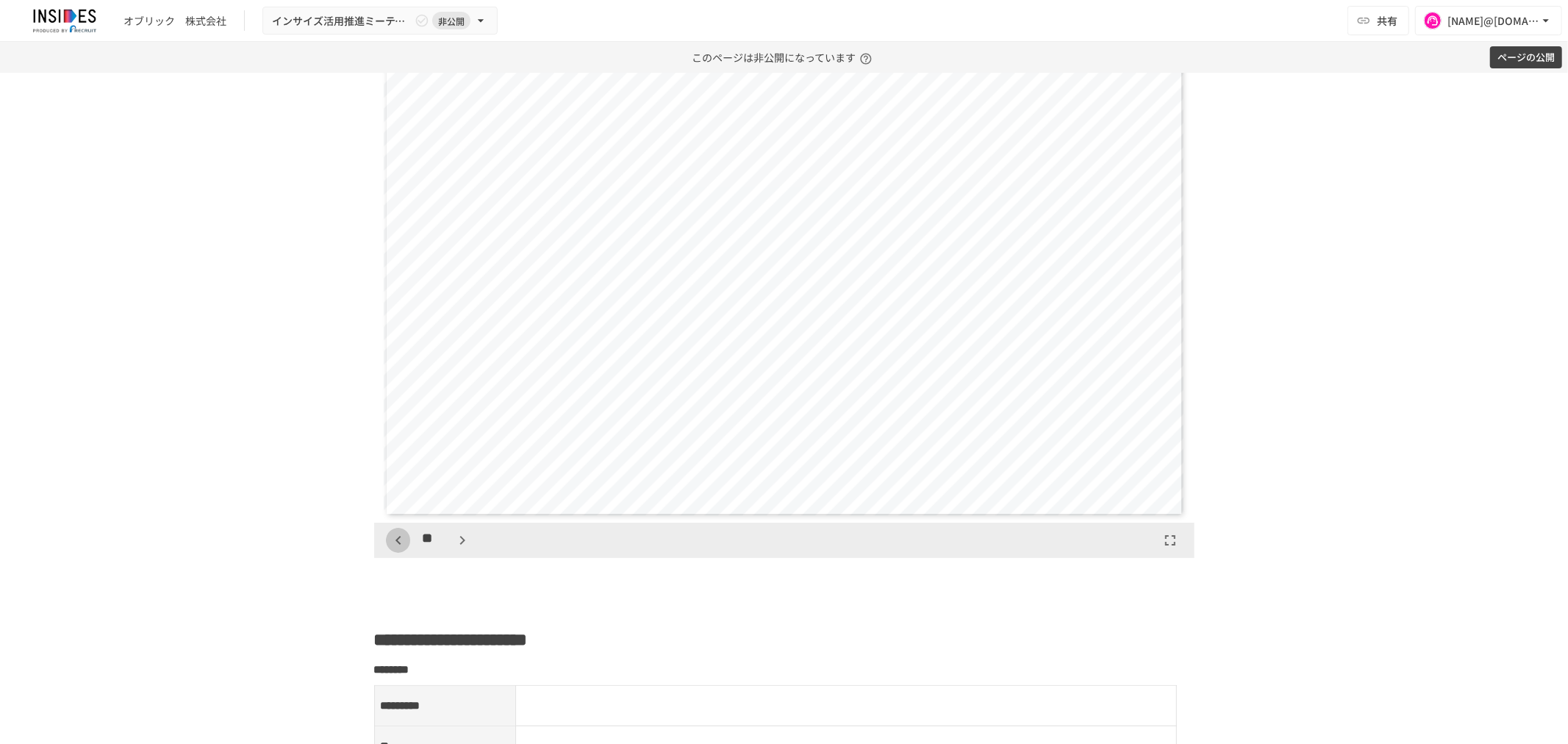 click at bounding box center (398, 540) 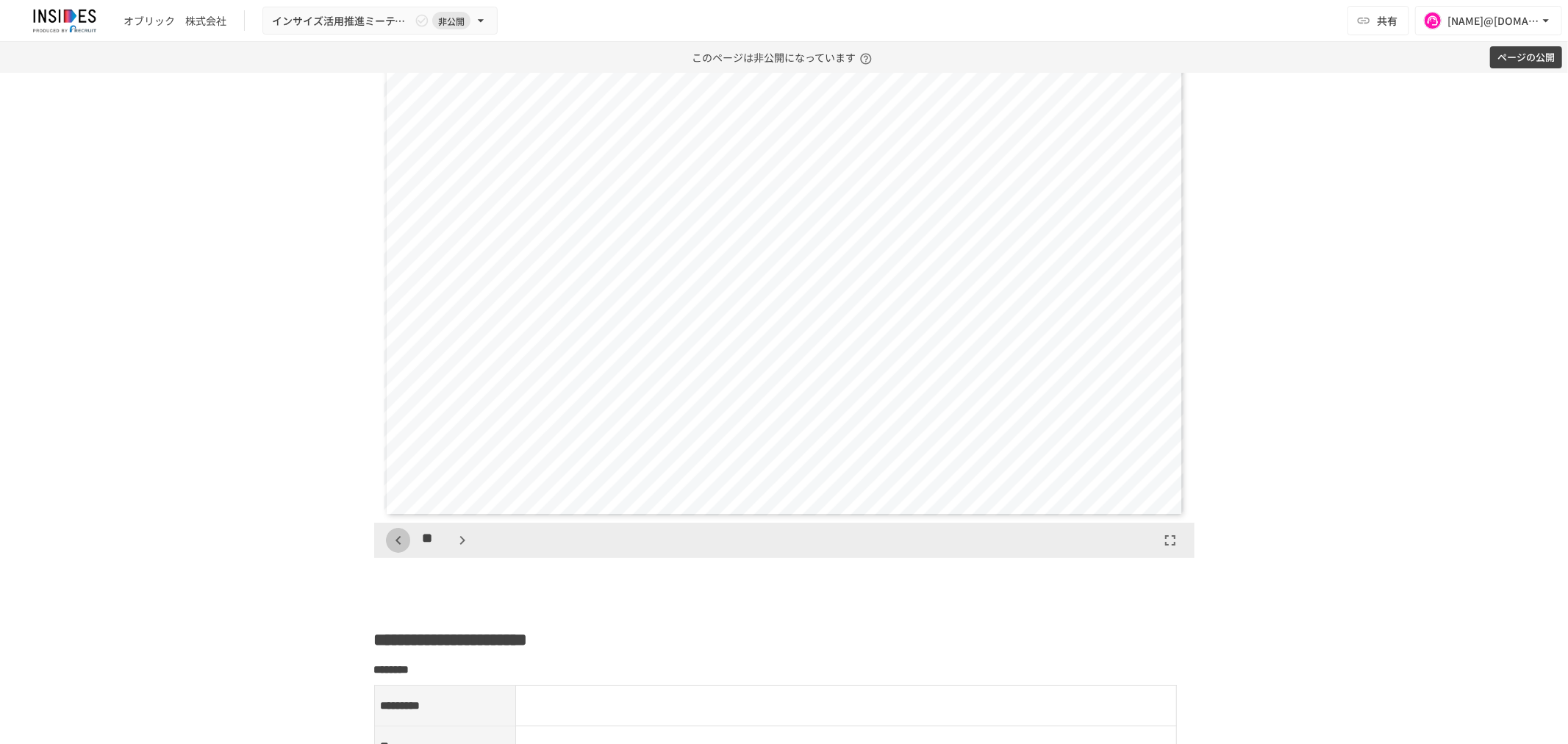 click at bounding box center [398, 540] 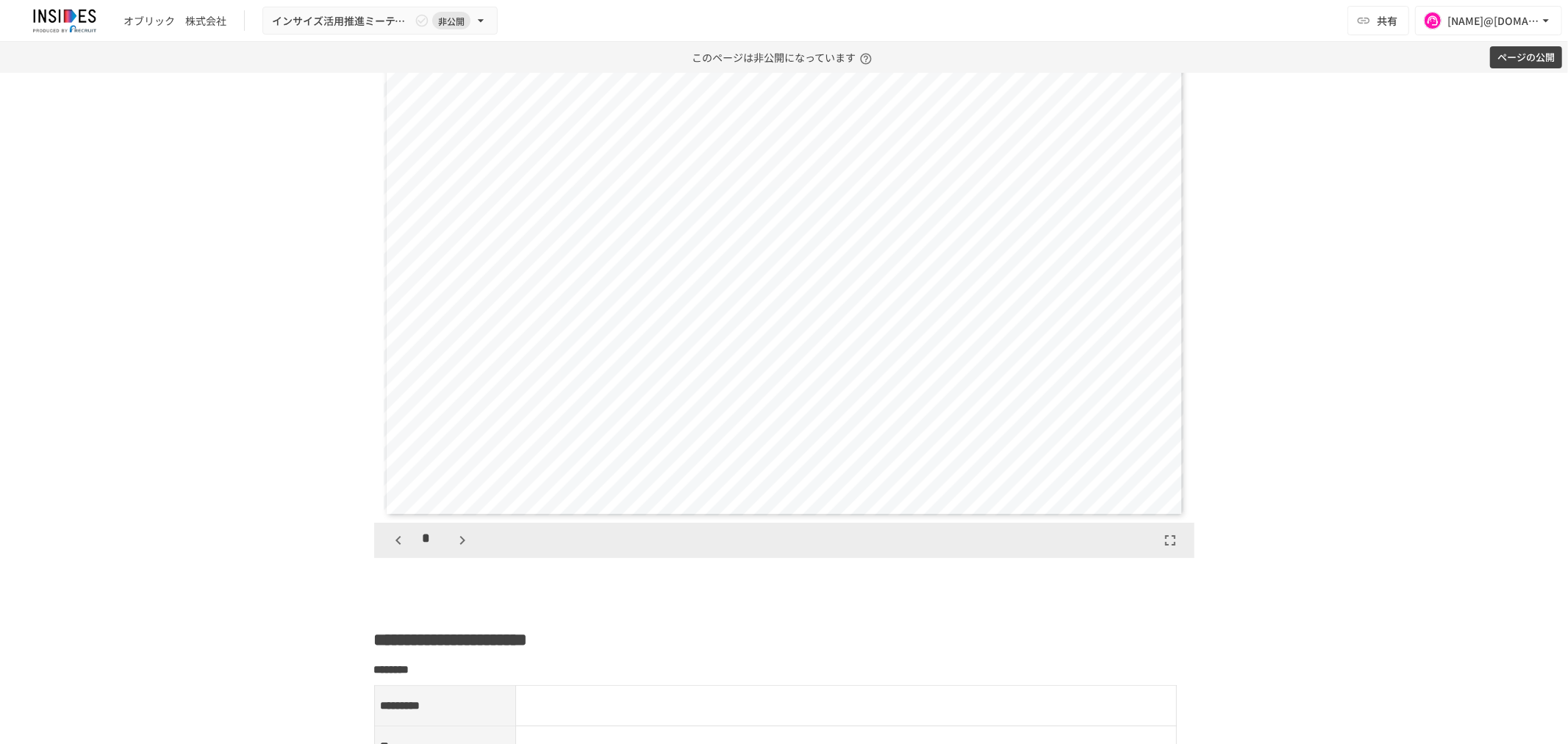 scroll, scrollTop: 4529, scrollLeft: 0, axis: vertical 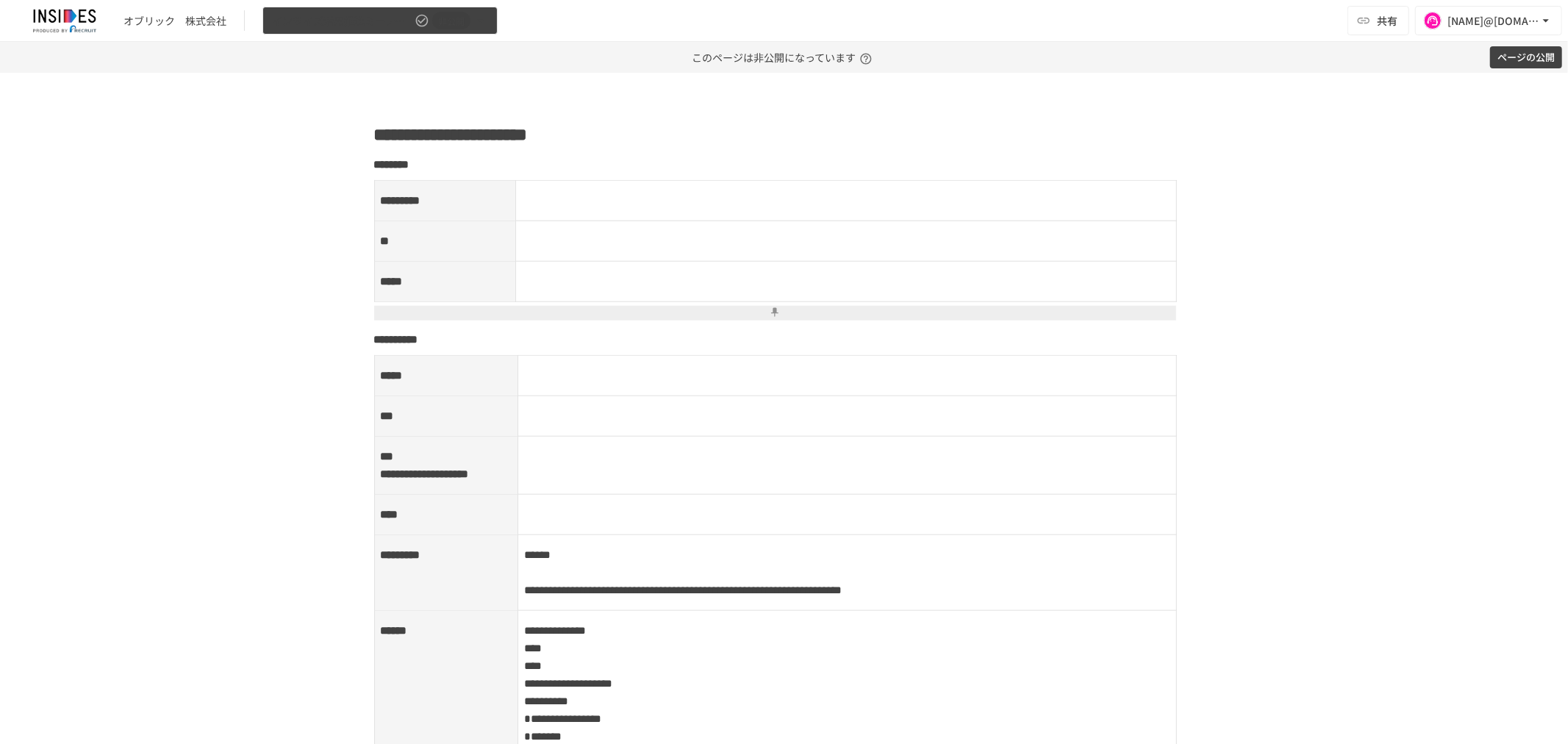 click on "インサイズ活用推進ミーティング 非公開" at bounding box center [380, 21] 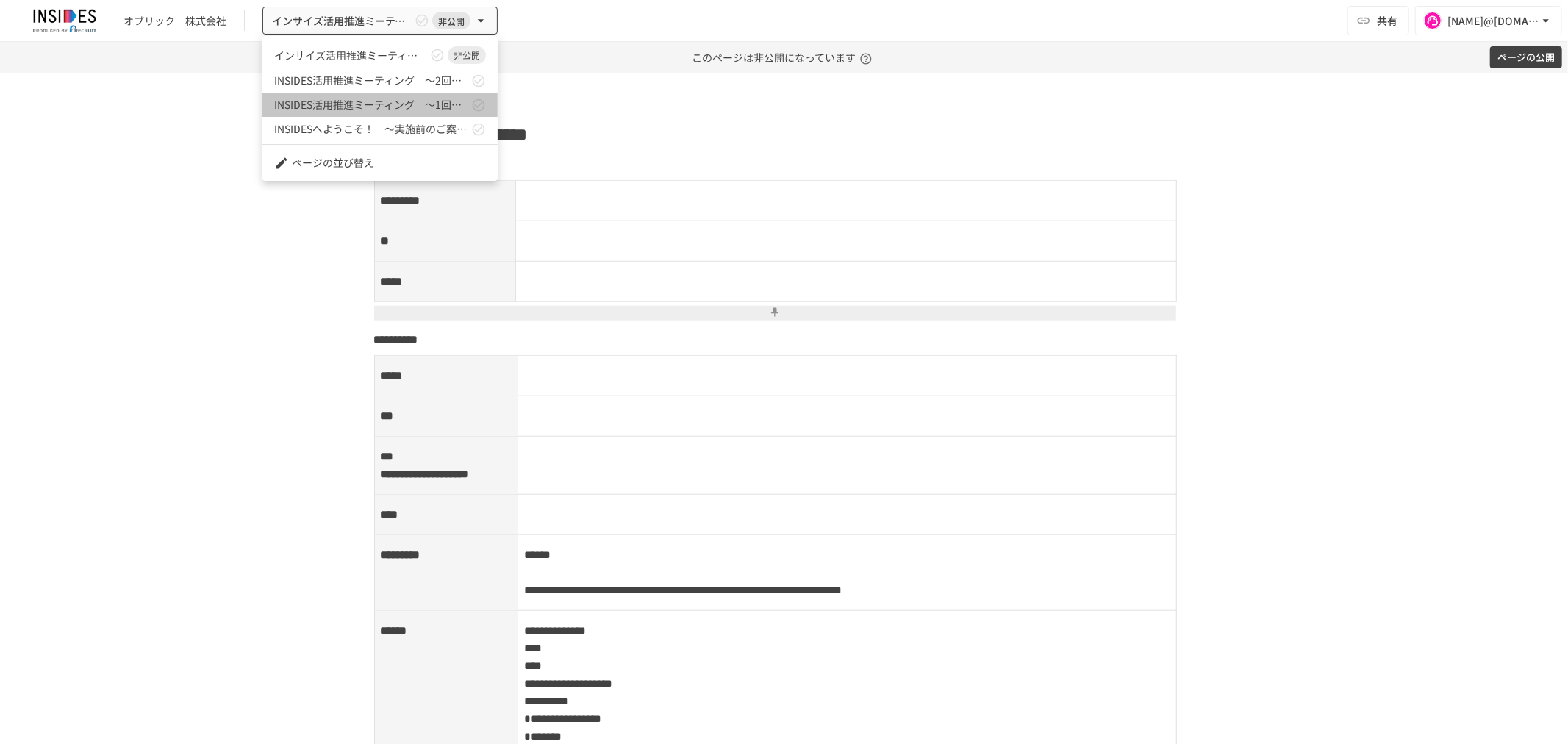 click on "INSIDES活用推進ミーティング　～1回目～" at bounding box center [371, 104] 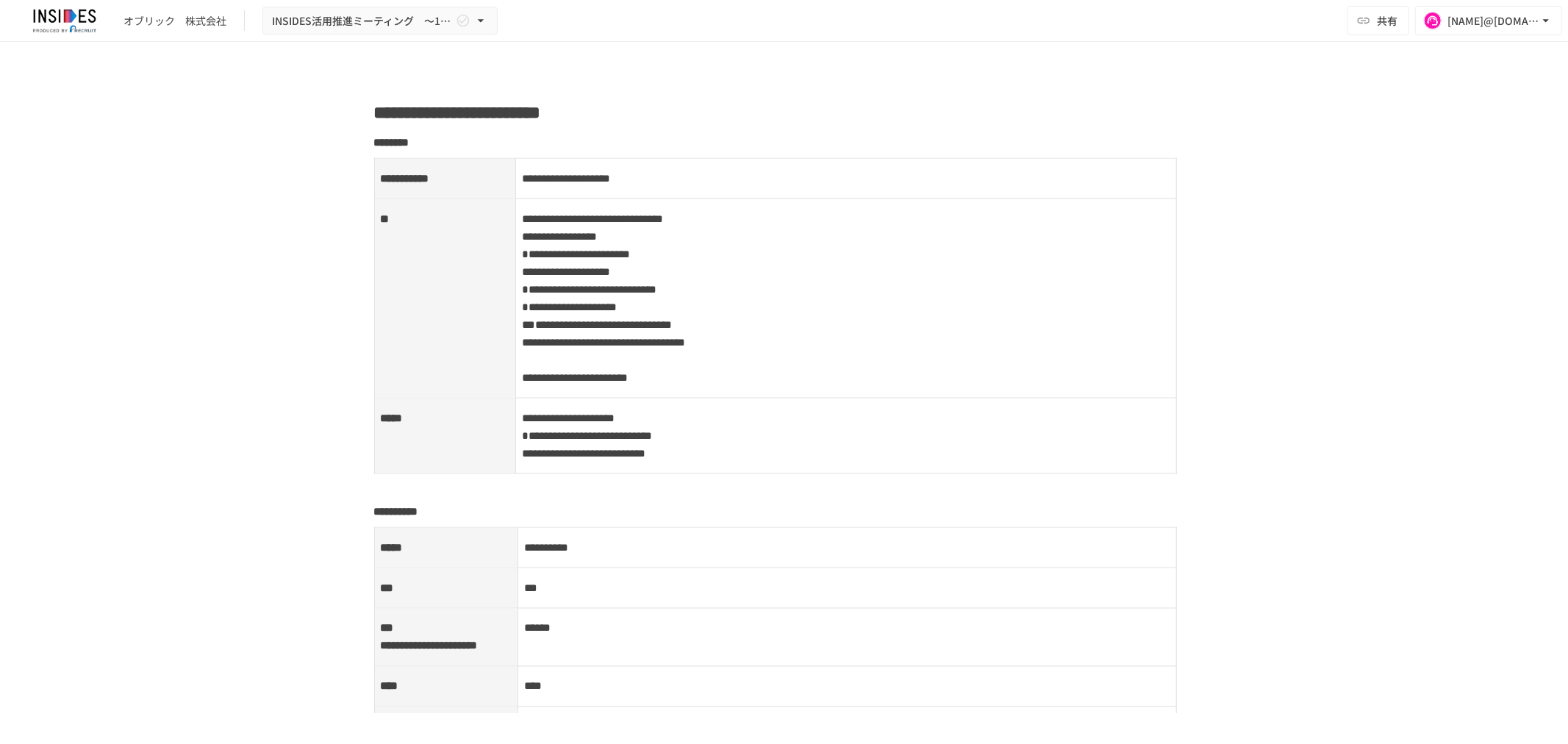 scroll, scrollTop: 1792, scrollLeft: 0, axis: vertical 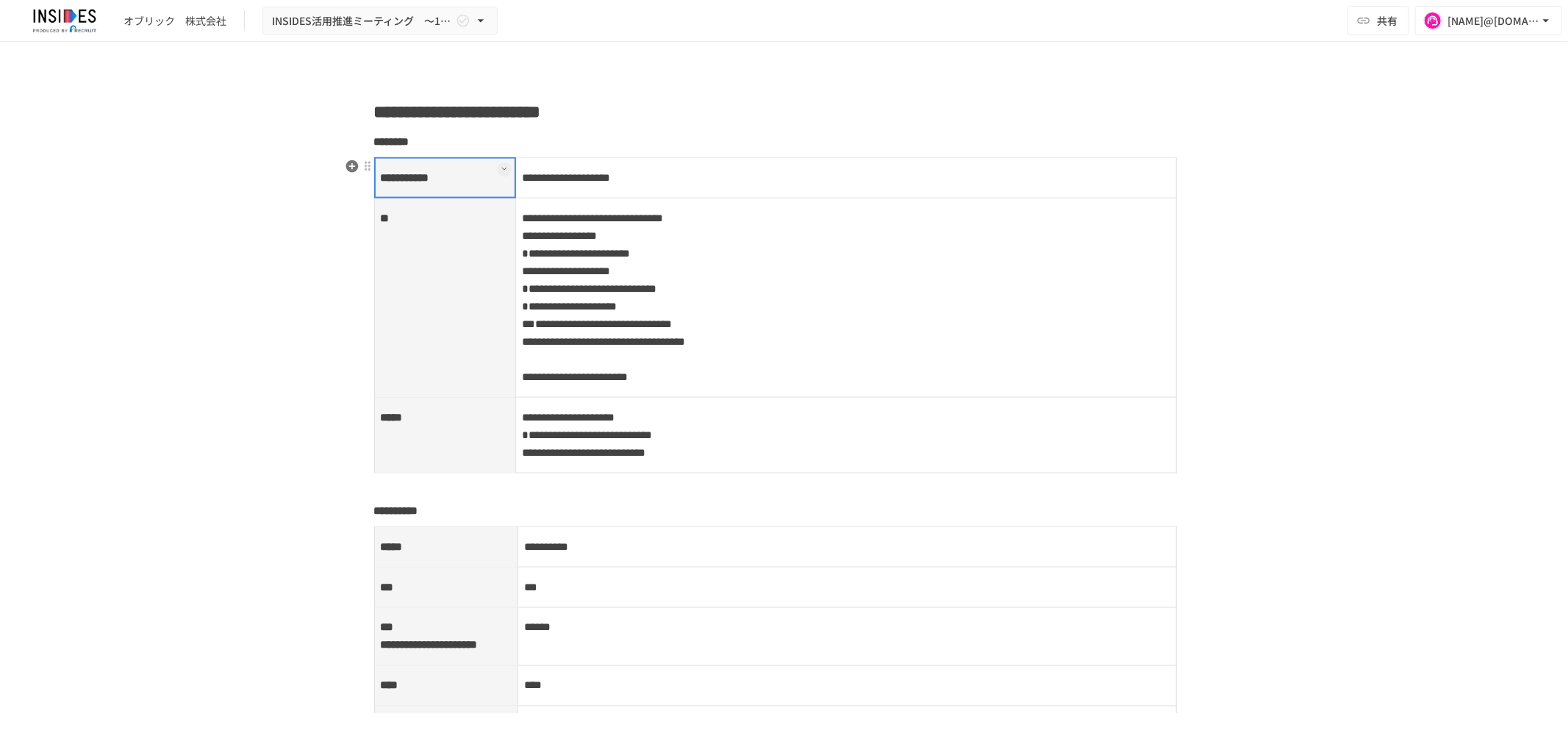 click on "**********" at bounding box center [445, 178] 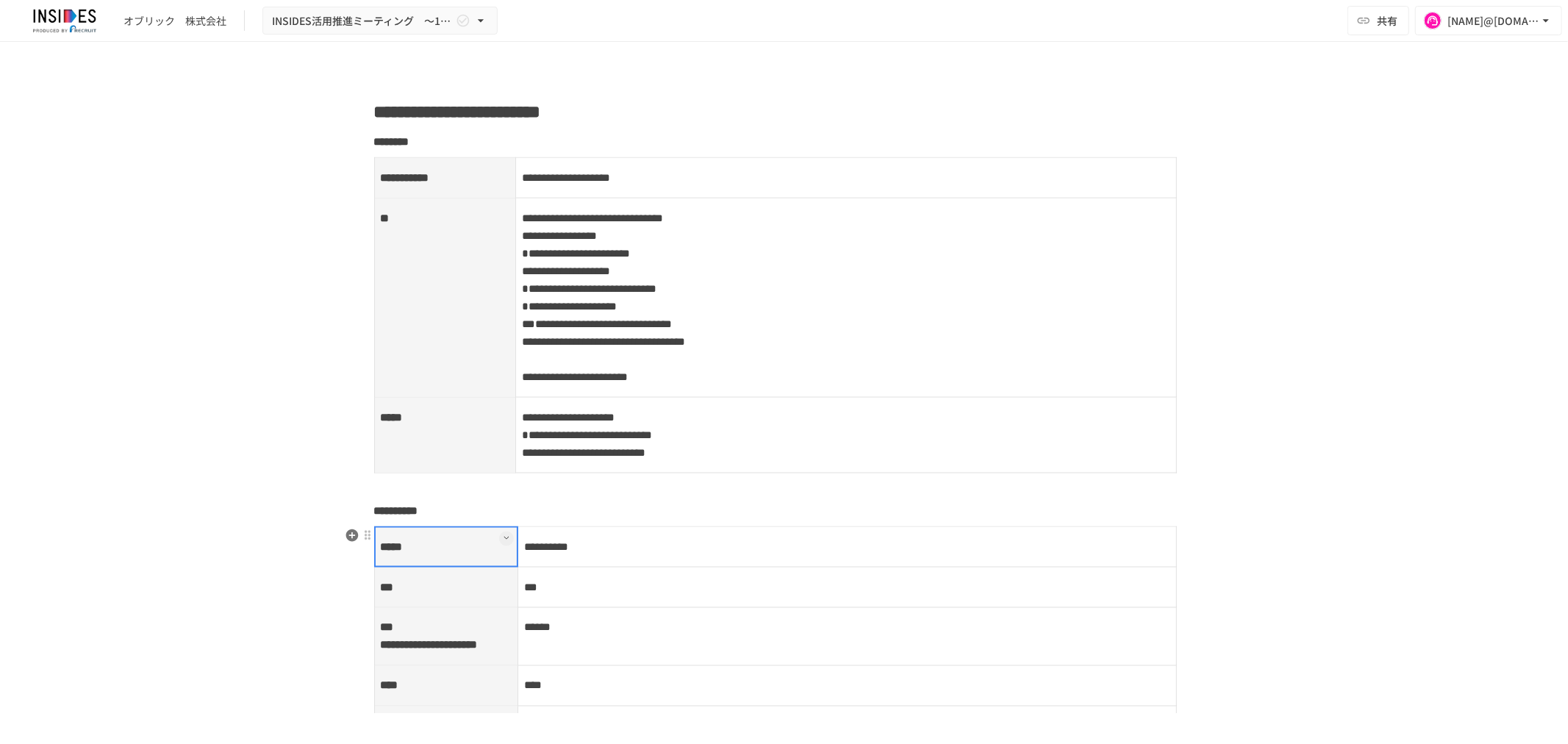 click on "*****" at bounding box center (446, 547) 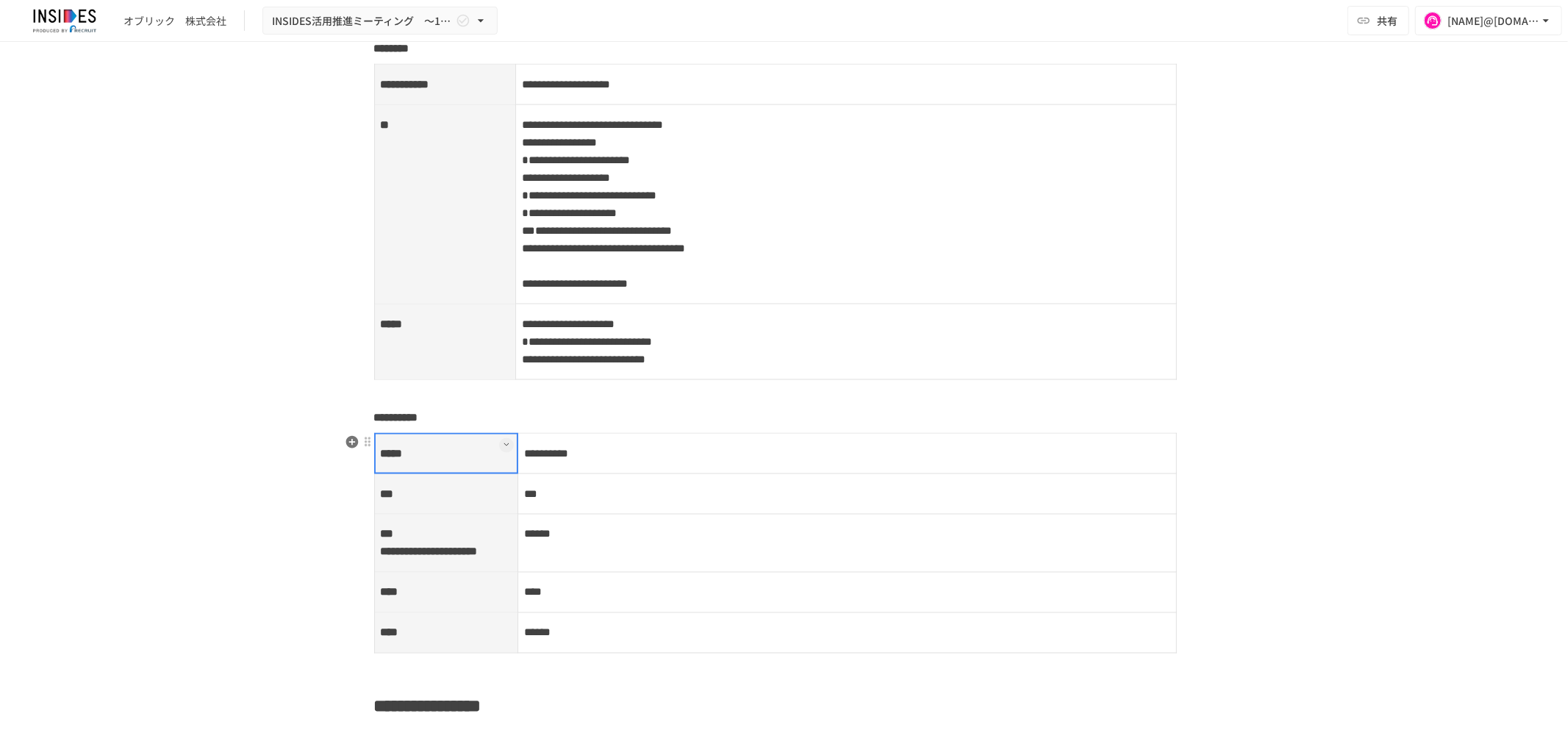 scroll, scrollTop: 1886, scrollLeft: 0, axis: vertical 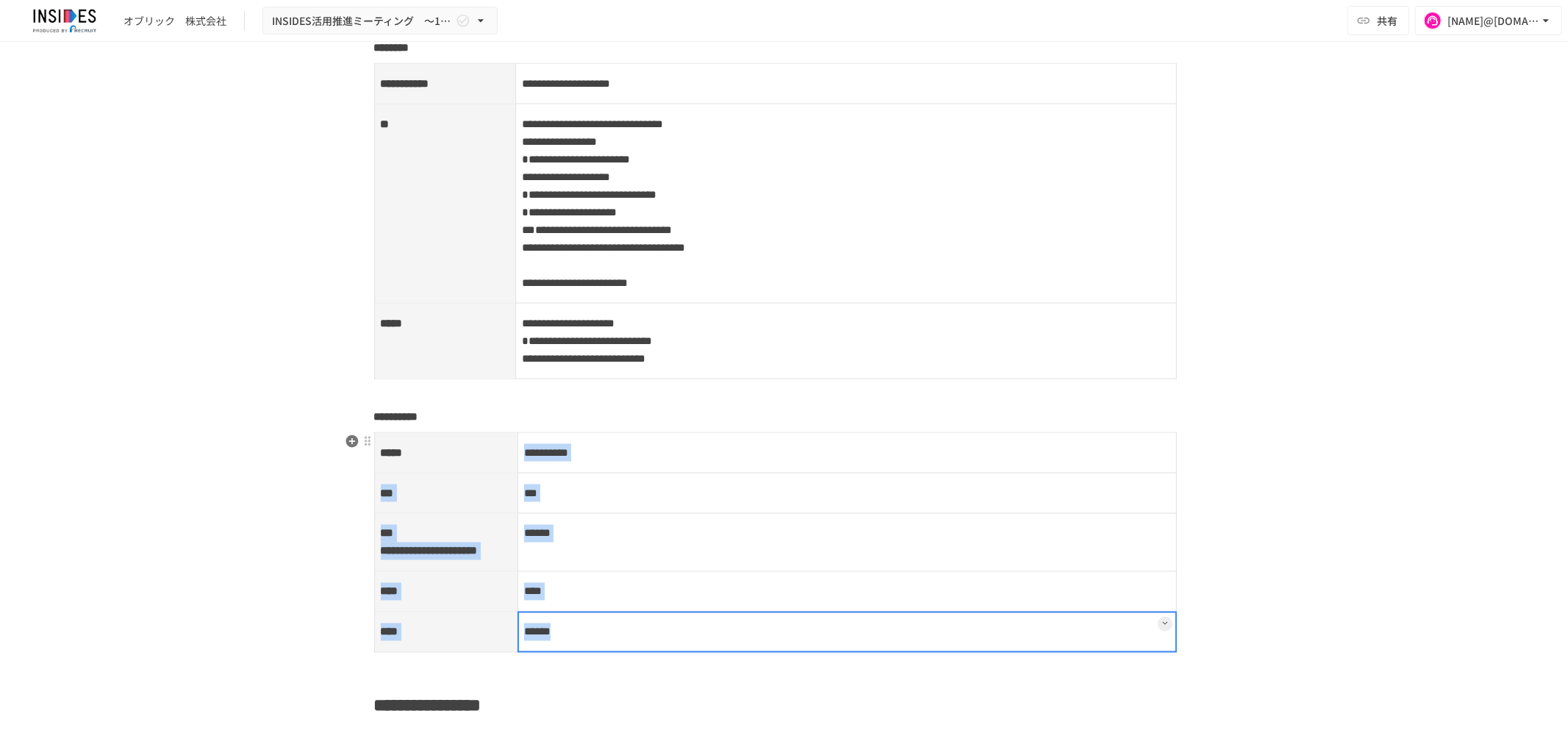 click on "******" at bounding box center [848, 632] 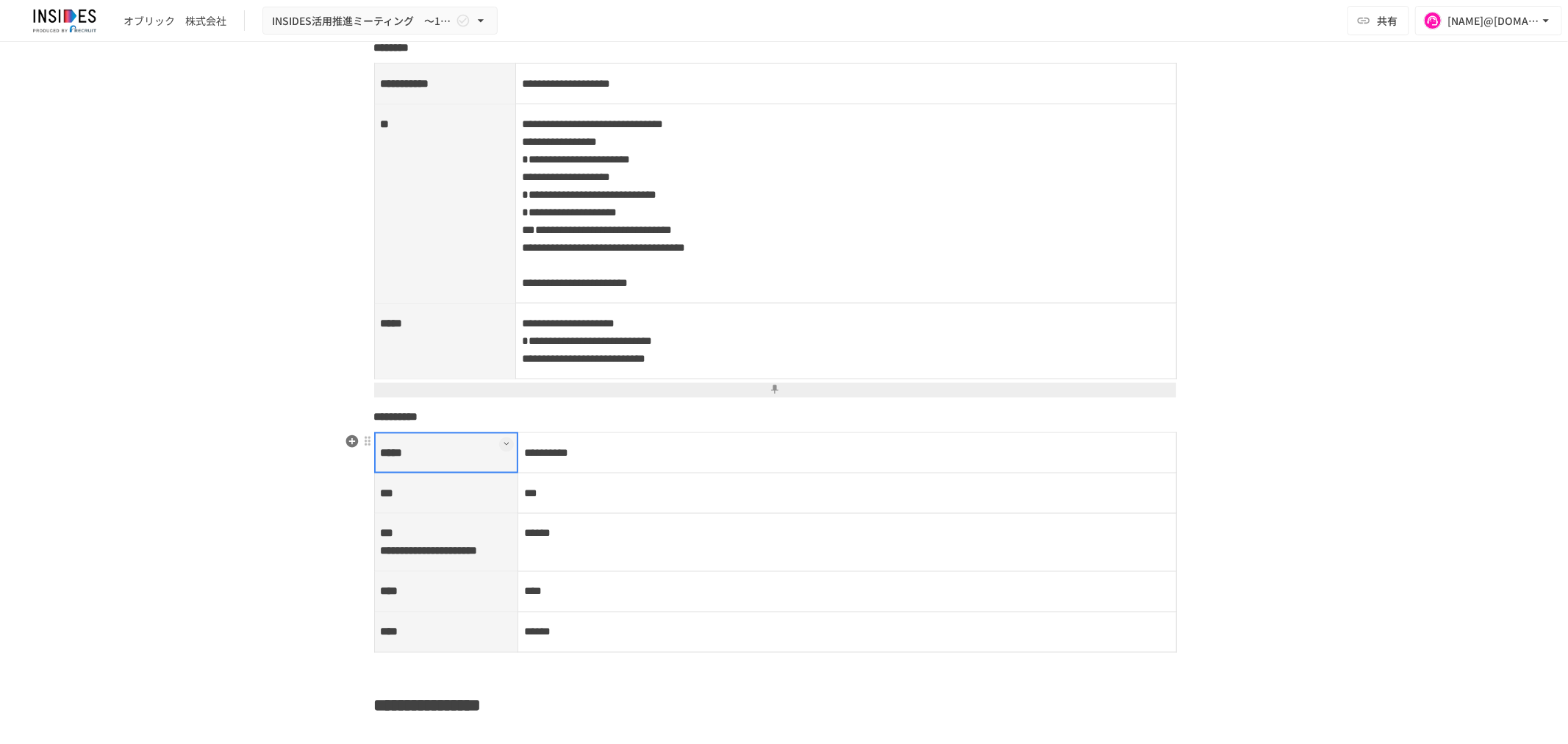 click on "*****" at bounding box center (446, 453) 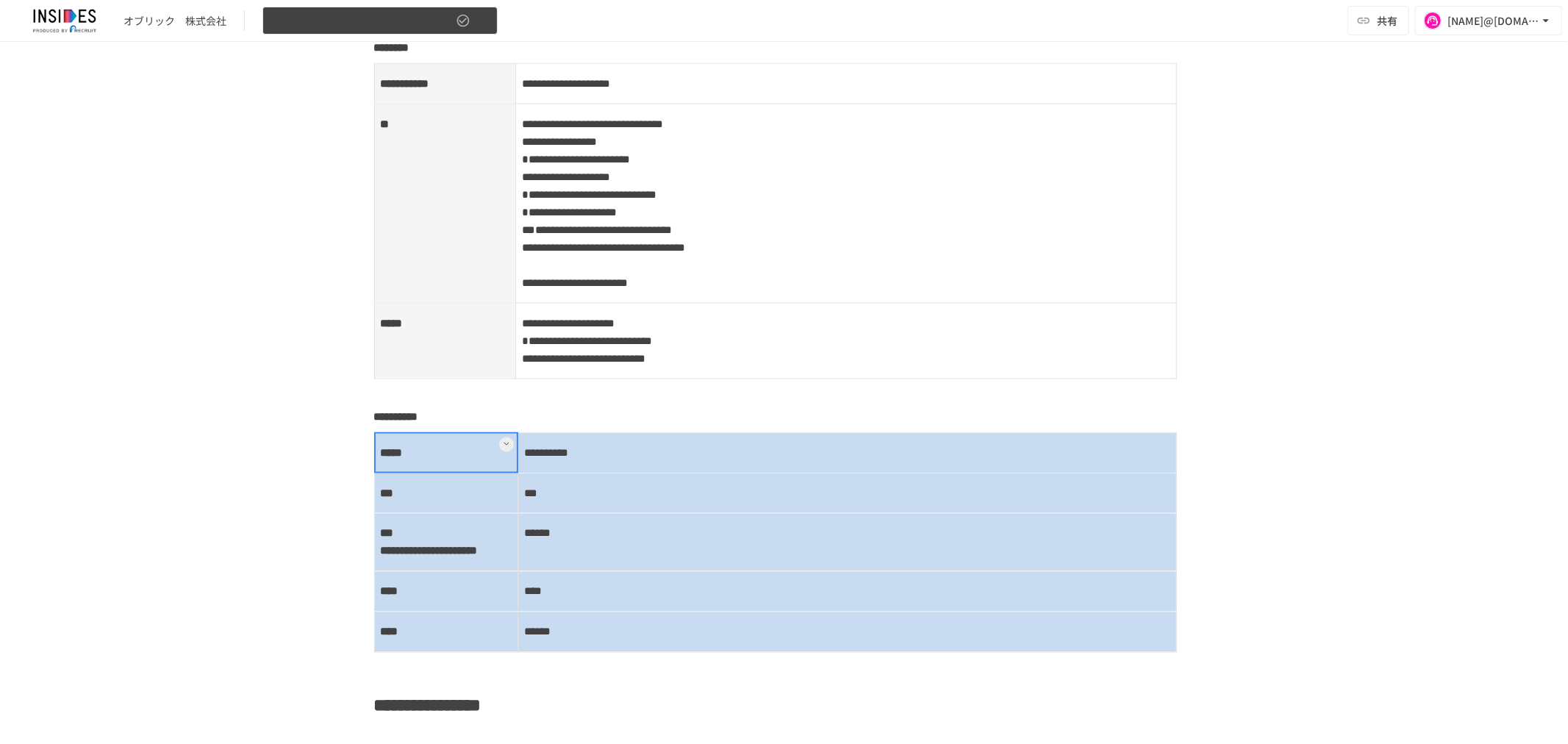 click on "INSIDES活用推進ミーティング　～1回目～" at bounding box center [362, 21] 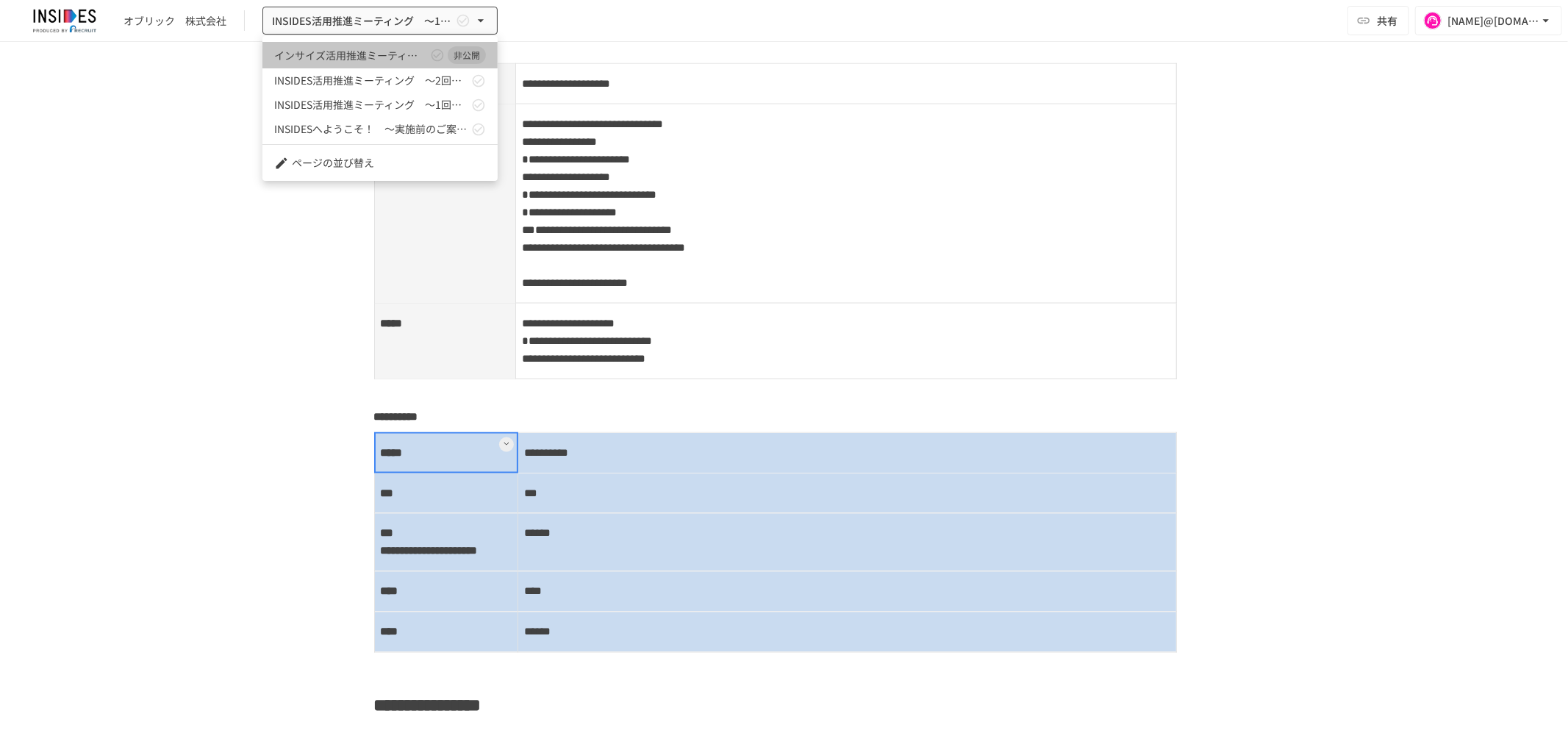 click on "インサイズ活用推進ミーティング 非公開" at bounding box center [380, 55] 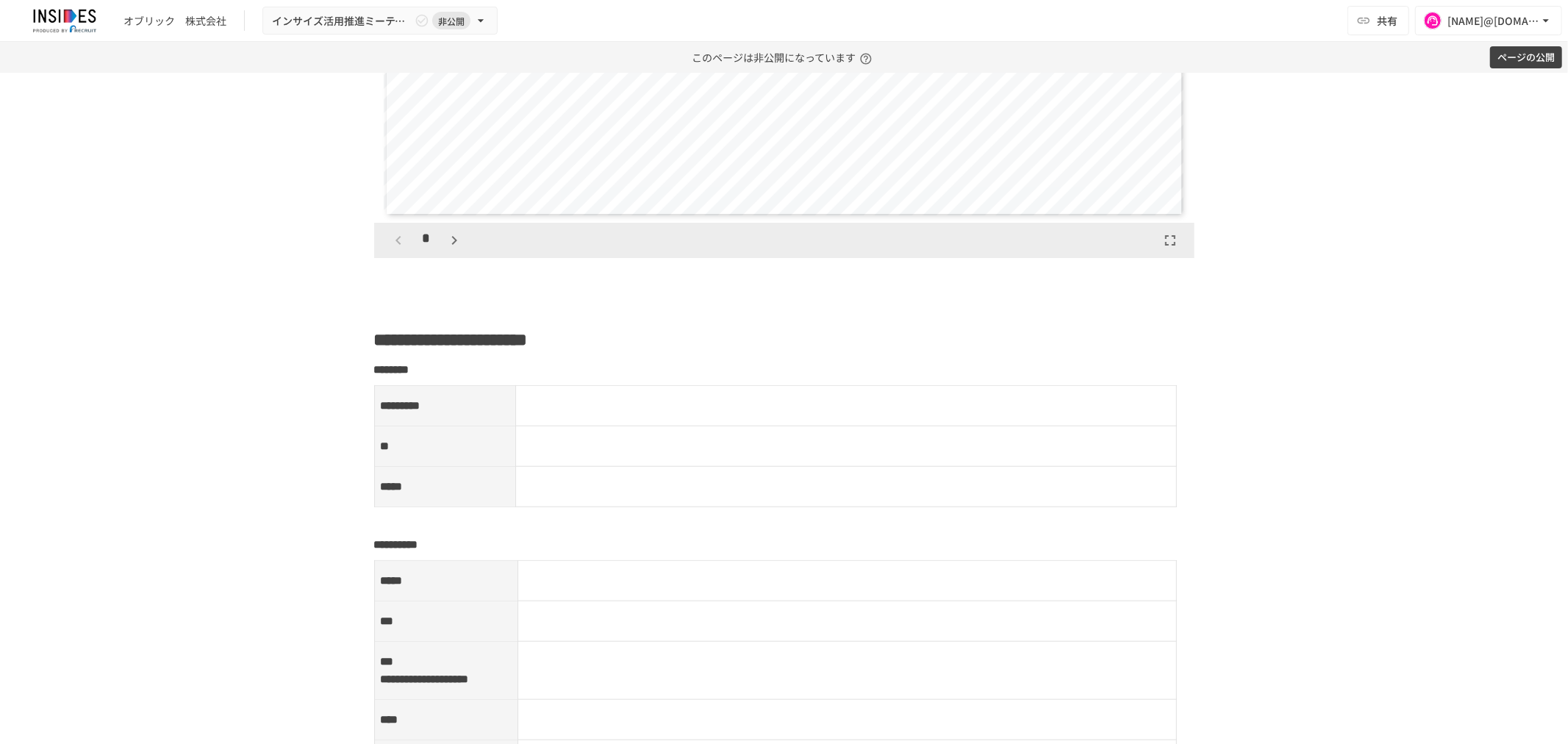 scroll, scrollTop: 989, scrollLeft: 0, axis: vertical 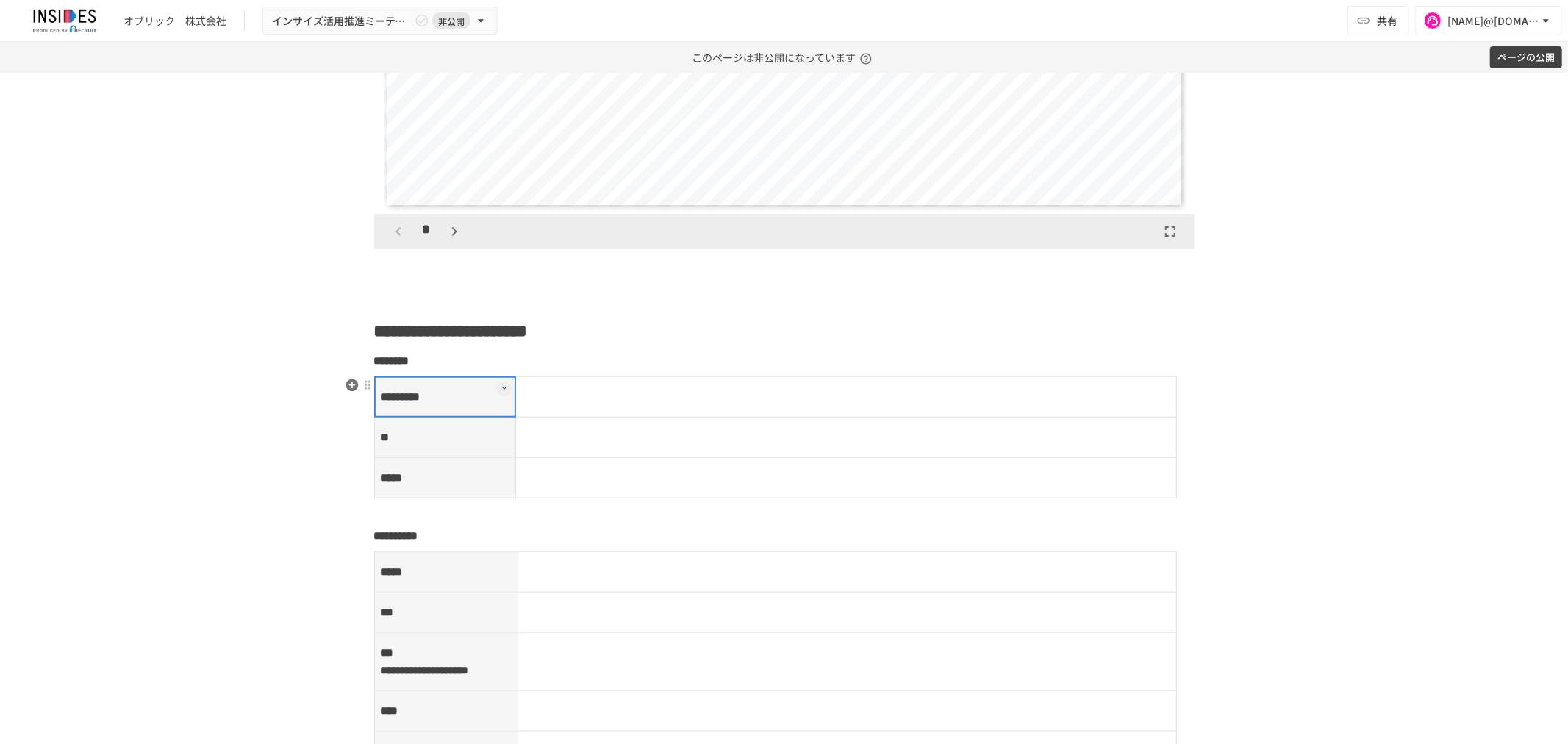 click on "*********" at bounding box center (445, 397) 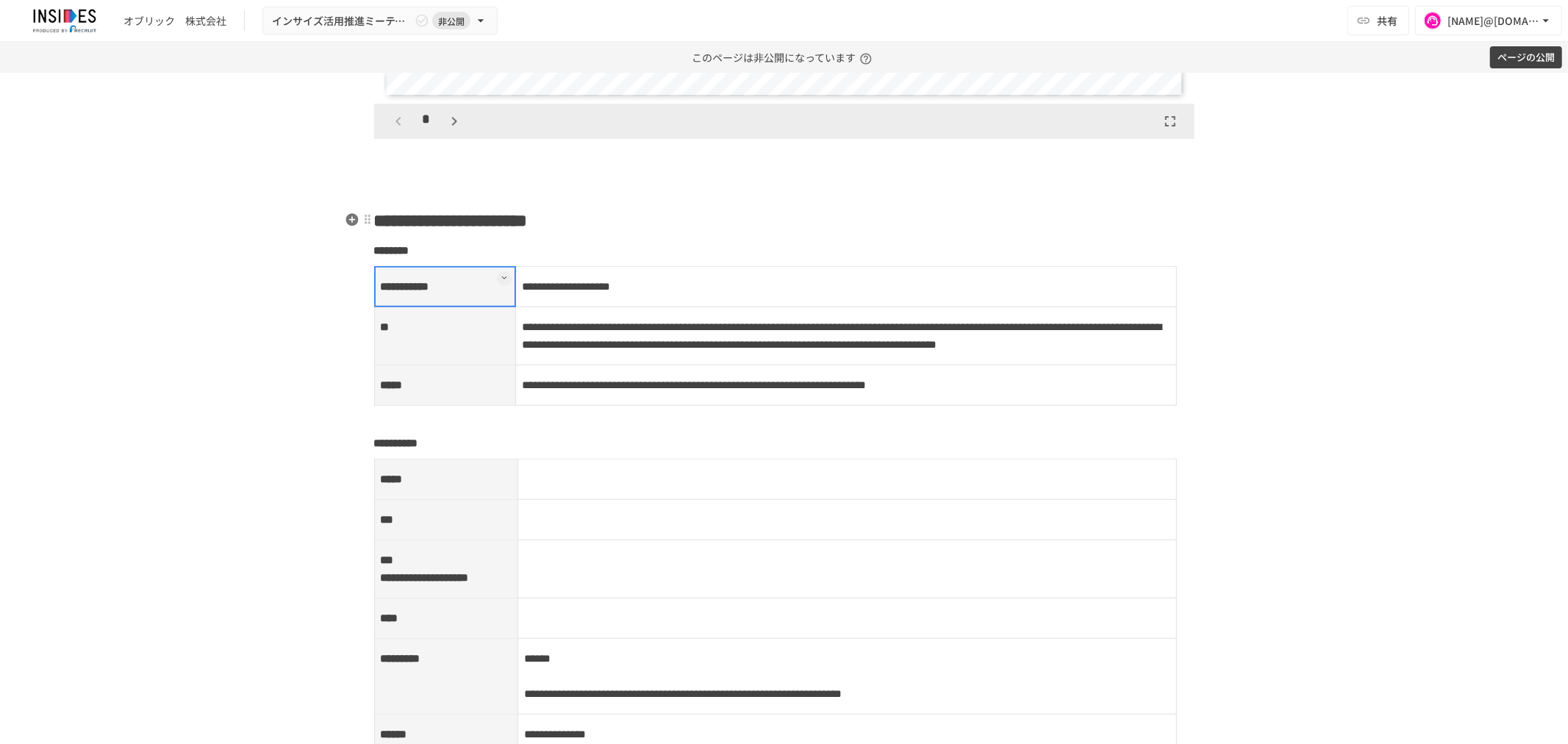 scroll, scrollTop: 1100, scrollLeft: 0, axis: vertical 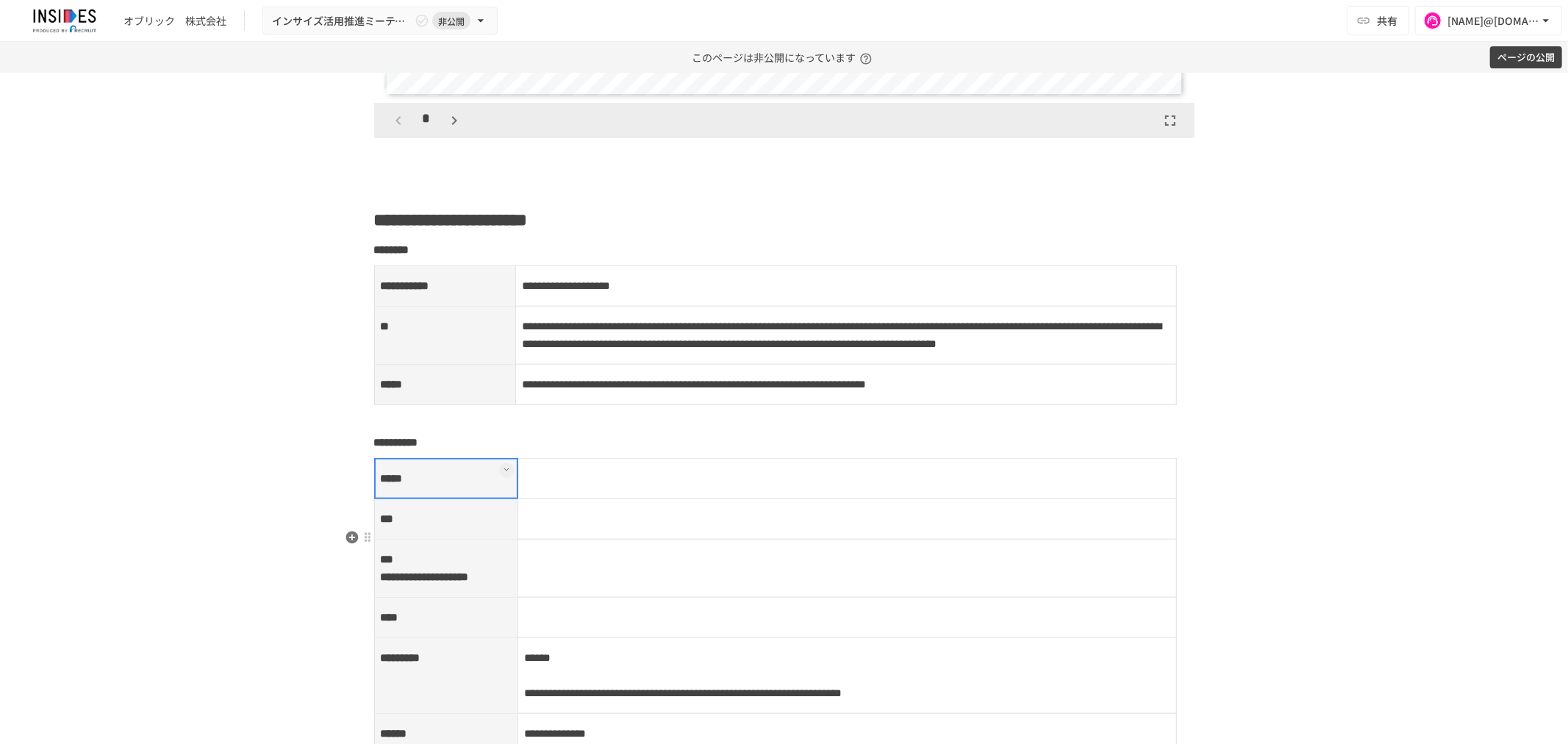 click on "*****" at bounding box center (446, 479) 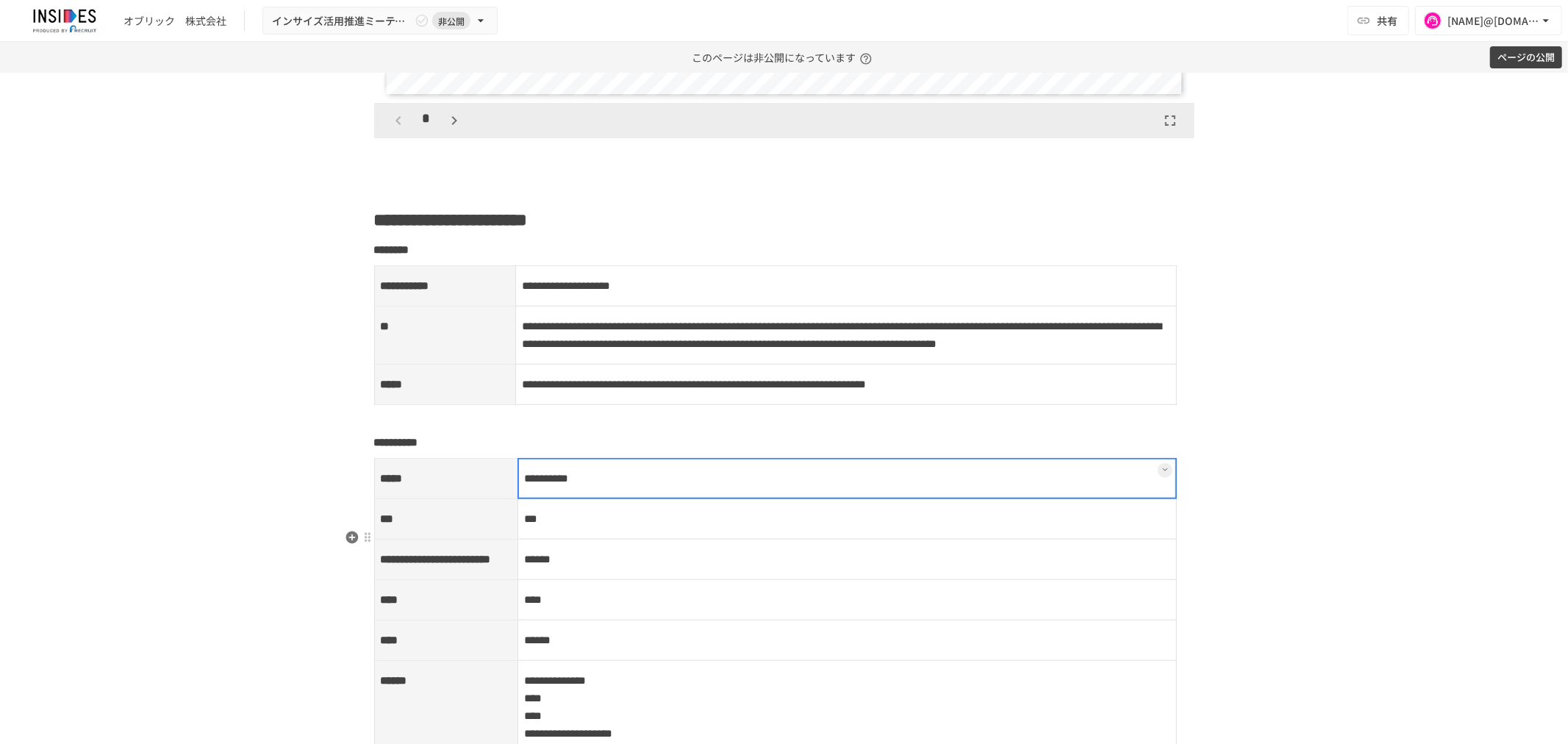 click on "**********" at bounding box center [848, 479] 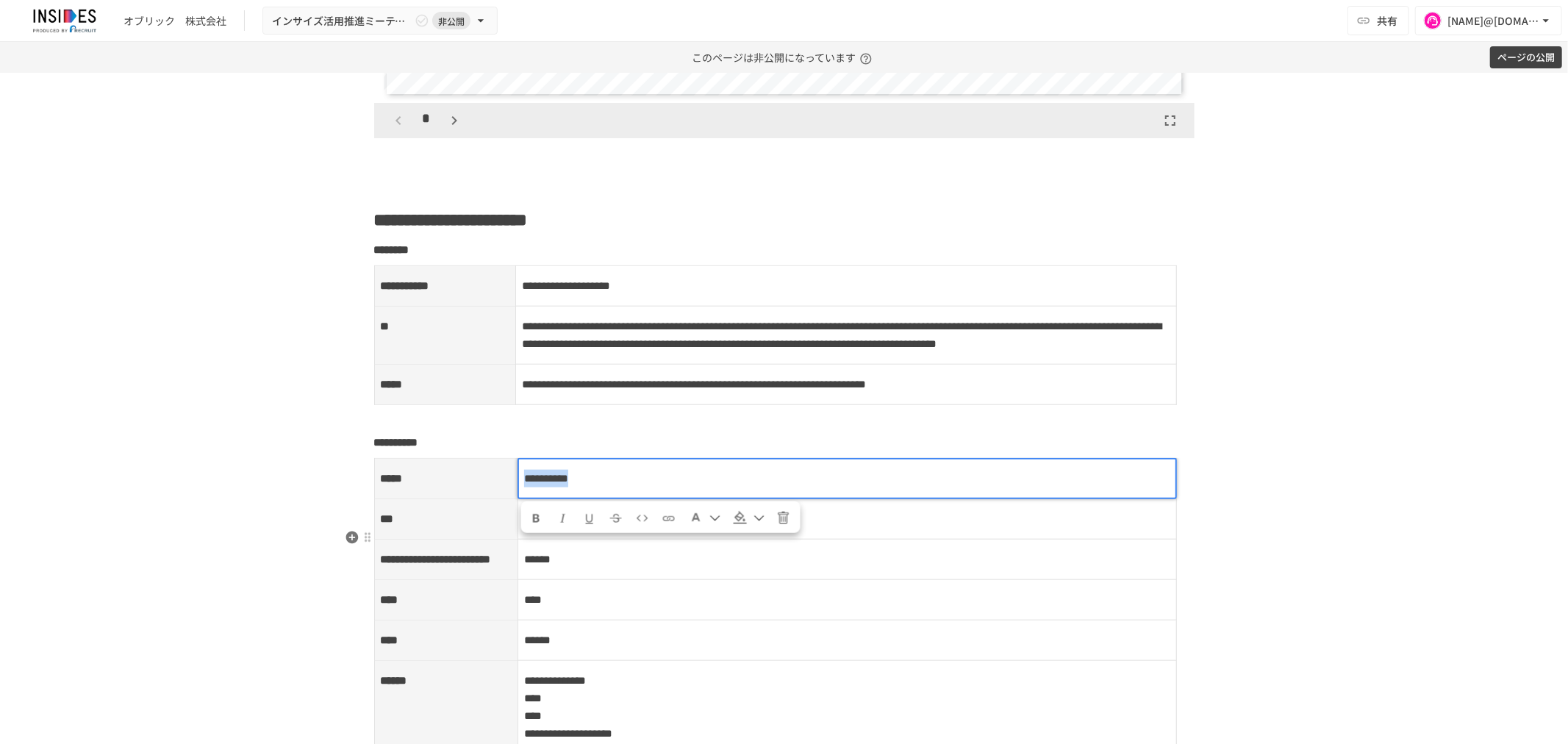 click on "**********" at bounding box center (546, 478) 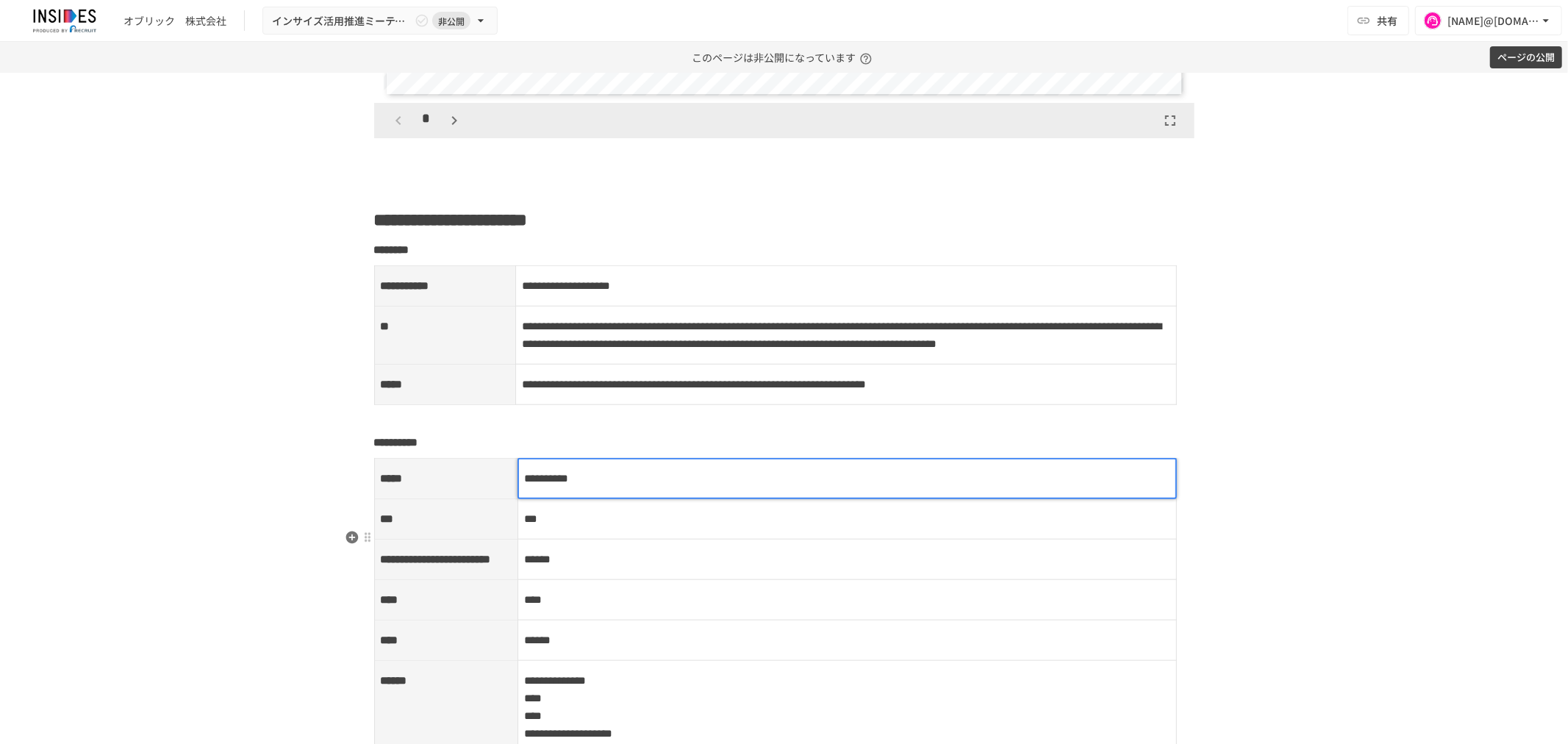 type 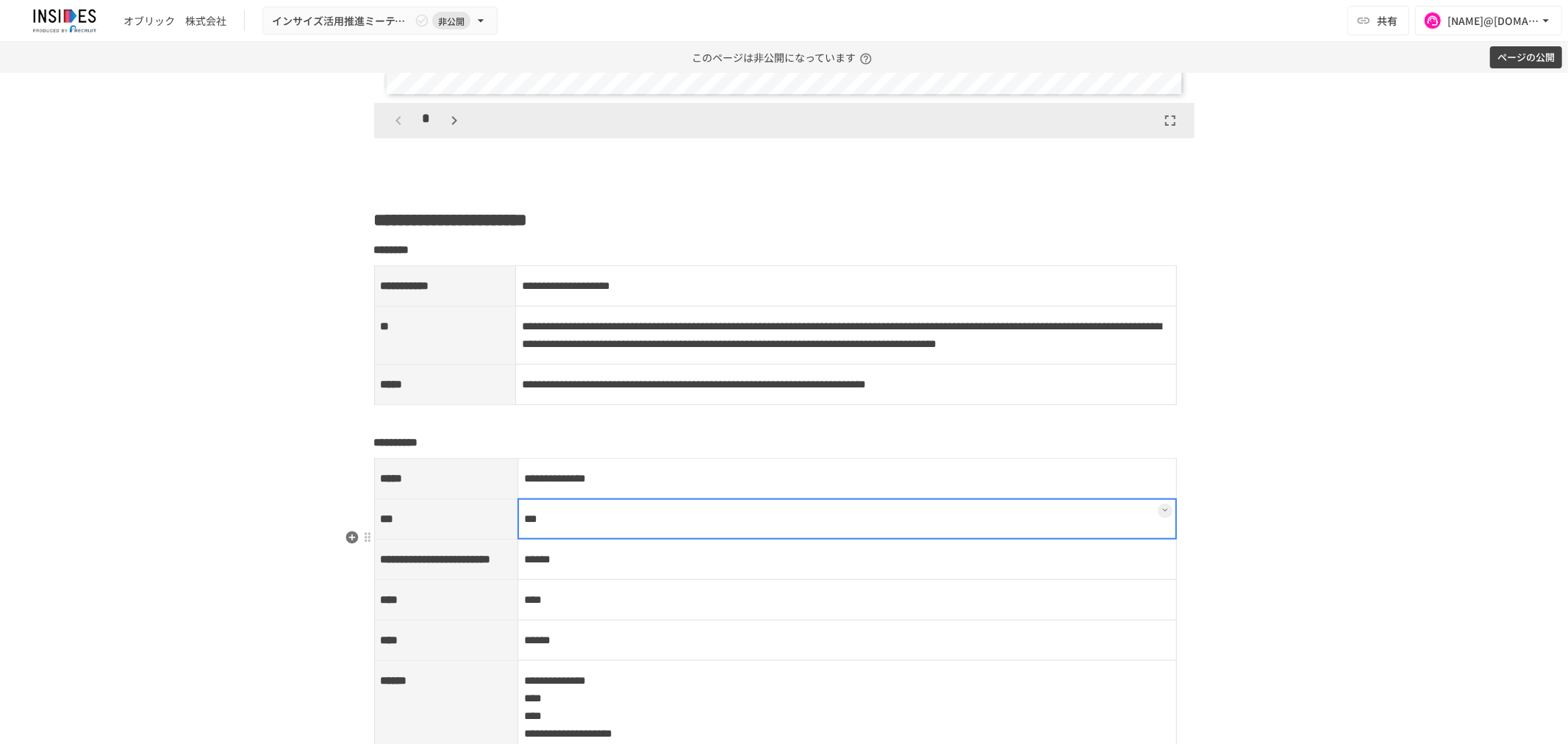 click on "***" at bounding box center [848, 519] 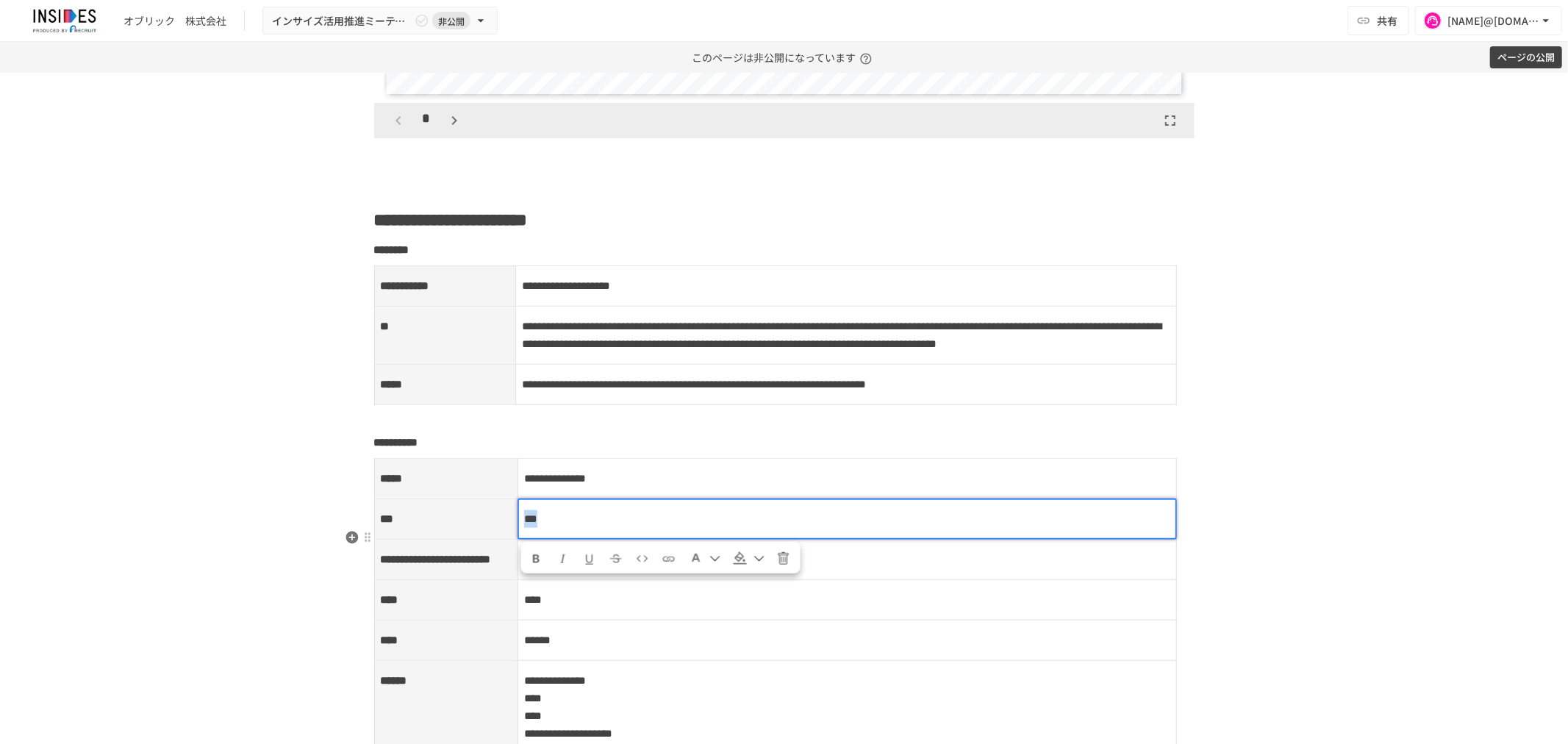 click on "***" at bounding box center (847, 519) 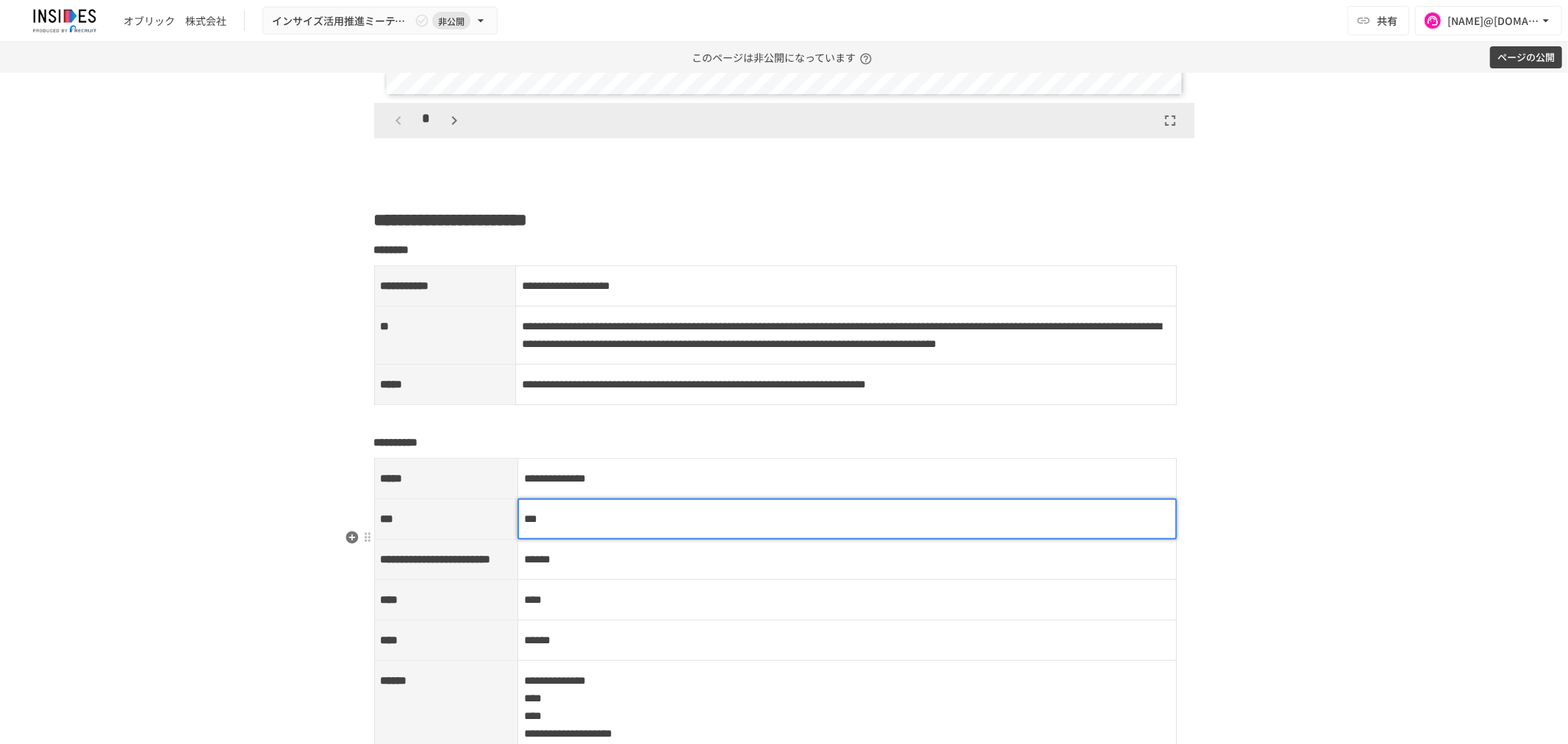 type 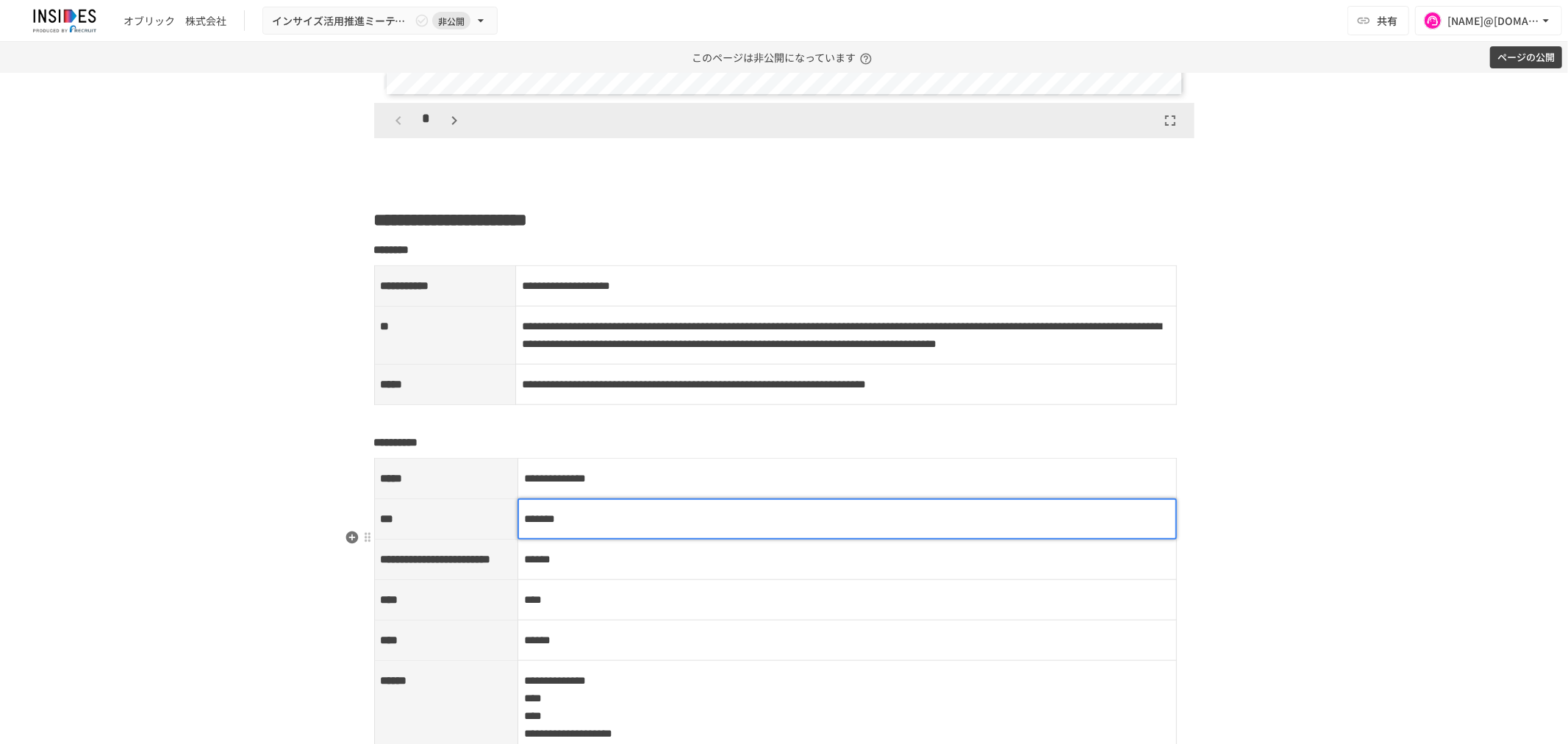 click on "******" at bounding box center [848, 559] 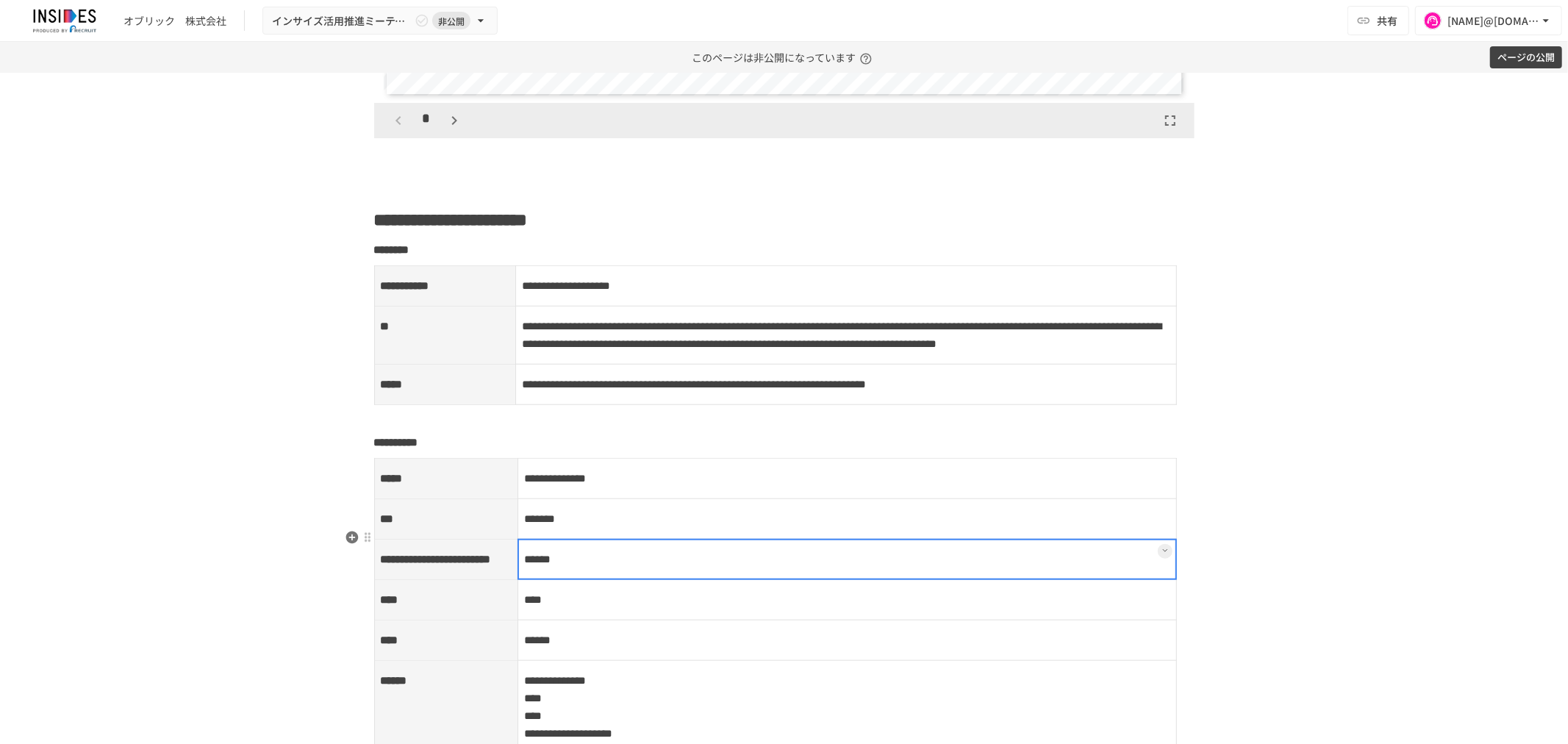click at bounding box center (847, 559) 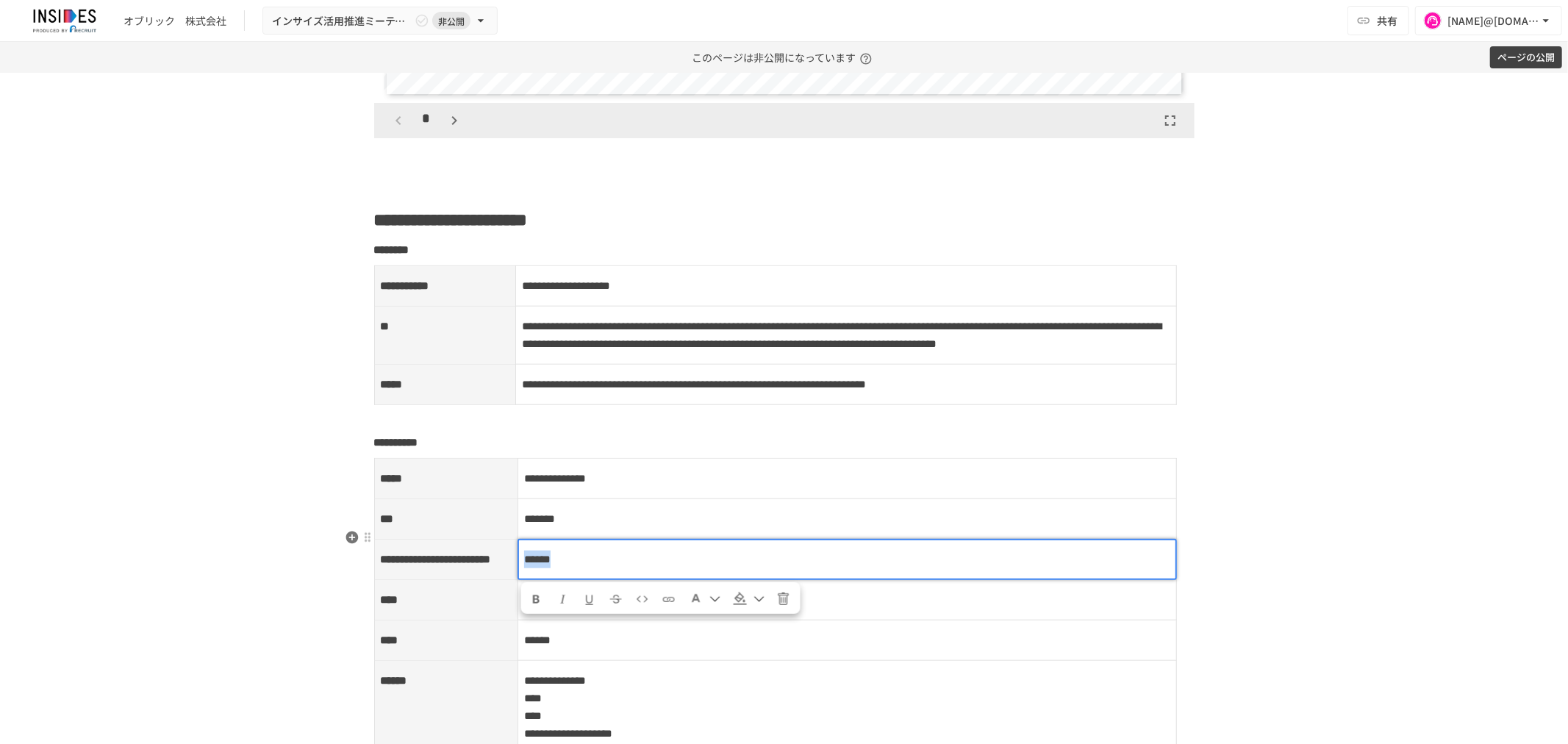 click on "******" at bounding box center (847, 559) 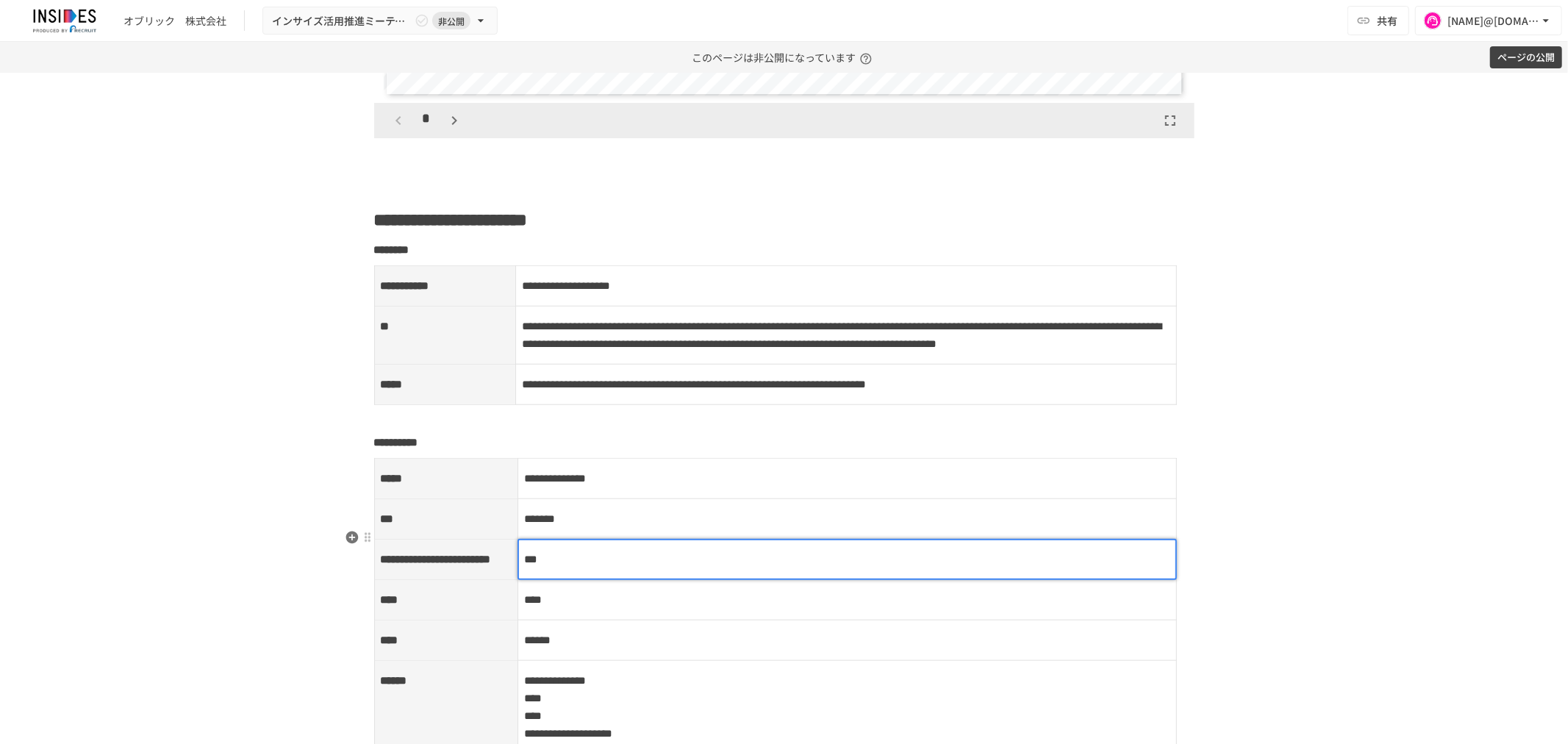type 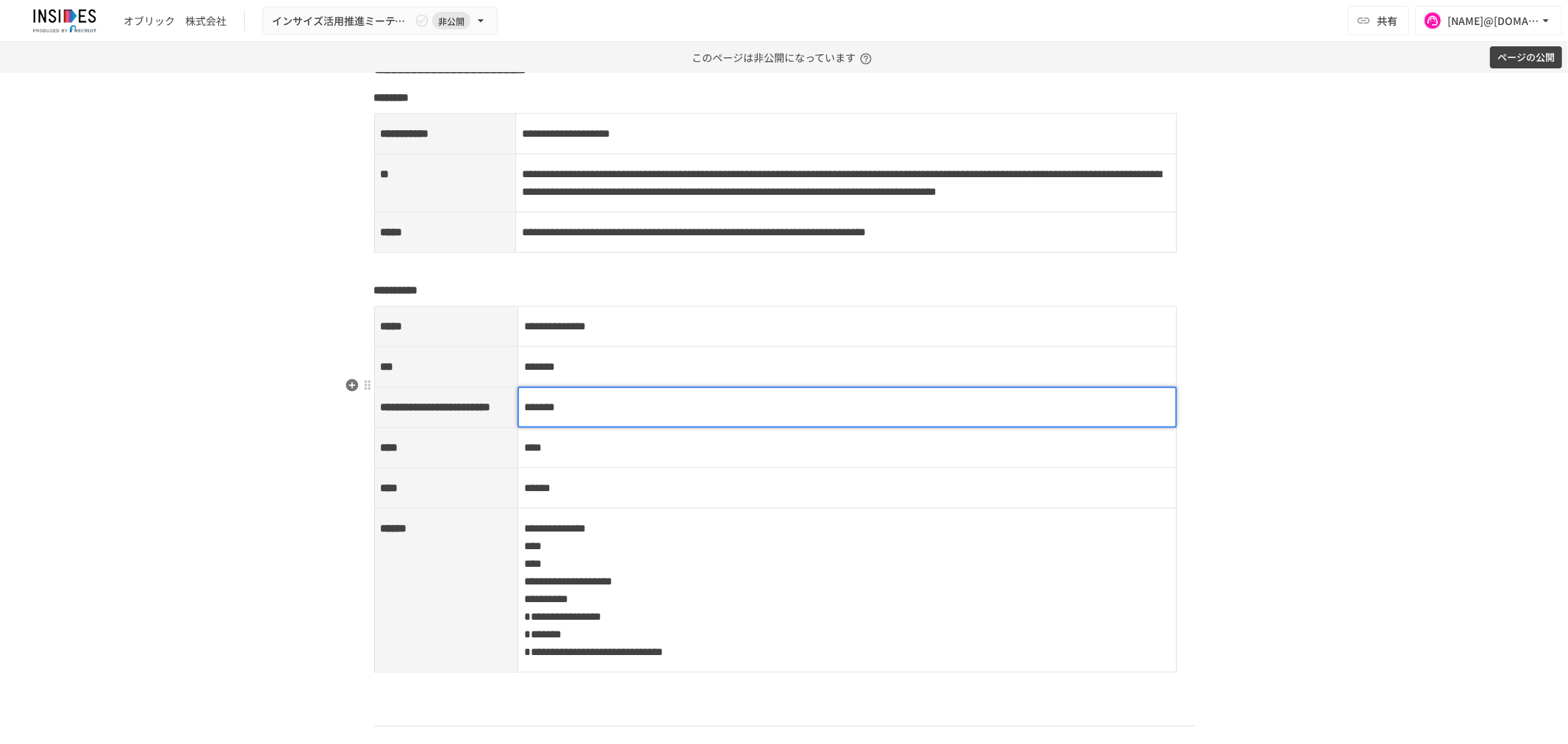 scroll, scrollTop: 1253, scrollLeft: 0, axis: vertical 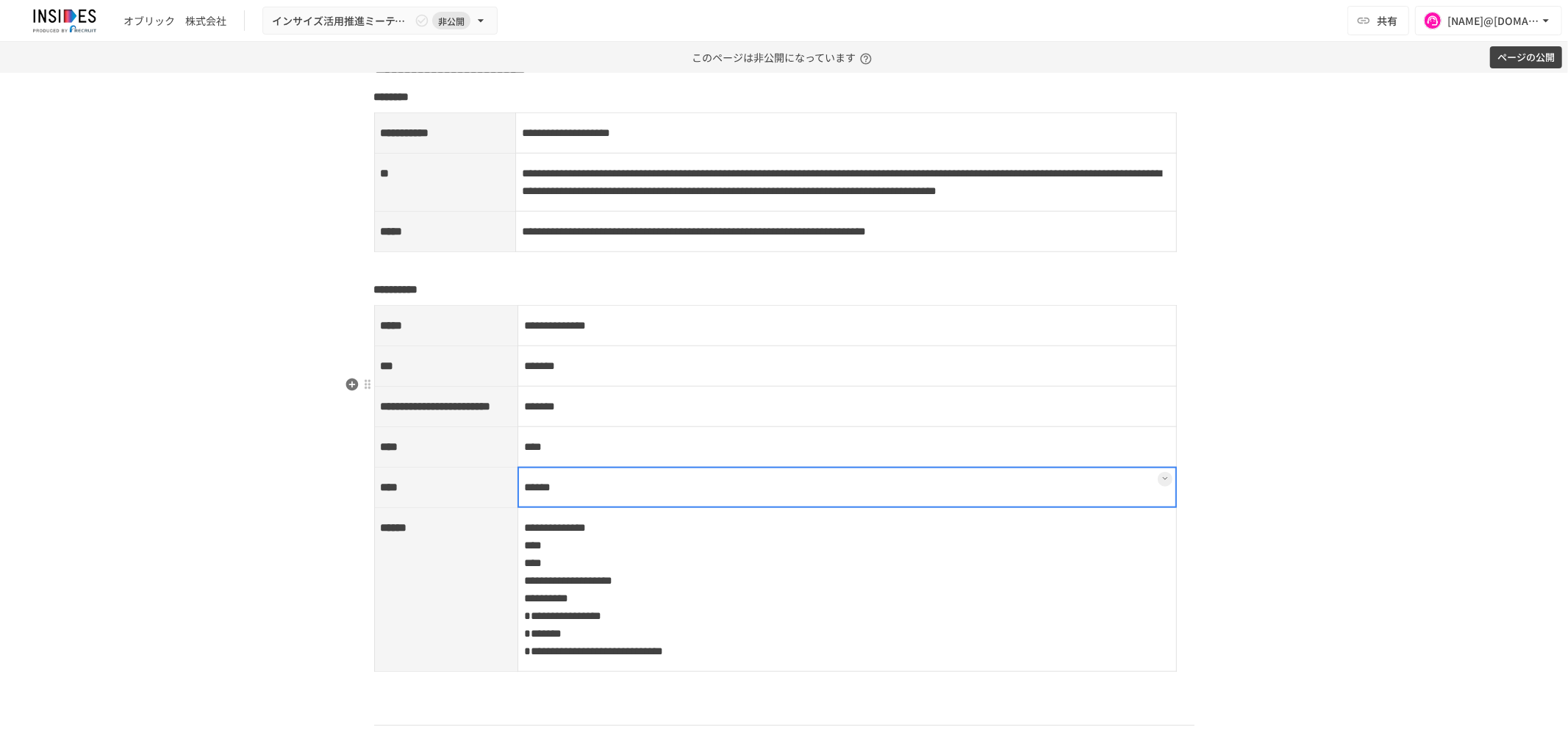 click on "******" at bounding box center (848, 487) 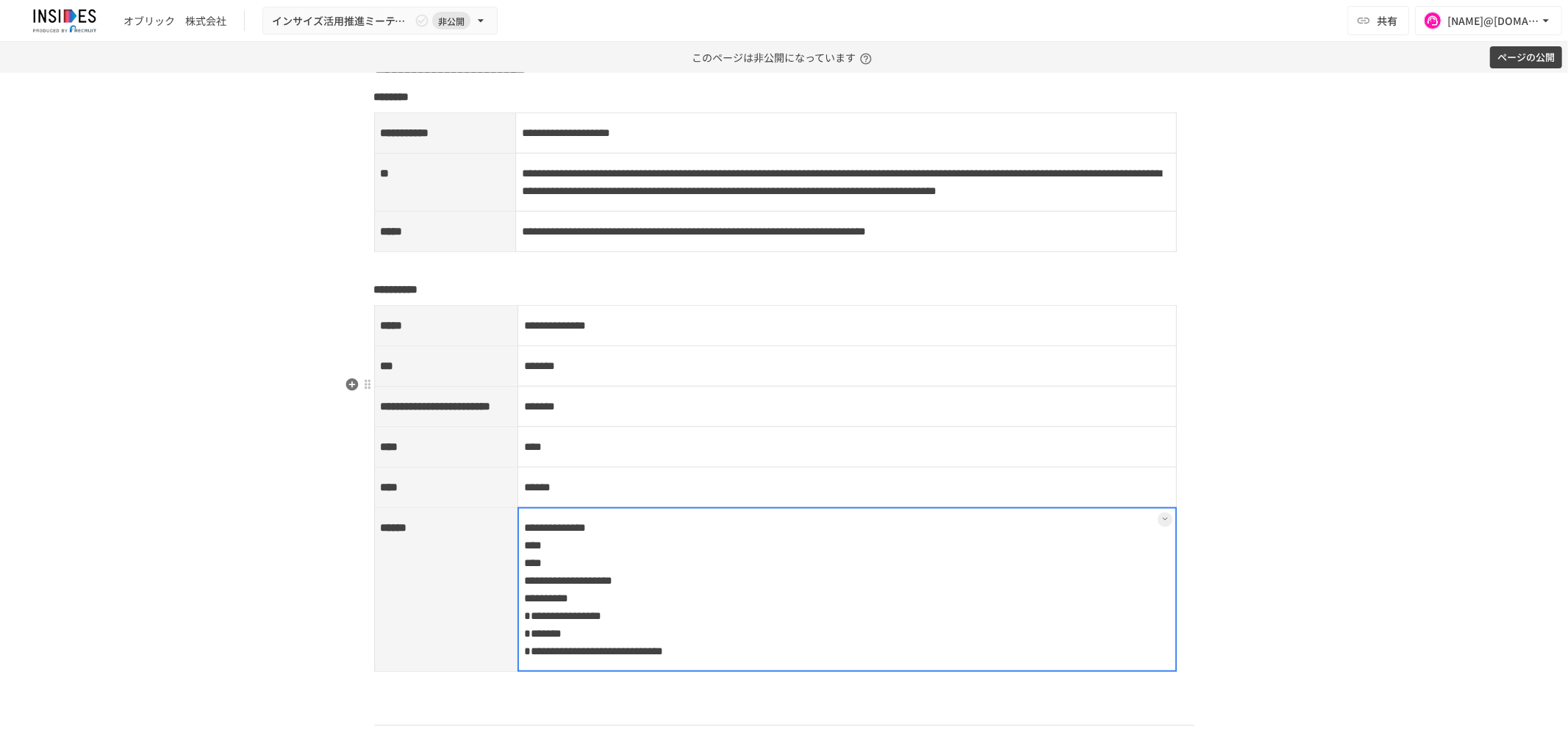 click on "**********" at bounding box center [848, 590] 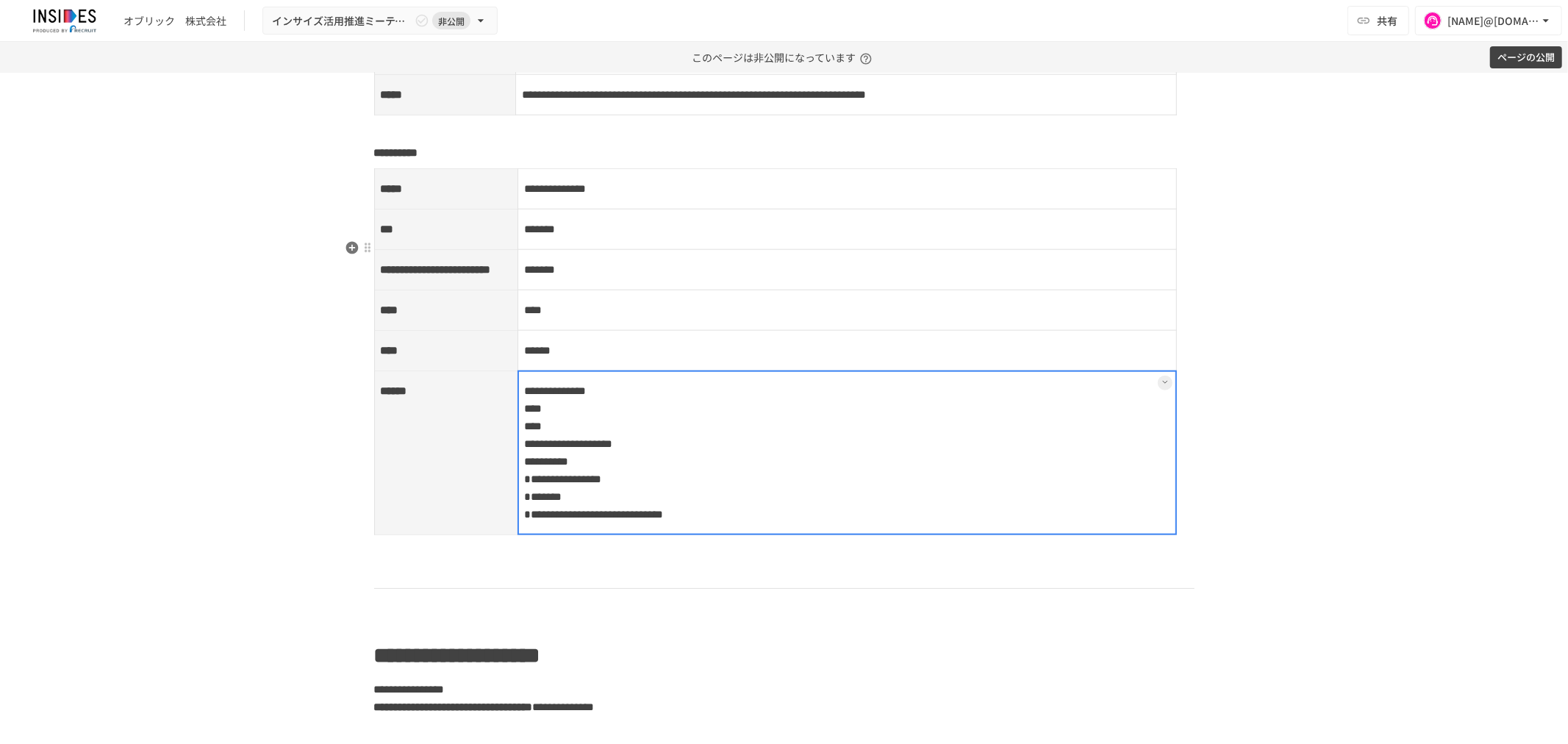 scroll, scrollTop: 1392, scrollLeft: 0, axis: vertical 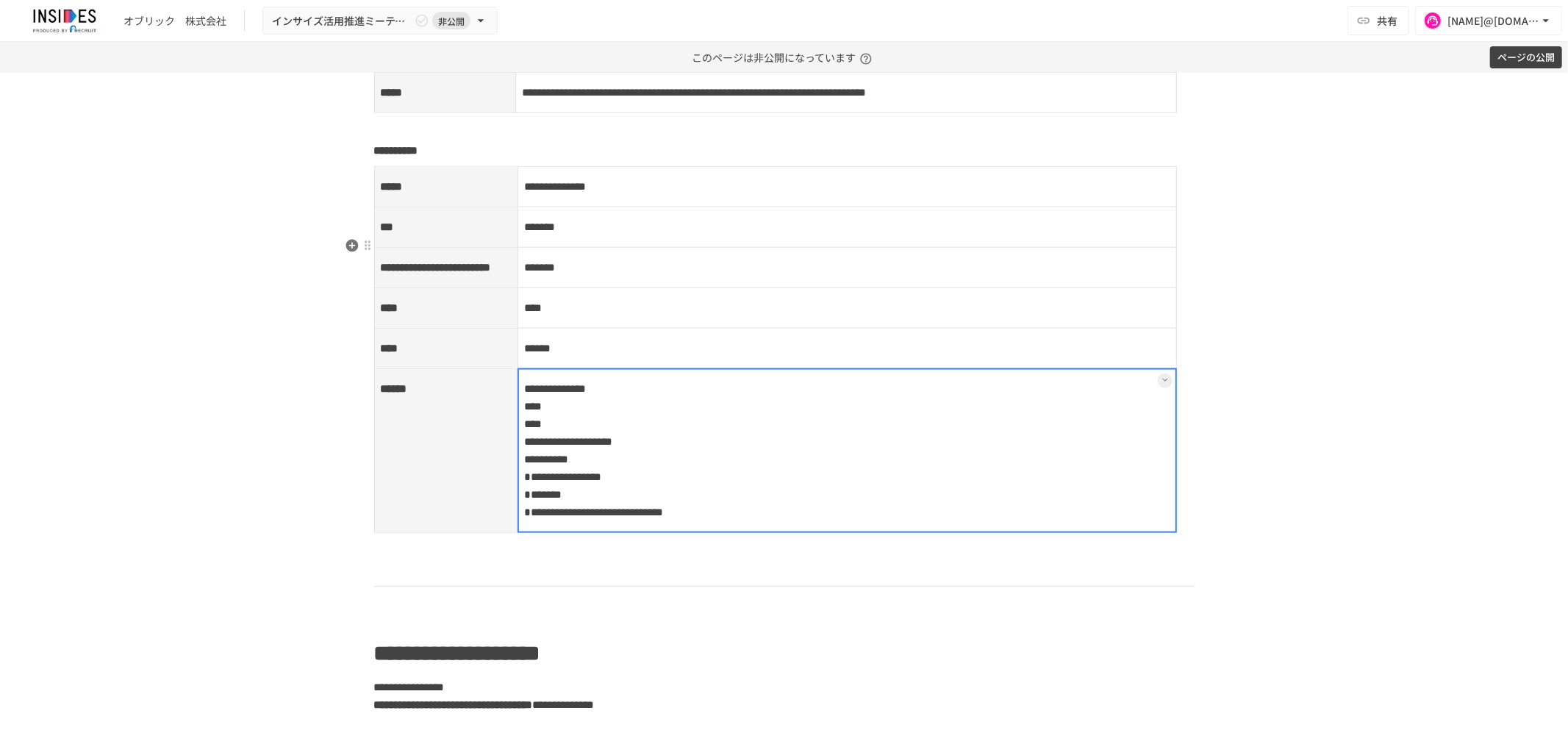 click at bounding box center (847, 451) 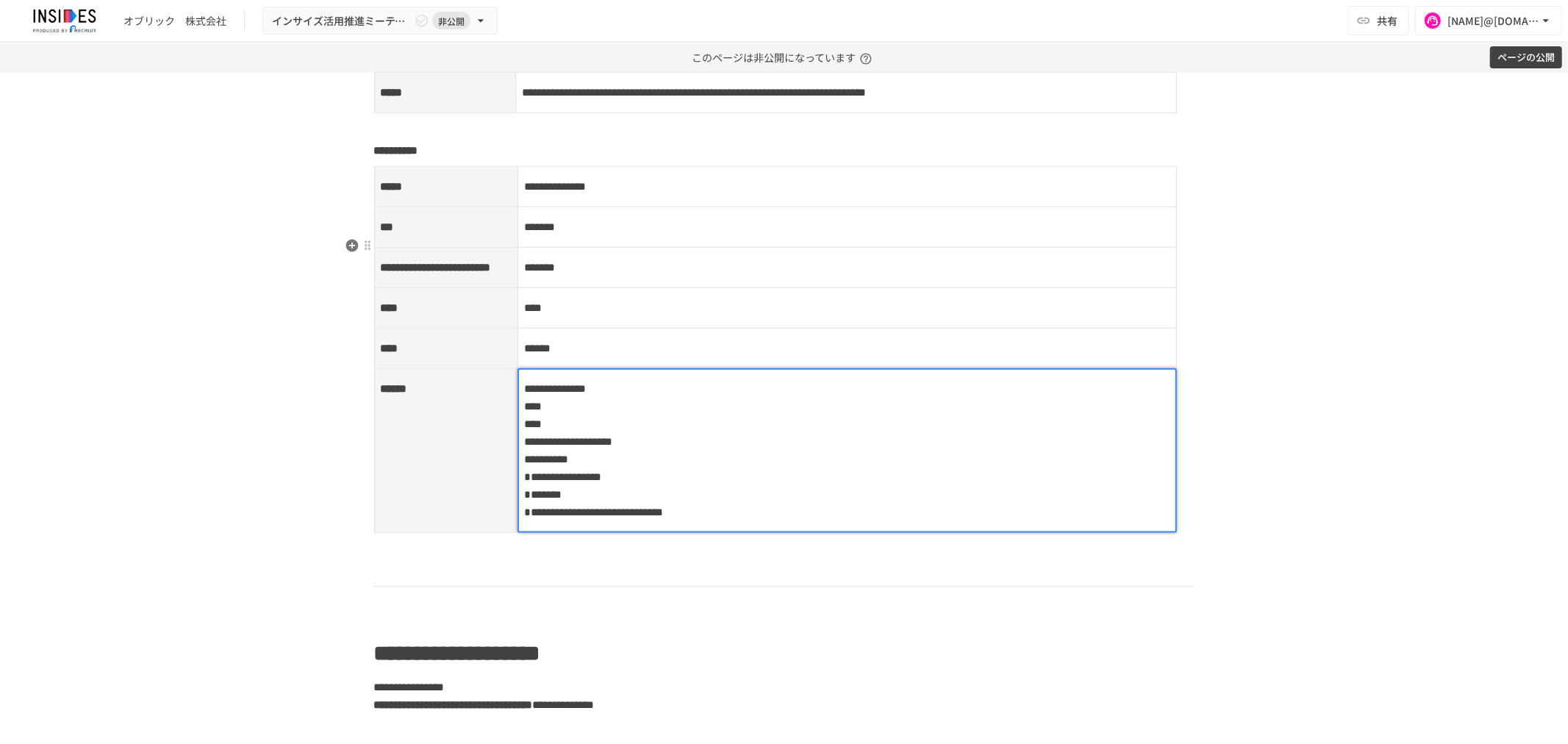 click on "**********" at bounding box center [847, 451] 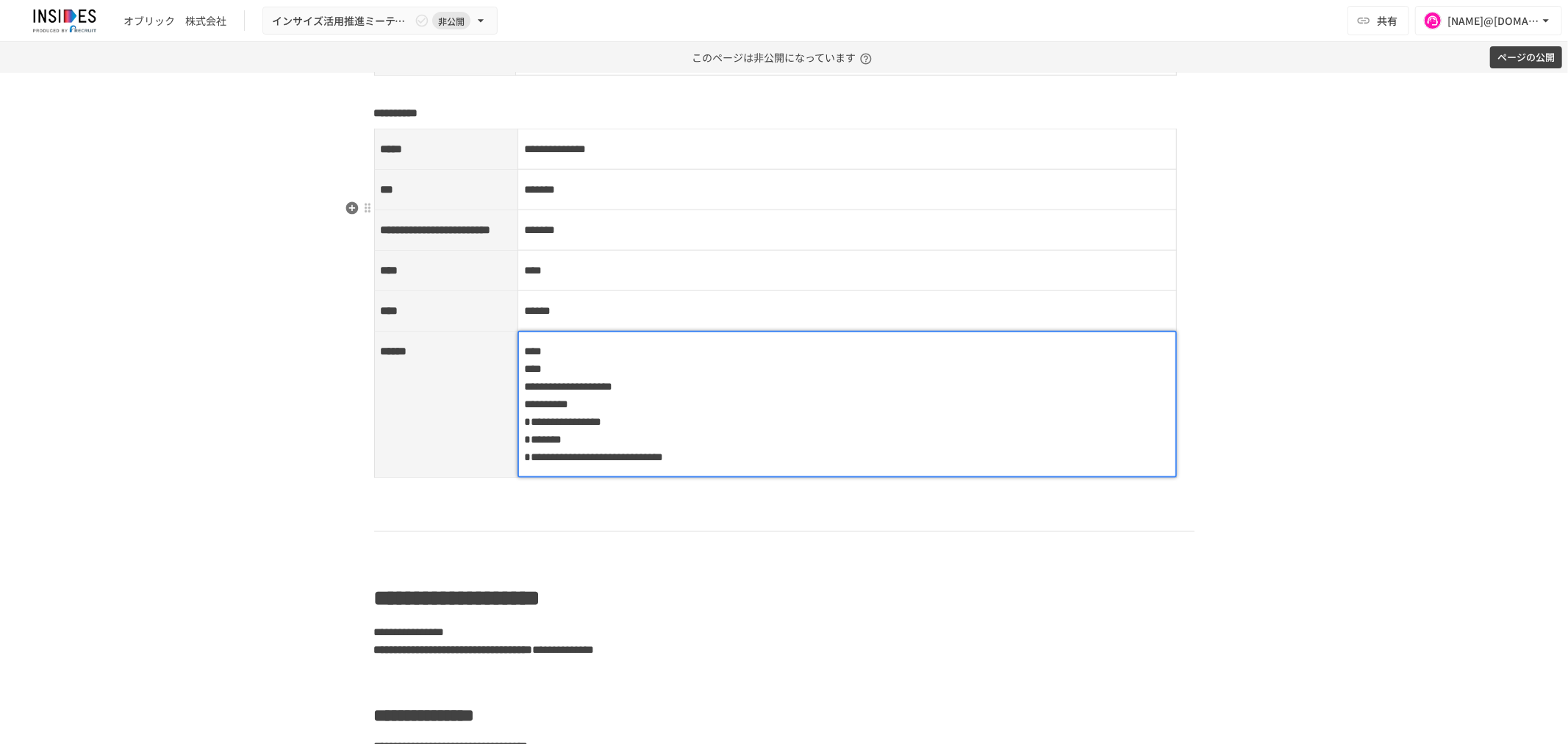 scroll, scrollTop: 1437, scrollLeft: 0, axis: vertical 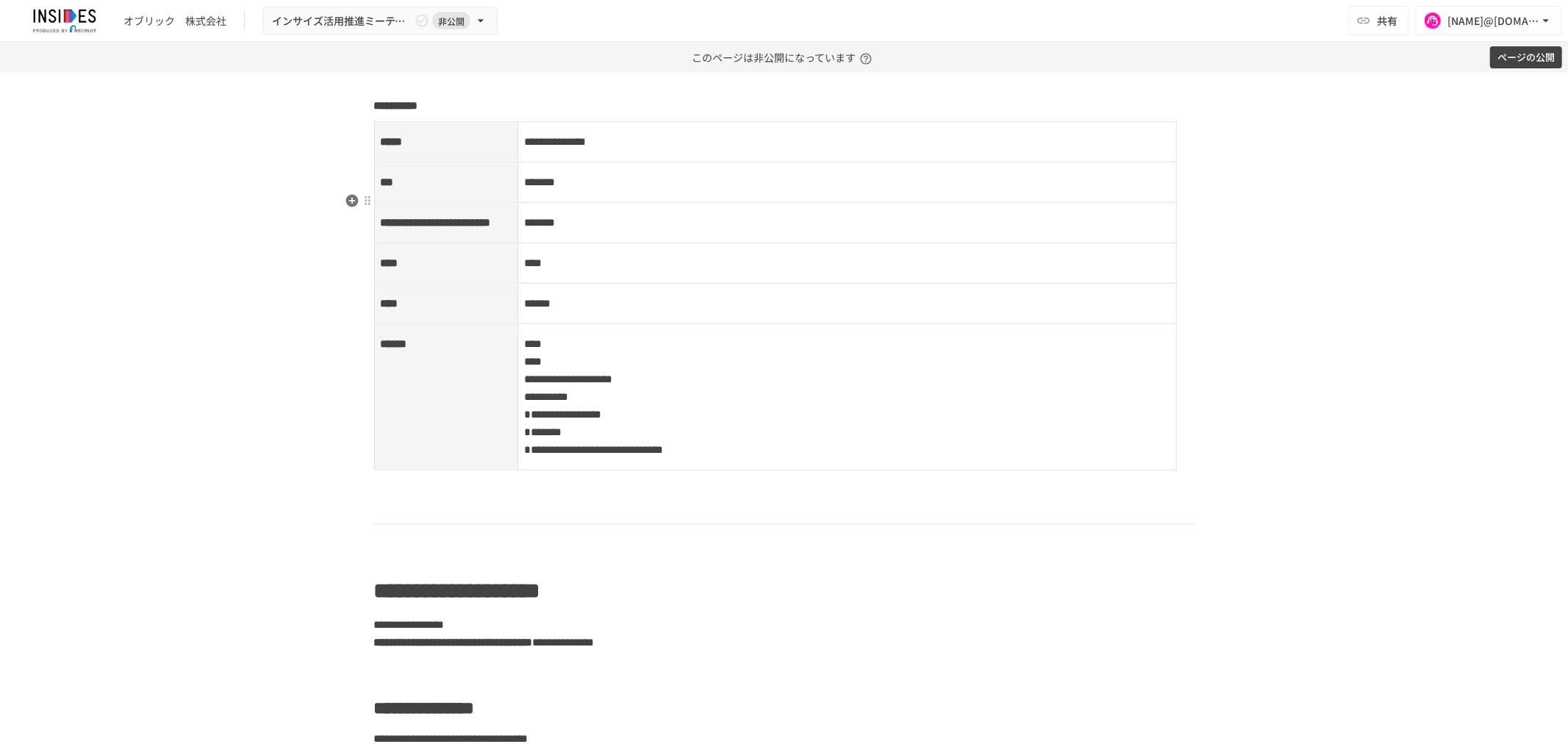 click on "**********" at bounding box center [784, 307] 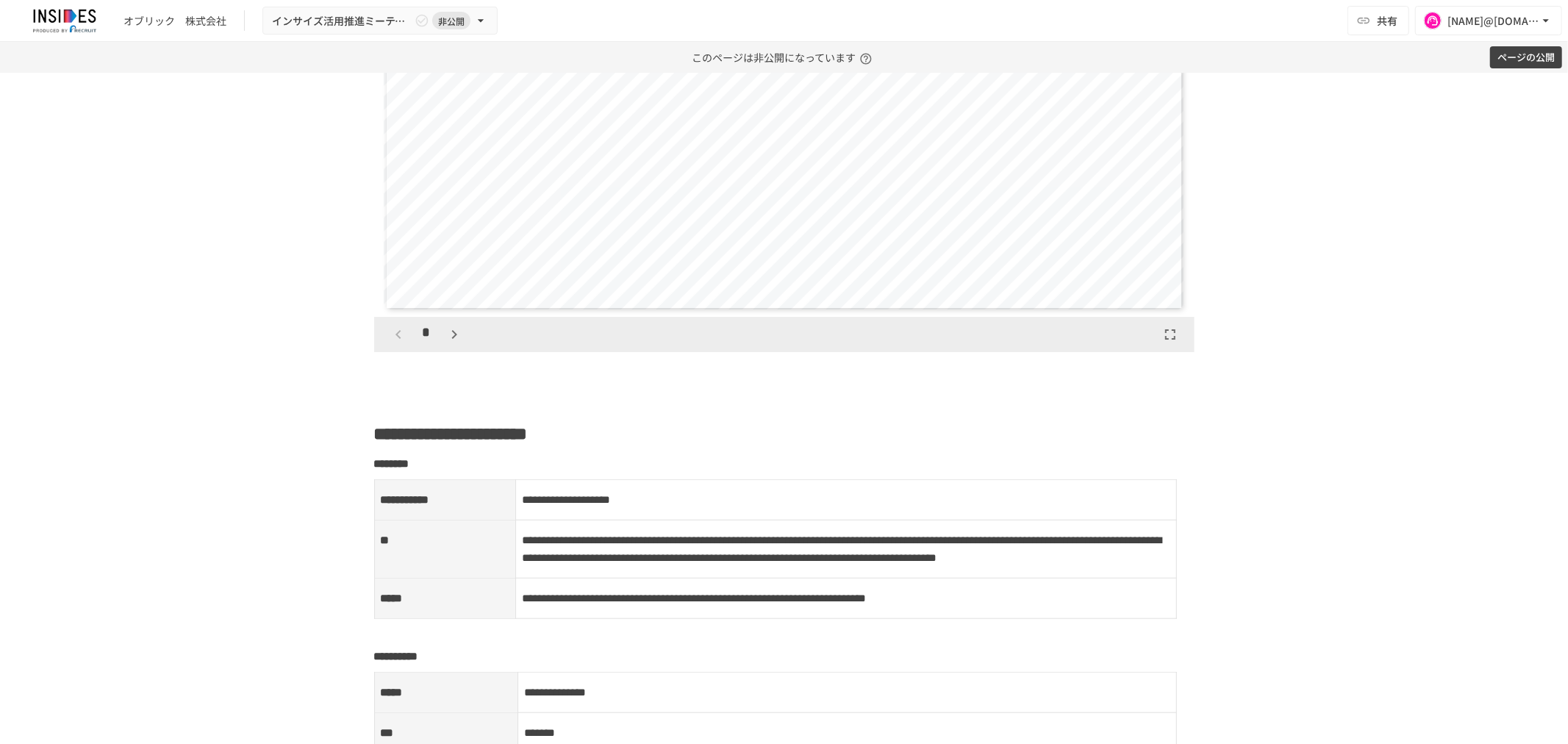 scroll, scrollTop: 885, scrollLeft: 0, axis: vertical 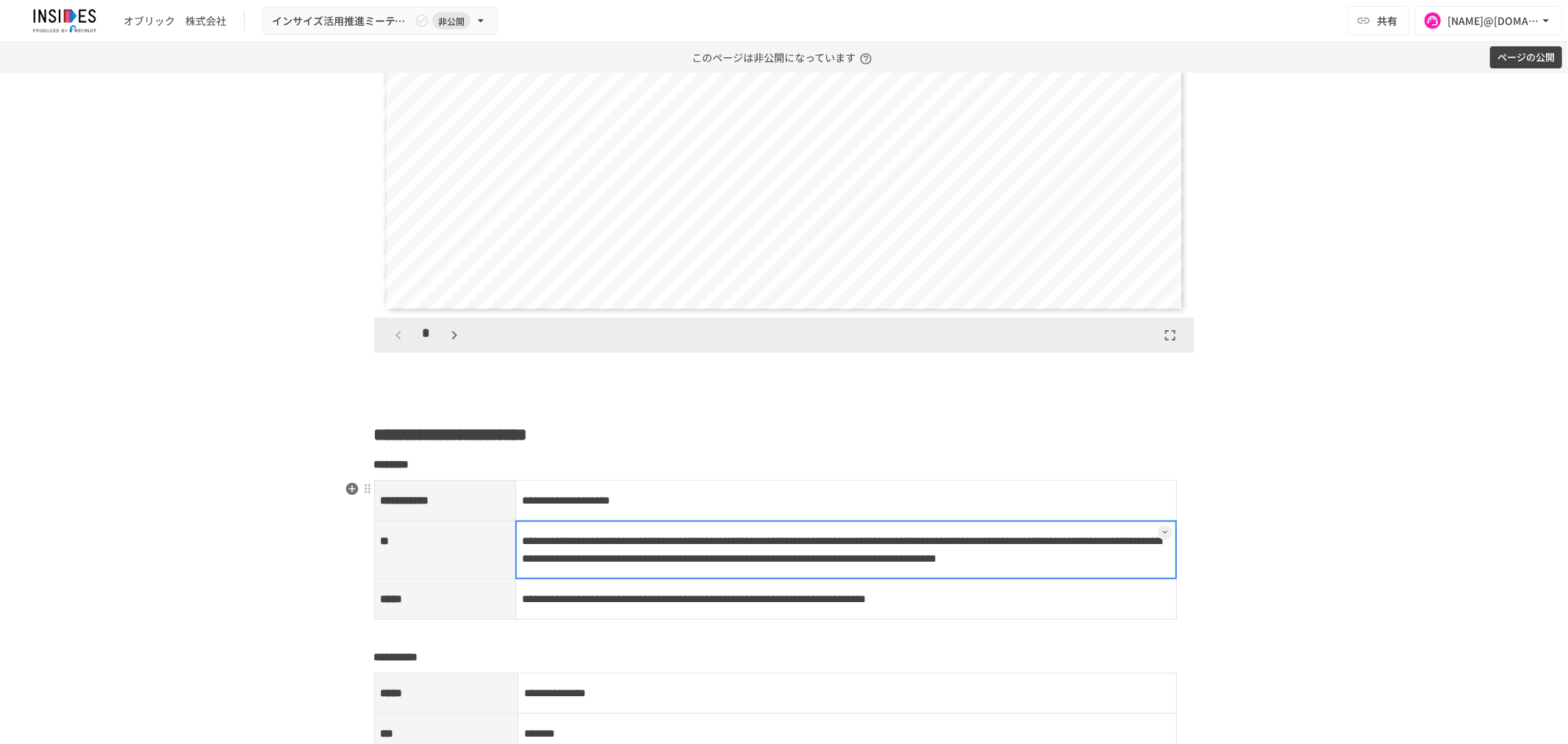 click on "**********" at bounding box center (846, 550) 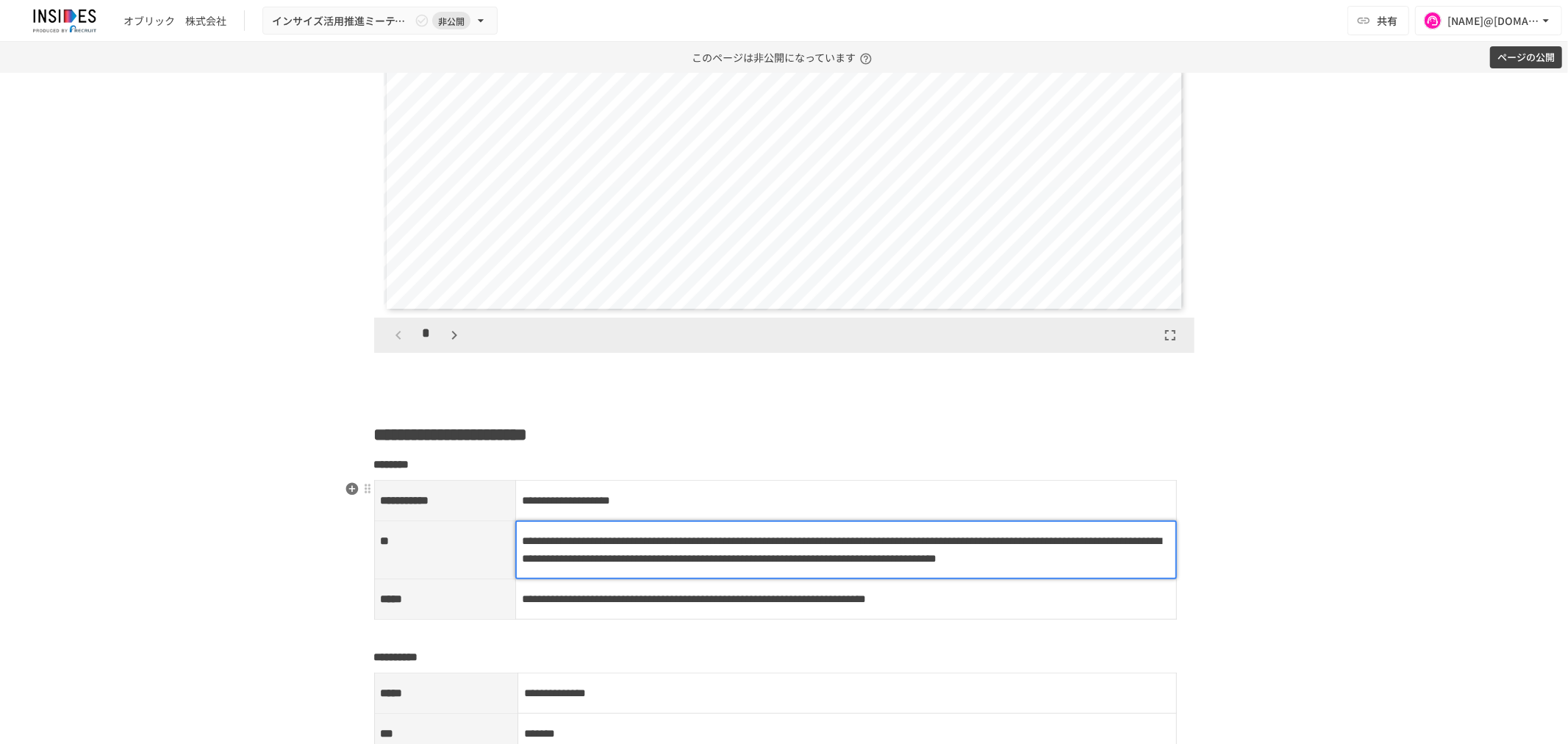 click on "**********" at bounding box center (842, 549) 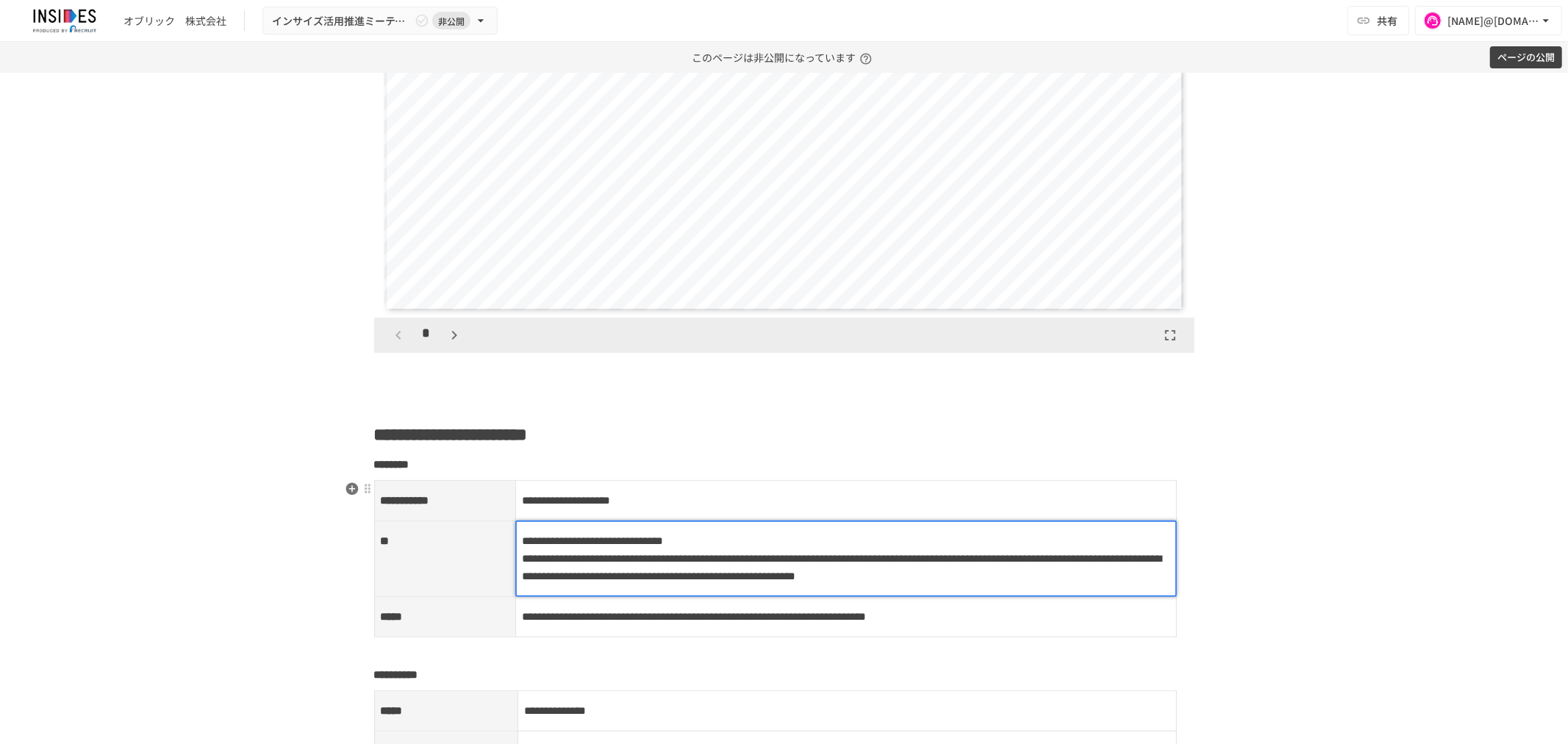 click on "**********" at bounding box center (842, 567) 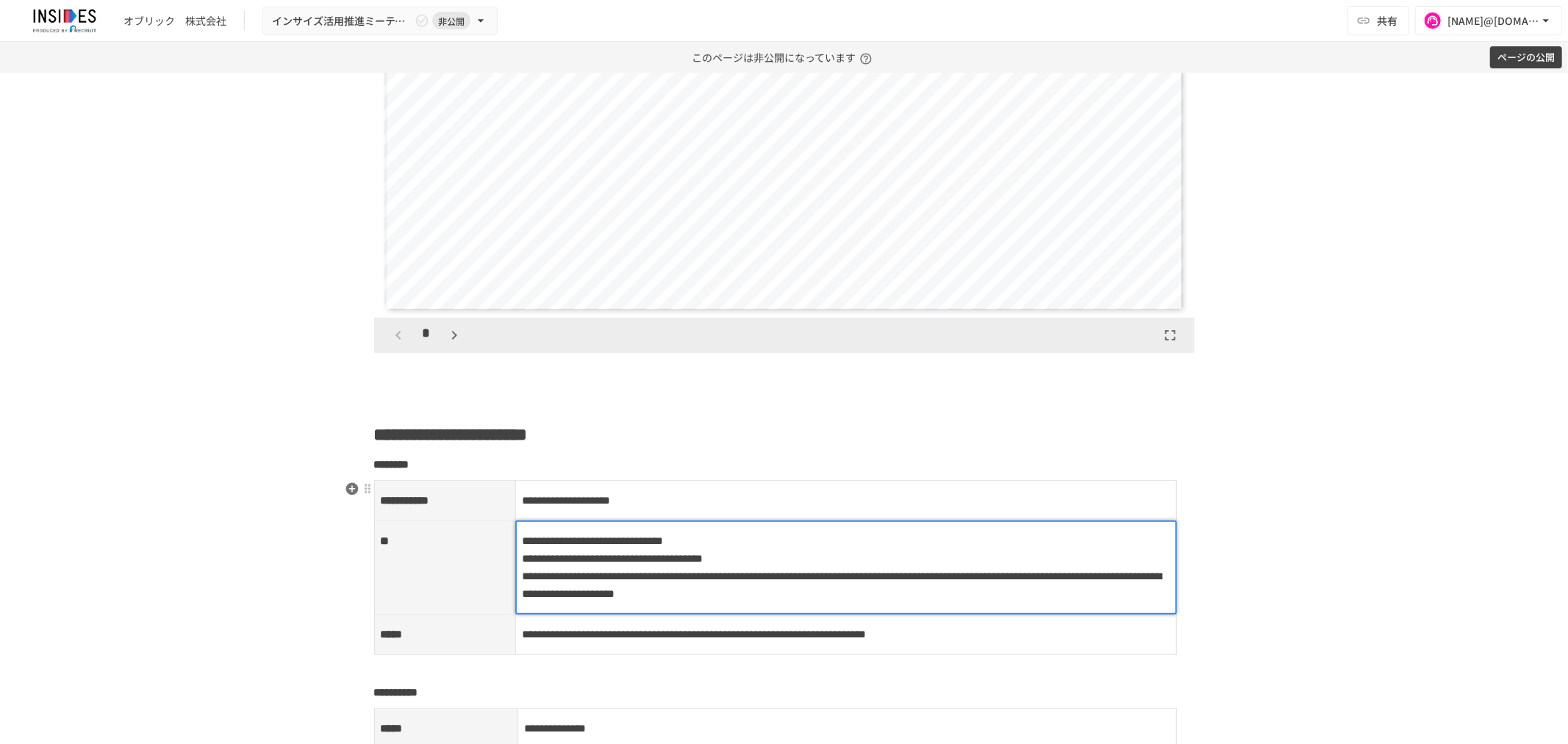 click on "**********" at bounding box center [842, 584] 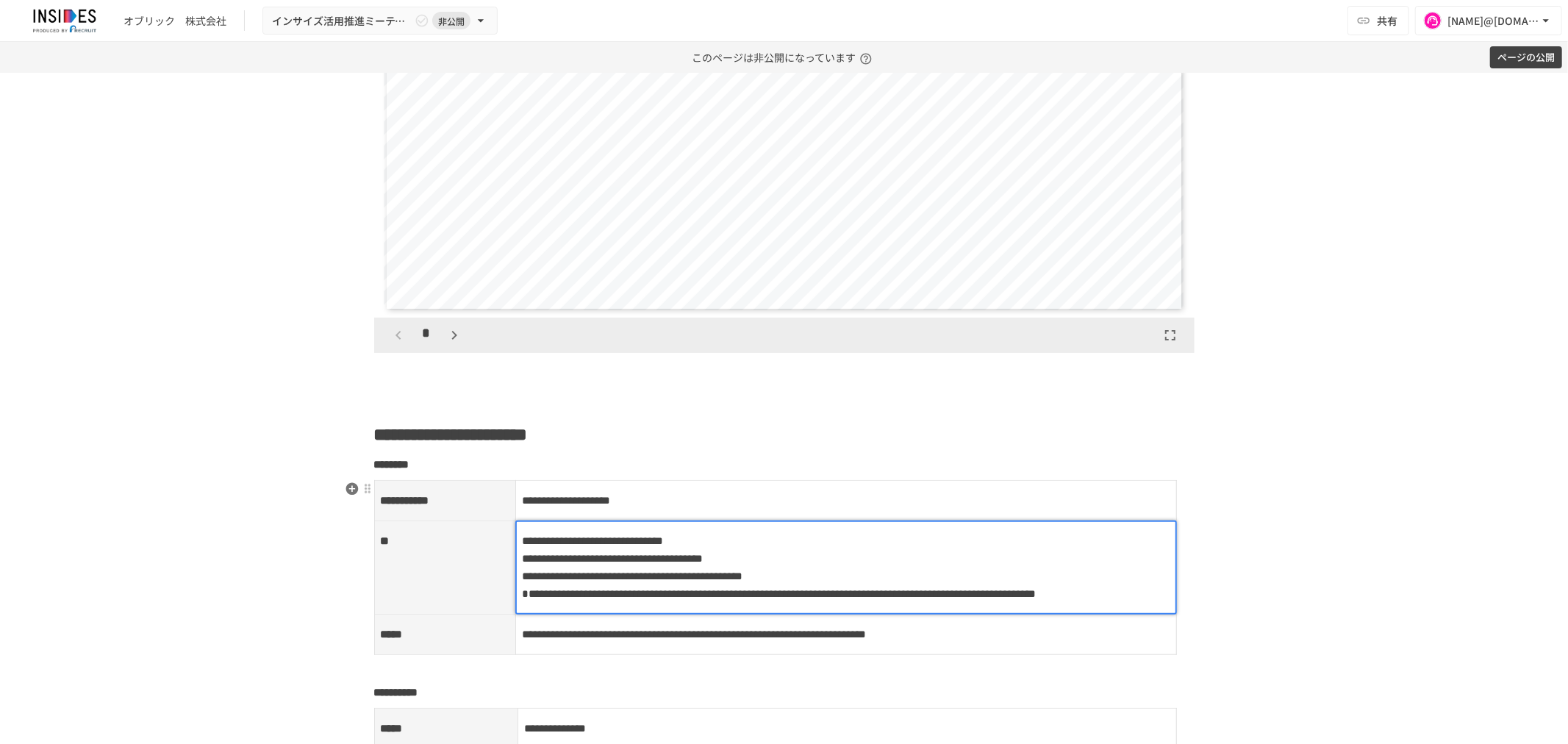 click on "**********" at bounding box center (778, 593) 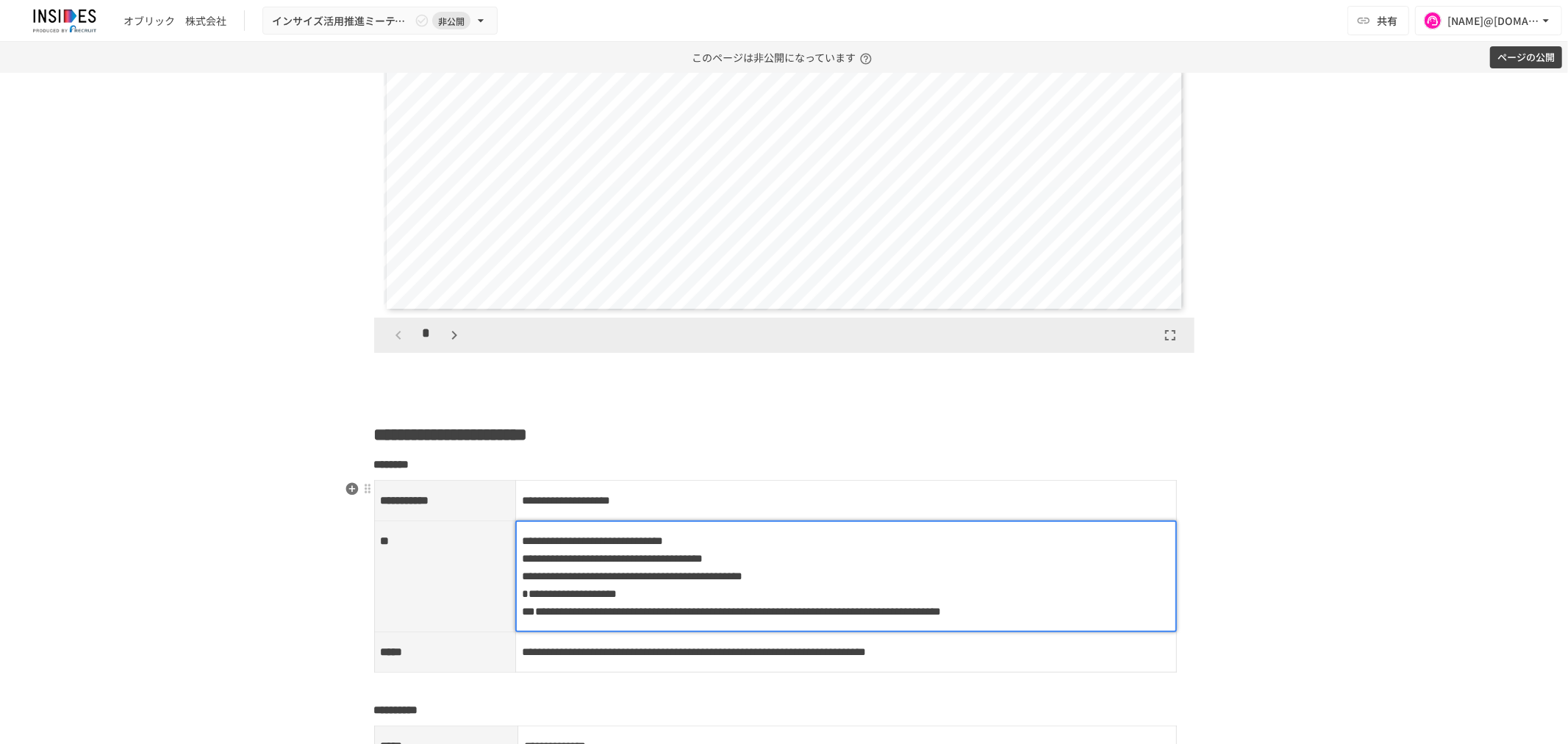 click on "**********" at bounding box center [731, 611] 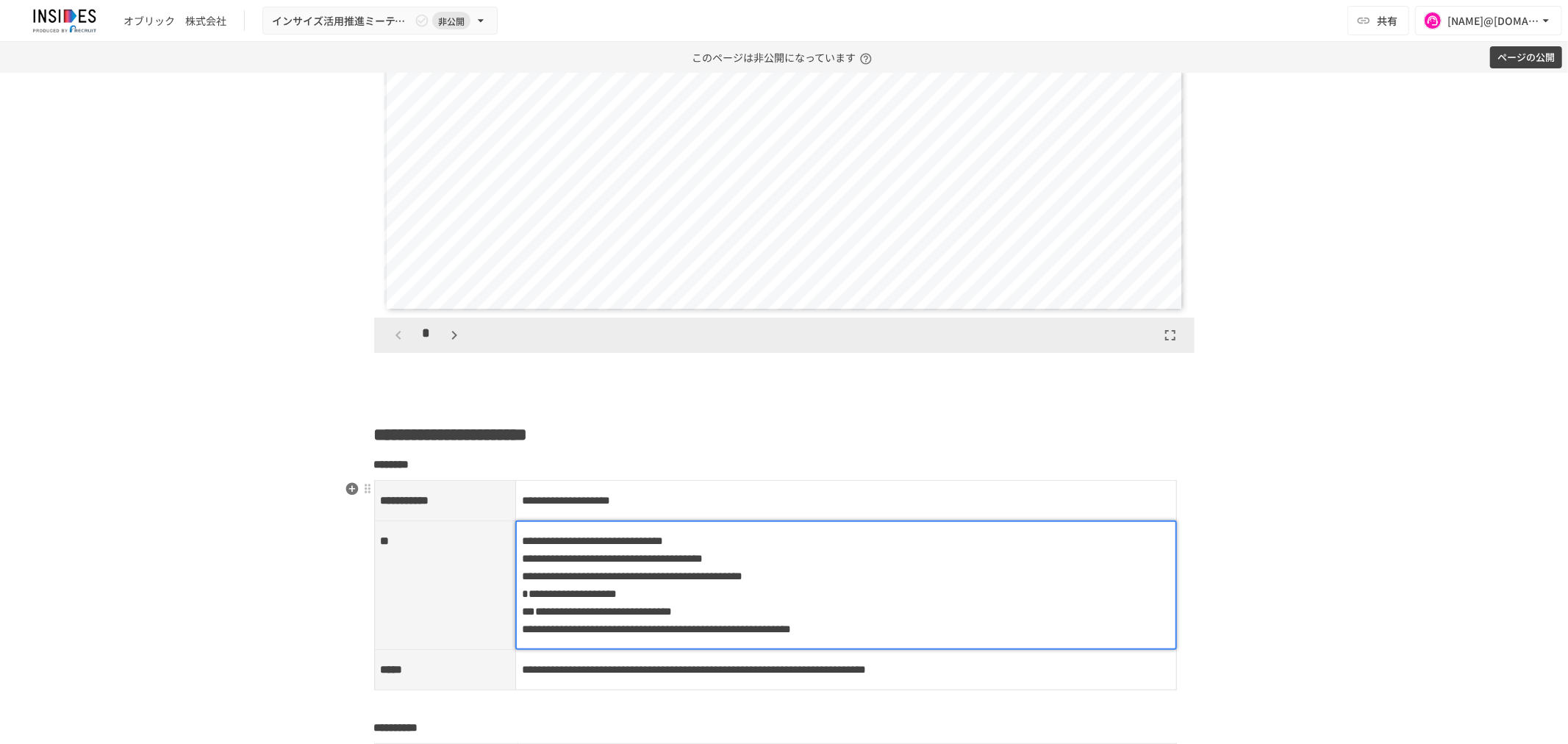drag, startPoint x: 895, startPoint y: 662, endPoint x: 931, endPoint y: 627, distance: 50.21 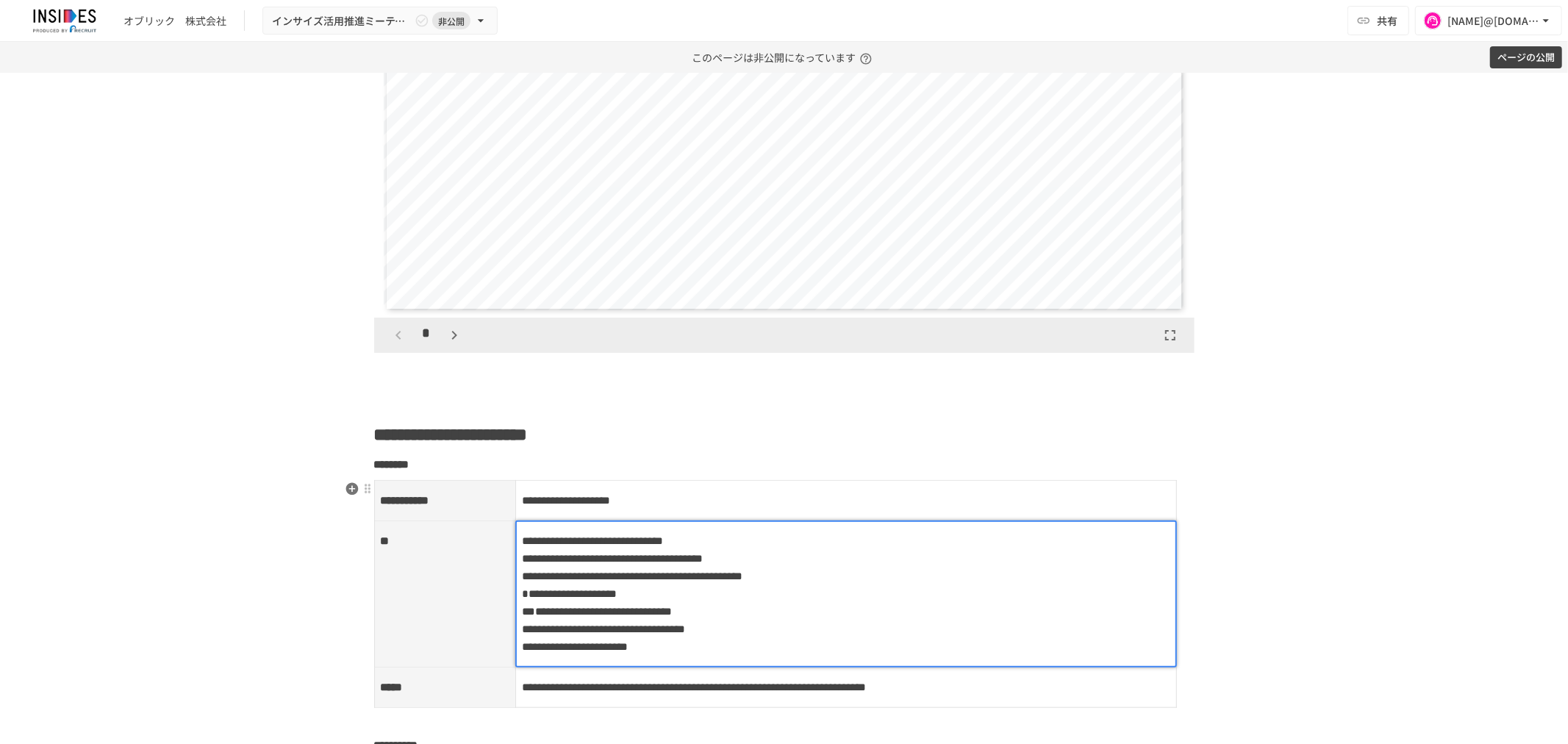 click on "**********" at bounding box center [846, 594] 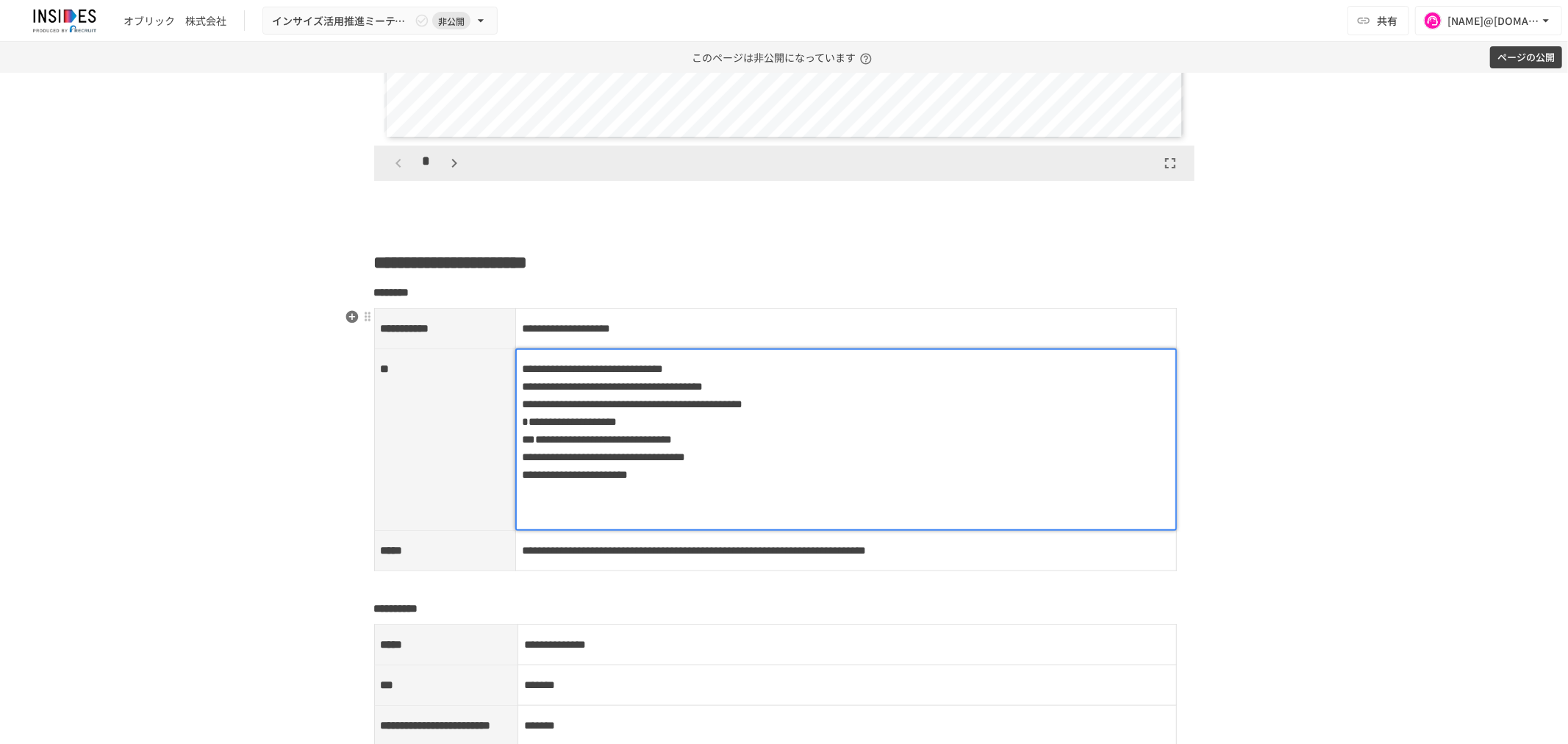 scroll, scrollTop: 1059, scrollLeft: 0, axis: vertical 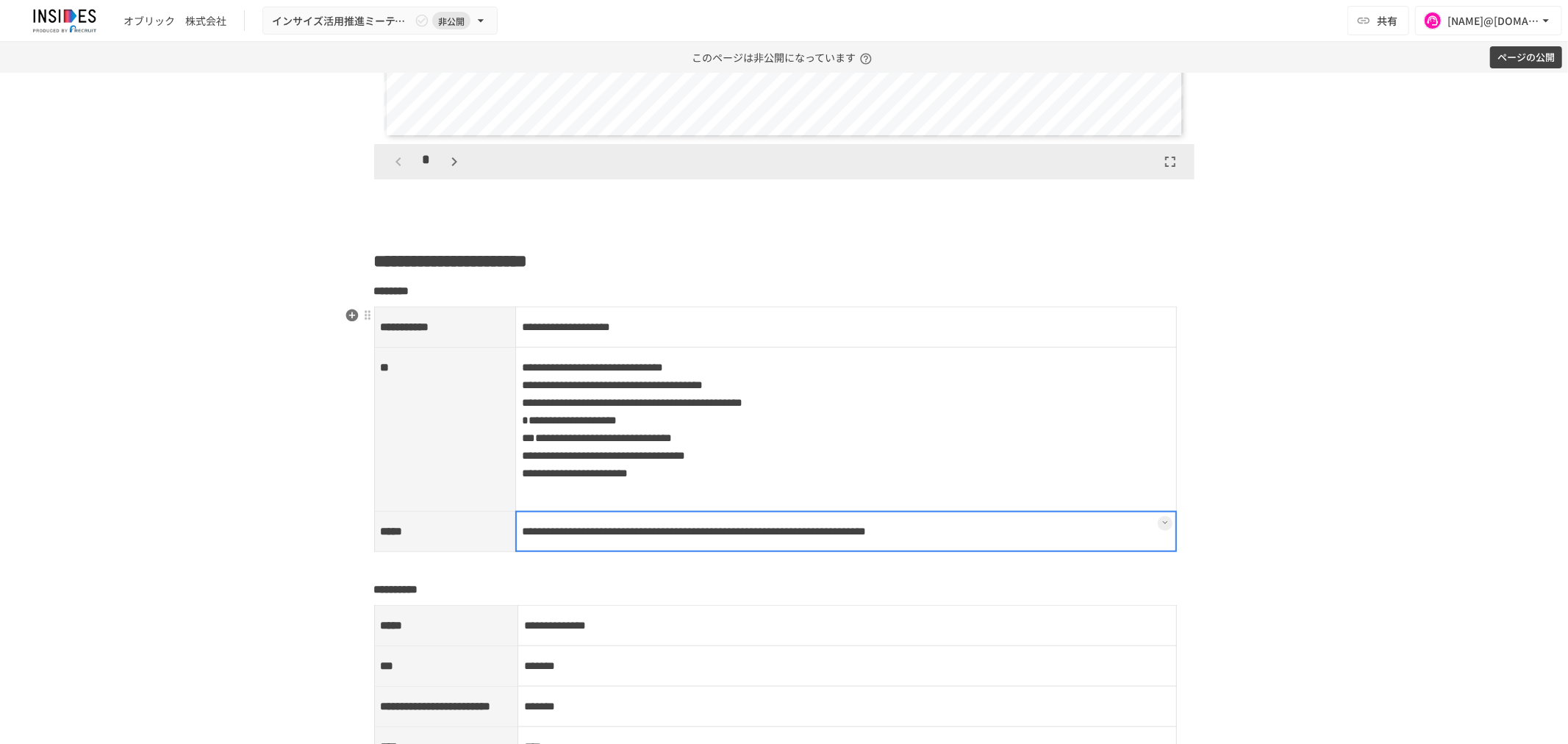 click on "**********" at bounding box center [846, 532] 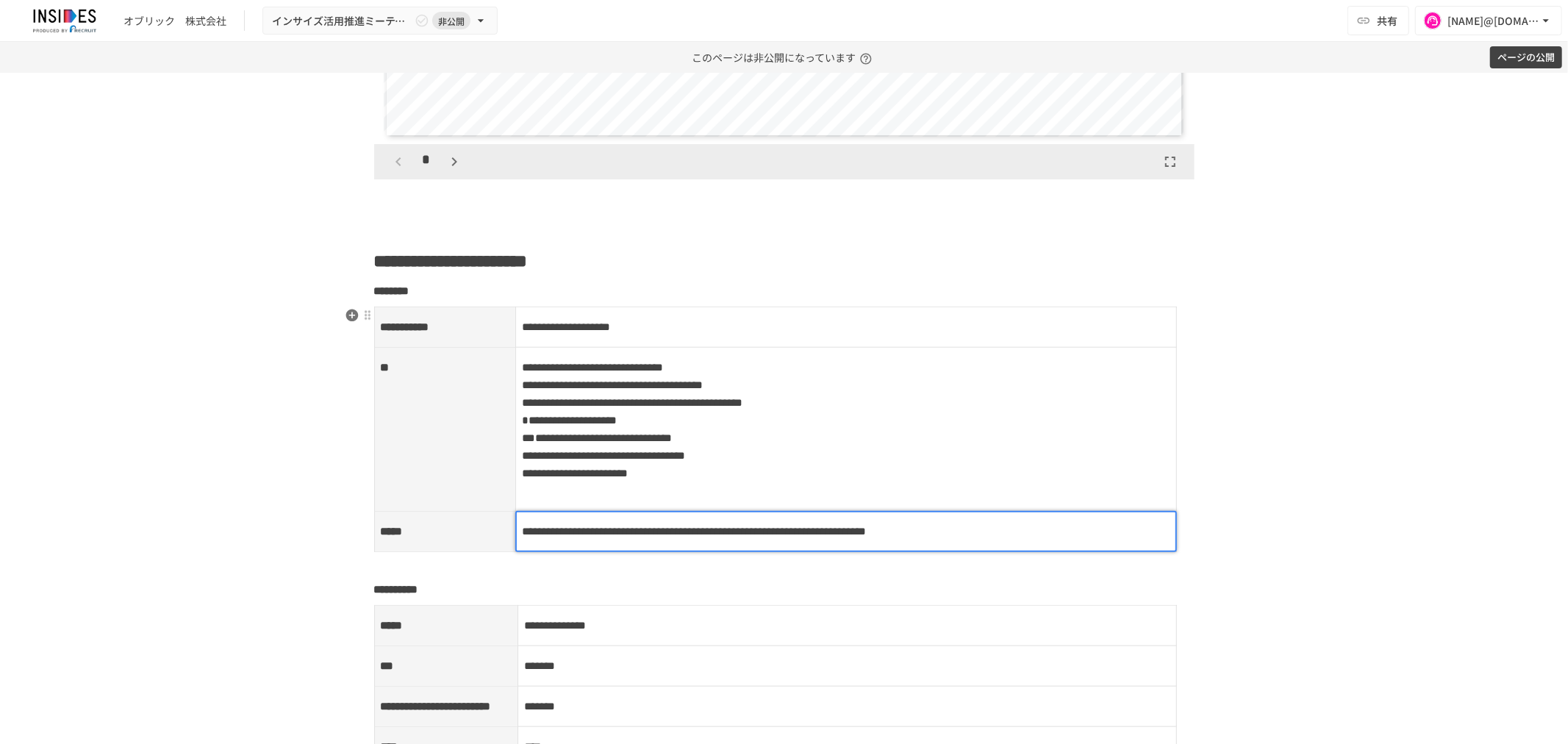 click on "**********" at bounding box center (694, 531) 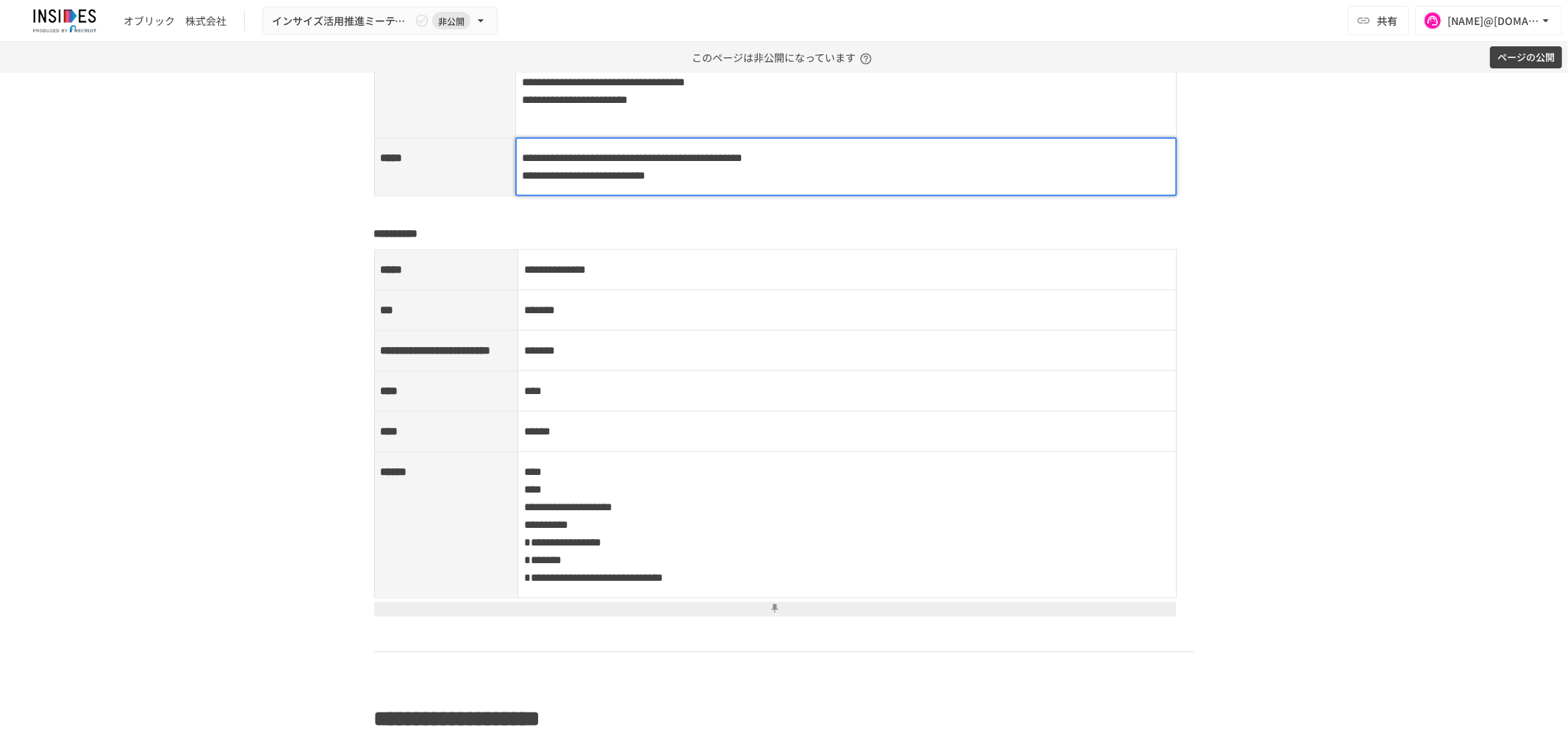 scroll, scrollTop: 1434, scrollLeft: 0, axis: vertical 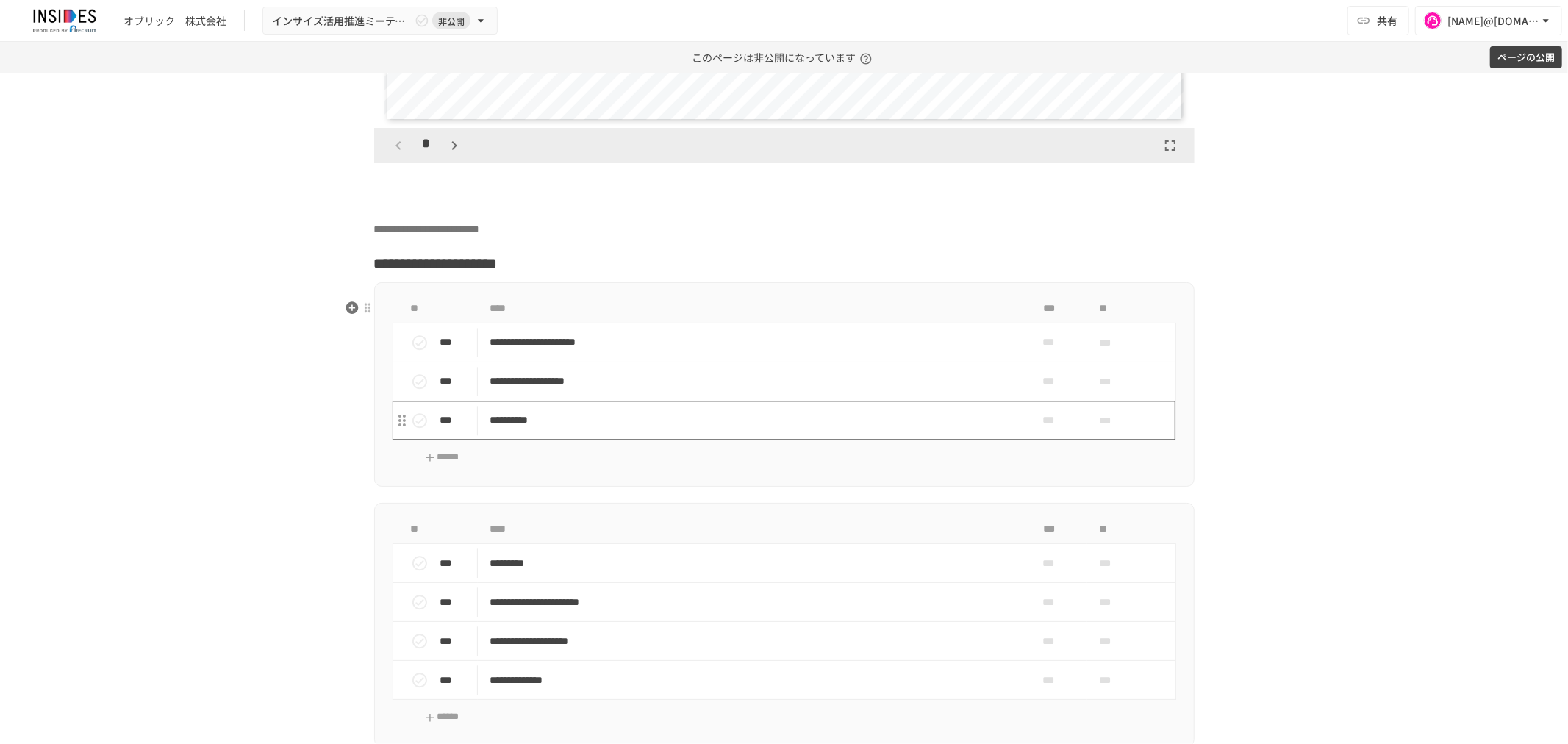 click on "**********" at bounding box center (753, 420) 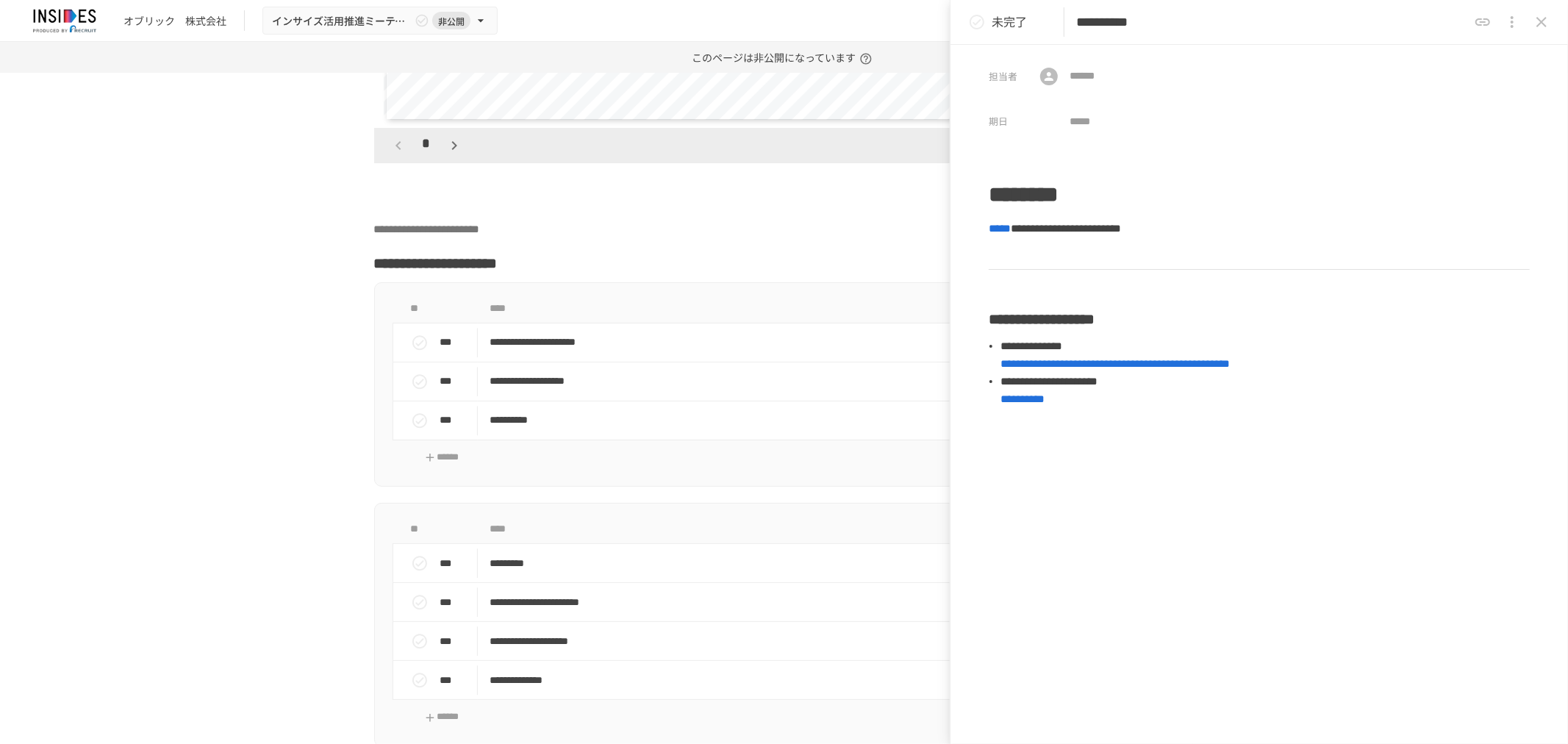 click on "**********" at bounding box center (1272, 22) 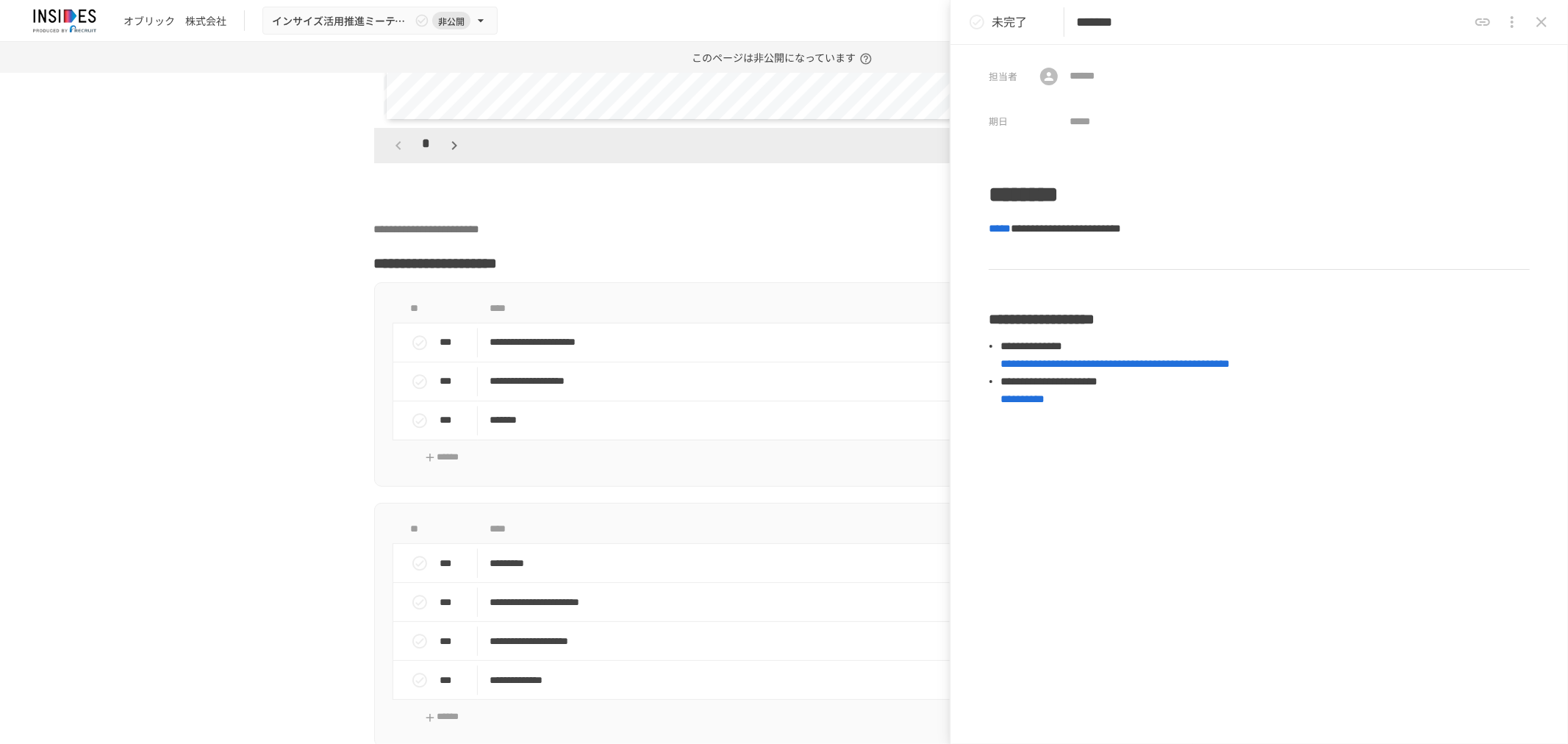 type on "*******" 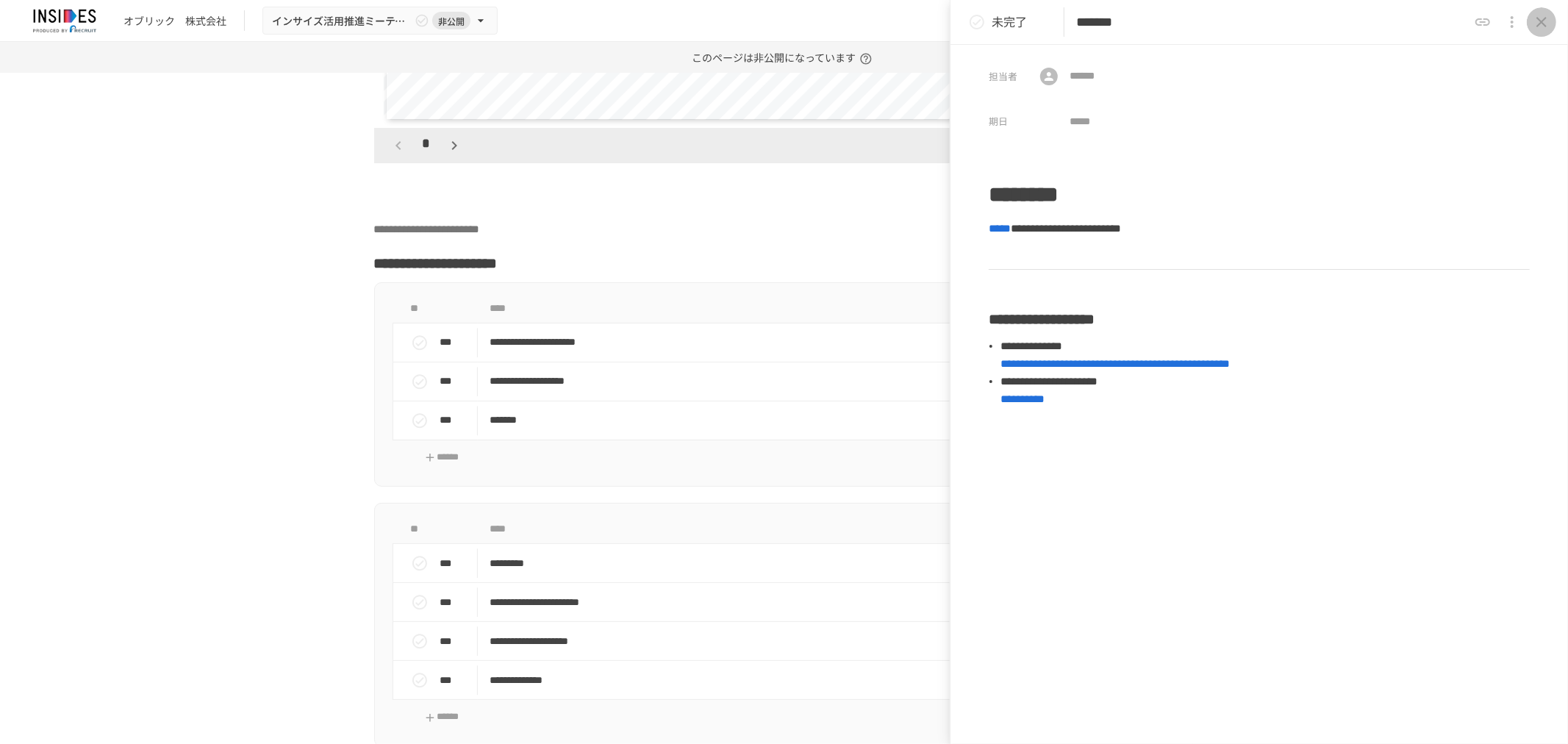 click 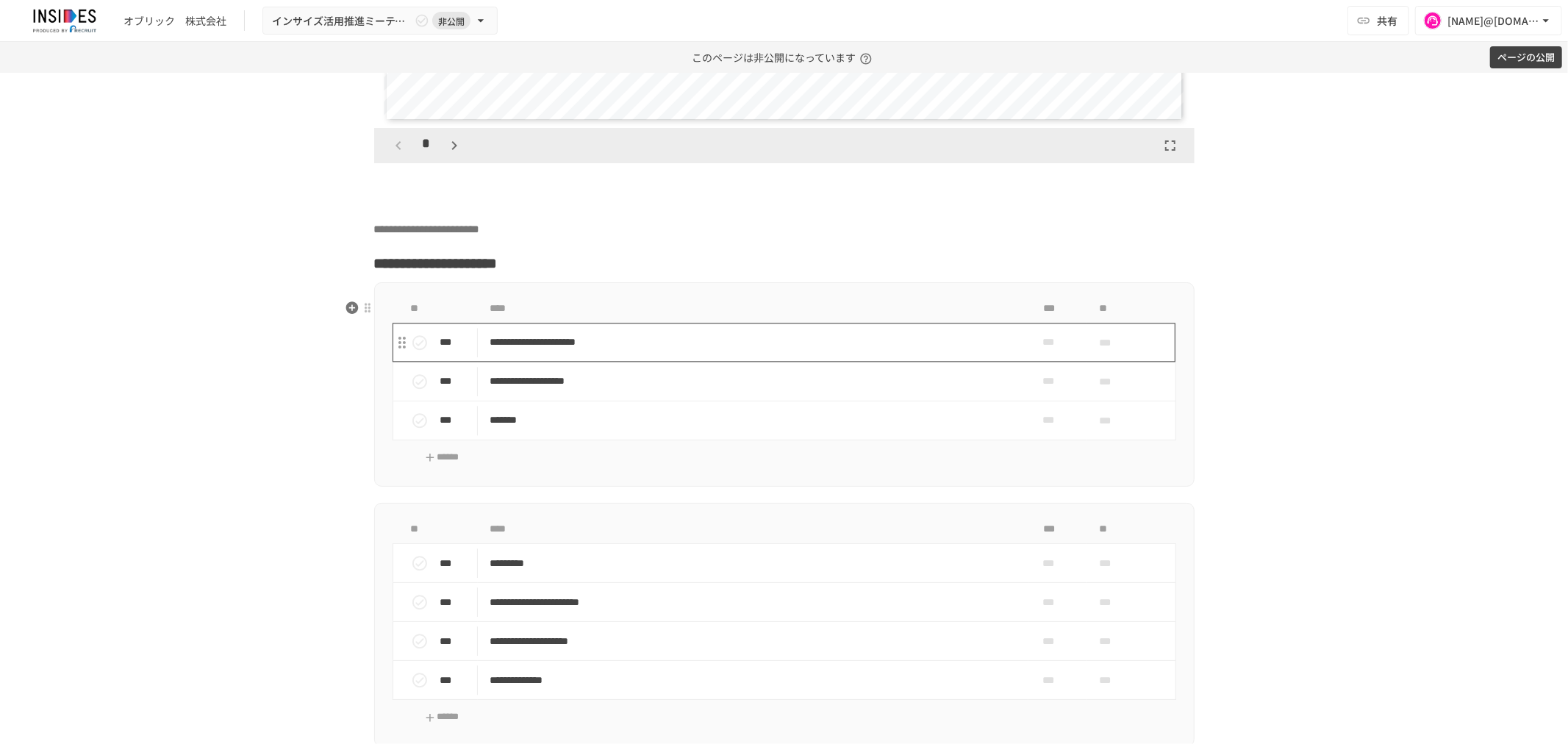 click on "**********" at bounding box center (753, 342) 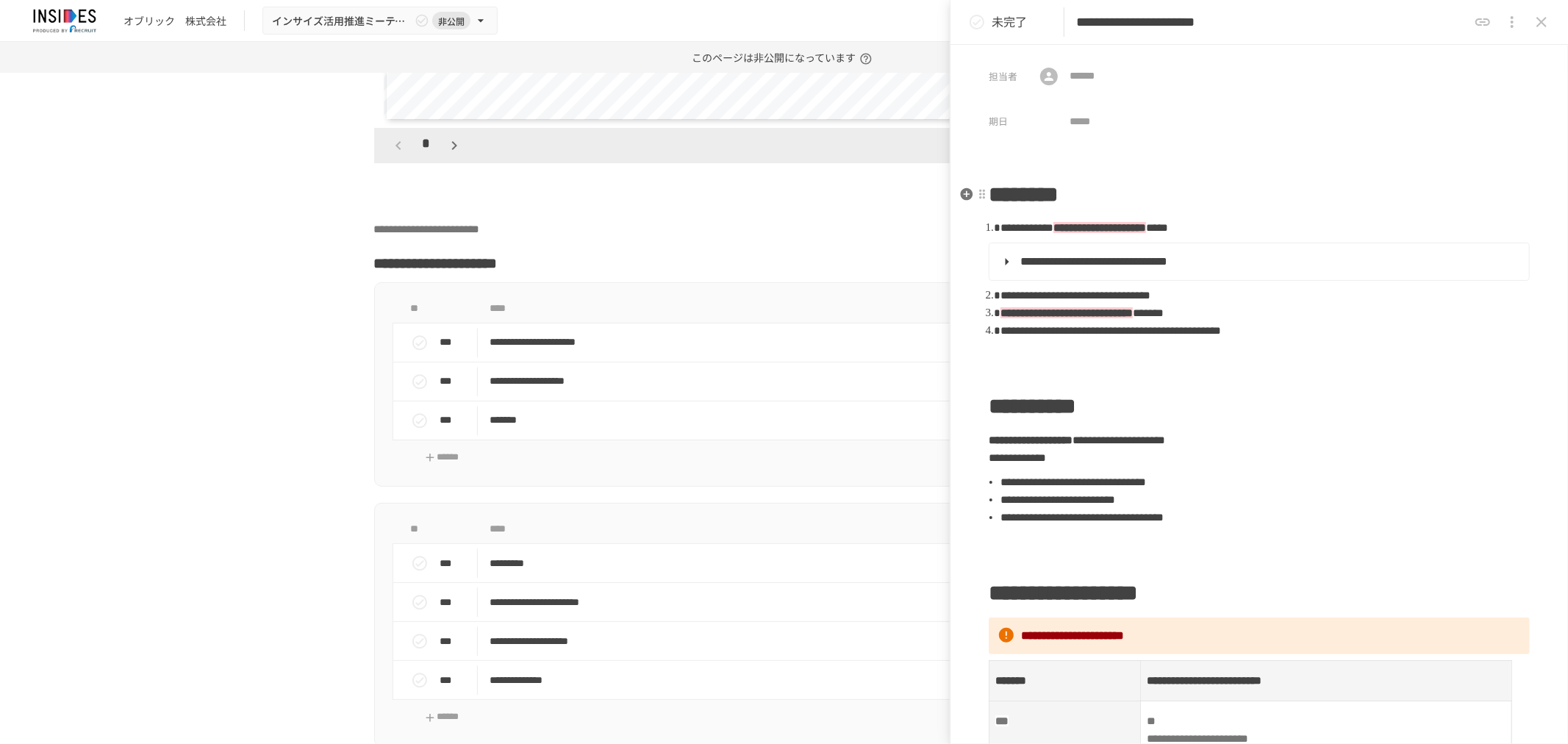 click on "********" at bounding box center (1259, 195) 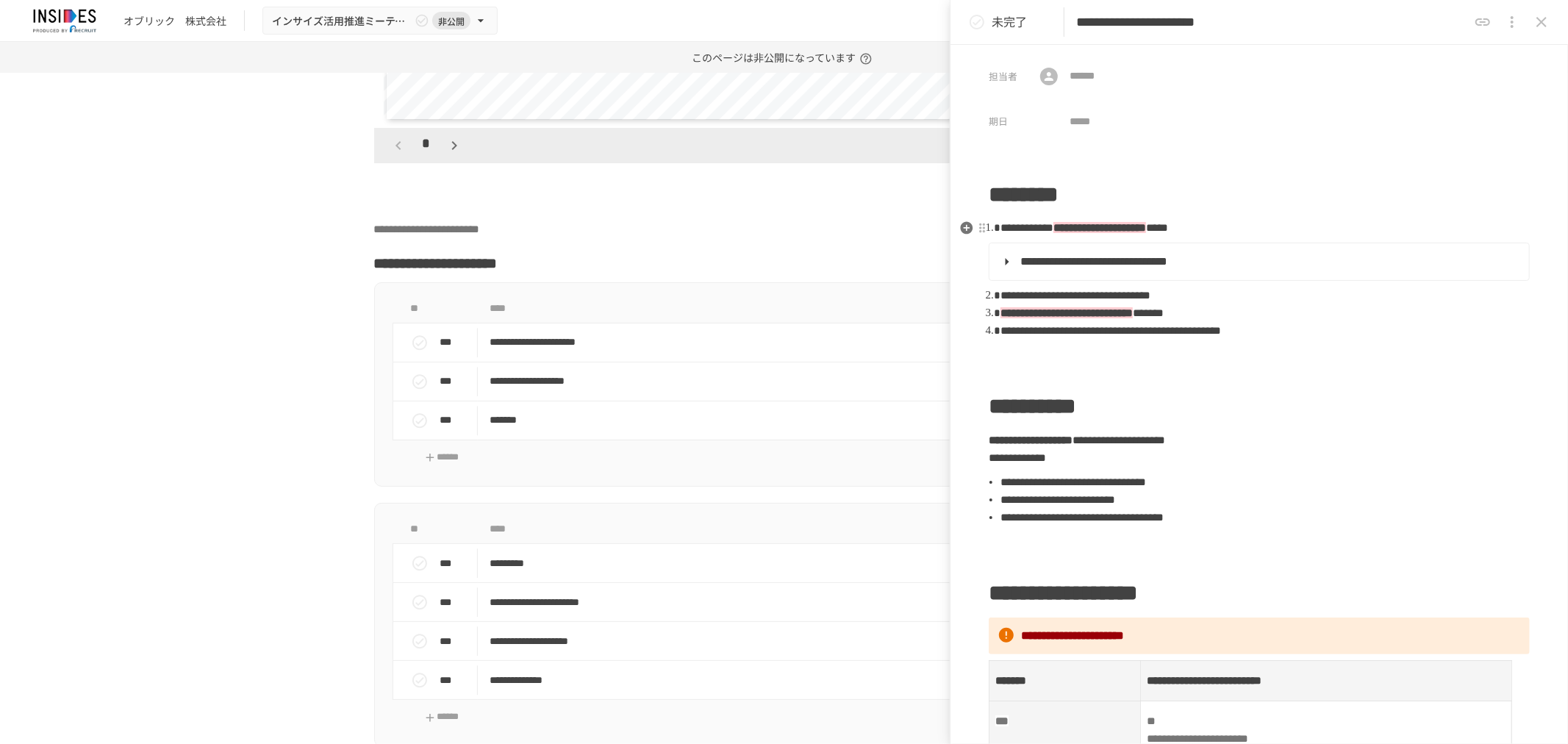 click on "**********" at bounding box center (1027, 227) 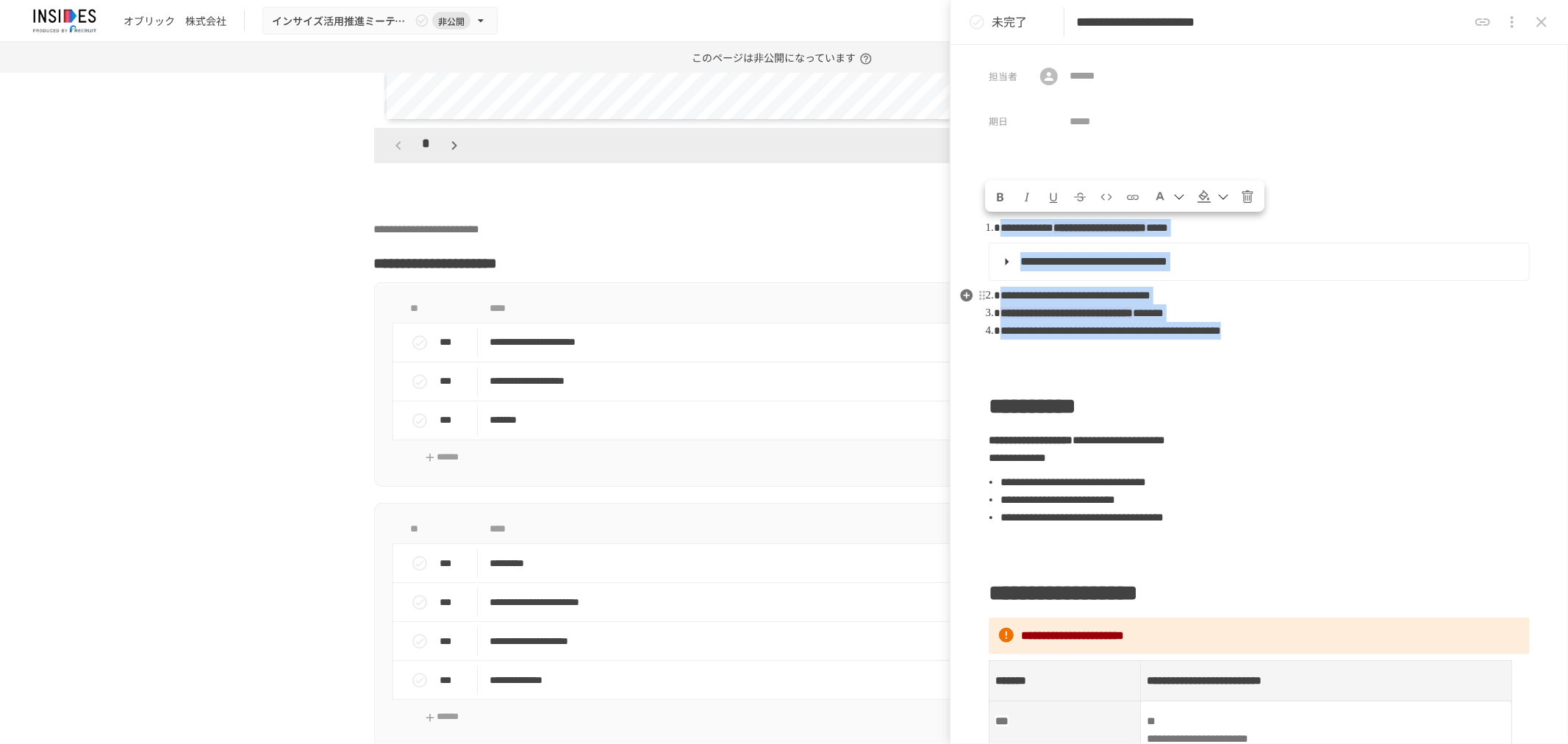 click on "**********" at bounding box center (1265, 331) 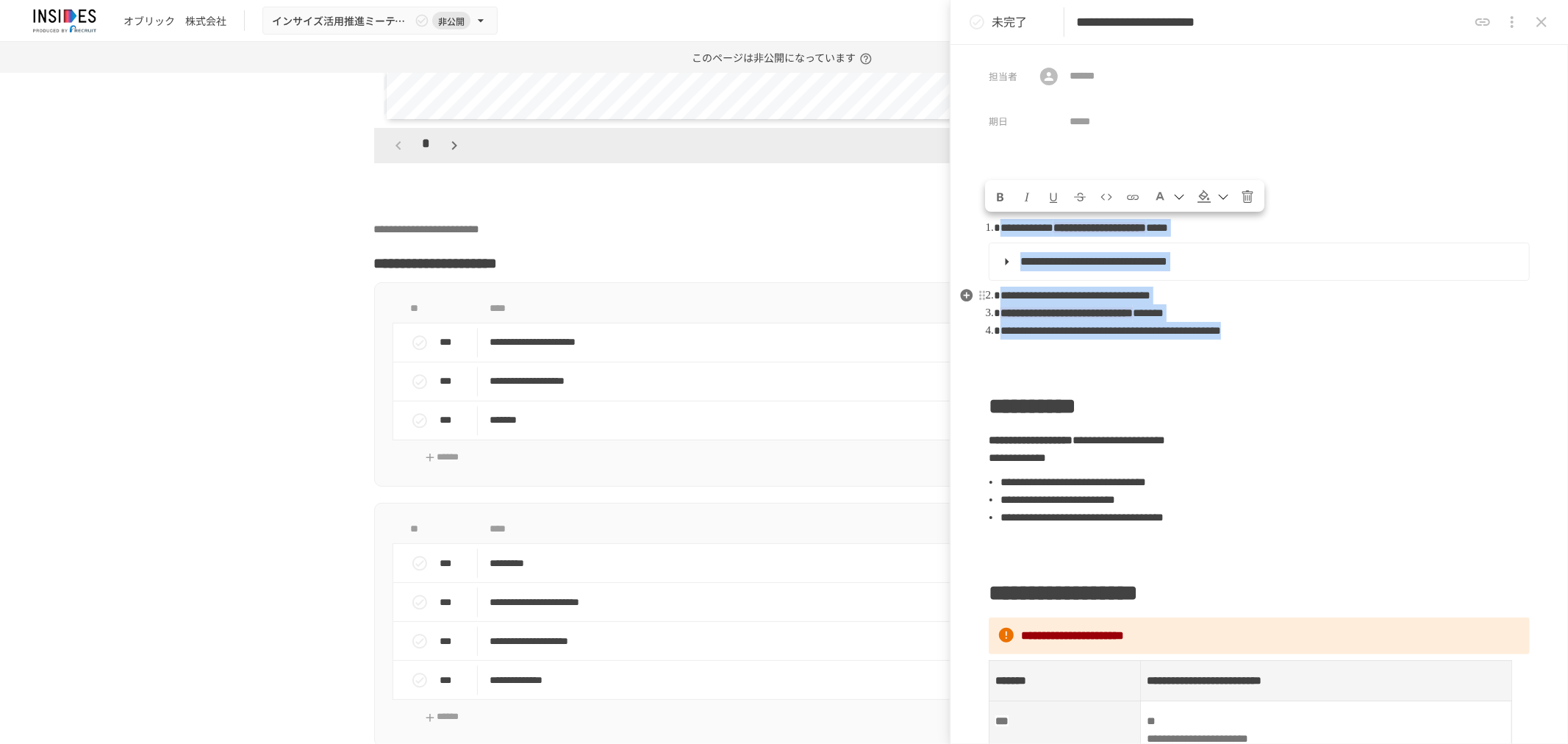 type 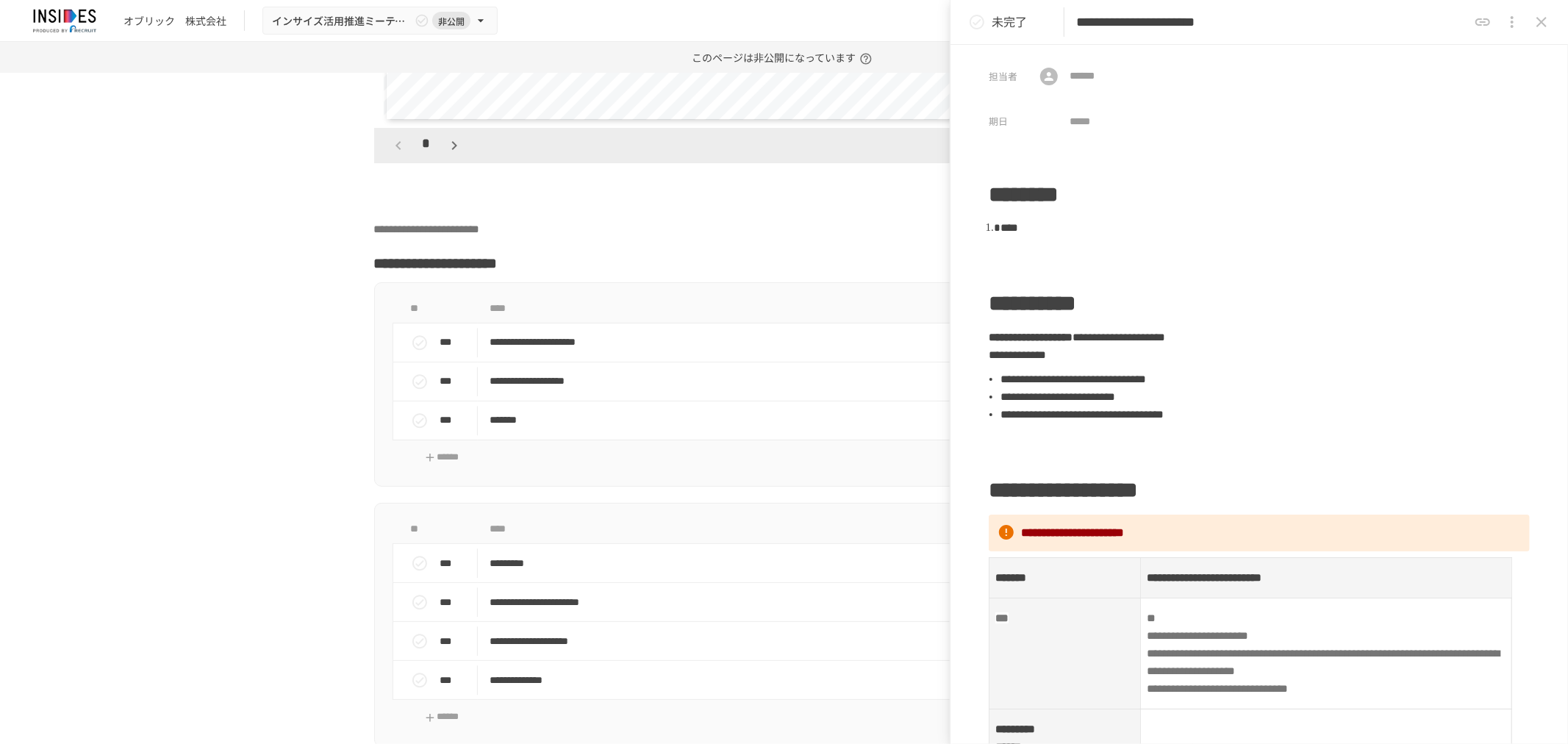click on "**********" at bounding box center (1272, 22) 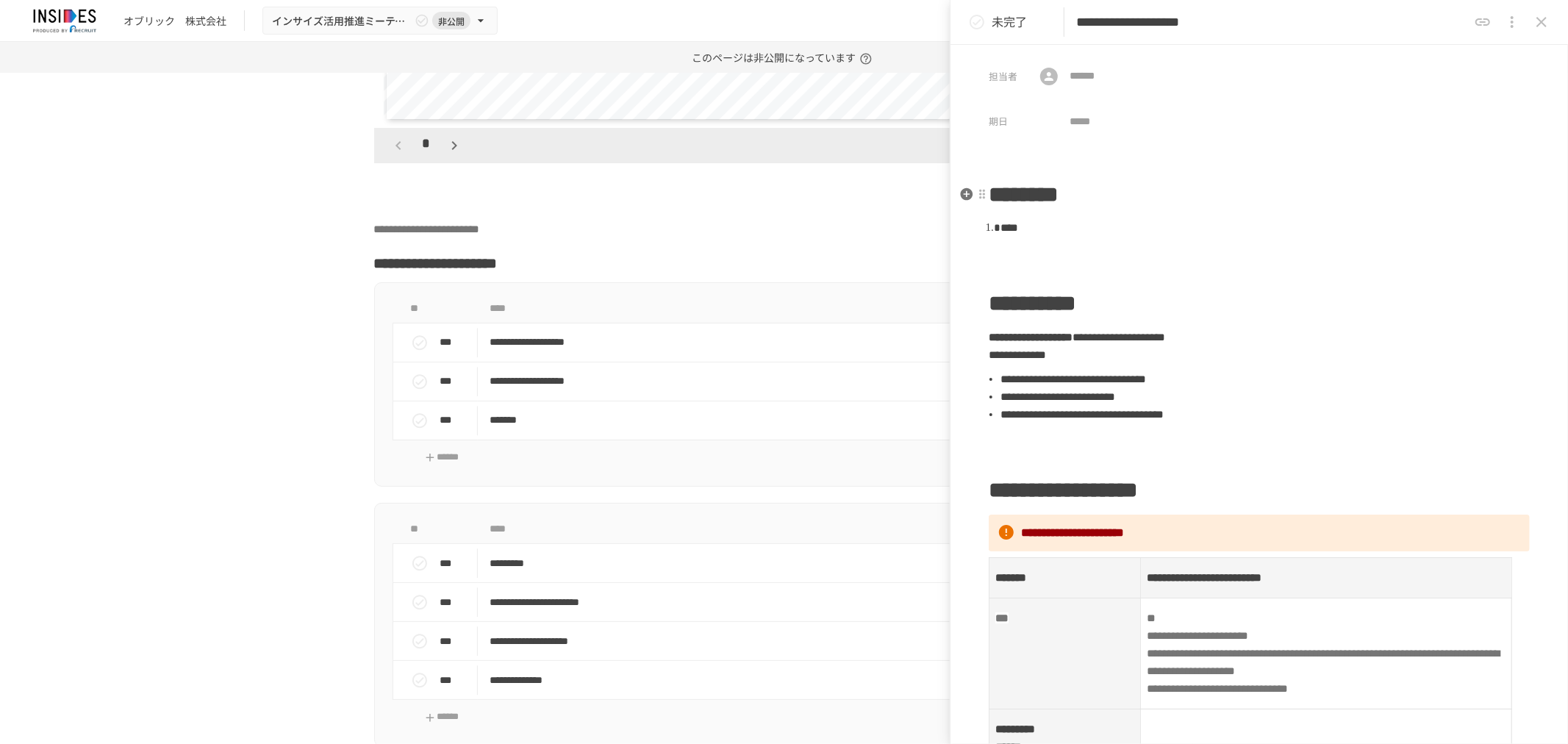 type on "**********" 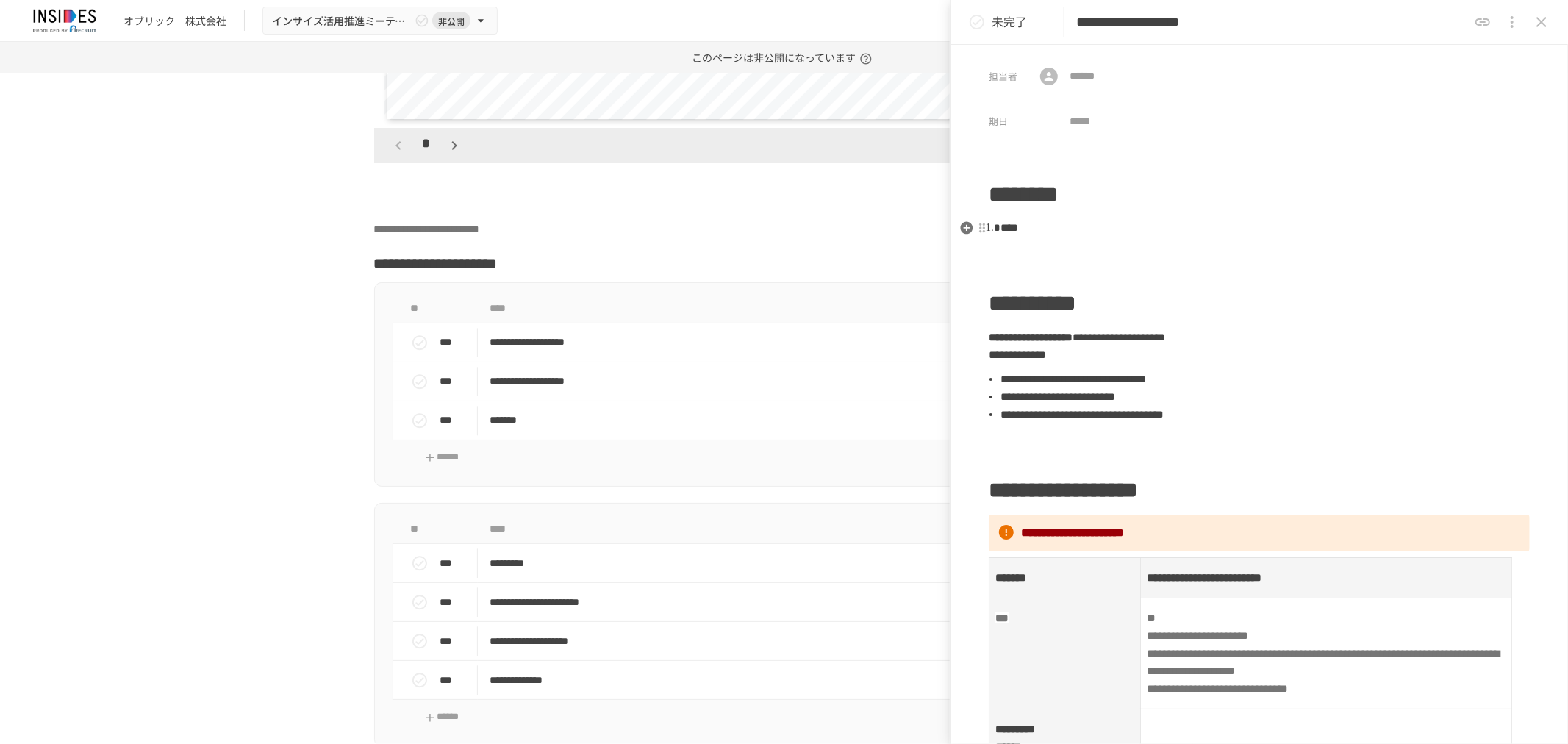 click on "****" at bounding box center (1265, 228) 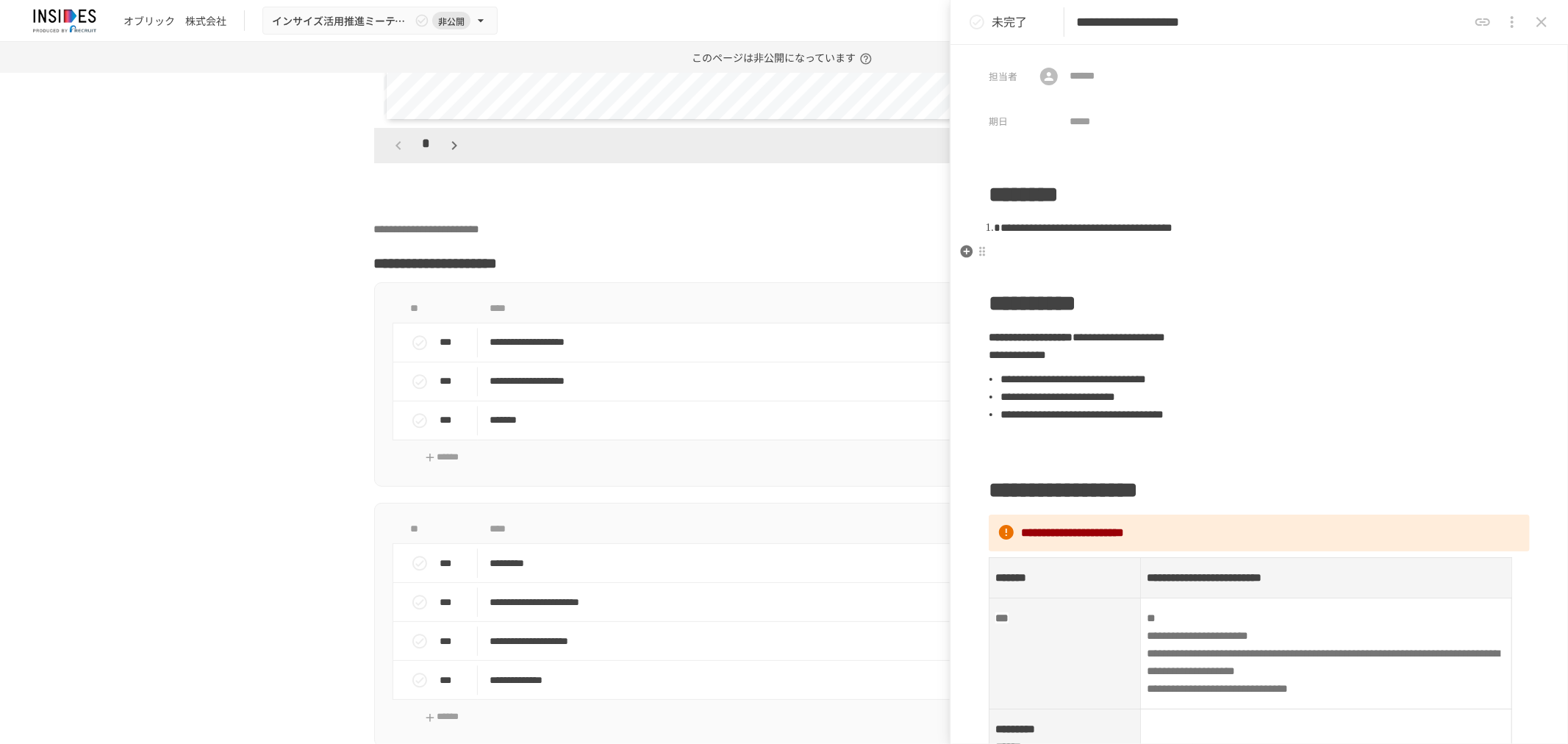click on "**********" at bounding box center [1259, 554] 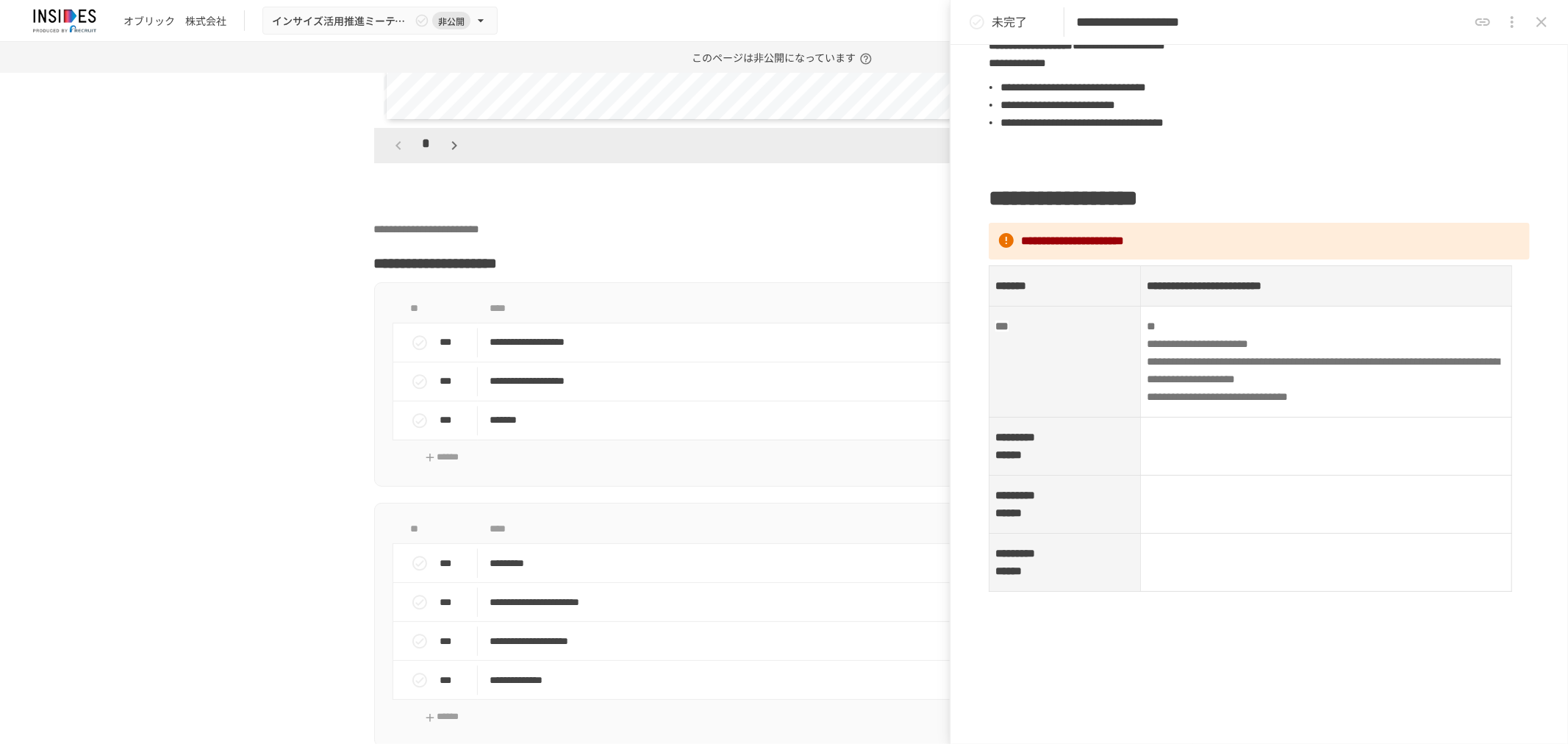 scroll, scrollTop: 465, scrollLeft: 0, axis: vertical 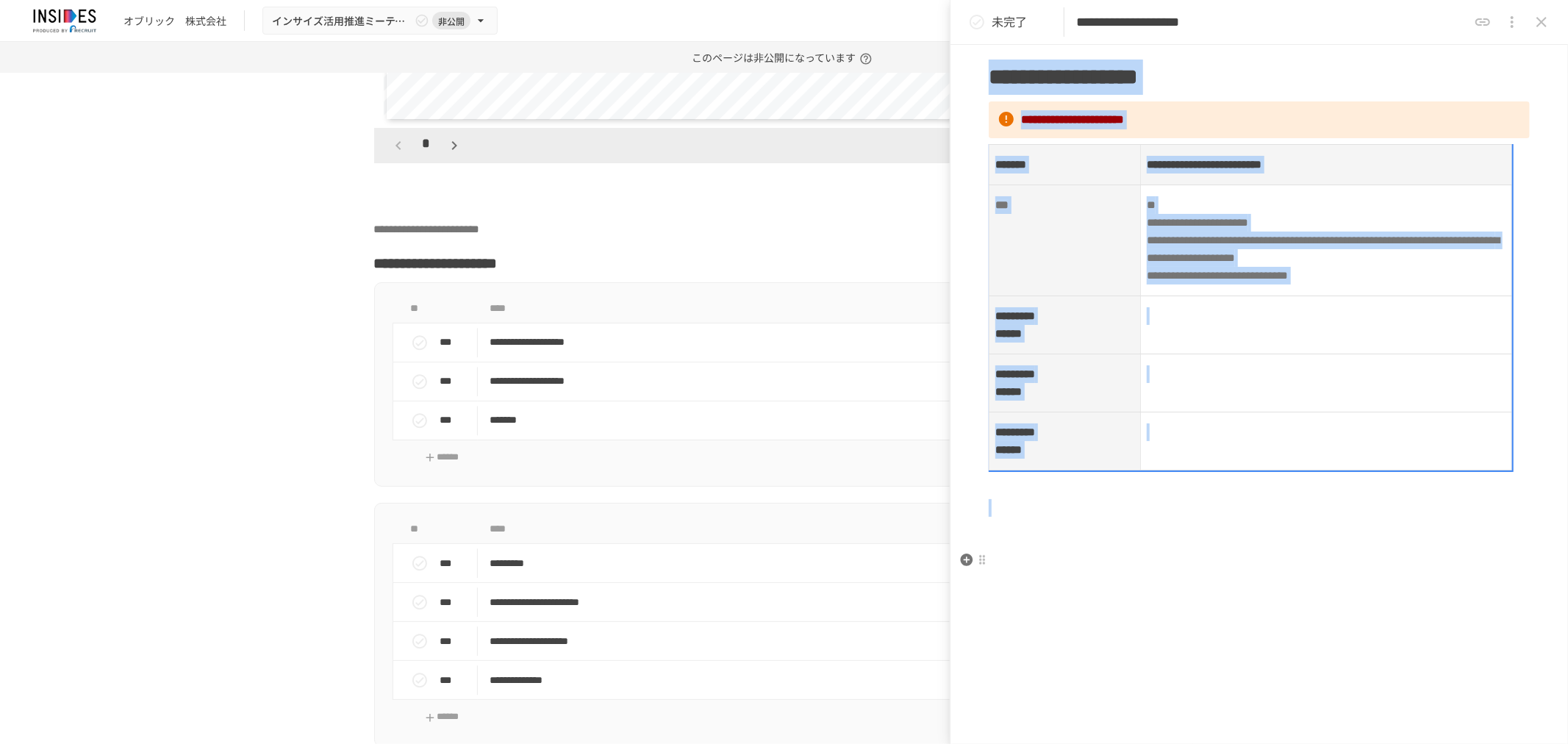 click at bounding box center (1259, 508) 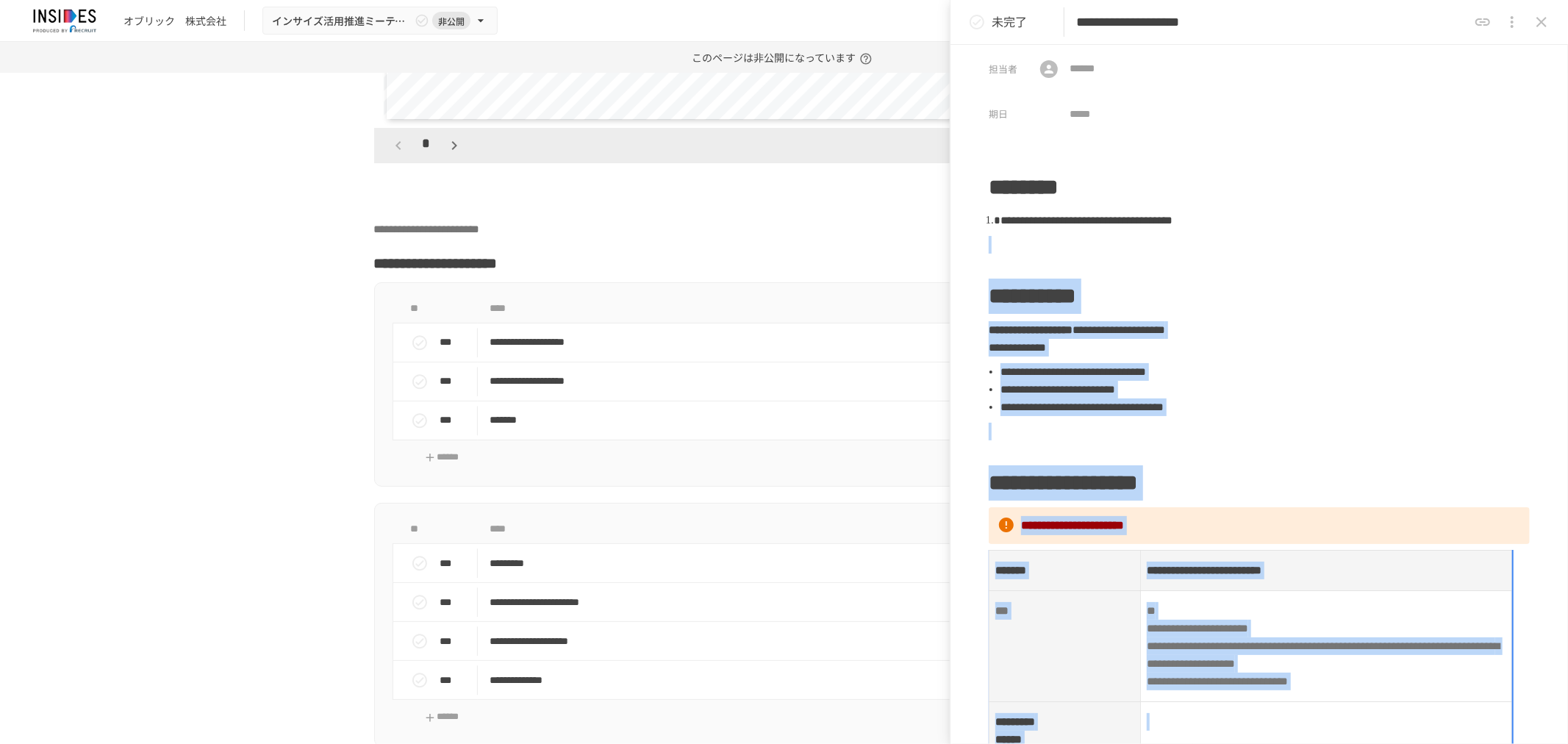 scroll, scrollTop: 0, scrollLeft: 0, axis: both 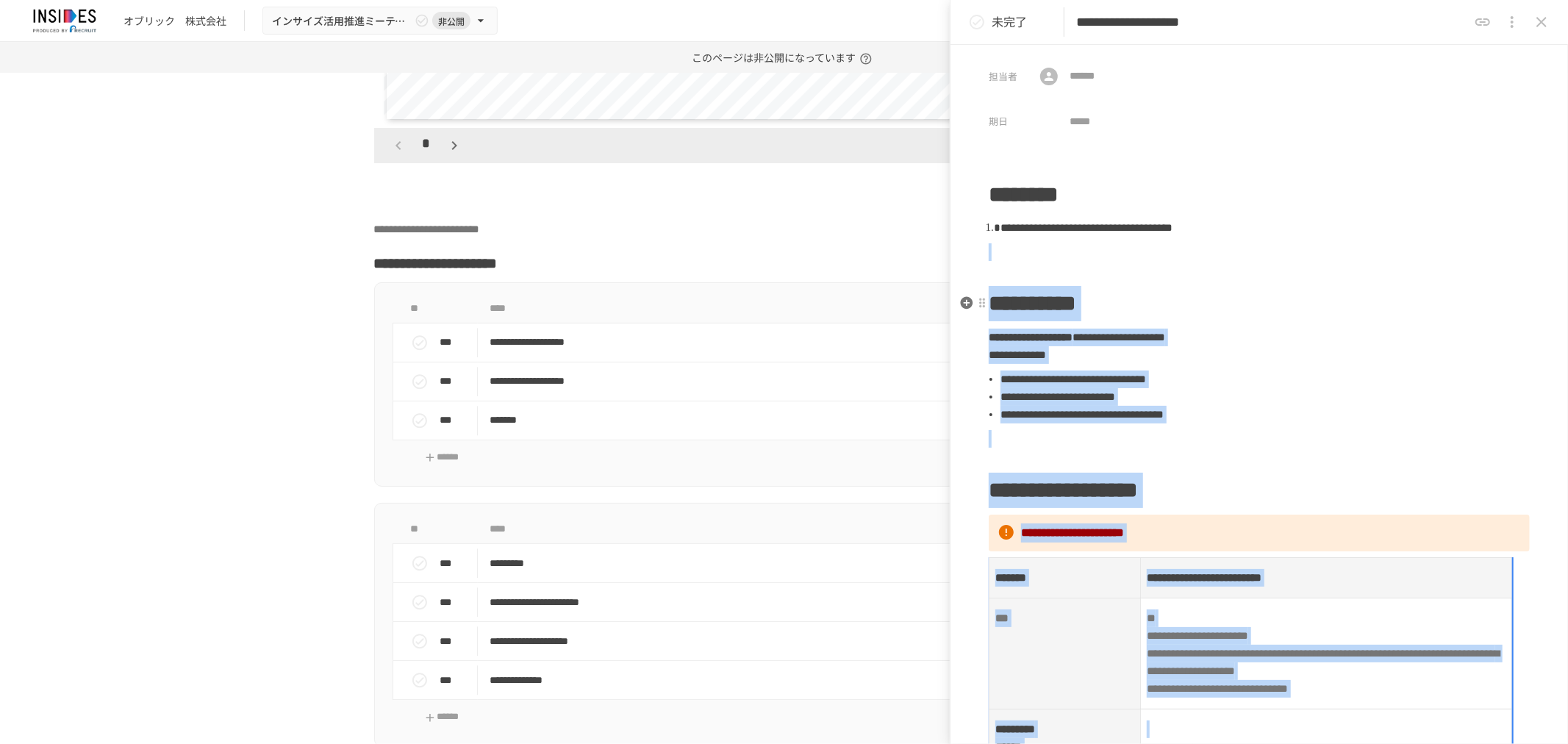 click on "**********" at bounding box center [1259, 554] 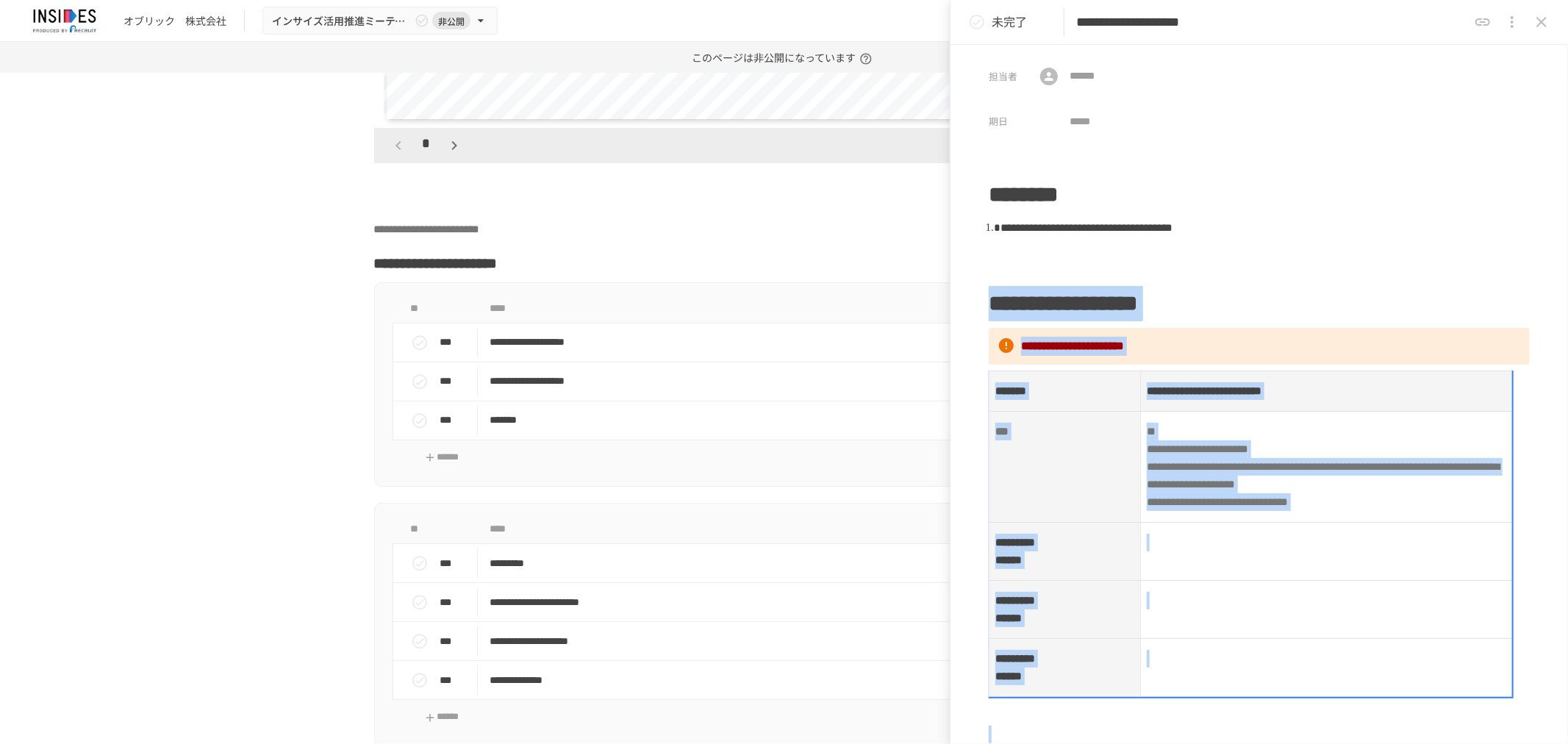 scroll, scrollTop: 51, scrollLeft: 0, axis: vertical 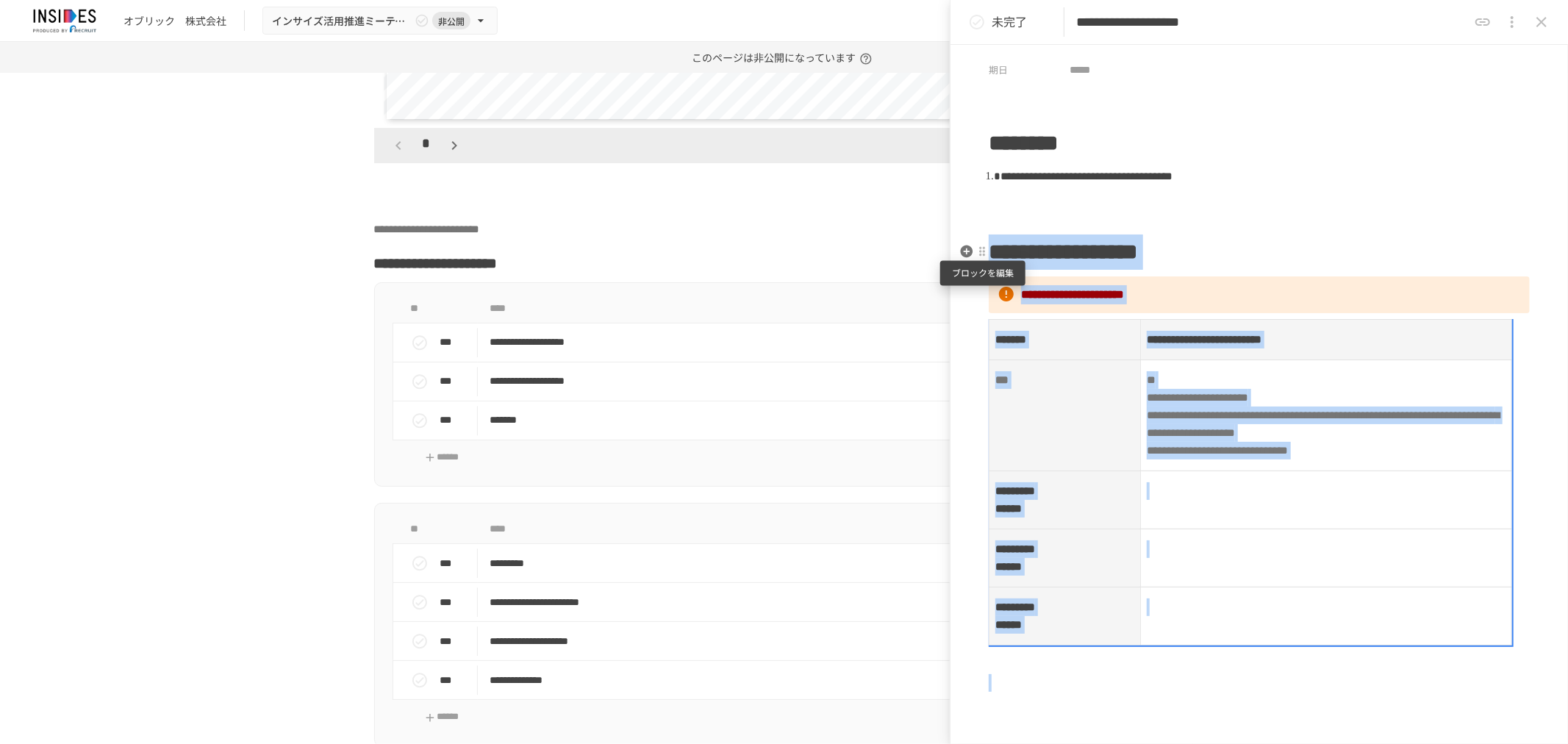click at bounding box center [982, 251] 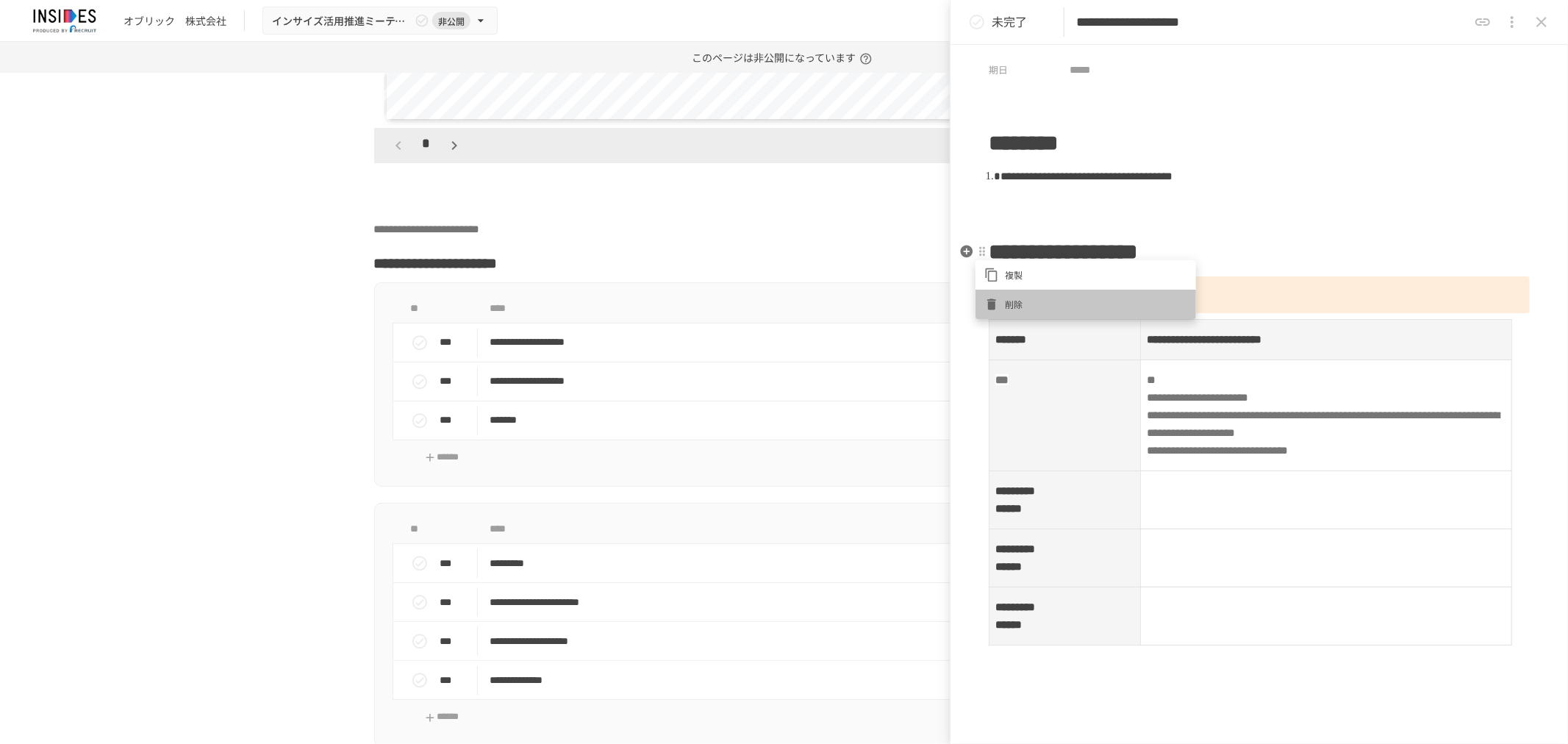 click on "削除" at bounding box center [1086, 304] 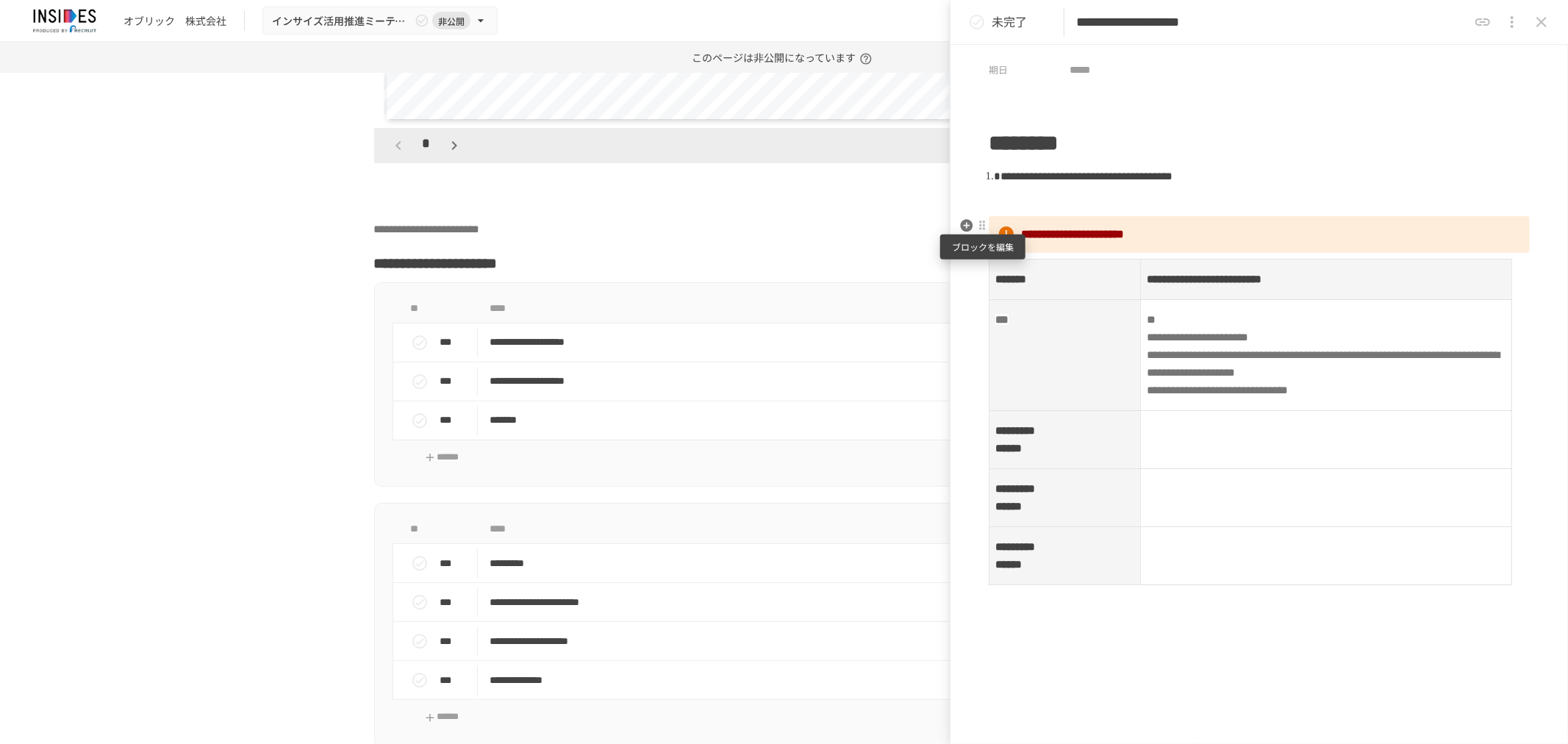 click at bounding box center [982, 226] 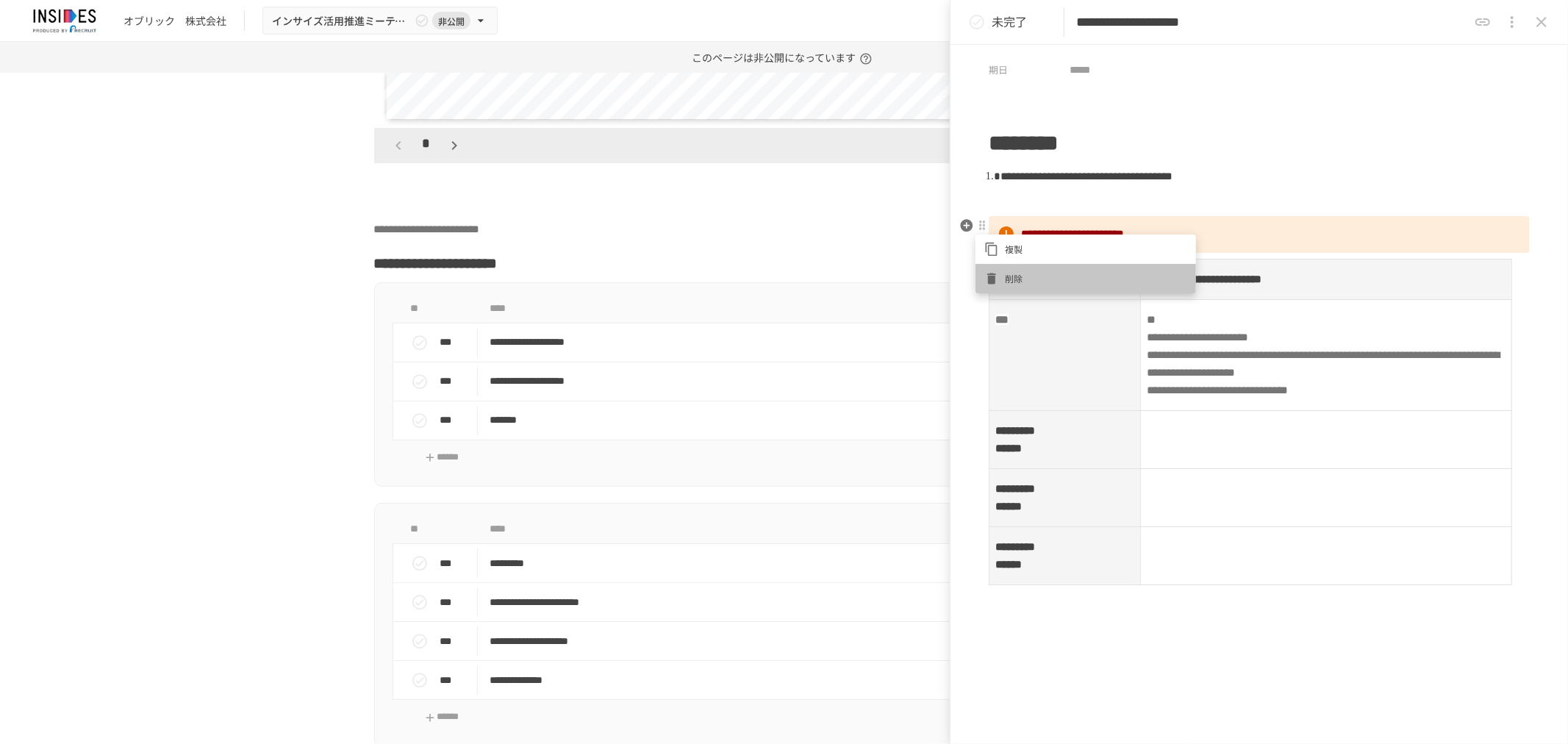 click on "削除" at bounding box center [1086, 279] 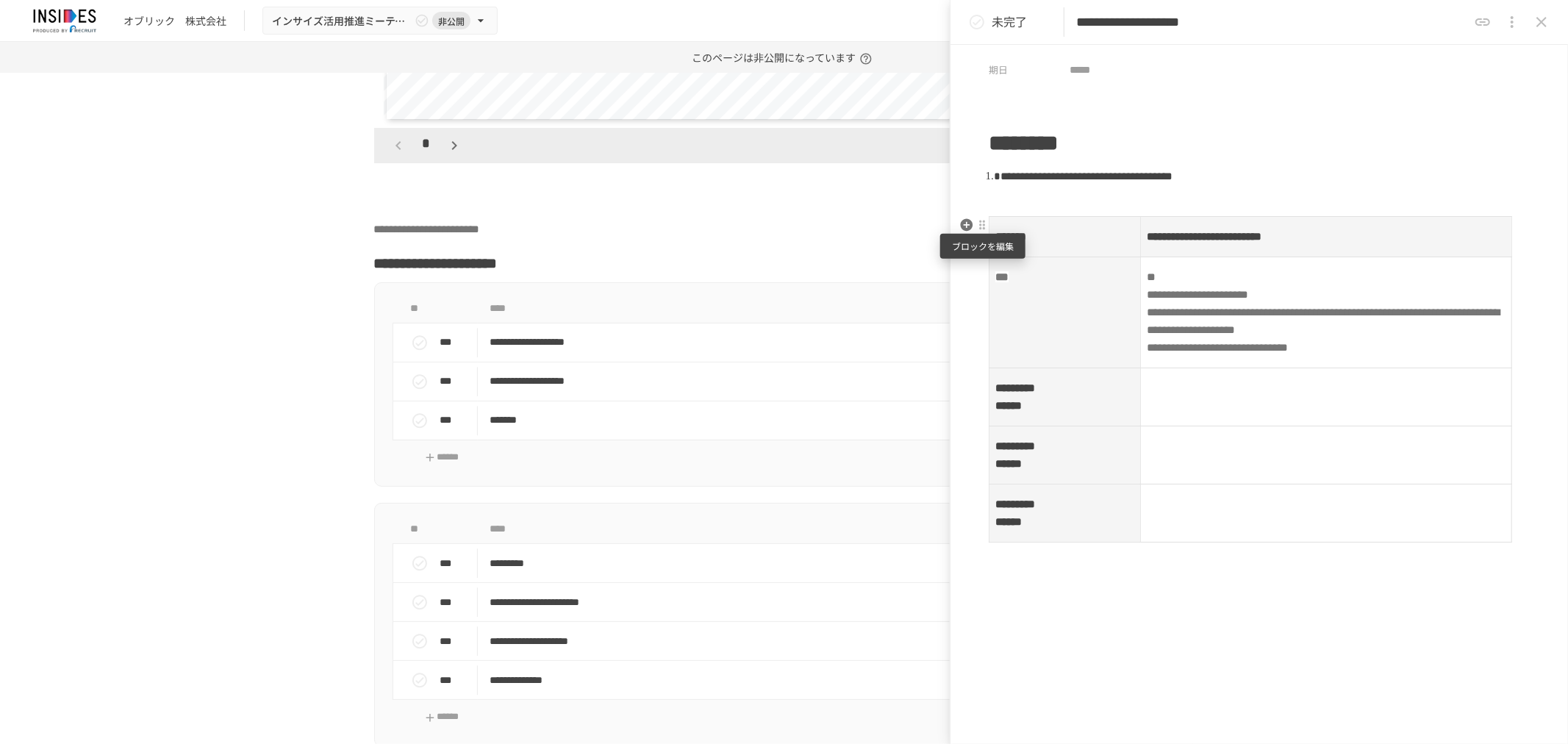 click at bounding box center [982, 225] 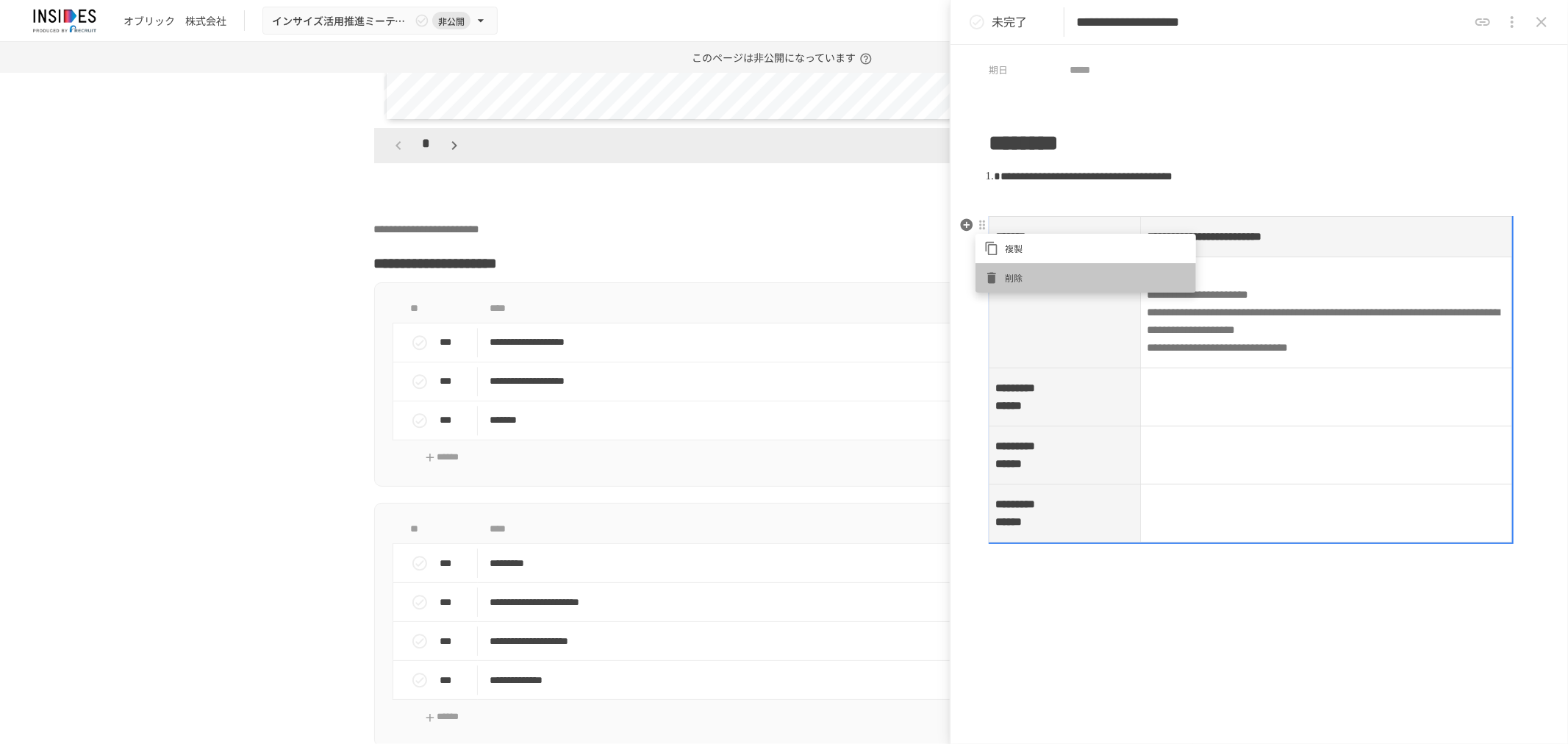 click 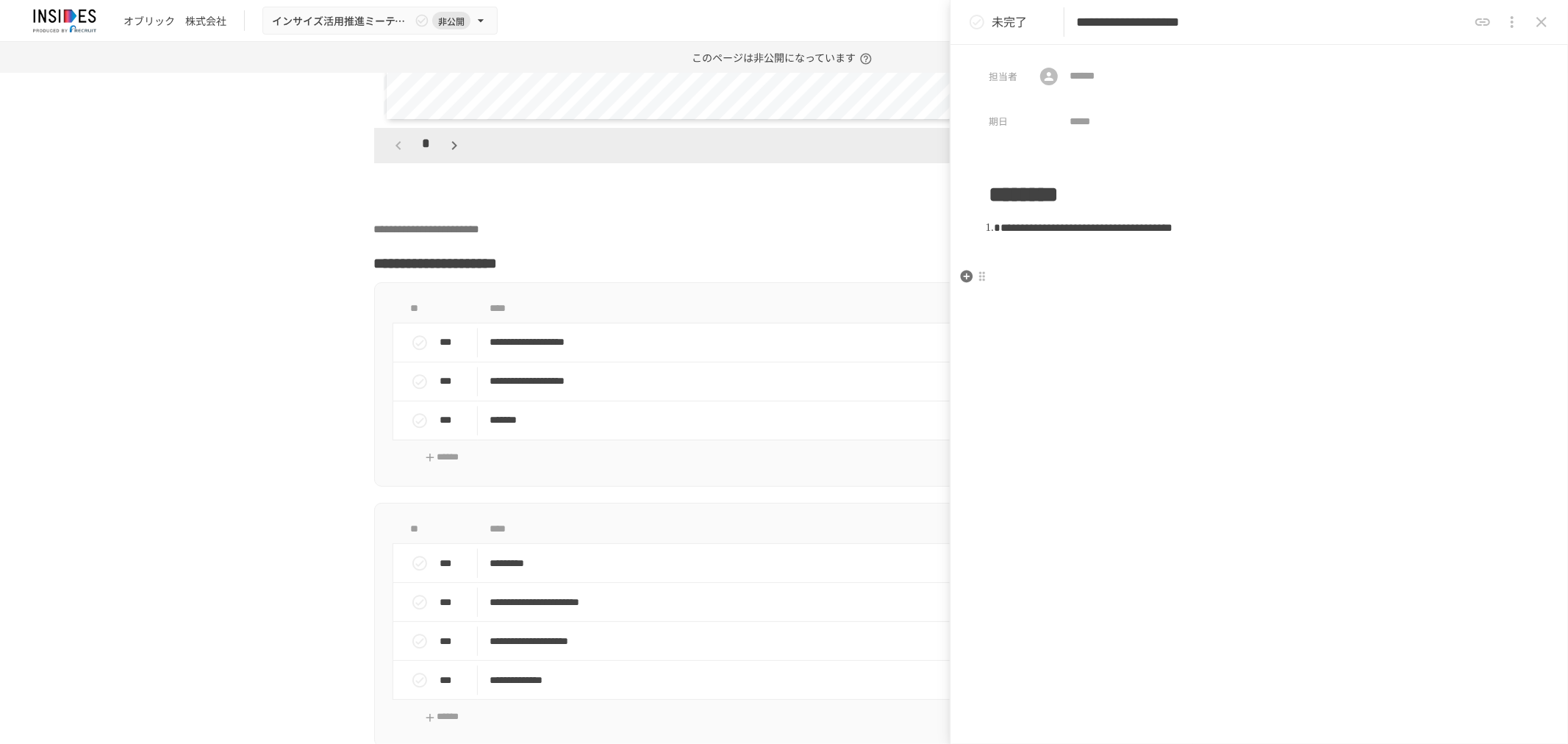 scroll, scrollTop: 0, scrollLeft: 0, axis: both 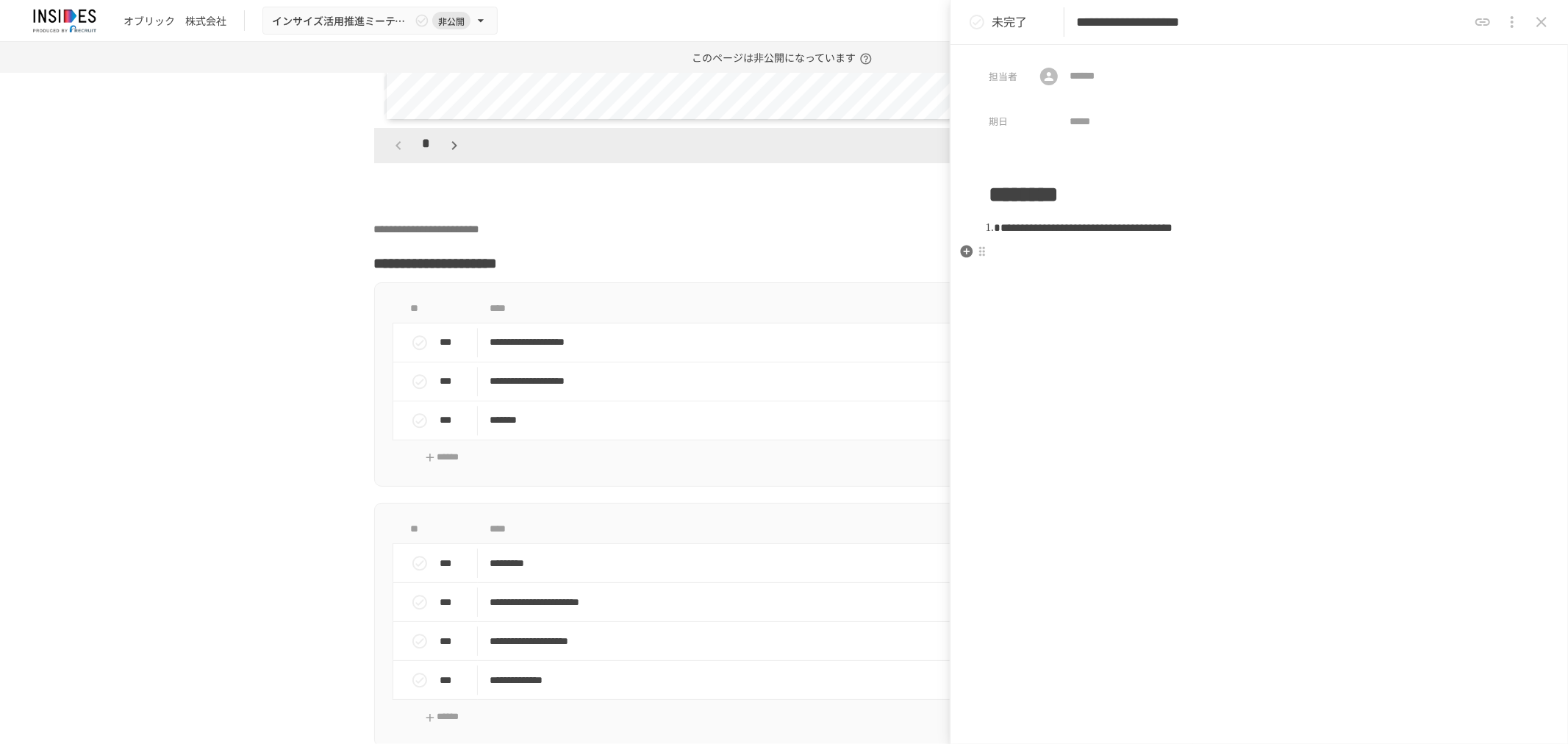 click at bounding box center (1259, 252) 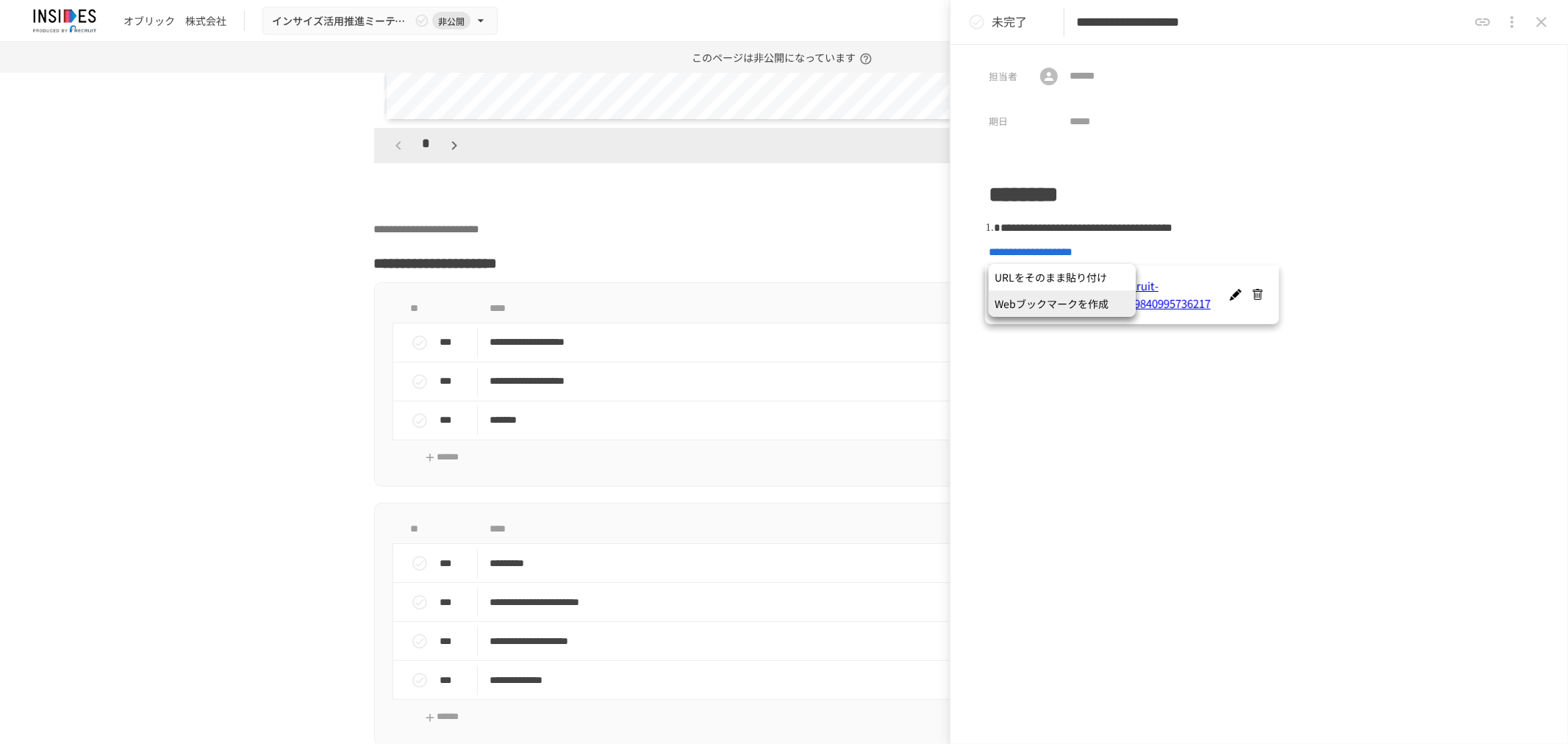 click on "Webブックマークを作成" at bounding box center (1062, 304) 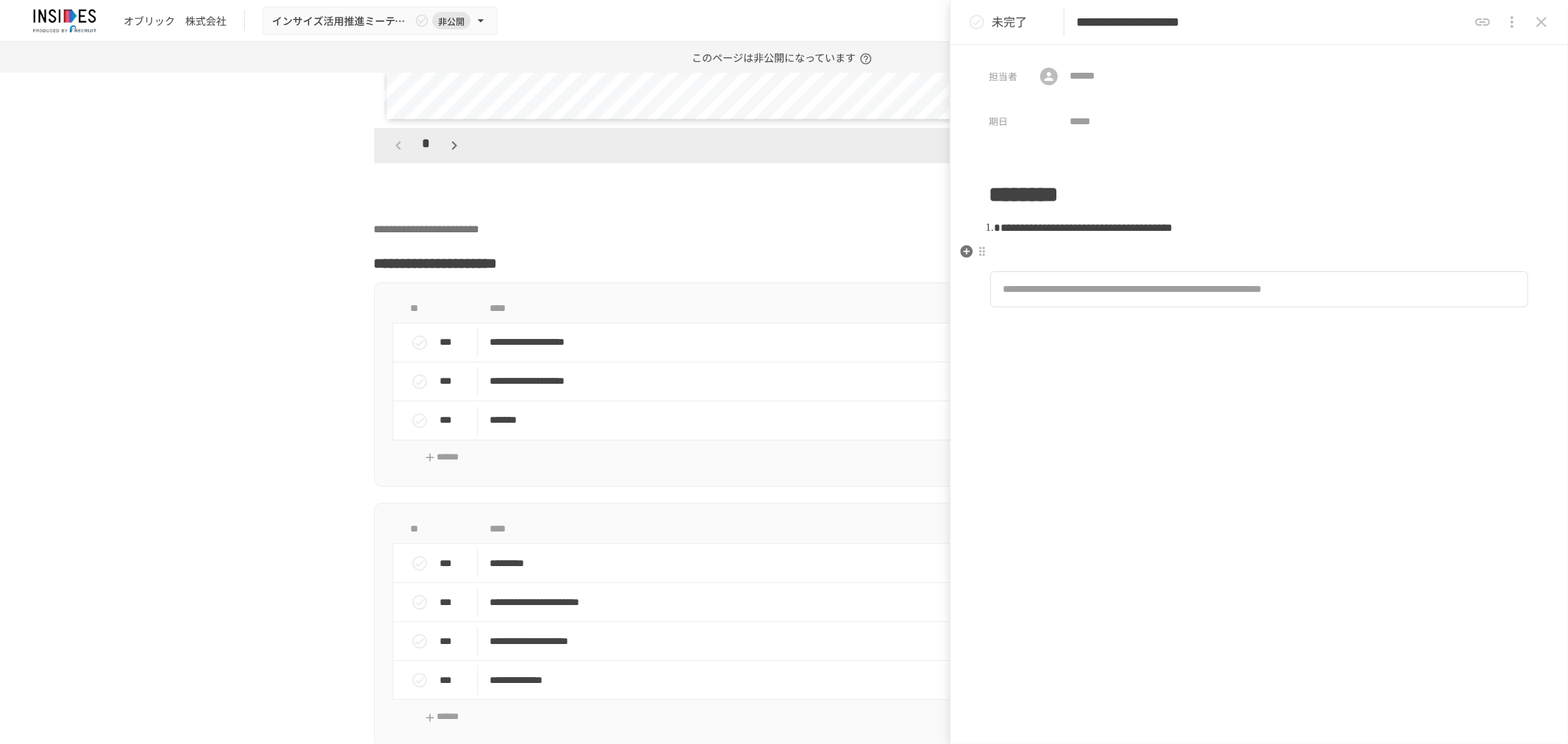 click at bounding box center [1259, 252] 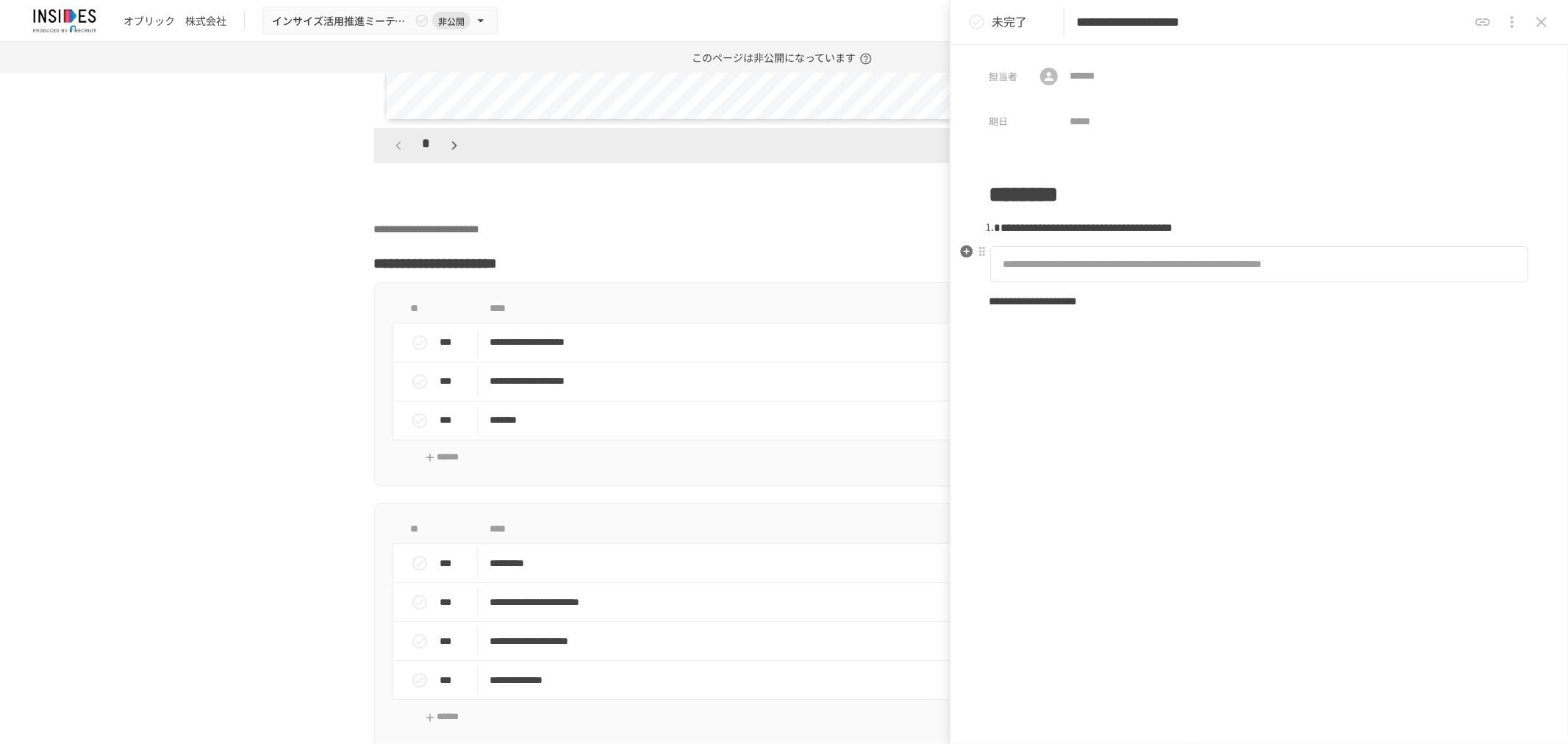 click on "**********" at bounding box center (1170, 264) 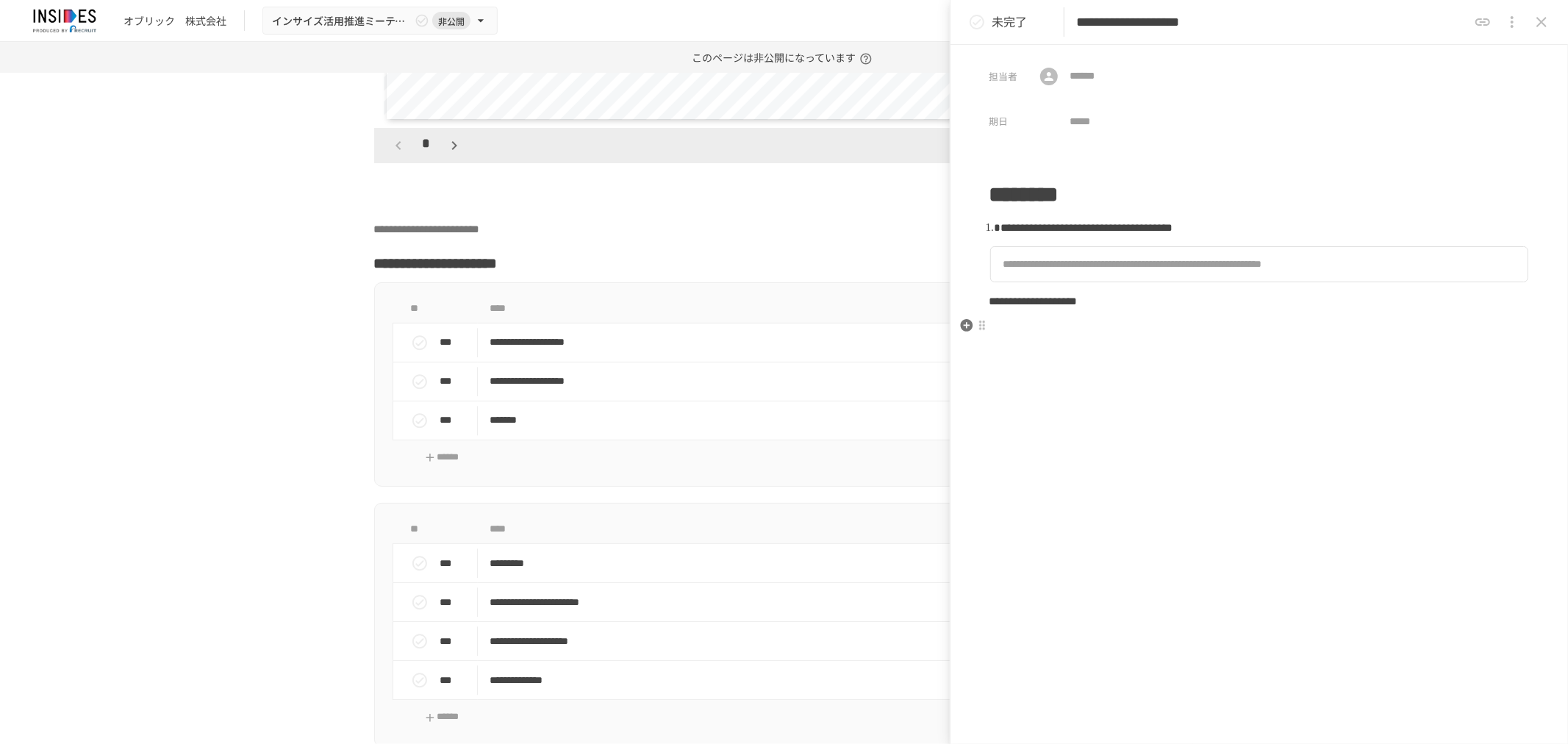 click on "**********" at bounding box center [1259, 369] 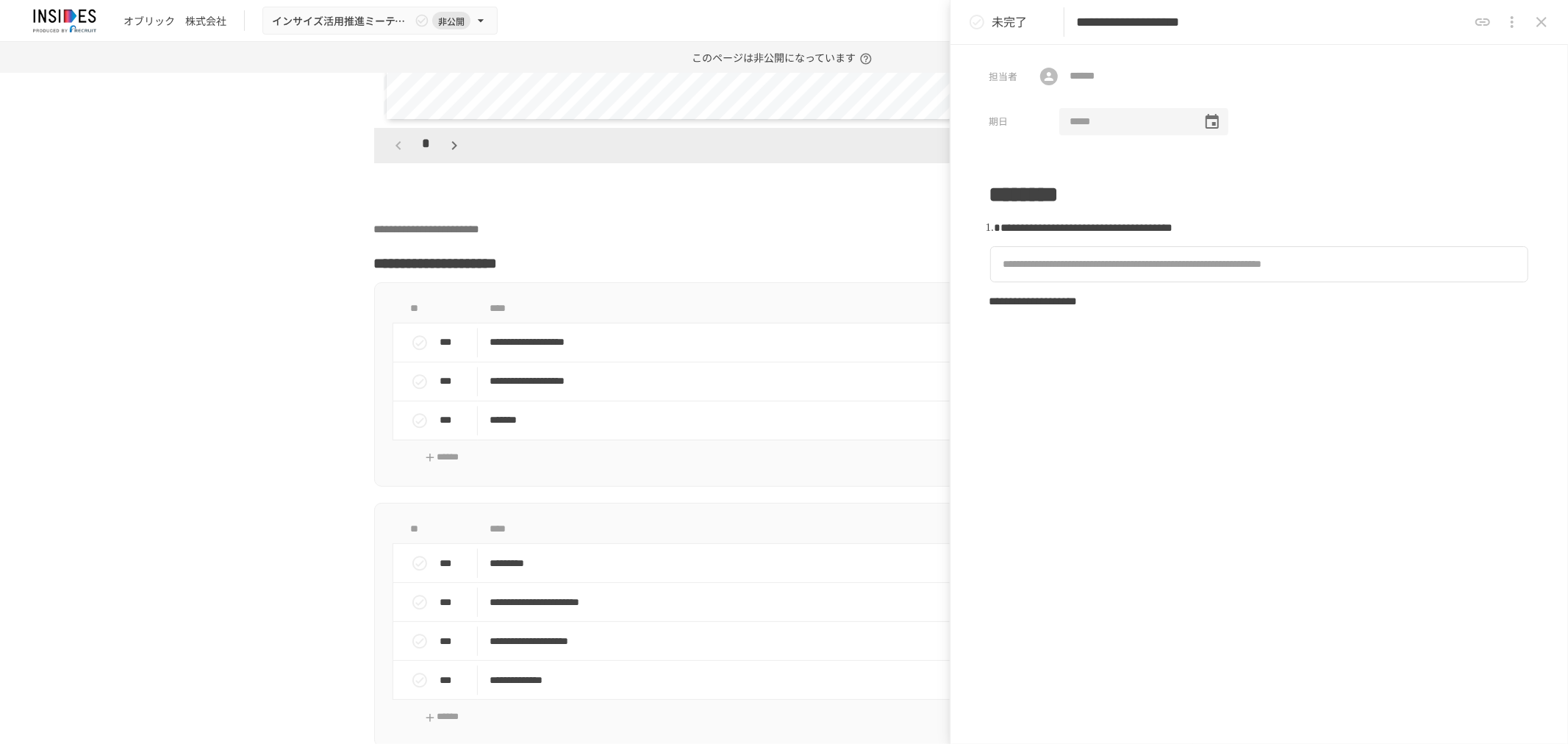 click at bounding box center [1125, 122] 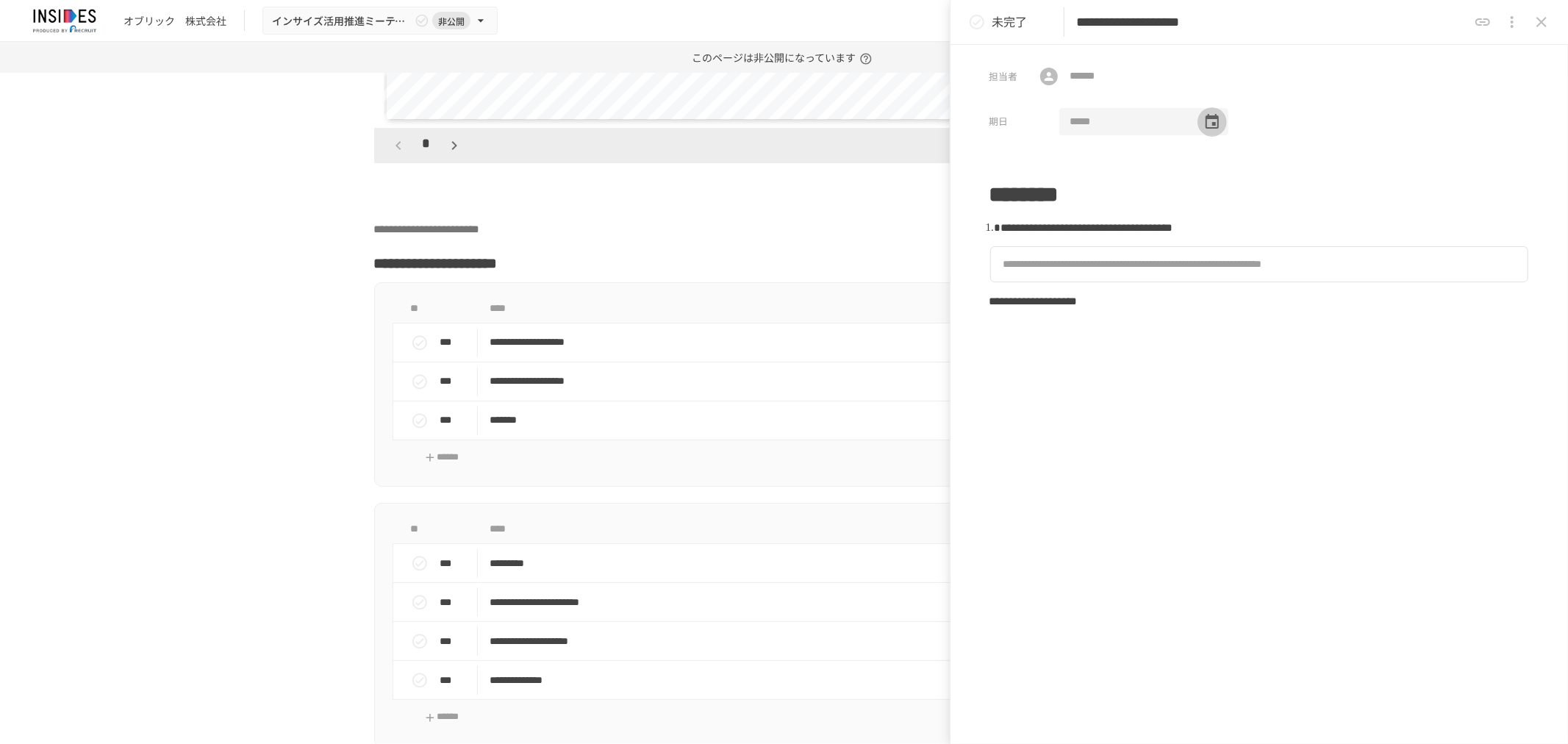 click 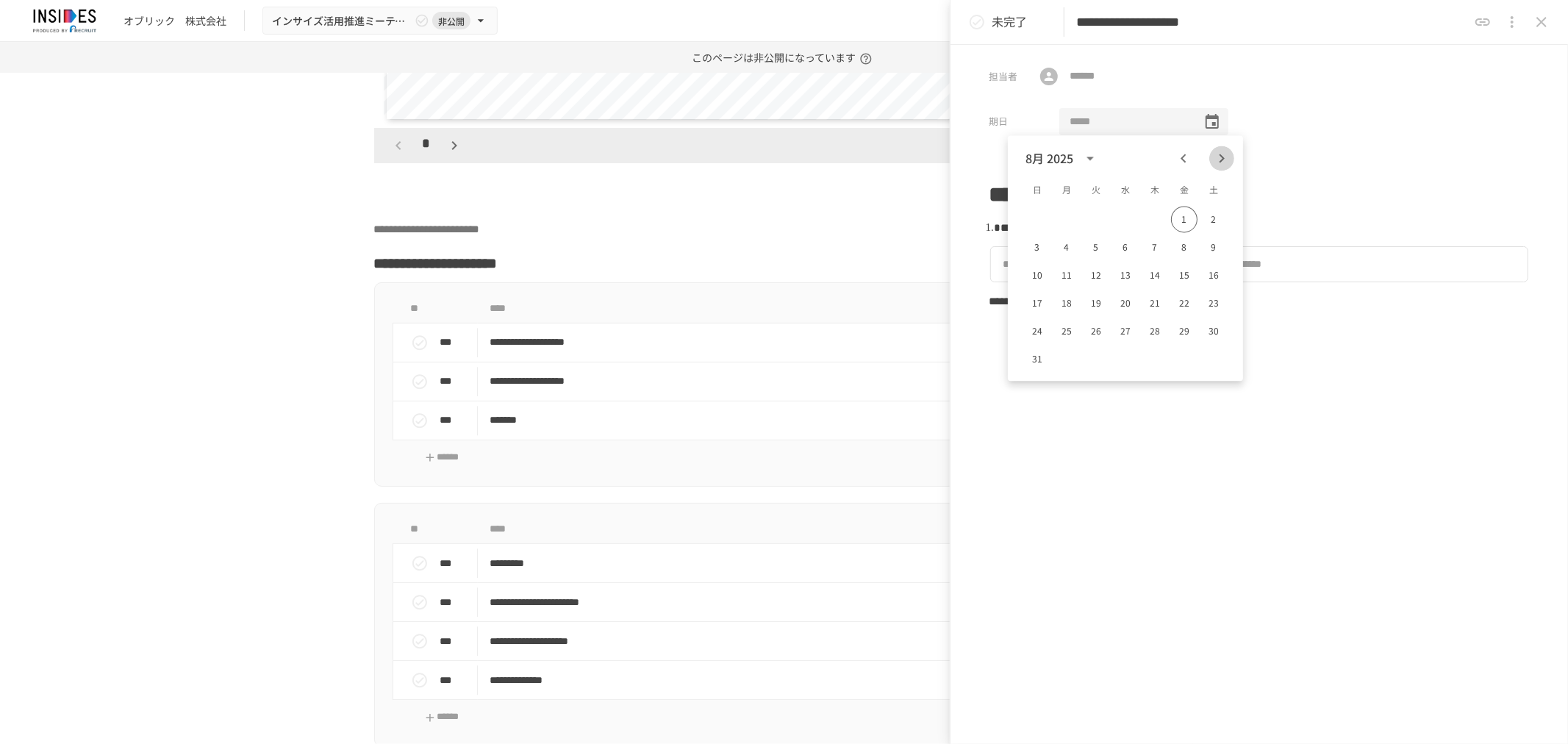 click 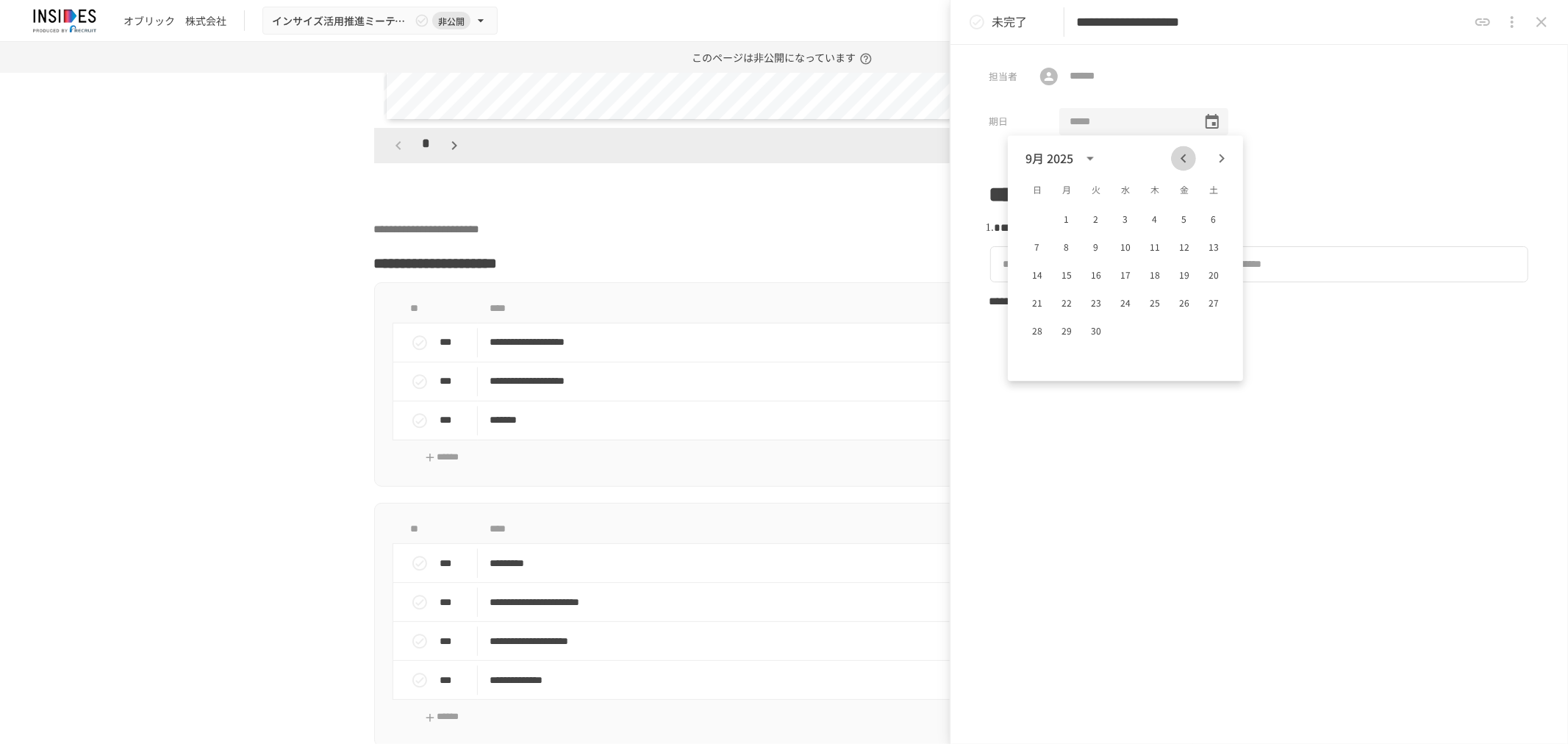 click 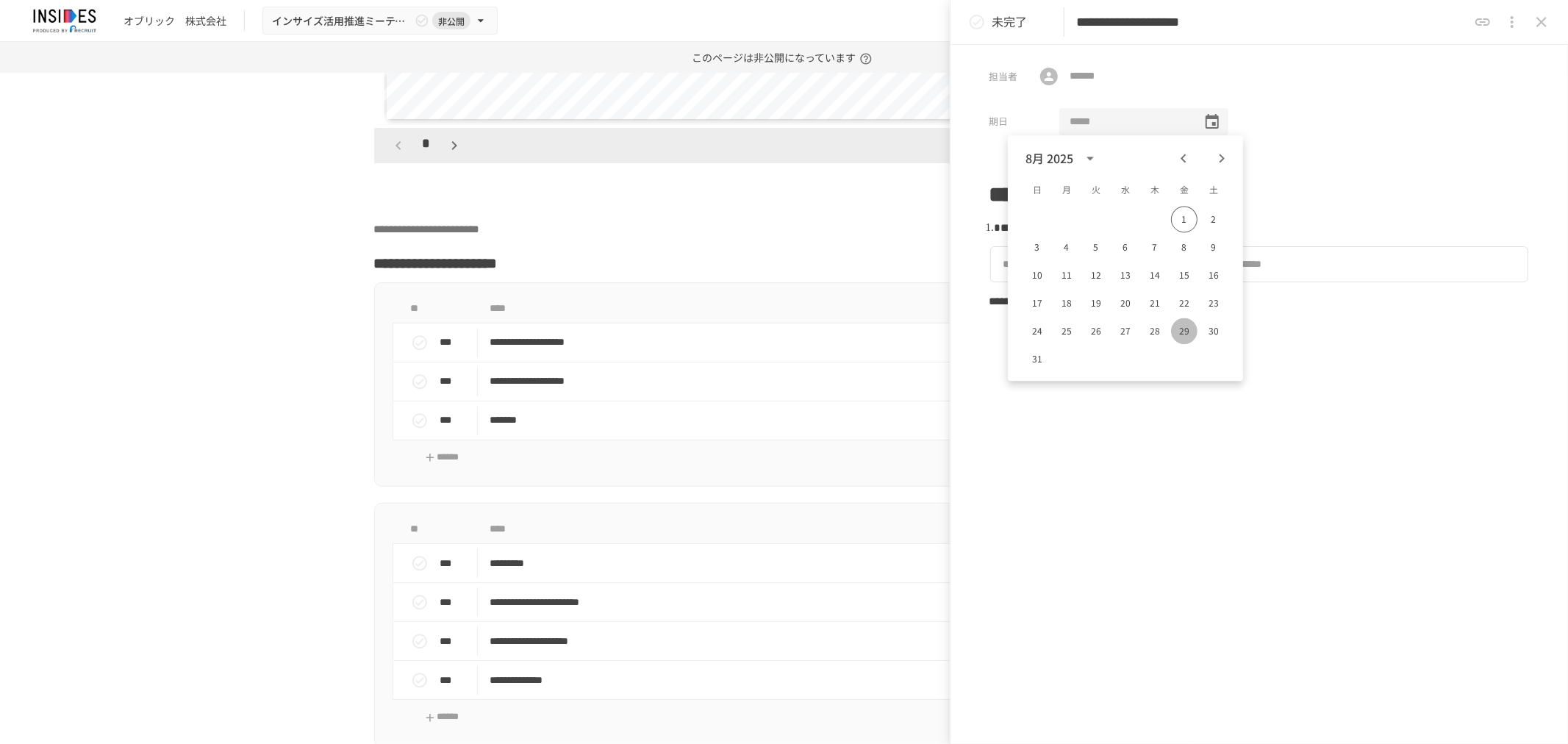 click on "29" at bounding box center (1184, 331) 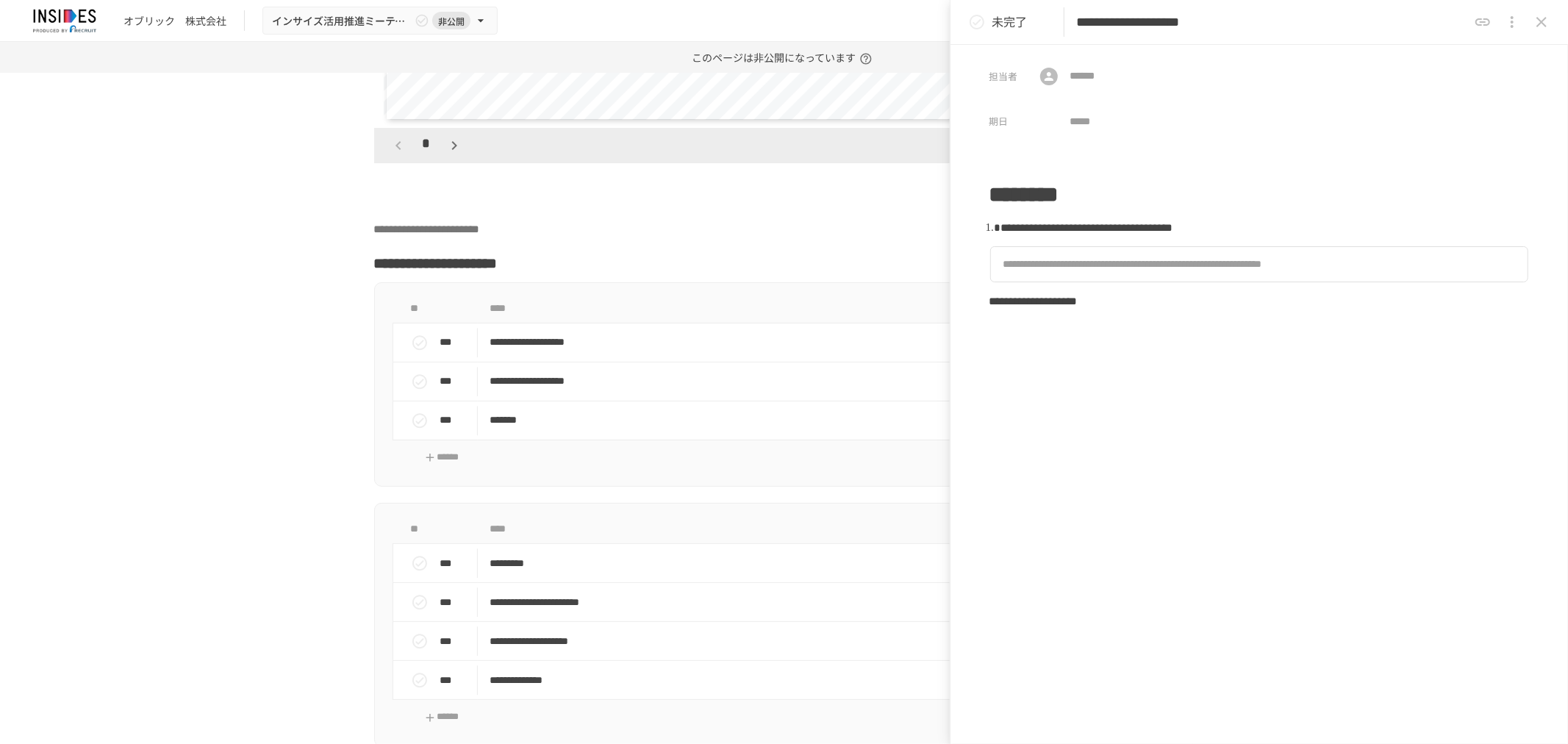 type on "**********" 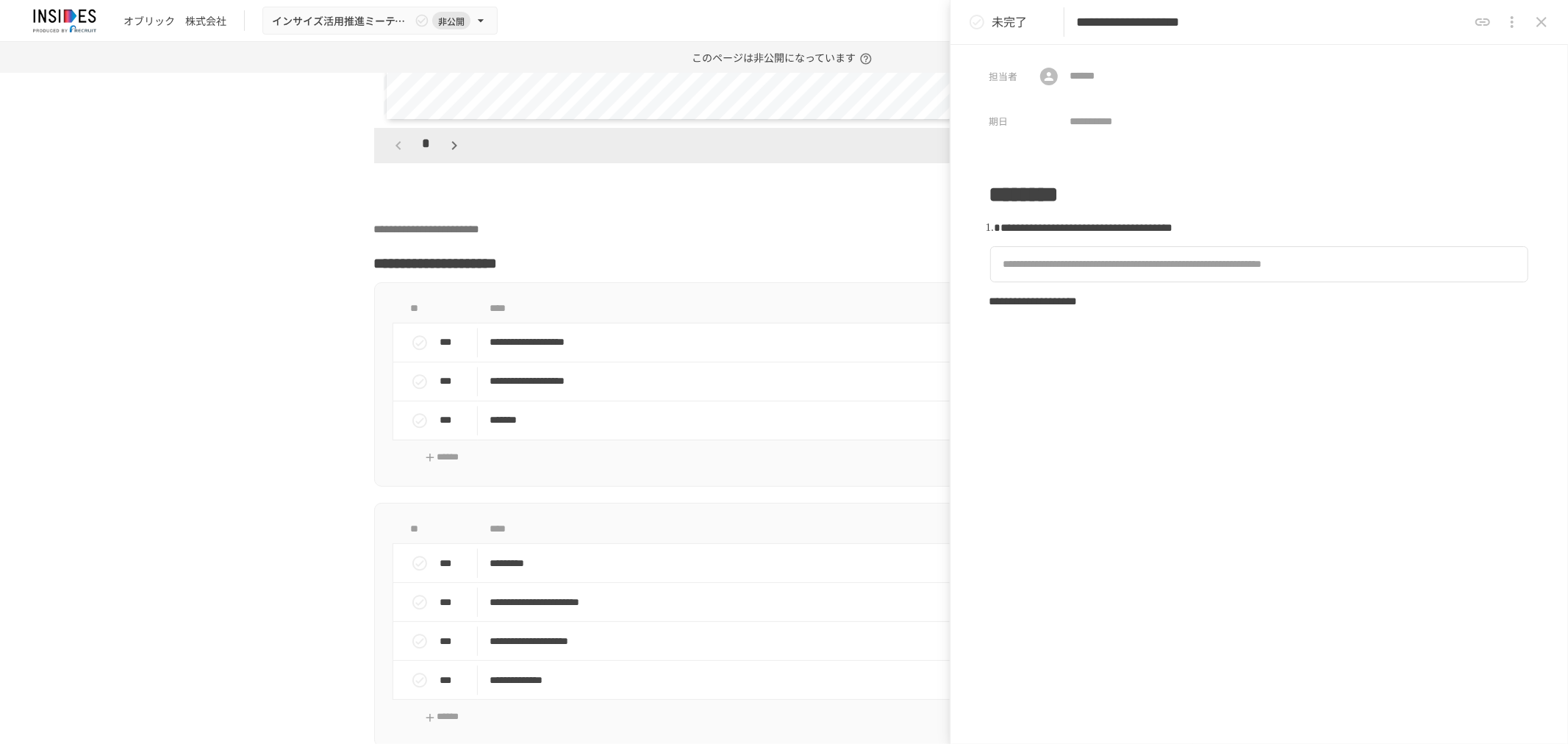 click on "**********" at bounding box center [1259, 369] 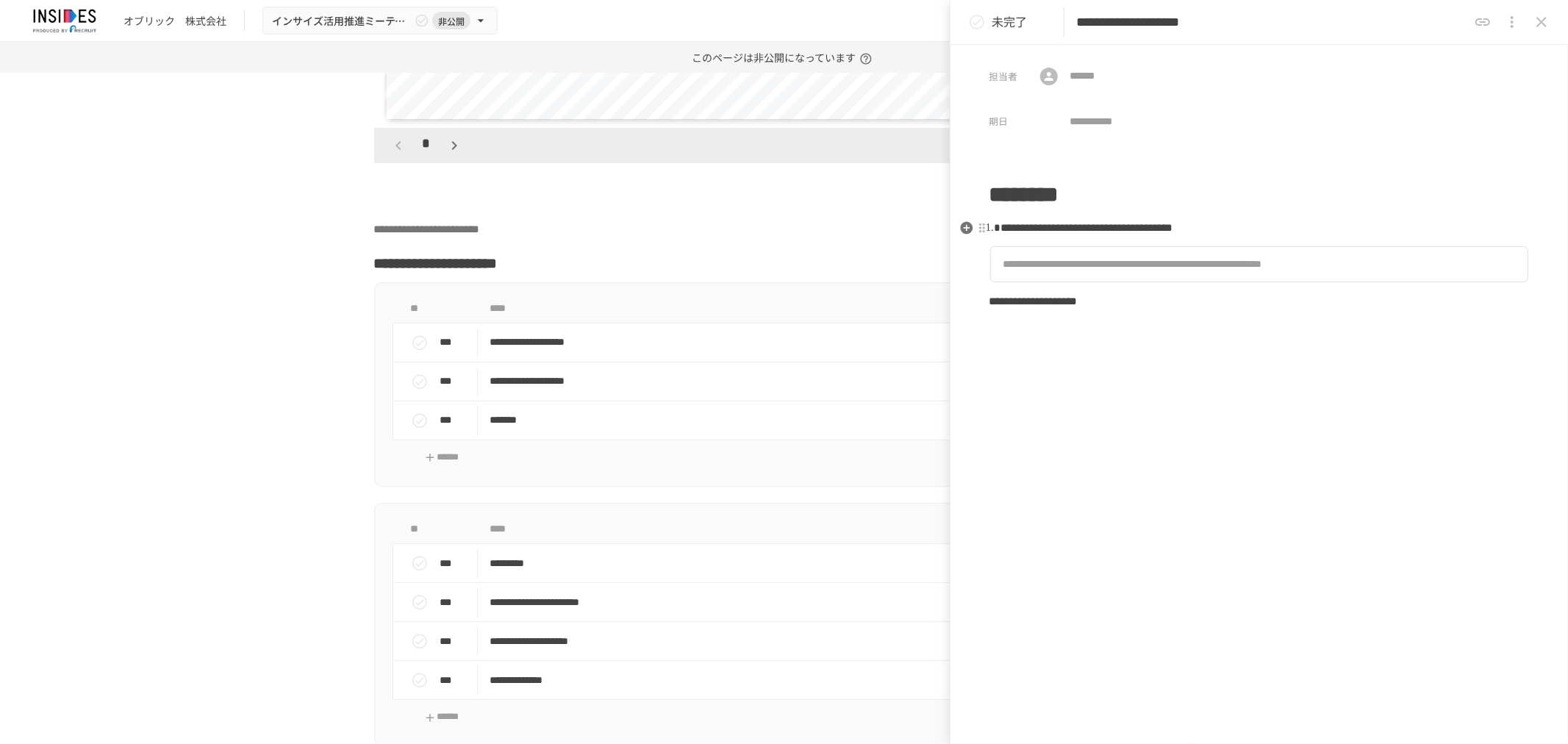 click on "**********" at bounding box center (1086, 227) 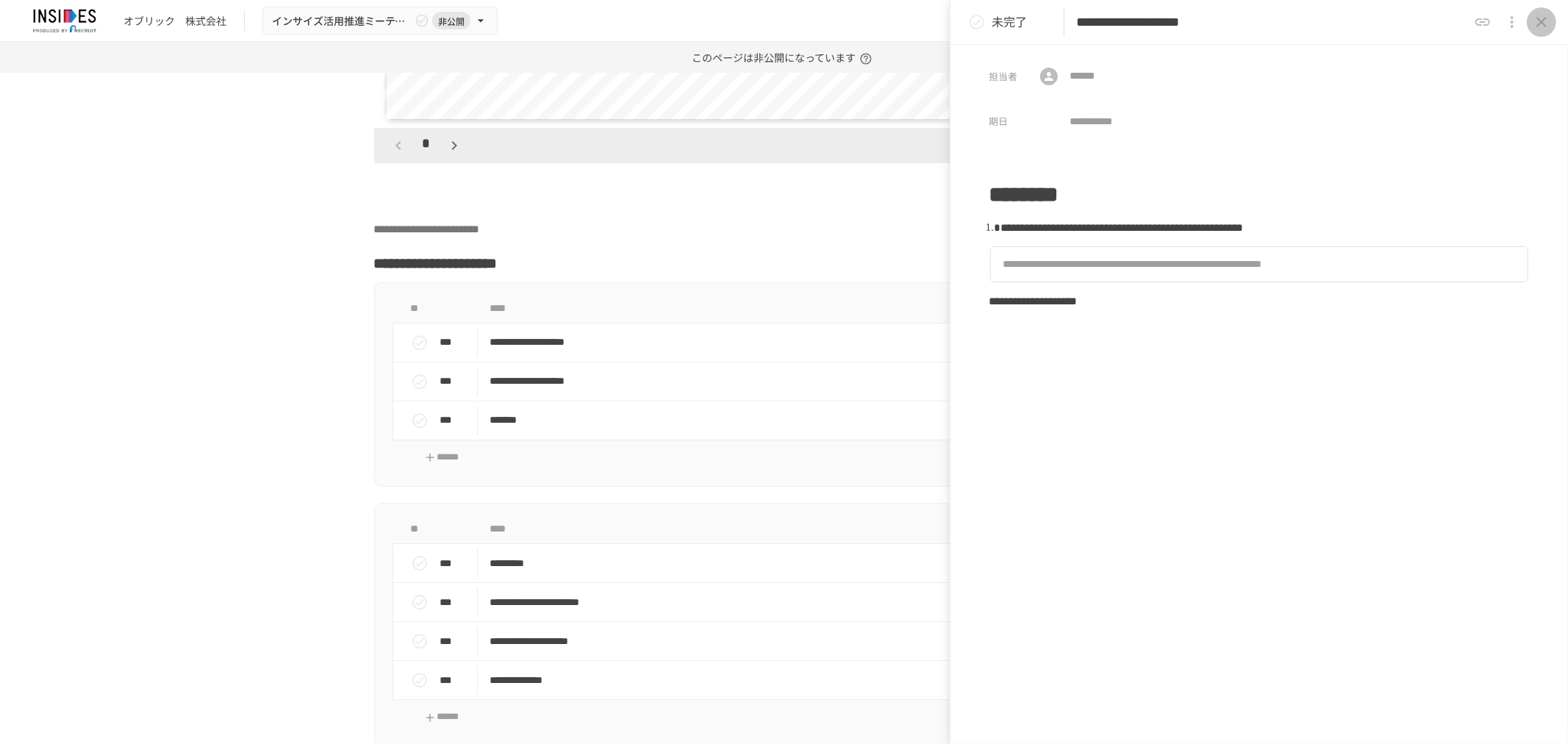click 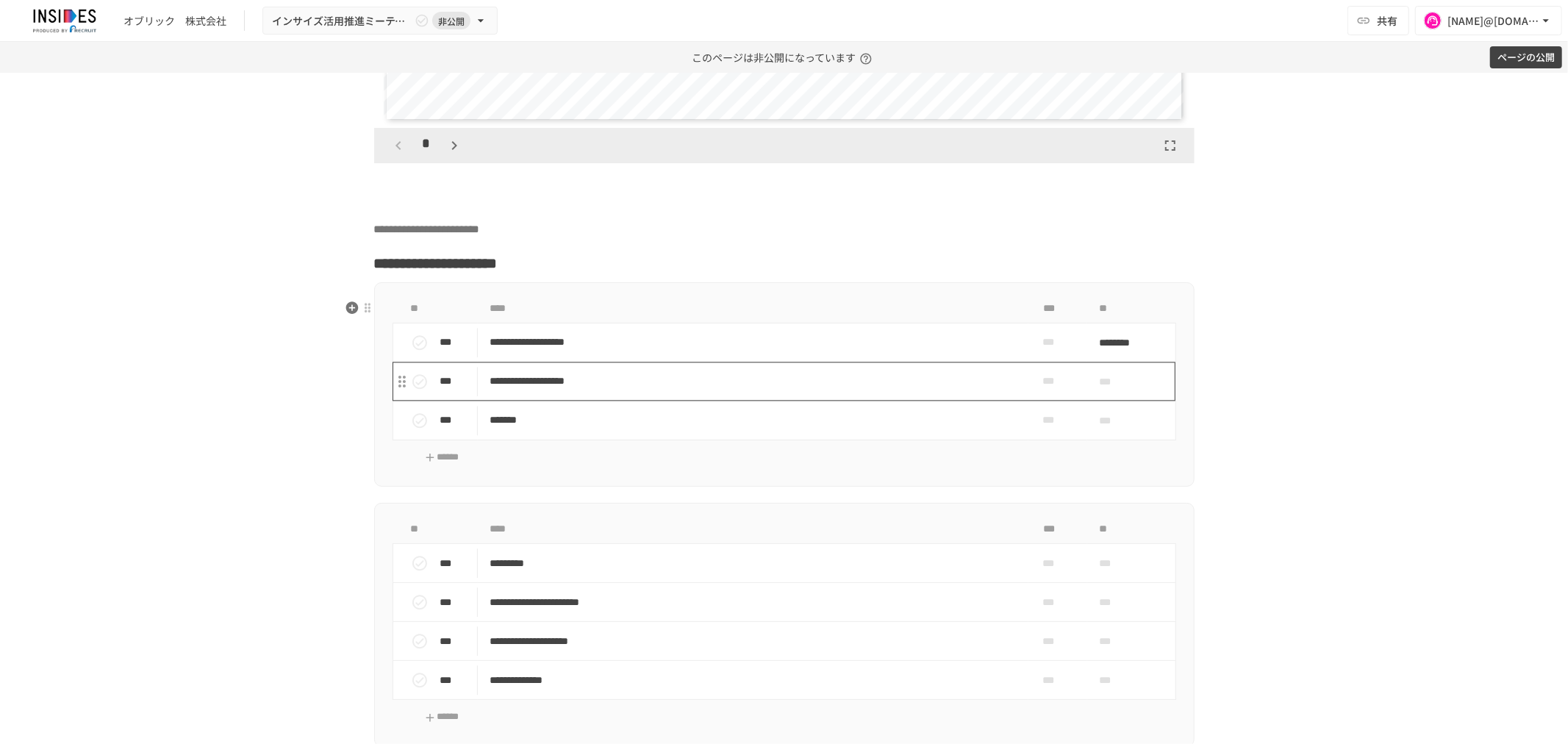 click on "**********" at bounding box center (753, 381) 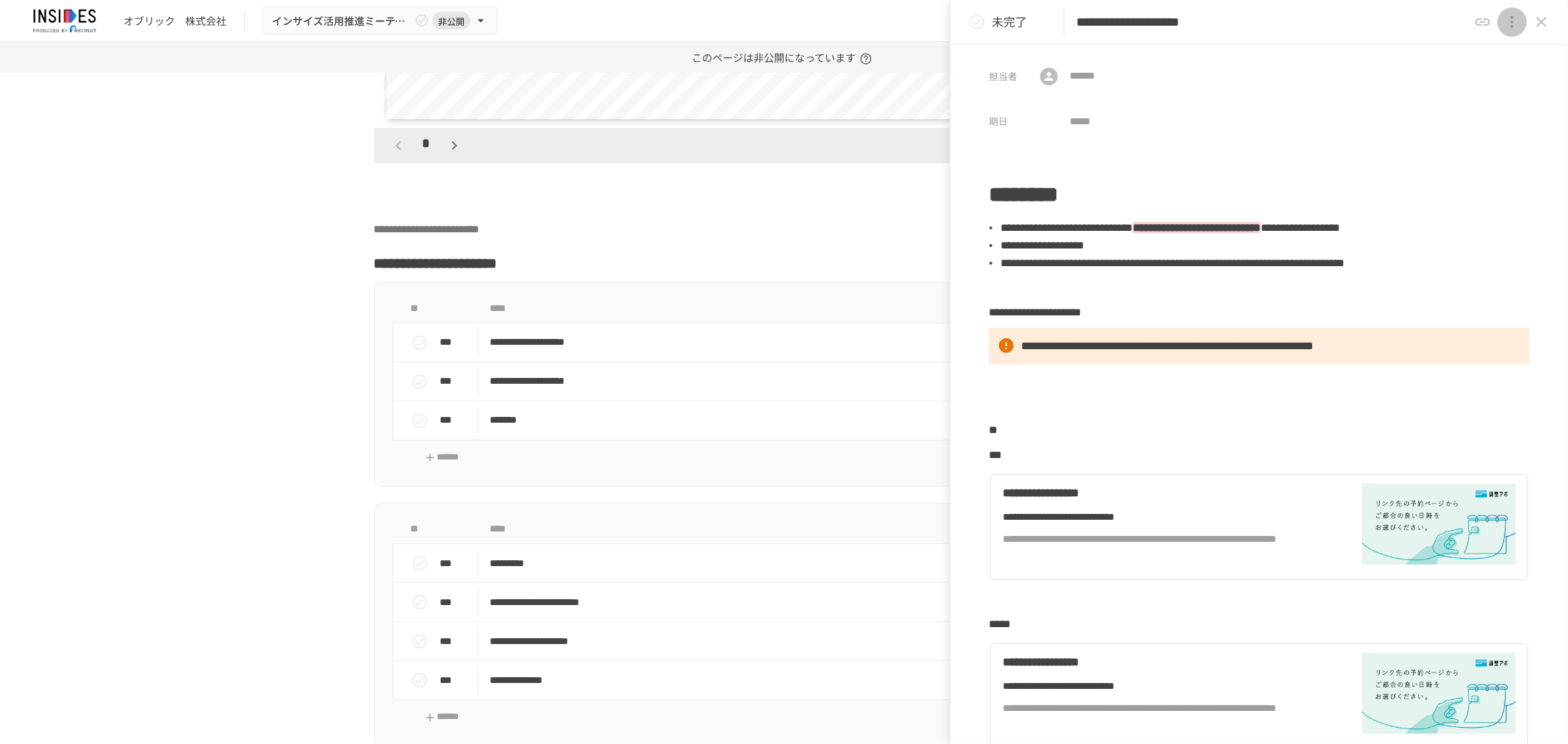 click at bounding box center (1512, 22) 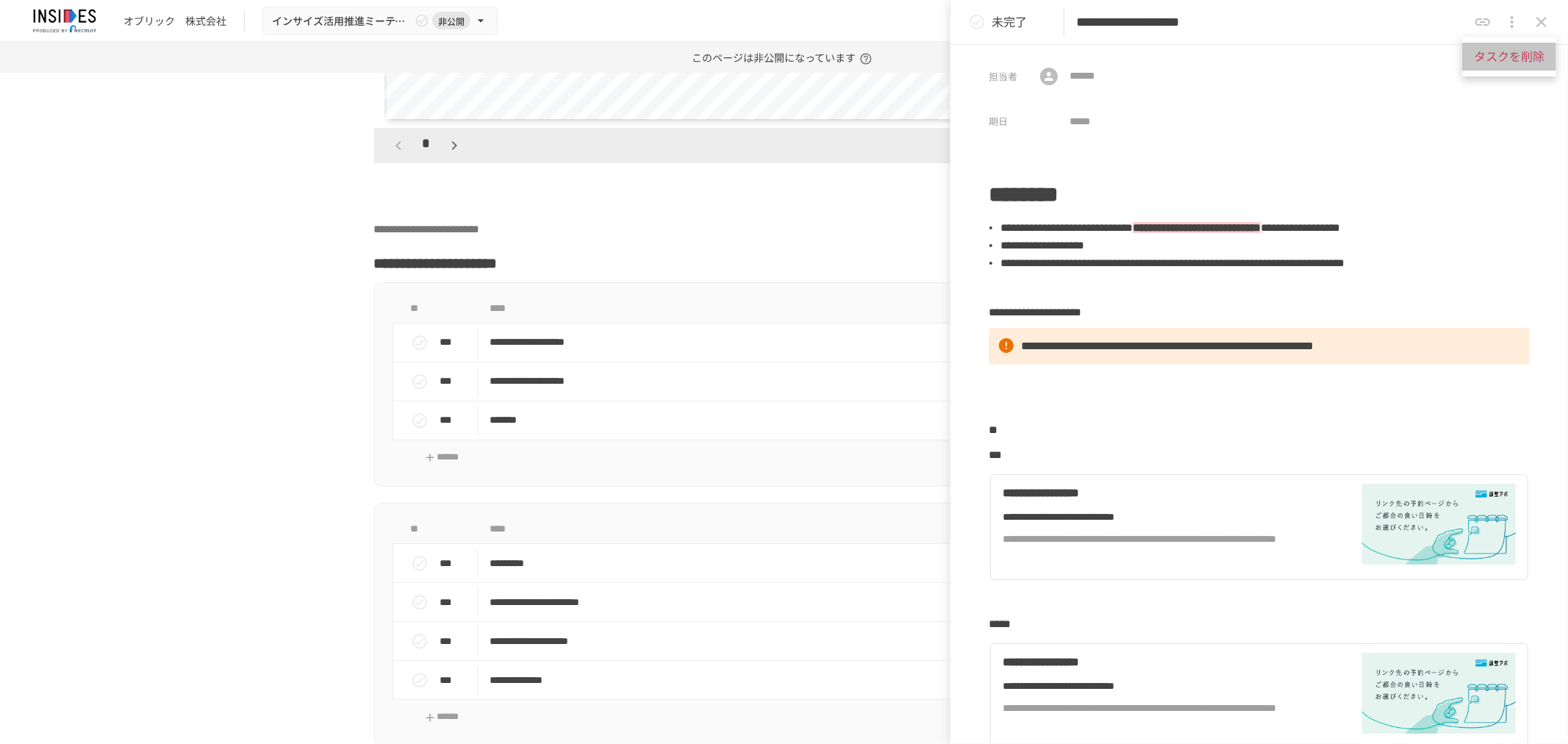 click on "タスクを削除" at bounding box center (1509, 57) 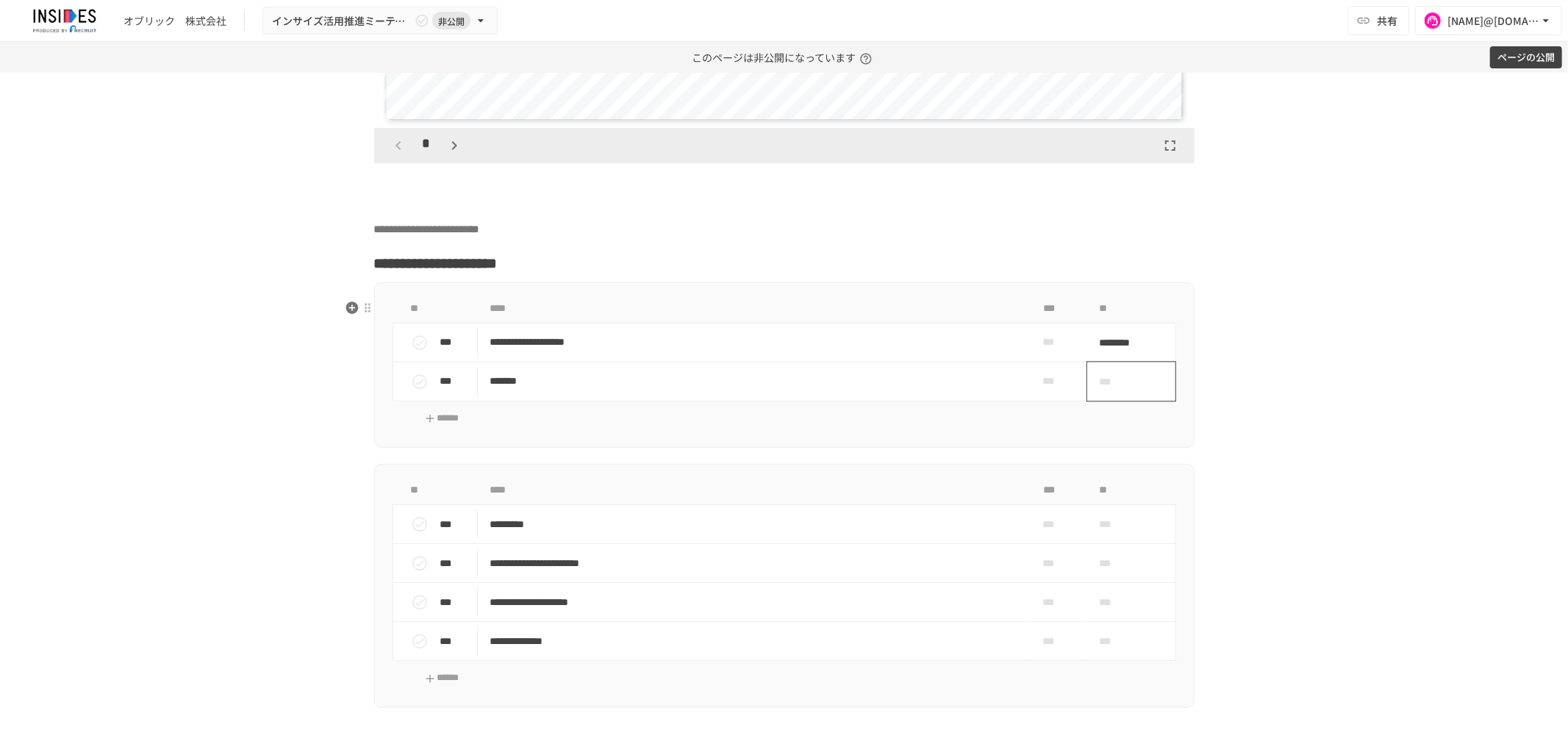 click on "***" at bounding box center [1114, 382] 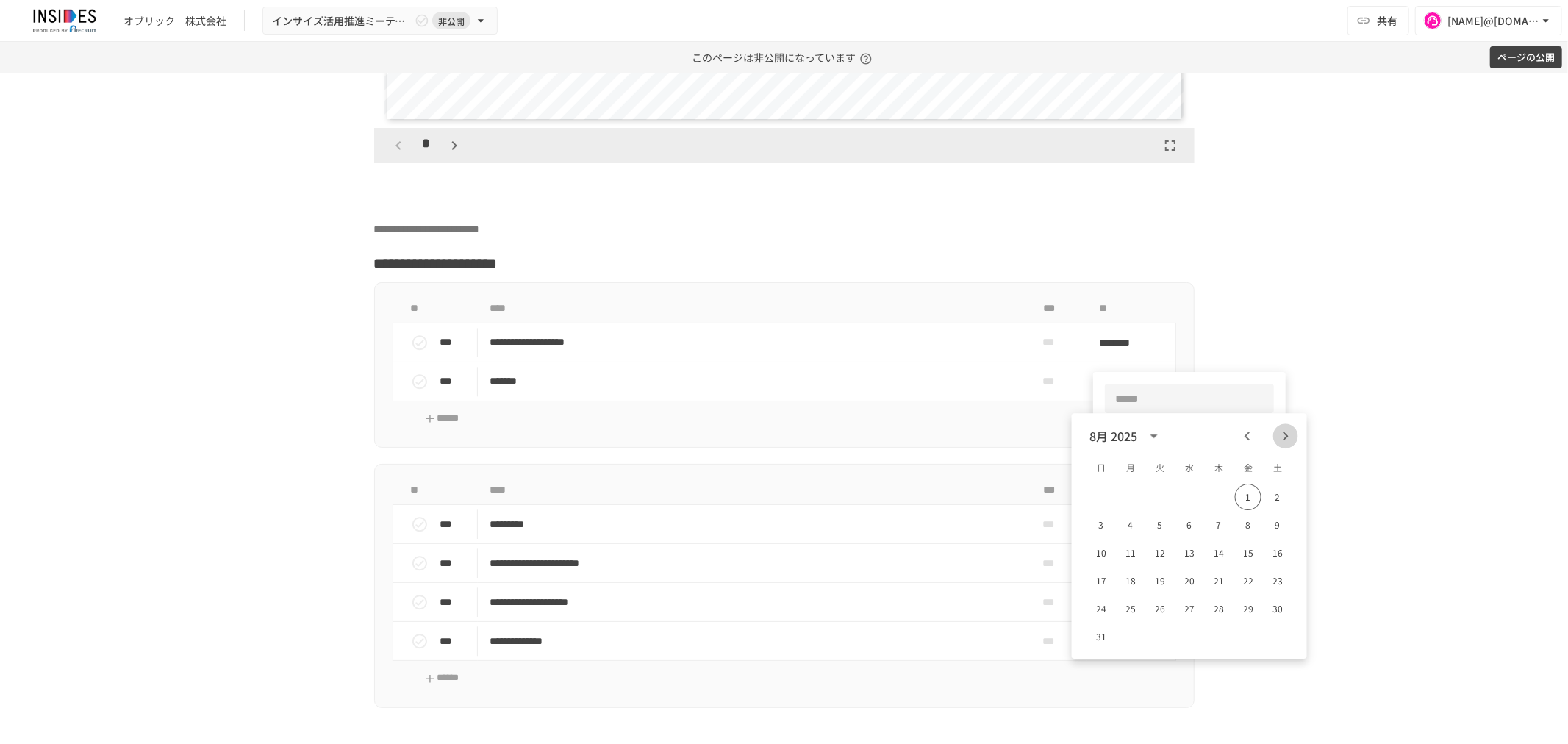 click 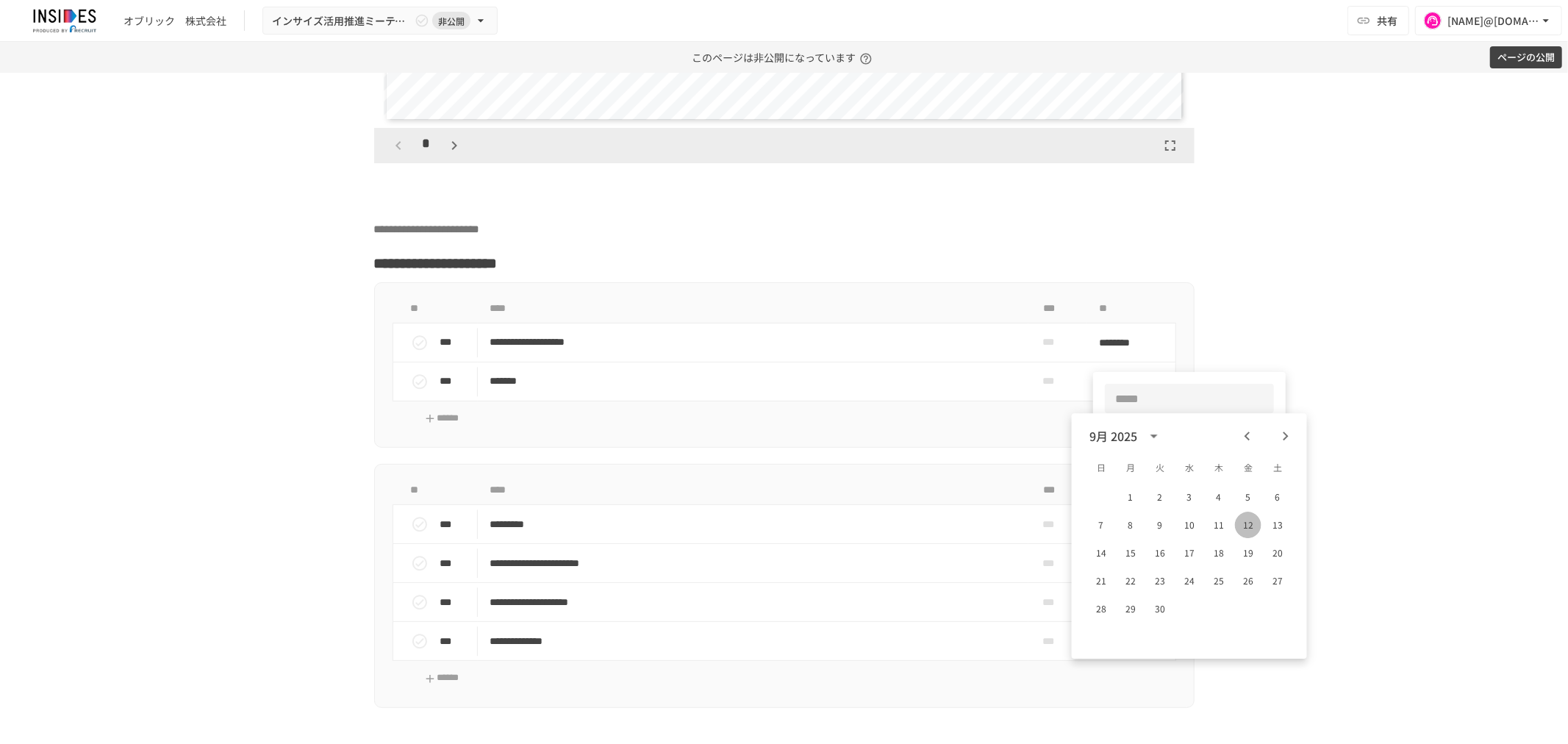 click on "12" at bounding box center (1248, 525) 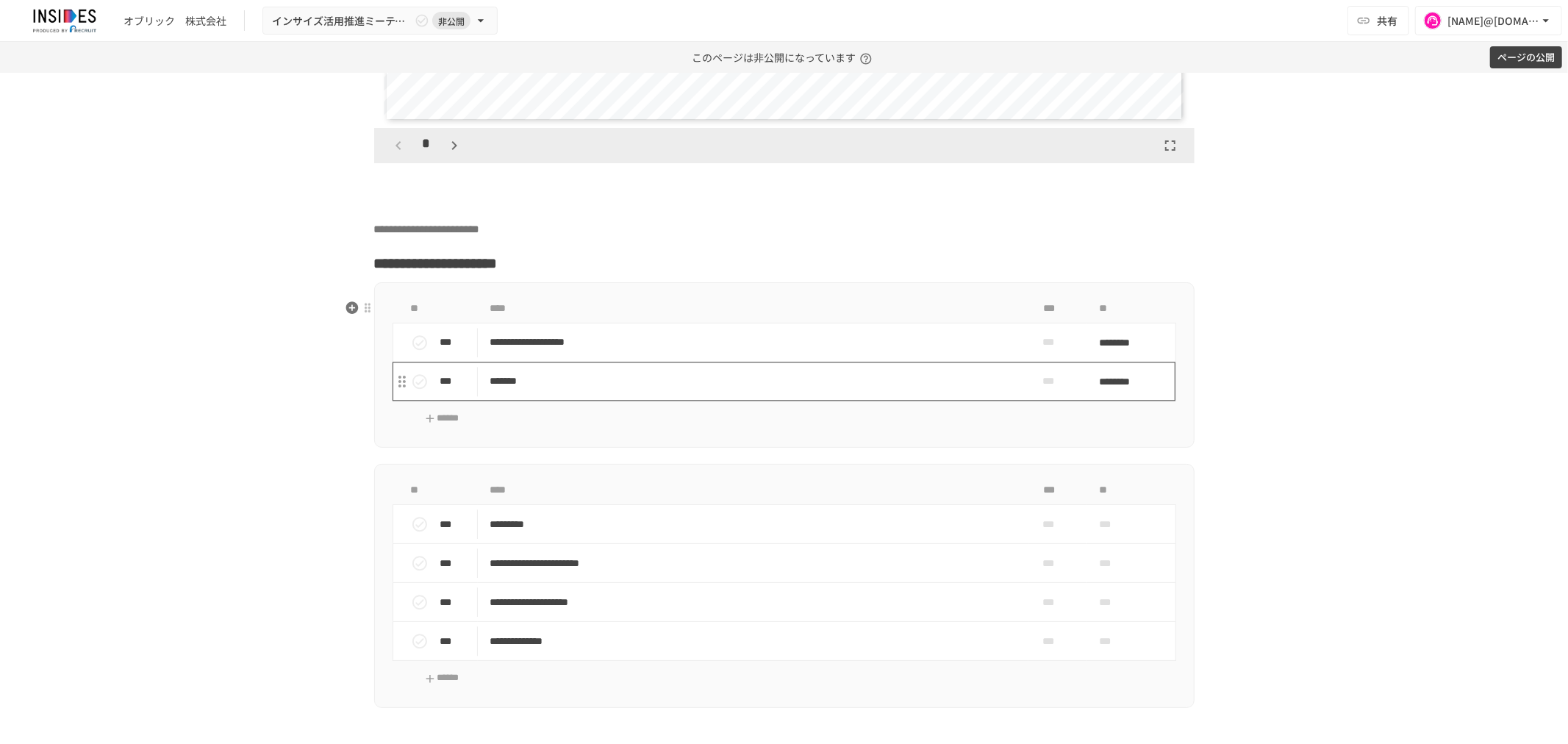 click on "*******" at bounding box center [753, 381] 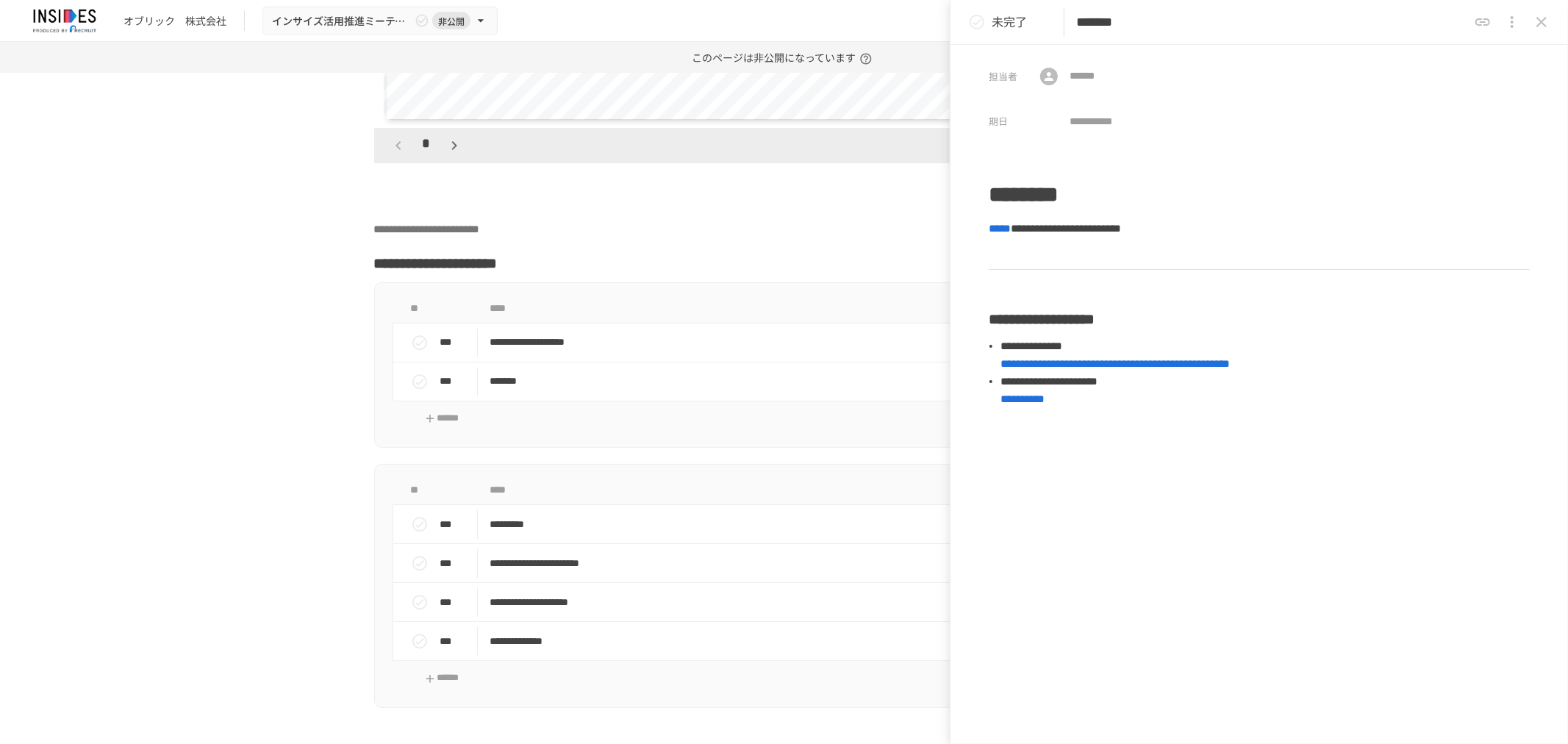 click on "*******" at bounding box center (1272, 22) 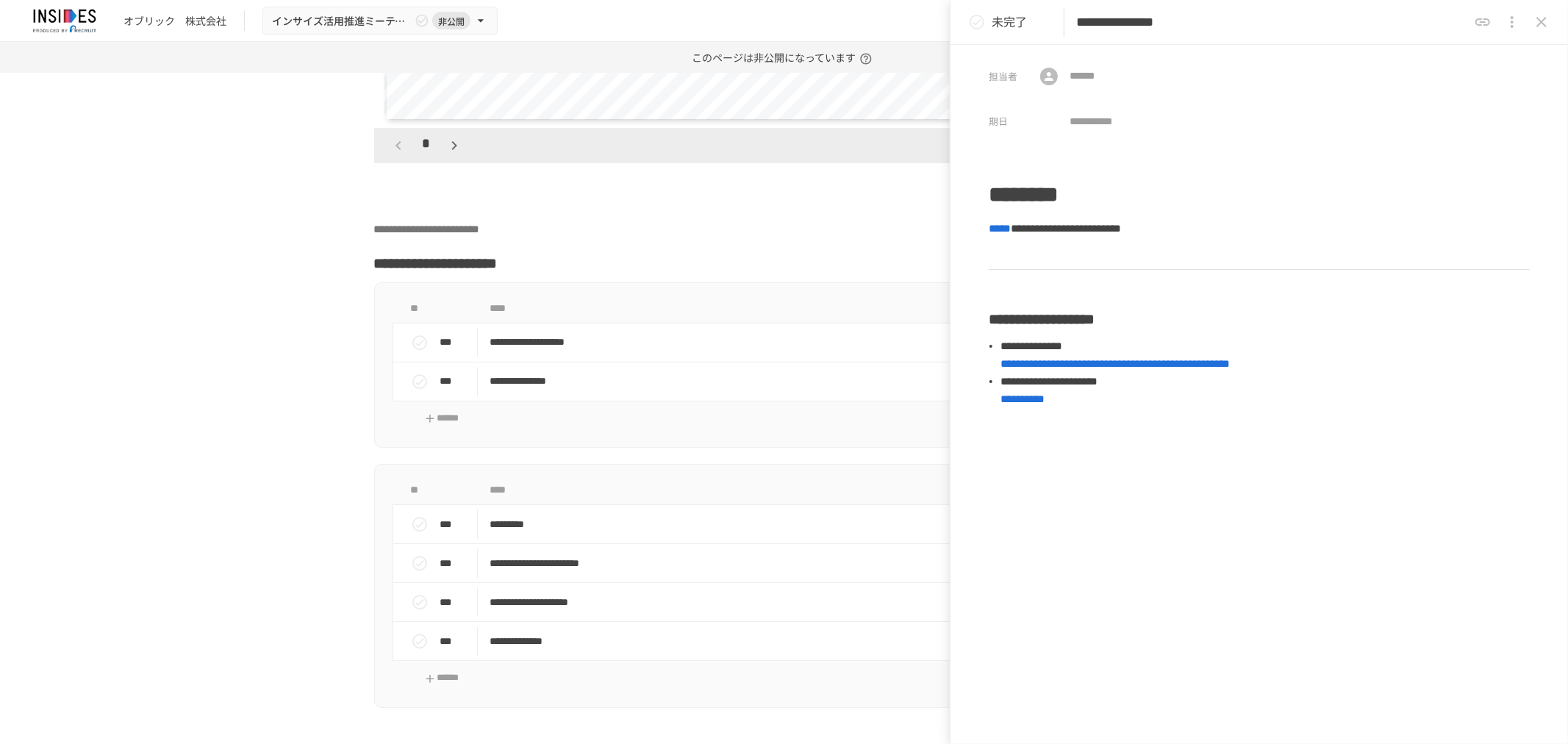 click on "**********" at bounding box center (1272, 22) 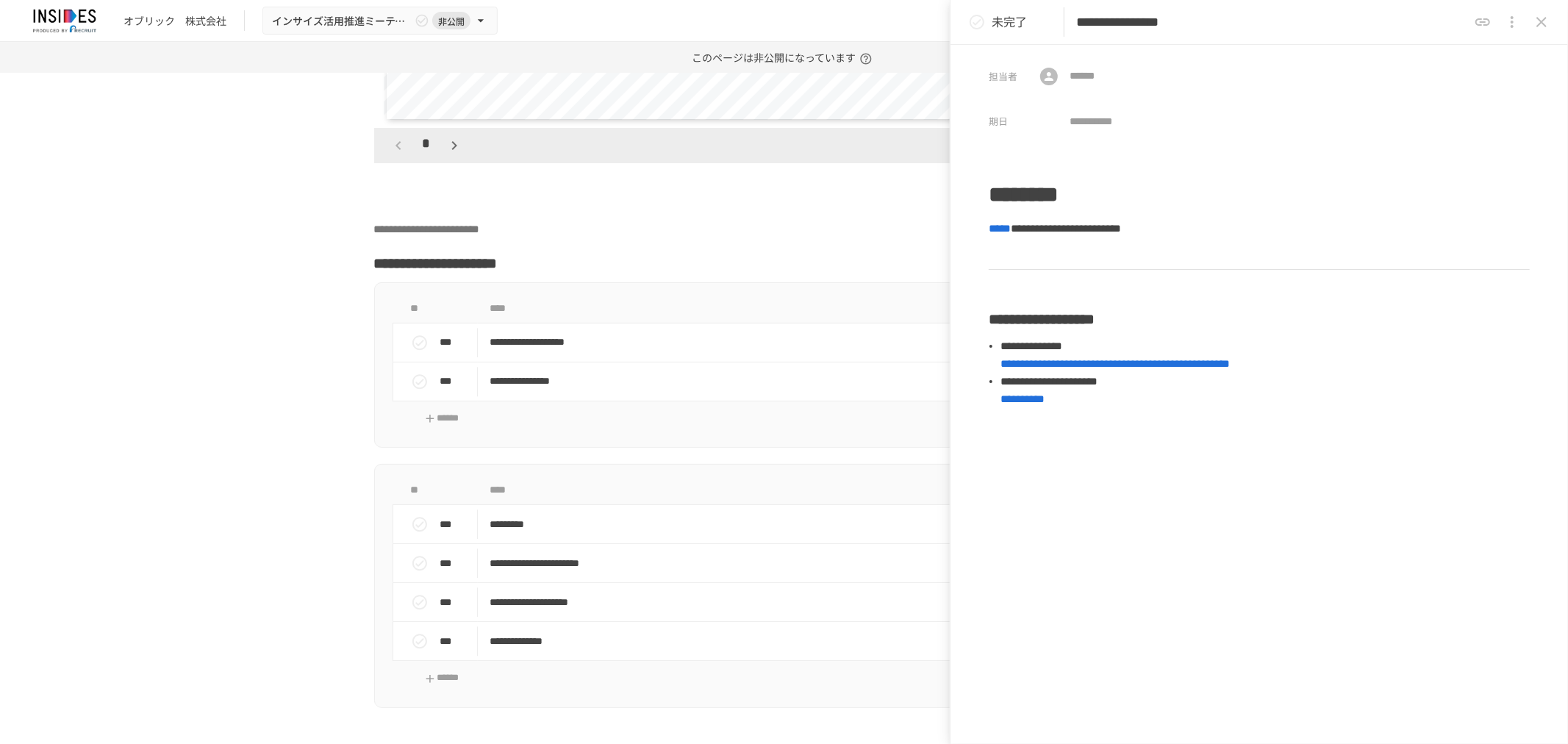 type on "**********" 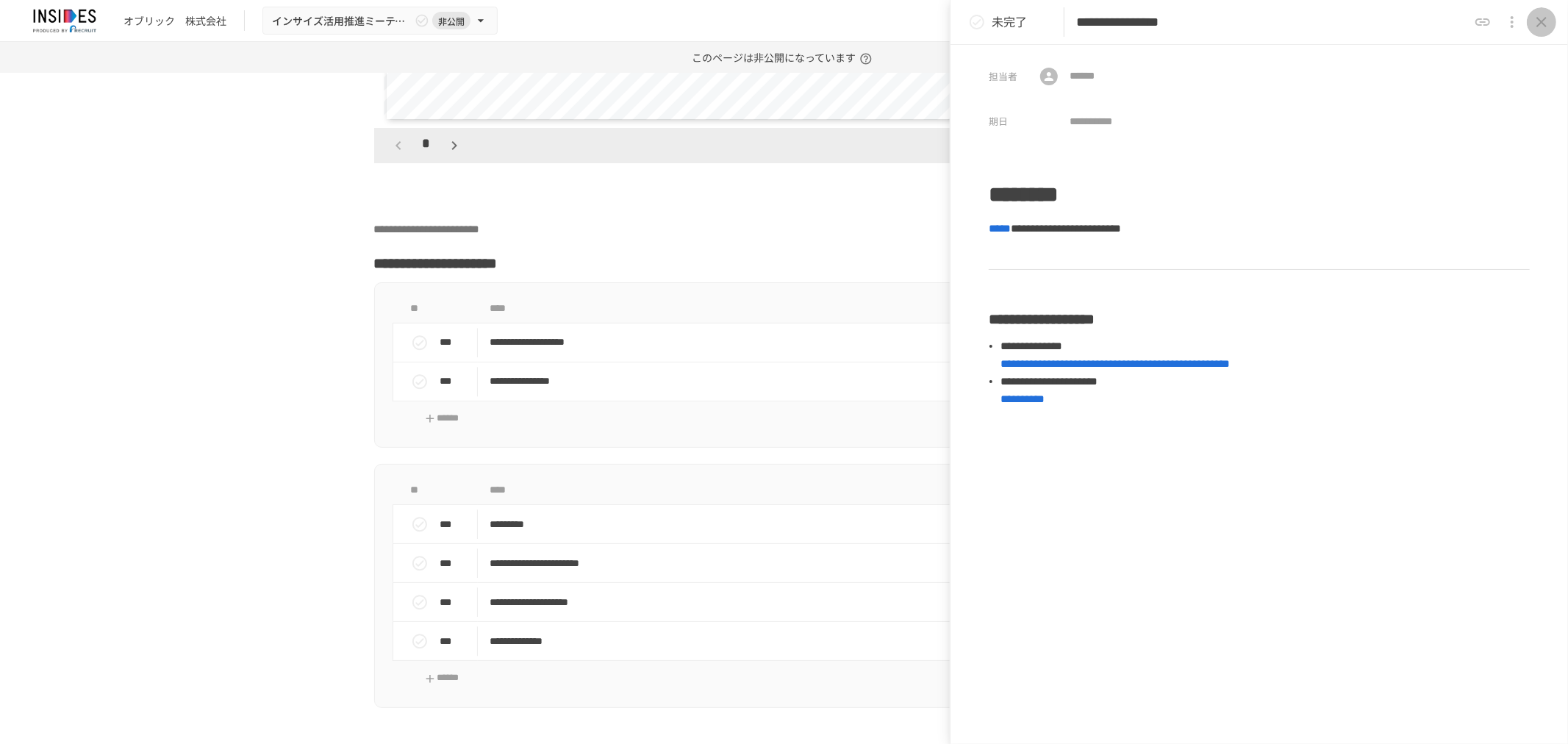 click 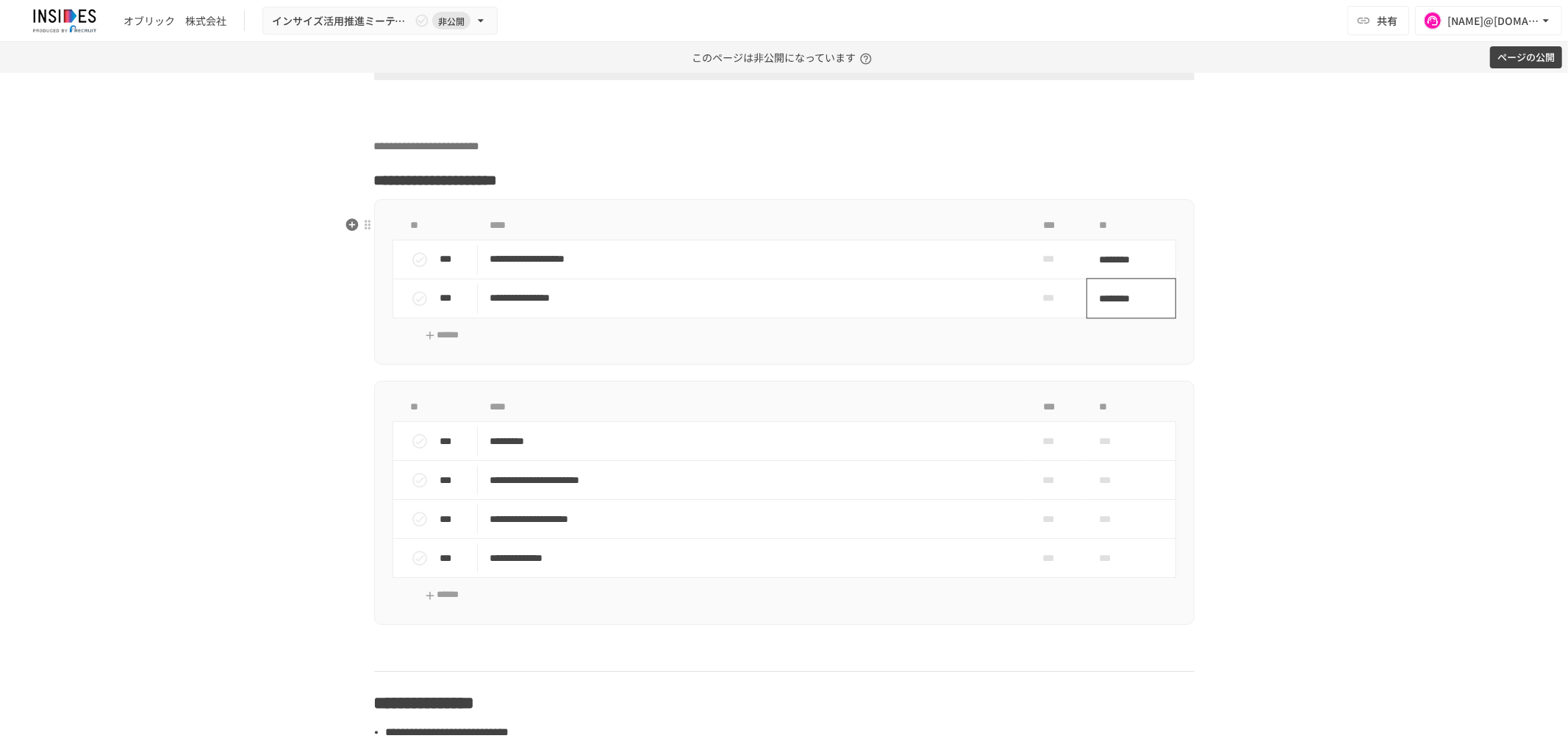 scroll, scrollTop: 2839, scrollLeft: 0, axis: vertical 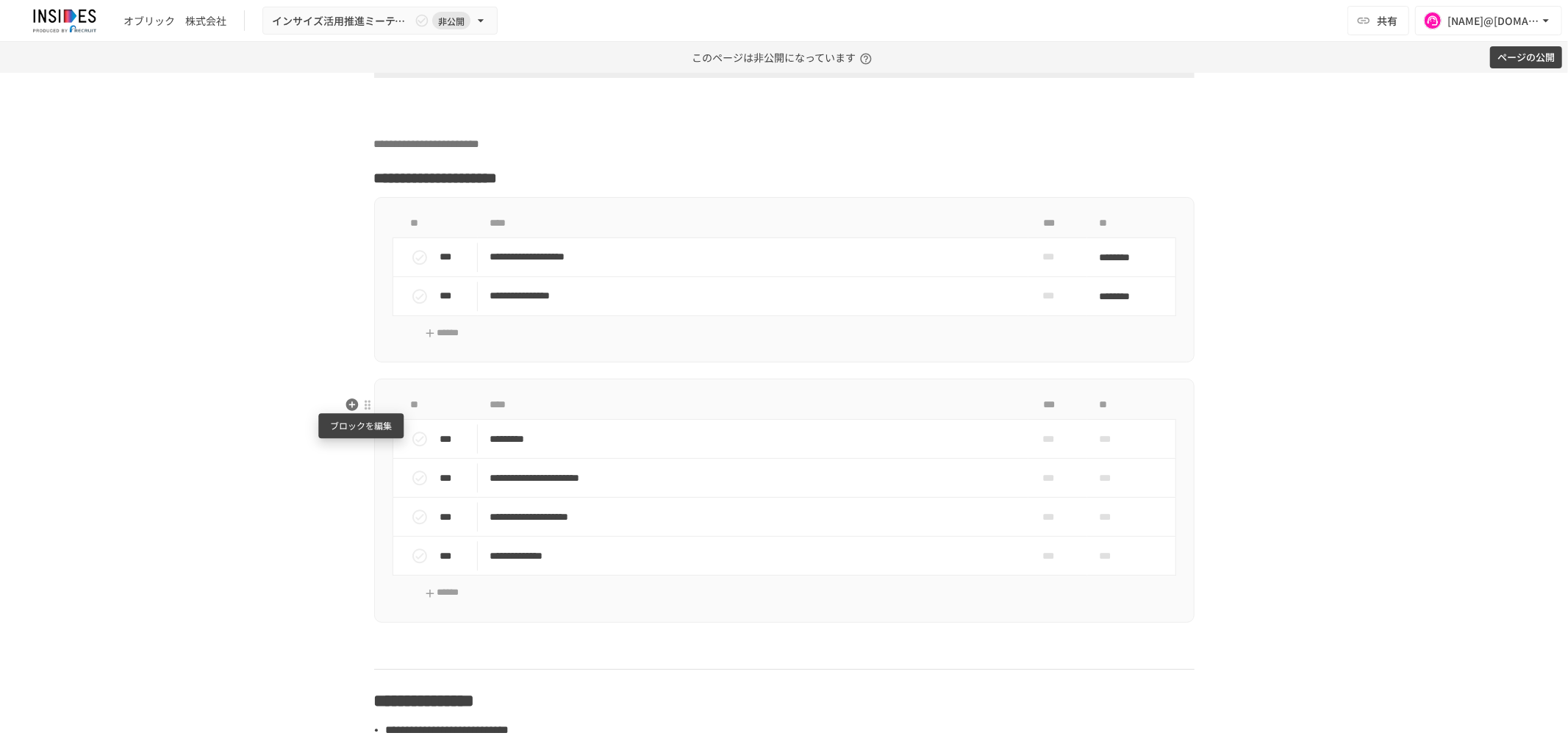 click at bounding box center (368, 404) 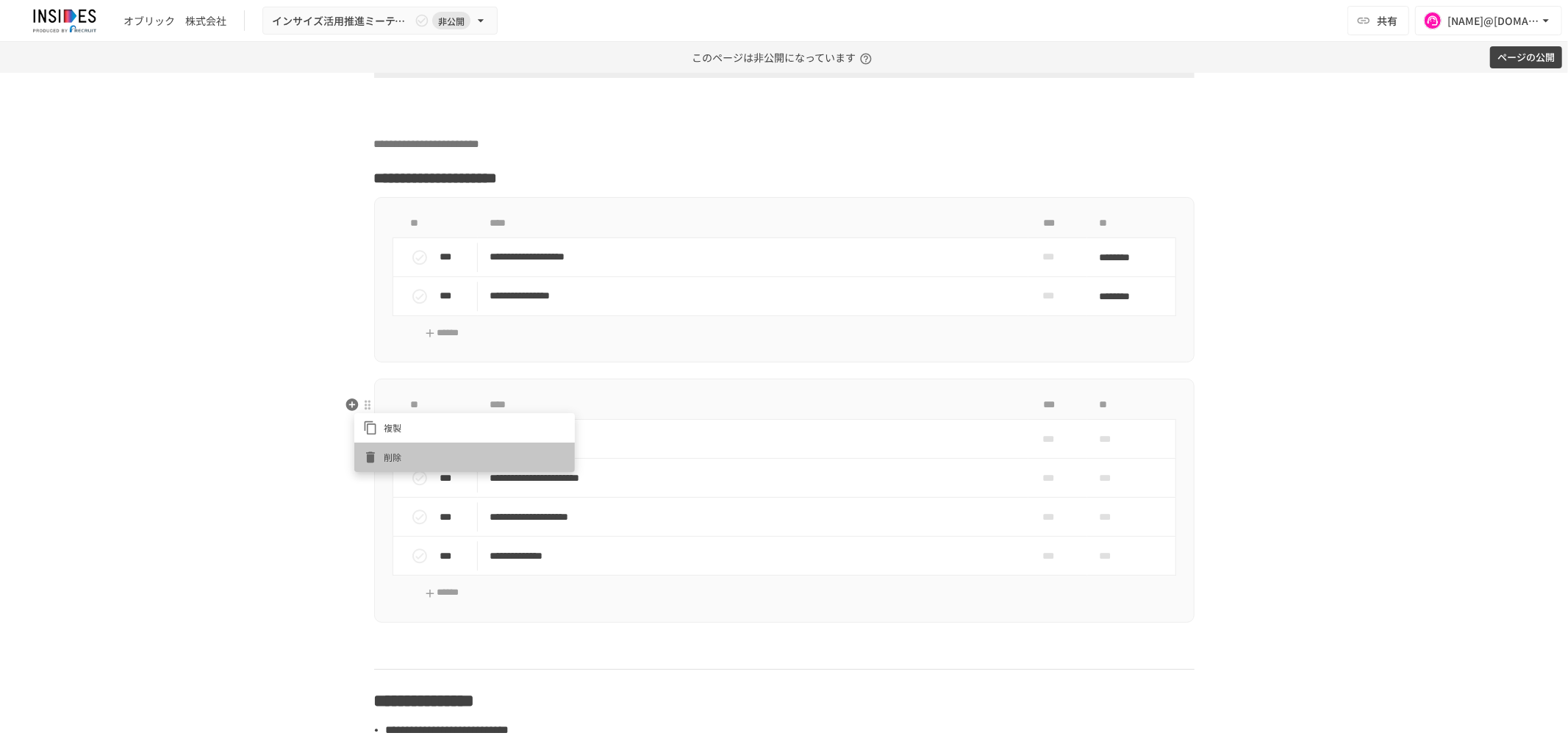 click 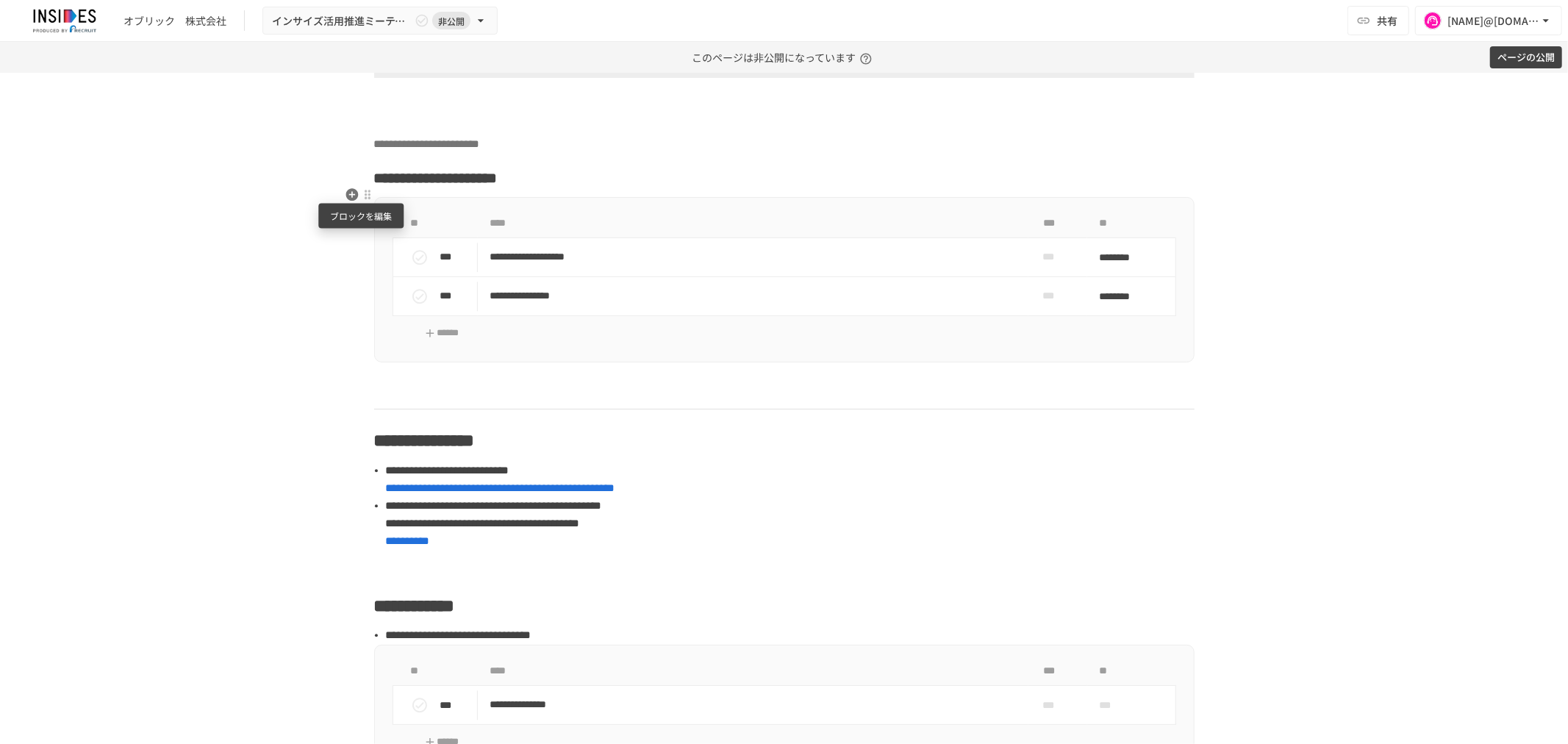 click at bounding box center [368, 194] 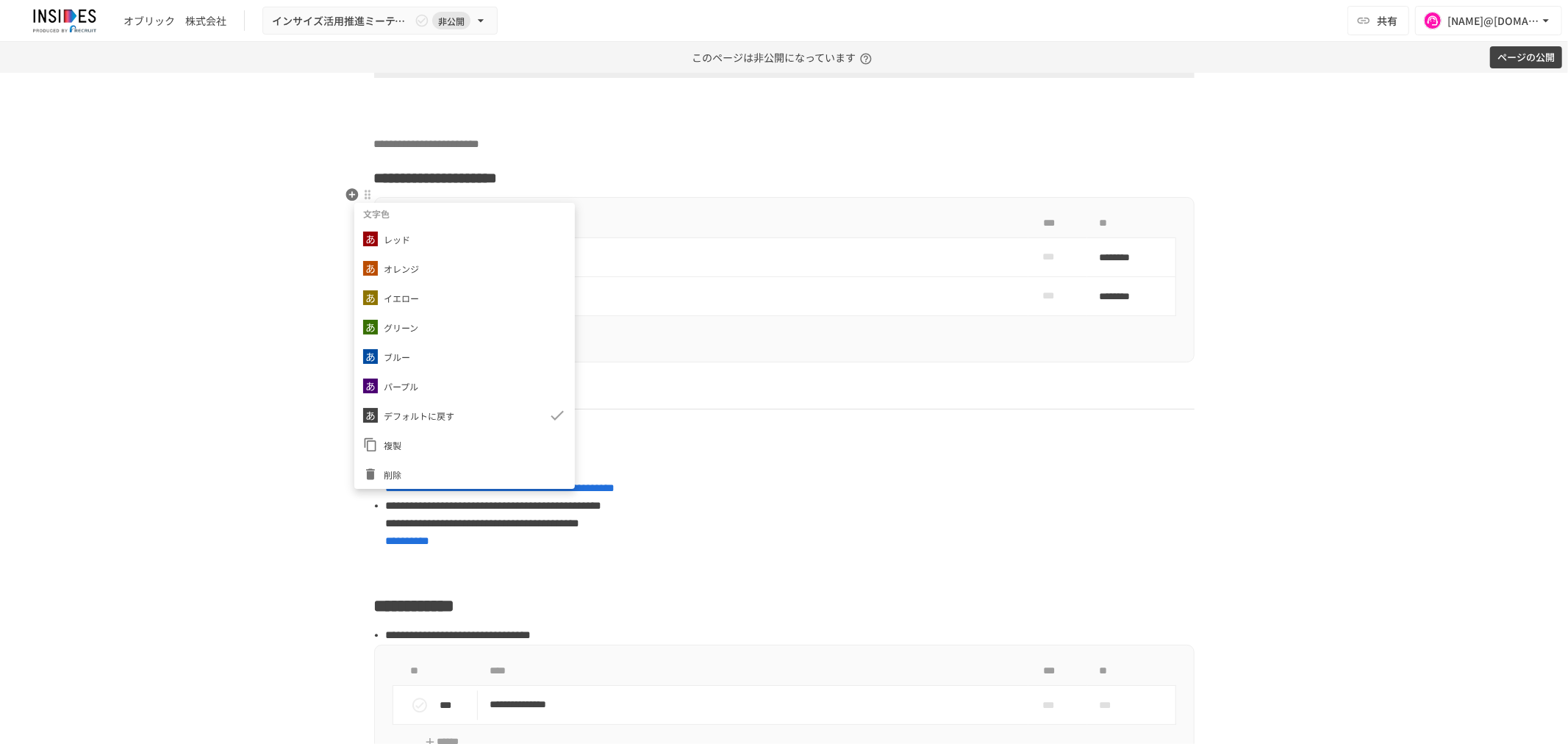 click at bounding box center [784, 372] 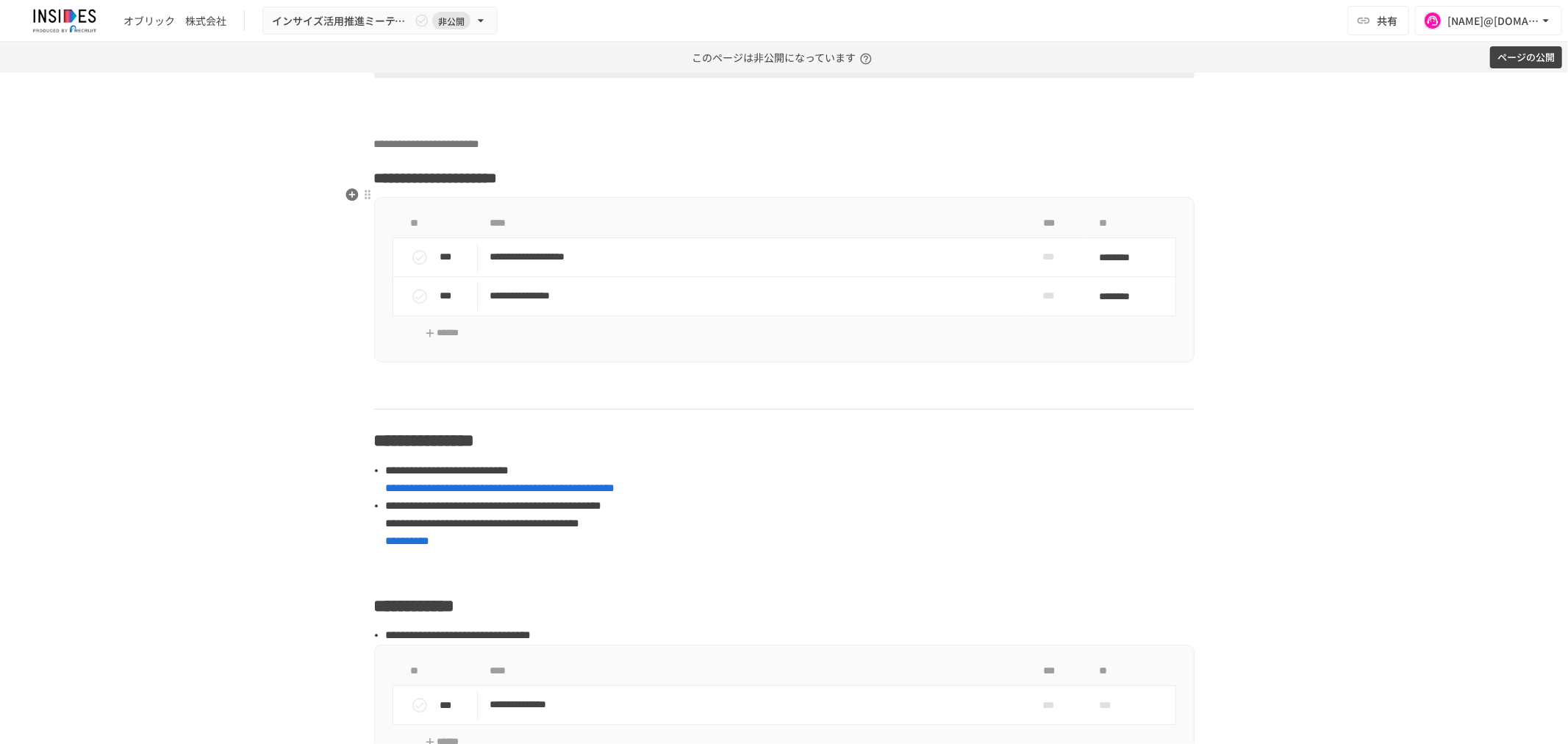 click on "**********" at bounding box center [784, 178] 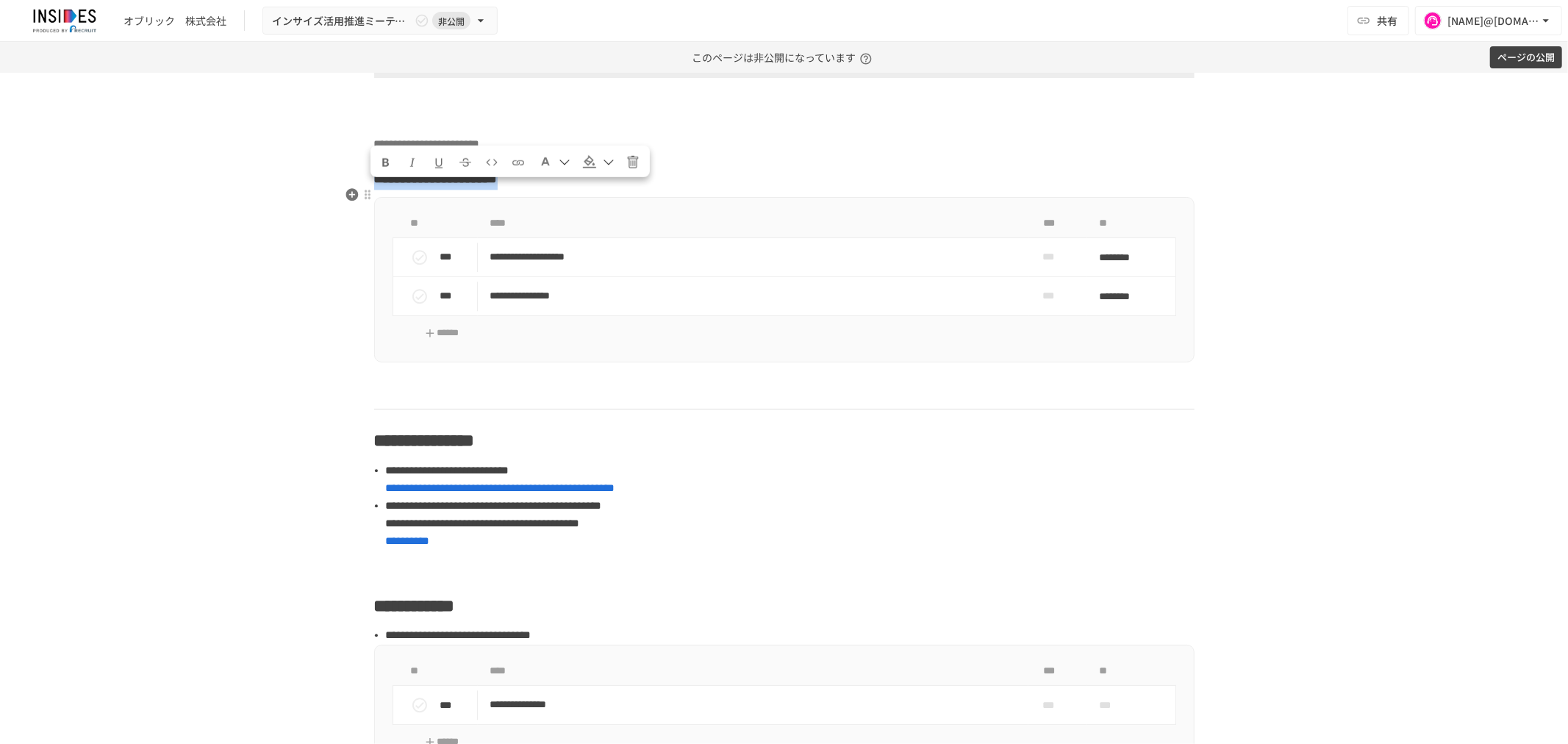 click on "**********" at bounding box center (436, 178) 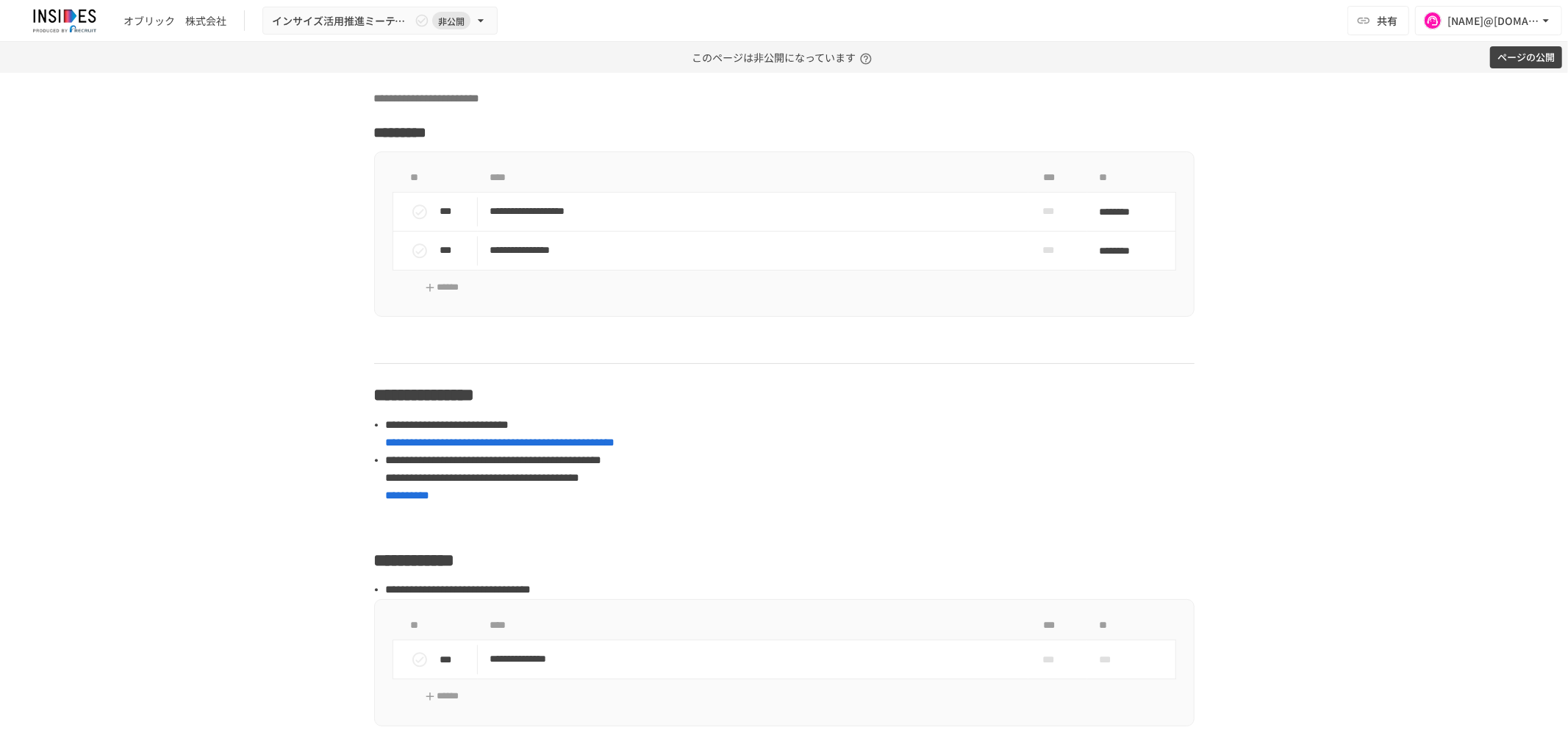 scroll, scrollTop: 2925, scrollLeft: 0, axis: vertical 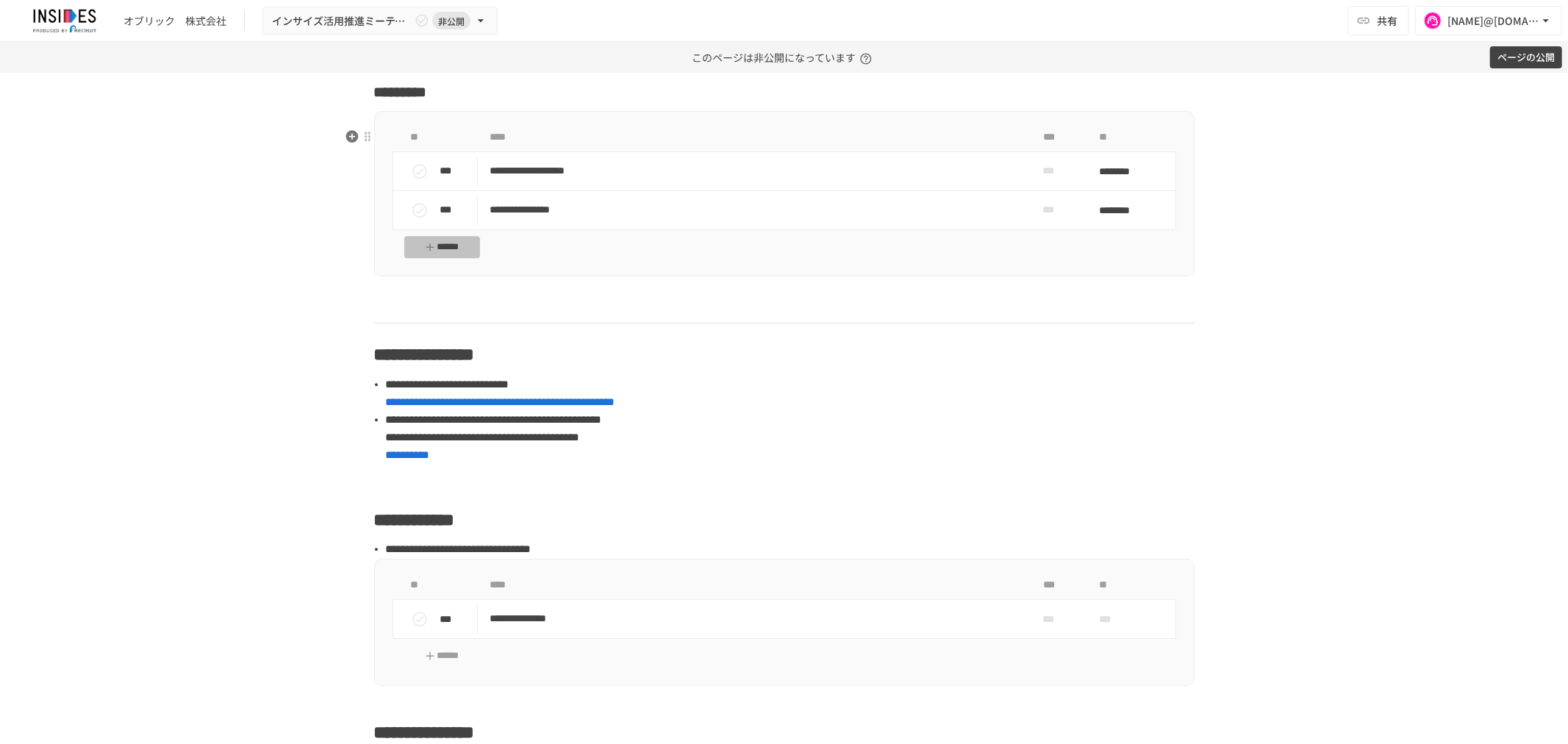 click on "******" at bounding box center [443, 247] 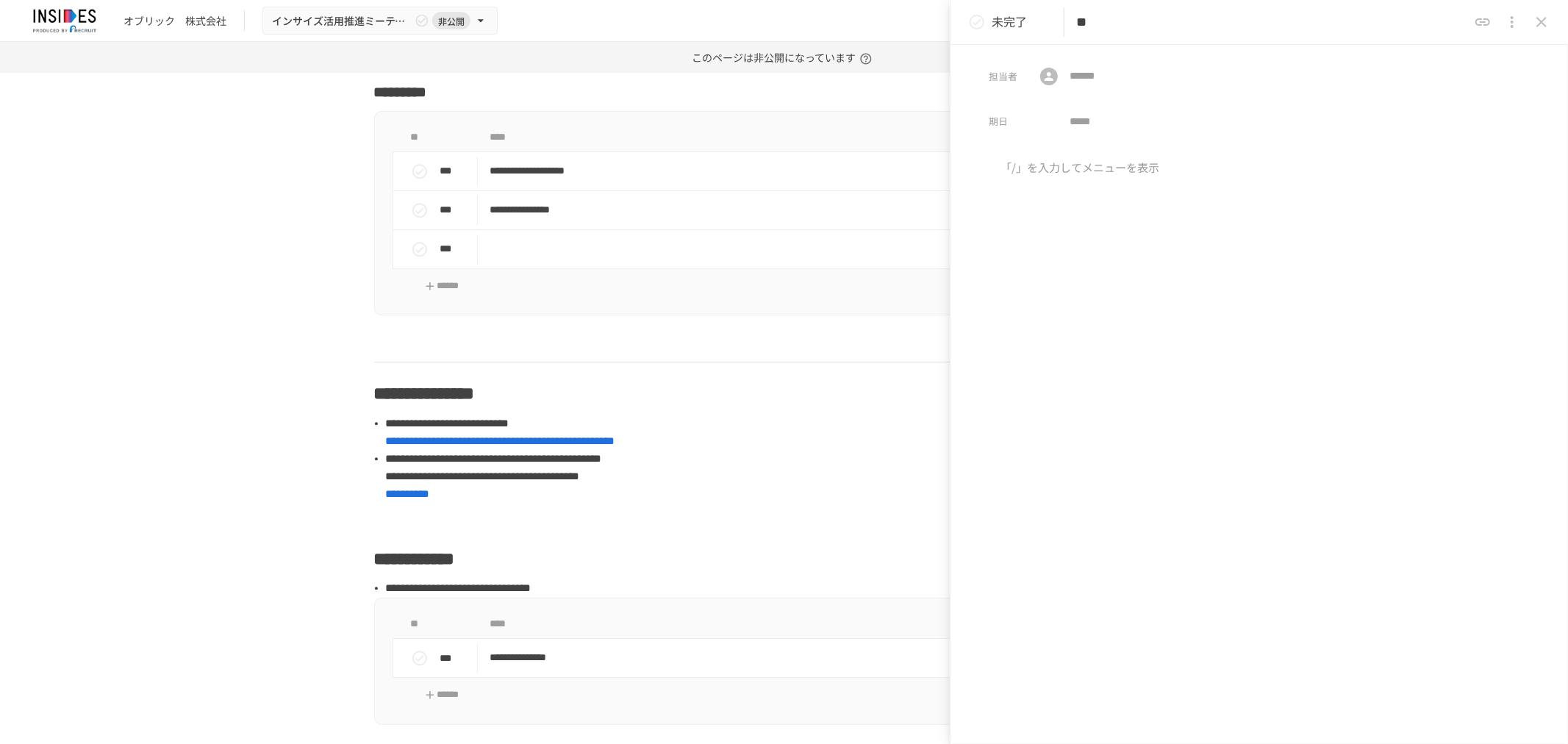 type on "*" 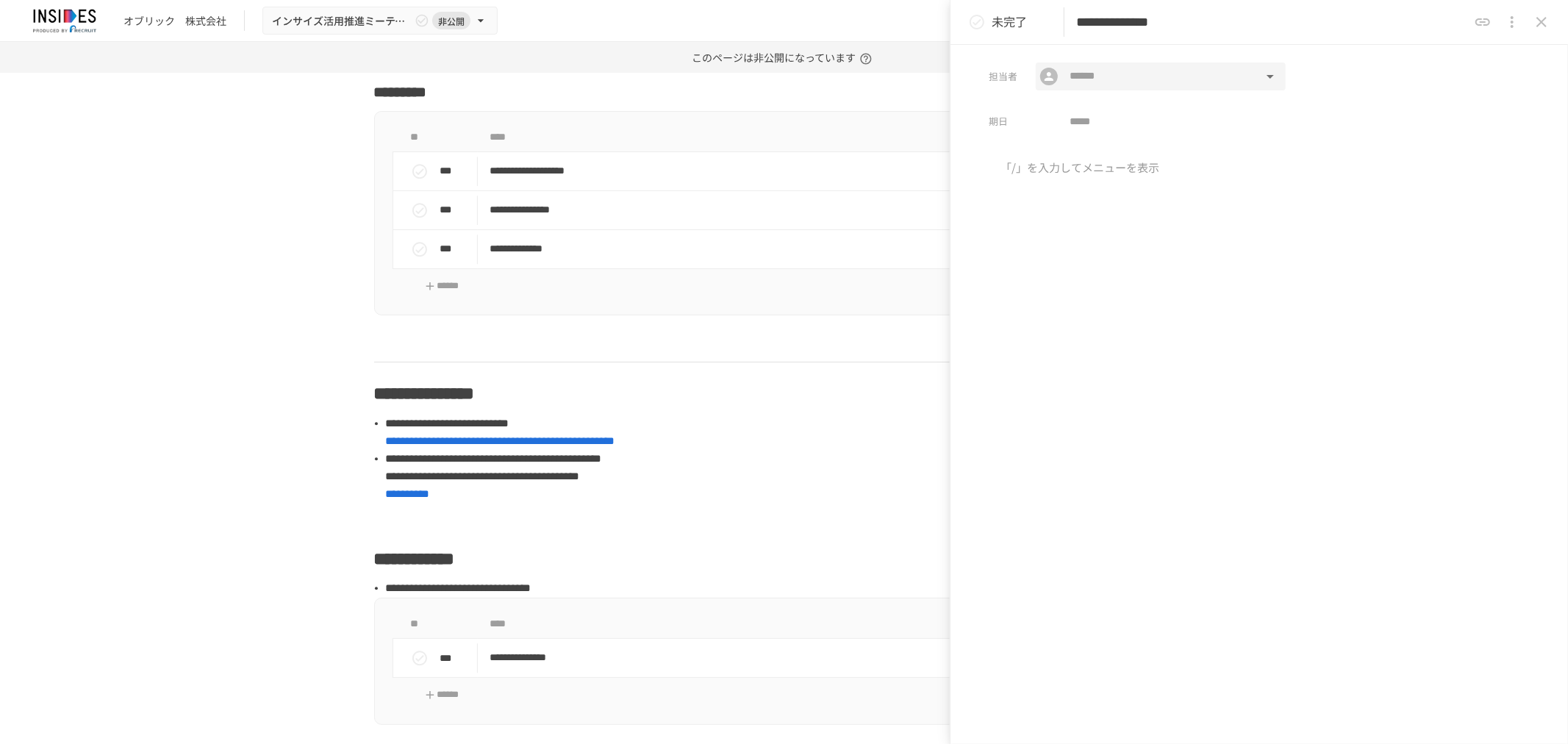 type on "**********" 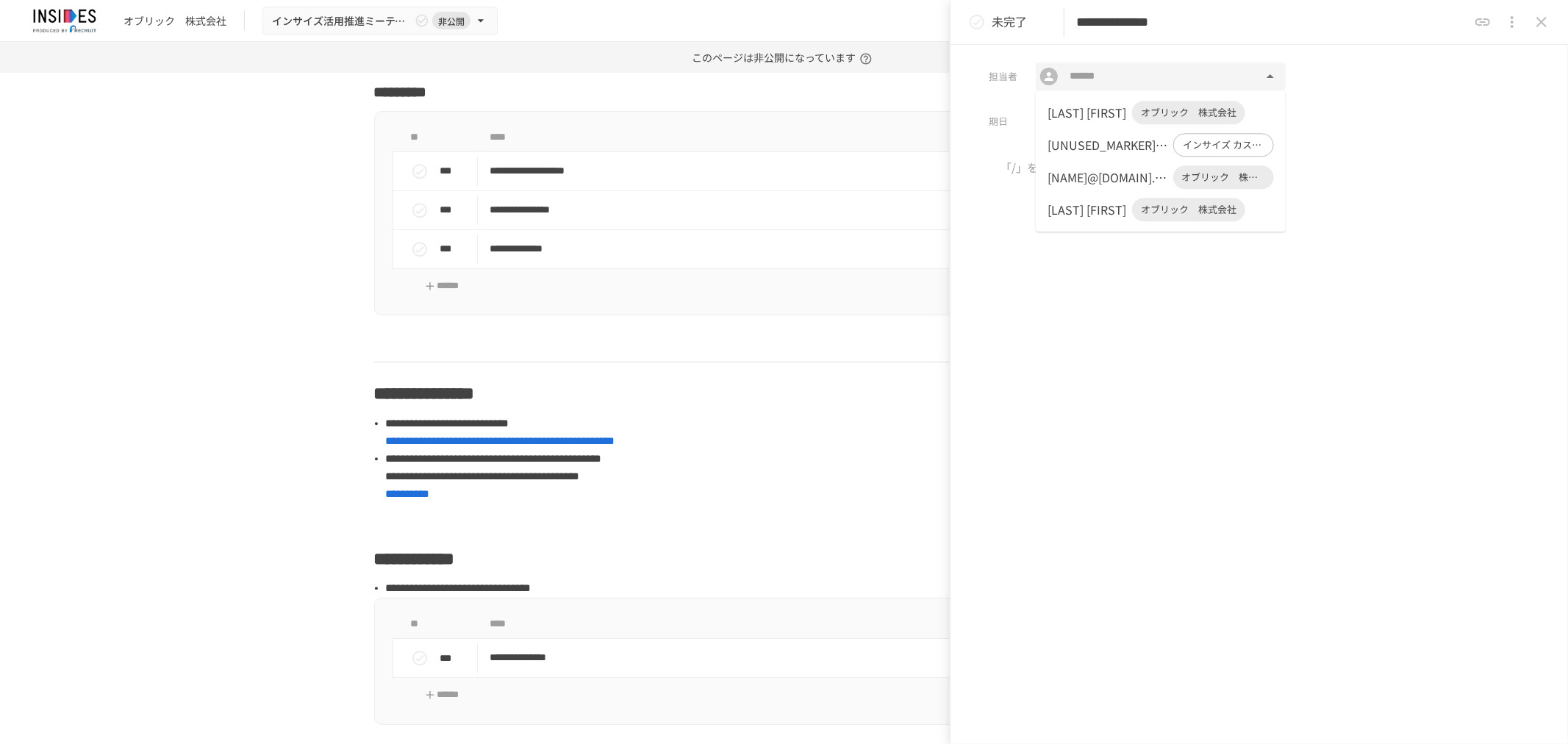 click at bounding box center (1160, 76) 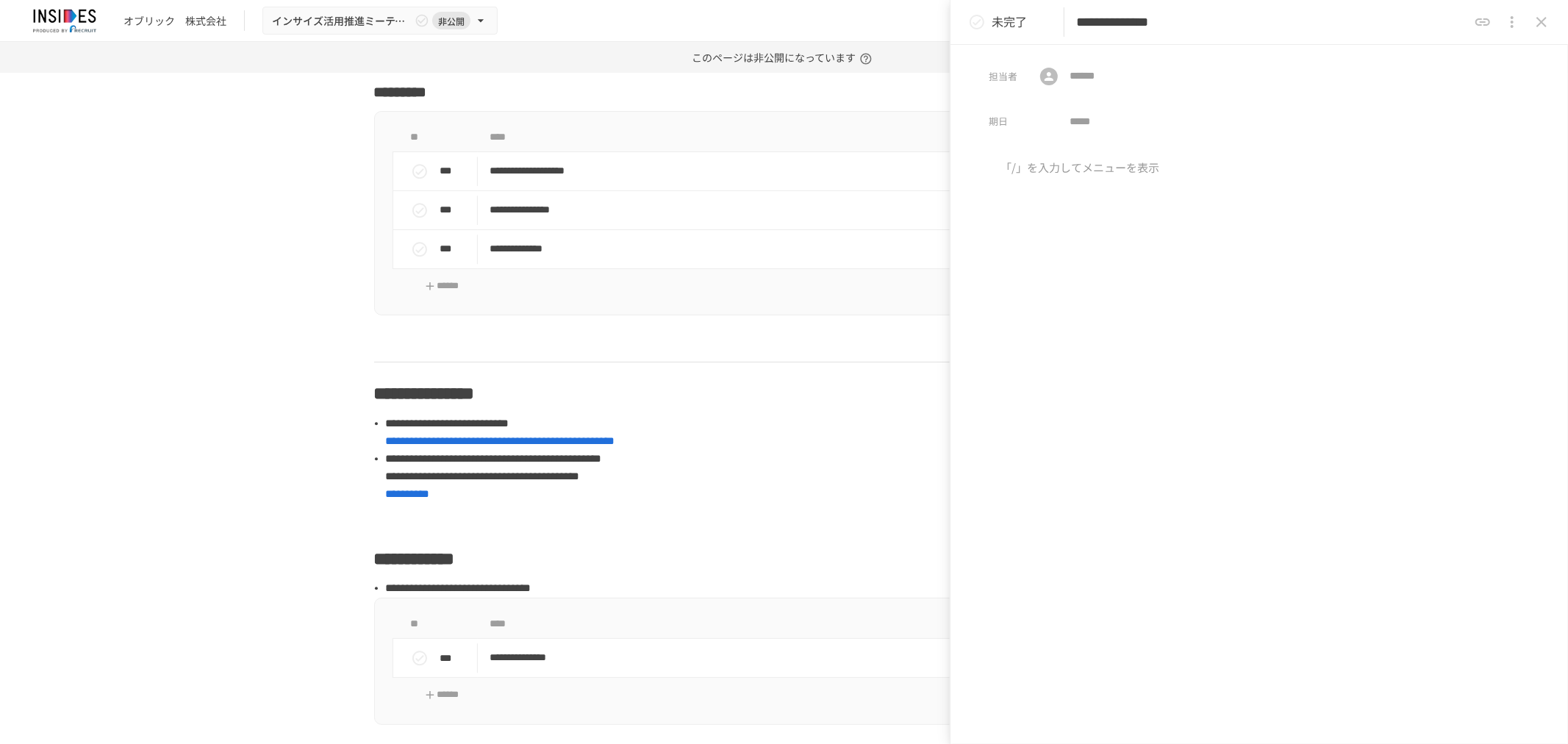 click at bounding box center [1259, 282] 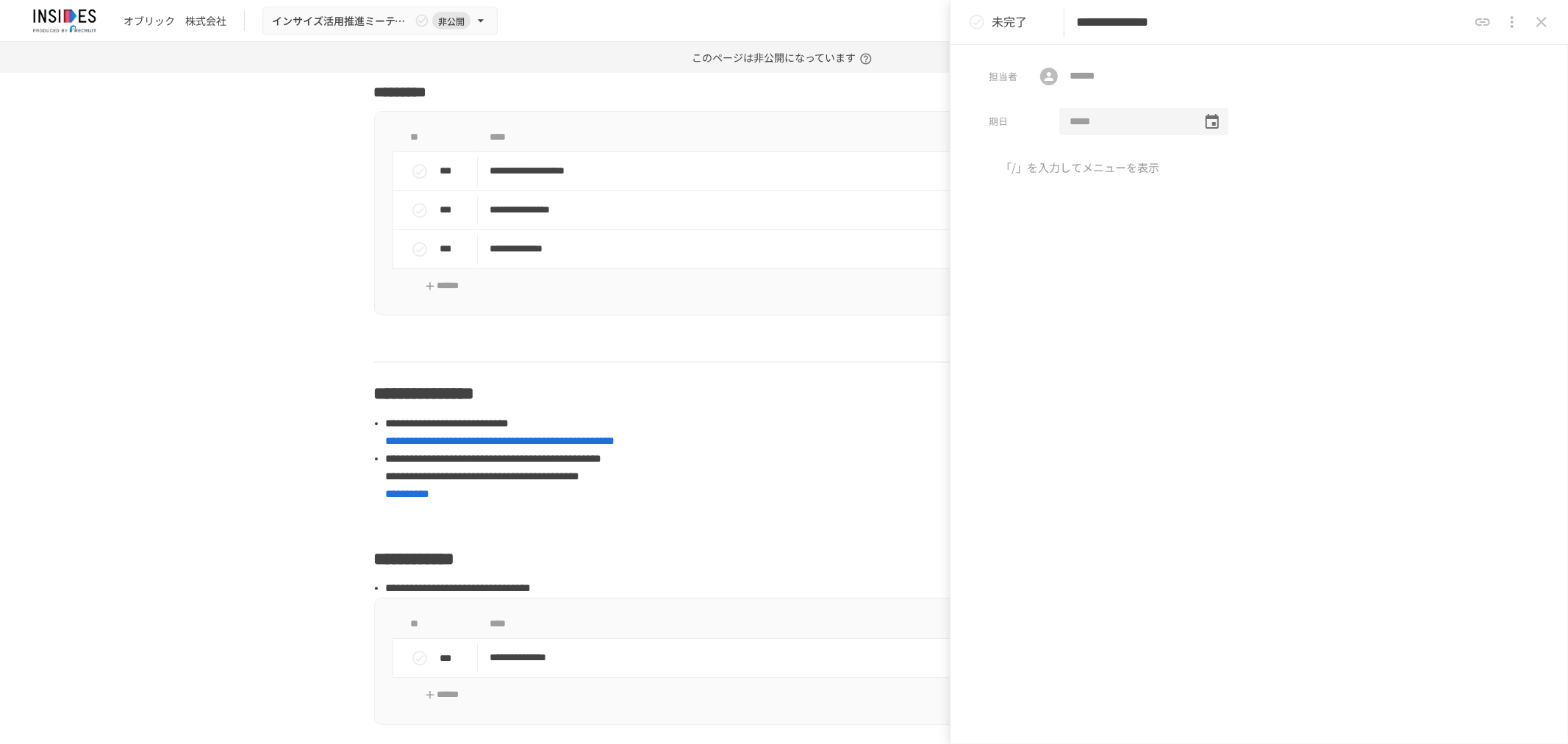 click at bounding box center [1125, 122] 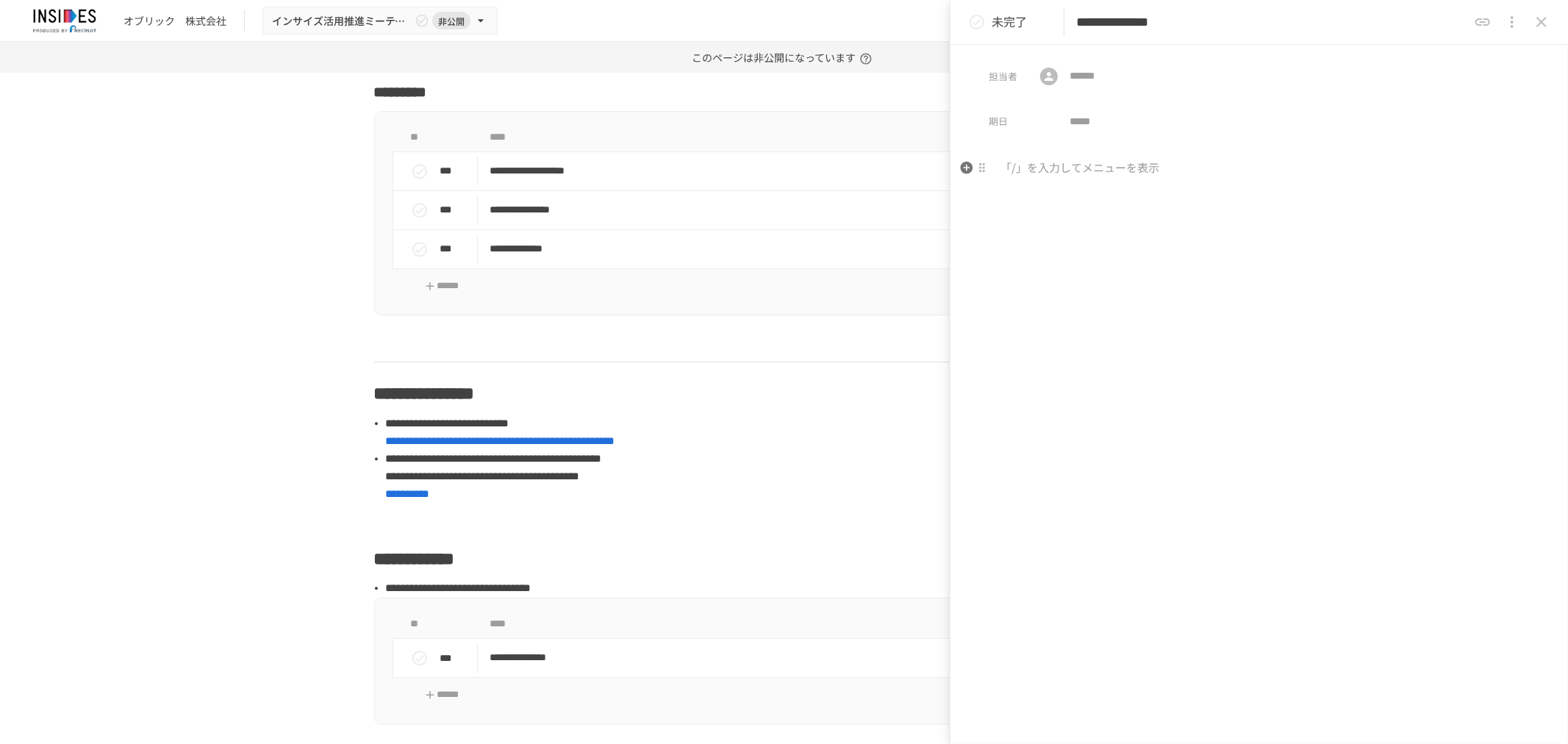 click at bounding box center (1259, 282) 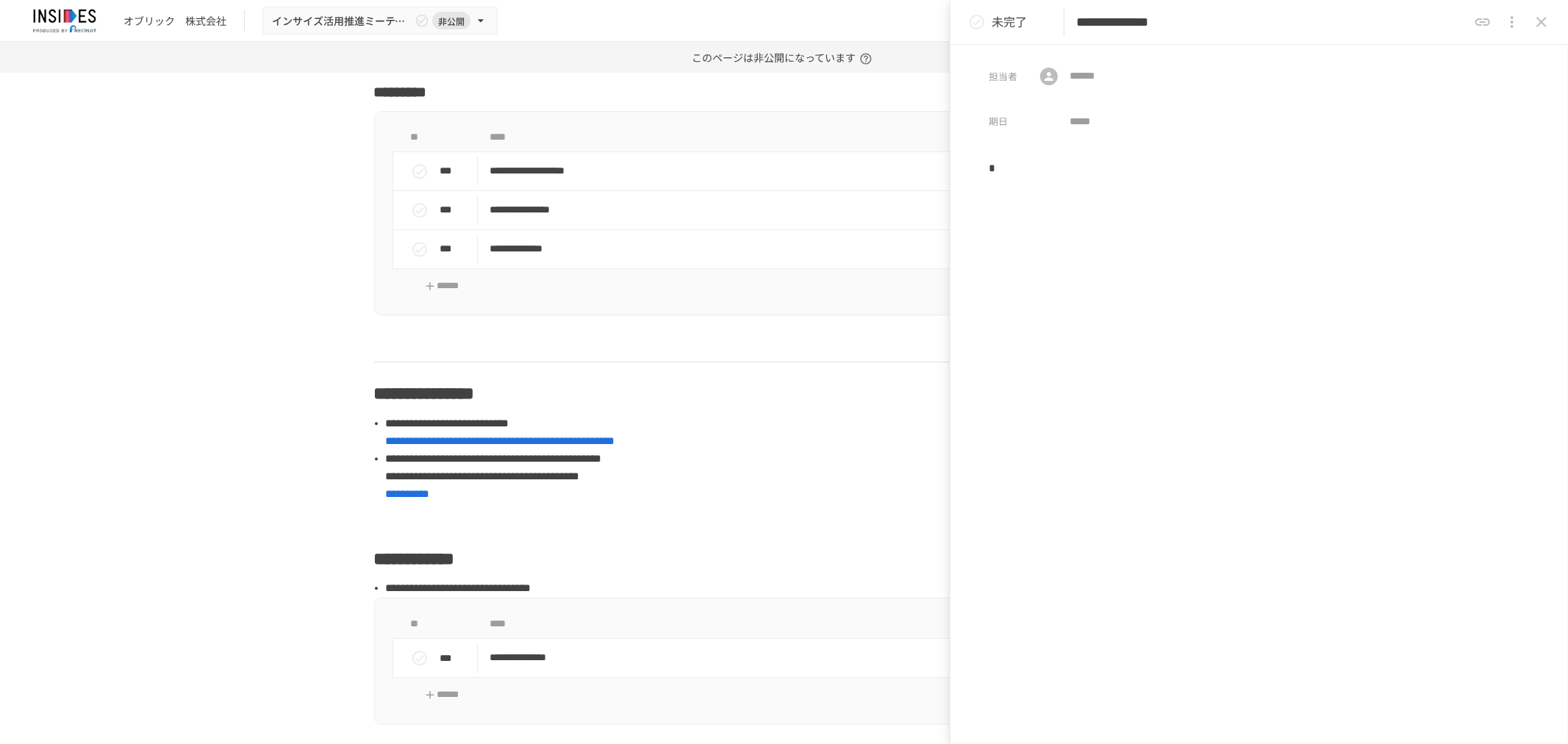 type 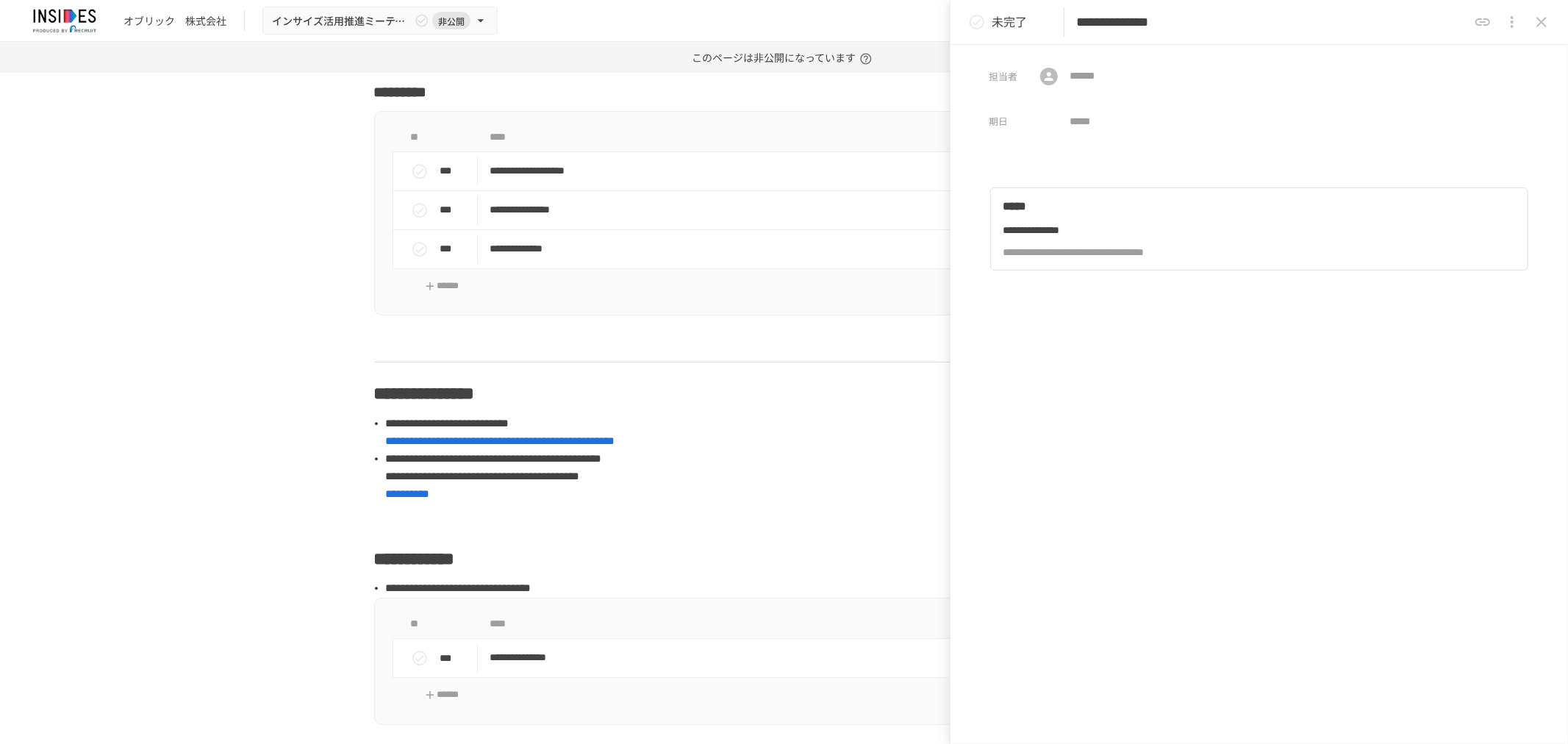 click on "**********" at bounding box center [1259, 229] 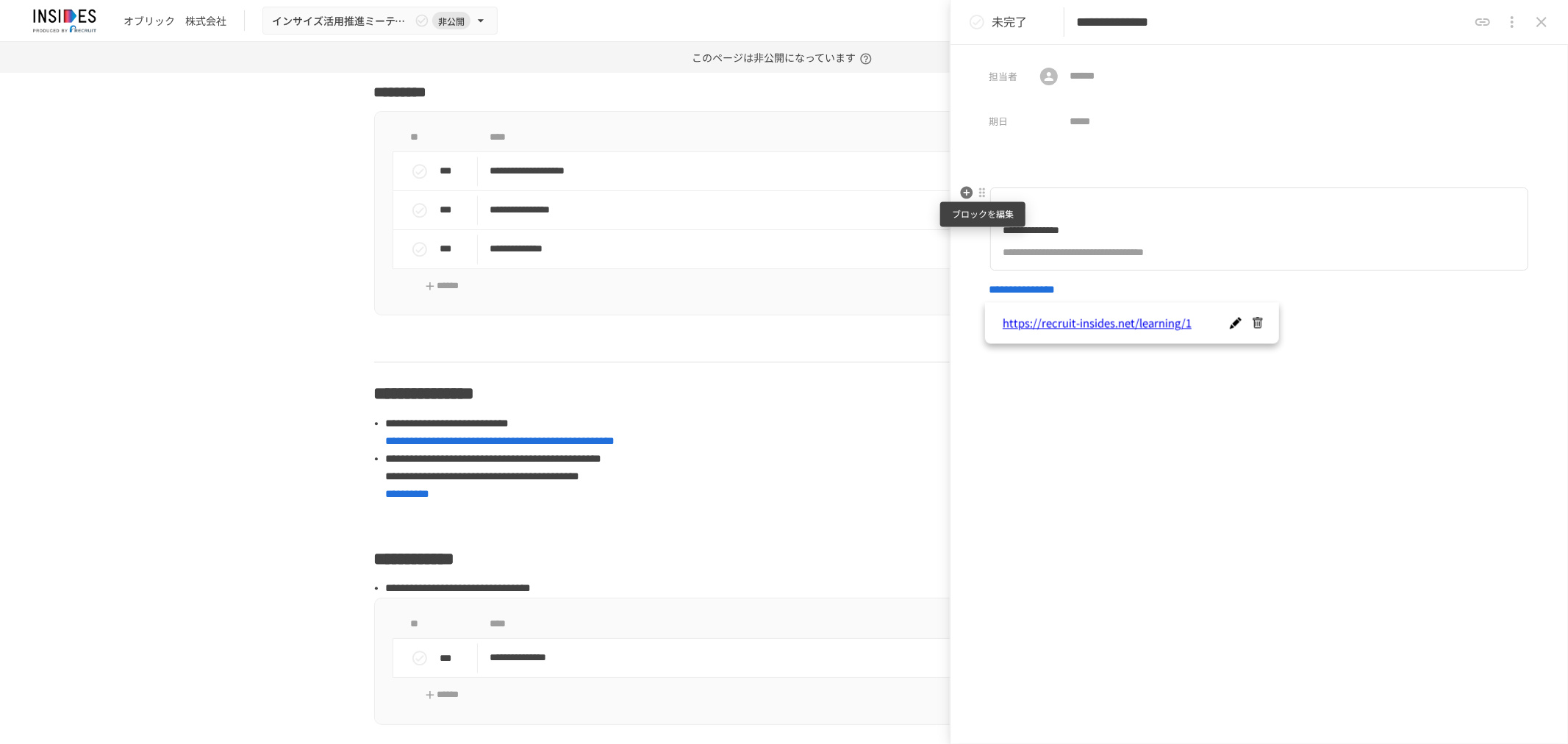 click at bounding box center [982, 193] 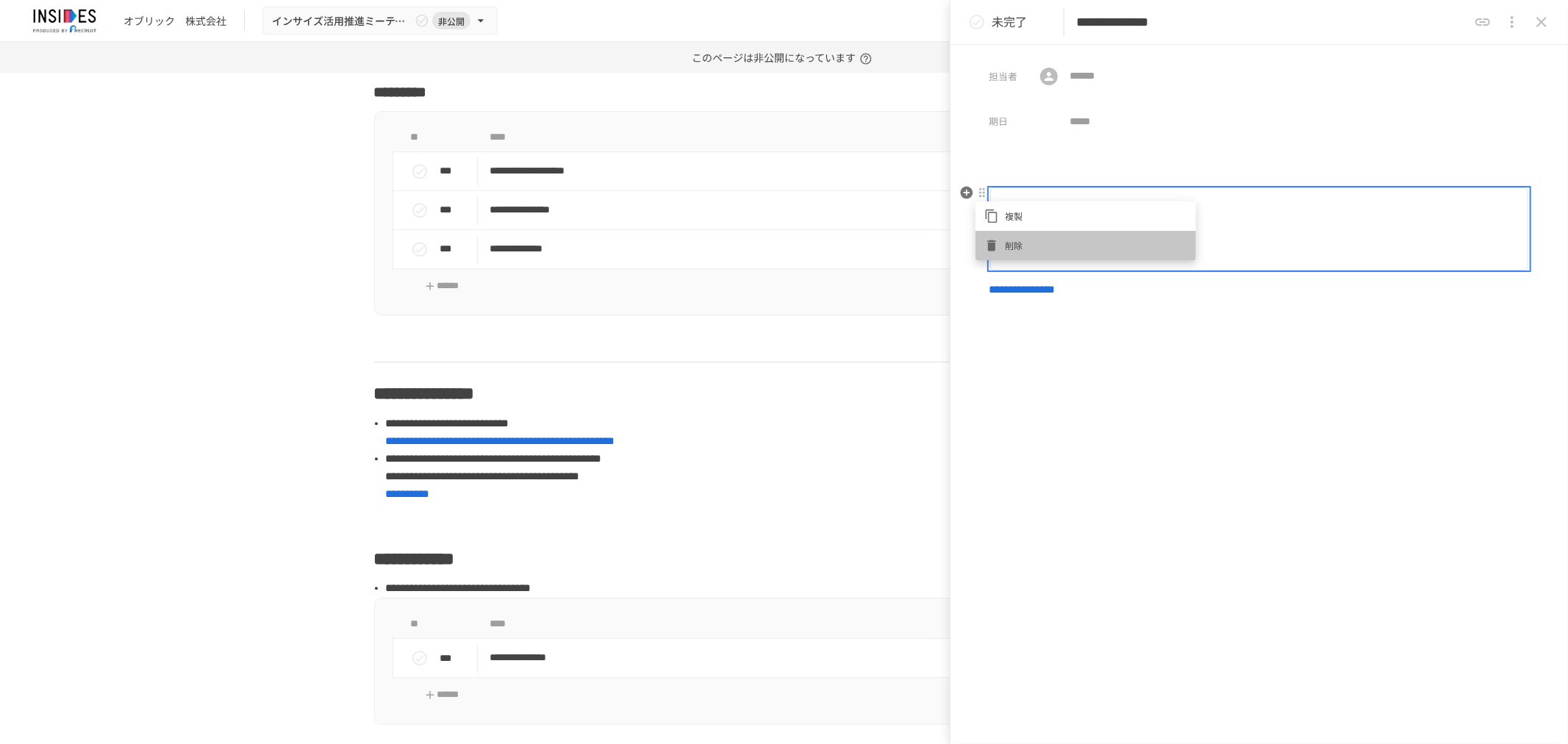 click on "削除" at bounding box center (1086, 246) 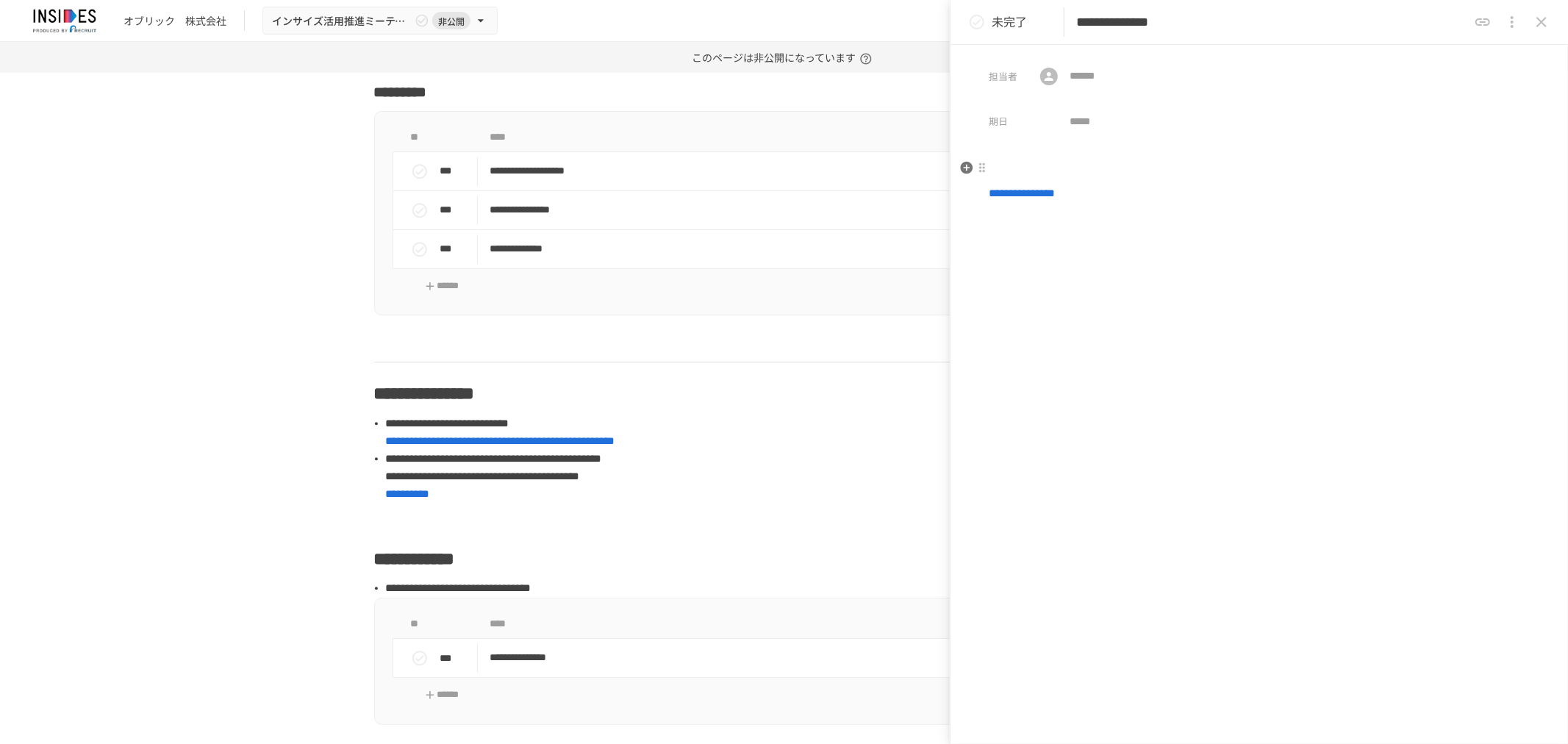 click at bounding box center (1259, 168) 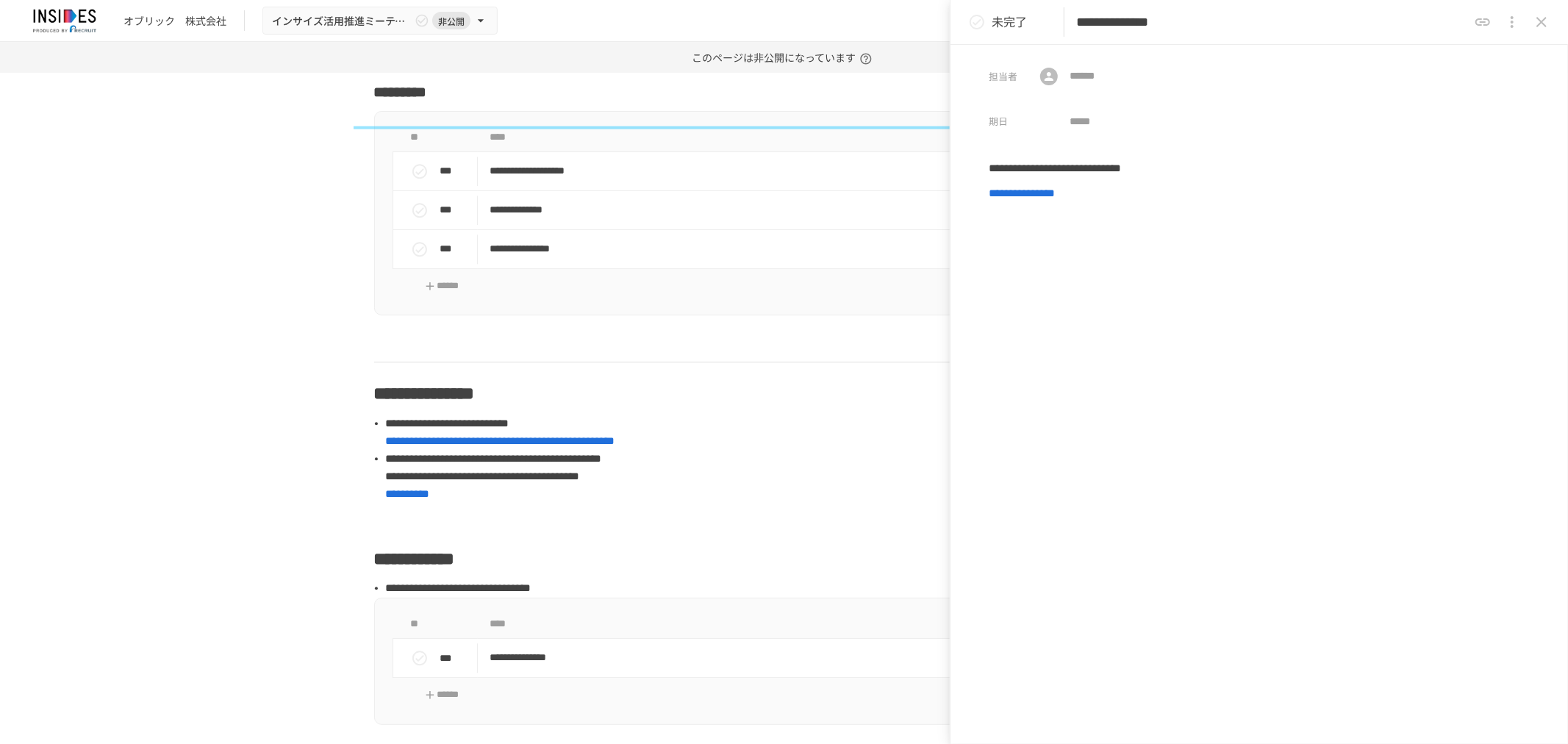 click on "**********" at bounding box center (1272, 22) 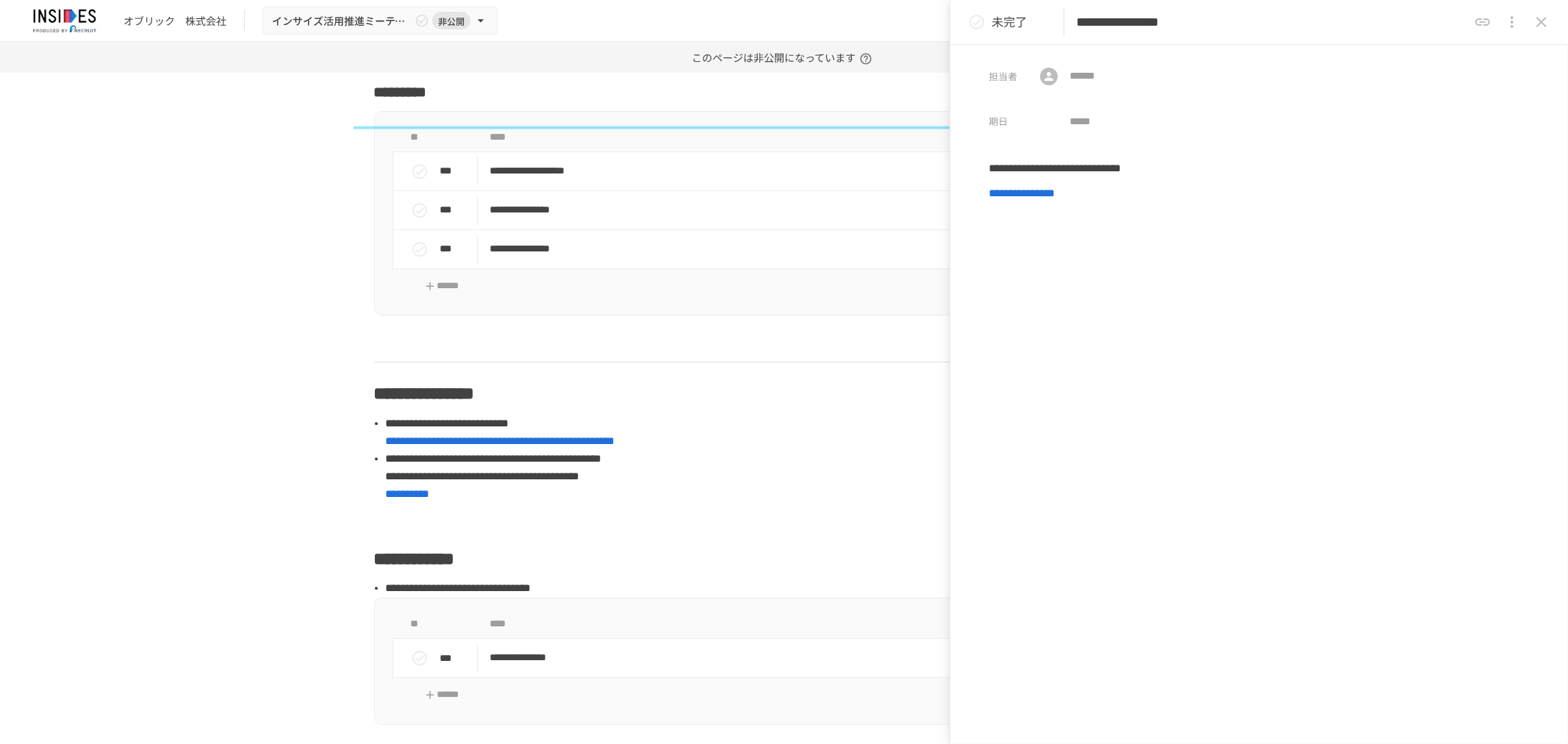 type on "**********" 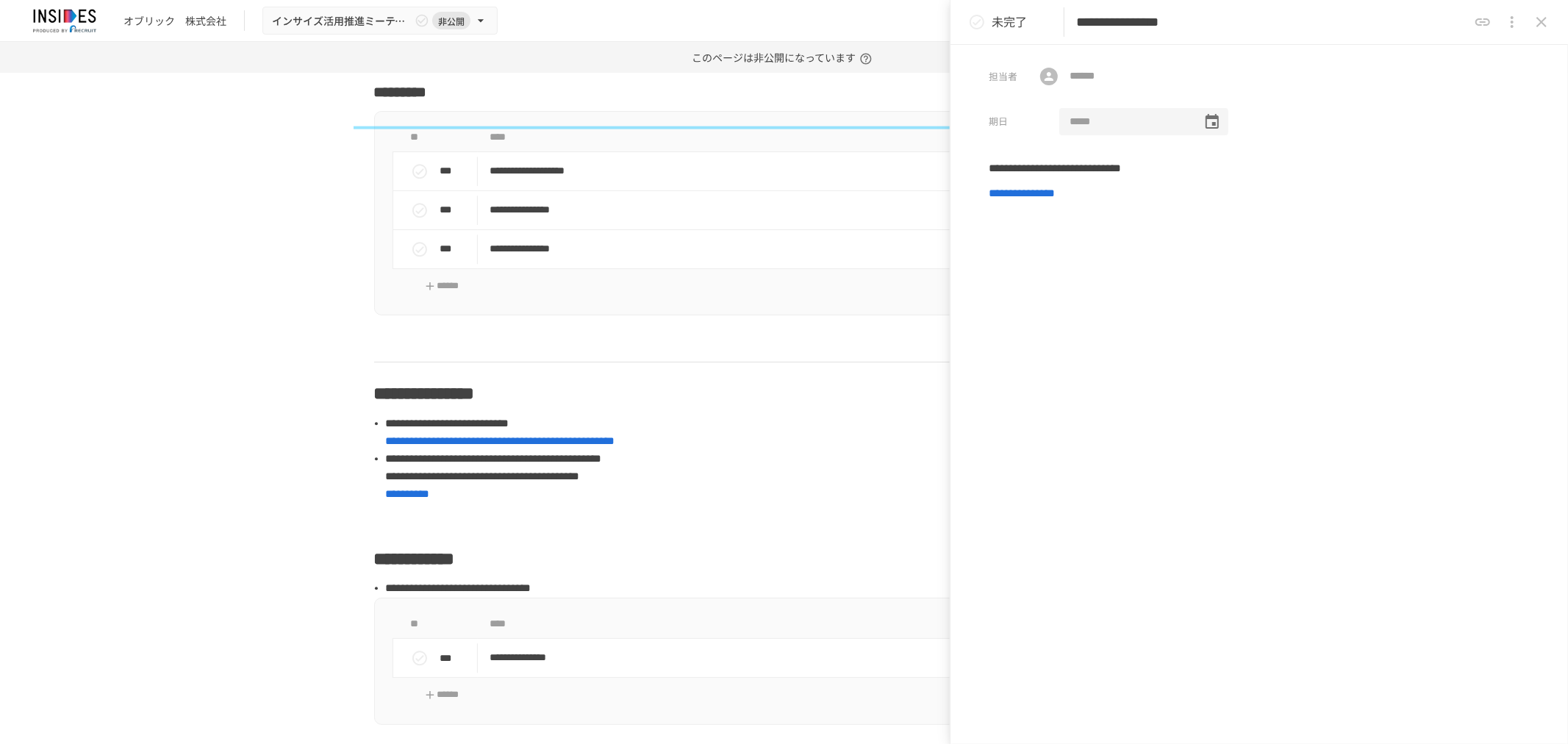 click at bounding box center (1125, 122) 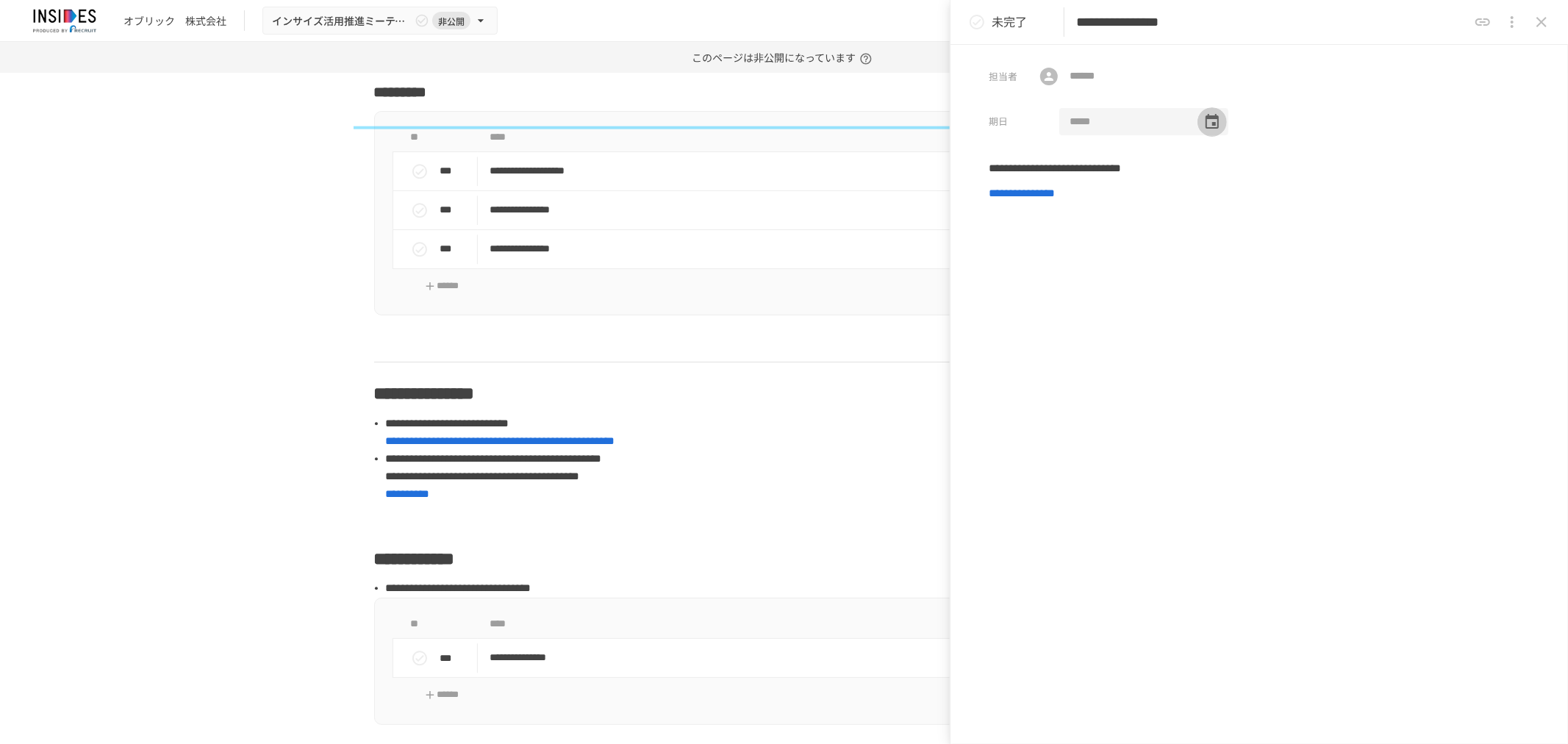 click 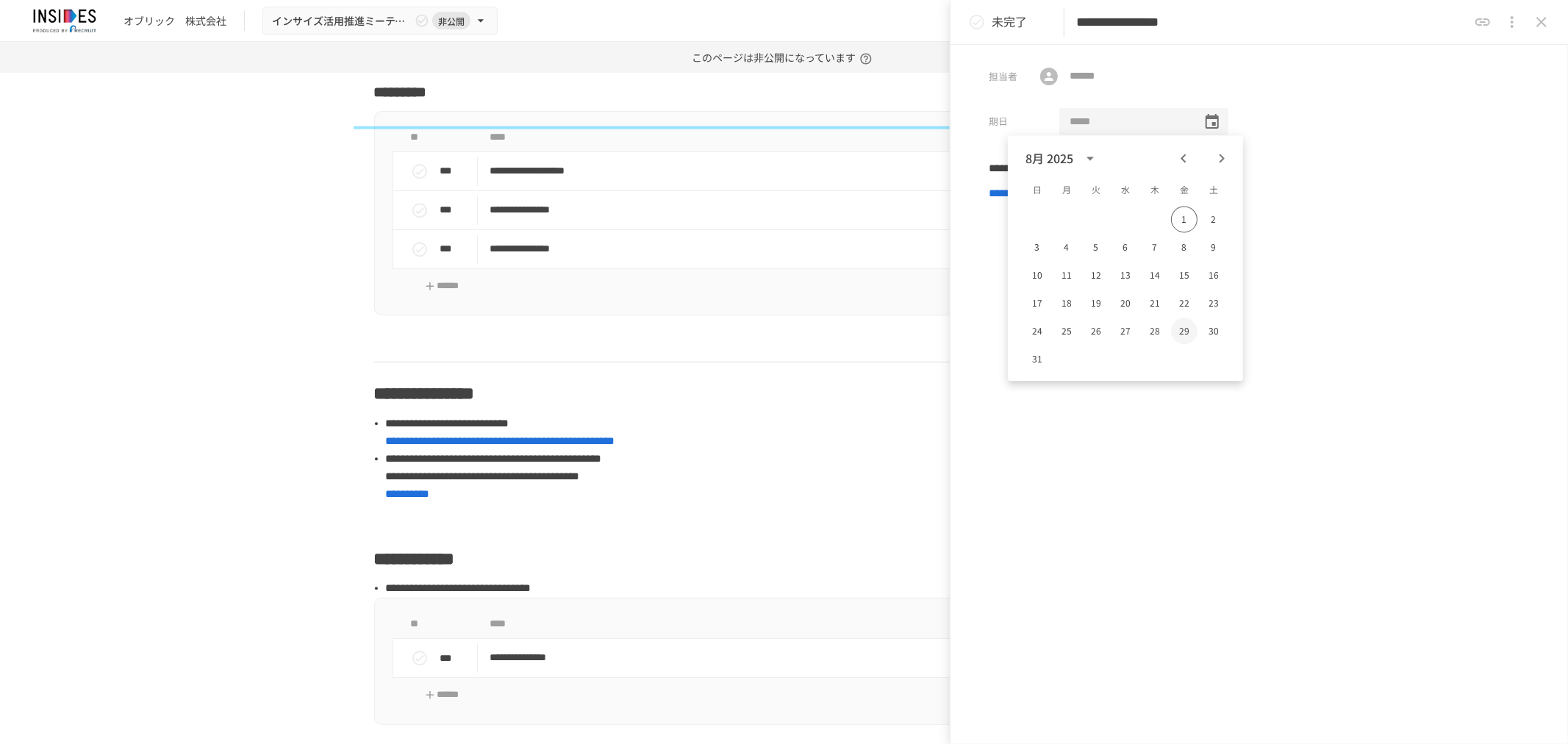 click on "29" at bounding box center (1184, 331) 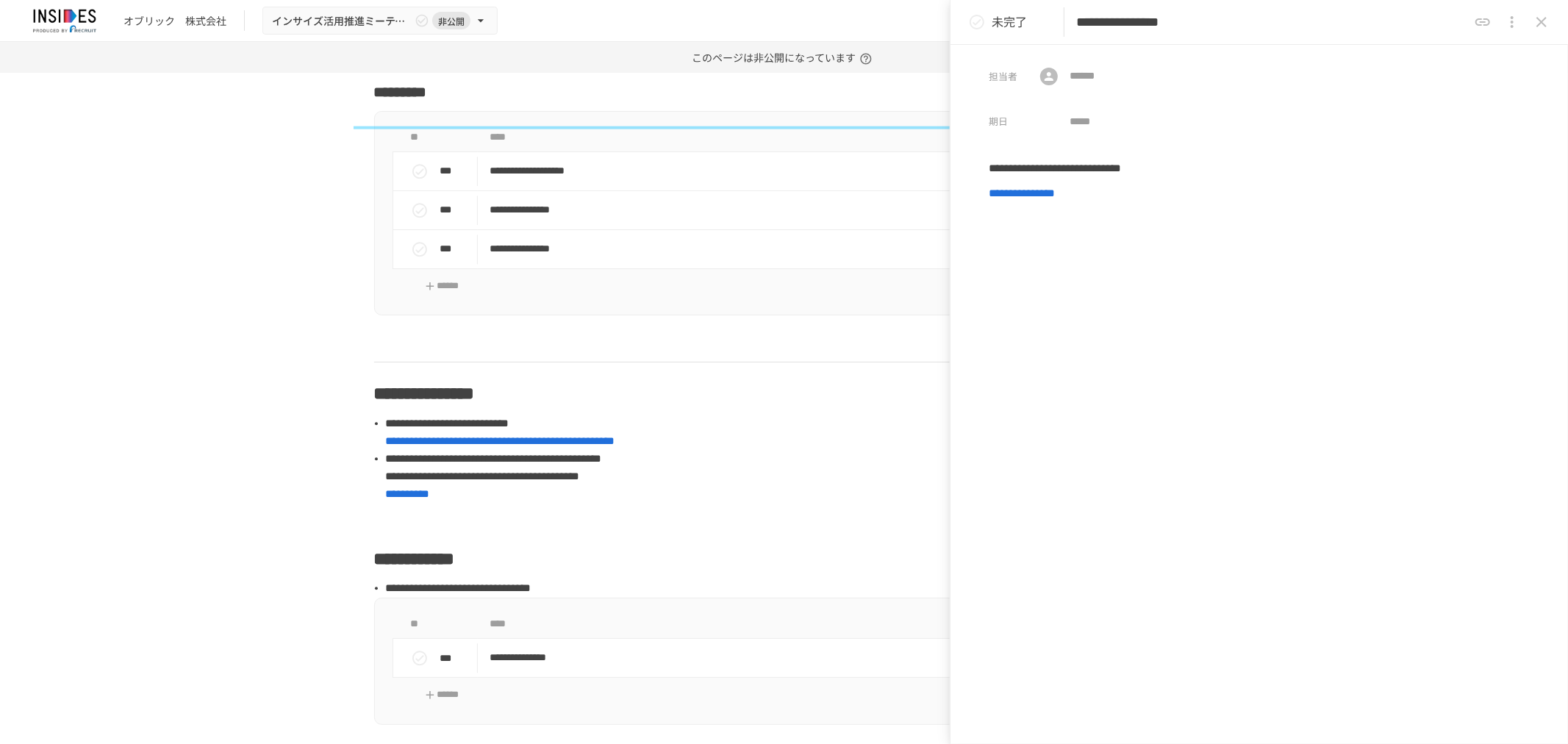type on "**********" 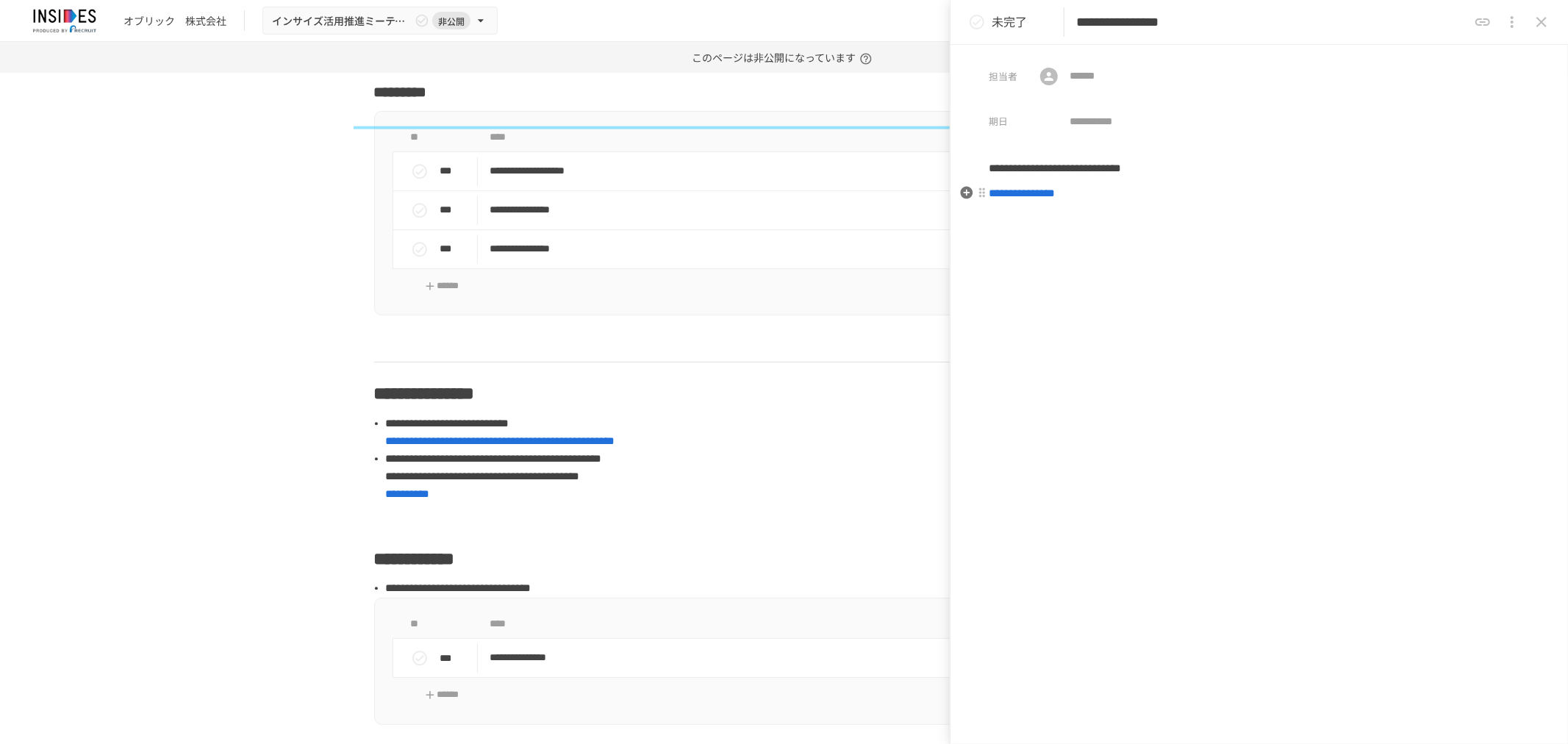 click on "**********" at bounding box center (1259, 193) 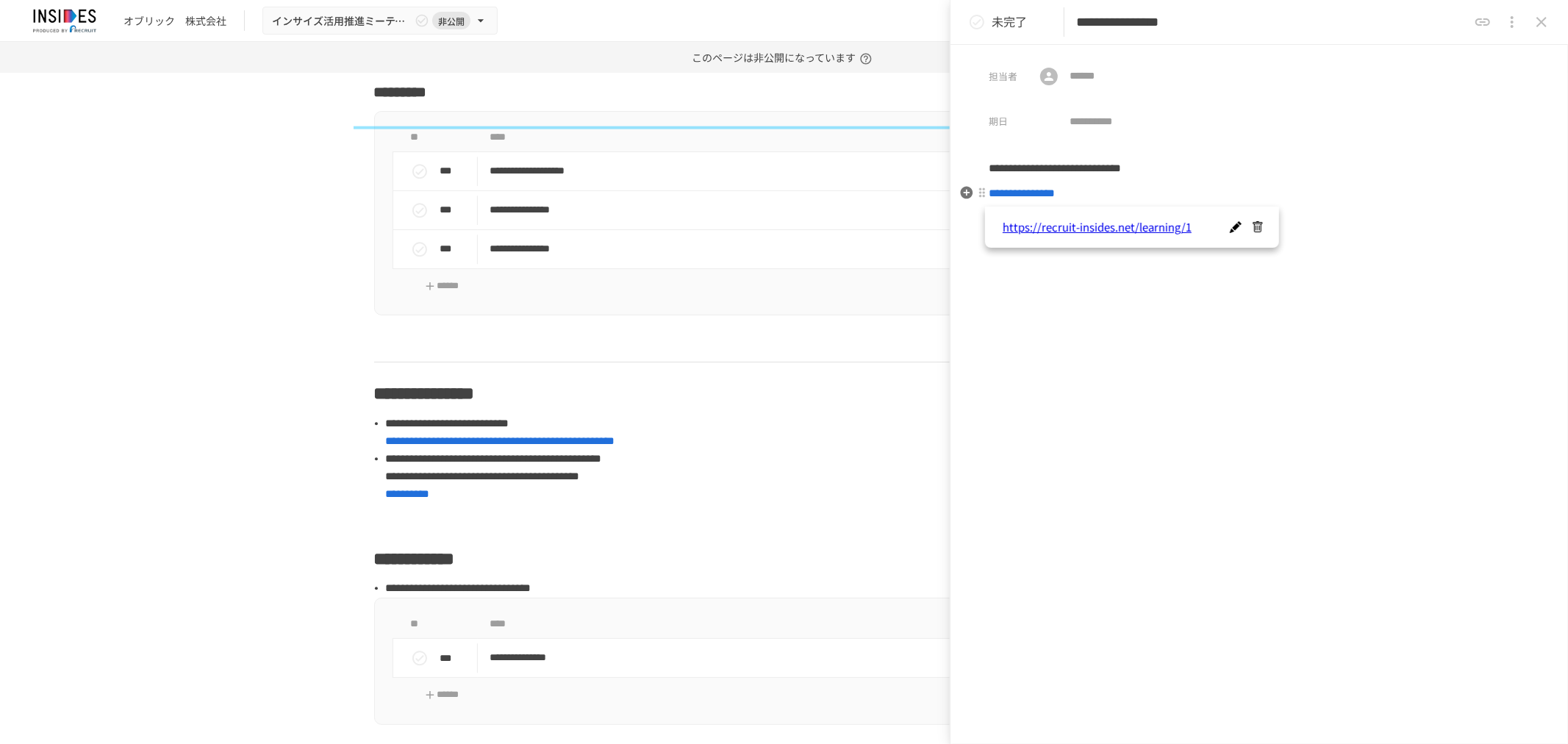 click on "**********" at bounding box center (1022, 193) 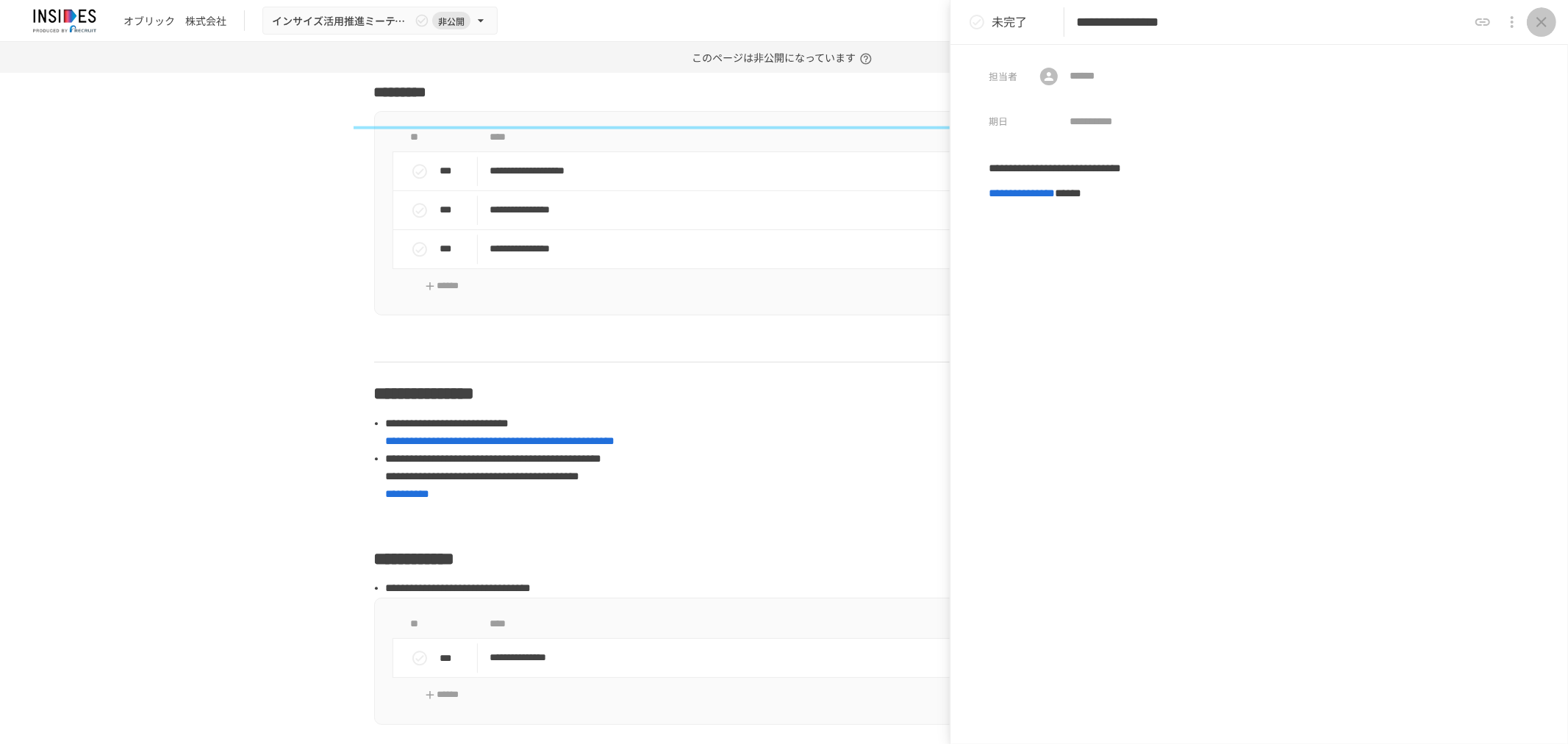 click 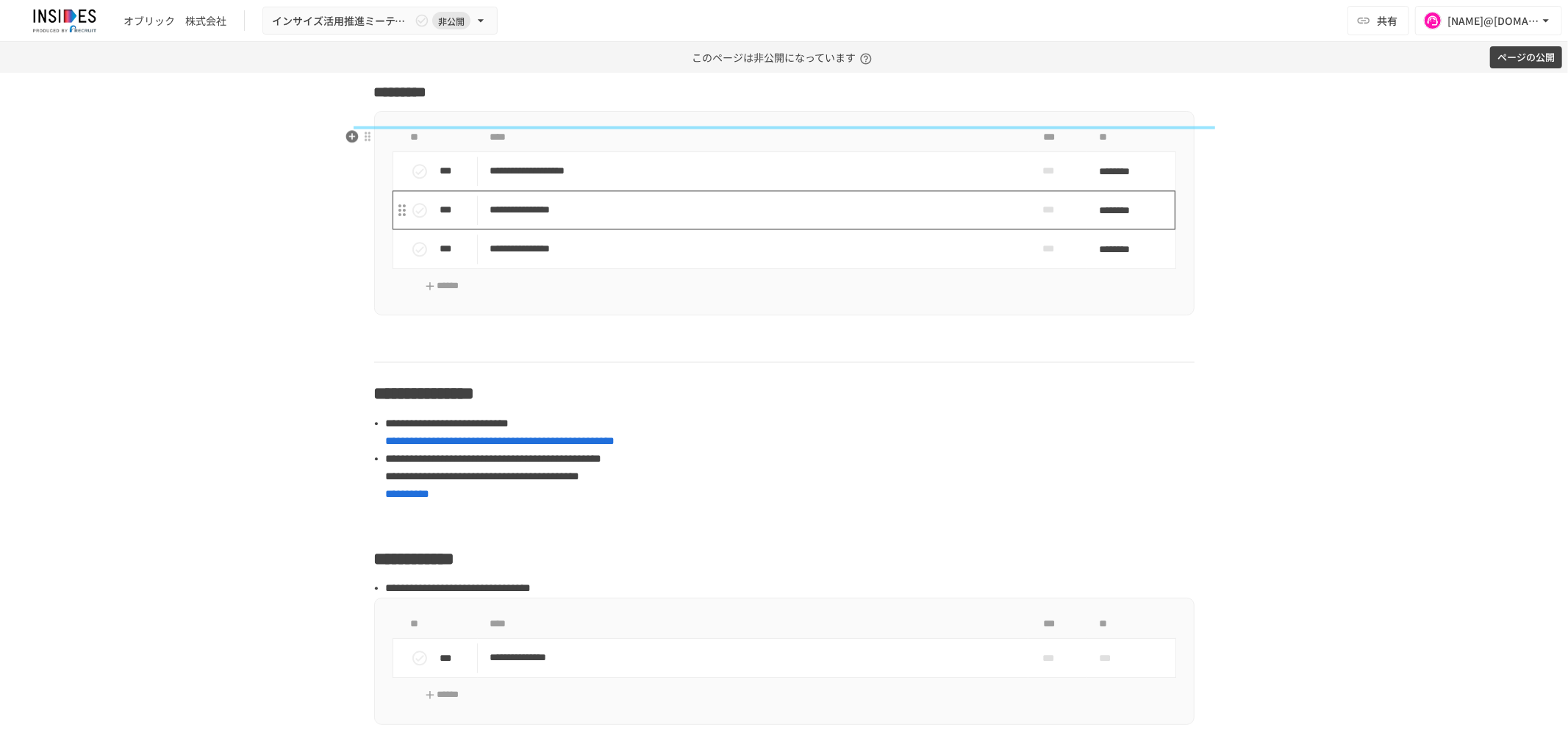 click on "**********" at bounding box center [753, 210] 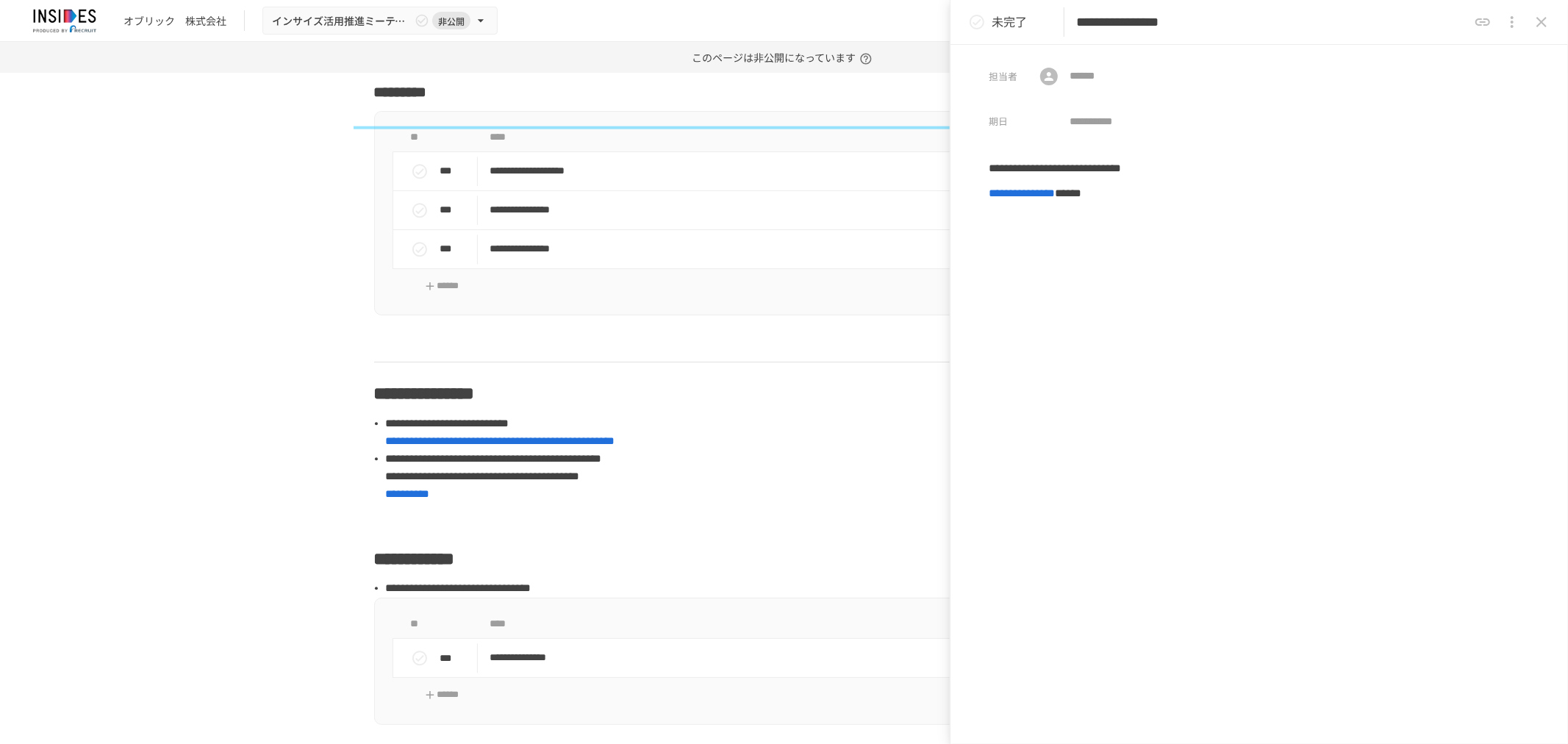 drag, startPoint x: 1288, startPoint y: 24, endPoint x: 1081, endPoint y: 25, distance: 207.00242 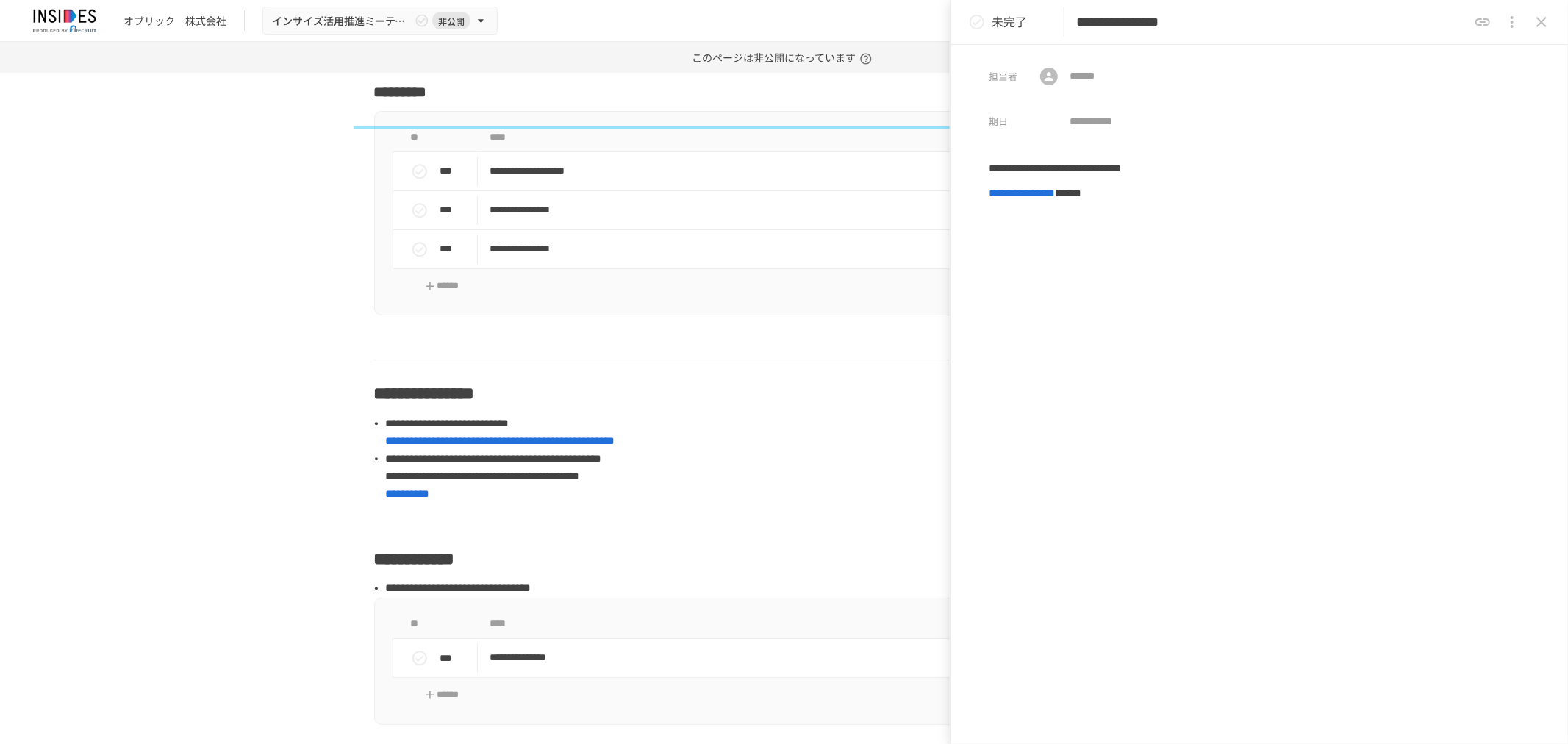 click on "**********" at bounding box center [1272, 22] 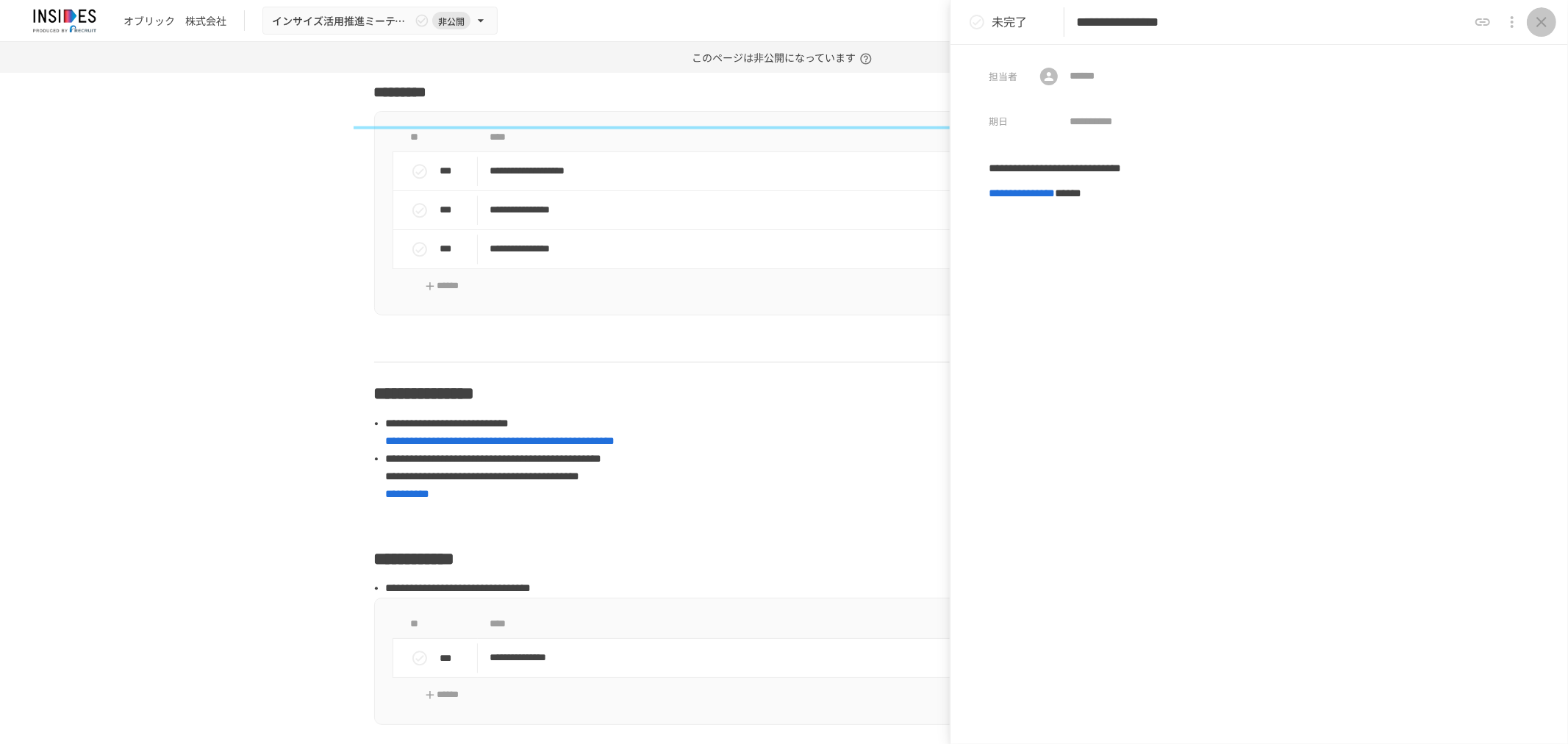 click 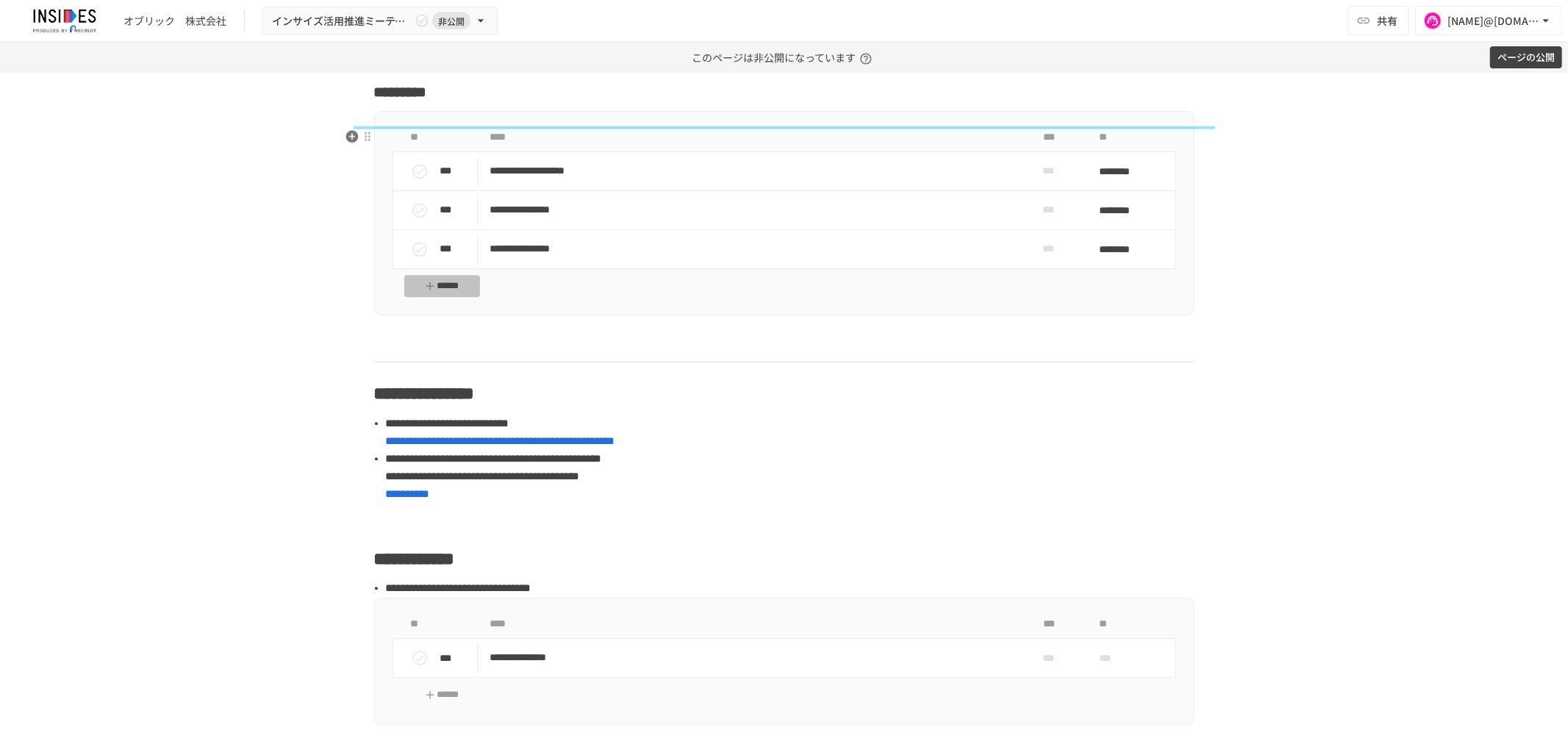 click on "******" at bounding box center [443, 286] 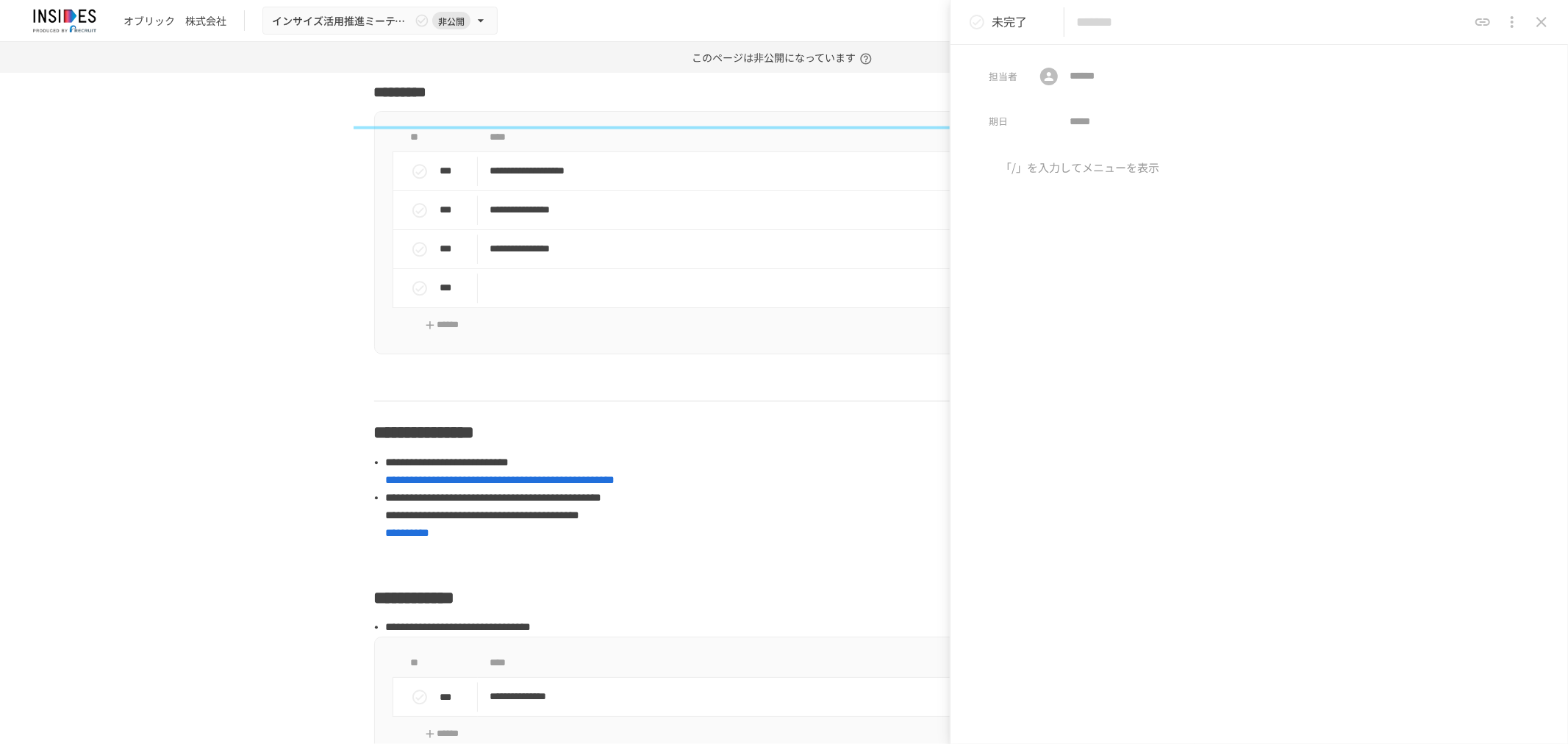 paste on "**********" 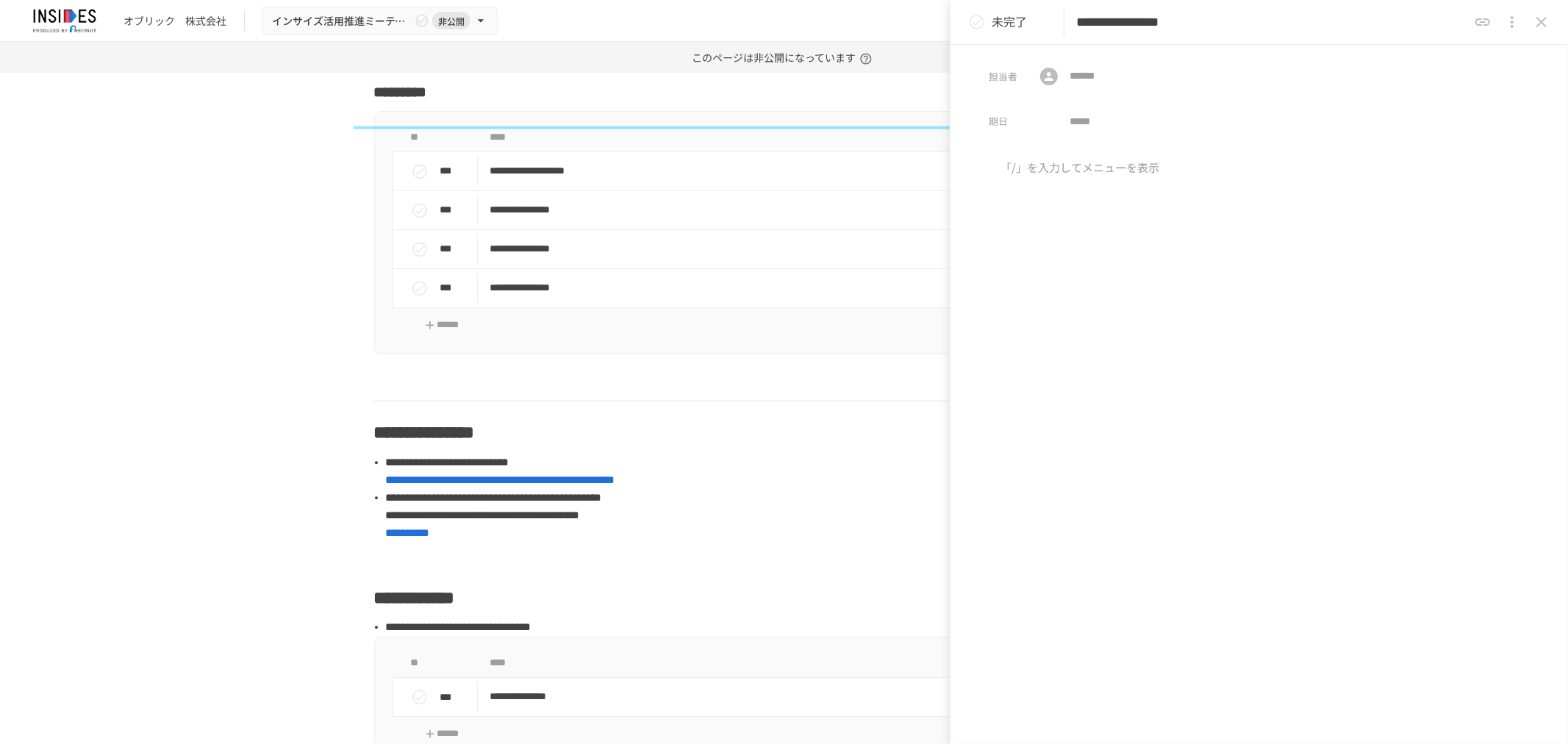 click at bounding box center (1259, 282) 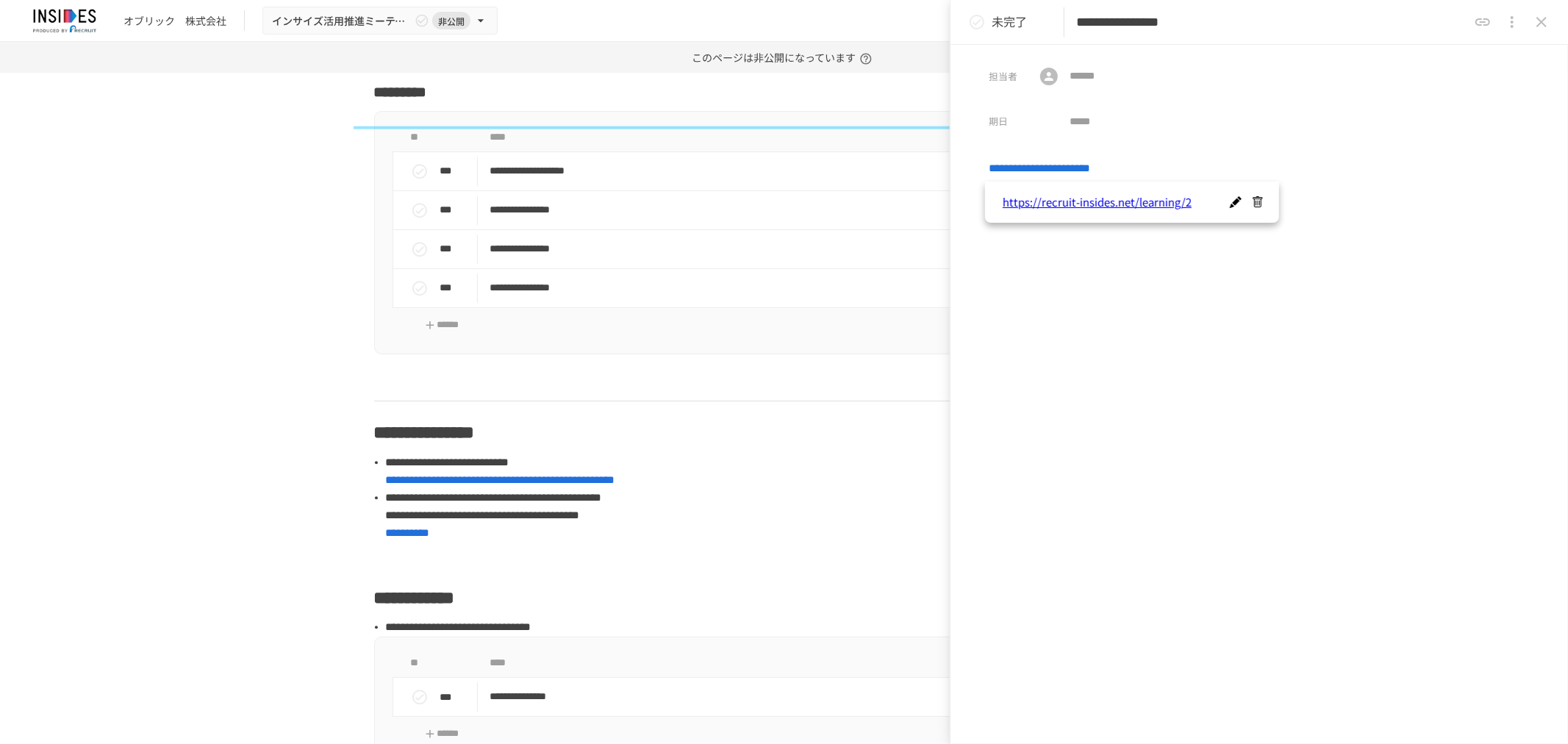 click on "**********" at bounding box center [1272, 22] 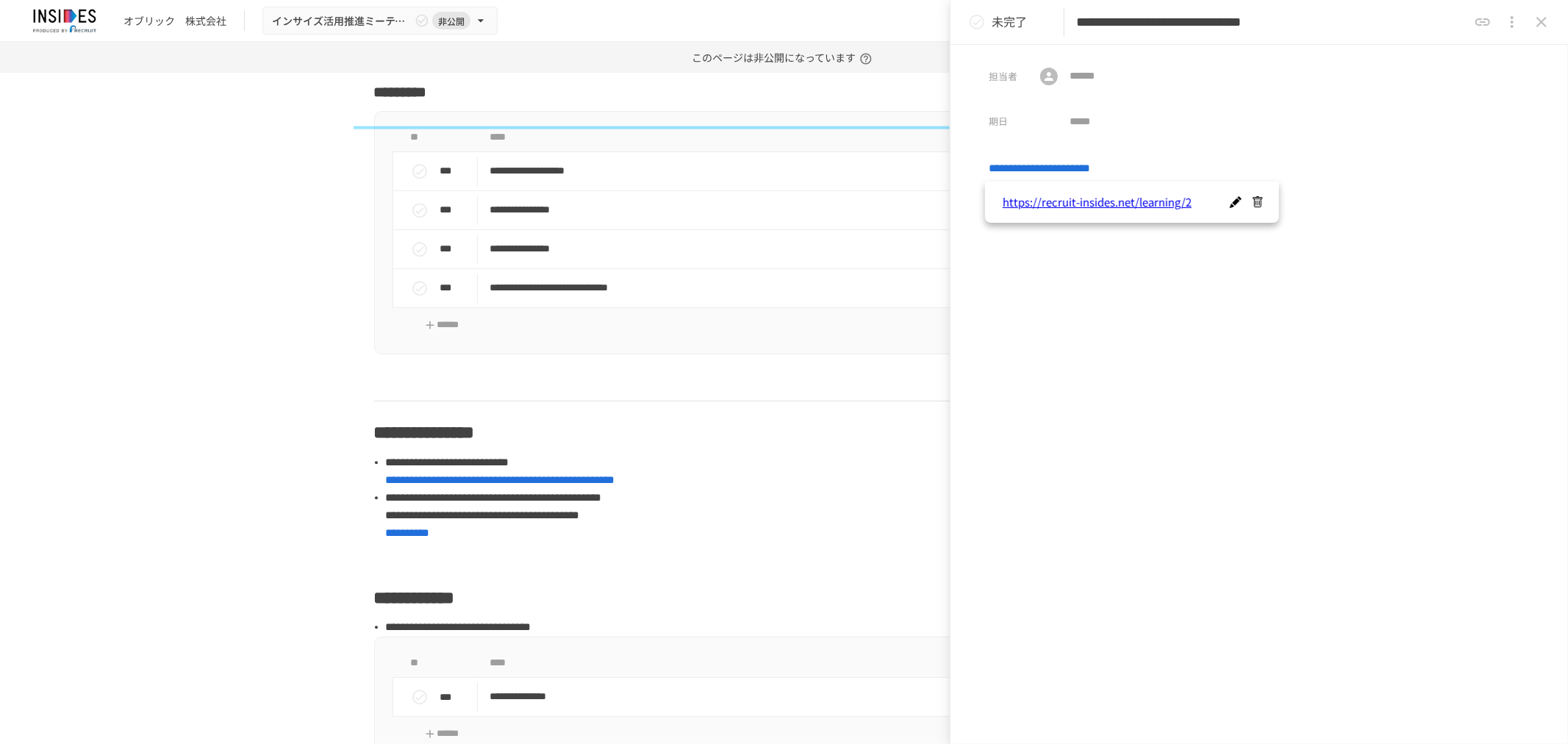 type on "**********" 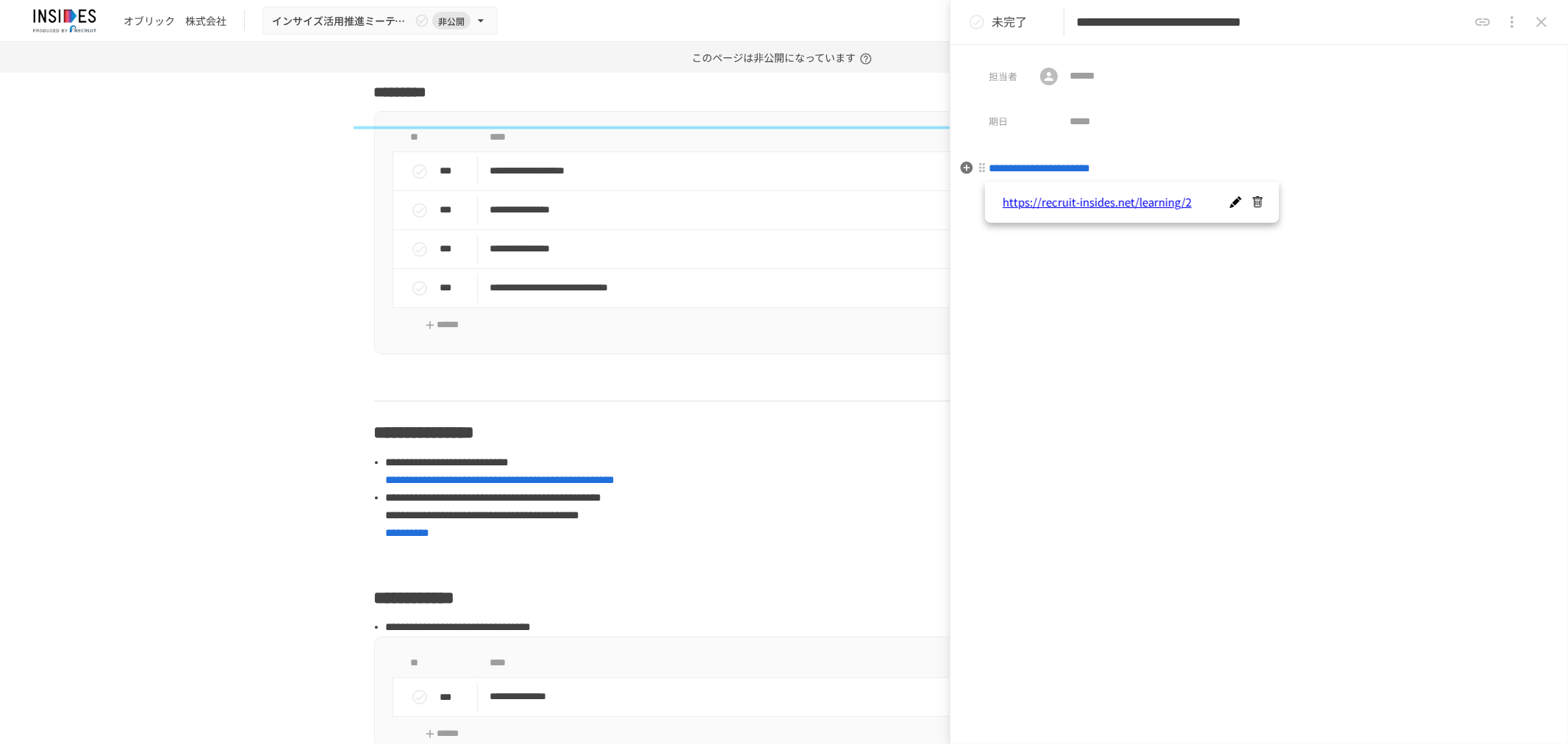 click on "**********" at bounding box center (1259, 168) 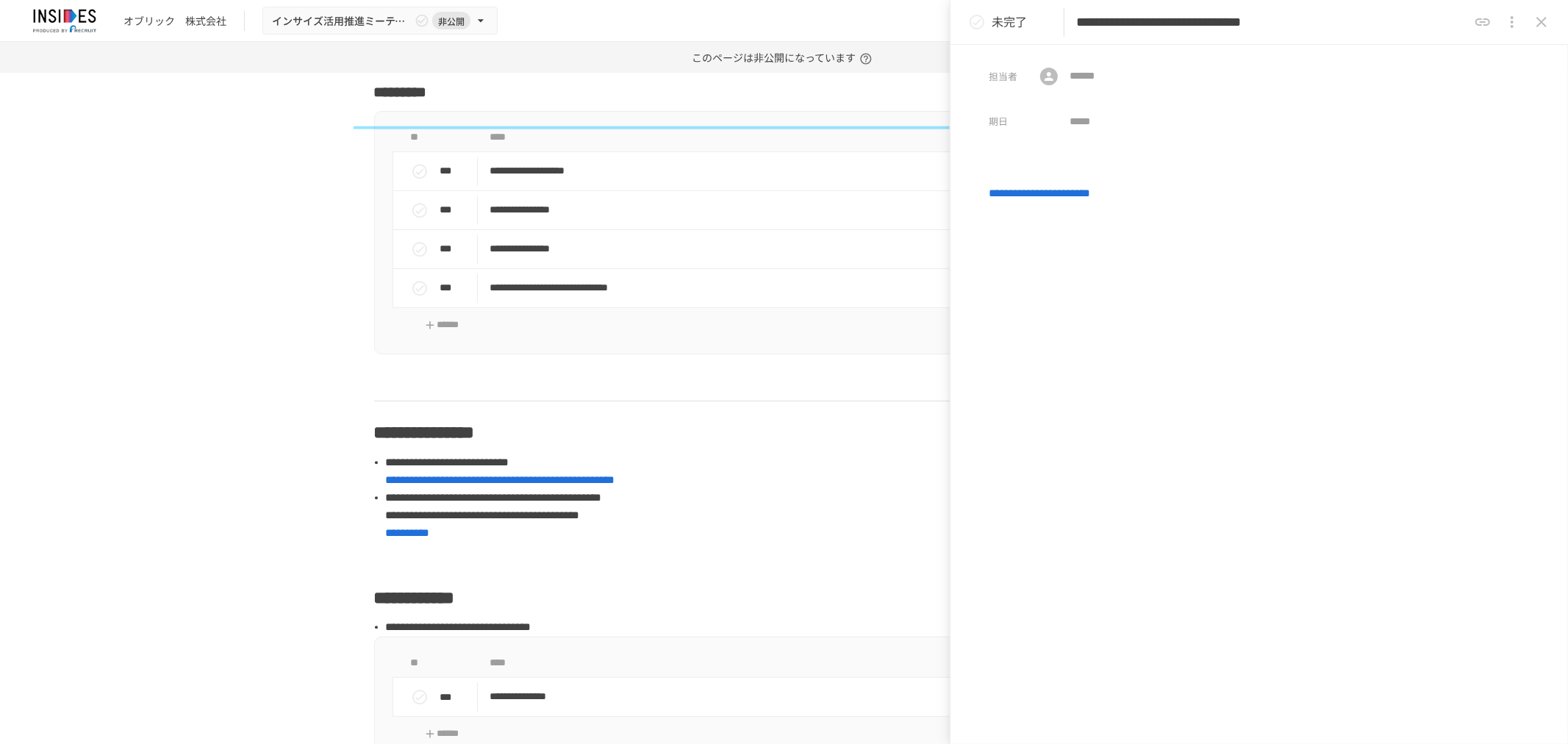type 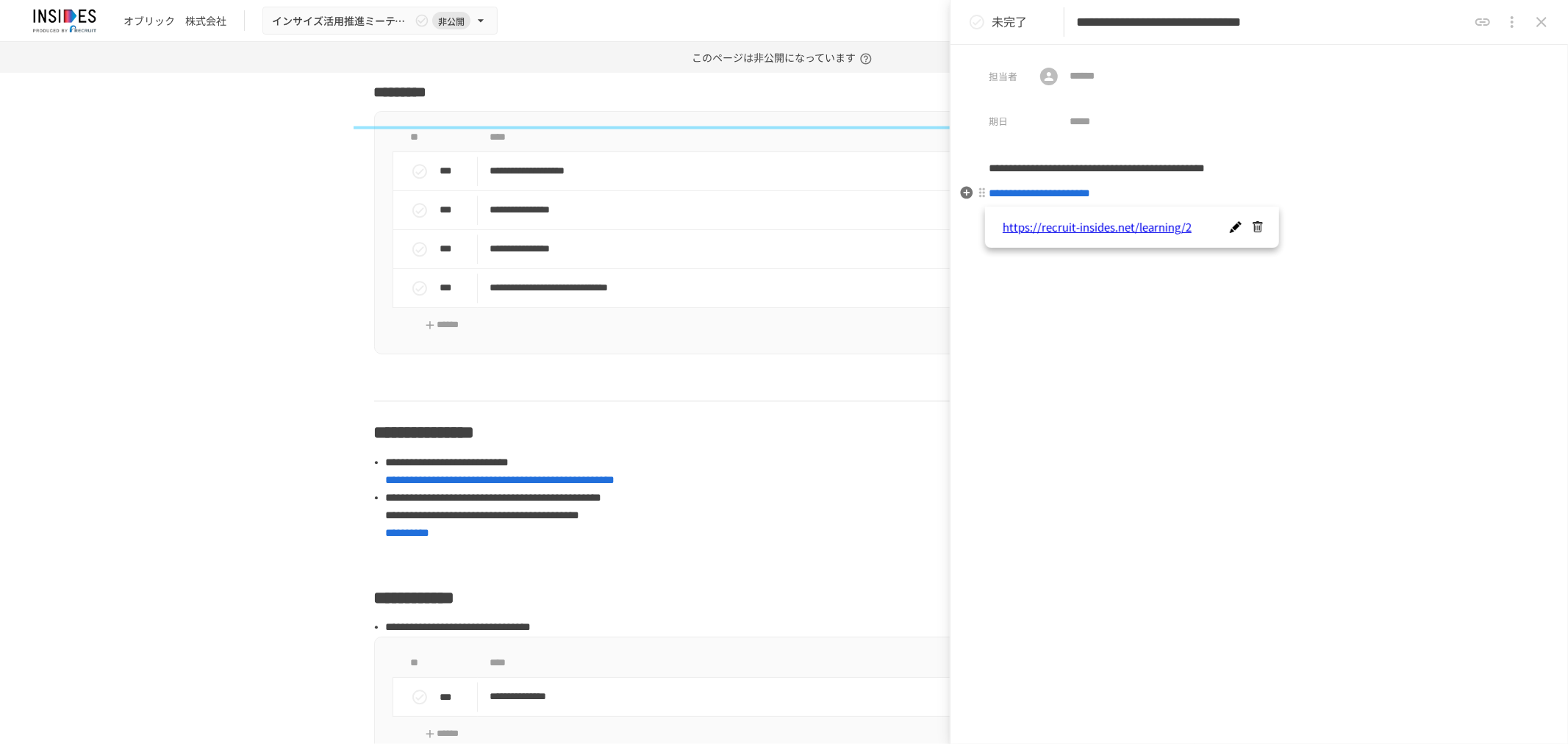 click on "**********" at bounding box center (1039, 193) 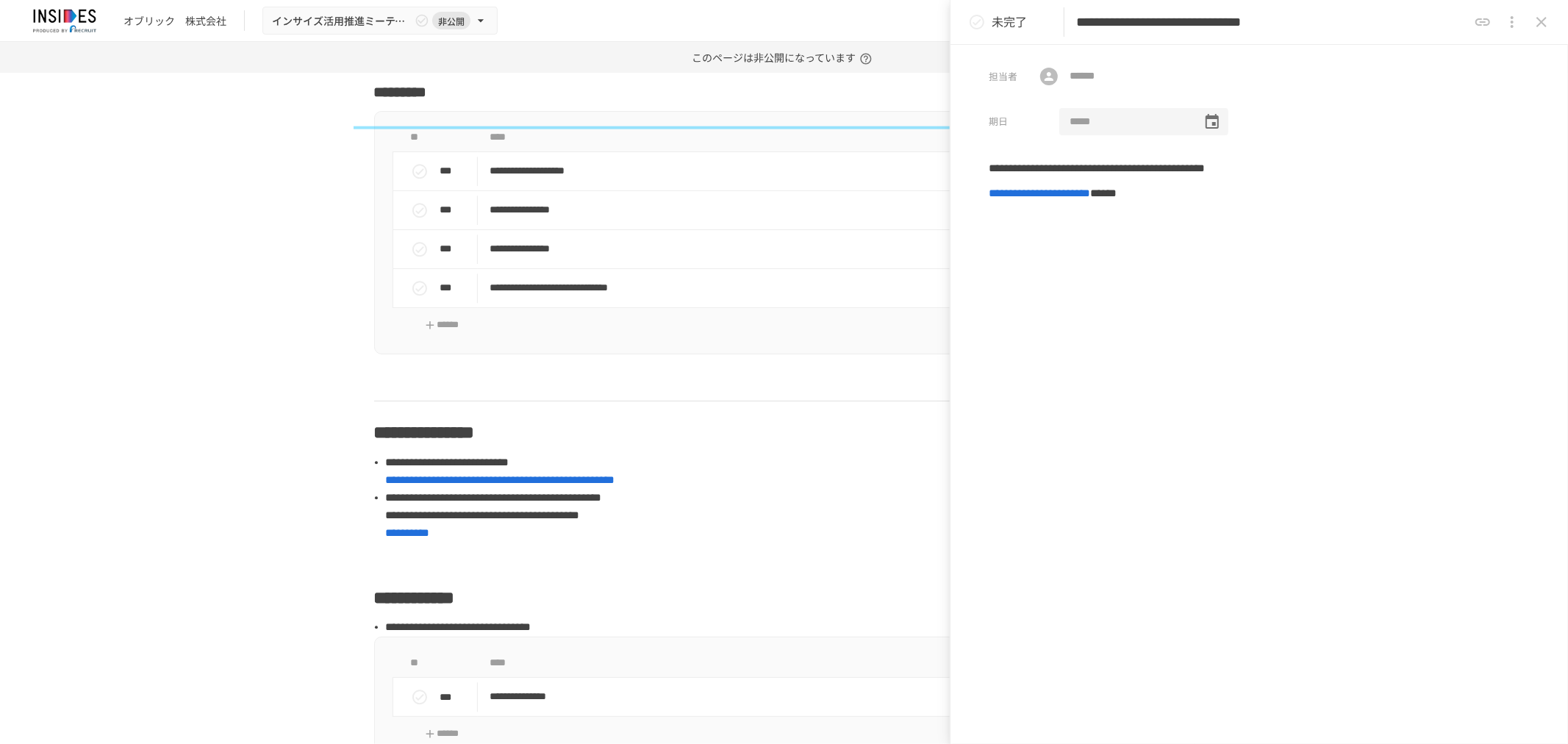 click at bounding box center [1125, 122] 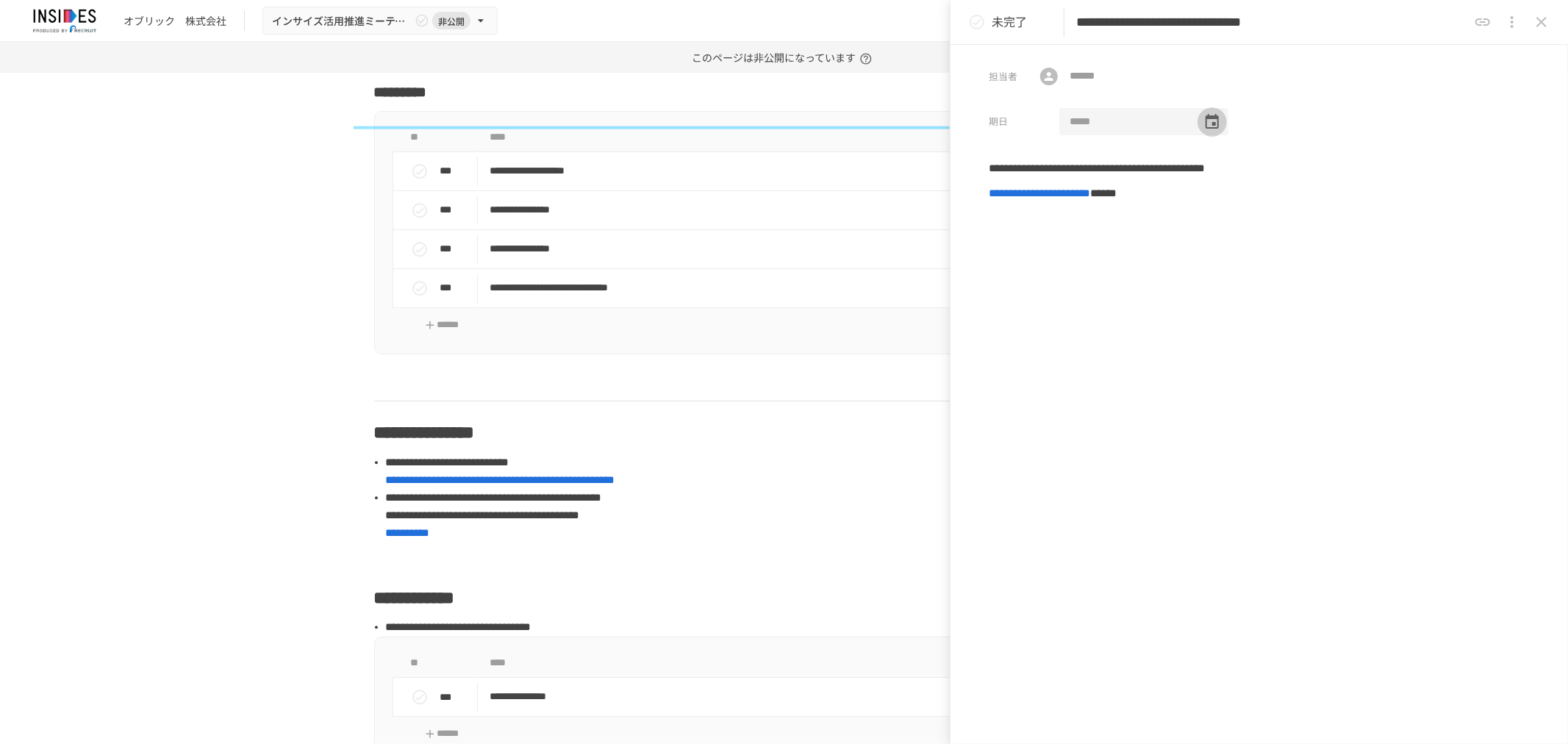 click 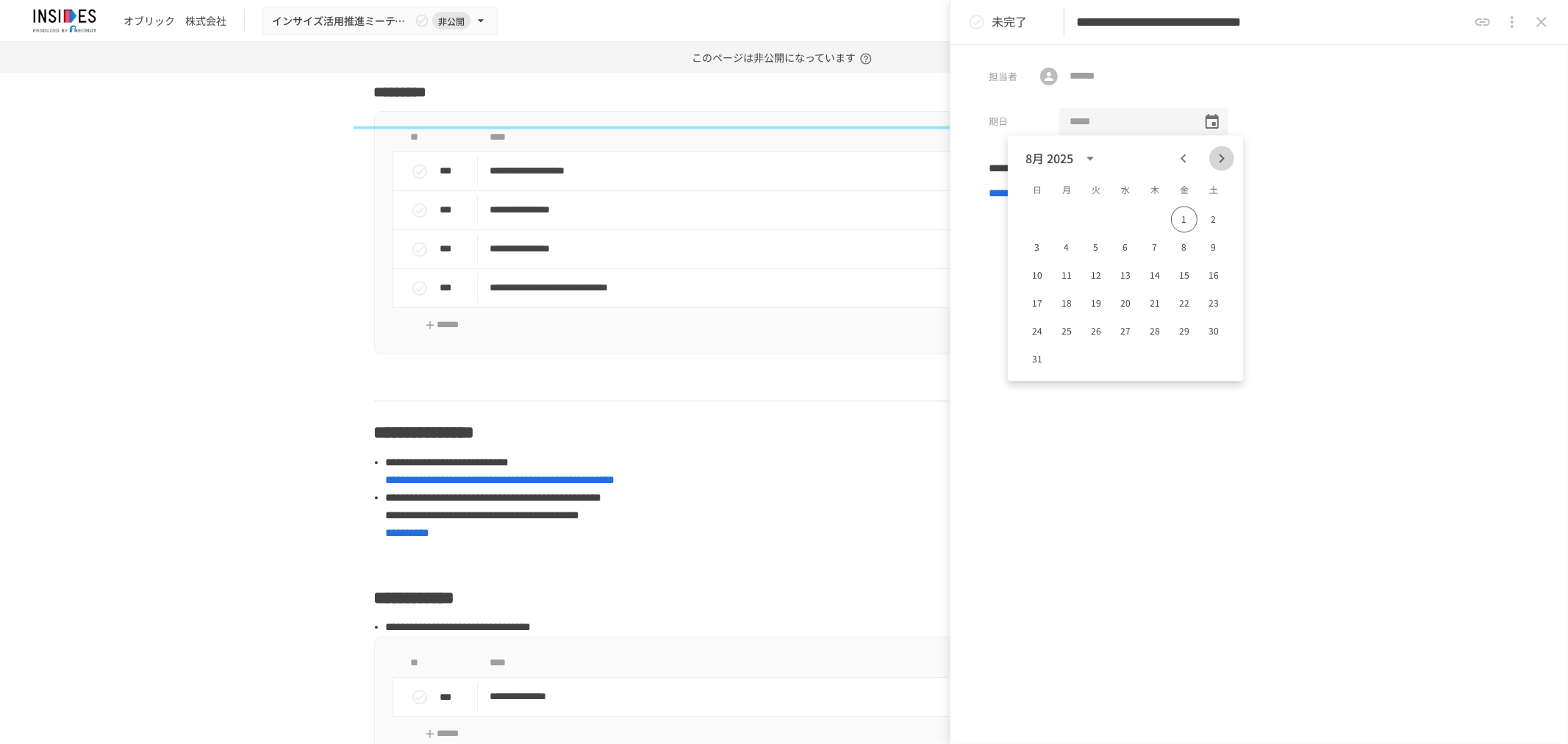 click 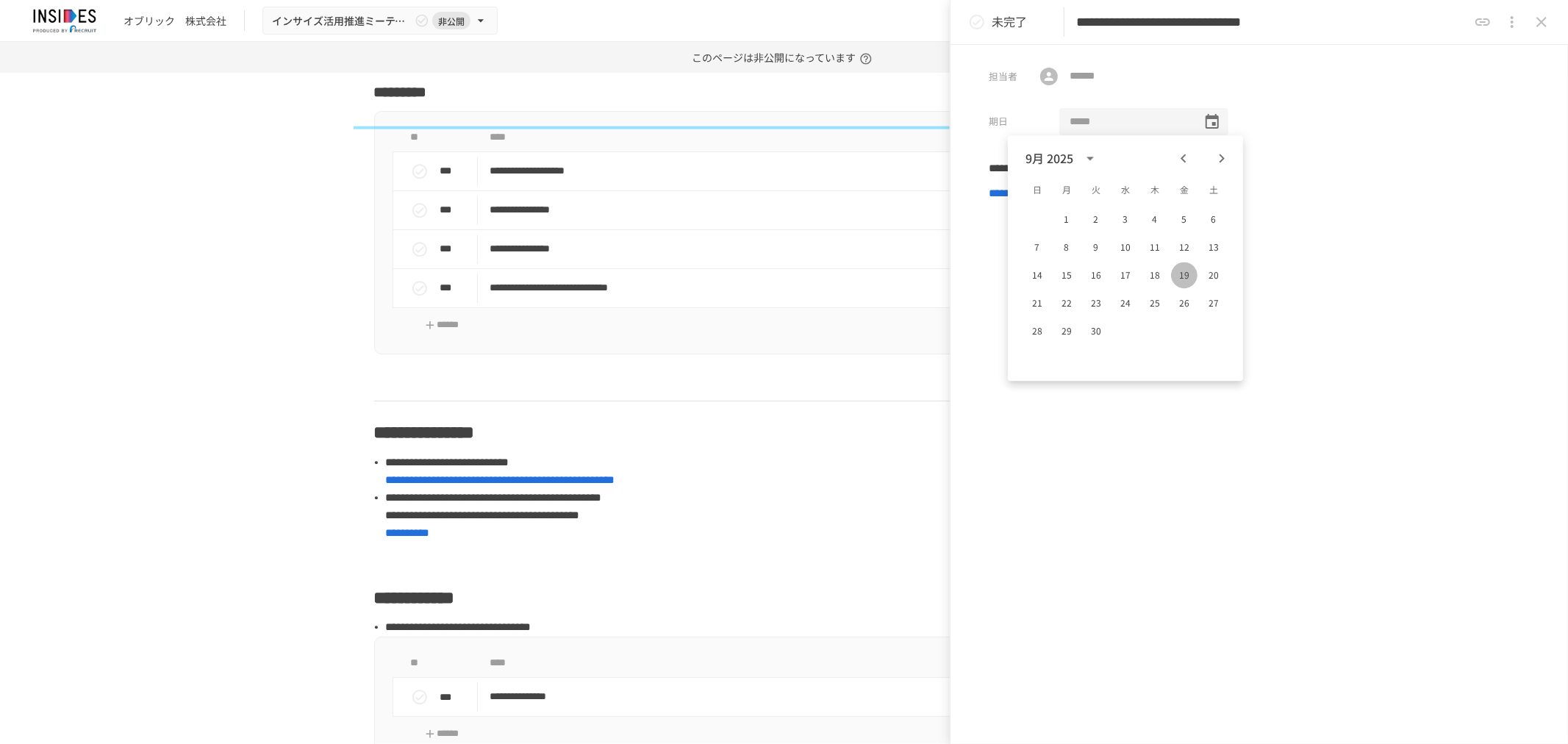 click on "19" at bounding box center [1184, 275] 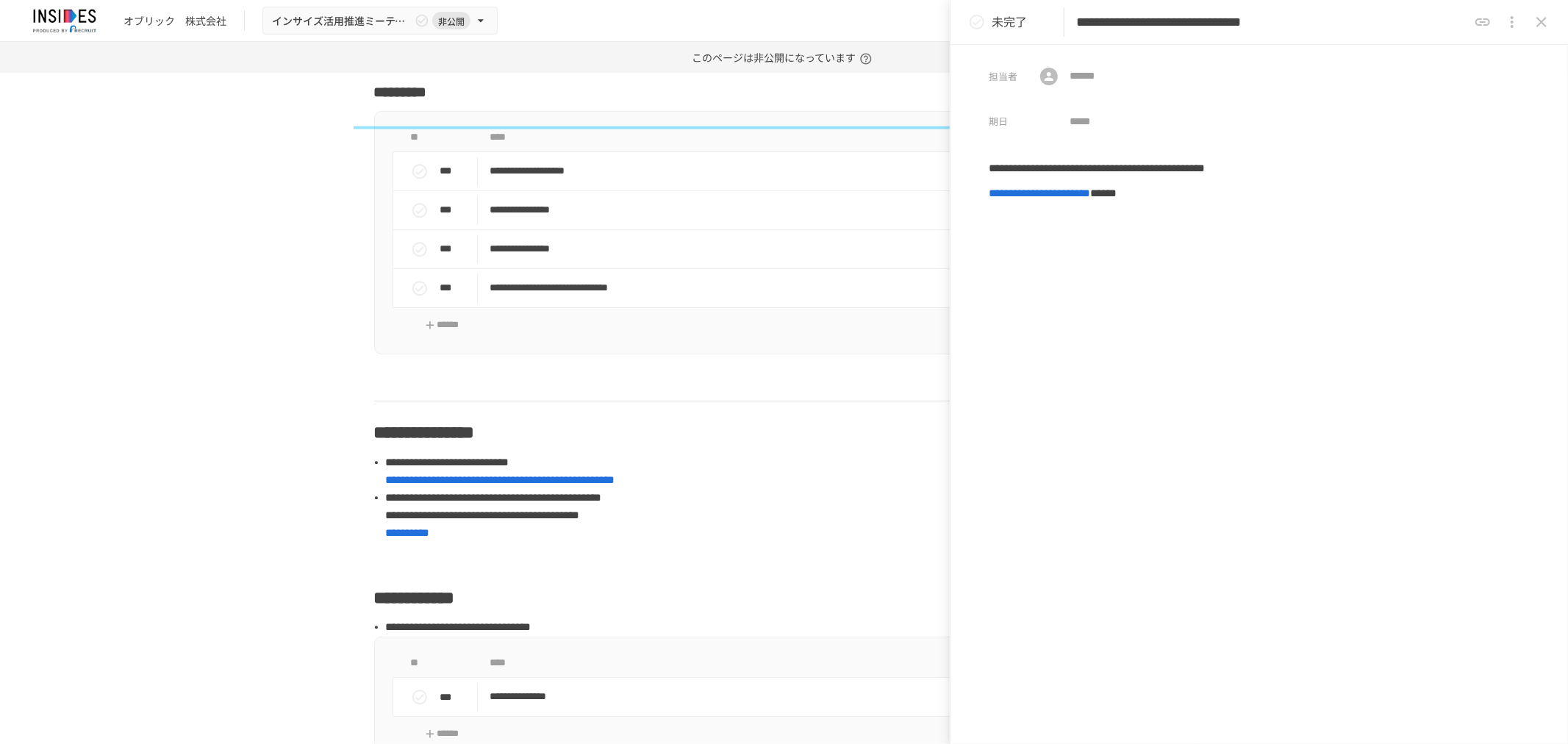 type on "**********" 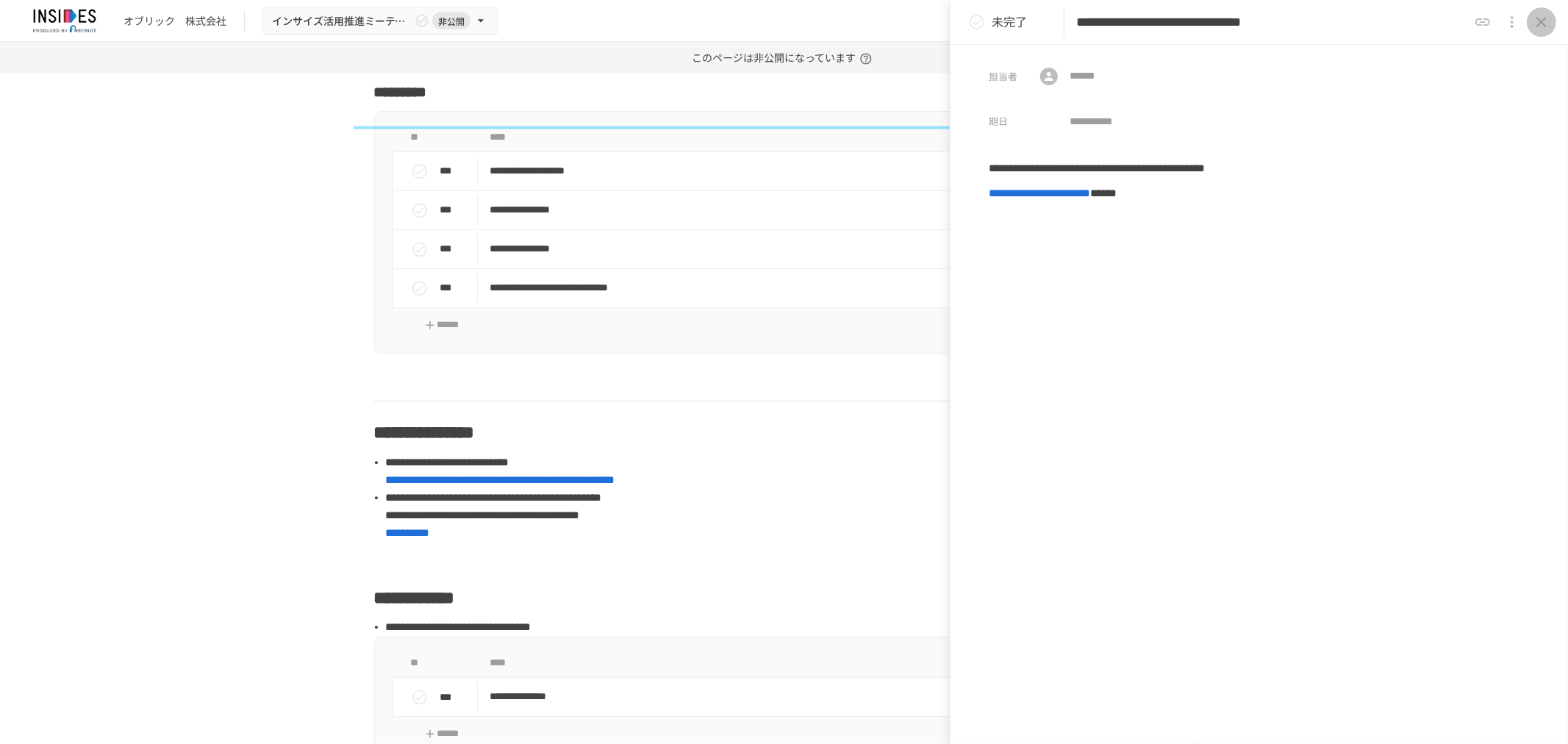 click 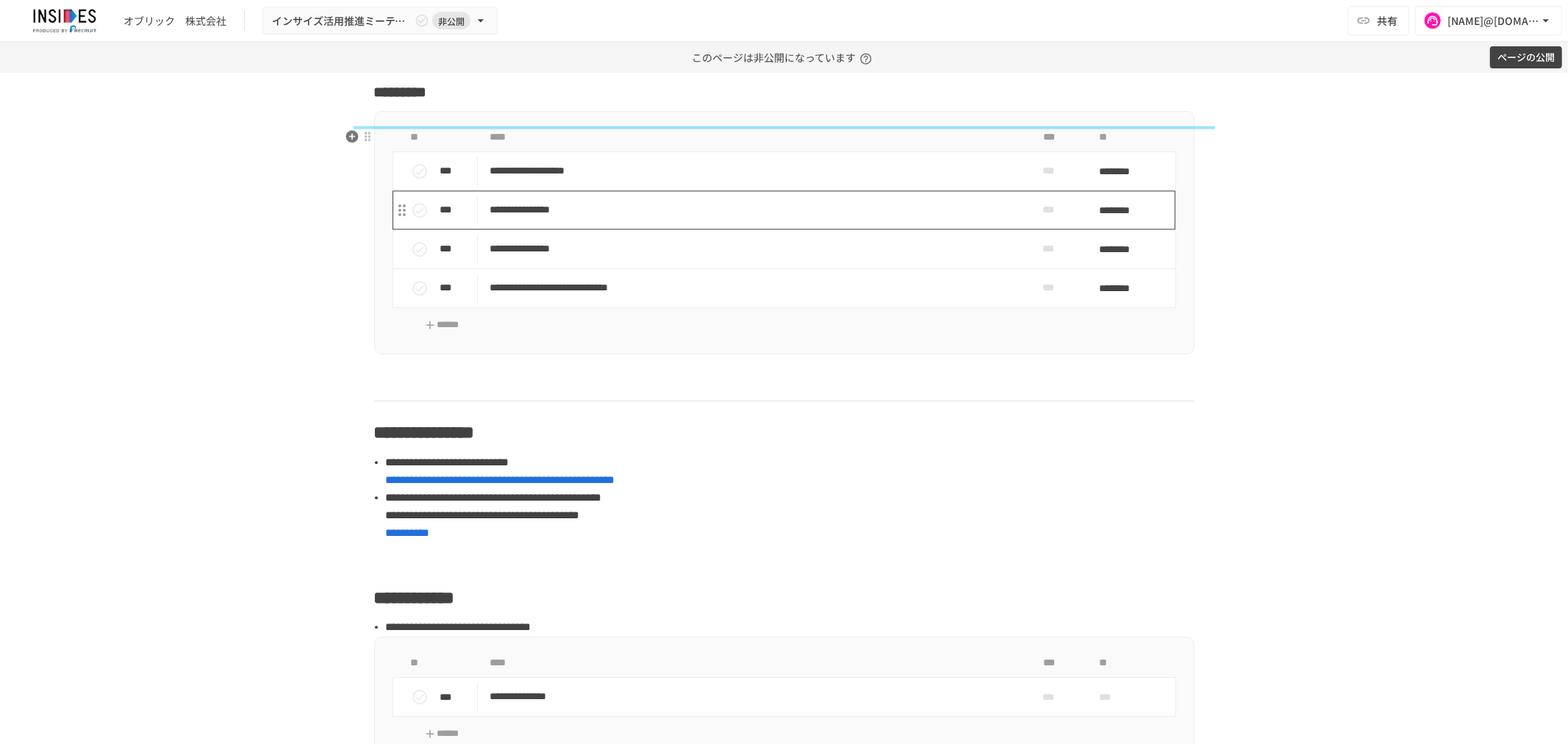 click on "**********" at bounding box center (753, 210) 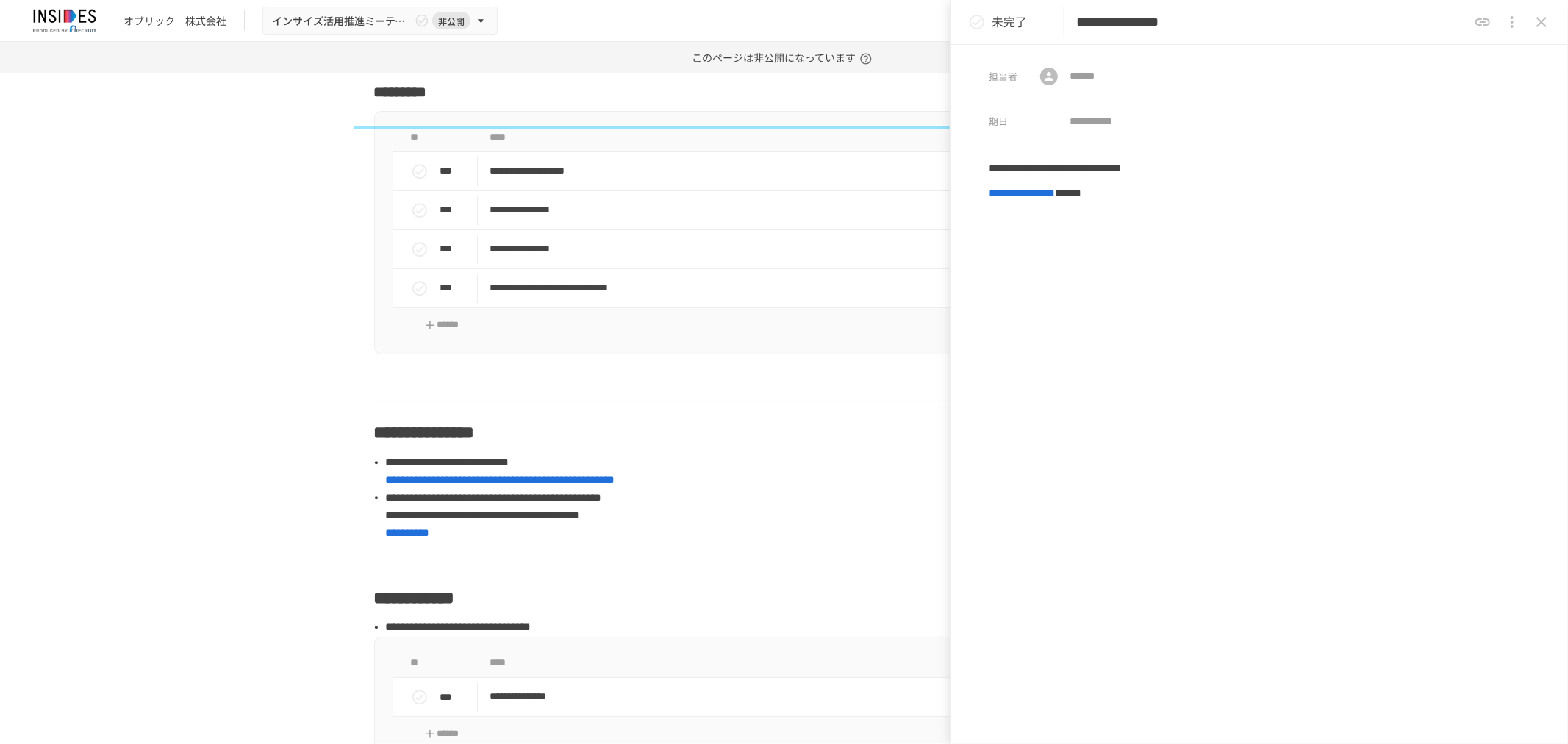 click on "**********" at bounding box center [1272, 22] 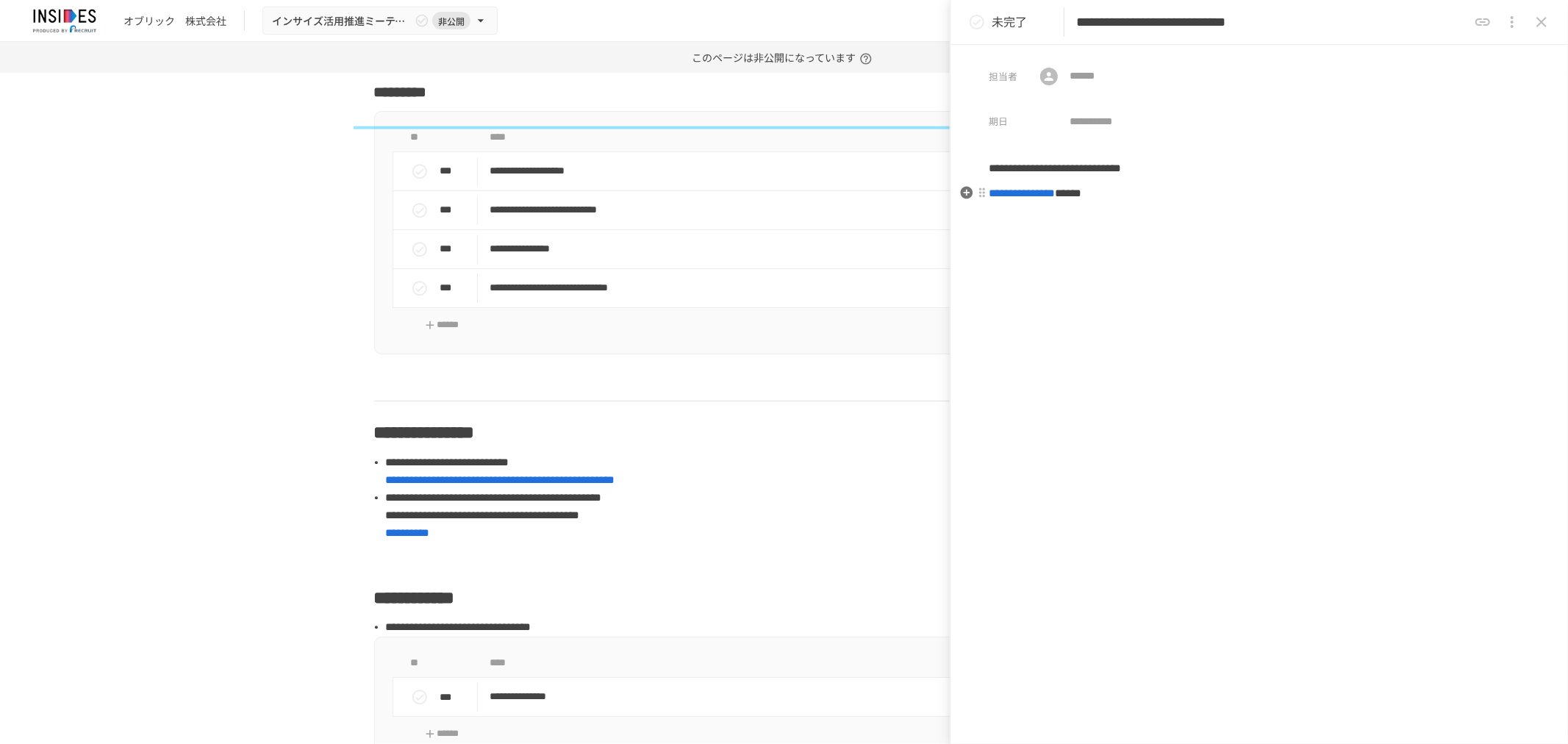 type on "**********" 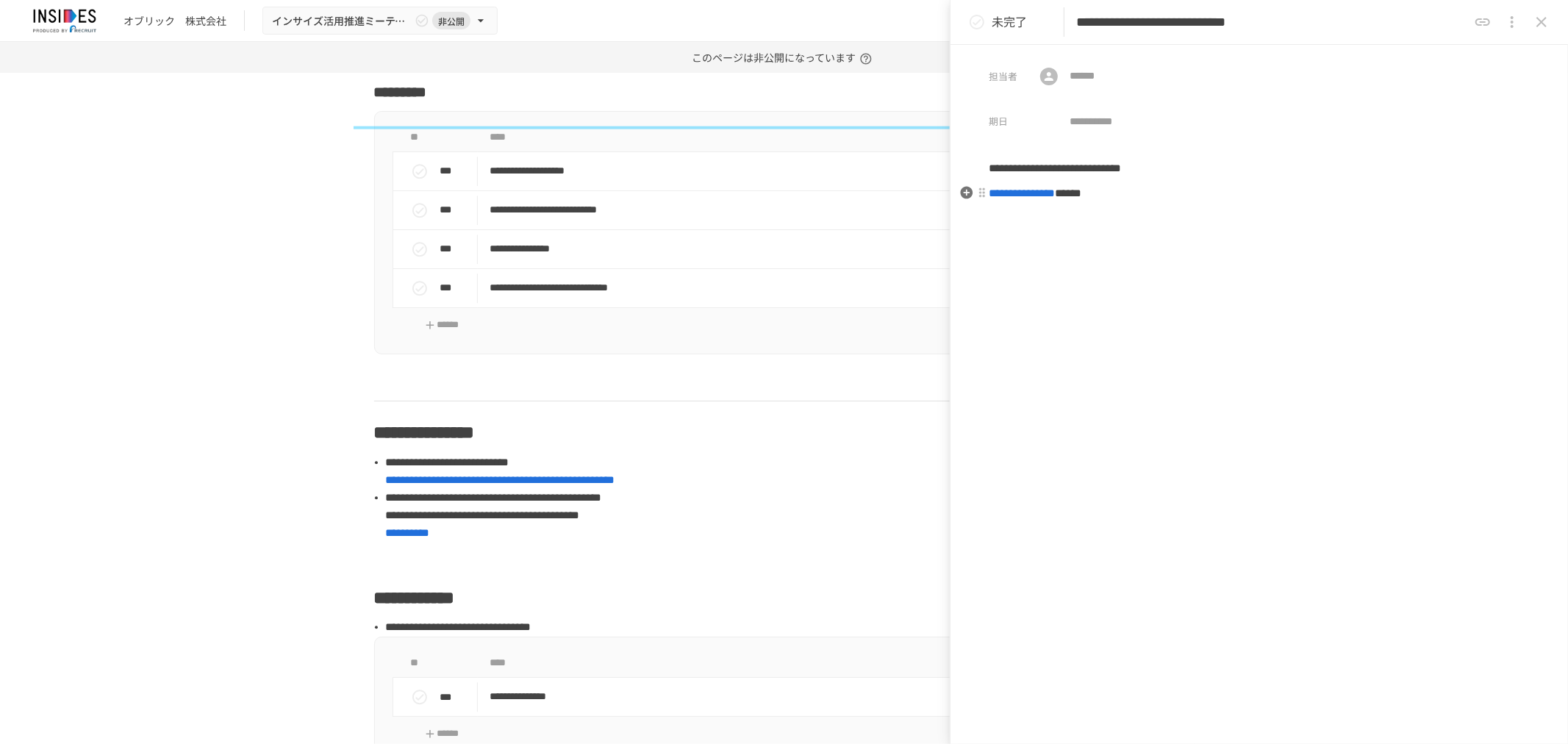 click on "**********" at bounding box center [1259, 193] 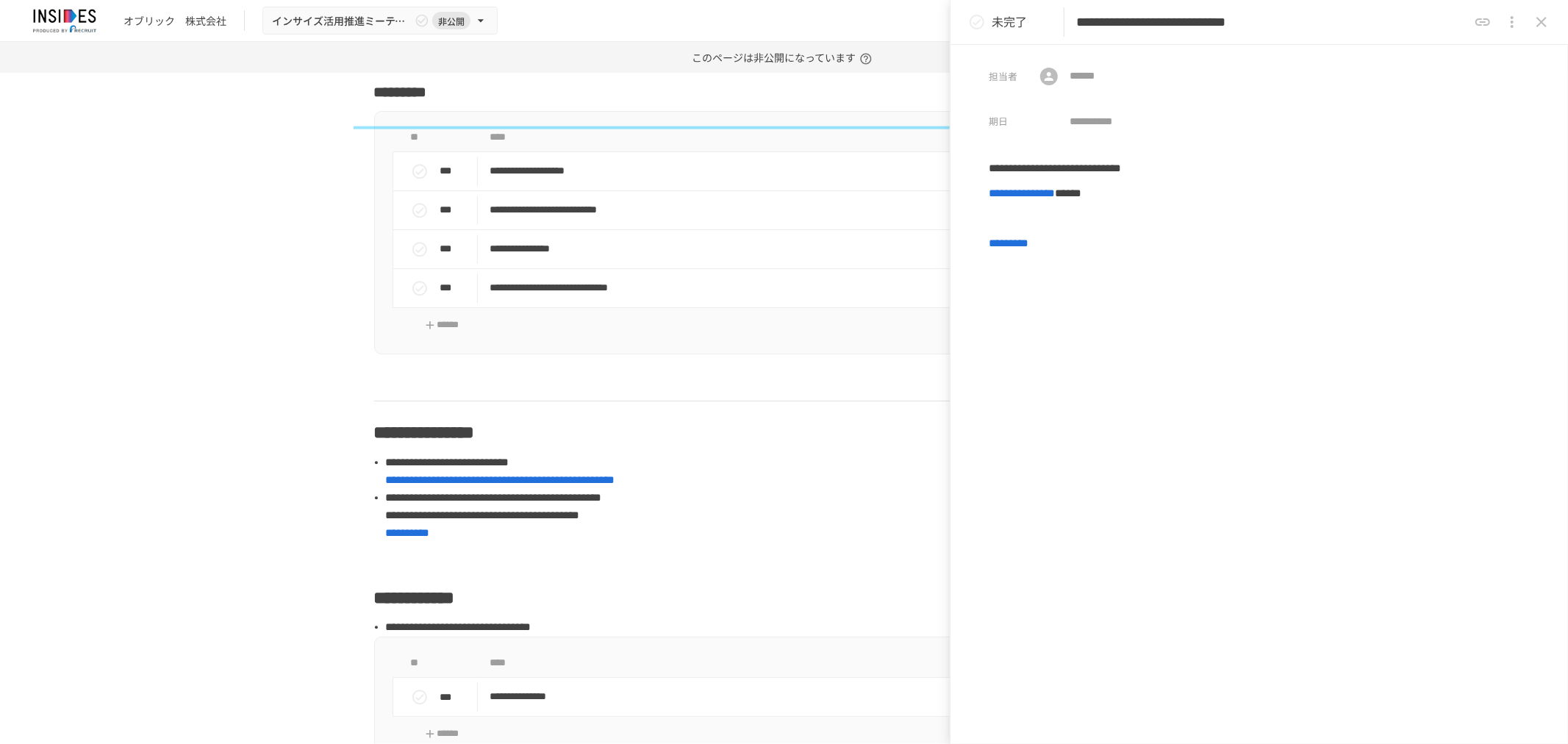 type 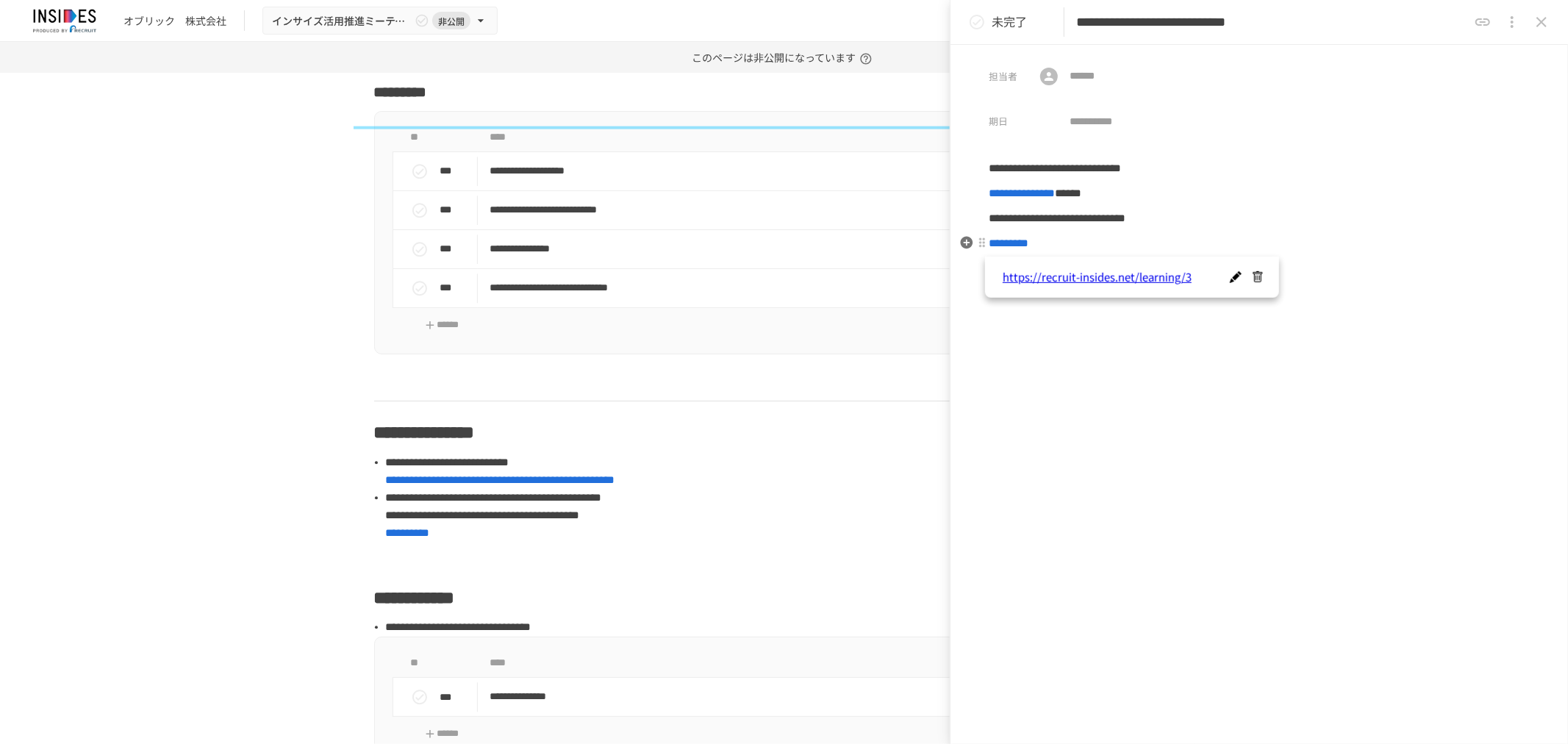 click on "*********" at bounding box center (1009, 243) 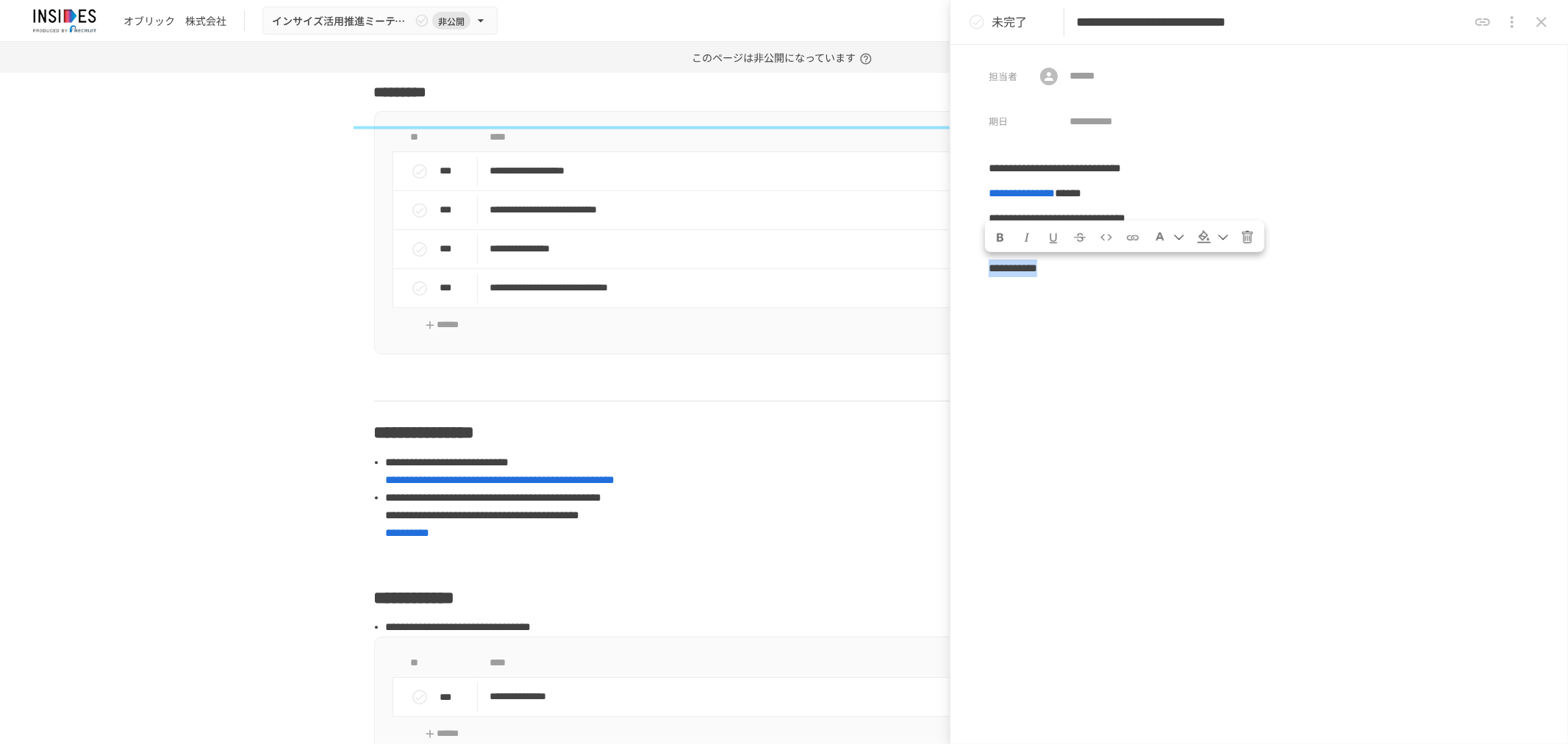 copy on "**********" 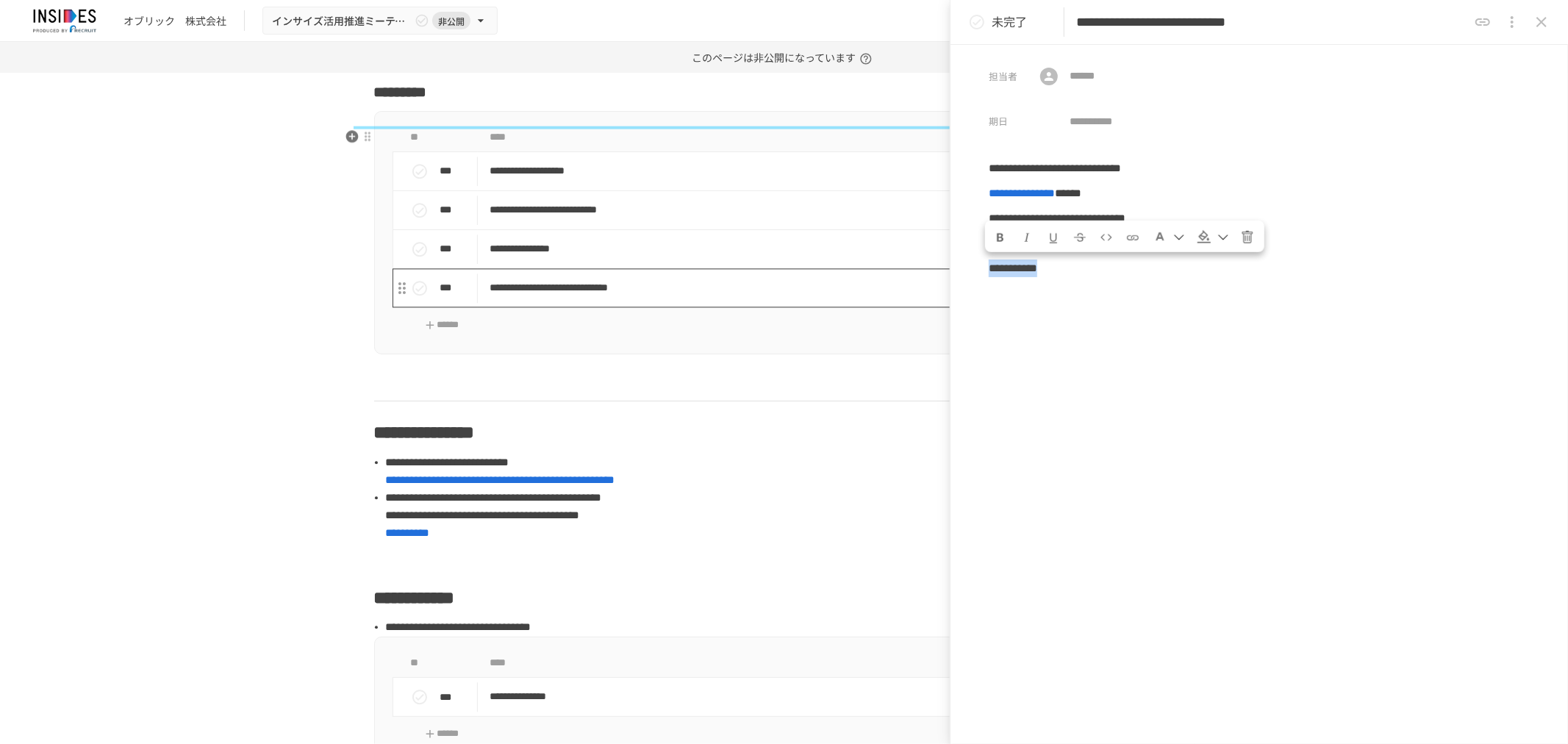 click on "**********" at bounding box center [753, 287] 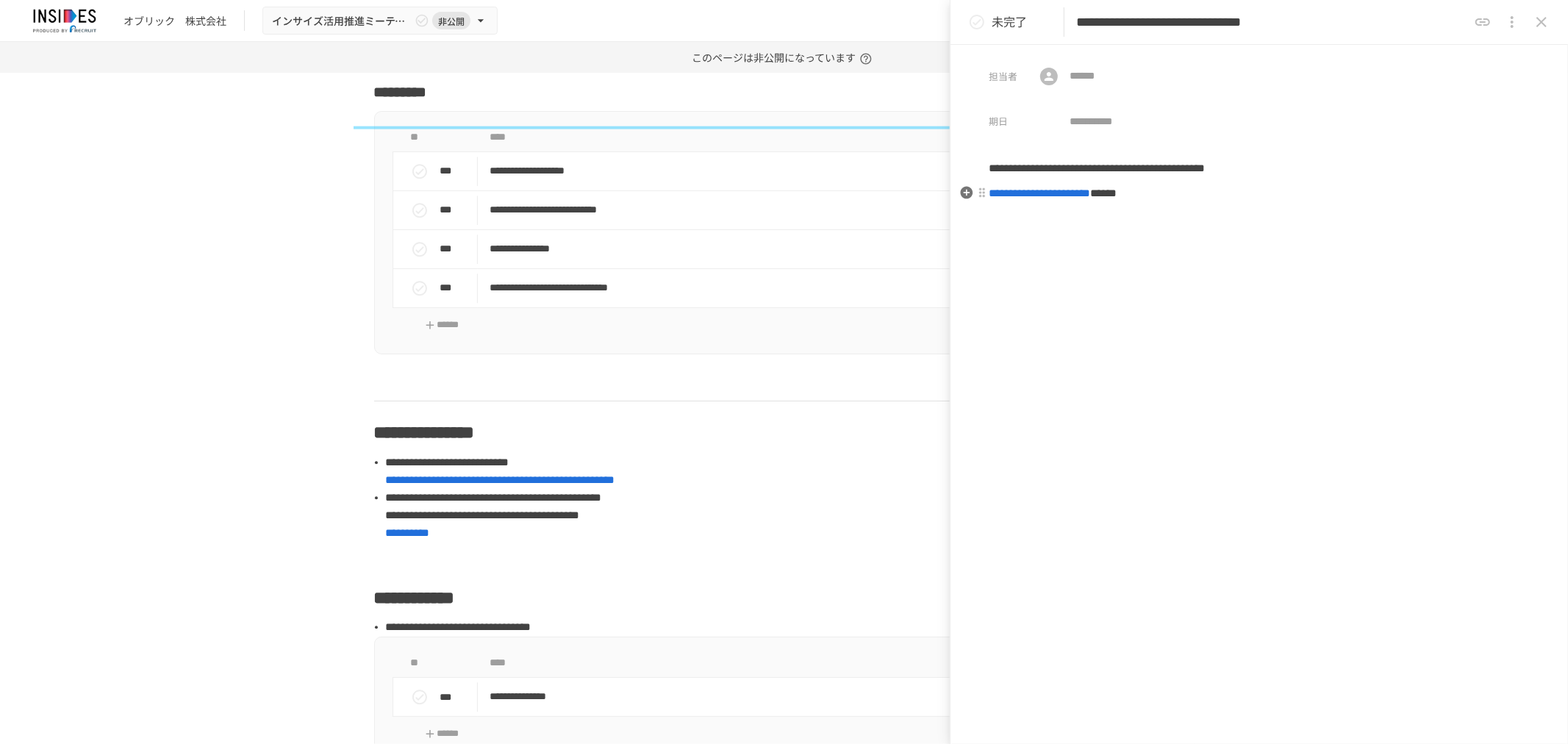 click on "**********" at bounding box center [1259, 193] 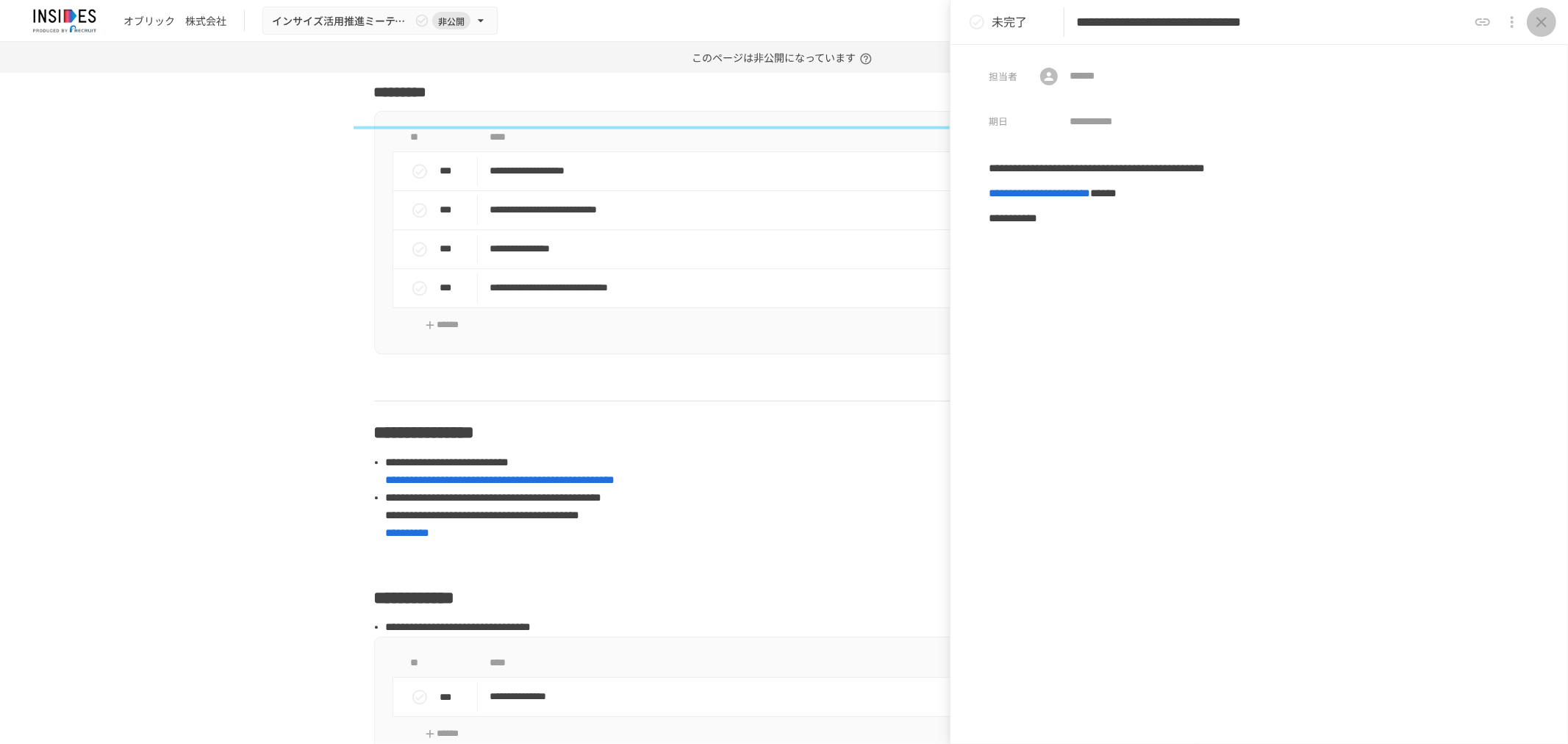click 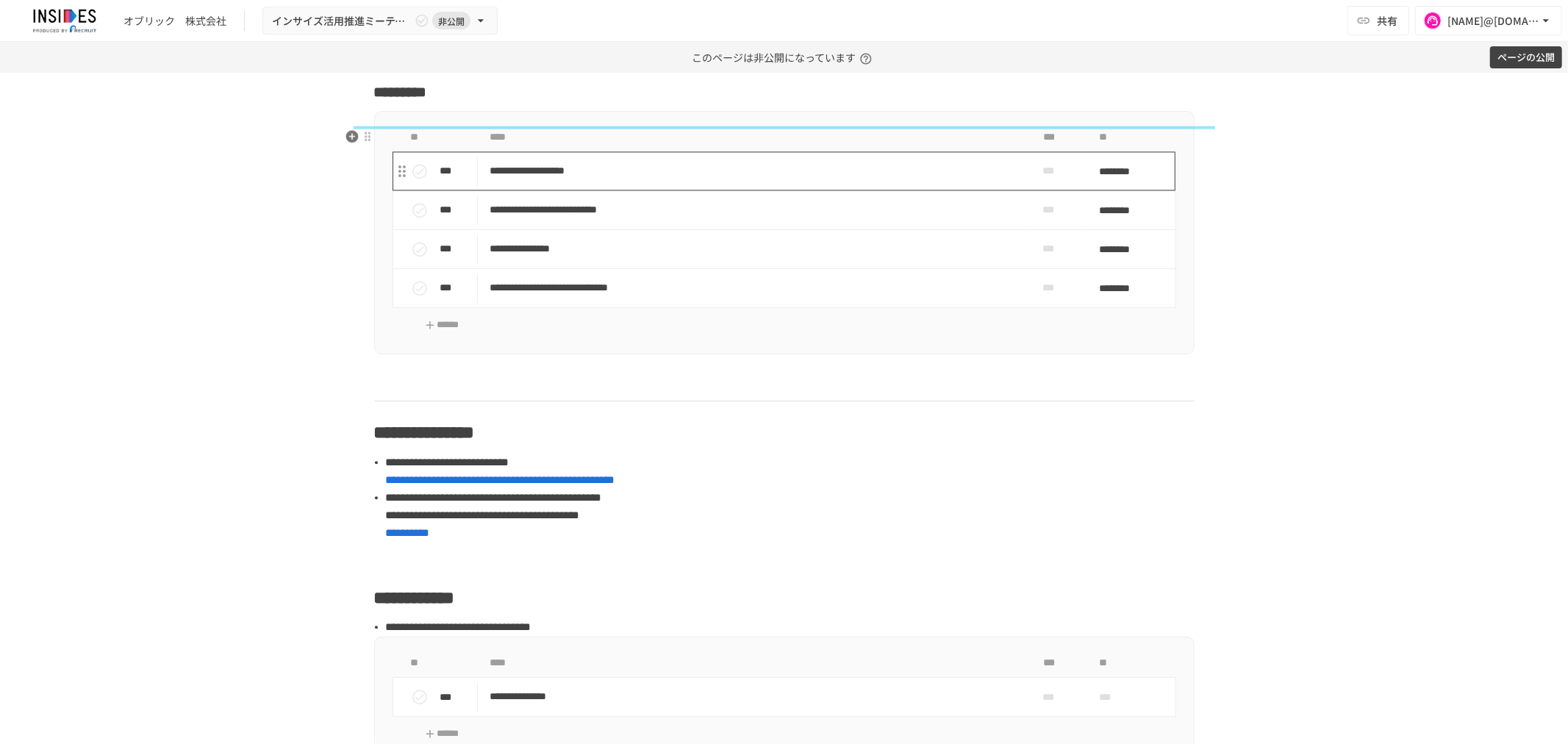 click on "**********" at bounding box center [753, 171] 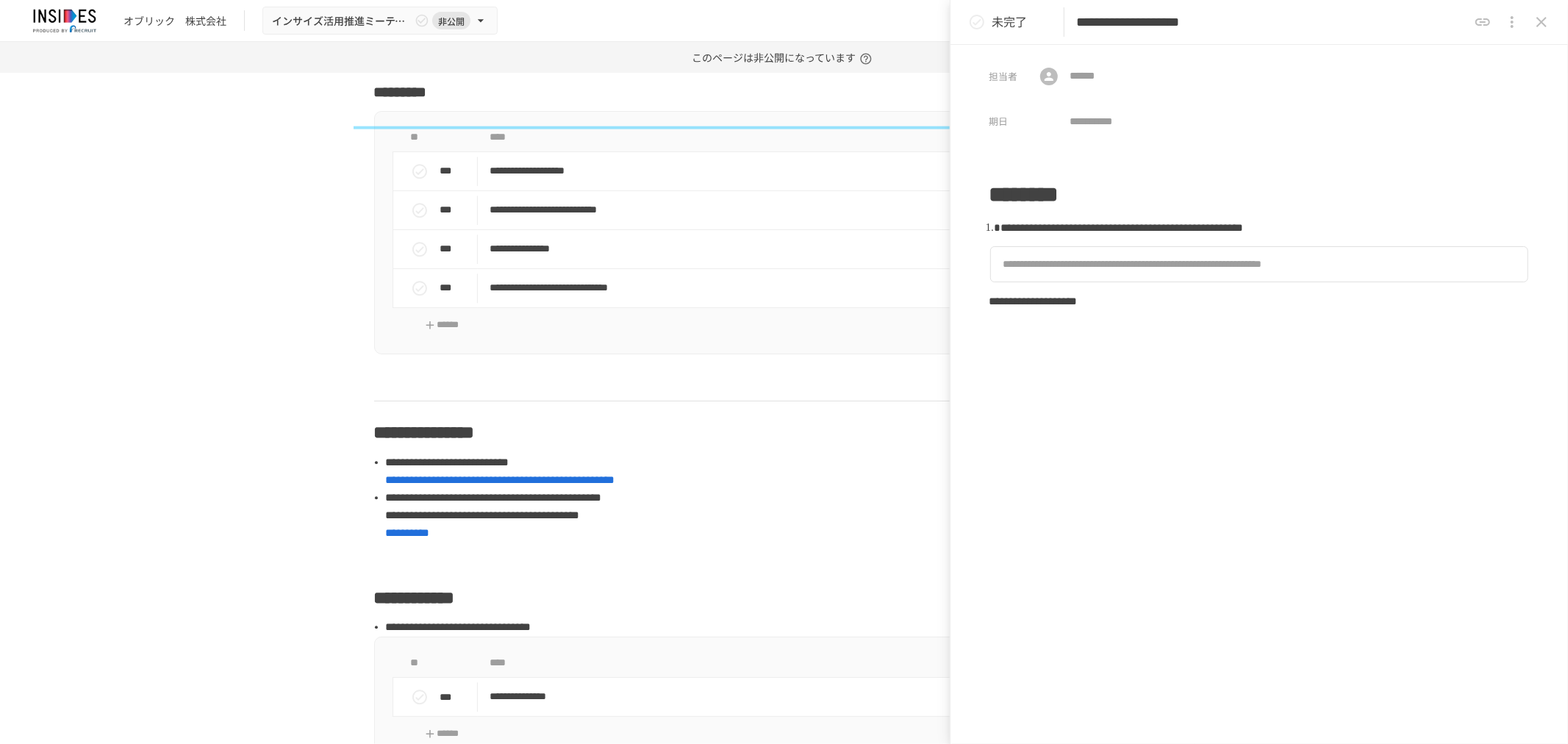 click on "**********" at bounding box center [1259, 369] 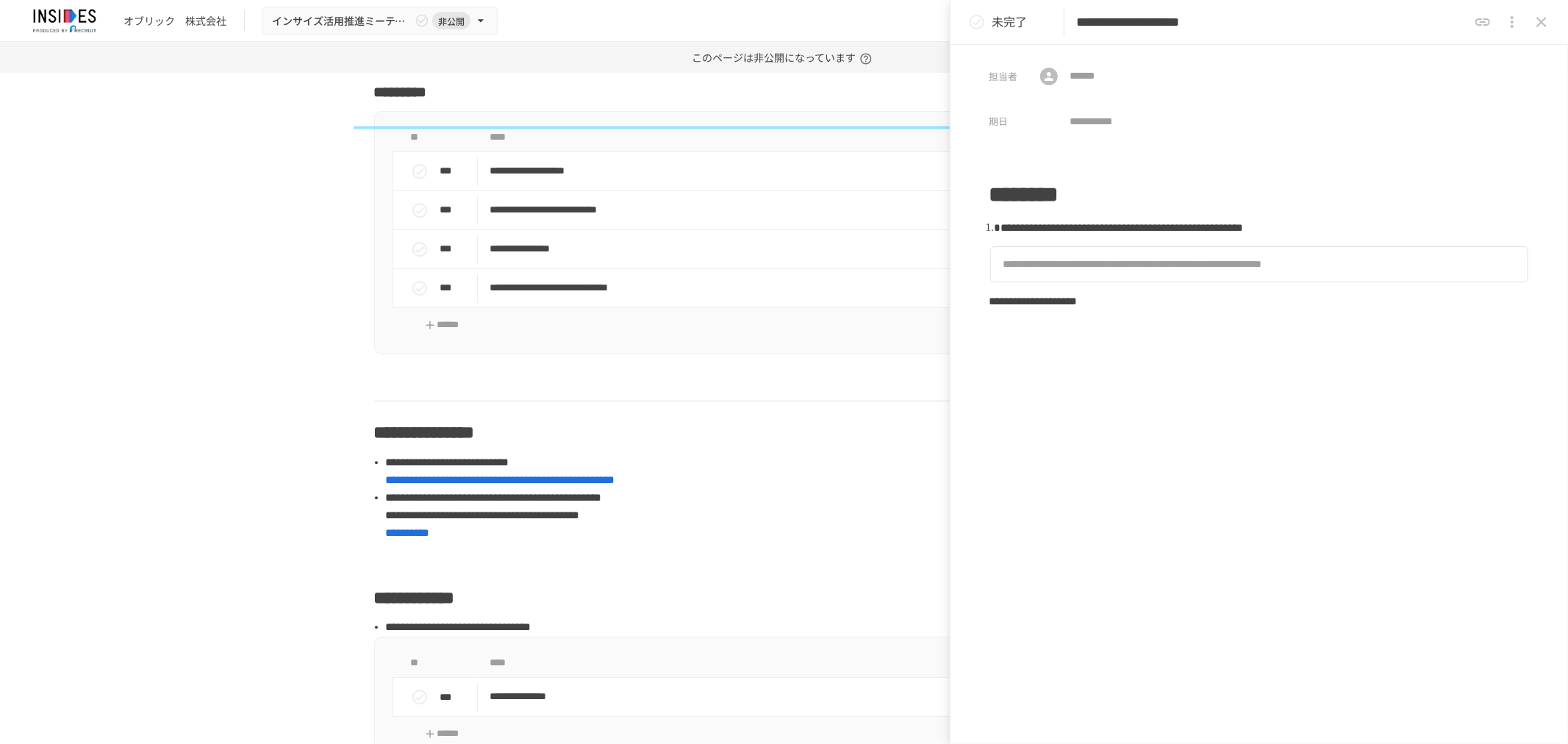 type 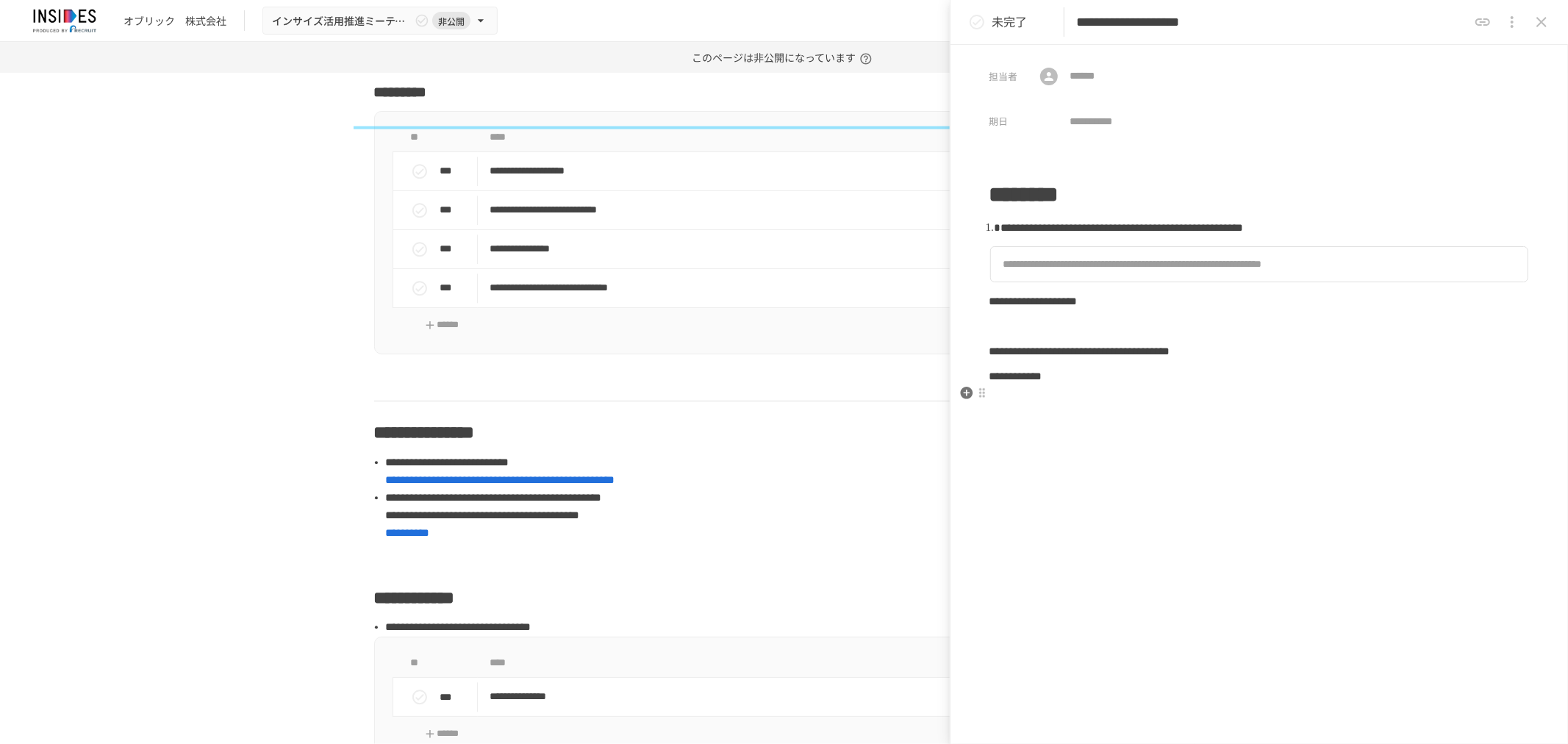 click on "**********" at bounding box center [1015, 376] 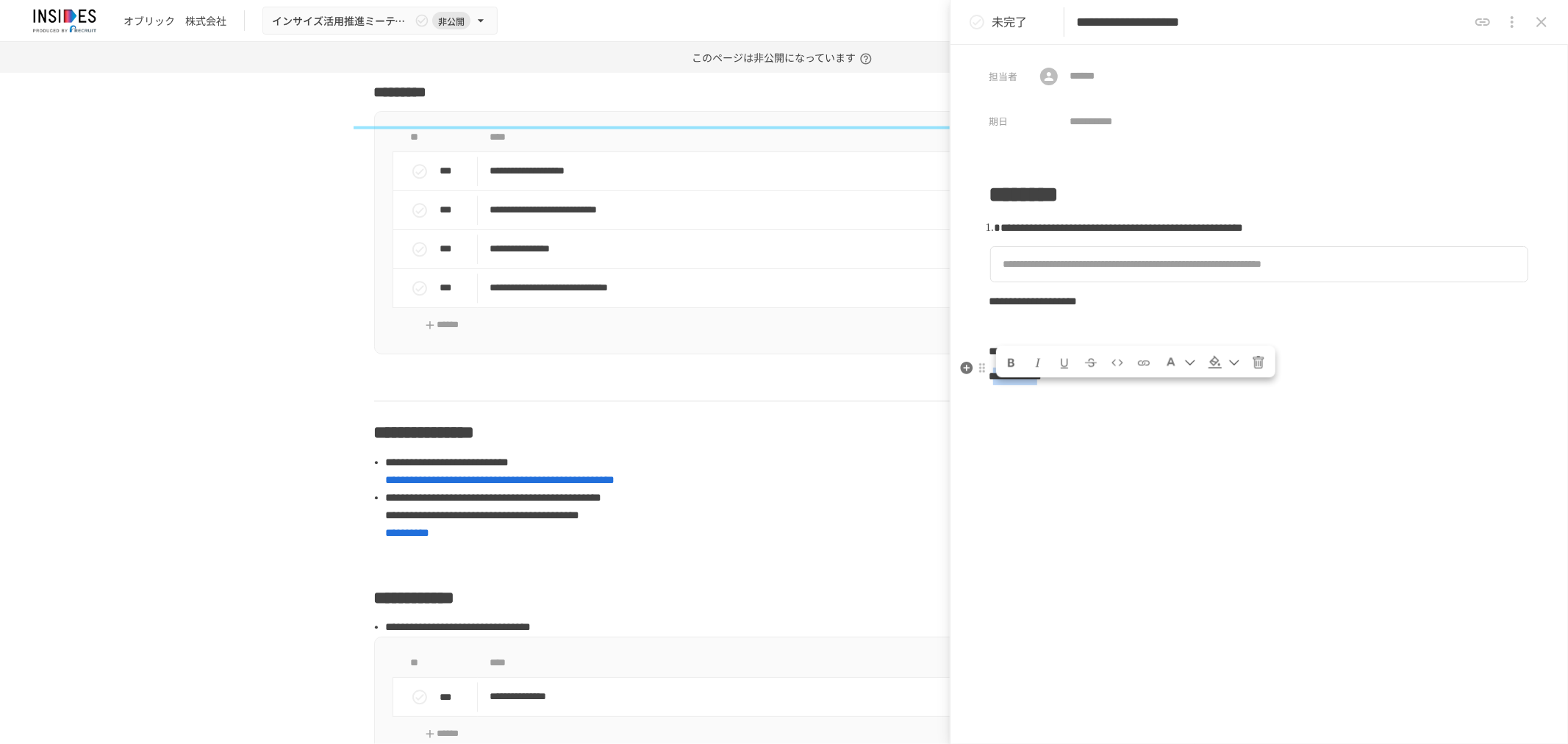 click at bounding box center (1144, 362) 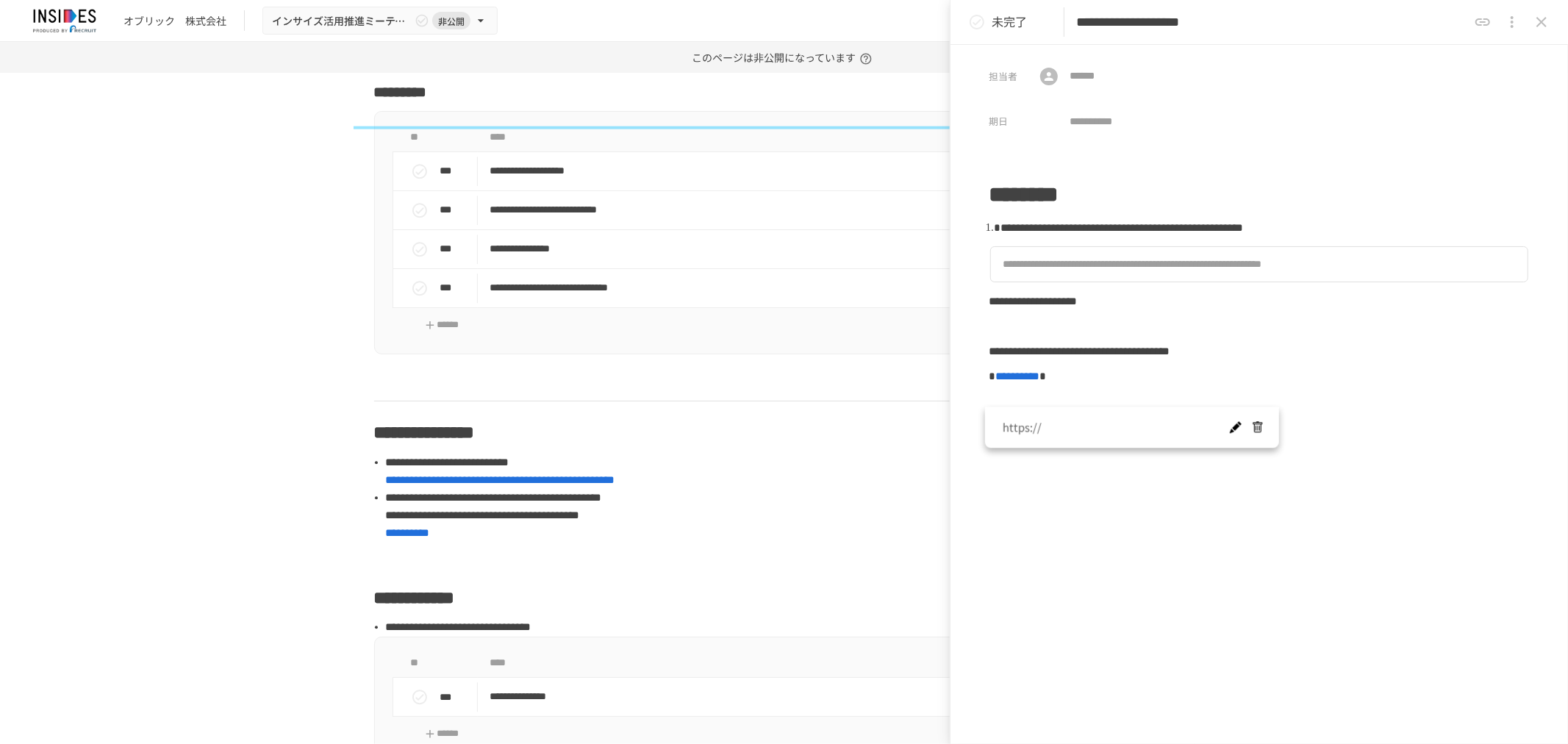 click on "https://" at bounding box center (1132, 428) 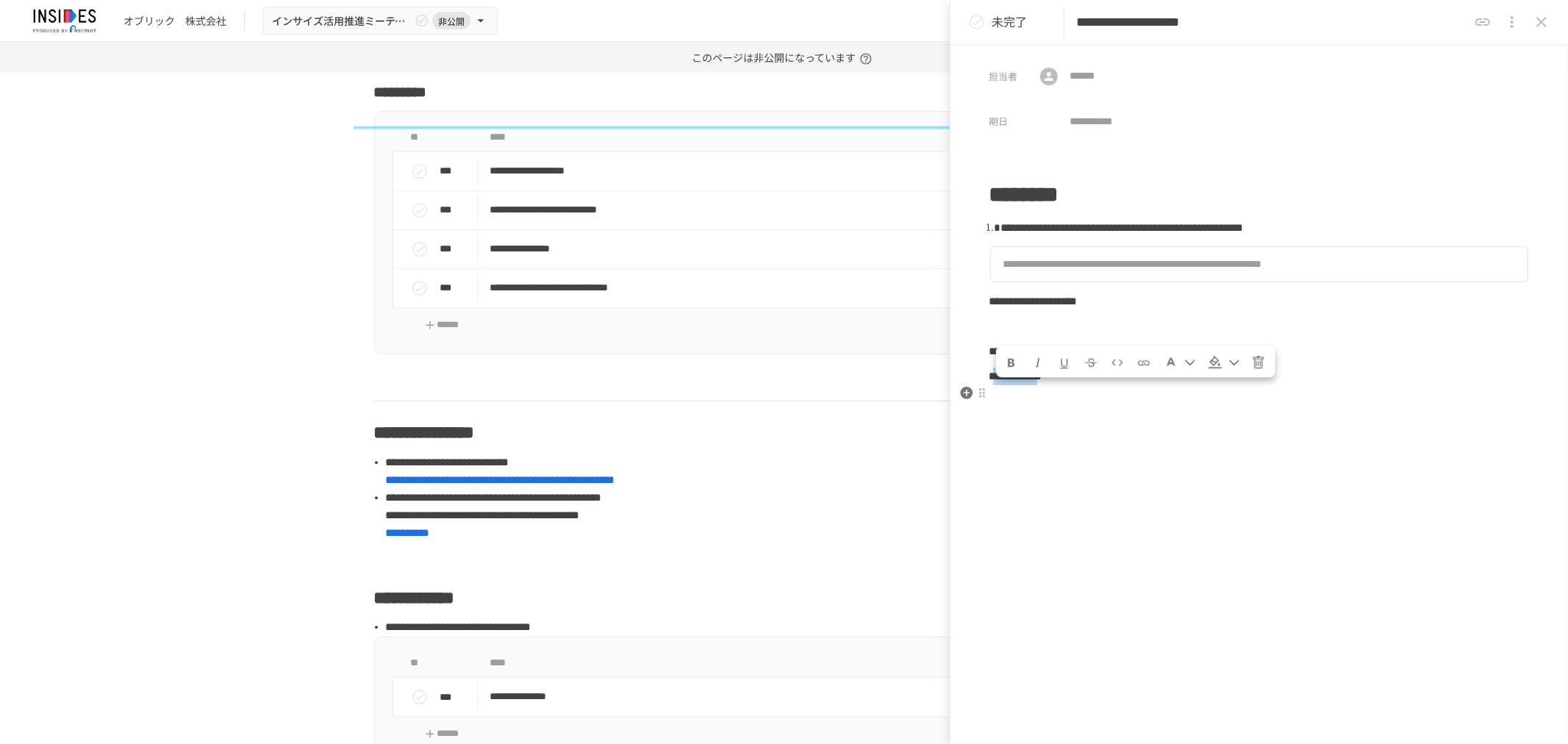click on "**********" at bounding box center (1015, 376) 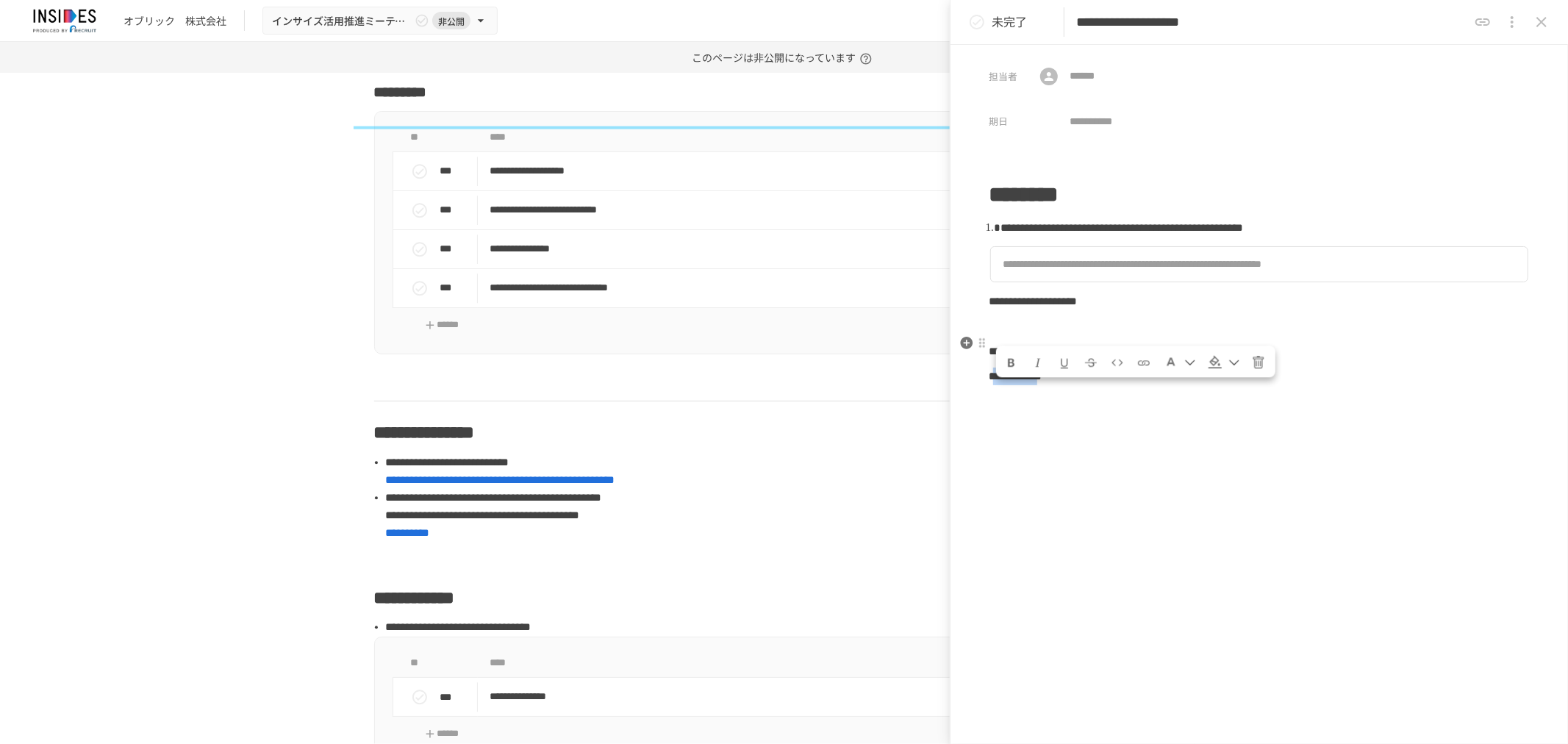 click at bounding box center (1144, 363) 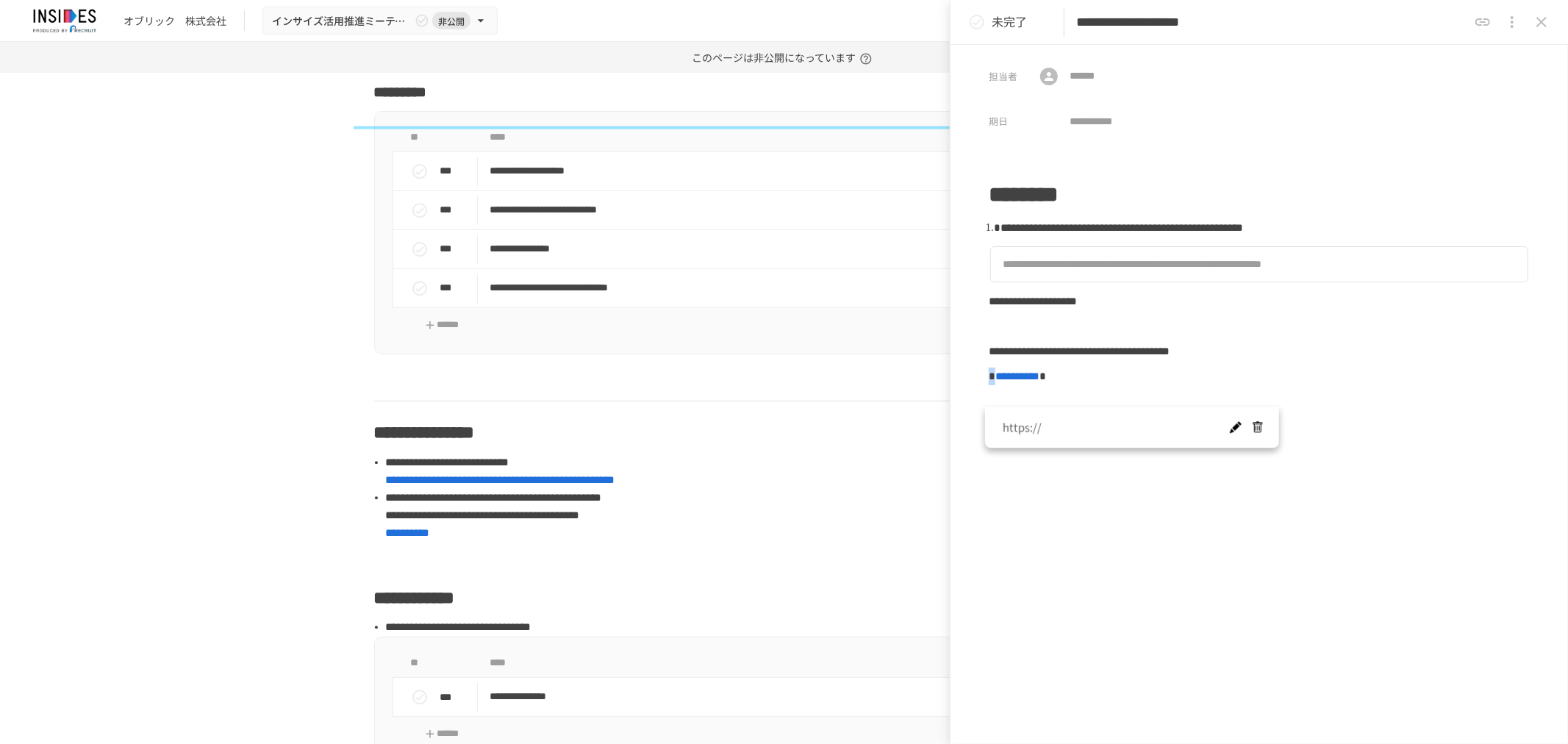 click at bounding box center (1235, 428) 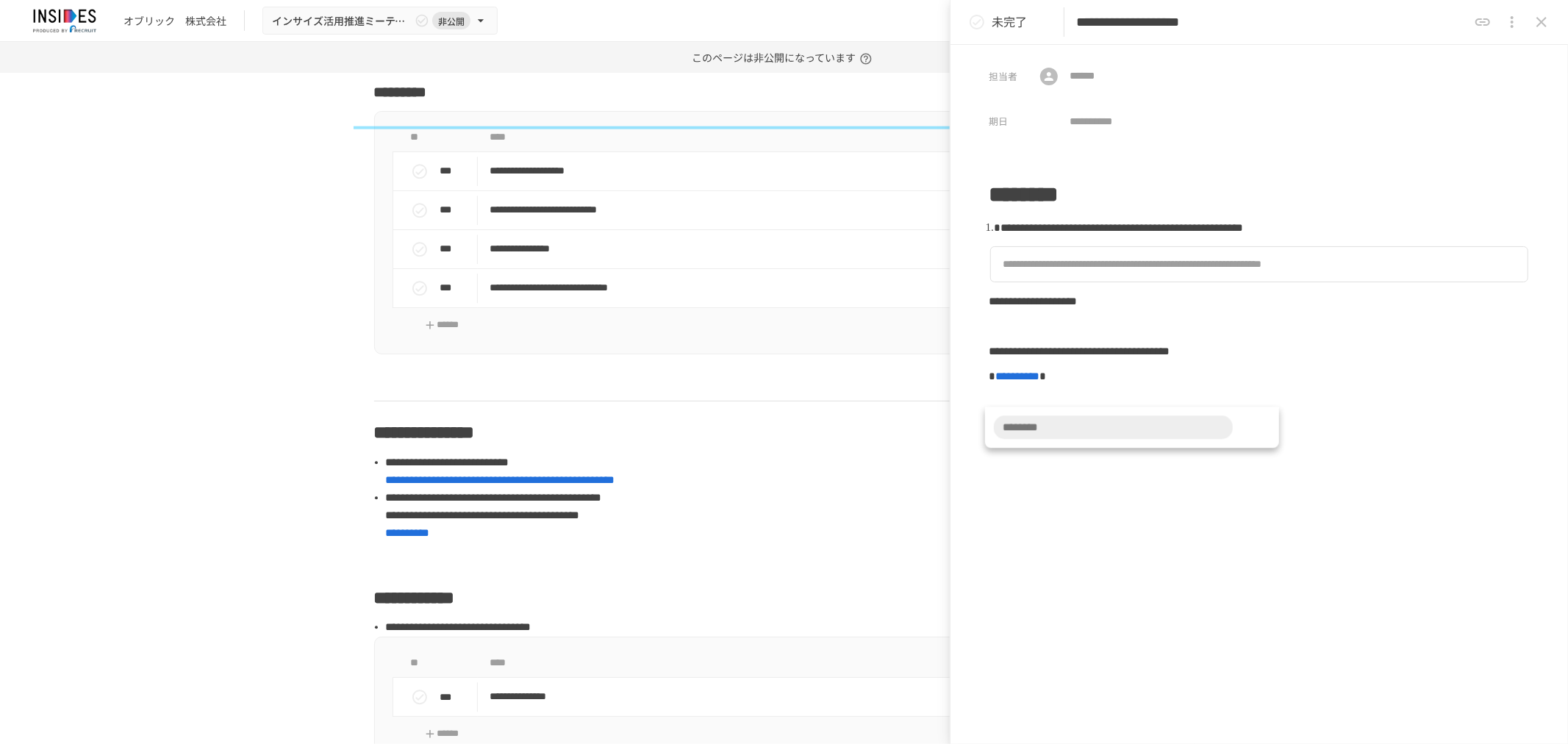 type on "**********" 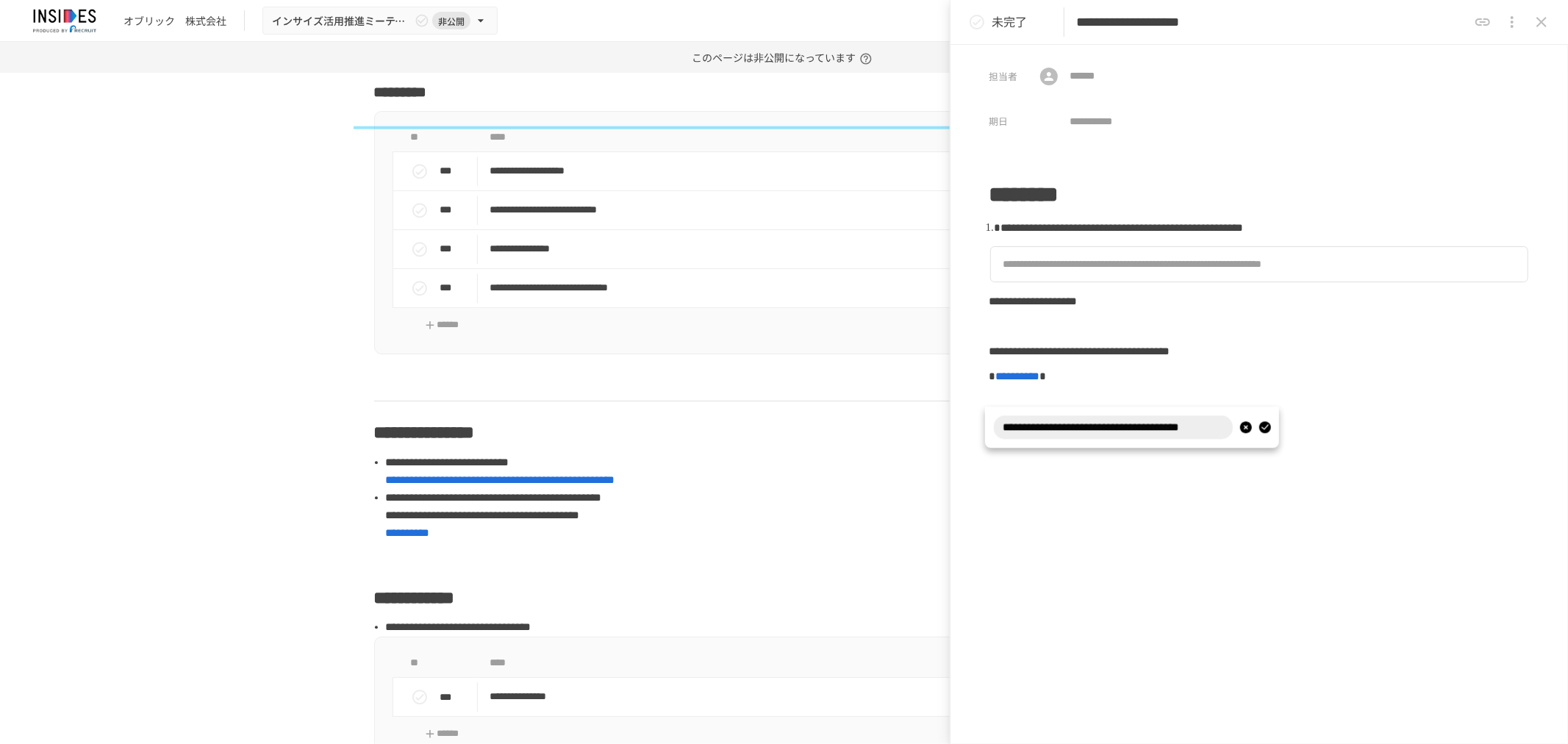 click at bounding box center (1264, 428) 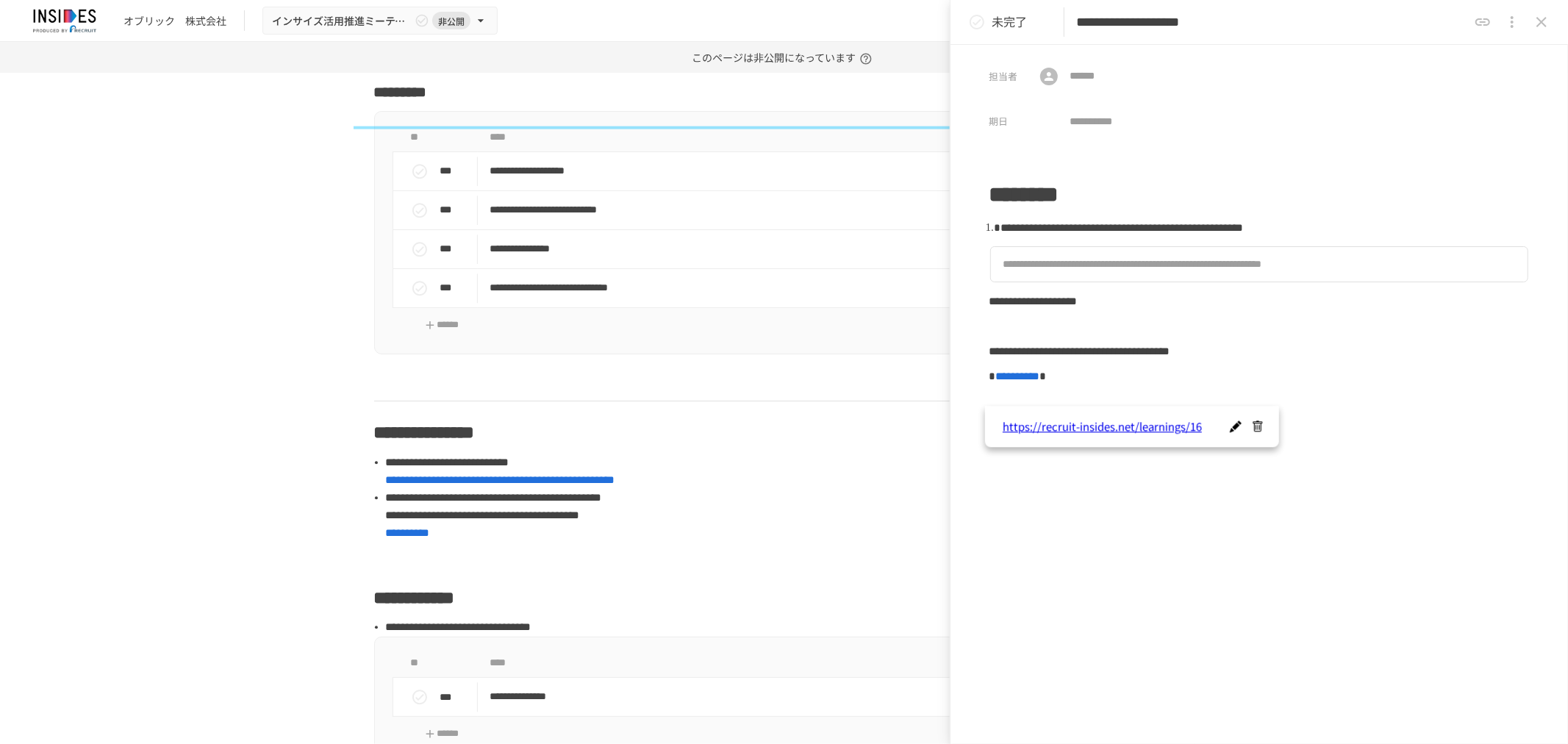click on "**********" at bounding box center (1259, 394) 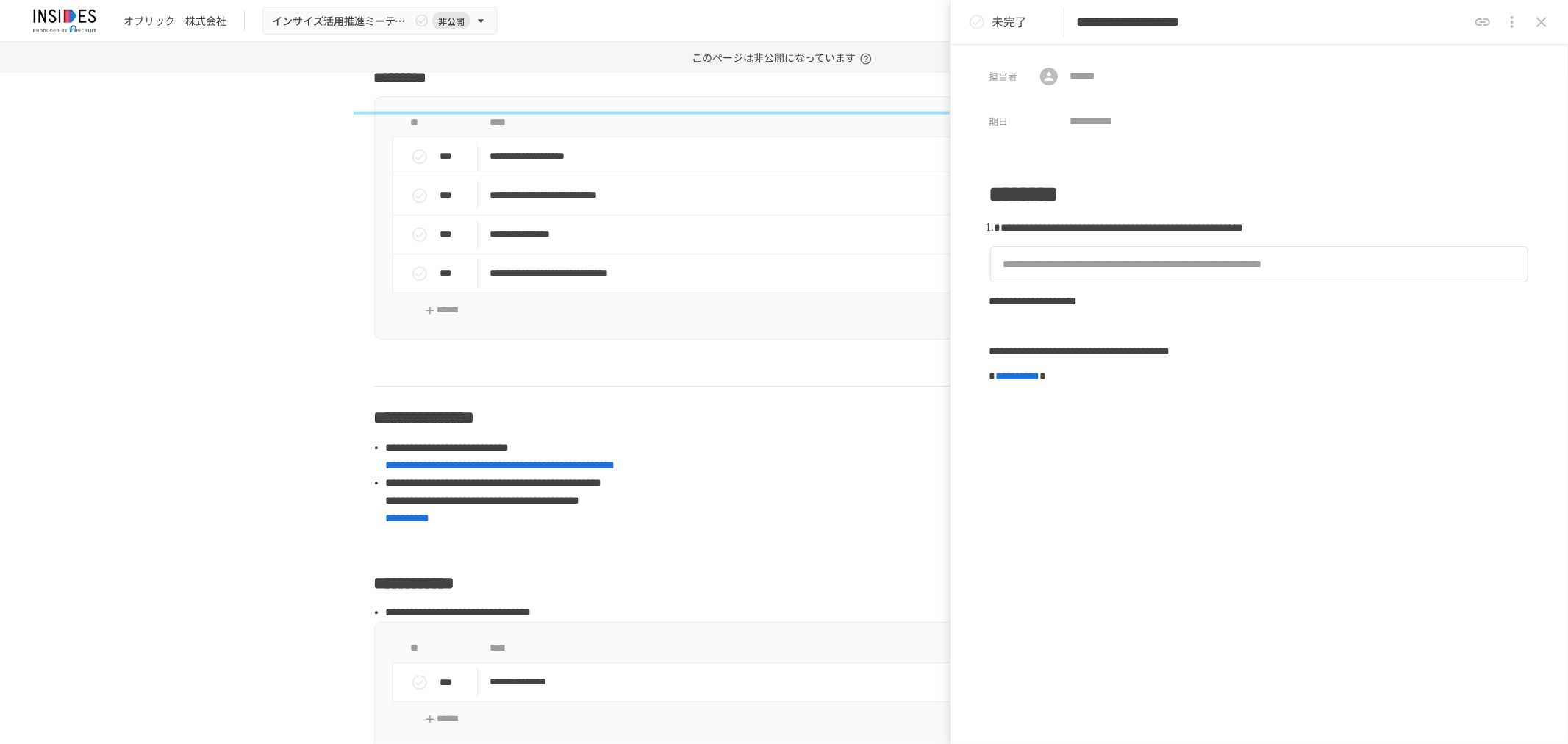 scroll, scrollTop: 2941, scrollLeft: 0, axis: vertical 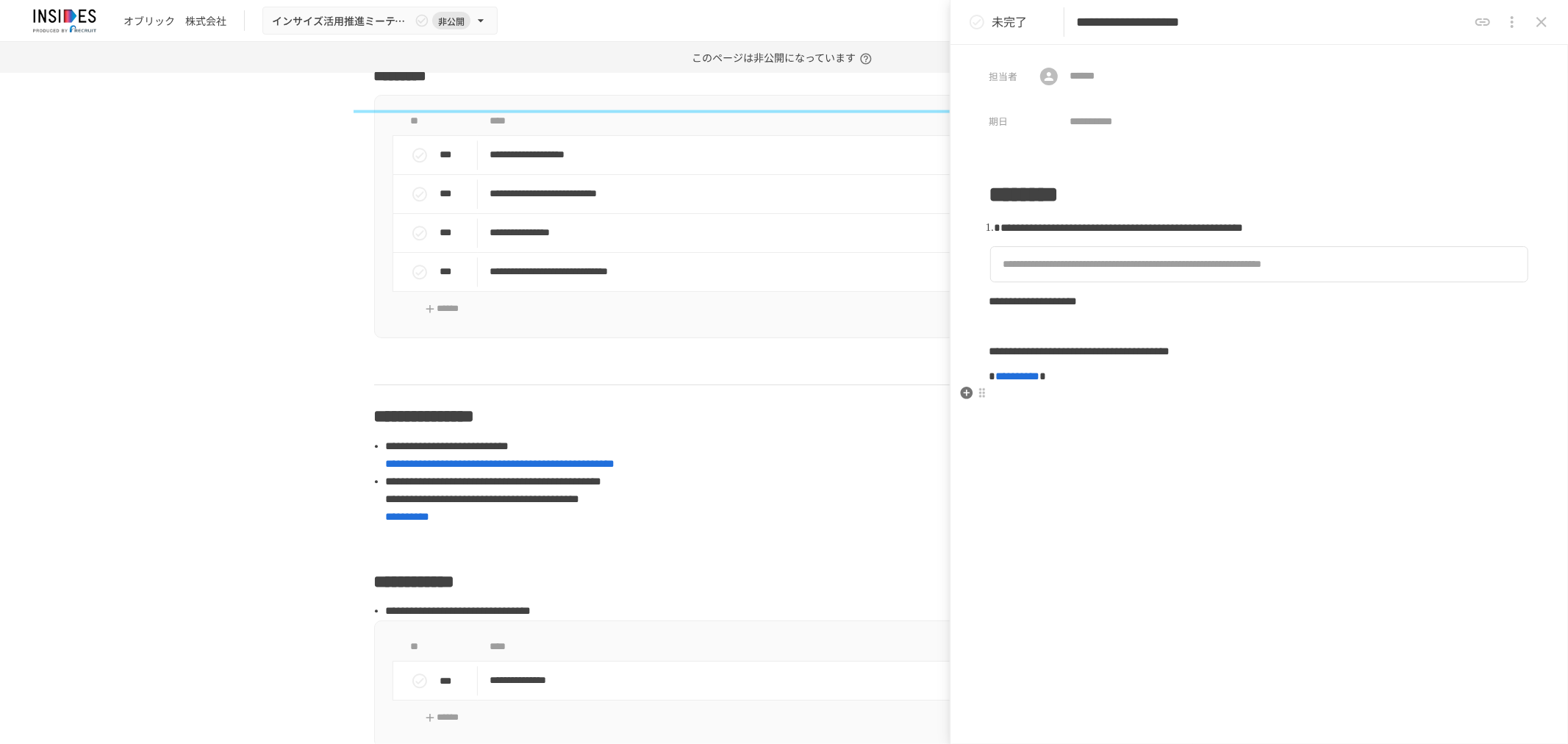 click on "**********" at bounding box center (1259, 376) 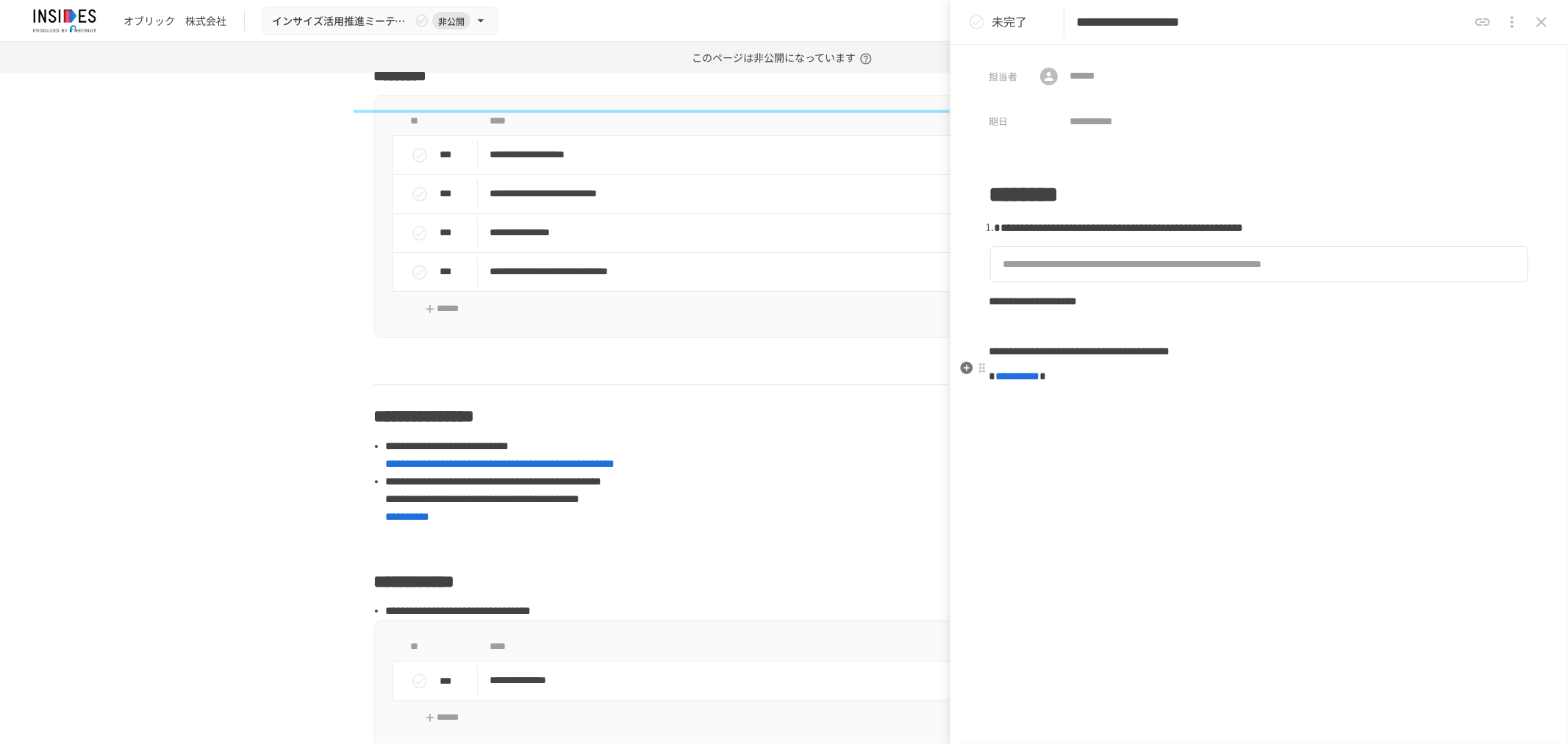 click on "**********" at bounding box center (1259, 351) 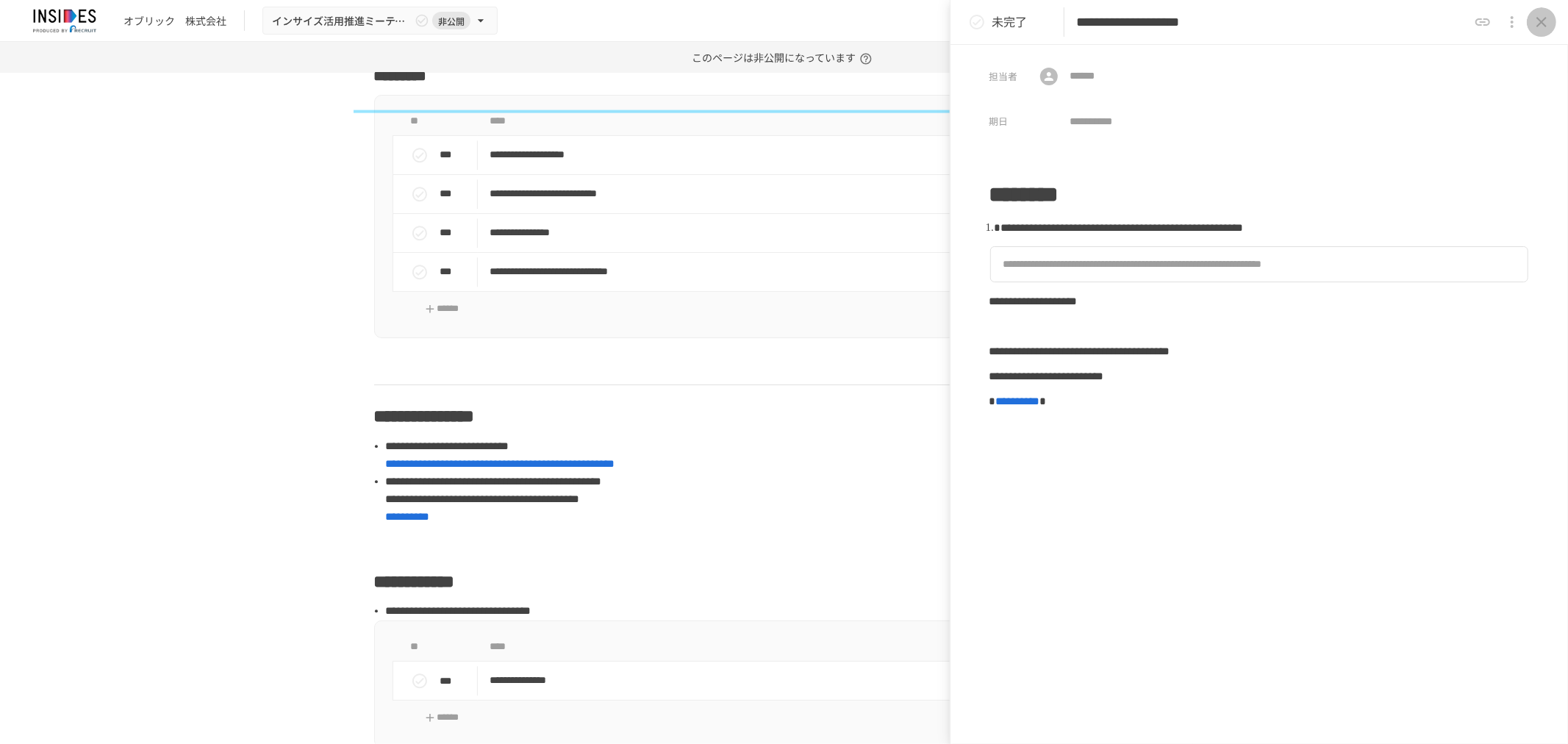 click at bounding box center (1542, 22) 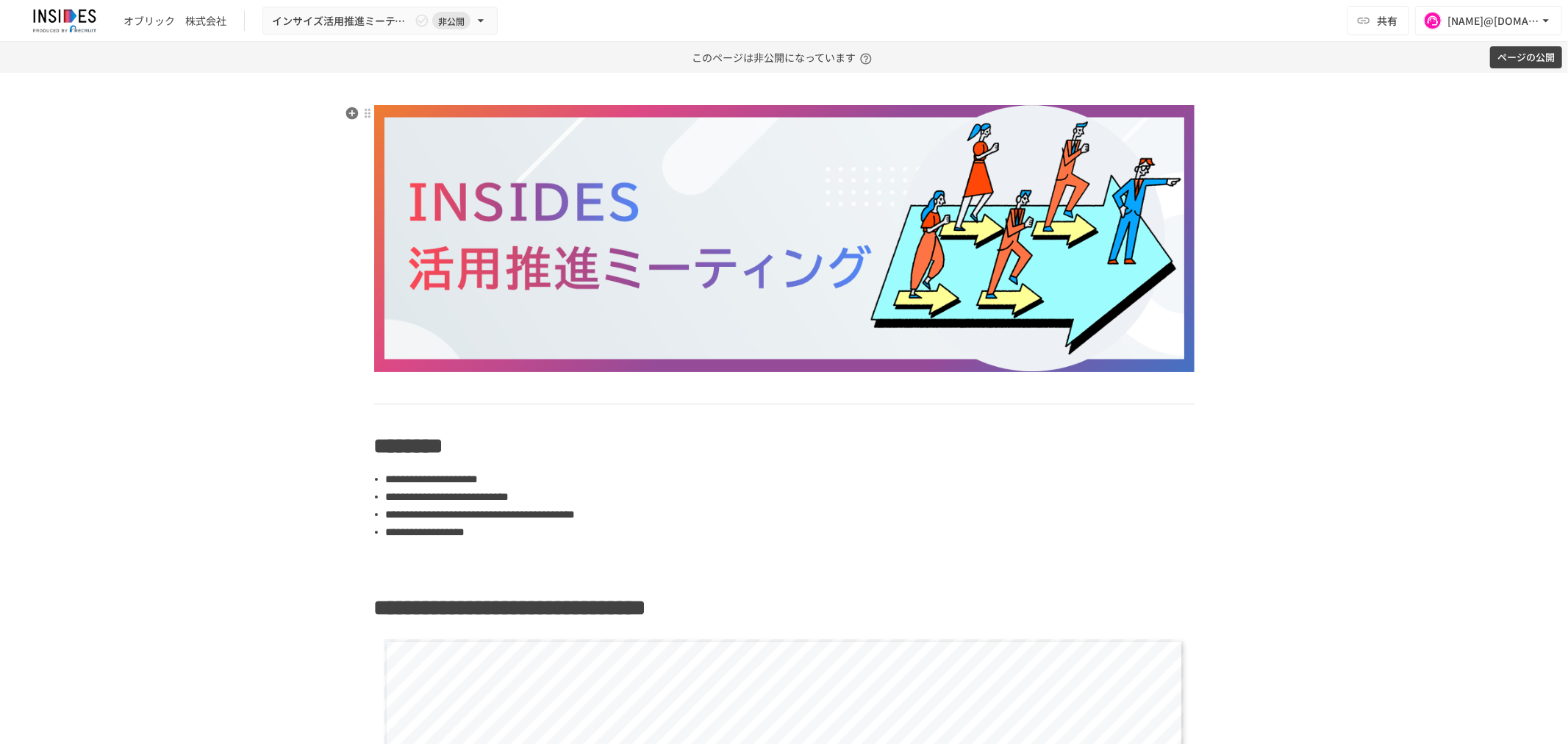 scroll, scrollTop: 0, scrollLeft: 0, axis: both 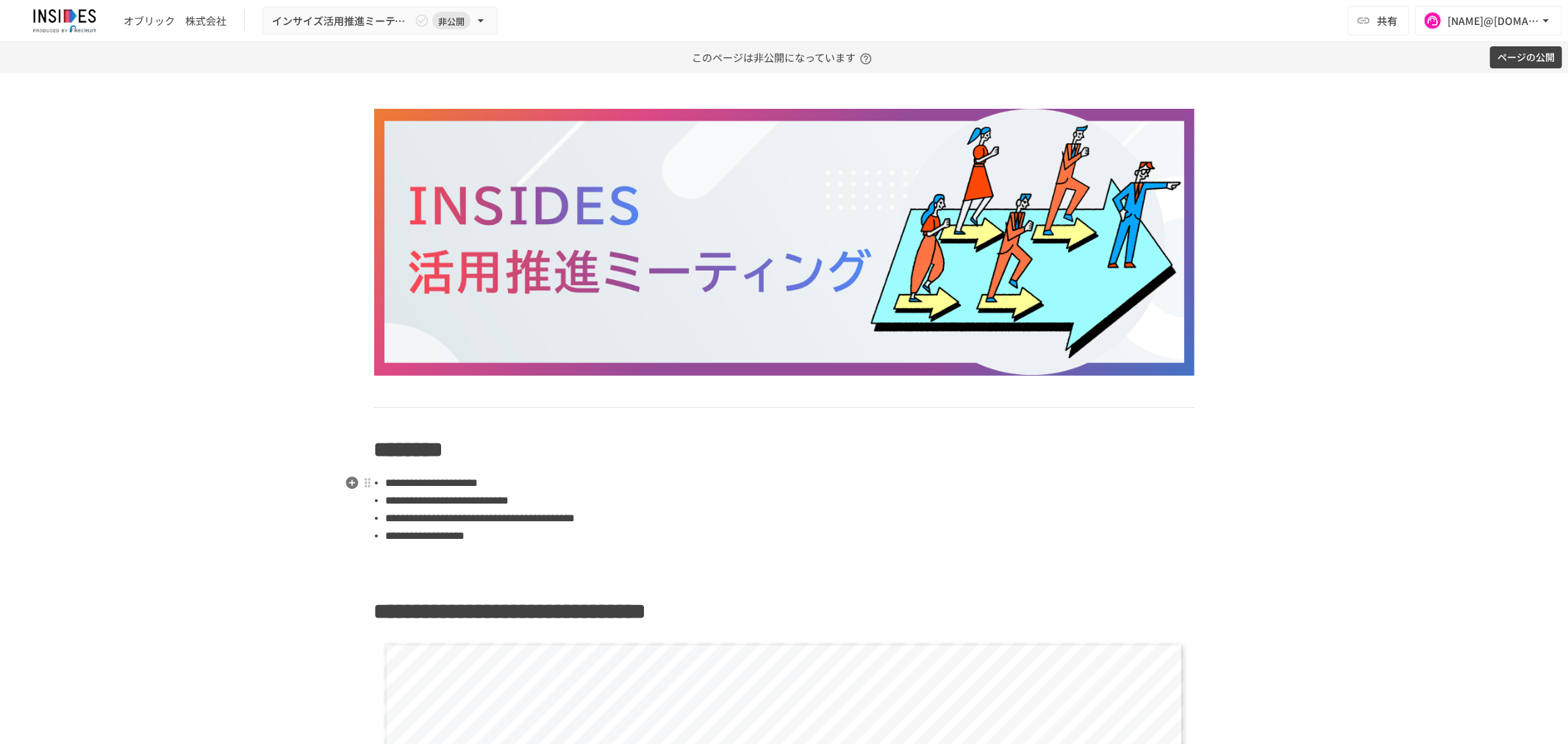 click on "**********" at bounding box center (448, 500) 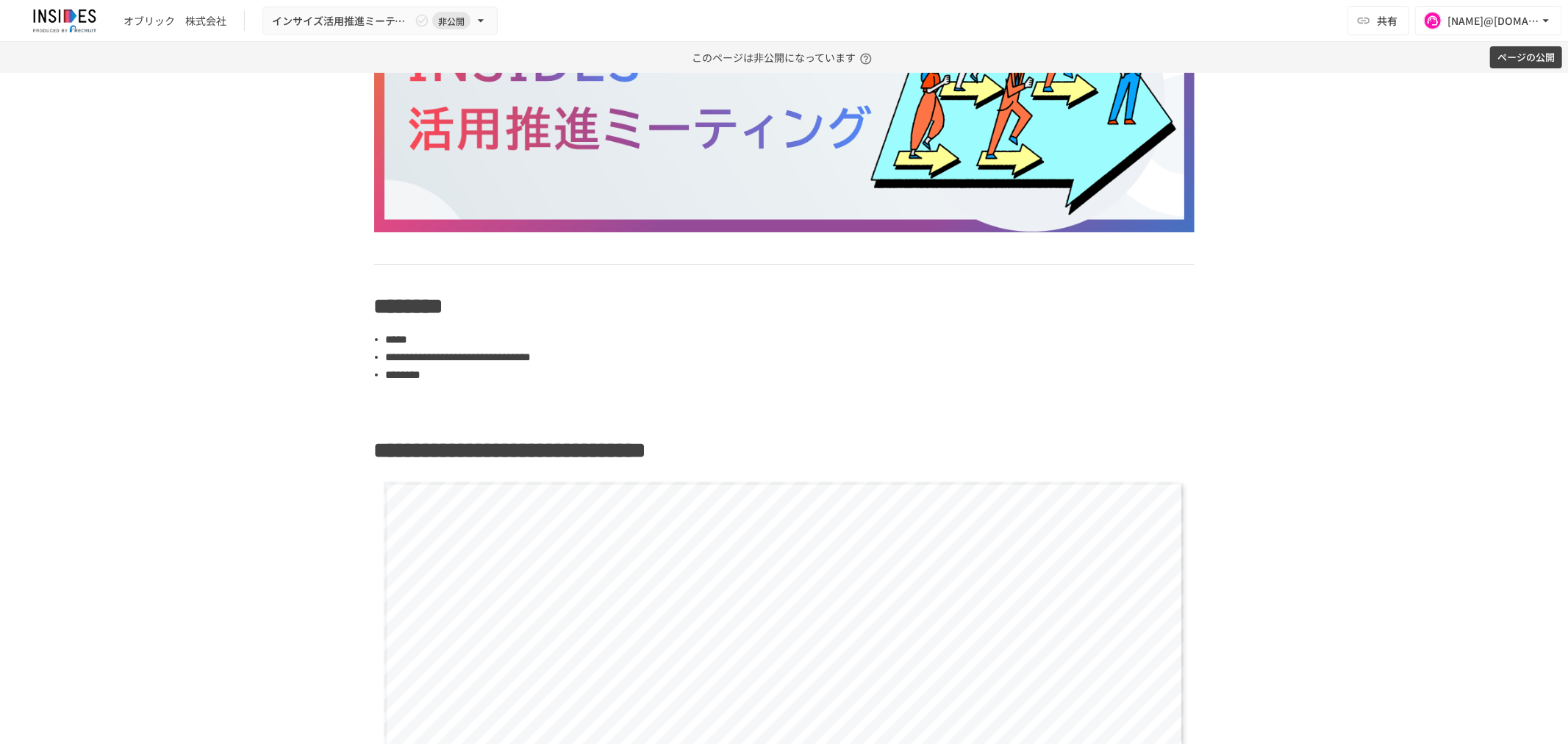 scroll, scrollTop: 145, scrollLeft: 0, axis: vertical 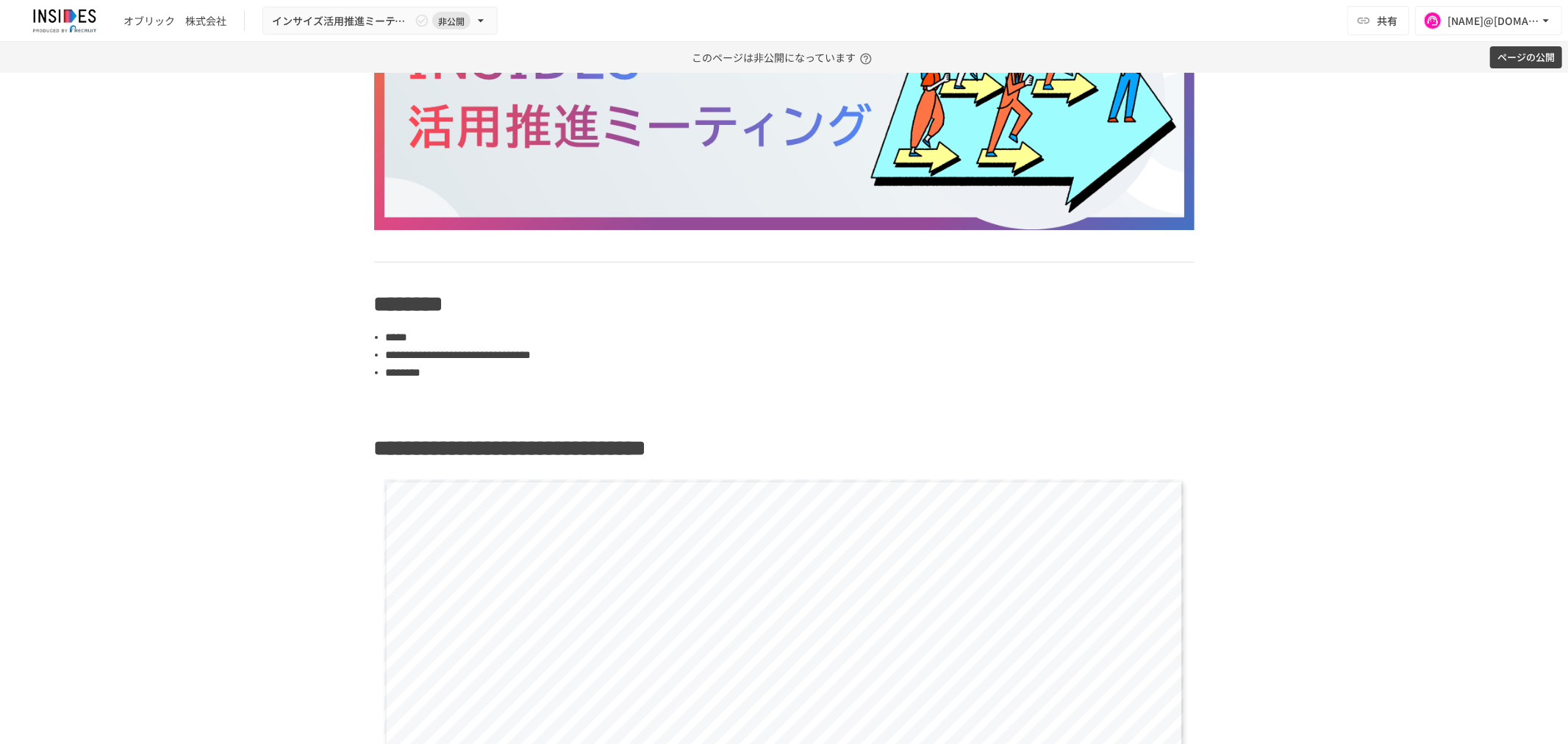 drag, startPoint x: 658, startPoint y: 493, endPoint x: 320, endPoint y: 549, distance: 342.60765 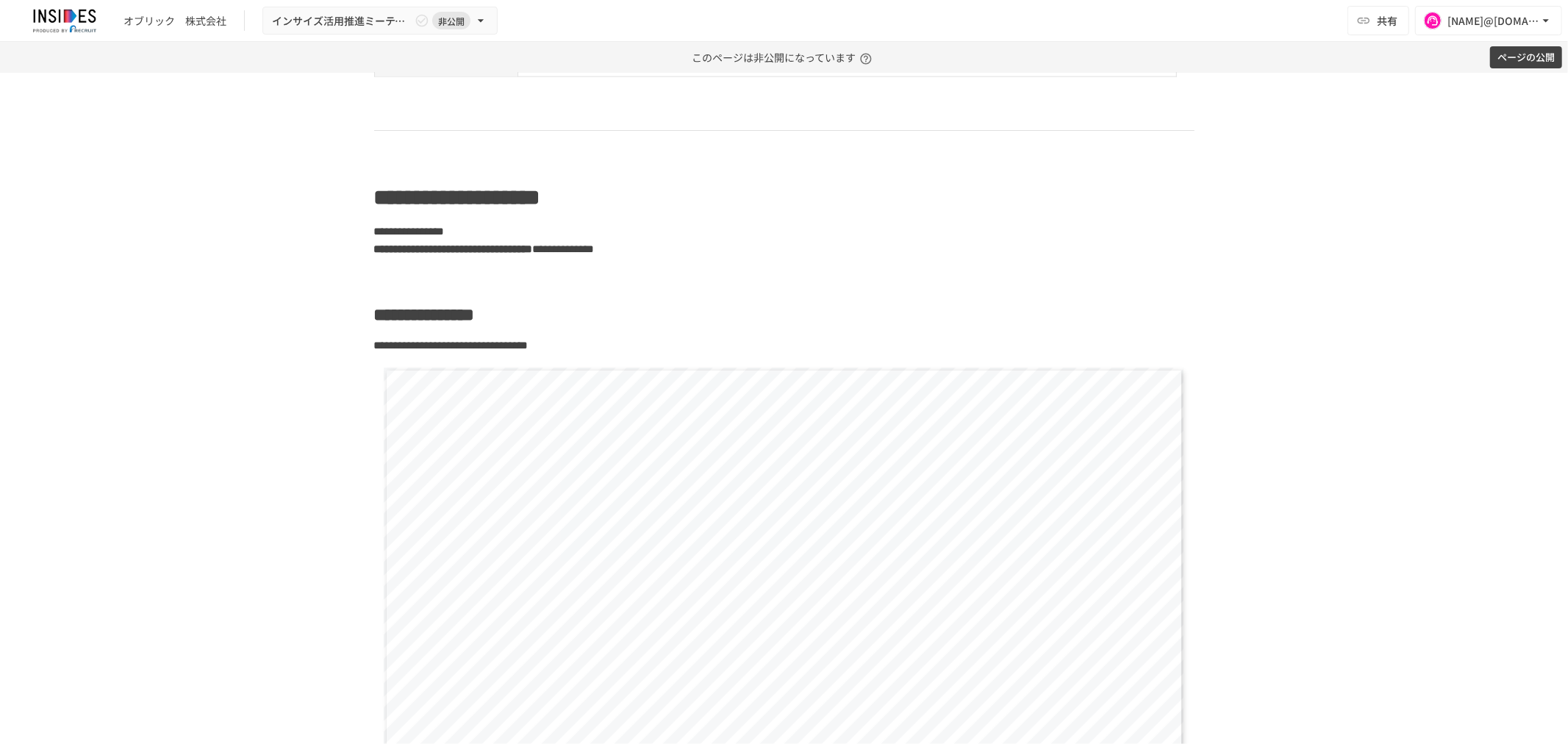 scroll, scrollTop: 1916, scrollLeft: 0, axis: vertical 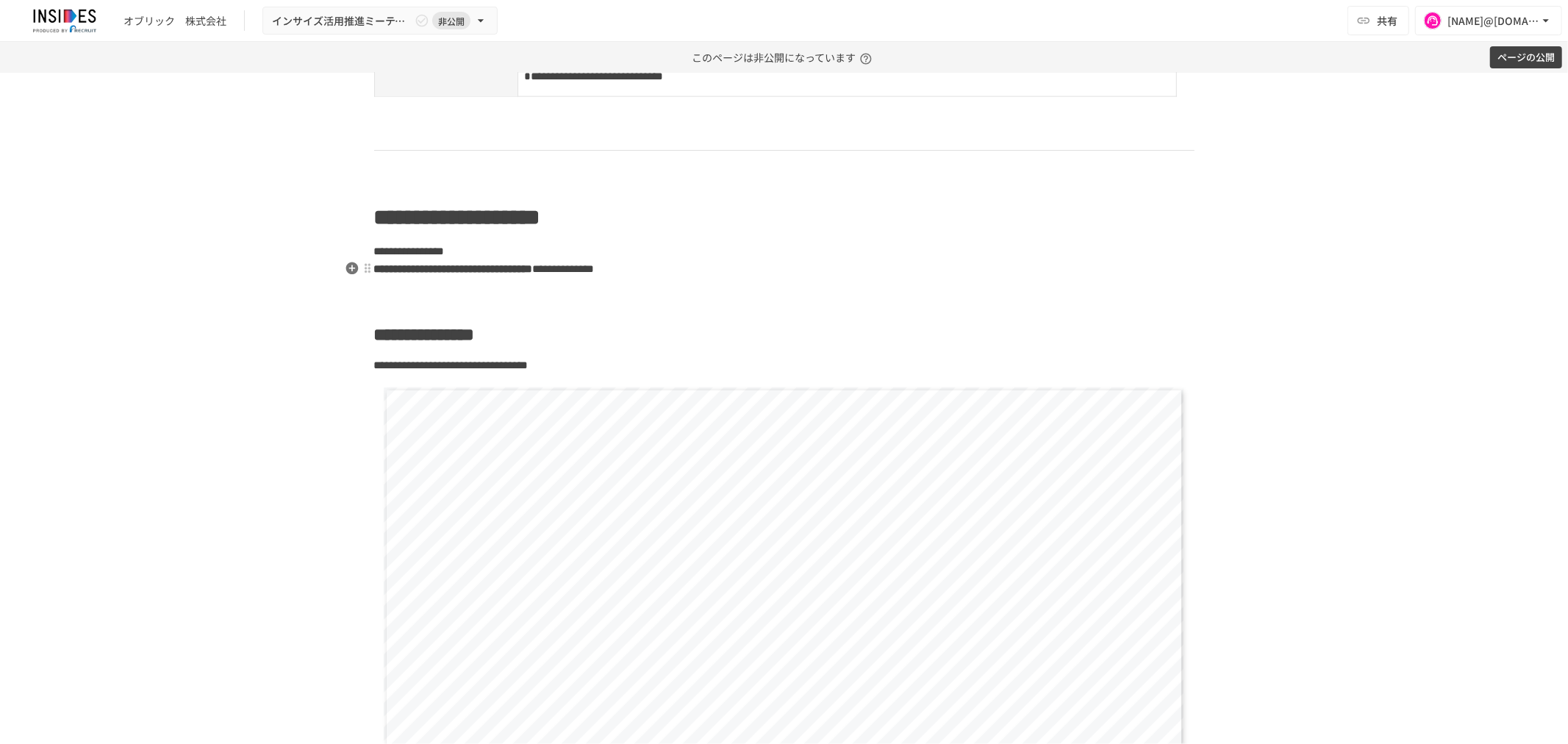 click on "**********" at bounding box center (784, 260) 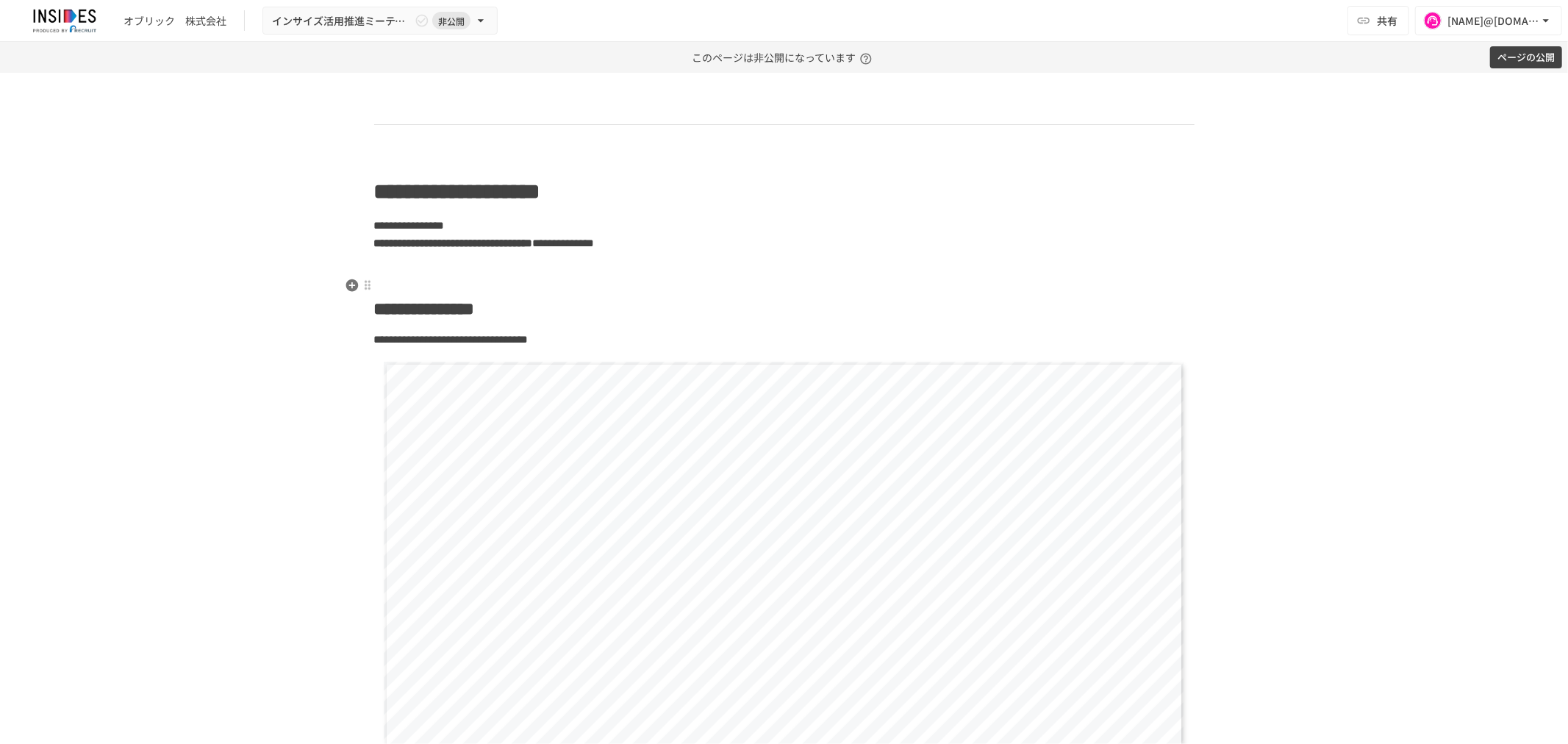 scroll, scrollTop: 1945, scrollLeft: 0, axis: vertical 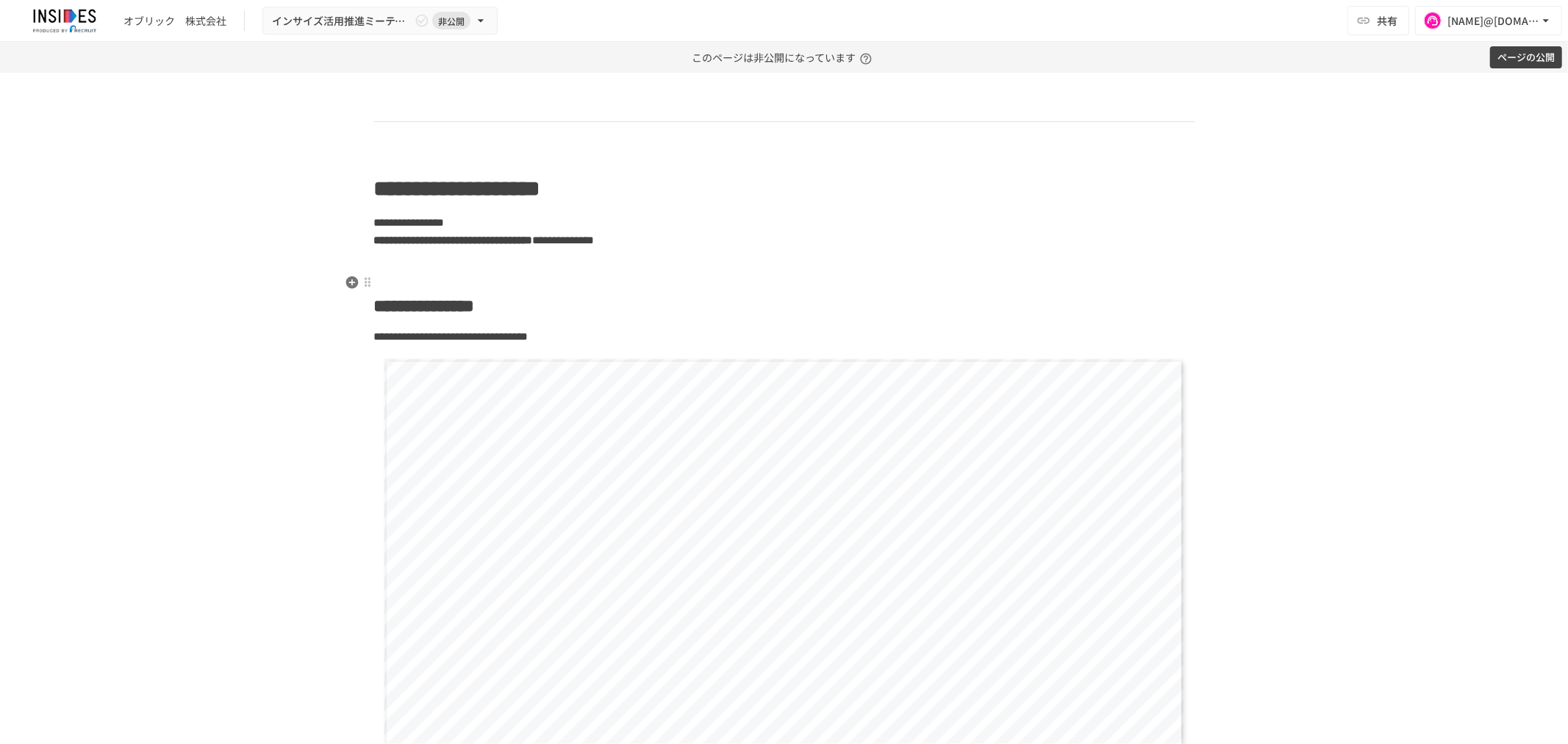 click at bounding box center [784, 265] 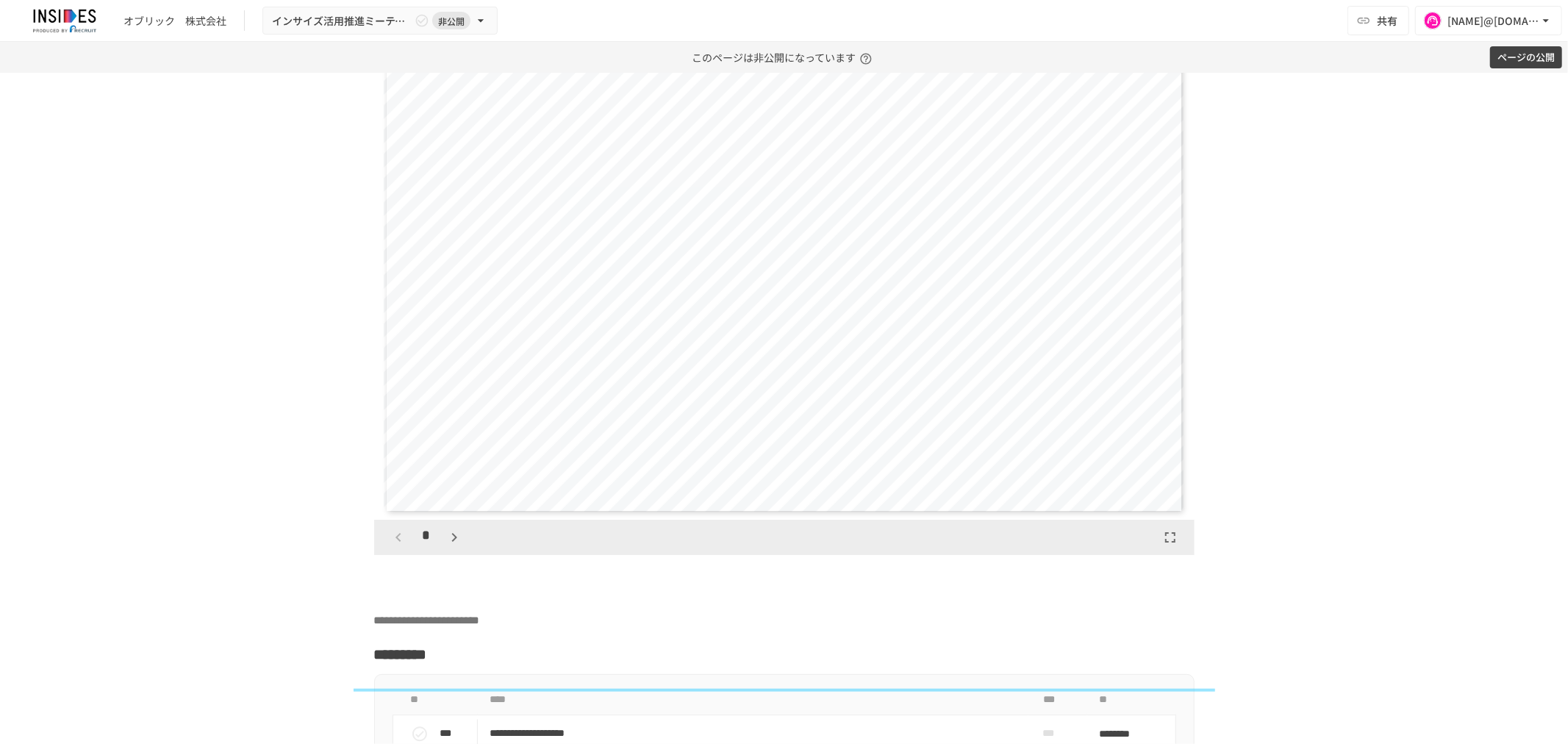 scroll, scrollTop: 2367, scrollLeft: 0, axis: vertical 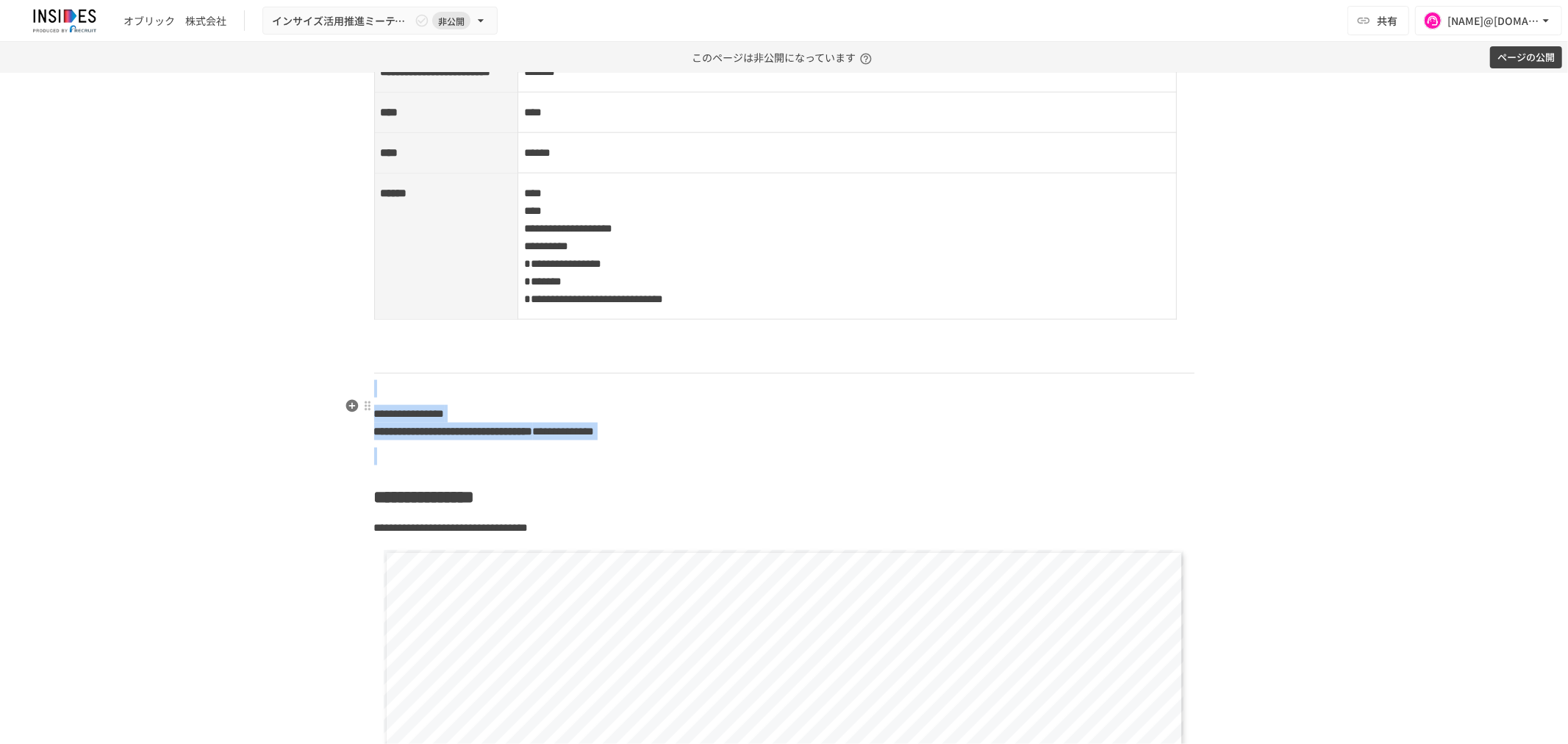 click at bounding box center [784, 389] 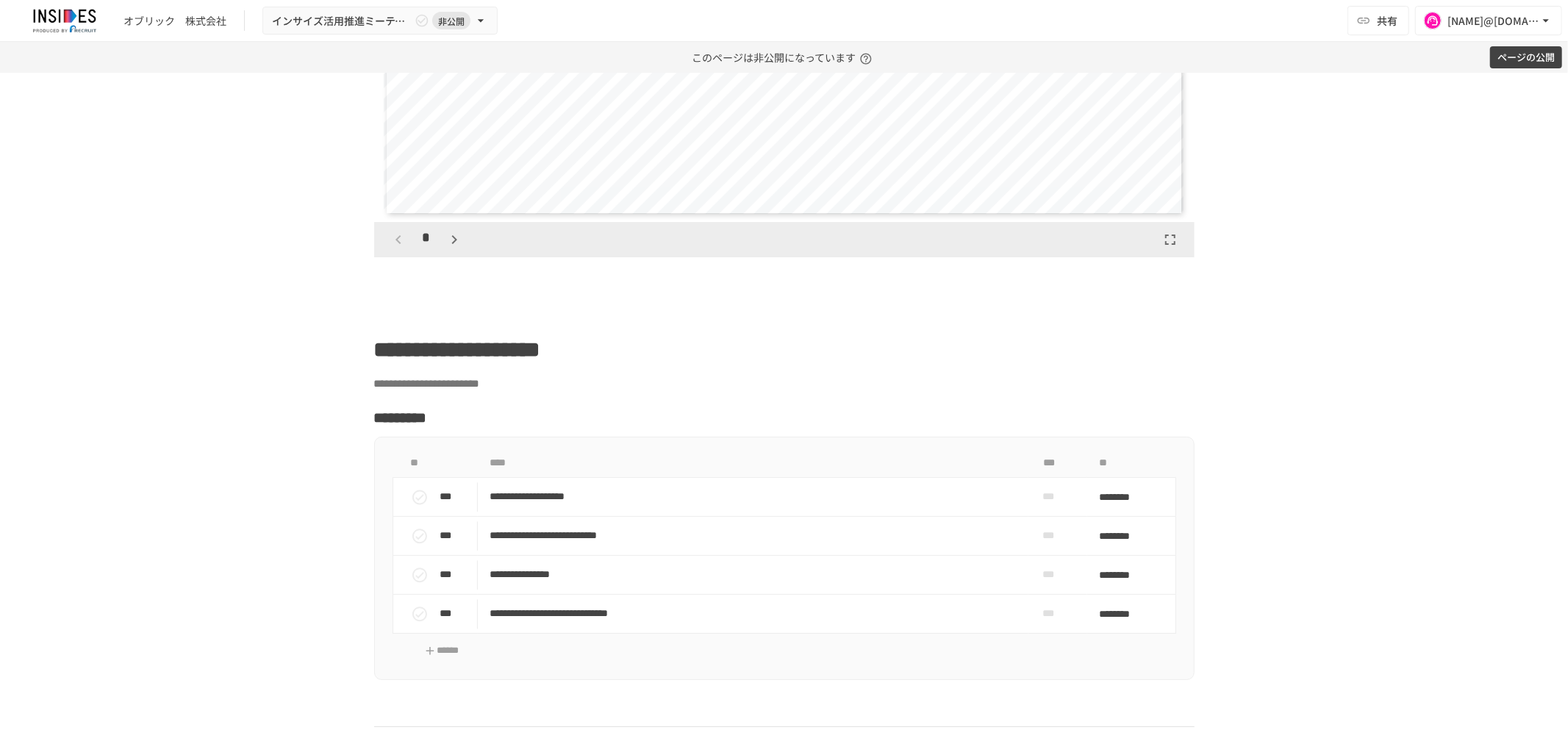 scroll, scrollTop: 2508, scrollLeft: 0, axis: vertical 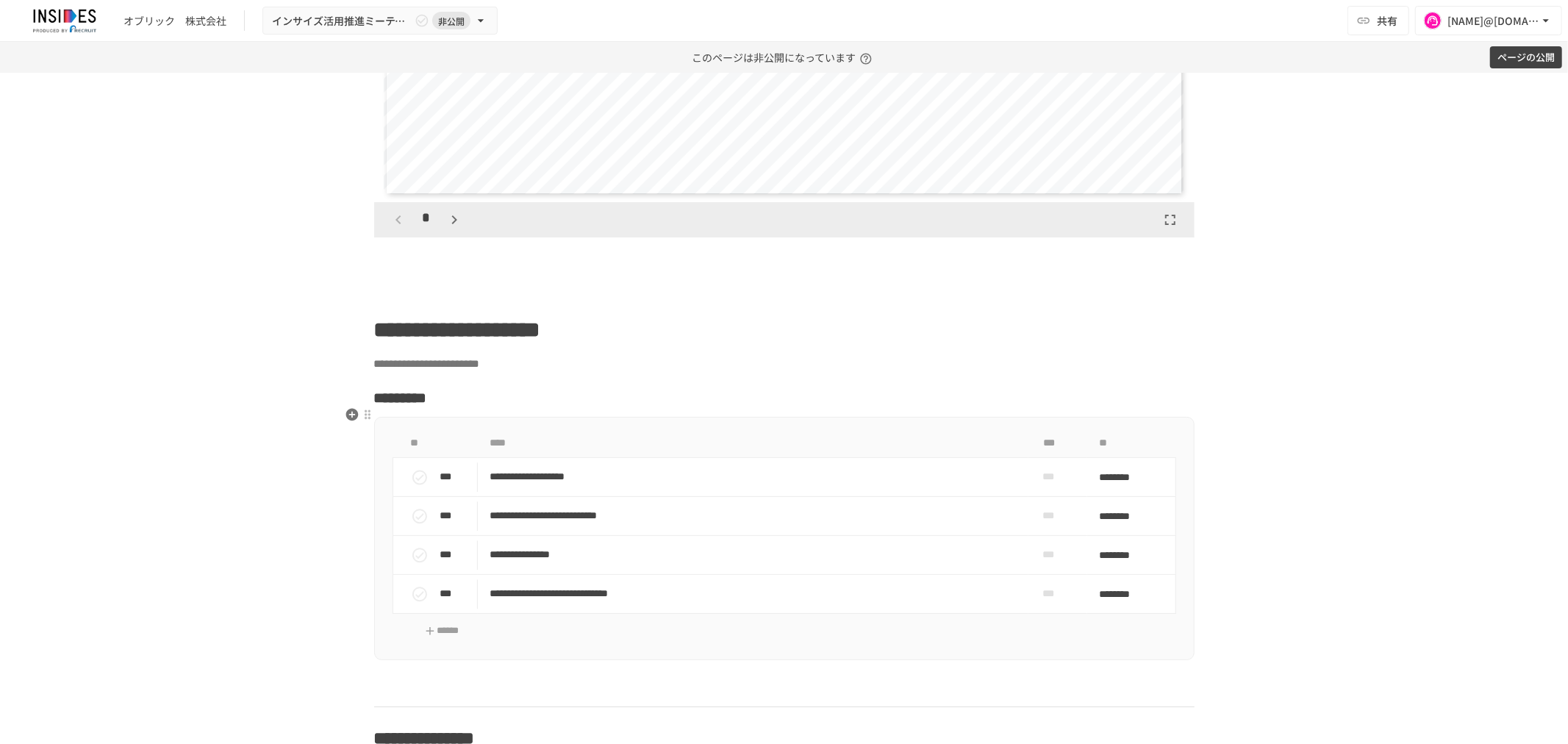 click on "*********" at bounding box center [784, 398] 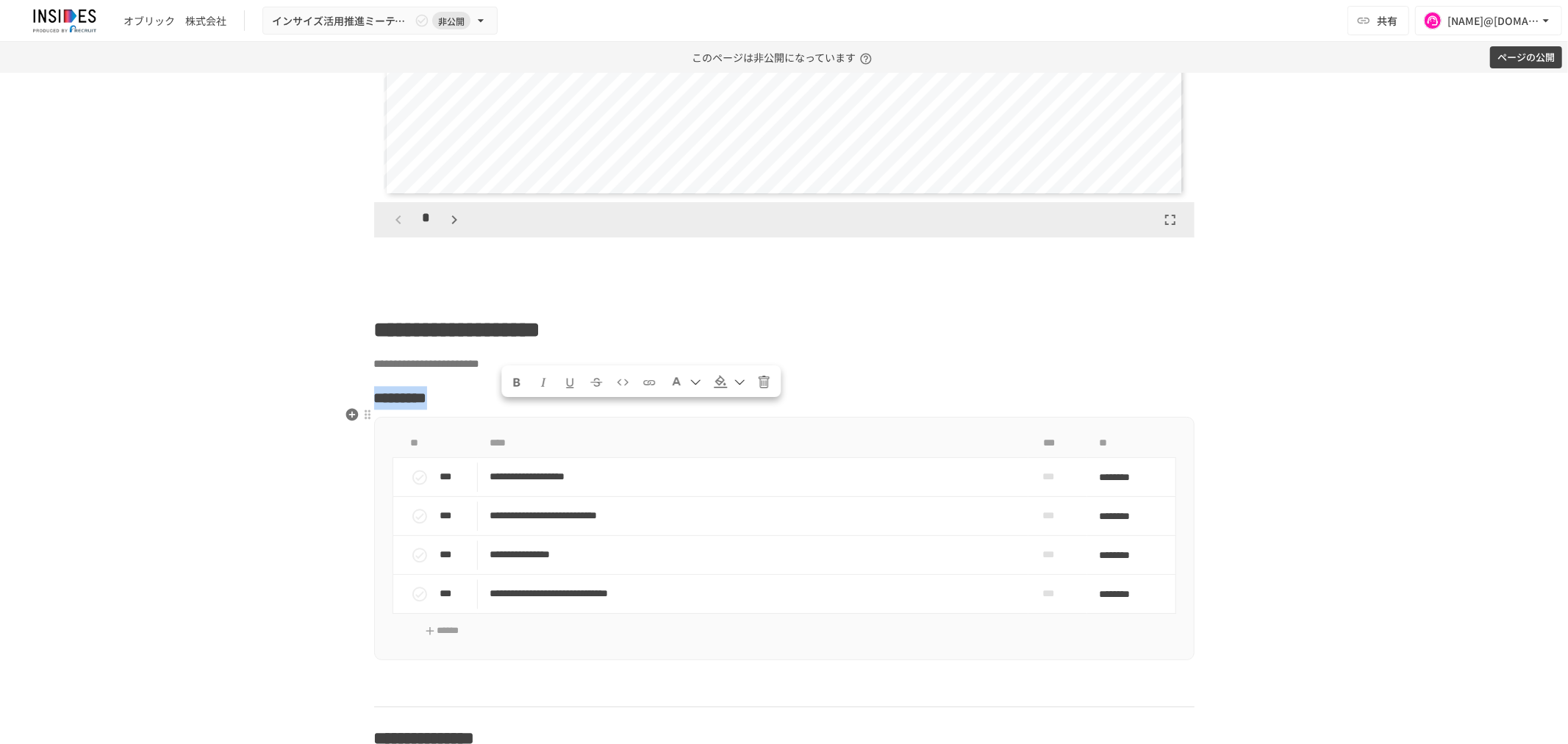 click on "*********" at bounding box center (784, 398) 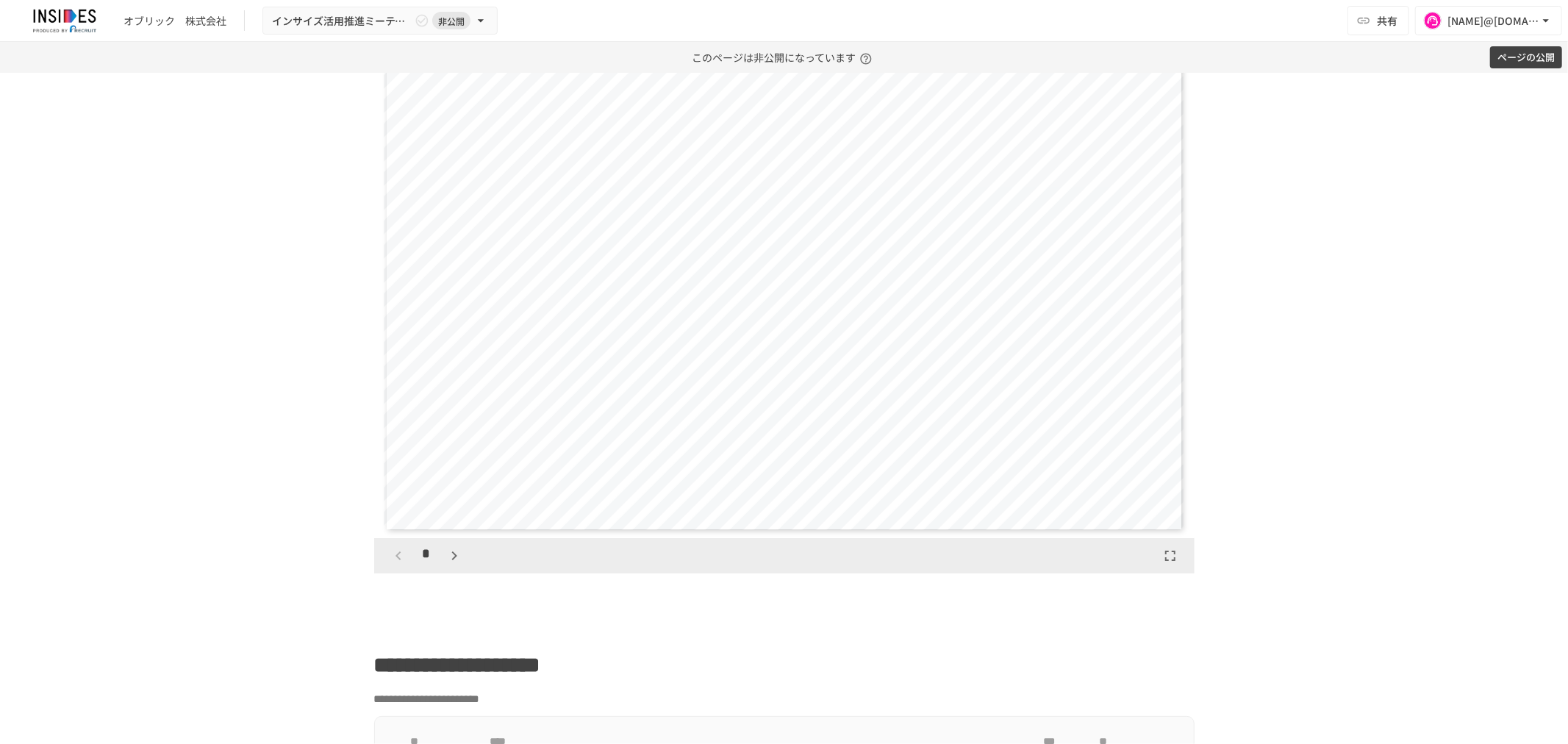 scroll, scrollTop: 2161, scrollLeft: 0, axis: vertical 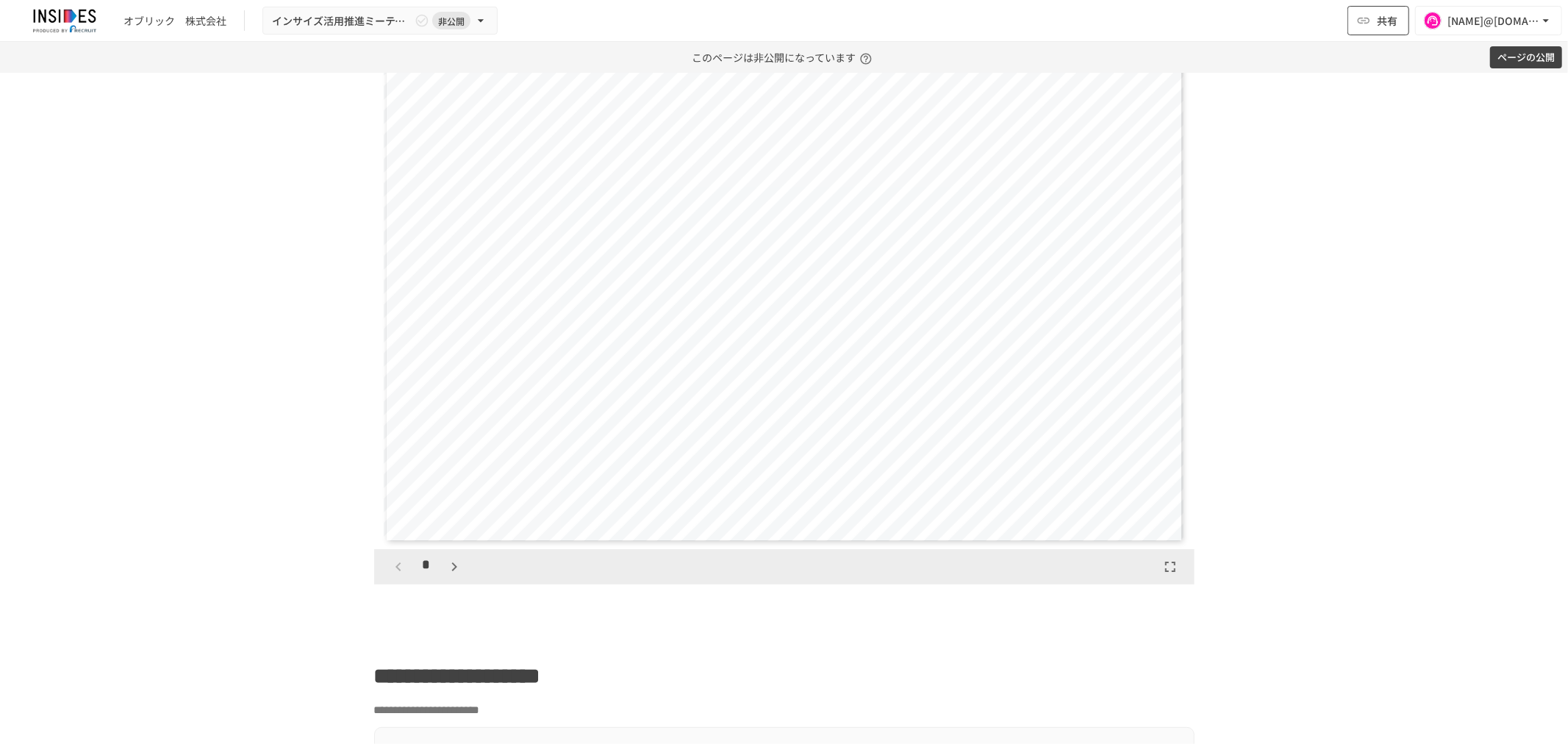 click on "共有" at bounding box center [1378, 21] 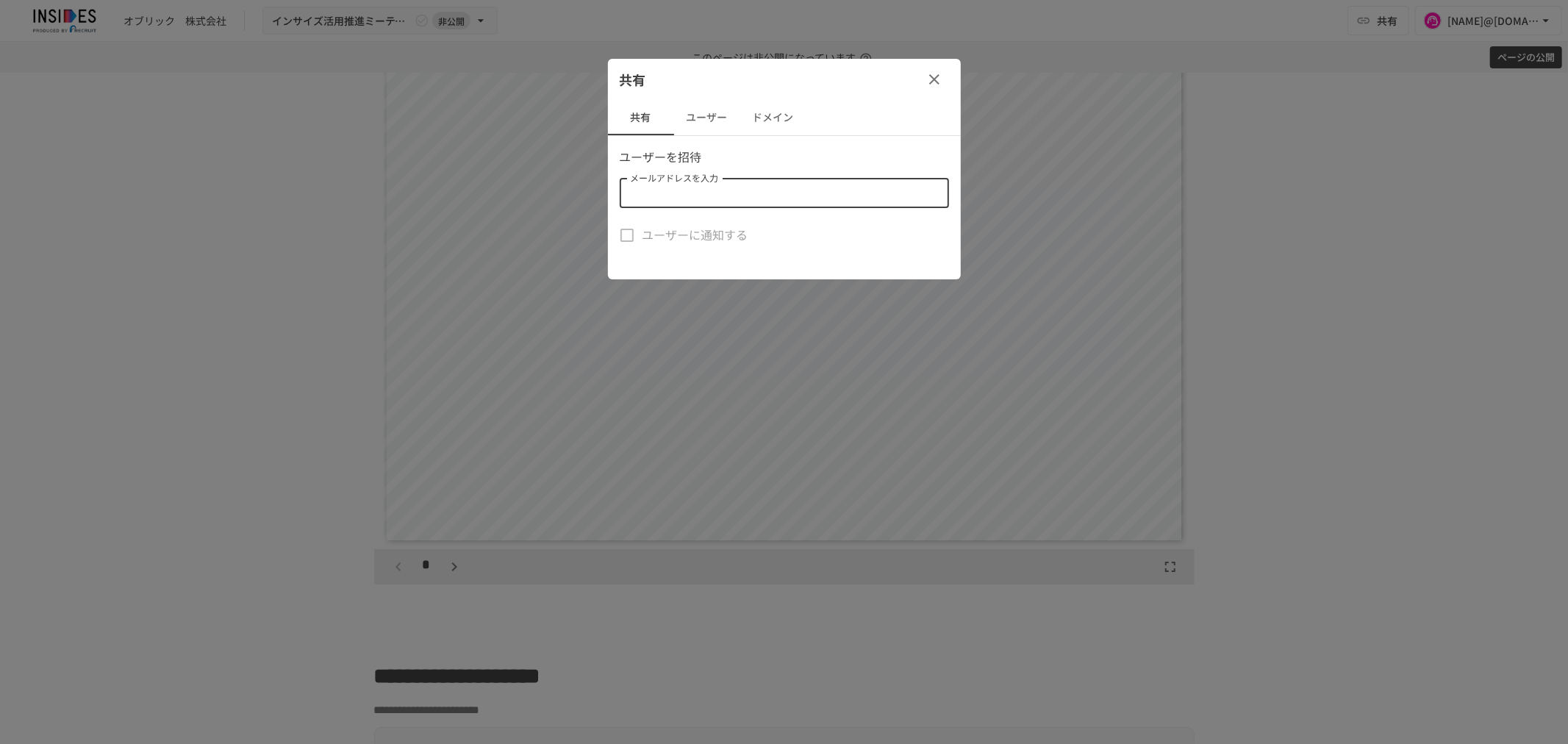 click on "メールアドレスを入力" at bounding box center [783, 193] 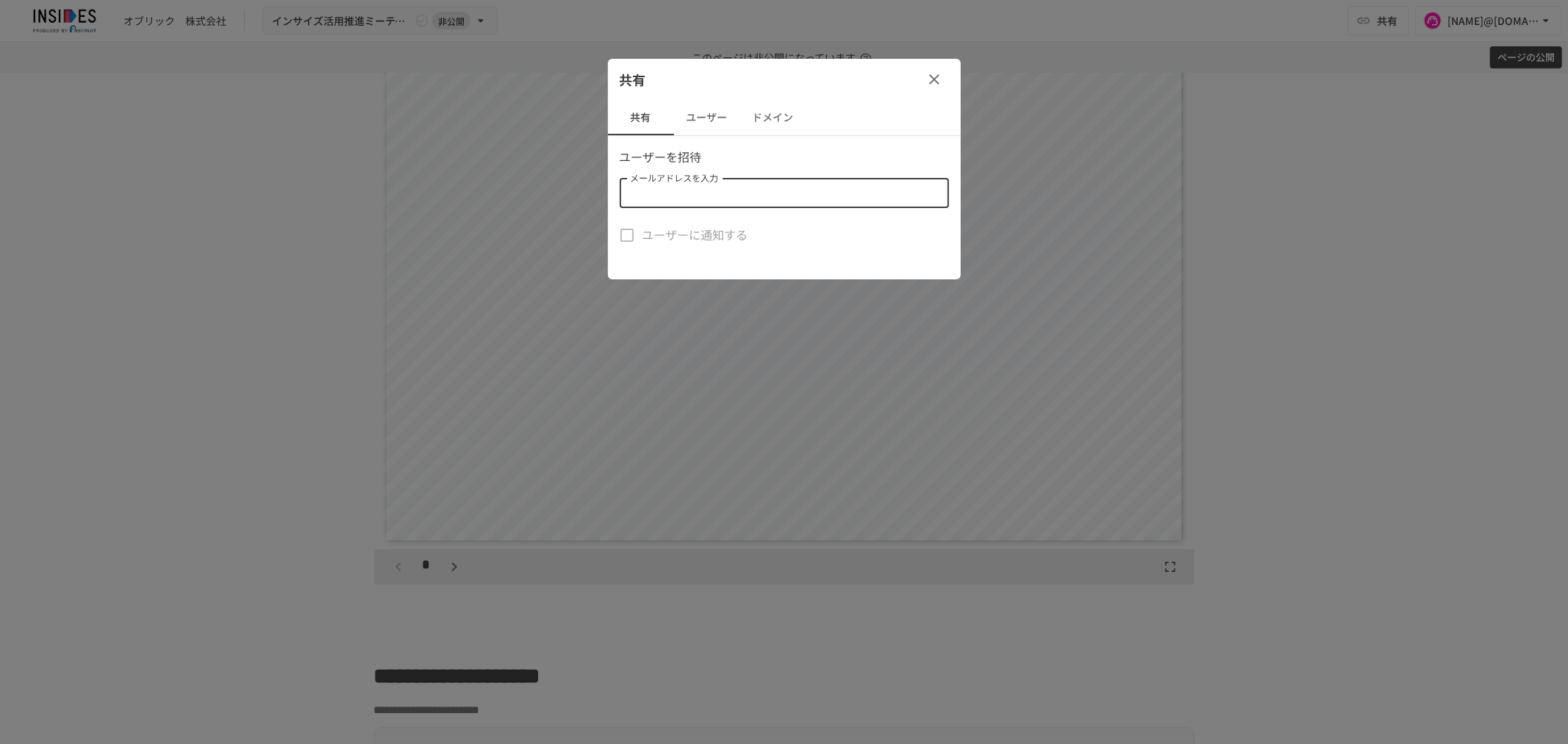 paste on "**********" 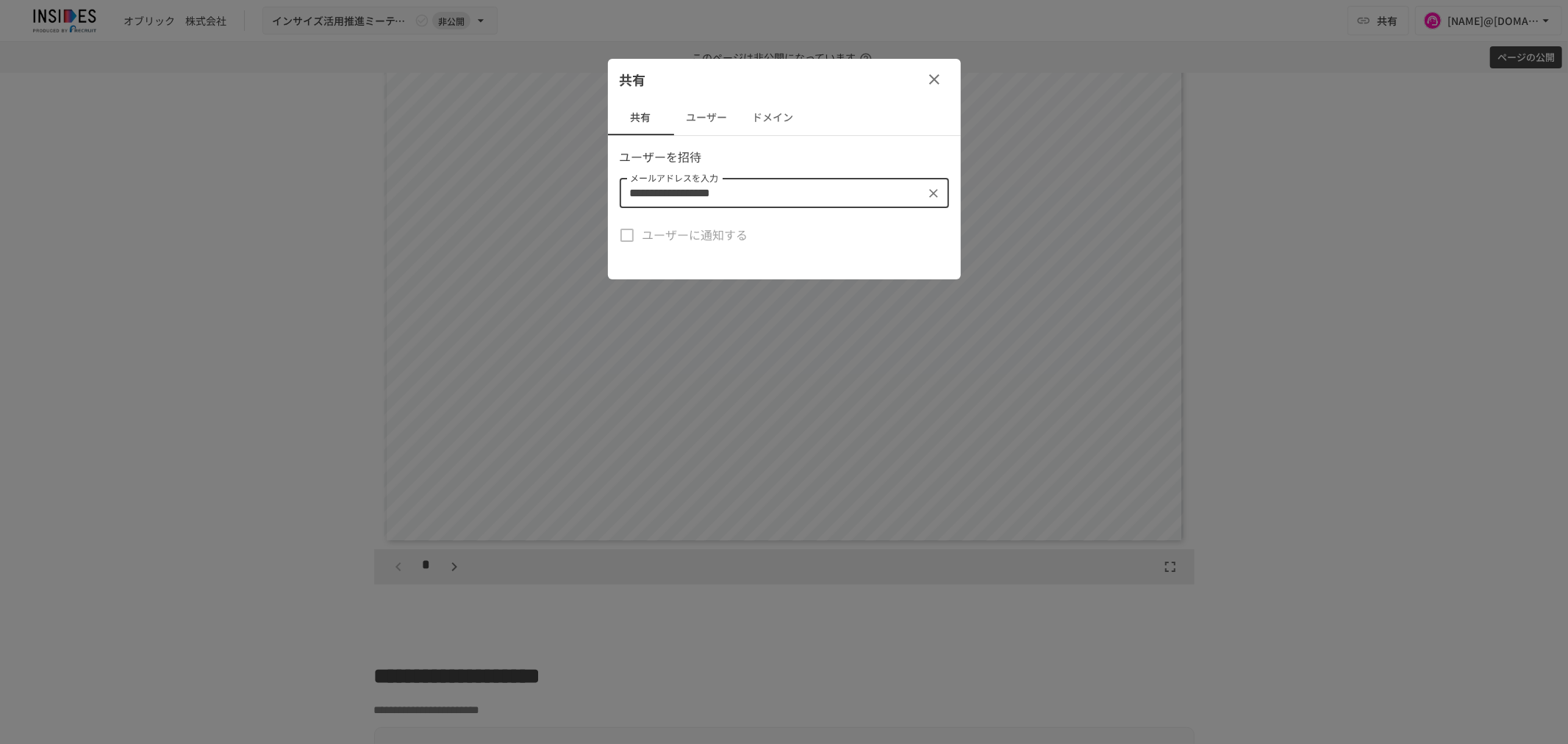 type on "**********" 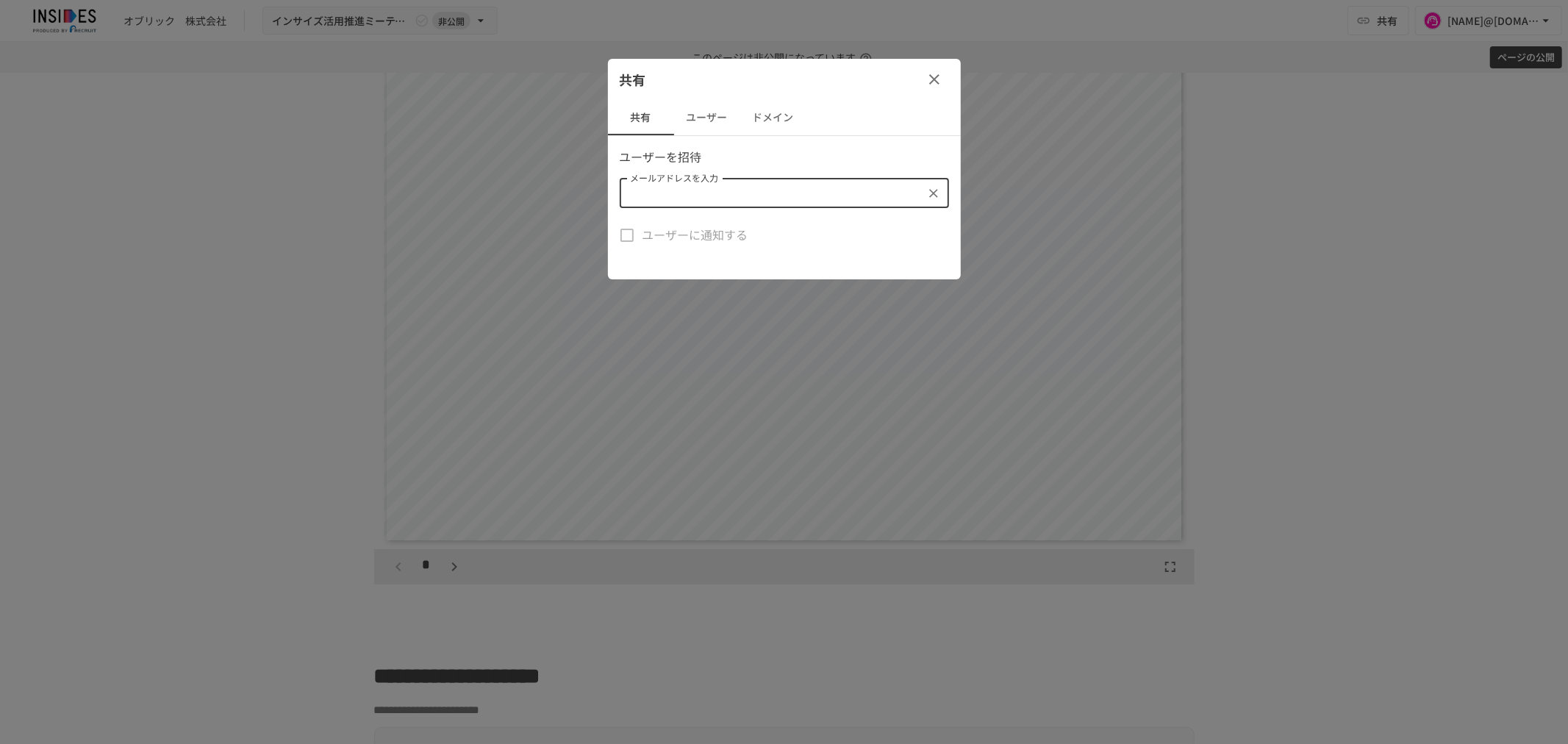 click on "ユーザーに通知する" at bounding box center [784, 235] 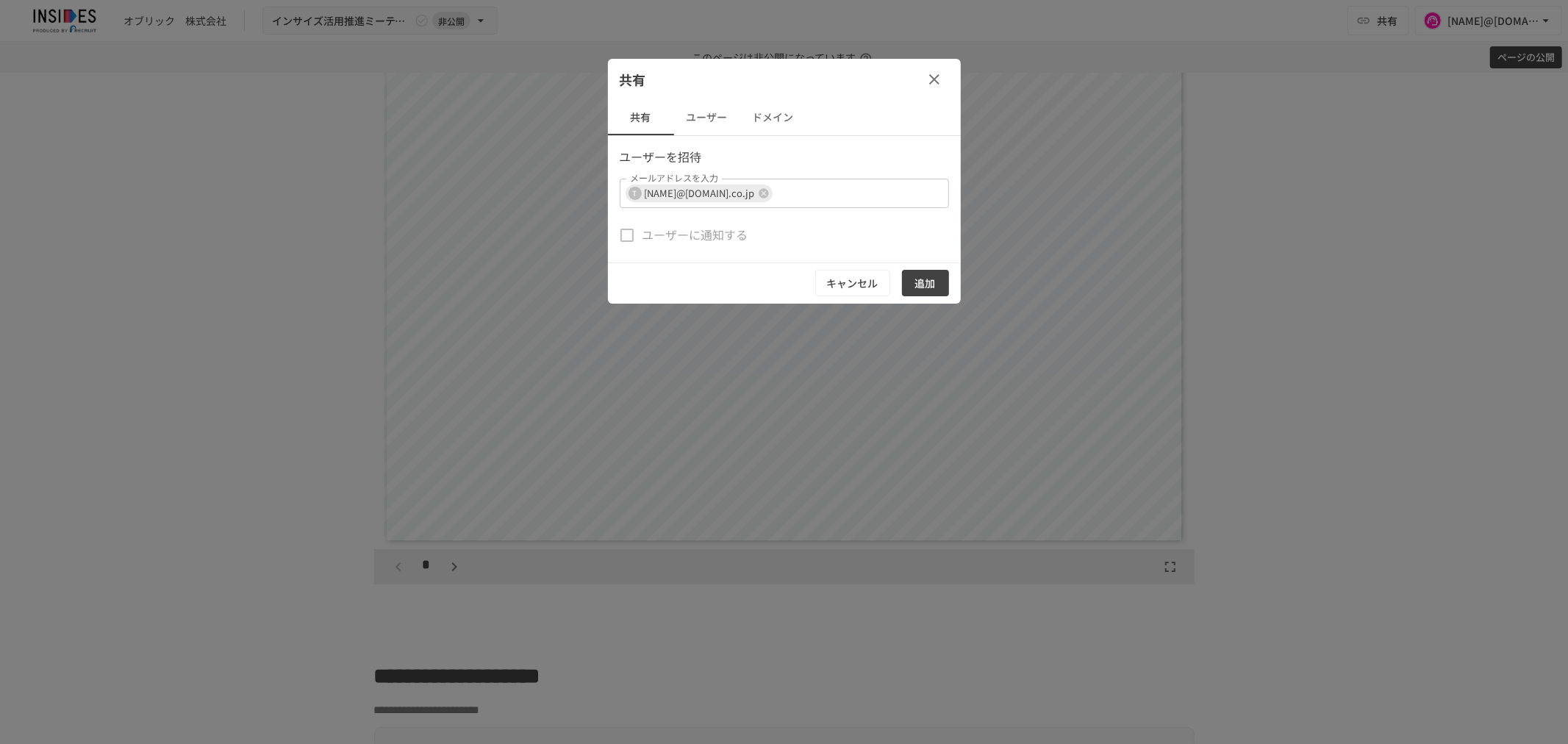 click on "ユーザーに通知する" at bounding box center [695, 235] 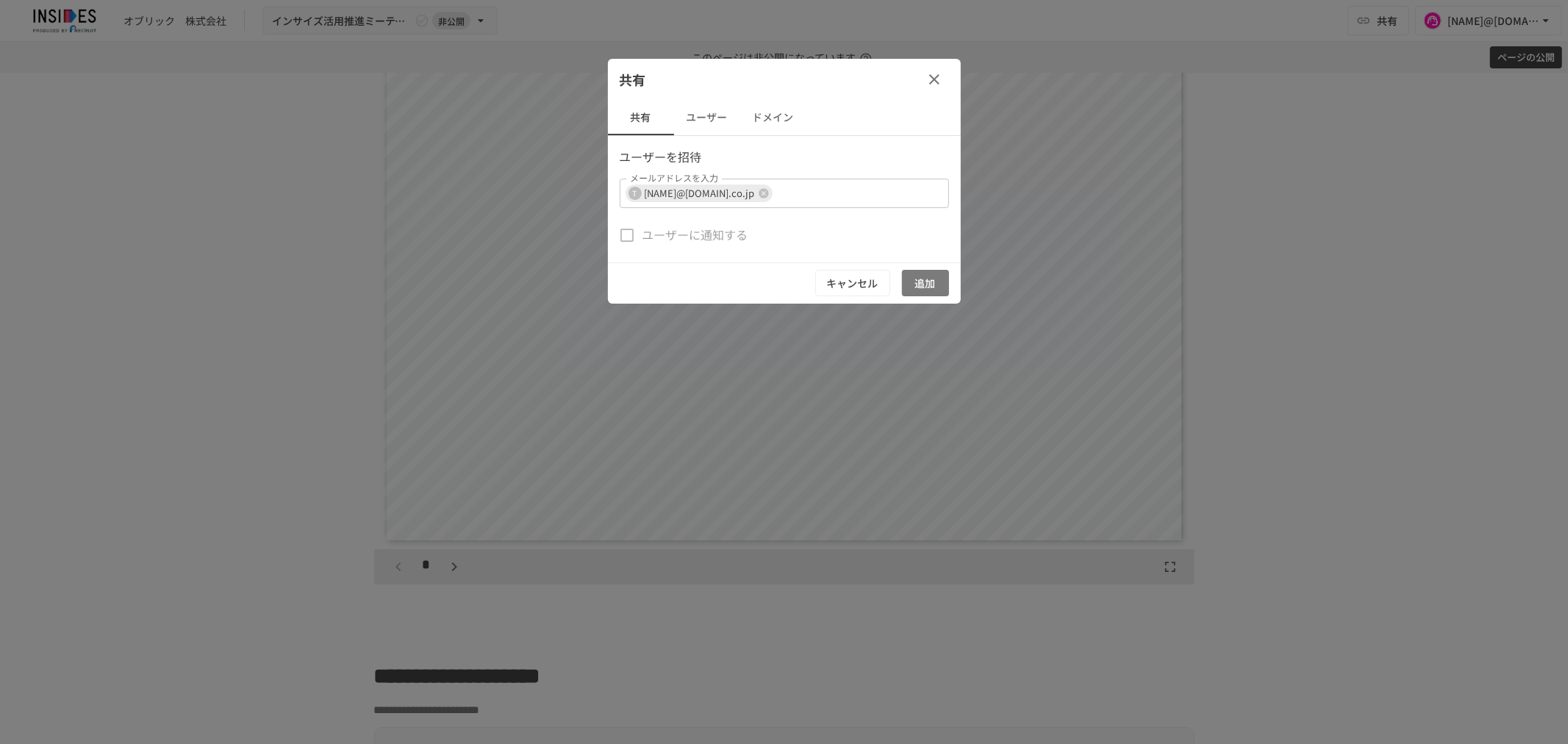 click on "追加" at bounding box center [926, 283] 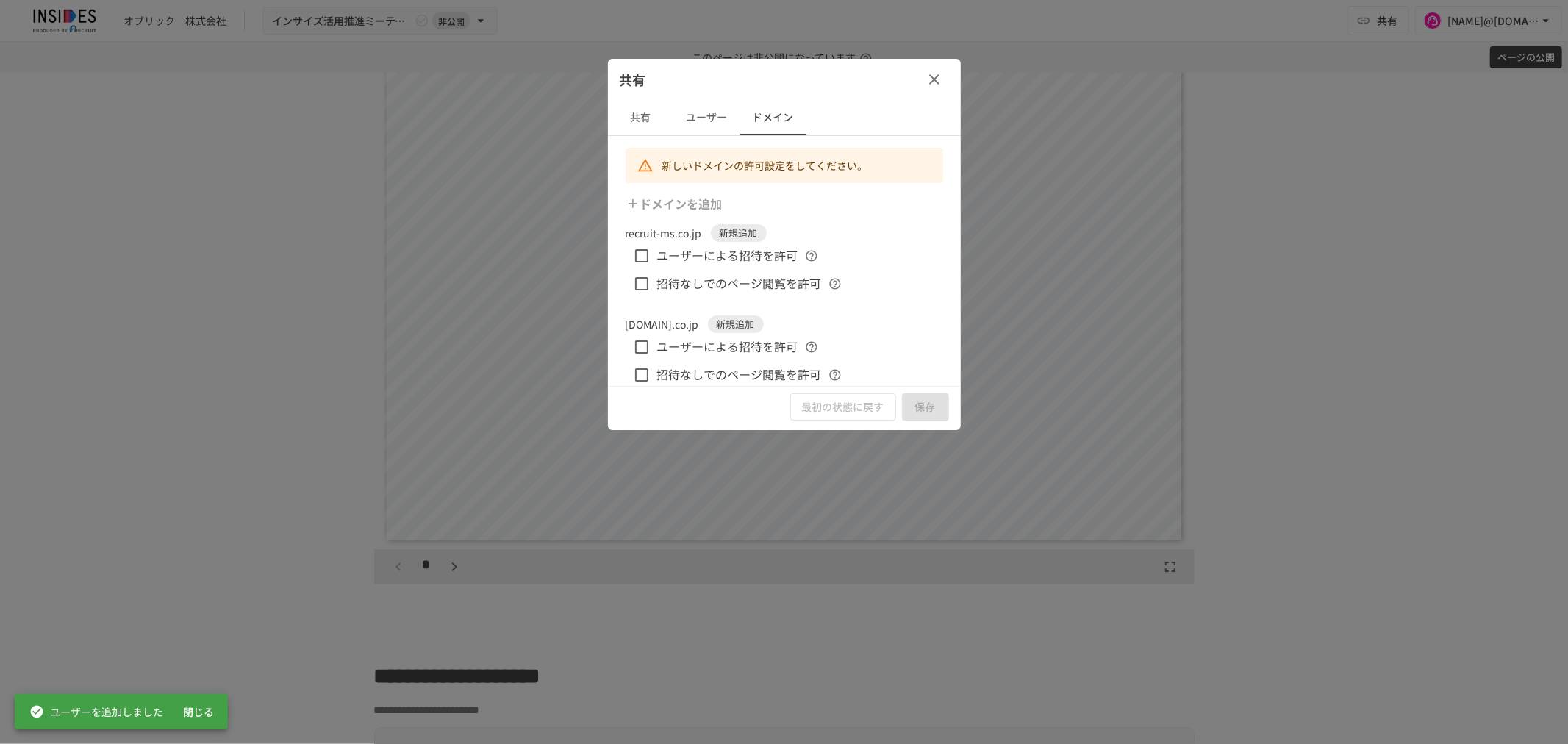 scroll, scrollTop: 13, scrollLeft: 0, axis: vertical 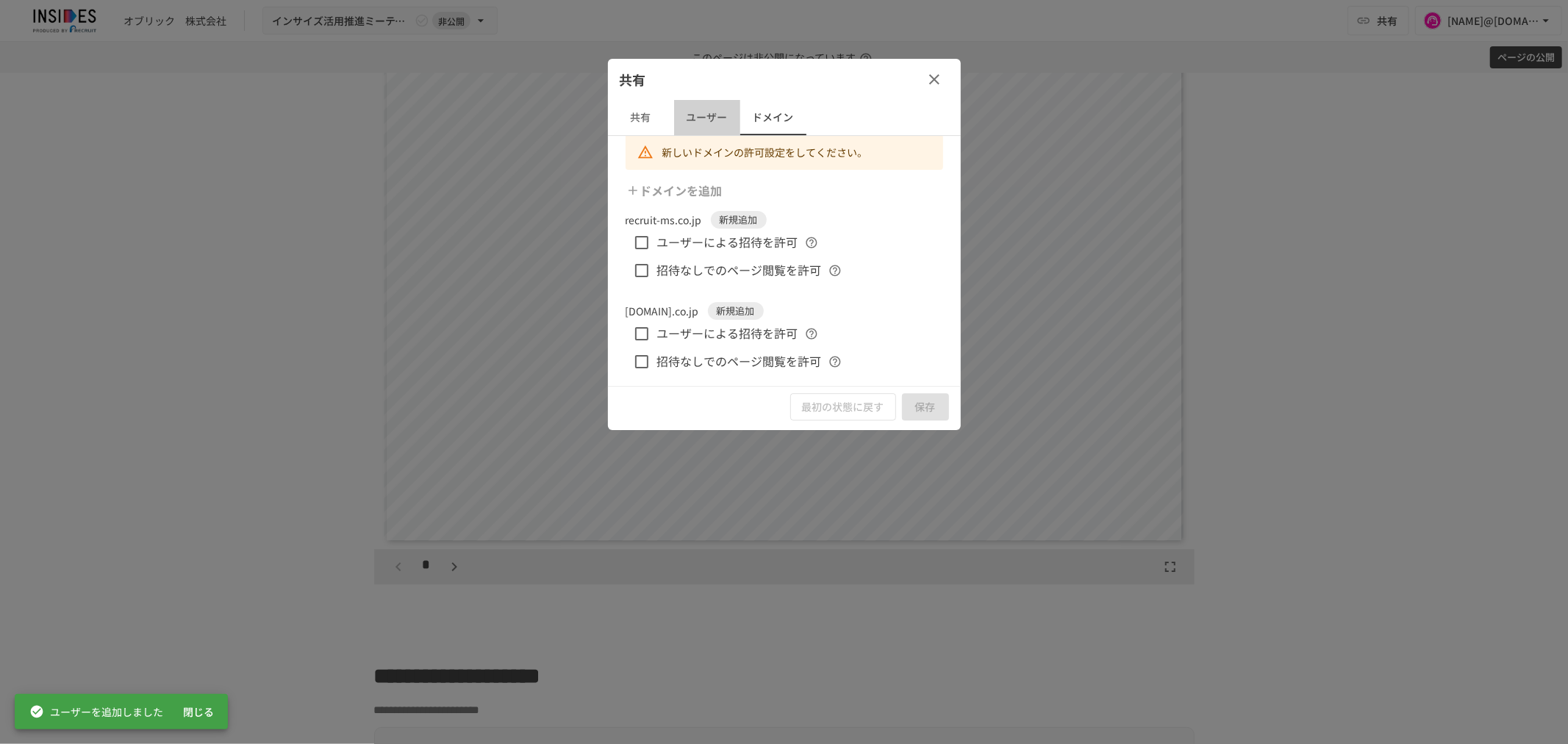 click on "ユーザー" at bounding box center (707, 118) 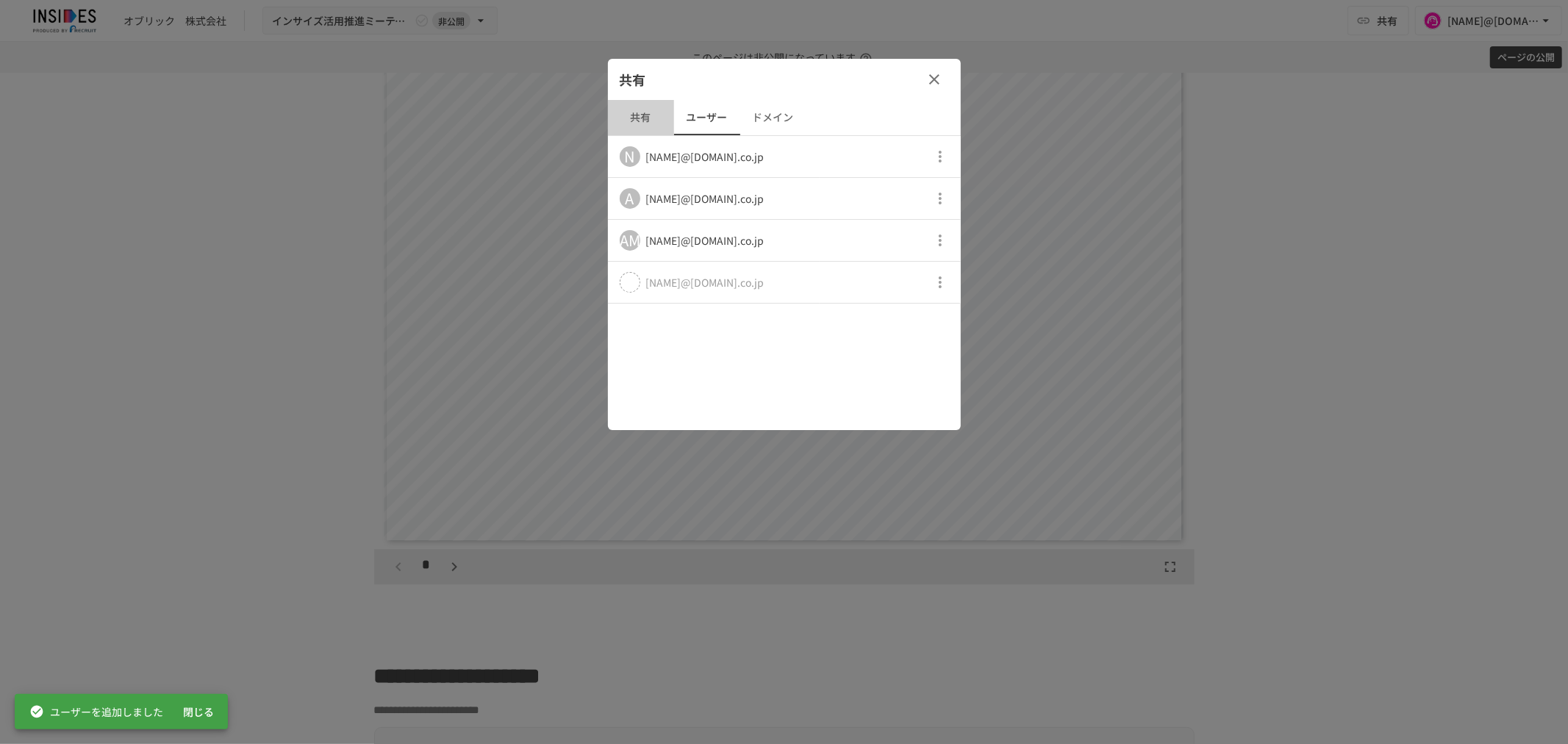 click on "共有" at bounding box center (641, 118) 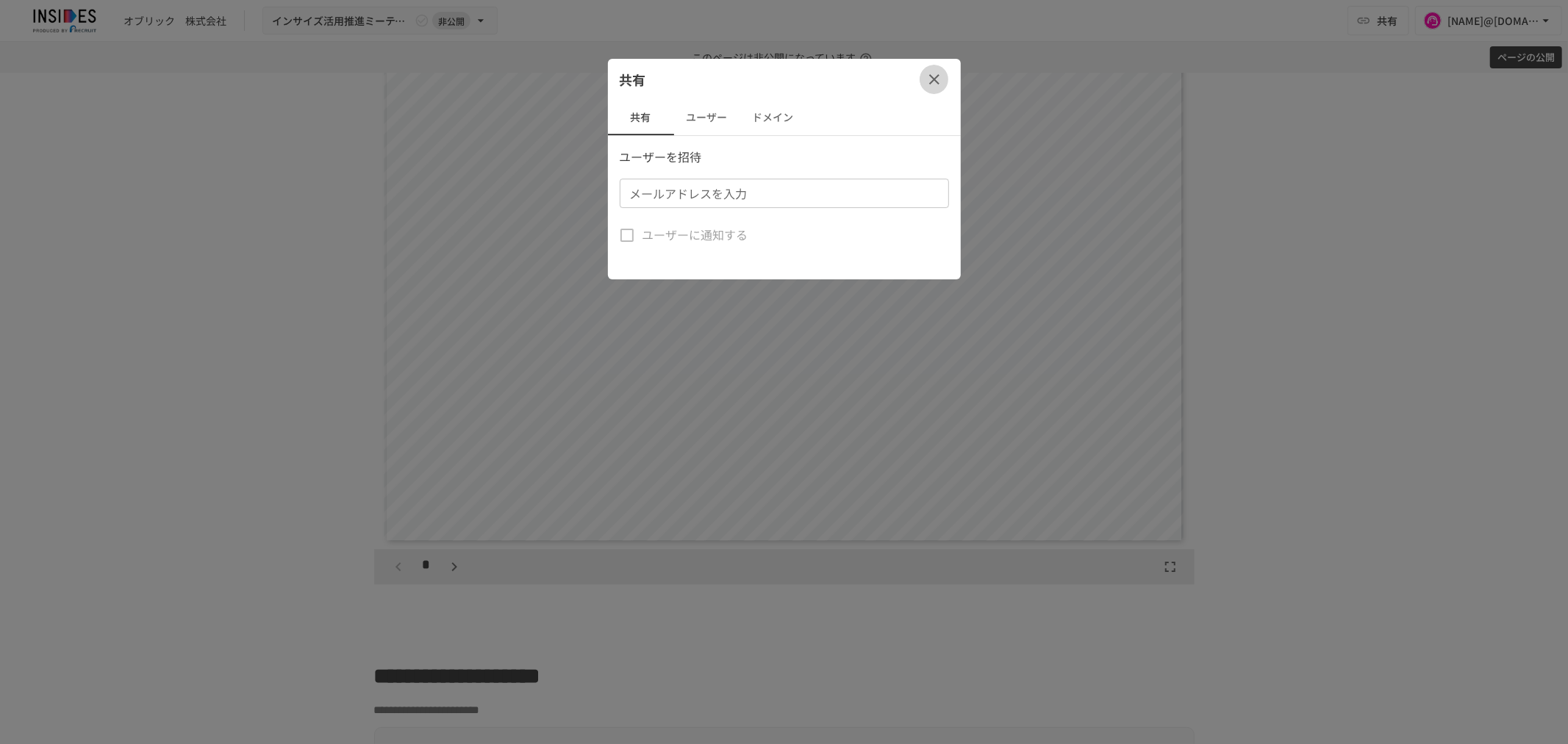 click 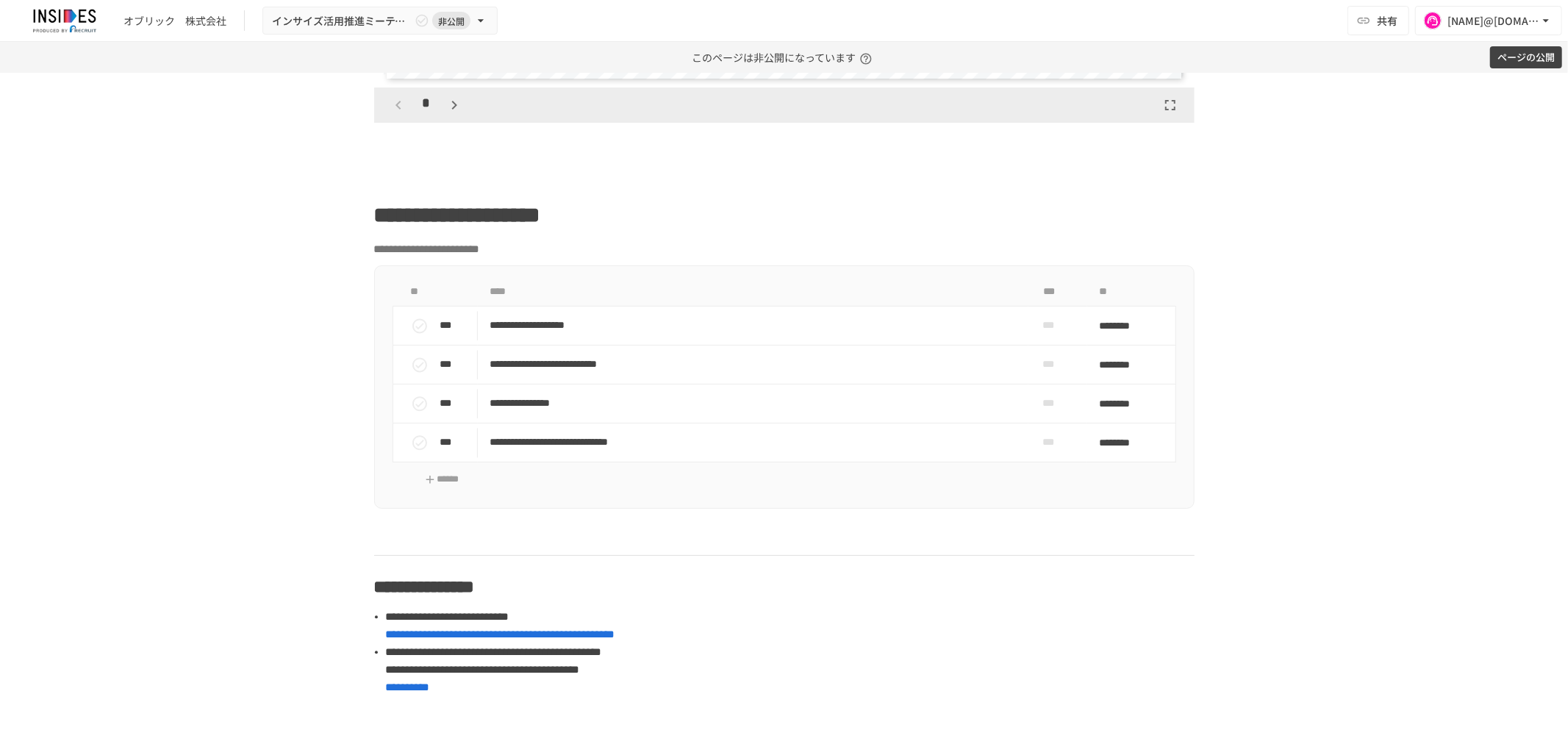 scroll, scrollTop: 2625, scrollLeft: 0, axis: vertical 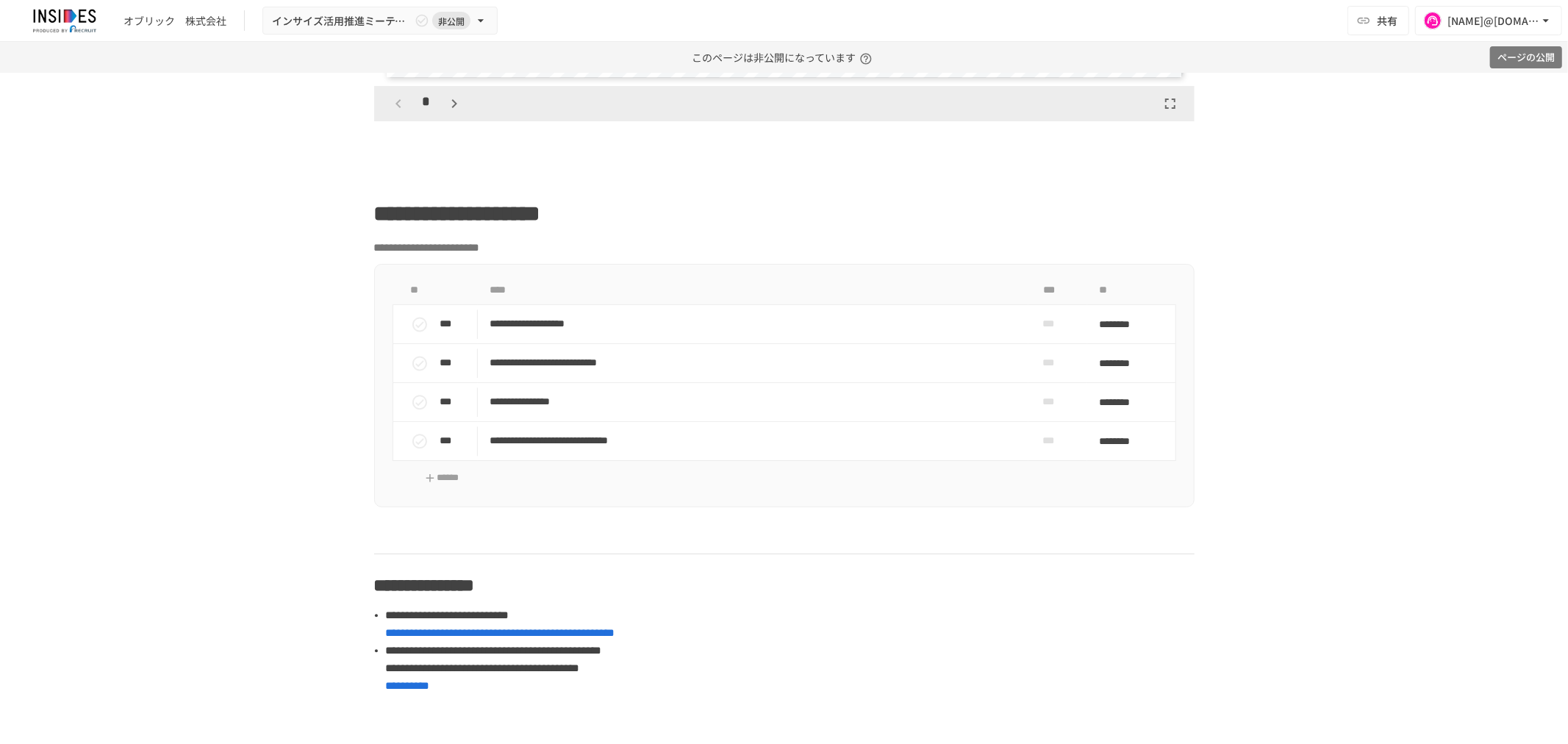 click on "ページの公開" at bounding box center (1526, 57) 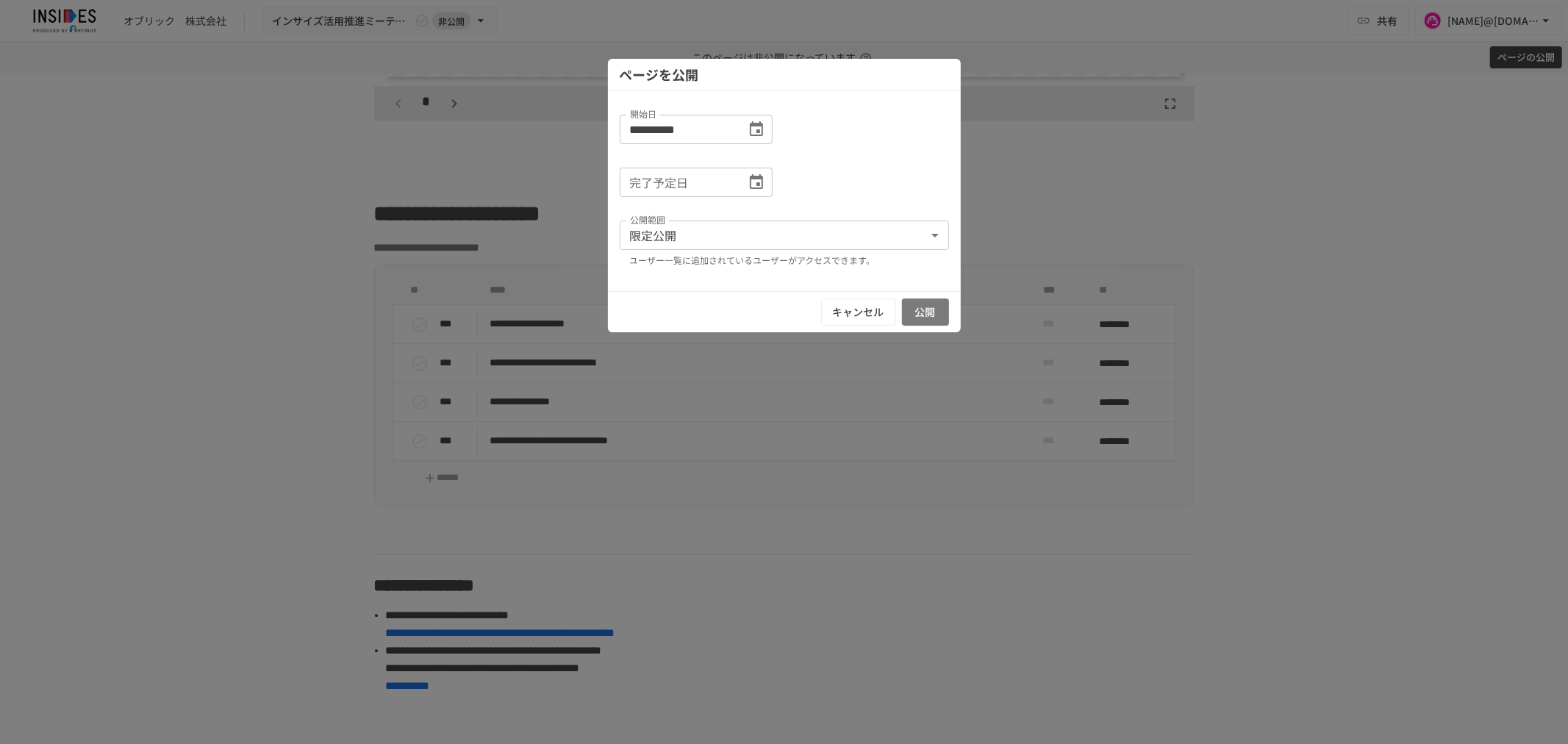 click on "公開" at bounding box center (926, 312) 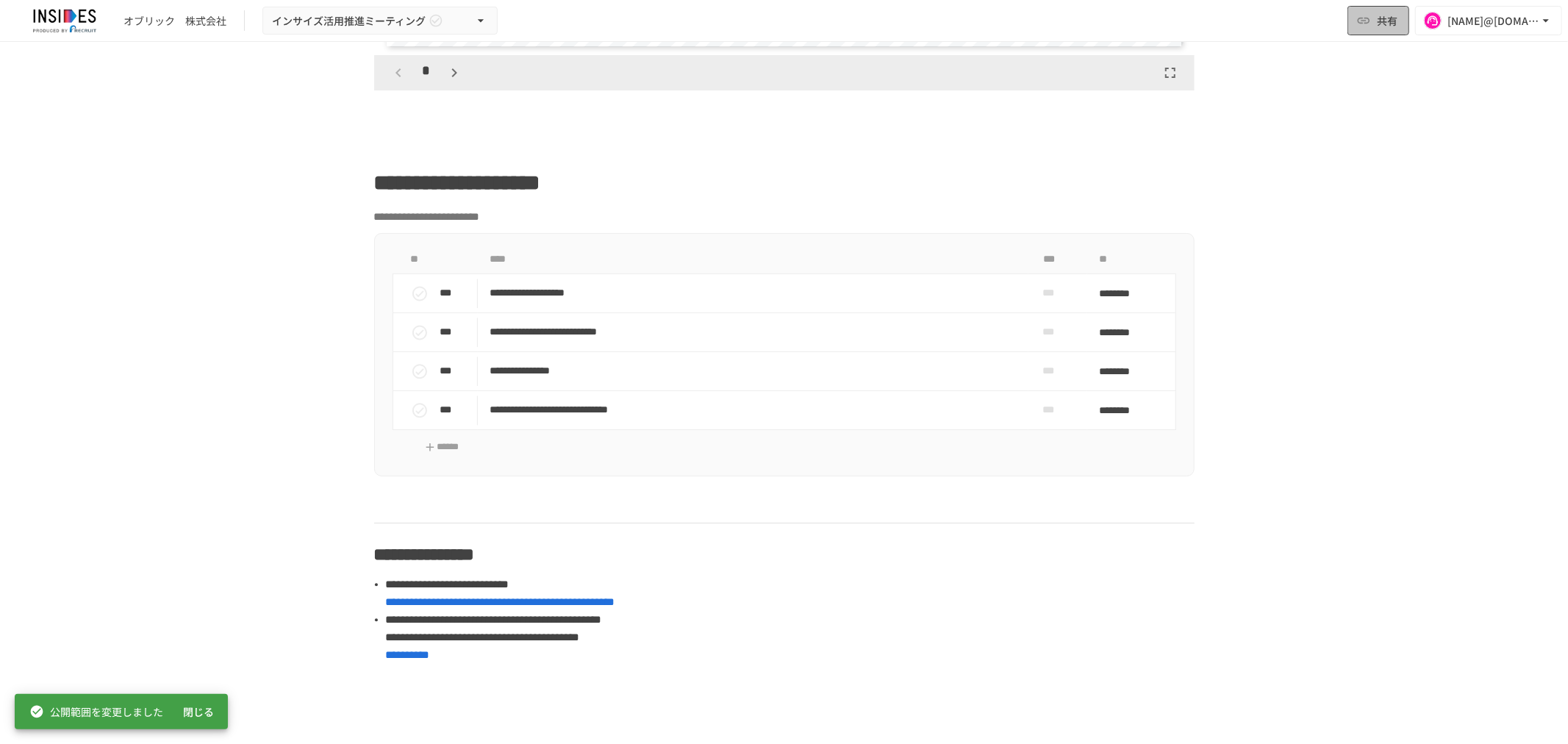 click on "共有" at bounding box center (1378, 21) 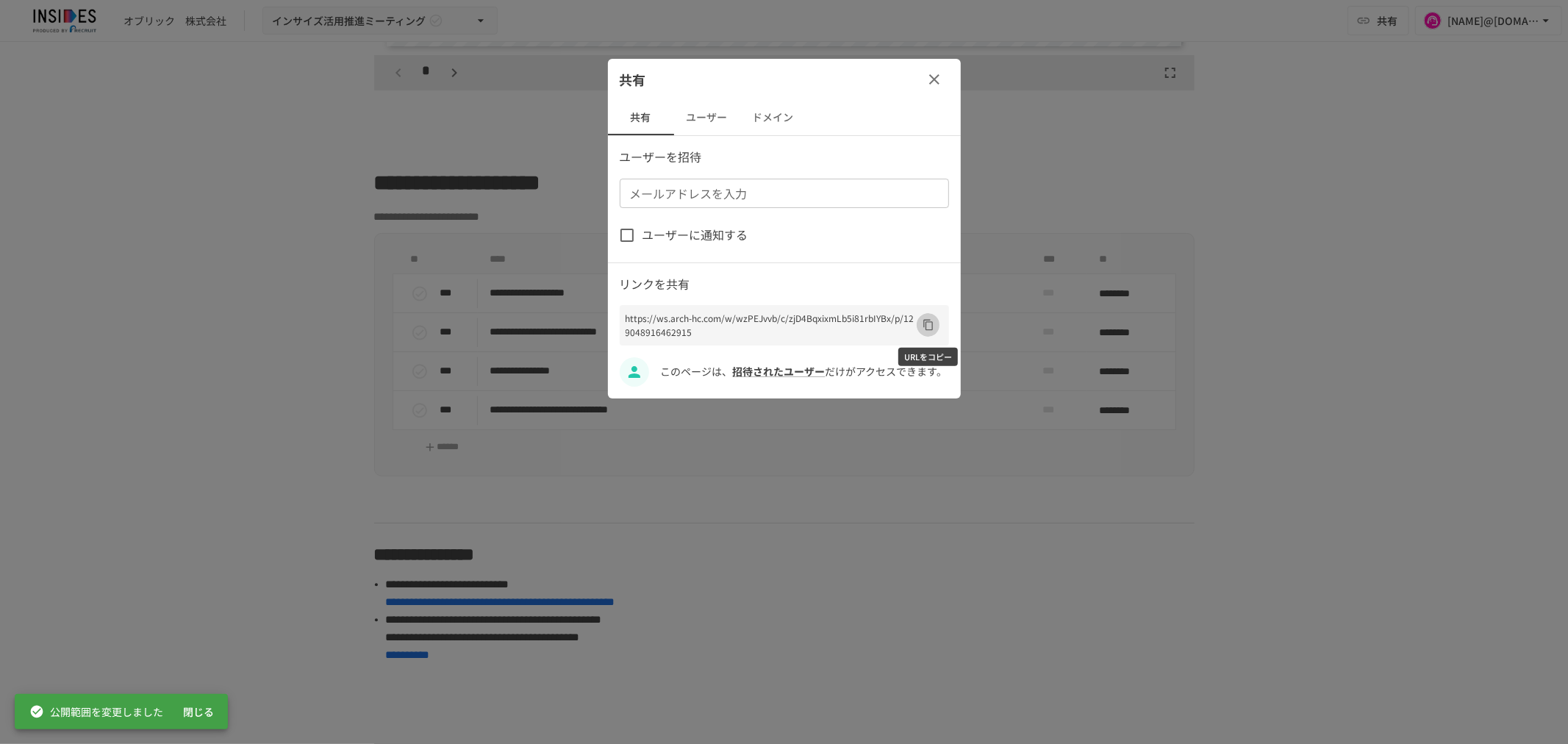 click 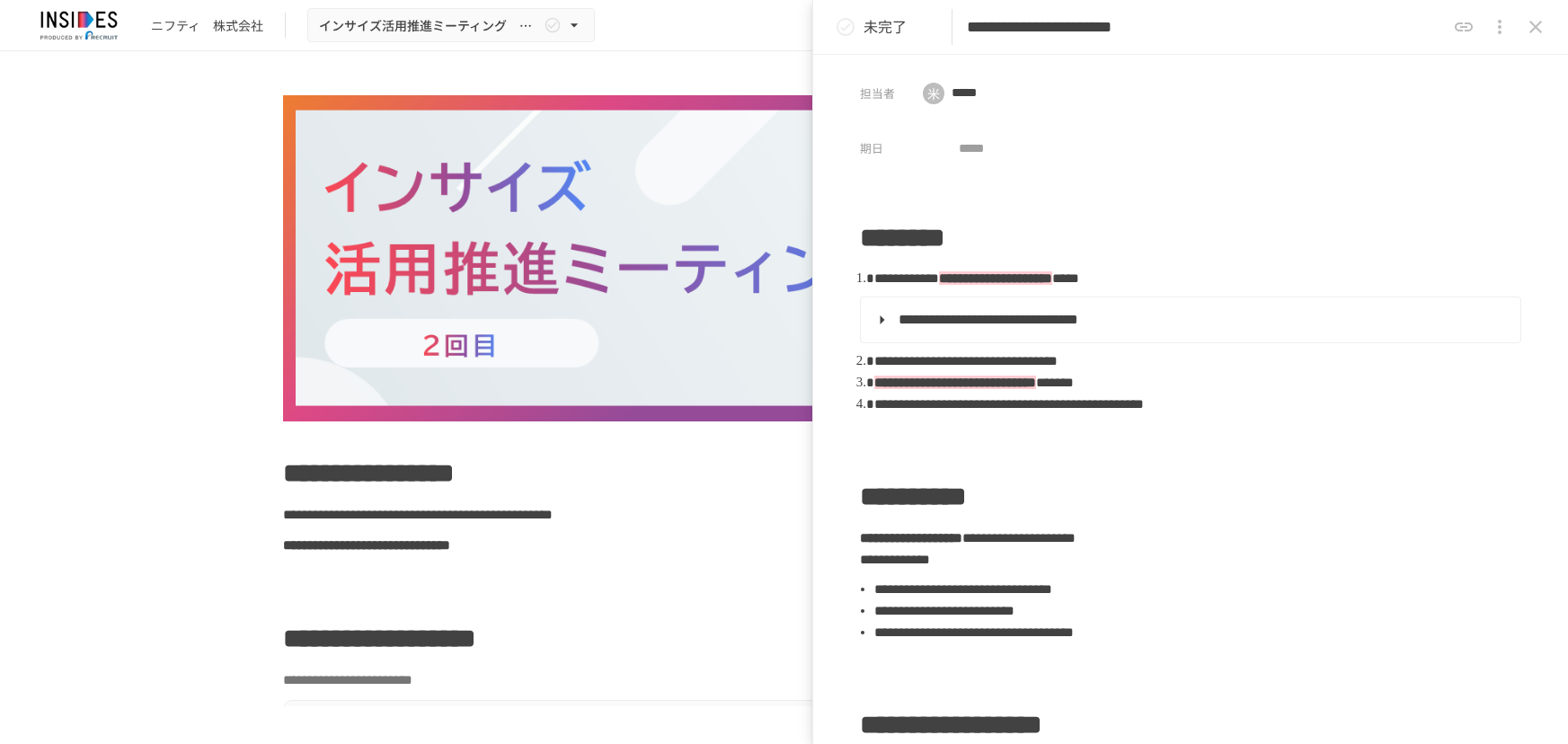 scroll, scrollTop: 0, scrollLeft: 0, axis: both 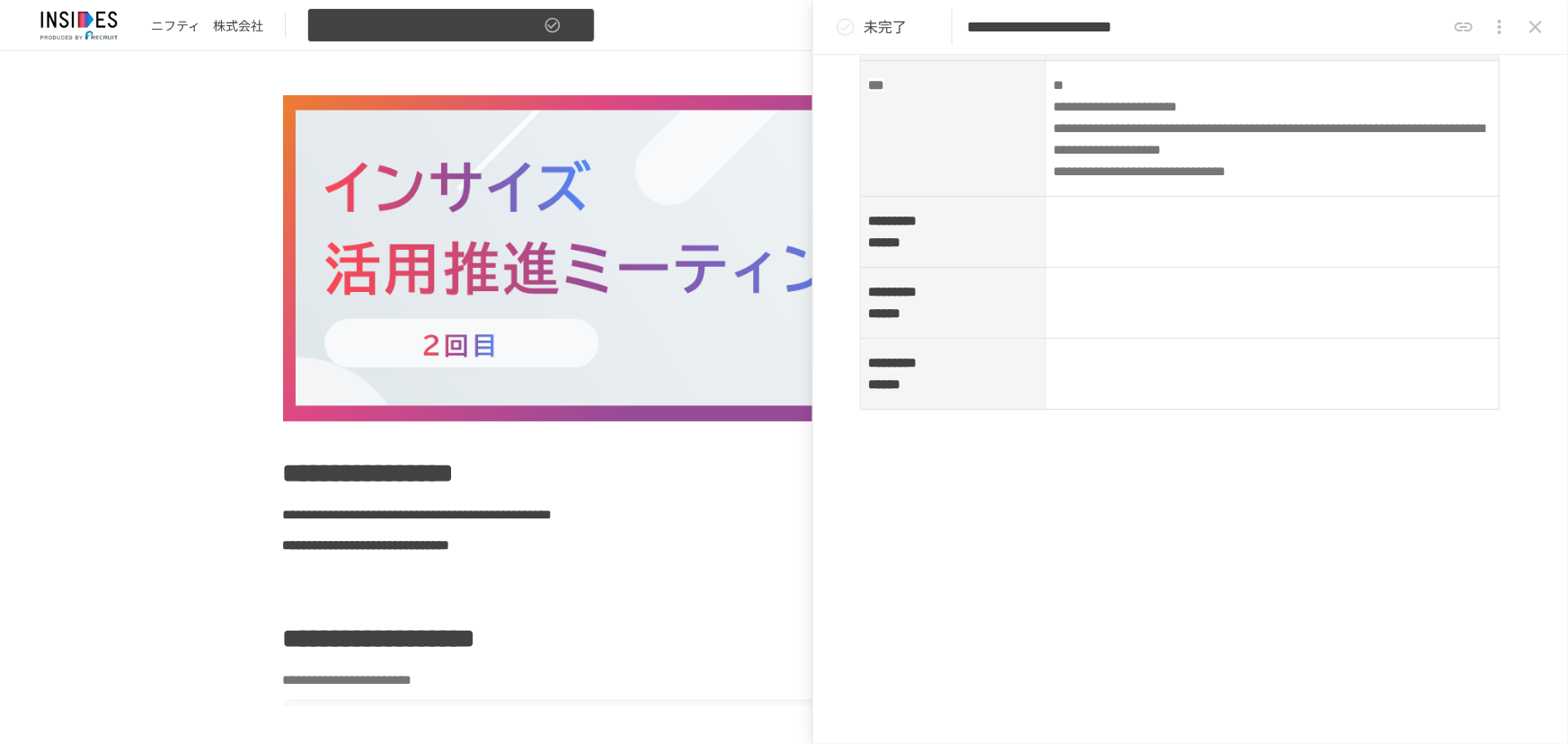click on "インサイズ活用推進ミーティング　～2回目～" at bounding box center [430, 25] 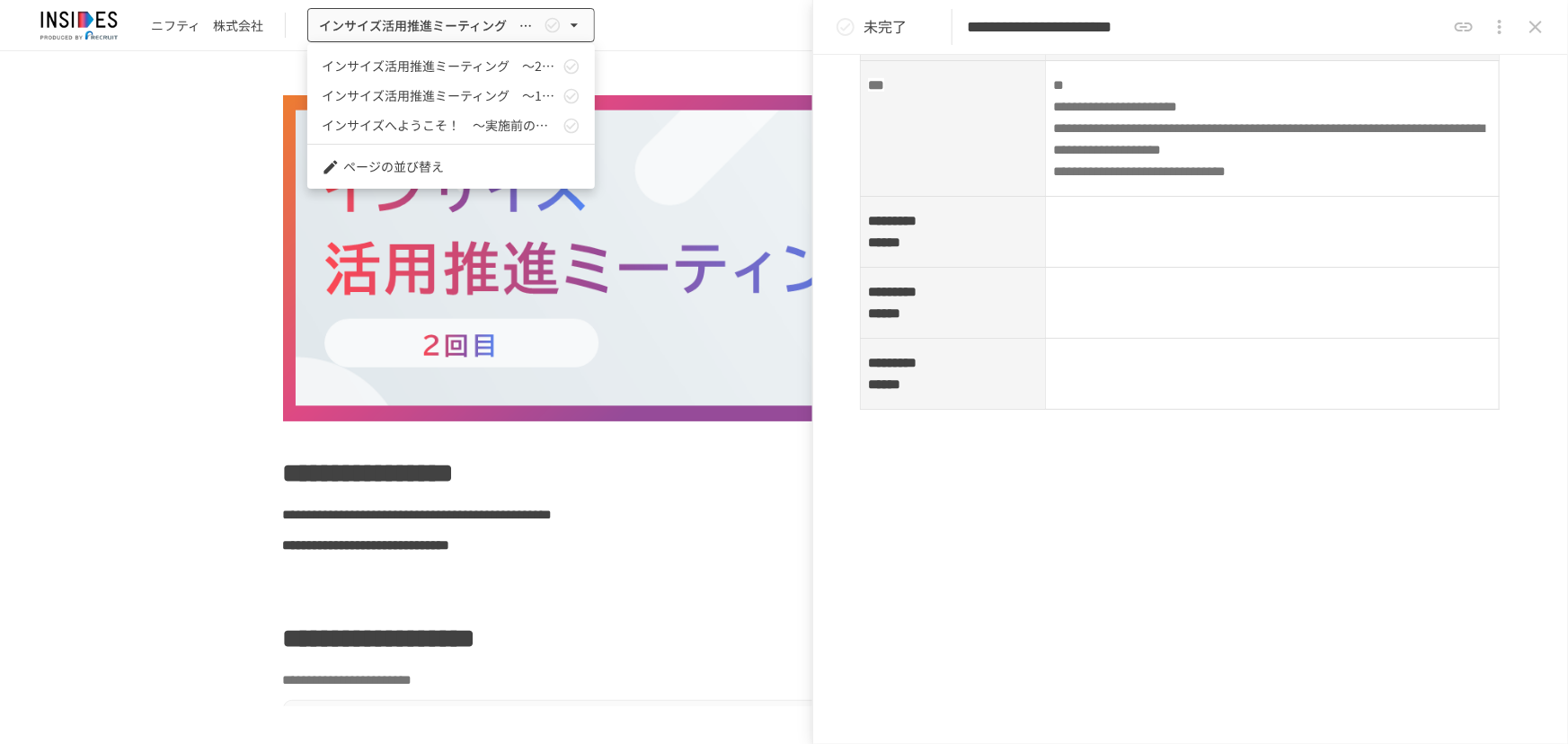 click on "インサイズ活用推進ミーティング　～2回目～" at bounding box center (440, 66) 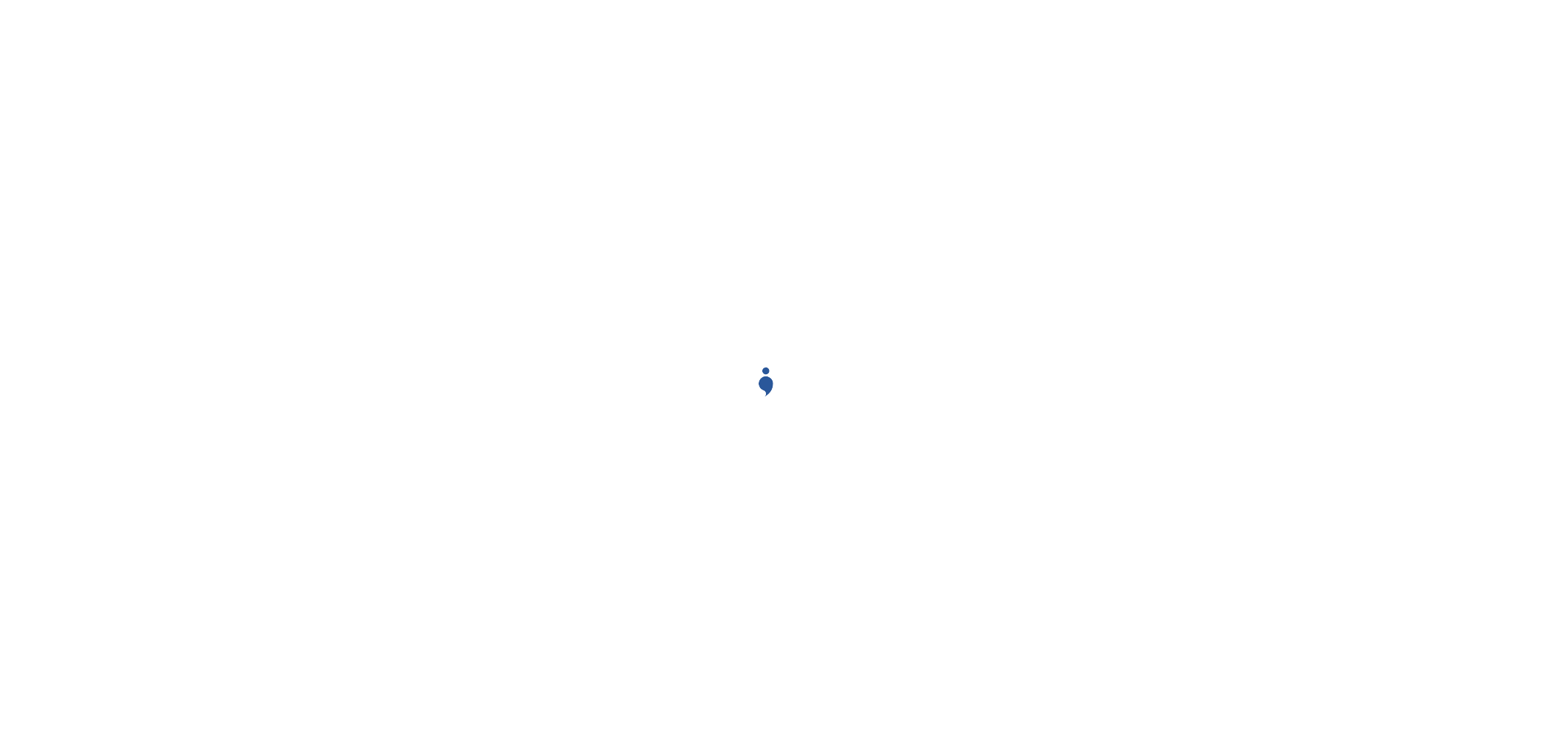 scroll, scrollTop: 0, scrollLeft: 0, axis: both 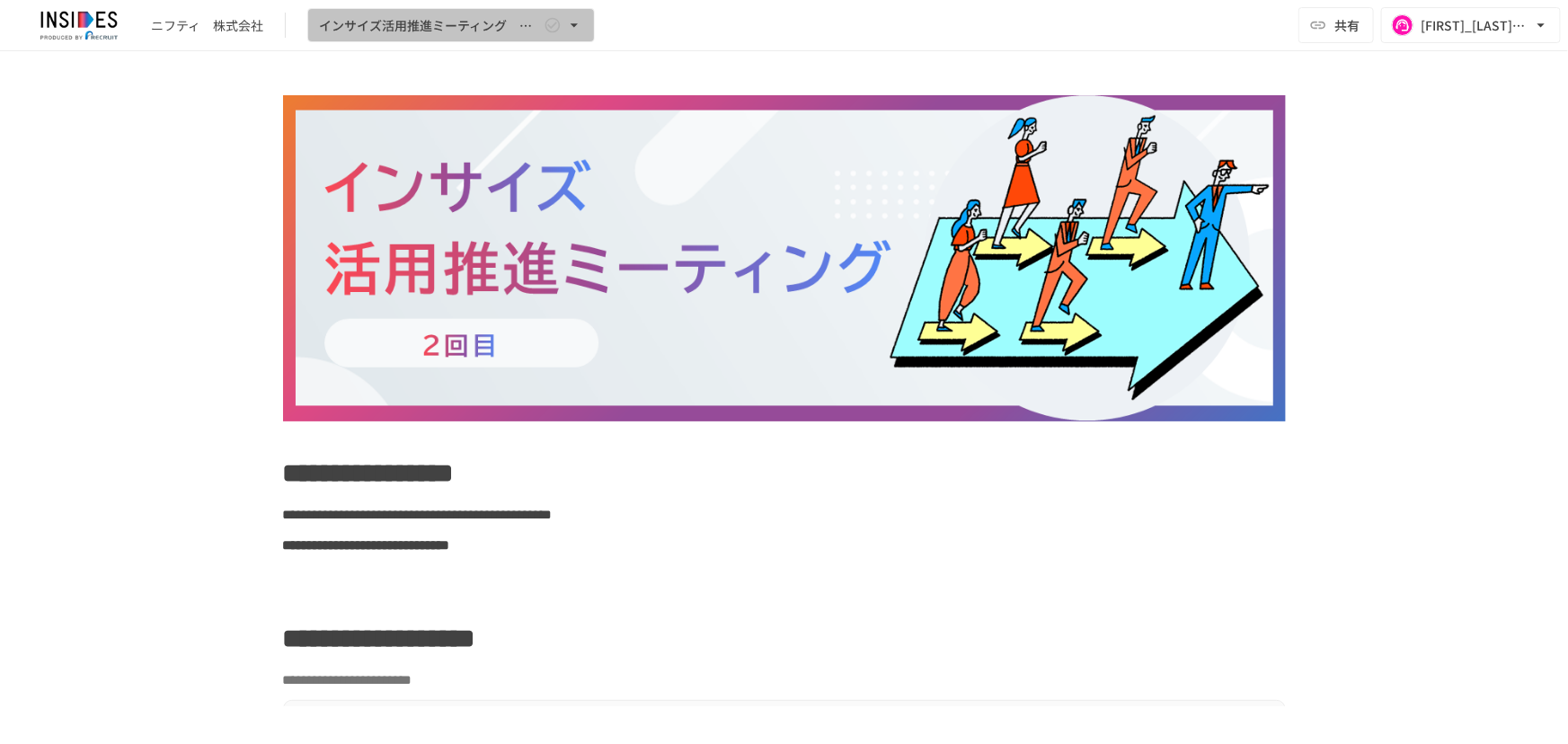 click on "インサイズ活用推進ミーティング　～2回目～" at bounding box center (430, 25) 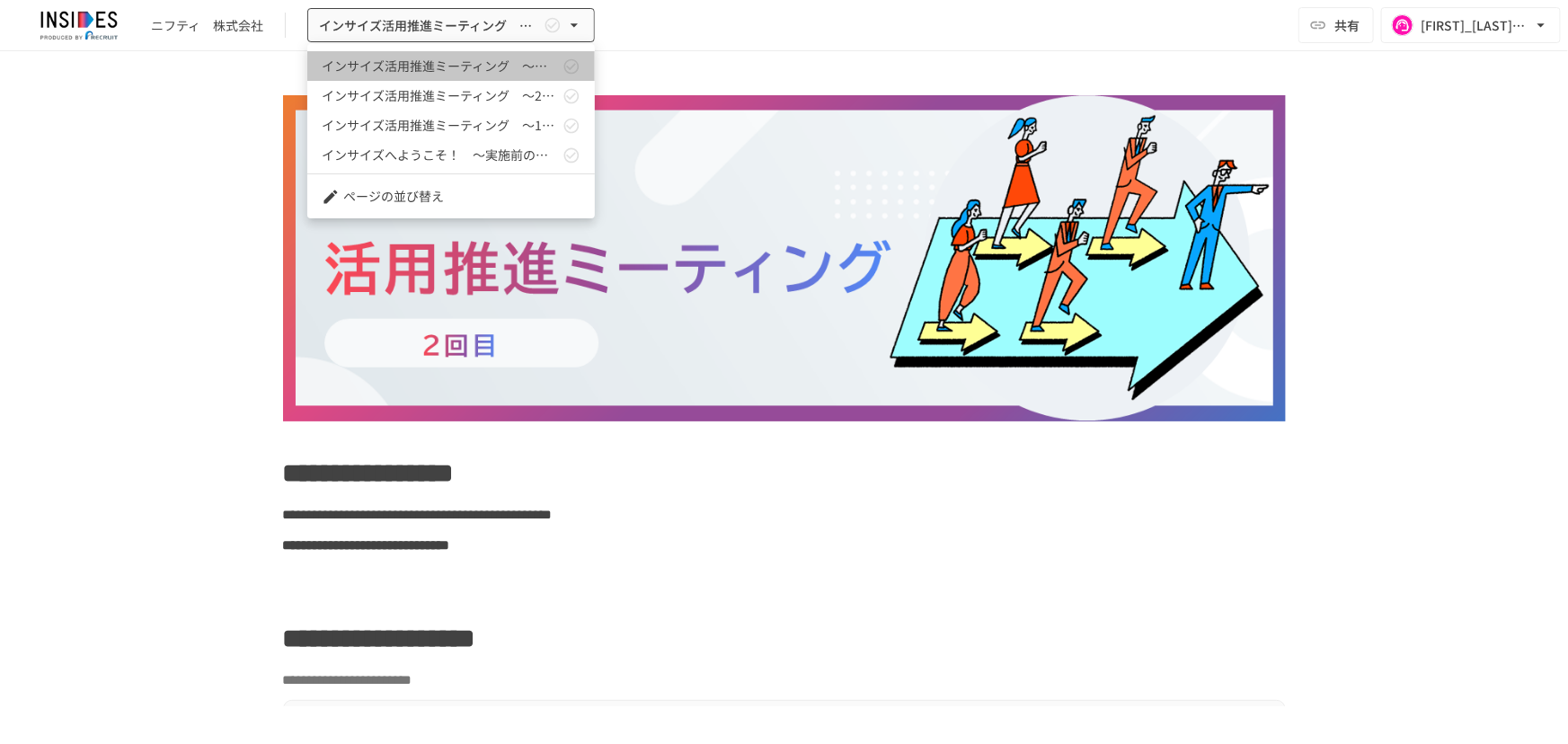 click on "インサイズ活用推進ミーティング　～３回目～" at bounding box center (451, 66) 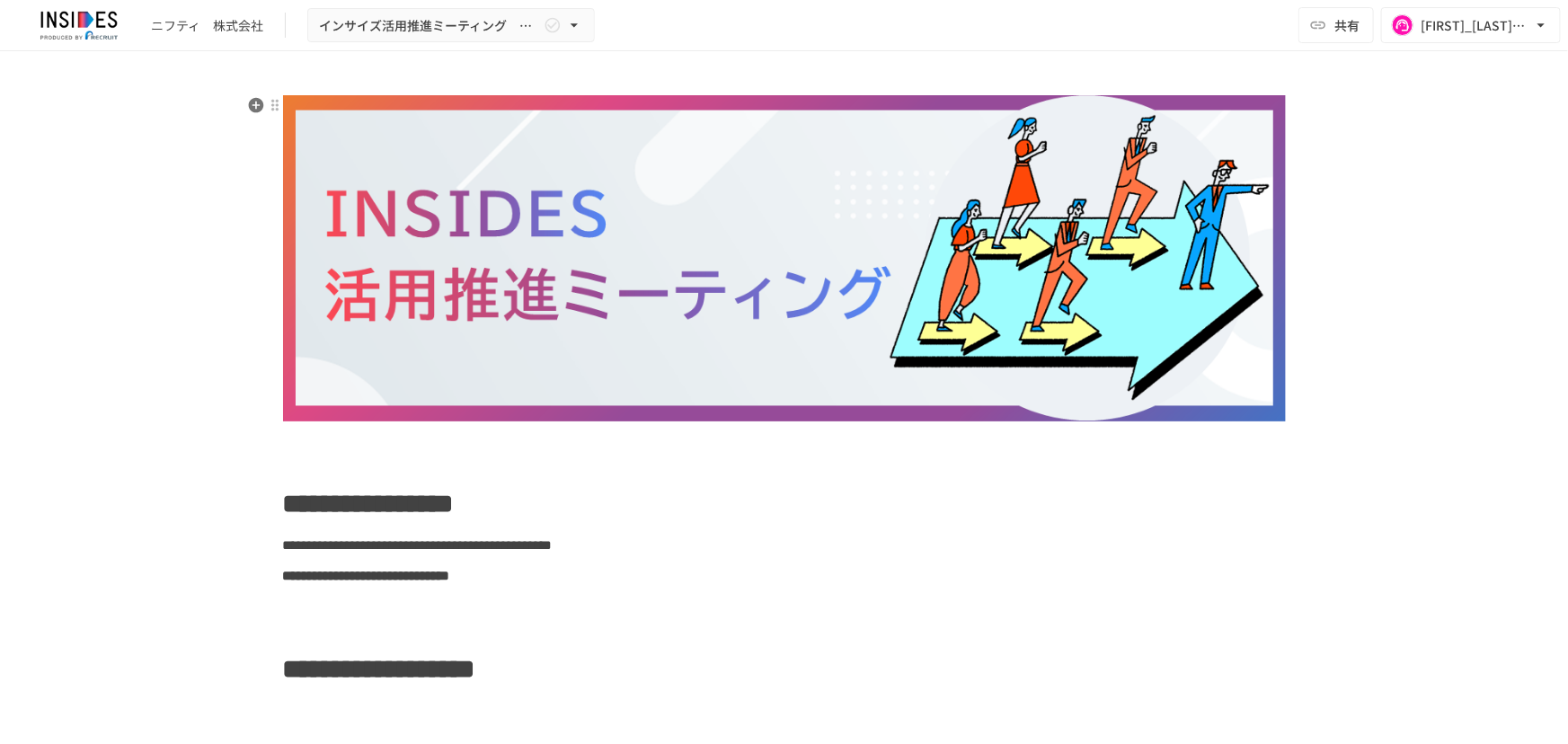 click at bounding box center [784, 258] 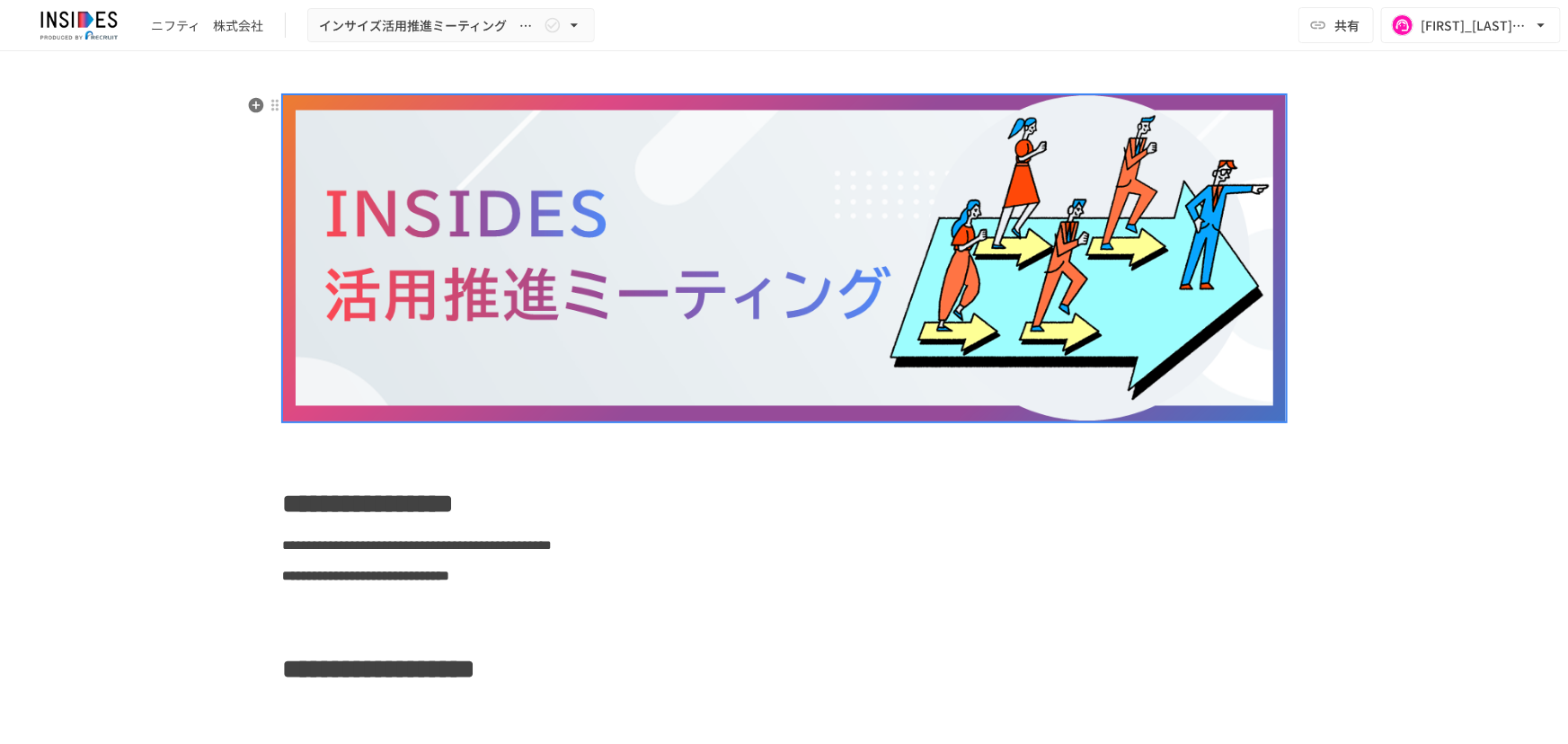 click at bounding box center [784, 258] 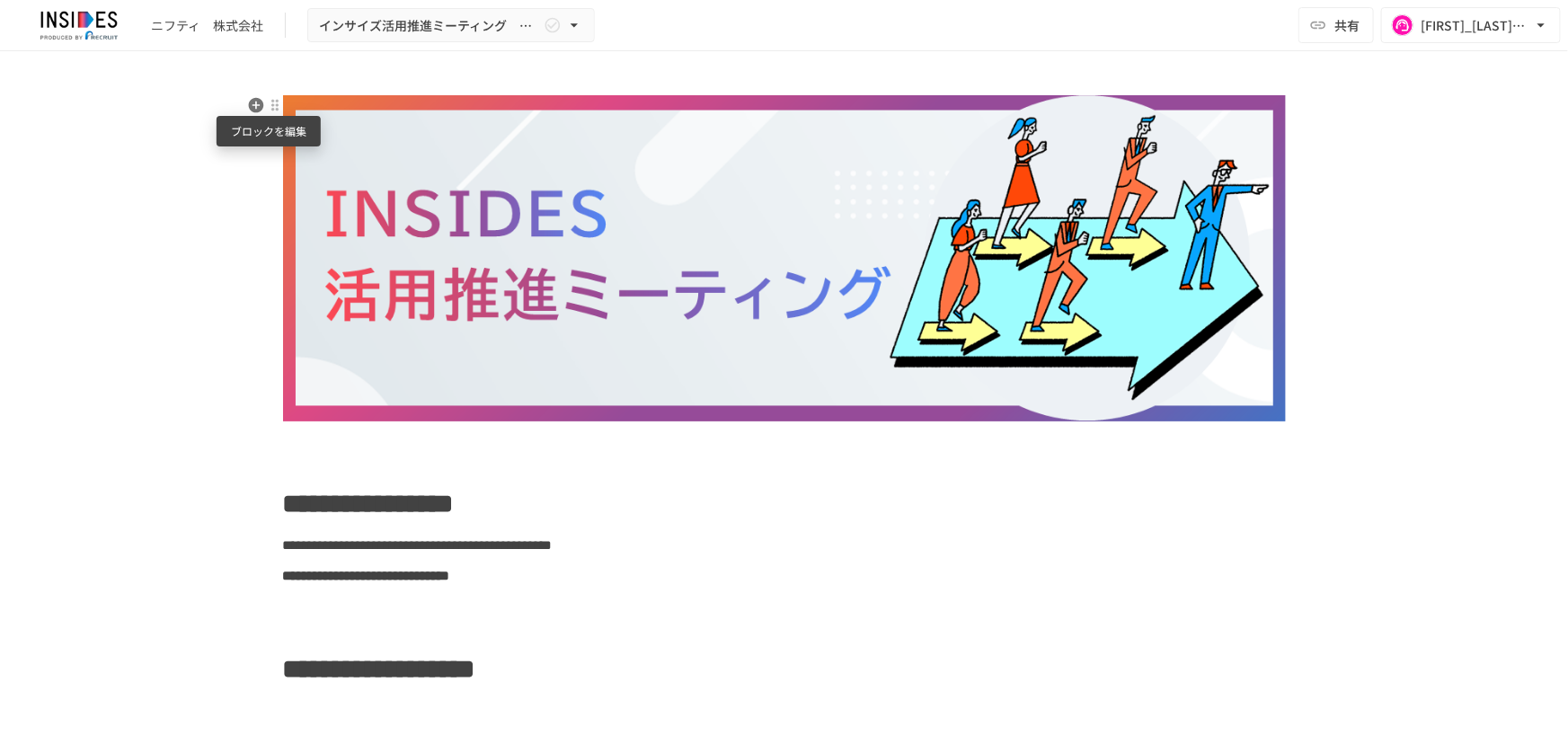 click at bounding box center [275, 105] 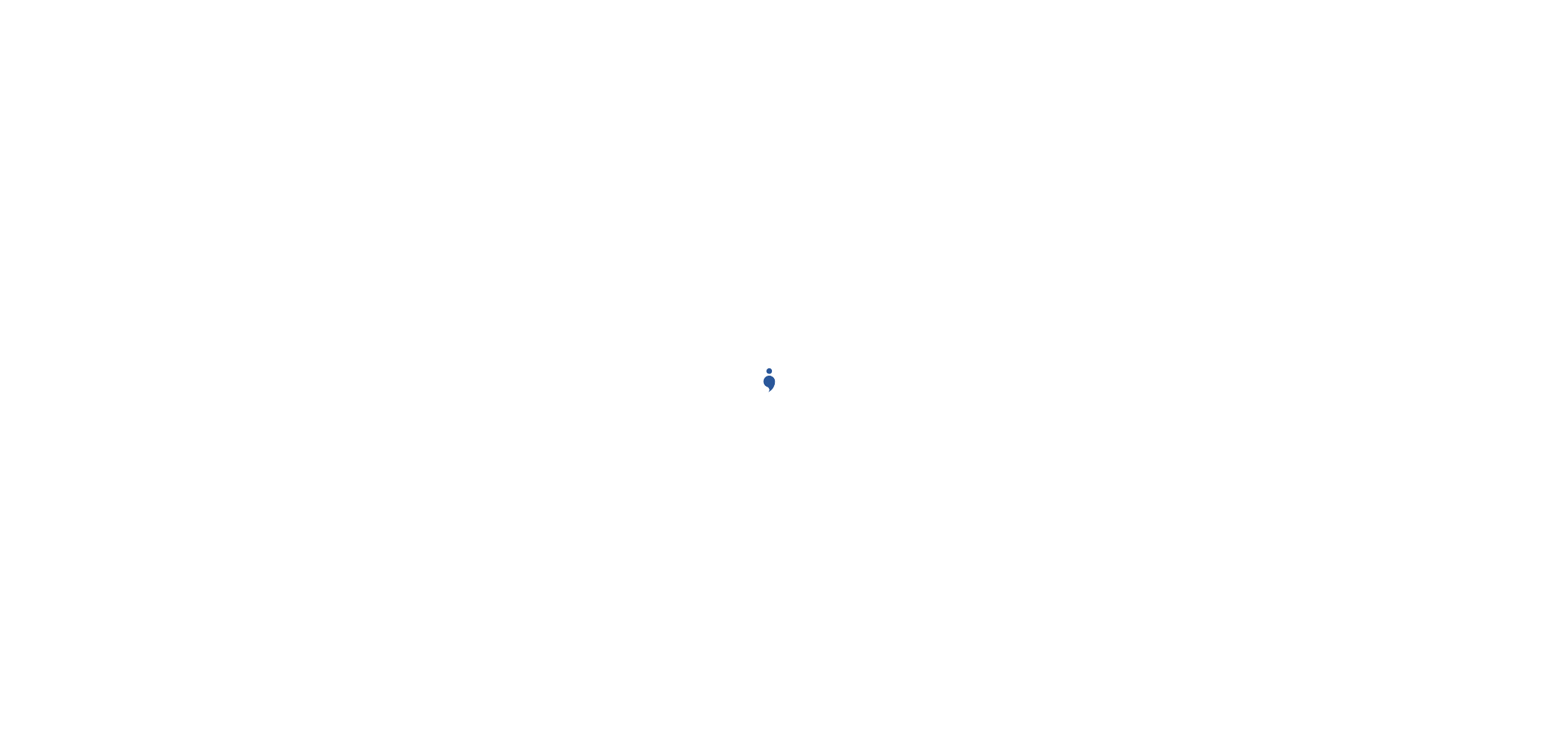 scroll, scrollTop: 0, scrollLeft: 0, axis: both 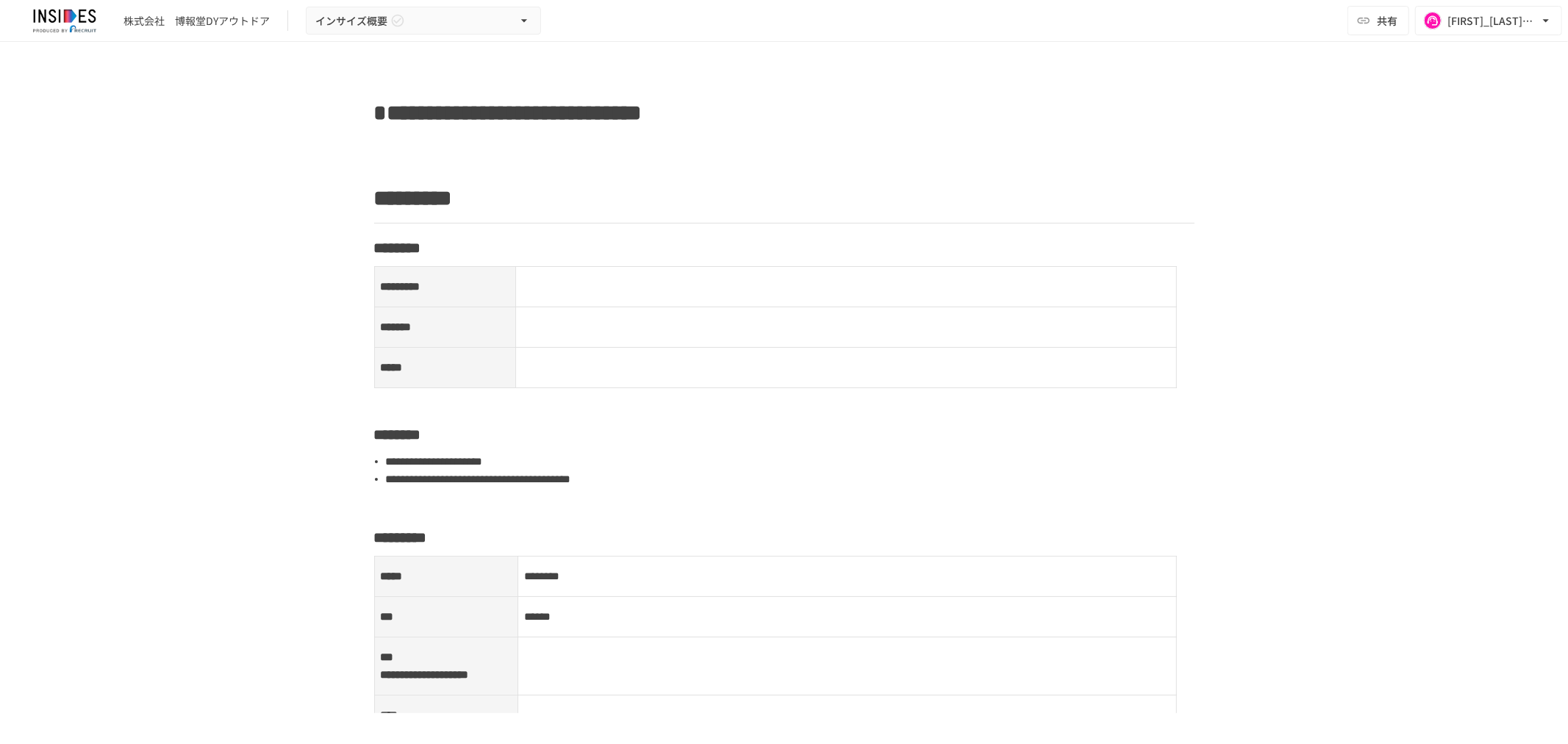 click on "**********" at bounding box center (784, 377) 